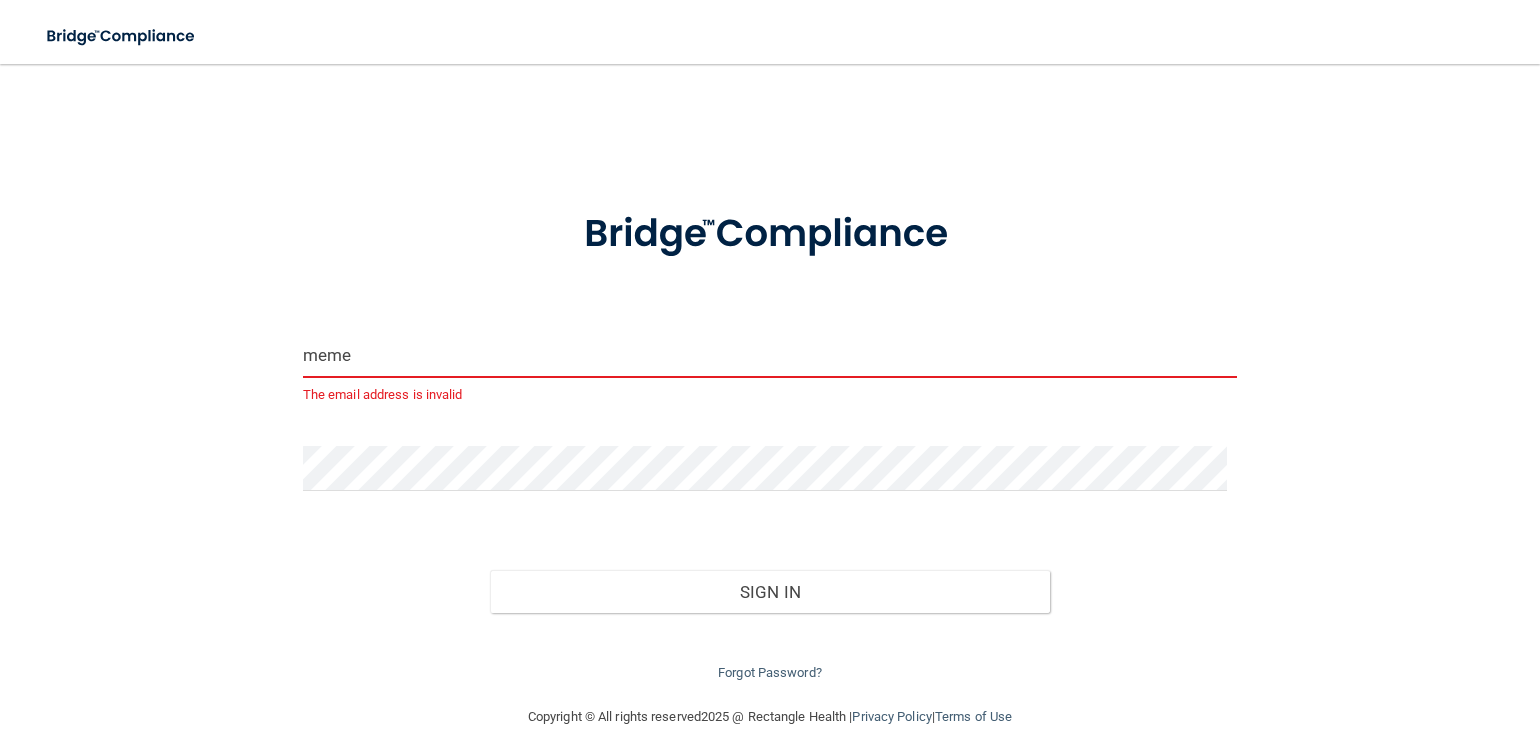 click on "meme" at bounding box center (770, 355) 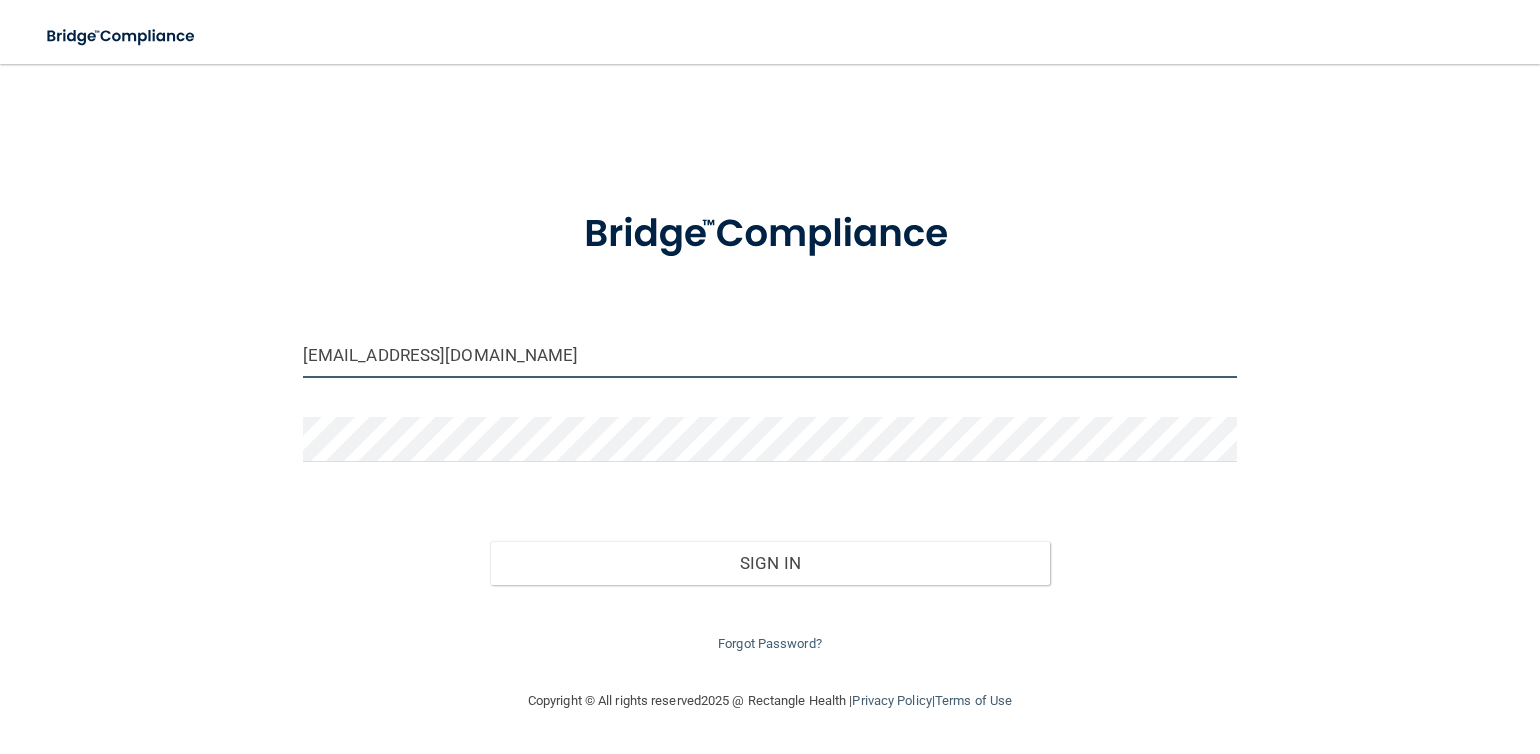type on "[EMAIL_ADDRESS][DOMAIN_NAME]" 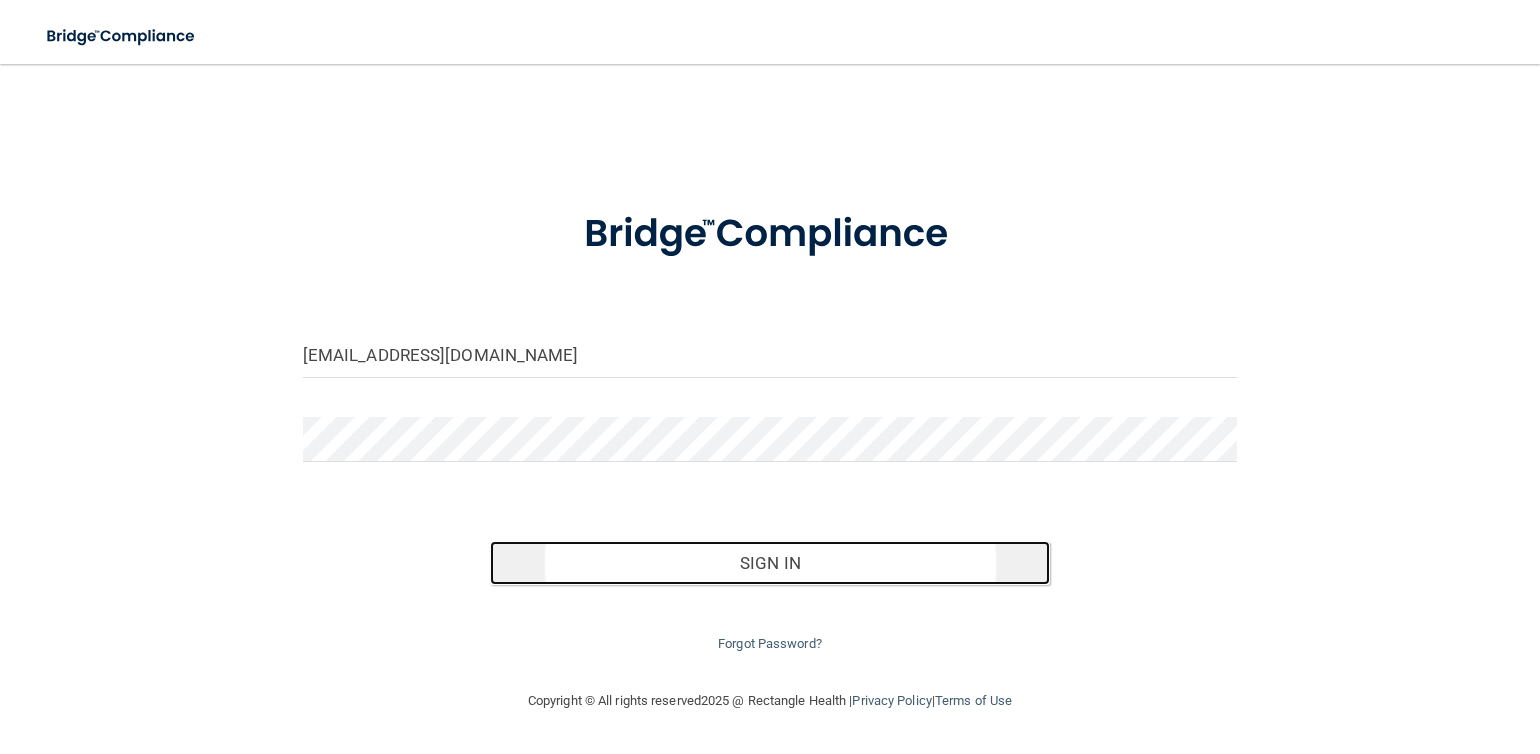 click on "Sign In" at bounding box center (770, 563) 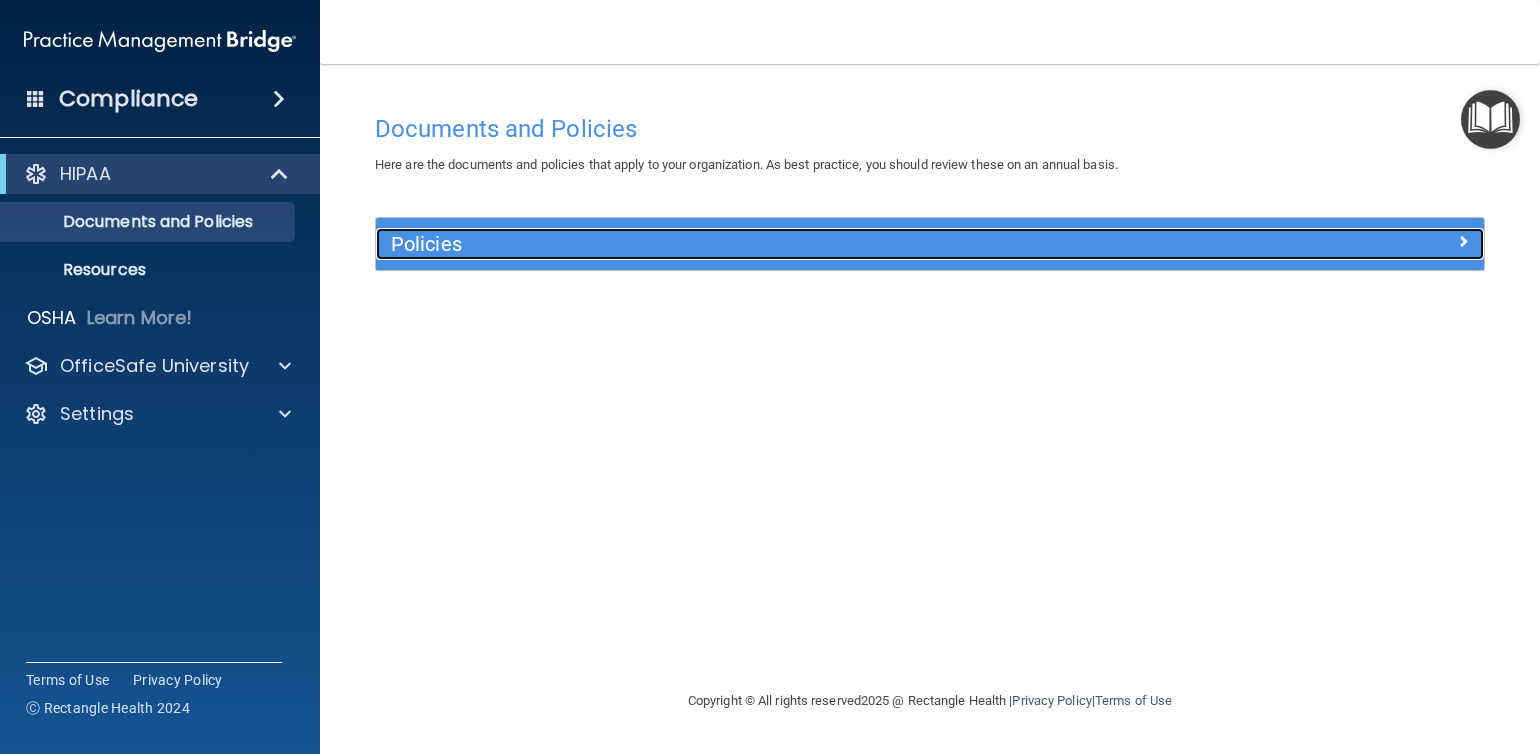click on "Policies" at bounding box center [791, 244] 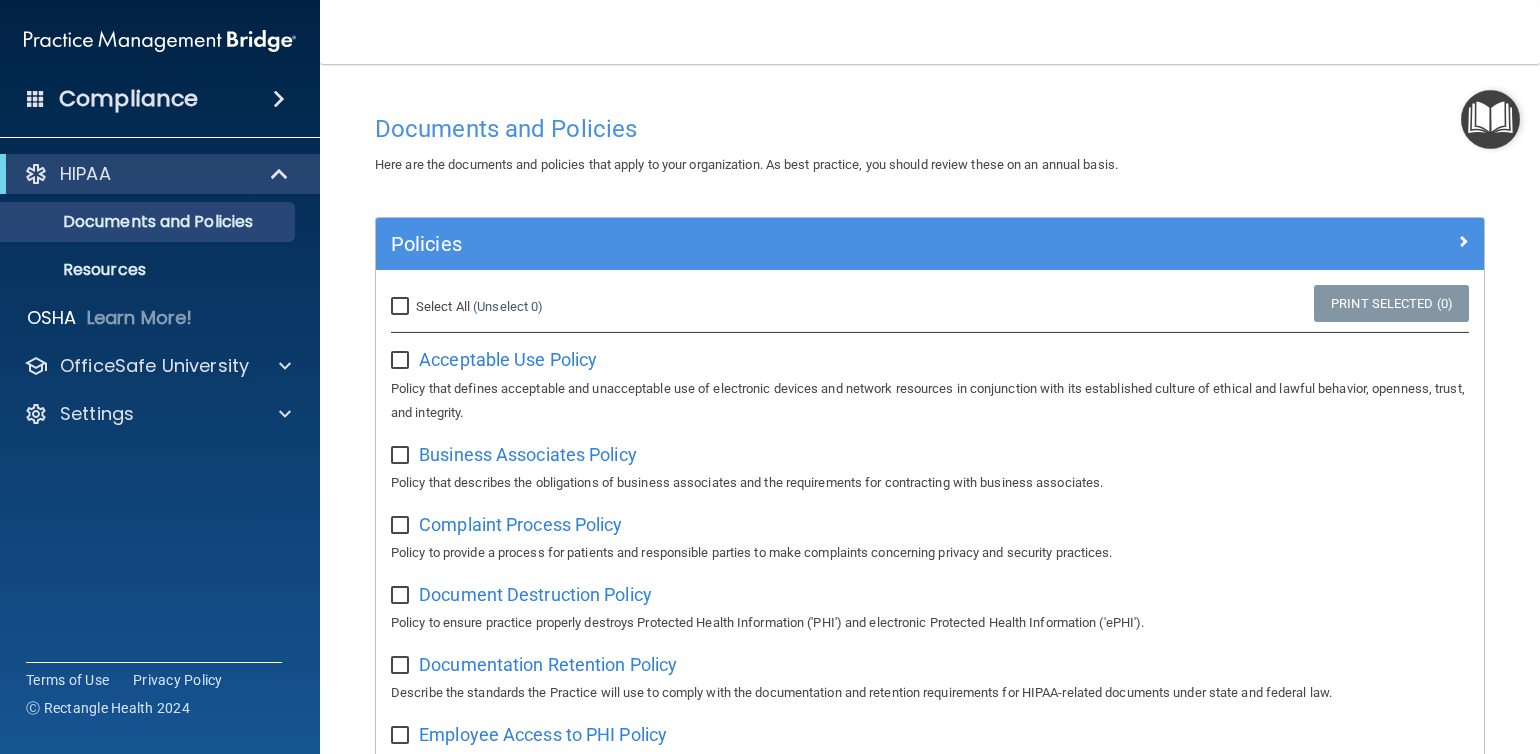 click on "Select All   (Unselect 0)    Unselect All" at bounding box center (402, 307) 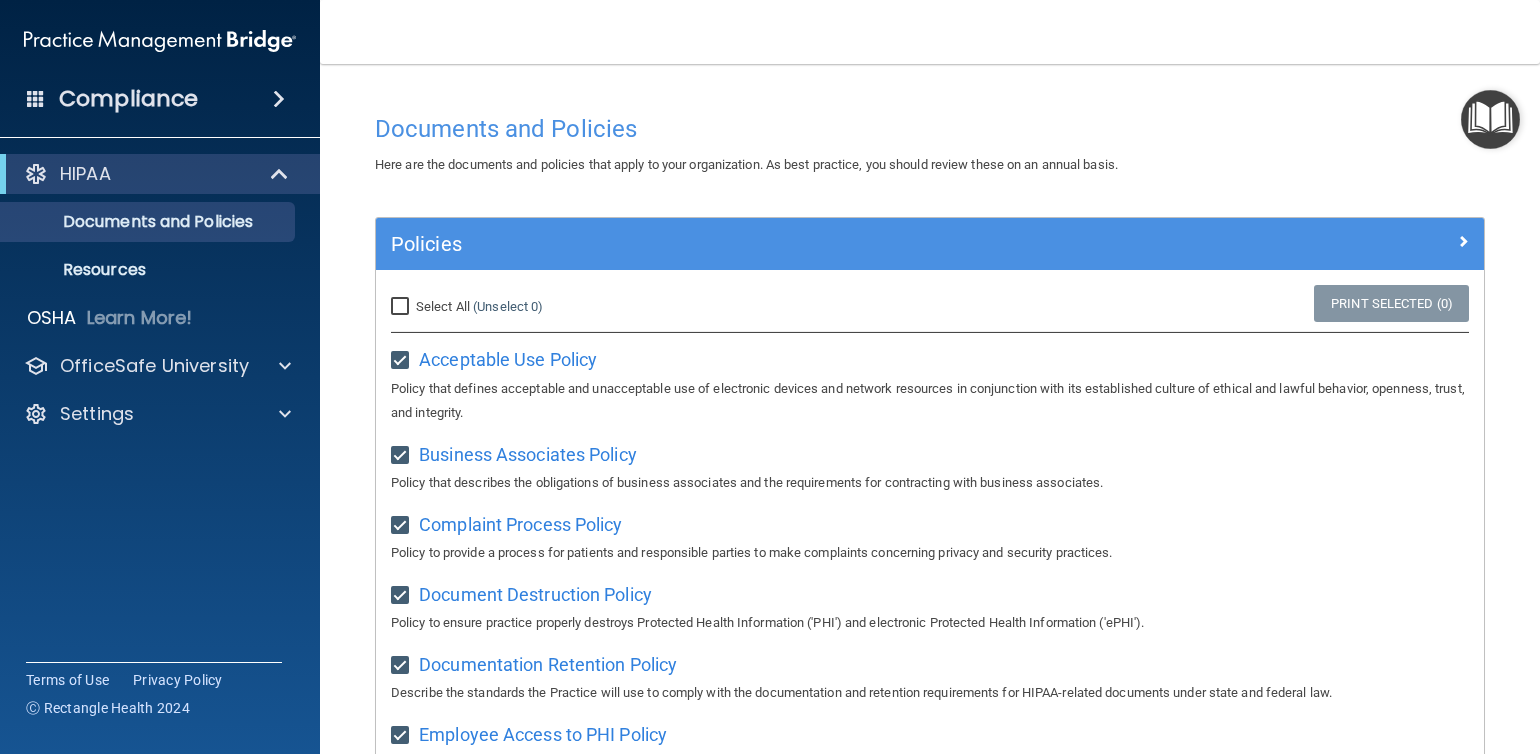 checkbox on "true" 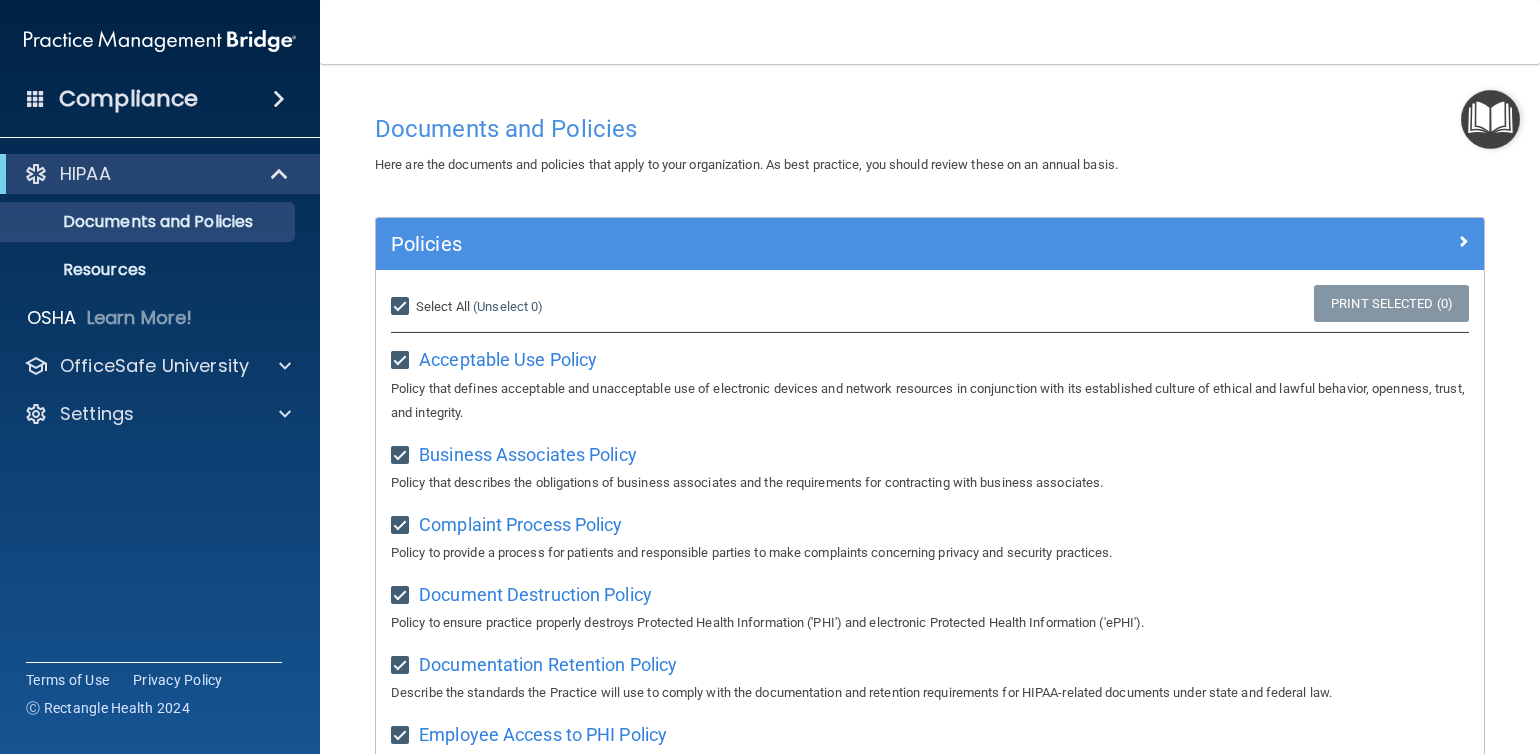 checkbox on "true" 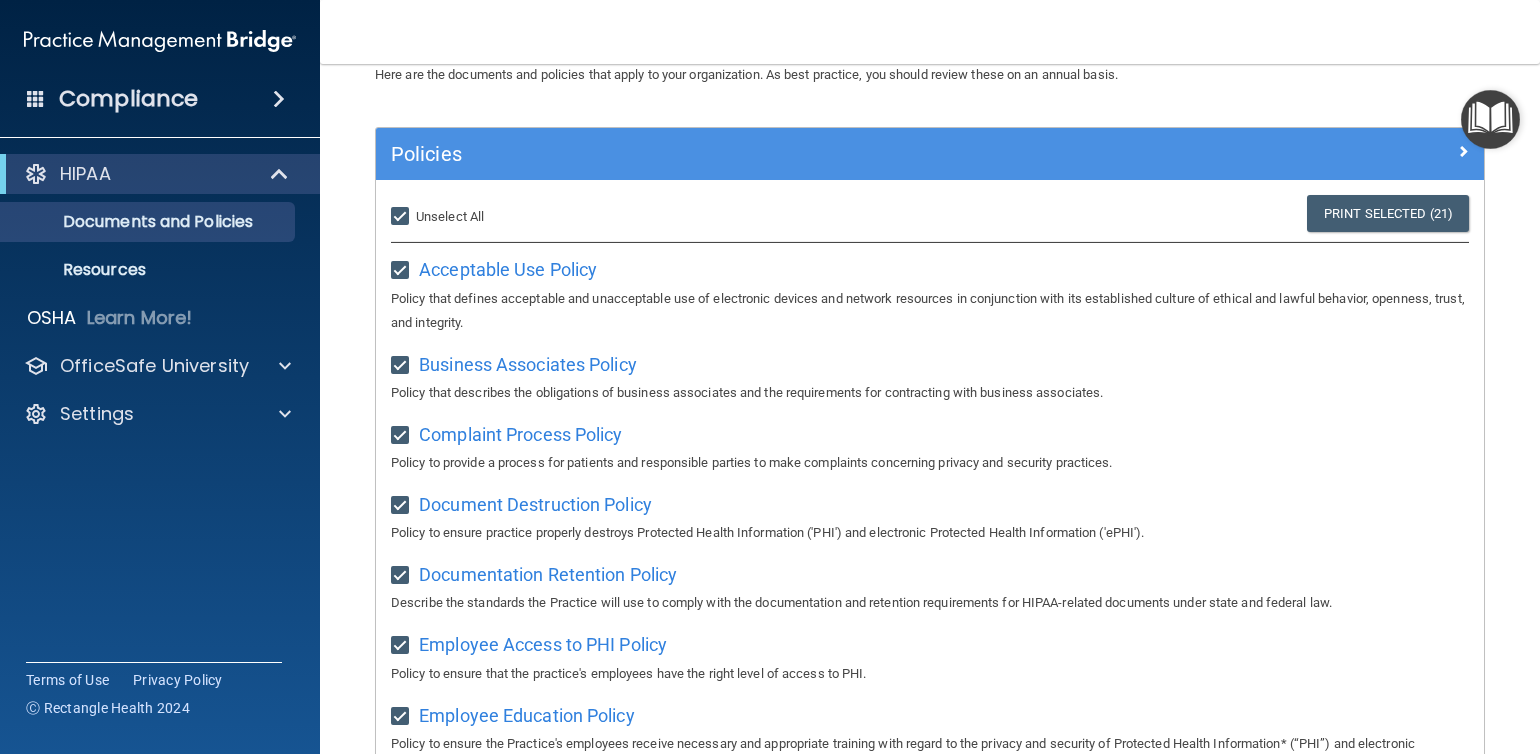 scroll, scrollTop: 0, scrollLeft: 0, axis: both 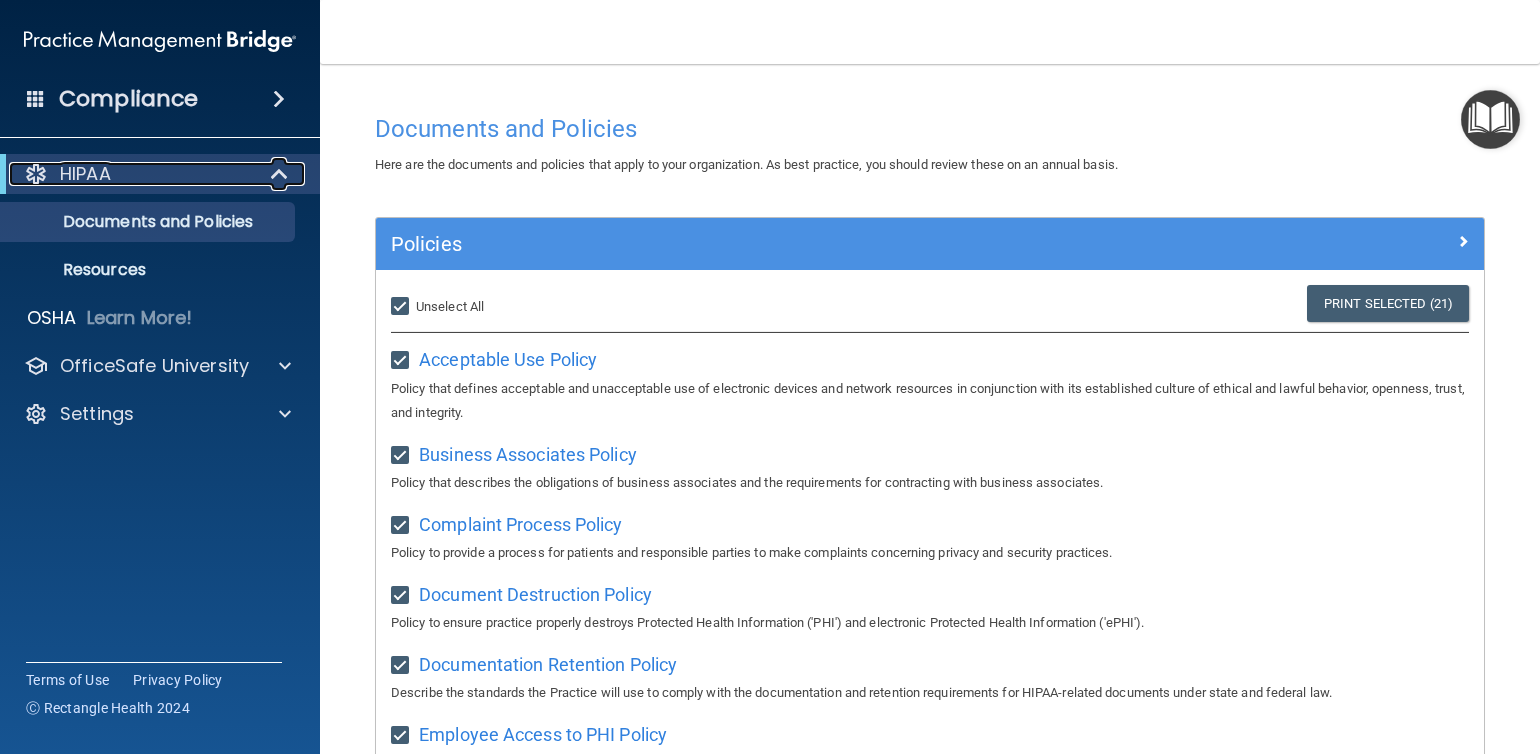 click at bounding box center (281, 174) 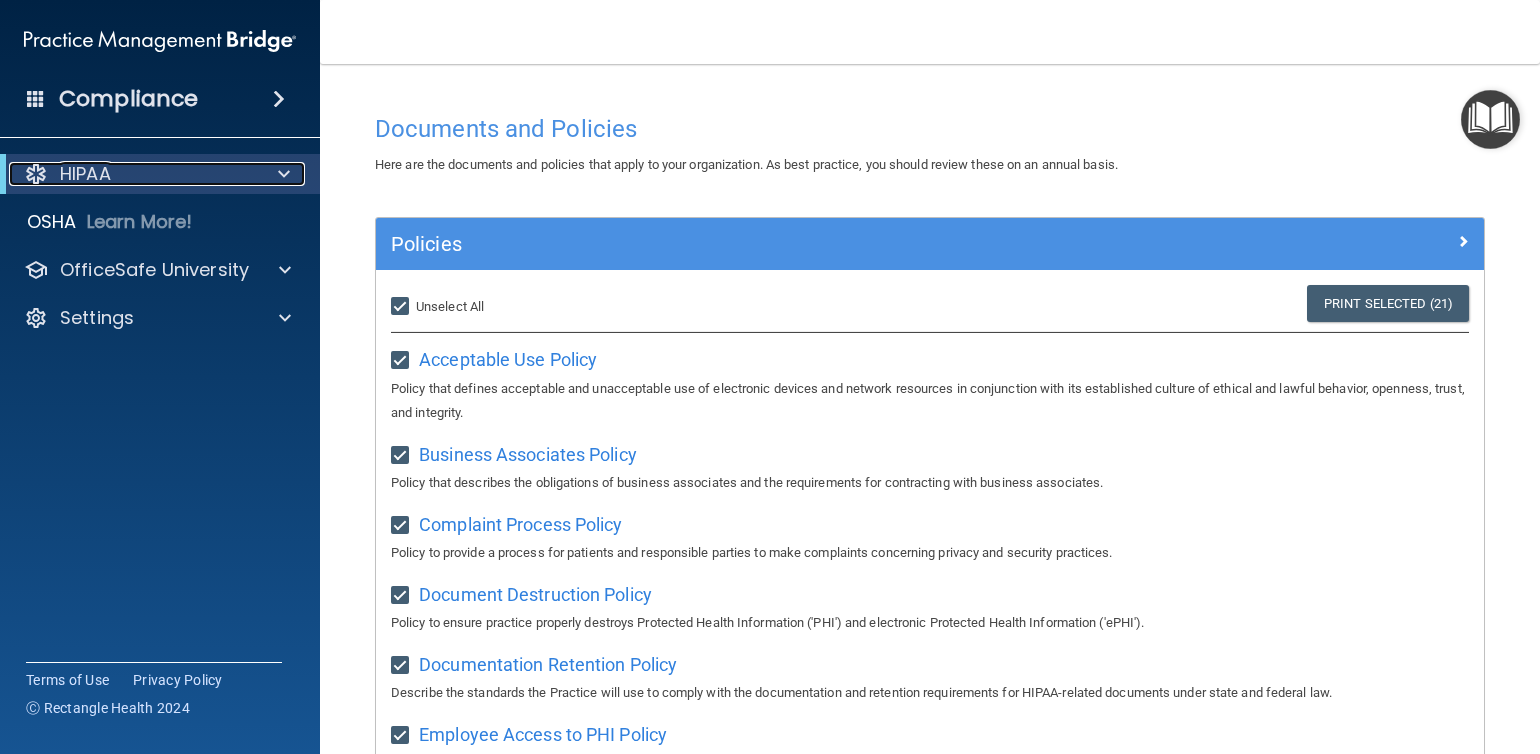 click at bounding box center [284, 174] 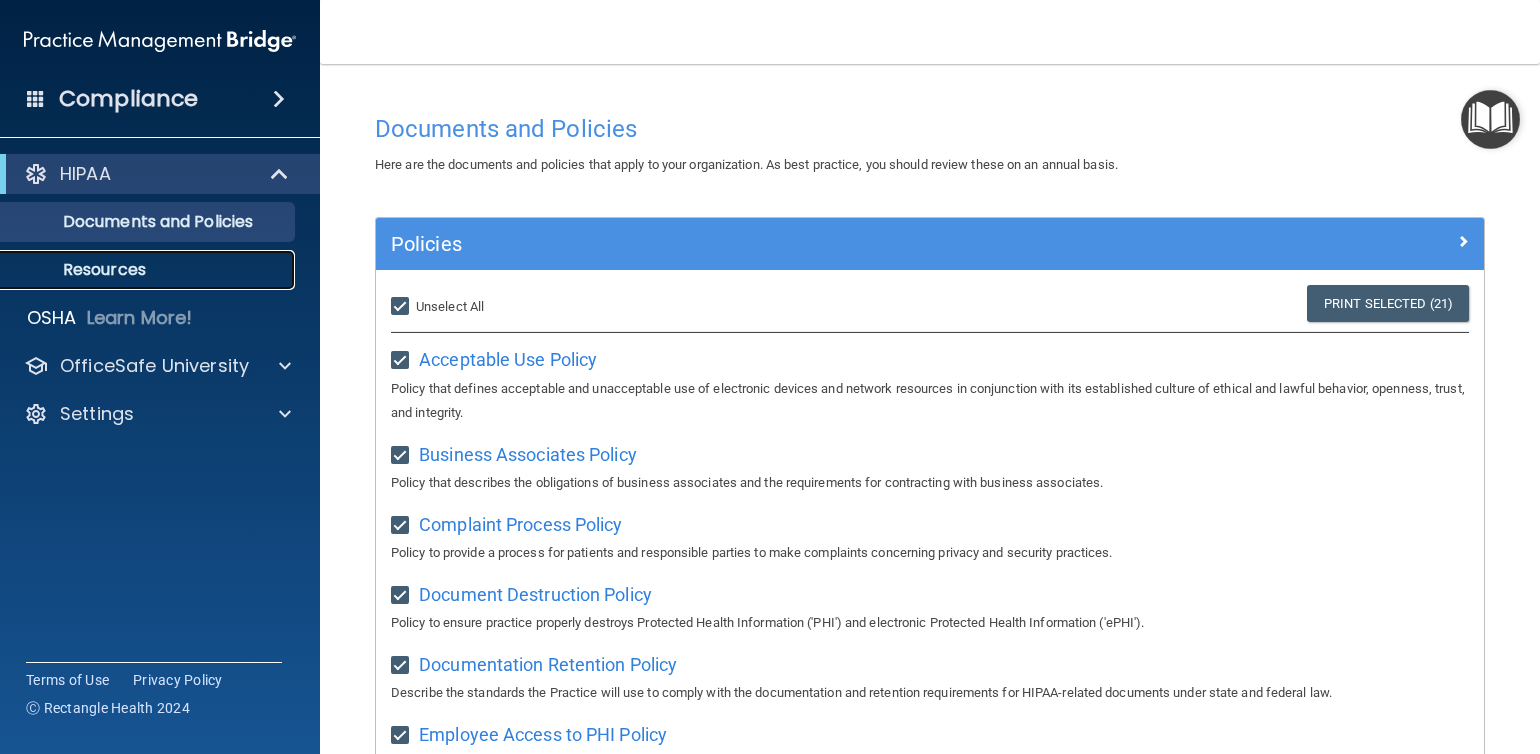 click on "Resources" at bounding box center (149, 270) 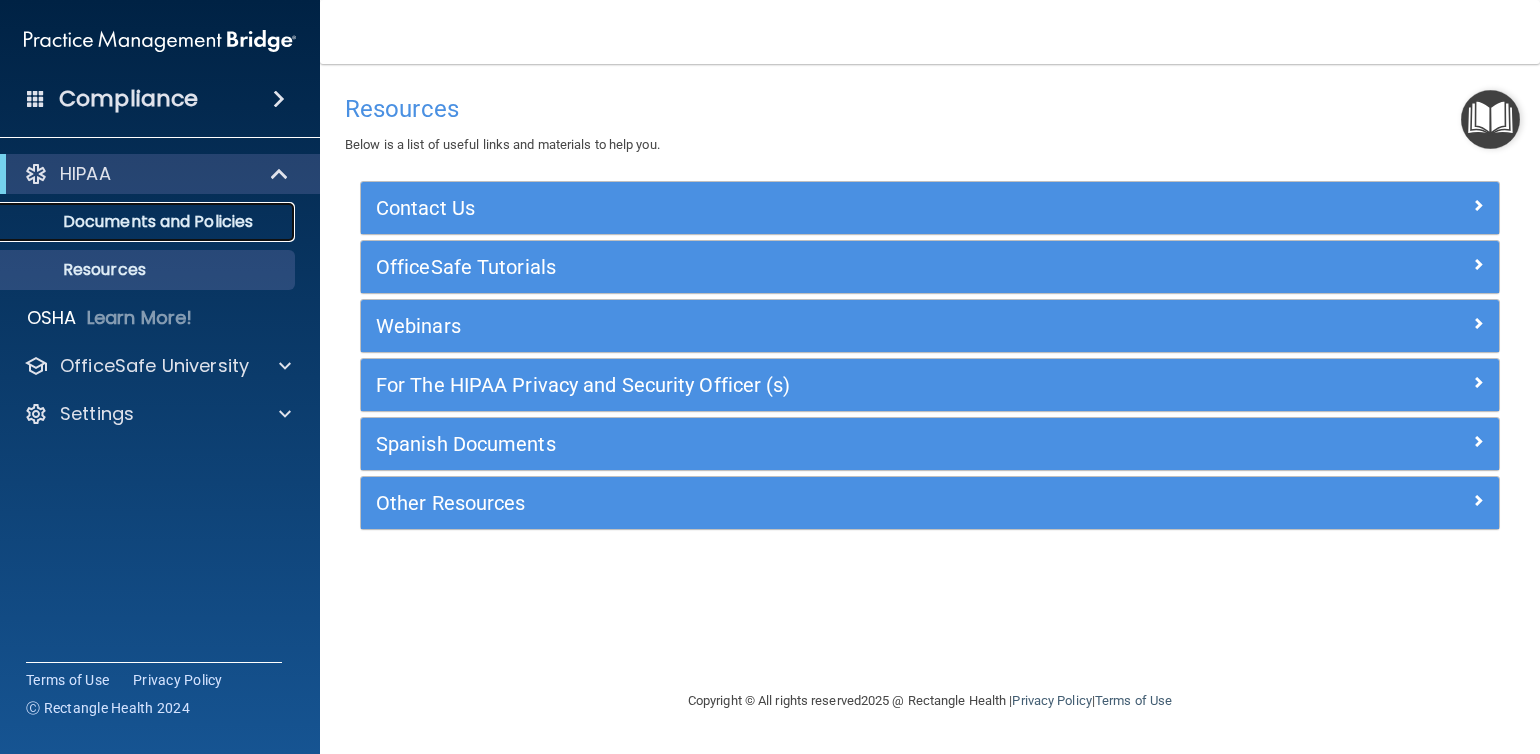 click on "Documents and Policies" at bounding box center (149, 222) 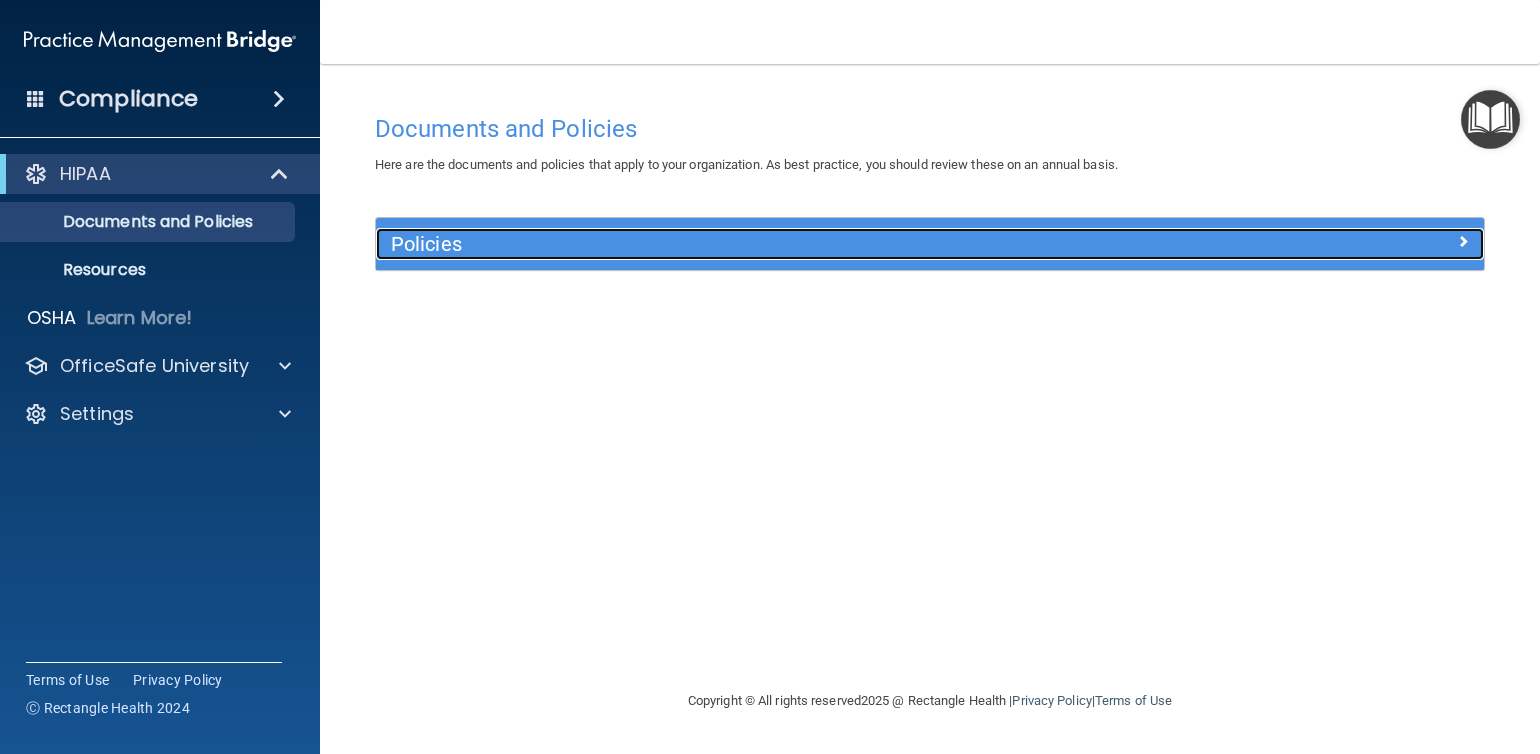 click at bounding box center (1463, 241) 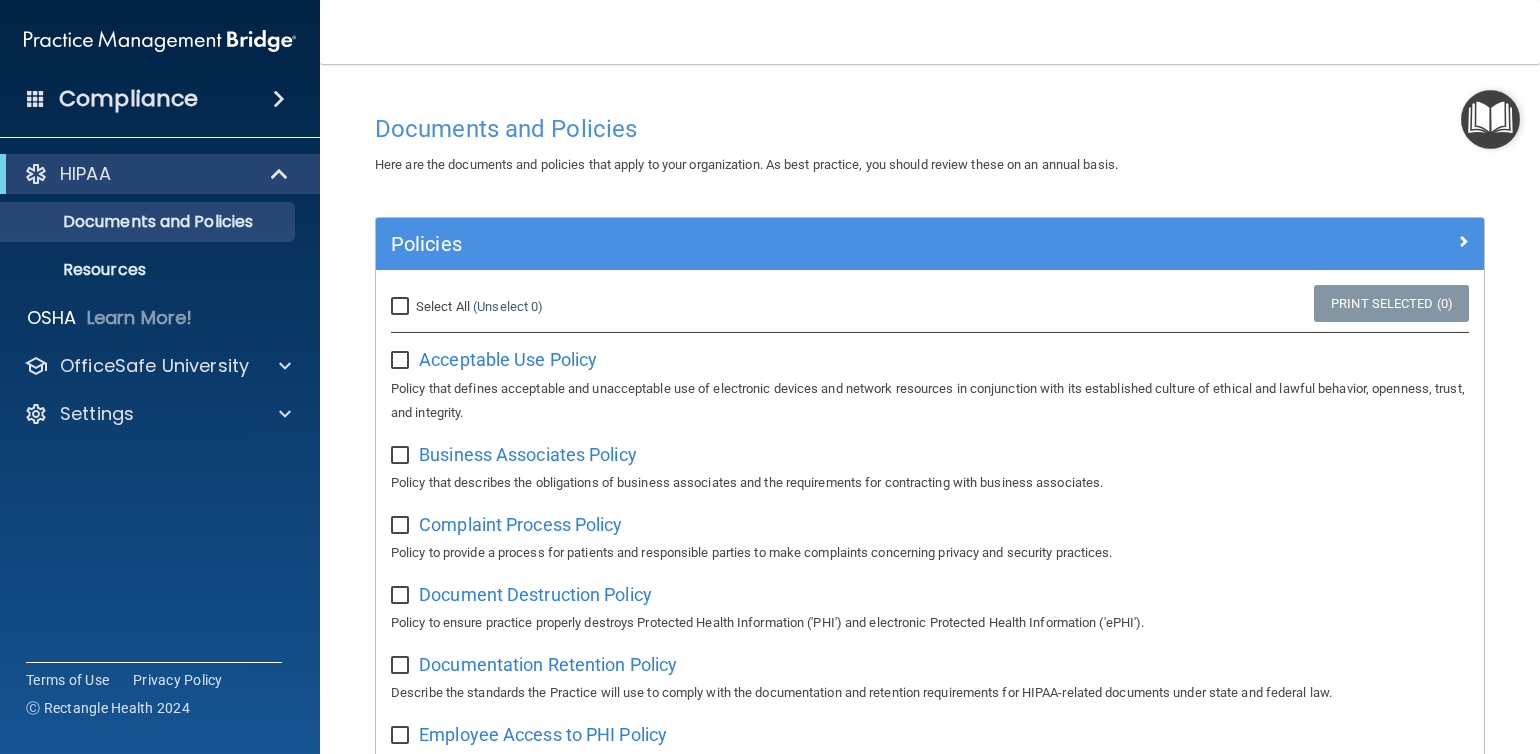 click on "Select All   (Unselect 0)    Unselect All" at bounding box center (402, 307) 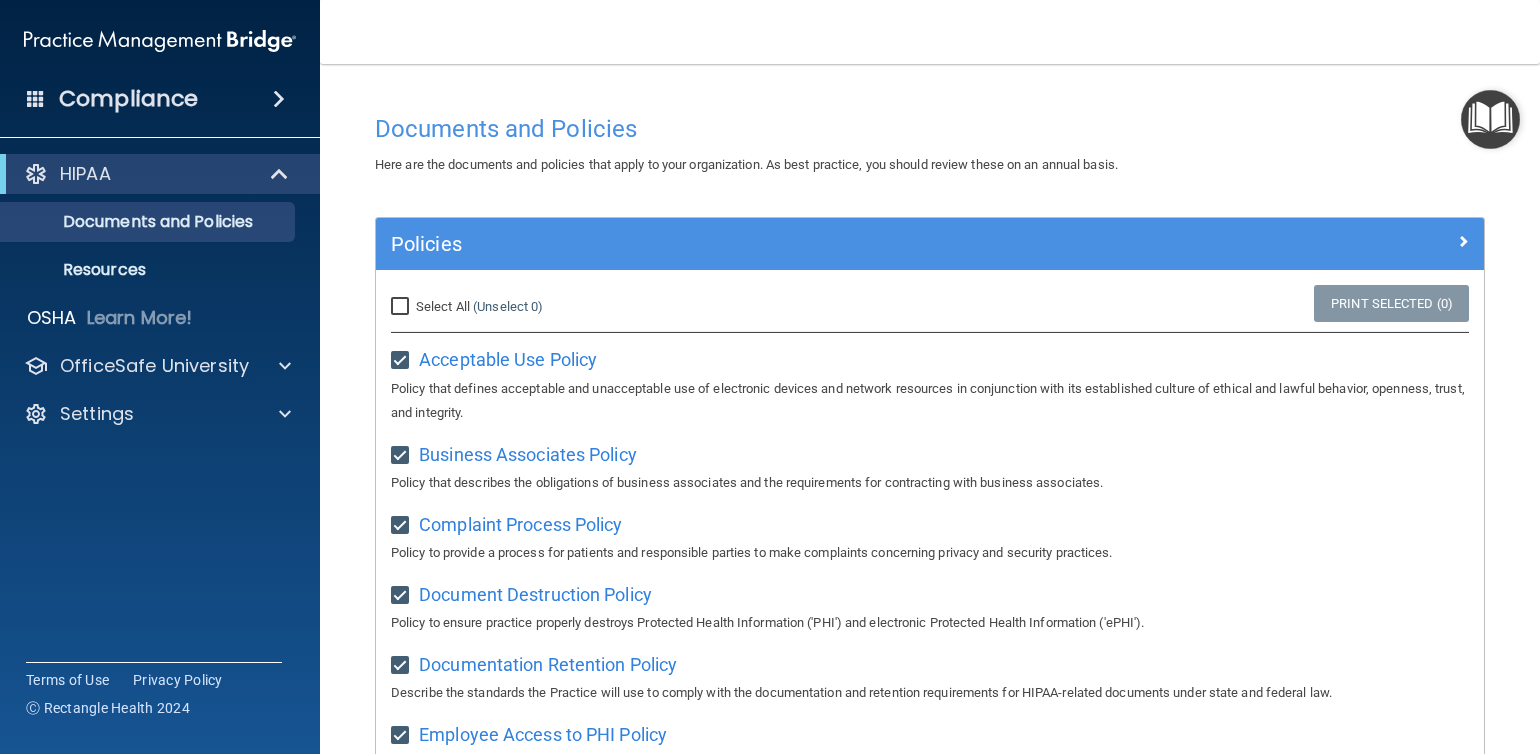 checkbox on "true" 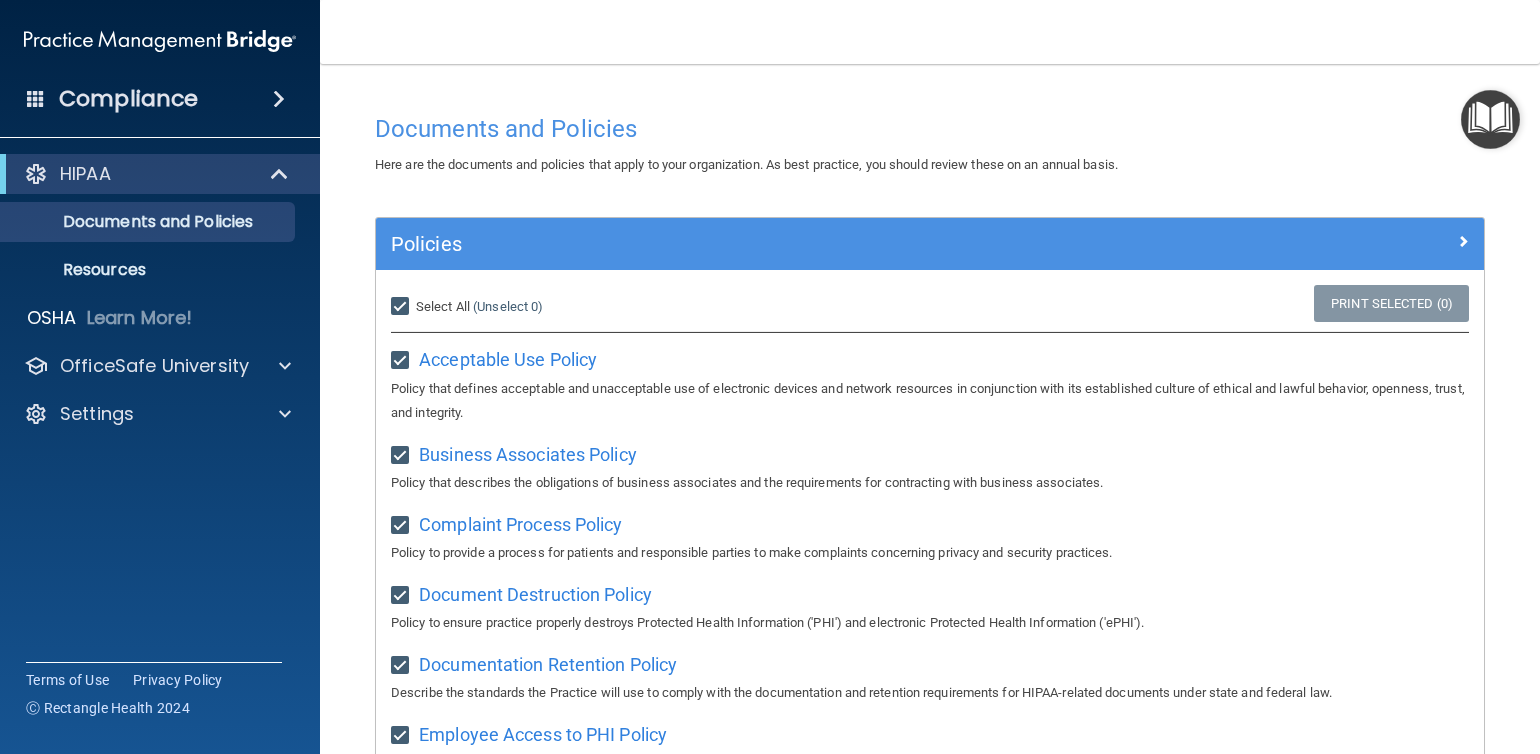checkbox on "true" 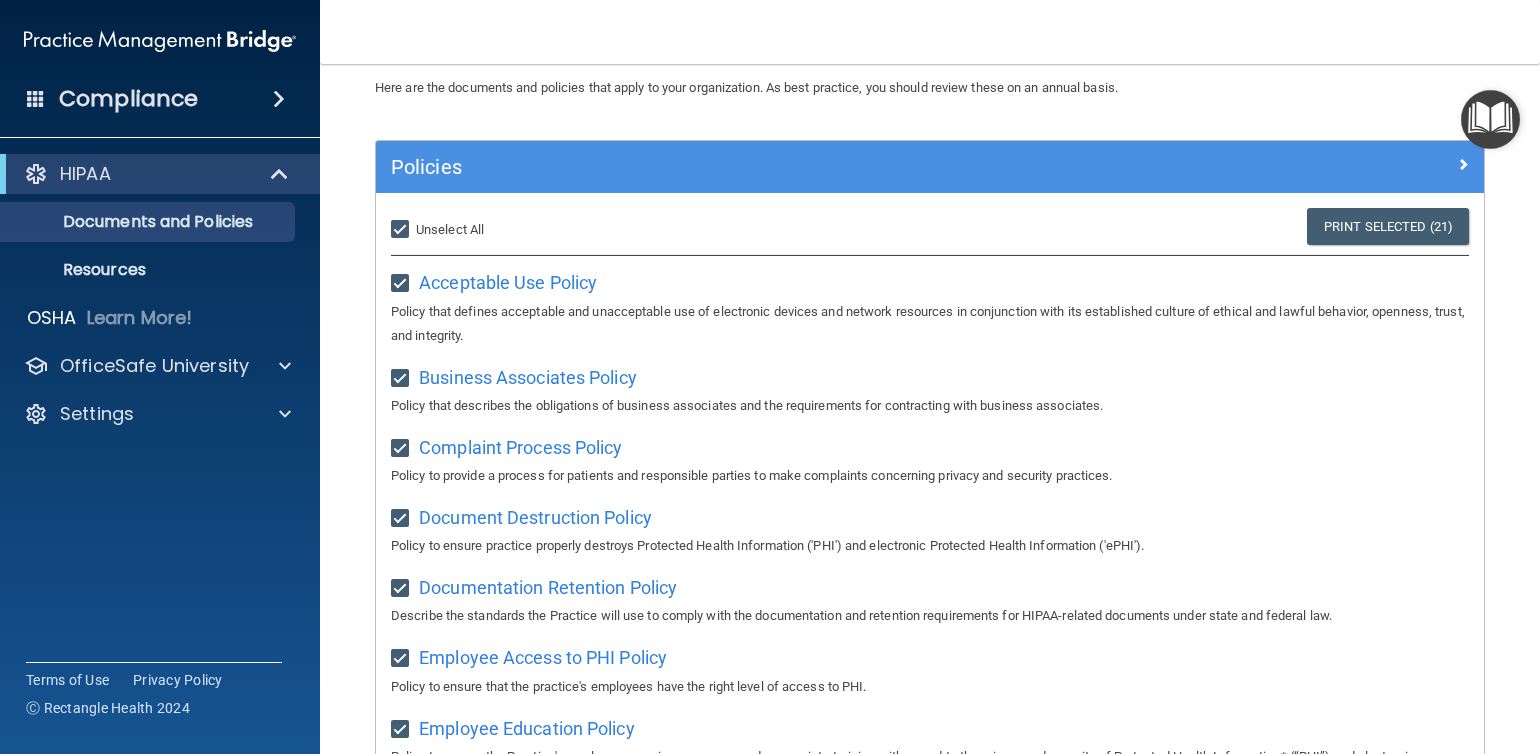 scroll, scrollTop: 0, scrollLeft: 0, axis: both 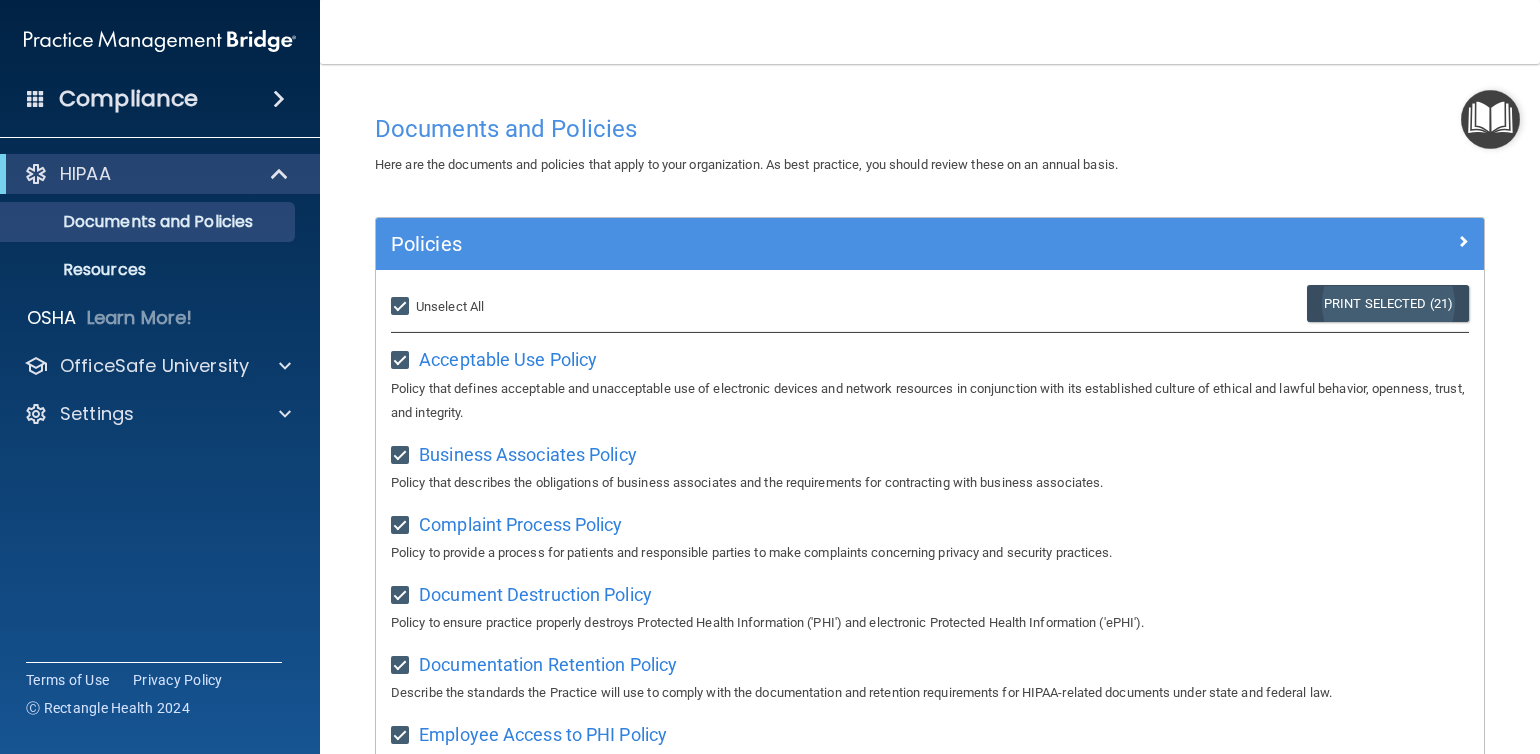 click on "Print Selected (21)" at bounding box center [1388, 303] 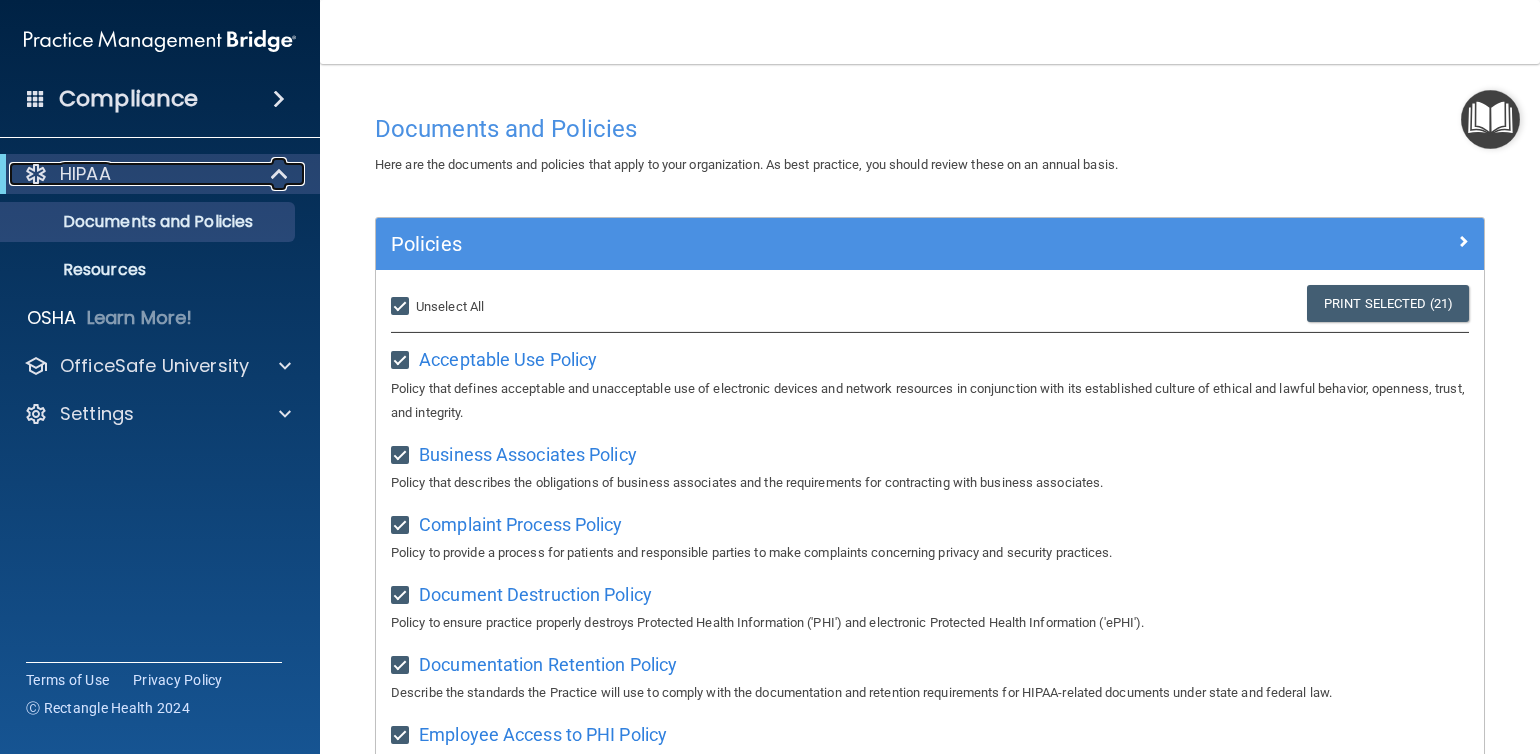 click on "HIPAA" at bounding box center [85, 174] 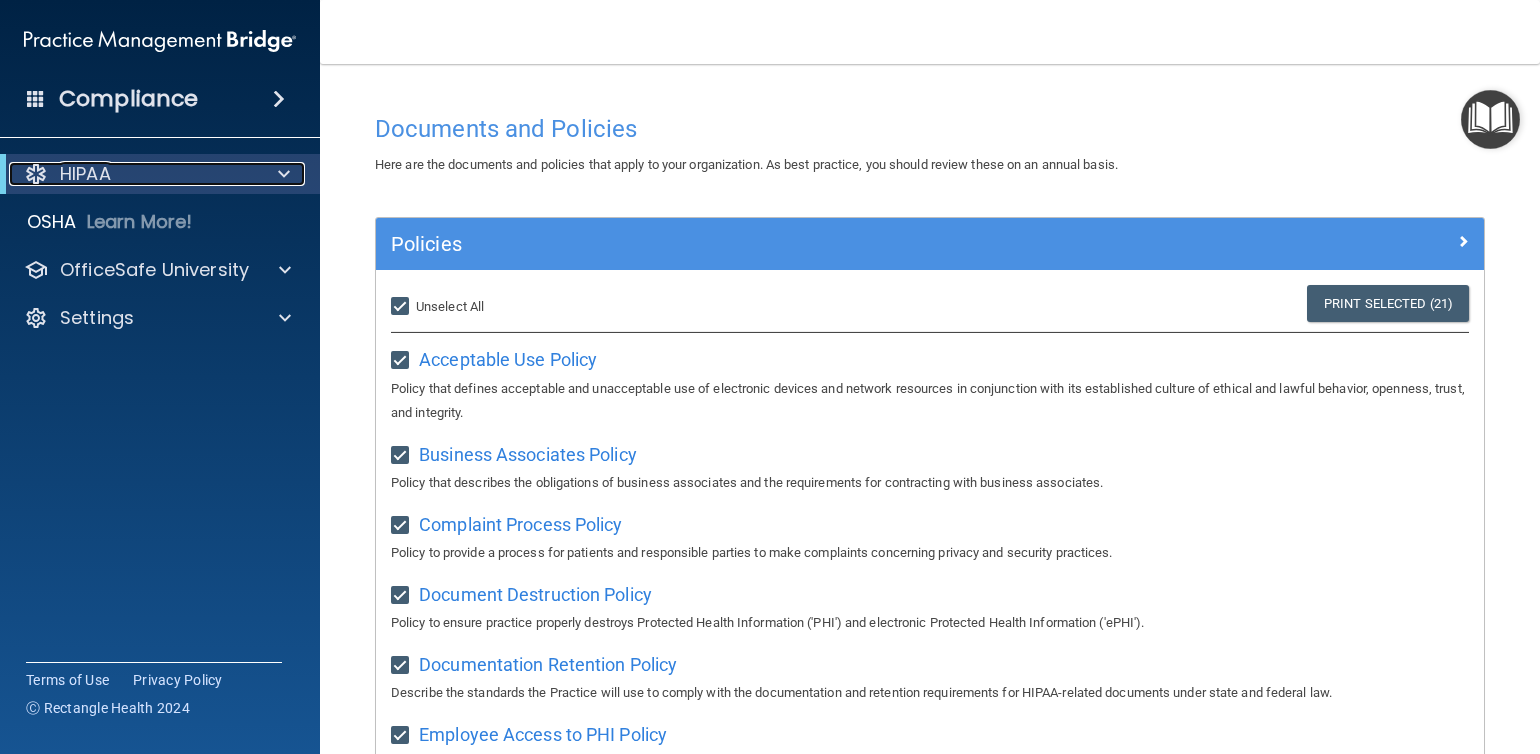 click on "HIPAA" at bounding box center (85, 174) 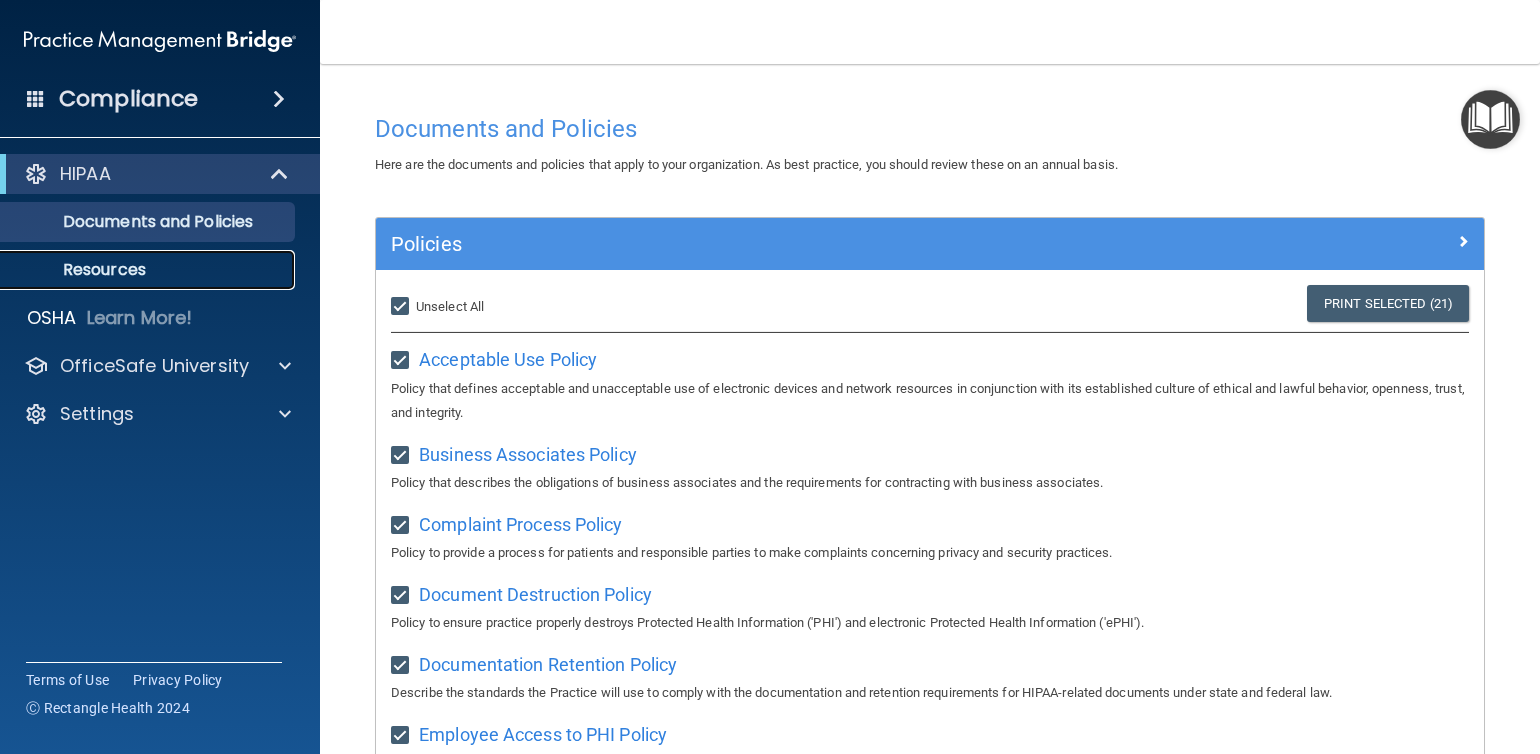 click on "Resources" at bounding box center [149, 270] 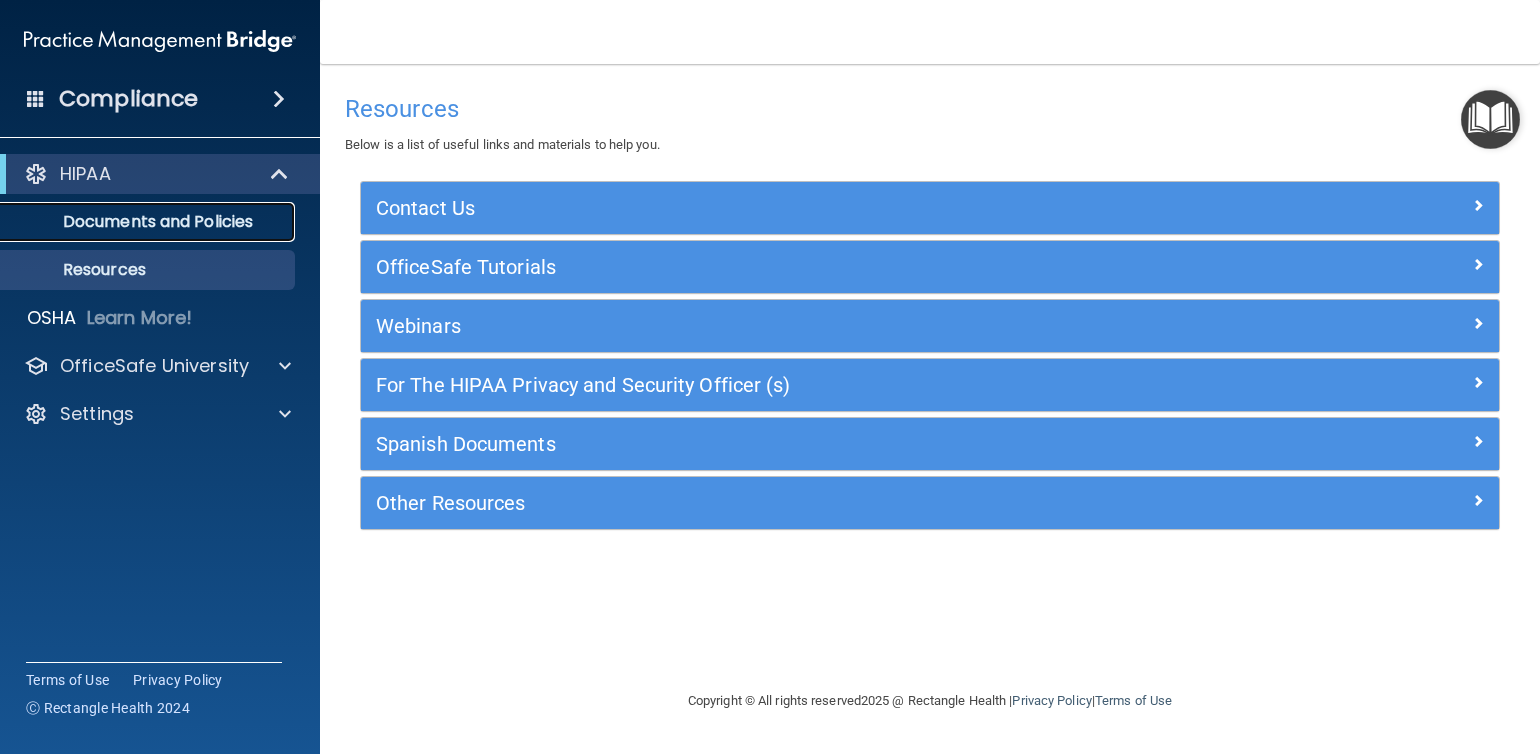 click on "Documents and Policies" at bounding box center [149, 222] 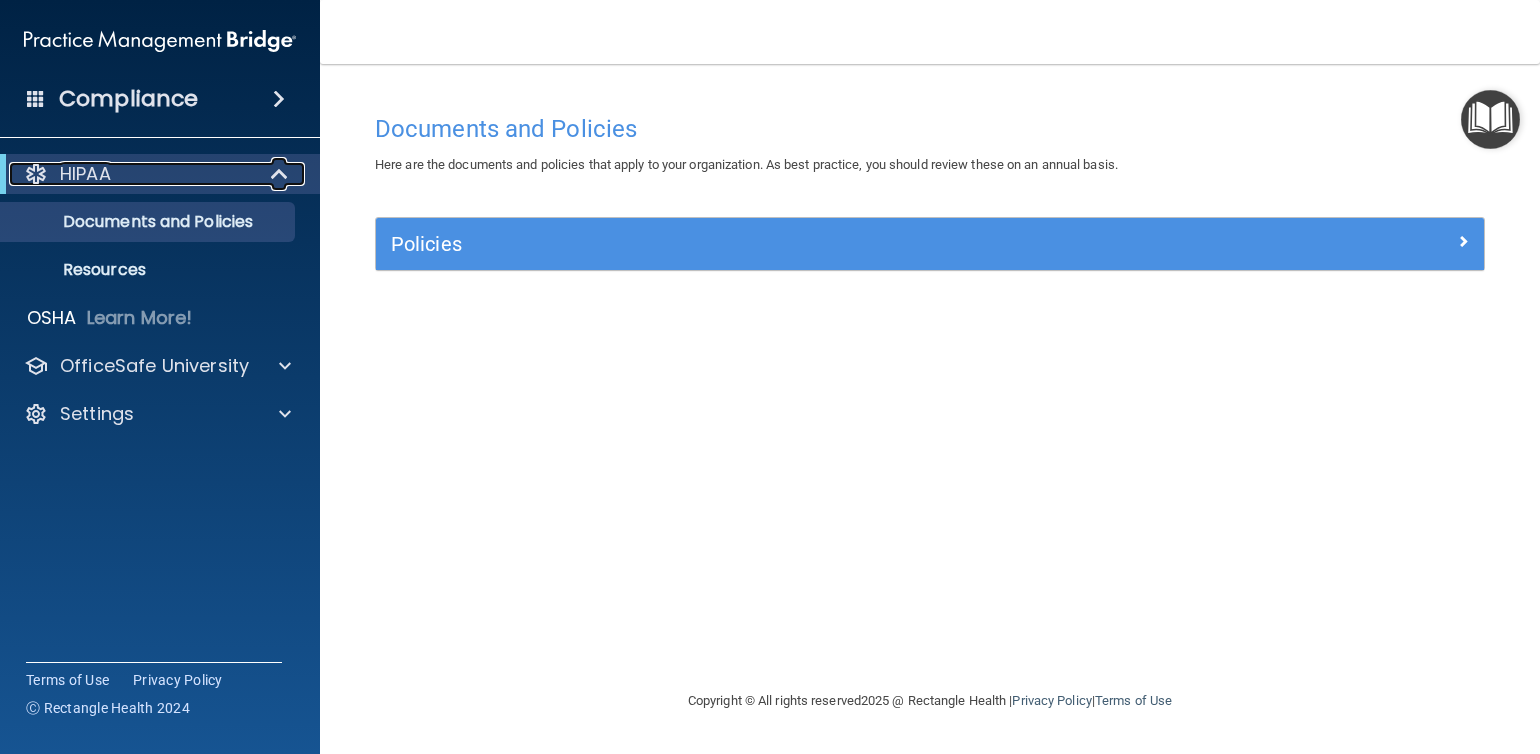 click at bounding box center (281, 174) 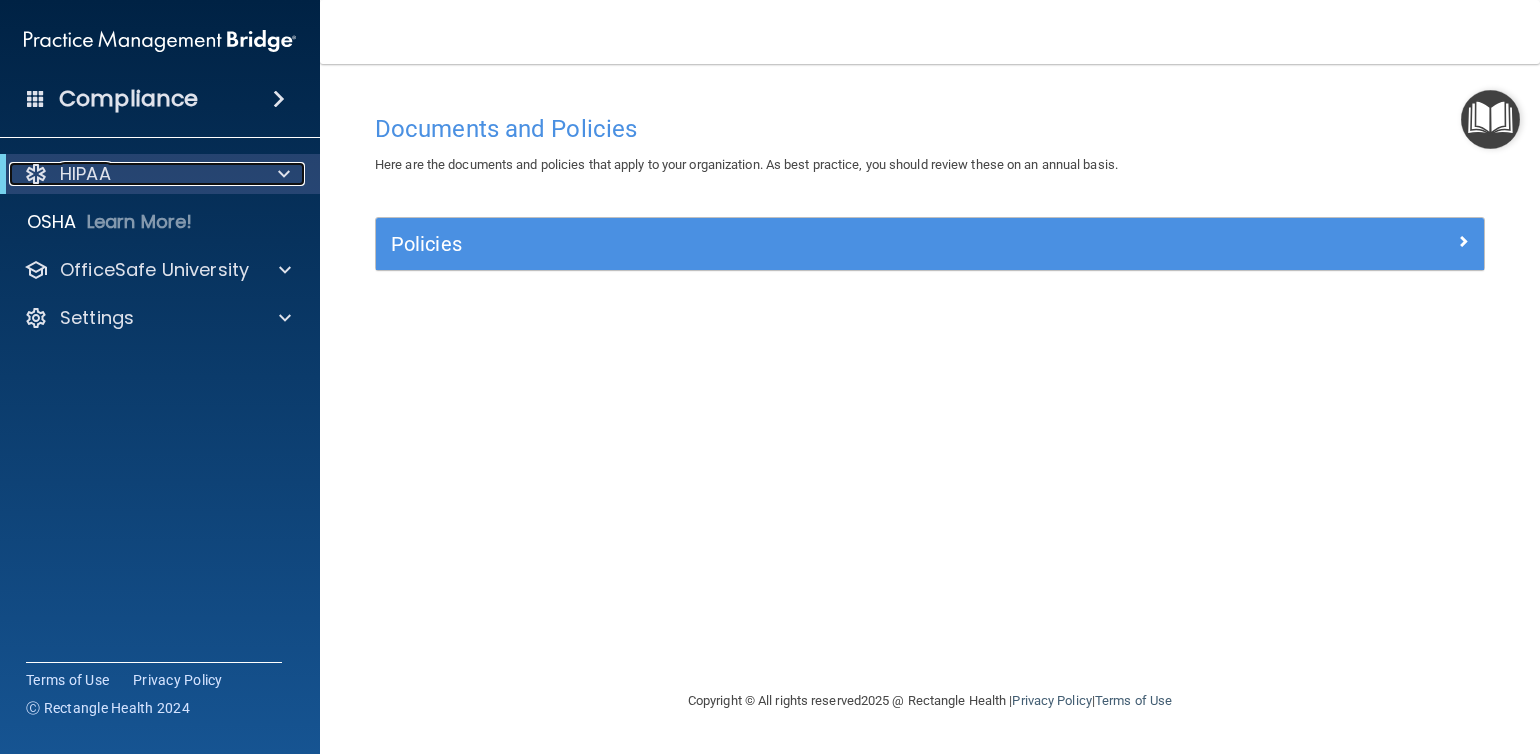 click at bounding box center [280, 174] 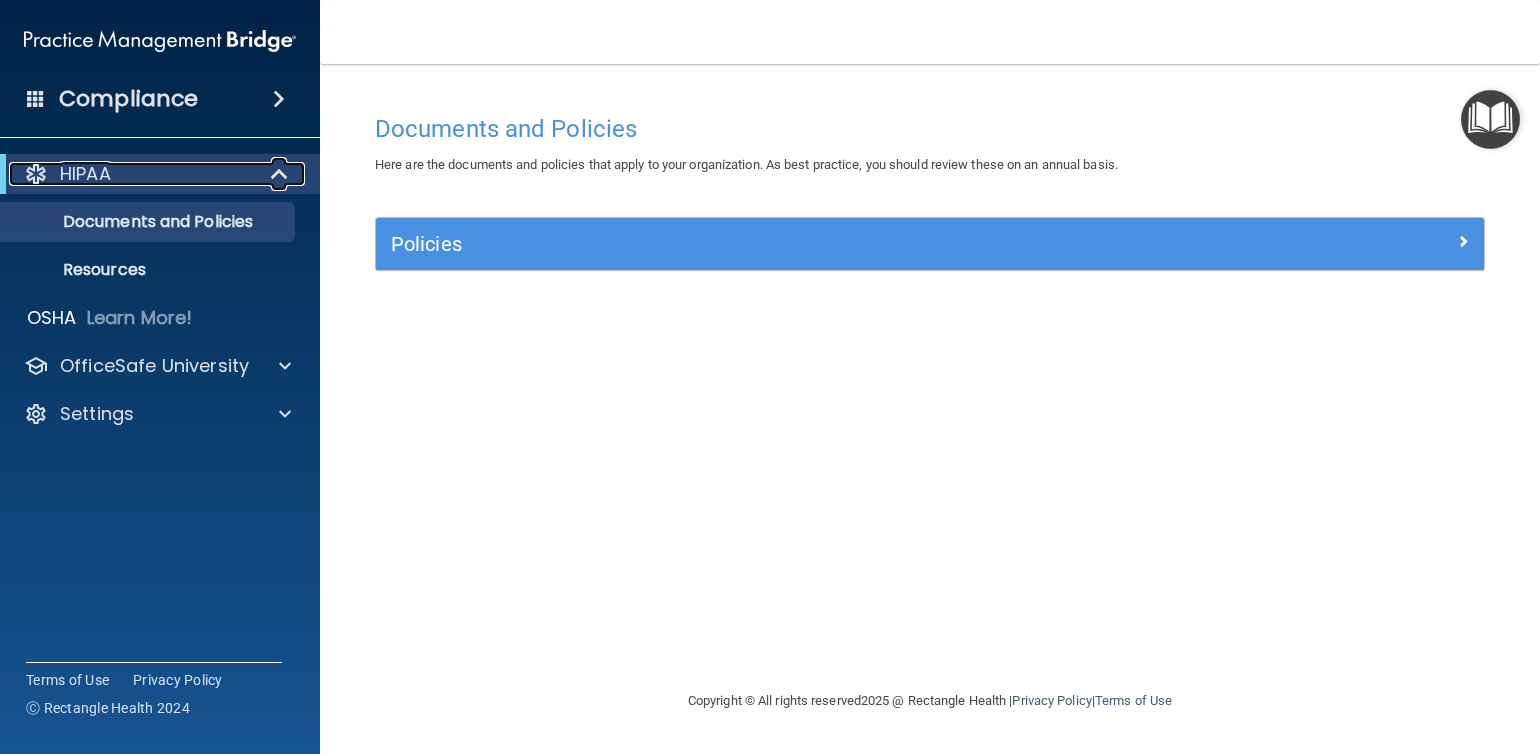 click on "HIPAA" at bounding box center (85, 174) 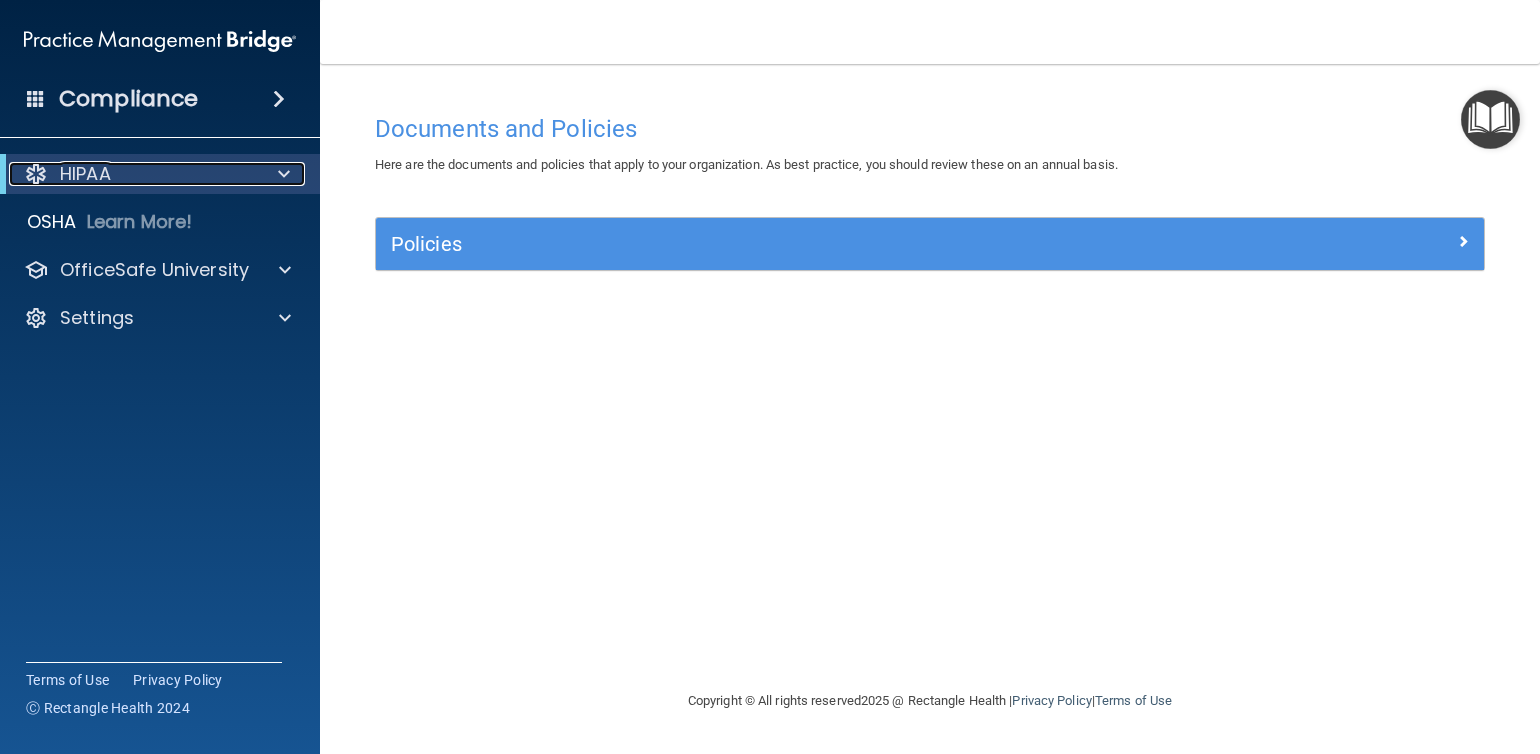 click on "HIPAA" at bounding box center [85, 174] 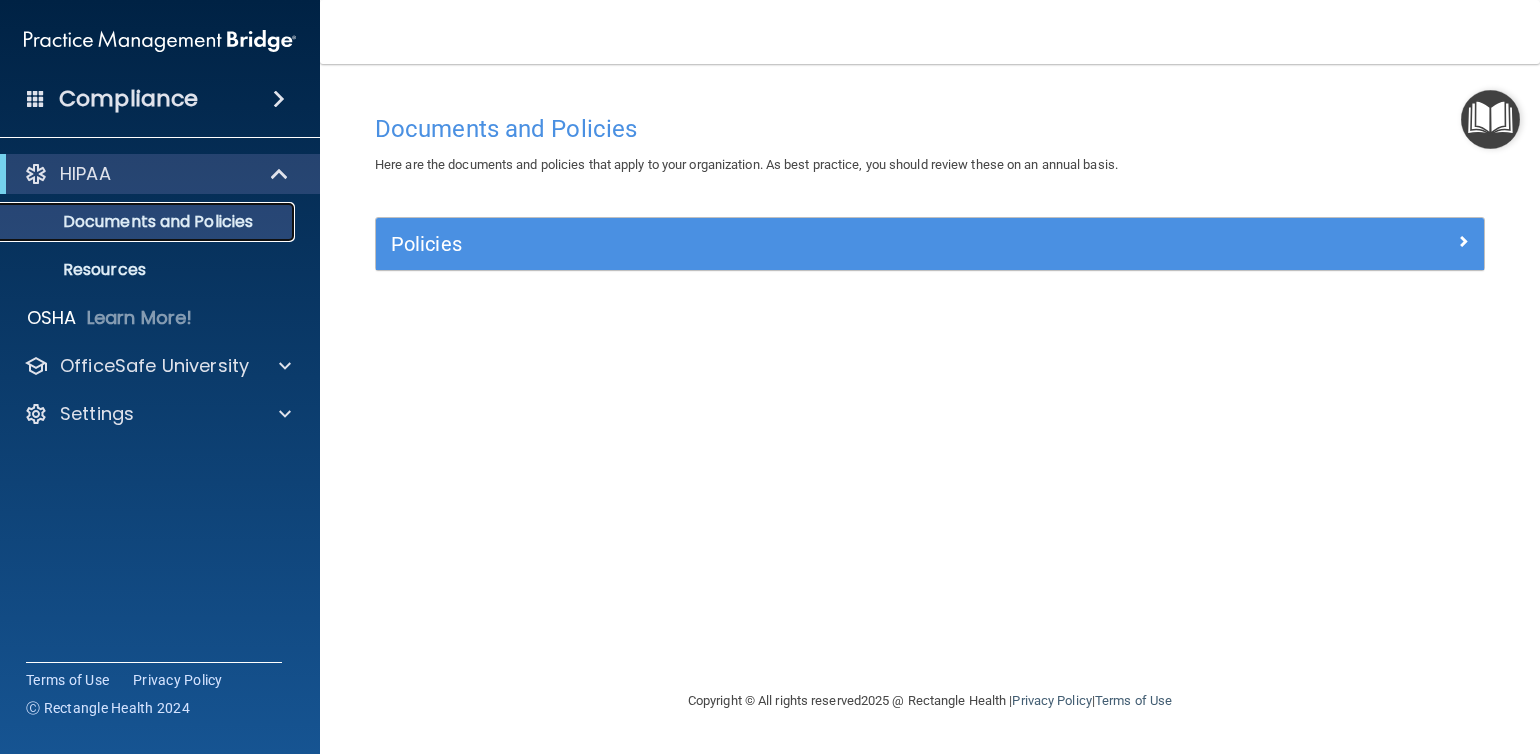 click on "Documents and Policies" at bounding box center [149, 222] 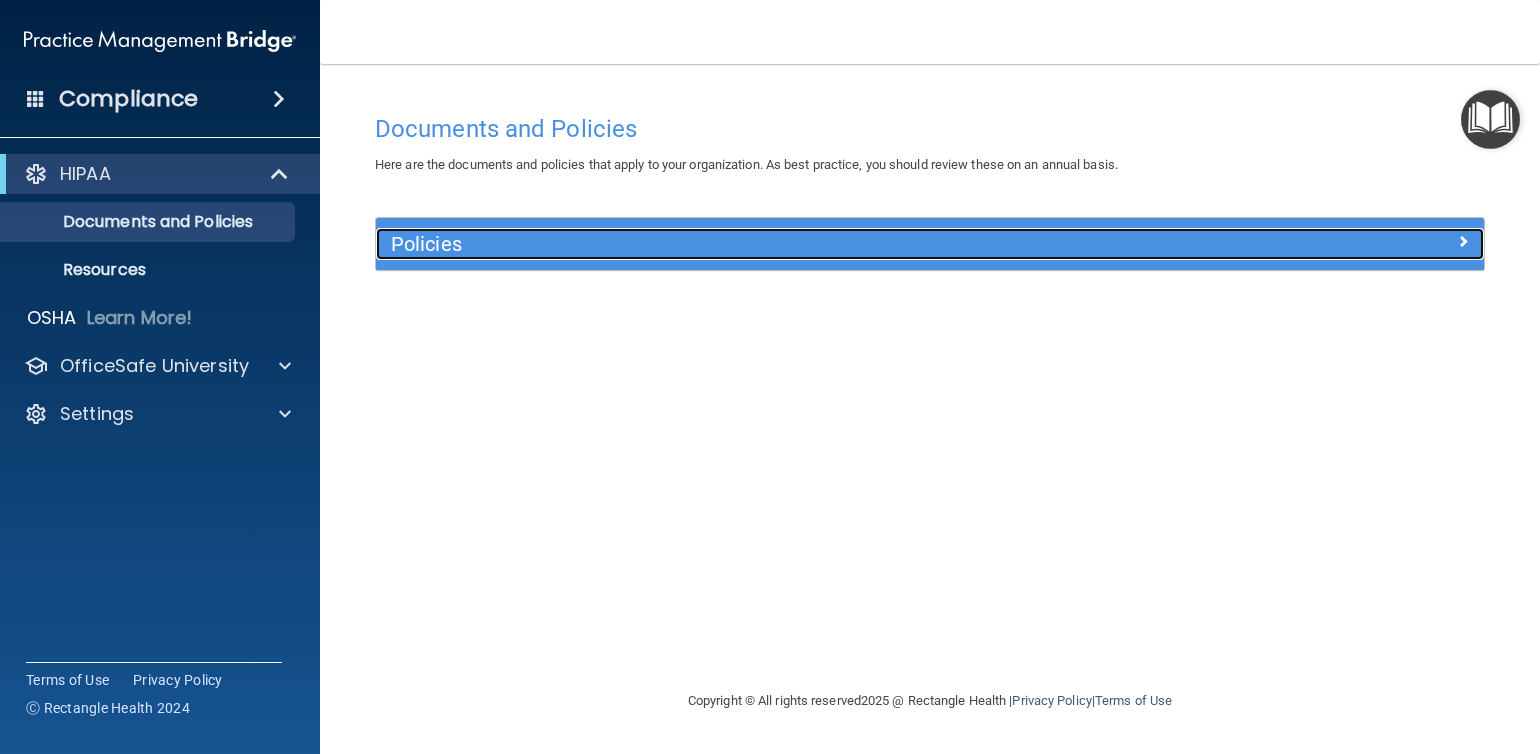 click at bounding box center [1463, 241] 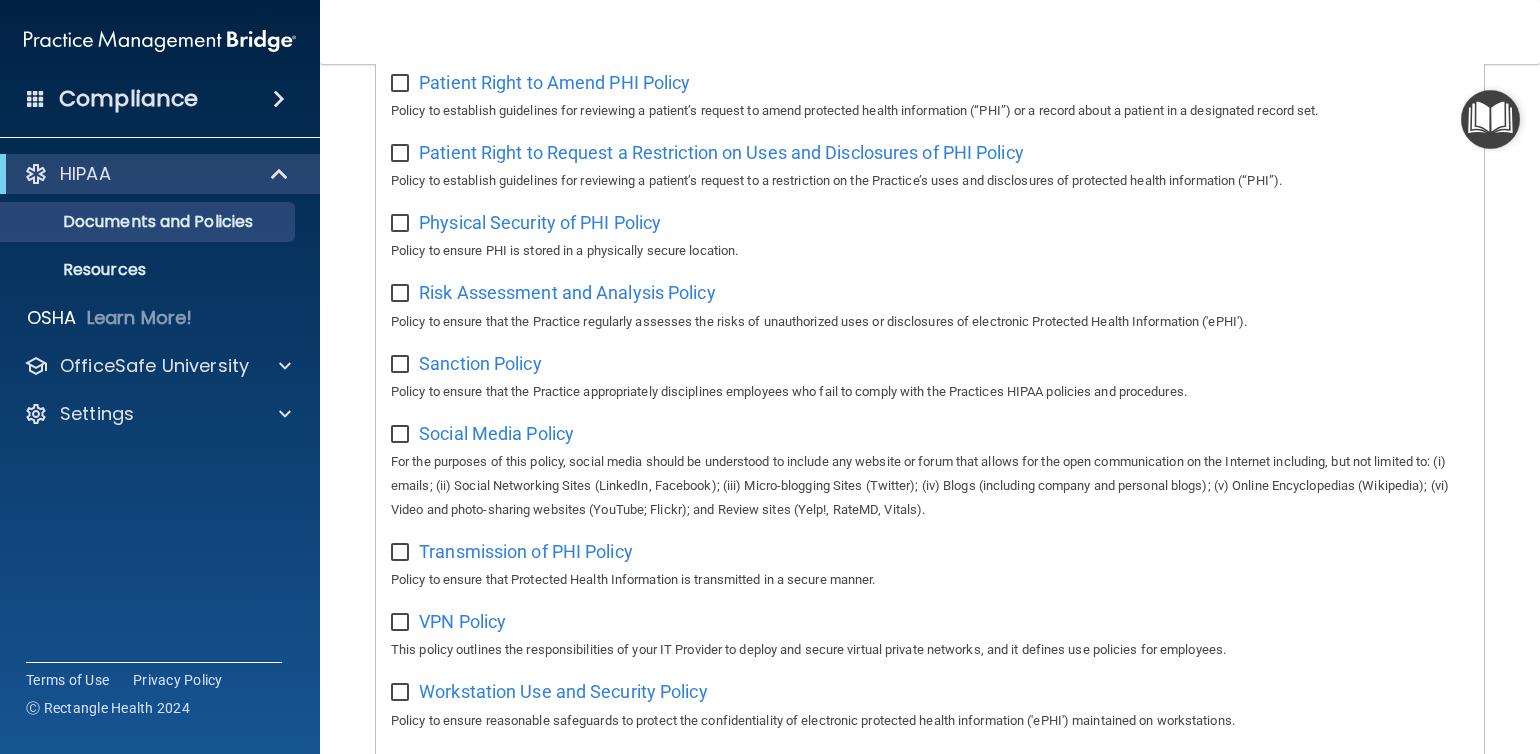 scroll, scrollTop: 1290, scrollLeft: 0, axis: vertical 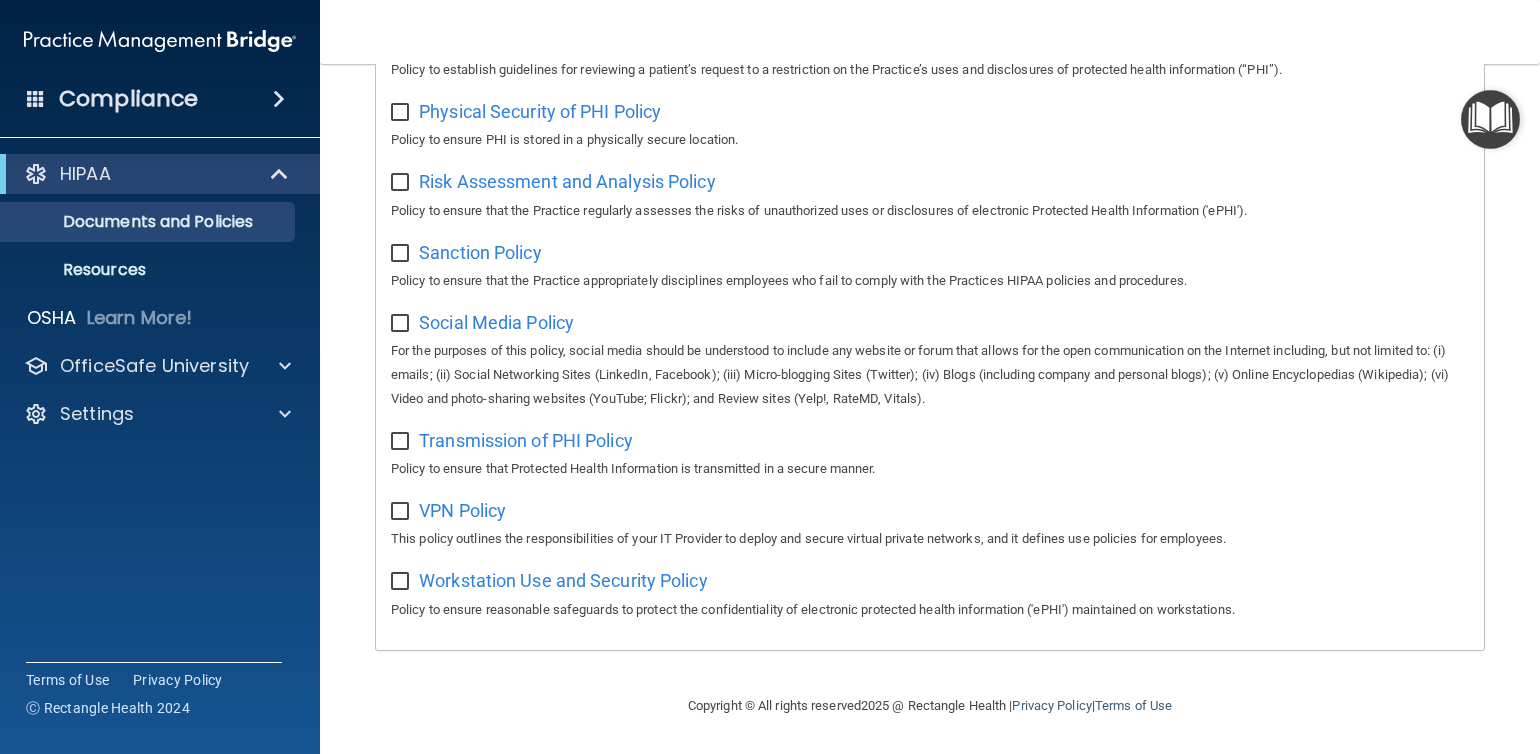 click on "Compliance" at bounding box center (128, 99) 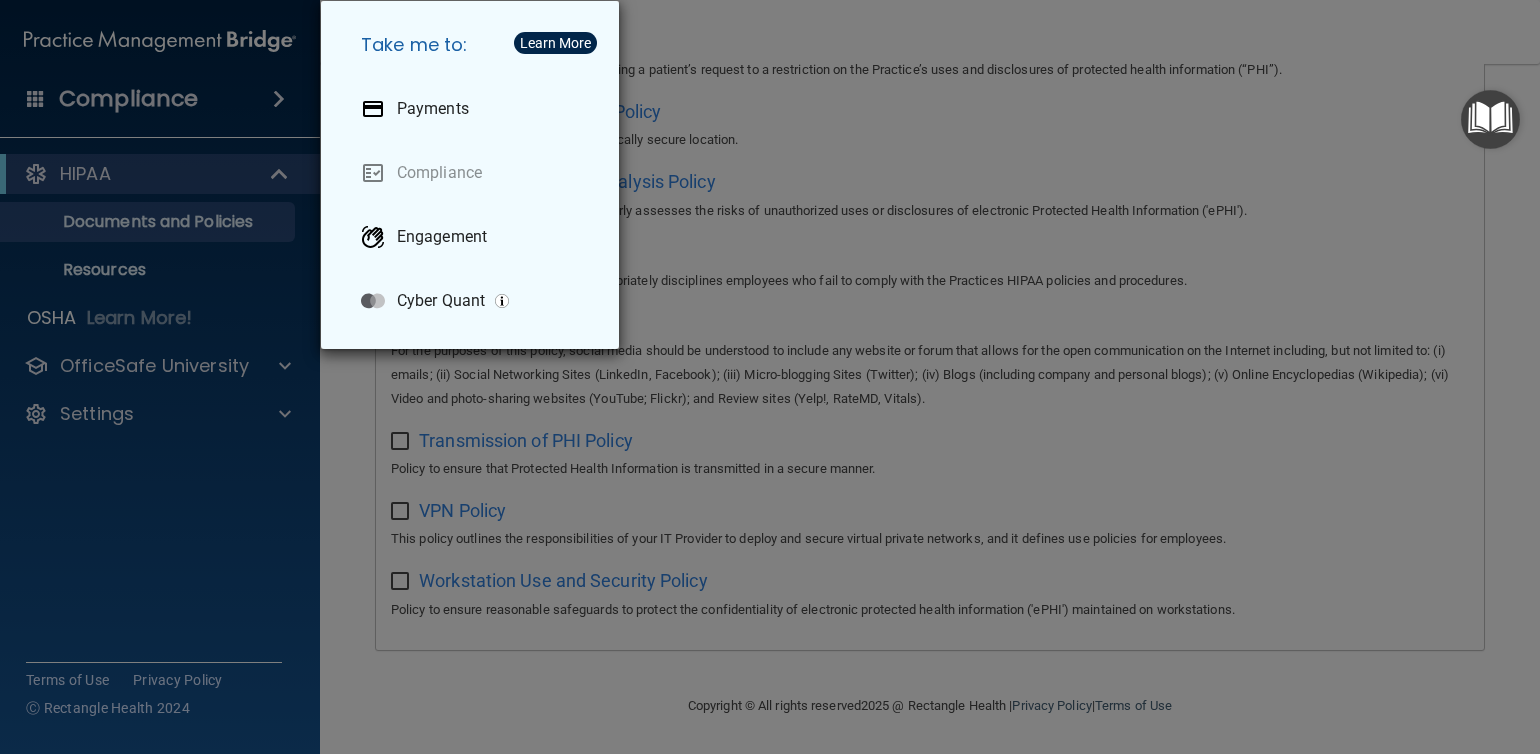 click on "Take me to:             Payments                   Compliance                     Engagement                     Cyber Quant" at bounding box center [770, 377] 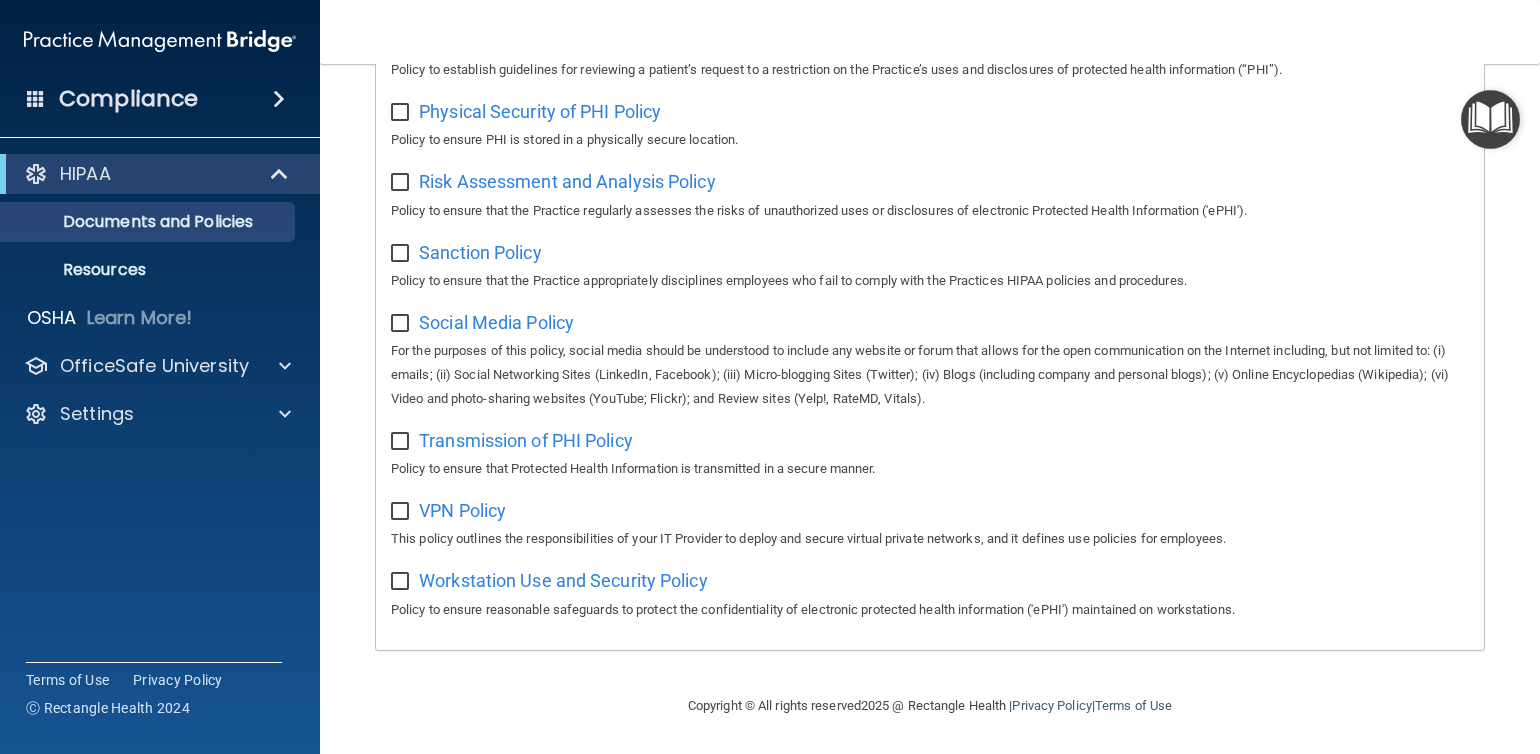 click at bounding box center [279, 99] 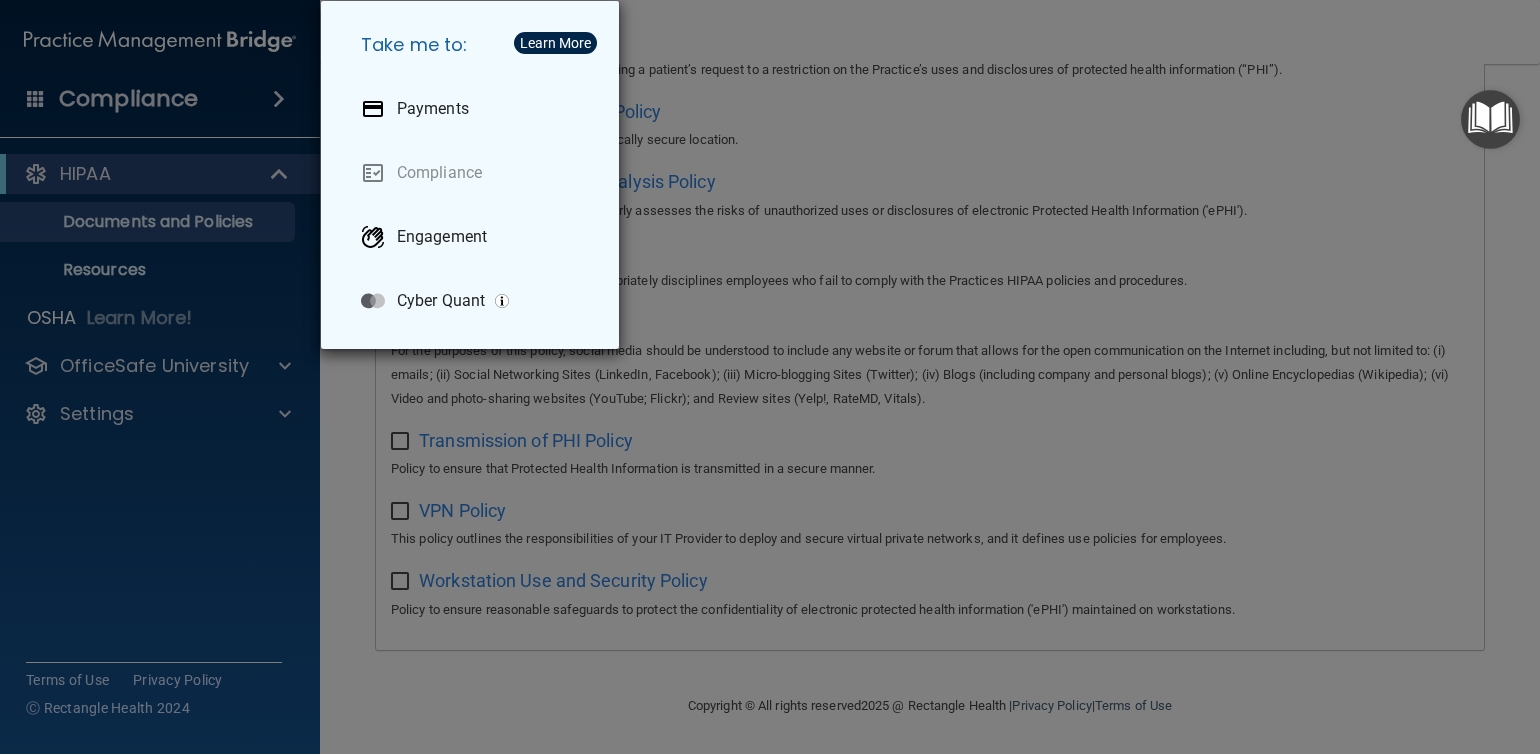 click on "Take me to:             Payments                   Compliance                     Engagement                     Cyber Quant" at bounding box center [770, 377] 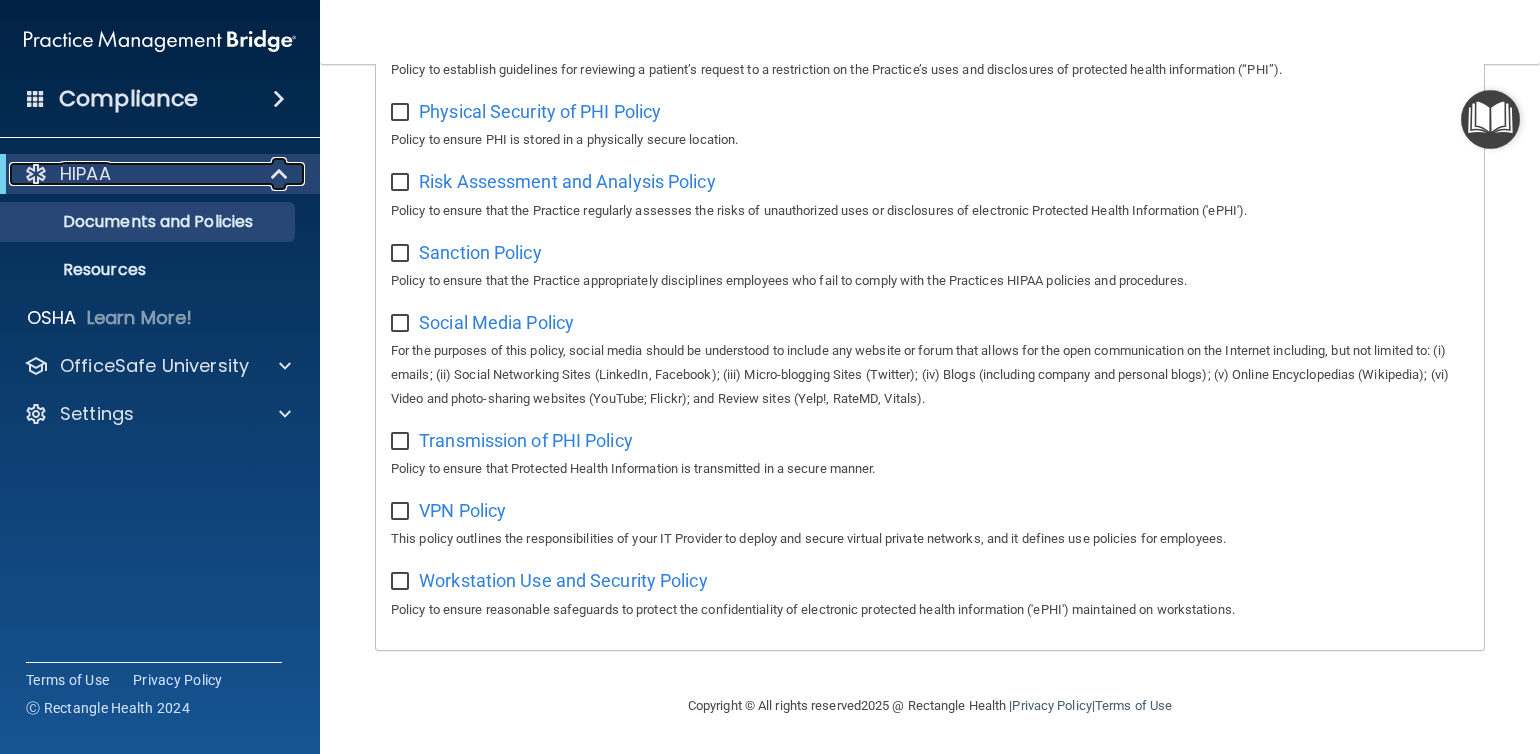 click at bounding box center (36, 174) 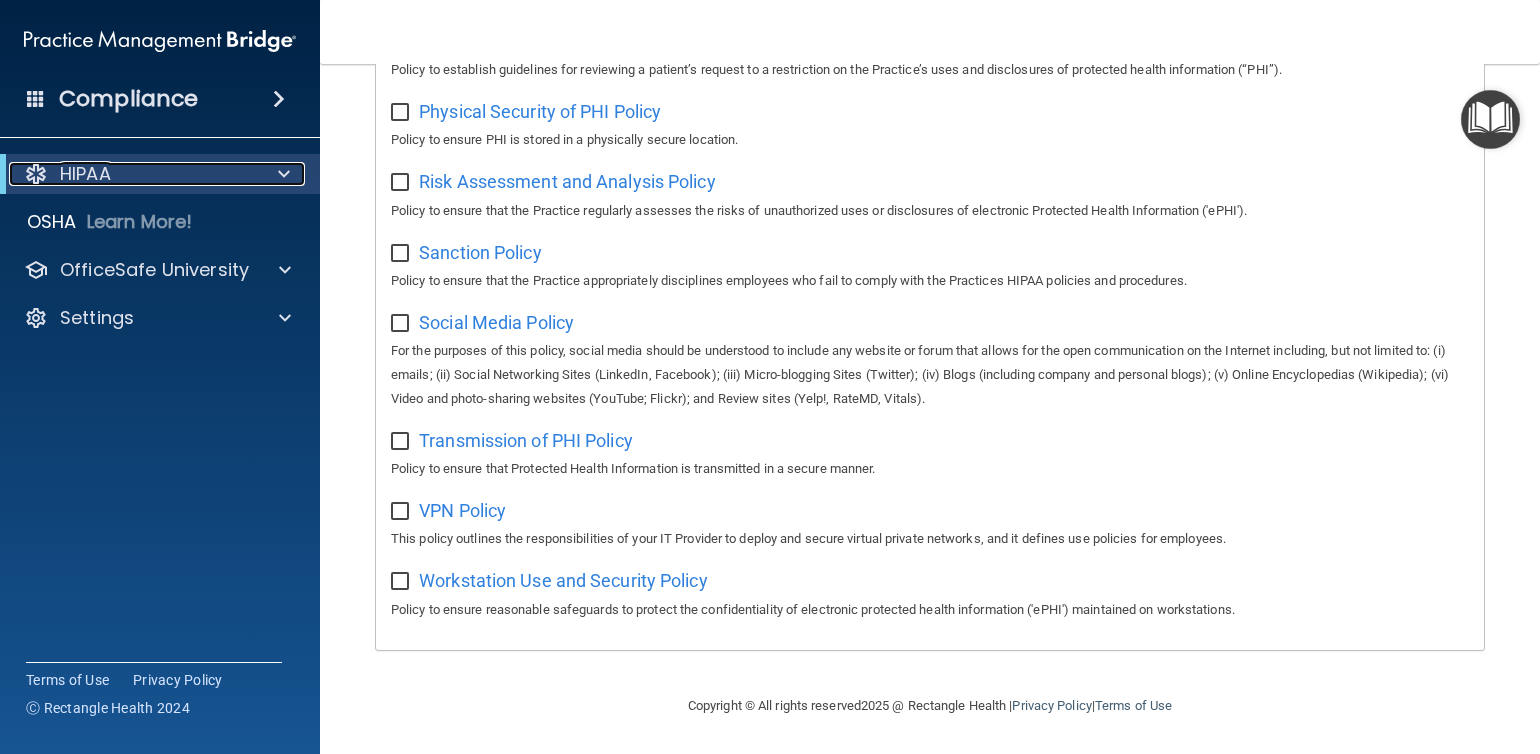 click at bounding box center [36, 174] 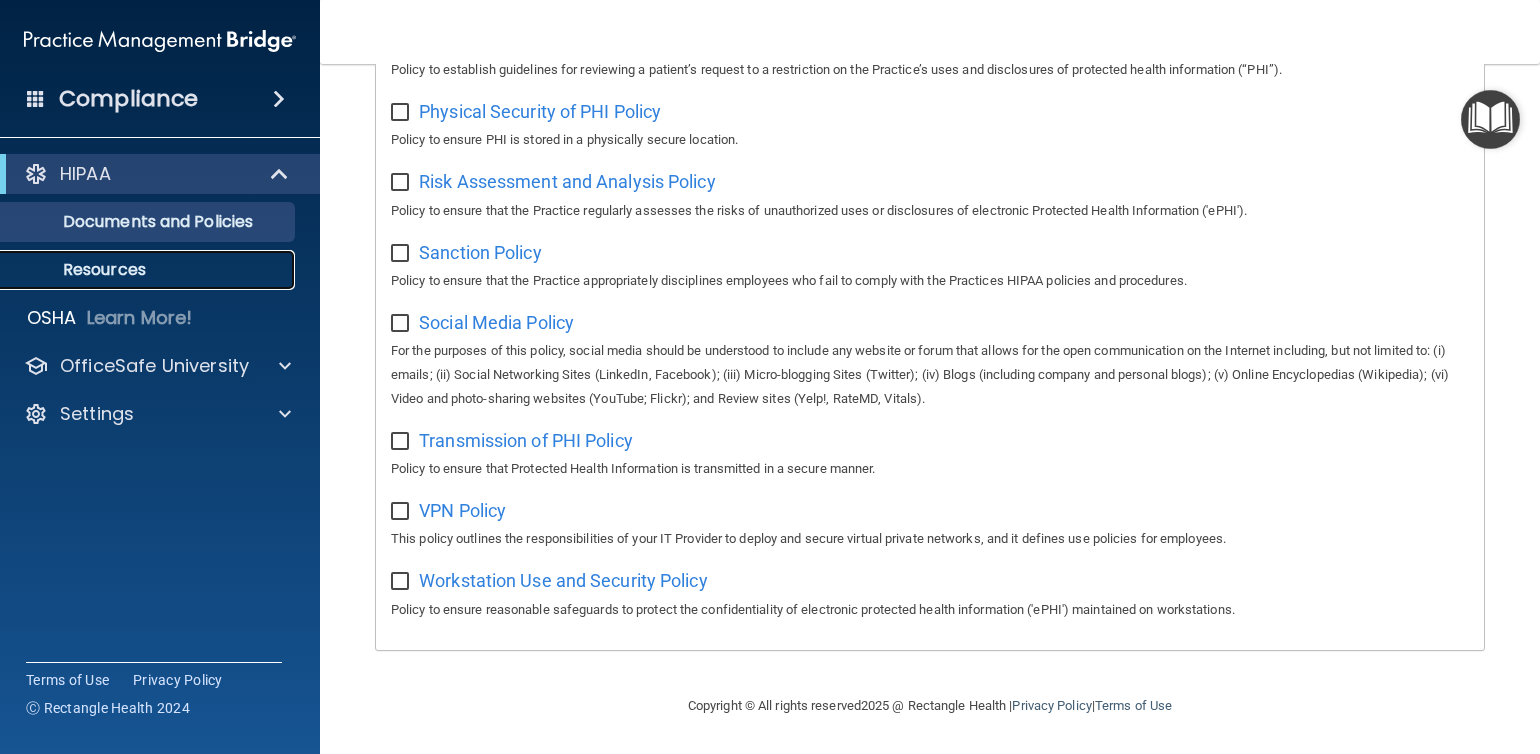 click on "Resources" at bounding box center (149, 270) 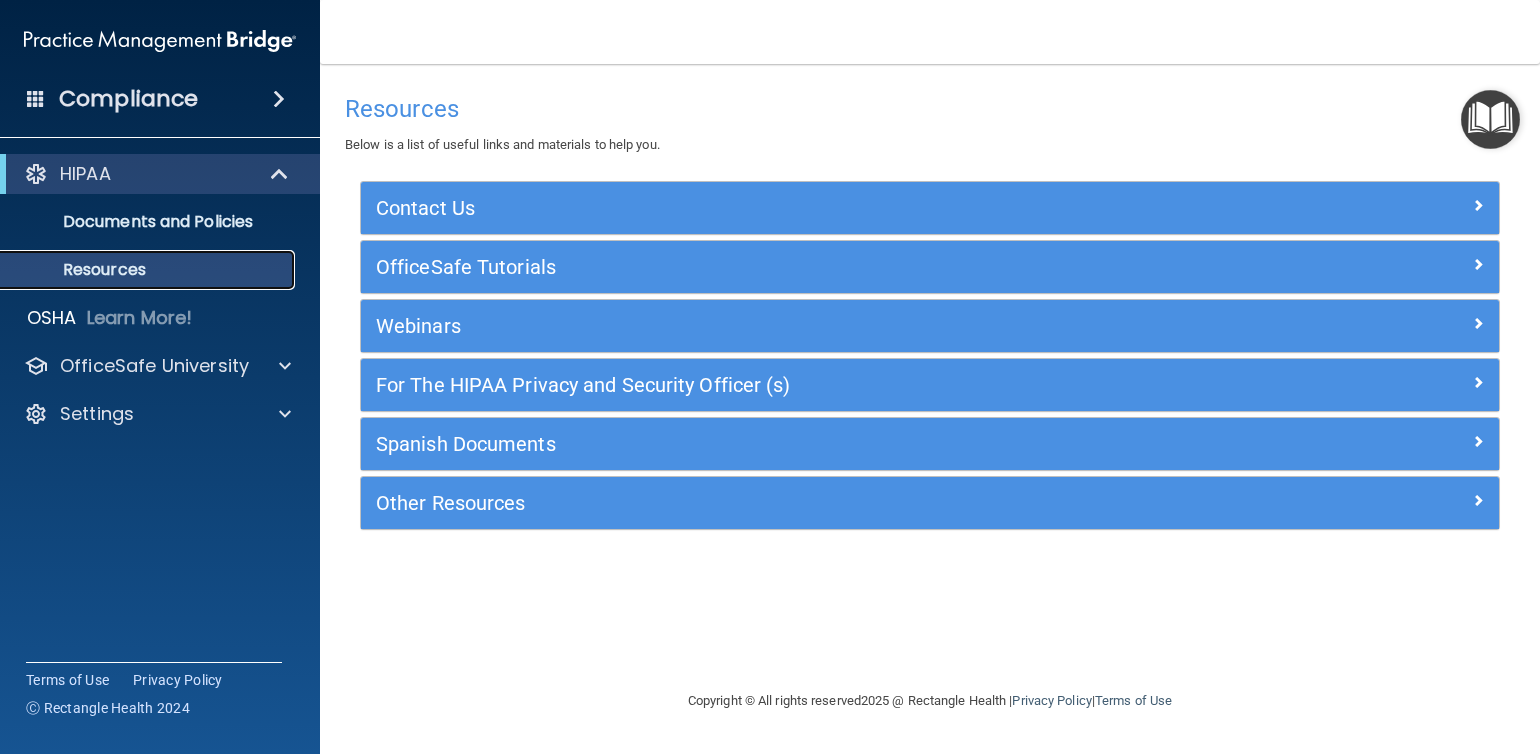 scroll, scrollTop: 0, scrollLeft: 0, axis: both 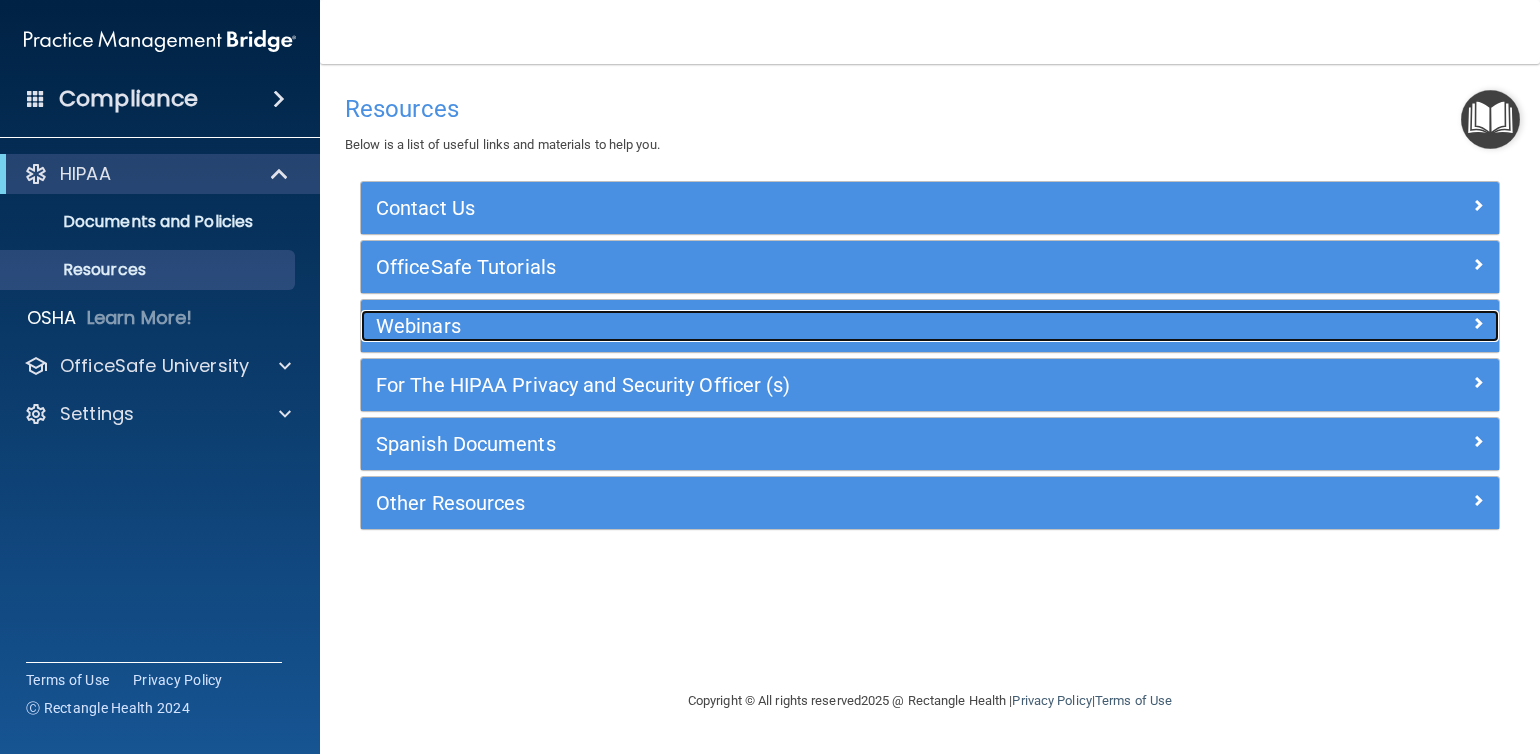click on "Webinars" at bounding box center [788, 326] 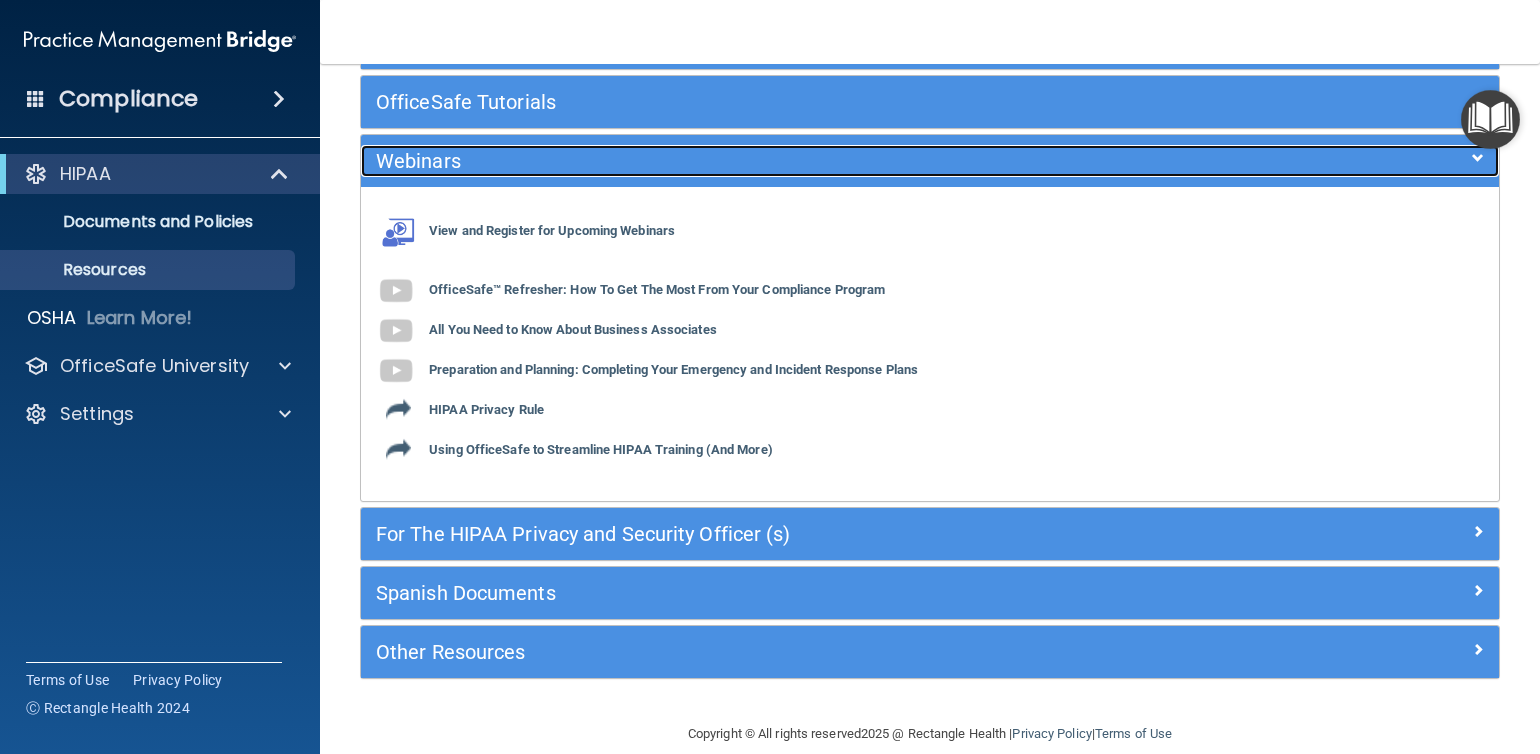 scroll, scrollTop: 190, scrollLeft: 0, axis: vertical 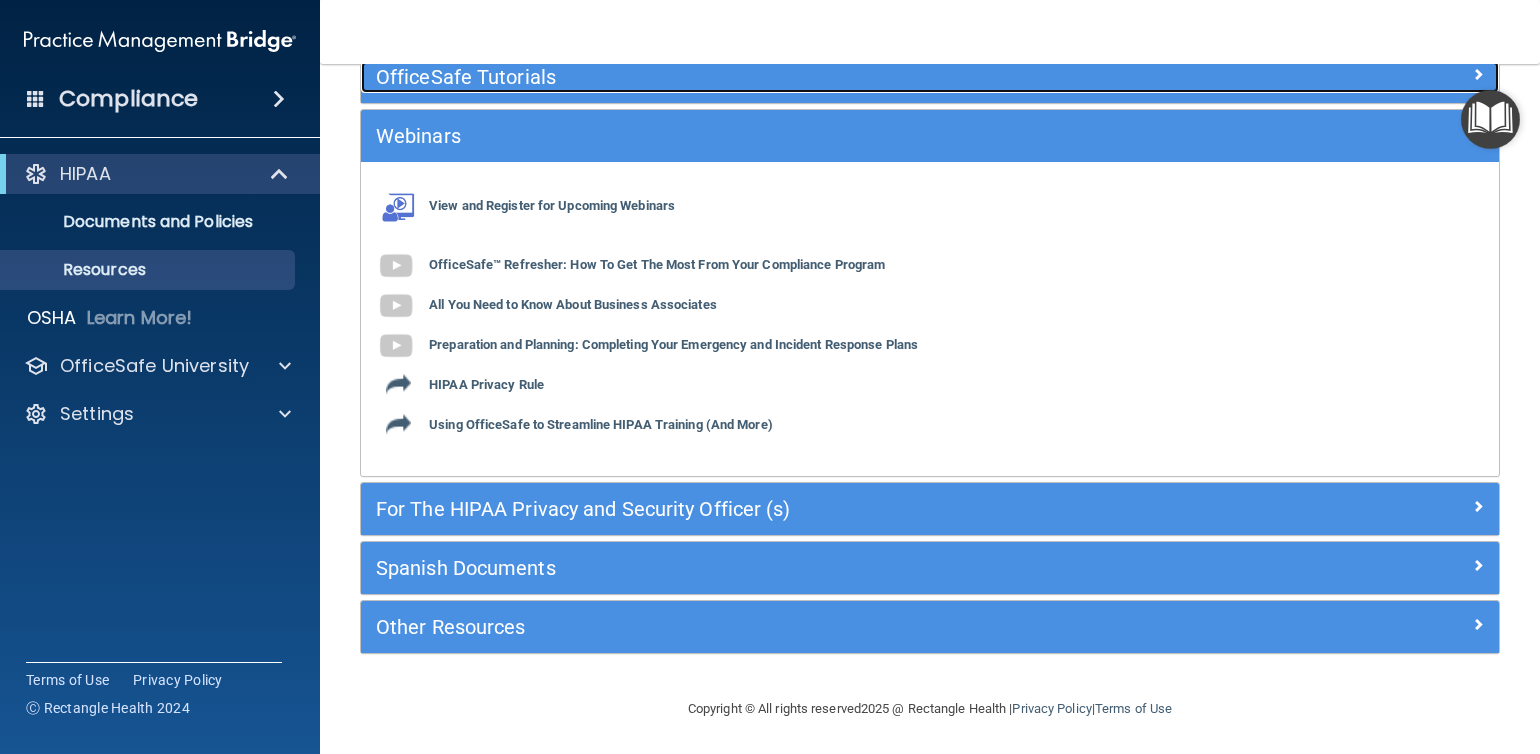 click on "OfficeSafe Tutorials" at bounding box center [788, 77] 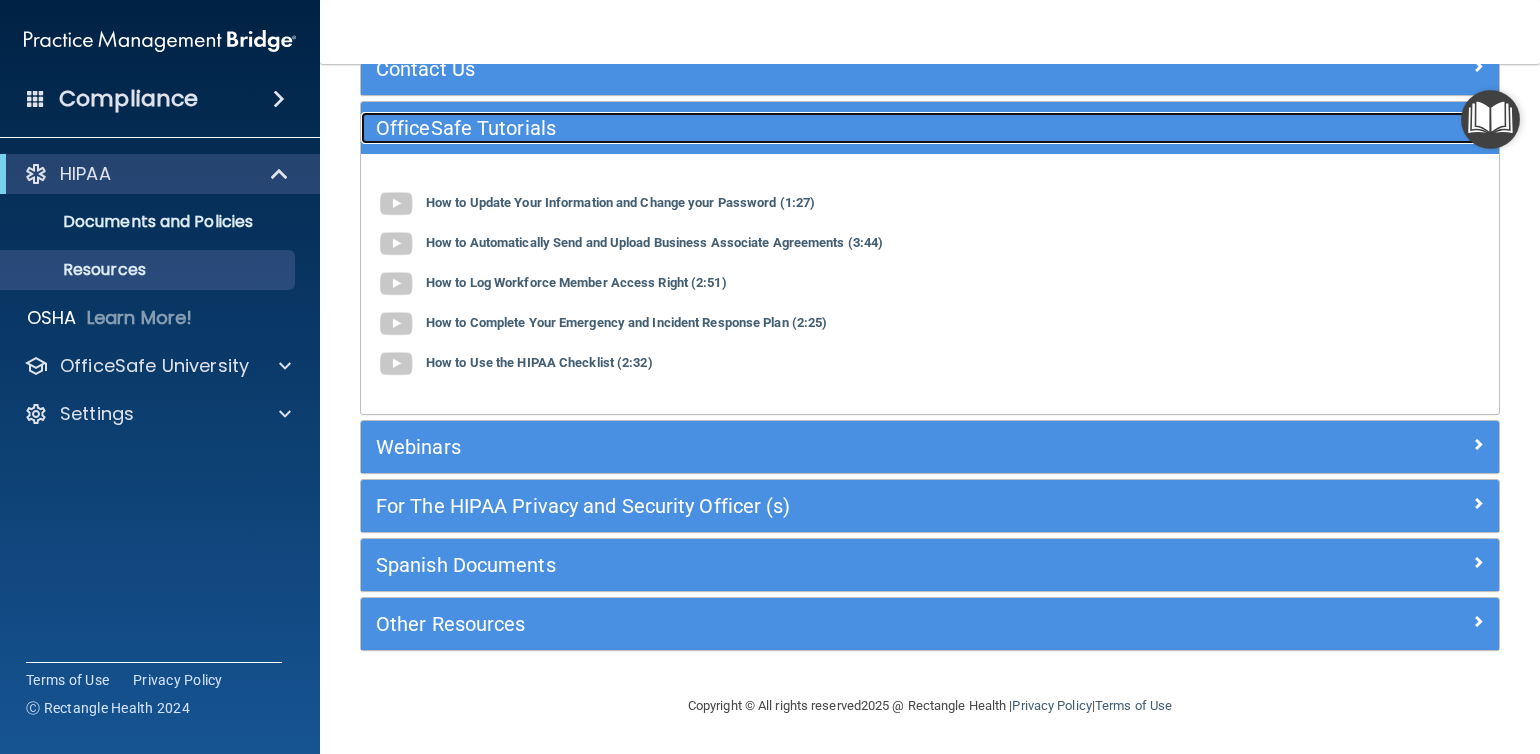 scroll, scrollTop: 136, scrollLeft: 0, axis: vertical 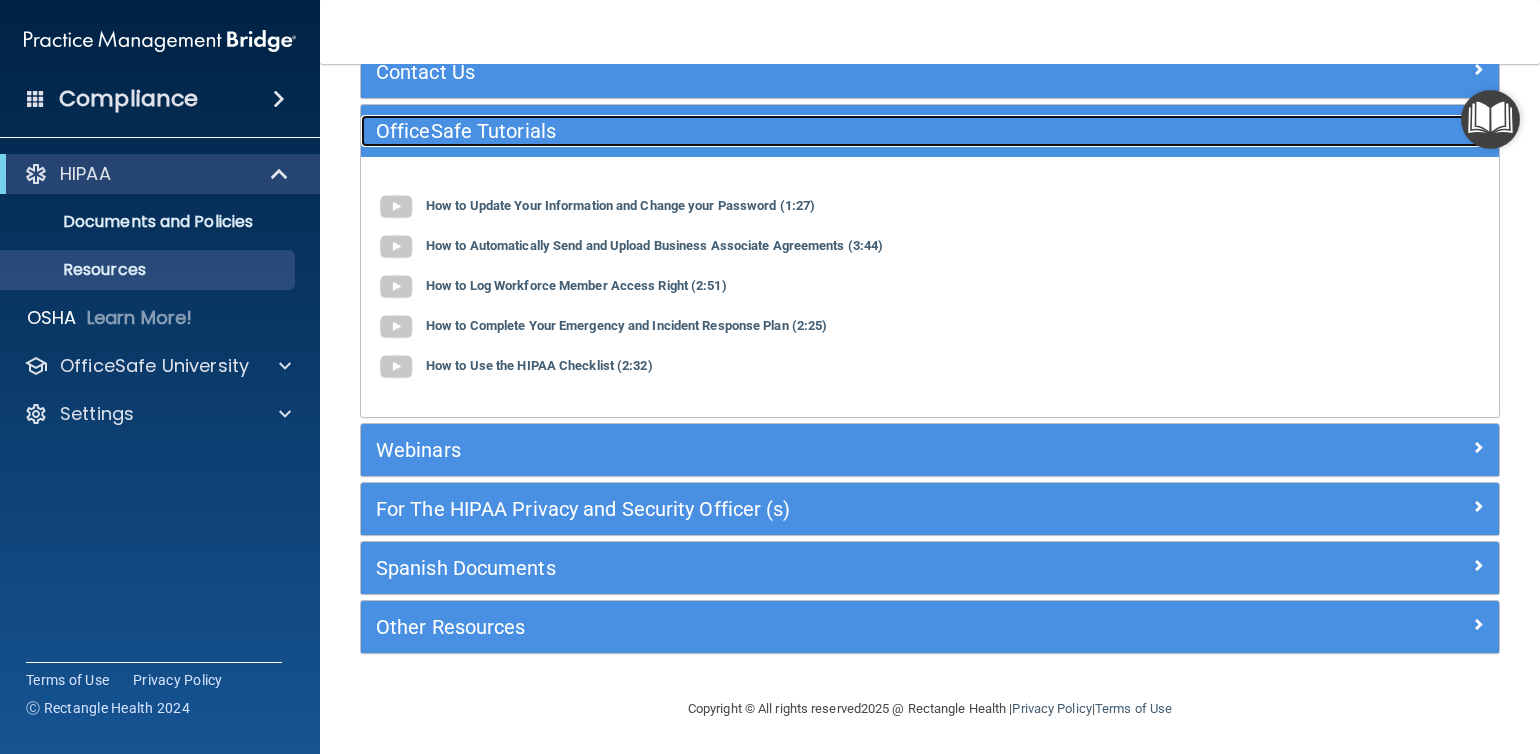 click on "OfficeSafe Tutorials" at bounding box center [788, 131] 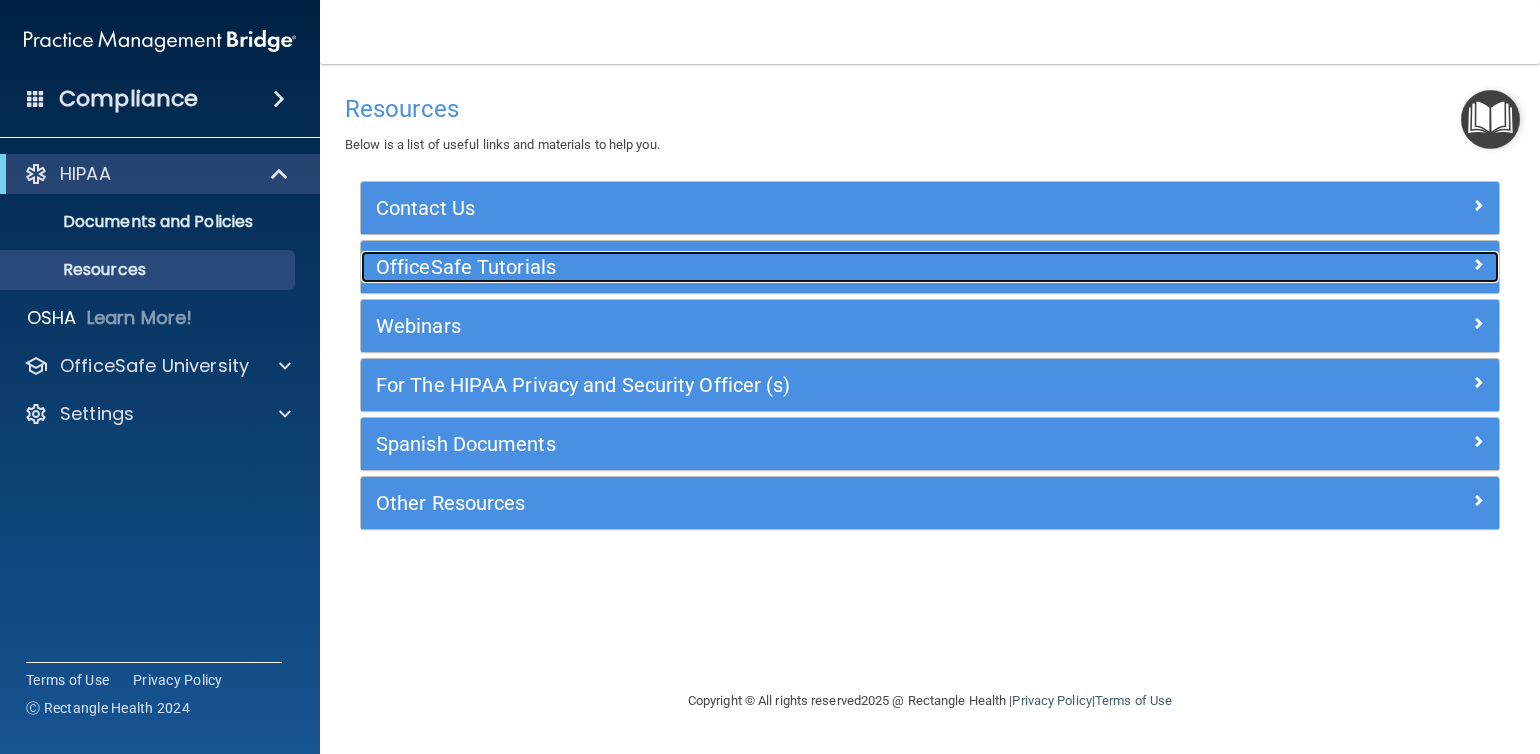 scroll, scrollTop: 0, scrollLeft: 0, axis: both 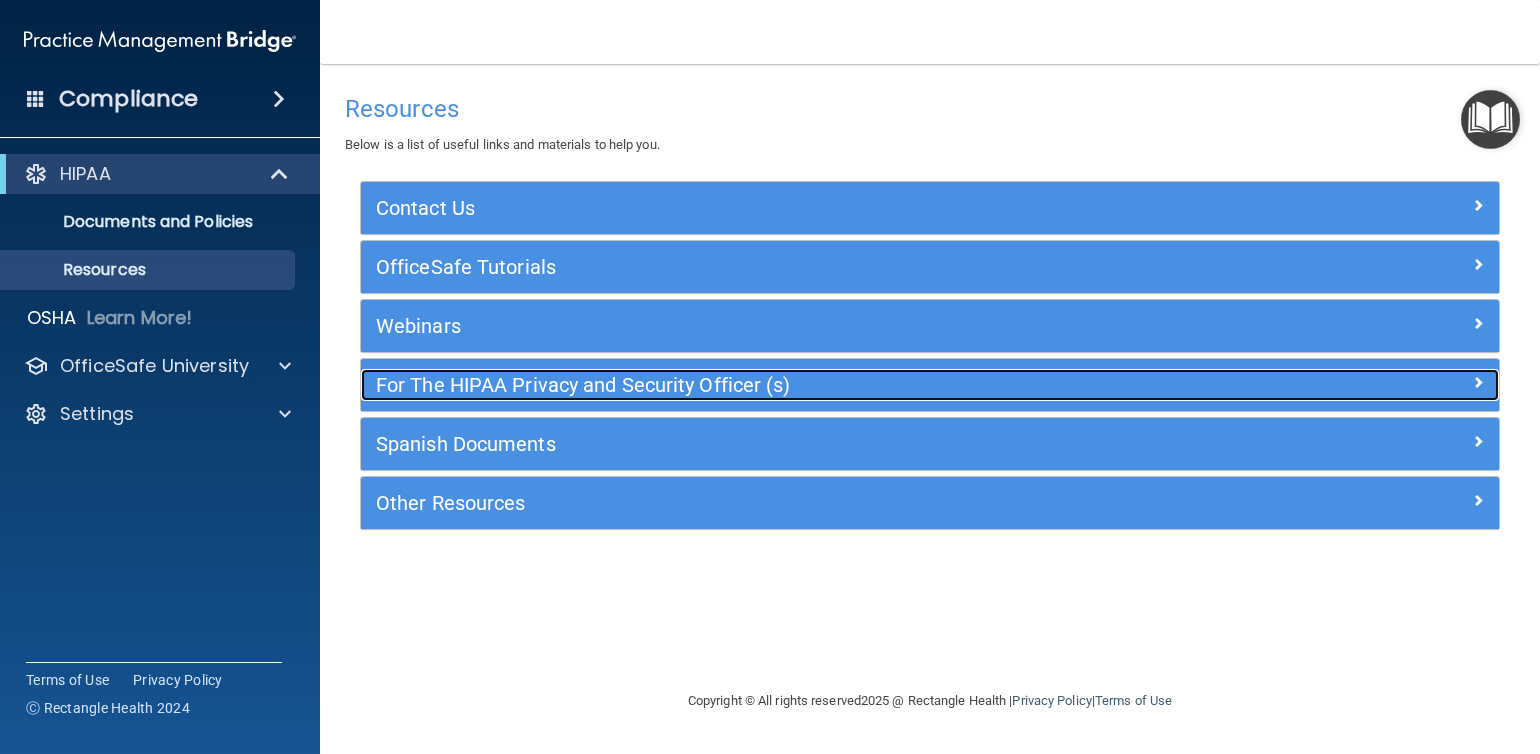click on "For The HIPAA Privacy and Security Officer (s)" at bounding box center (788, 385) 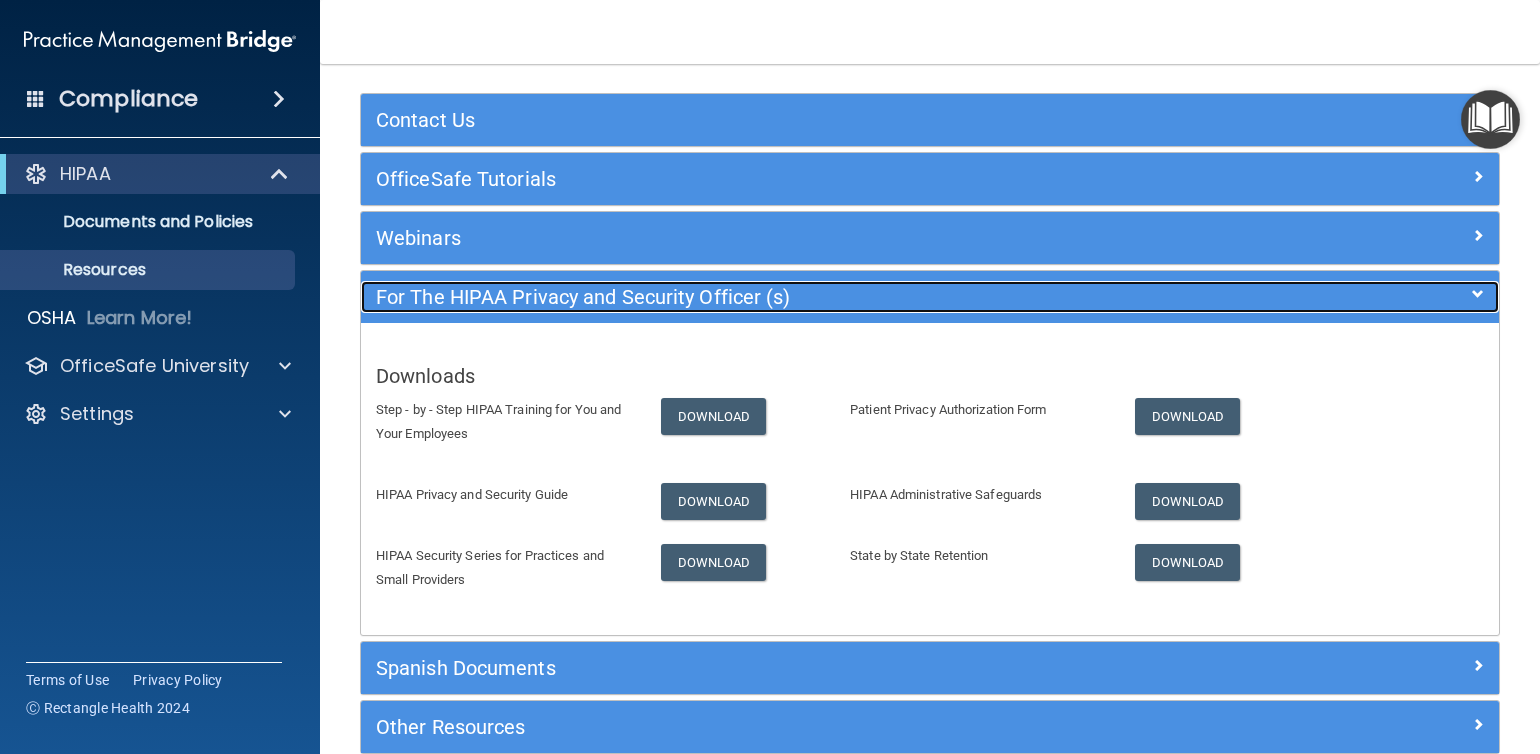 scroll, scrollTop: 0, scrollLeft: 0, axis: both 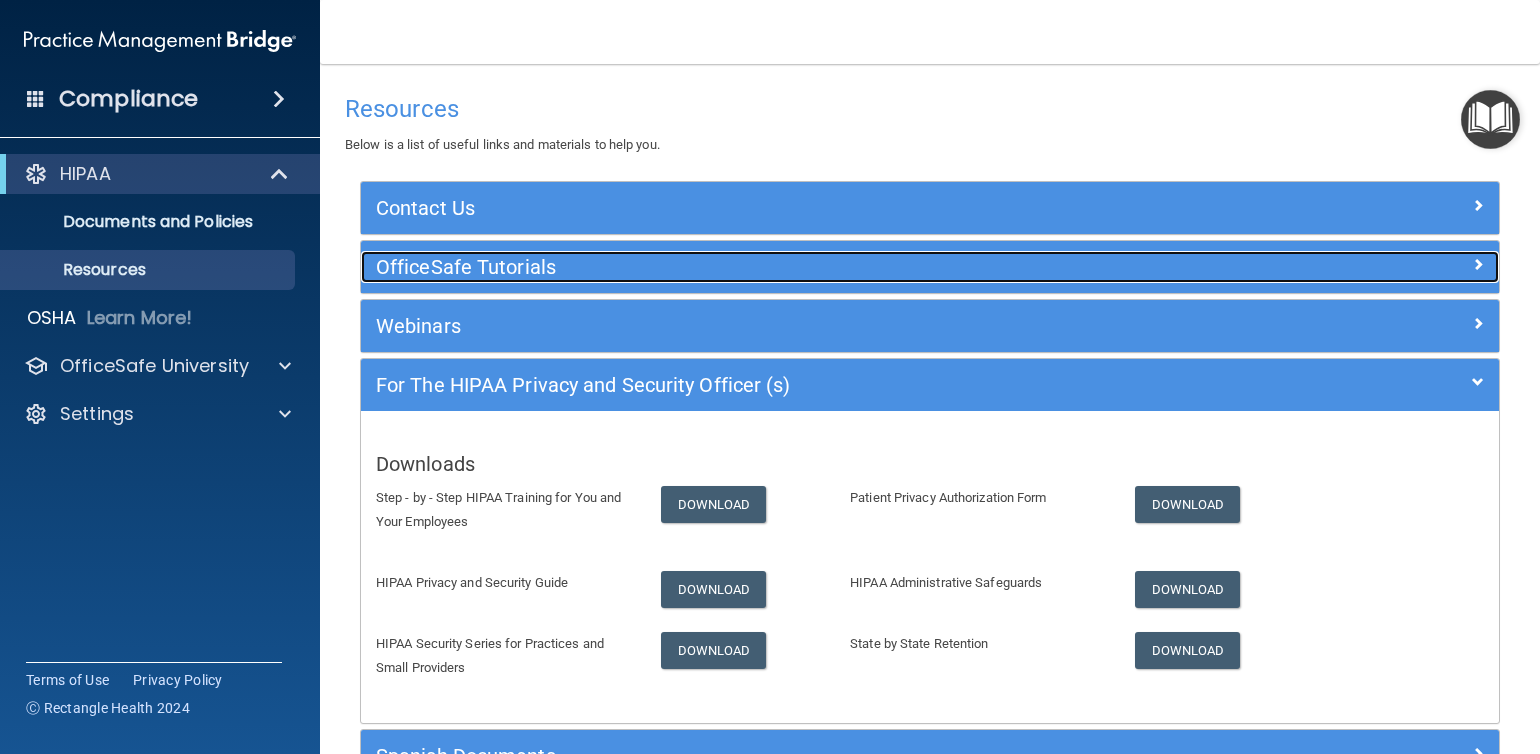 click on "OfficeSafe Tutorials" at bounding box center [788, 267] 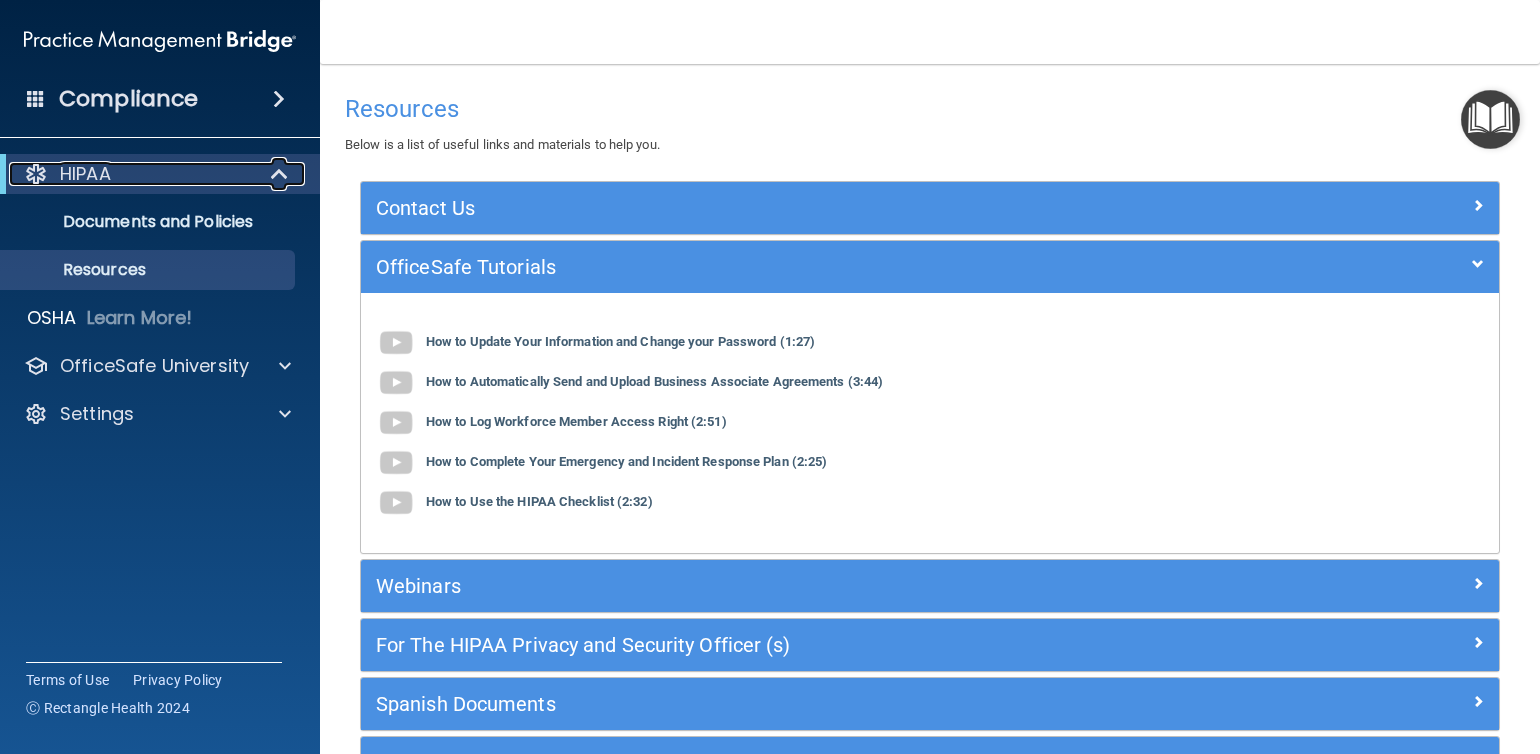 click on "HIPAA" at bounding box center [132, 174] 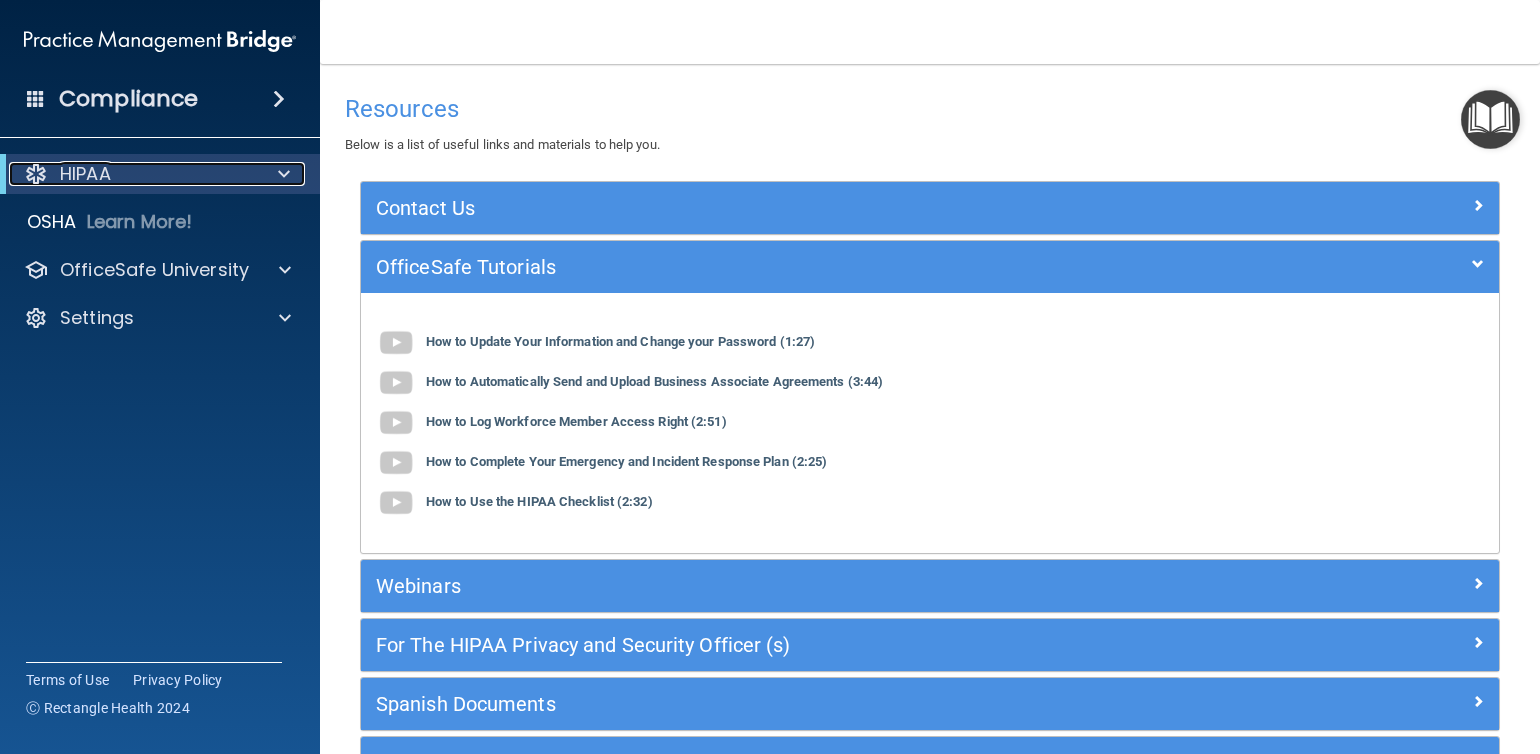 click on "HIPAA" at bounding box center [132, 174] 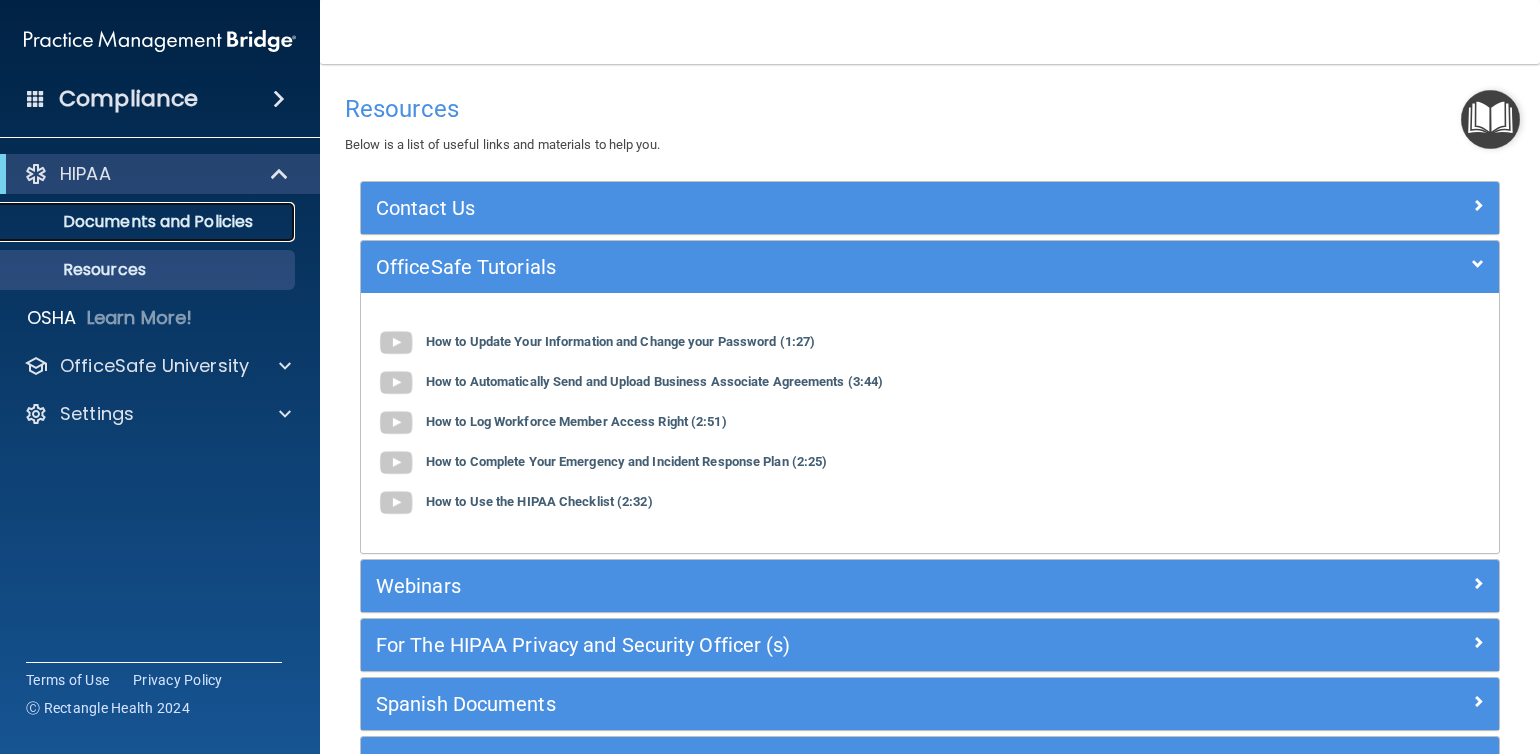 click on "Documents and Policies" at bounding box center [149, 222] 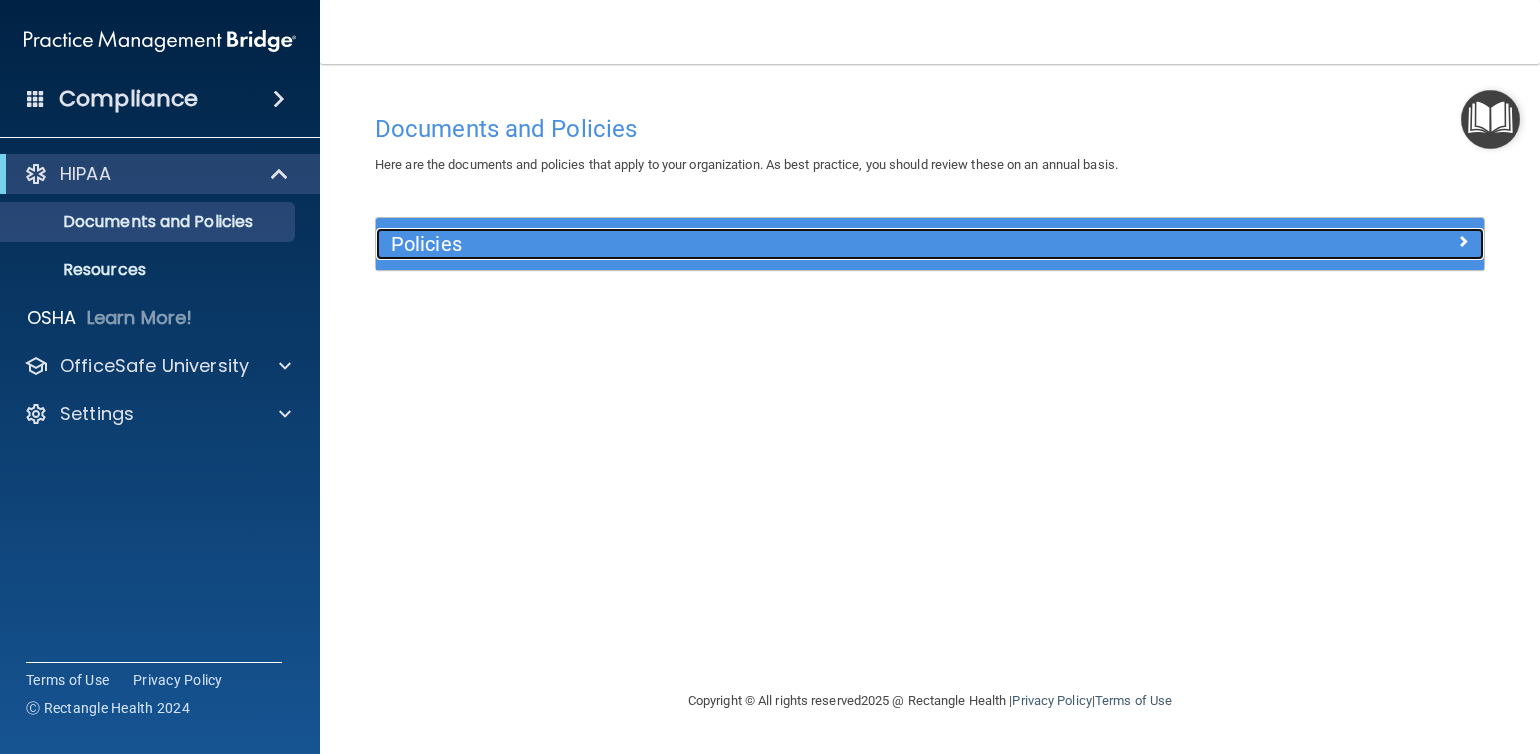 click on "Policies" at bounding box center (791, 244) 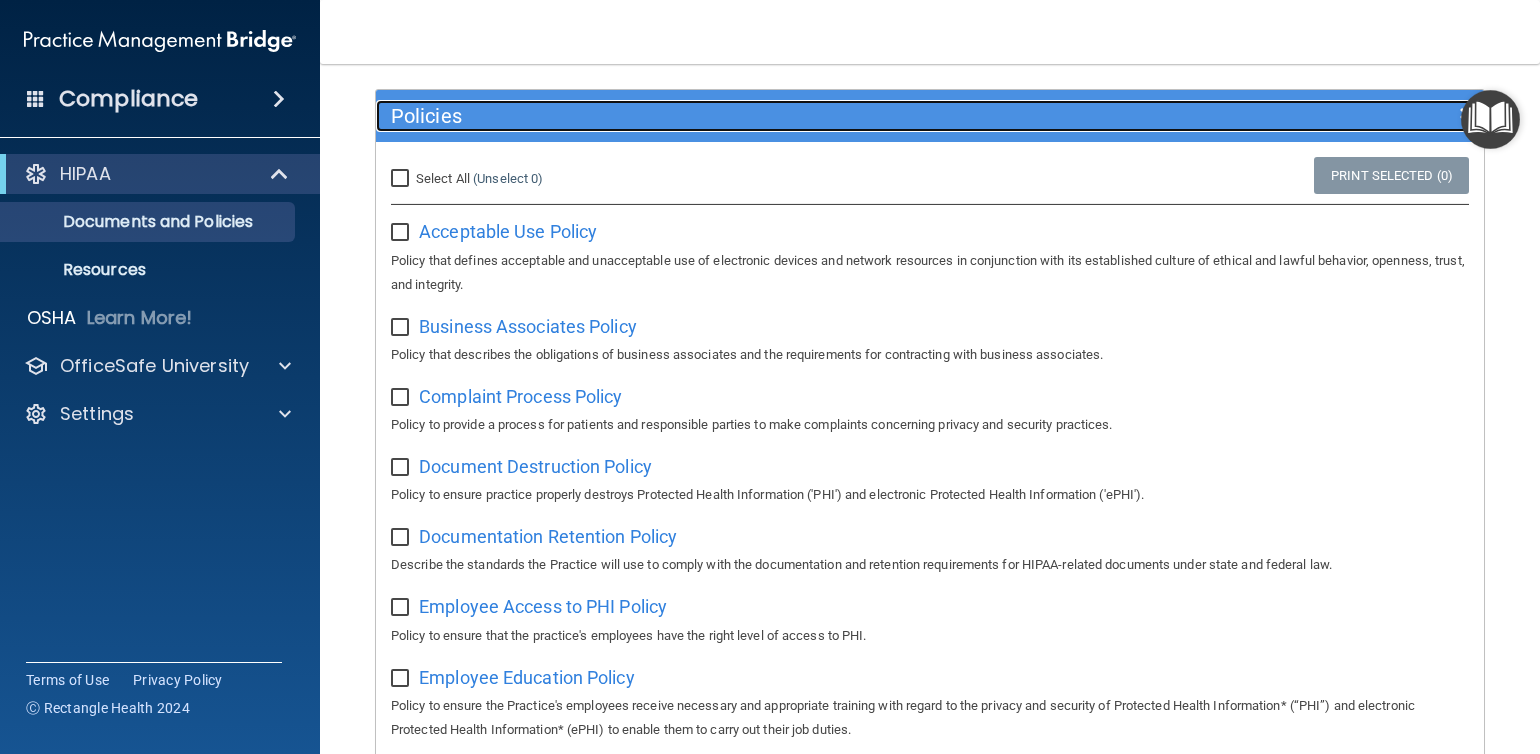 scroll, scrollTop: 0, scrollLeft: 0, axis: both 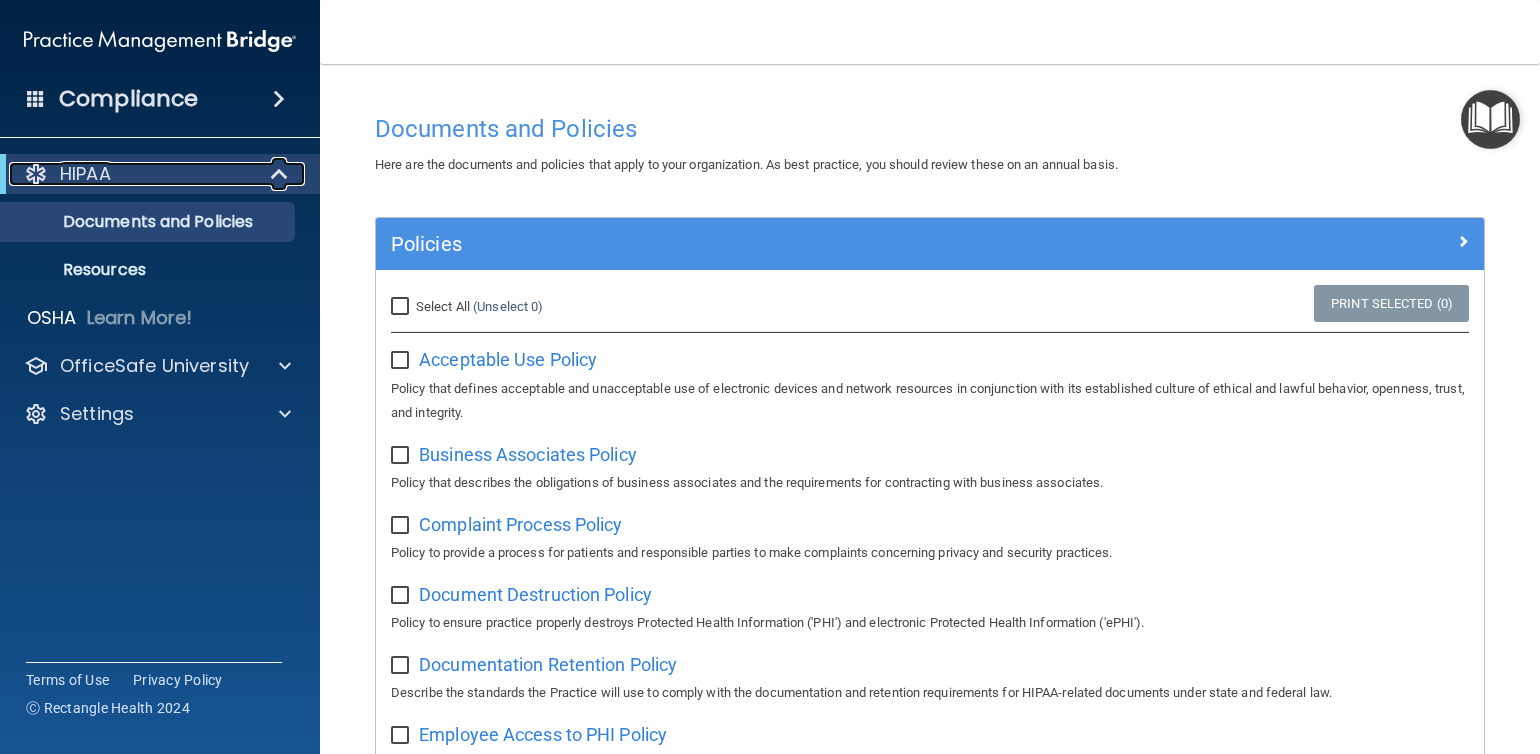 click on "HIPAA" at bounding box center (85, 174) 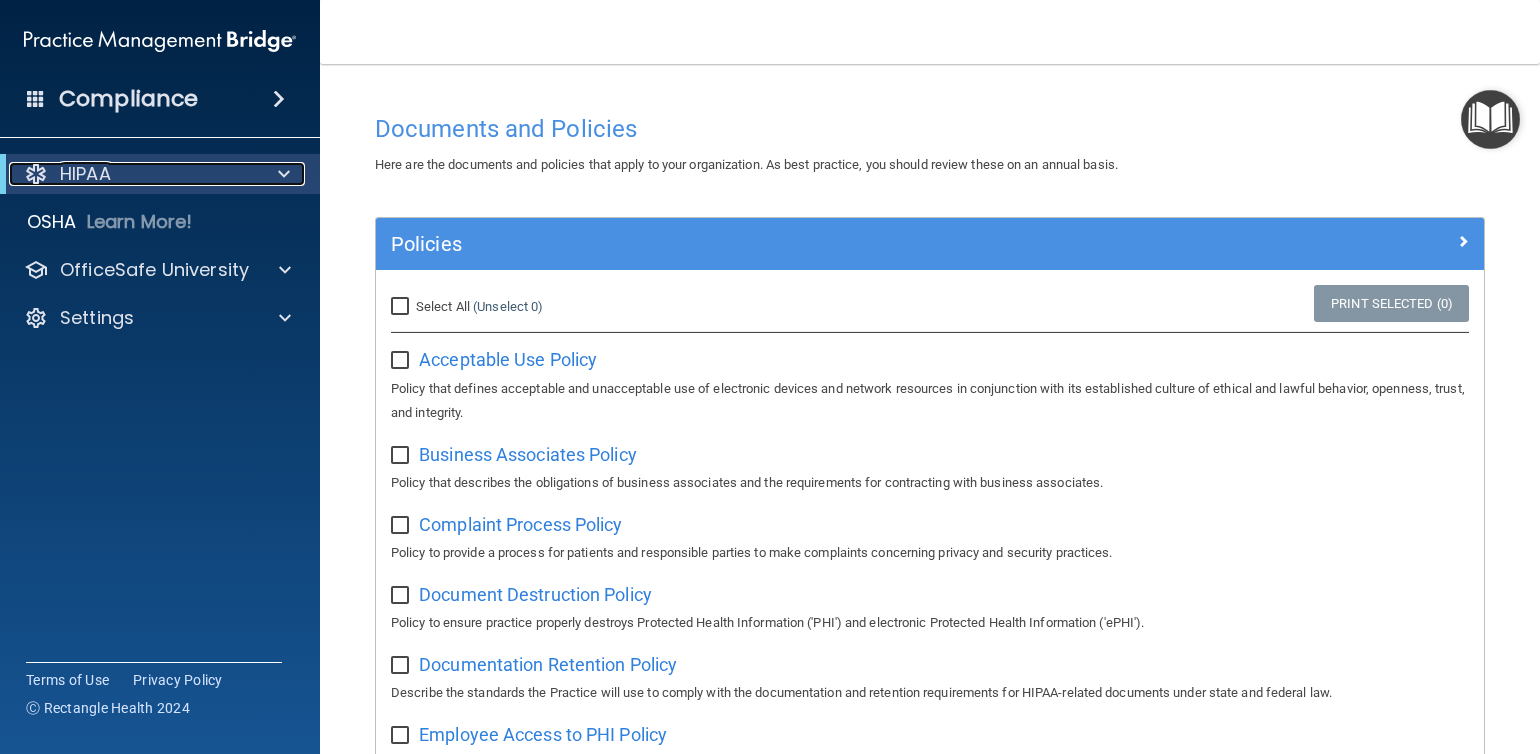 click on "HIPAA" at bounding box center [85, 174] 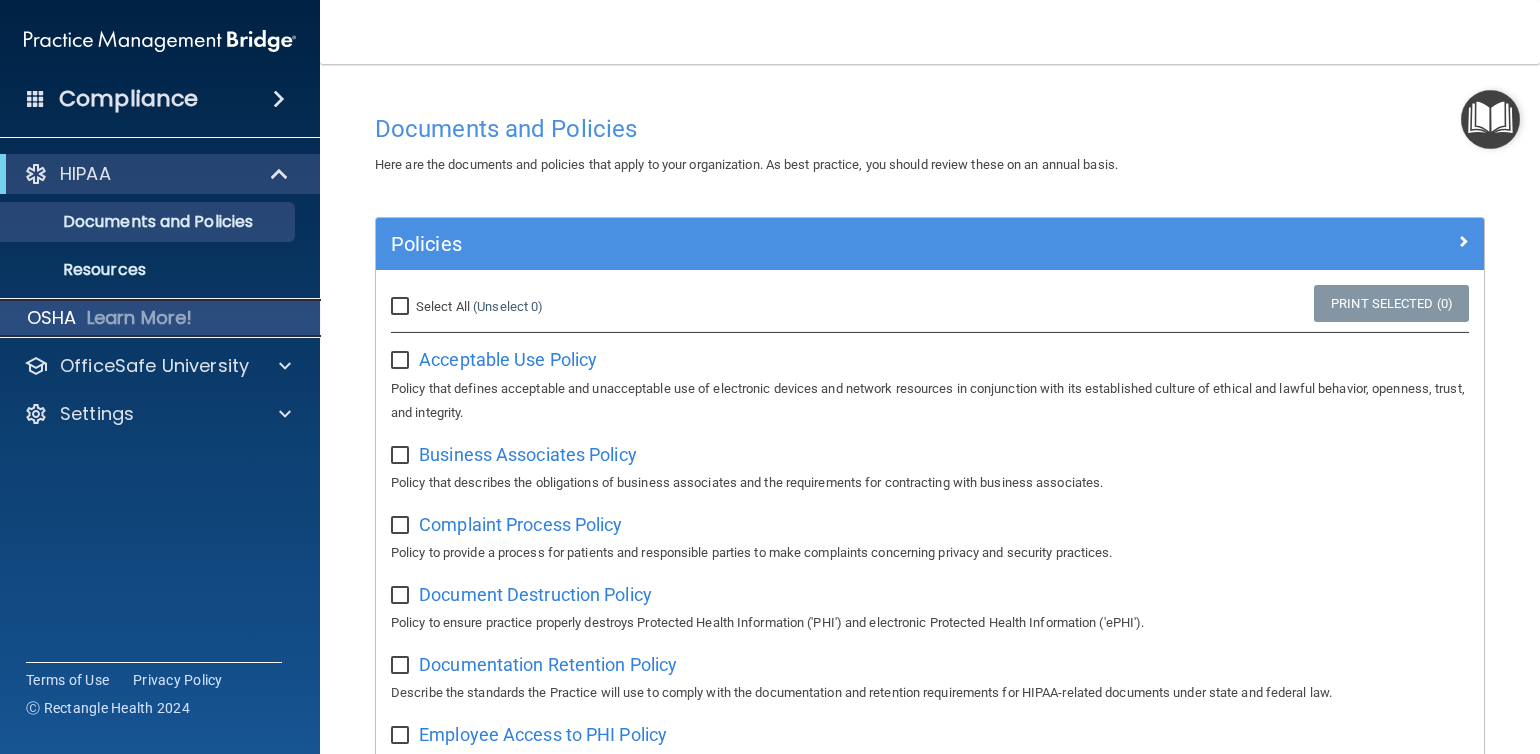 click on "OSHA" at bounding box center [52, 318] 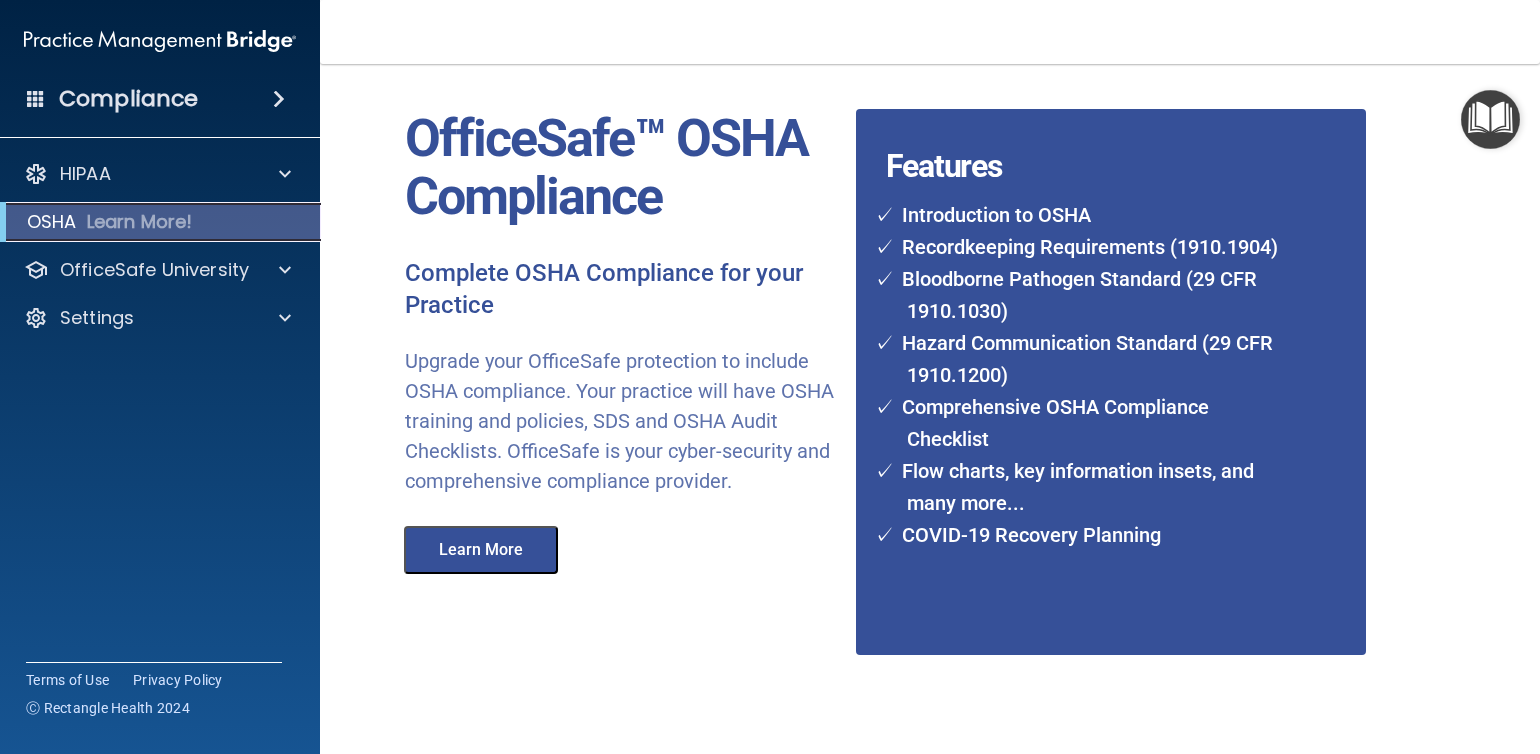 scroll, scrollTop: 0, scrollLeft: 0, axis: both 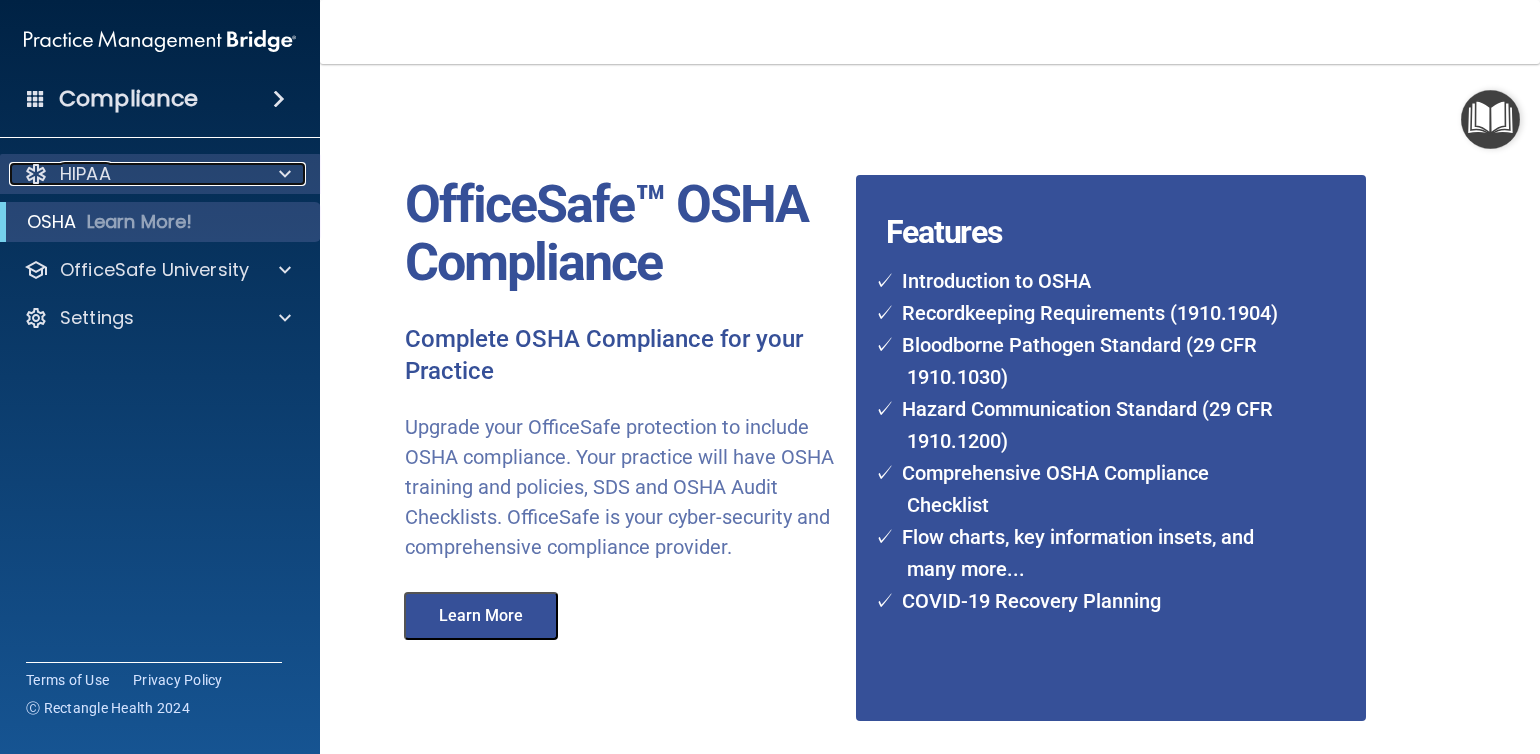 click on "HIPAA" at bounding box center [133, 174] 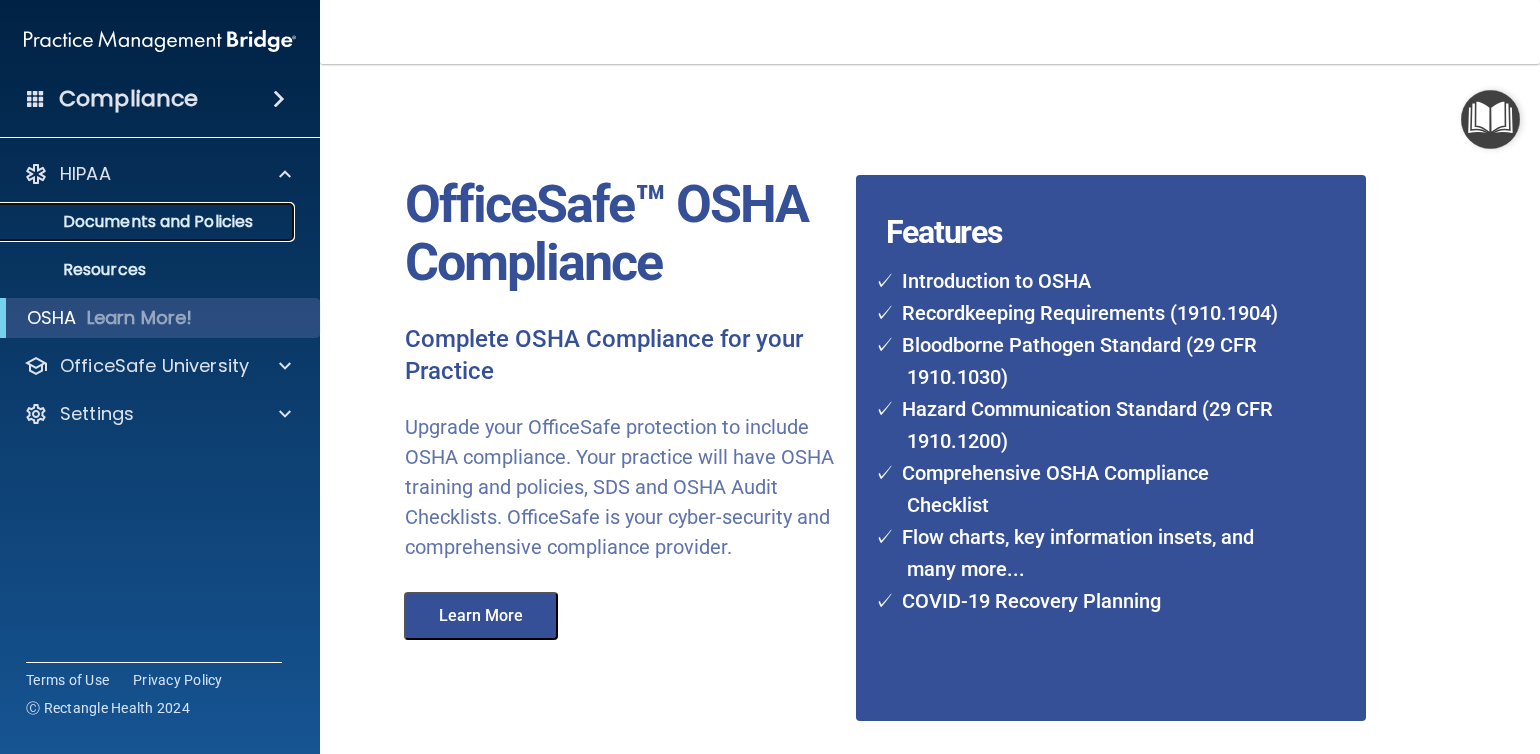 click on "Documents and Policies" at bounding box center [149, 222] 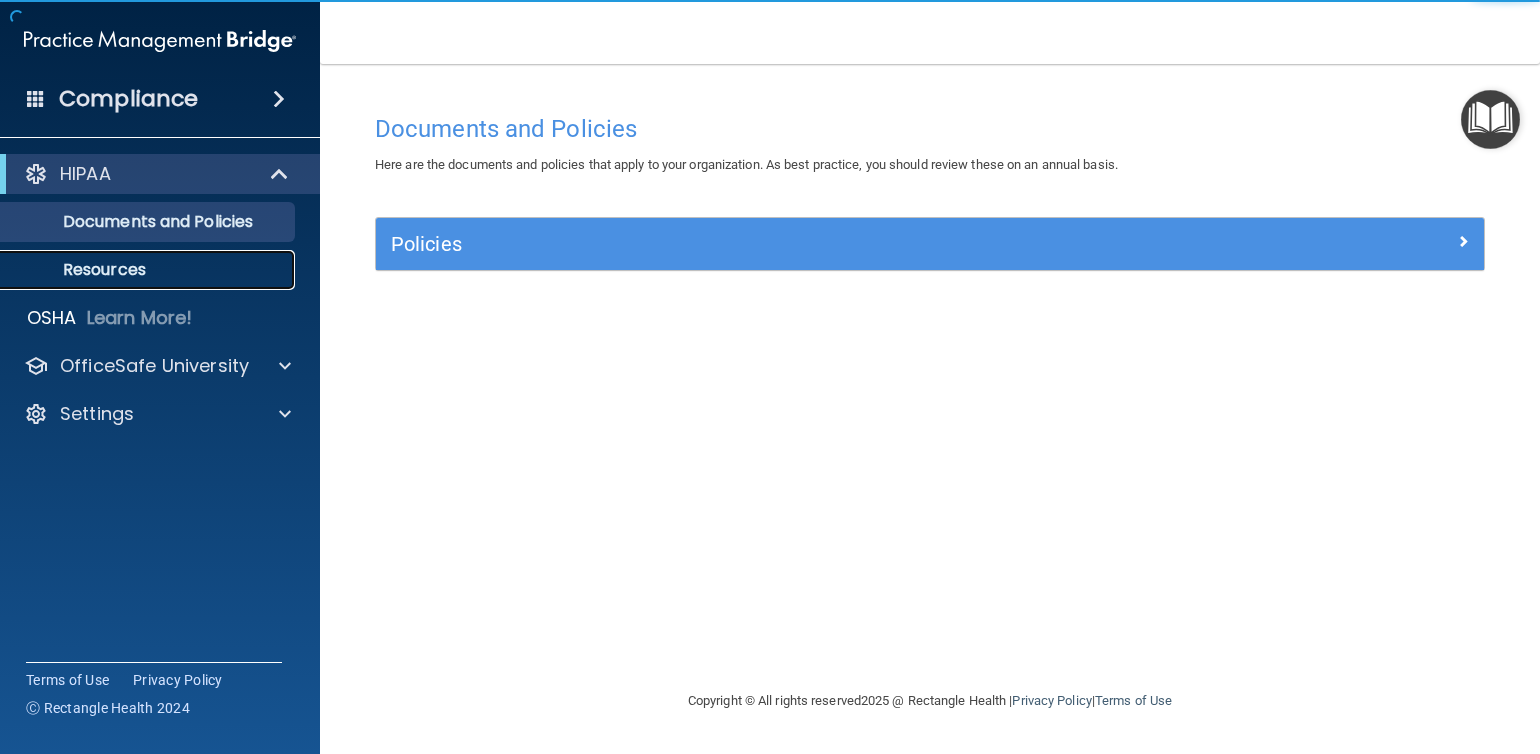 click on "Resources" at bounding box center (137, 270) 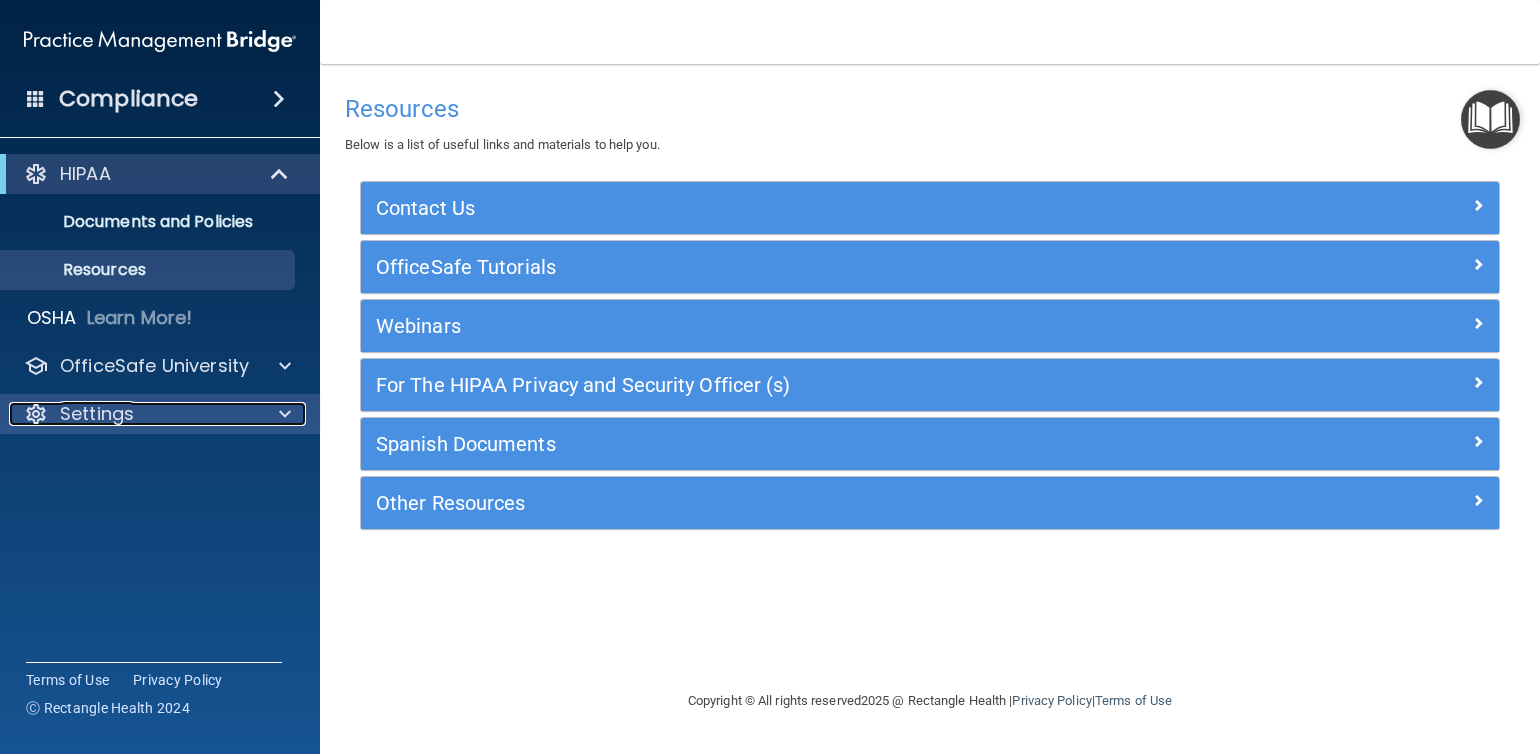 click on "Settings" at bounding box center (97, 414) 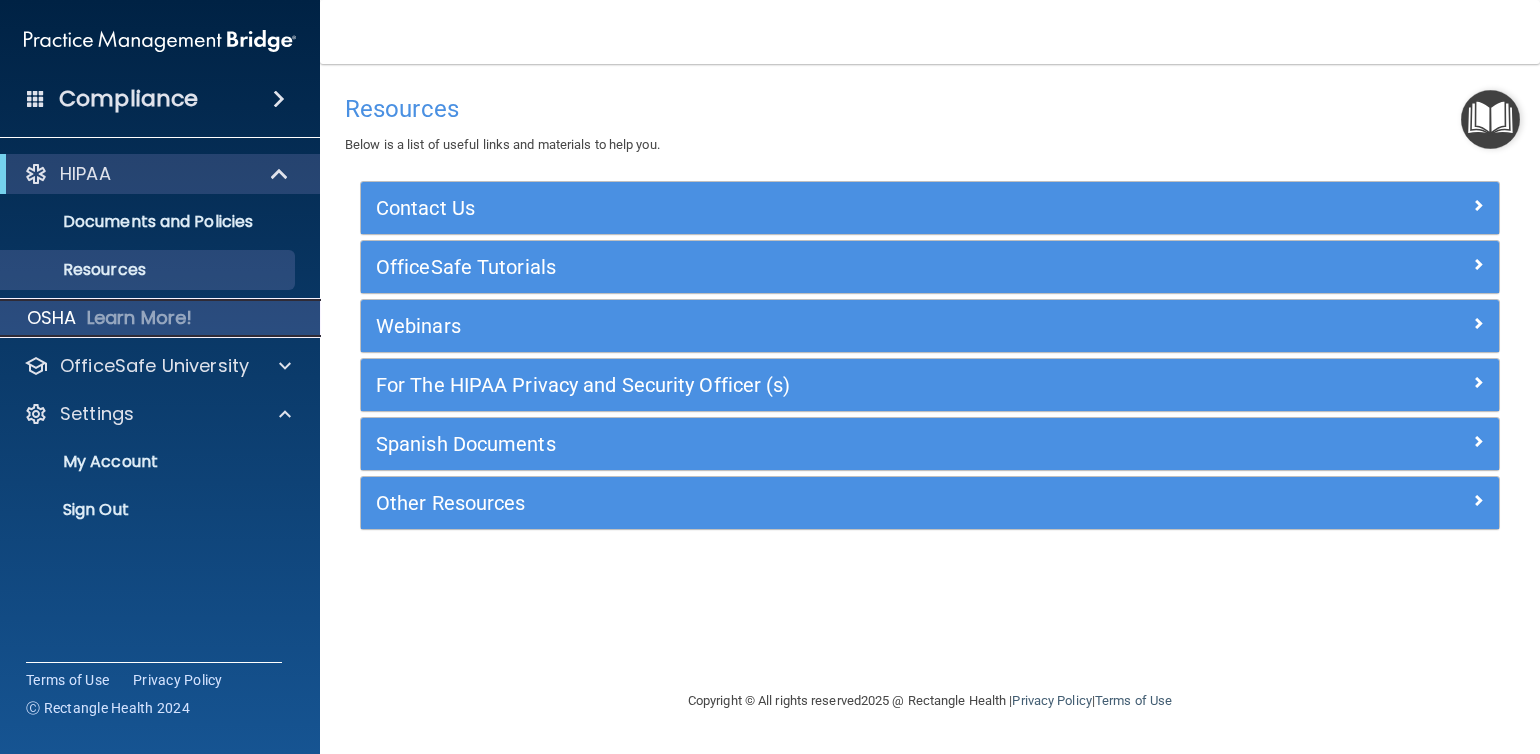 click on "OSHA" at bounding box center [52, 318] 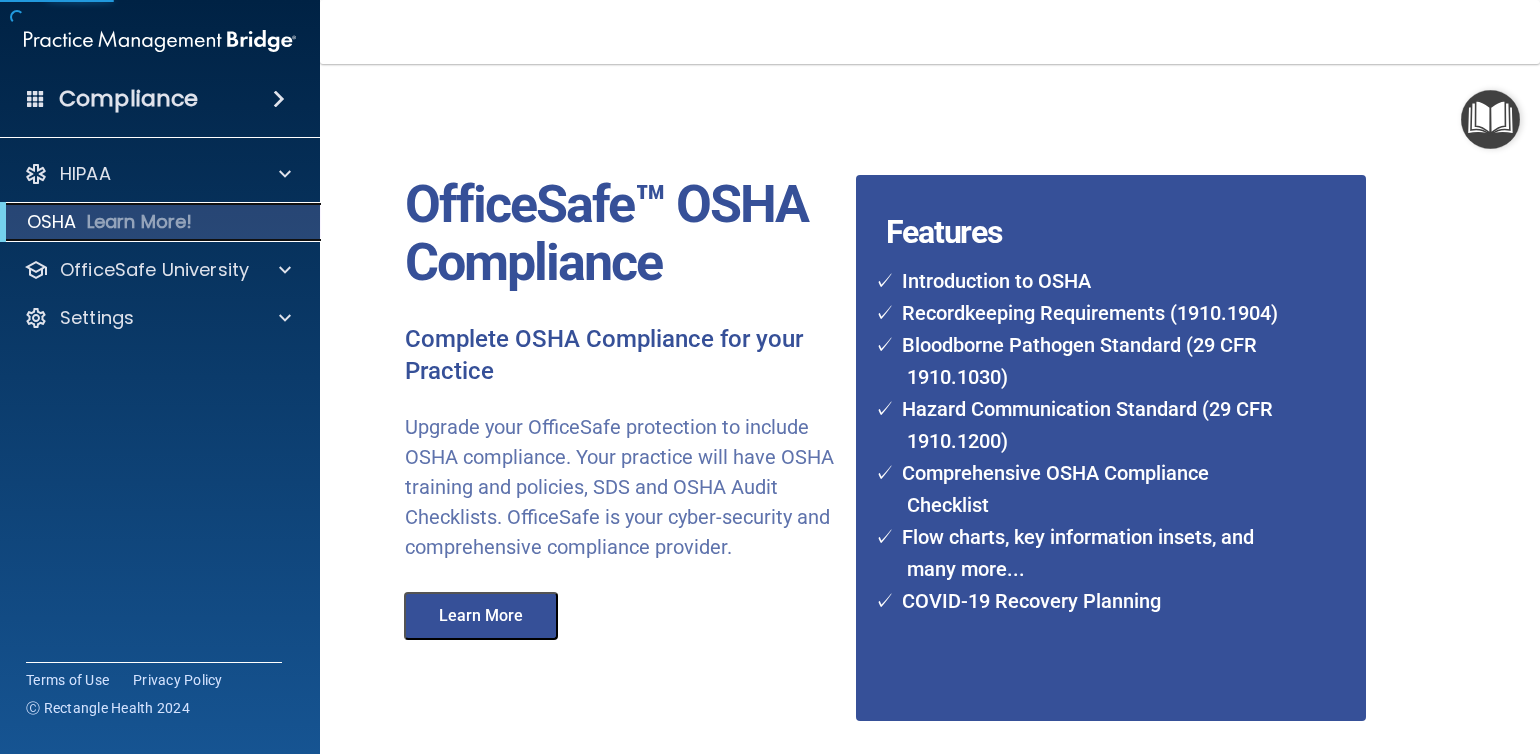scroll, scrollTop: 137, scrollLeft: 0, axis: vertical 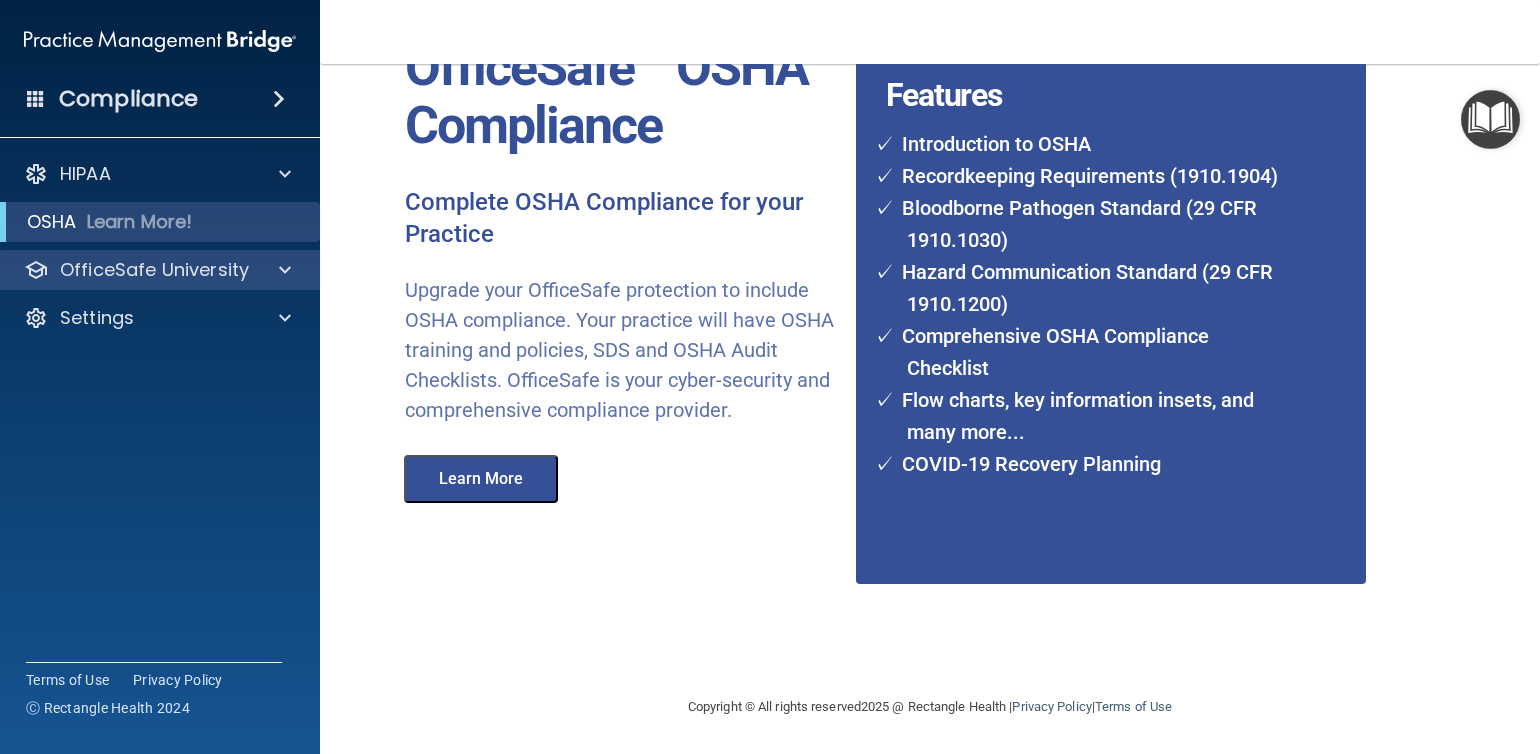 click on "OfficeSafe University" at bounding box center (160, 270) 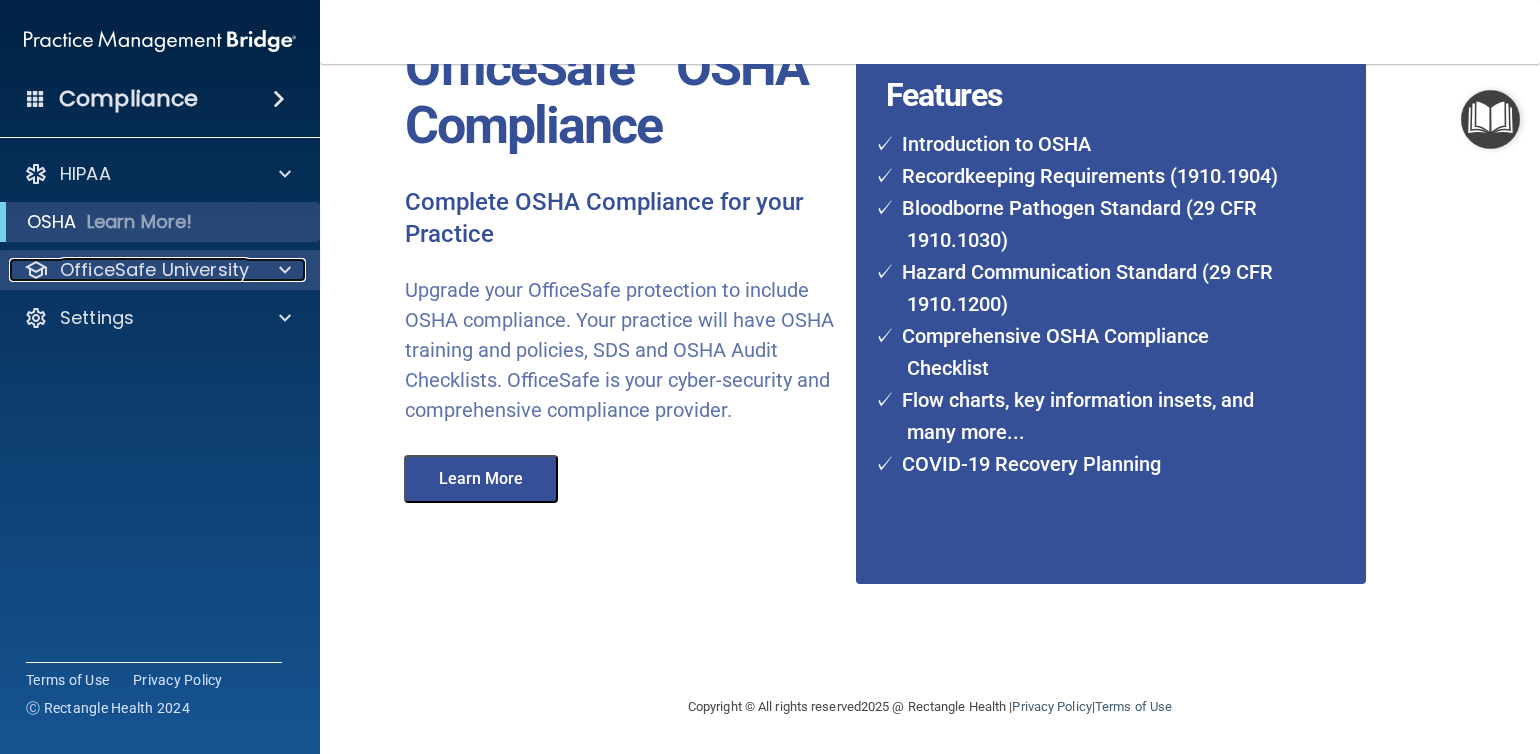 click at bounding box center [282, 270] 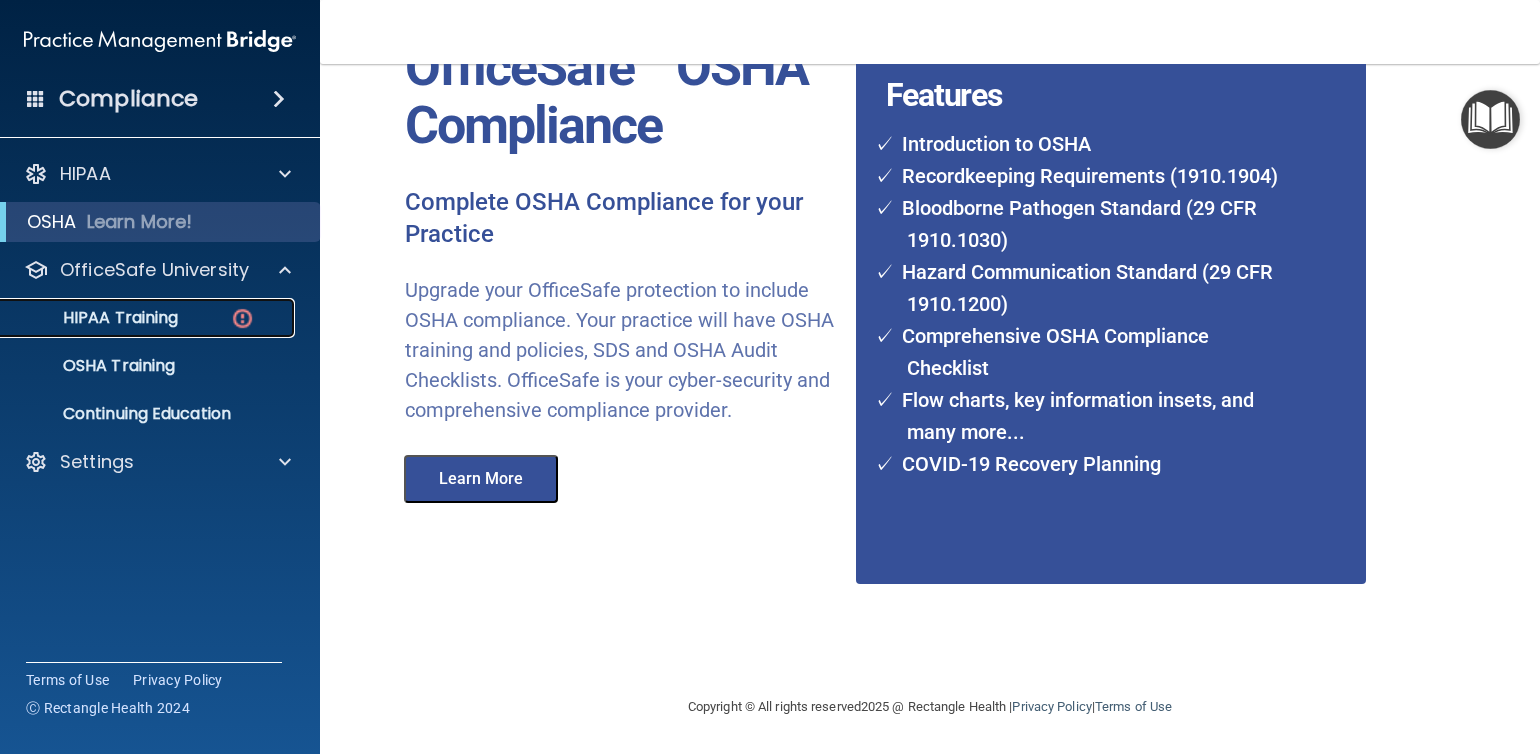 click on "HIPAA Training" at bounding box center [95, 318] 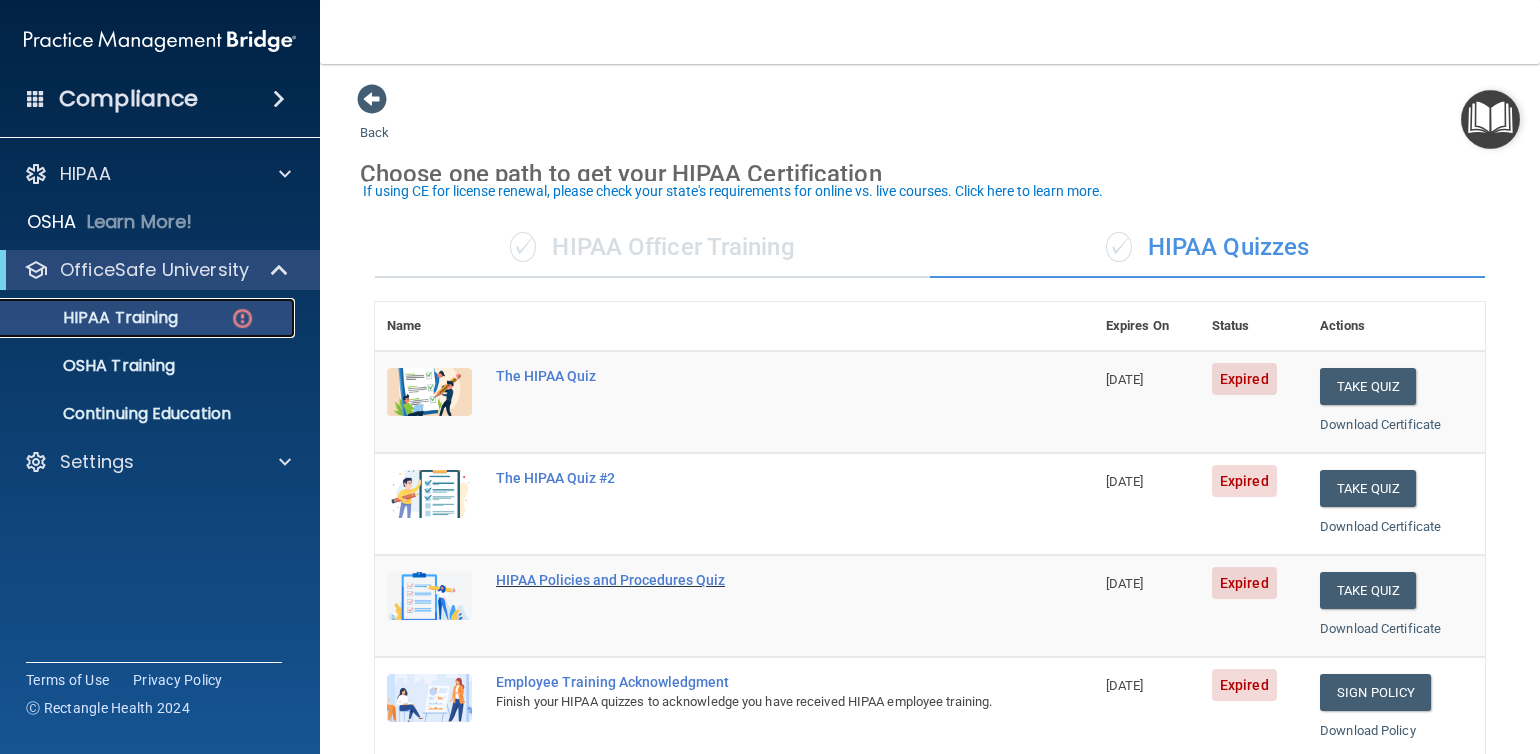 scroll, scrollTop: 0, scrollLeft: 0, axis: both 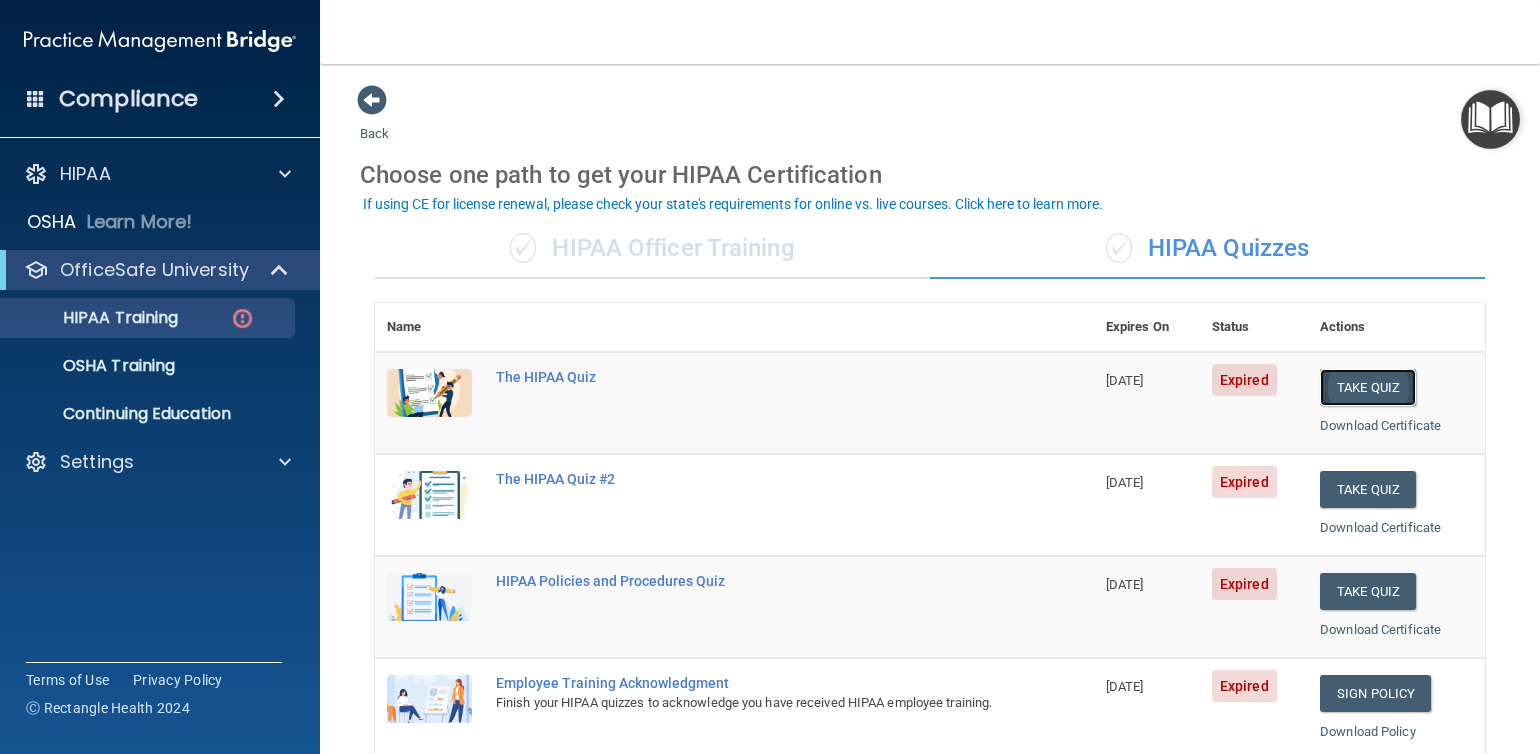 click on "Take Quiz" at bounding box center (1368, 387) 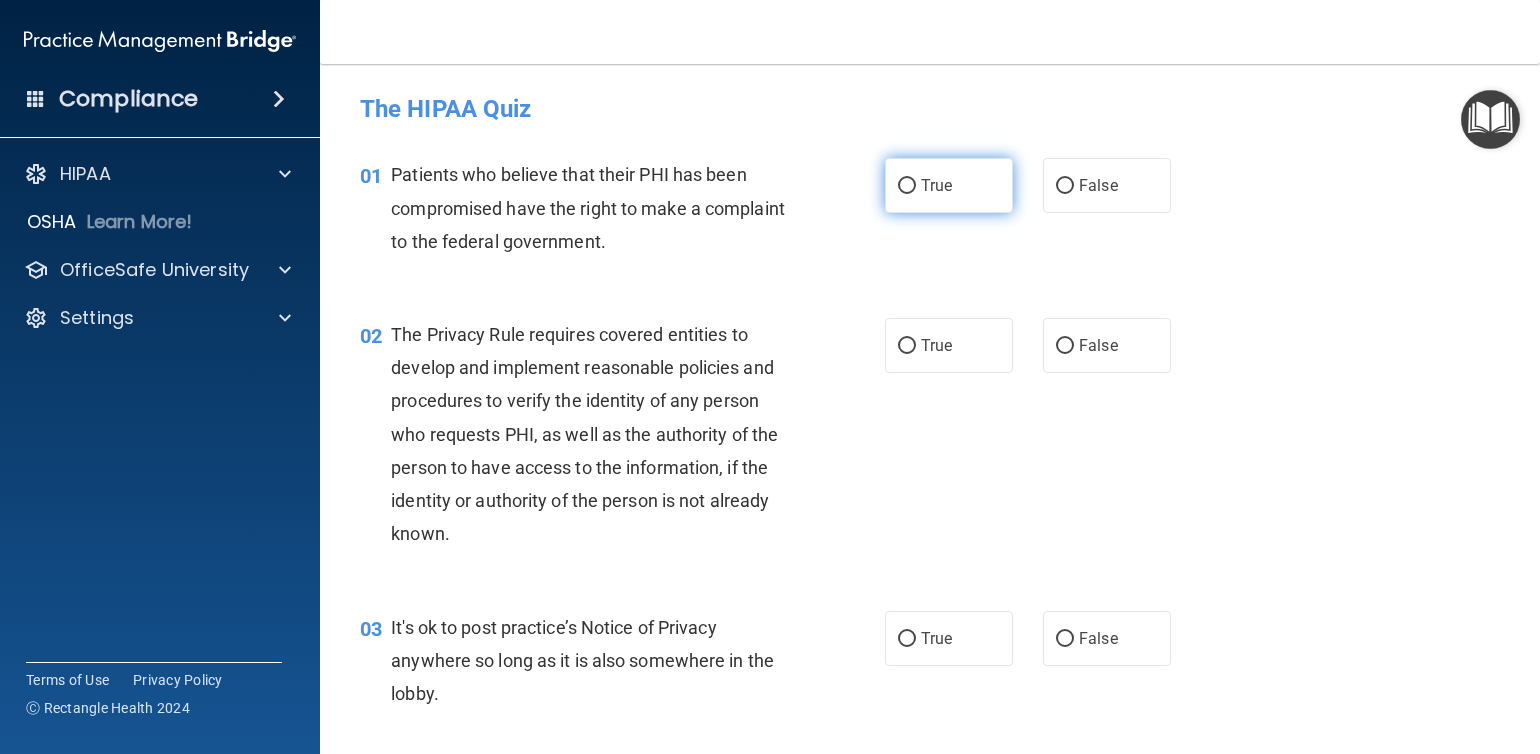 click on "True" at bounding box center [949, 185] 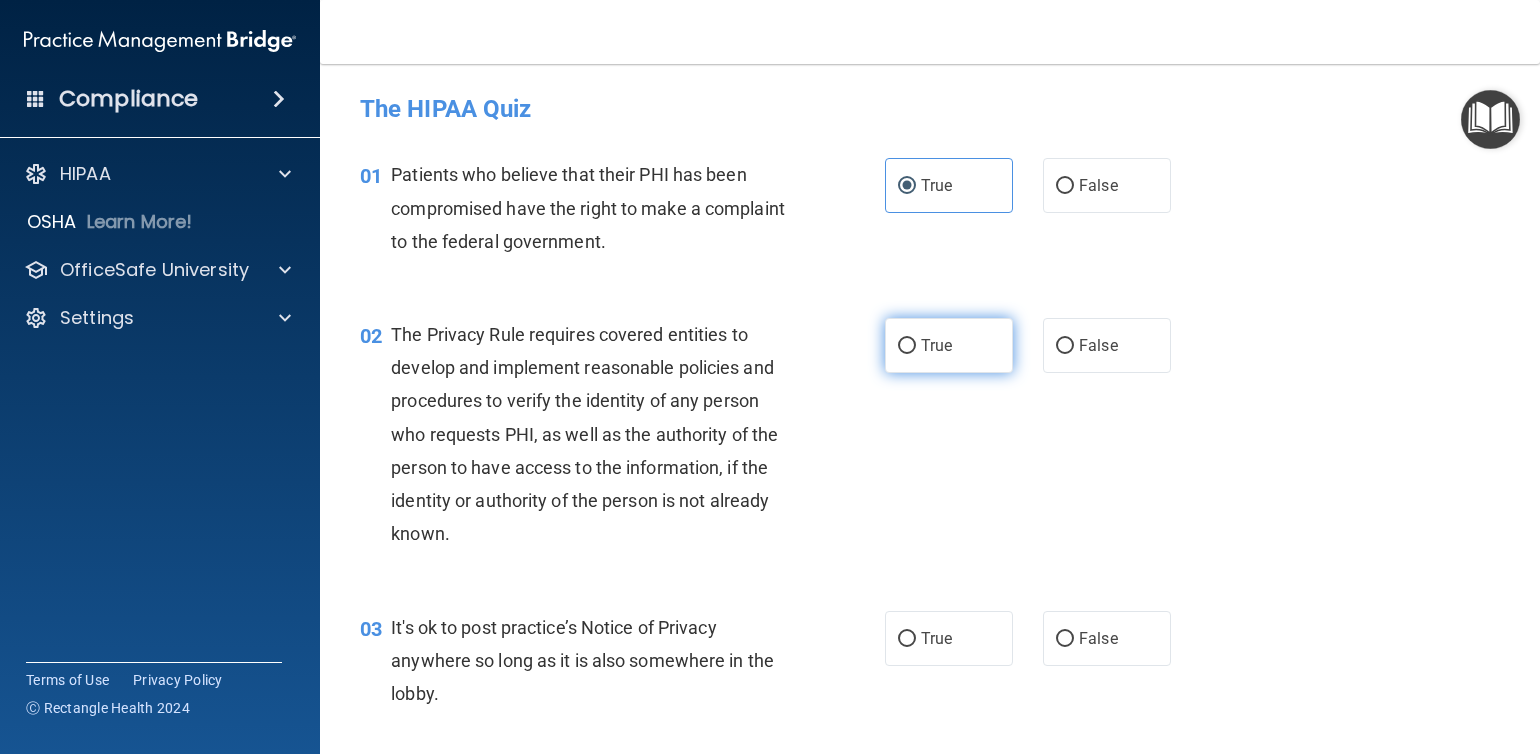 click on "True" at bounding box center [907, 346] 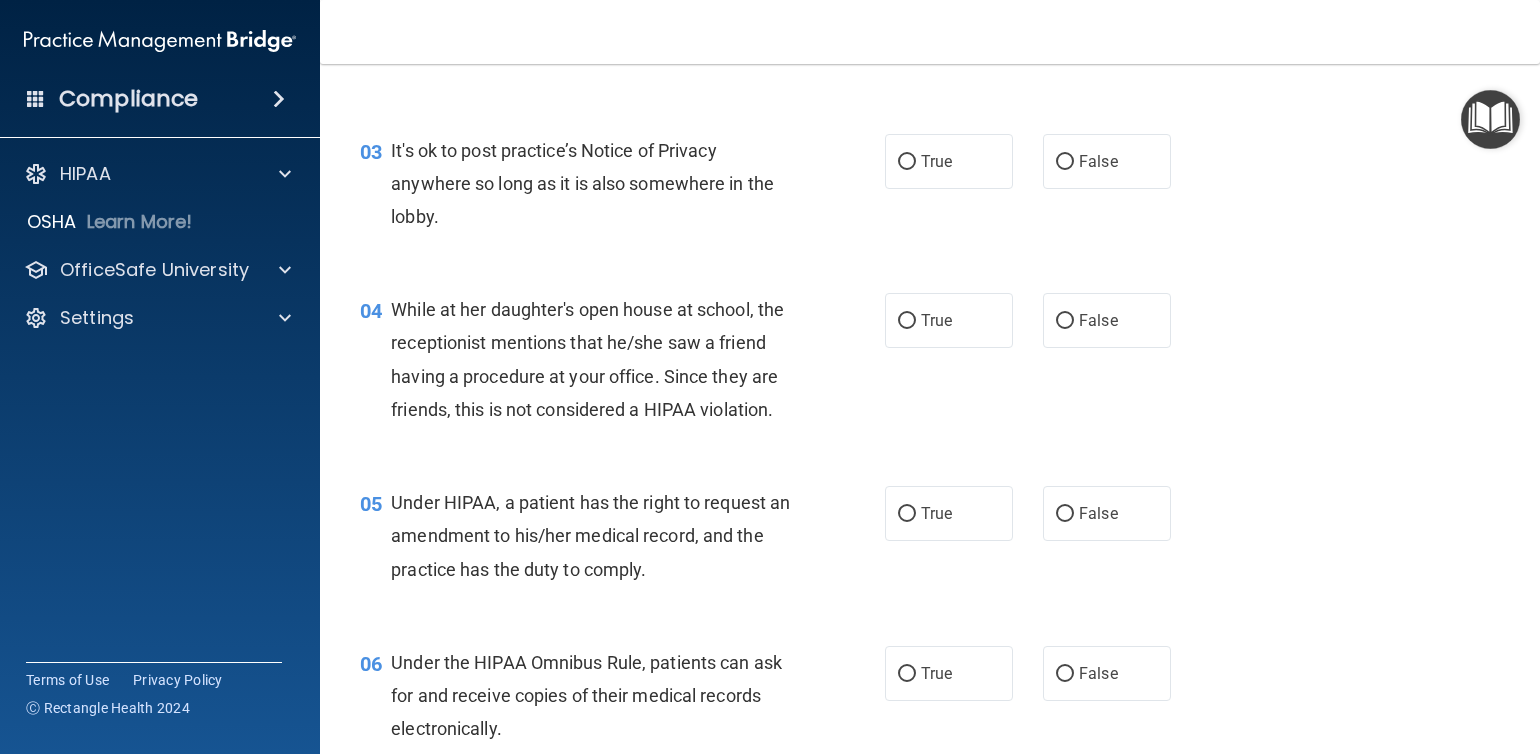 scroll, scrollTop: 500, scrollLeft: 0, axis: vertical 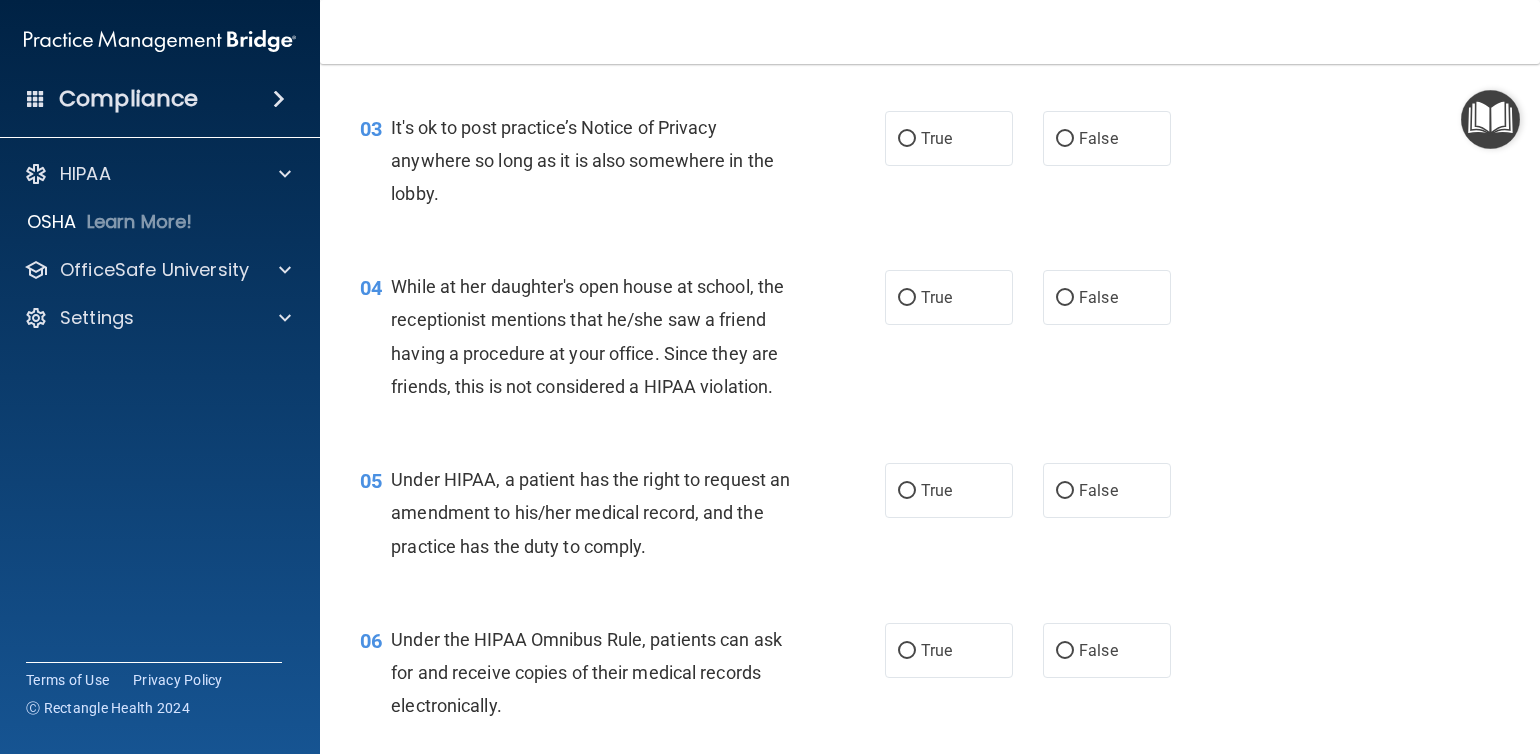 drag, startPoint x: 1106, startPoint y: 160, endPoint x: 1103, endPoint y: 187, distance: 27.166155 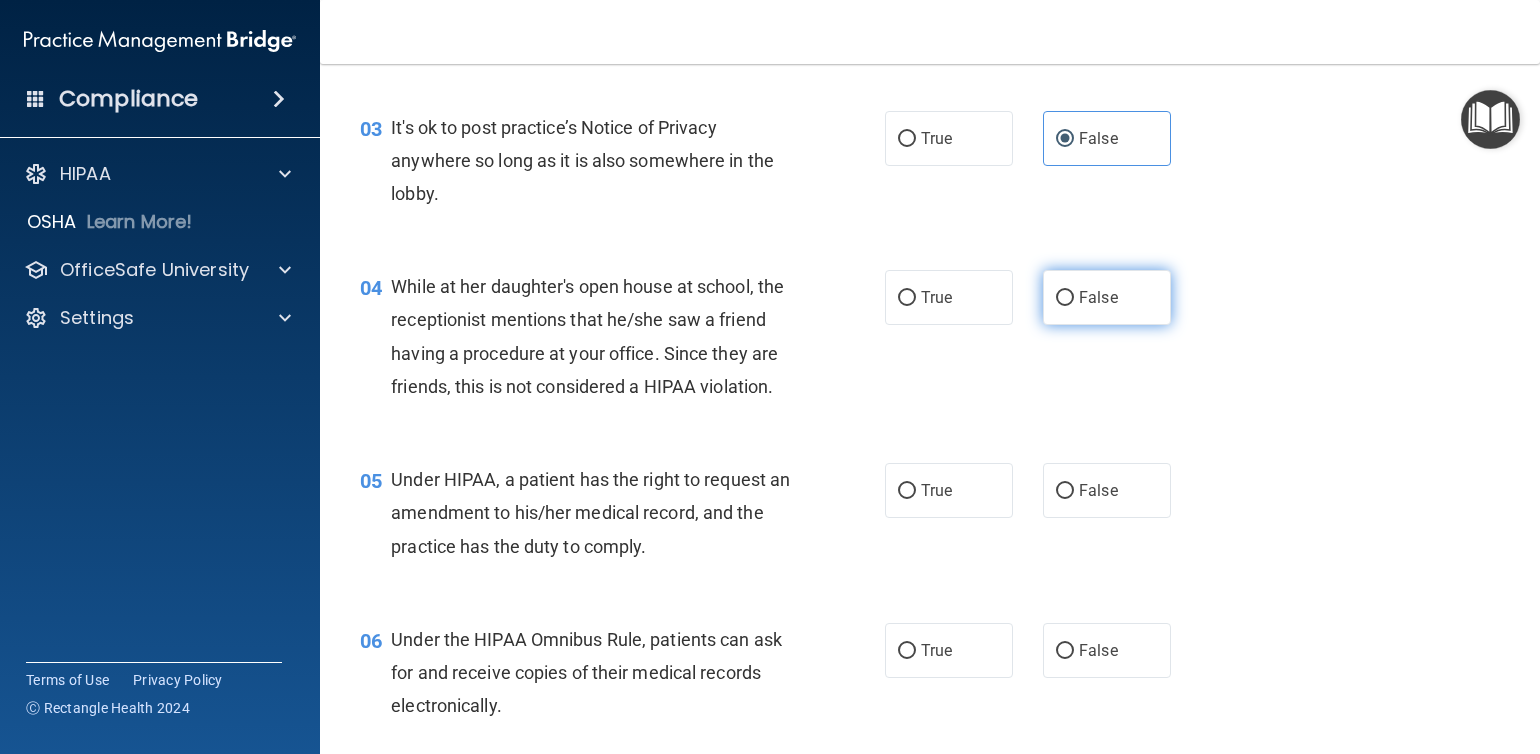 click on "False" at bounding box center (1098, 297) 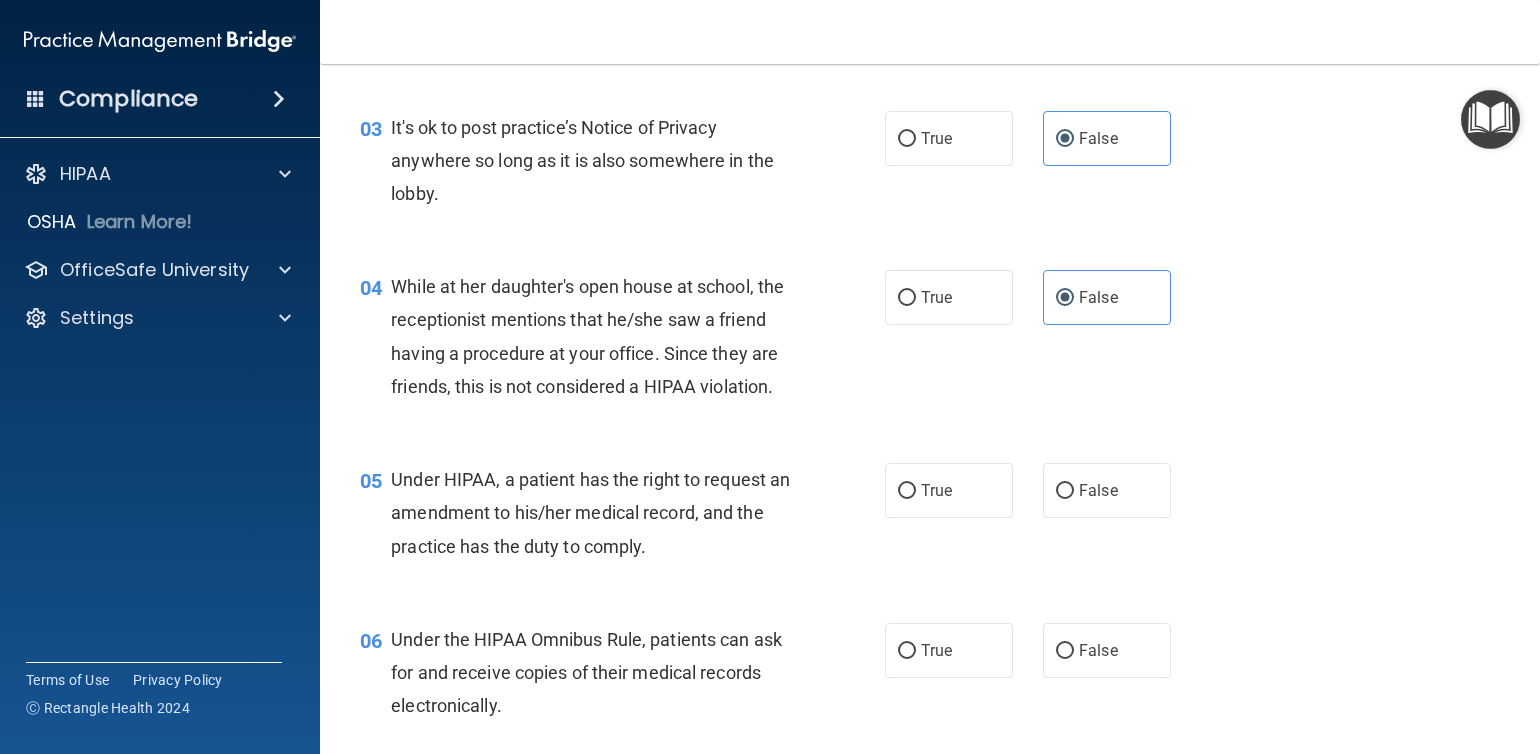 drag, startPoint x: 1057, startPoint y: 522, endPoint x: 1060, endPoint y: 484, distance: 38.118237 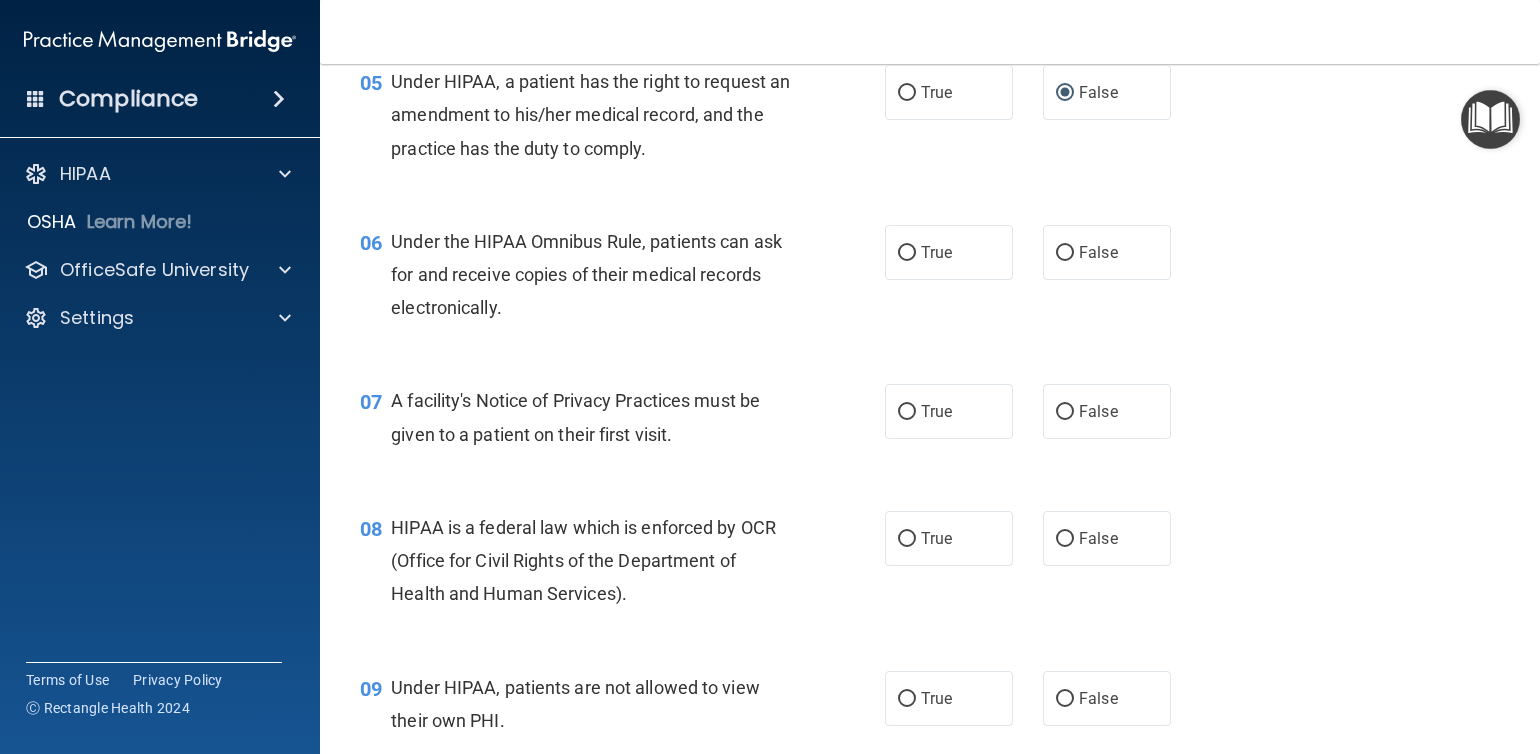 scroll, scrollTop: 900, scrollLeft: 0, axis: vertical 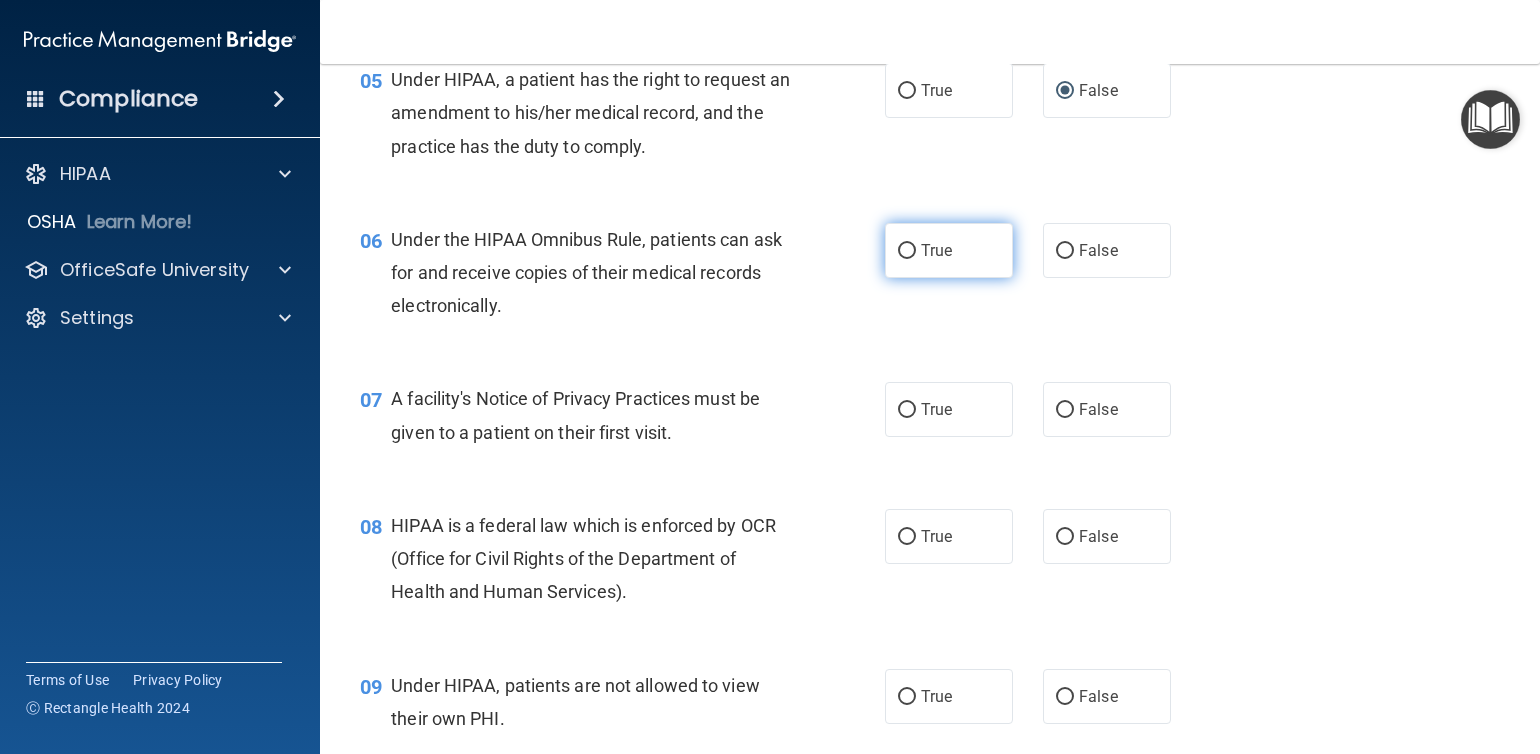 click on "True" at bounding box center [949, 250] 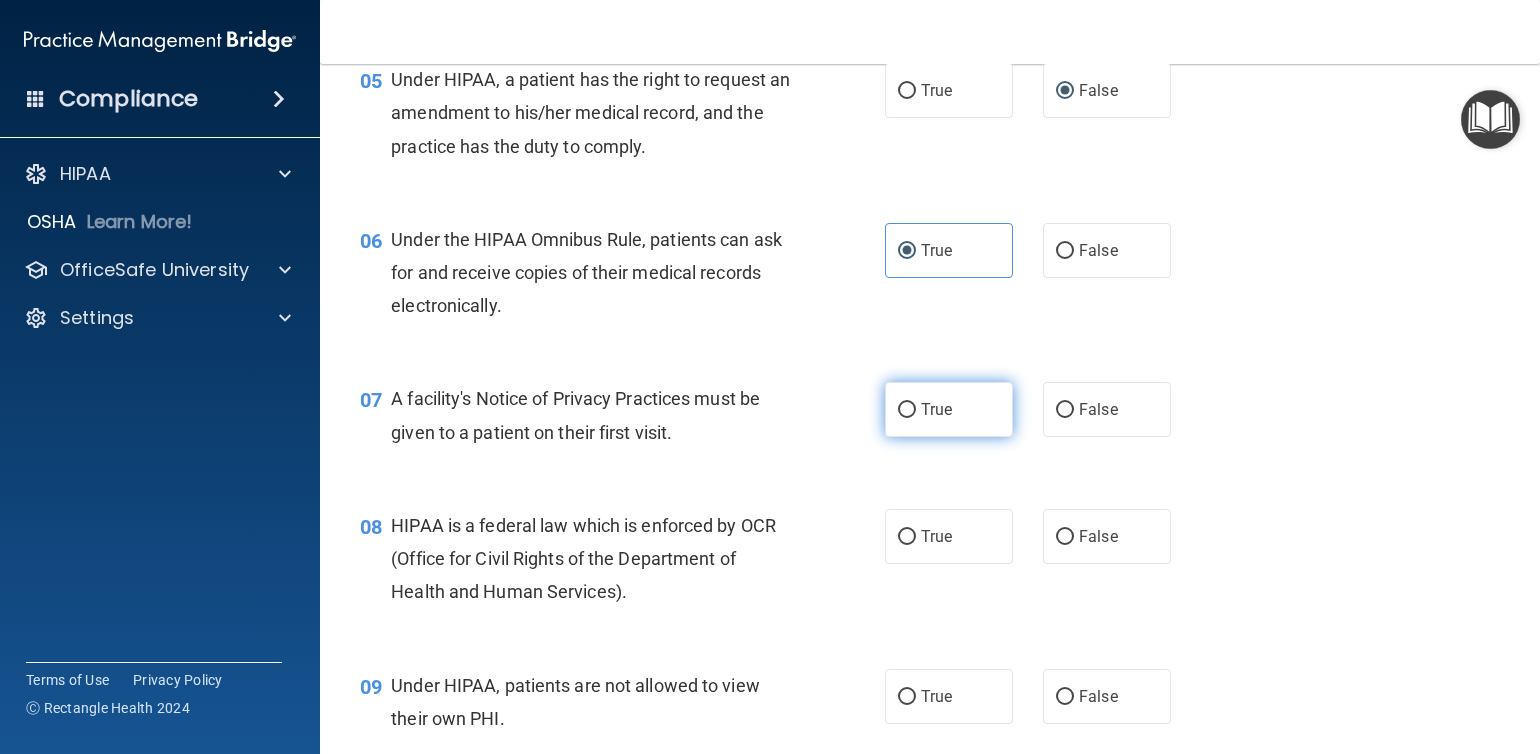 click on "True" at bounding box center (936, 409) 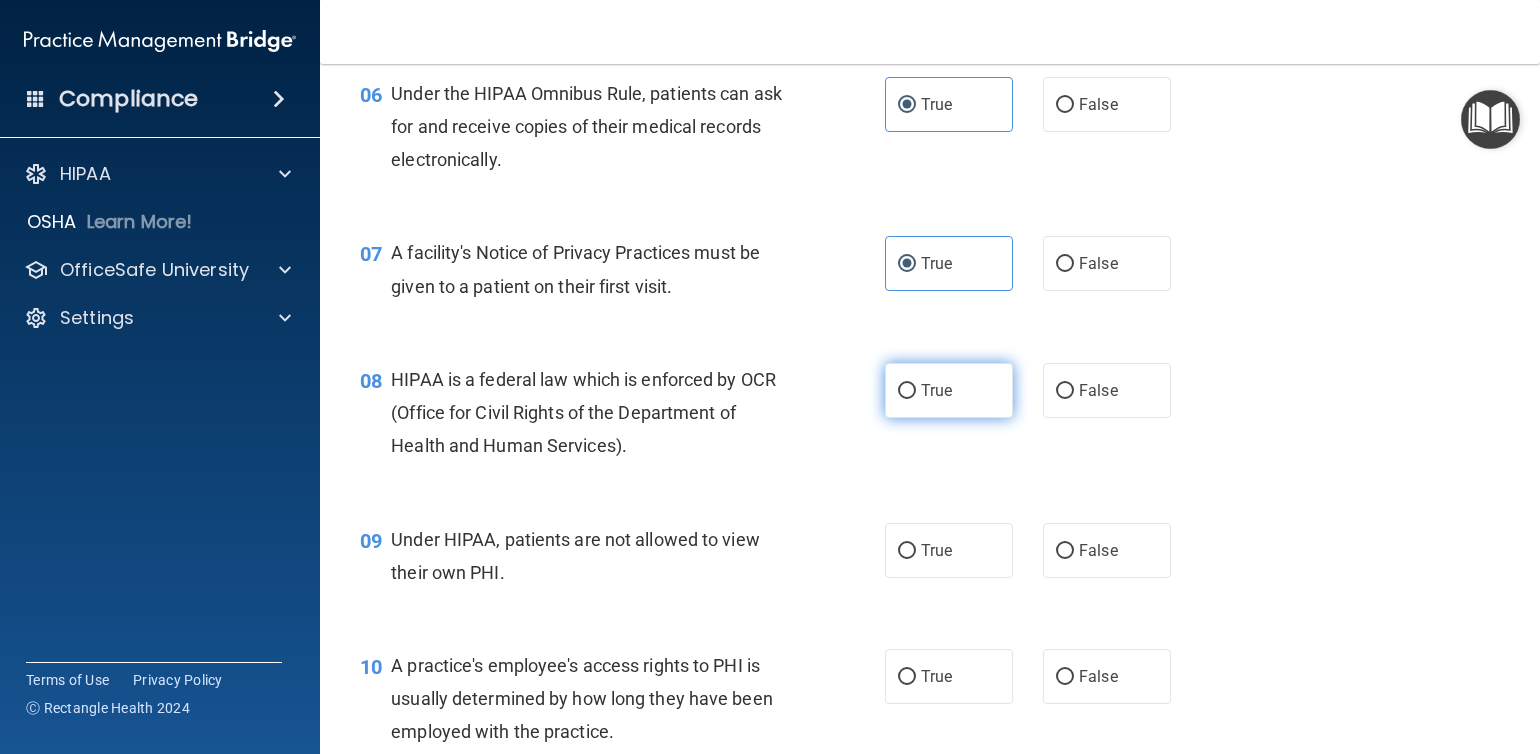 scroll, scrollTop: 1100, scrollLeft: 0, axis: vertical 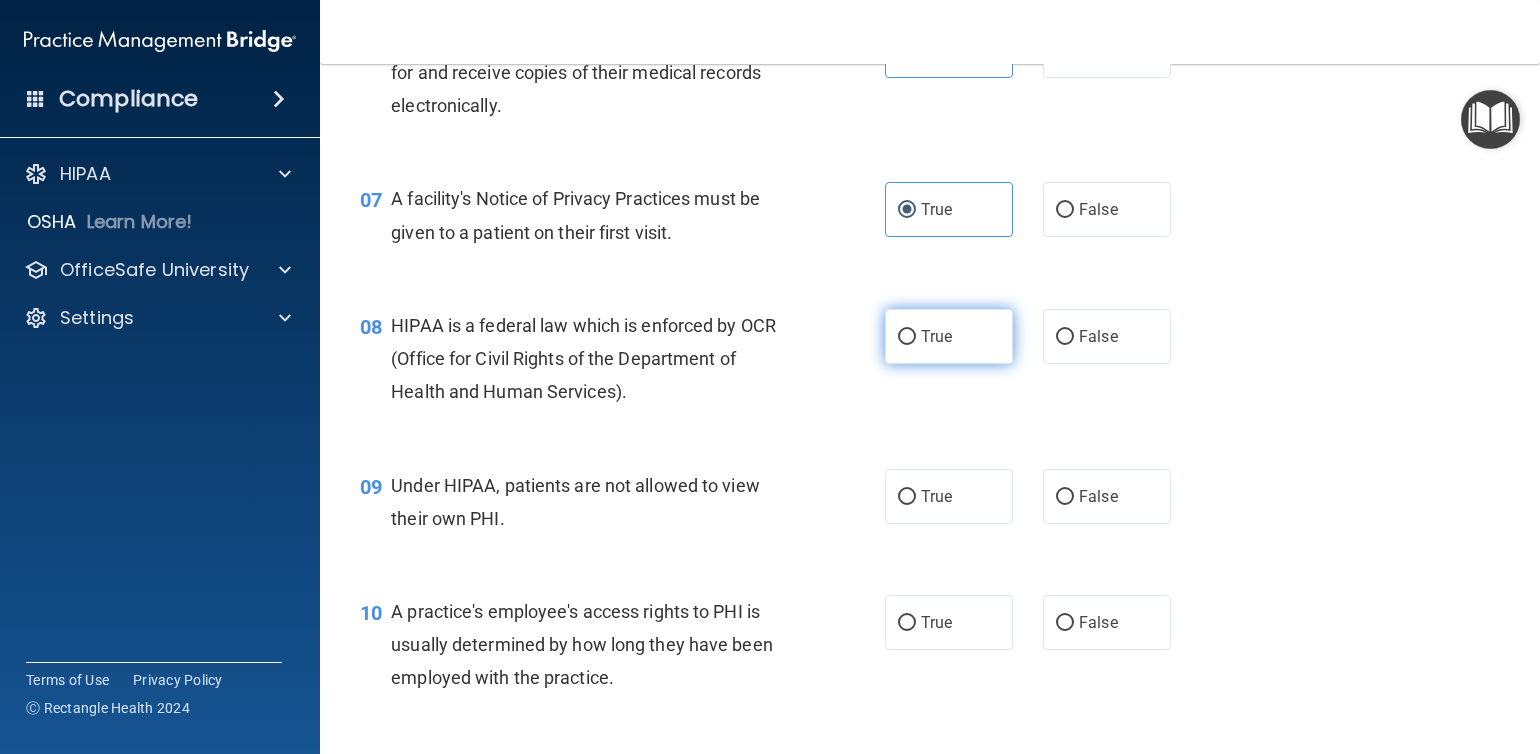 click on "True" at bounding box center (936, 336) 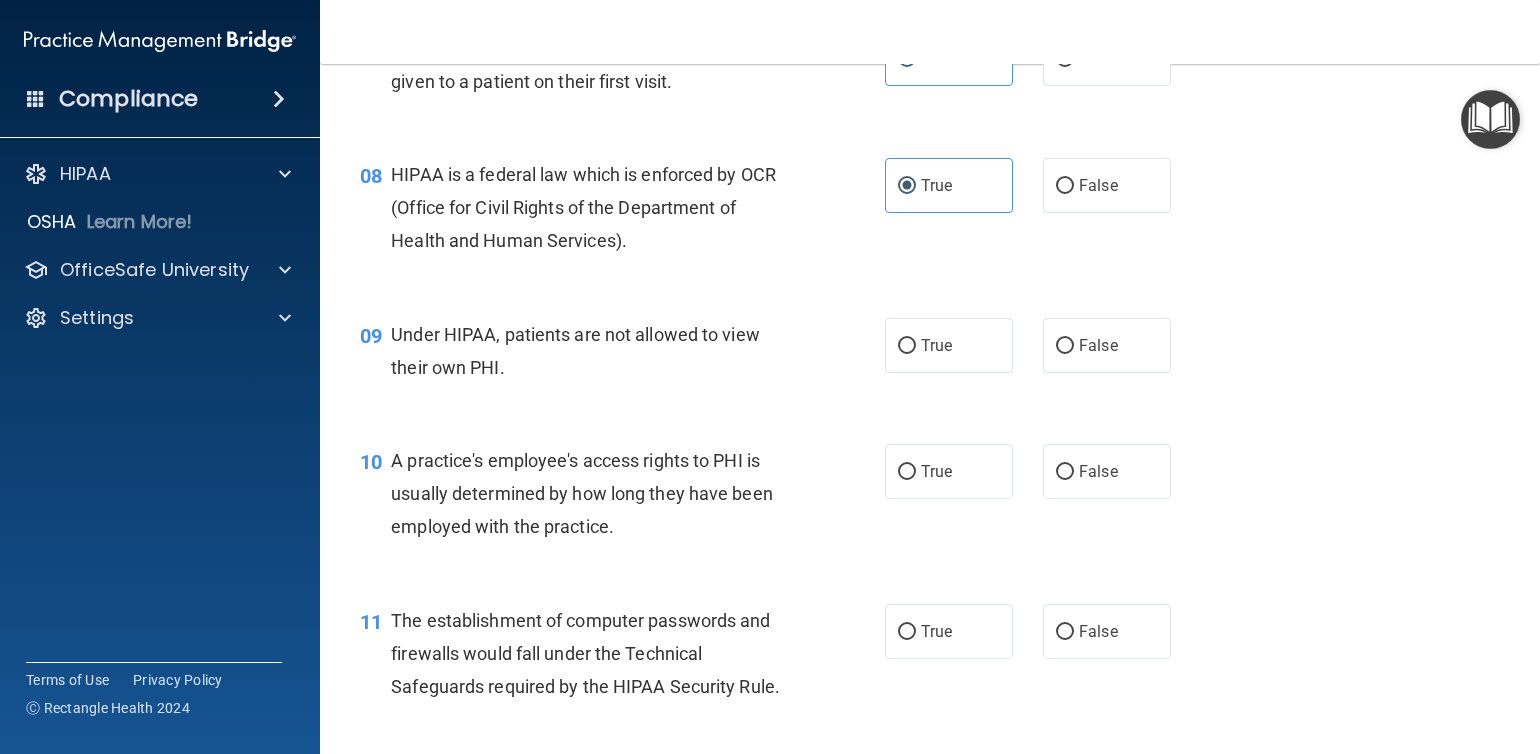 scroll, scrollTop: 1300, scrollLeft: 0, axis: vertical 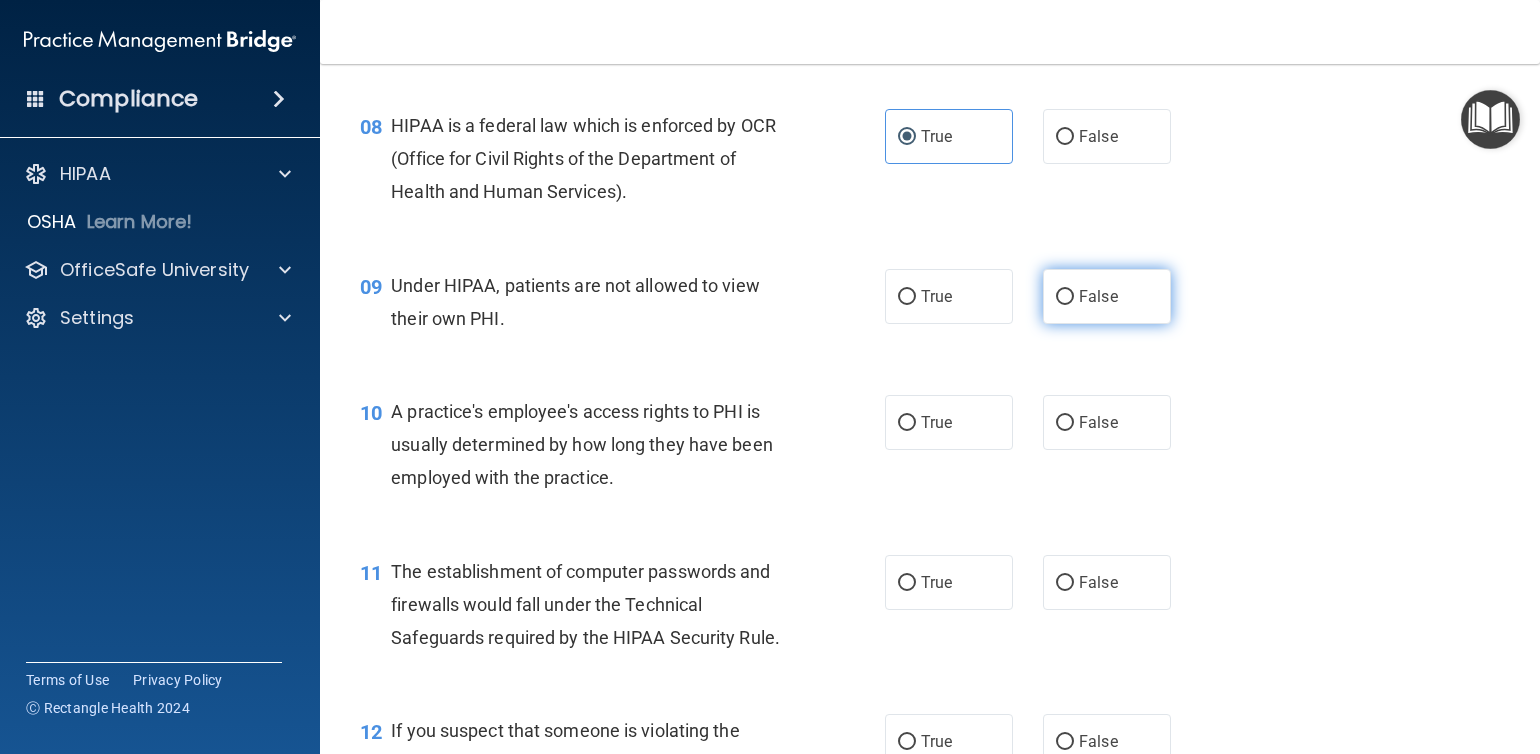 click on "False" at bounding box center (1107, 296) 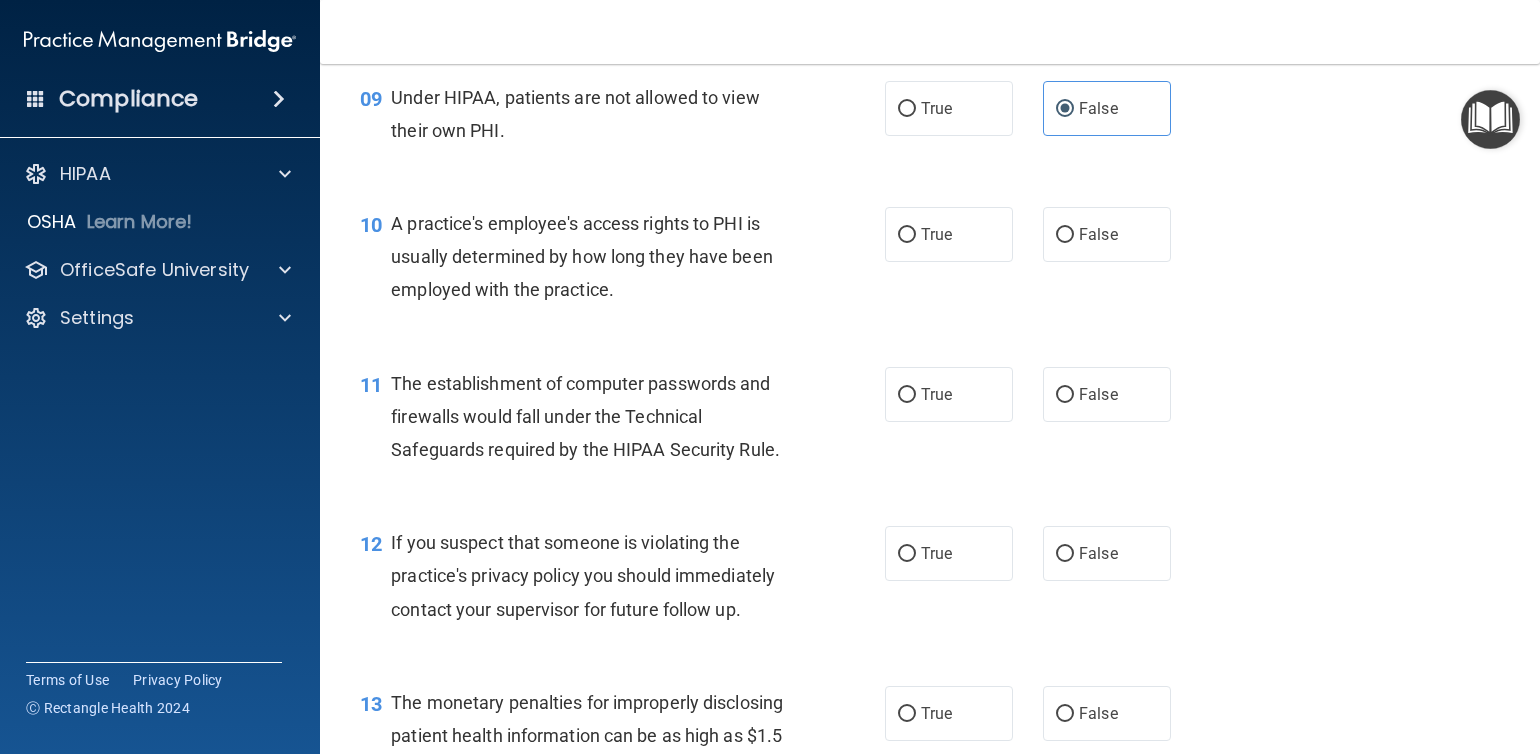 scroll, scrollTop: 1500, scrollLeft: 0, axis: vertical 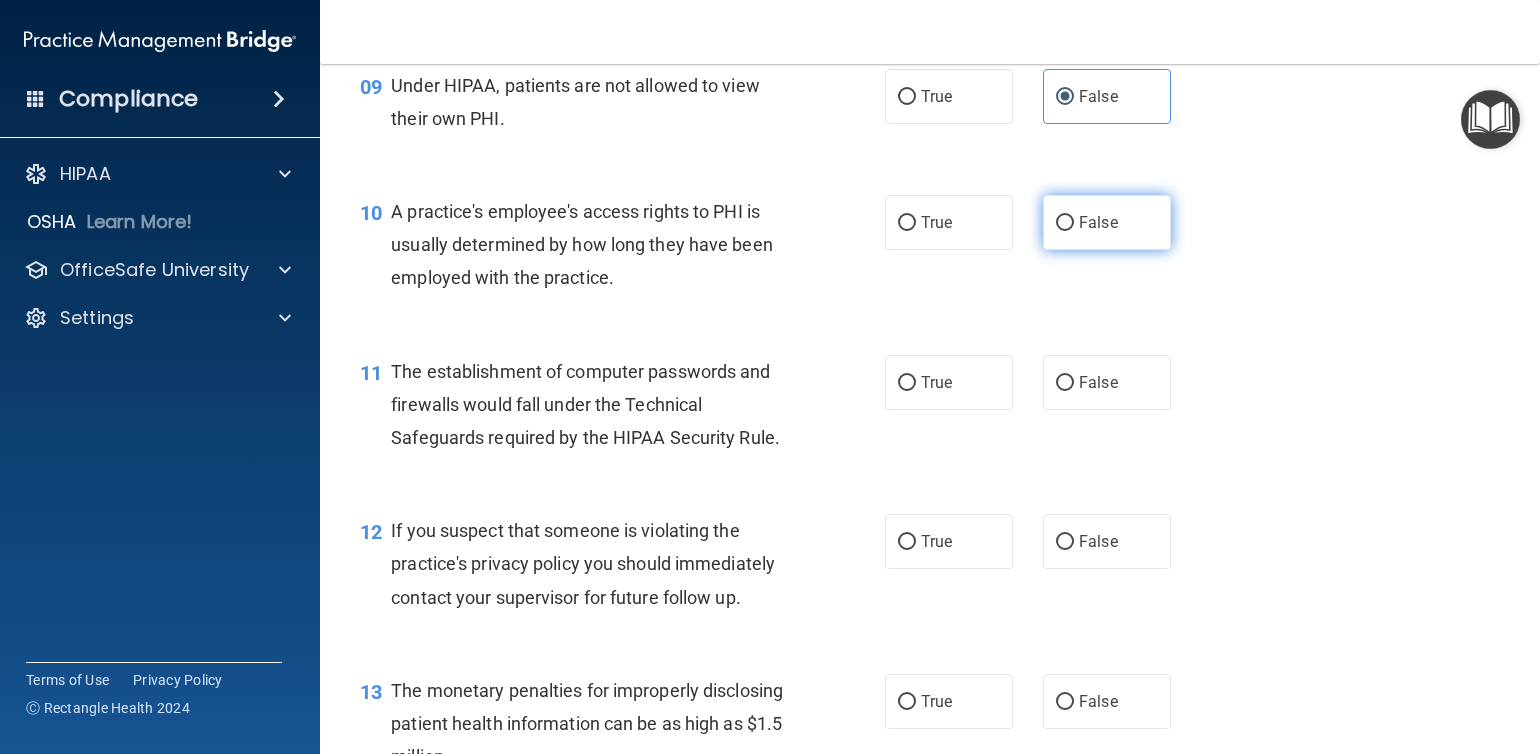 click on "False" at bounding box center (1098, 222) 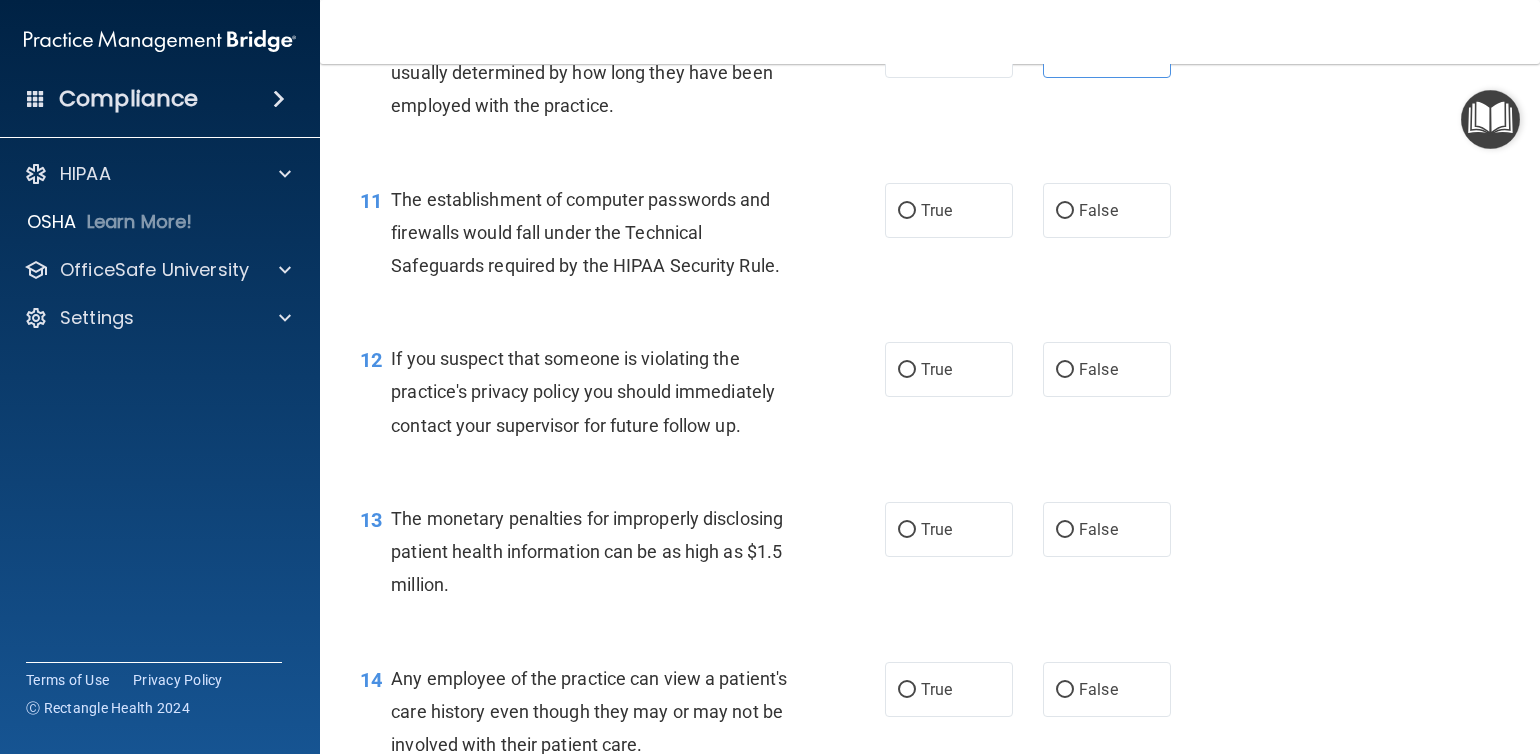 scroll, scrollTop: 1700, scrollLeft: 0, axis: vertical 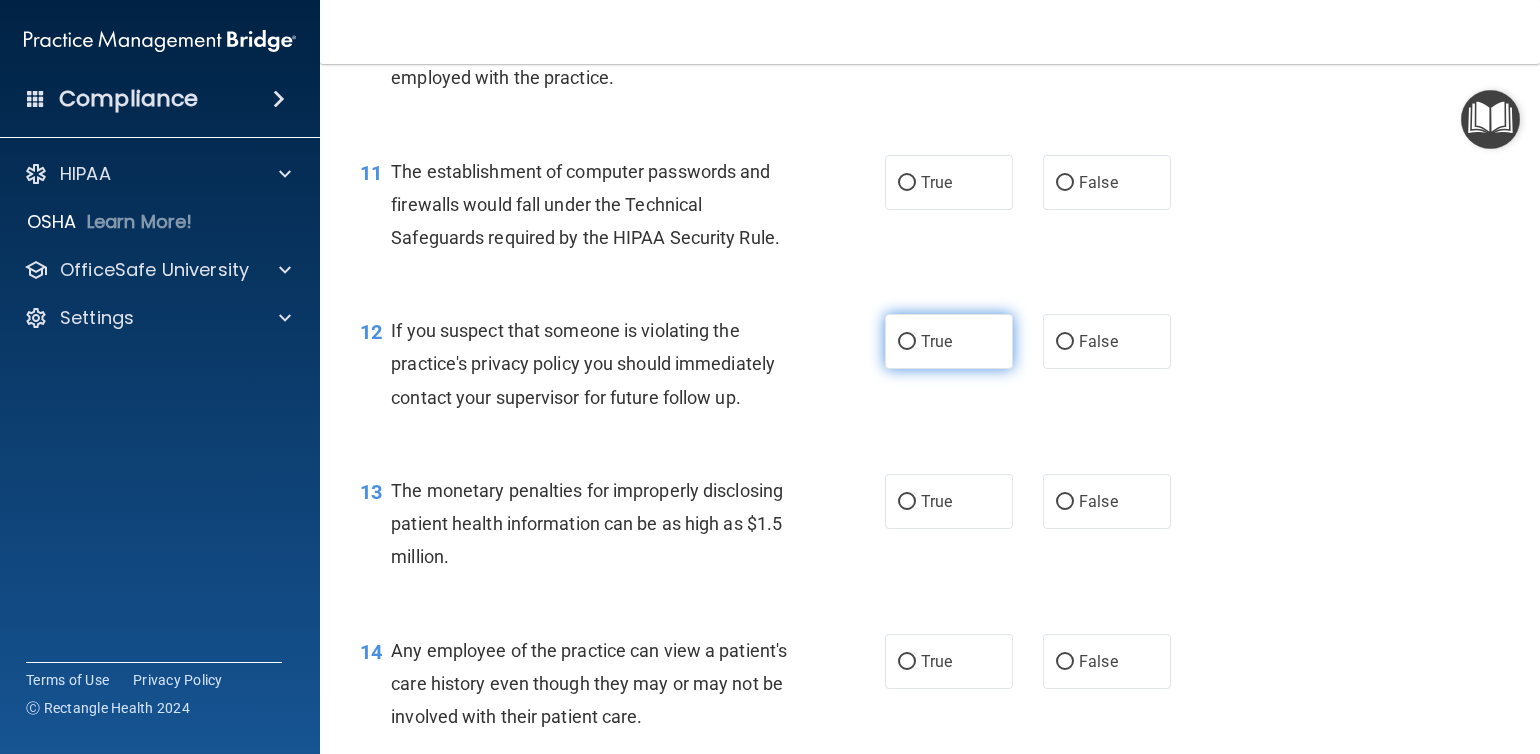 click on "True" at bounding box center (949, 341) 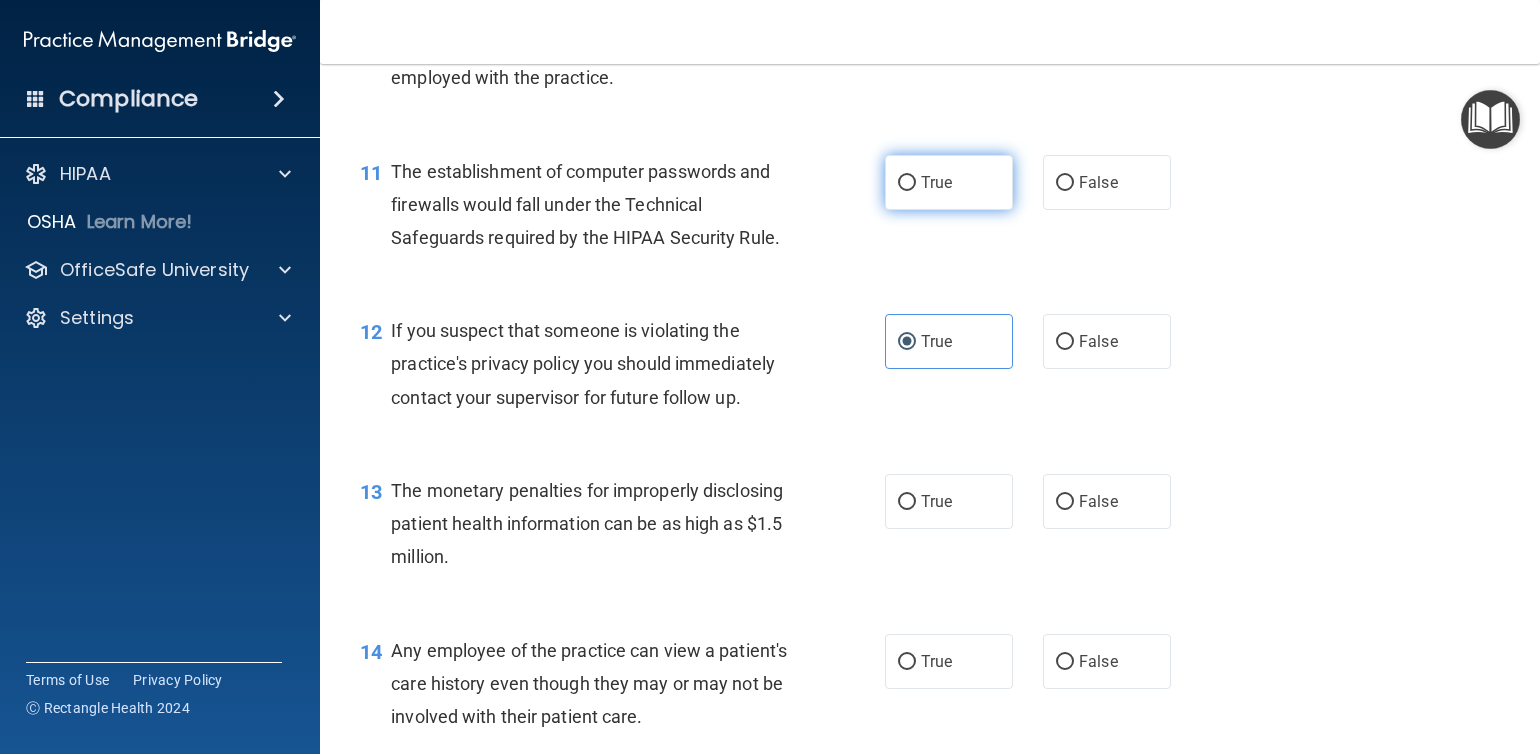 drag, startPoint x: 927, startPoint y: 221, endPoint x: 923, endPoint y: 242, distance: 21.377558 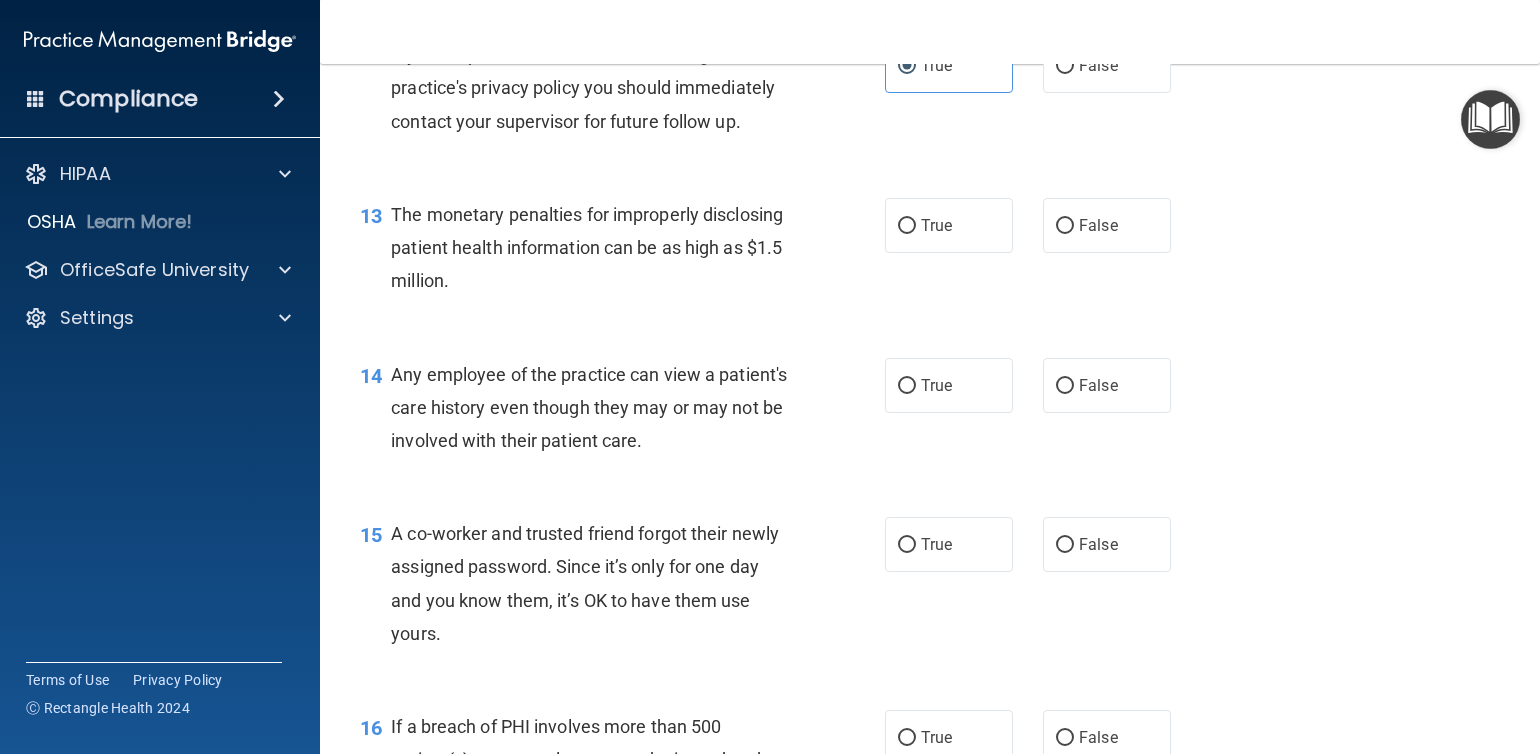 scroll, scrollTop: 2000, scrollLeft: 0, axis: vertical 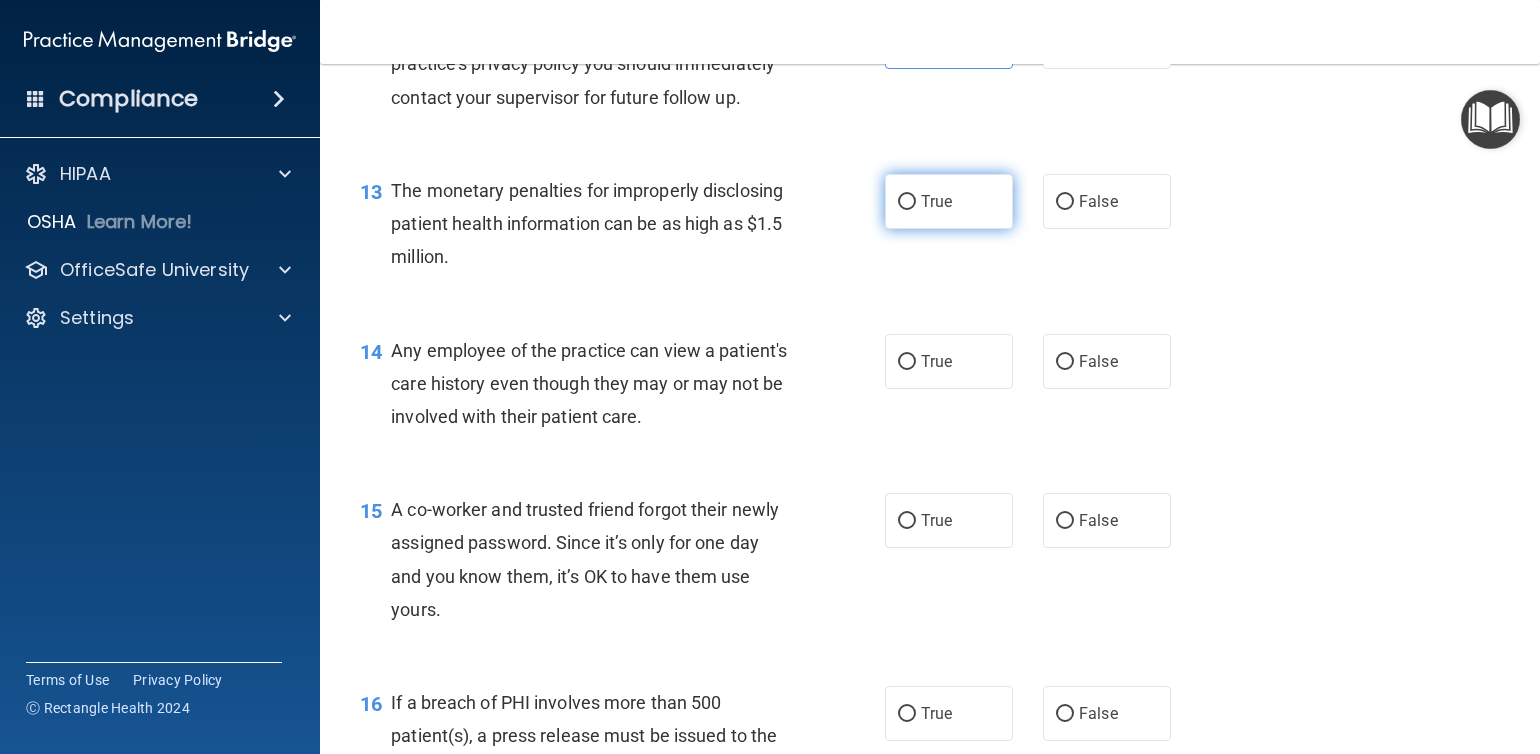 click on "True" at bounding box center (949, 201) 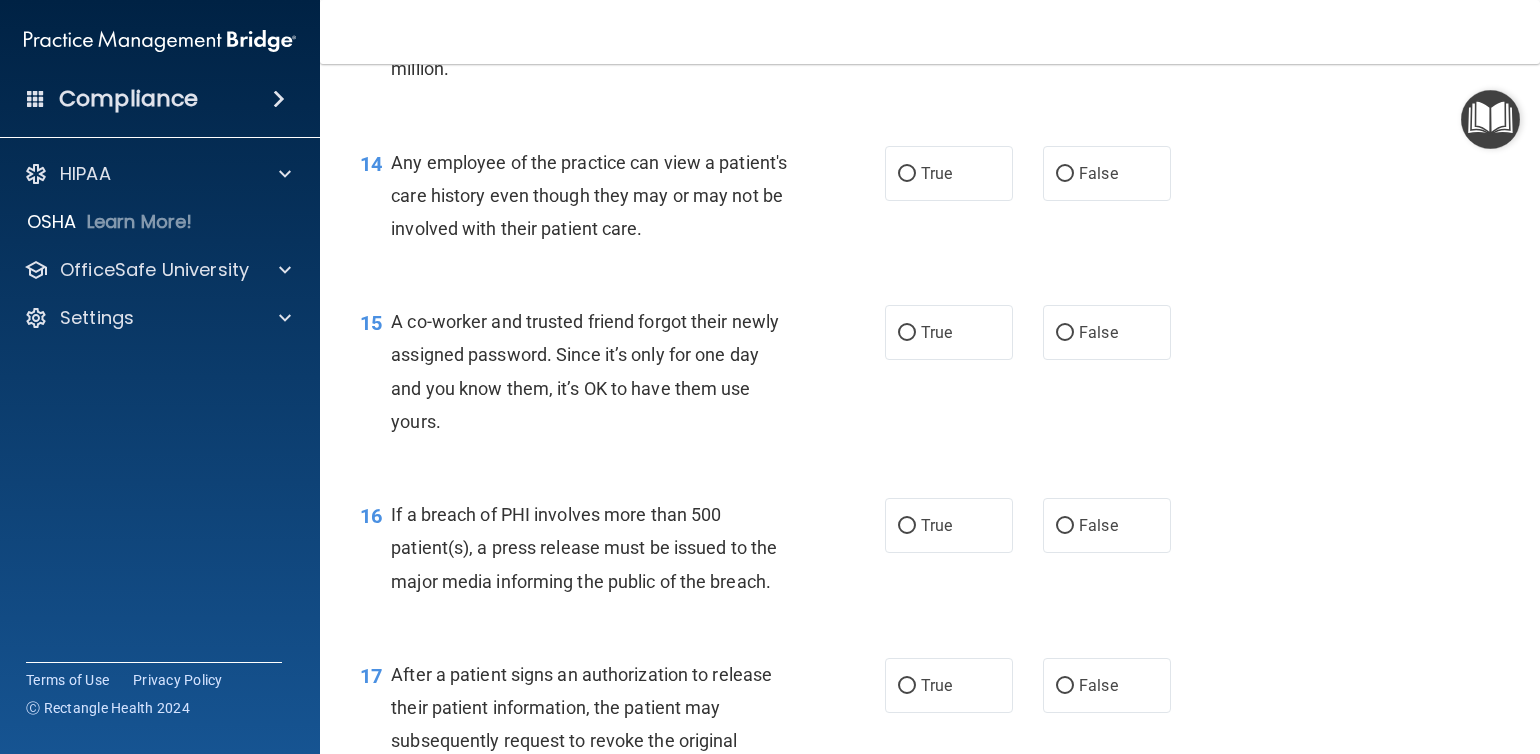scroll, scrollTop: 2200, scrollLeft: 0, axis: vertical 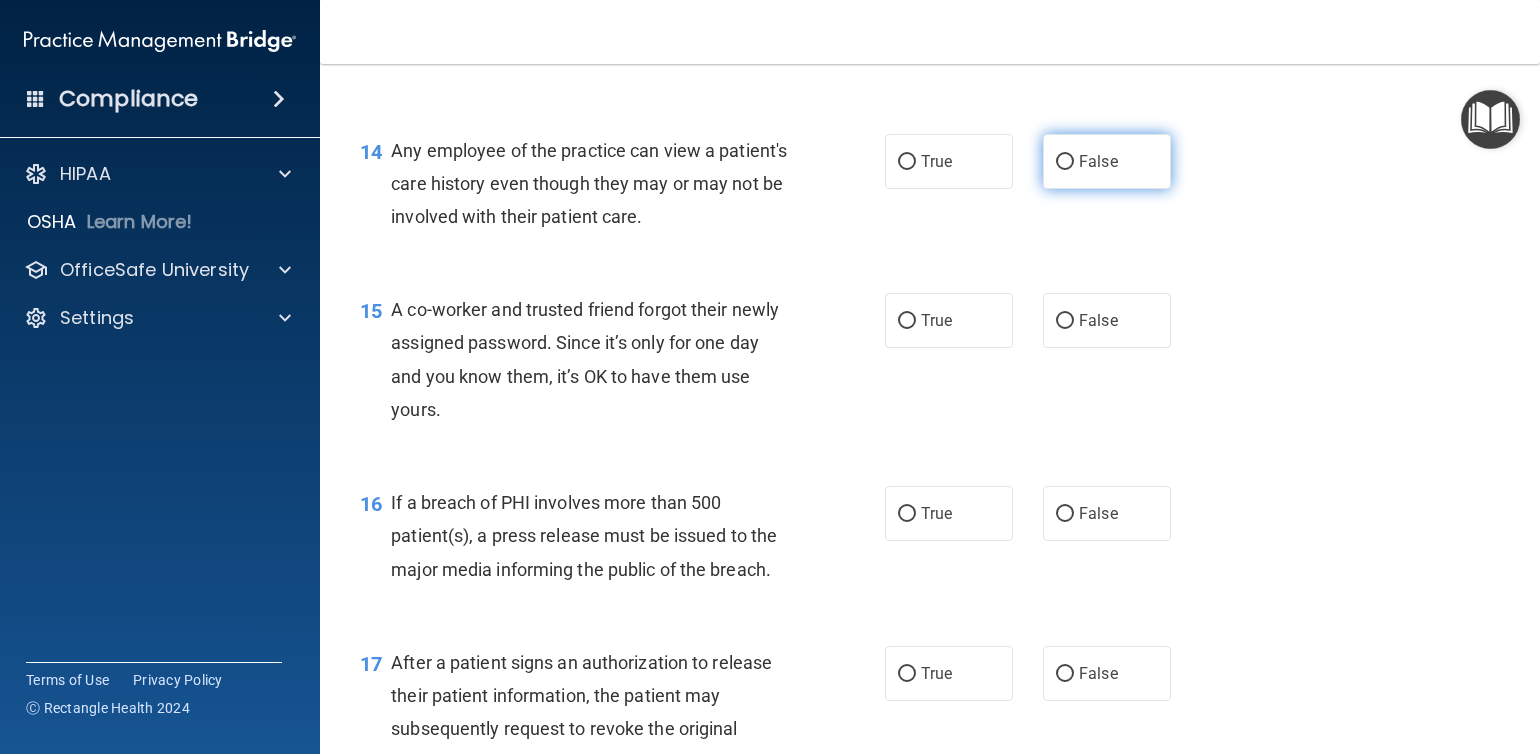 click on "False" at bounding box center (1107, 161) 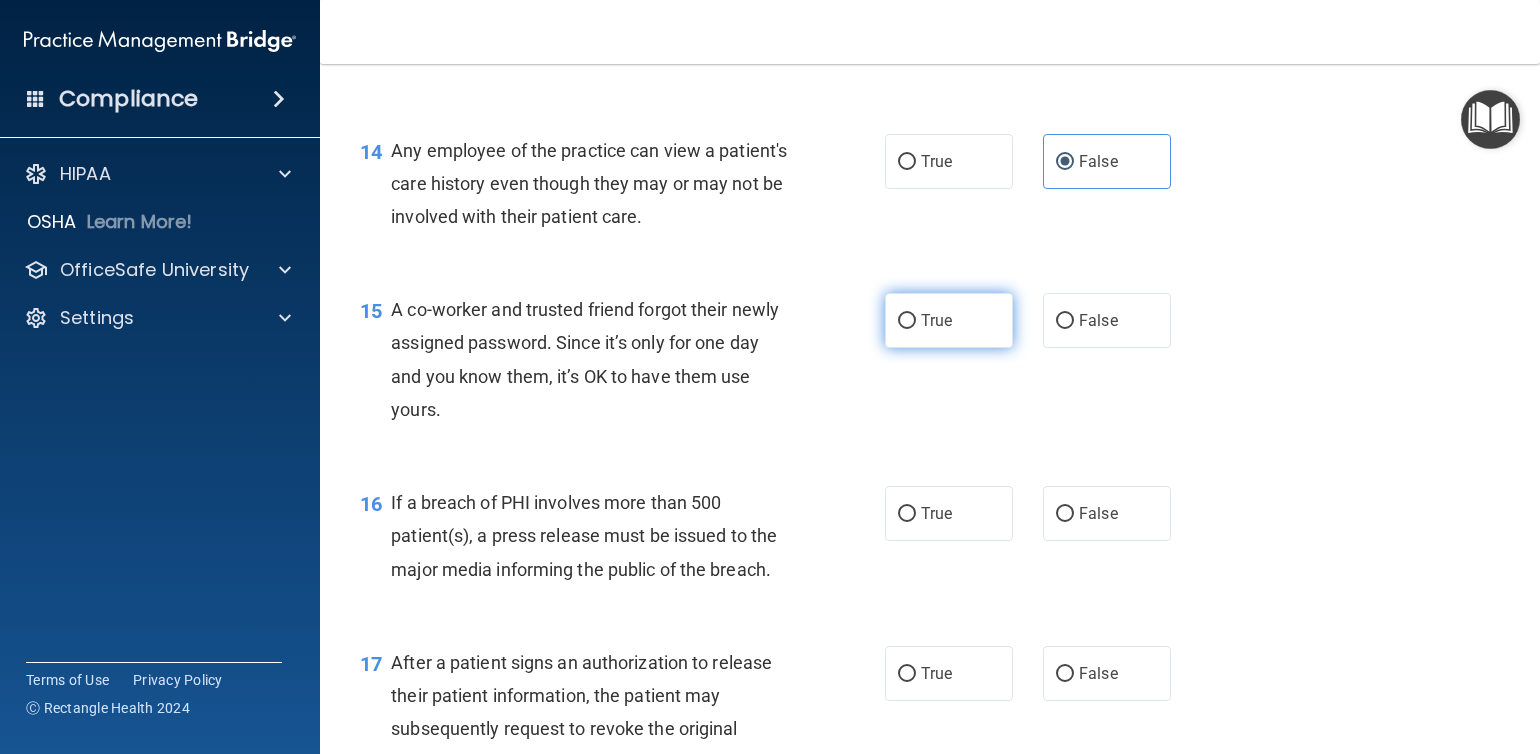 click on "True" at bounding box center (936, 320) 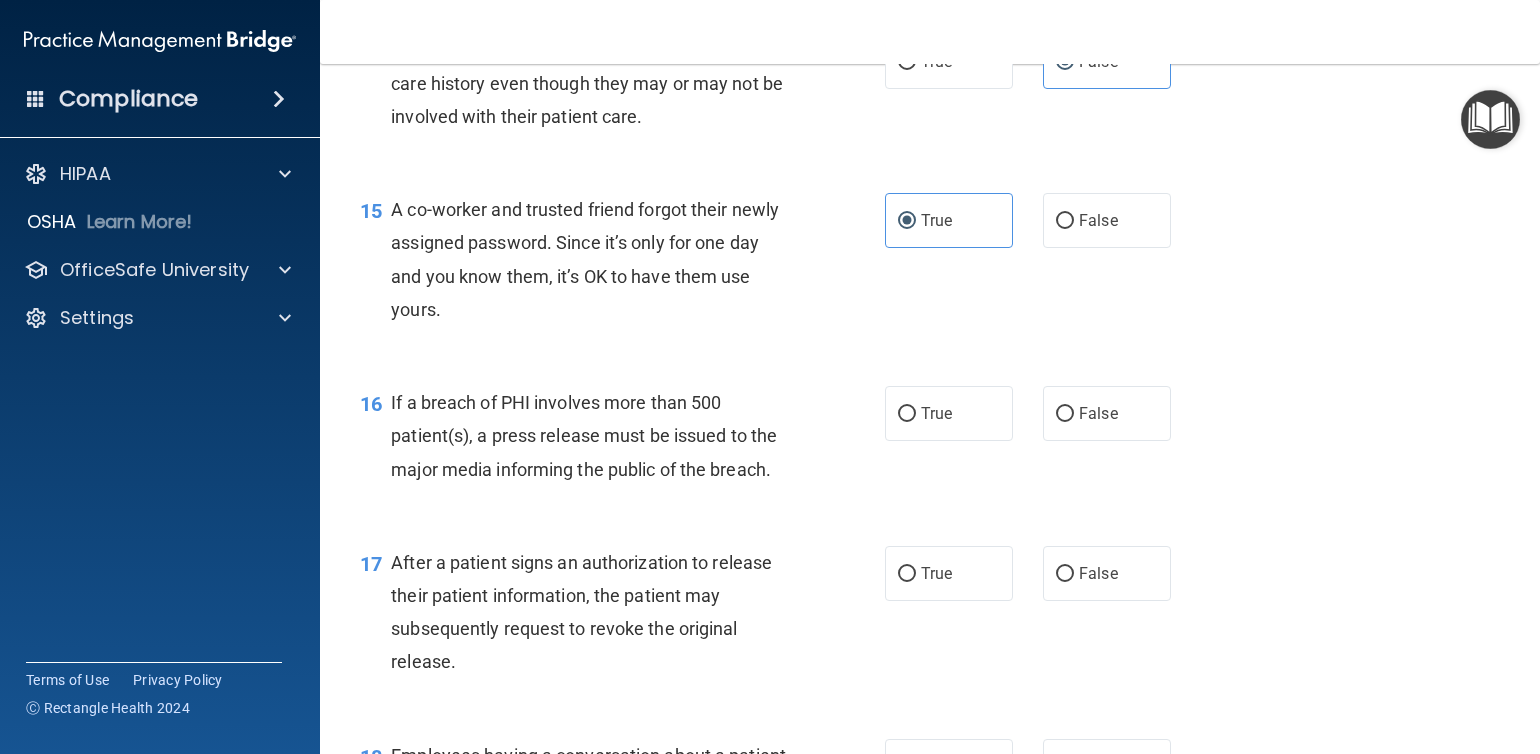 scroll, scrollTop: 2400, scrollLeft: 0, axis: vertical 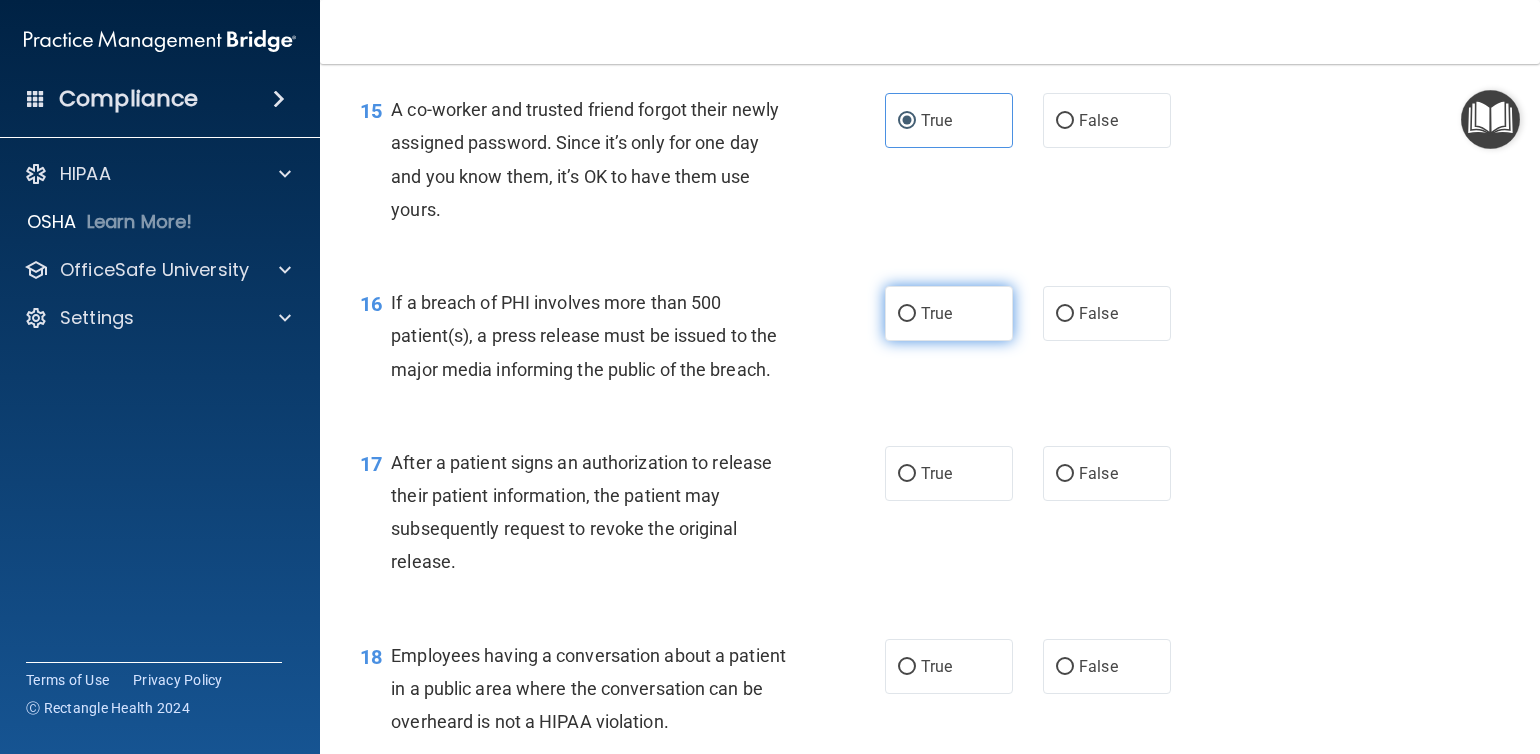 click on "True" at bounding box center (949, 313) 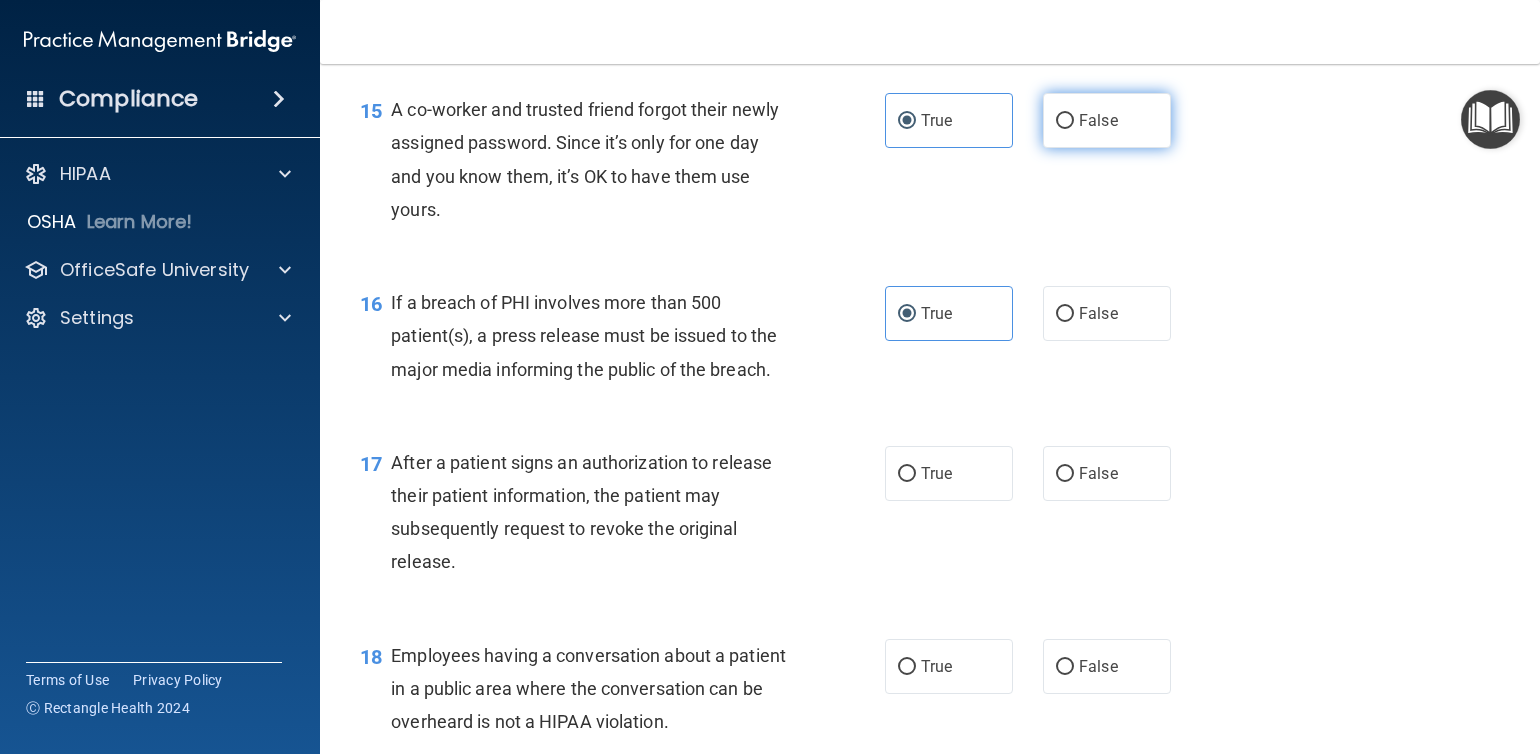 click on "False" at bounding box center (1107, 120) 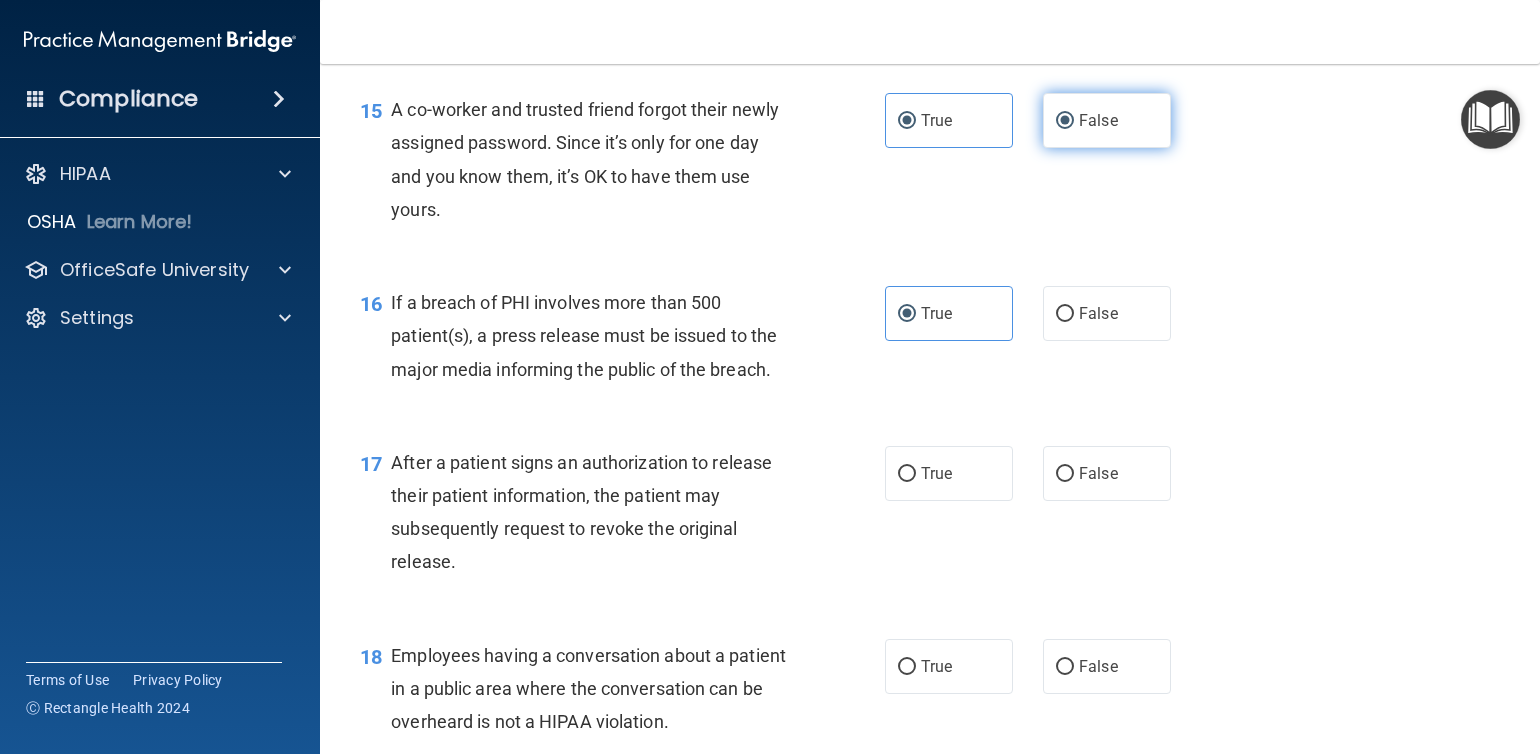 radio on "false" 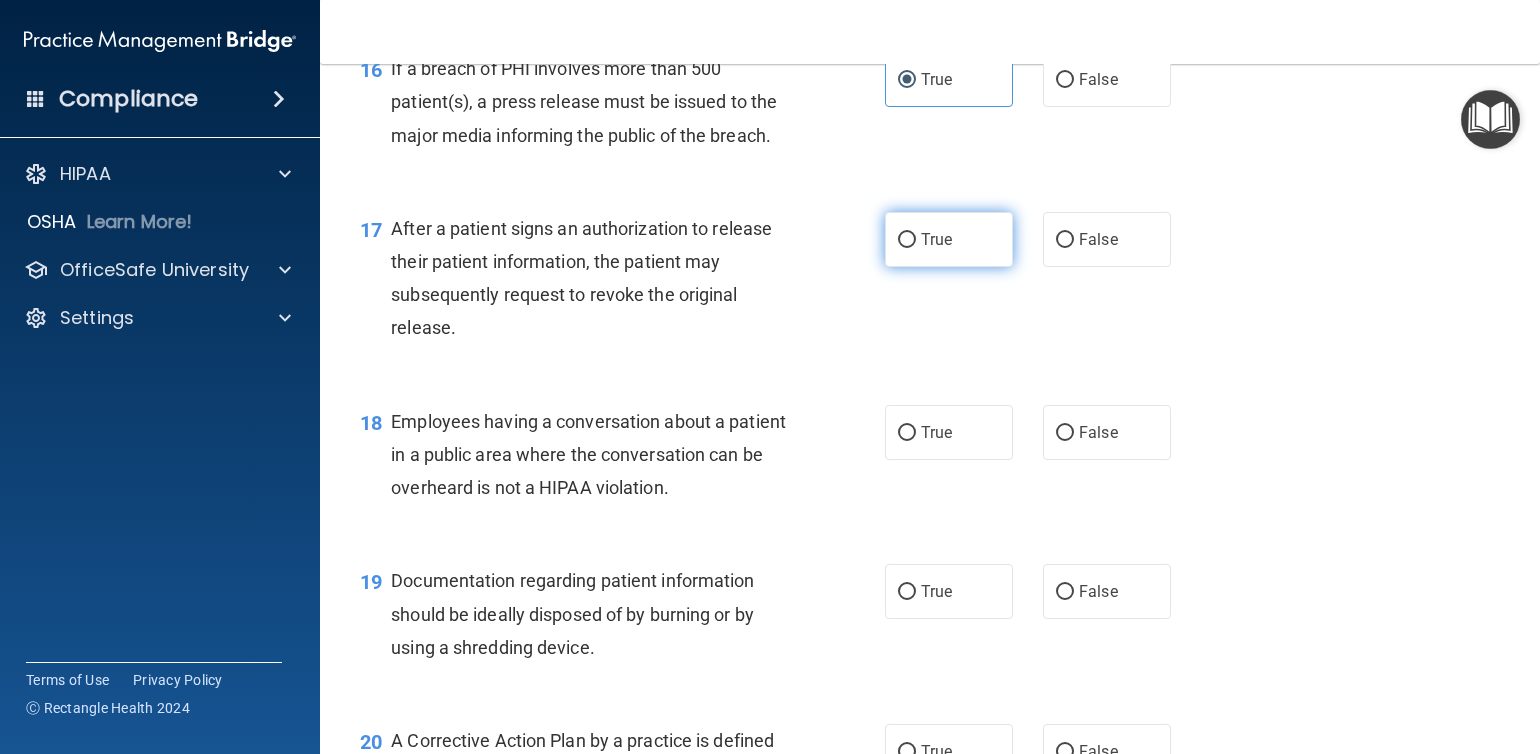 scroll, scrollTop: 2600, scrollLeft: 0, axis: vertical 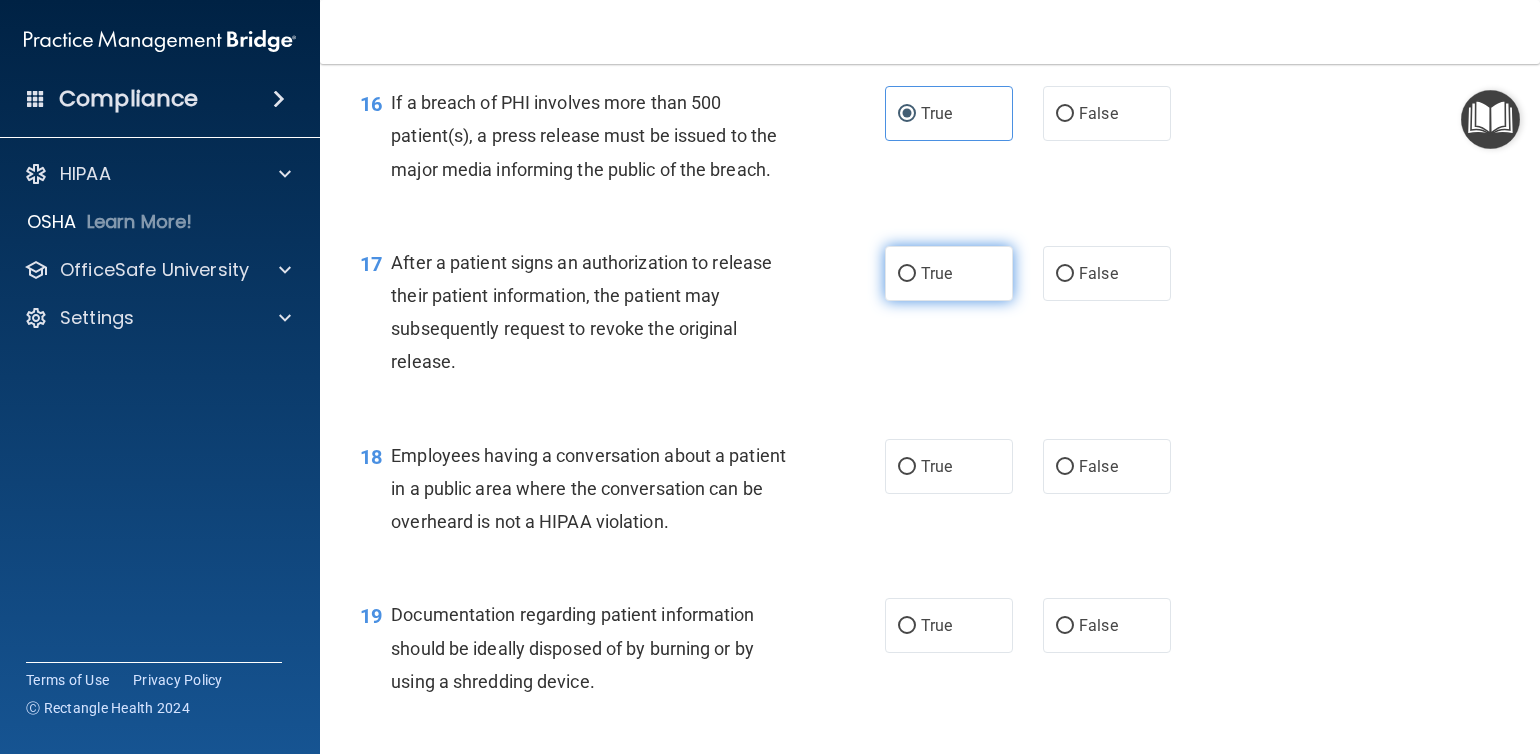 click on "True" at bounding box center (936, 273) 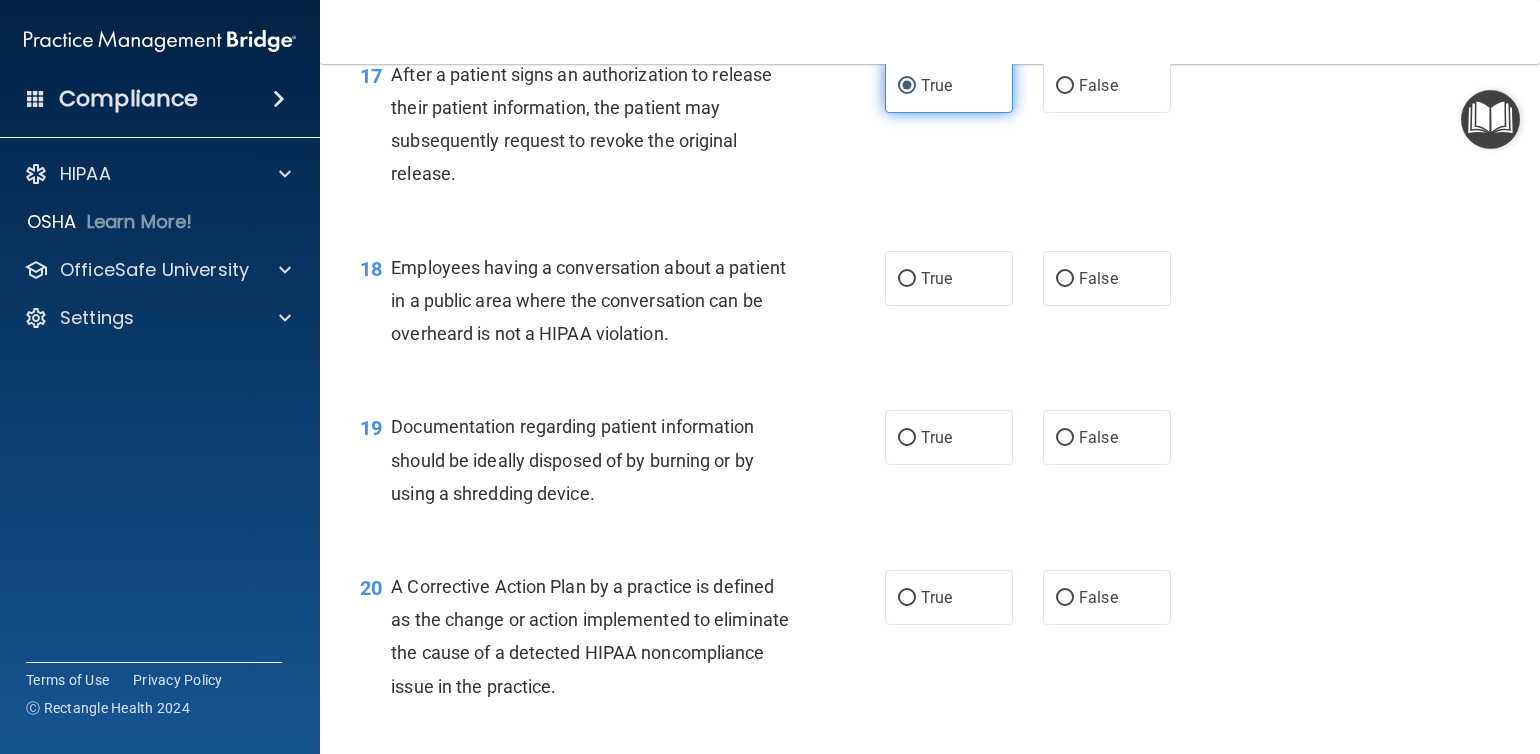 scroll, scrollTop: 2800, scrollLeft: 0, axis: vertical 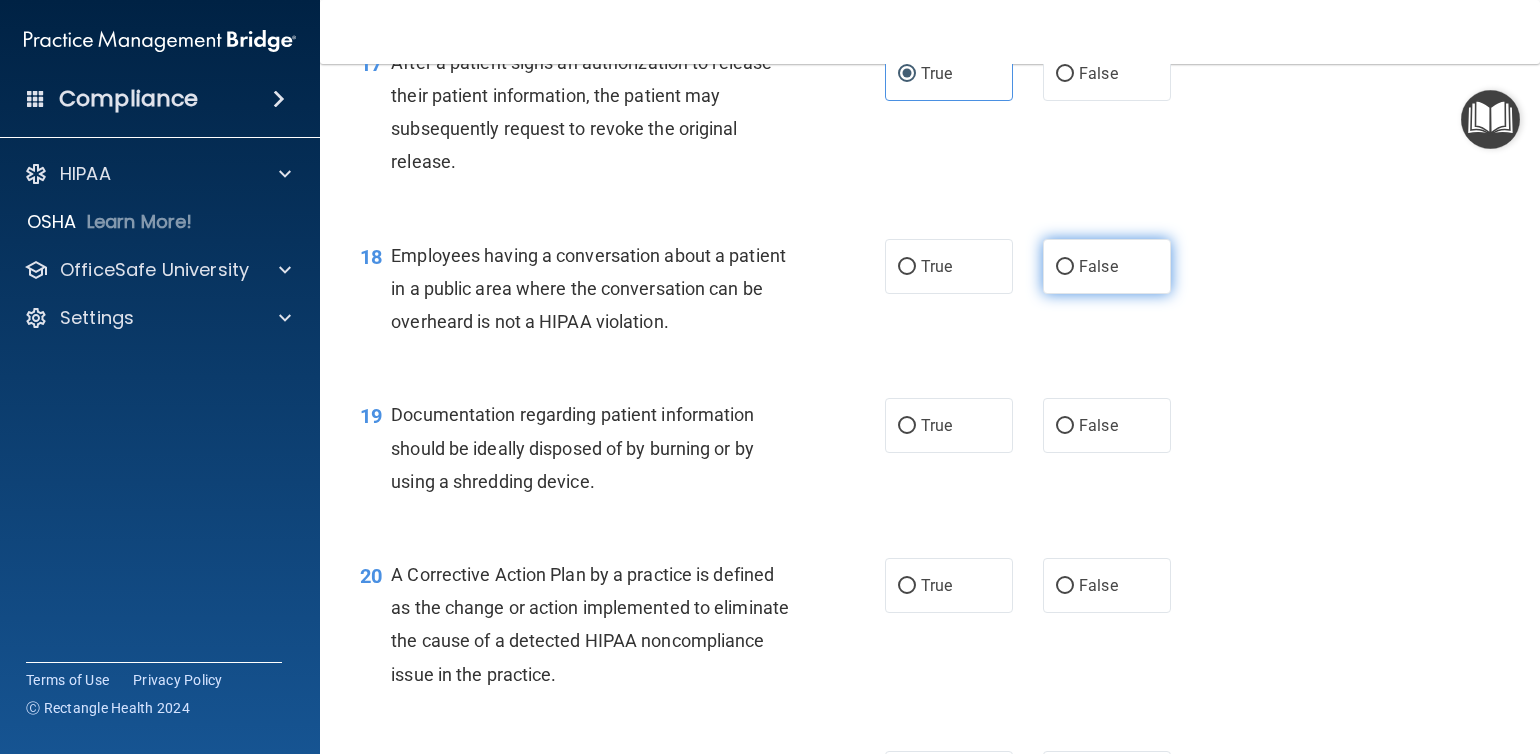 click on "False" at bounding box center [1107, 266] 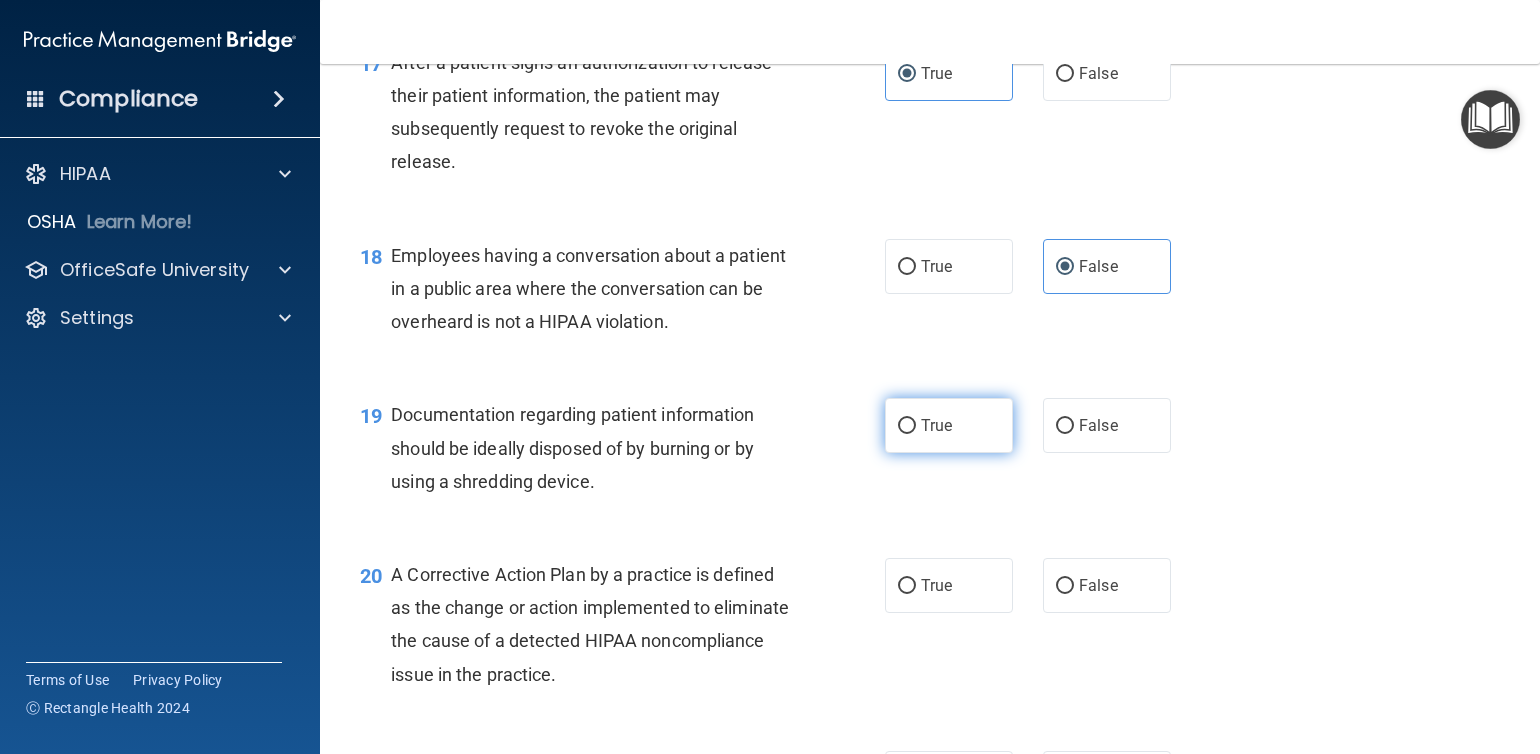 click on "True" at bounding box center (949, 425) 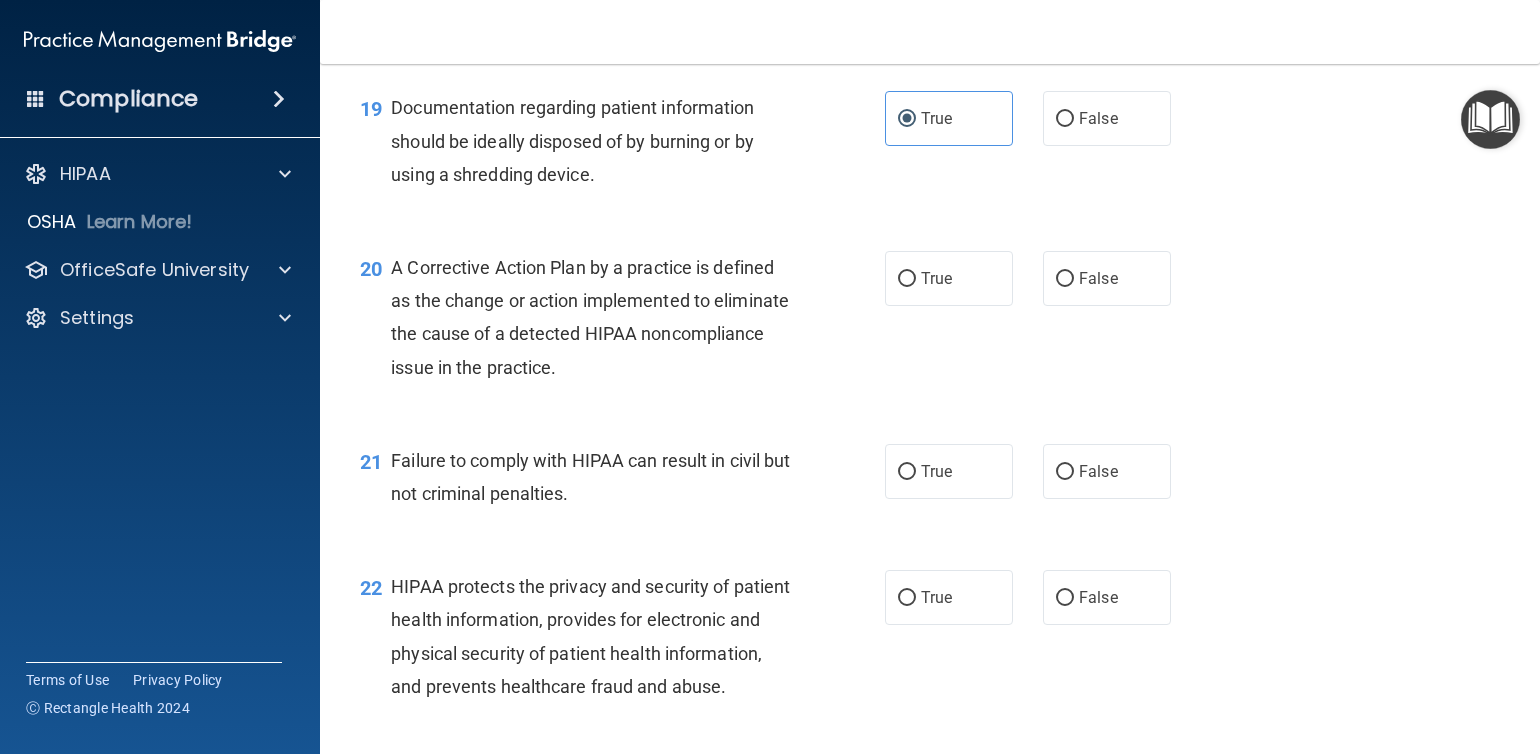 scroll, scrollTop: 3200, scrollLeft: 0, axis: vertical 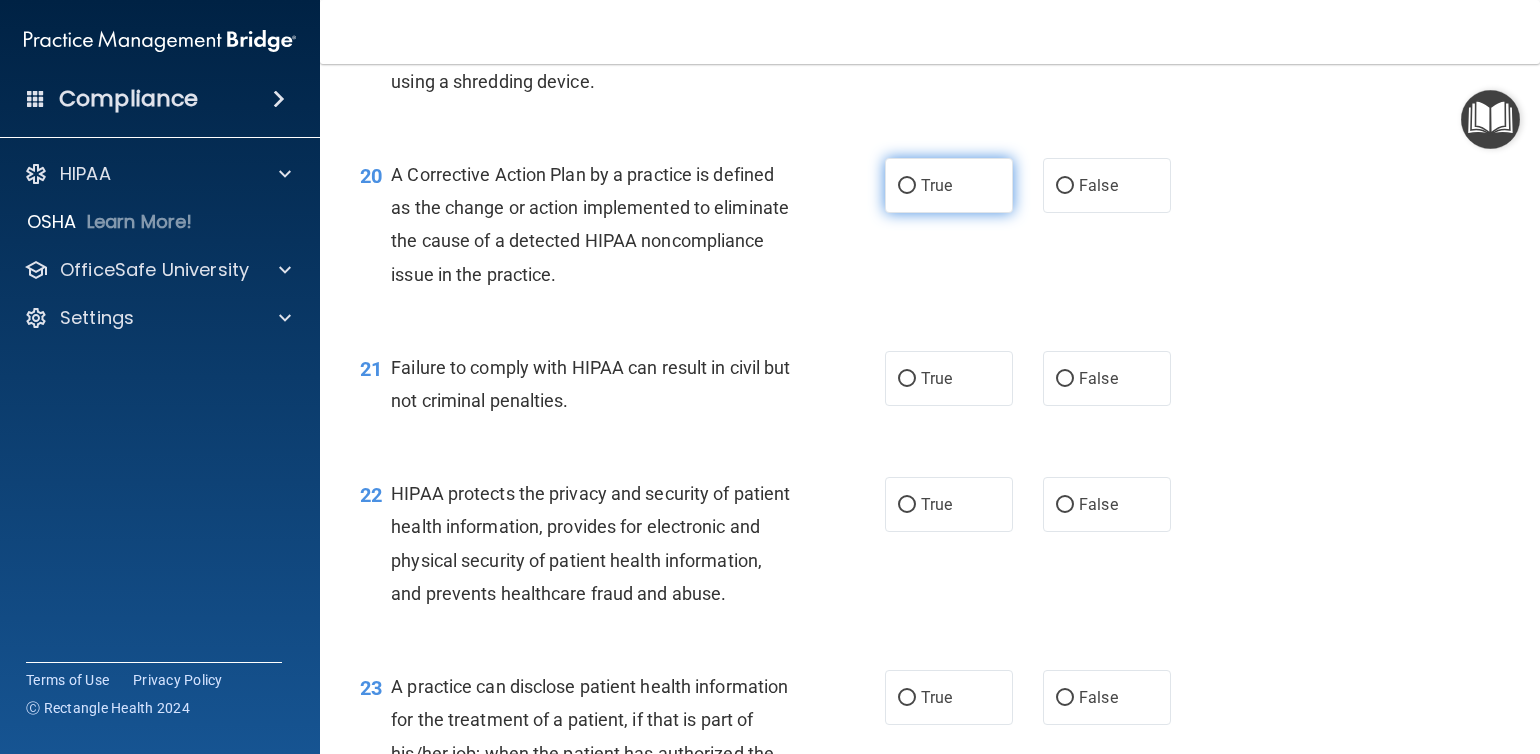 click on "True" at bounding box center [949, 185] 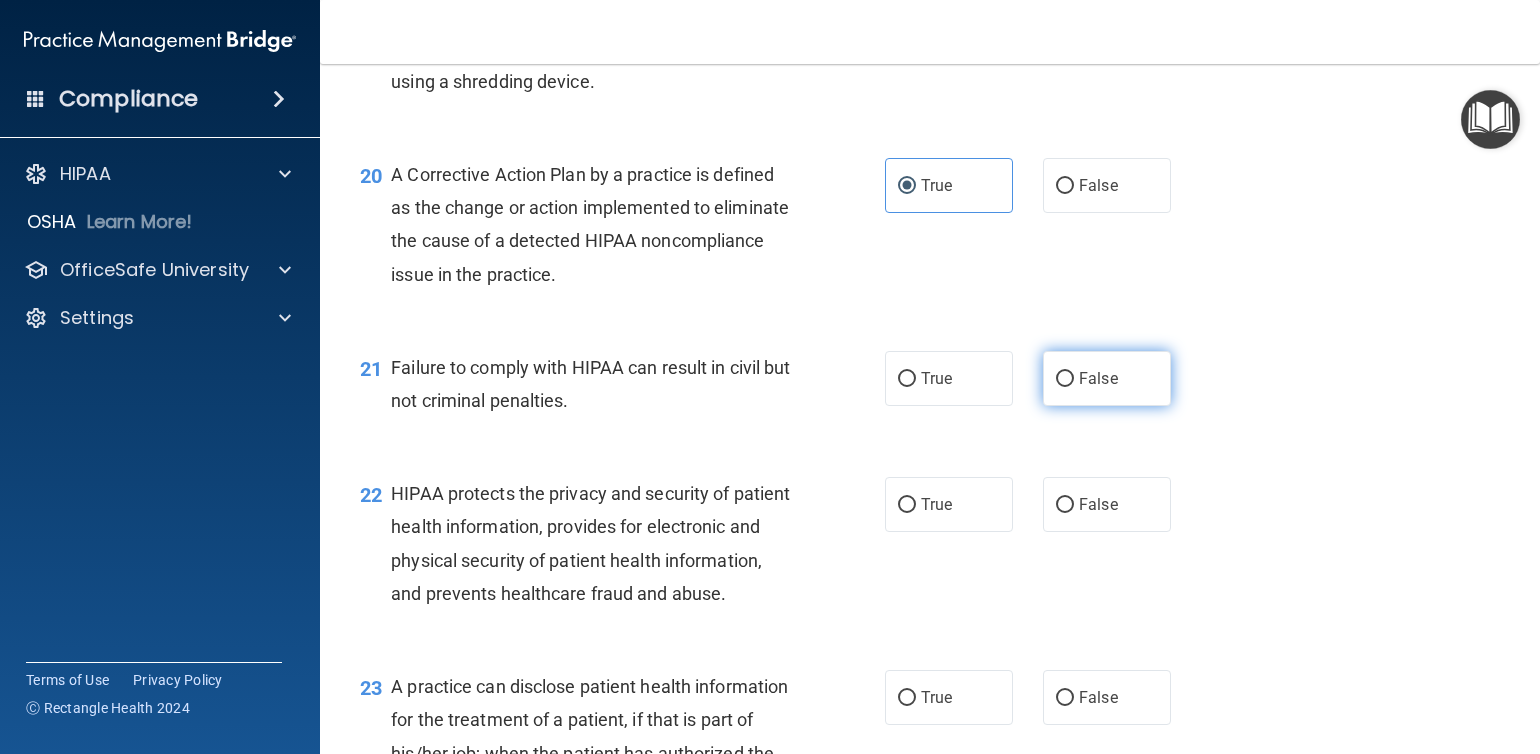 click on "False" at bounding box center (1107, 378) 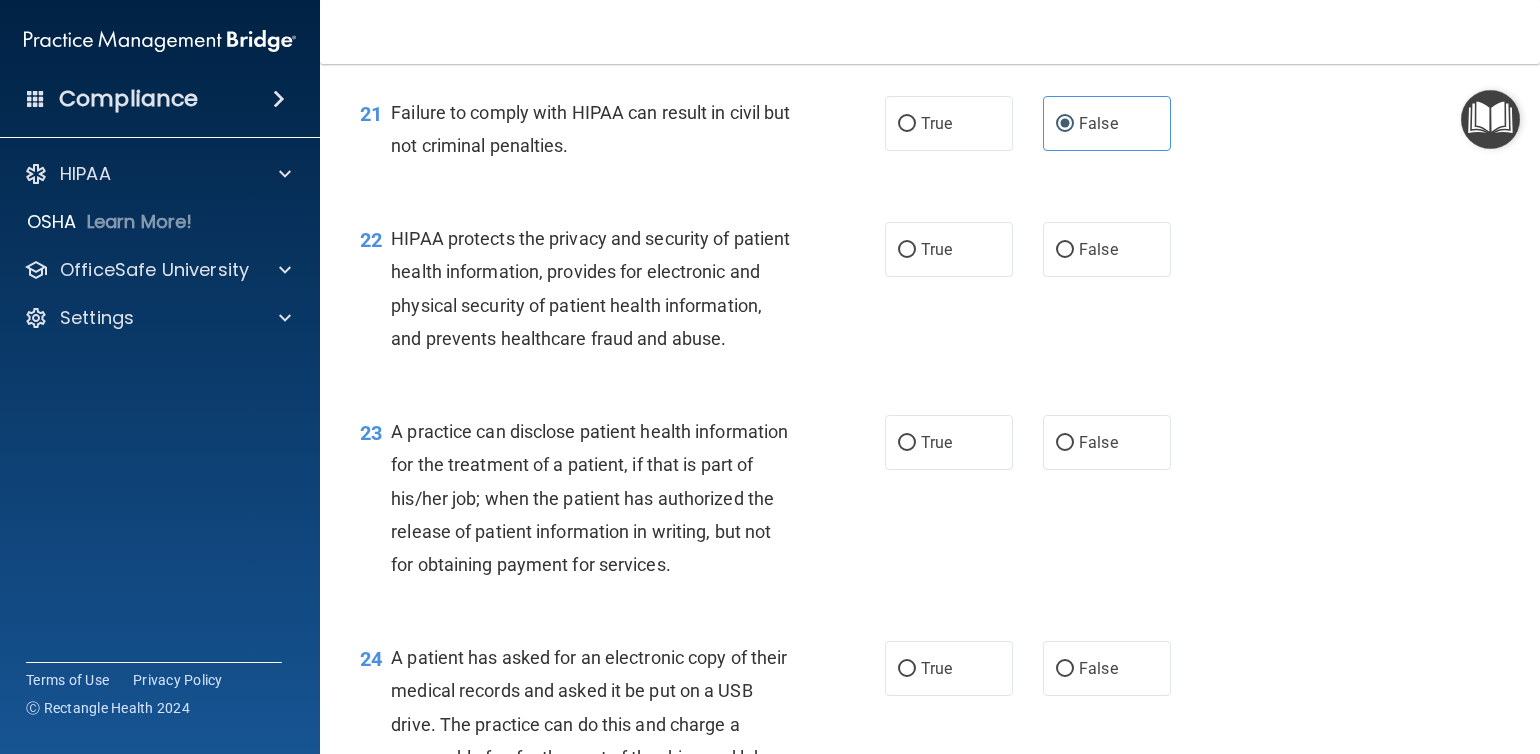 scroll, scrollTop: 3500, scrollLeft: 0, axis: vertical 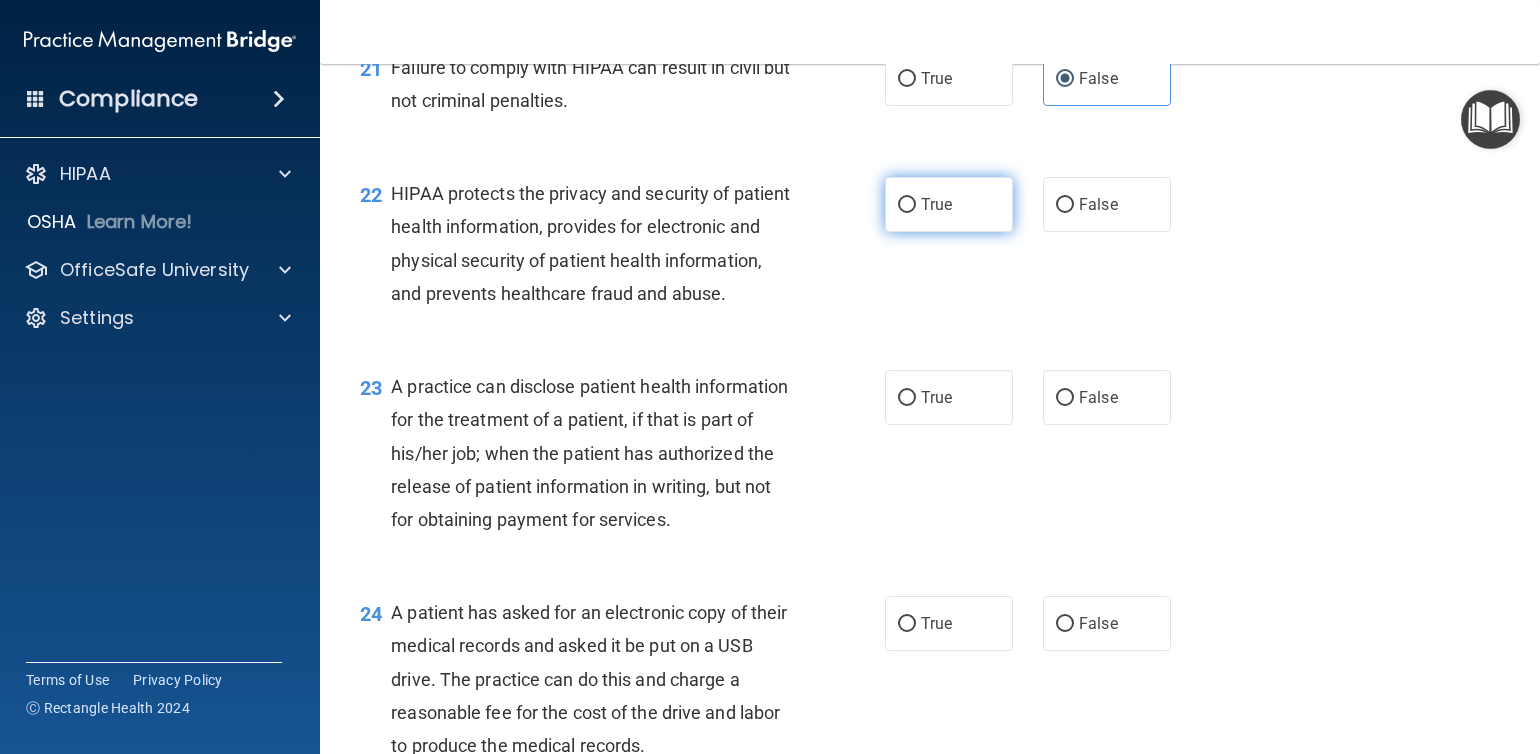click on "True" at bounding box center (949, 204) 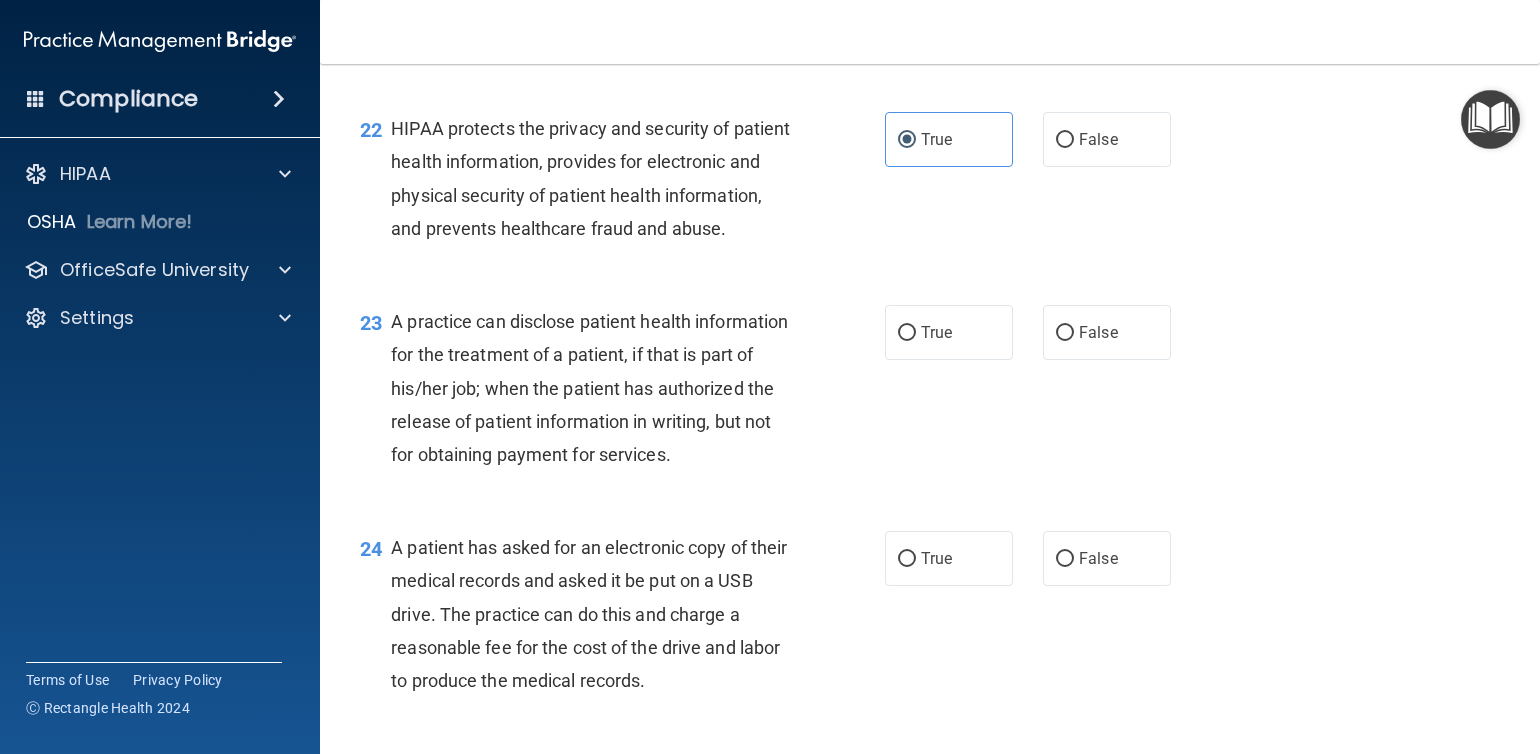 scroll, scrollTop: 3600, scrollLeft: 0, axis: vertical 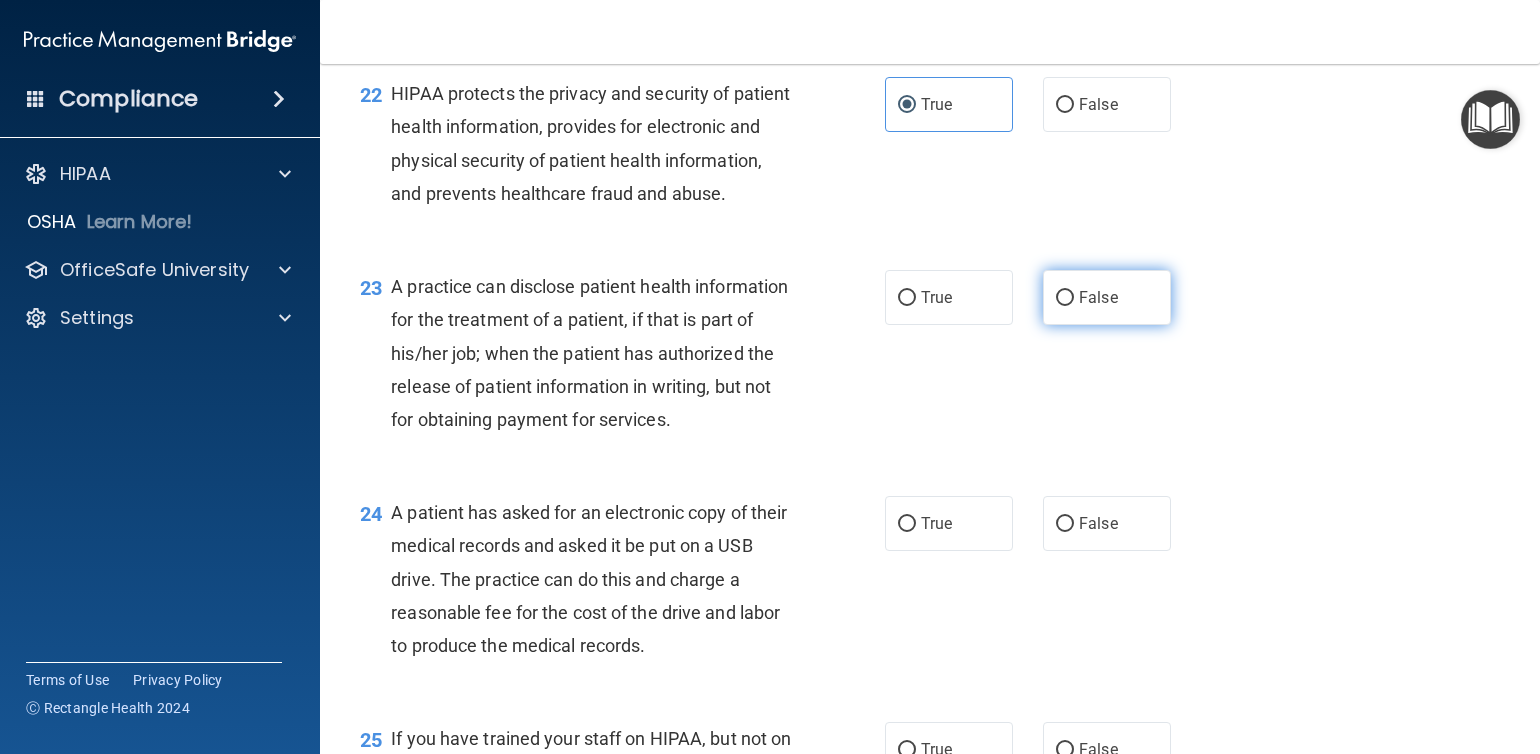 click on "False" at bounding box center (1098, 297) 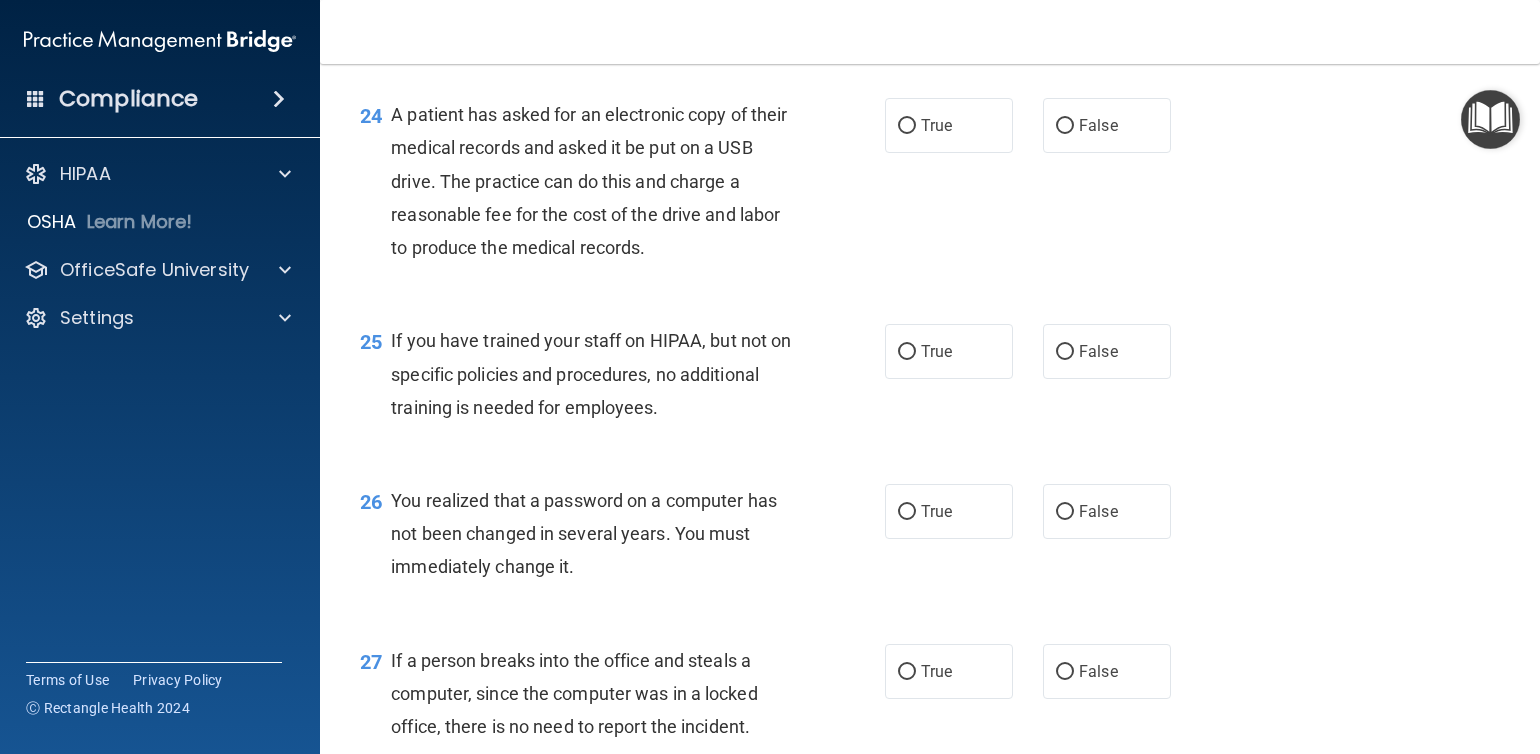 scroll, scrollTop: 4000, scrollLeft: 0, axis: vertical 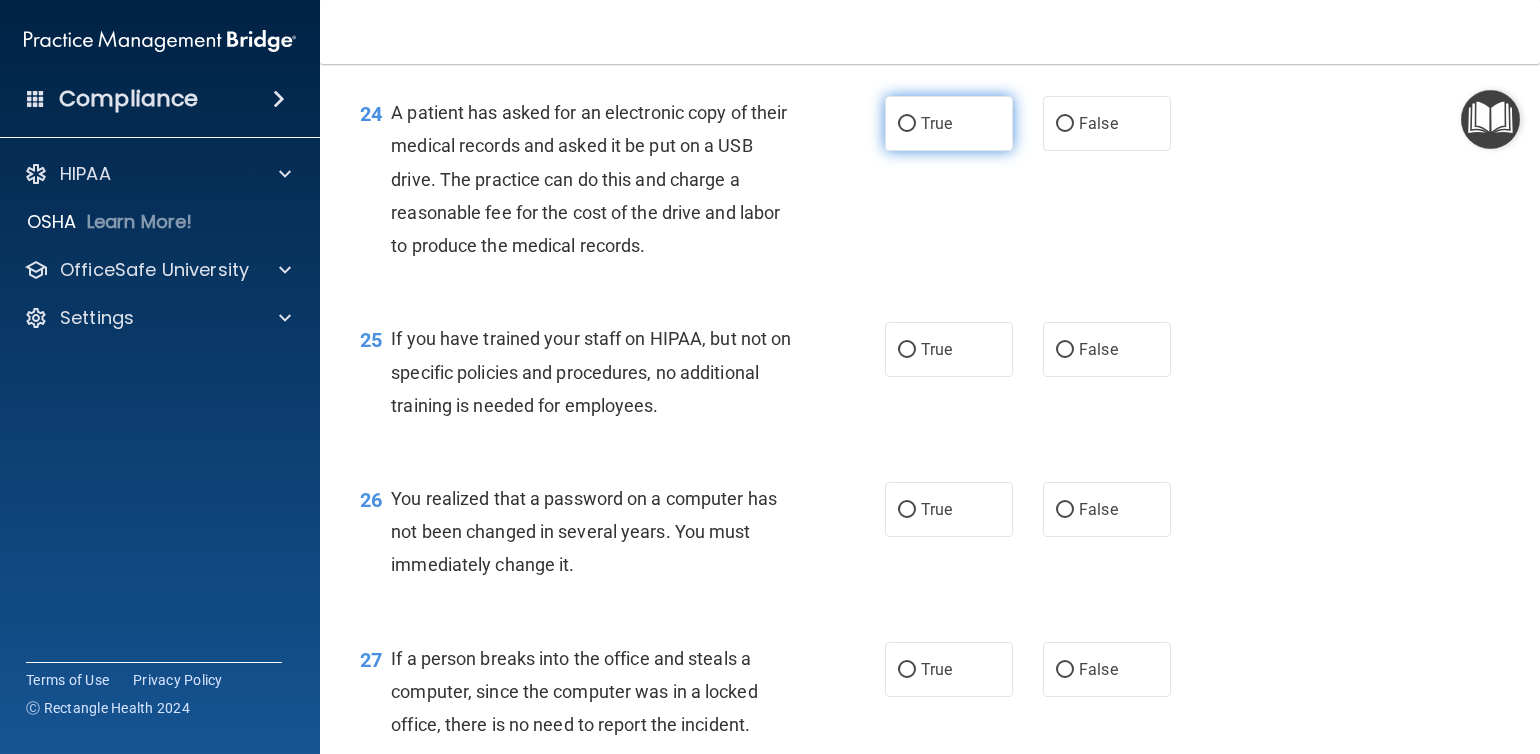 click on "True" at bounding box center (949, 123) 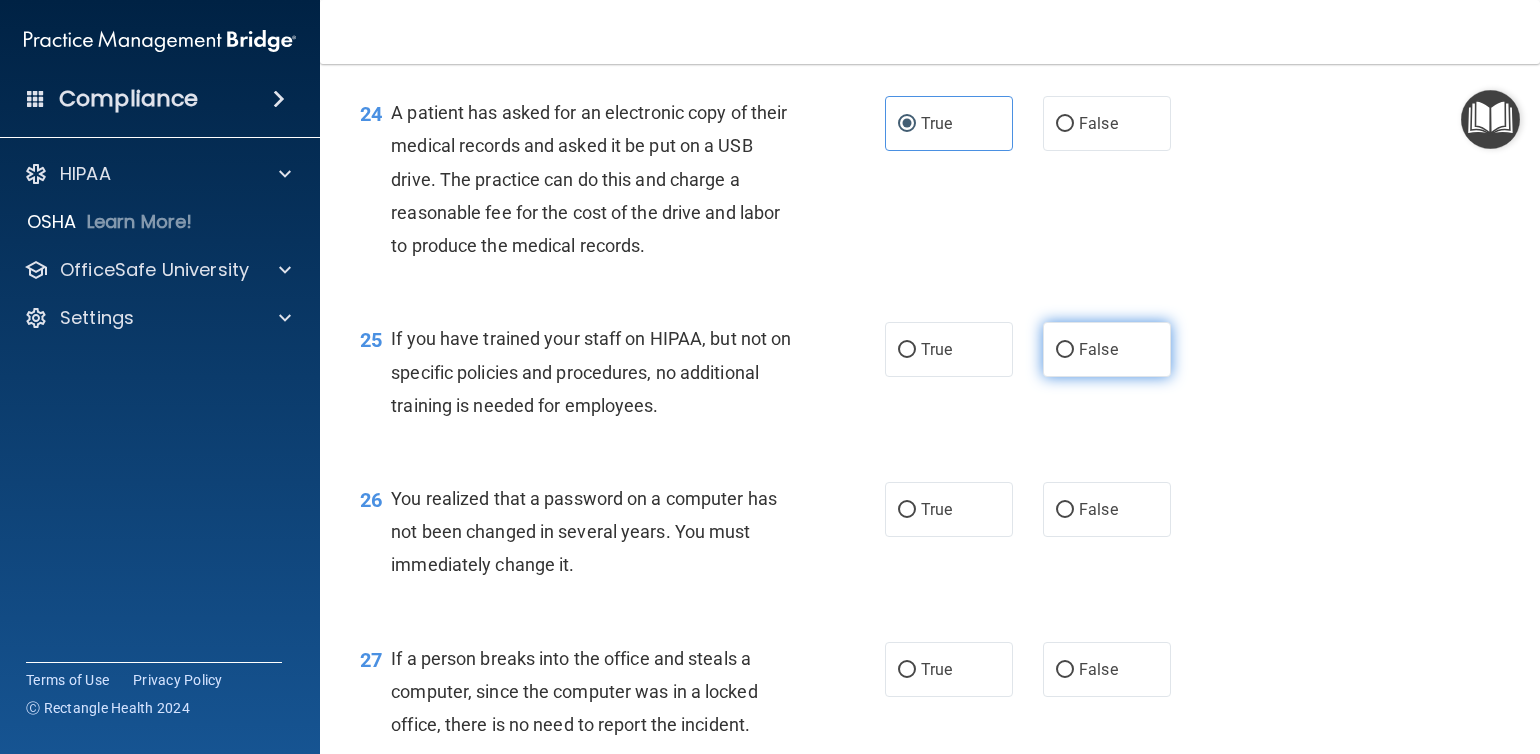 click on "False" at bounding box center (1098, 349) 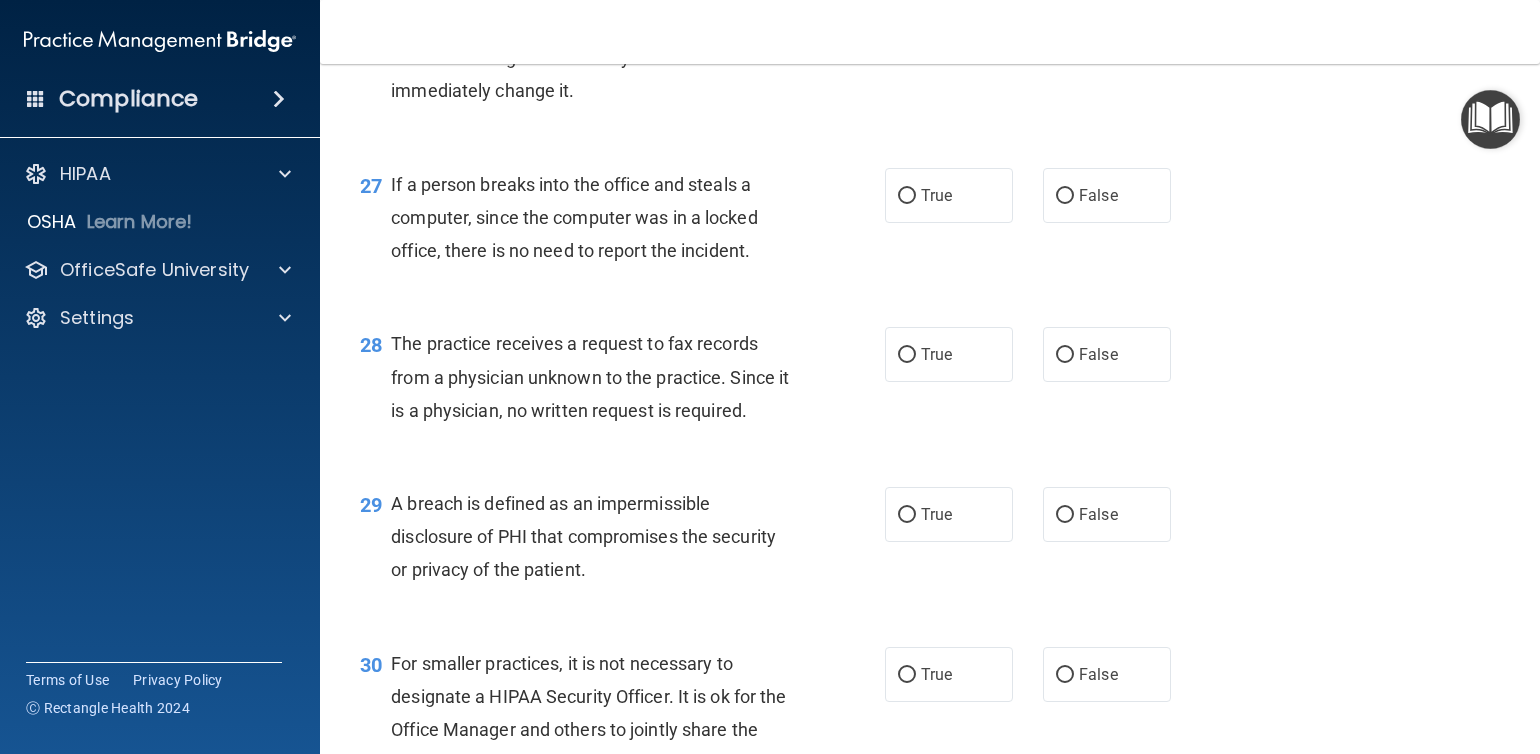 scroll, scrollTop: 4500, scrollLeft: 0, axis: vertical 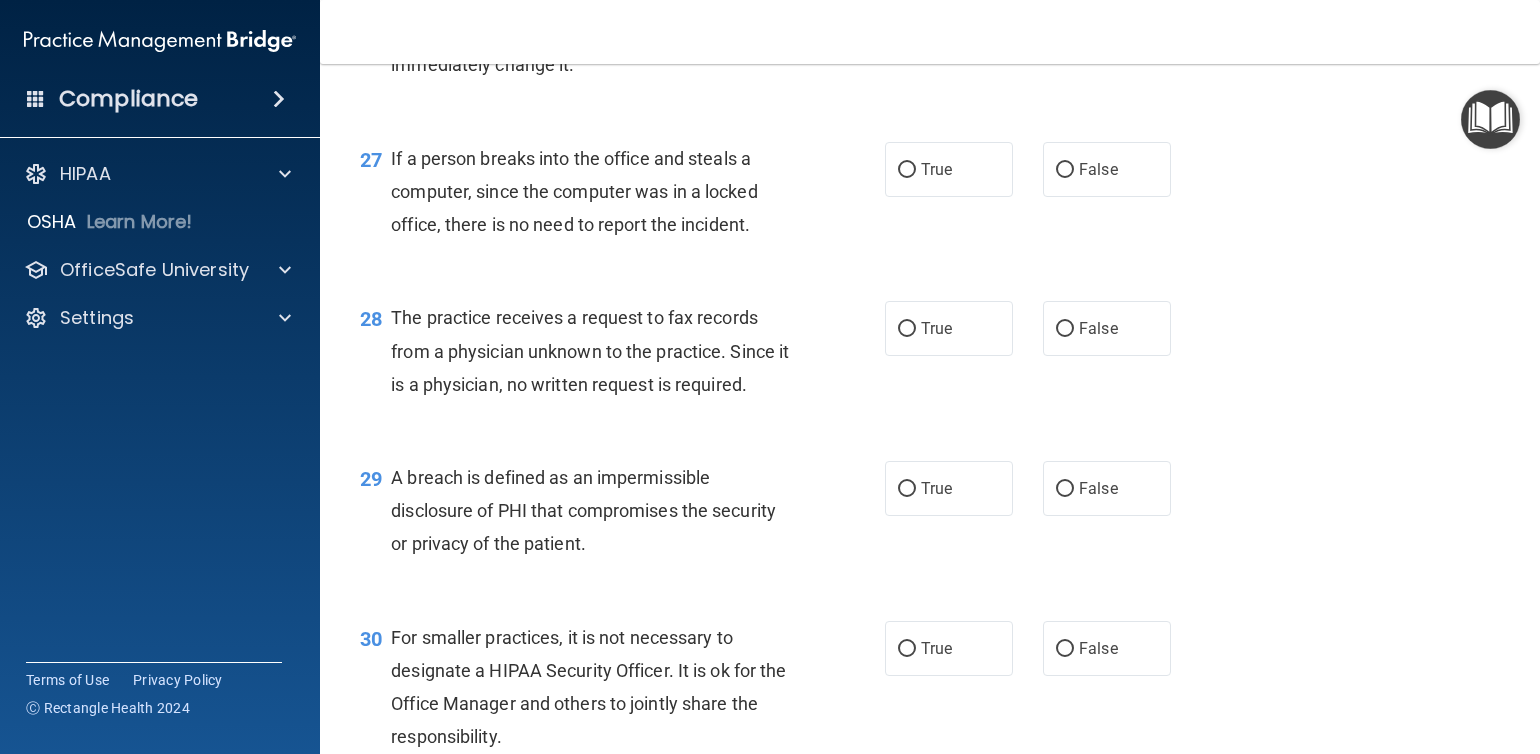 click on "True" at bounding box center (936, 9) 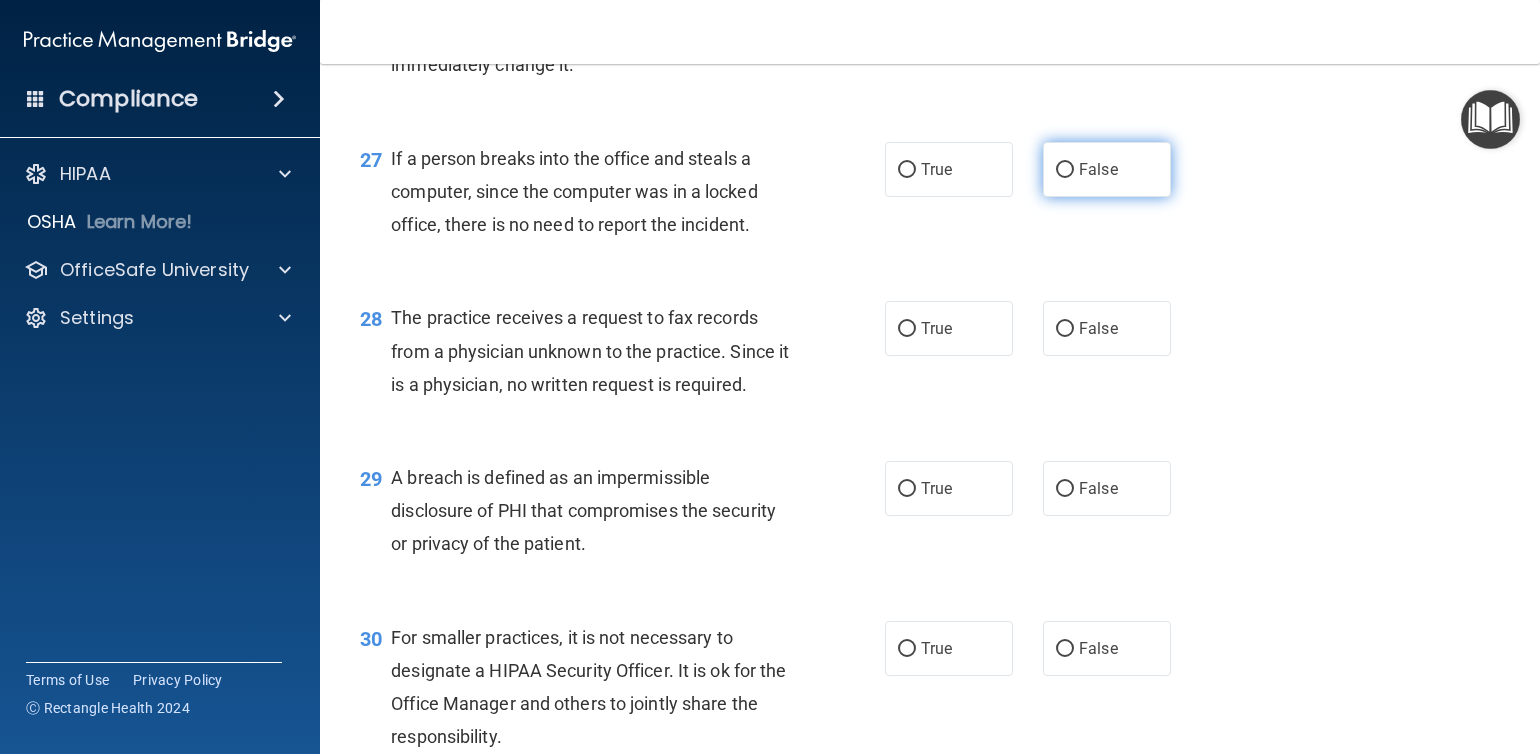 click on "False" at bounding box center [1098, 169] 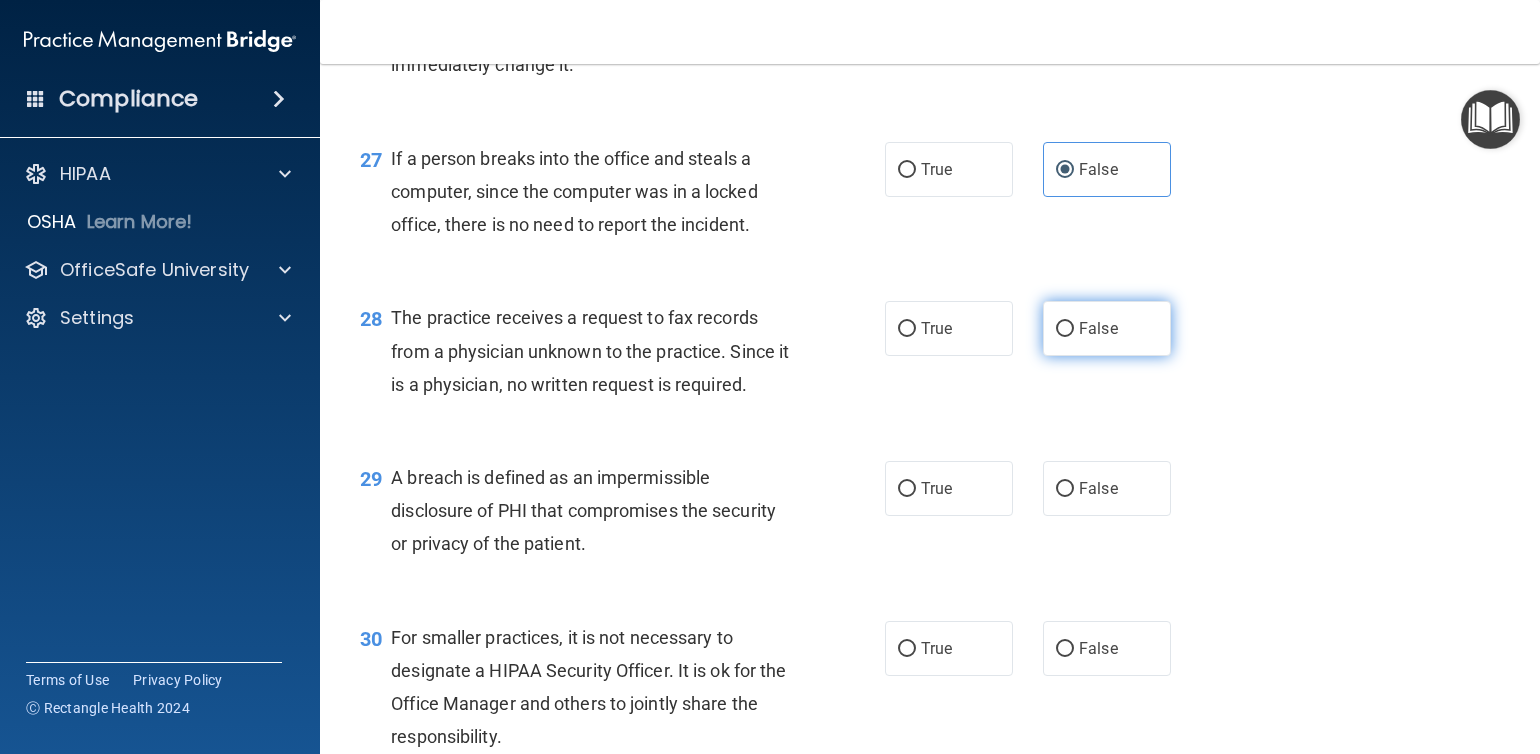 click on "False" at bounding box center [1107, 328] 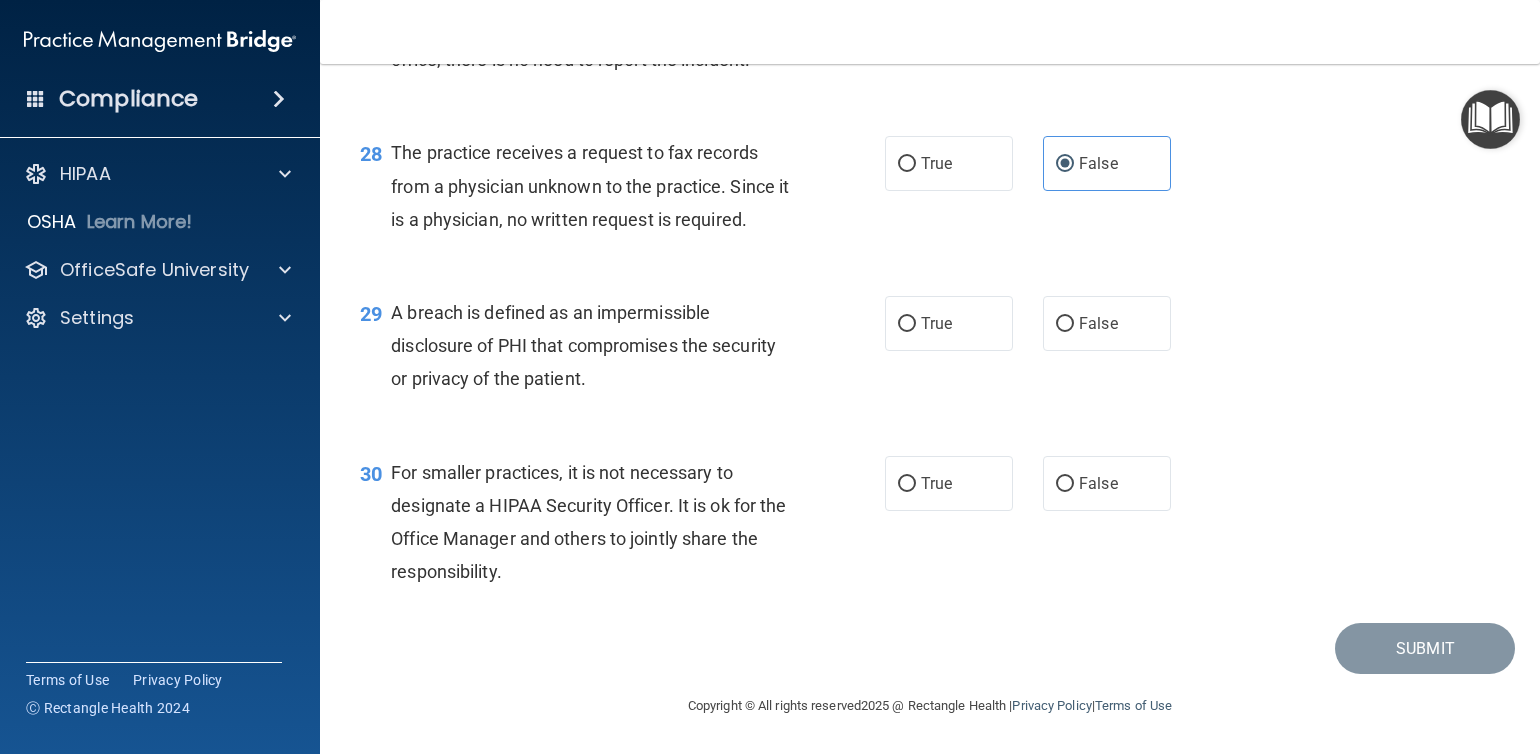 scroll, scrollTop: 4764, scrollLeft: 0, axis: vertical 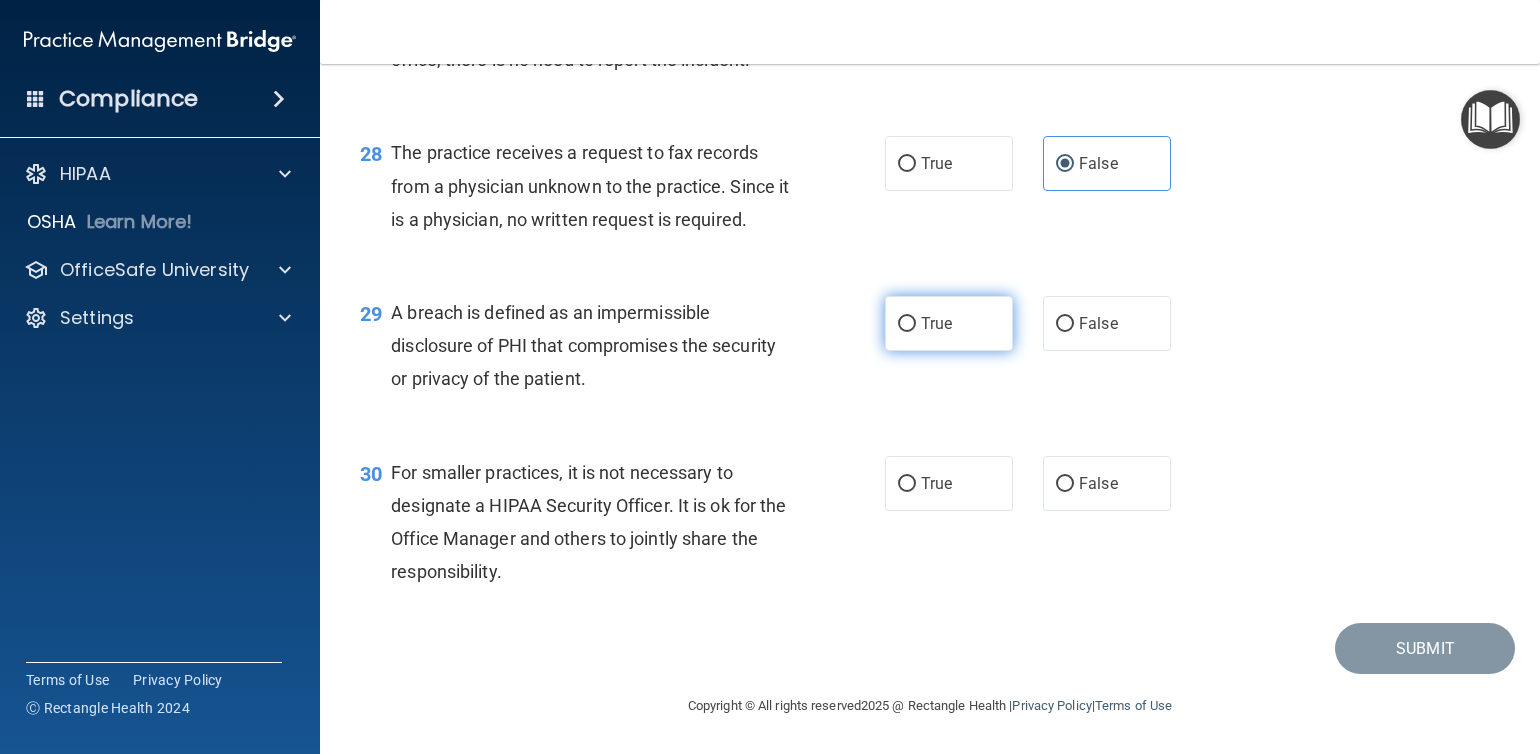 click on "True" at bounding box center (949, 323) 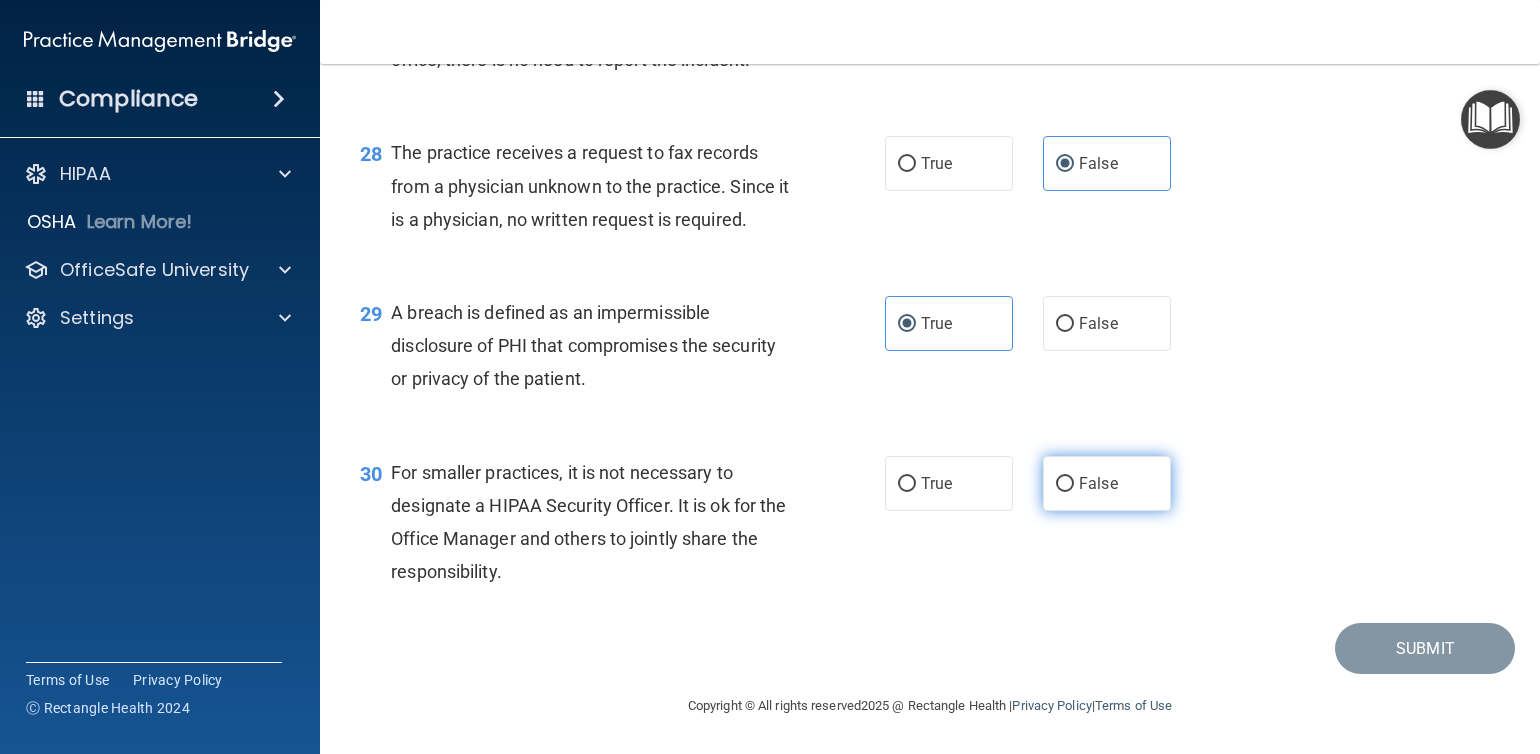 click on "False" at bounding box center [1098, 483] 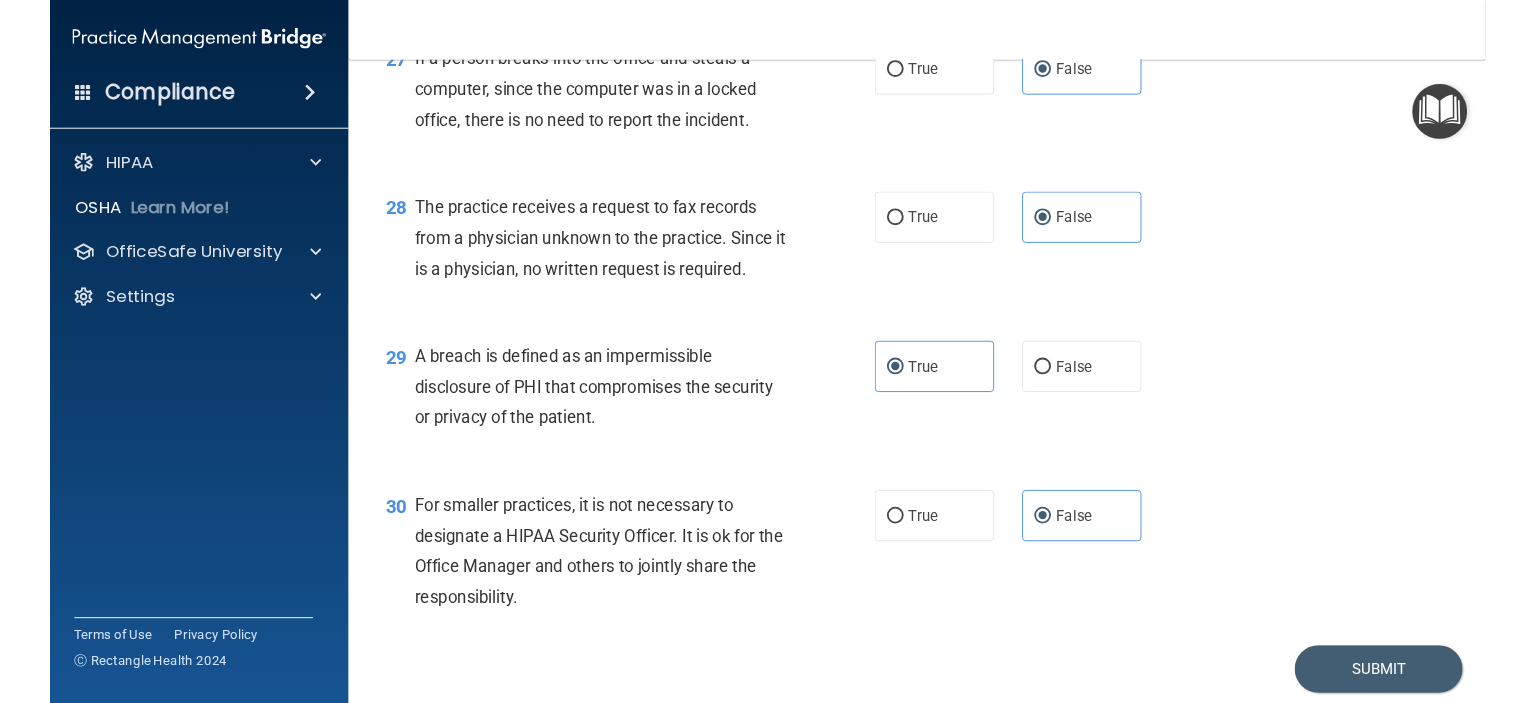 scroll, scrollTop: 4764, scrollLeft: 0, axis: vertical 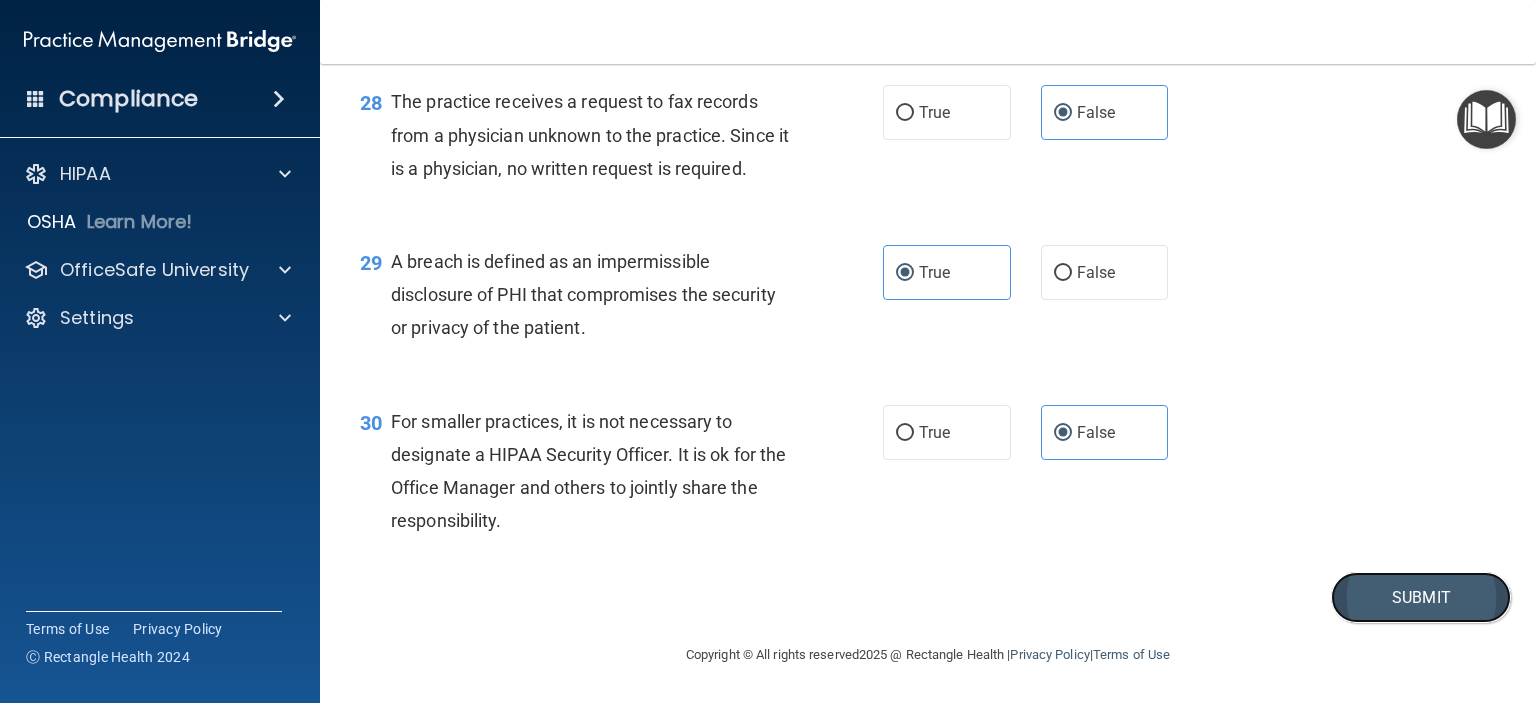 click on "Submit" at bounding box center (1421, 597) 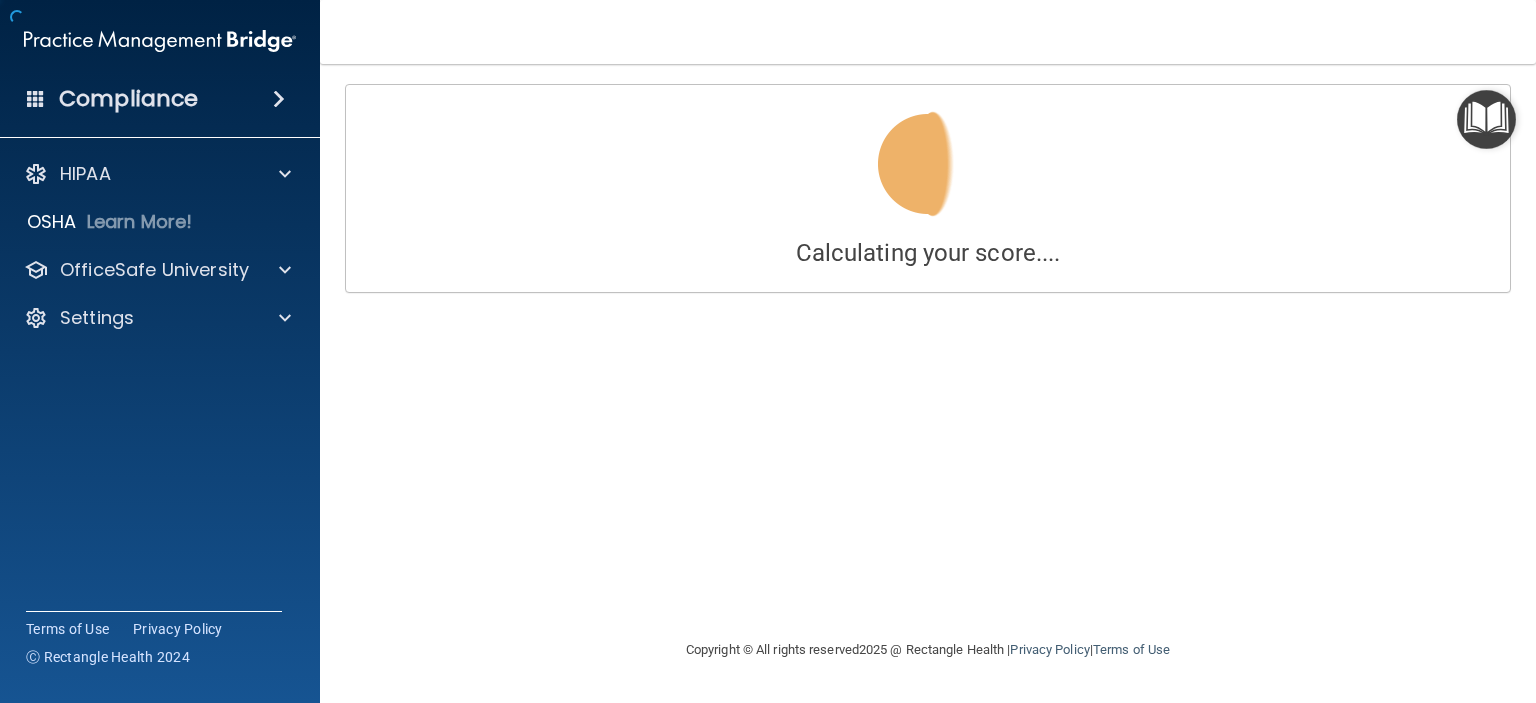 scroll, scrollTop: 0, scrollLeft: 0, axis: both 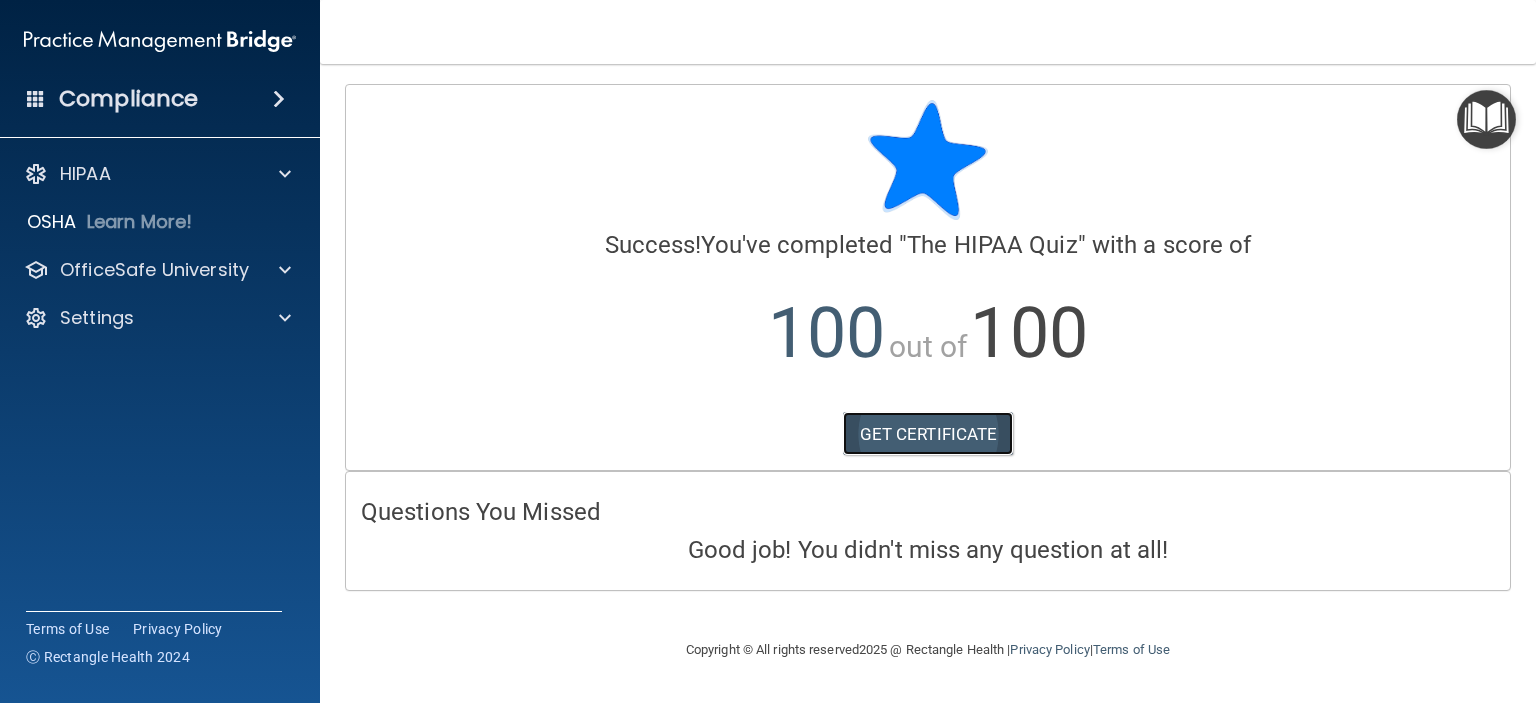 click on "GET CERTIFICATE" at bounding box center [928, 434] 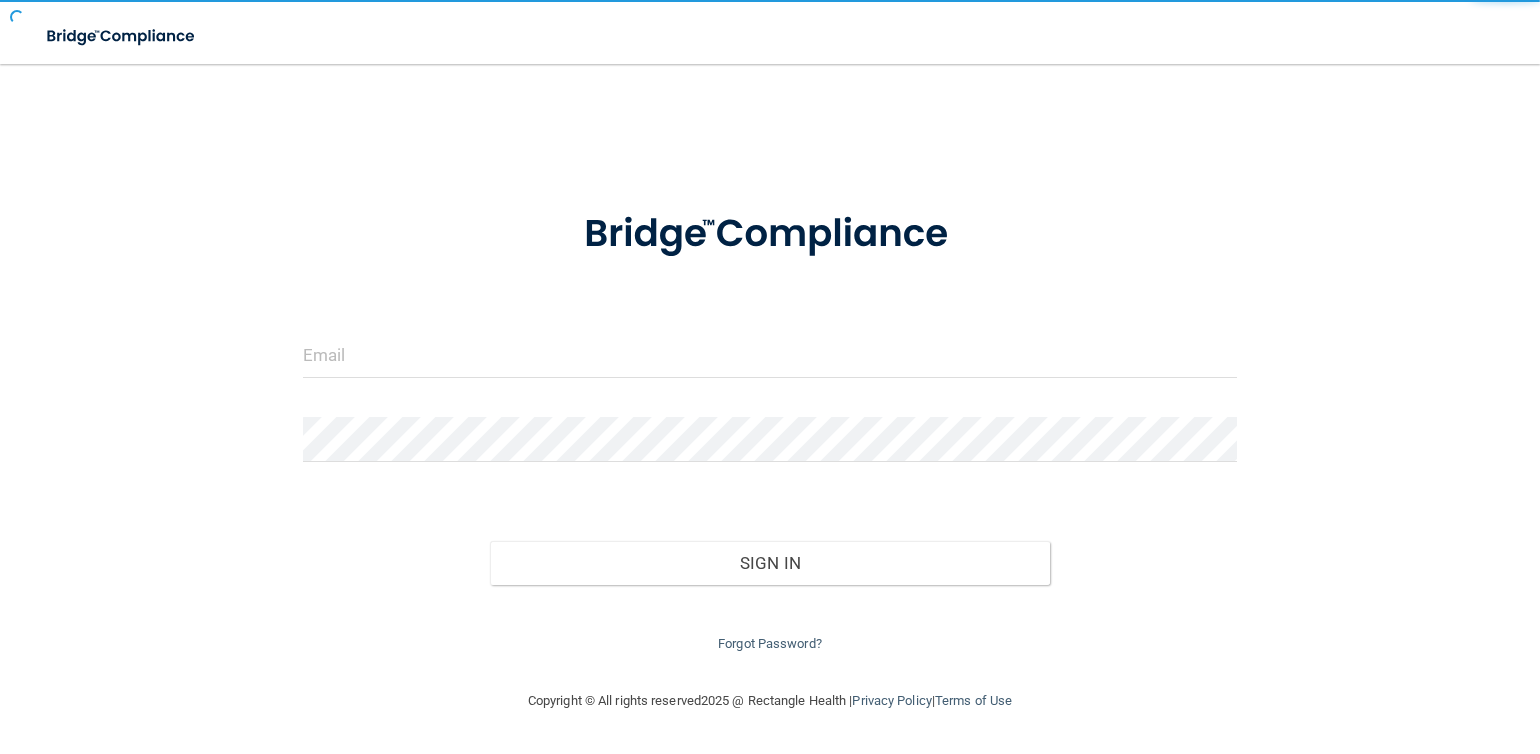 scroll, scrollTop: 0, scrollLeft: 0, axis: both 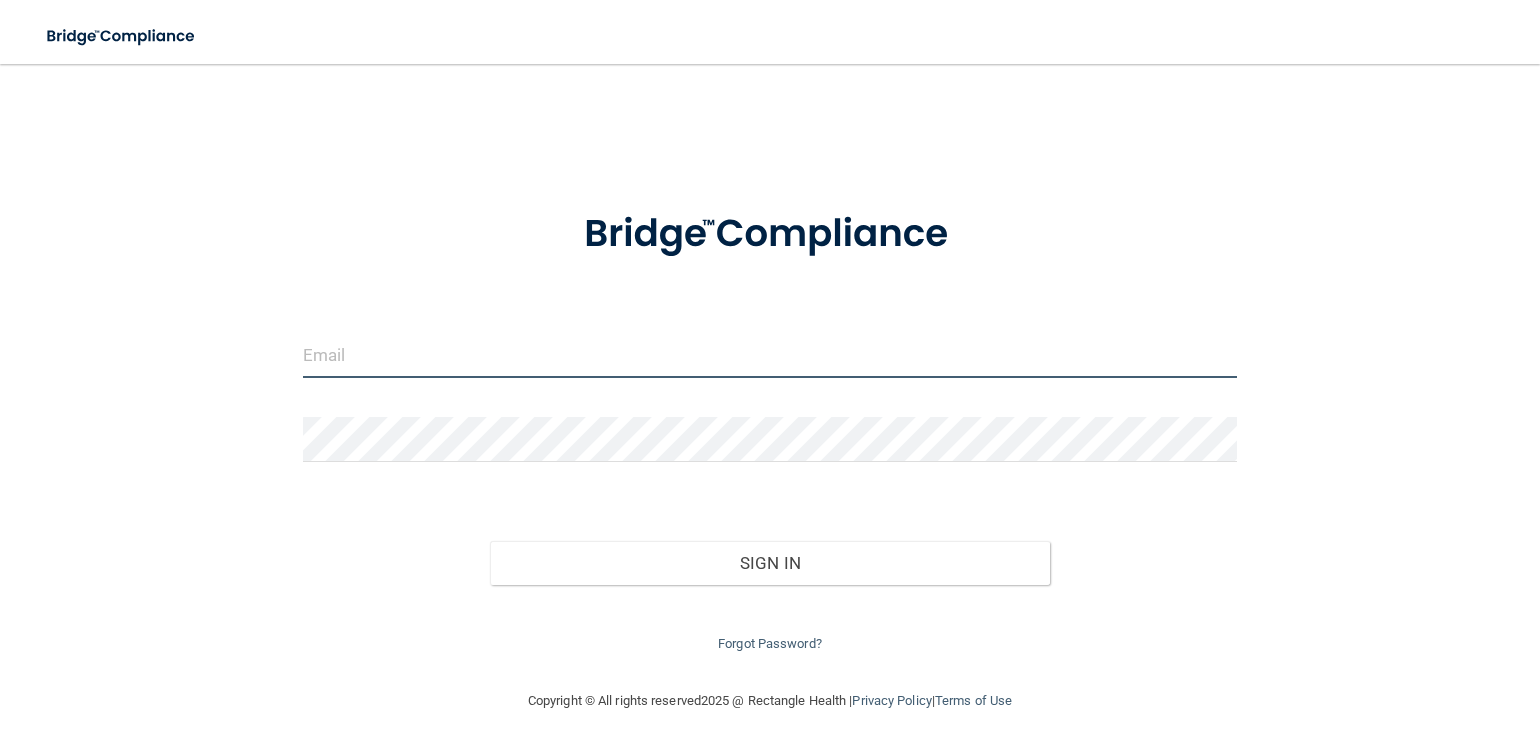 click at bounding box center (770, 355) 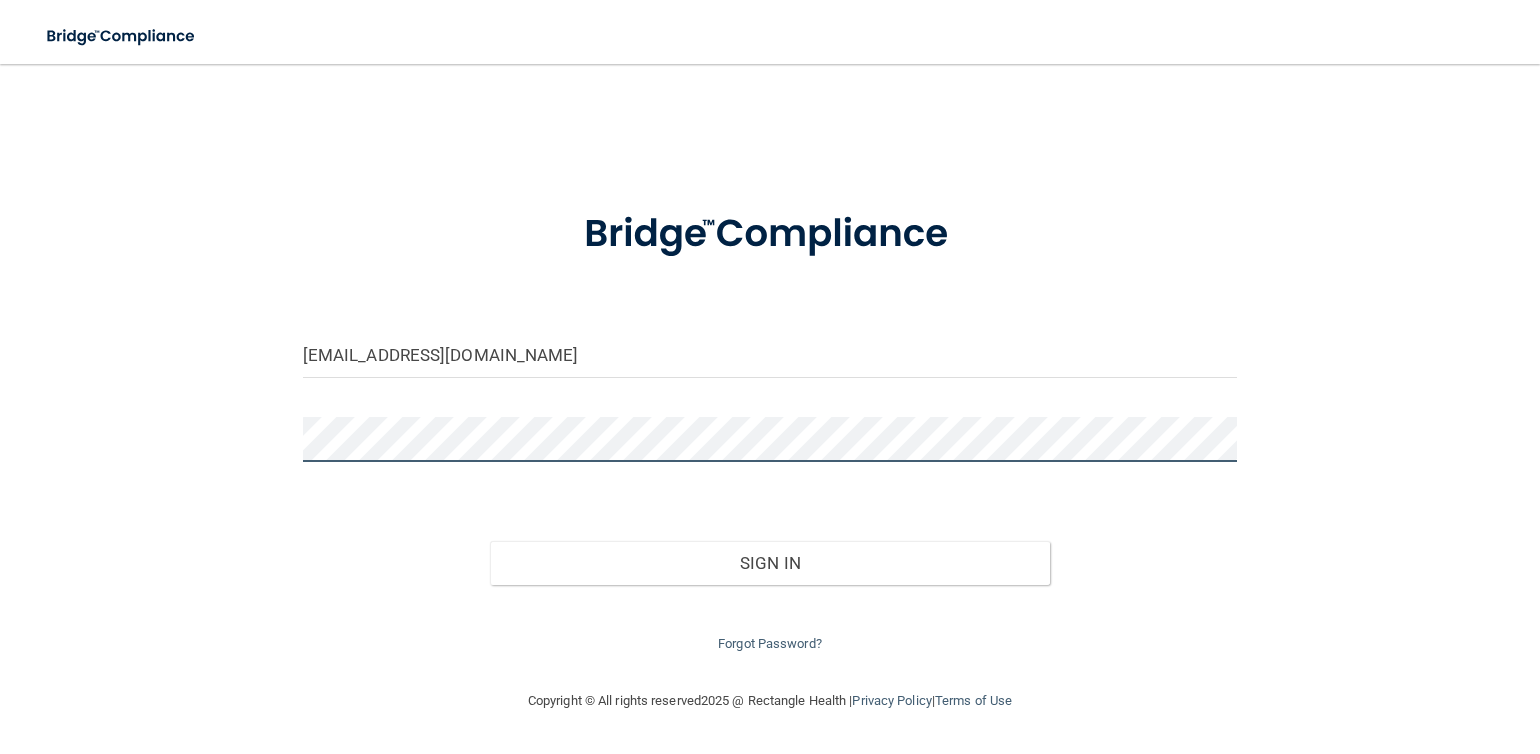 click on "Sign In" at bounding box center [770, 563] 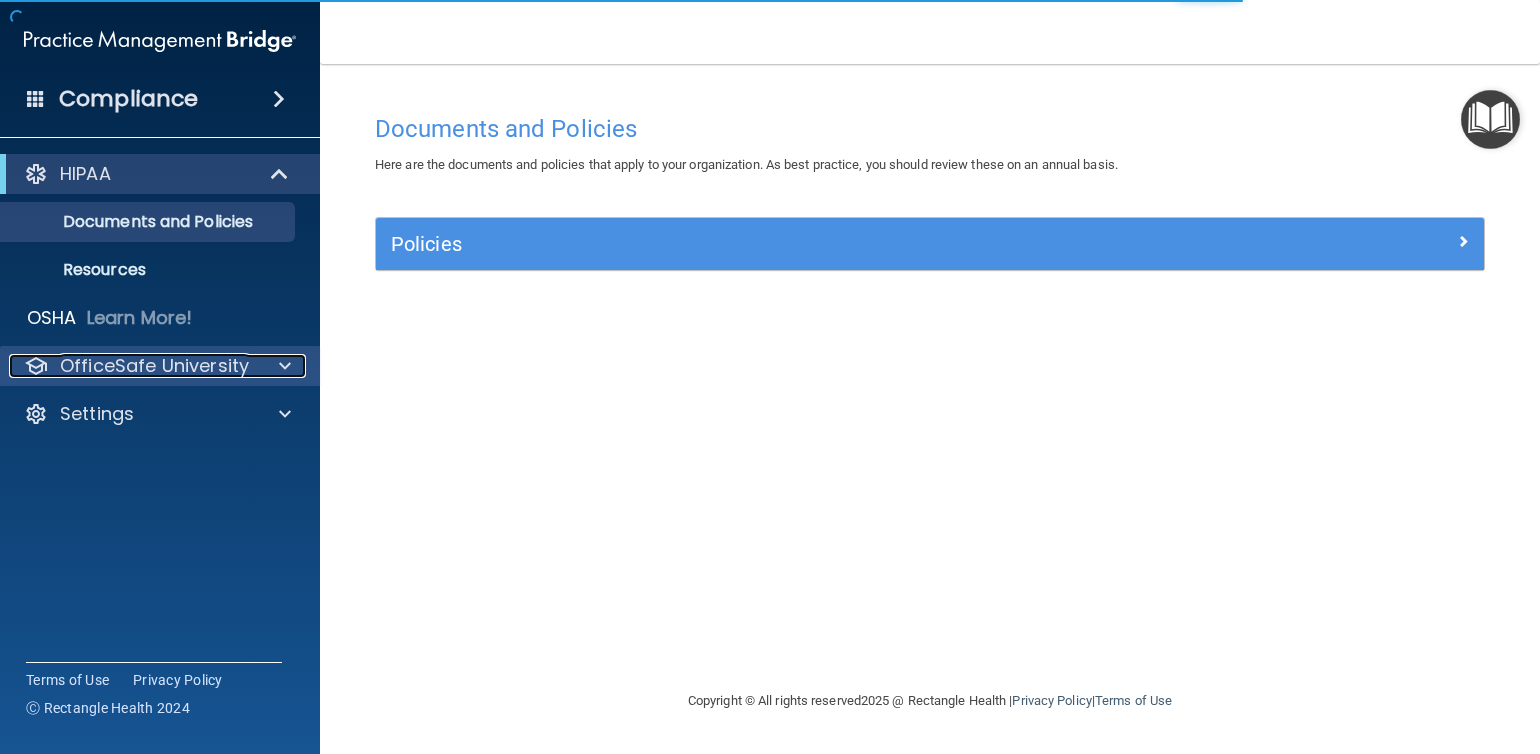 click on "OfficeSafe University" at bounding box center [154, 366] 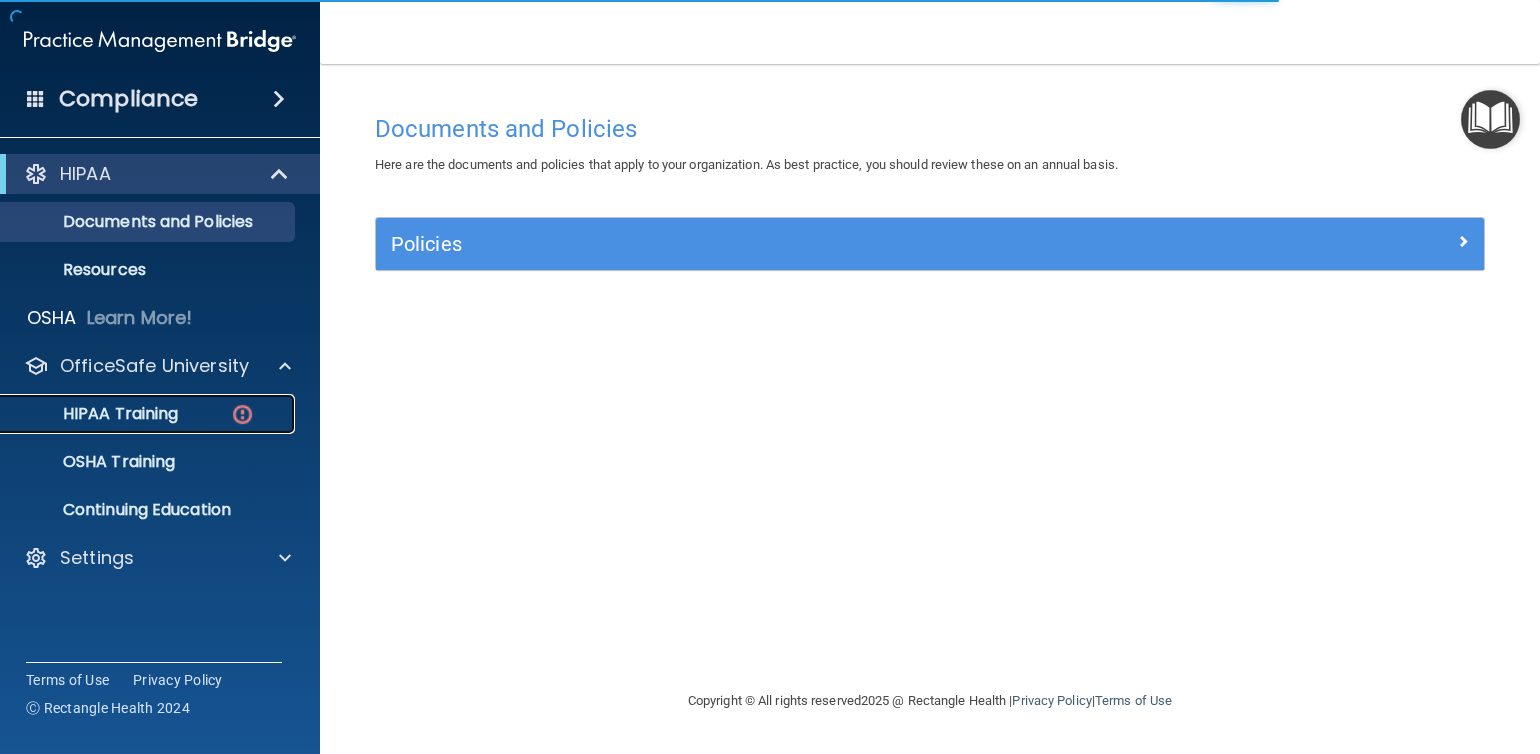 click on "HIPAA Training" at bounding box center (95, 414) 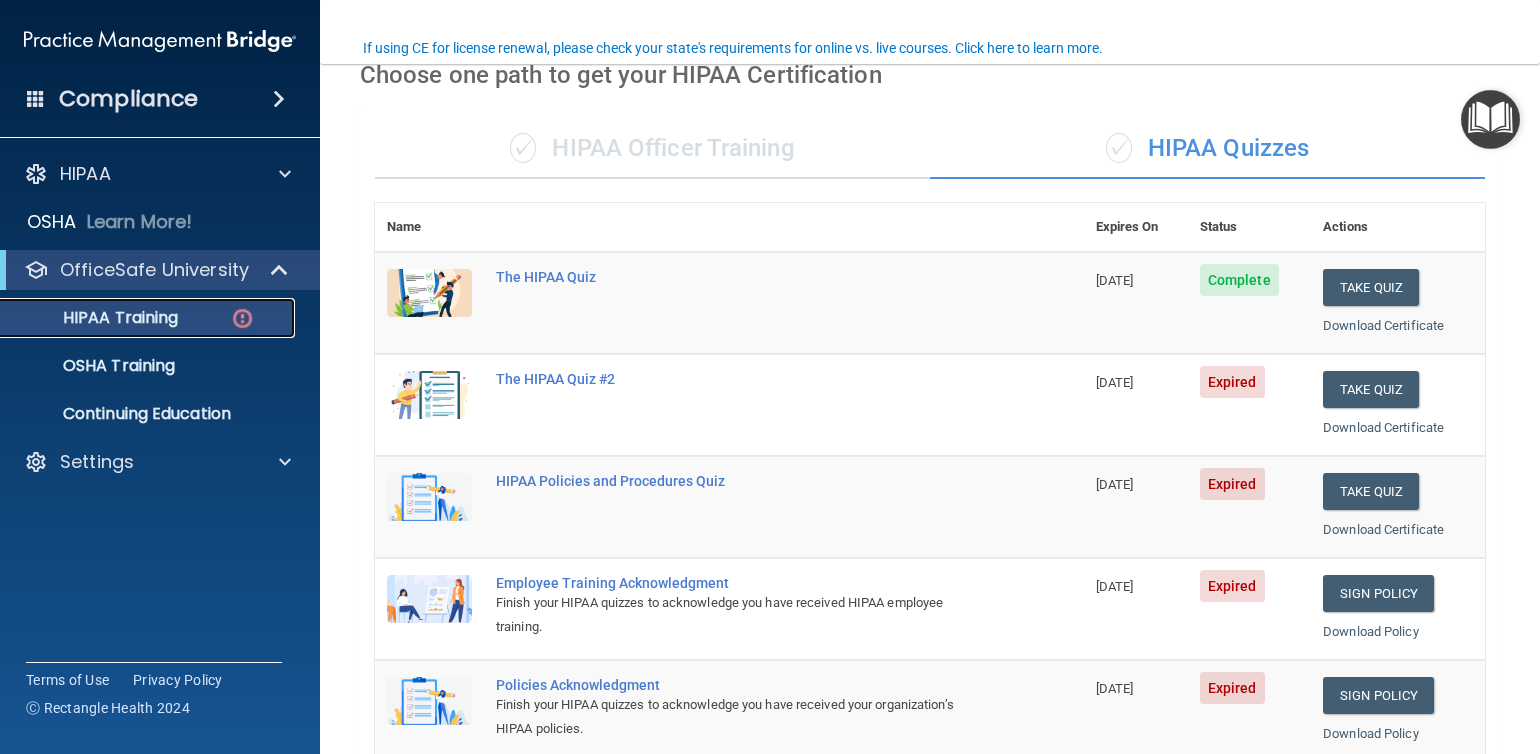 scroll, scrollTop: 200, scrollLeft: 0, axis: vertical 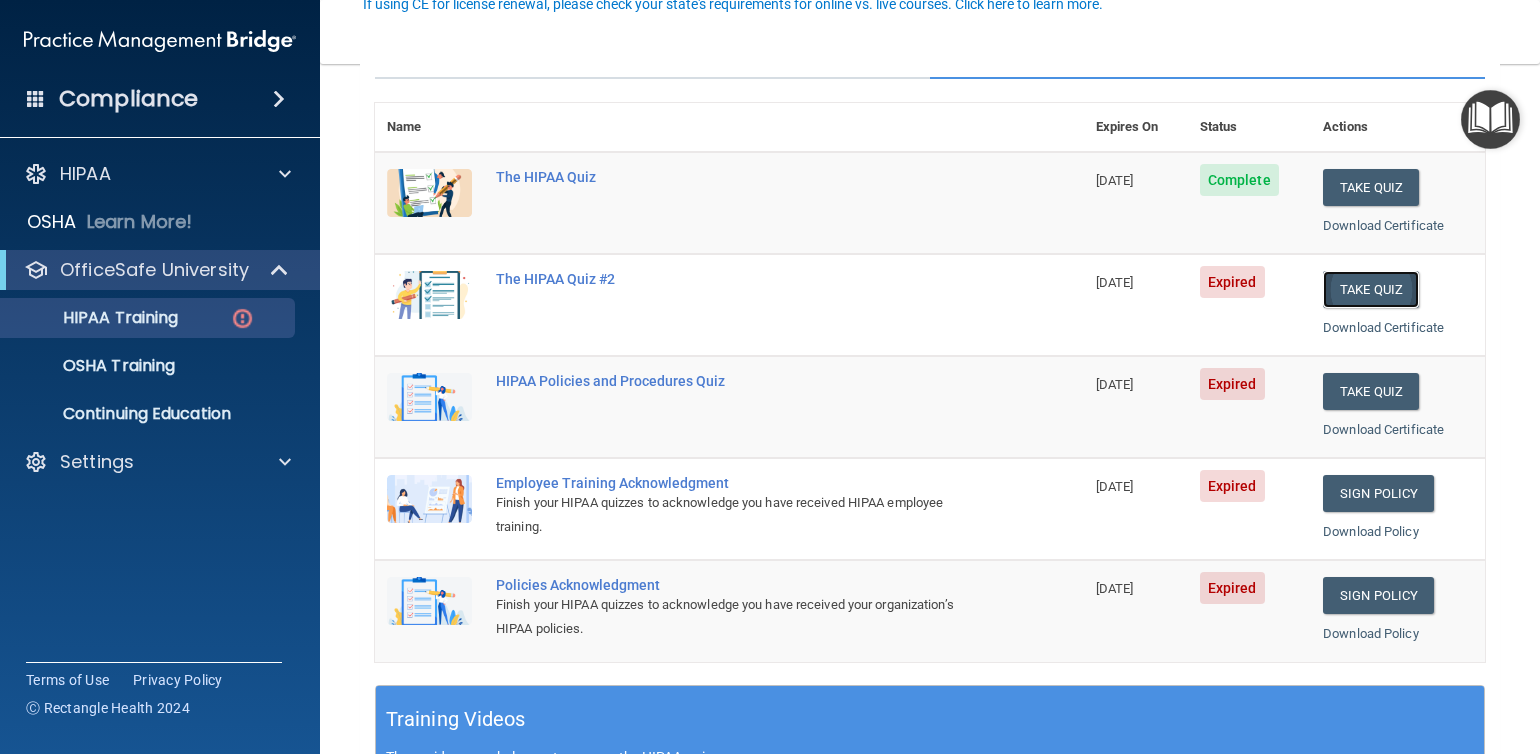 click on "Take Quiz" at bounding box center (1371, 289) 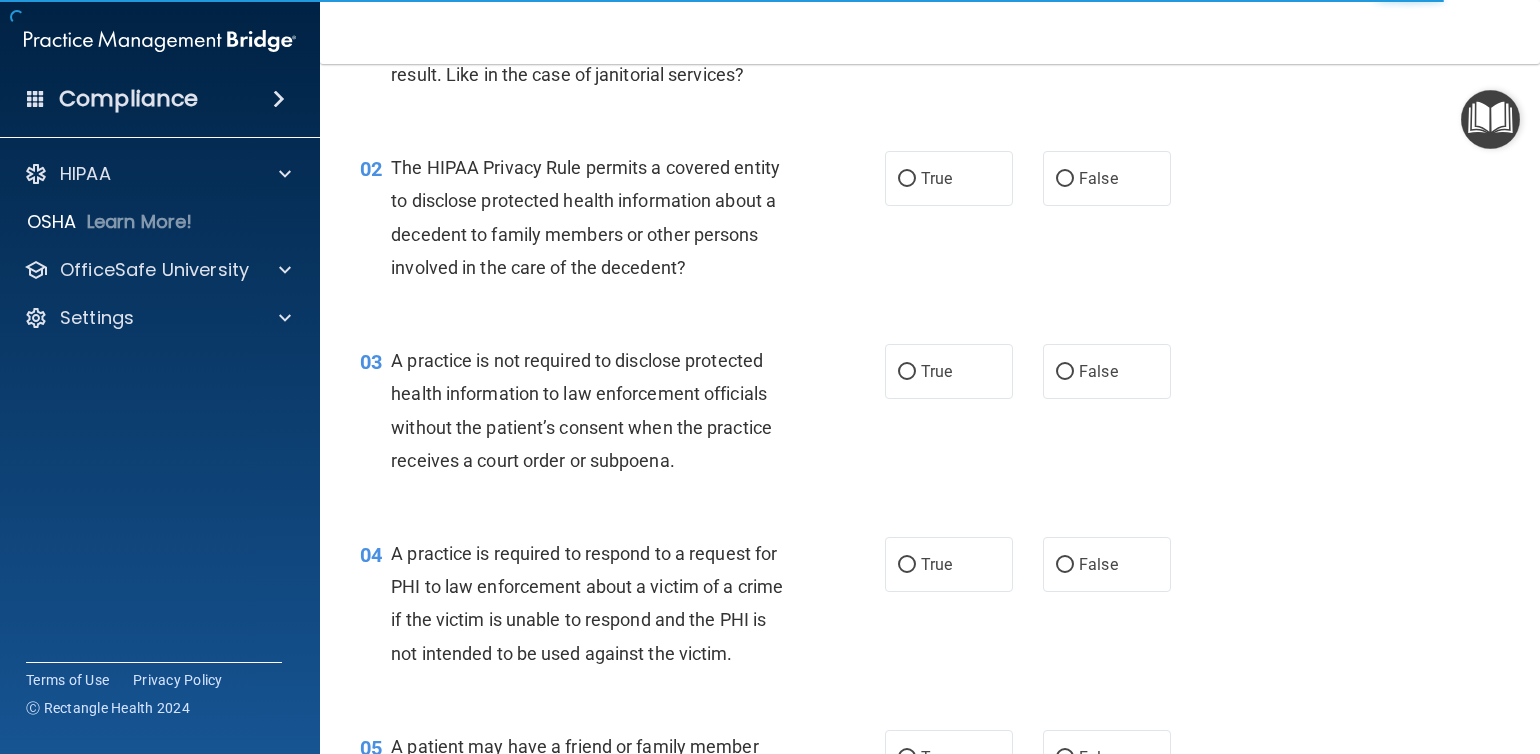 scroll, scrollTop: 0, scrollLeft: 0, axis: both 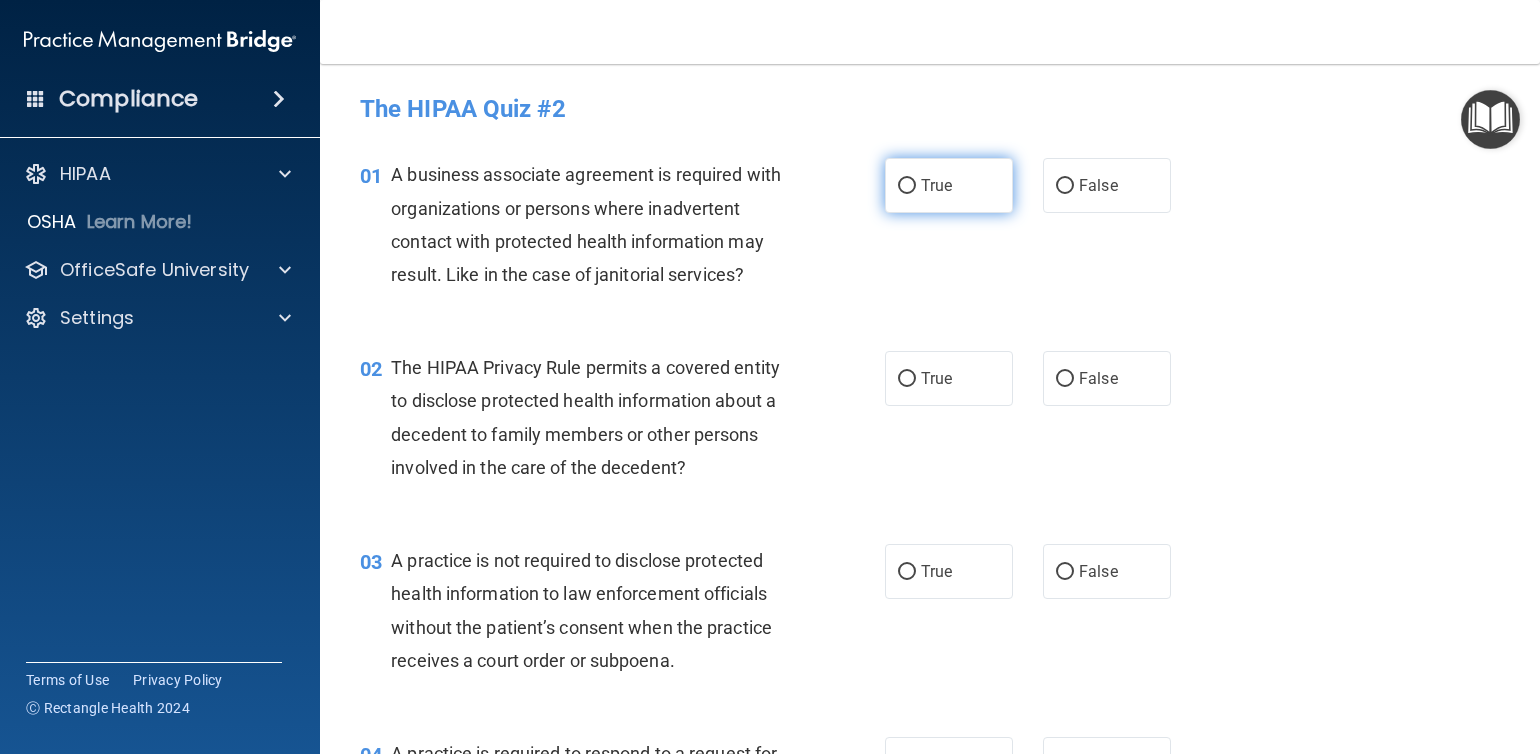 click on "True" at bounding box center (949, 185) 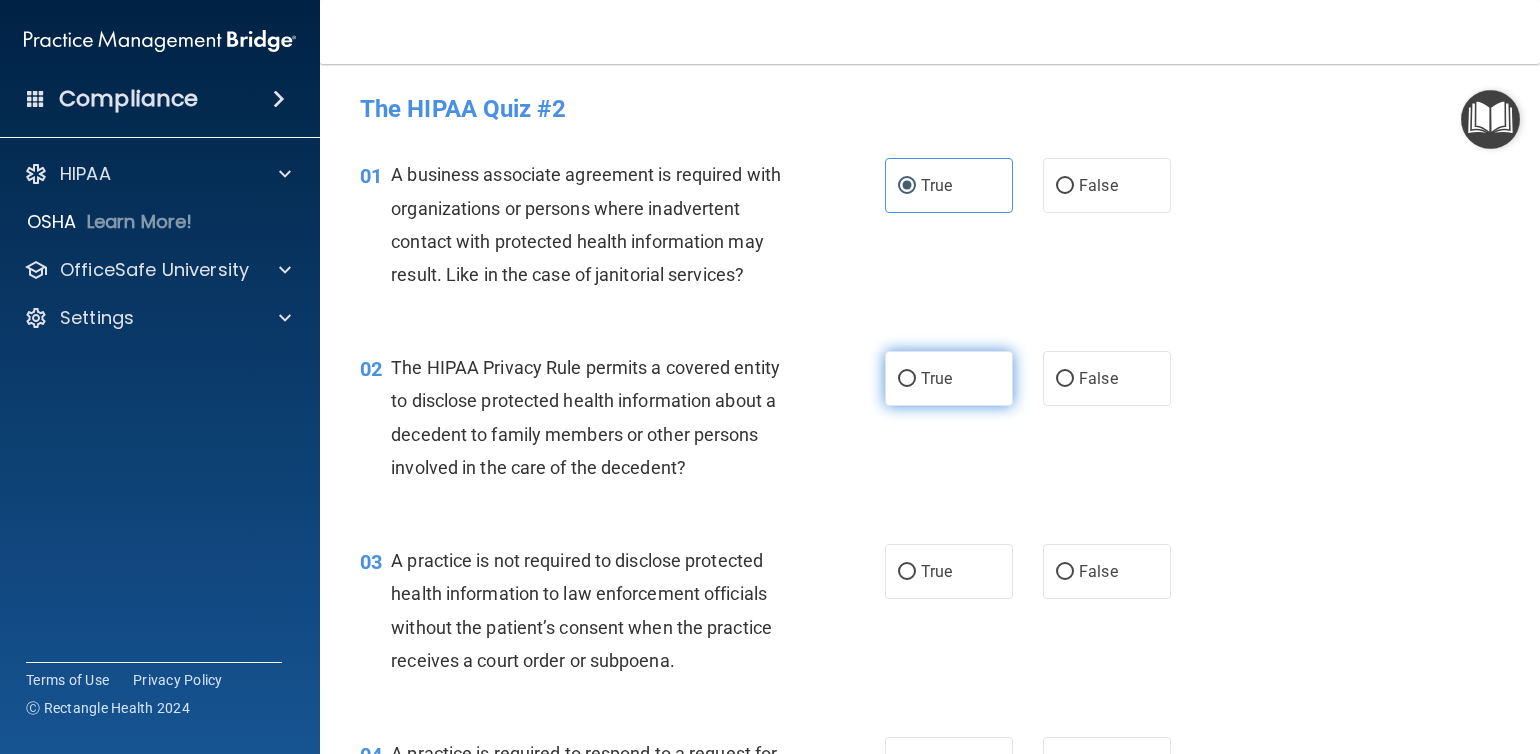 click on "True" at bounding box center (949, 378) 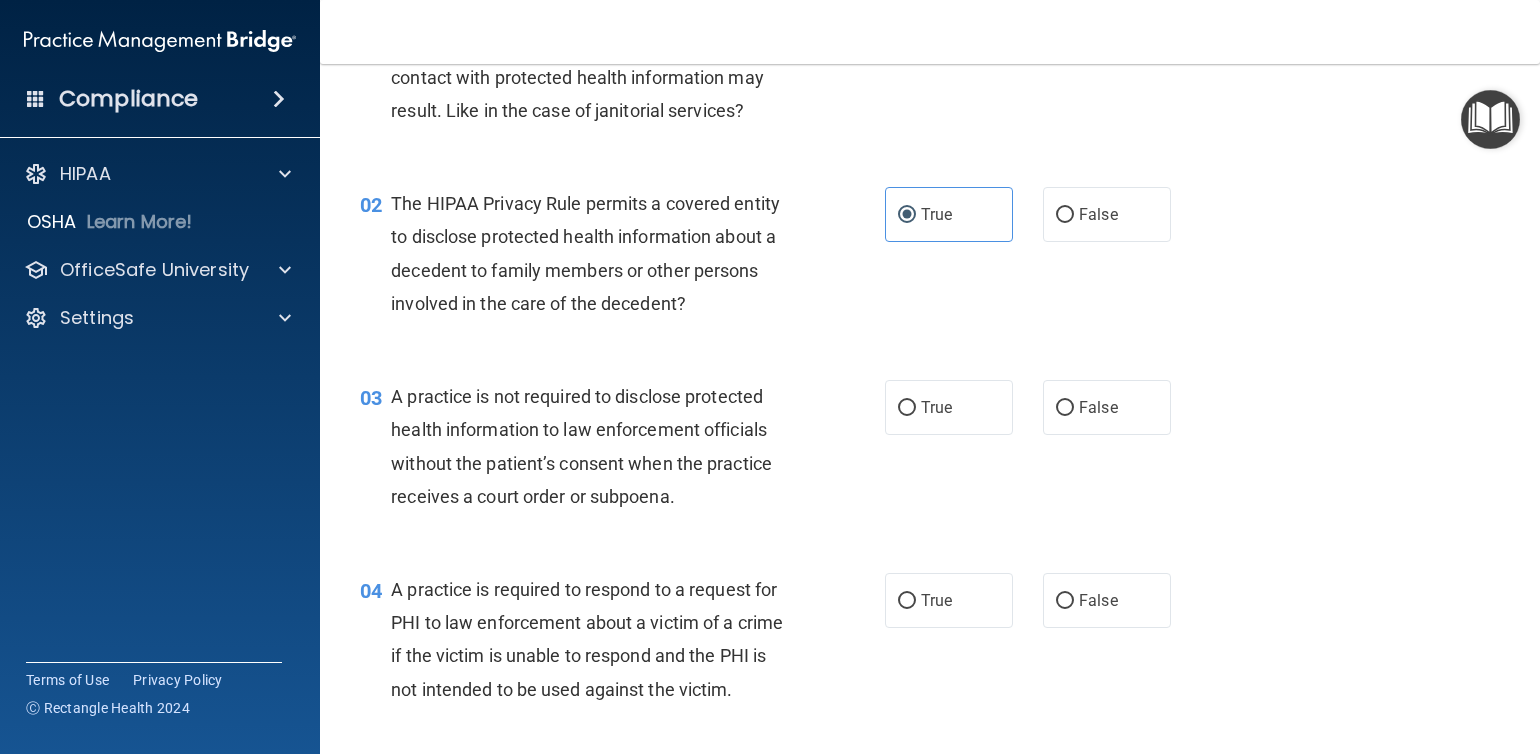 scroll, scrollTop: 200, scrollLeft: 0, axis: vertical 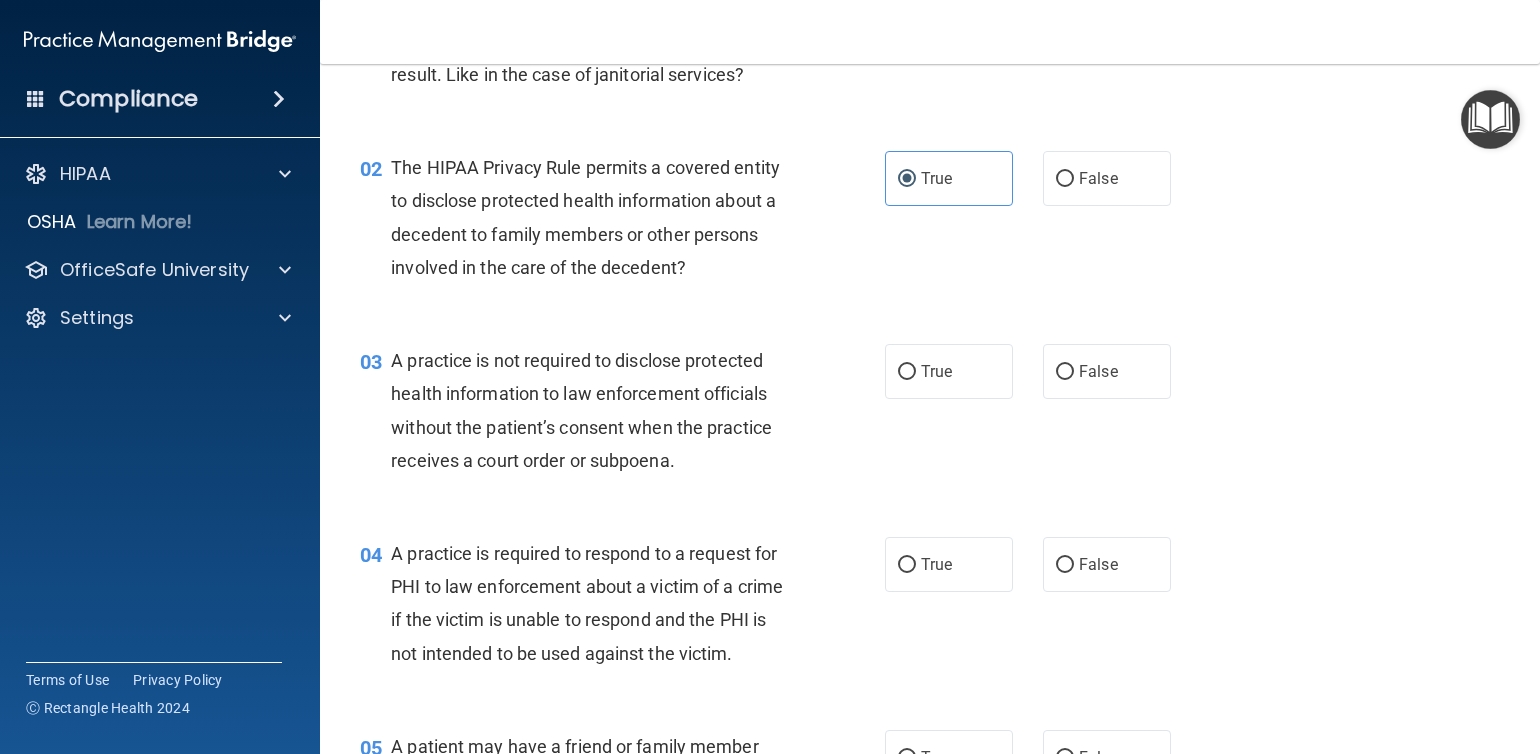 drag, startPoint x: 949, startPoint y: 370, endPoint x: 948, endPoint y: 407, distance: 37.01351 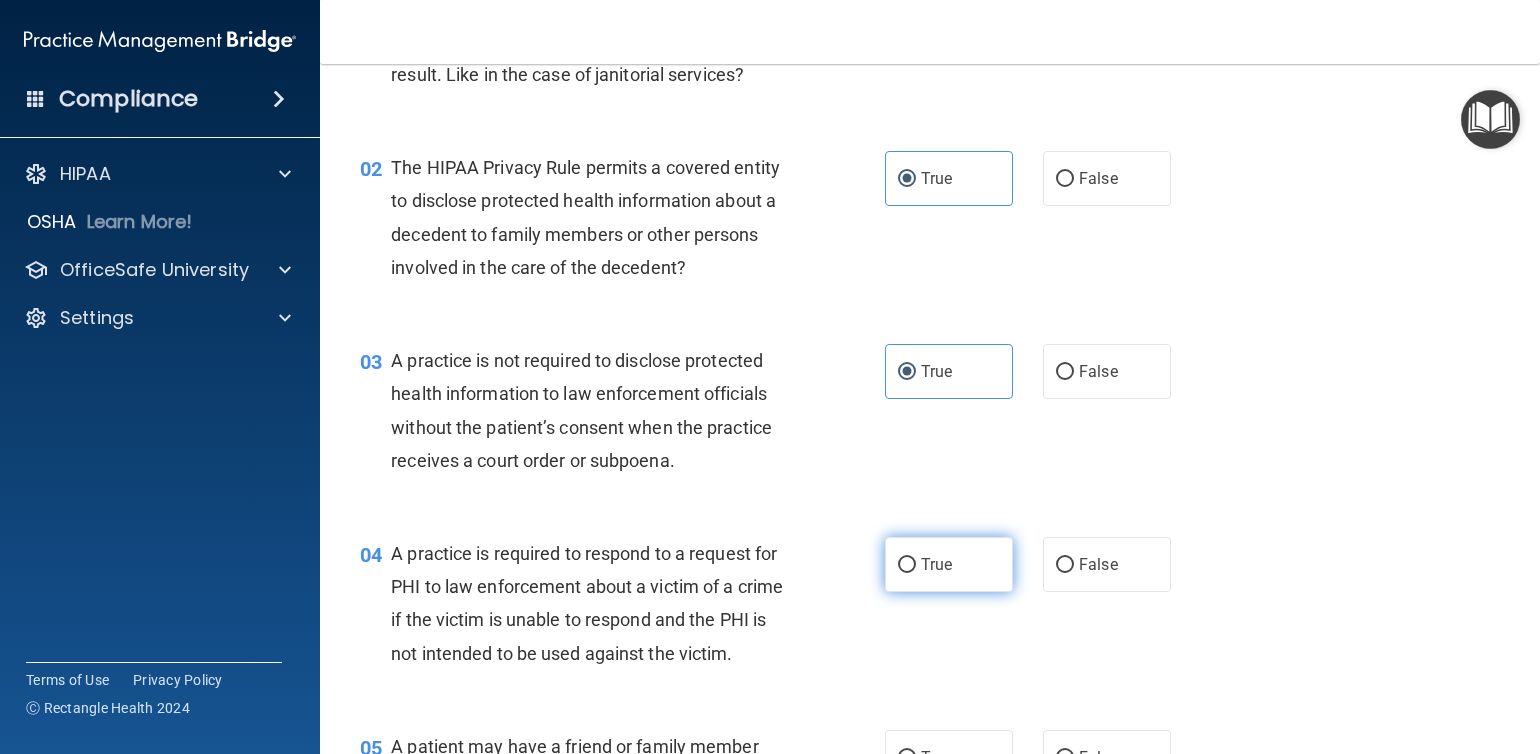drag, startPoint x: 927, startPoint y: 567, endPoint x: 932, endPoint y: 548, distance: 19.646883 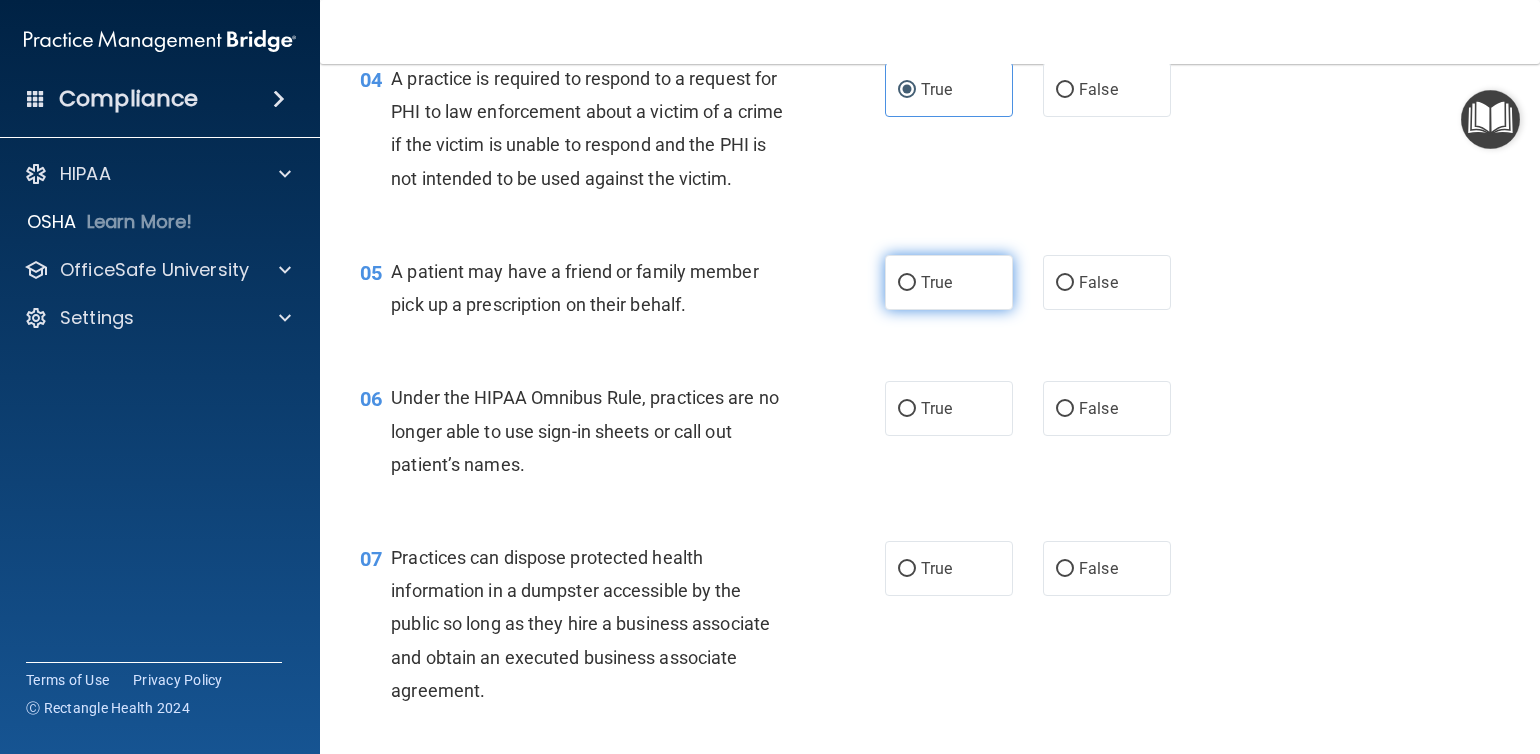 scroll, scrollTop: 700, scrollLeft: 0, axis: vertical 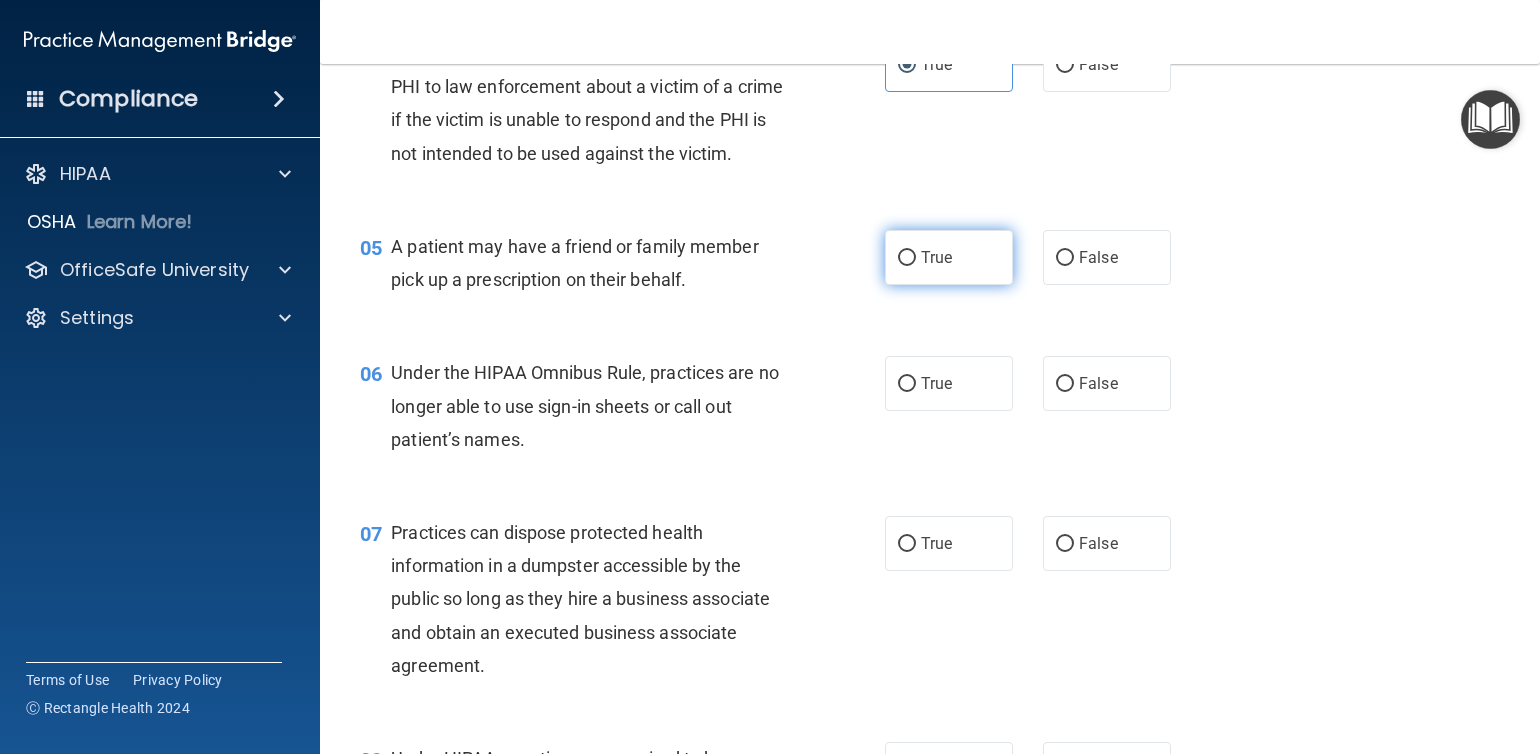 drag, startPoint x: 957, startPoint y: 291, endPoint x: 955, endPoint y: 307, distance: 16.124516 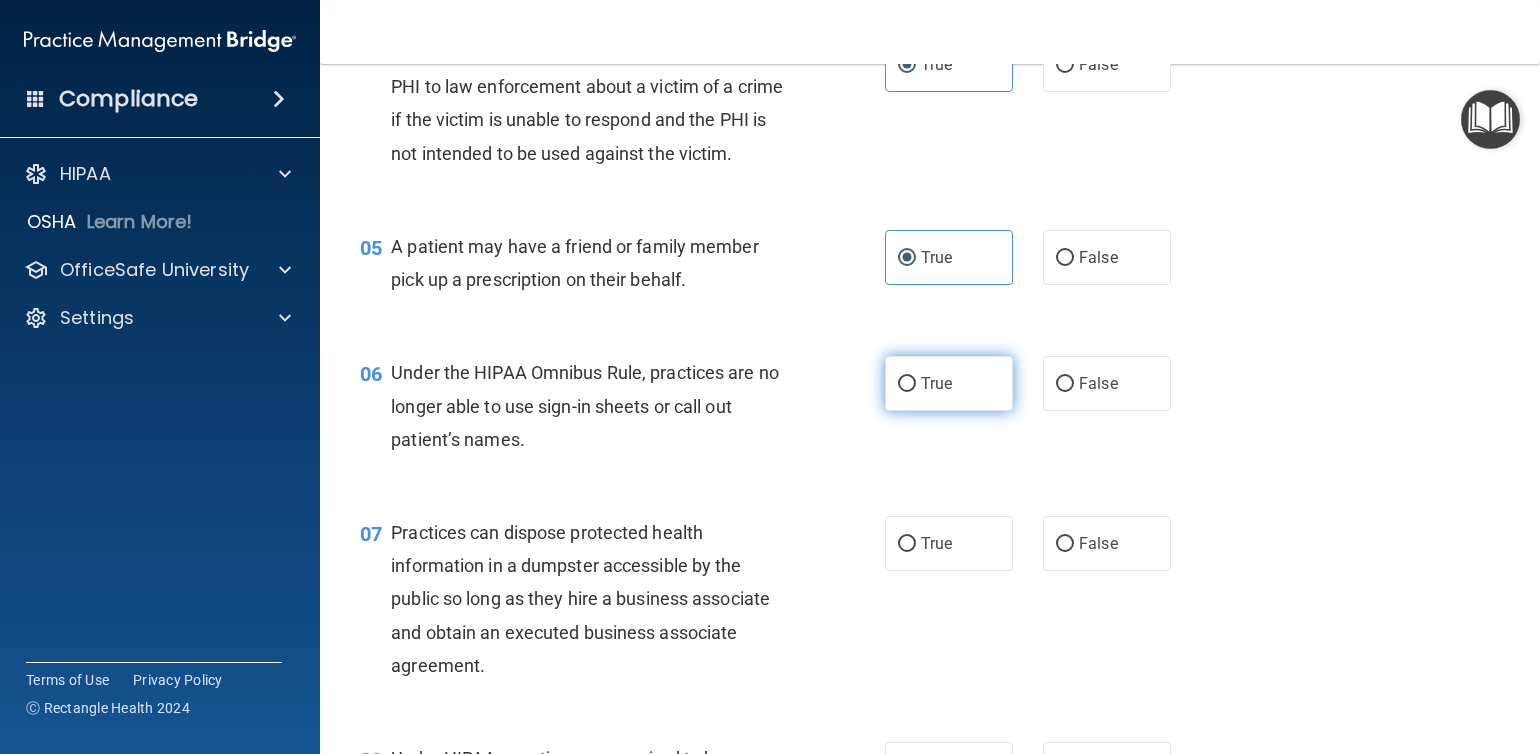click on "True" at bounding box center (936, 383) 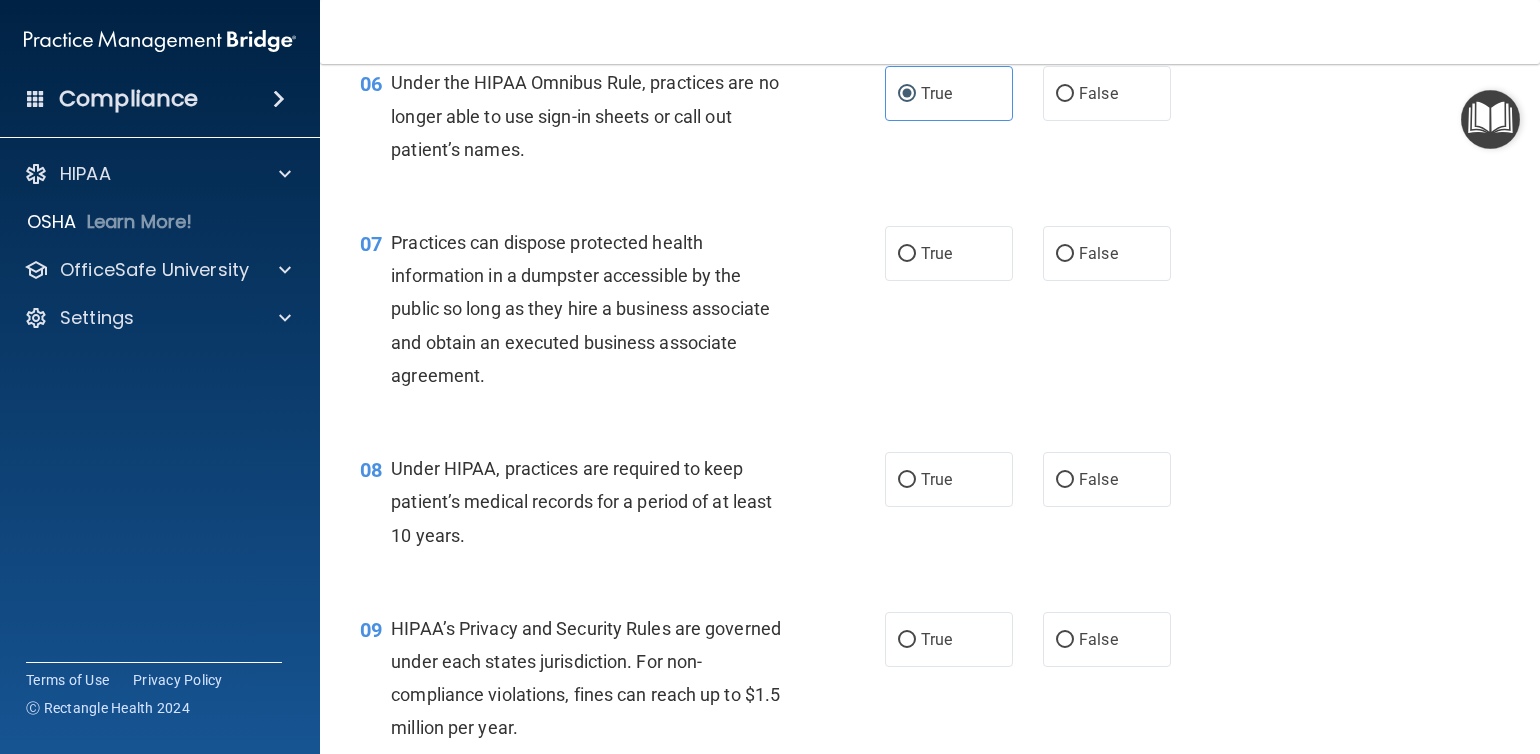 scroll, scrollTop: 1000, scrollLeft: 0, axis: vertical 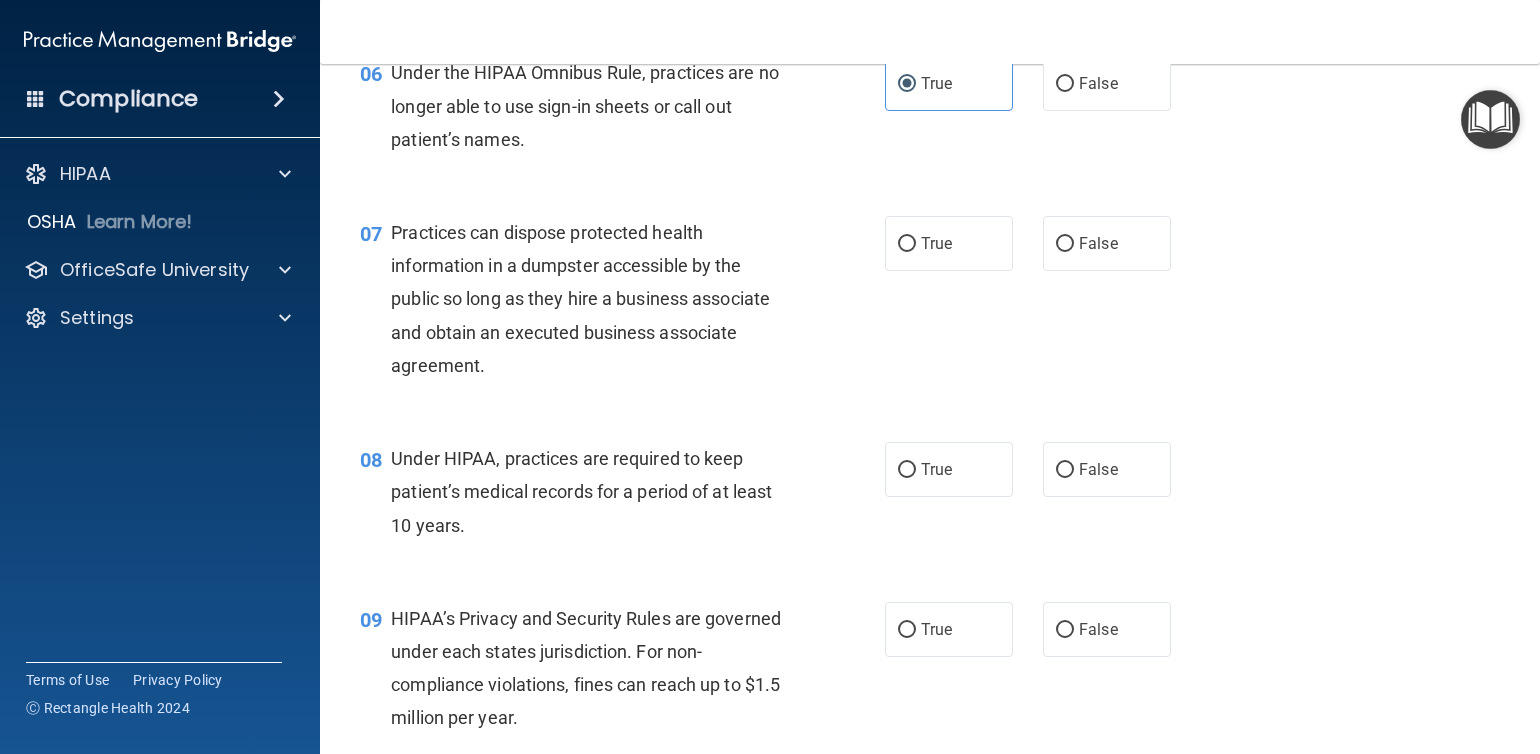 drag, startPoint x: 952, startPoint y: 281, endPoint x: 948, endPoint y: 309, distance: 28.284271 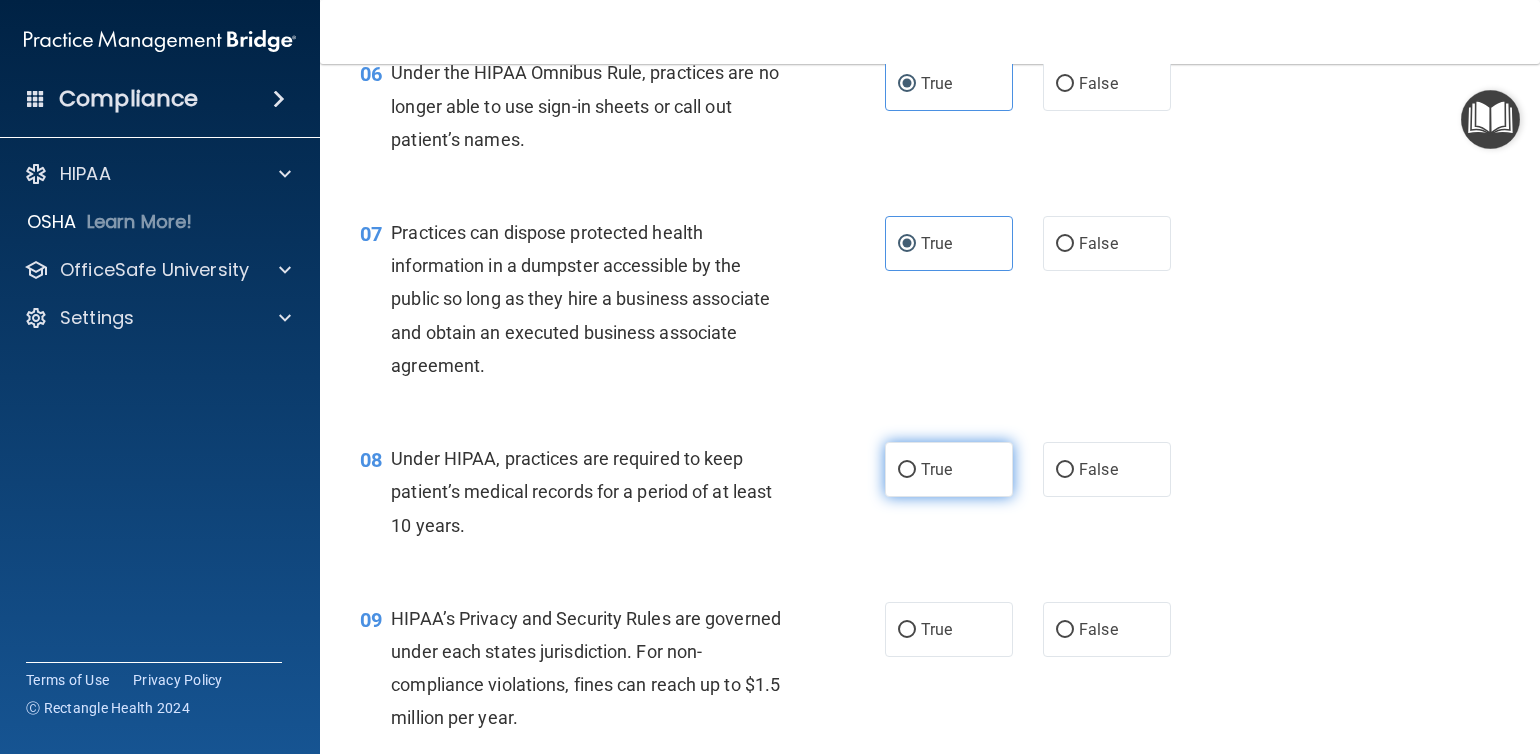 click on "True" at bounding box center (949, 469) 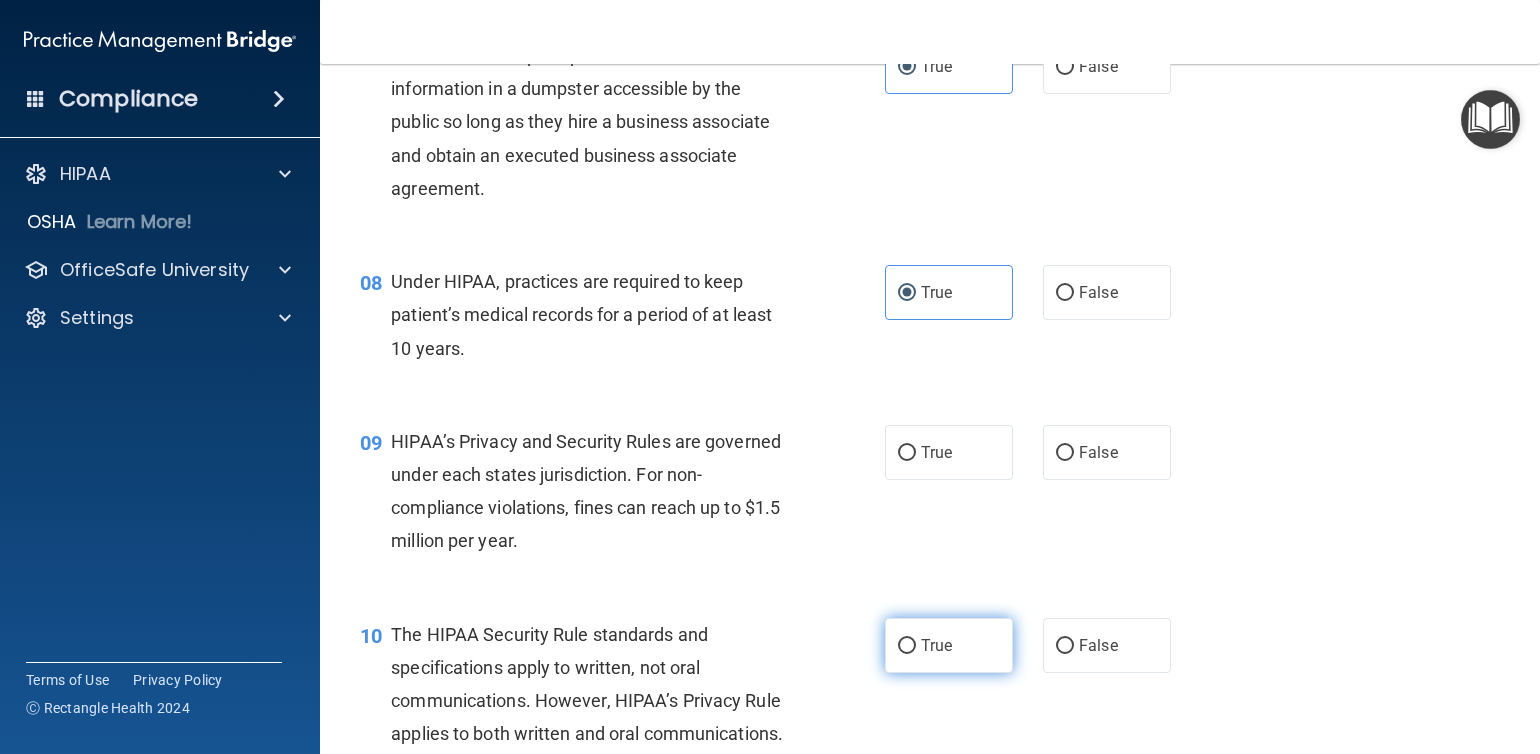 scroll, scrollTop: 1500, scrollLeft: 0, axis: vertical 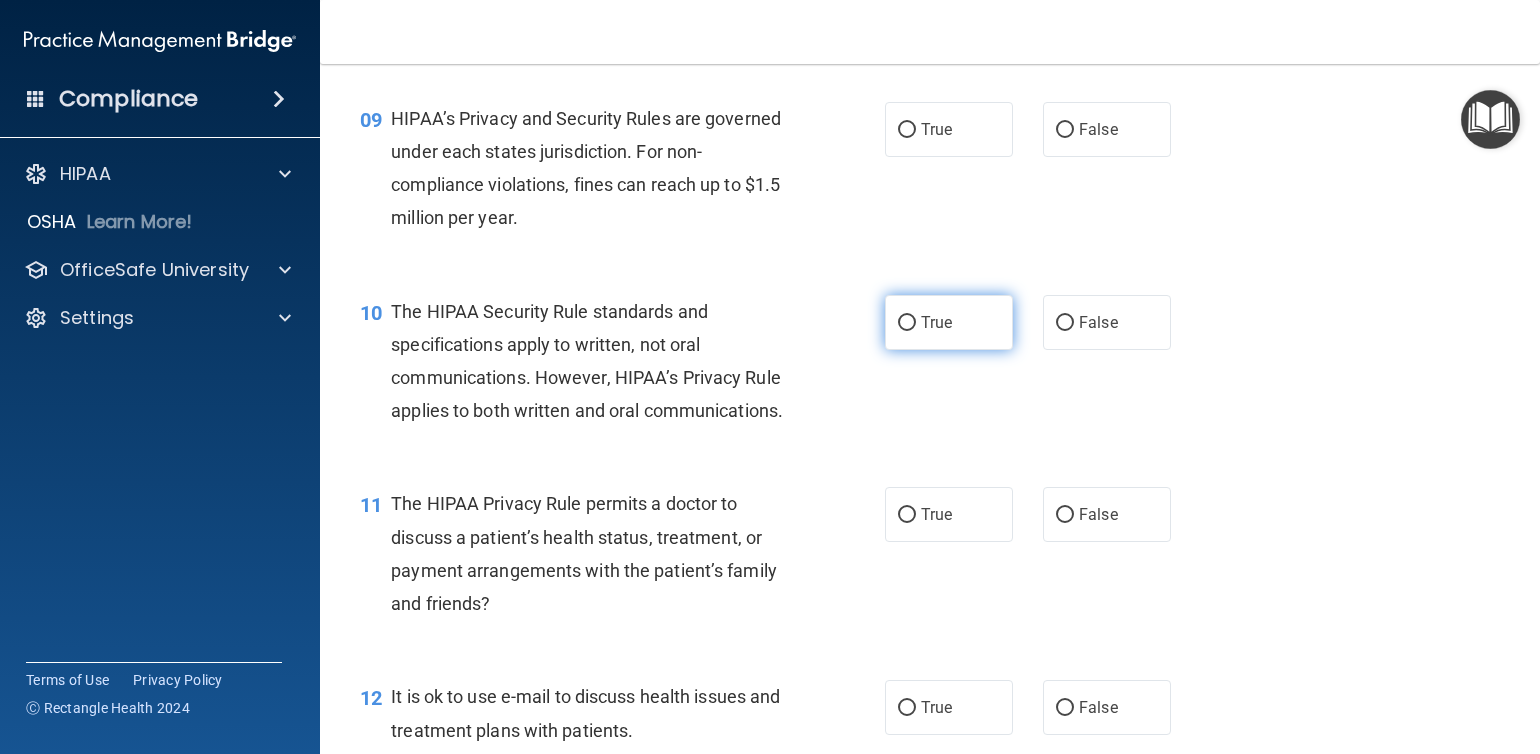 click on "True" at bounding box center [949, 322] 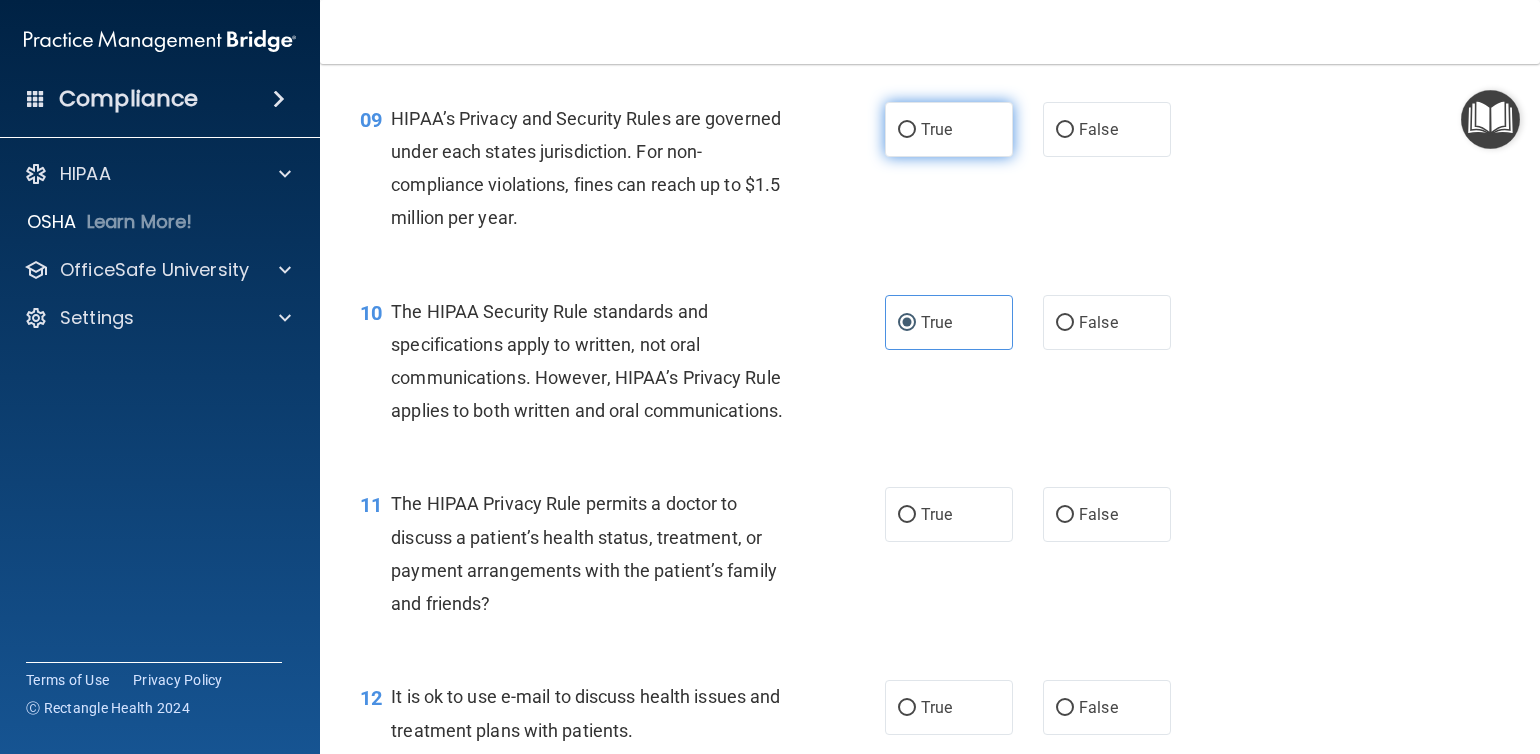 click on "True" at bounding box center (949, 129) 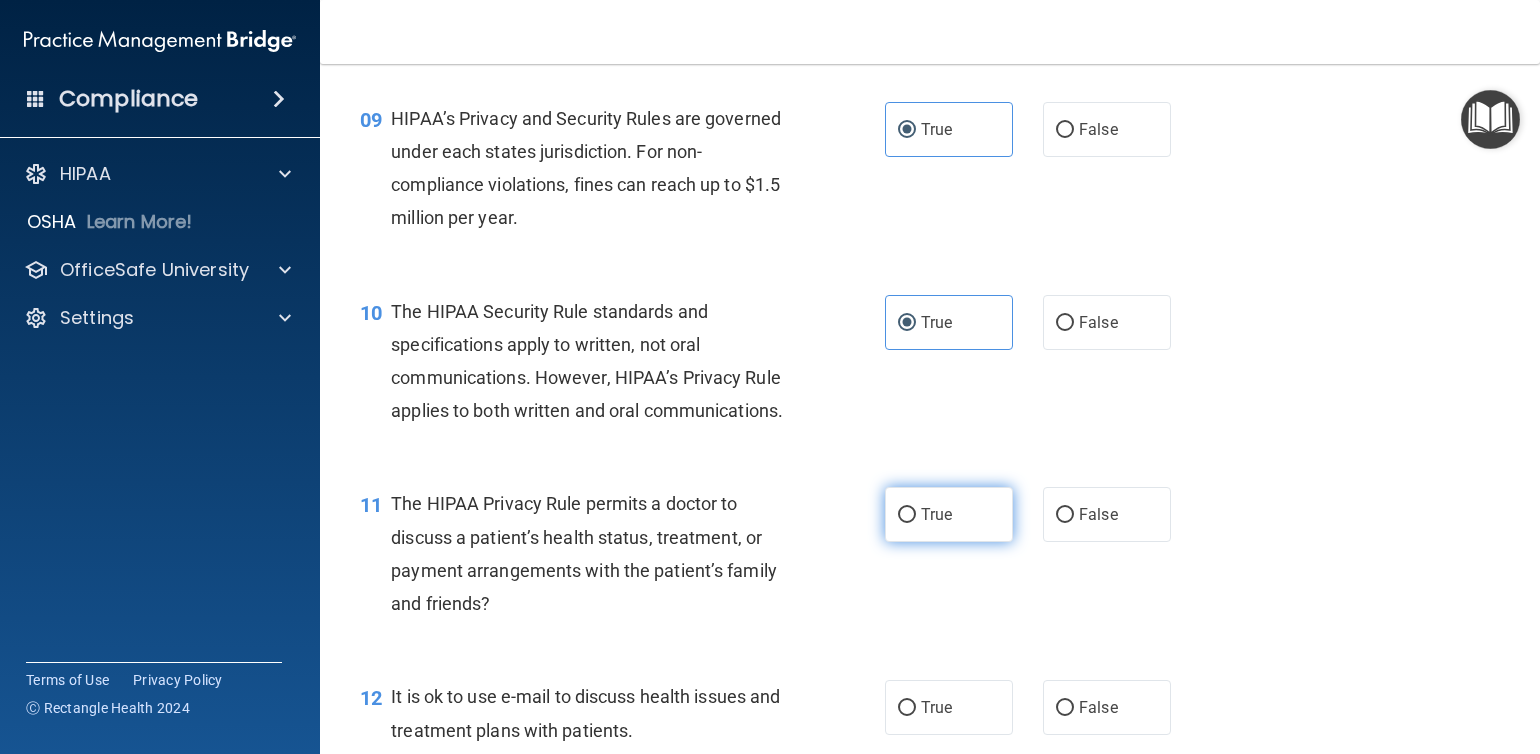 click on "True" at bounding box center [949, 514] 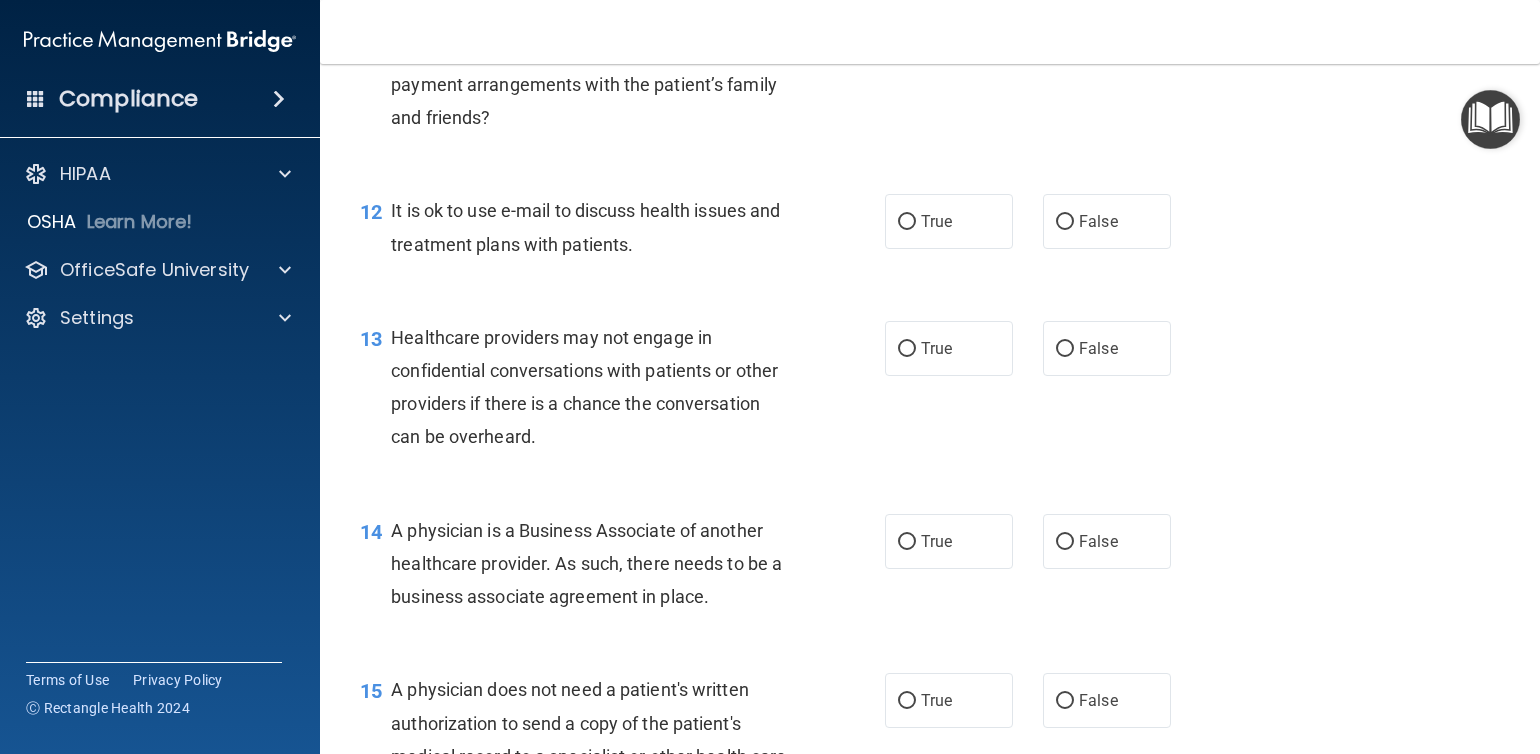 scroll, scrollTop: 2000, scrollLeft: 0, axis: vertical 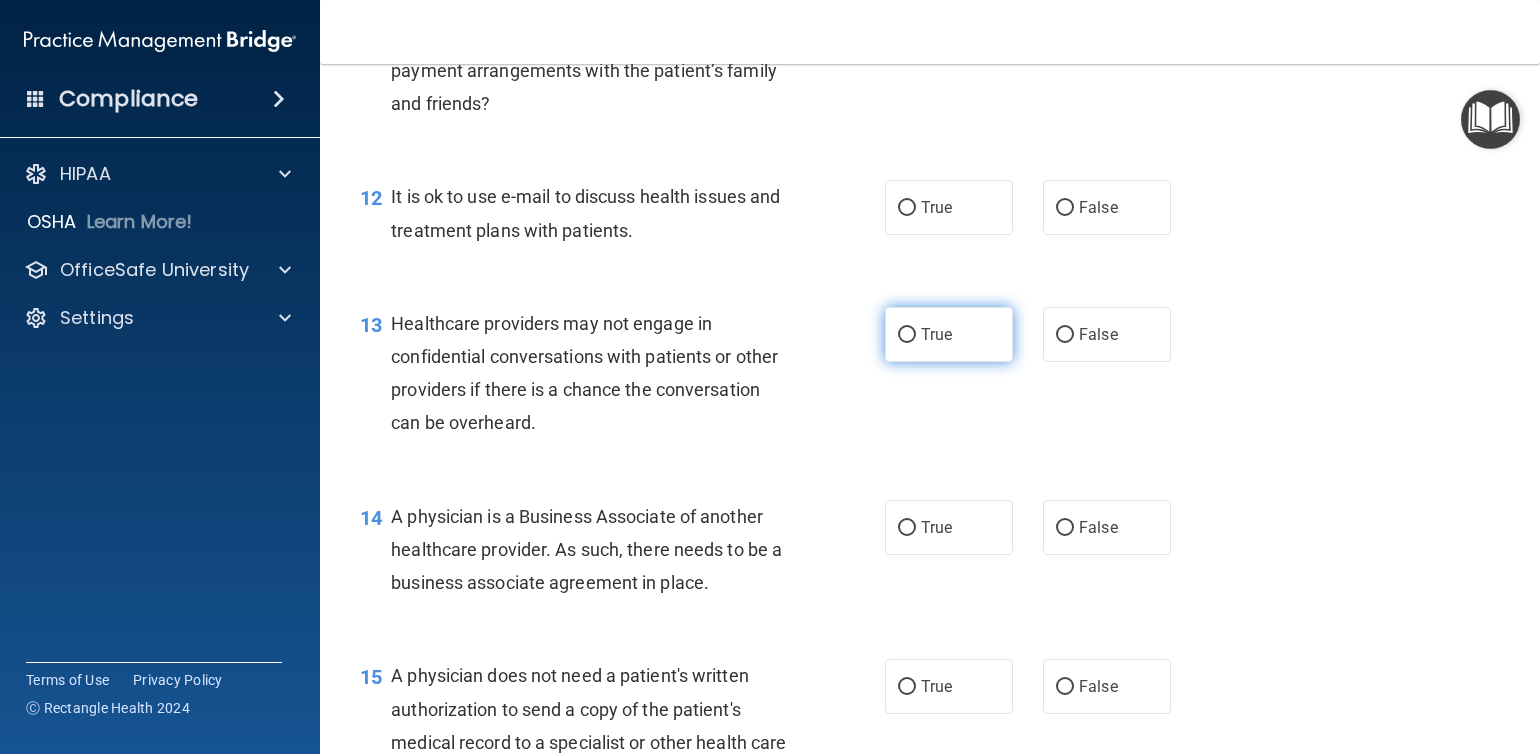 drag, startPoint x: 961, startPoint y: 278, endPoint x: 949, endPoint y: 384, distance: 106.677086 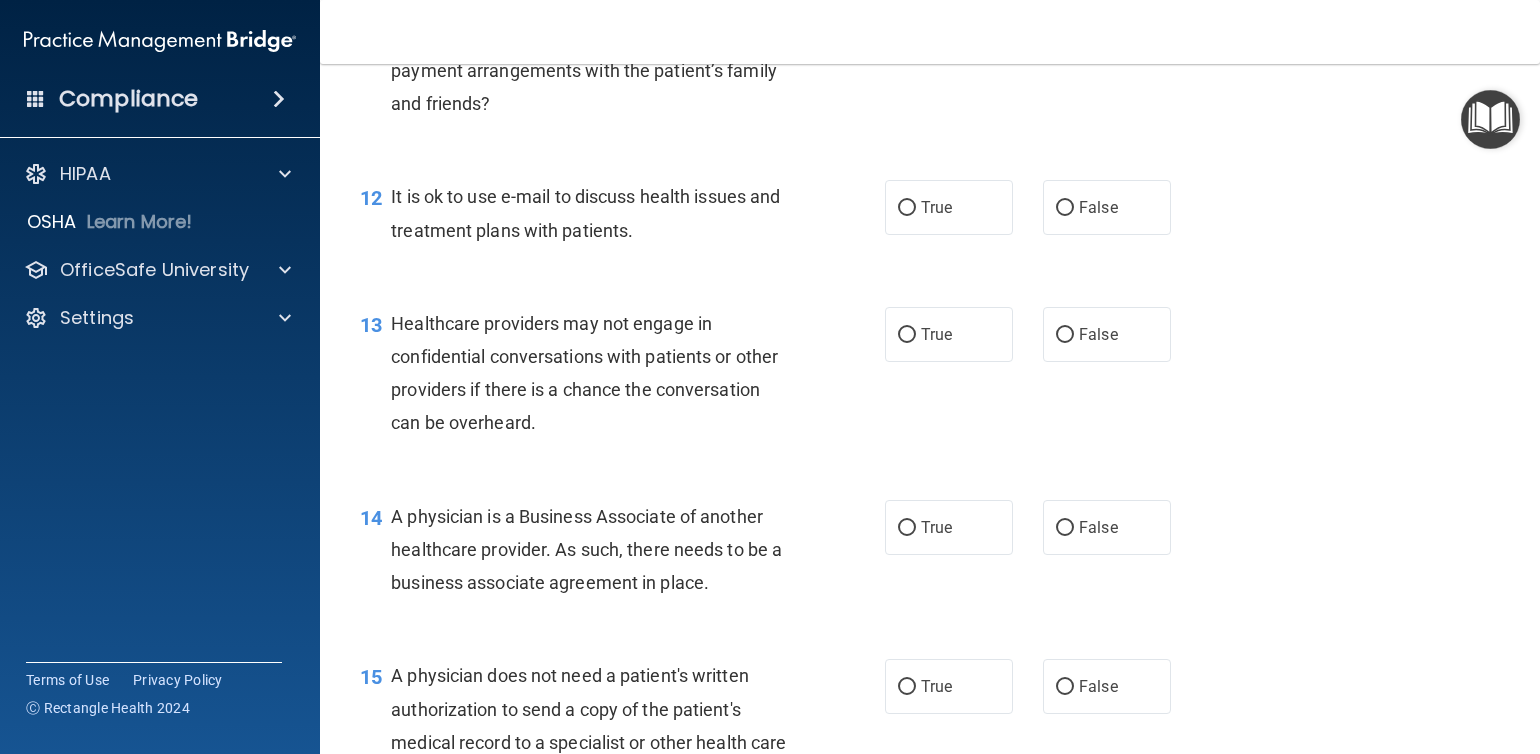 drag, startPoint x: 944, startPoint y: 413, endPoint x: 937, endPoint y: 477, distance: 64.381676 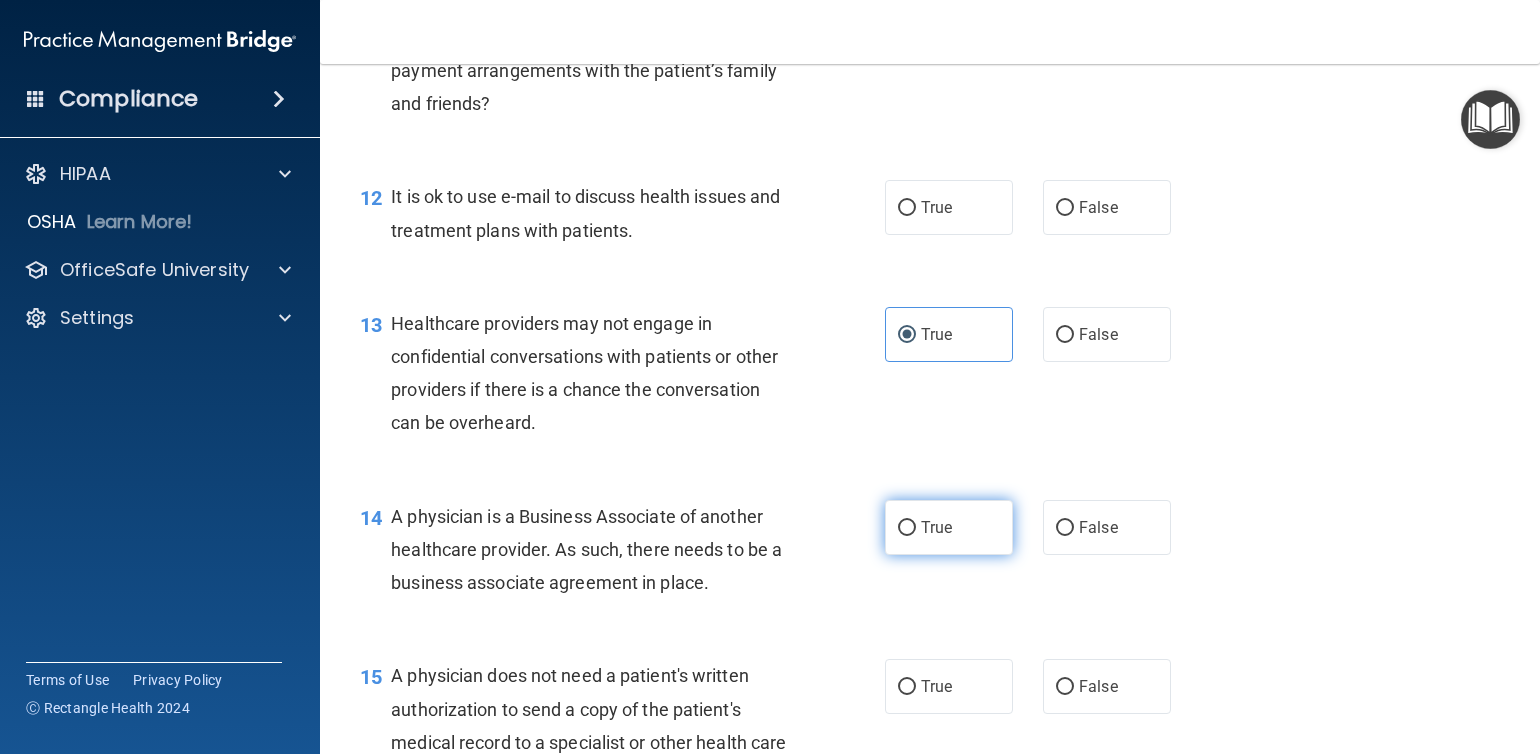 click on "True" at bounding box center (936, 527) 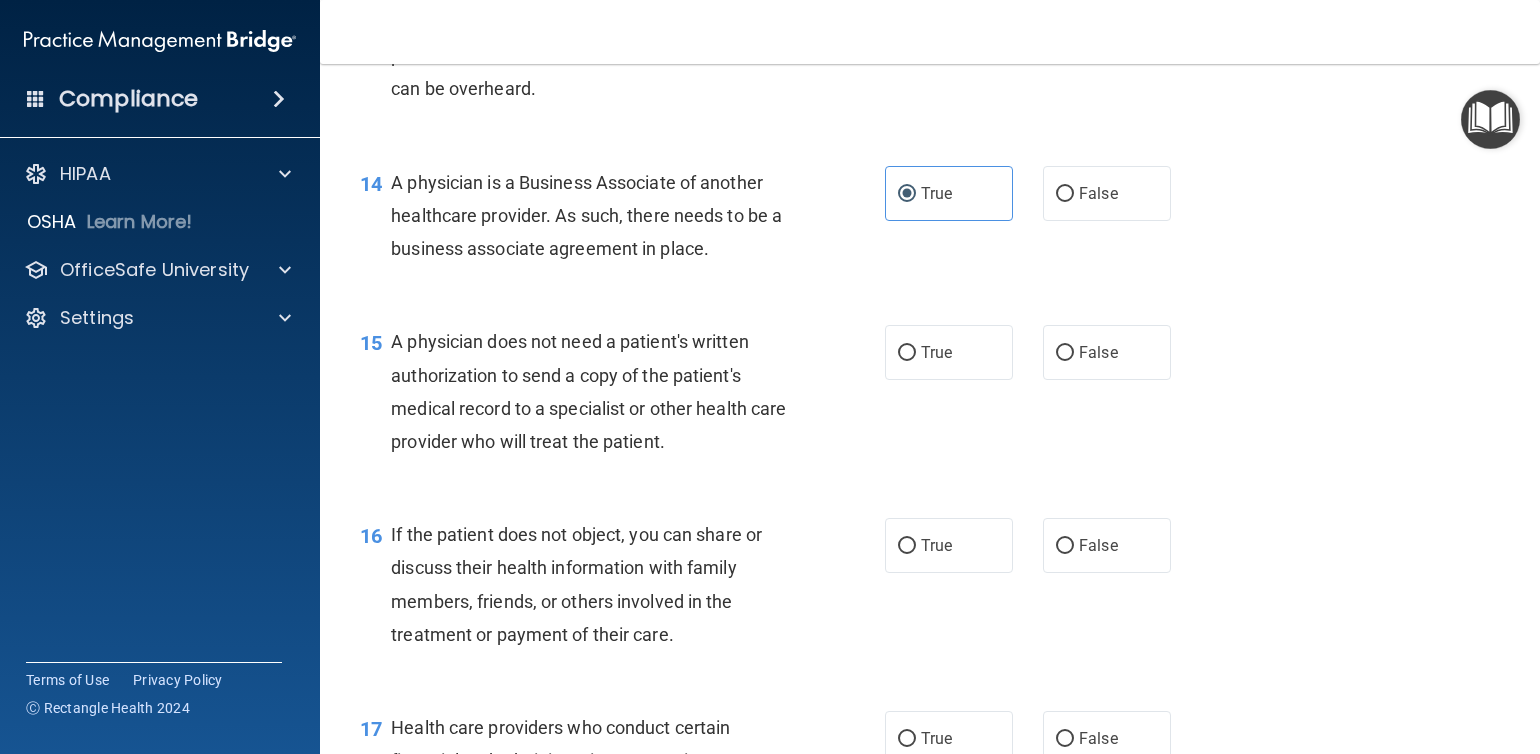 scroll, scrollTop: 2300, scrollLeft: 0, axis: vertical 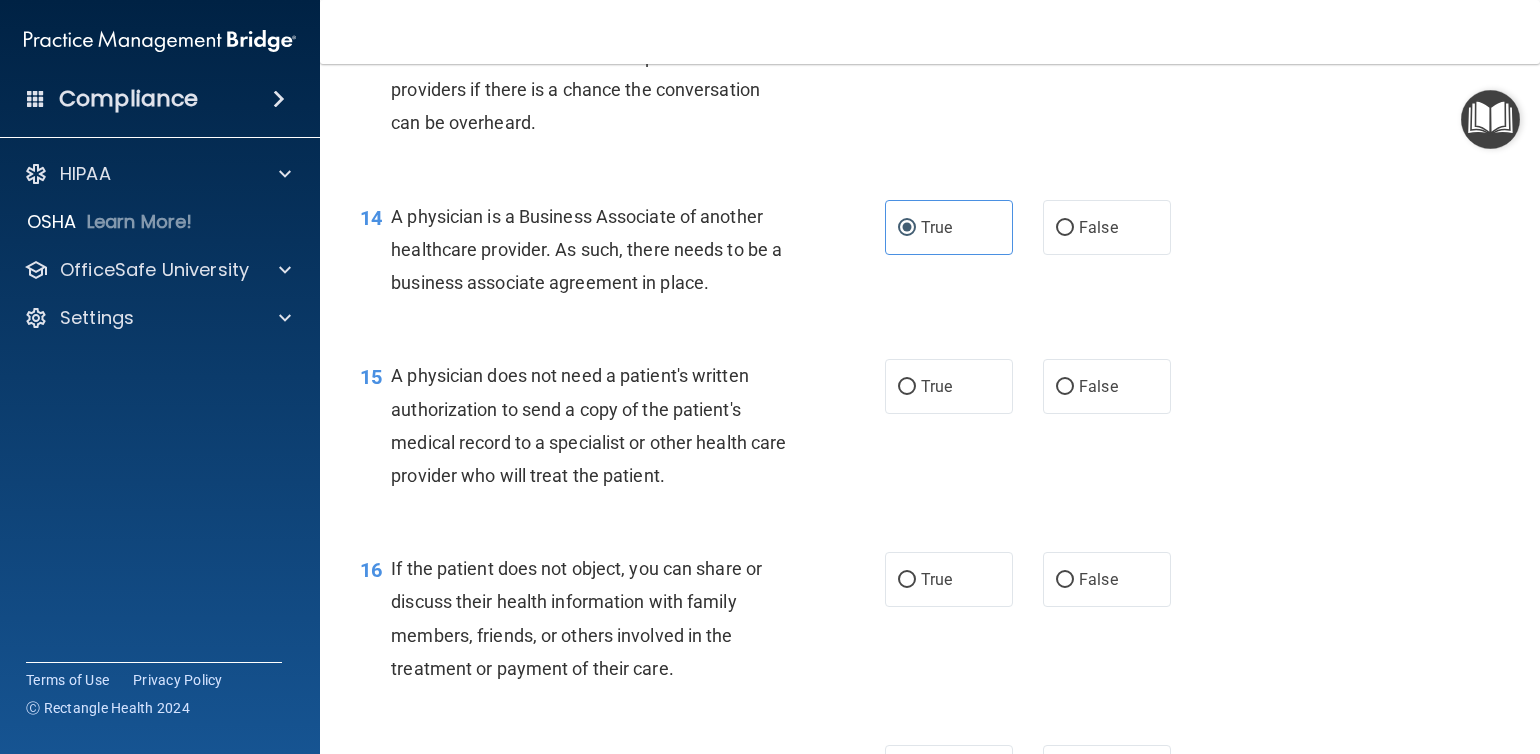 click on "14        A physician is a Business Associate of another healthcare provider.  As such, there needs to be a business associate agreement in place.                 True           False" at bounding box center (930, 255) 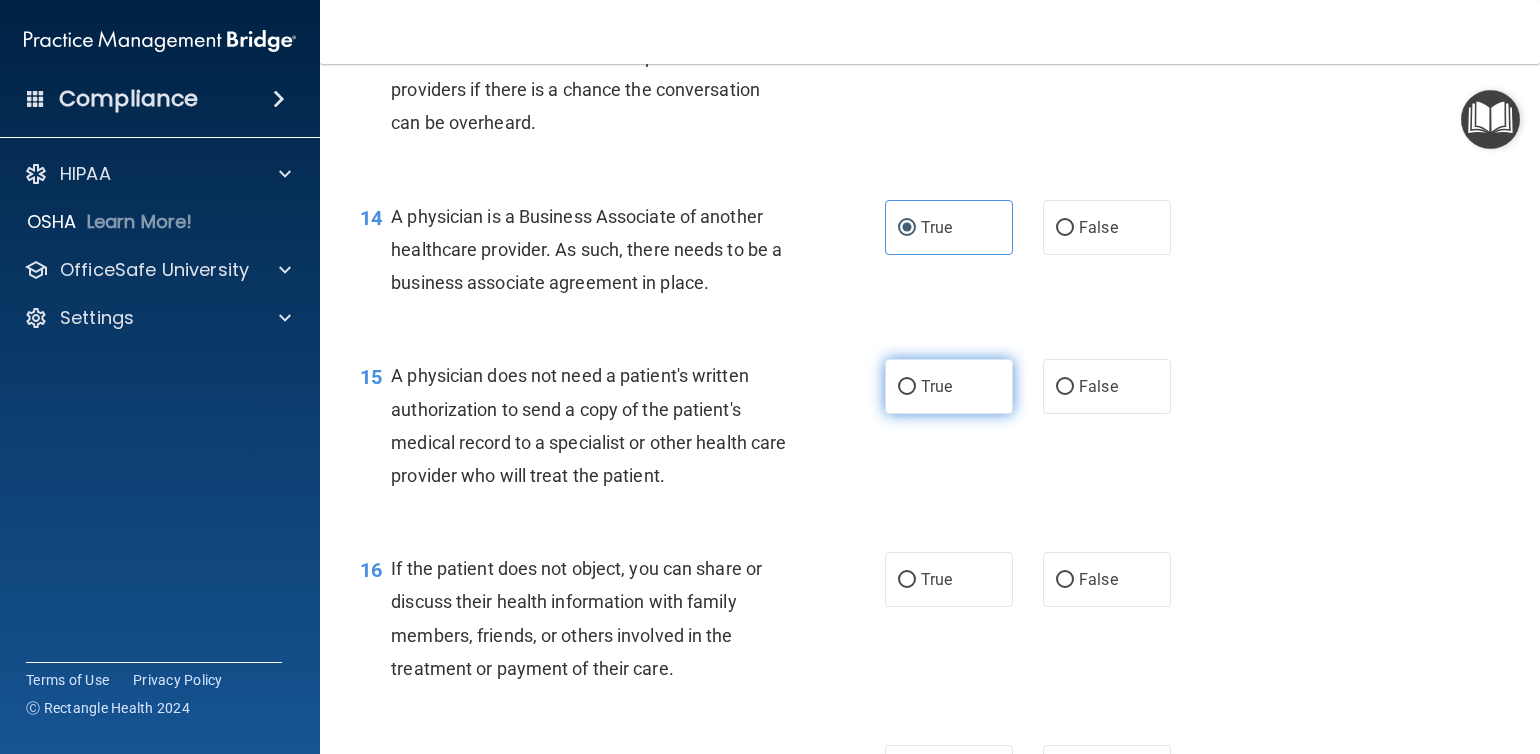 click on "True" at bounding box center [949, 386] 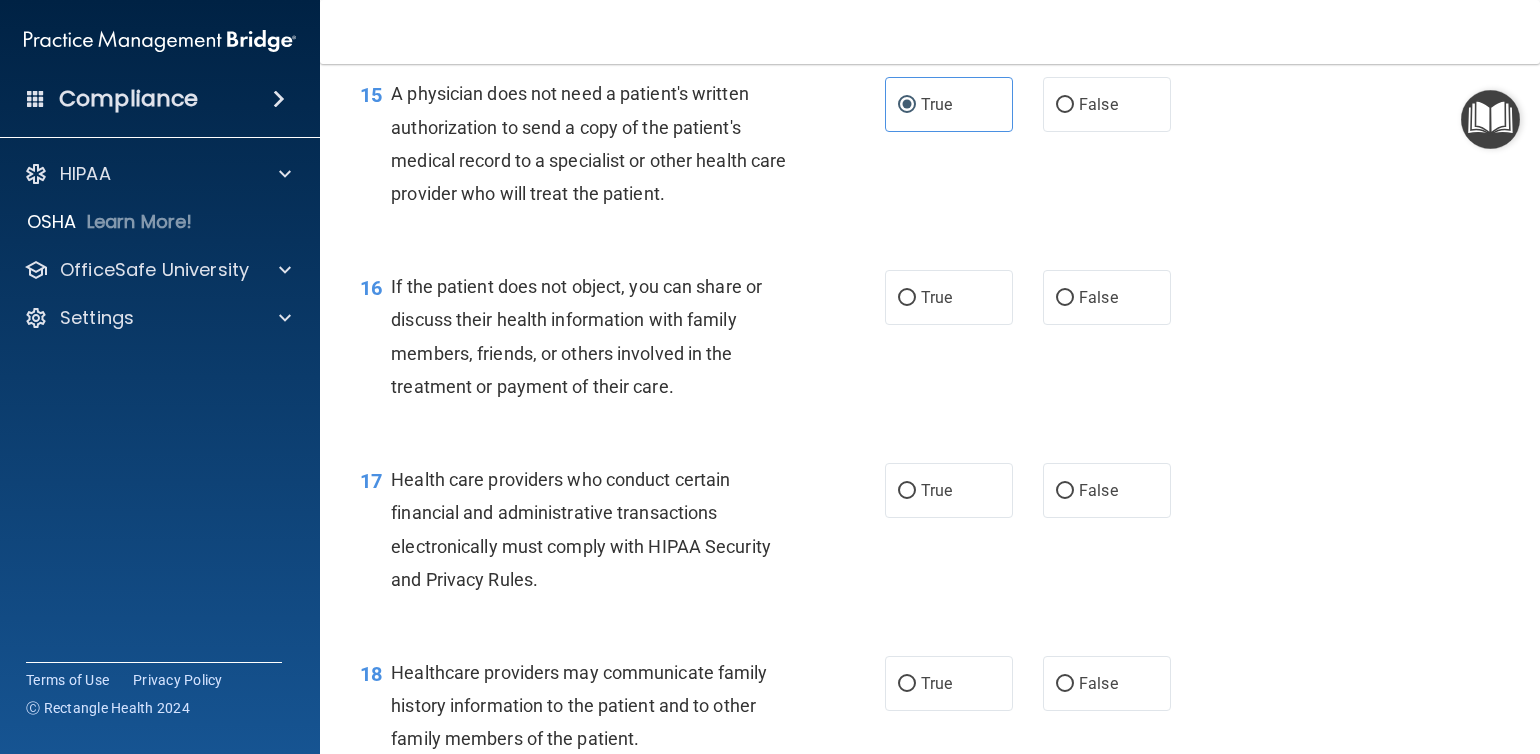 scroll, scrollTop: 2700, scrollLeft: 0, axis: vertical 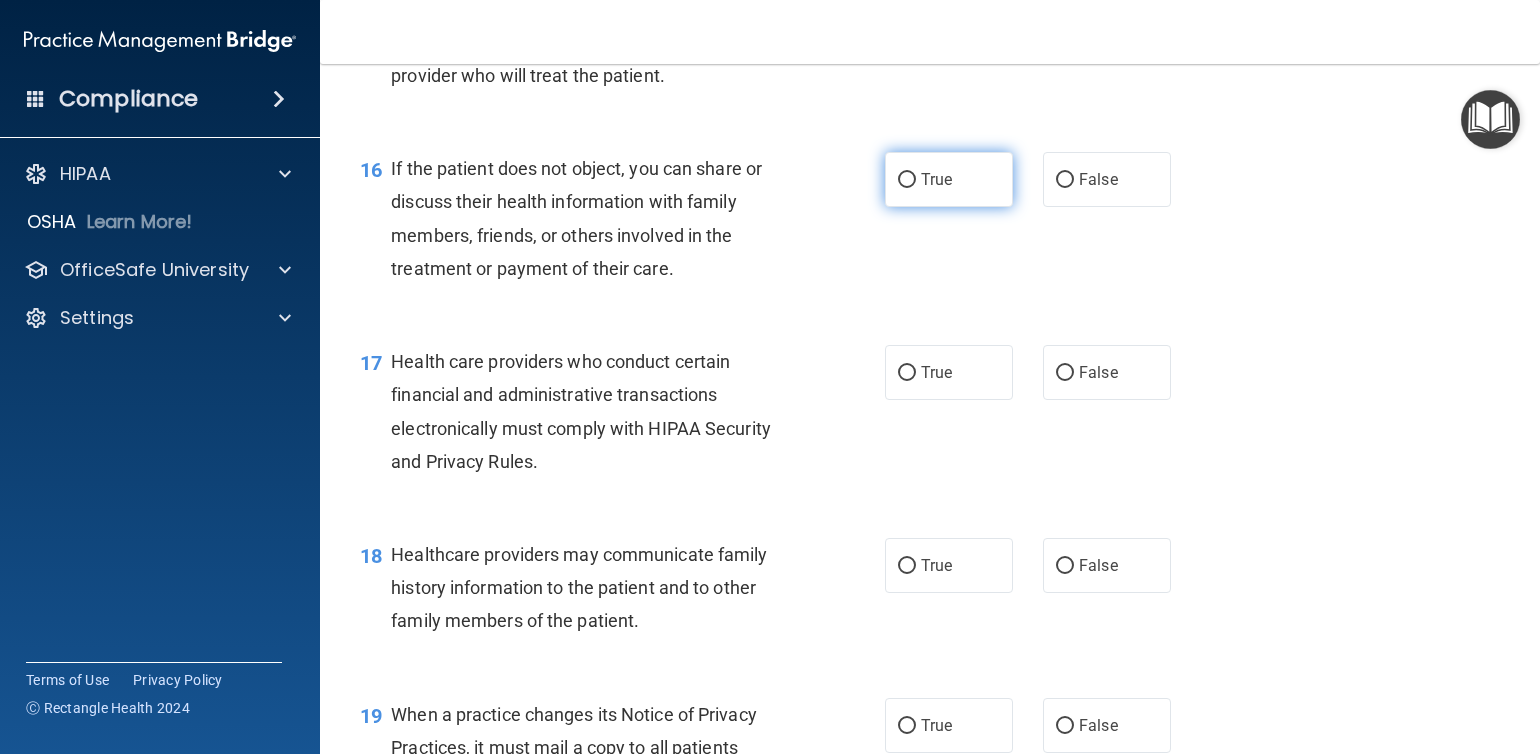 drag, startPoint x: 965, startPoint y: 267, endPoint x: 949, endPoint y: 385, distance: 119.0798 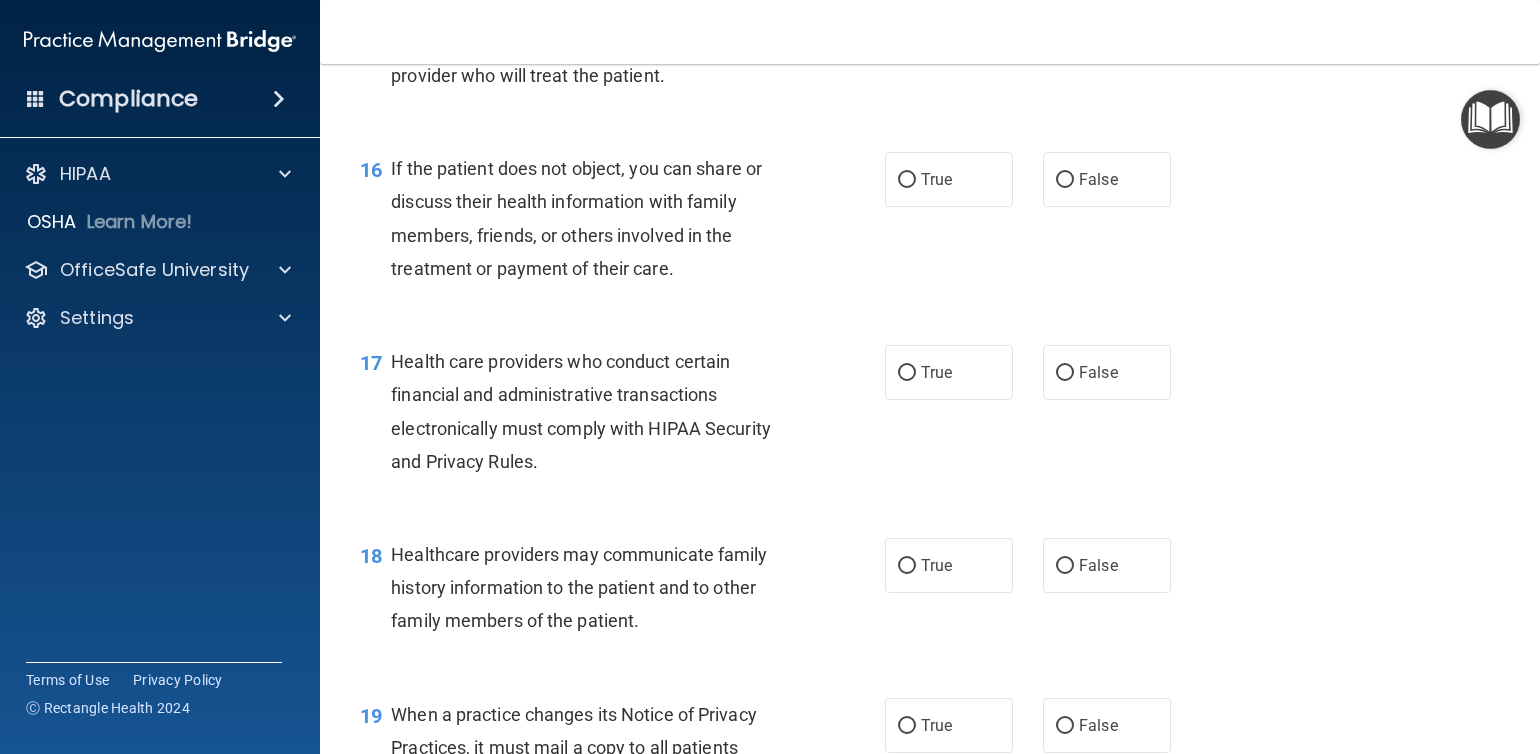 click on "True" at bounding box center [907, 180] 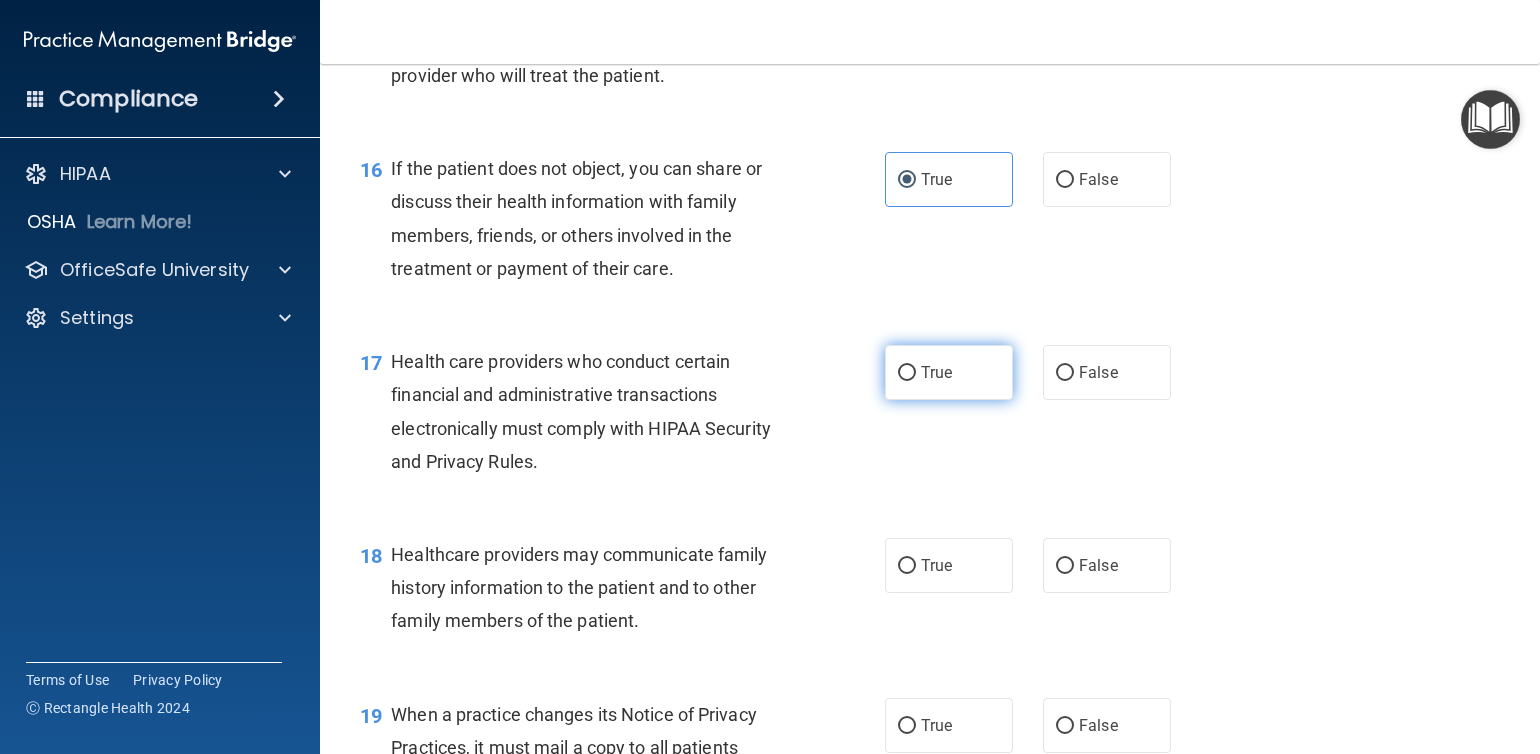 click on "True" at bounding box center (949, 372) 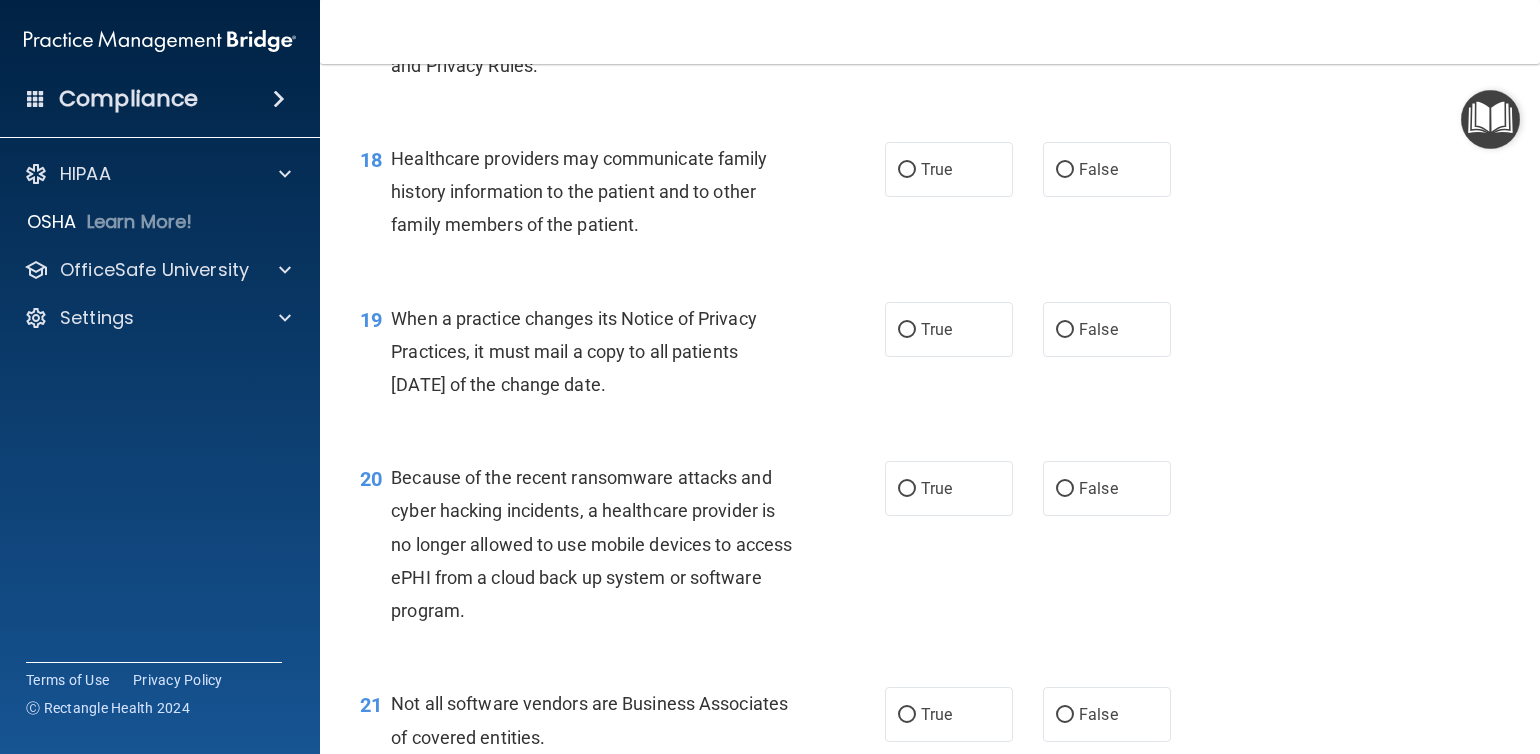 scroll, scrollTop: 3100, scrollLeft: 0, axis: vertical 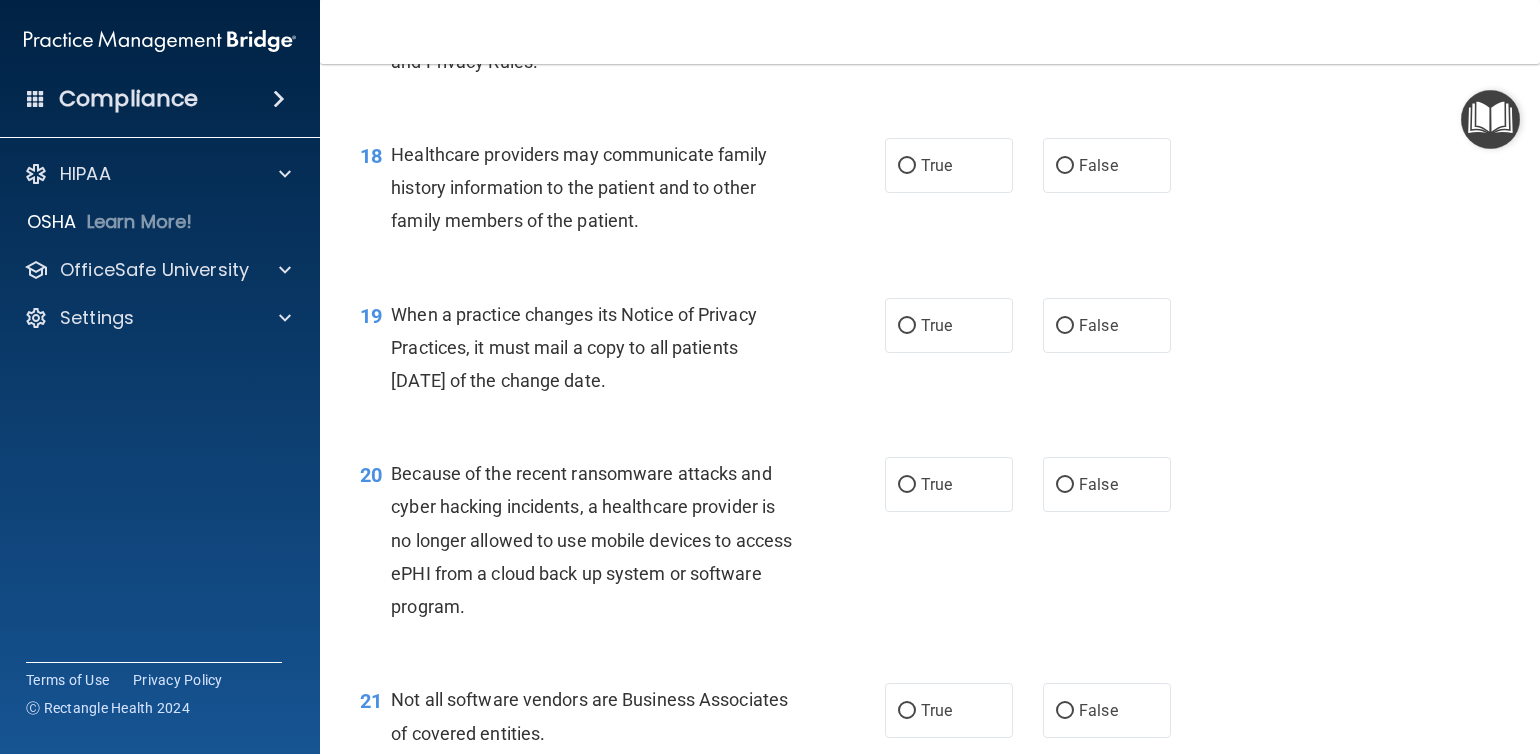 drag, startPoint x: 963, startPoint y: 247, endPoint x: 950, endPoint y: 319, distance: 73.1642 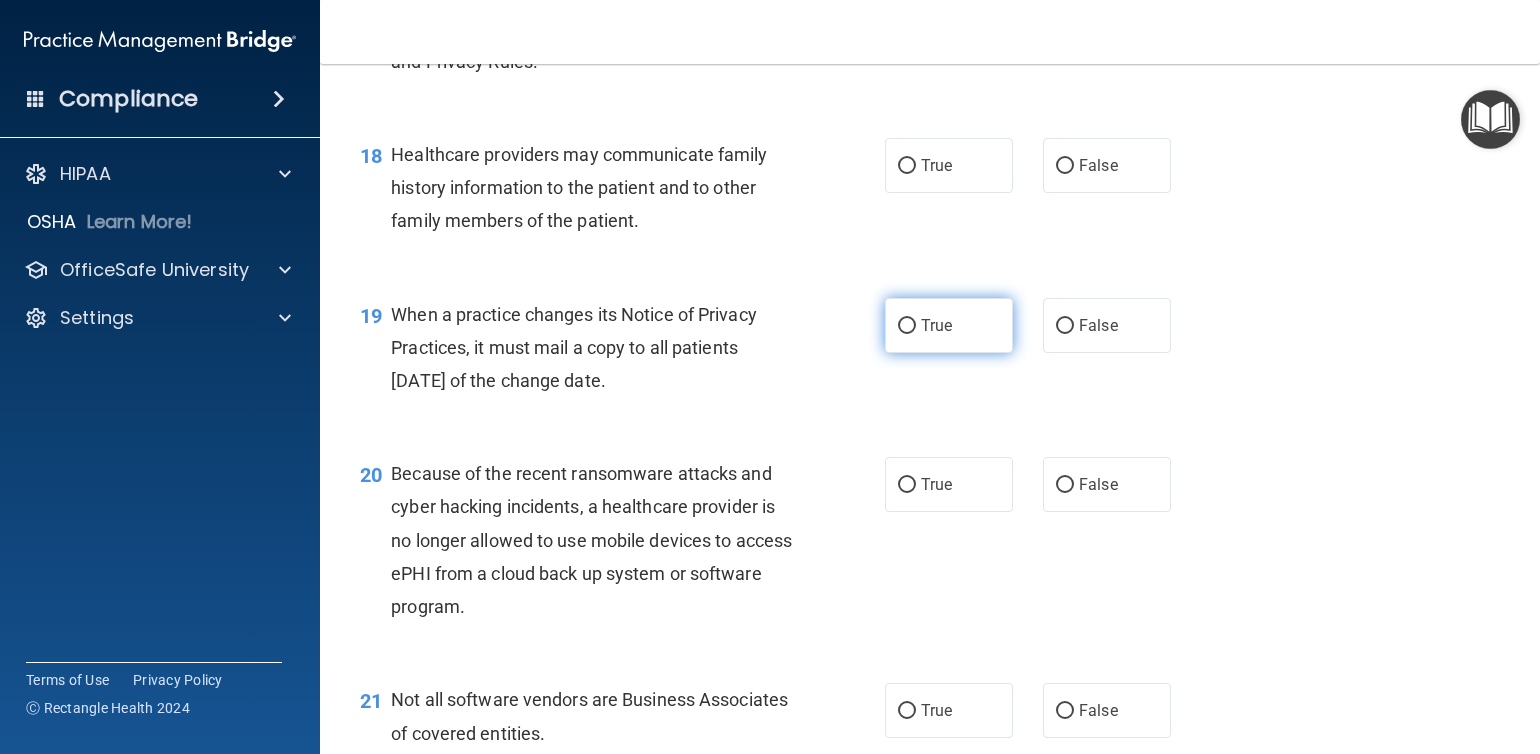 click on "True" at bounding box center [936, 325] 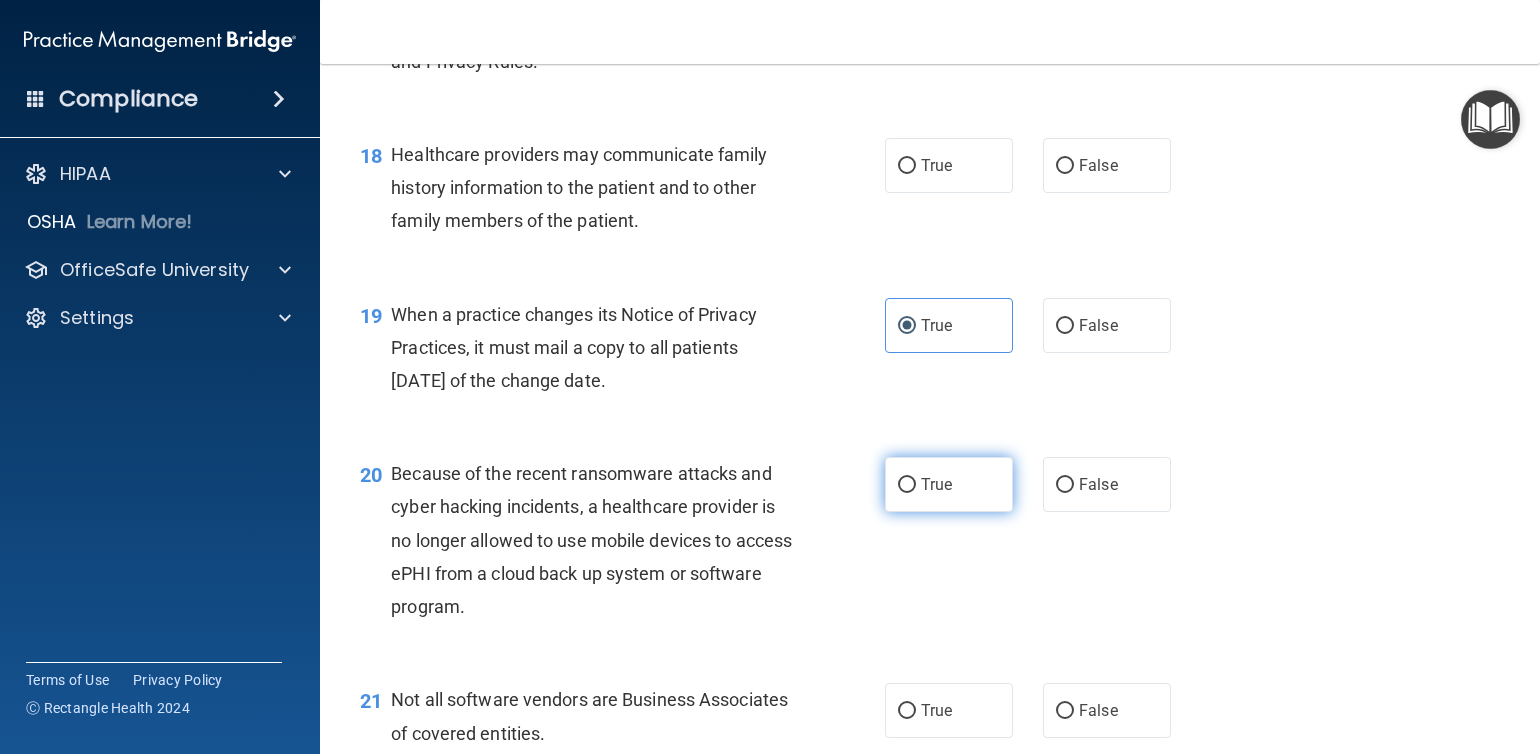 click on "True" at bounding box center (949, 484) 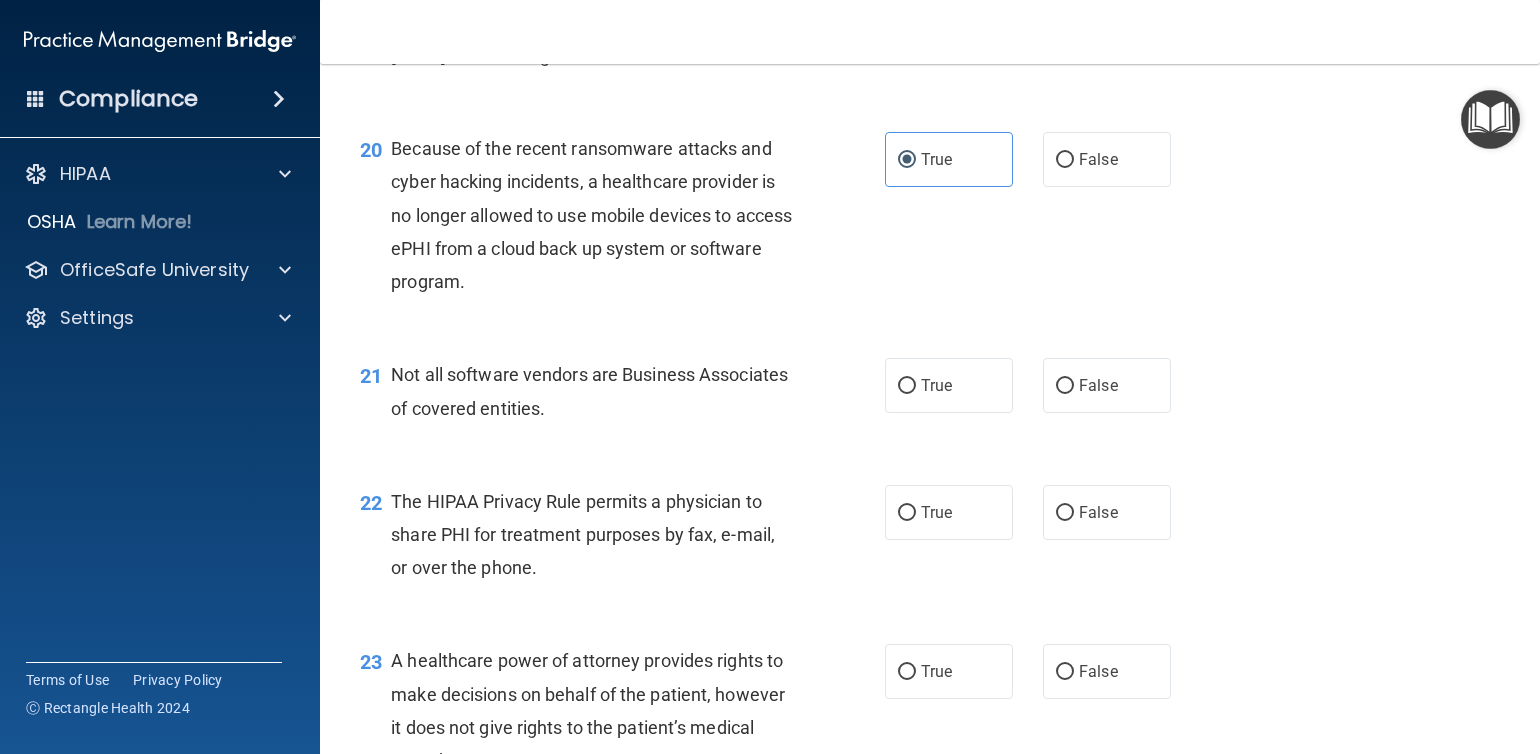 scroll, scrollTop: 3600, scrollLeft: 0, axis: vertical 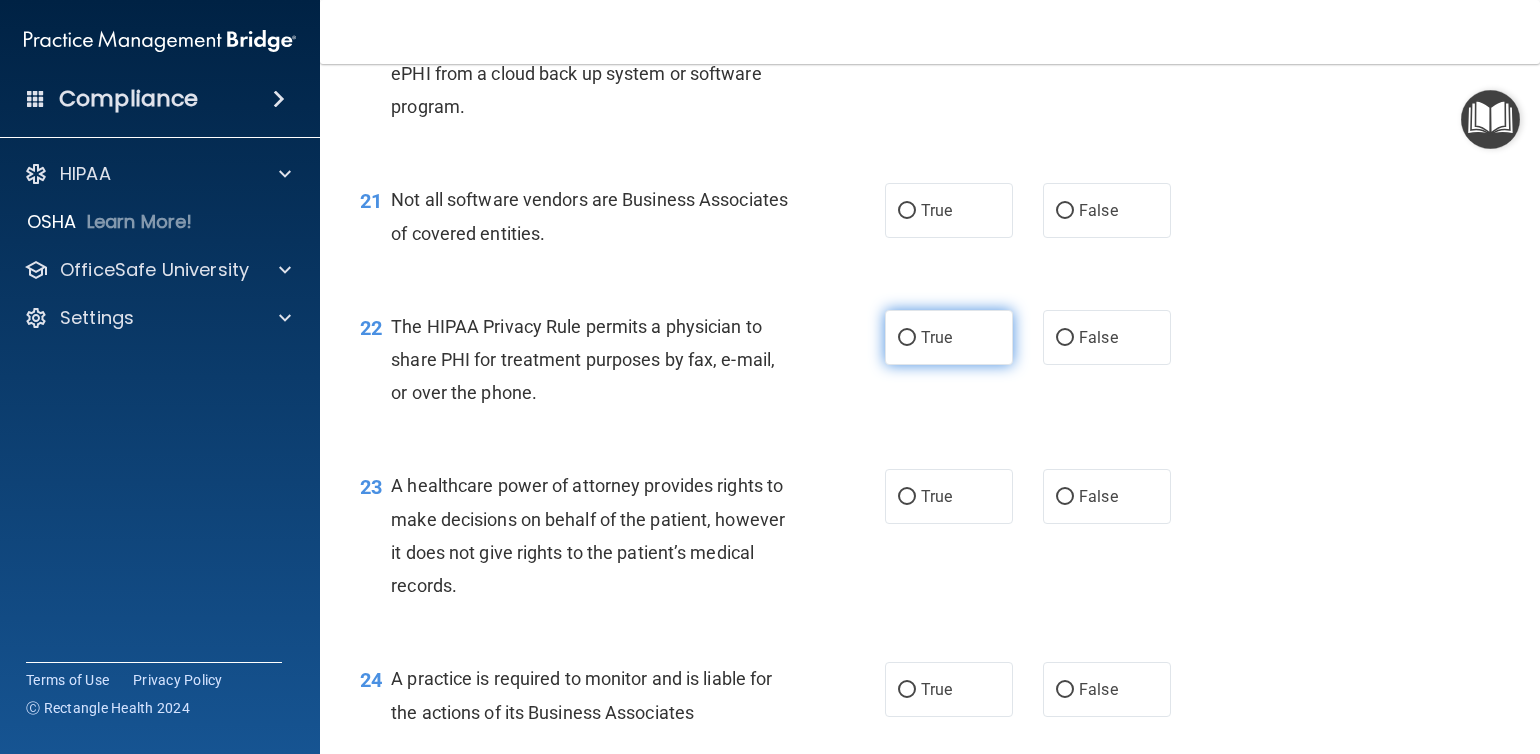 drag, startPoint x: 955, startPoint y: 279, endPoint x: 927, endPoint y: 388, distance: 112.53888 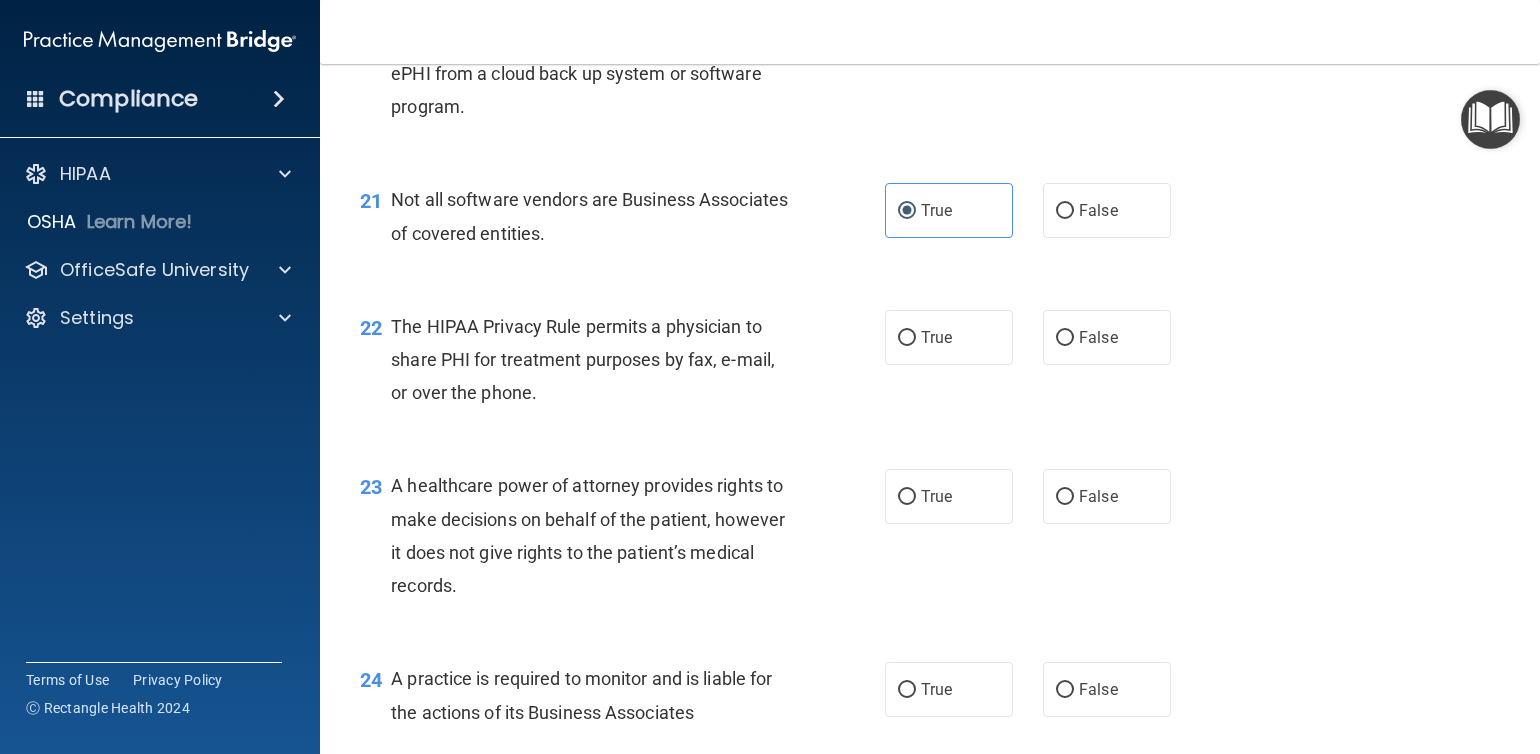 drag, startPoint x: 924, startPoint y: 403, endPoint x: 922, endPoint y: 434, distance: 31.06445 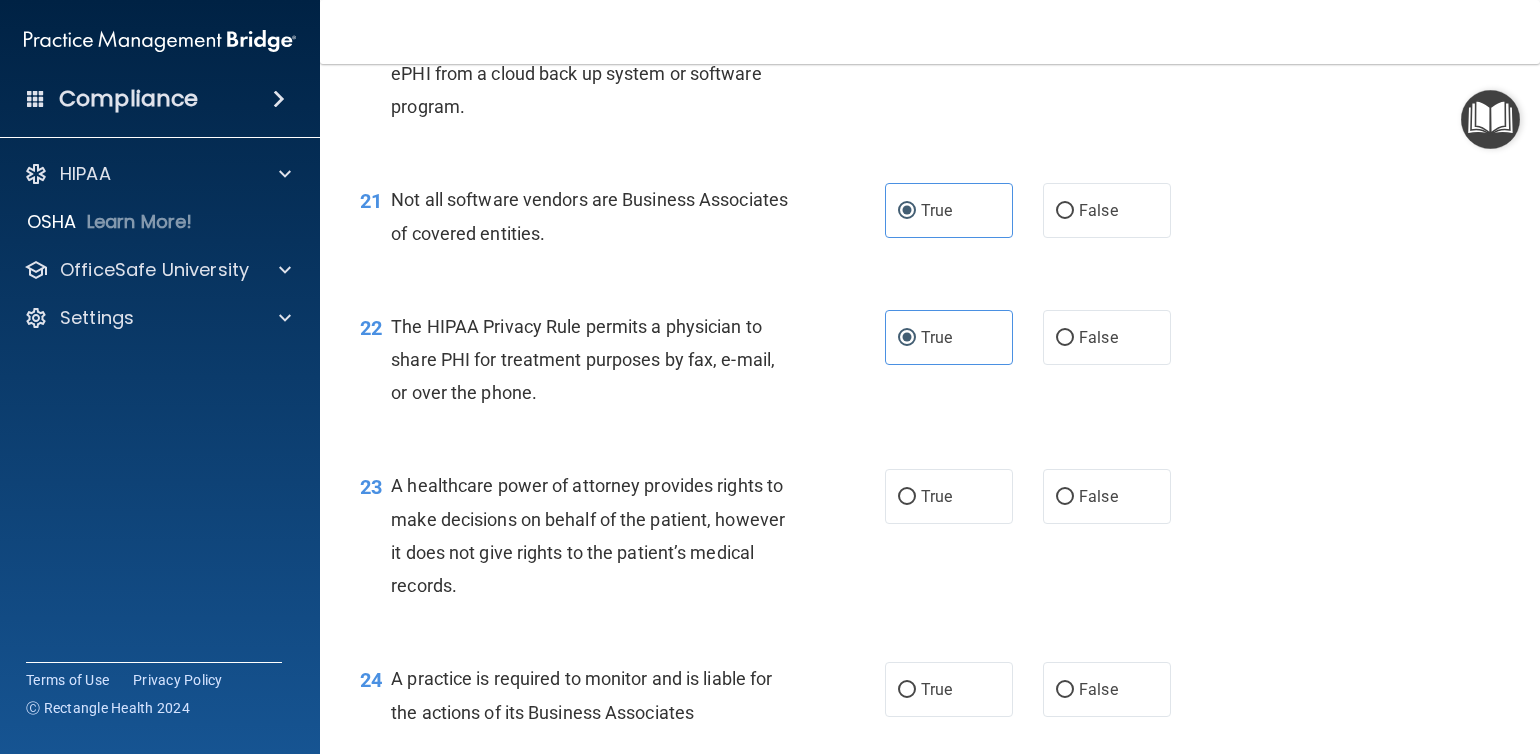 drag, startPoint x: 924, startPoint y: 559, endPoint x: 920, endPoint y: 480, distance: 79.101204 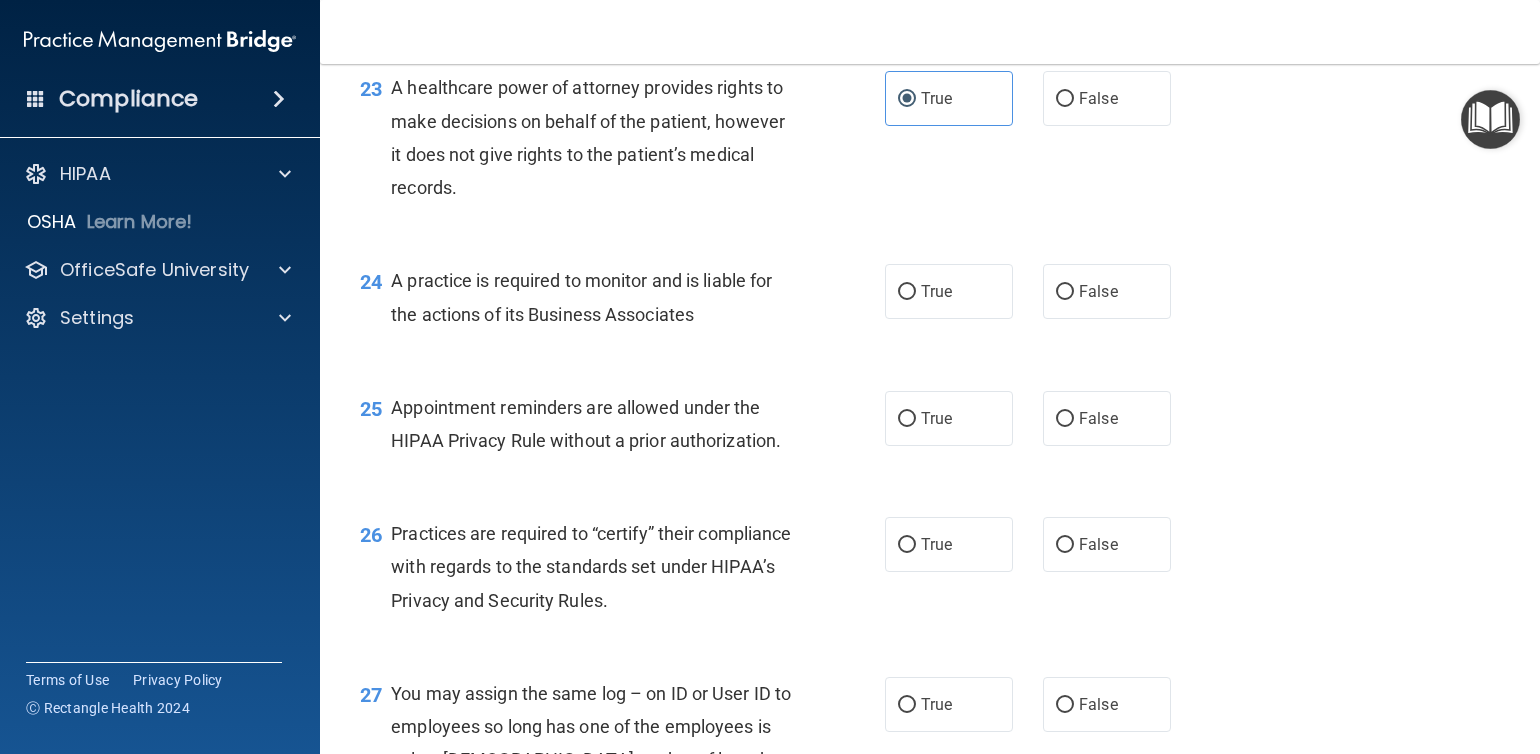 scroll, scrollTop: 4000, scrollLeft: 0, axis: vertical 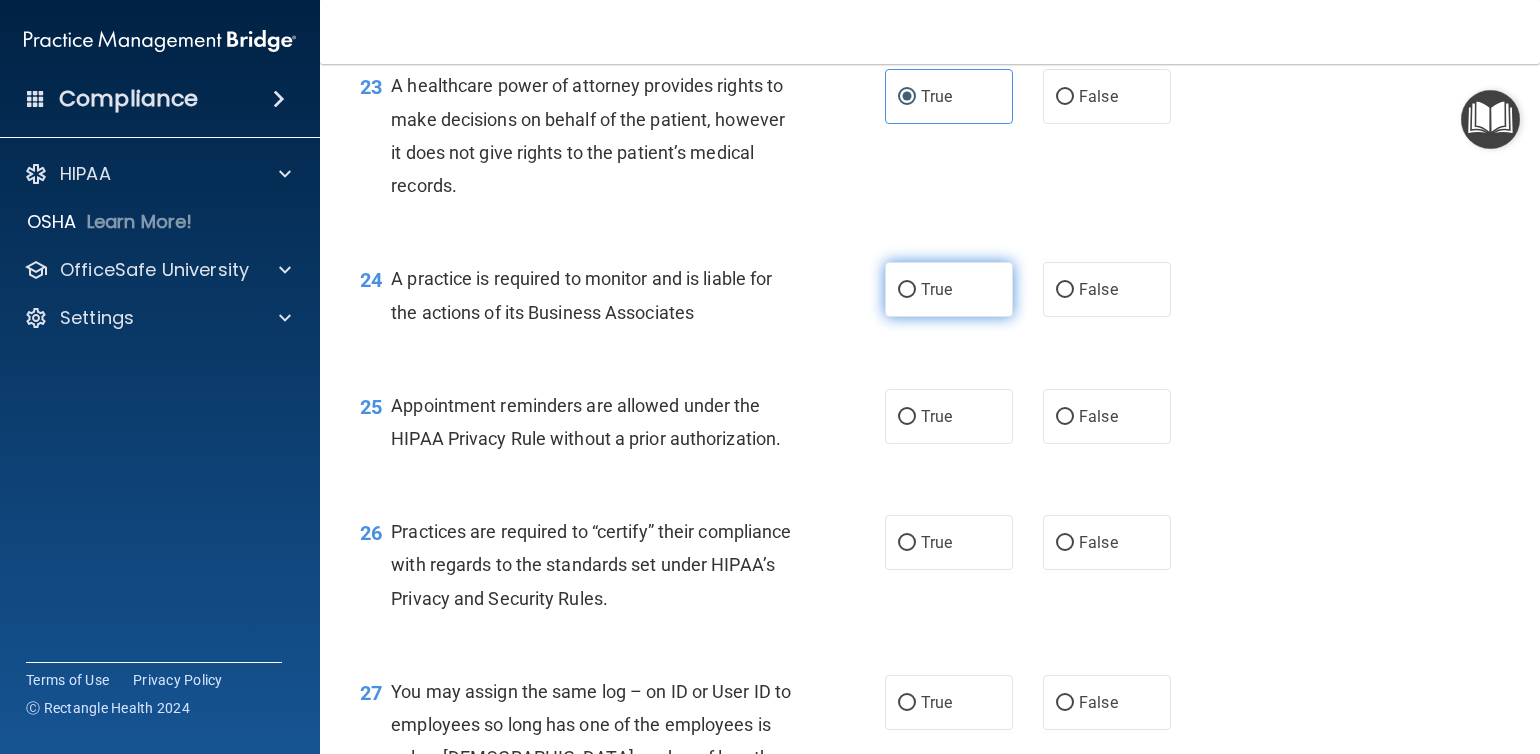 drag, startPoint x: 955, startPoint y: 364, endPoint x: 954, endPoint y: 377, distance: 13.038404 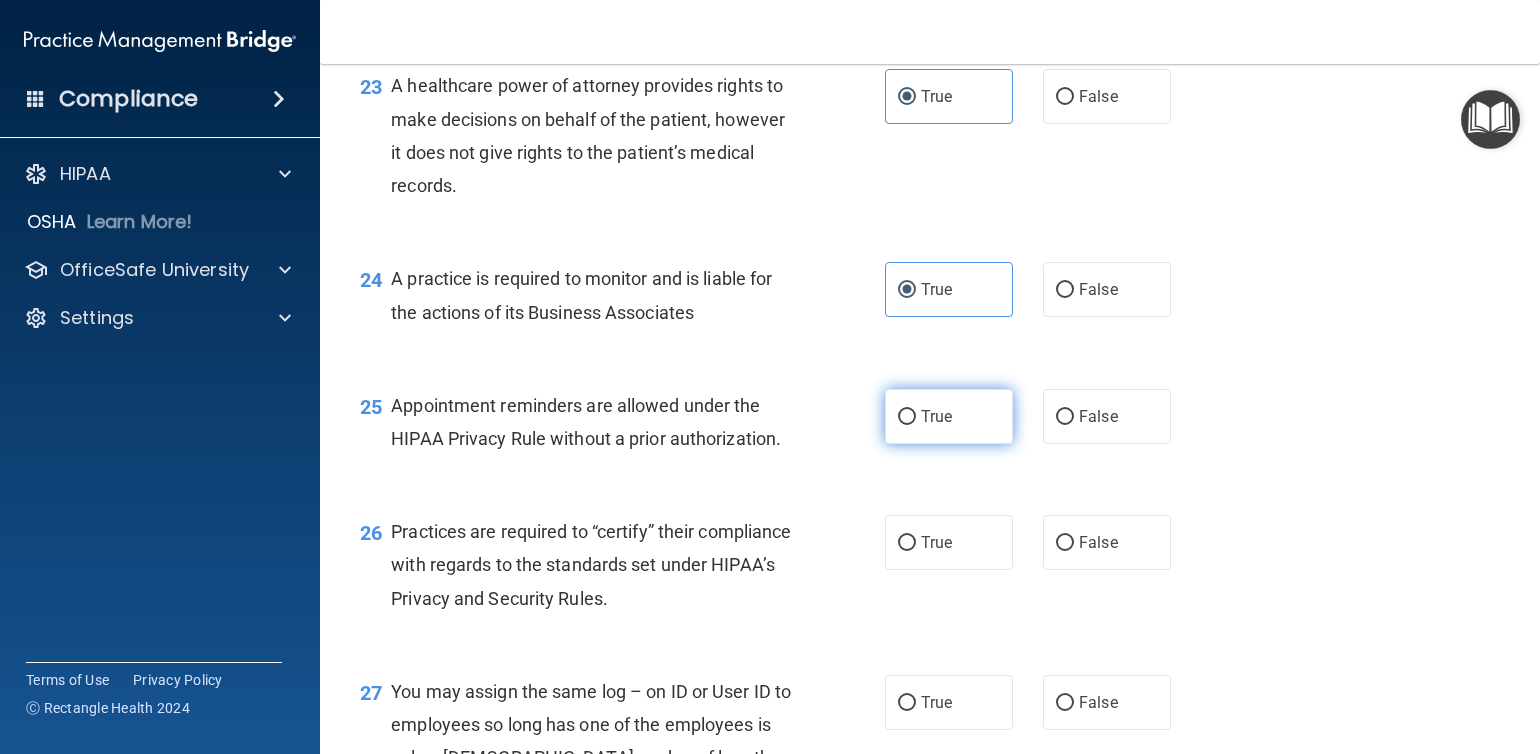 click on "True" at bounding box center (936, 416) 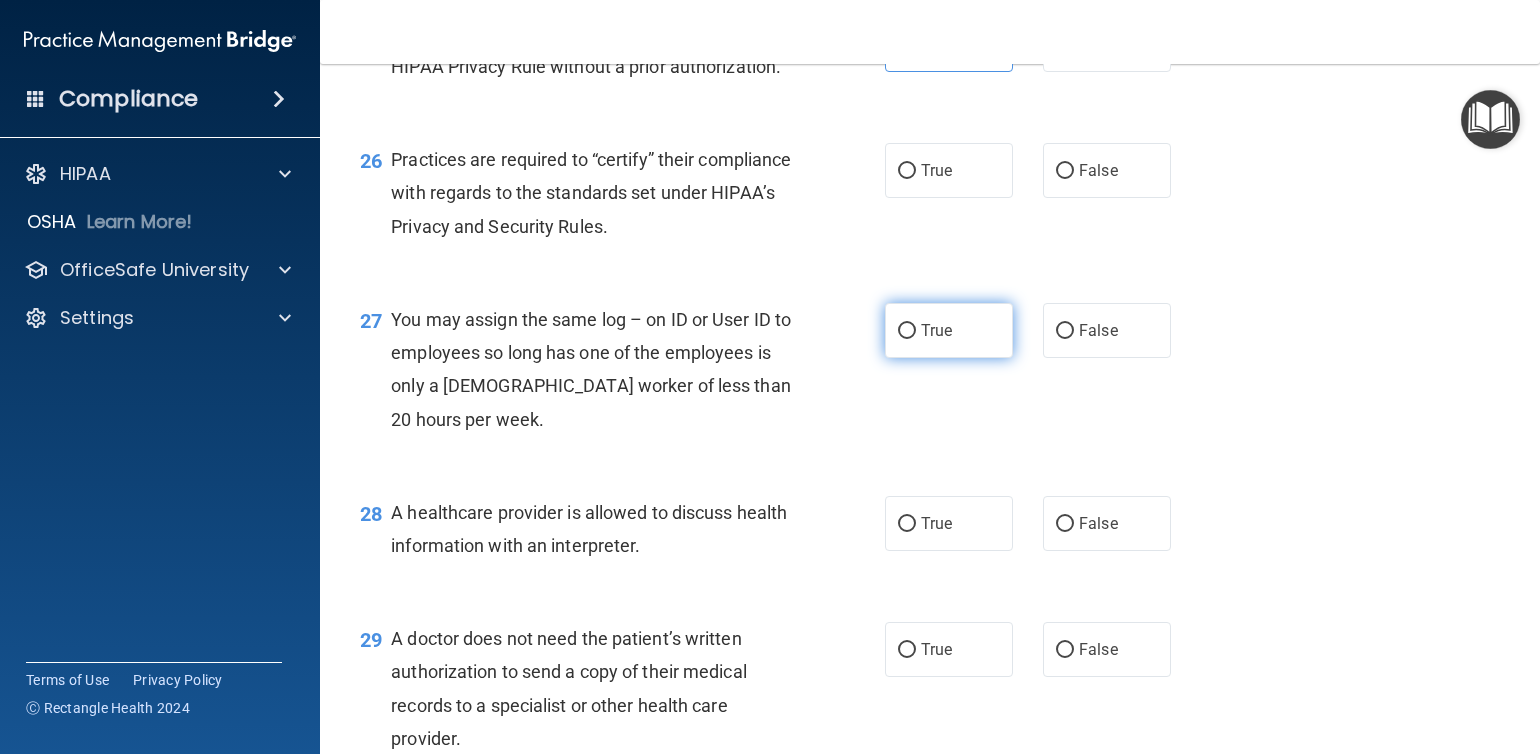 scroll, scrollTop: 4400, scrollLeft: 0, axis: vertical 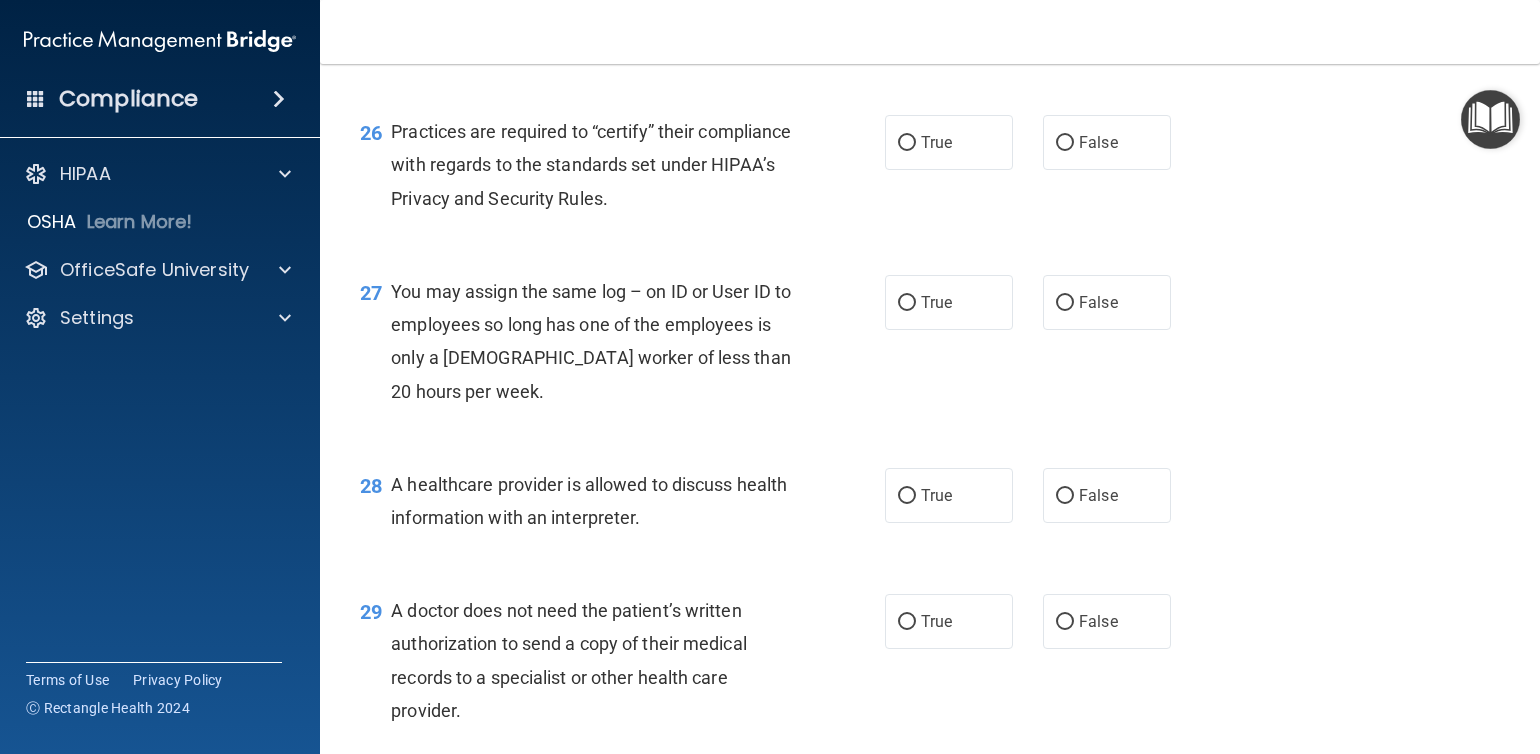drag, startPoint x: 954, startPoint y: 231, endPoint x: 940, endPoint y: 323, distance: 93.05912 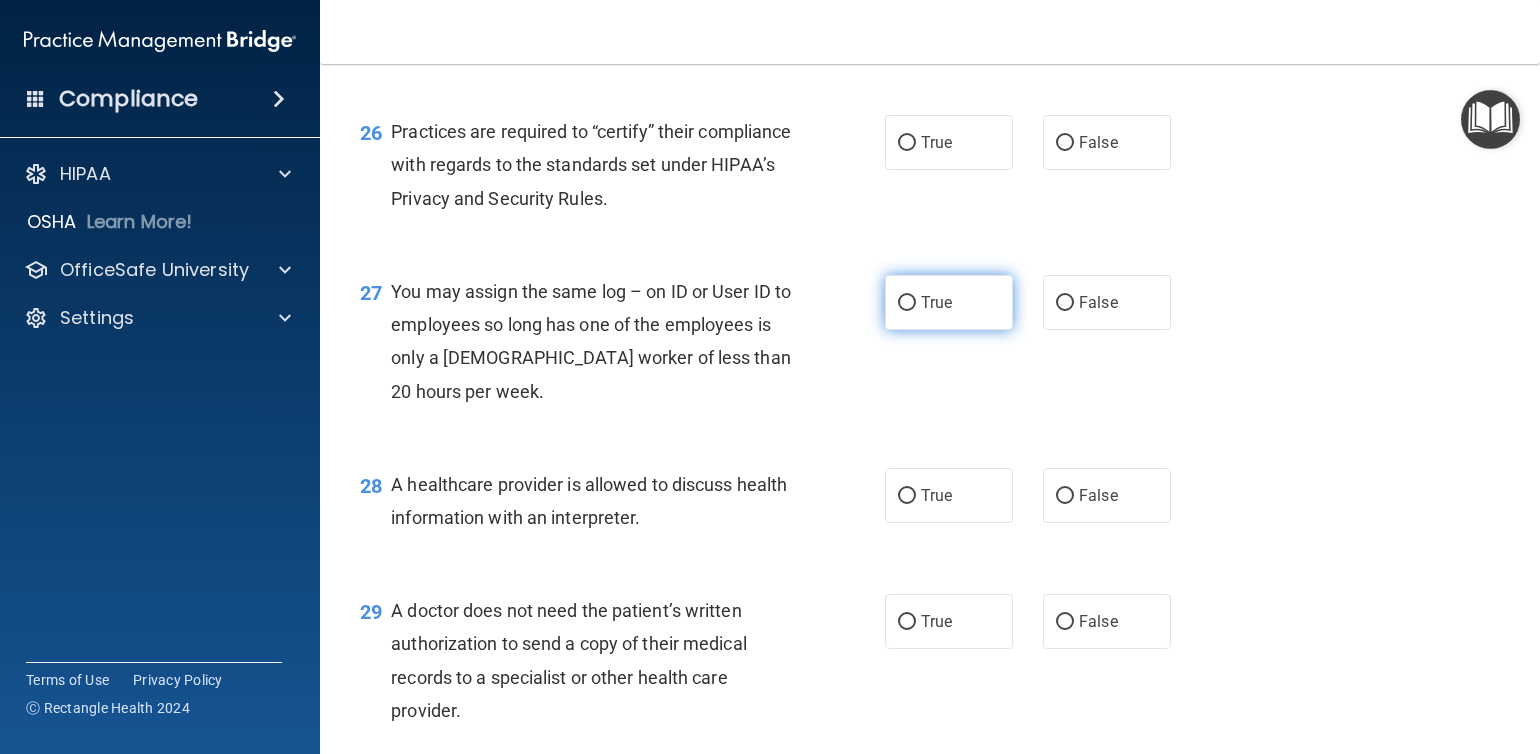 click on "True" at bounding box center (949, 302) 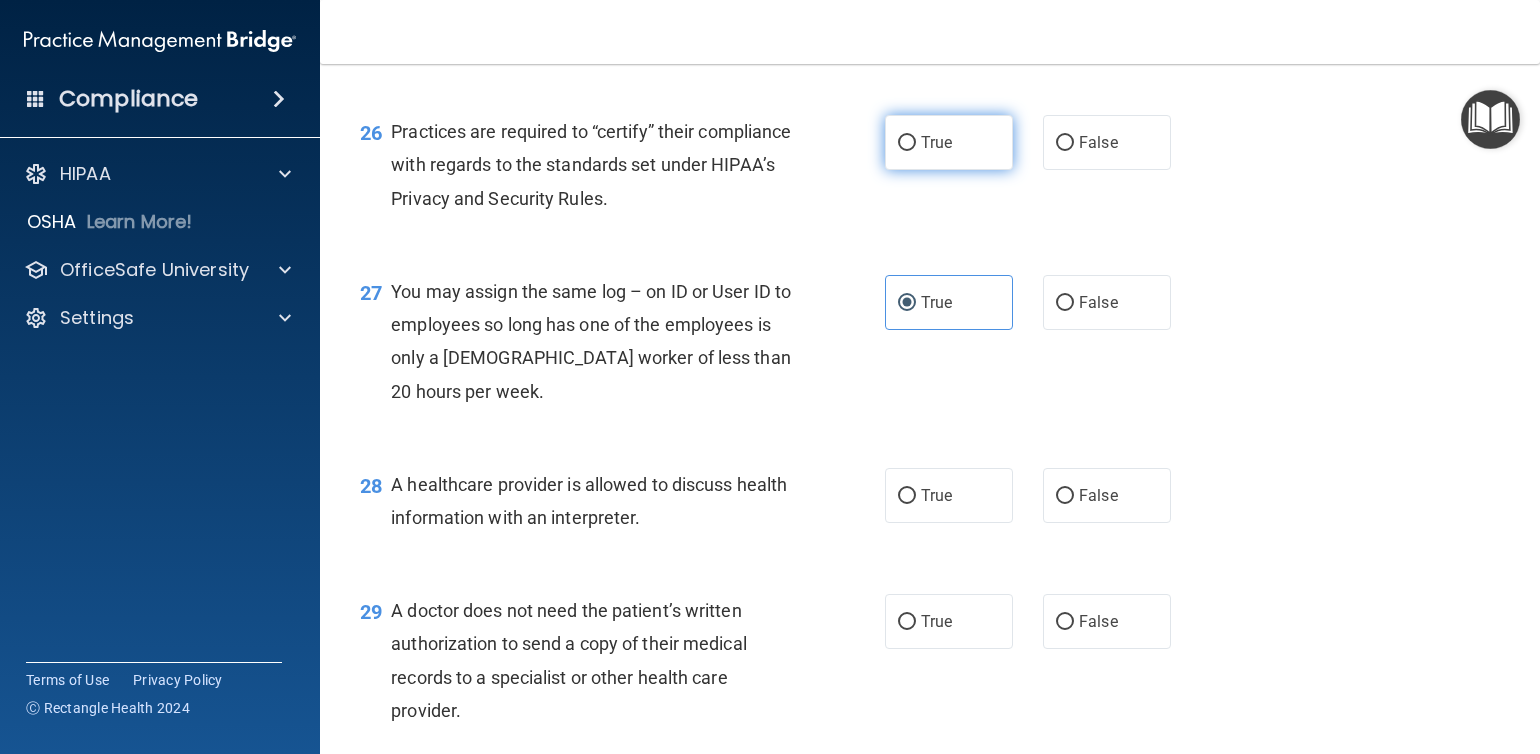 click on "True" at bounding box center [936, 142] 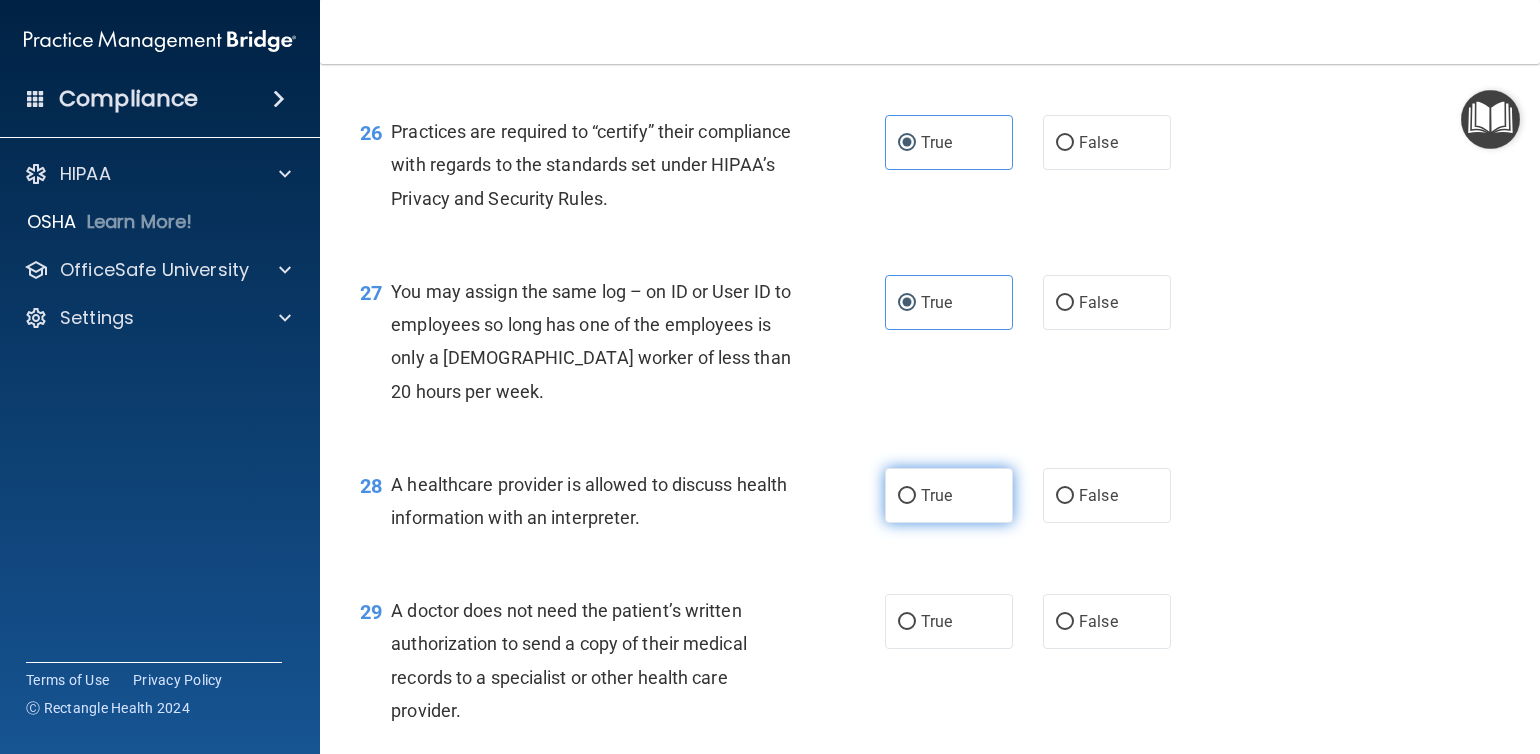 click on "True" at bounding box center (936, 495) 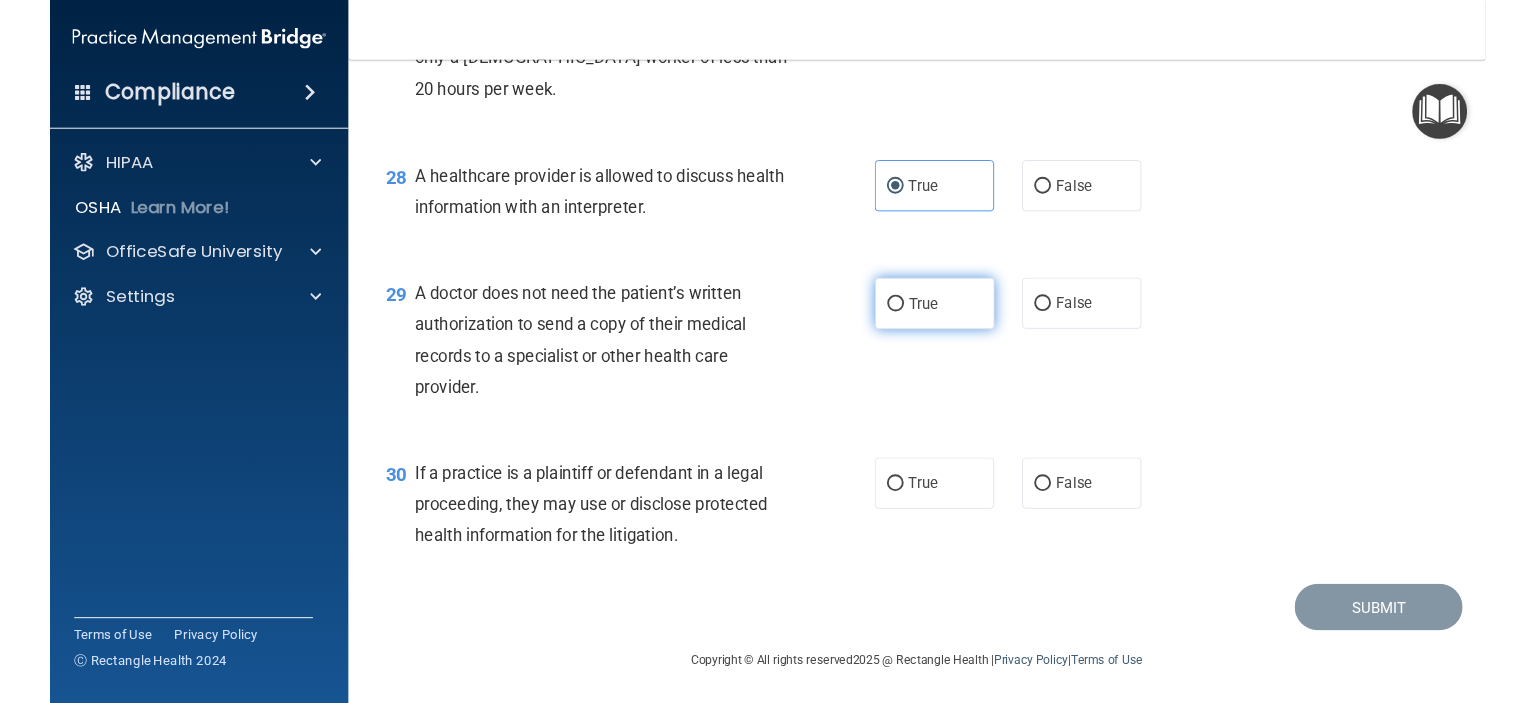 scroll, scrollTop: 4764, scrollLeft: 0, axis: vertical 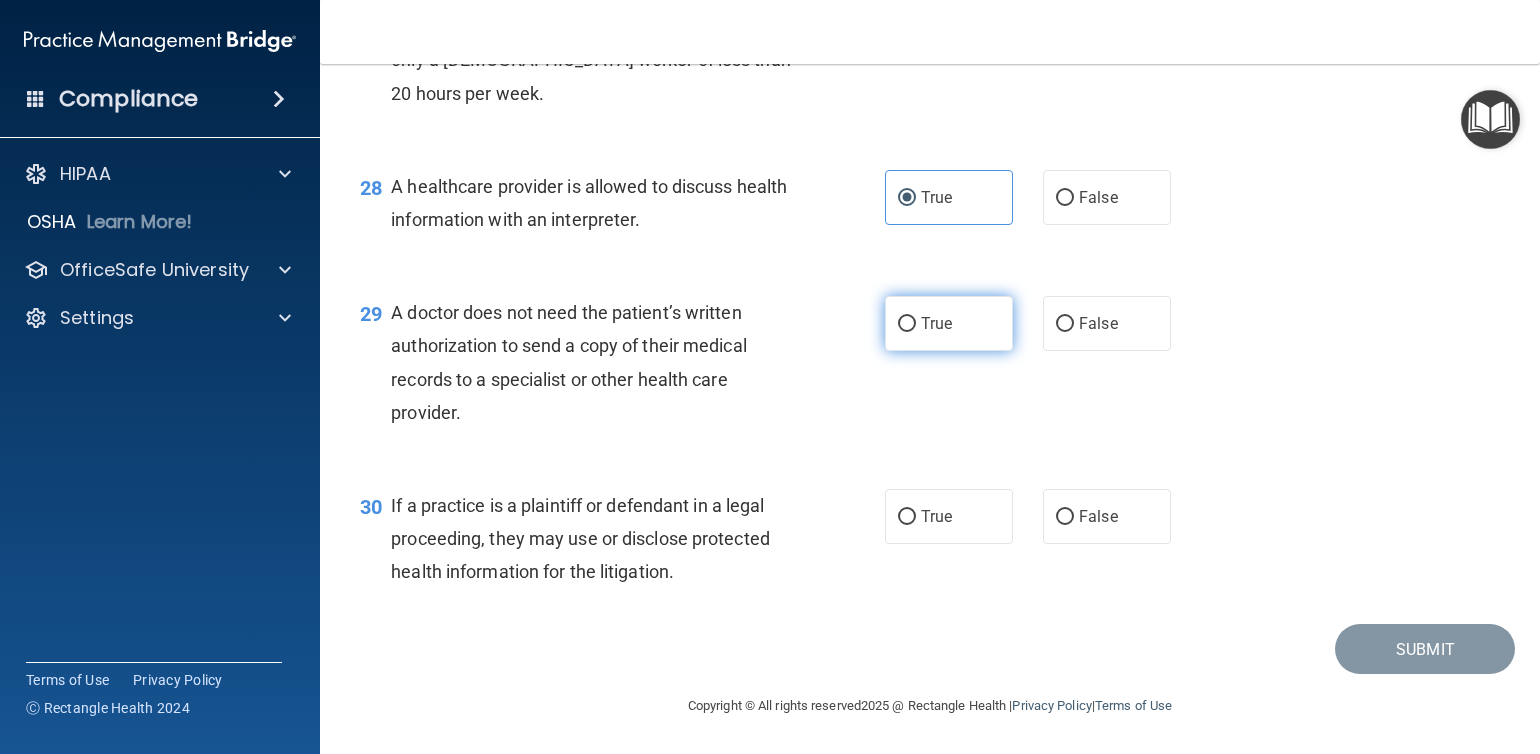 click on "True" at bounding box center [949, 323] 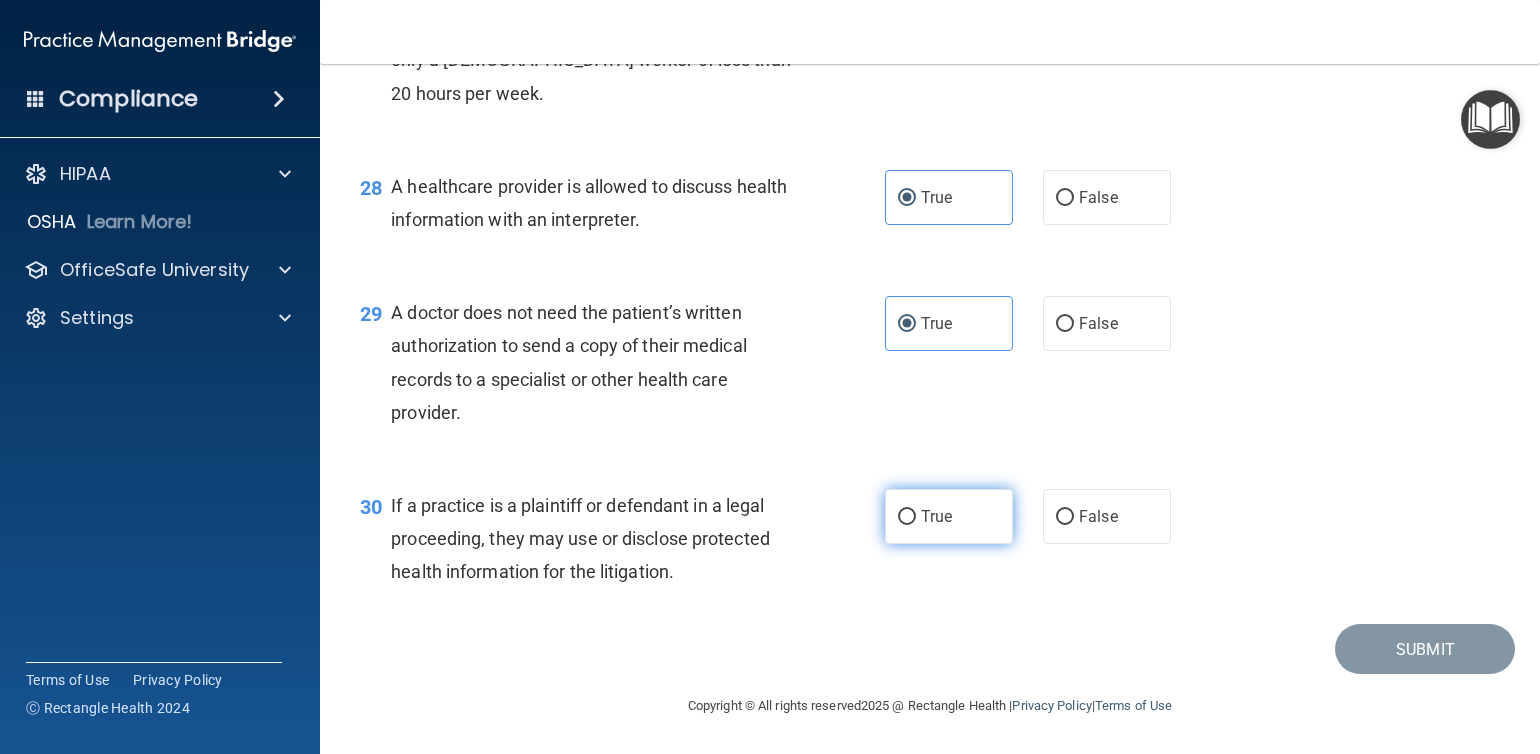 click on "True" at bounding box center [949, 516] 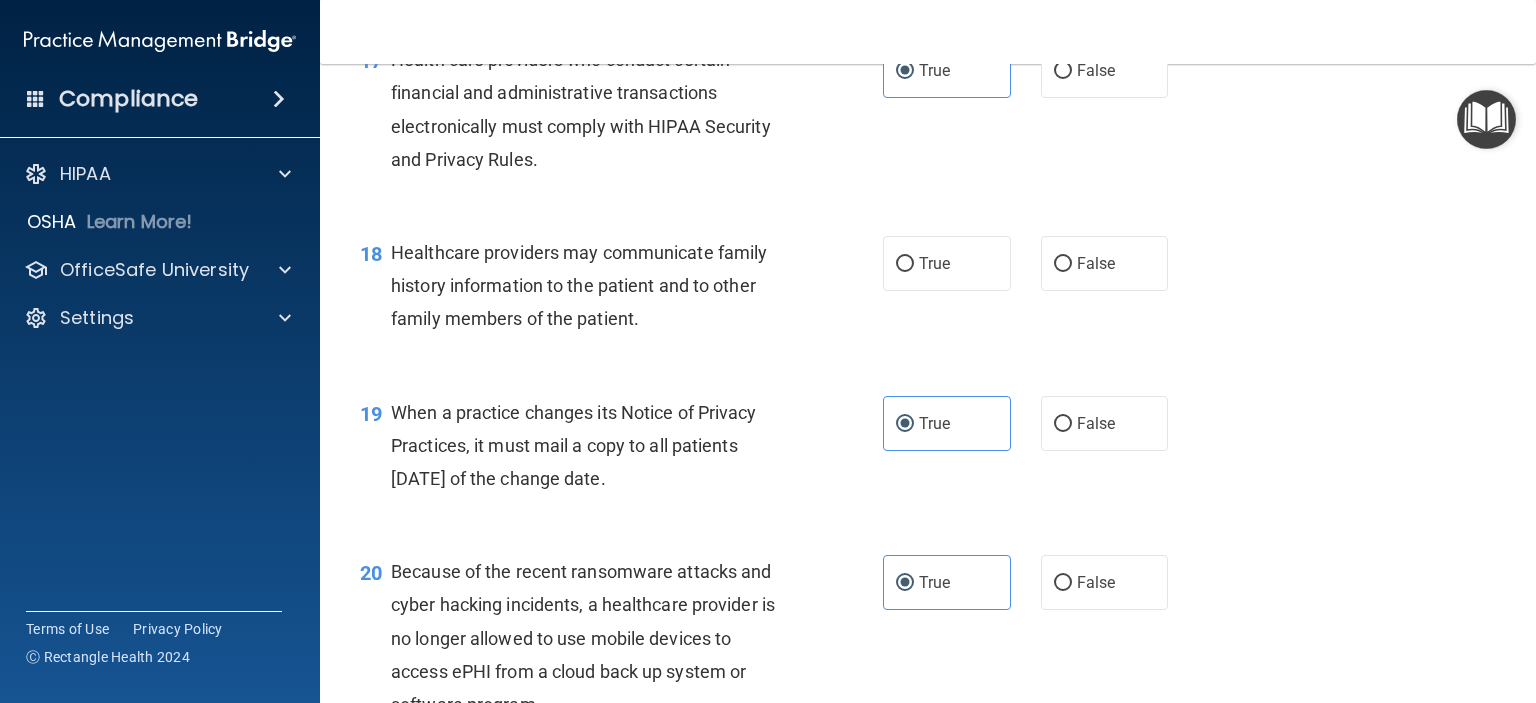 scroll, scrollTop: 2964, scrollLeft: 0, axis: vertical 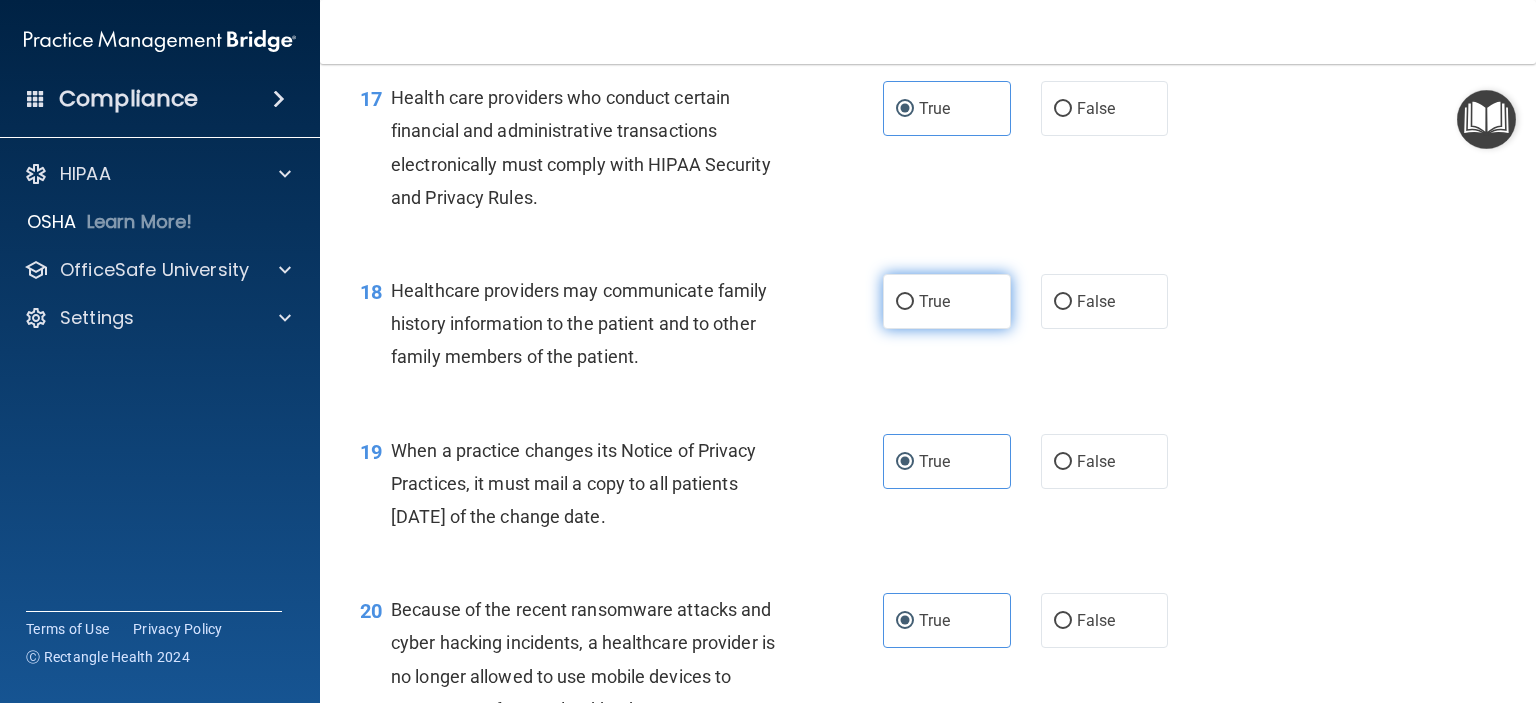 click on "True" at bounding box center (947, 301) 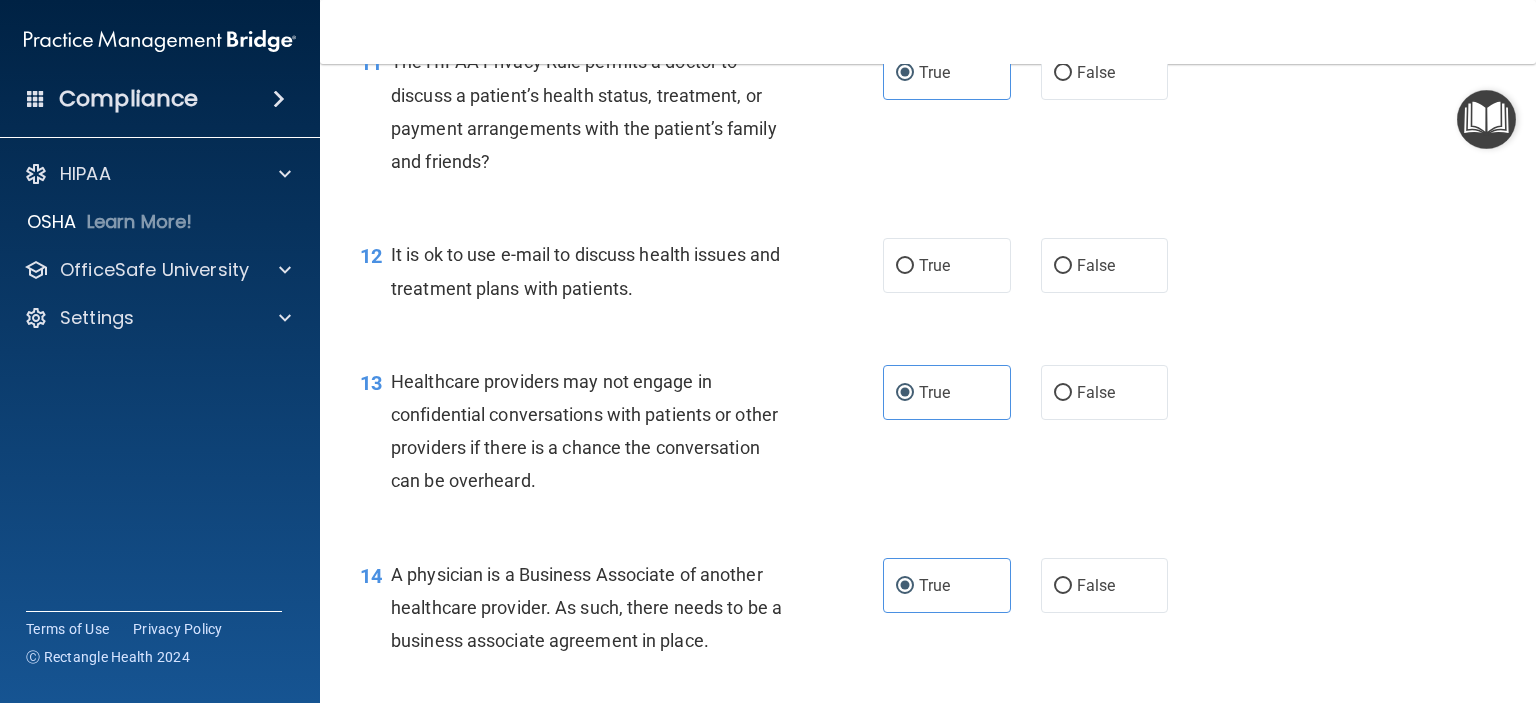 scroll, scrollTop: 1916, scrollLeft: 0, axis: vertical 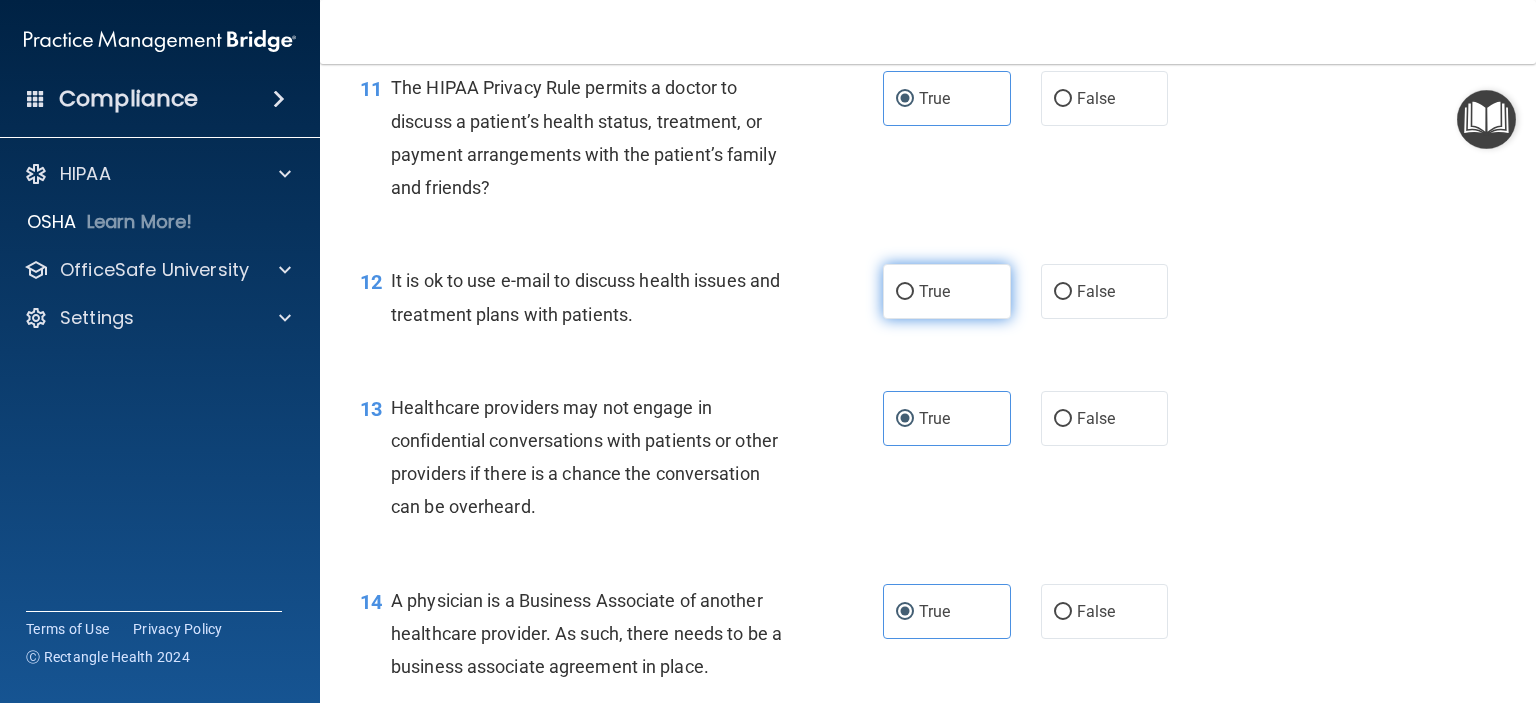 click on "True" at bounding box center [947, 291] 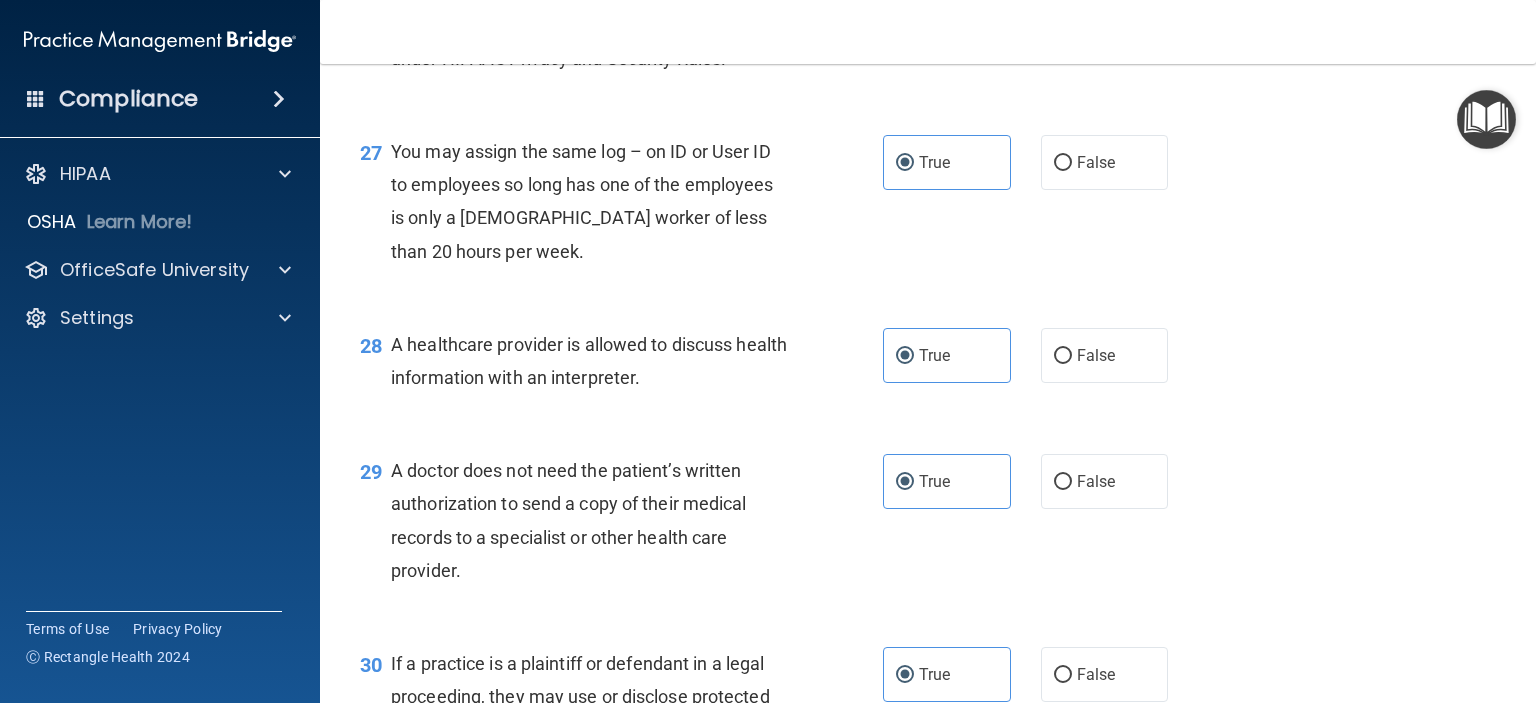 scroll, scrollTop: 4816, scrollLeft: 0, axis: vertical 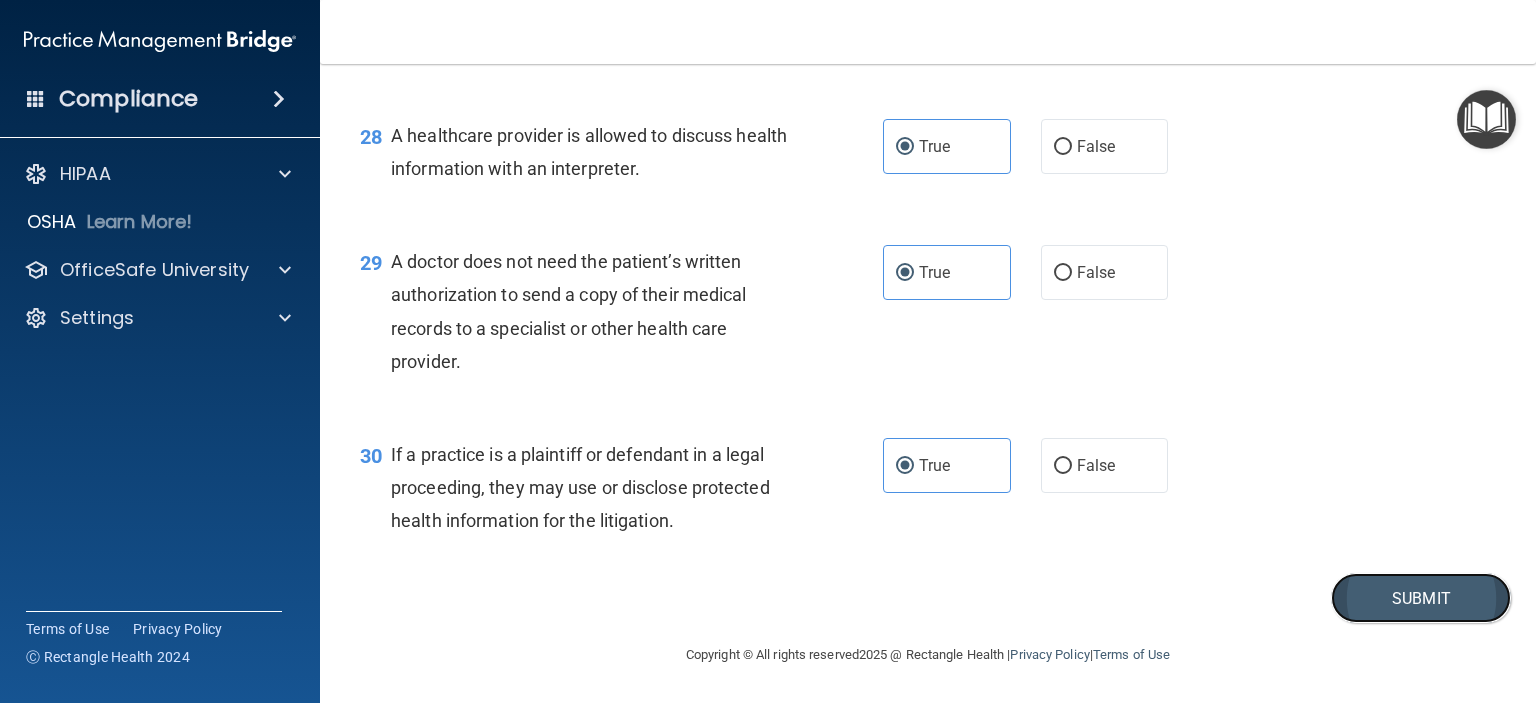 click on "Submit" at bounding box center [1421, 598] 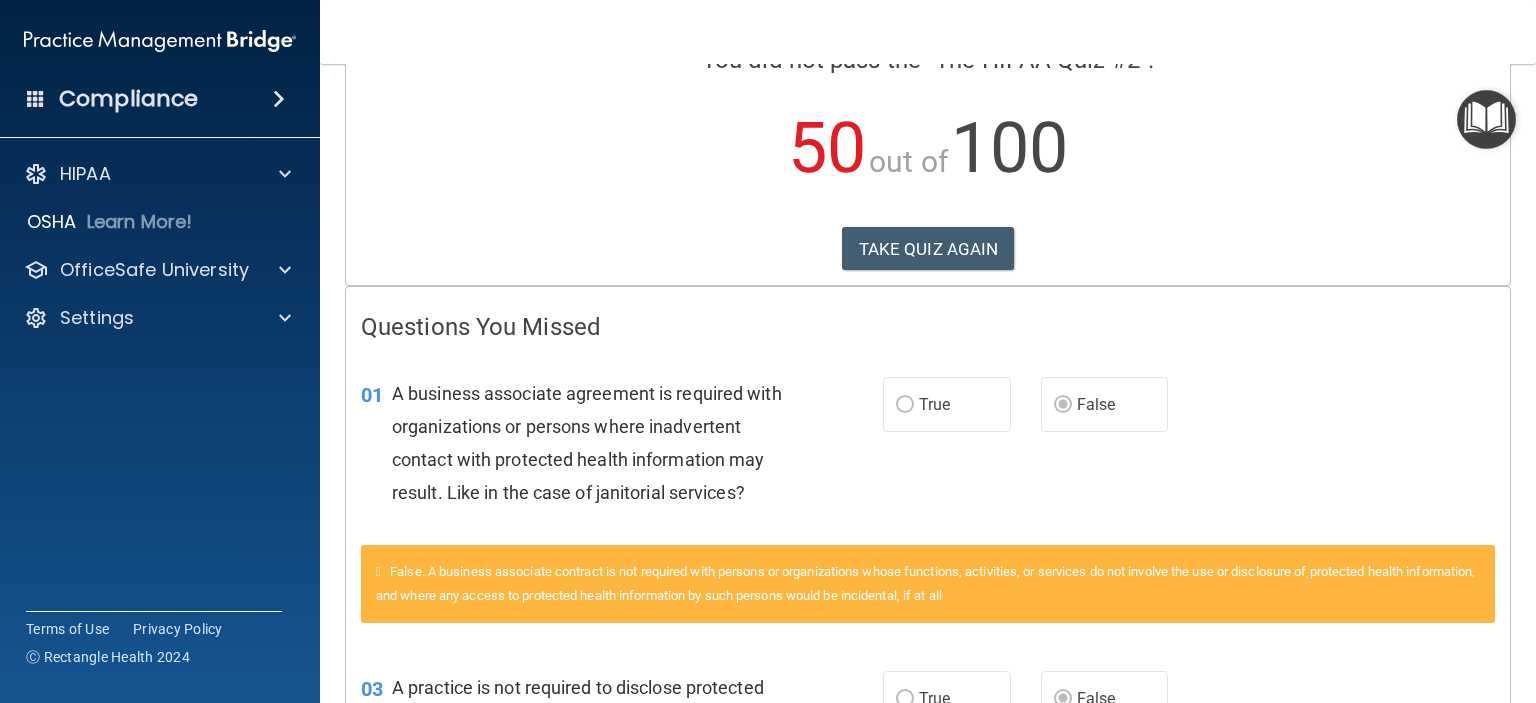 scroll, scrollTop: 0, scrollLeft: 0, axis: both 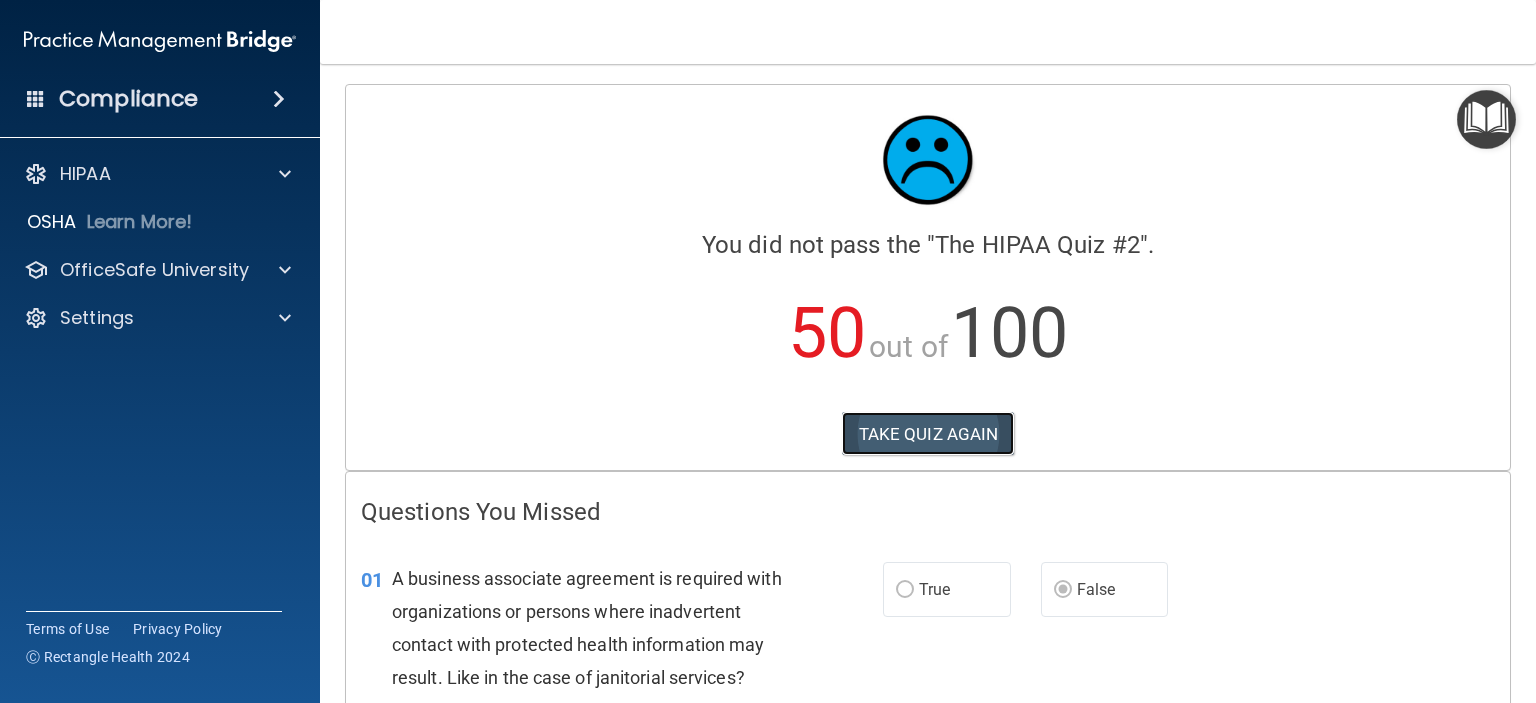 click on "TAKE QUIZ AGAIN" at bounding box center [928, 434] 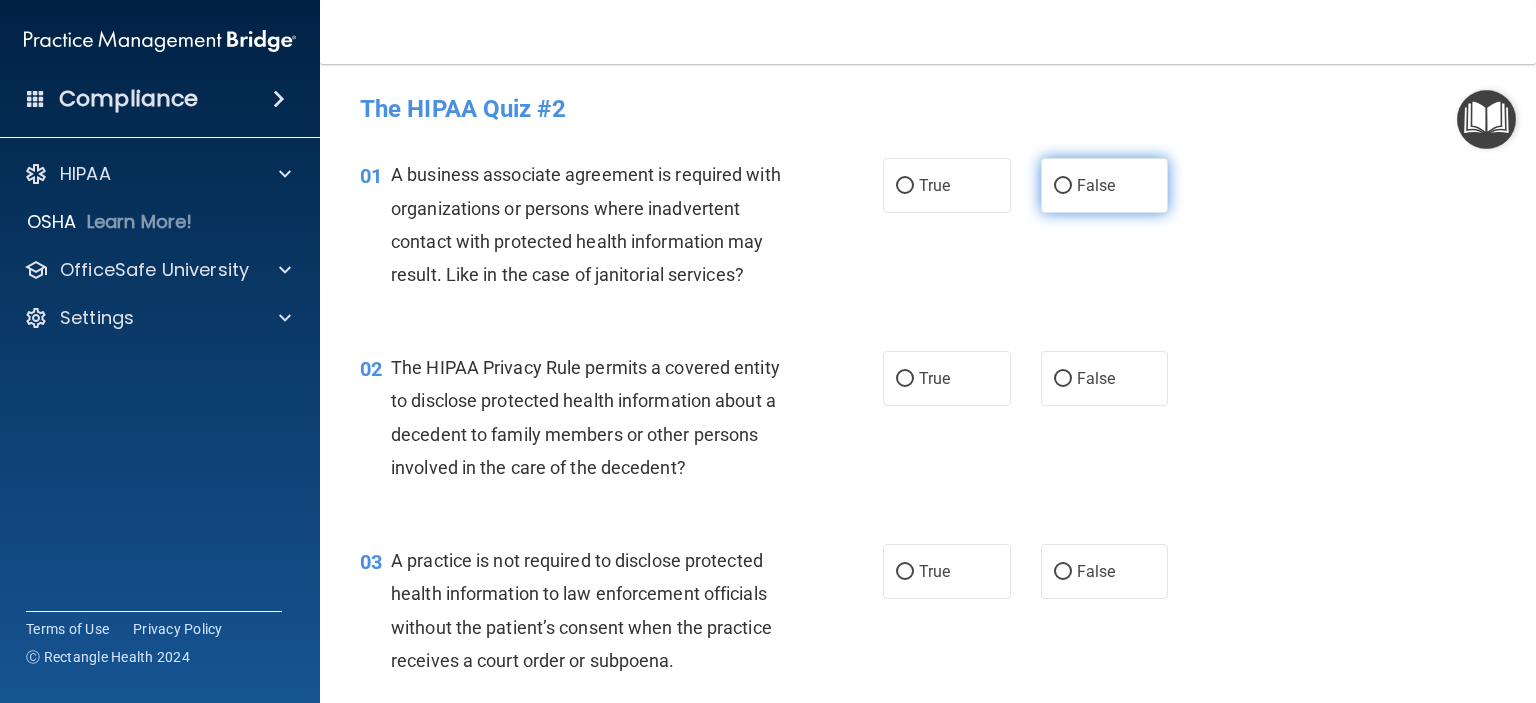 click on "False" at bounding box center (1096, 185) 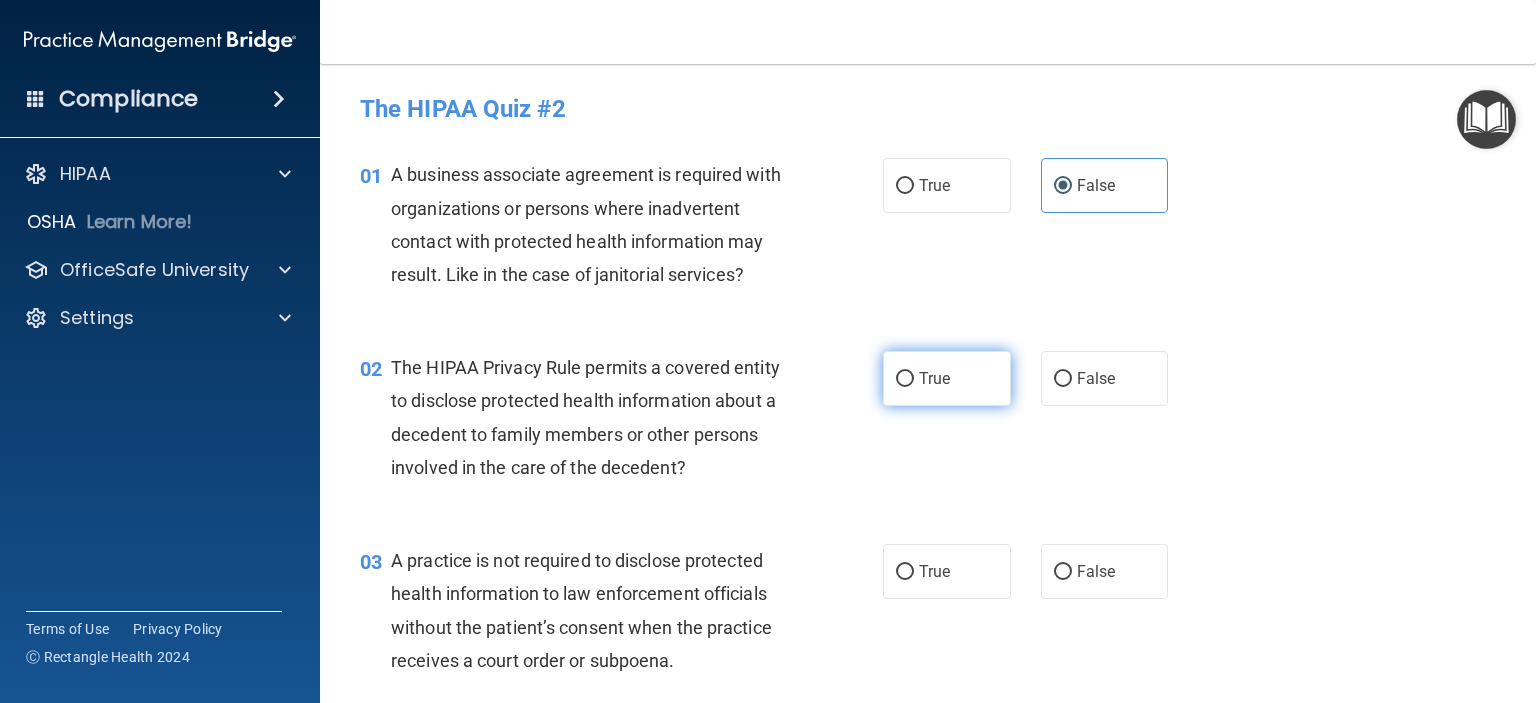 click on "True" at bounding box center [947, 378] 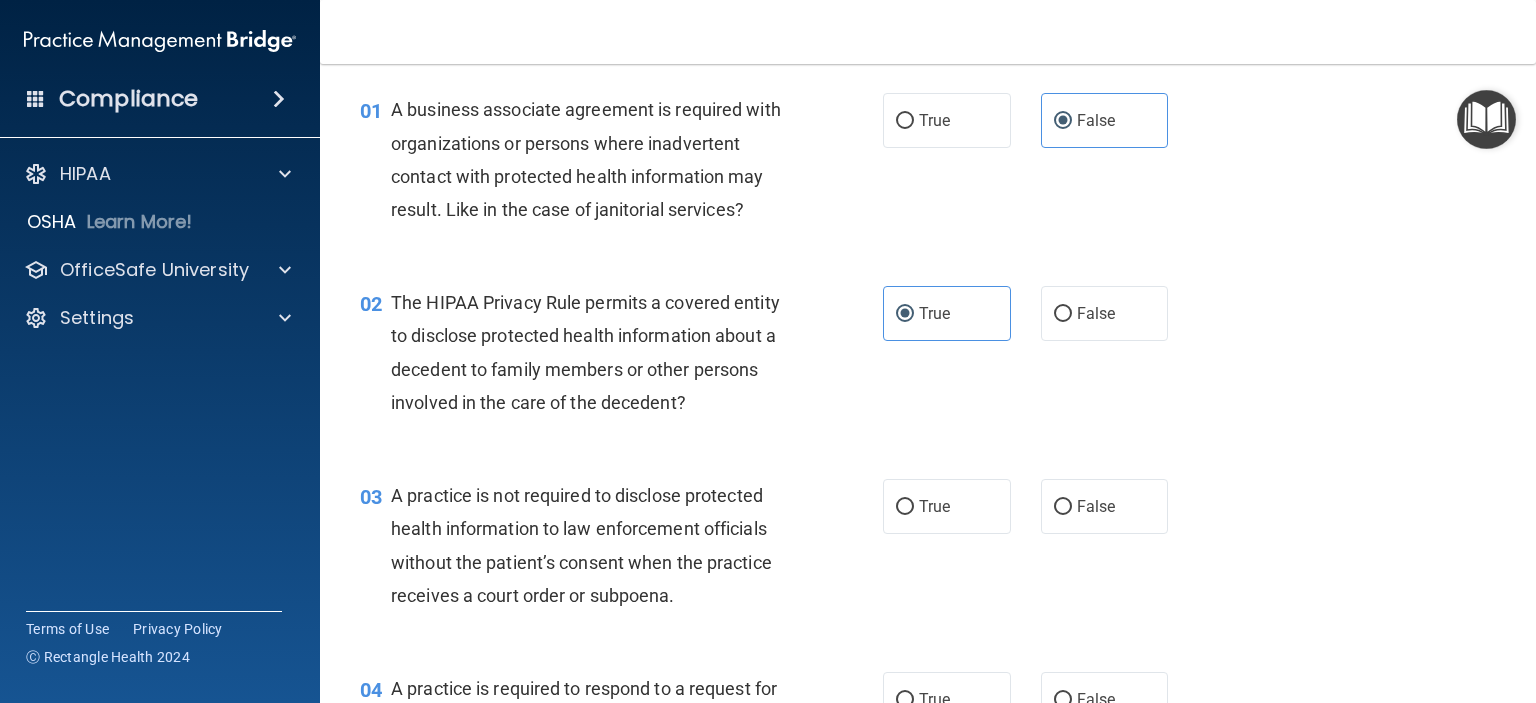 scroll, scrollTop: 100, scrollLeft: 0, axis: vertical 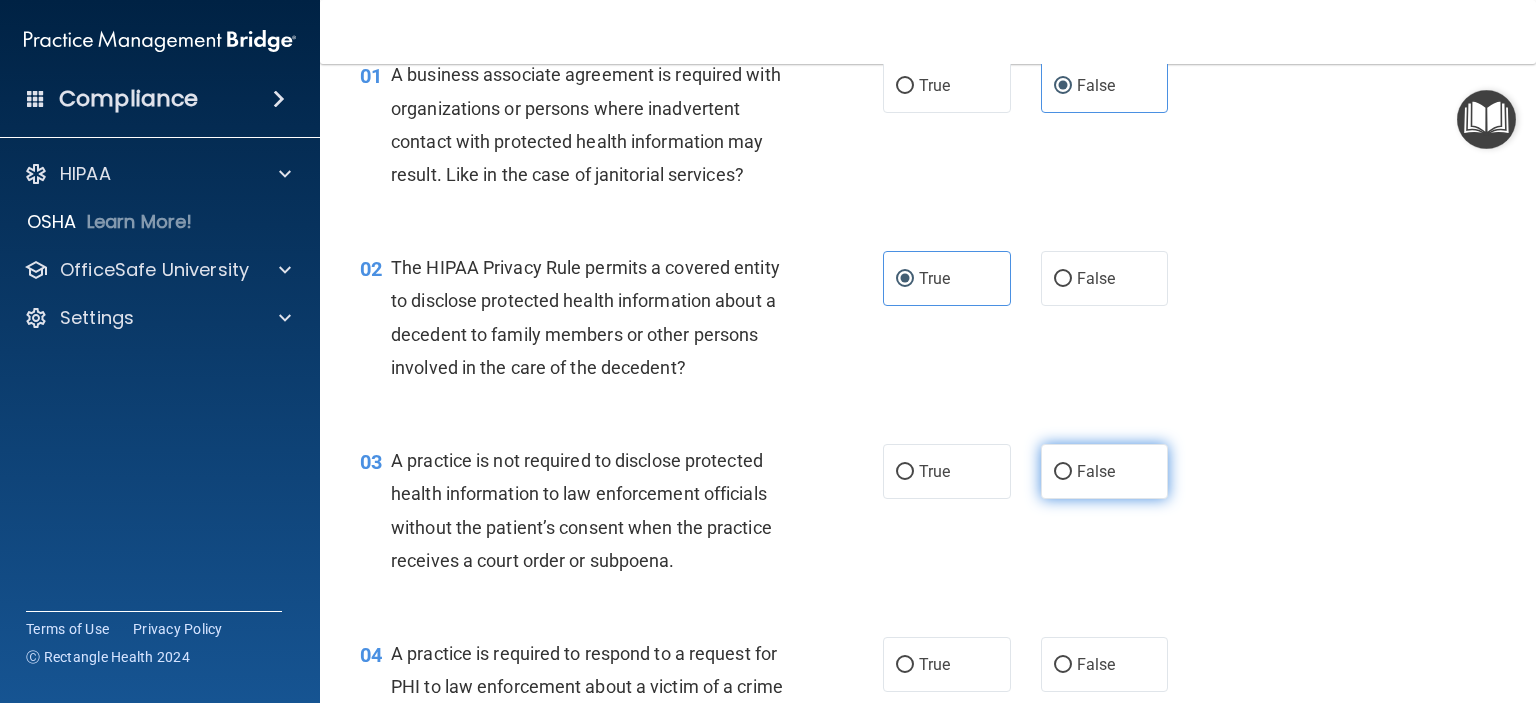 click on "False" at bounding box center (1096, 471) 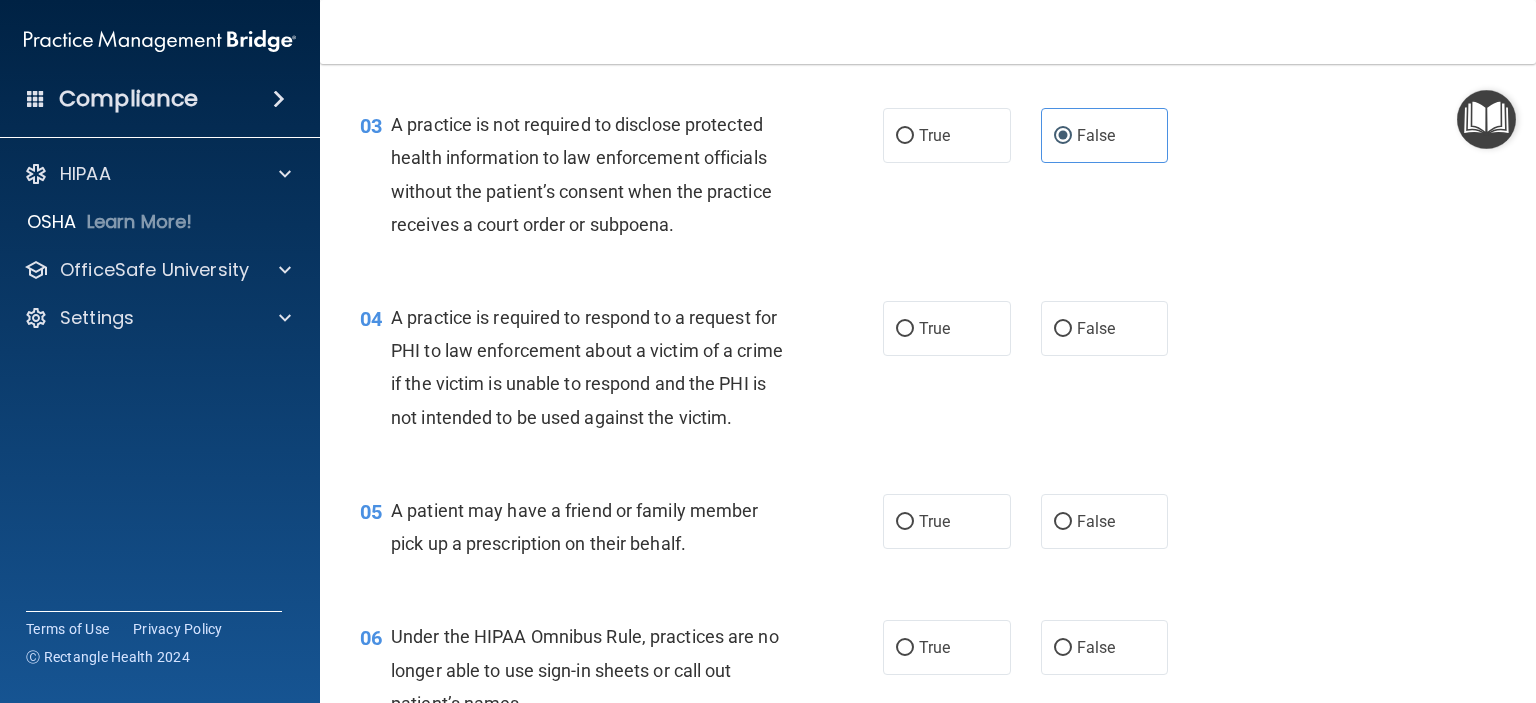 scroll, scrollTop: 500, scrollLeft: 0, axis: vertical 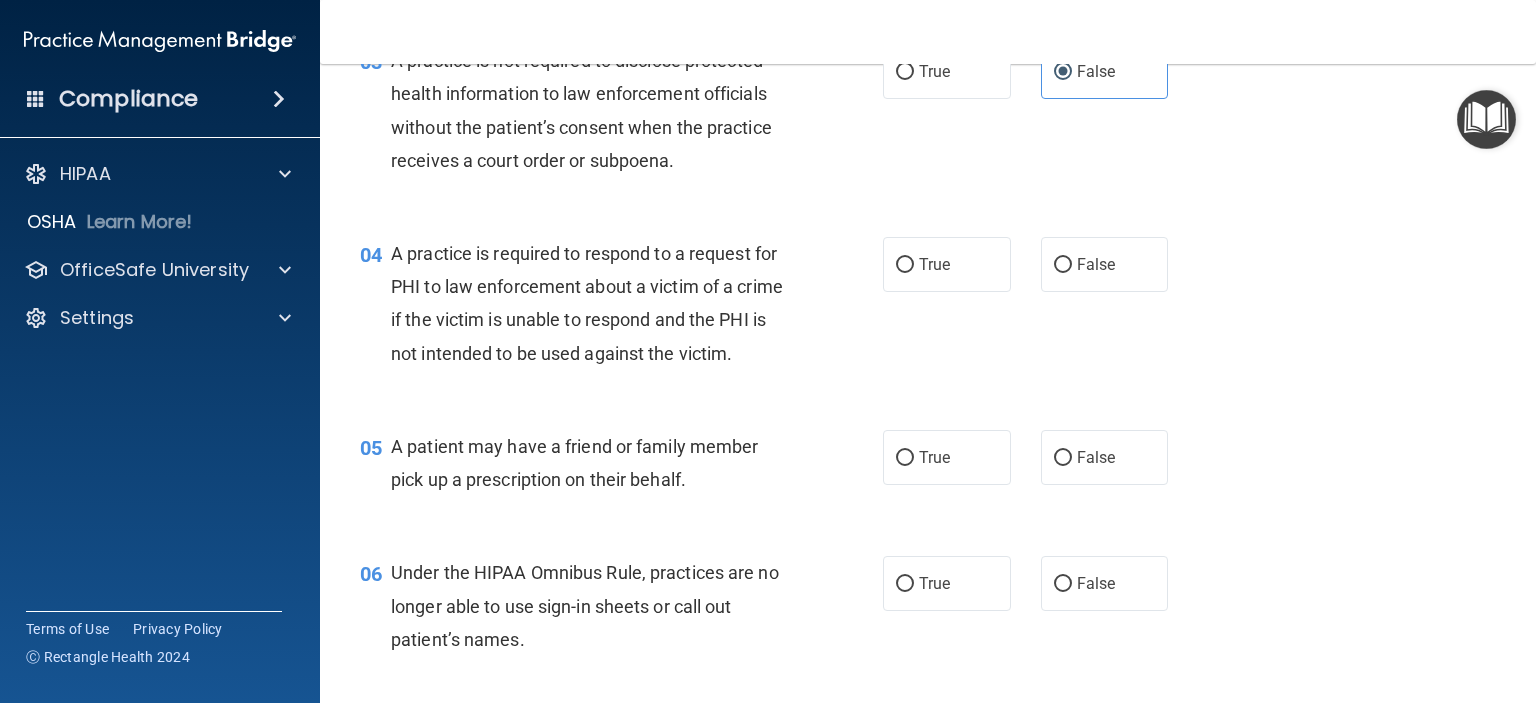 drag, startPoint x: 941, startPoint y: 259, endPoint x: 929, endPoint y: 441, distance: 182.39517 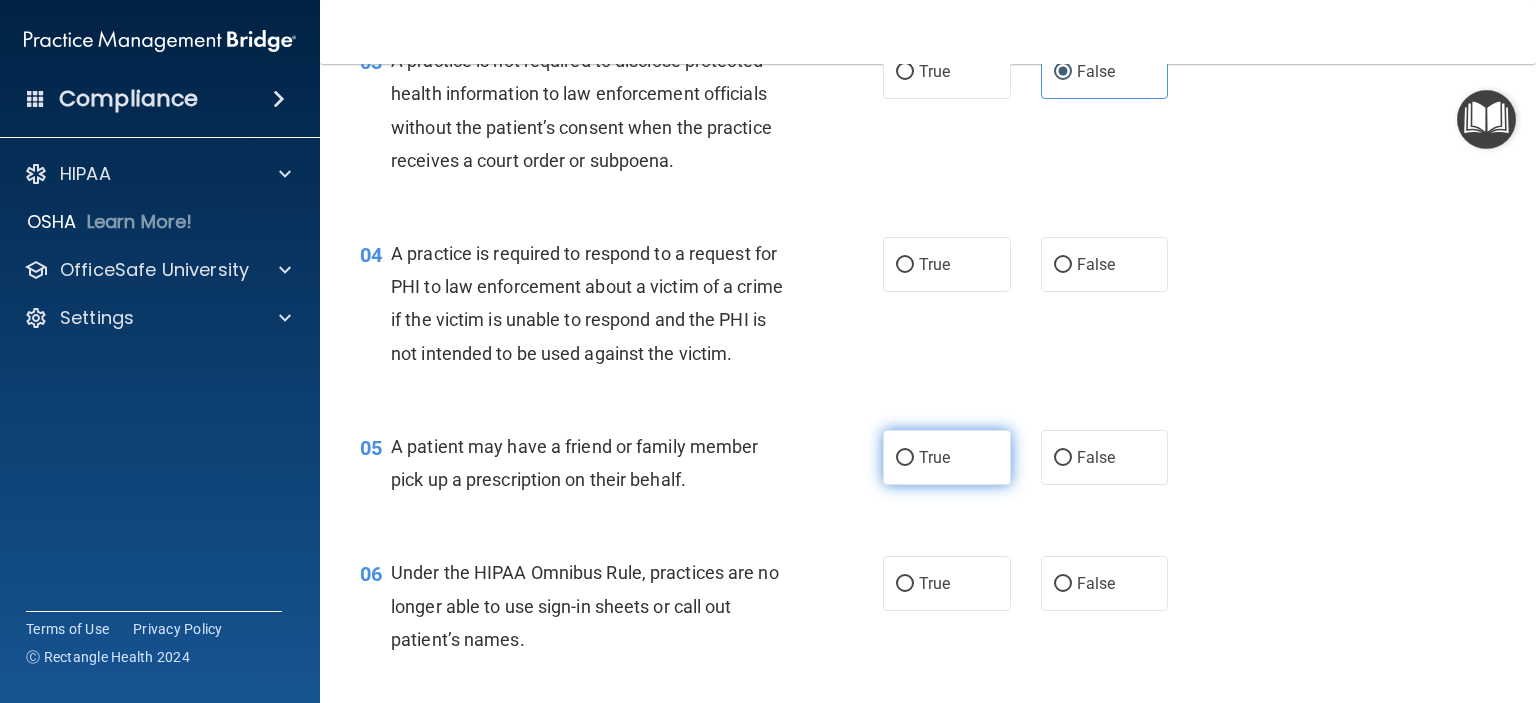 click on "True" at bounding box center [934, 457] 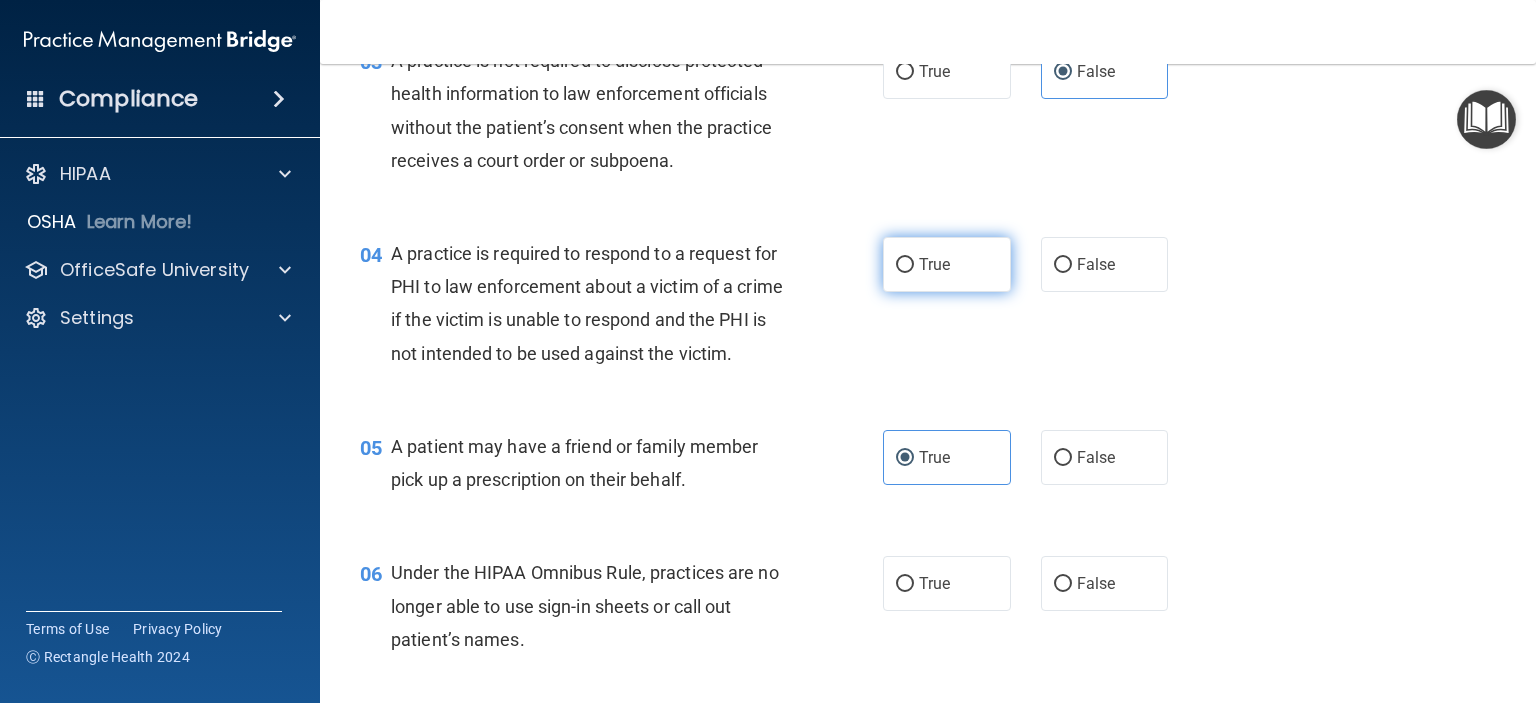 click on "True" at bounding box center [947, 264] 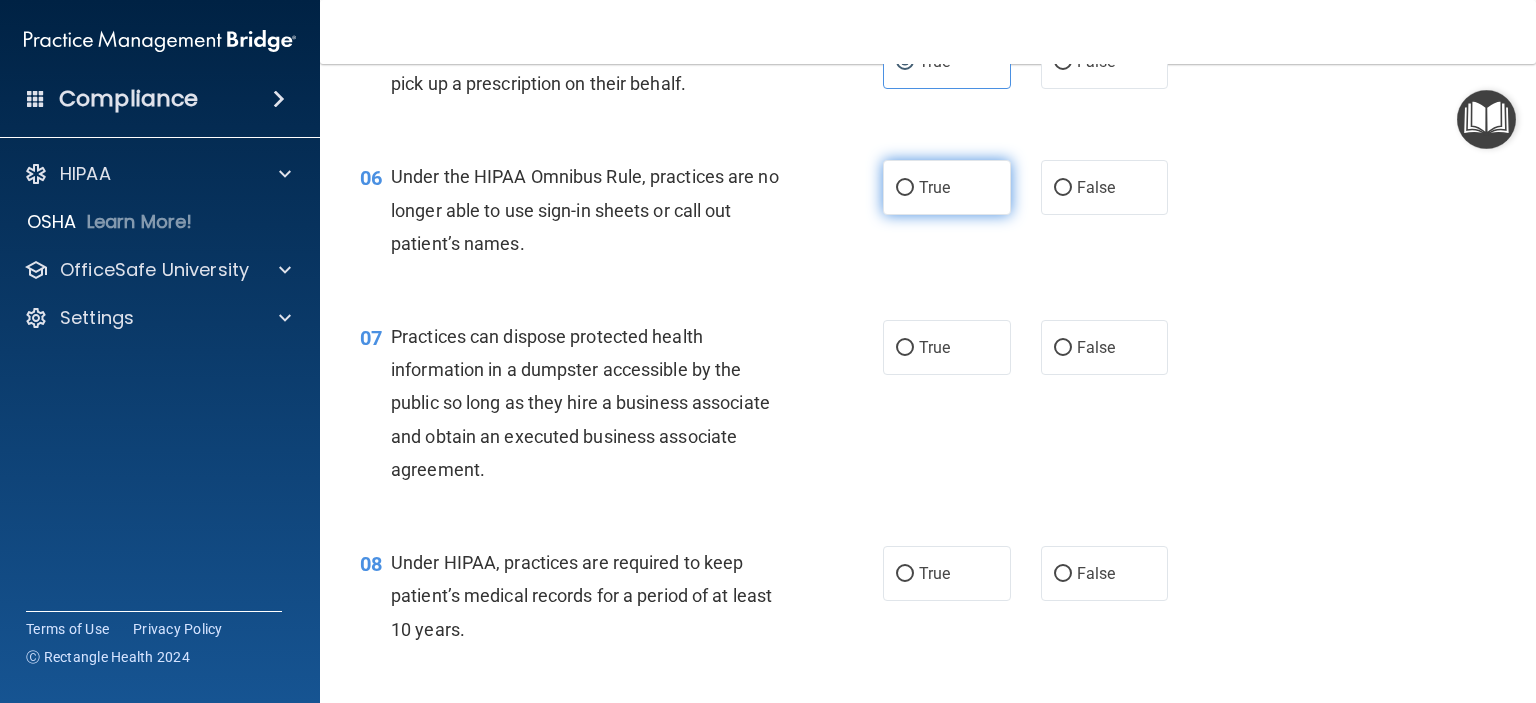 scroll, scrollTop: 900, scrollLeft: 0, axis: vertical 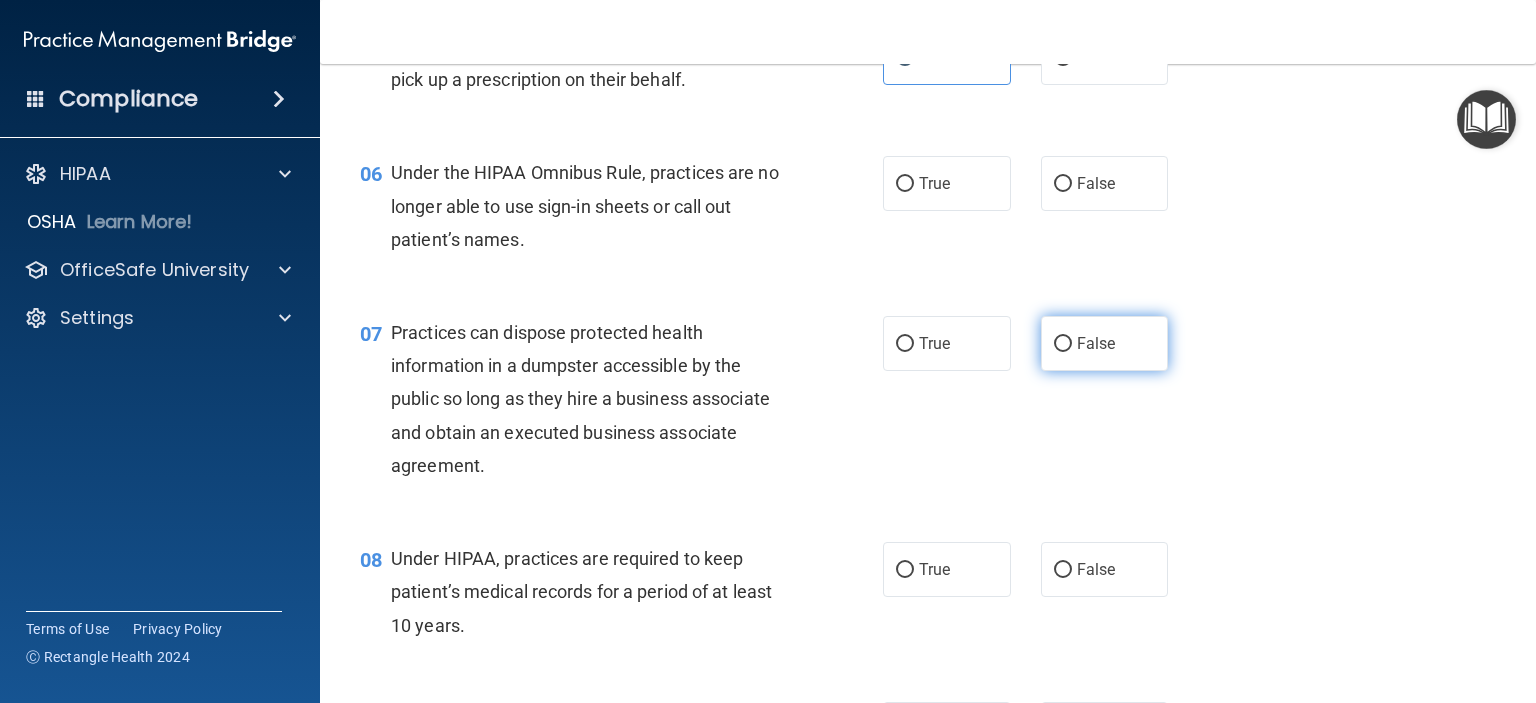 click on "False" at bounding box center (1063, 344) 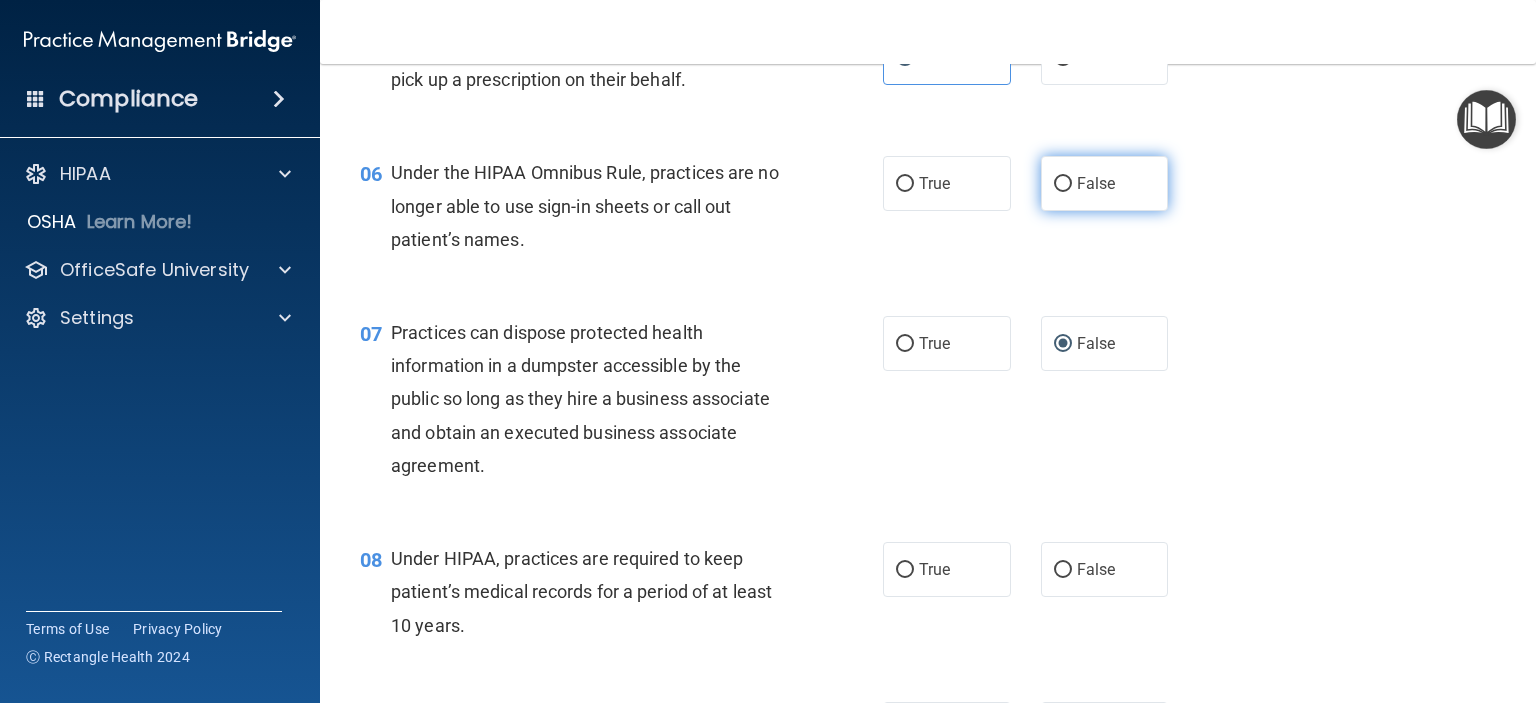 click on "False" at bounding box center (1105, 183) 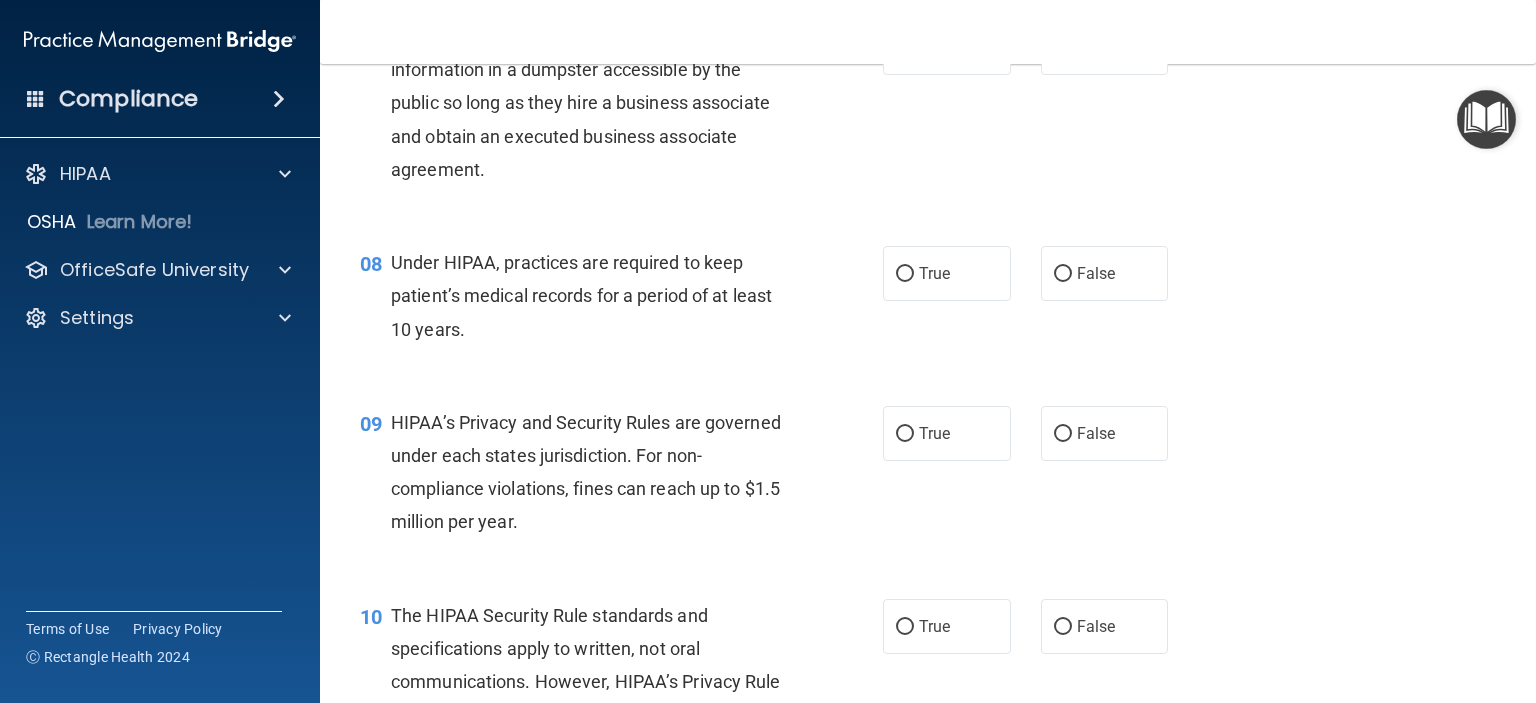 scroll, scrollTop: 1200, scrollLeft: 0, axis: vertical 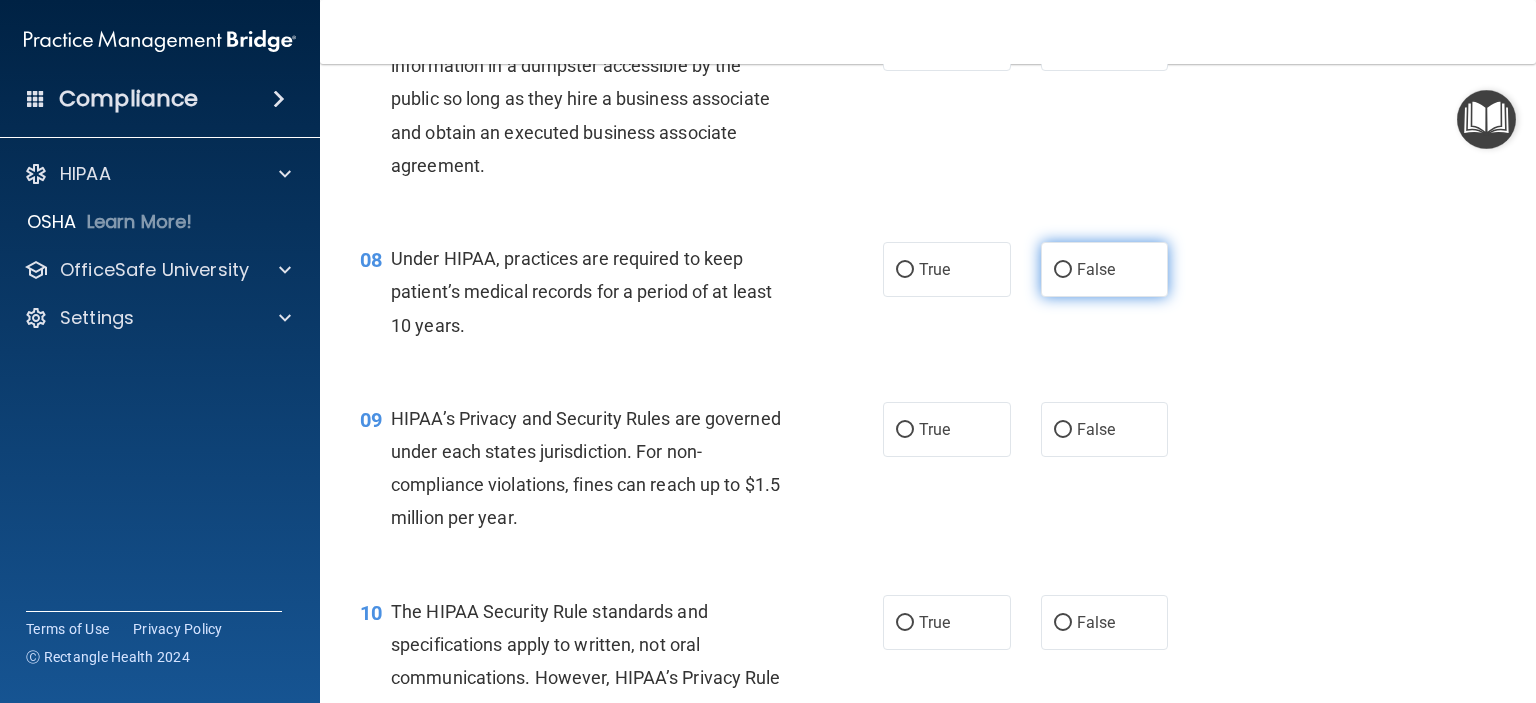 click on "False" at bounding box center (1105, 269) 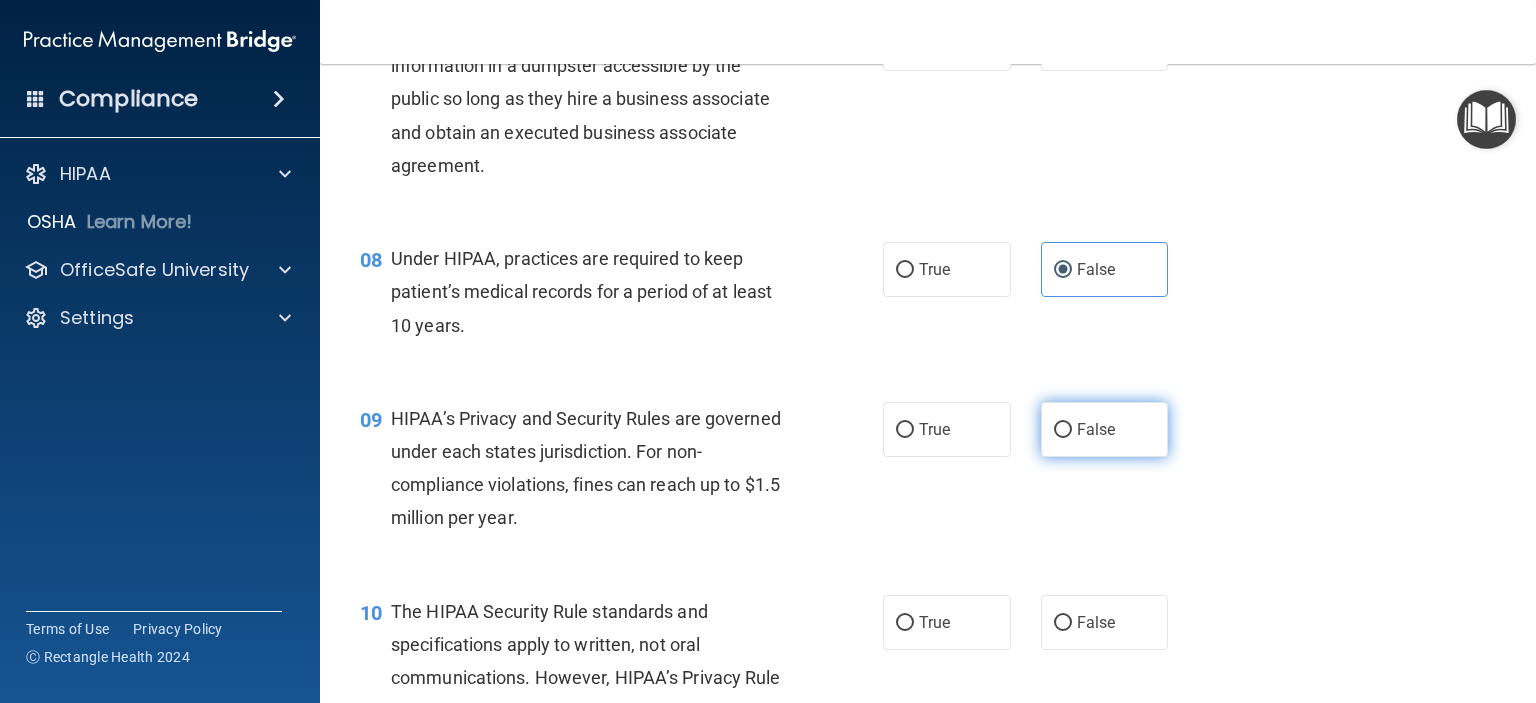 click on "False" at bounding box center [1105, 429] 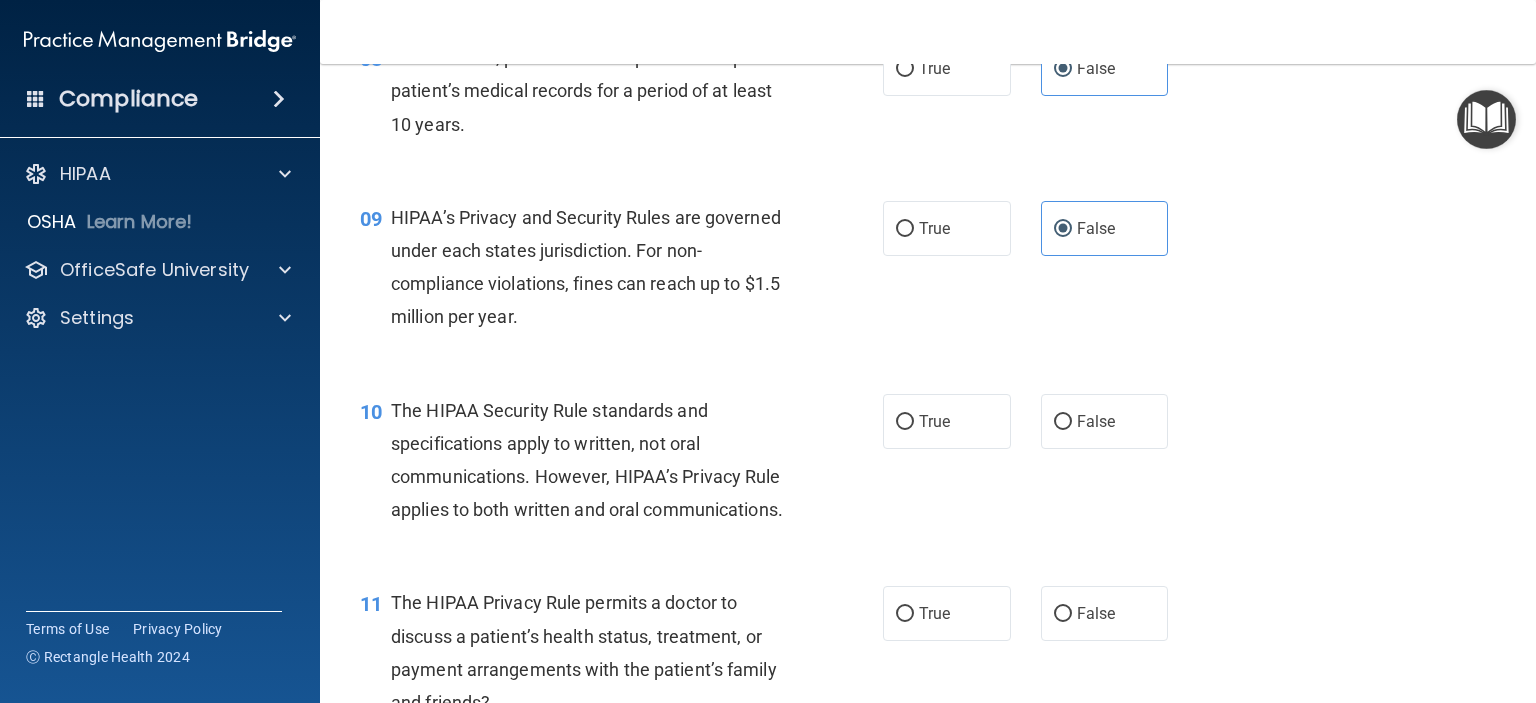 scroll, scrollTop: 1500, scrollLeft: 0, axis: vertical 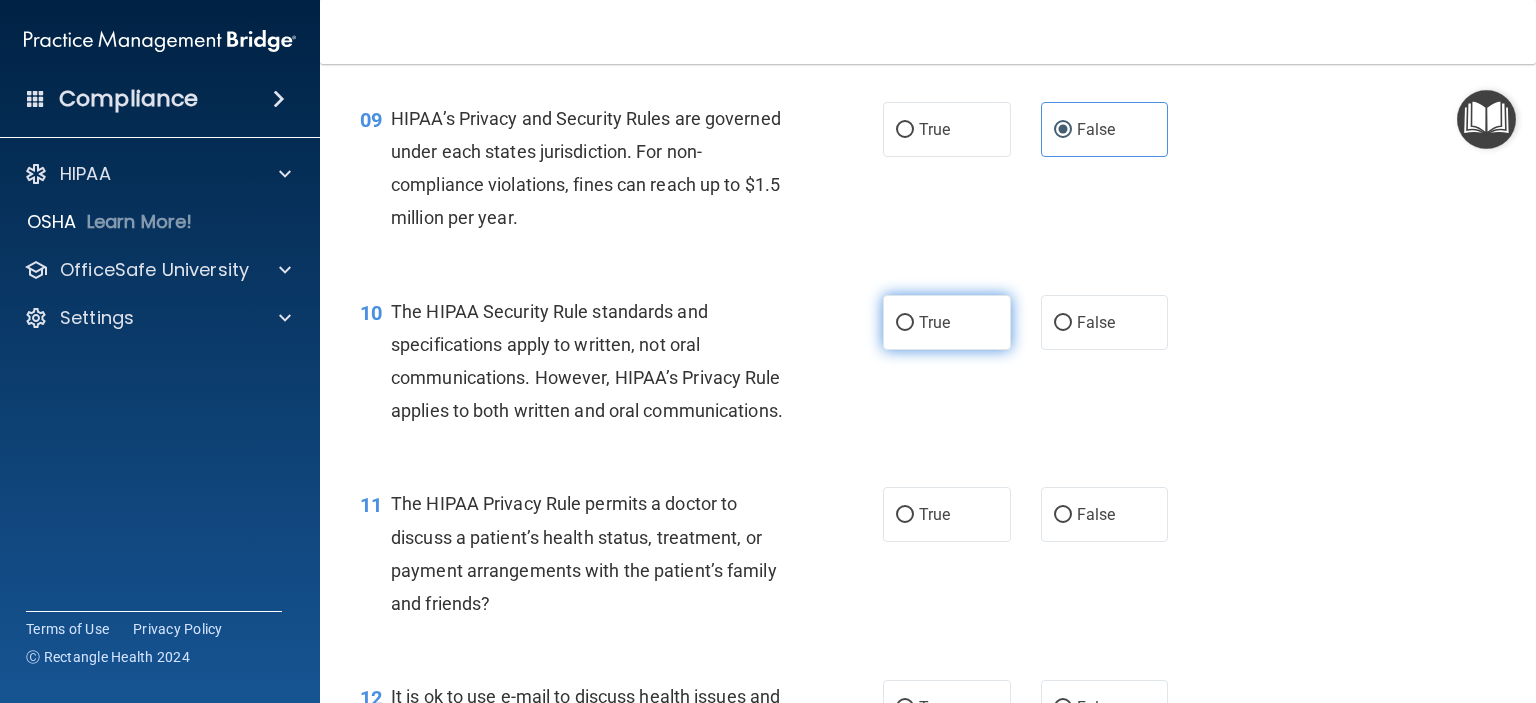 drag, startPoint x: 908, startPoint y: 355, endPoint x: 908, endPoint y: 367, distance: 12 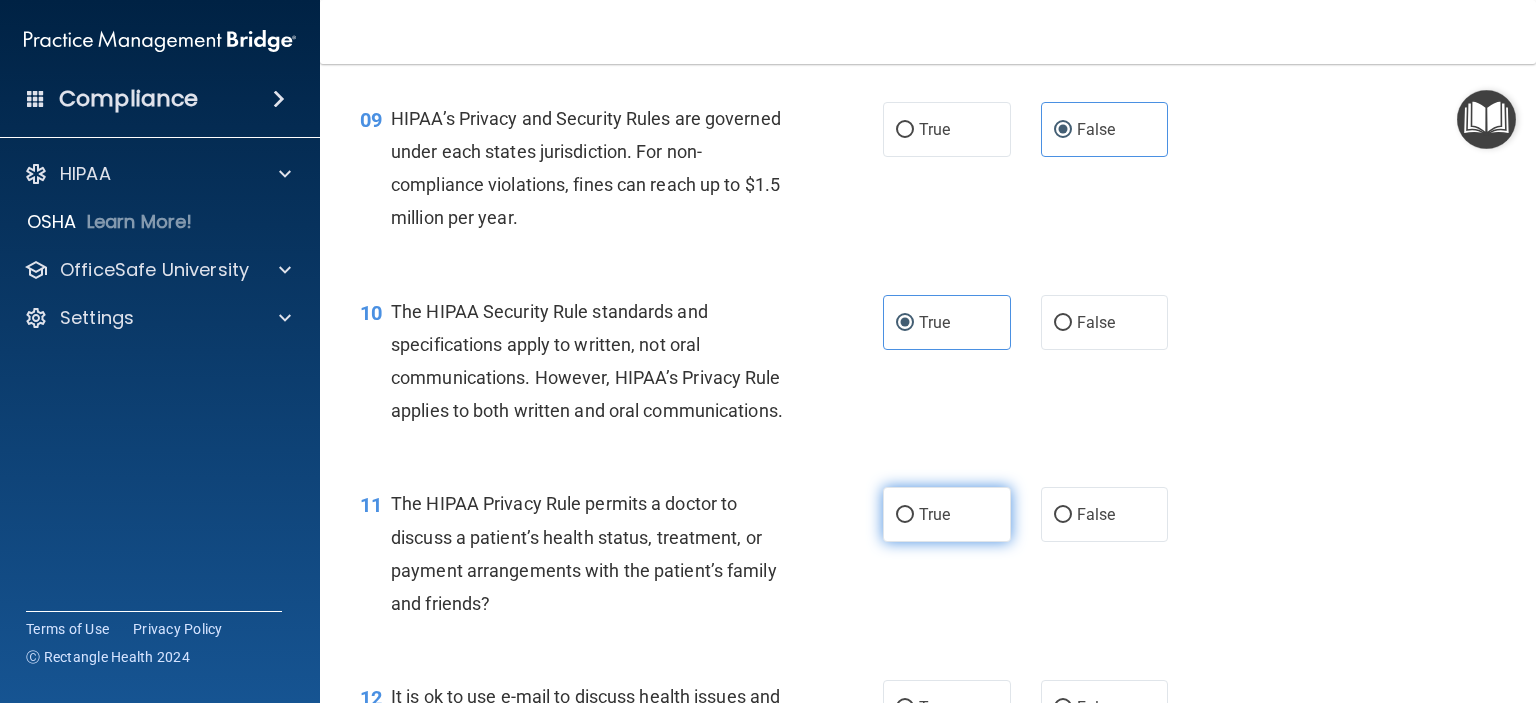 drag, startPoint x: 904, startPoint y: 573, endPoint x: 908, endPoint y: 559, distance: 14.56022 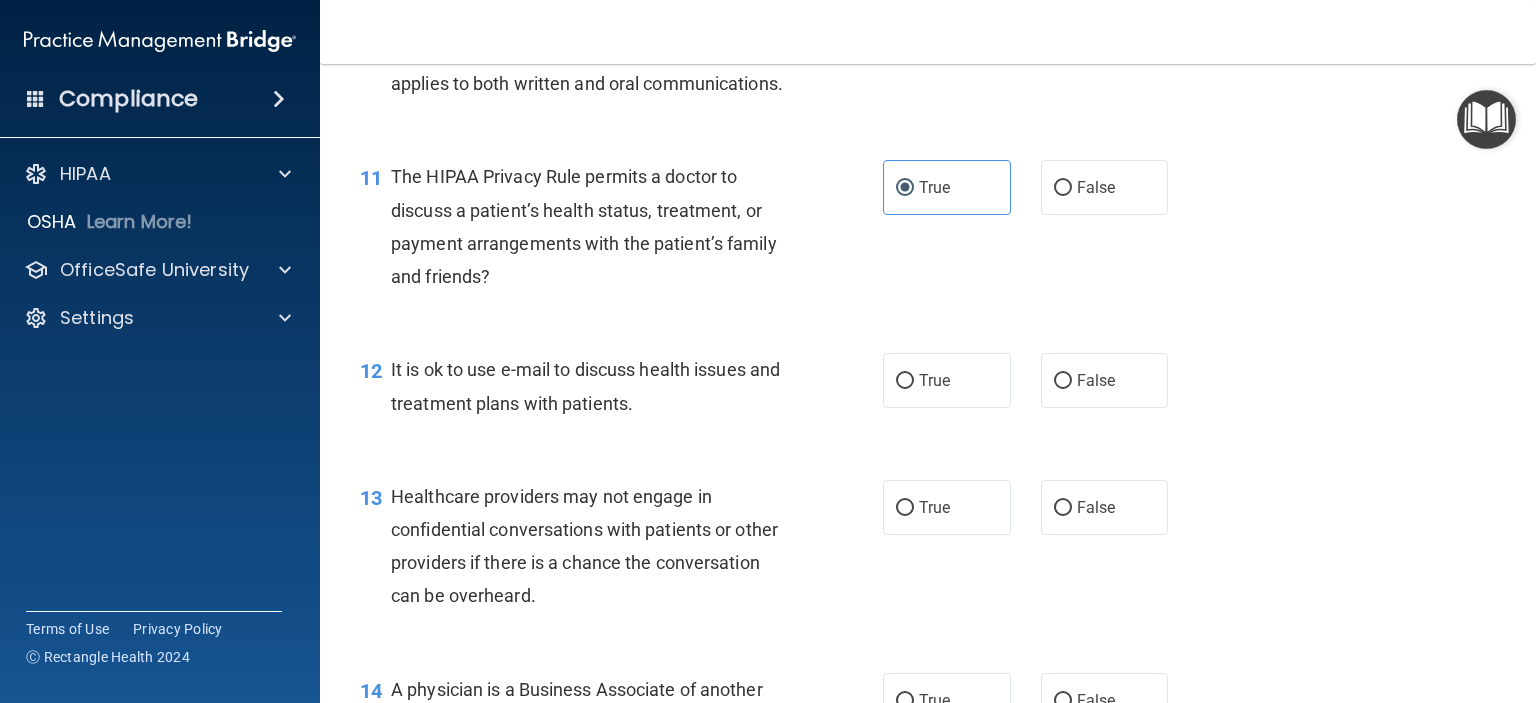 scroll, scrollTop: 1900, scrollLeft: 0, axis: vertical 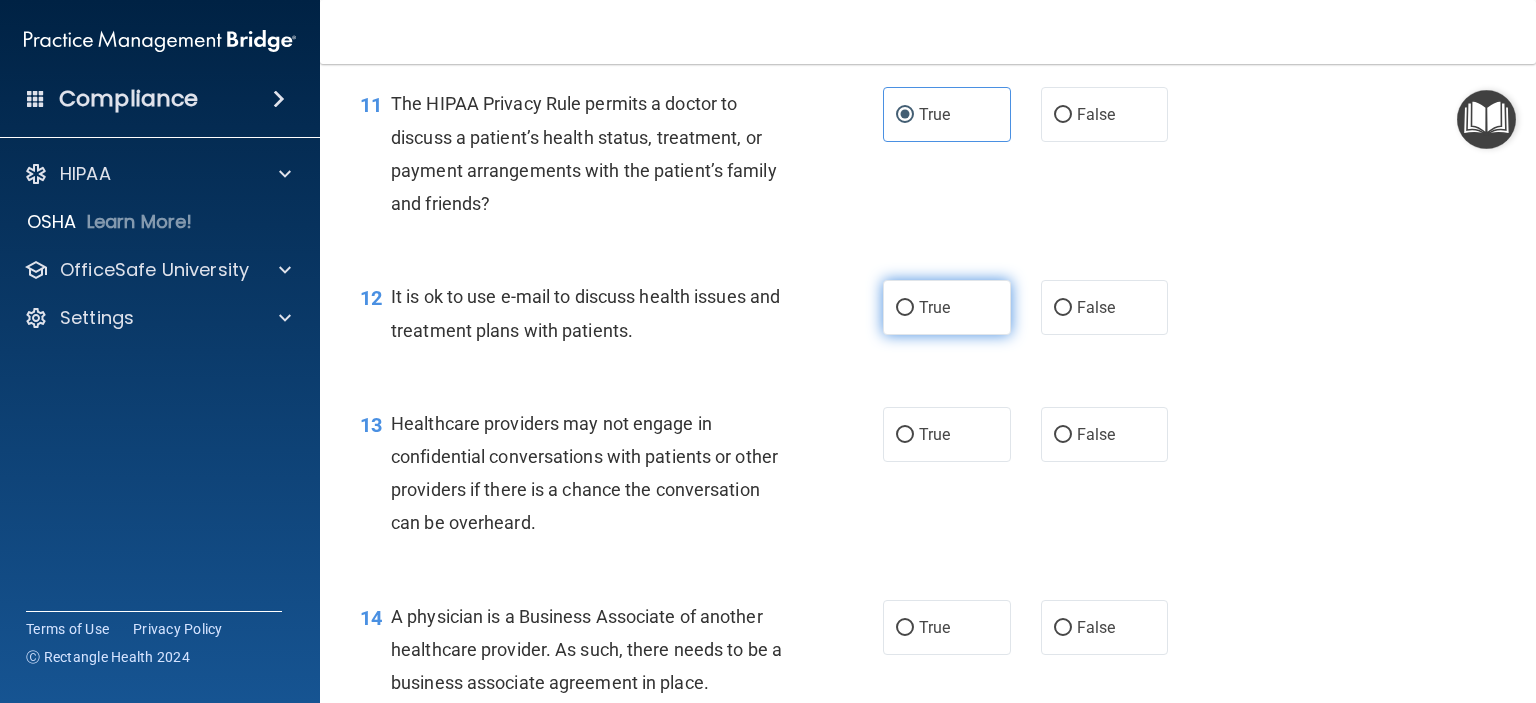 click on "True" at bounding box center (934, 307) 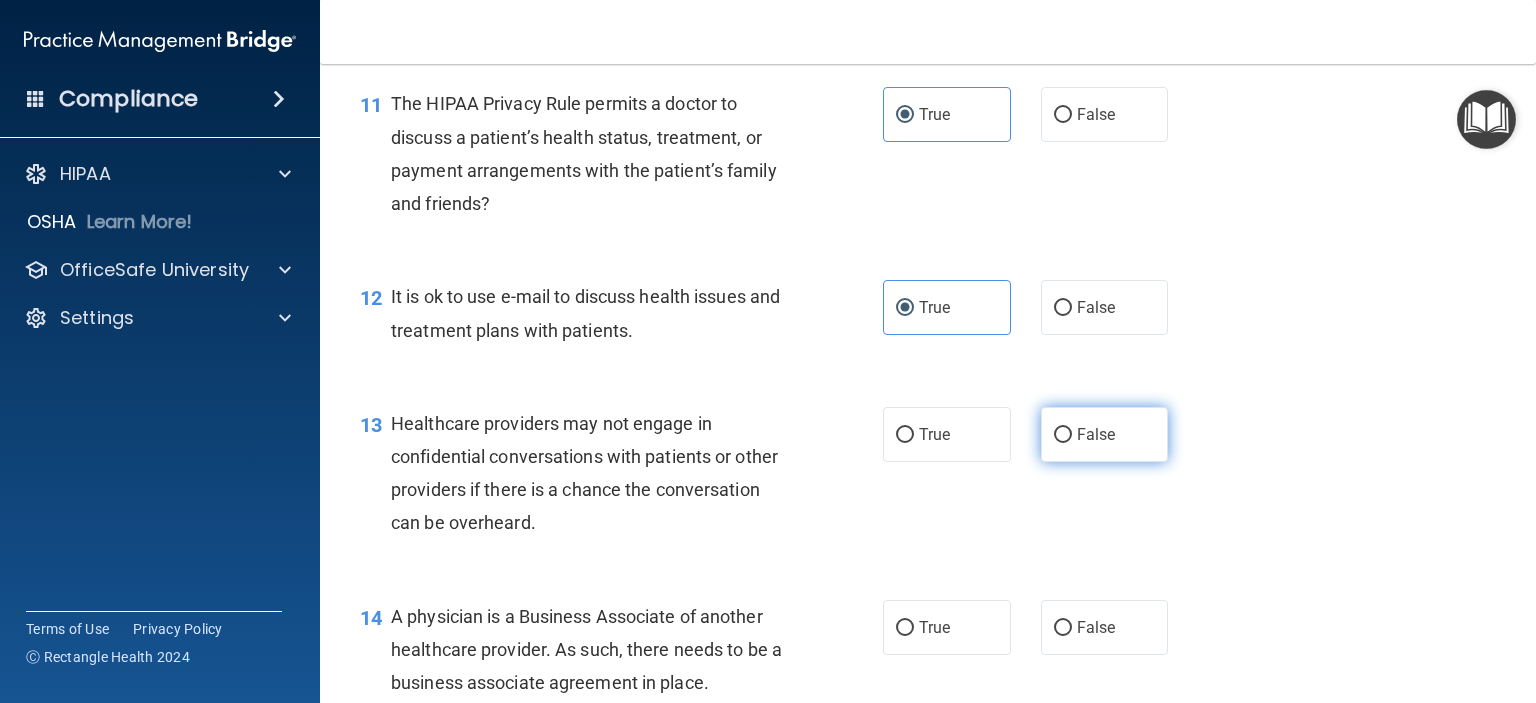 click on "False" at bounding box center [1105, 434] 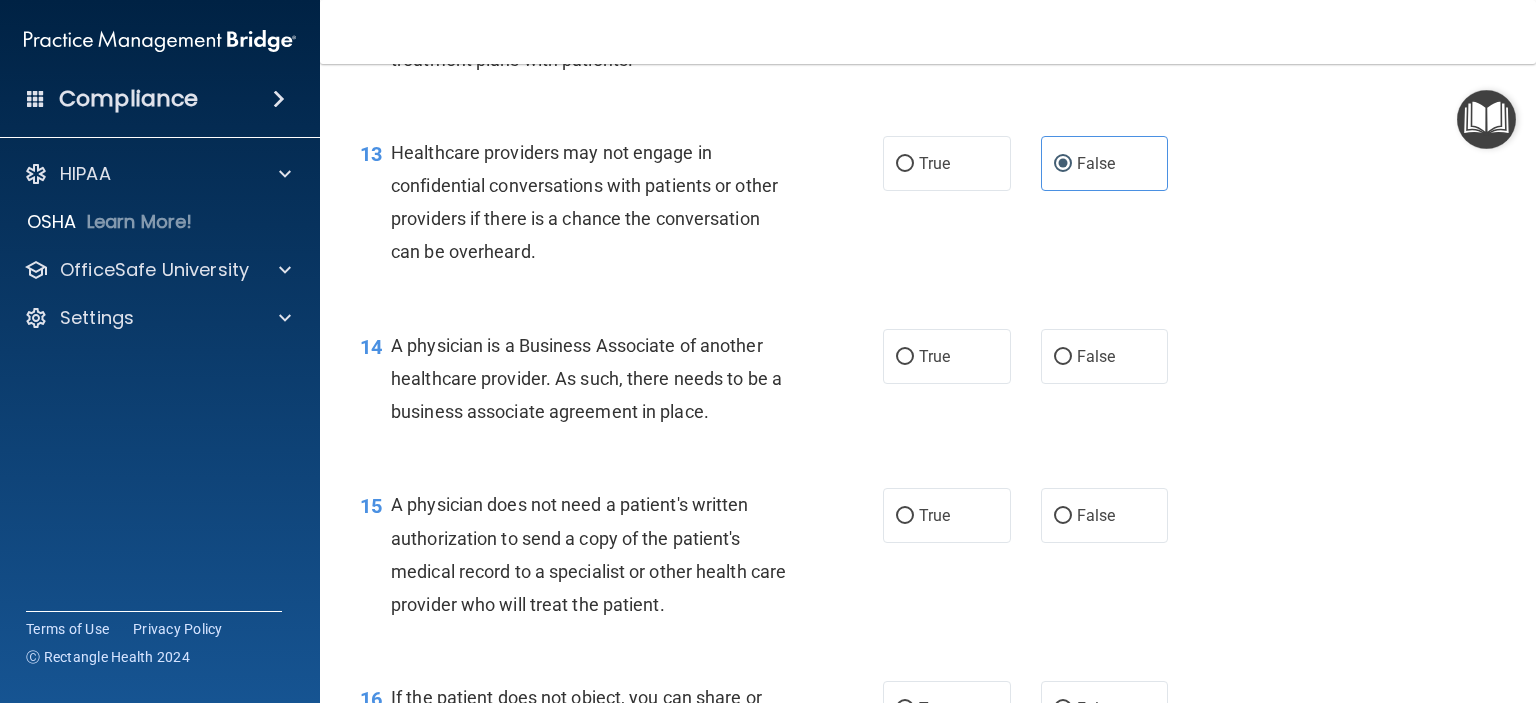 scroll, scrollTop: 2200, scrollLeft: 0, axis: vertical 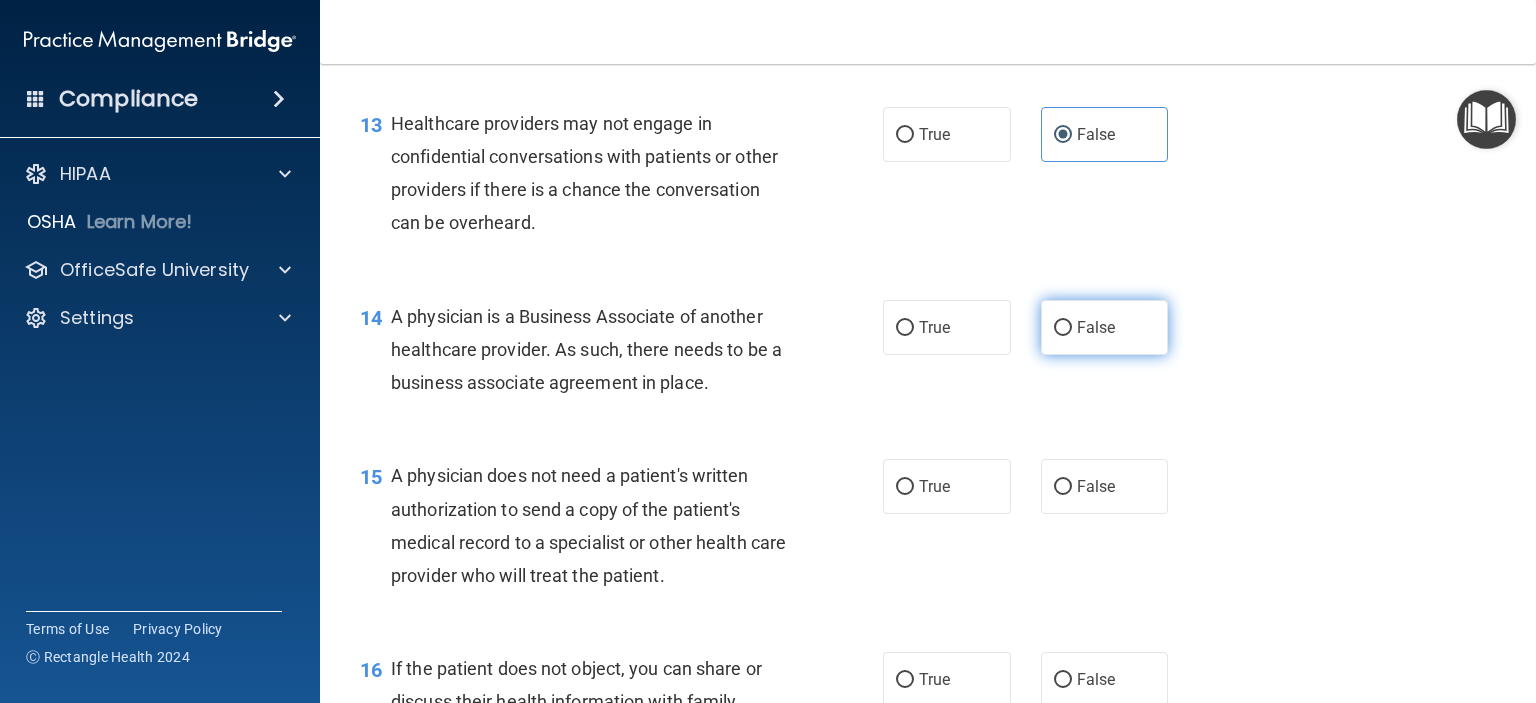 drag, startPoint x: 1072, startPoint y: 394, endPoint x: 1064, endPoint y: 404, distance: 12.806249 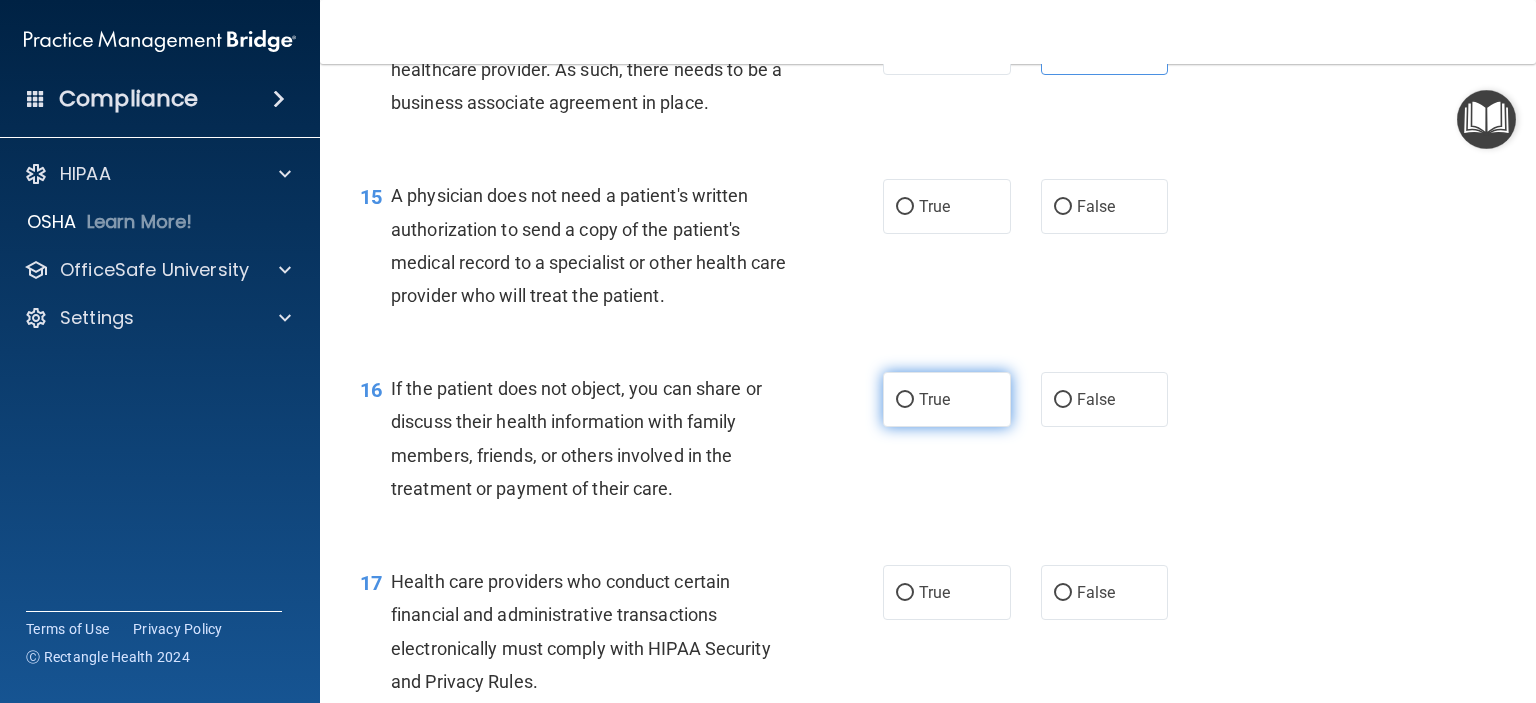 scroll, scrollTop: 2500, scrollLeft: 0, axis: vertical 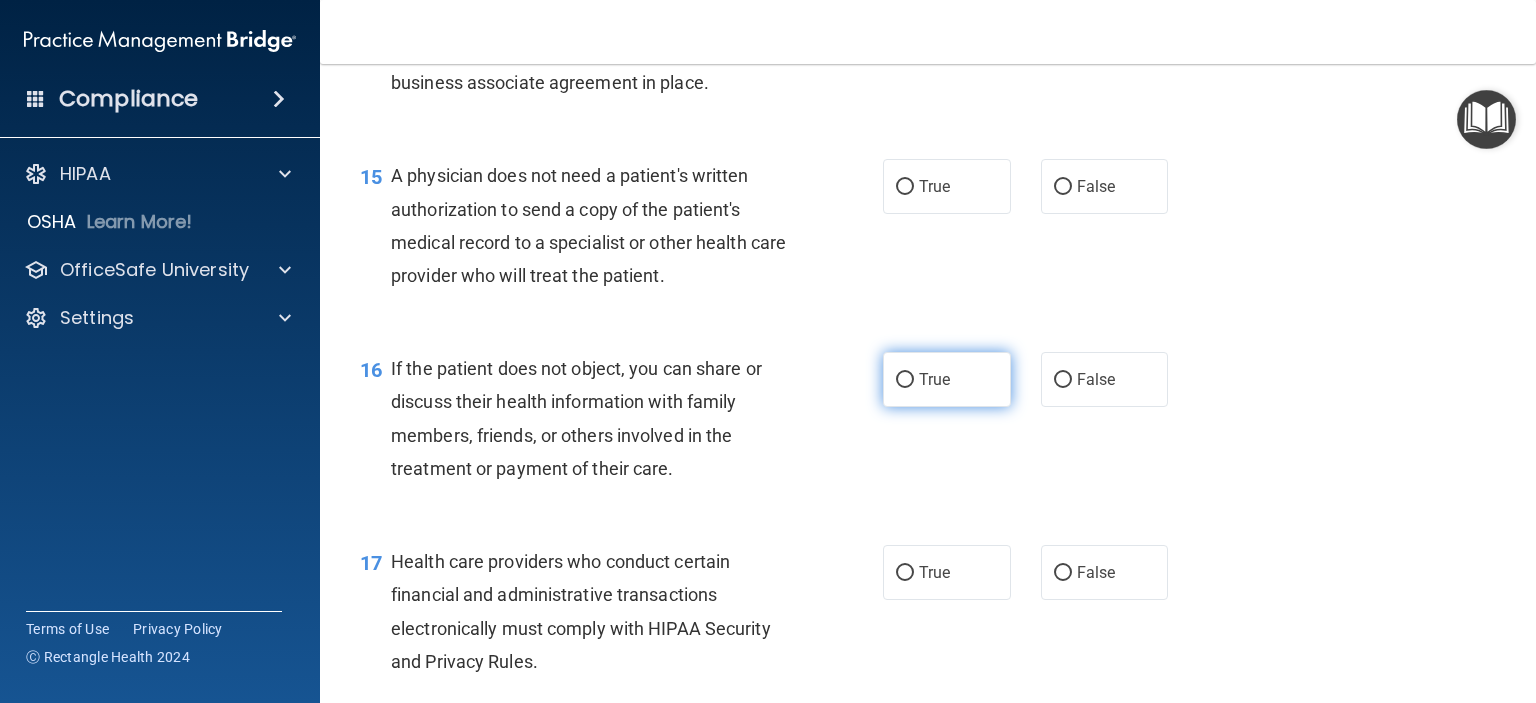 click on "True" at bounding box center (947, 379) 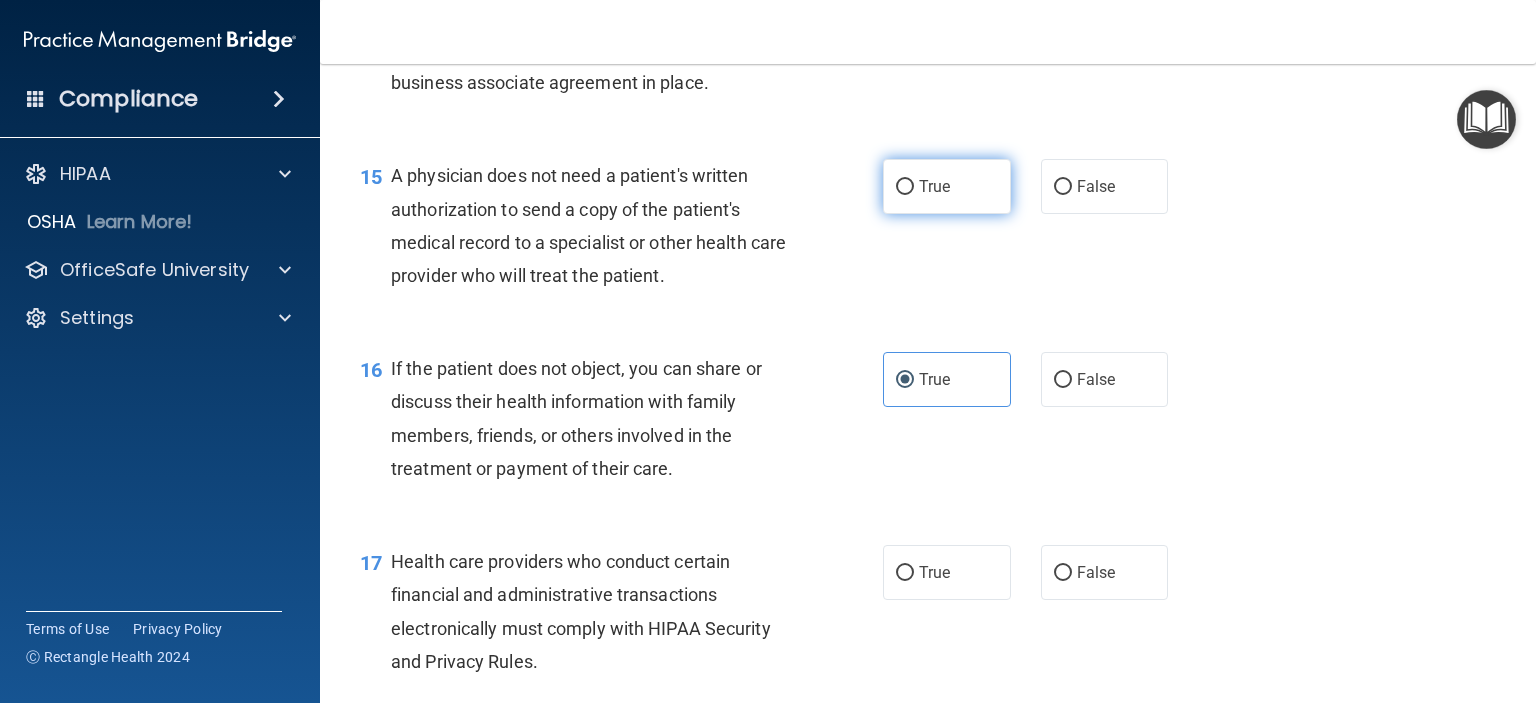 click on "True" at bounding box center [947, 186] 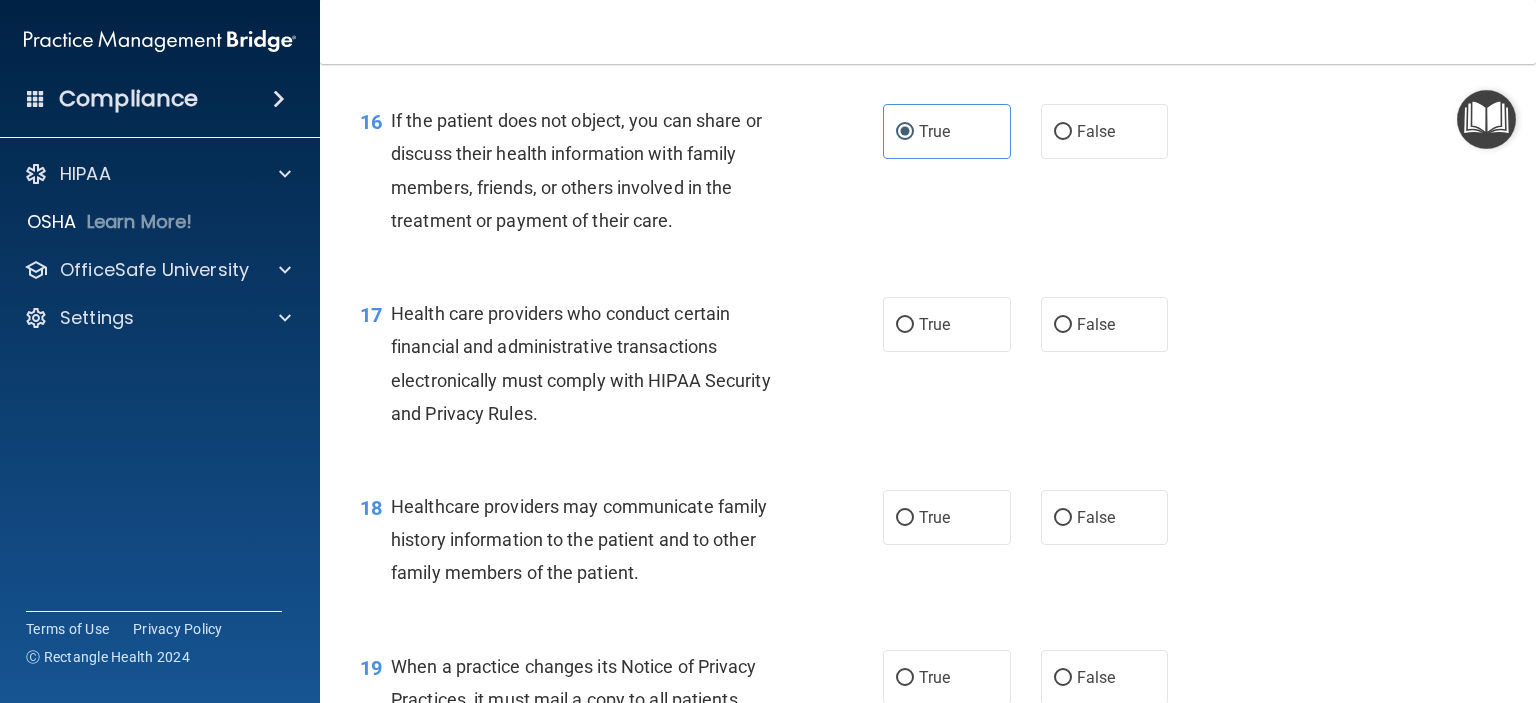 scroll, scrollTop: 2800, scrollLeft: 0, axis: vertical 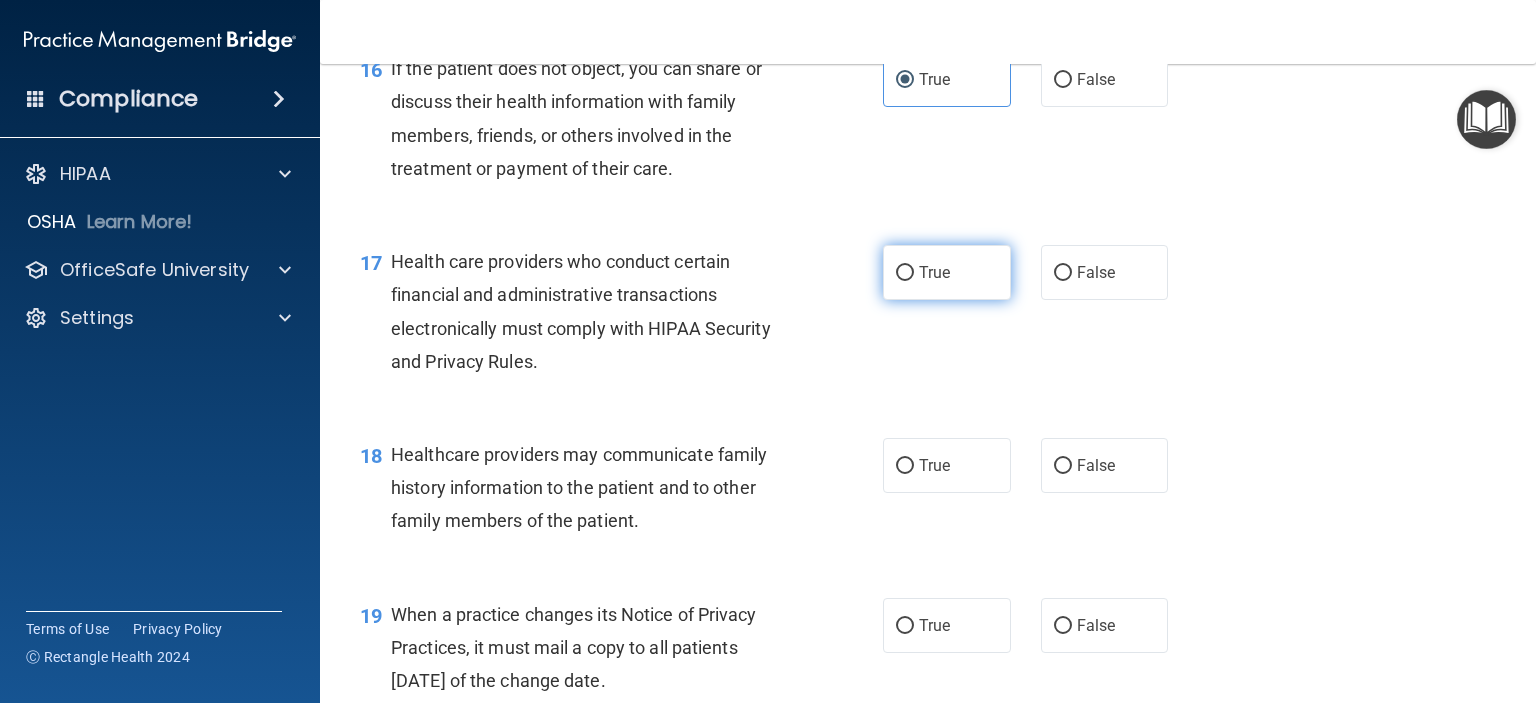 drag, startPoint x: 957, startPoint y: 334, endPoint x: 959, endPoint y: 365, distance: 31.06445 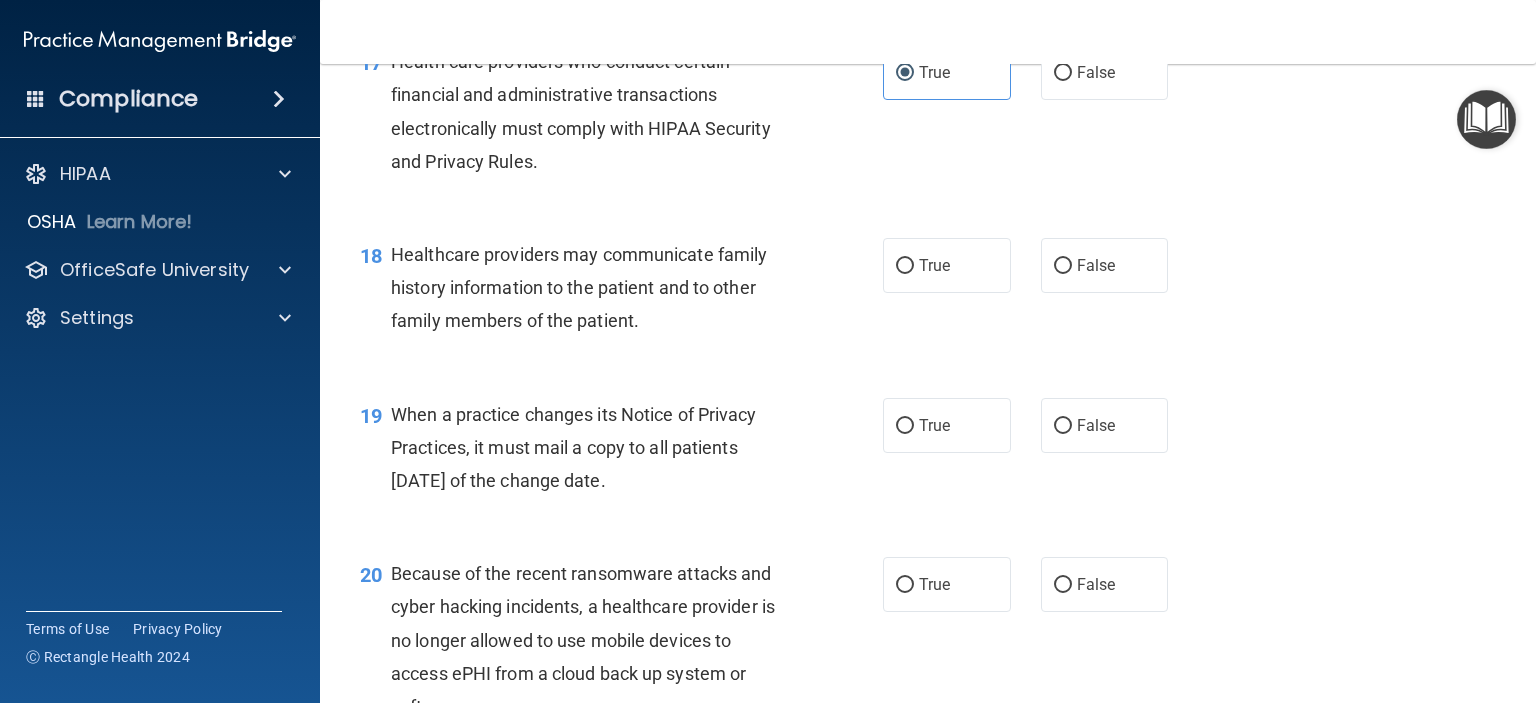 scroll, scrollTop: 3100, scrollLeft: 0, axis: vertical 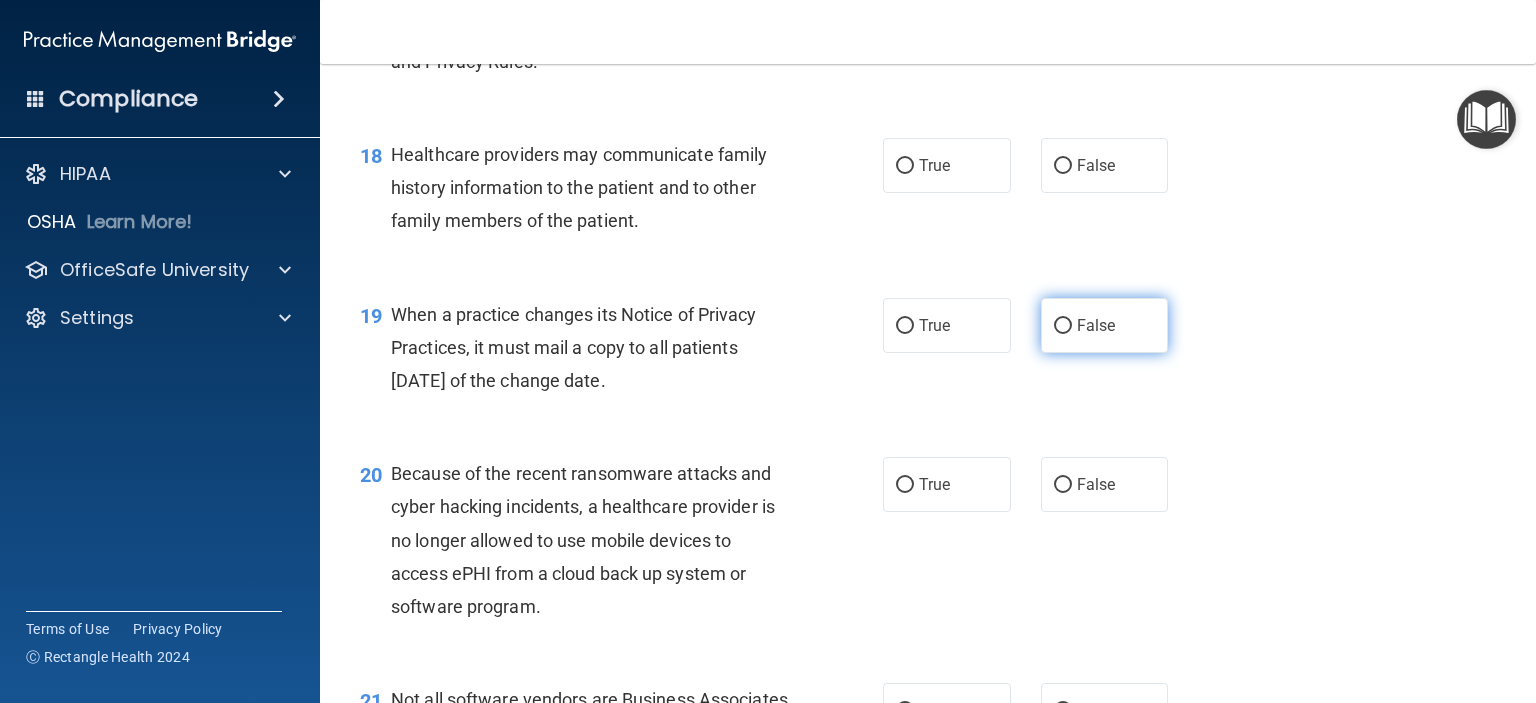 click on "False" at bounding box center [1105, 325] 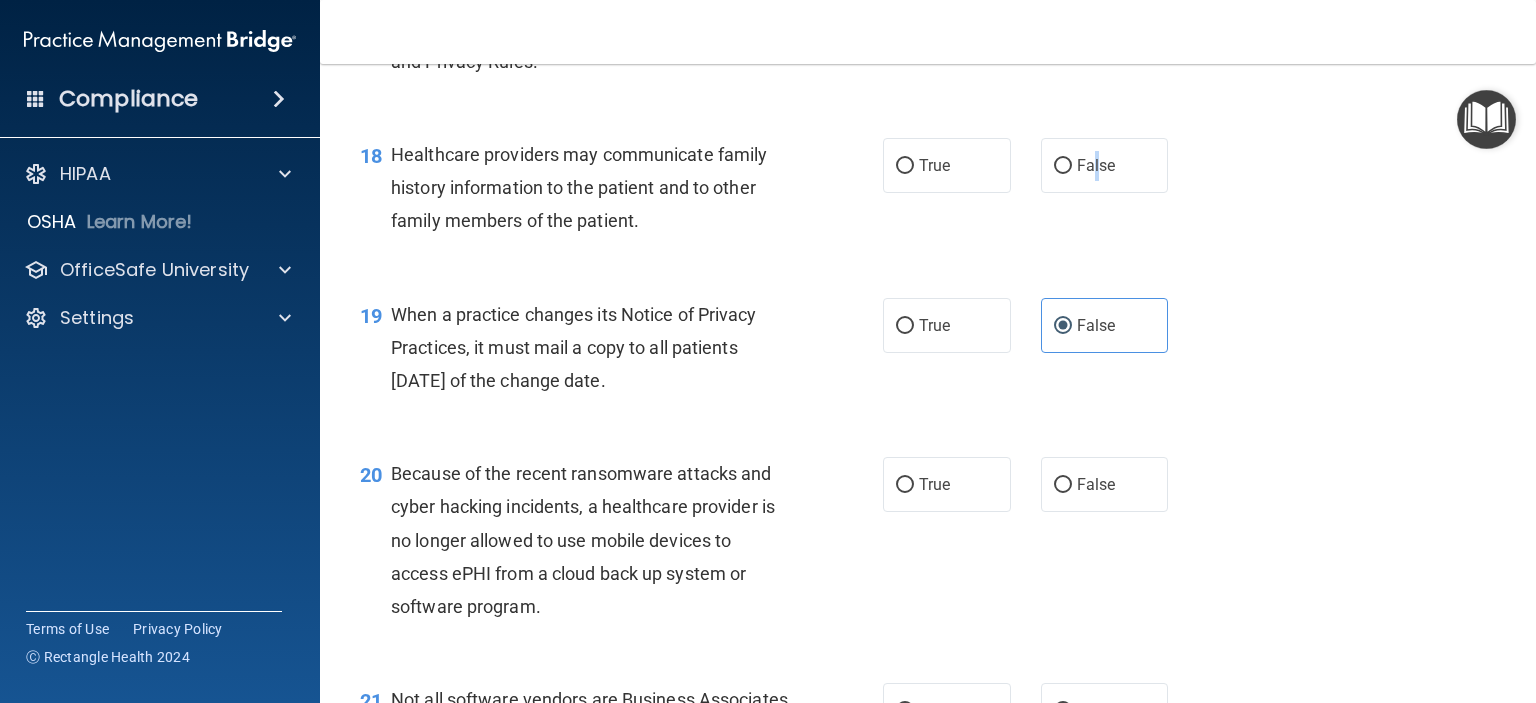 drag, startPoint x: 1088, startPoint y: 240, endPoint x: 1074, endPoint y: 298, distance: 59.665737 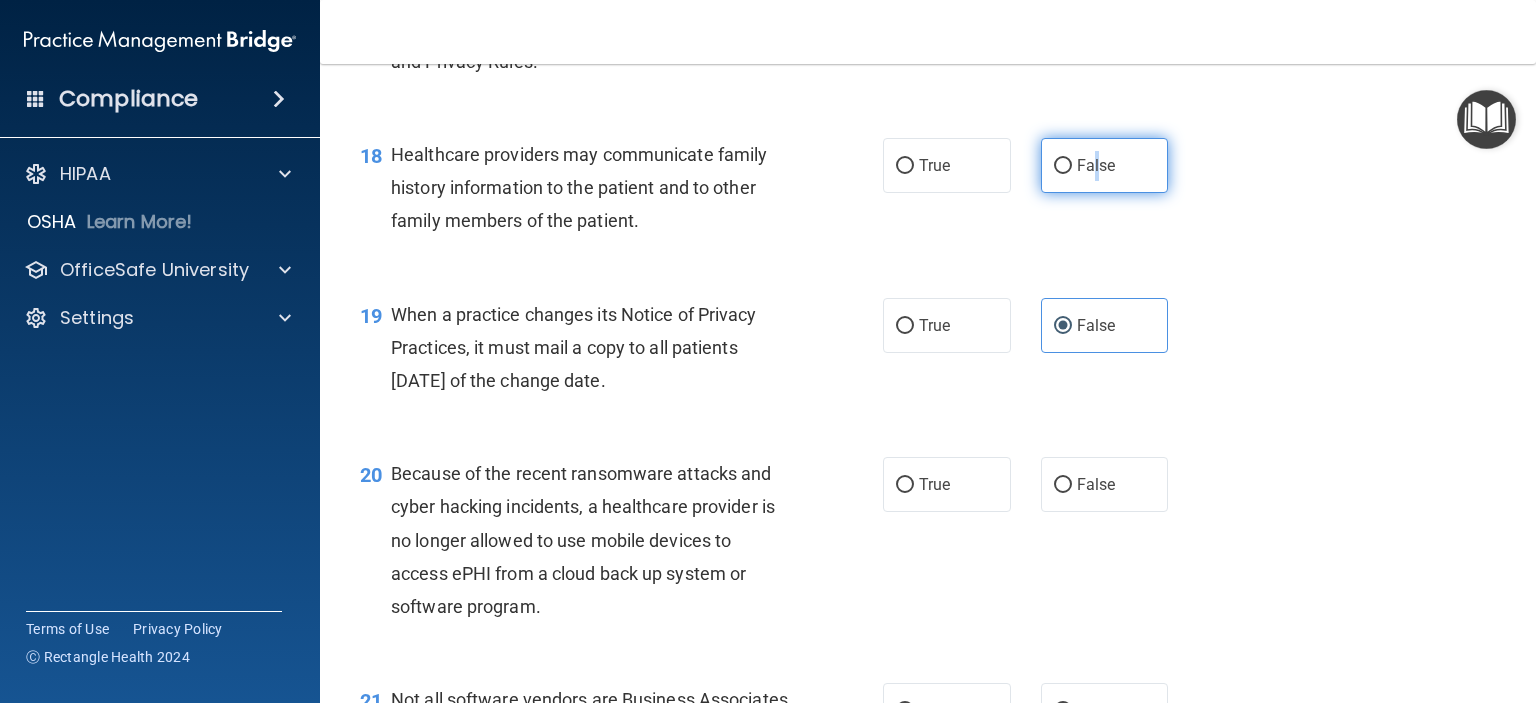 click on "False" at bounding box center (1063, 166) 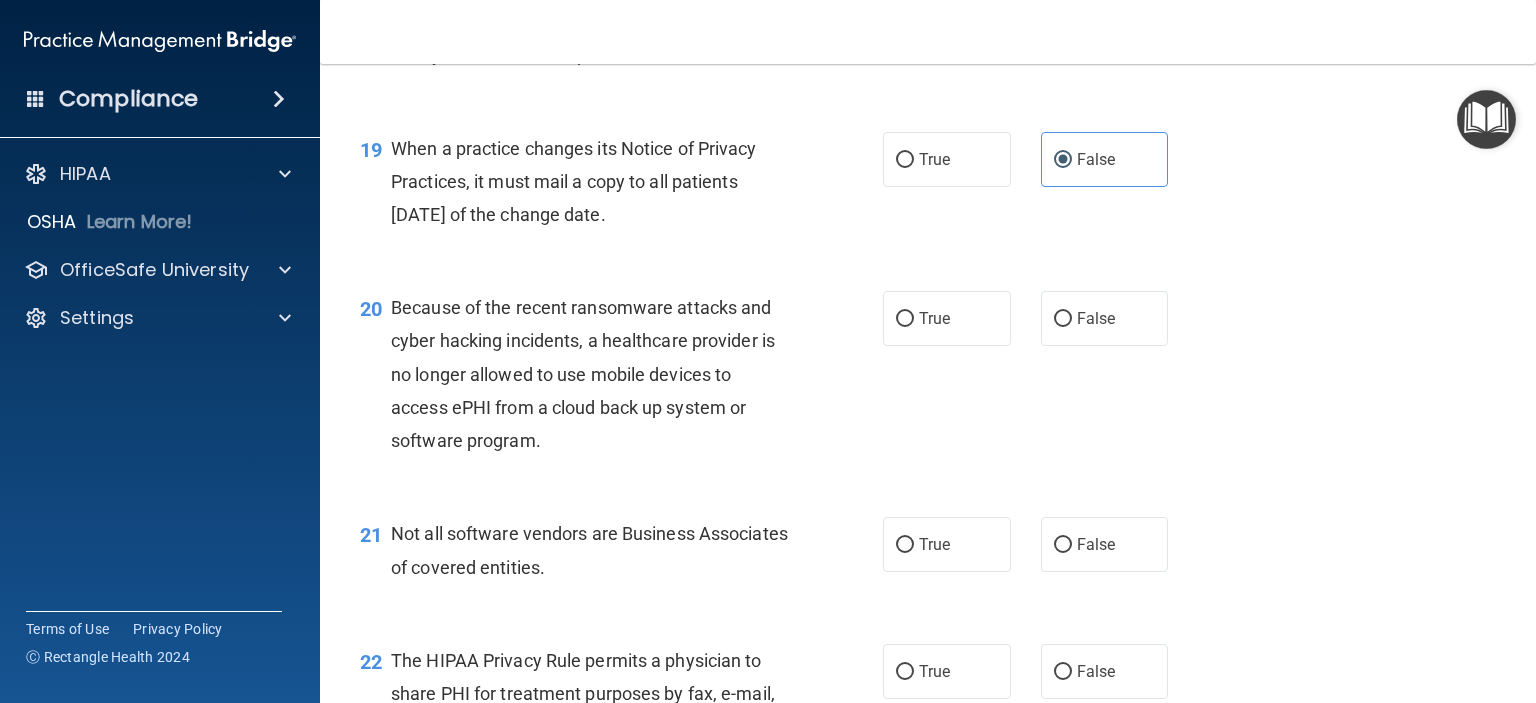 scroll, scrollTop: 3300, scrollLeft: 0, axis: vertical 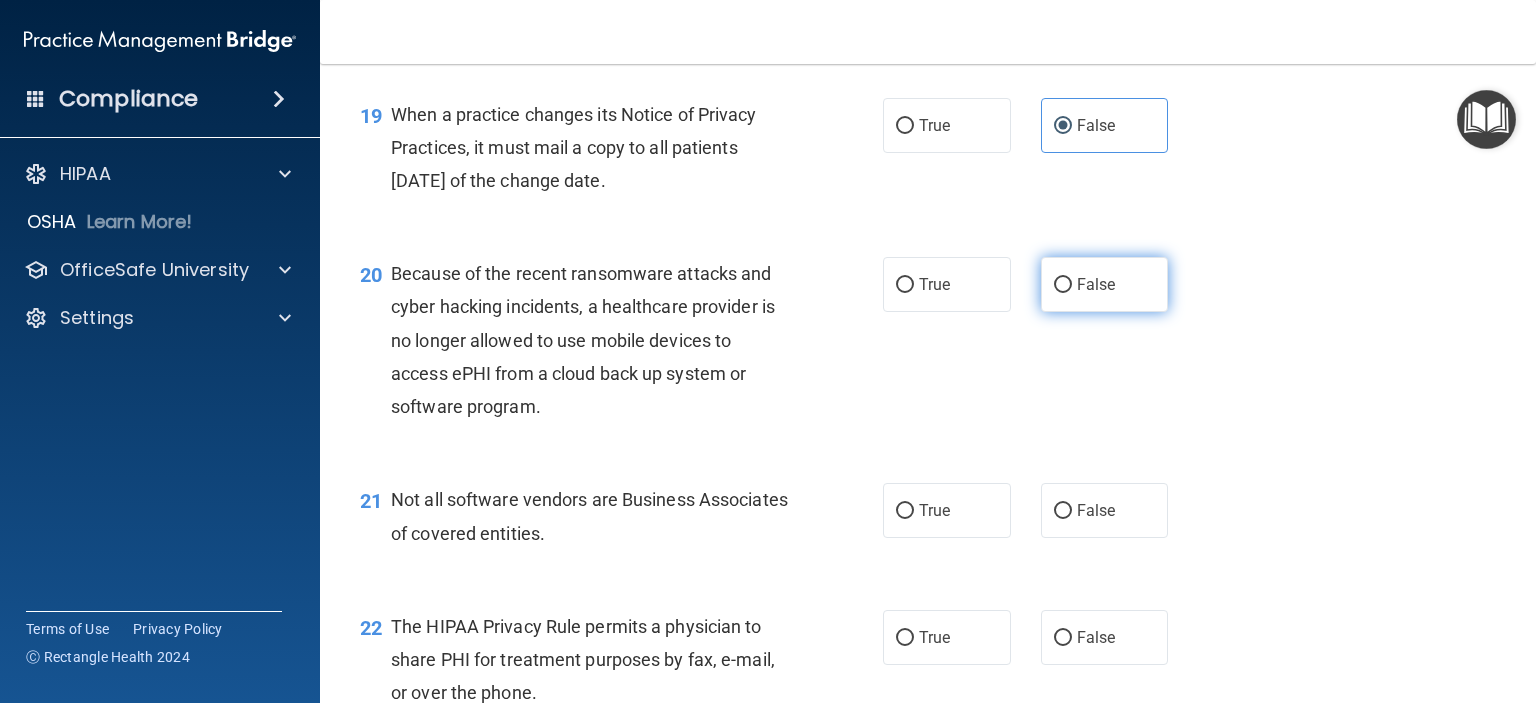 click on "False" at bounding box center [1063, 285] 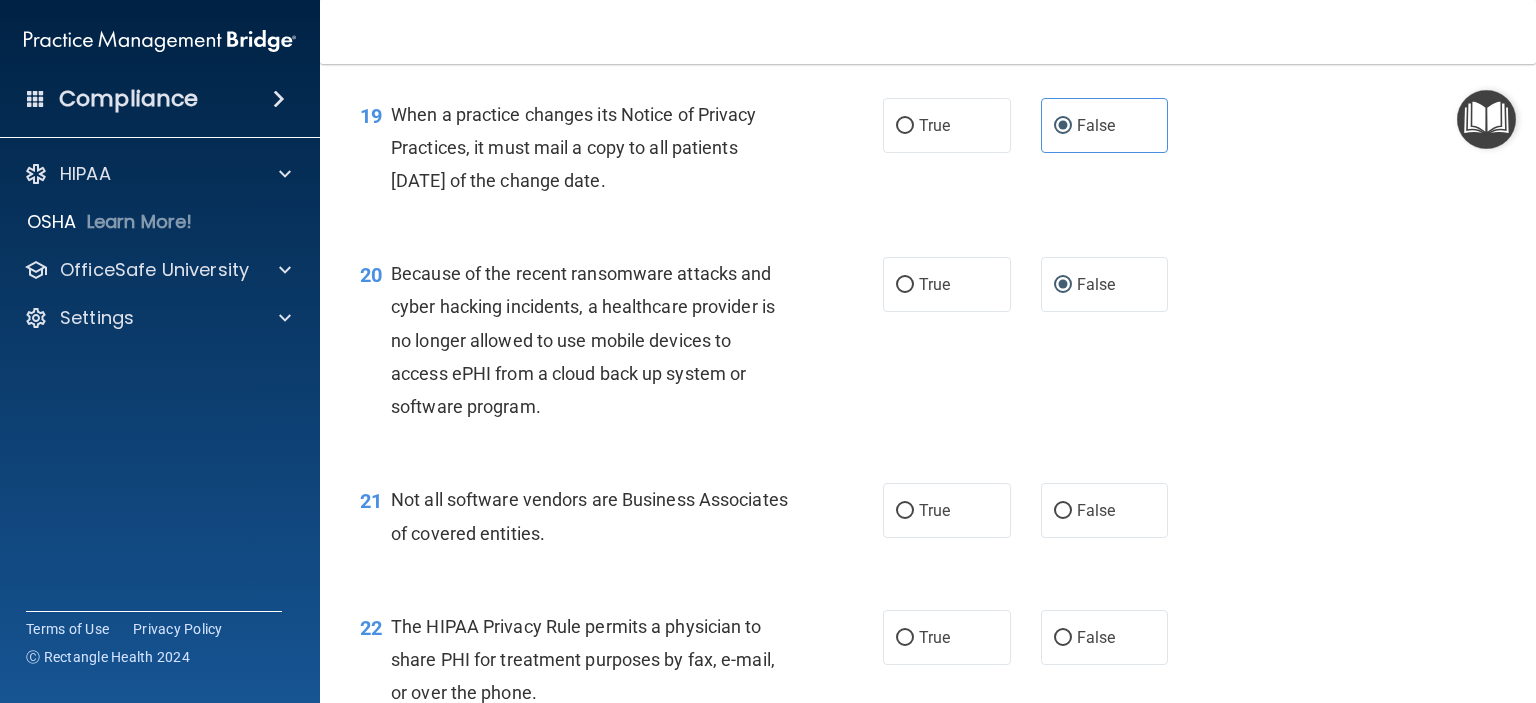 scroll, scrollTop: 3400, scrollLeft: 0, axis: vertical 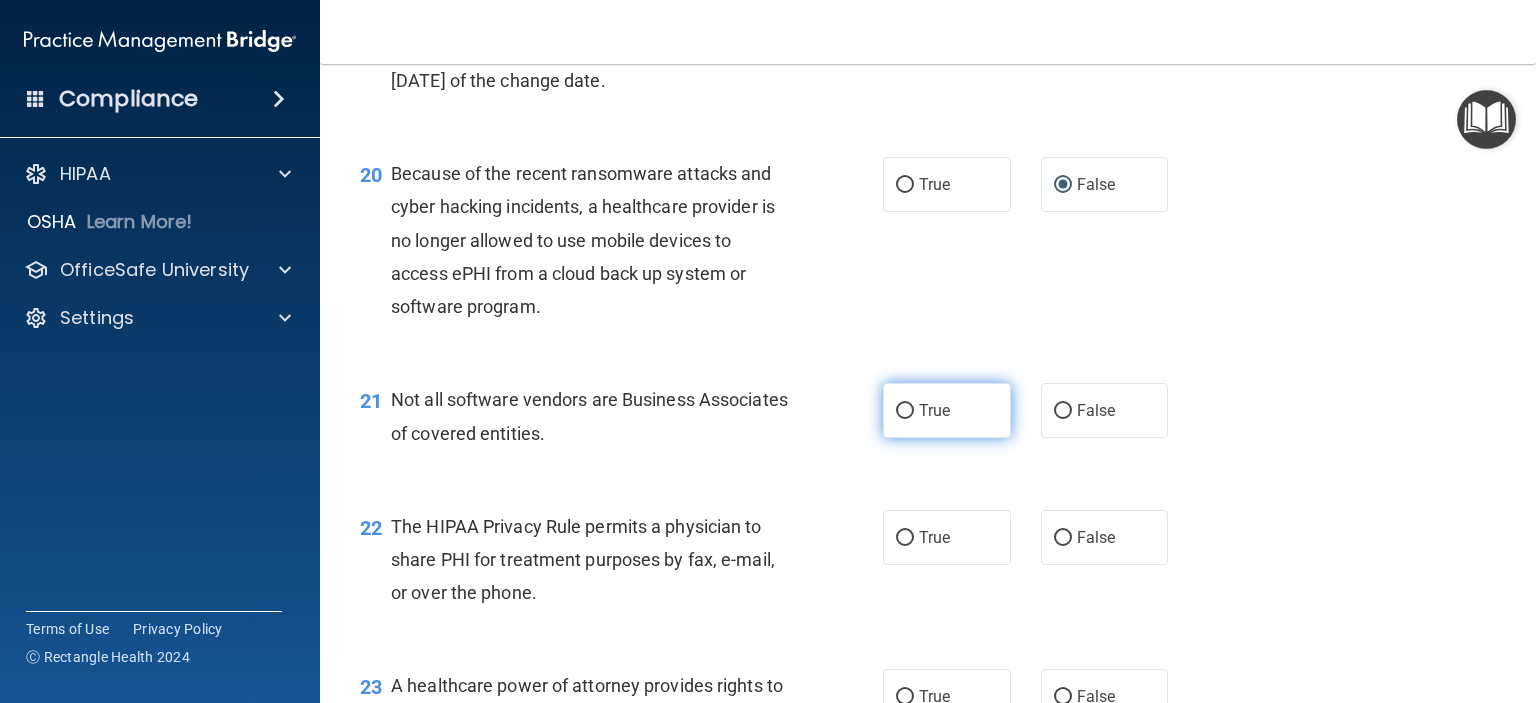 click on "True" at bounding box center [947, 410] 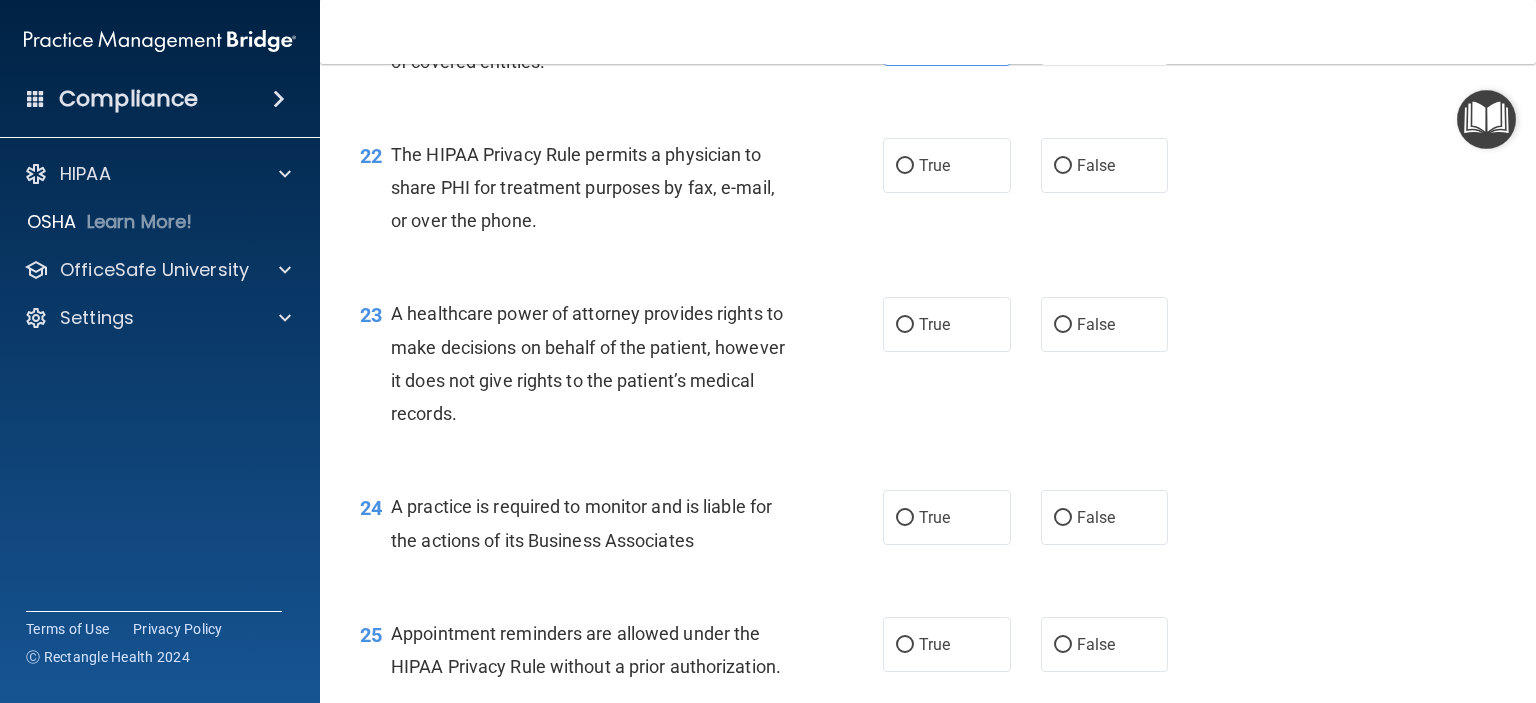 scroll, scrollTop: 3800, scrollLeft: 0, axis: vertical 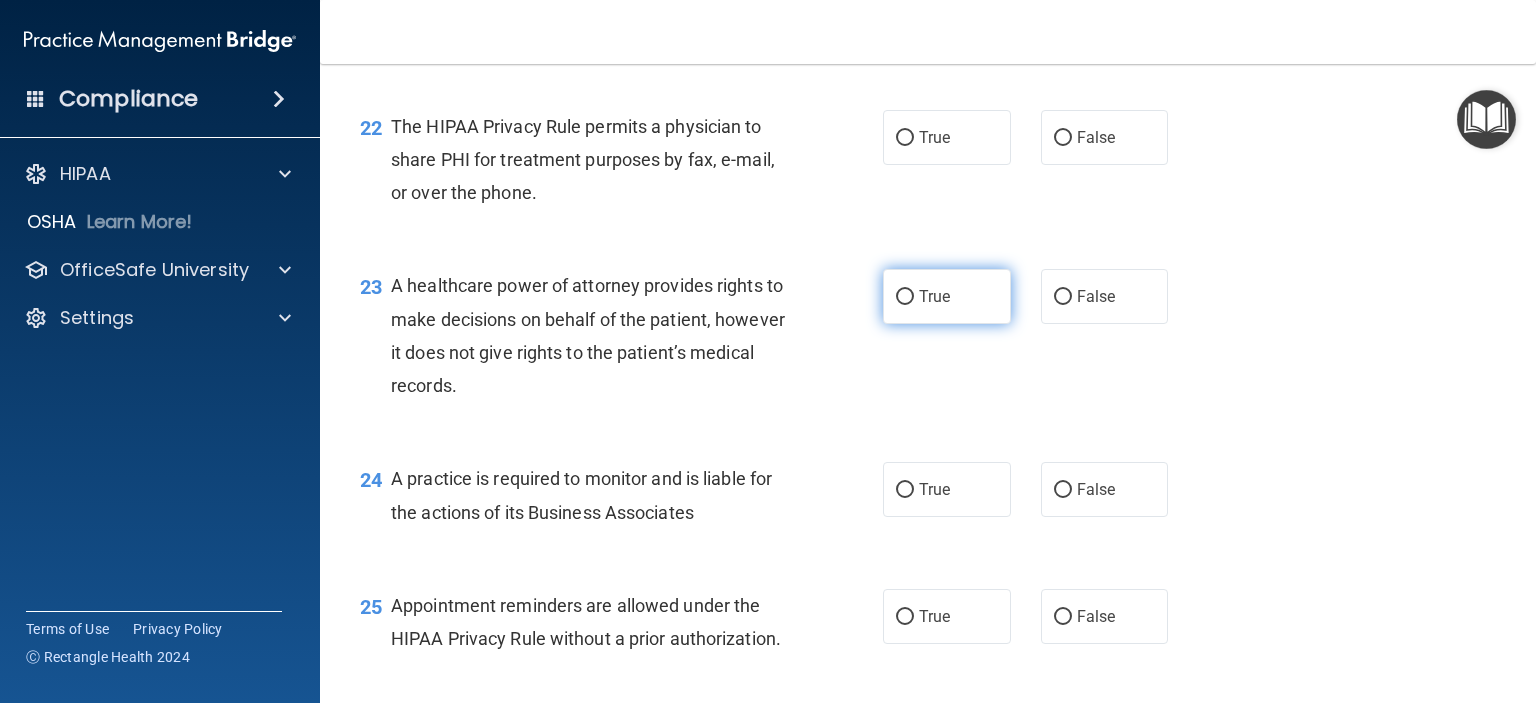 click on "True" at bounding box center [947, 296] 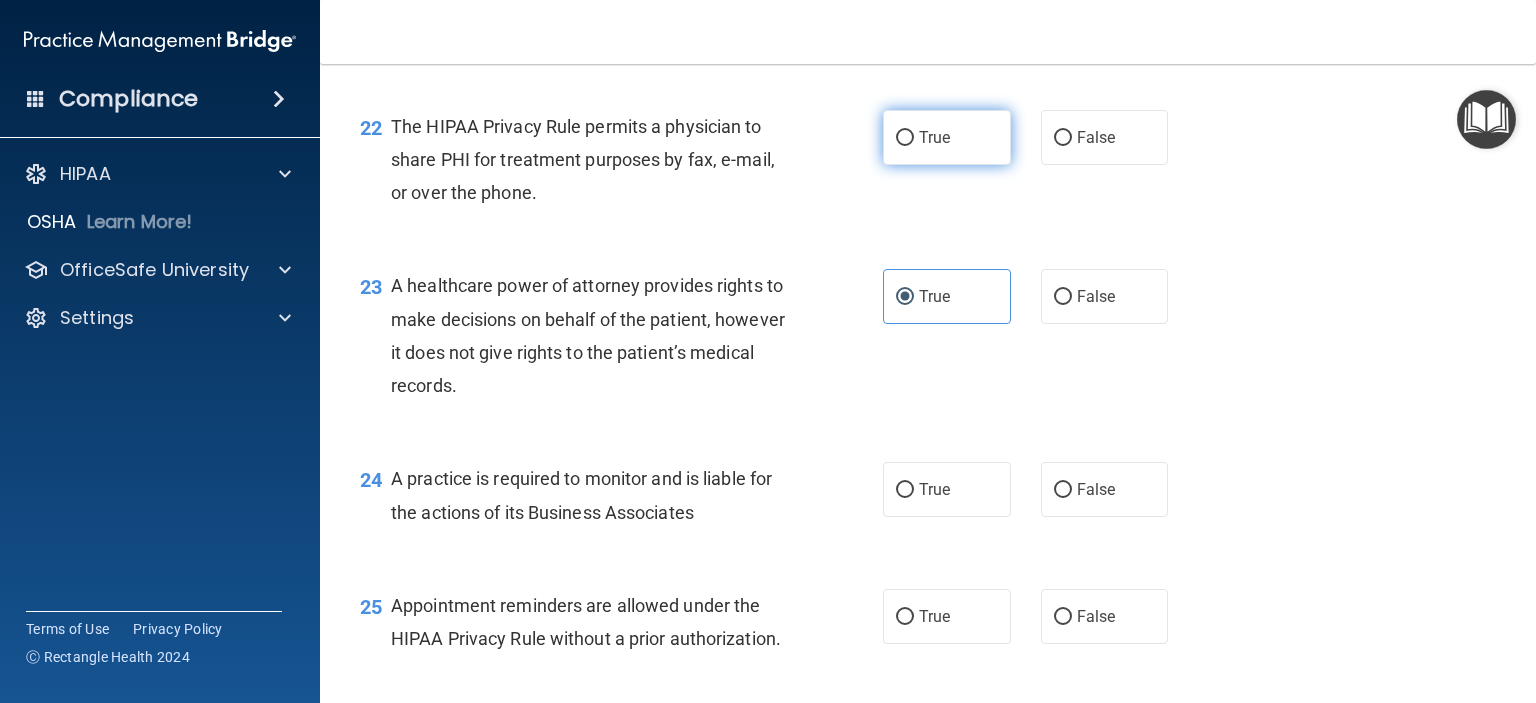 click on "True" at bounding box center (947, 137) 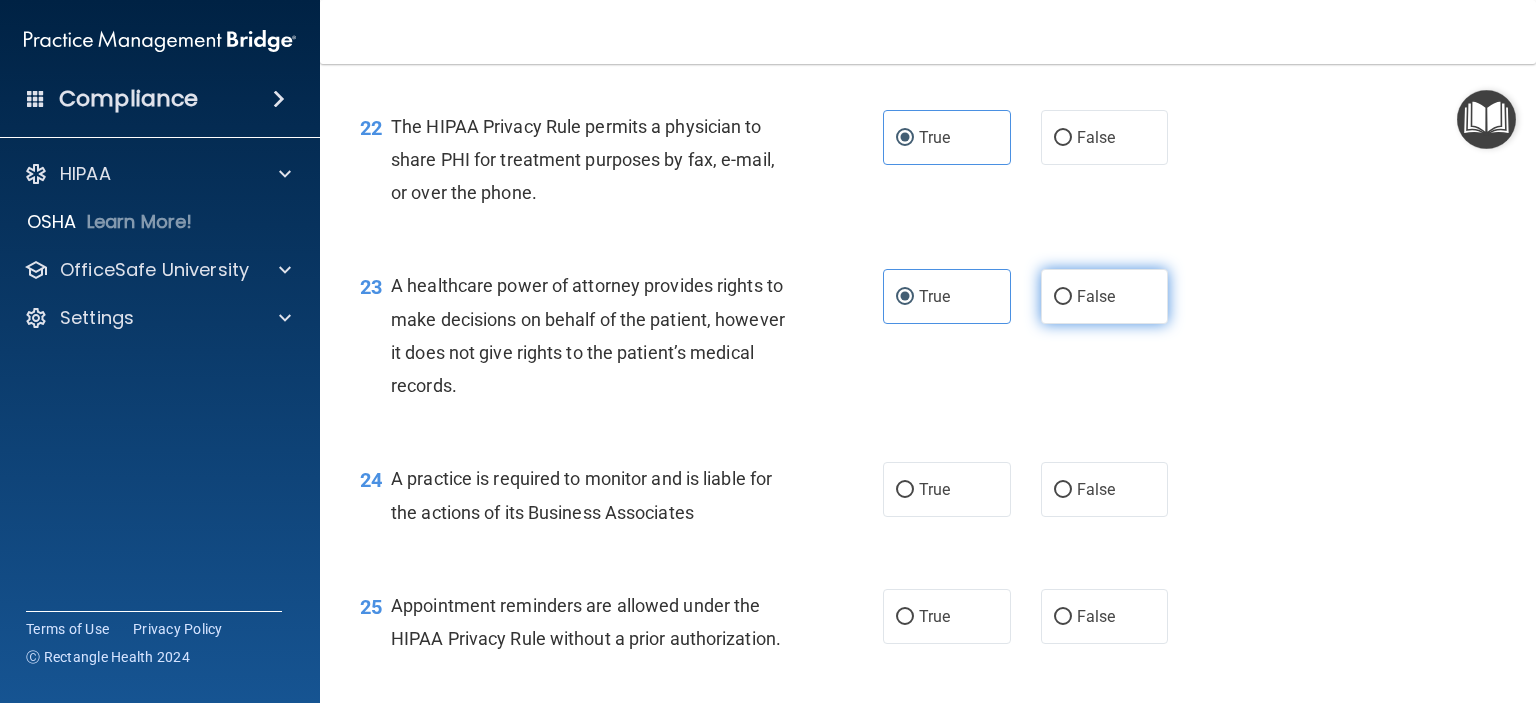 click on "False" at bounding box center [1096, 296] 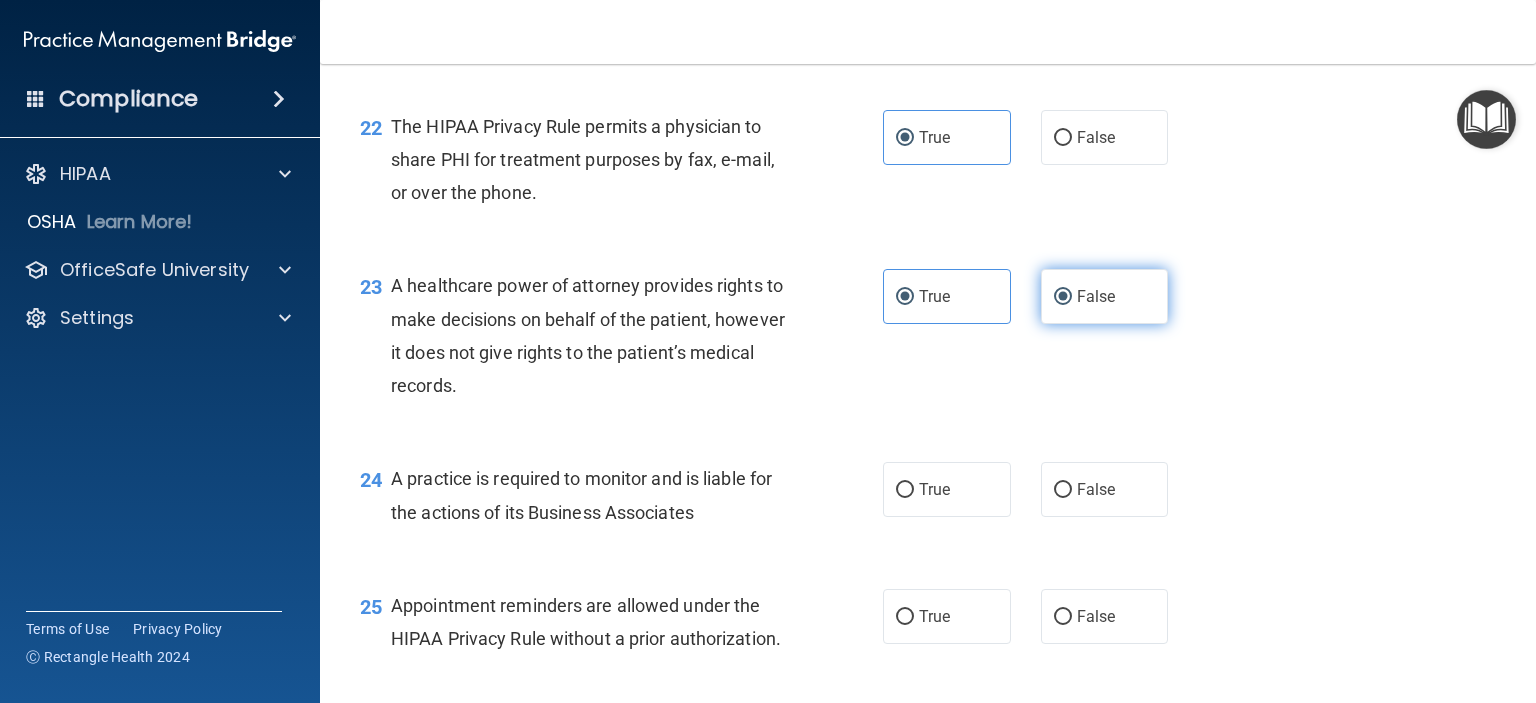 radio on "false" 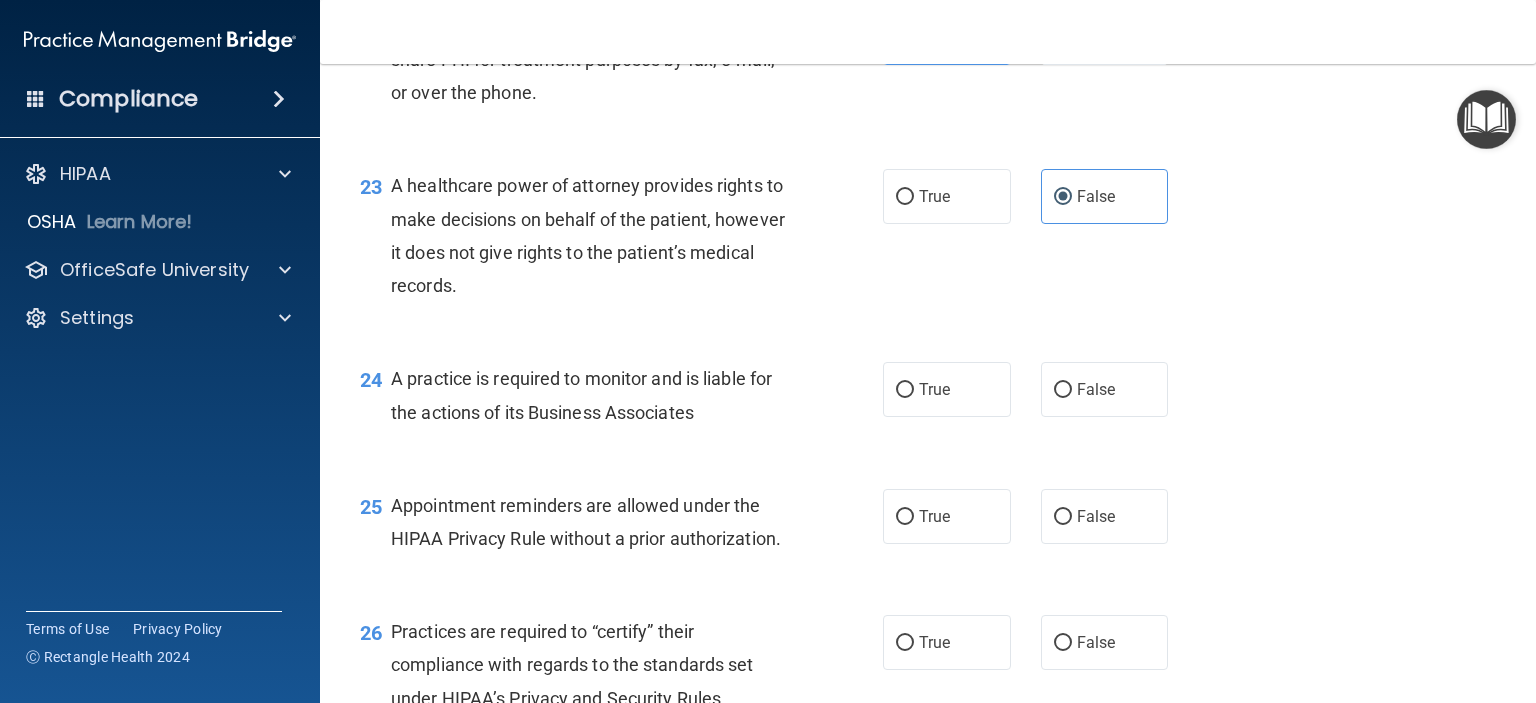 scroll, scrollTop: 4000, scrollLeft: 0, axis: vertical 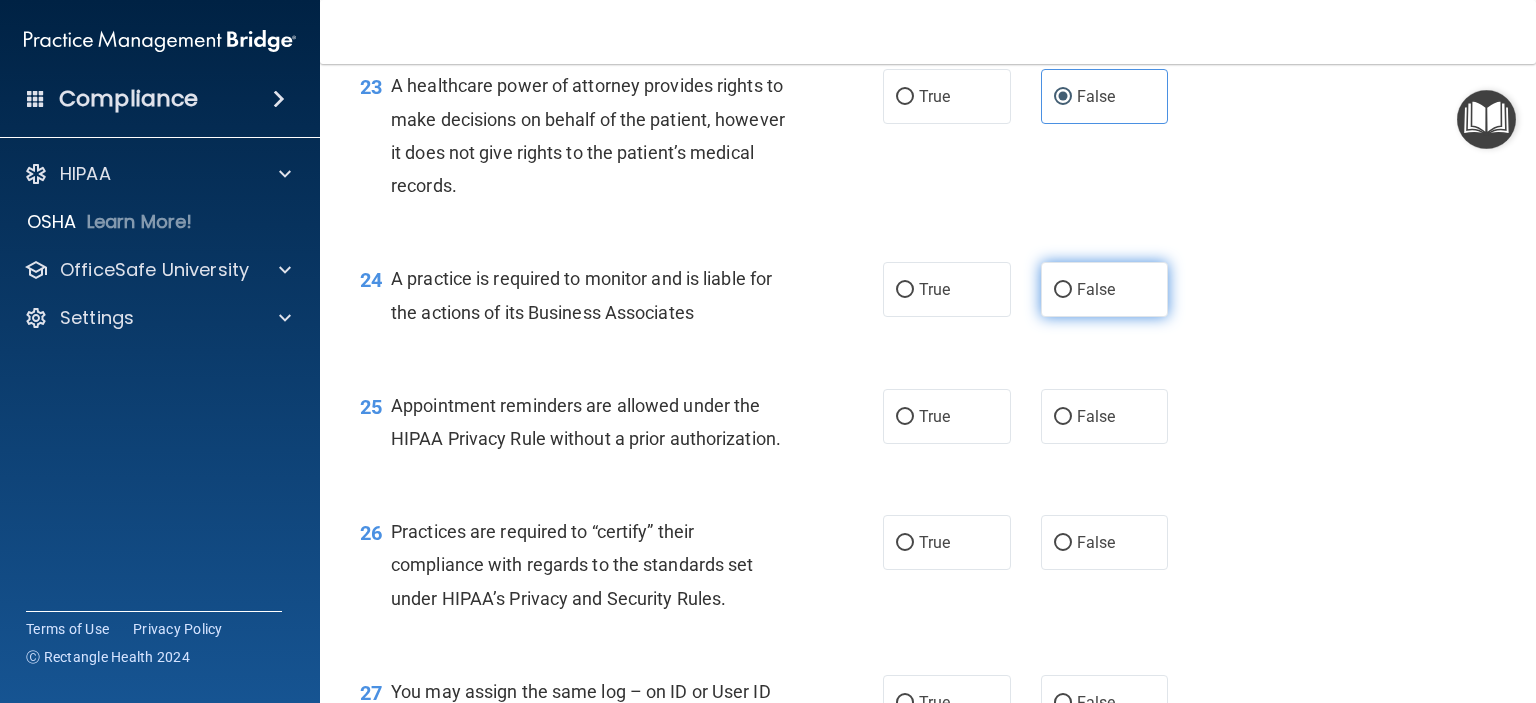 click on "False" at bounding box center [1105, 289] 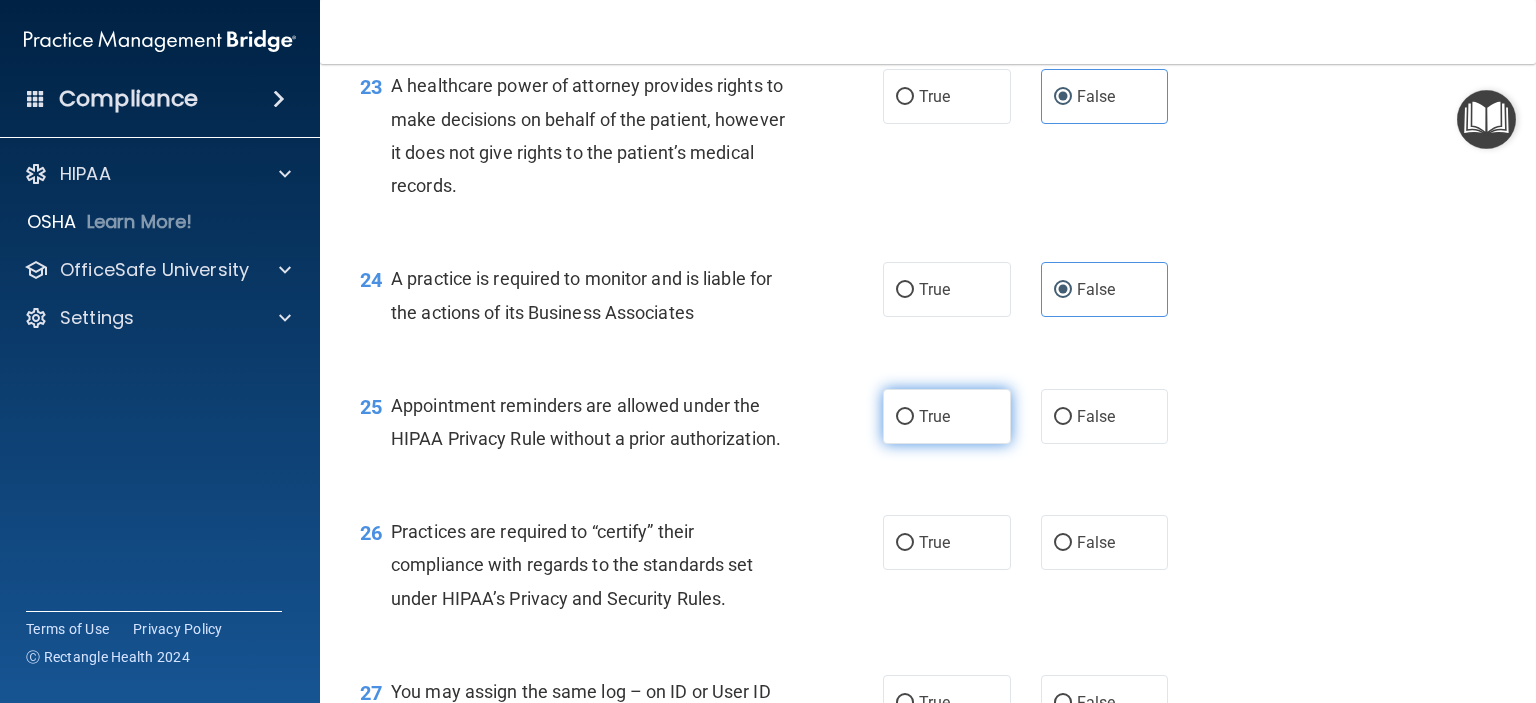 click on "True" at bounding box center (947, 416) 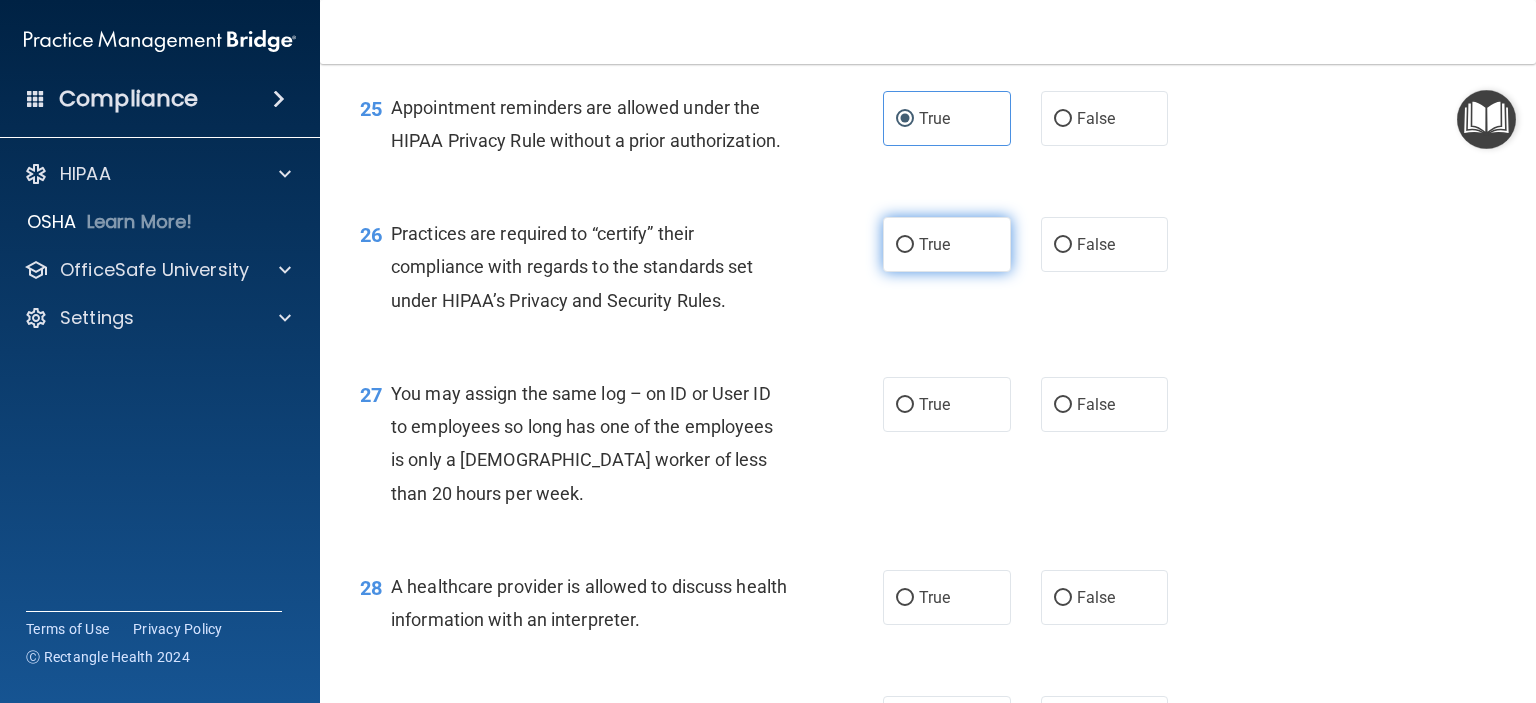 scroll, scrollTop: 4300, scrollLeft: 0, axis: vertical 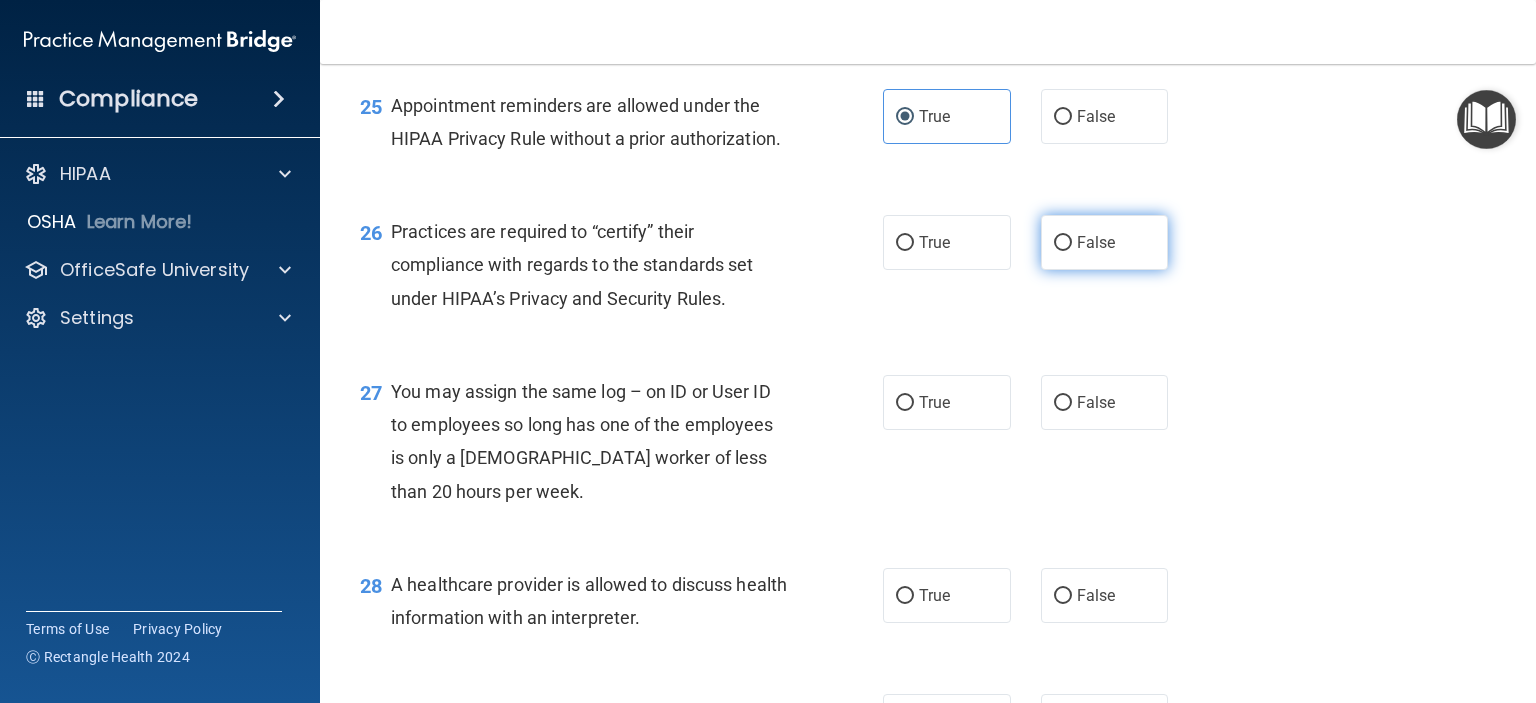 click on "False" at bounding box center (1105, 242) 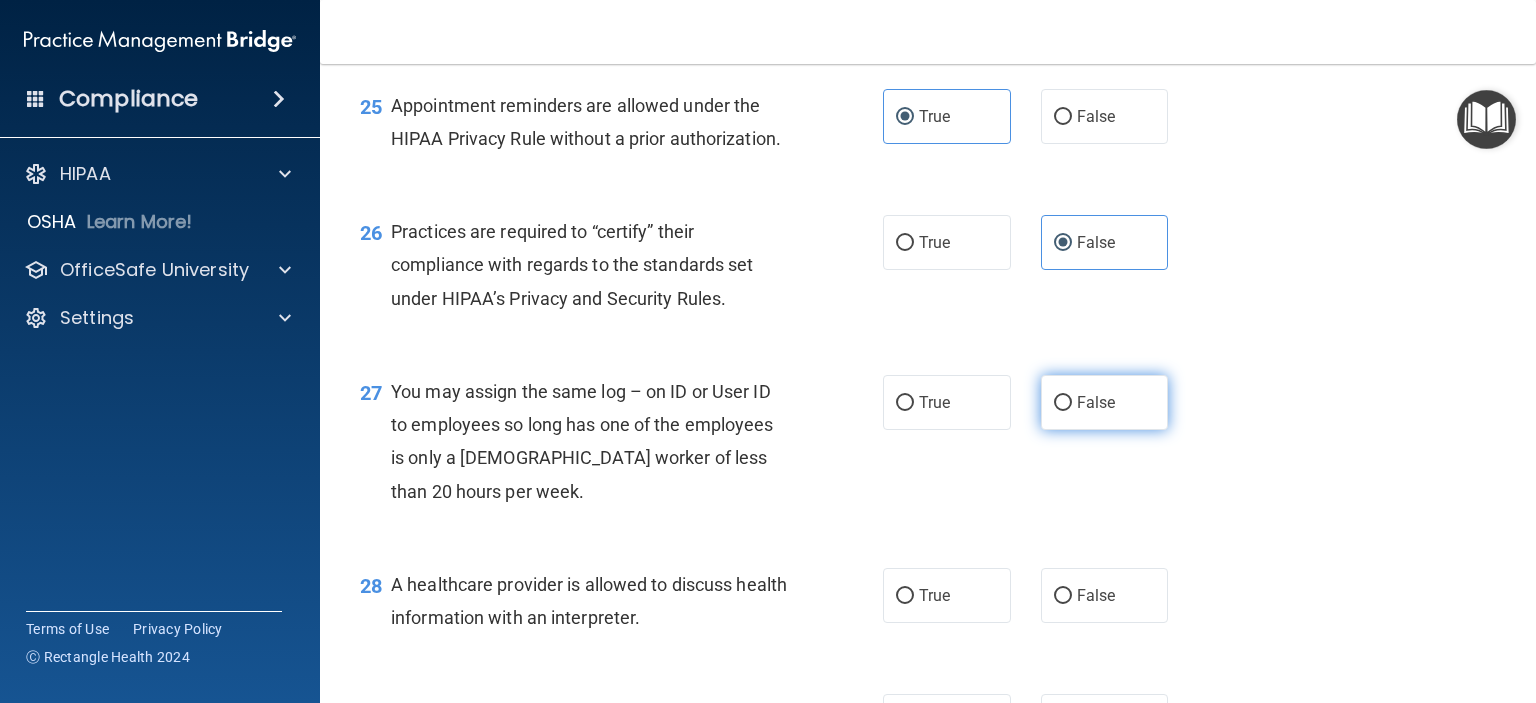 click on "False" at bounding box center [1063, 403] 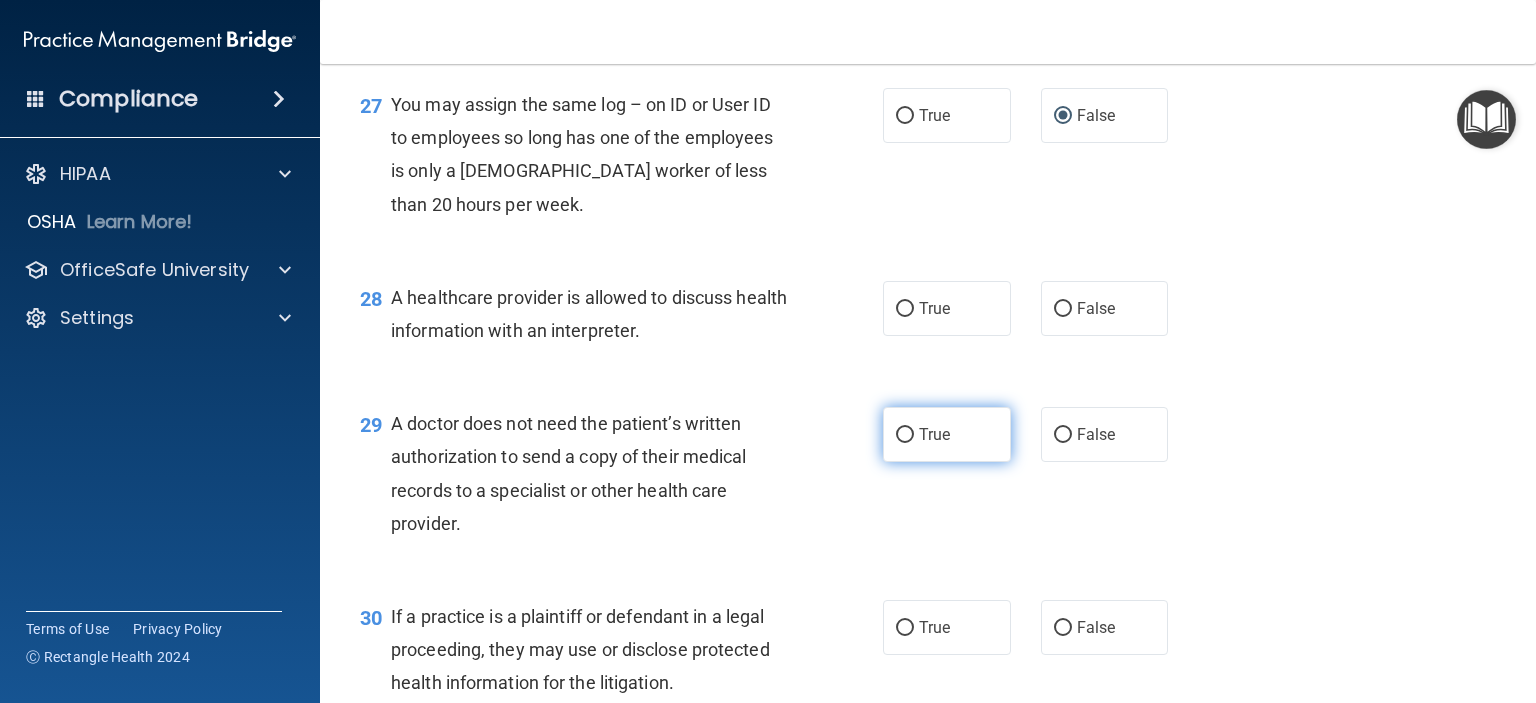 scroll, scrollTop: 4600, scrollLeft: 0, axis: vertical 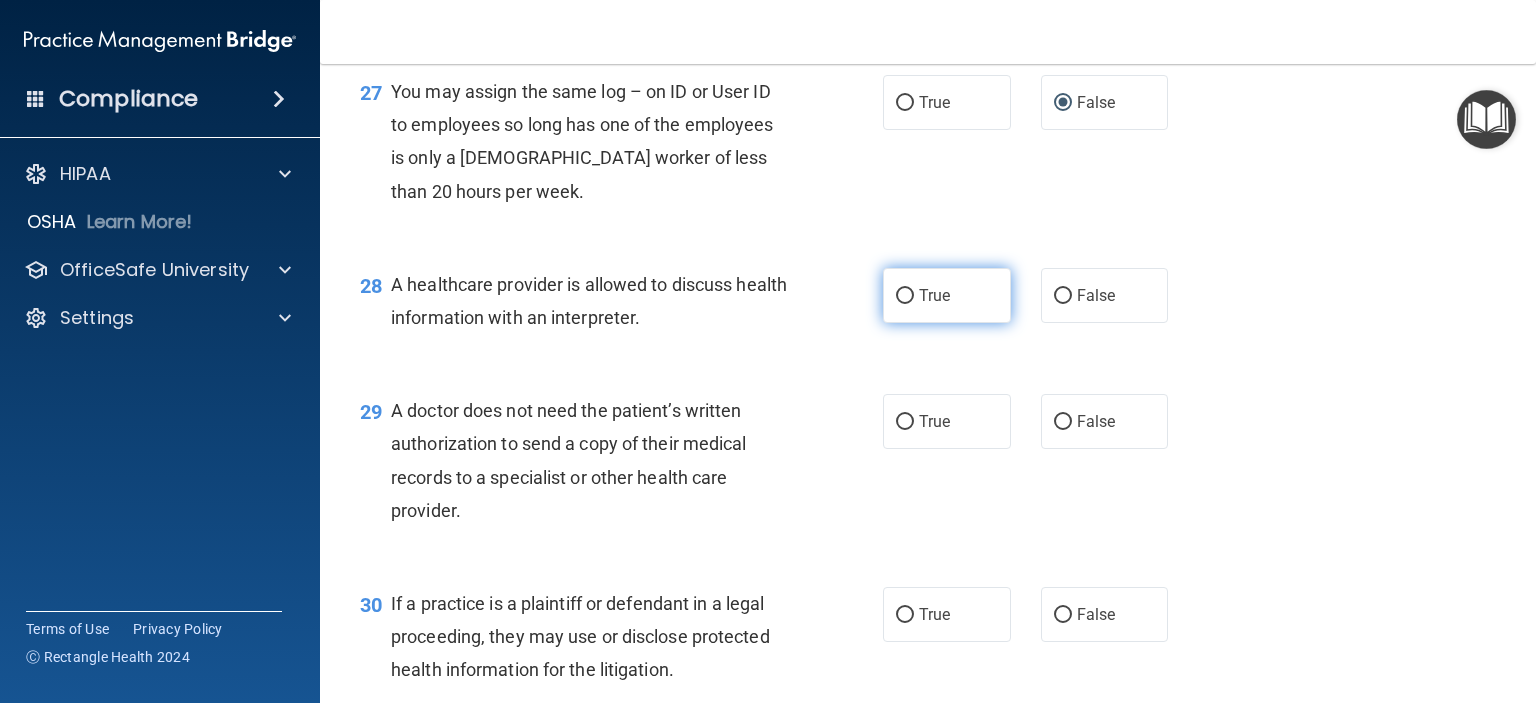 click on "True" at bounding box center [947, 295] 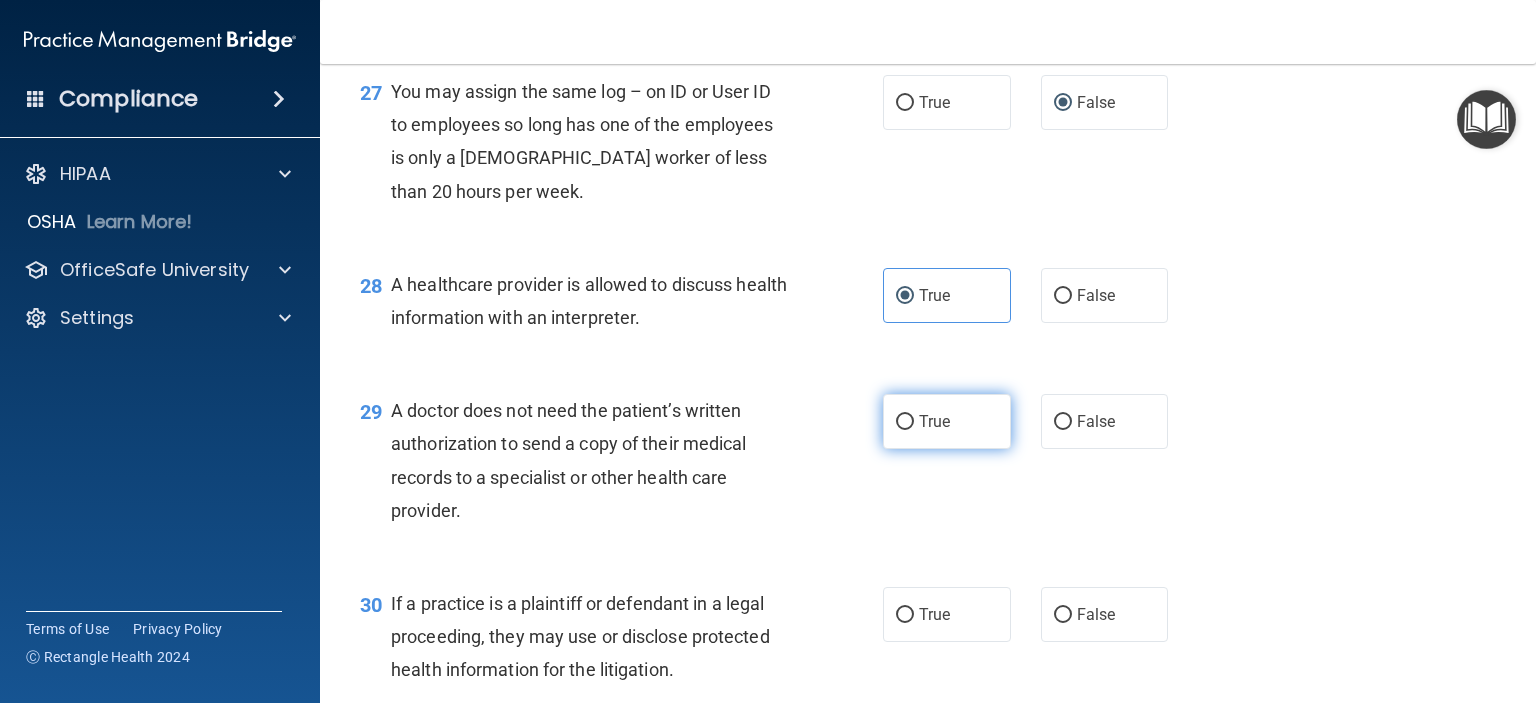 click on "True" at bounding box center (947, 421) 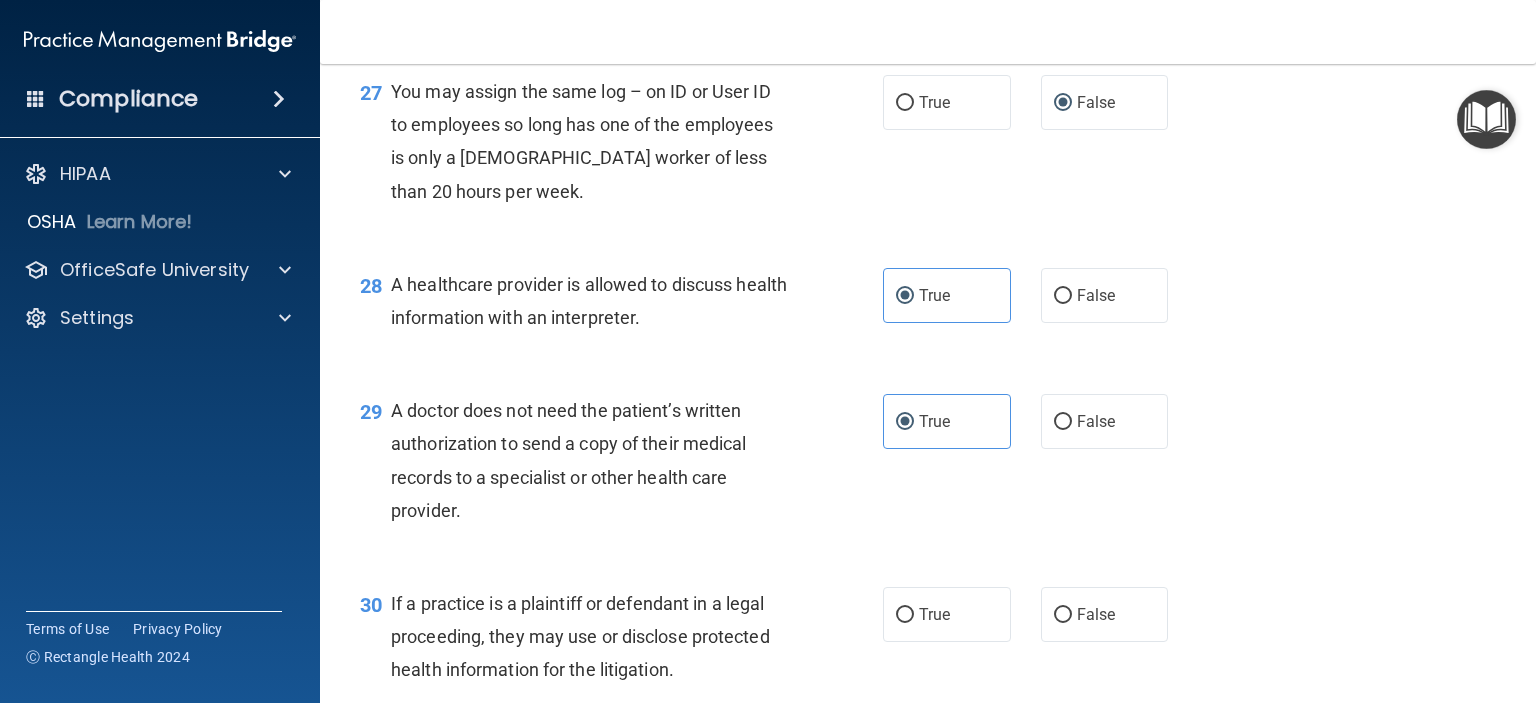 scroll, scrollTop: 4700, scrollLeft: 0, axis: vertical 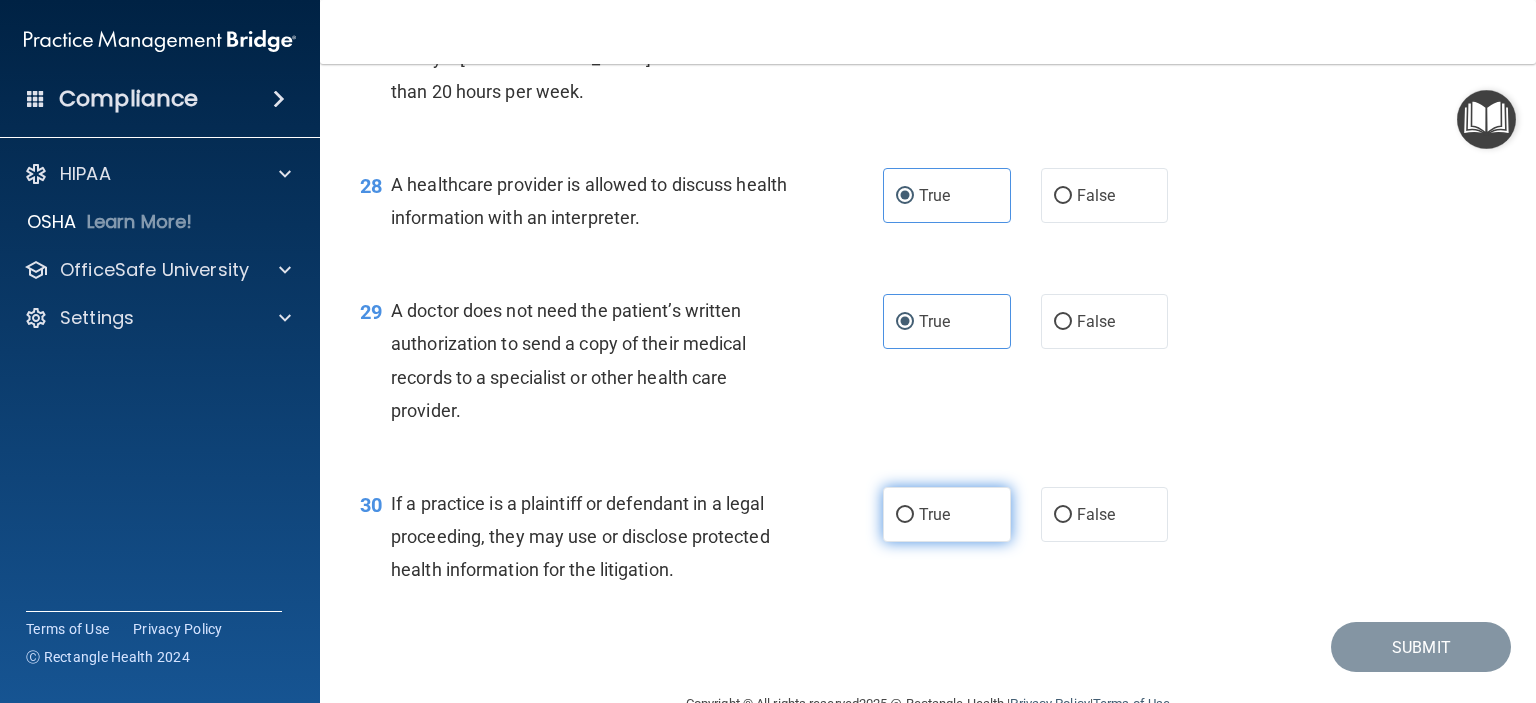 click on "True" at bounding box center (934, 514) 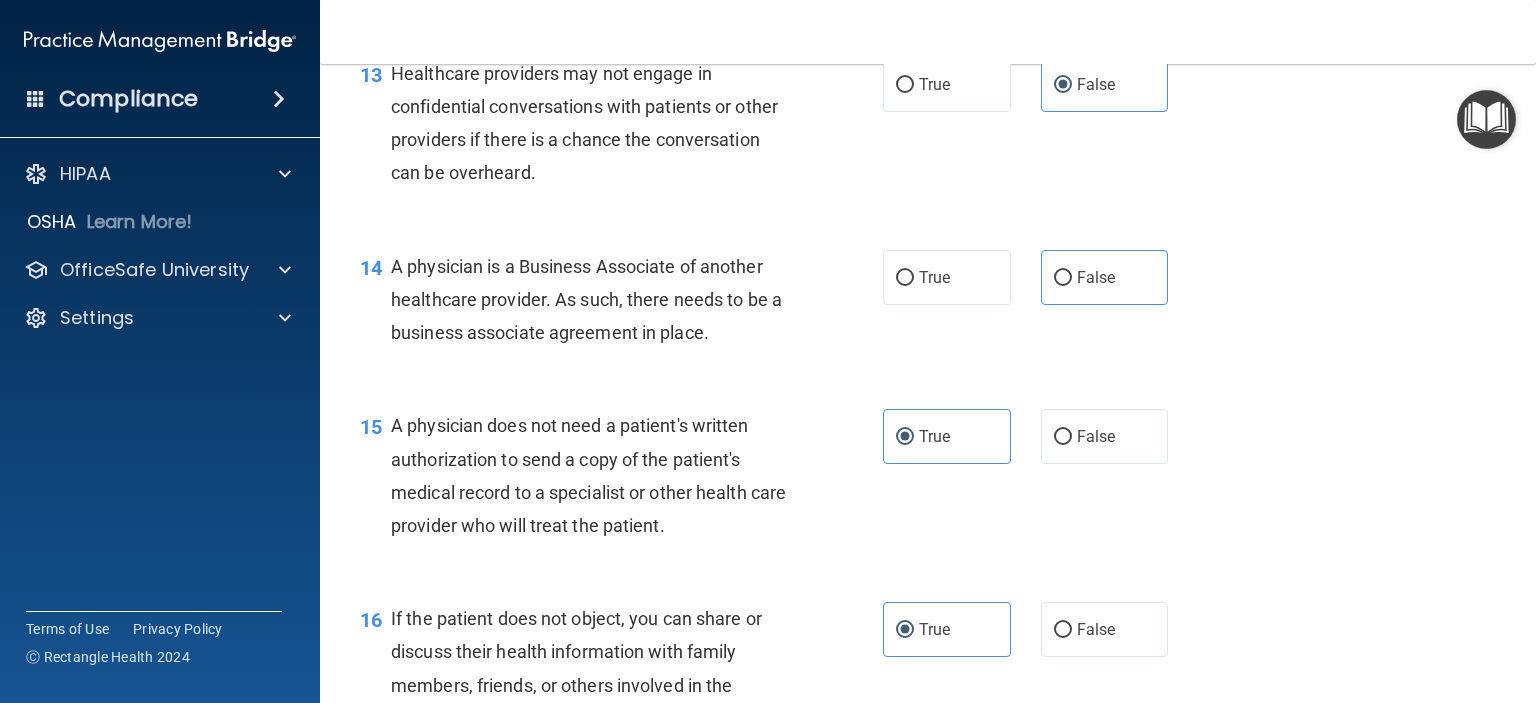 scroll, scrollTop: 2216, scrollLeft: 0, axis: vertical 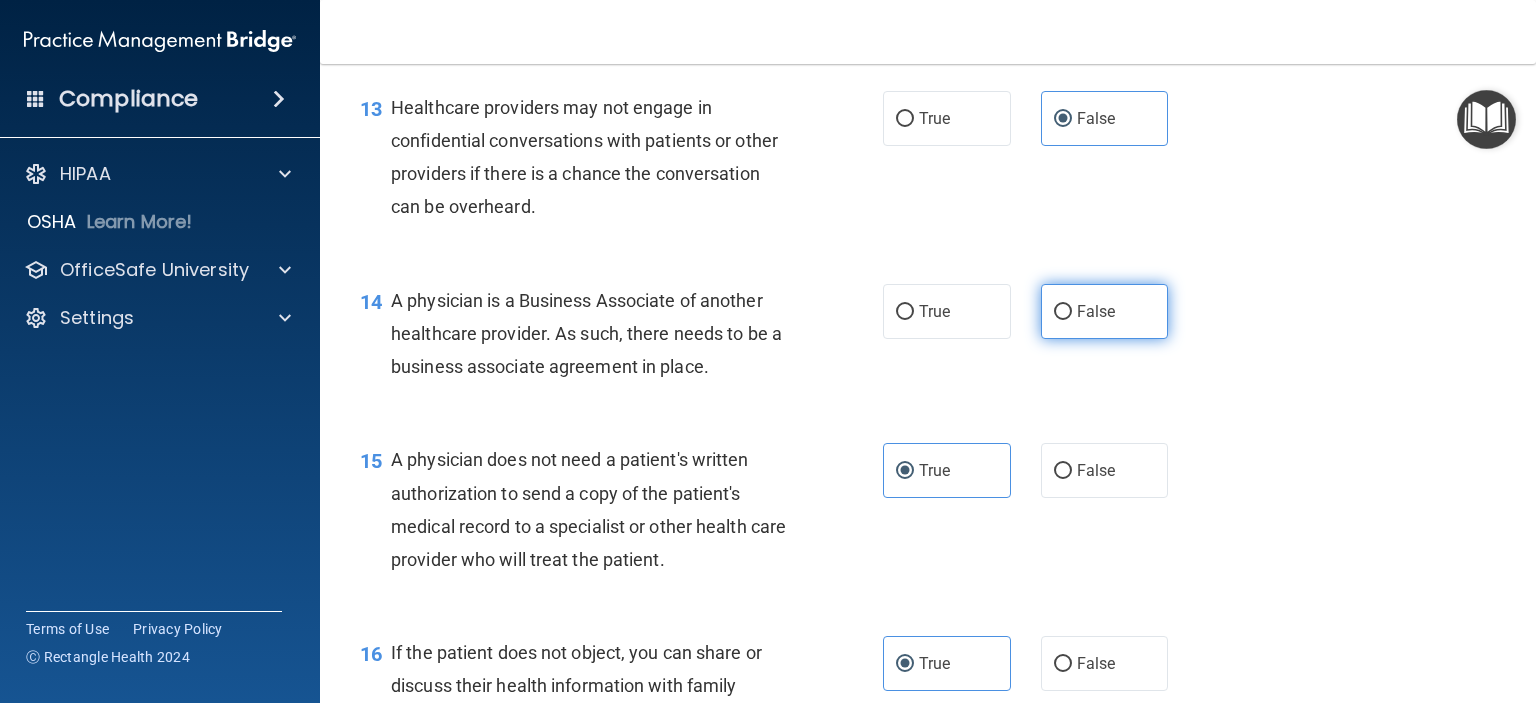 click on "False" at bounding box center (1096, 311) 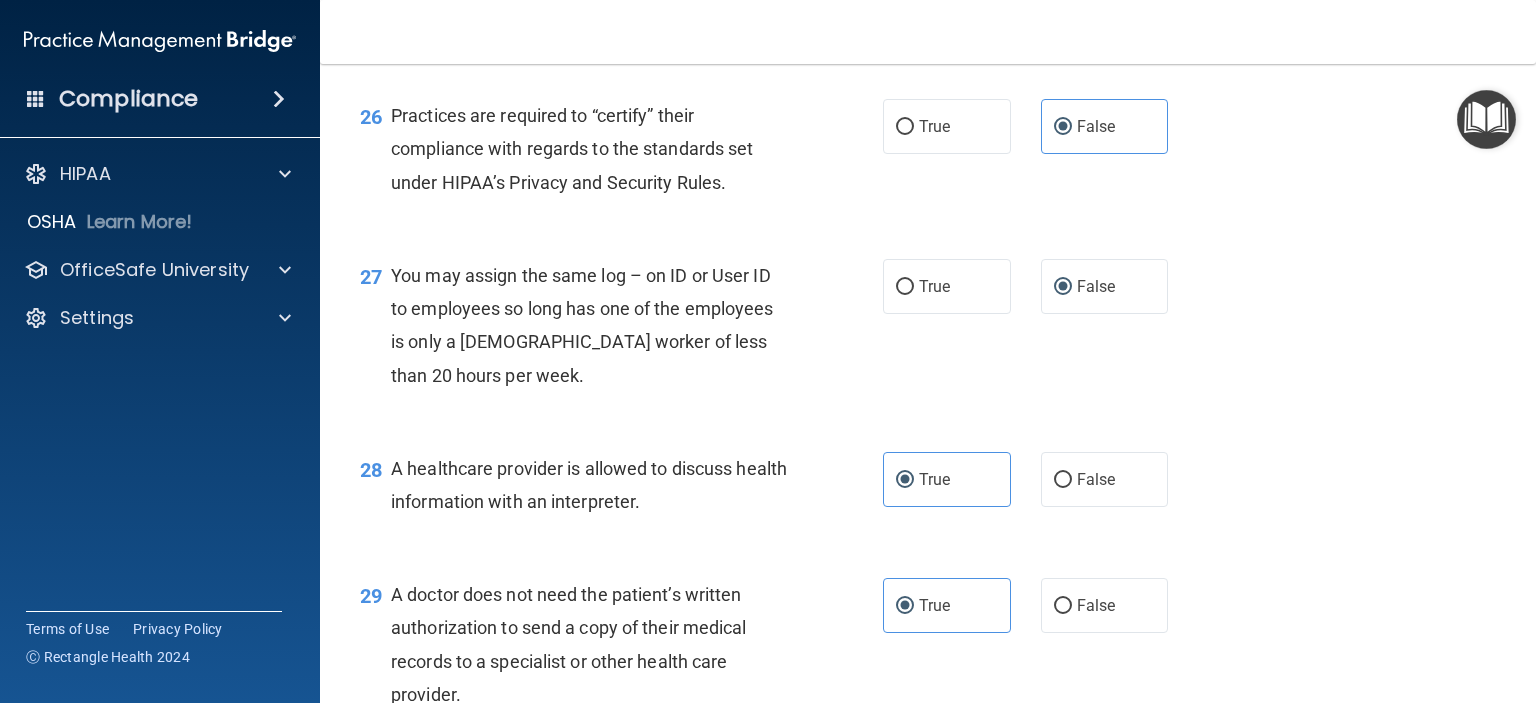 scroll, scrollTop: 4816, scrollLeft: 0, axis: vertical 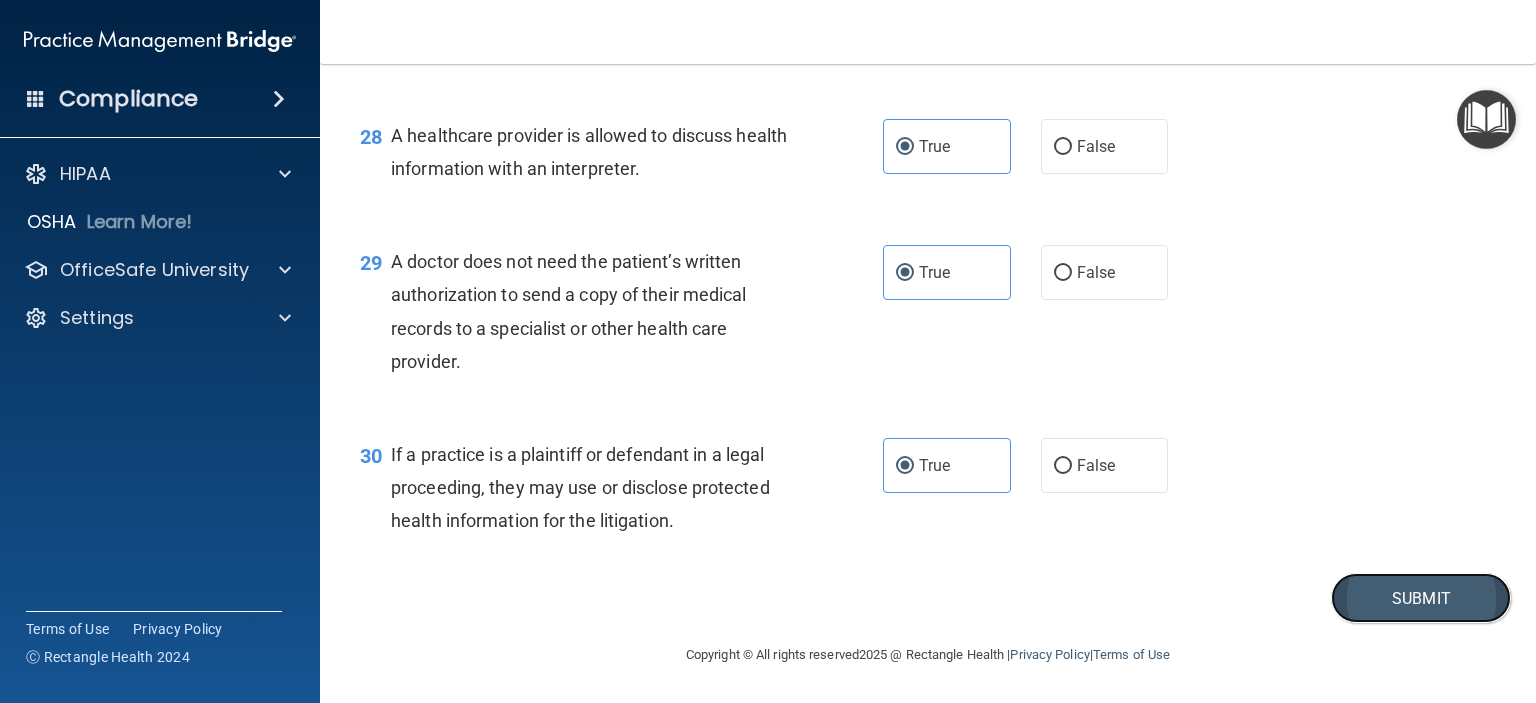 click on "Submit" at bounding box center (1421, 598) 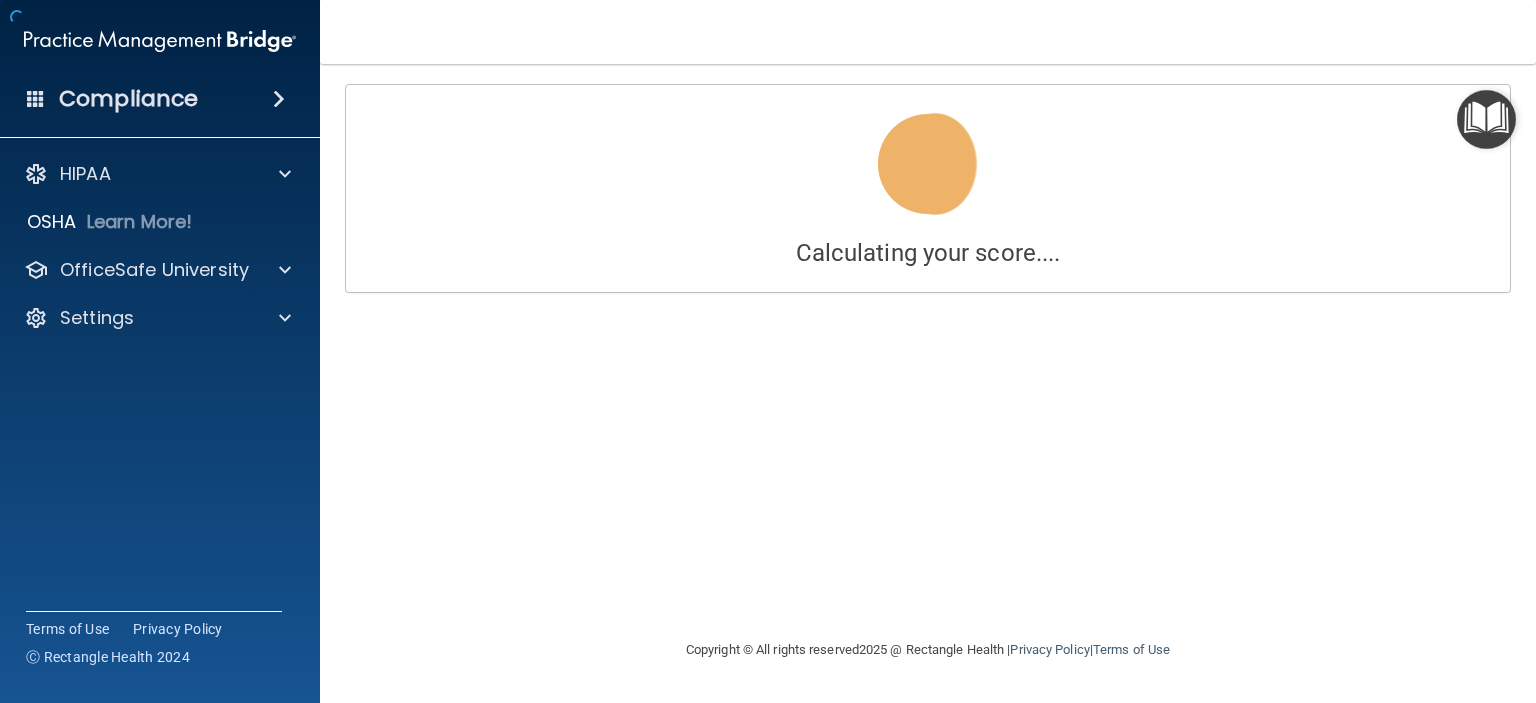 scroll, scrollTop: 0, scrollLeft: 0, axis: both 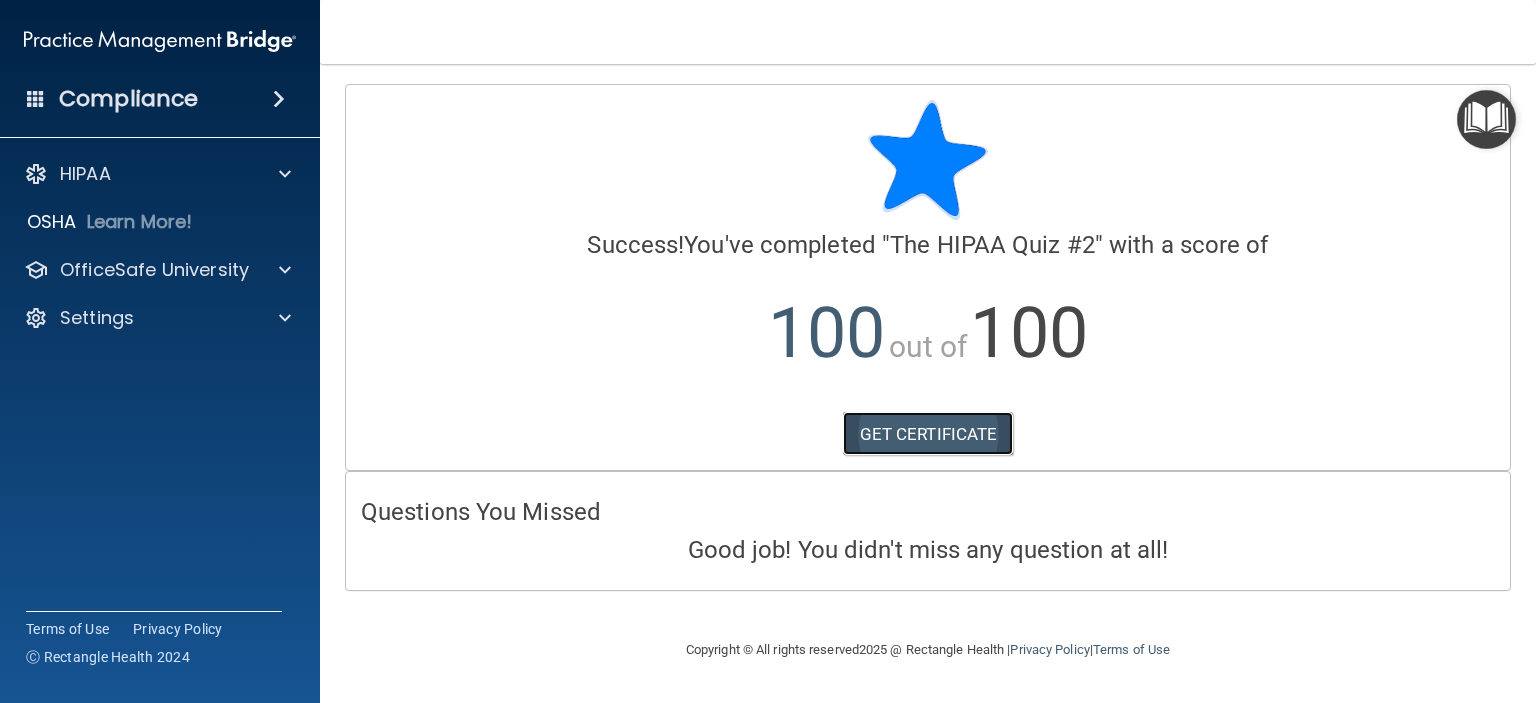click on "GET CERTIFICATE" at bounding box center [928, 434] 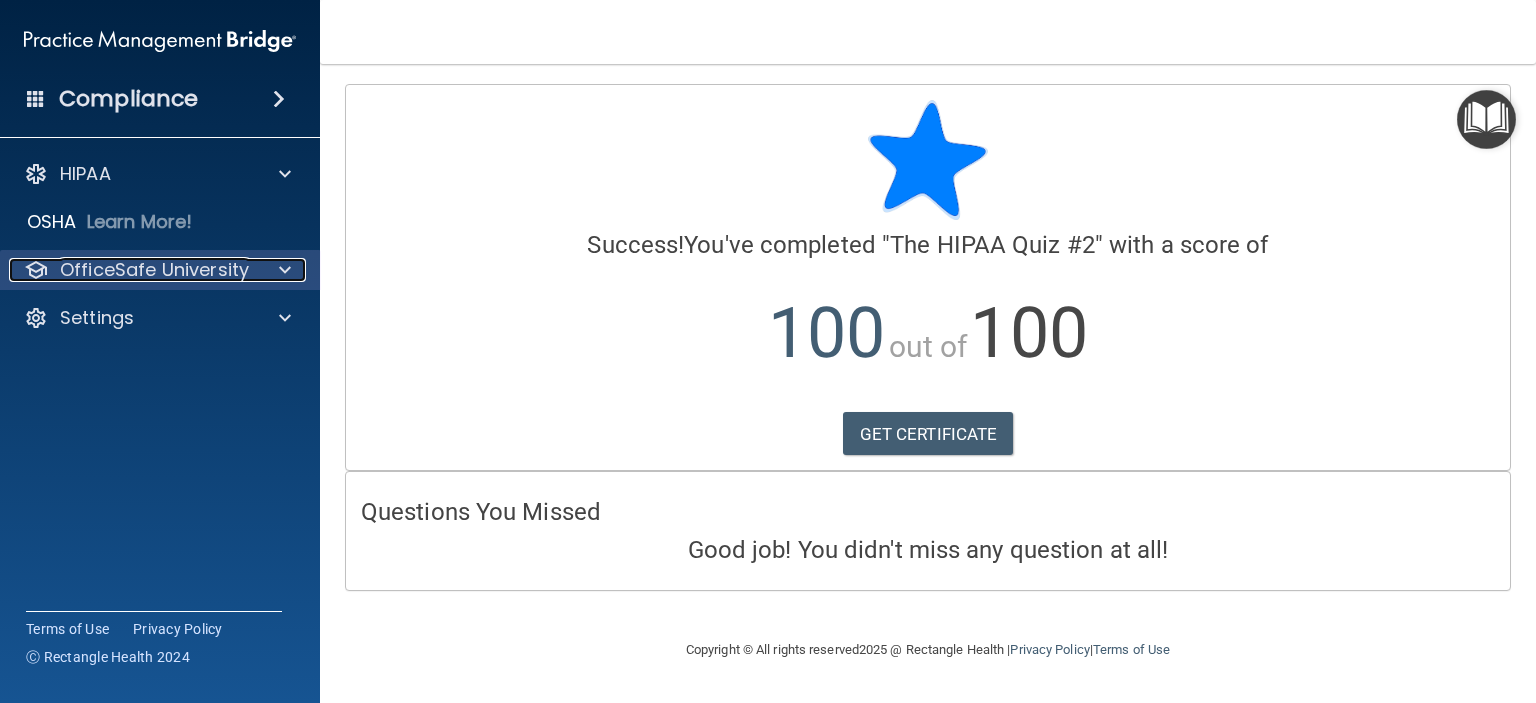 click on "OfficeSafe University" at bounding box center [154, 270] 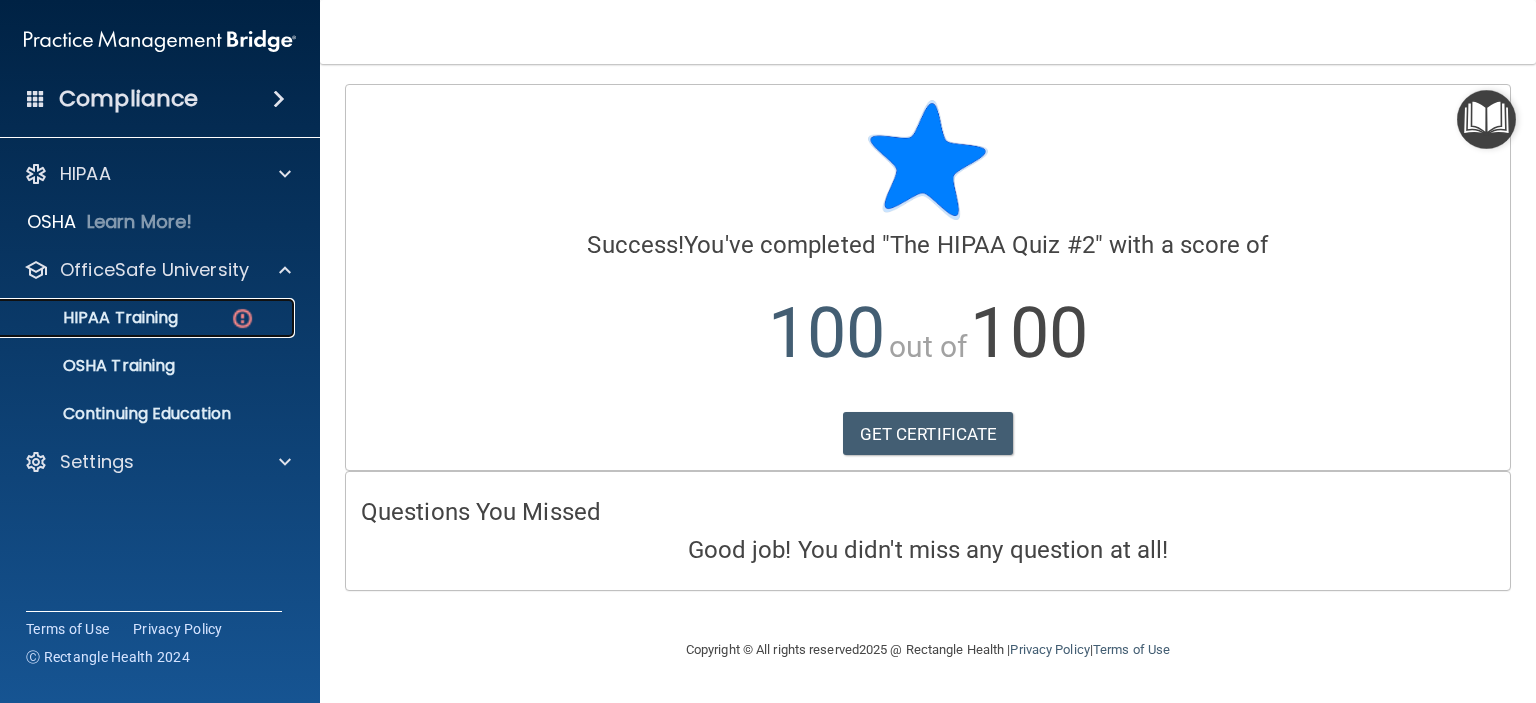 click on "HIPAA Training" at bounding box center (95, 318) 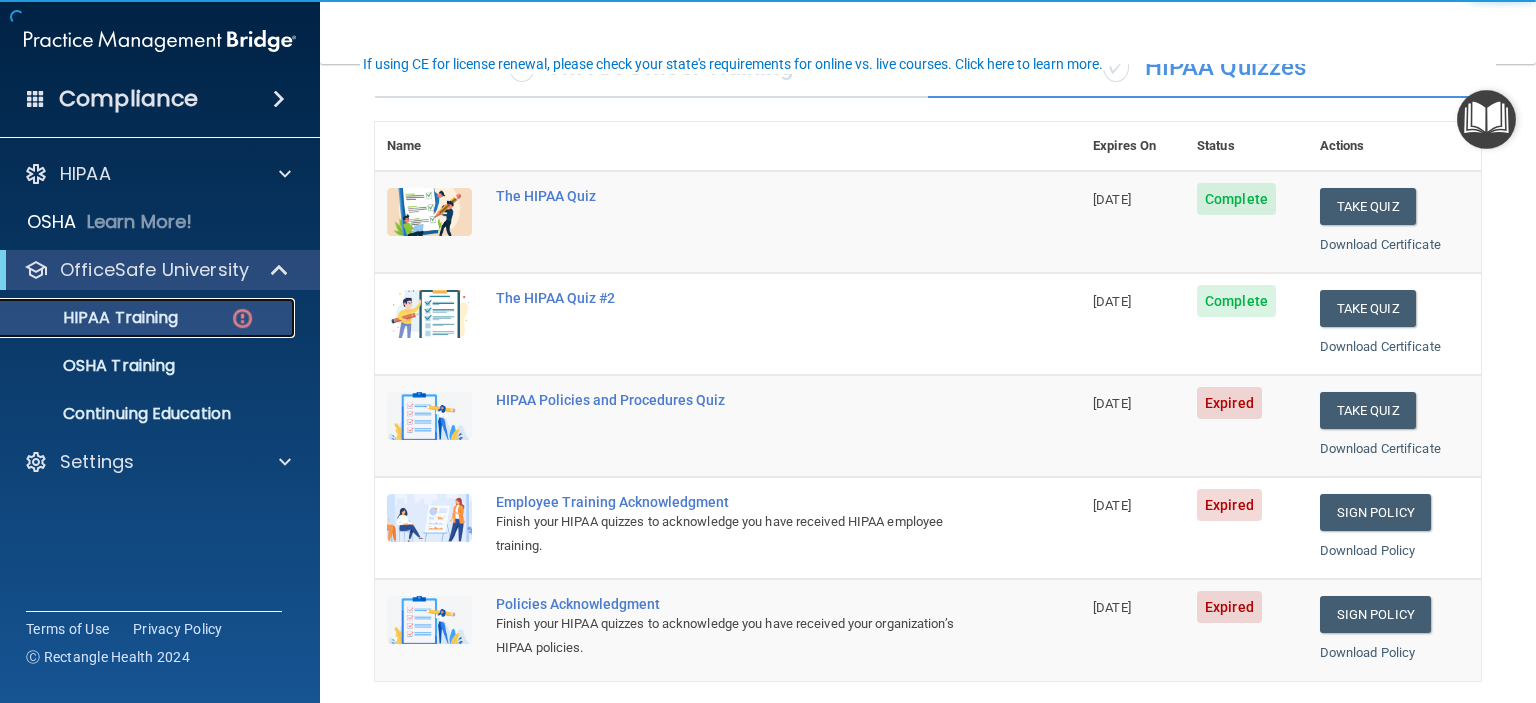 scroll, scrollTop: 200, scrollLeft: 0, axis: vertical 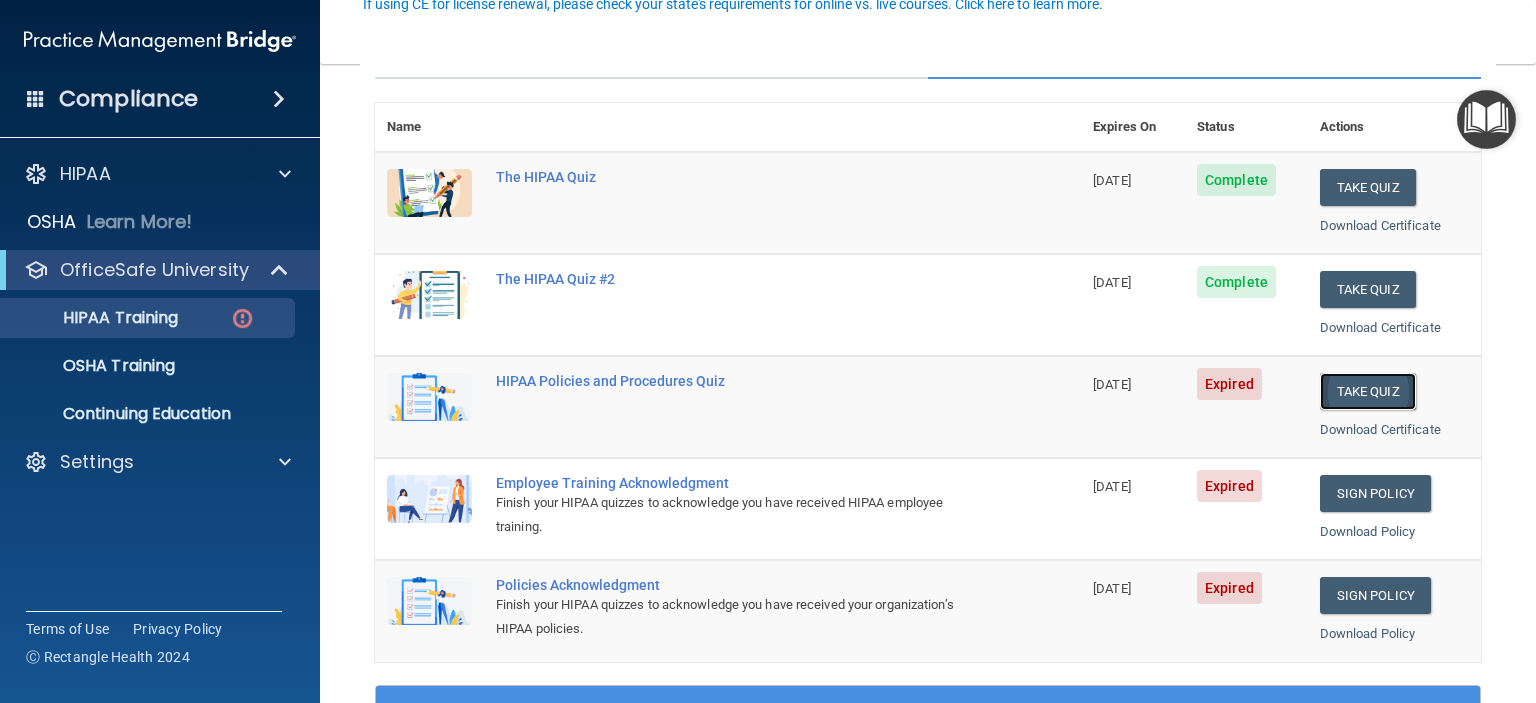 click on "Take Quiz" at bounding box center [1368, 391] 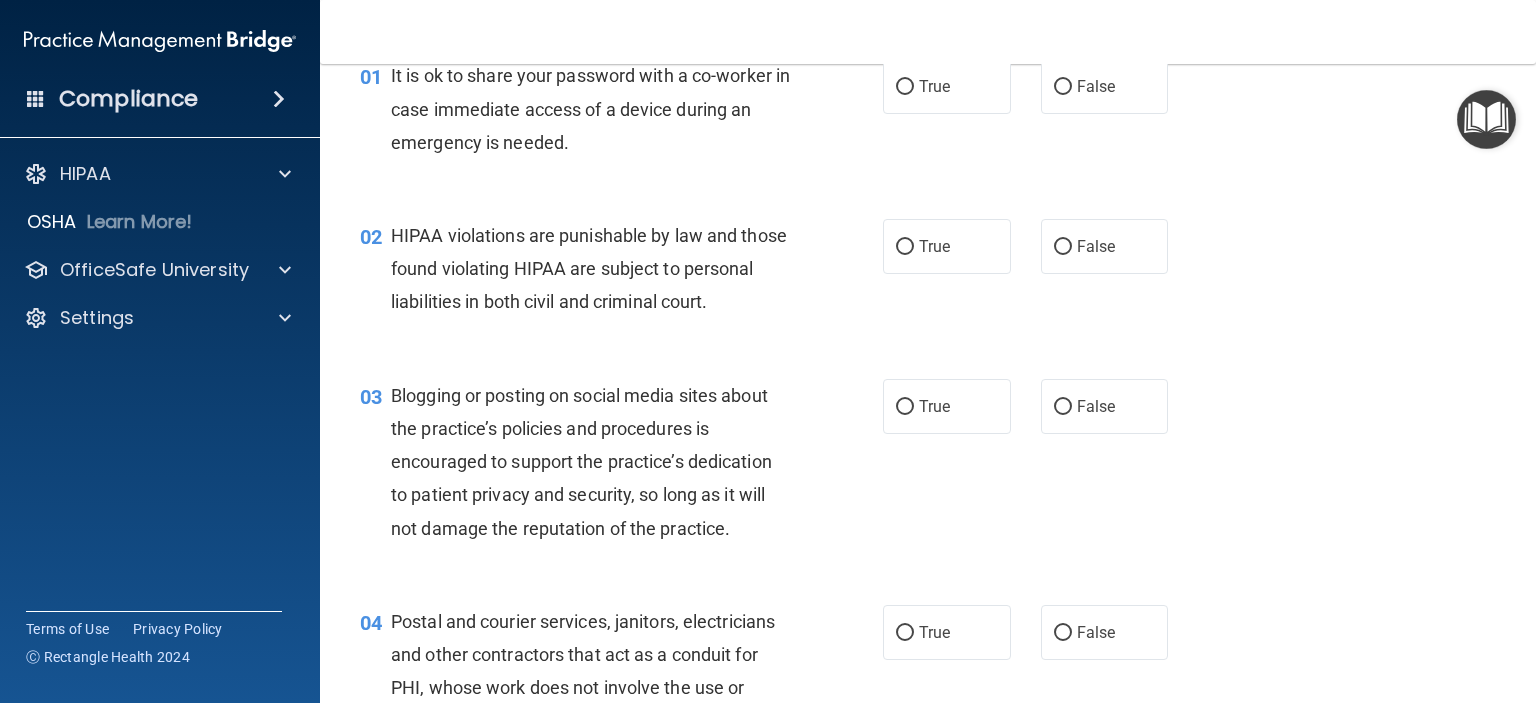 scroll, scrollTop: 0, scrollLeft: 0, axis: both 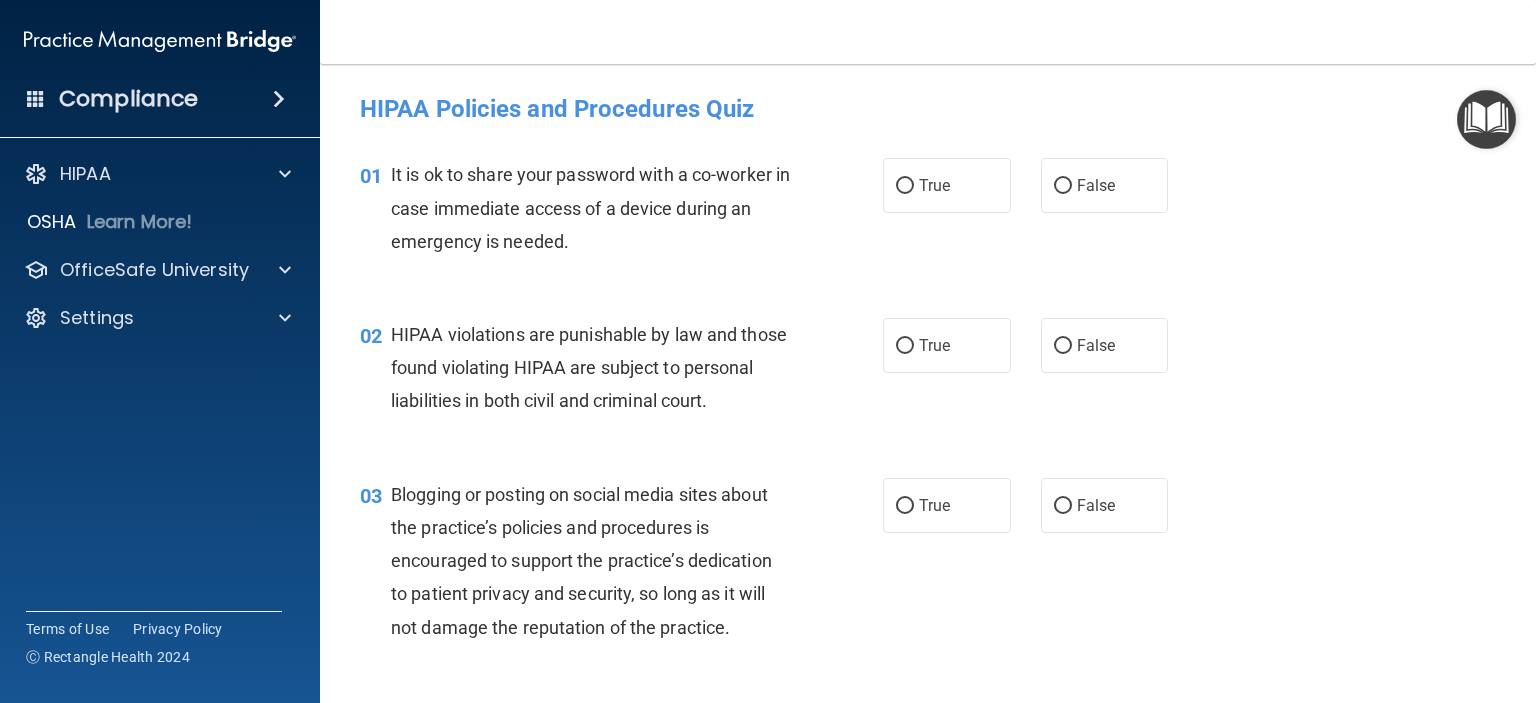 drag, startPoint x: 948, startPoint y: 207, endPoint x: 920, endPoint y: 256, distance: 56.435802 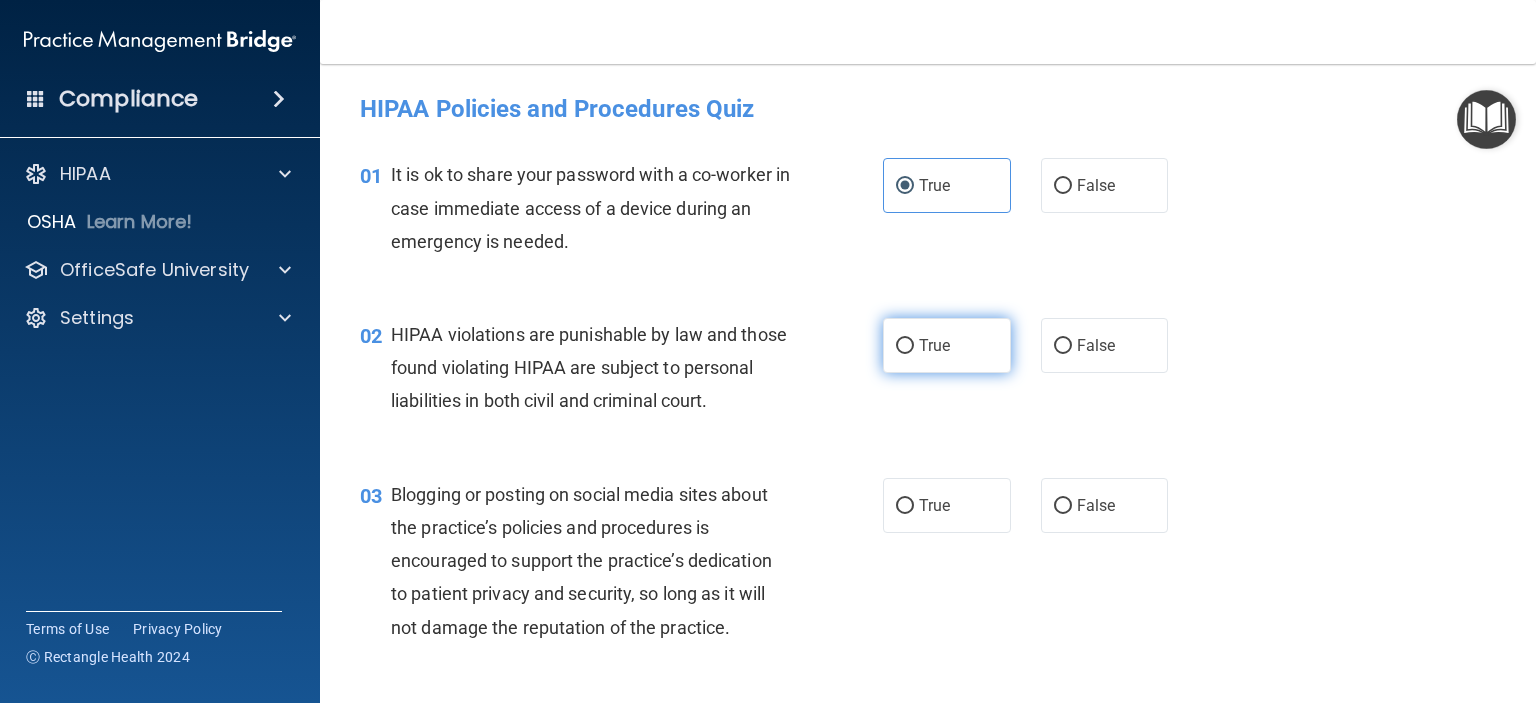 drag, startPoint x: 915, startPoint y: 335, endPoint x: 909, endPoint y: 348, distance: 14.3178215 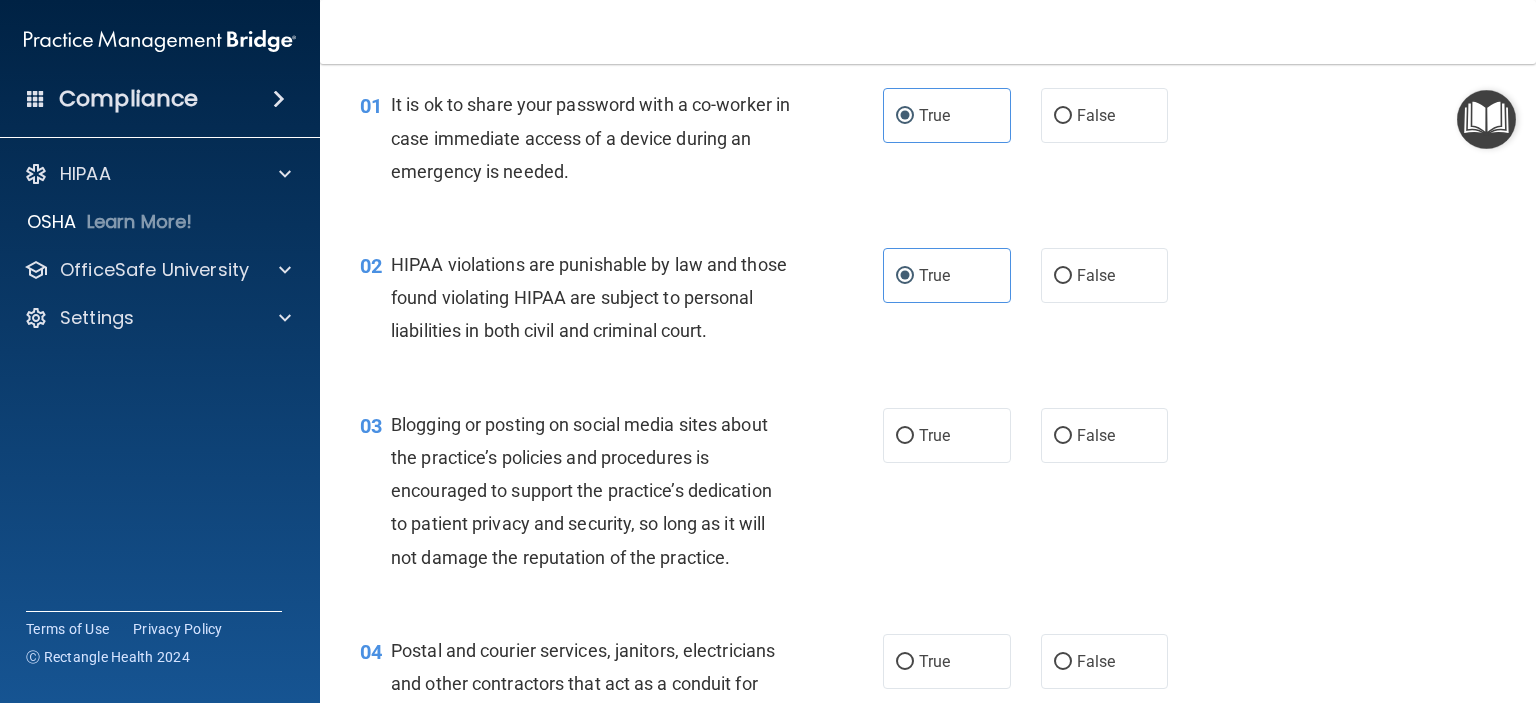 scroll, scrollTop: 200, scrollLeft: 0, axis: vertical 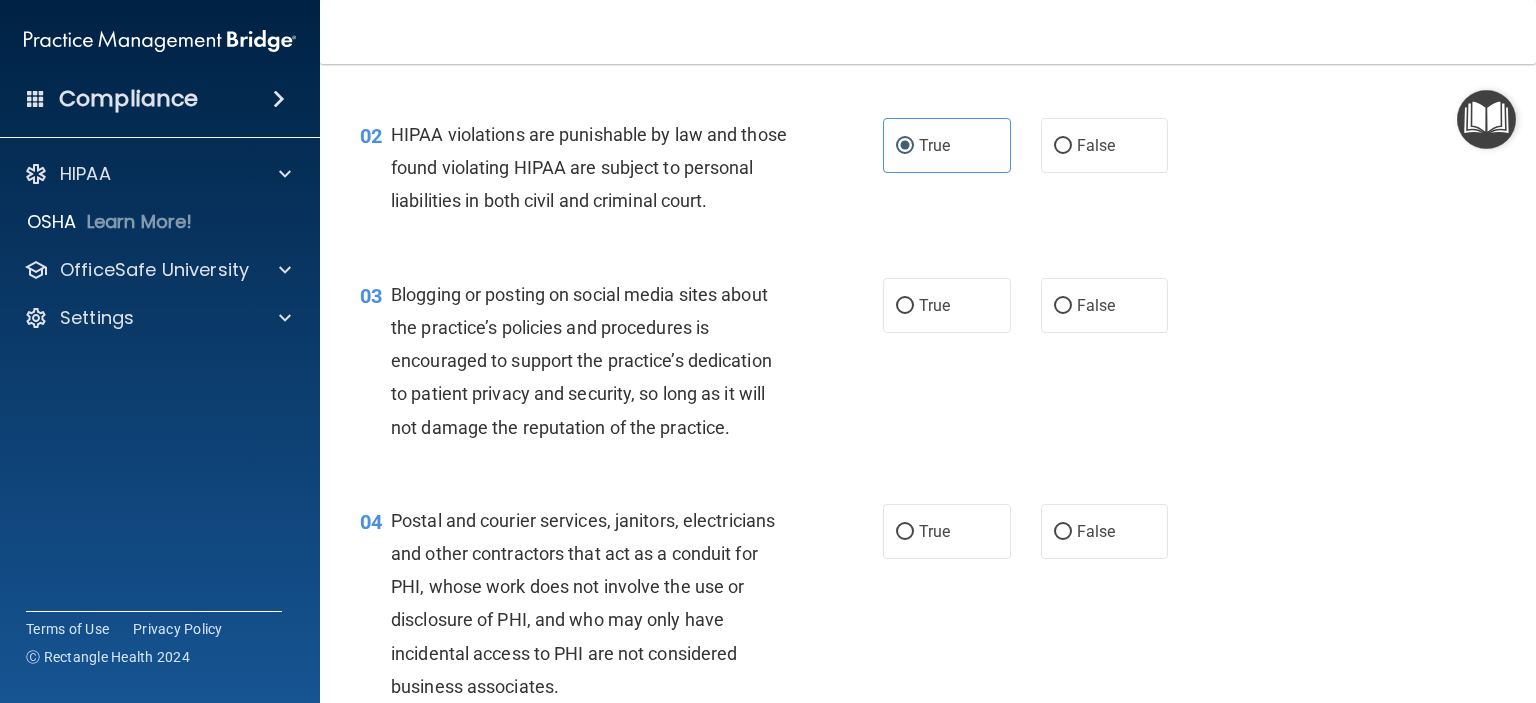 drag, startPoint x: 908, startPoint y: 336, endPoint x: 913, endPoint y: 423, distance: 87.14356 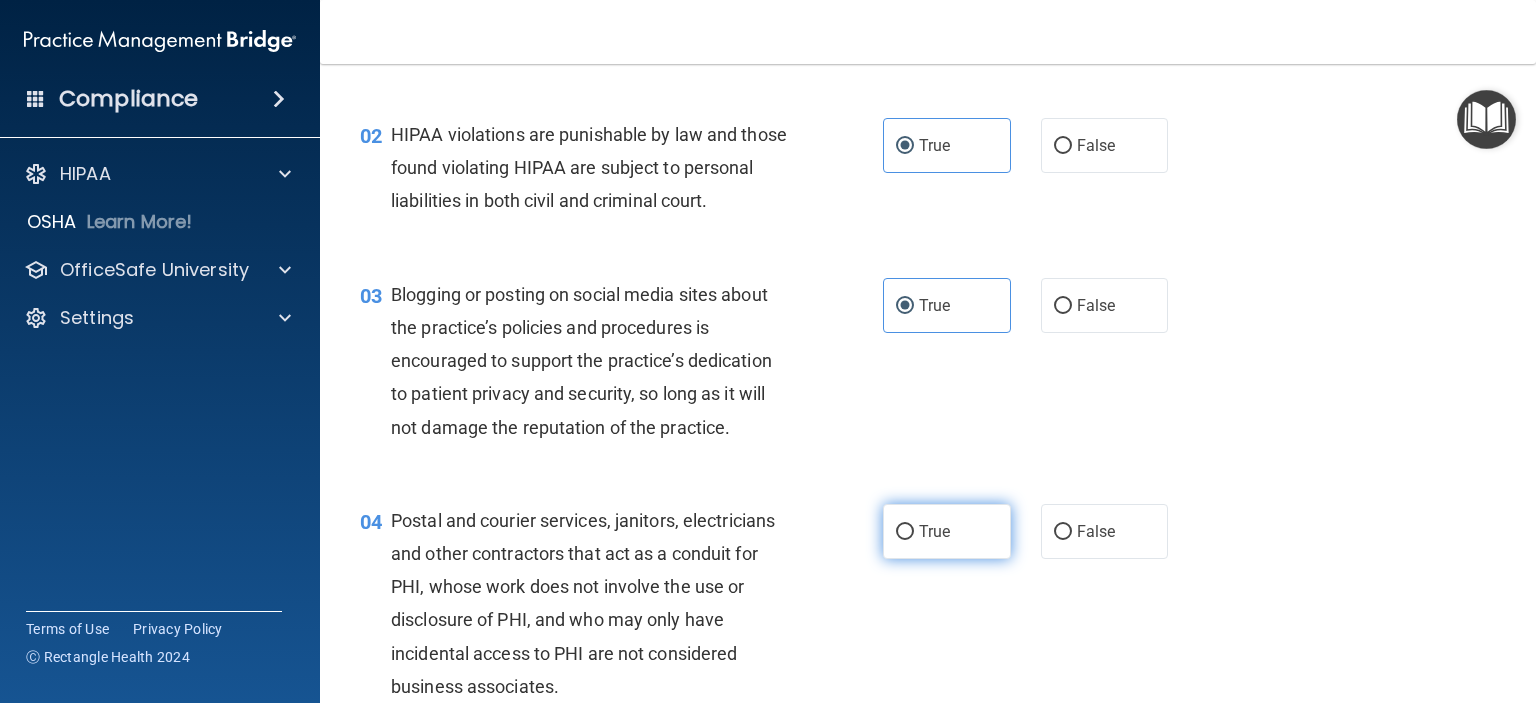 drag, startPoint x: 921, startPoint y: 544, endPoint x: 911, endPoint y: 525, distance: 21.470911 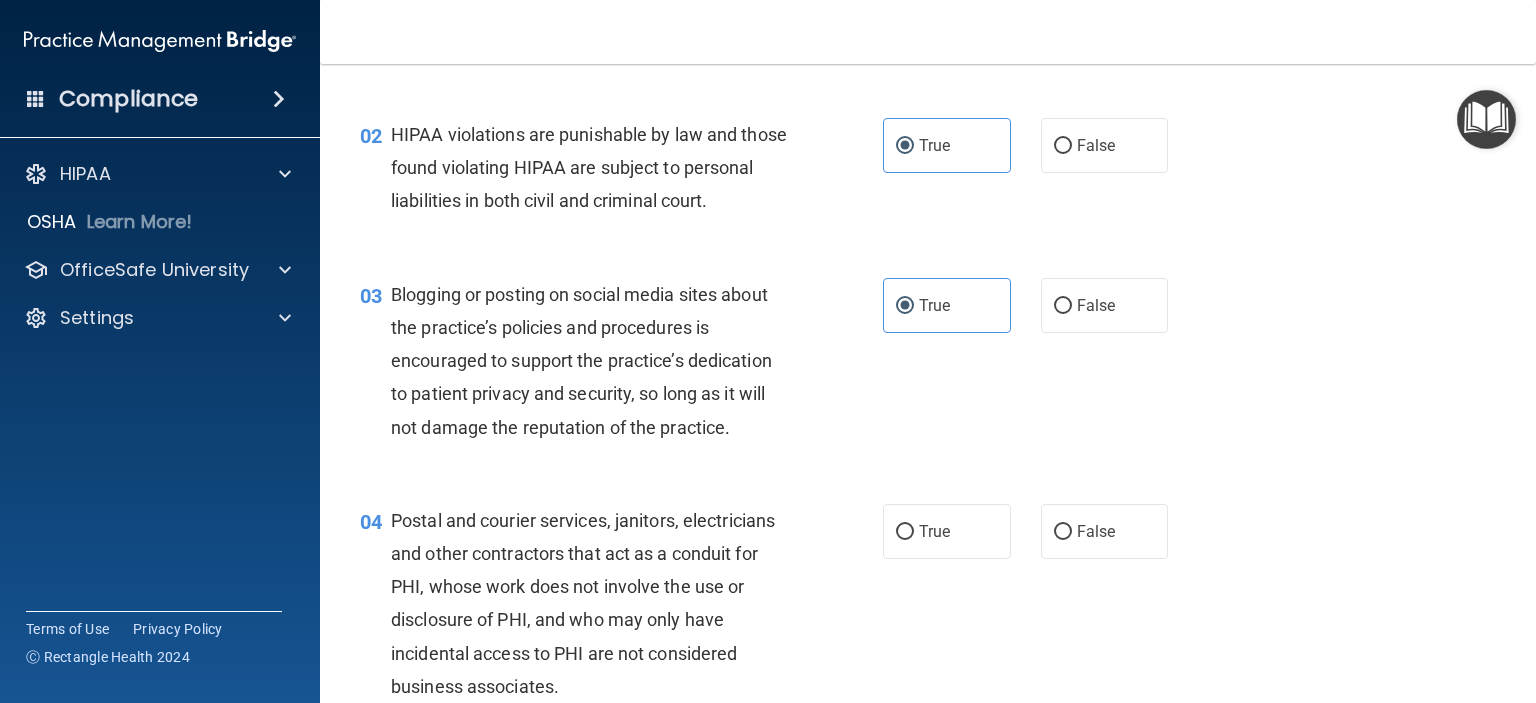 click on "True" at bounding box center [905, 532] 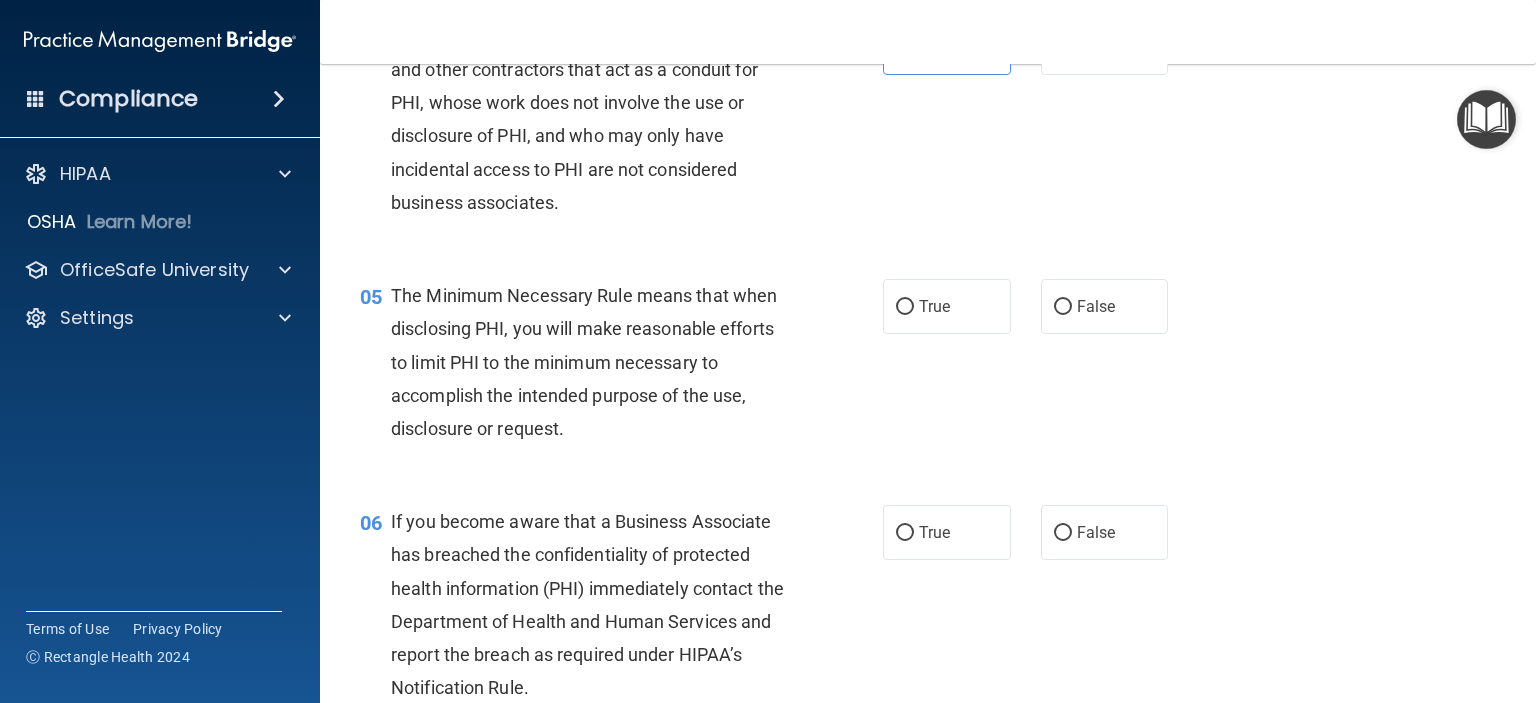 scroll, scrollTop: 700, scrollLeft: 0, axis: vertical 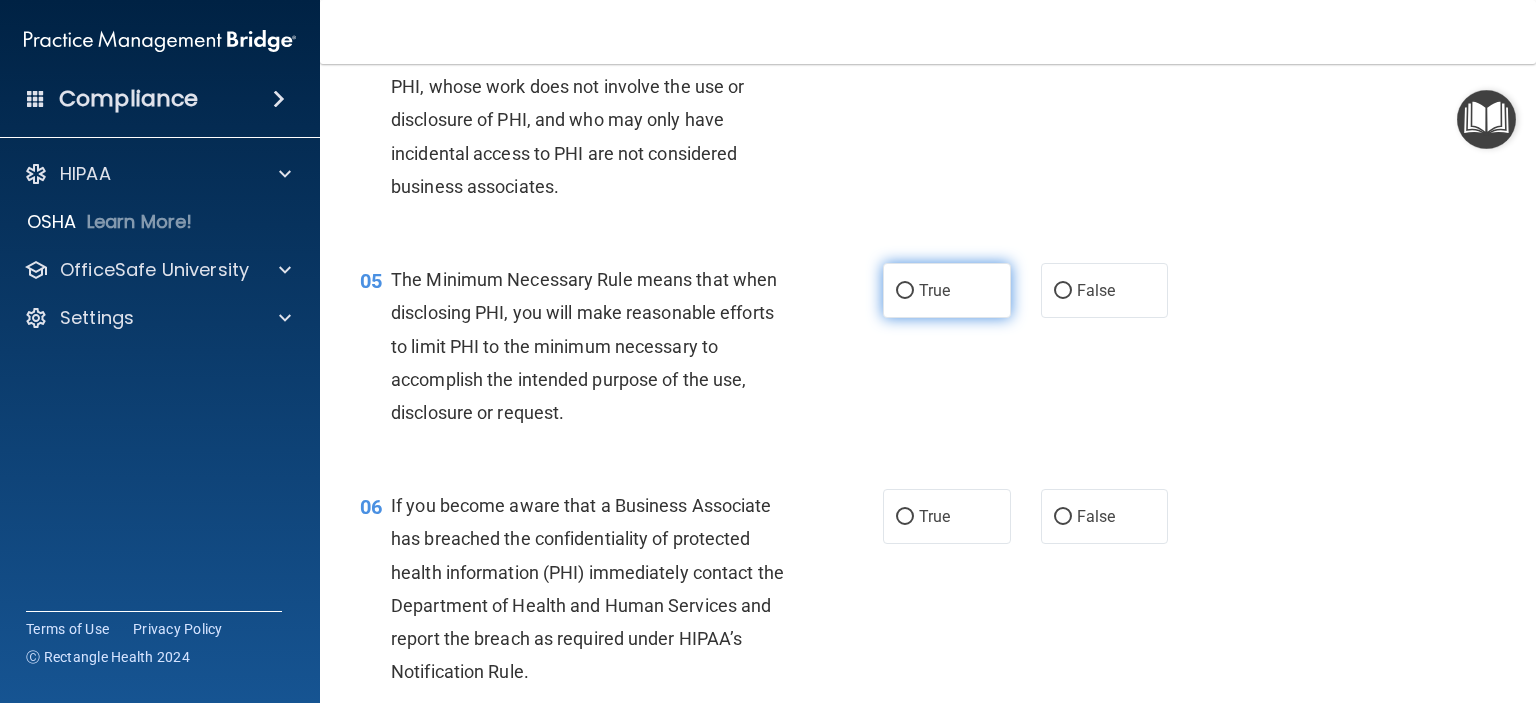 click on "True" at bounding box center (947, 290) 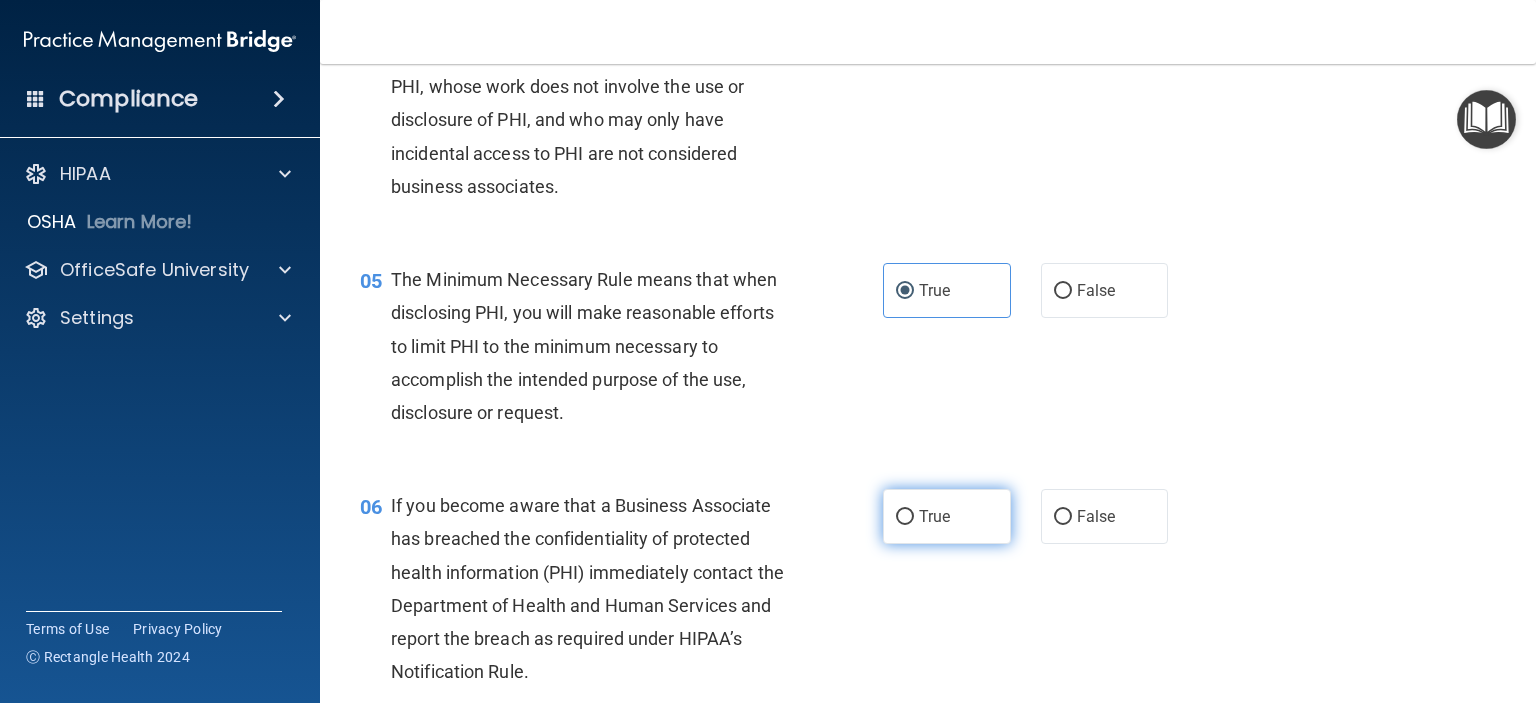 click on "True" at bounding box center (947, 516) 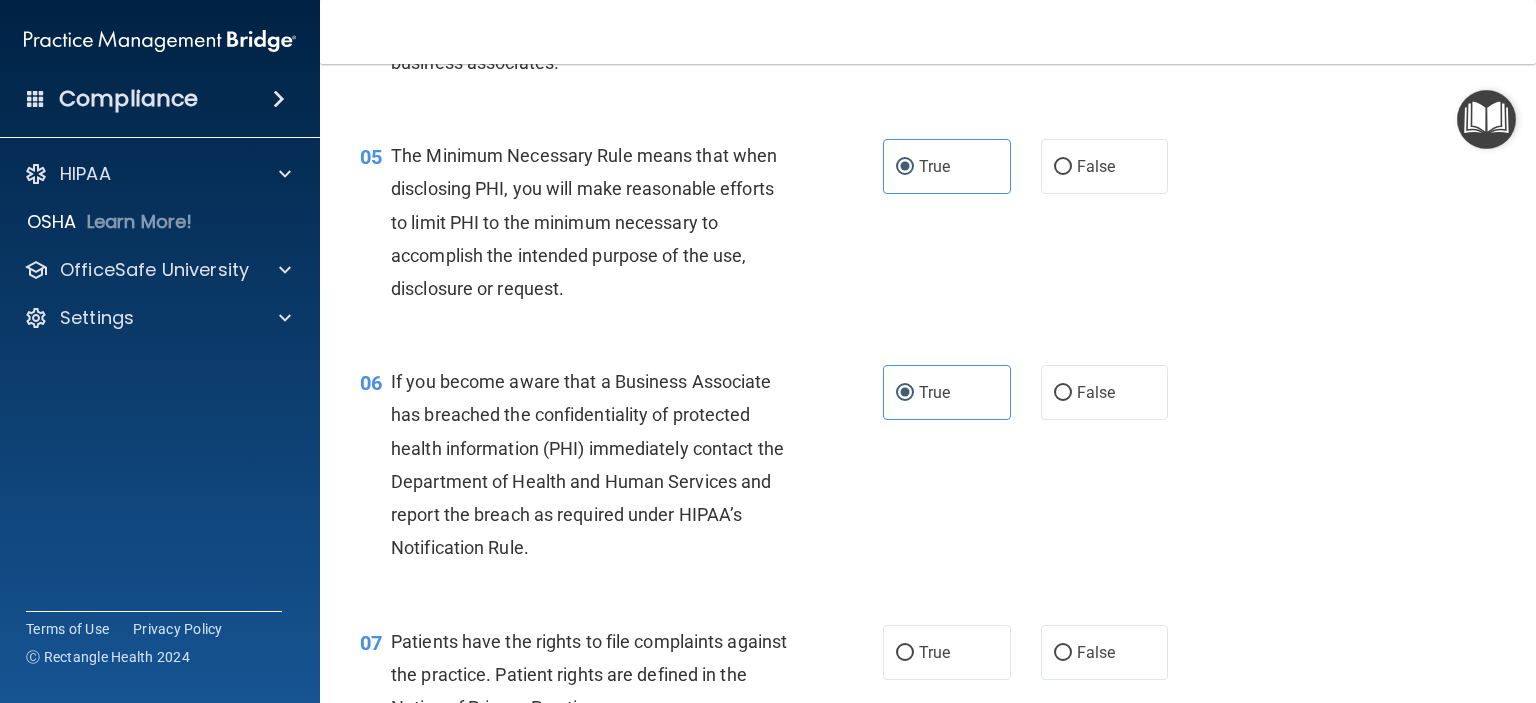 scroll, scrollTop: 1200, scrollLeft: 0, axis: vertical 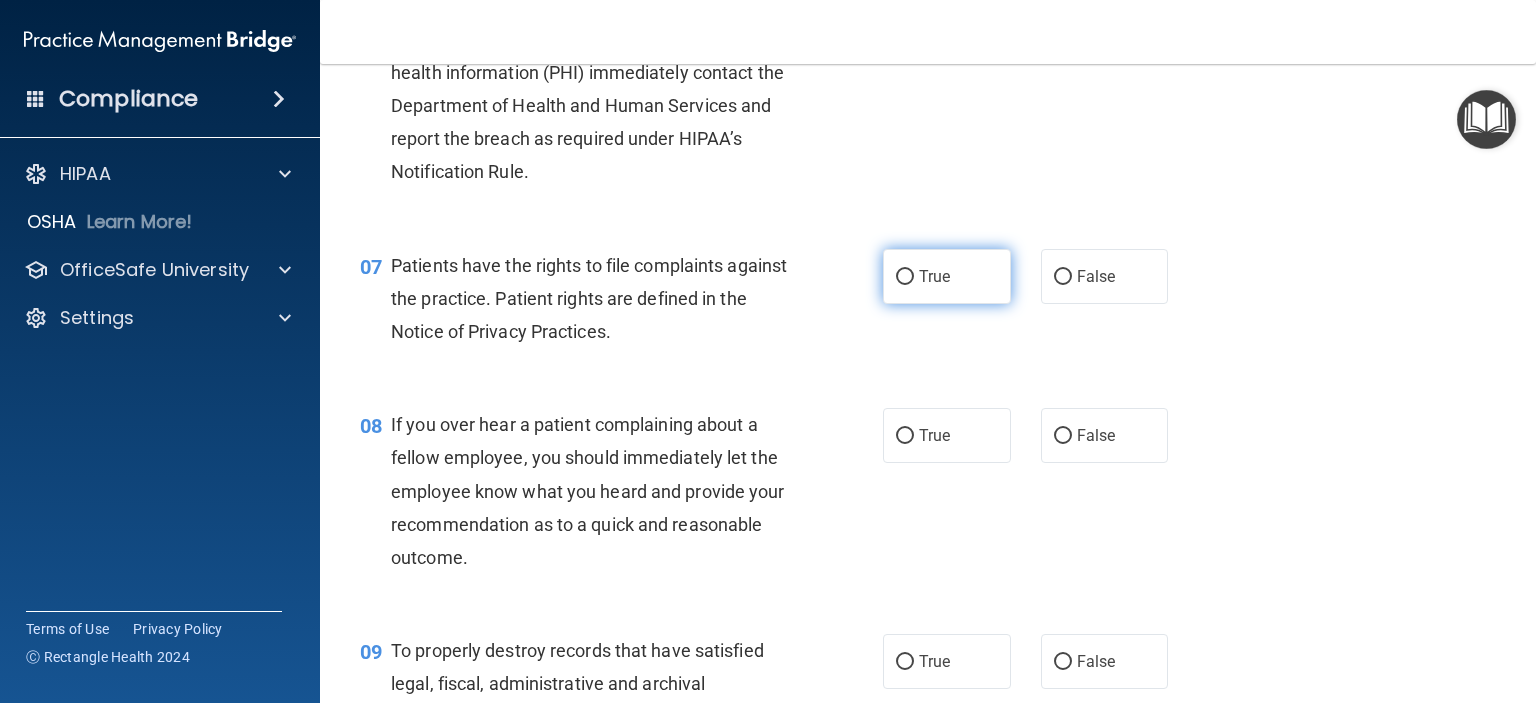 click on "True" at bounding box center (947, 276) 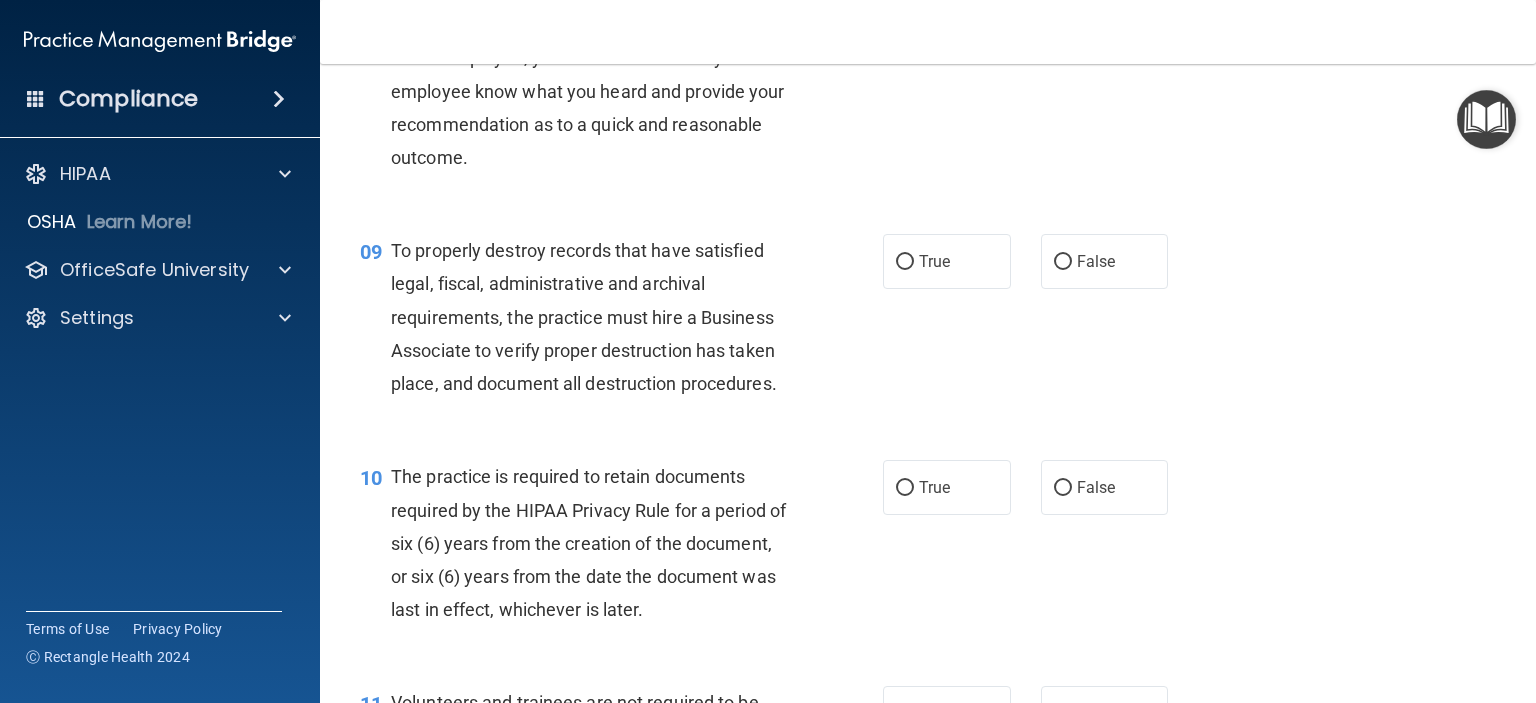 drag, startPoint x: 934, startPoint y: 80, endPoint x: 940, endPoint y: 125, distance: 45.39824 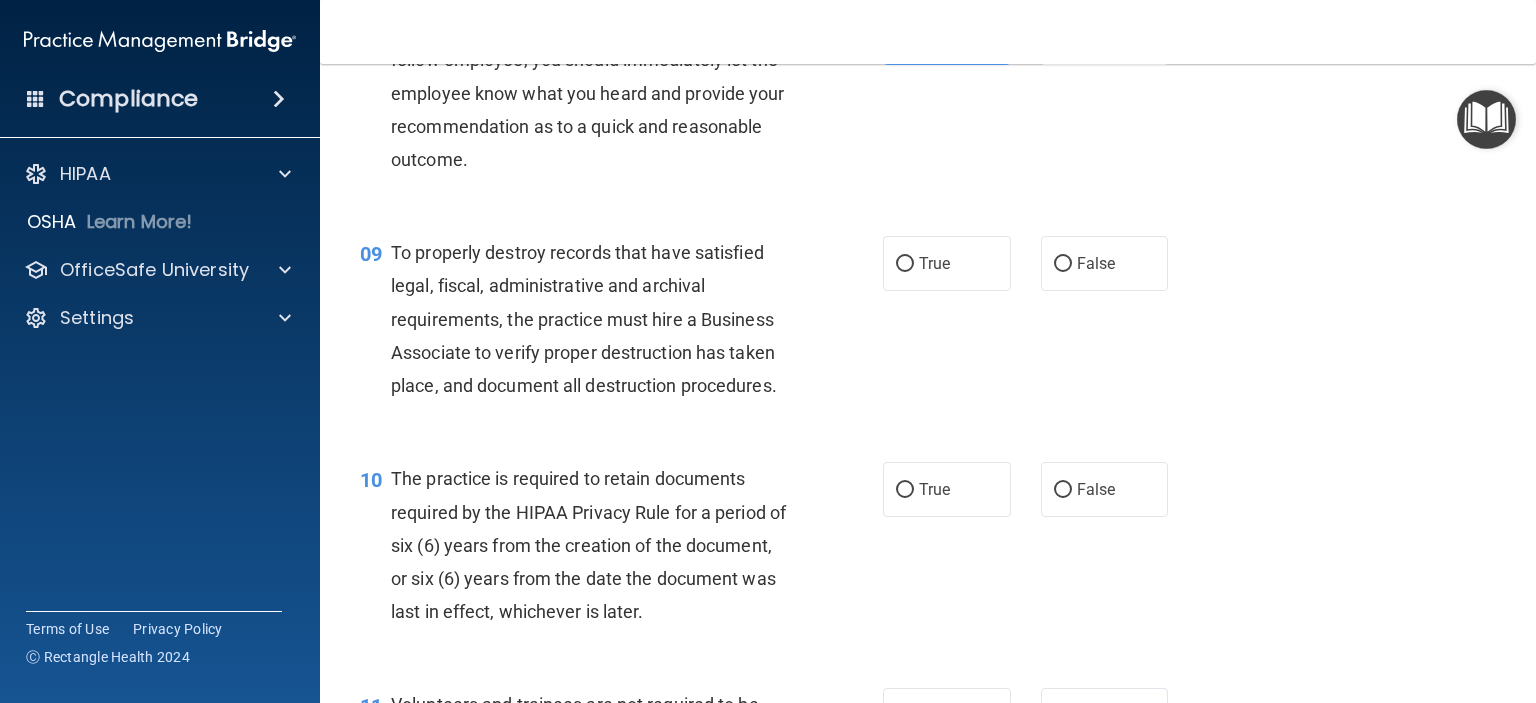 drag, startPoint x: 936, startPoint y: 294, endPoint x: 932, endPoint y: 371, distance: 77.10383 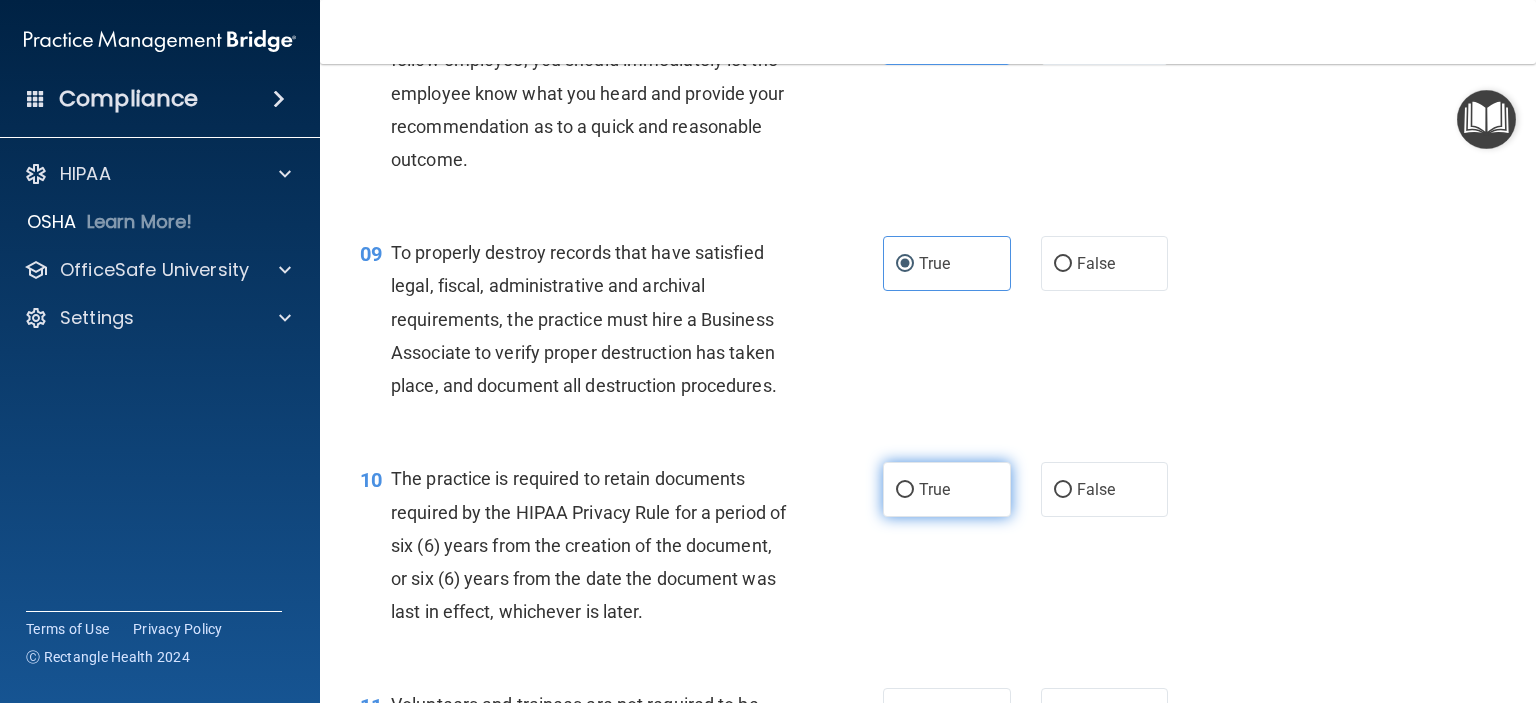 click on "True" at bounding box center (947, 489) 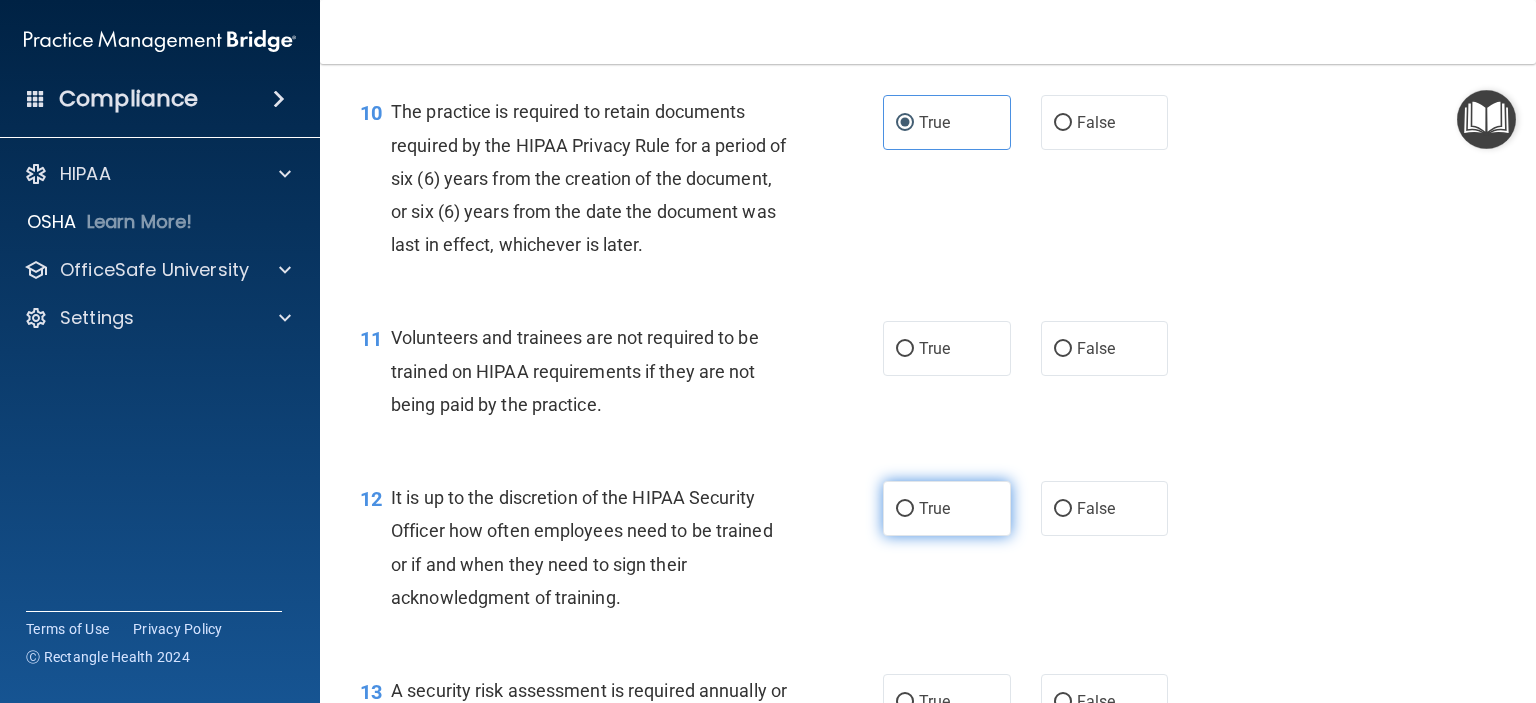 scroll, scrollTop: 2098, scrollLeft: 0, axis: vertical 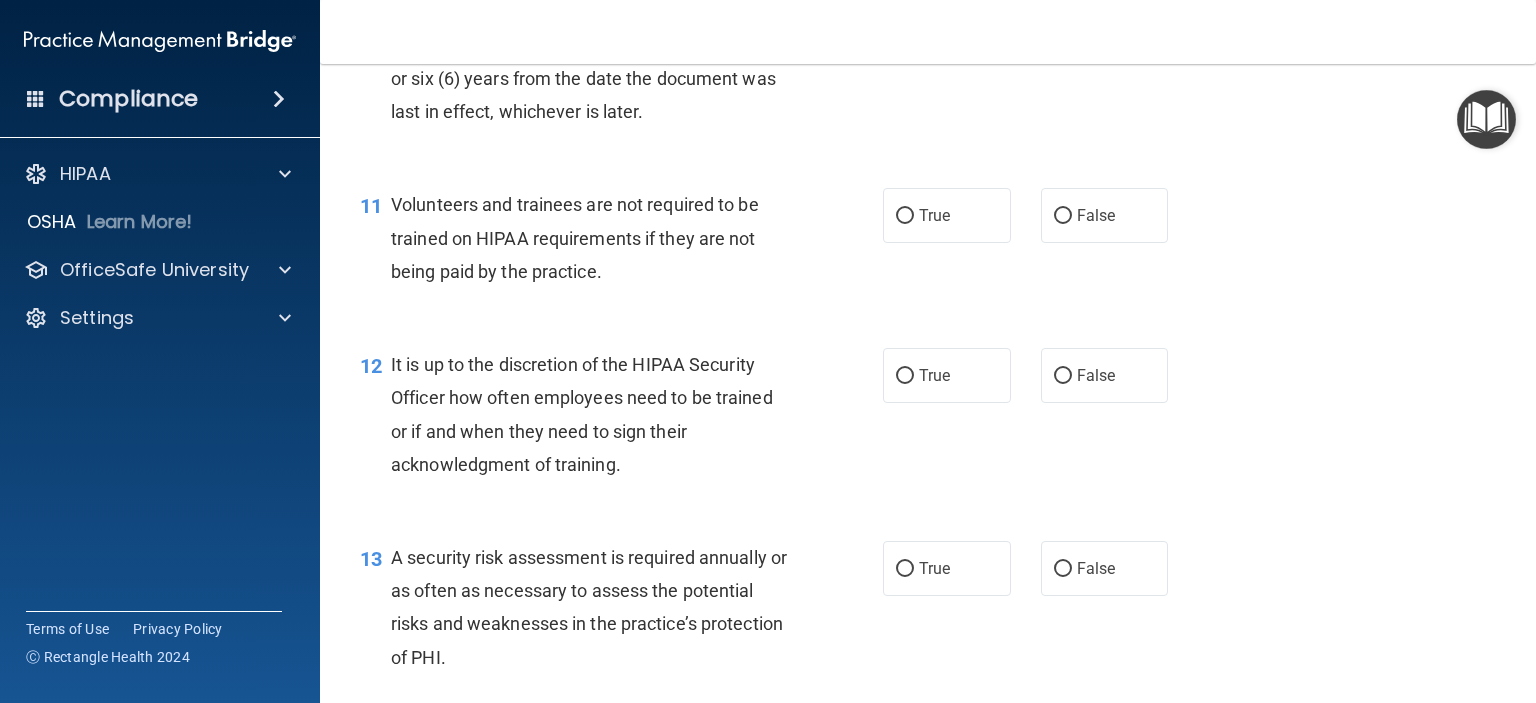 drag, startPoint x: 914, startPoint y: 252, endPoint x: 919, endPoint y: 356, distance: 104.120125 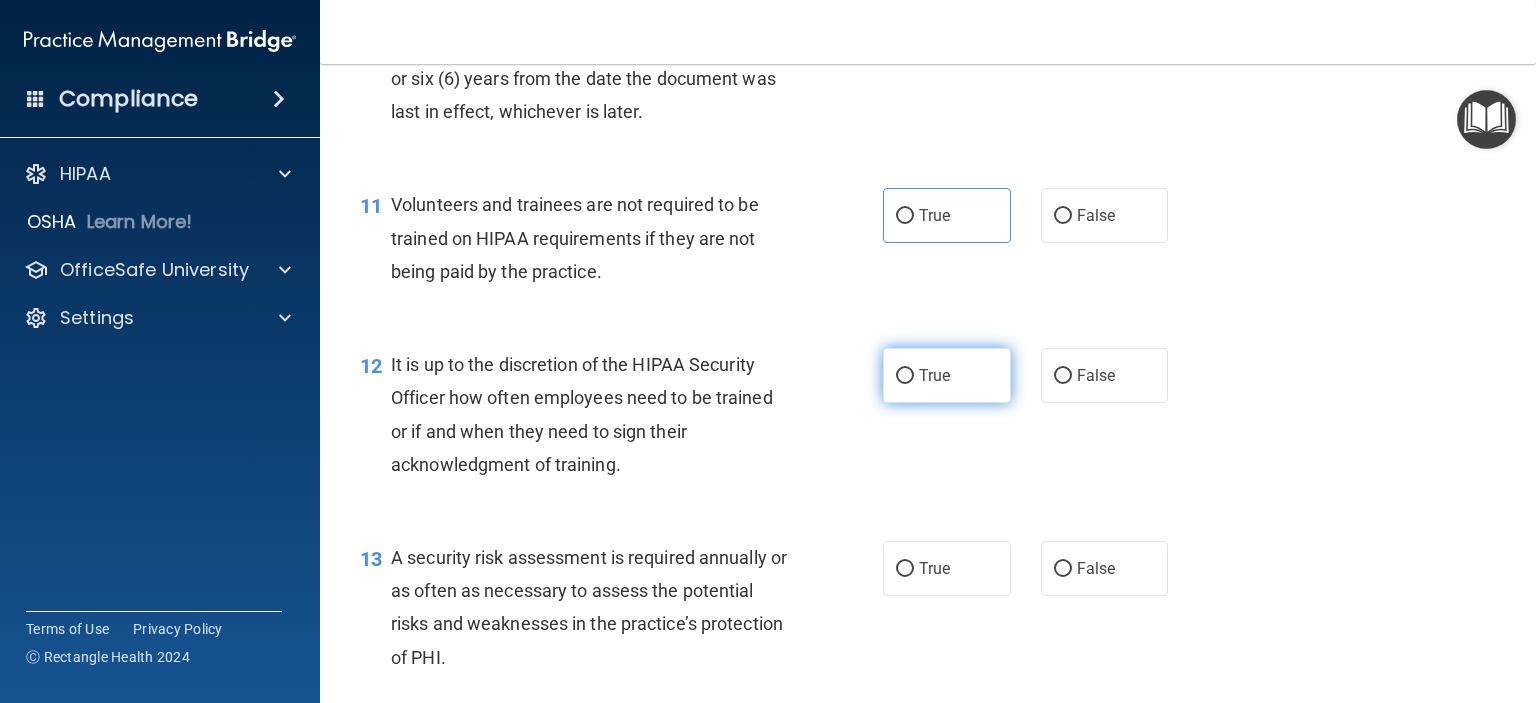 click on "True" at bounding box center (947, 375) 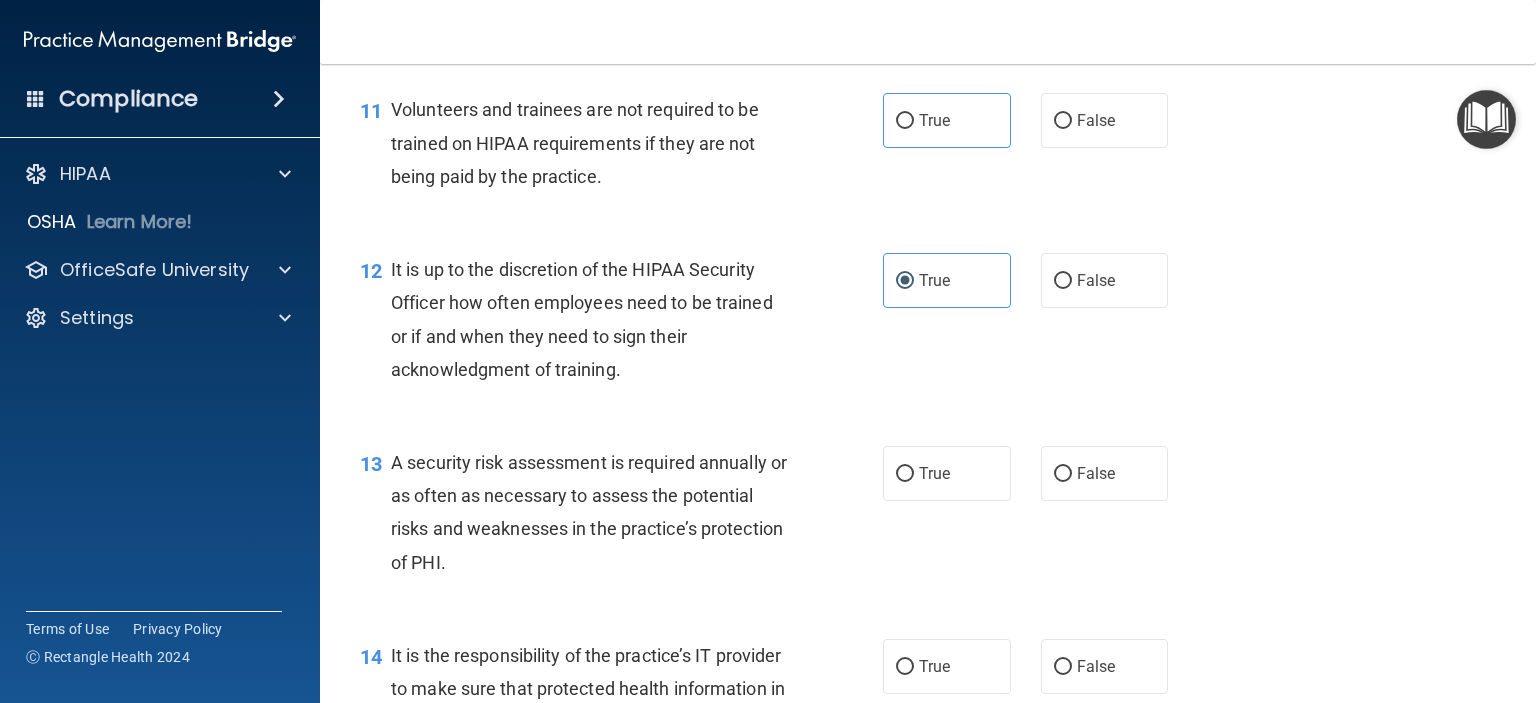 scroll, scrollTop: 2398, scrollLeft: 0, axis: vertical 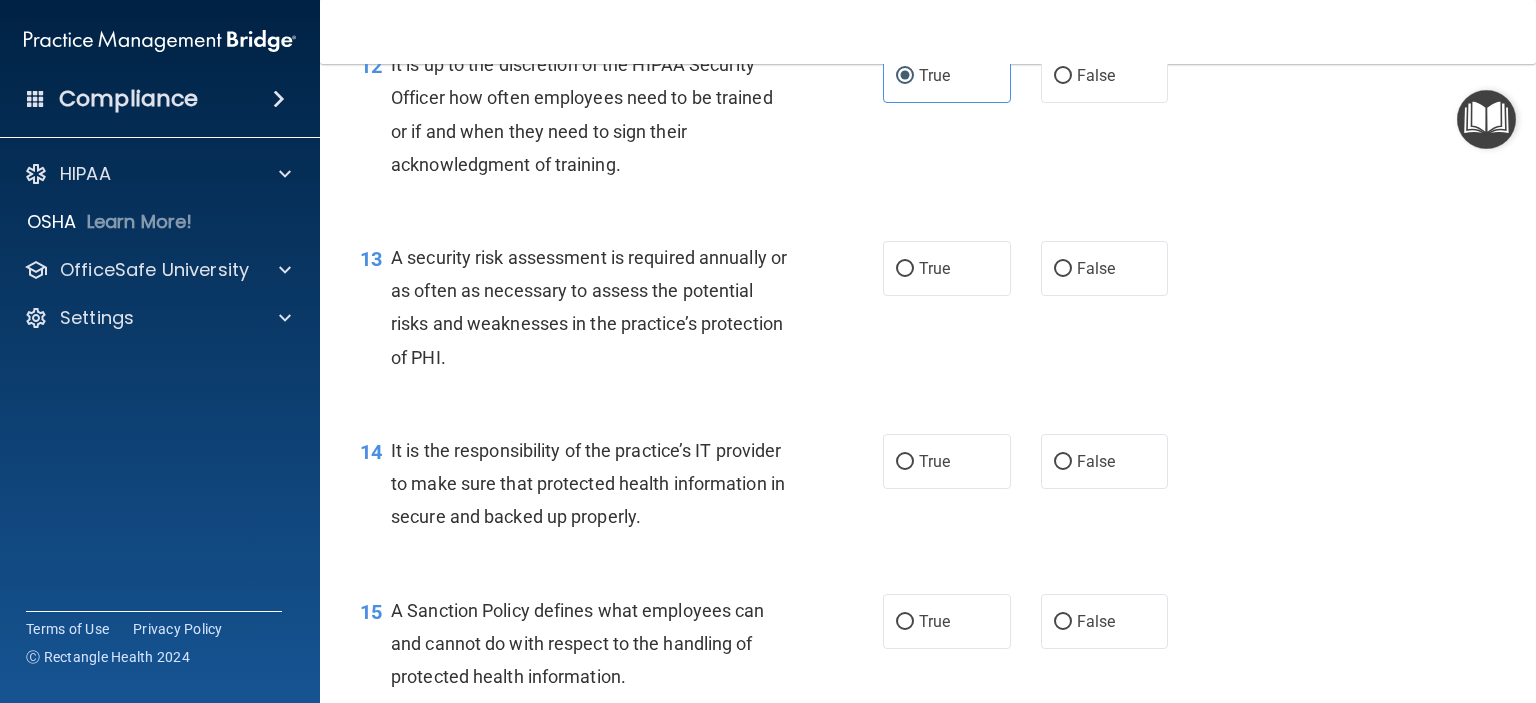 drag, startPoint x: 920, startPoint y: 321, endPoint x: 916, endPoint y: 397, distance: 76.105194 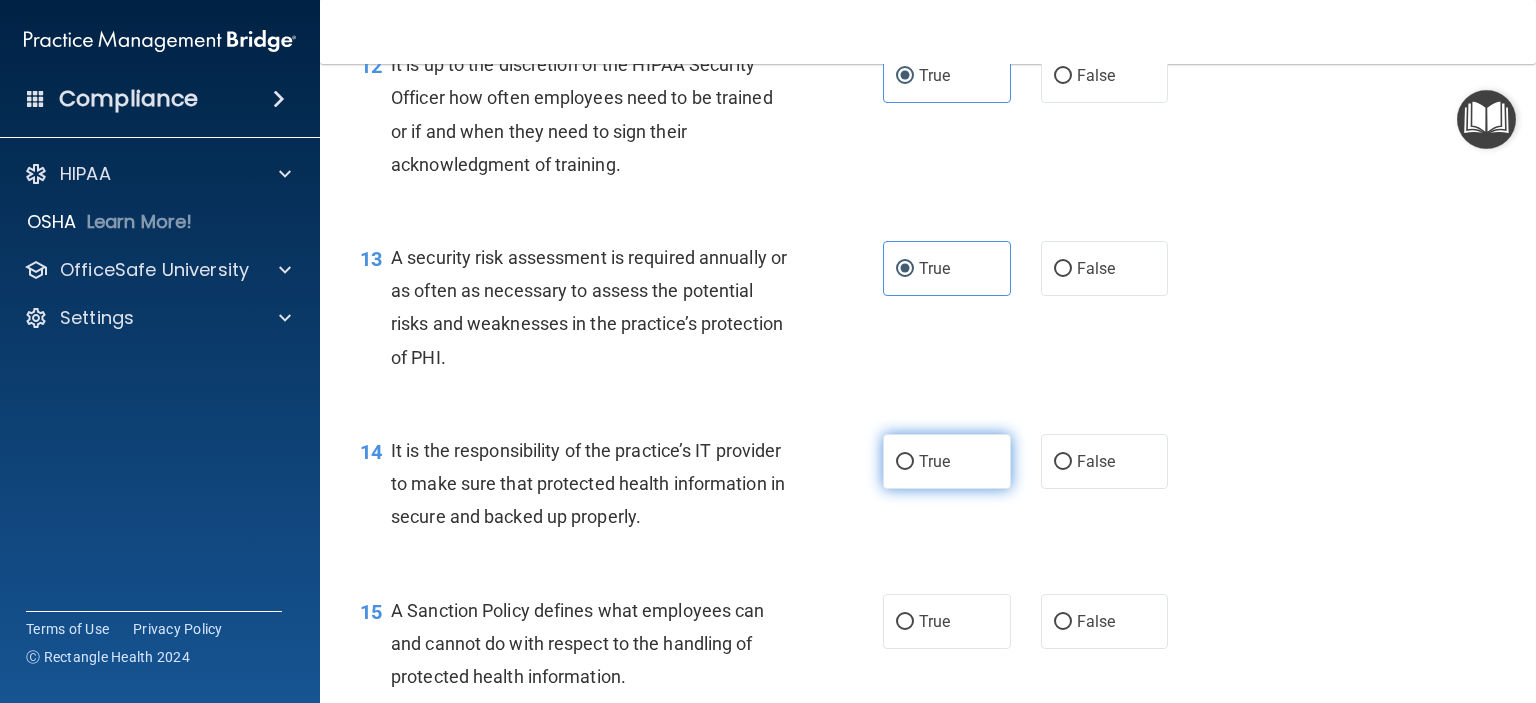 drag, startPoint x: 907, startPoint y: 500, endPoint x: 908, endPoint y: 543, distance: 43.011627 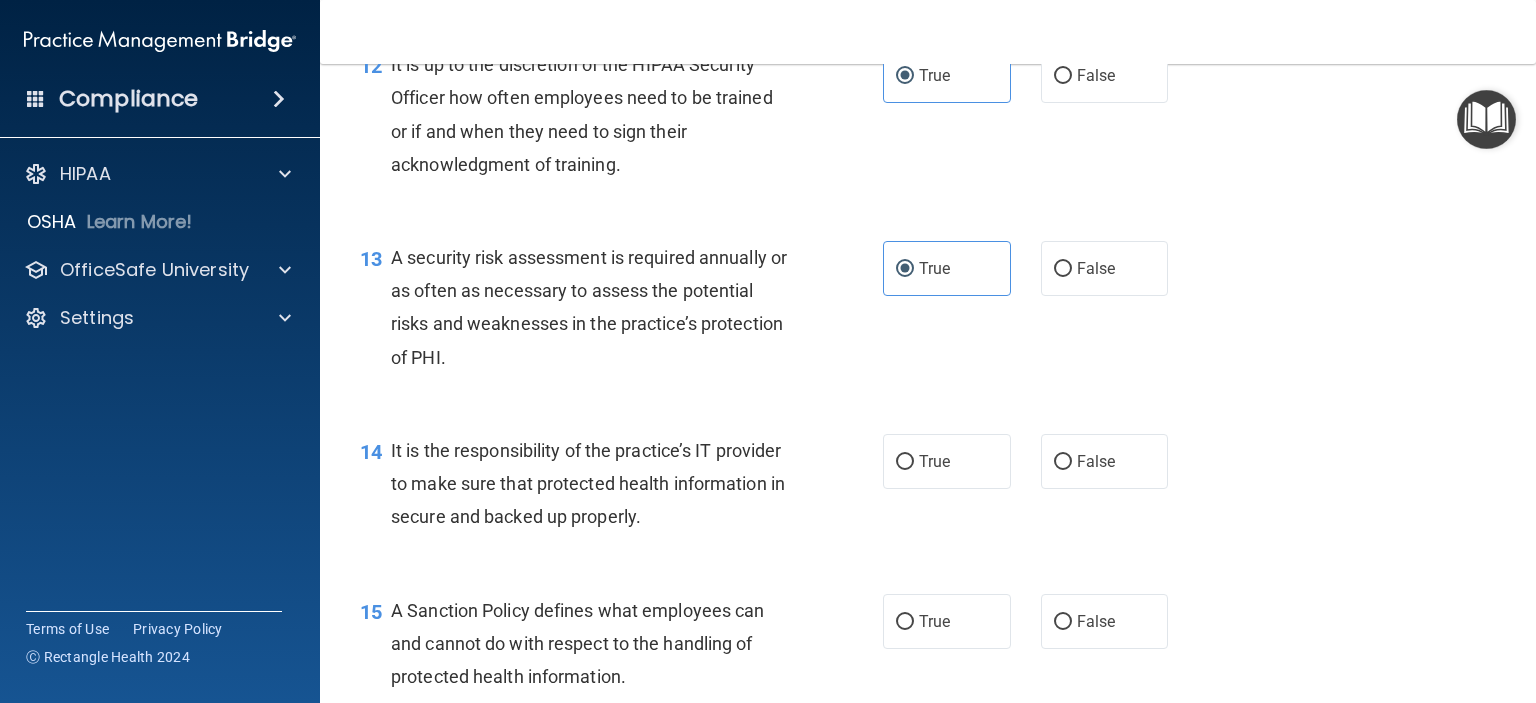 click on "True" at bounding box center [905, 462] 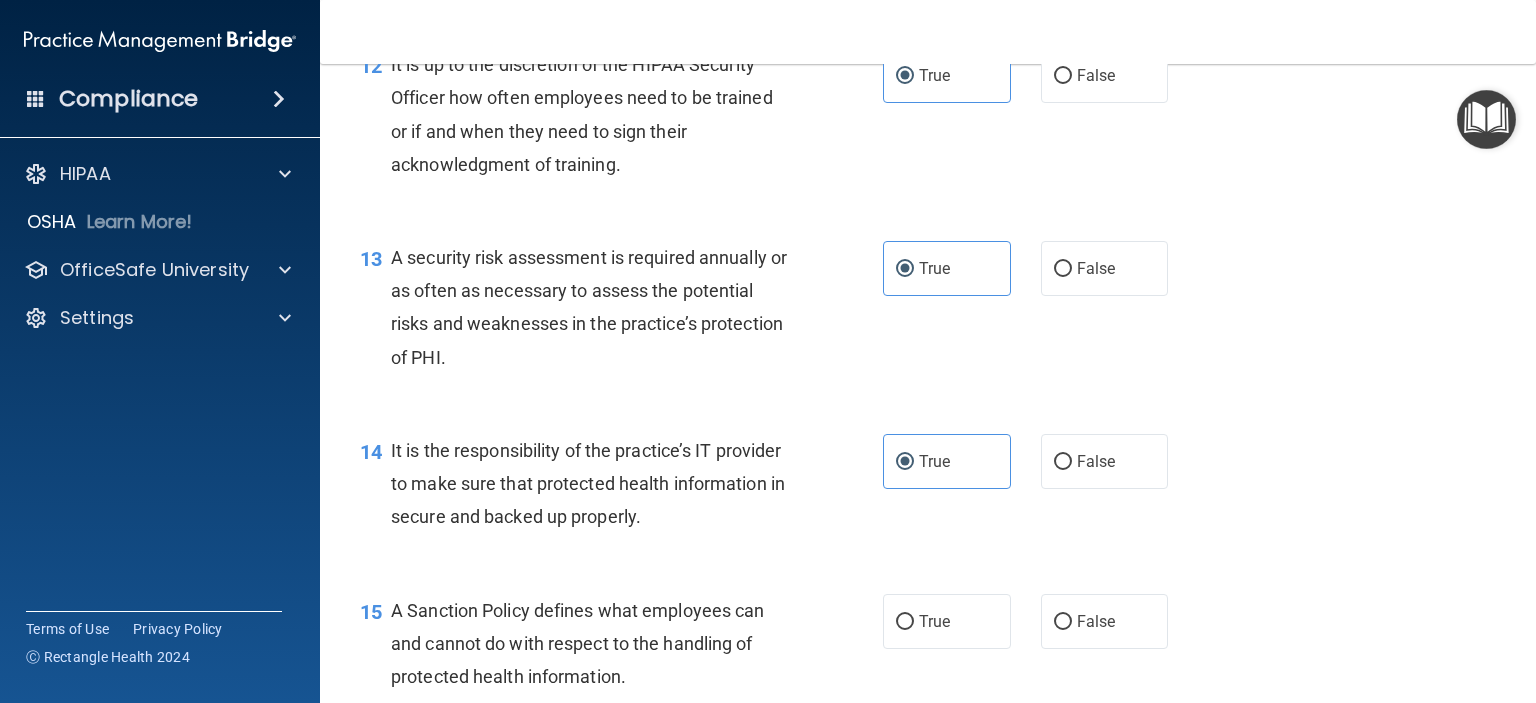 drag, startPoint x: 897, startPoint y: 643, endPoint x: 893, endPoint y: 618, distance: 25.317978 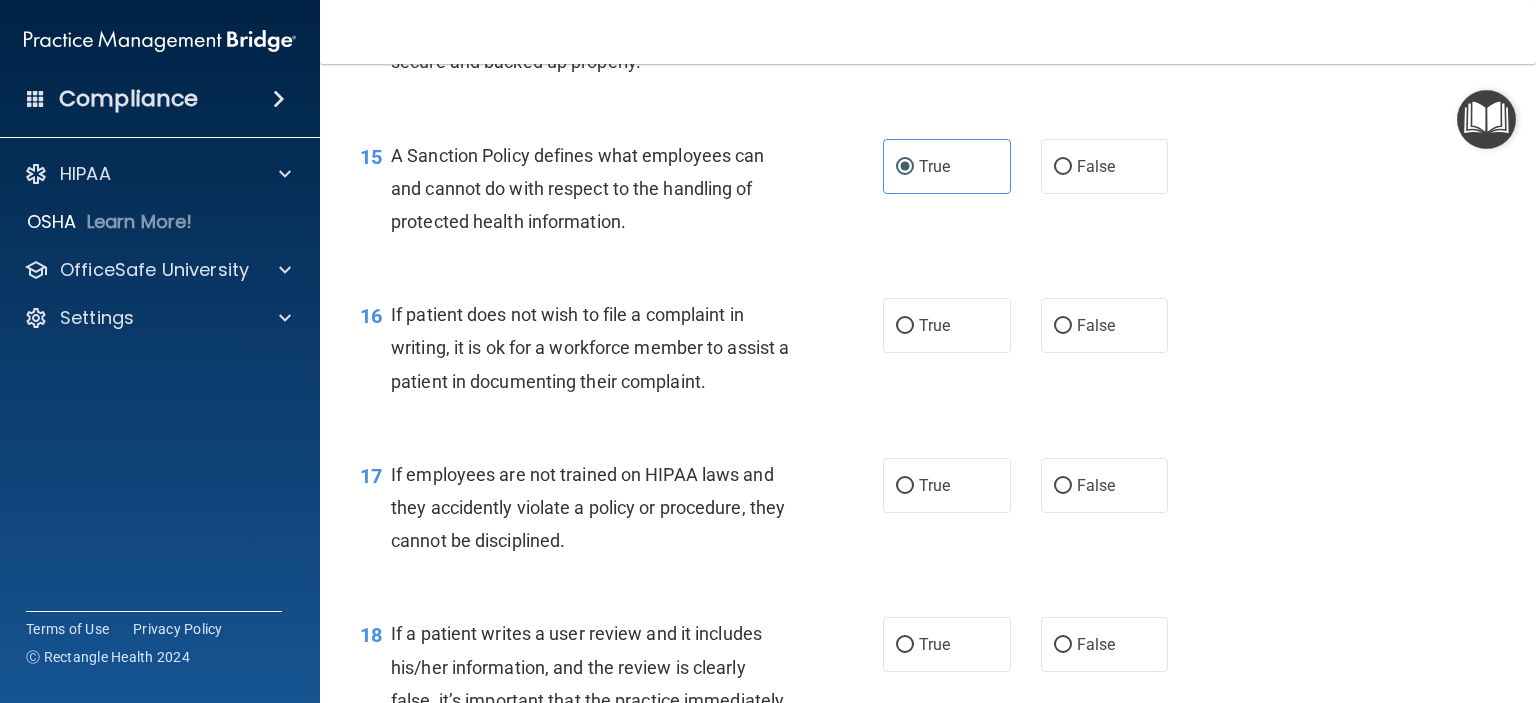scroll, scrollTop: 2898, scrollLeft: 0, axis: vertical 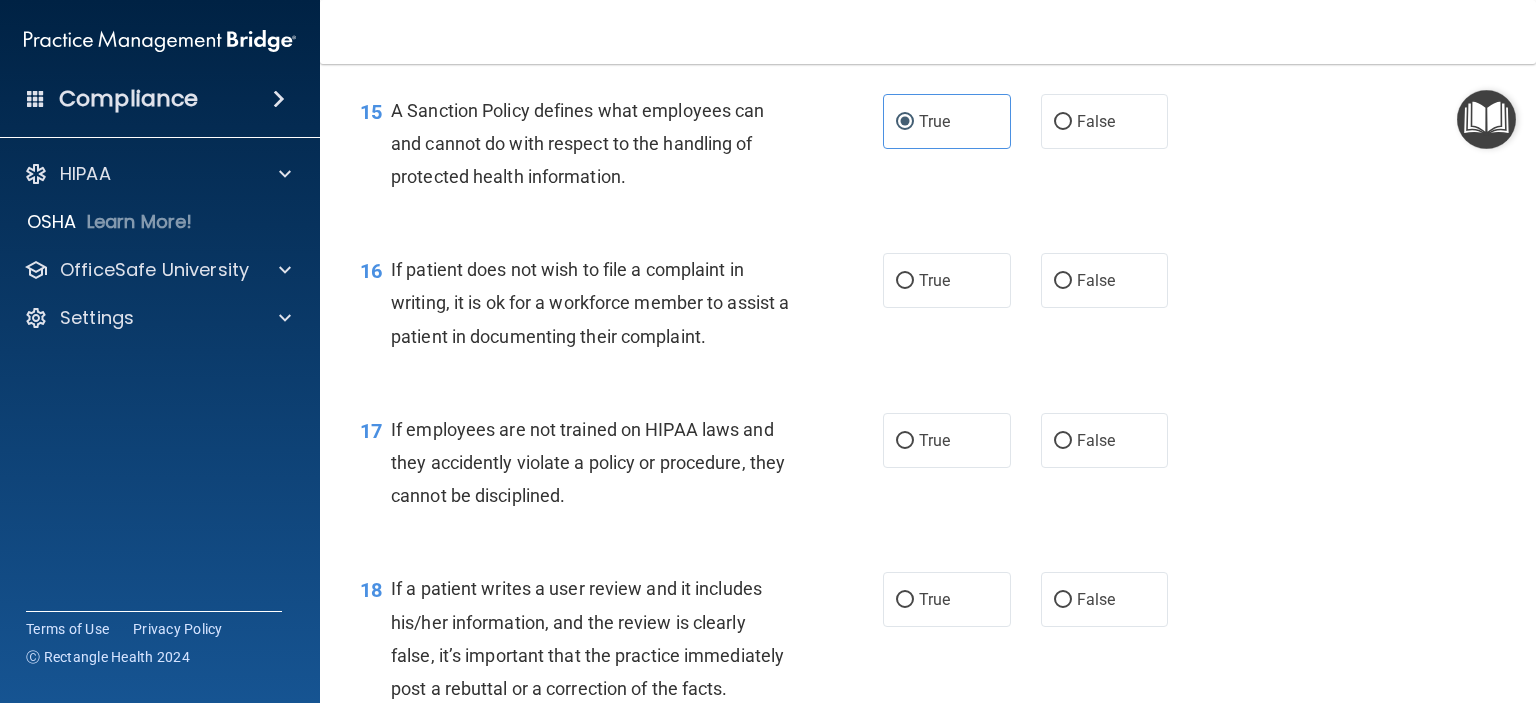 drag, startPoint x: 900, startPoint y: 297, endPoint x: 908, endPoint y: 356, distance: 59.5399 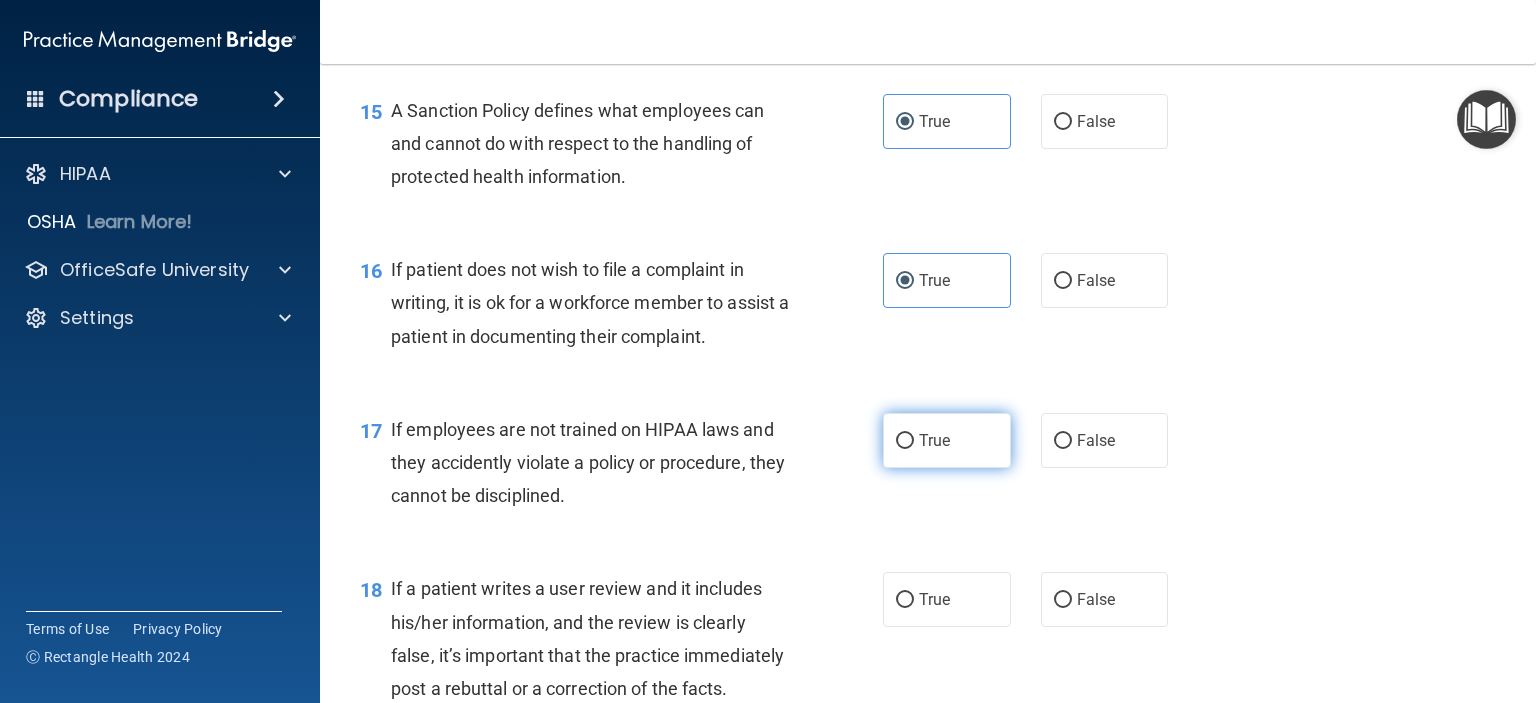 click on "True" at bounding box center [947, 440] 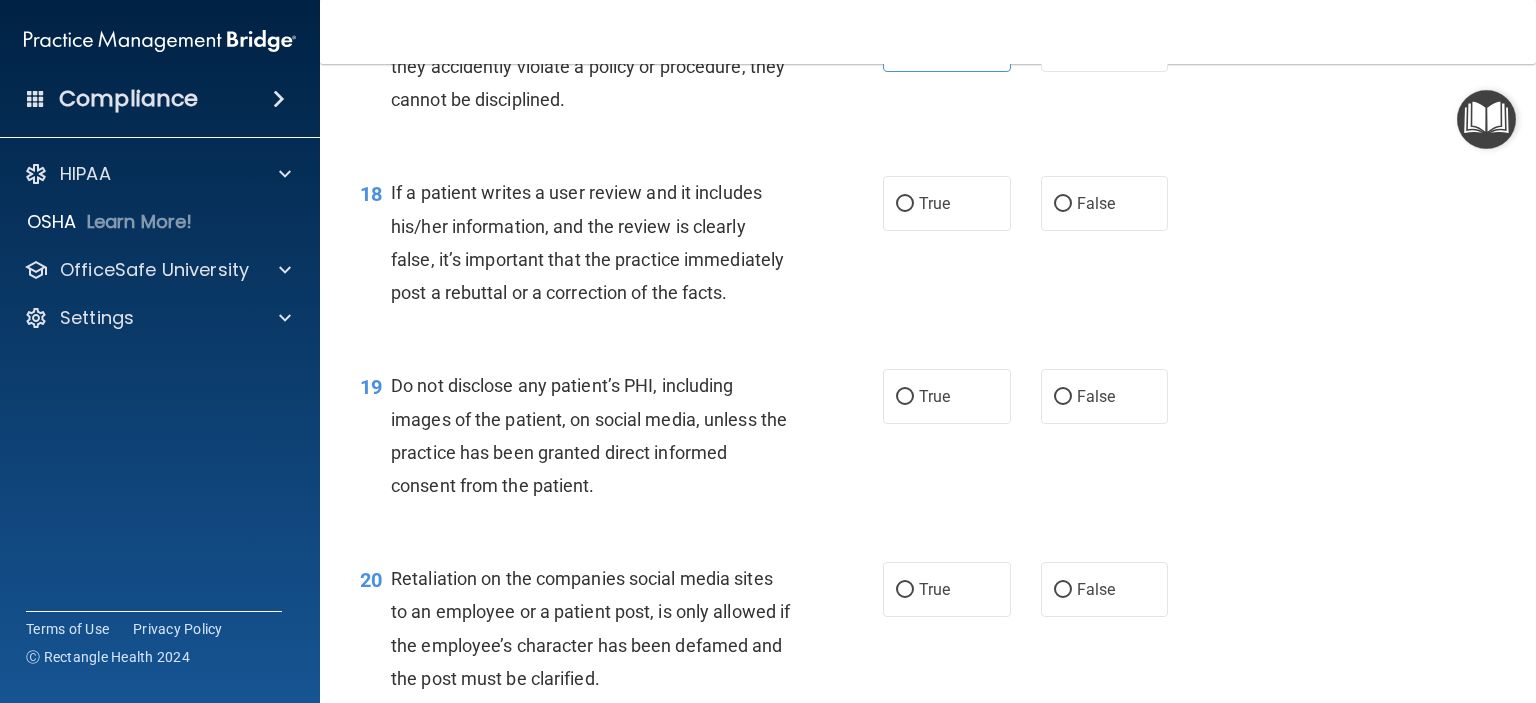 scroll, scrollTop: 3298, scrollLeft: 0, axis: vertical 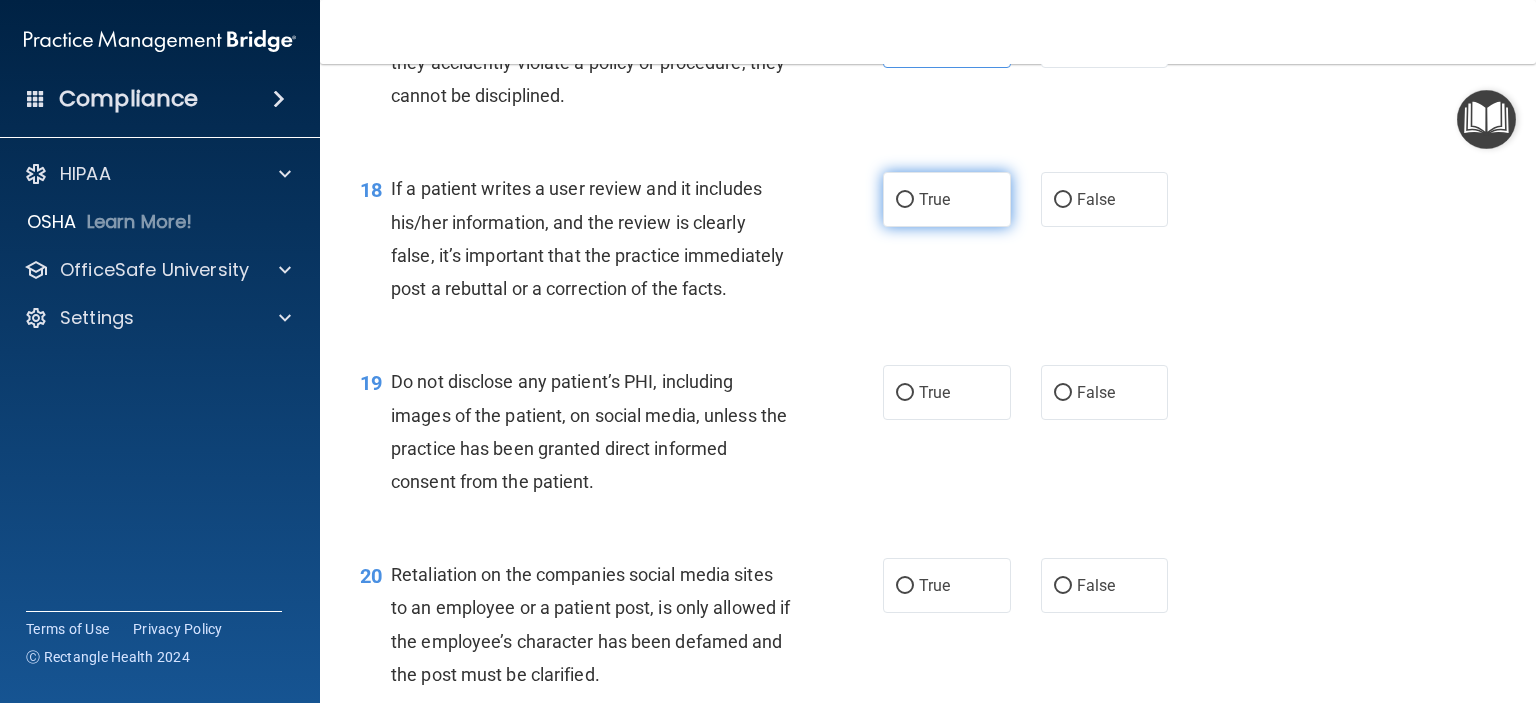 click on "True" at bounding box center (947, 199) 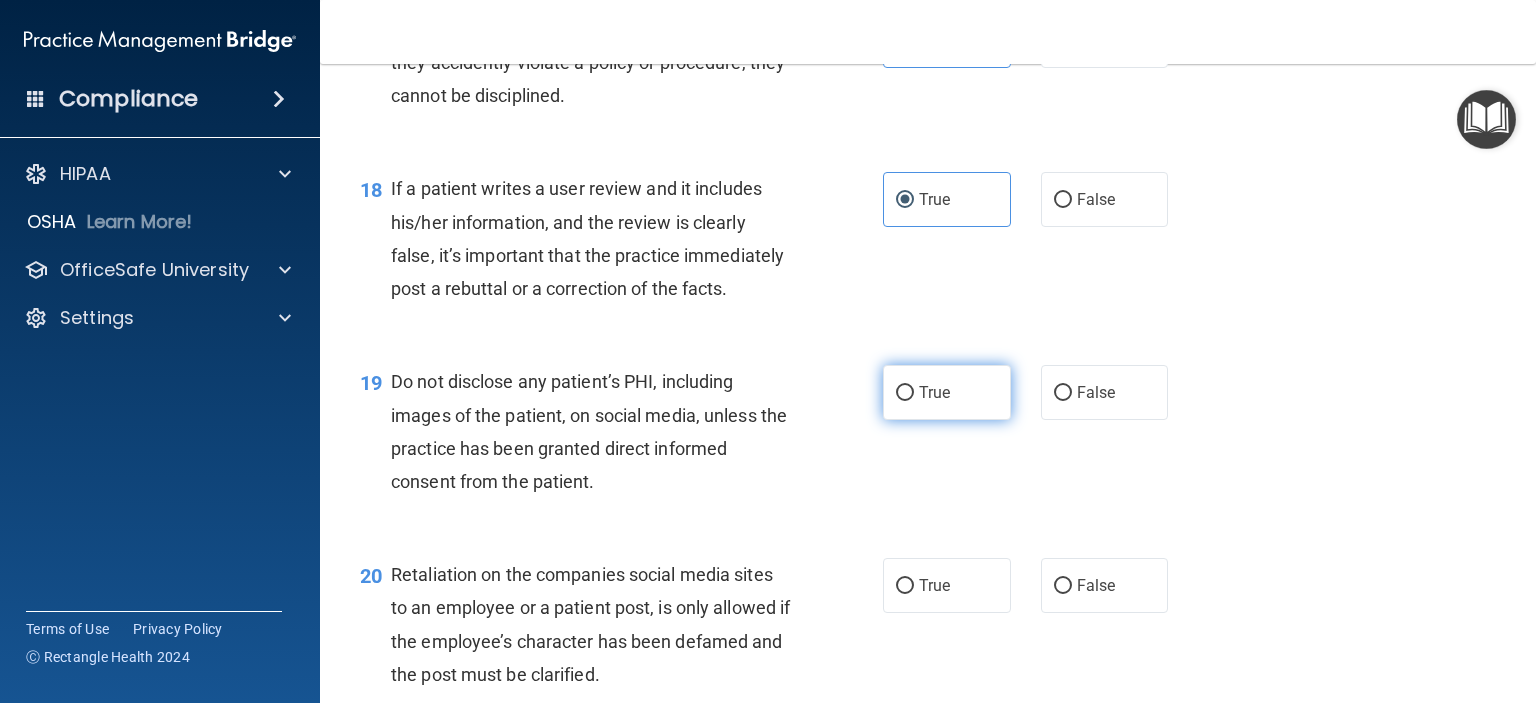 click on "True" at bounding box center (934, 392) 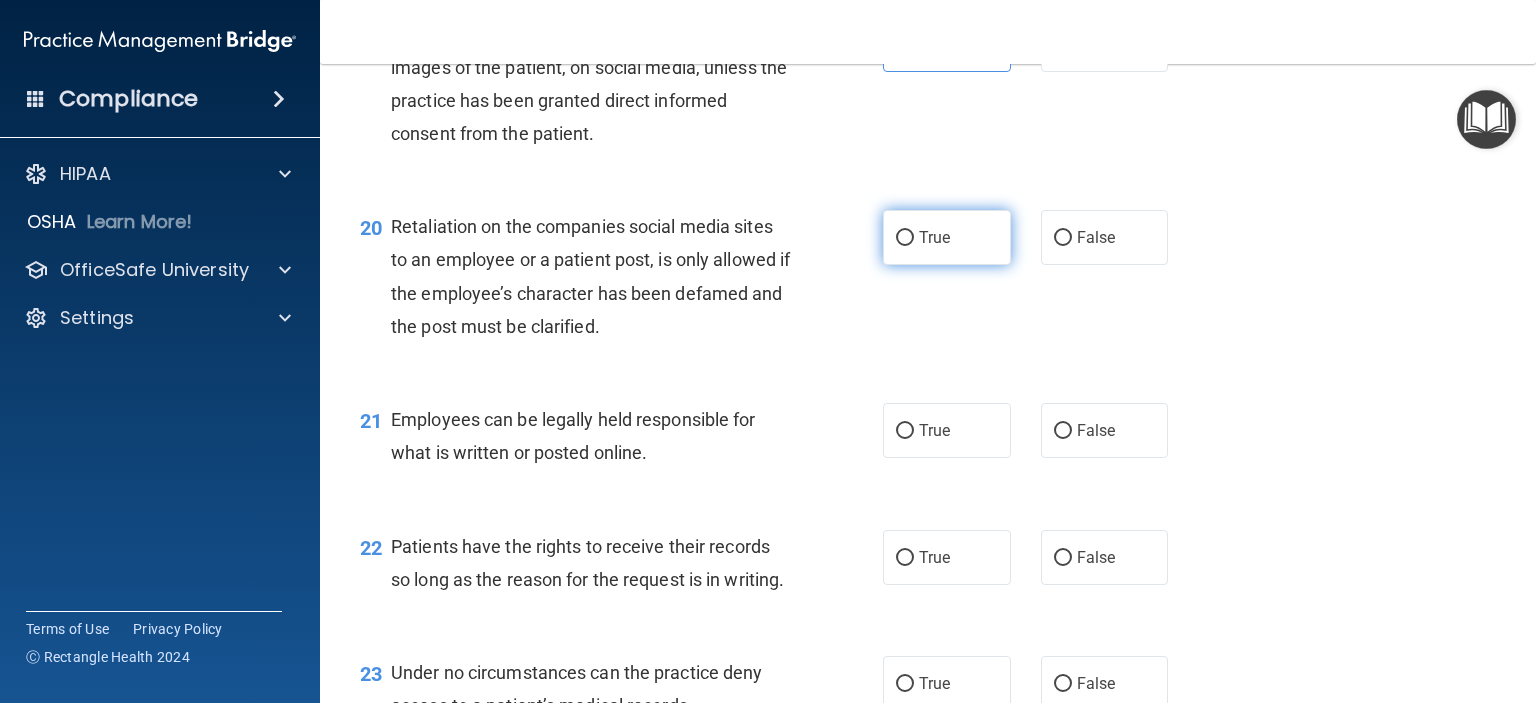 scroll, scrollTop: 3698, scrollLeft: 0, axis: vertical 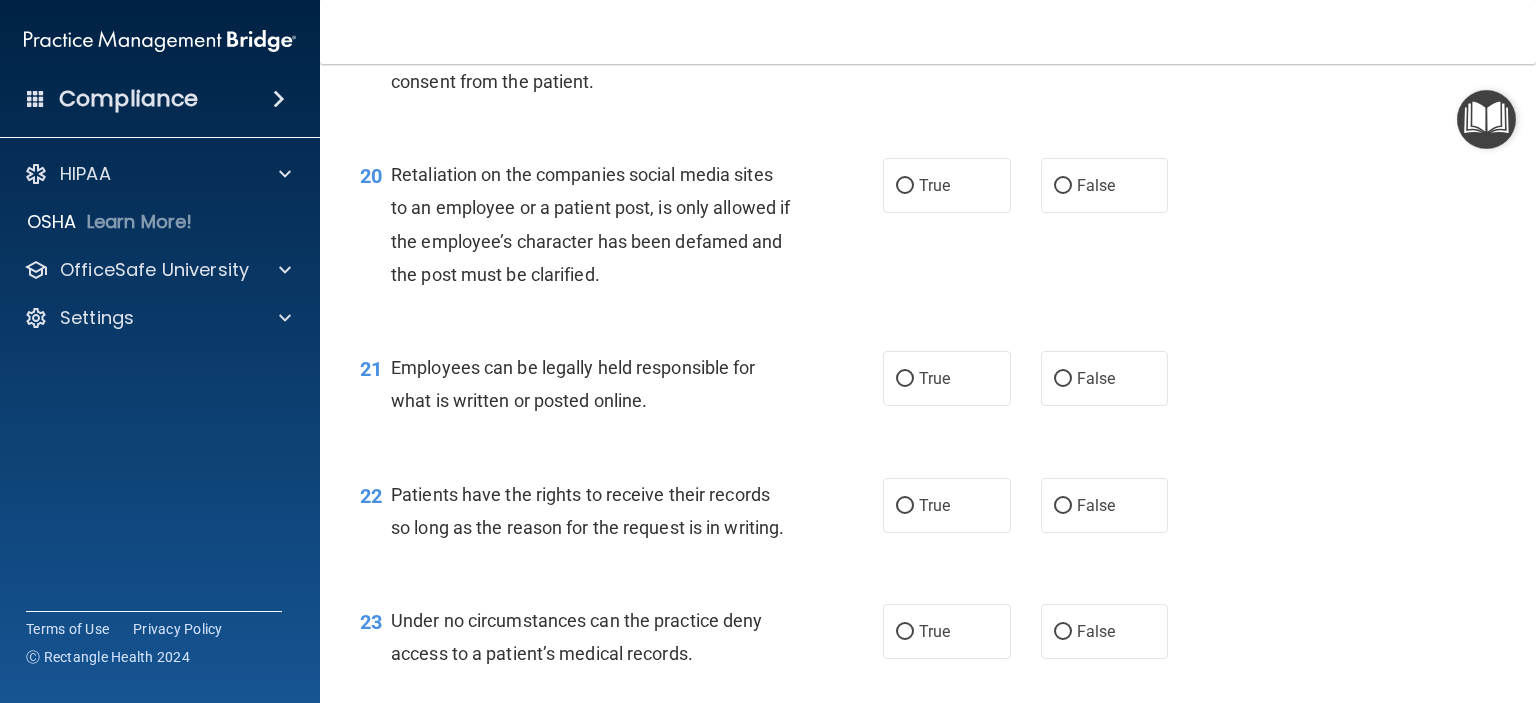 drag, startPoint x: 934, startPoint y: 275, endPoint x: 947, endPoint y: 404, distance: 129.65338 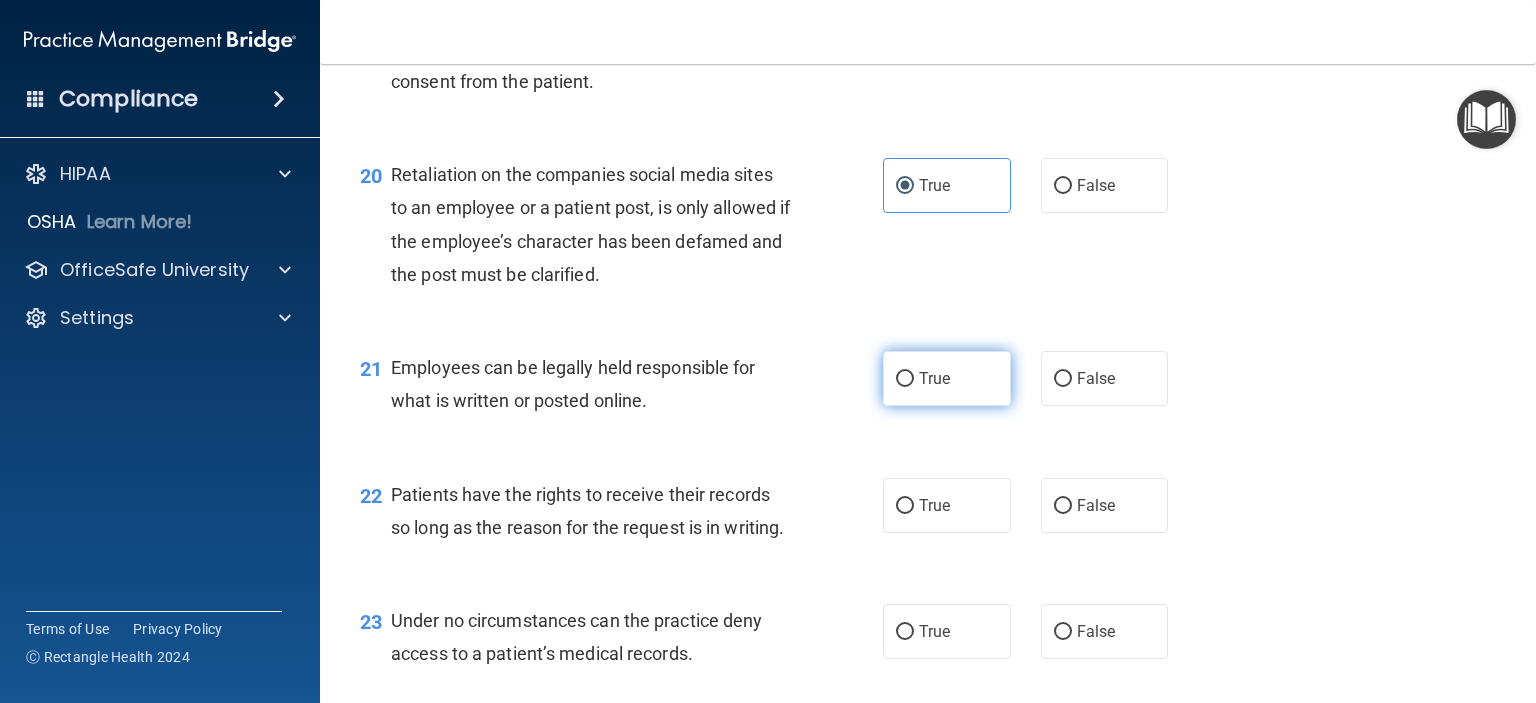 click on "True" at bounding box center [947, 378] 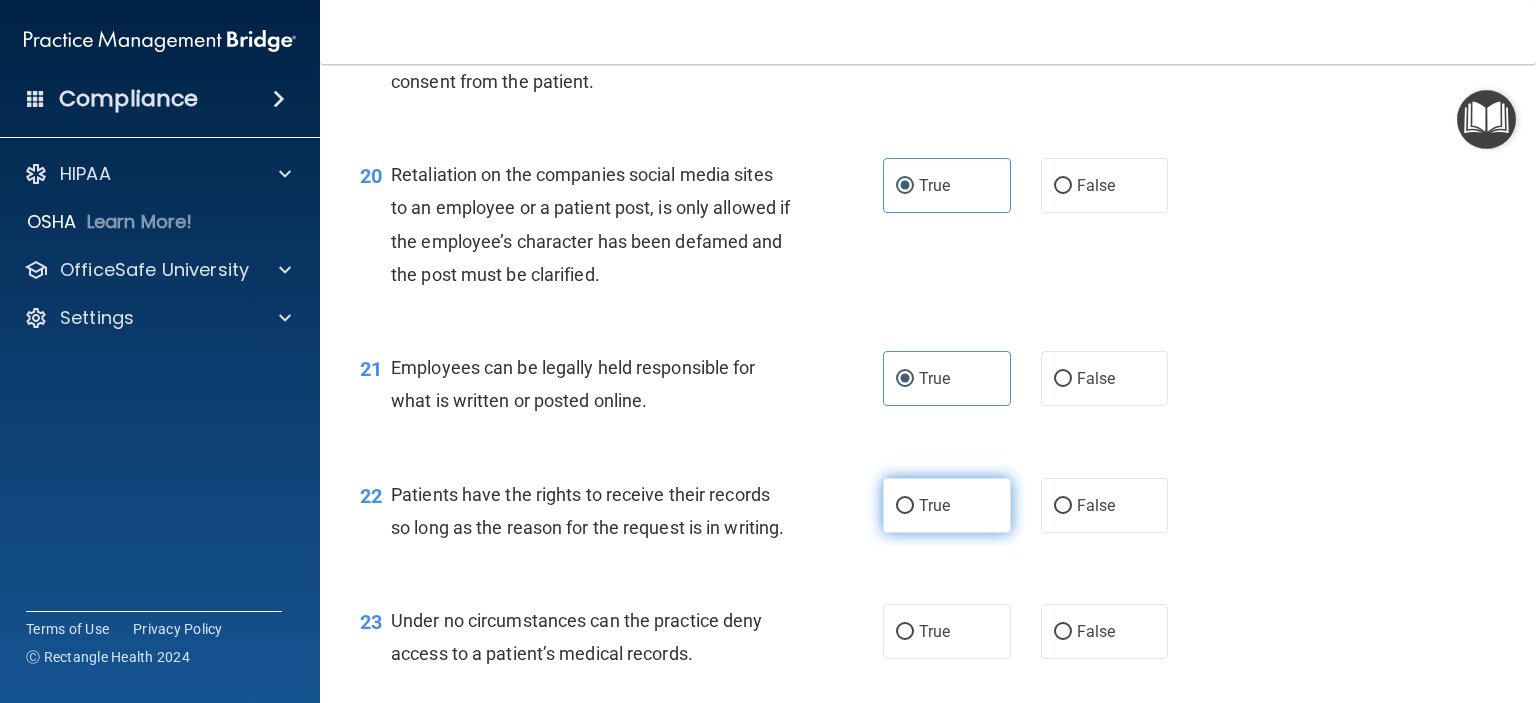 click on "True" at bounding box center (934, 505) 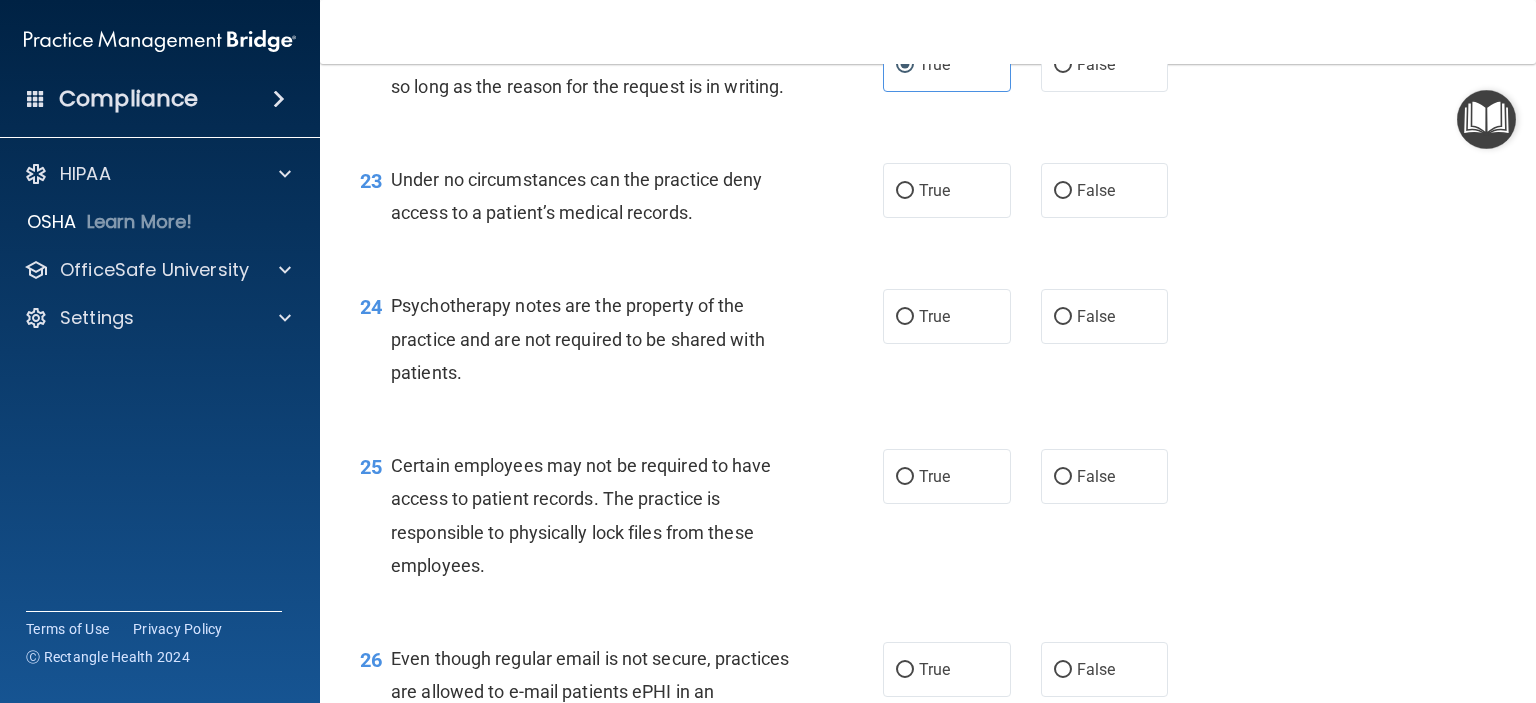 scroll, scrollTop: 4198, scrollLeft: 0, axis: vertical 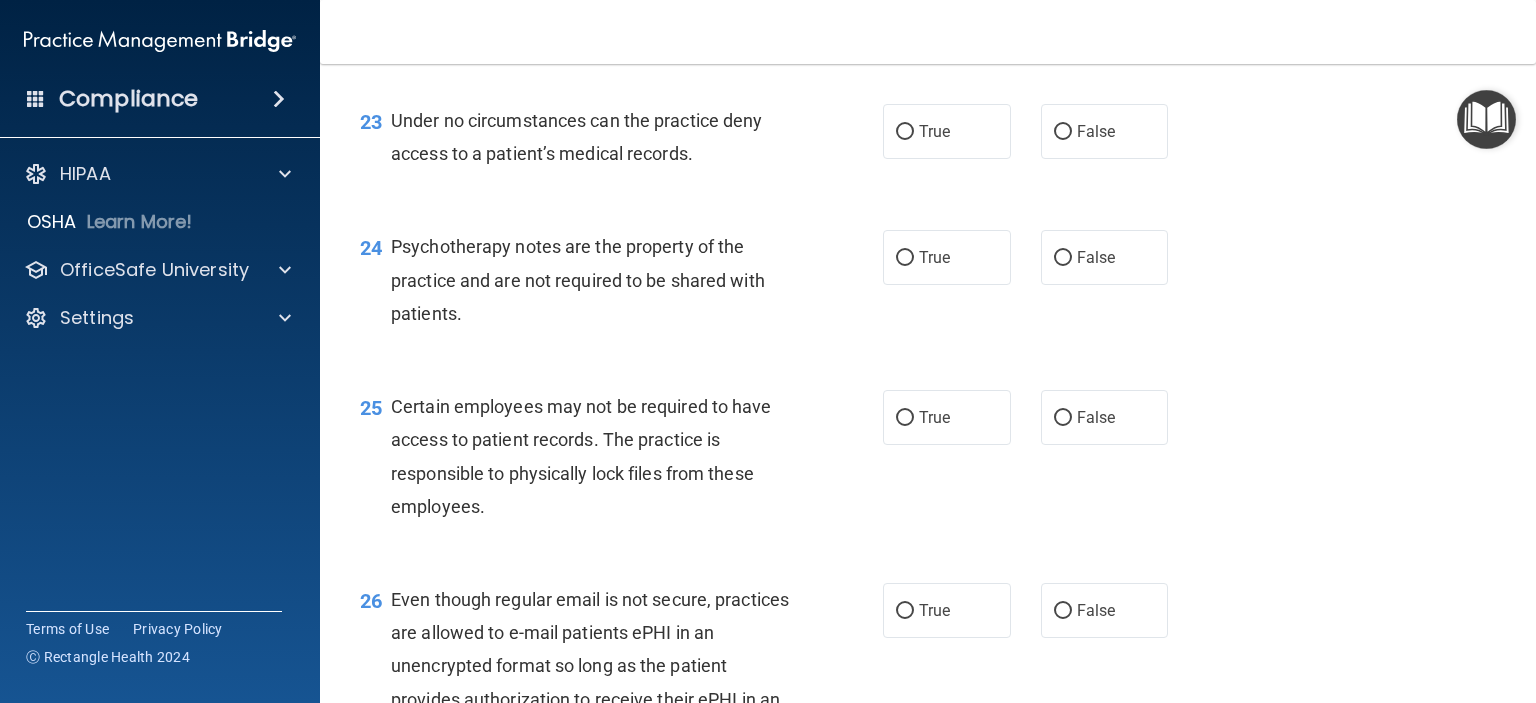 drag, startPoint x: 931, startPoint y: 249, endPoint x: 927, endPoint y: 267, distance: 18.439089 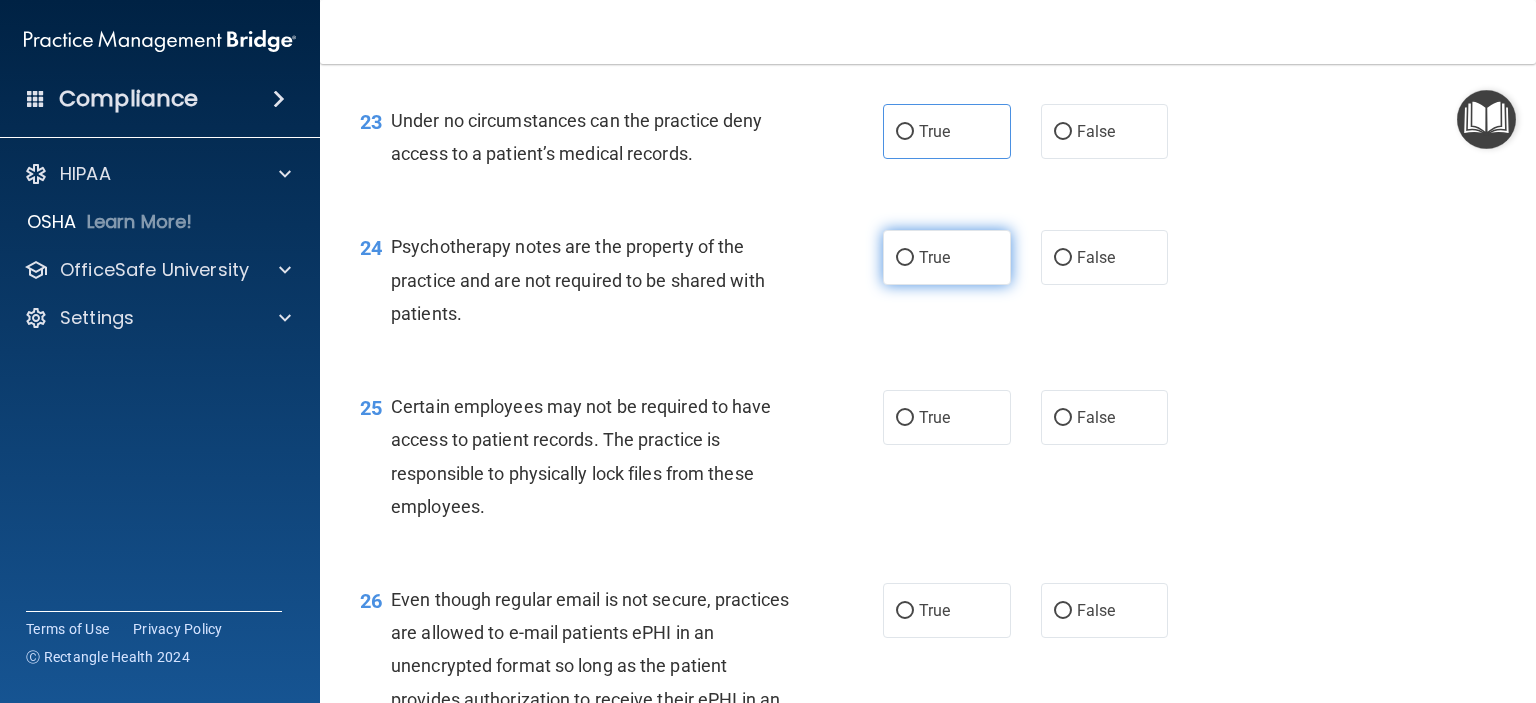 click on "True" at bounding box center (947, 257) 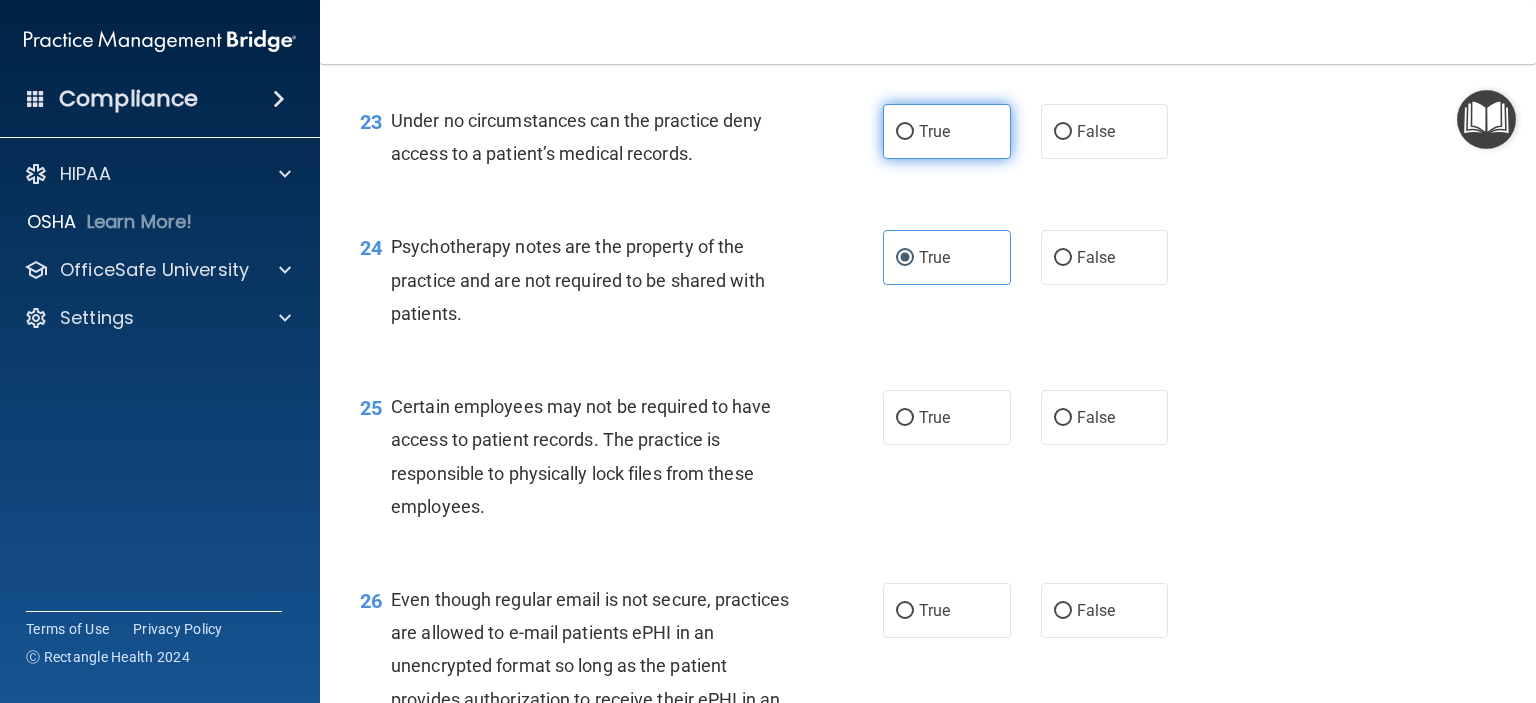drag, startPoint x: 891, startPoint y: 236, endPoint x: 908, endPoint y: 347, distance: 112.29426 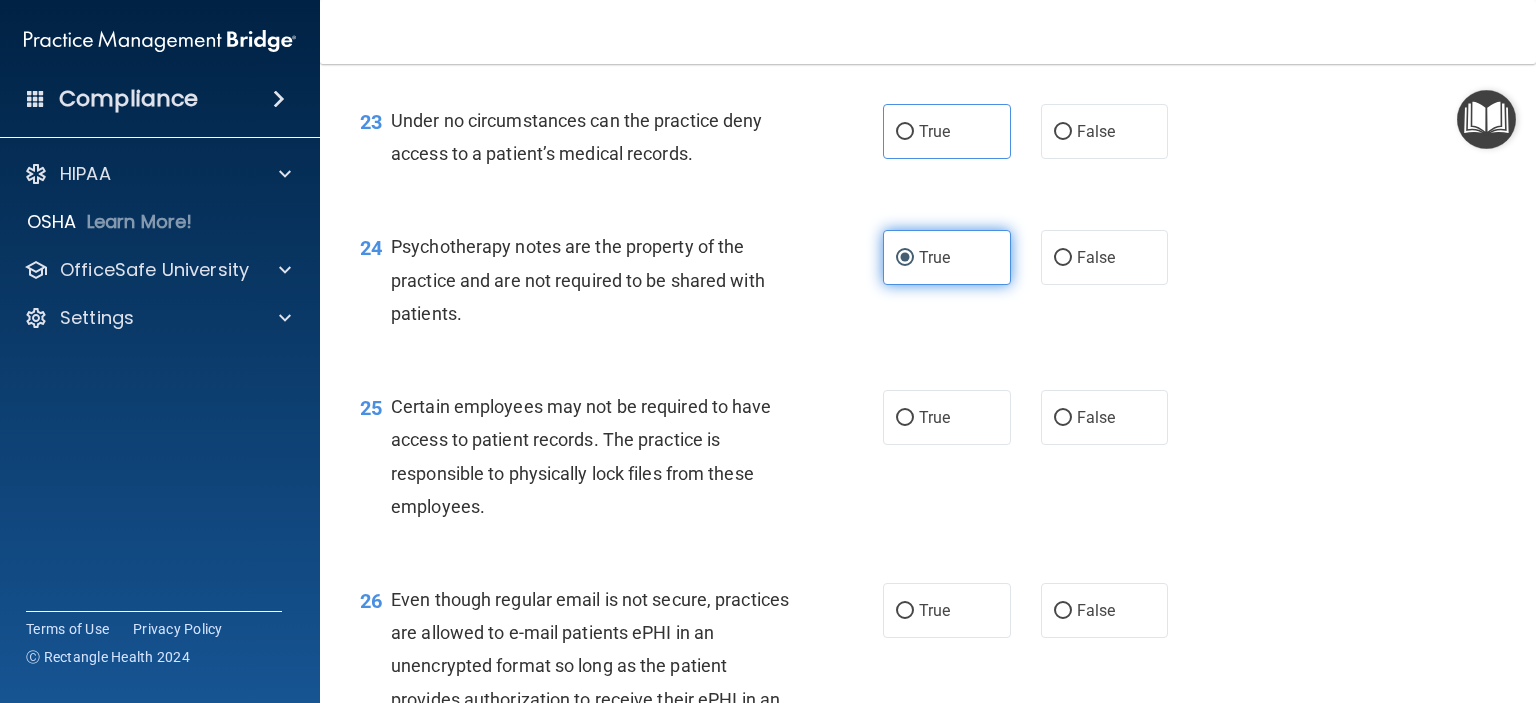 radio on "true" 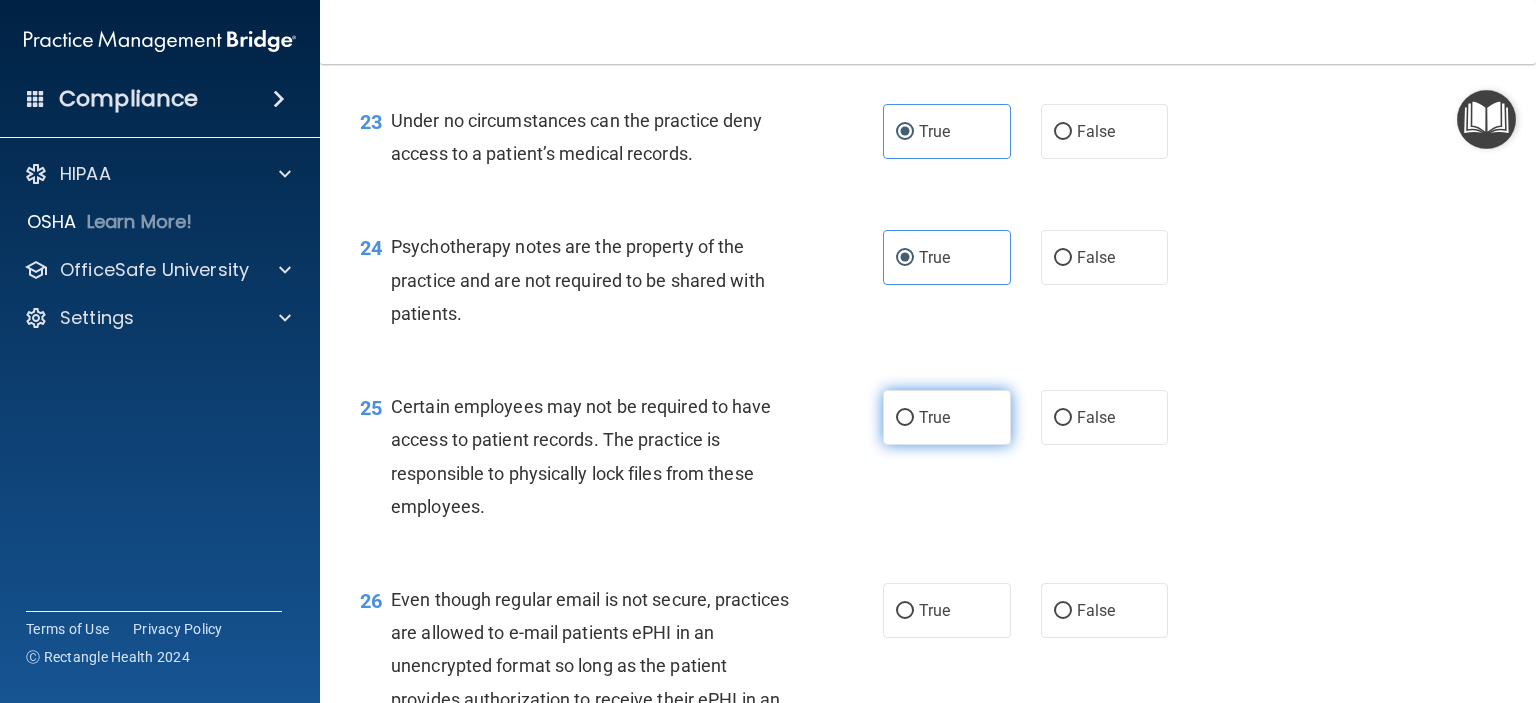 click on "True" at bounding box center [905, 418] 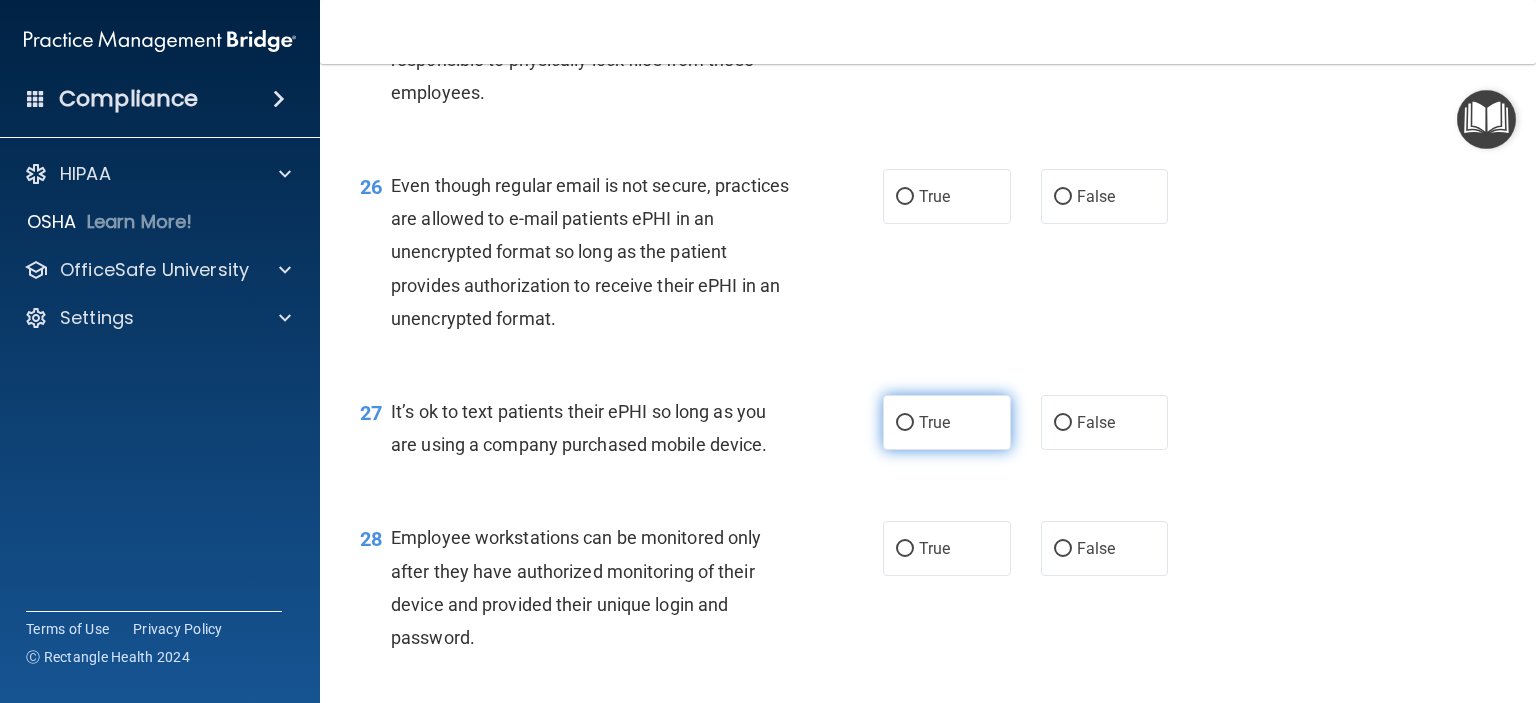 scroll, scrollTop: 4698, scrollLeft: 0, axis: vertical 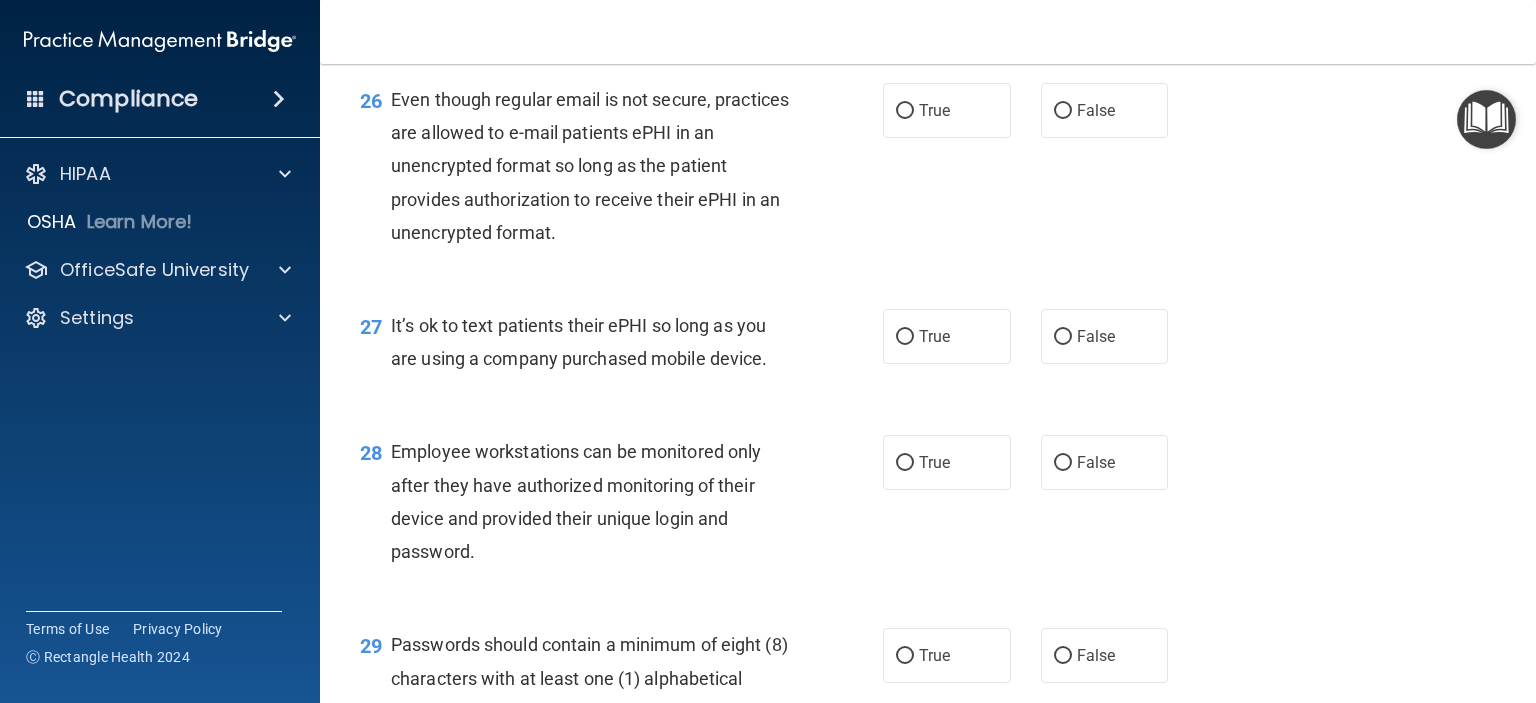 drag, startPoint x: 896, startPoint y: 231, endPoint x: 897, endPoint y: 241, distance: 10.049875 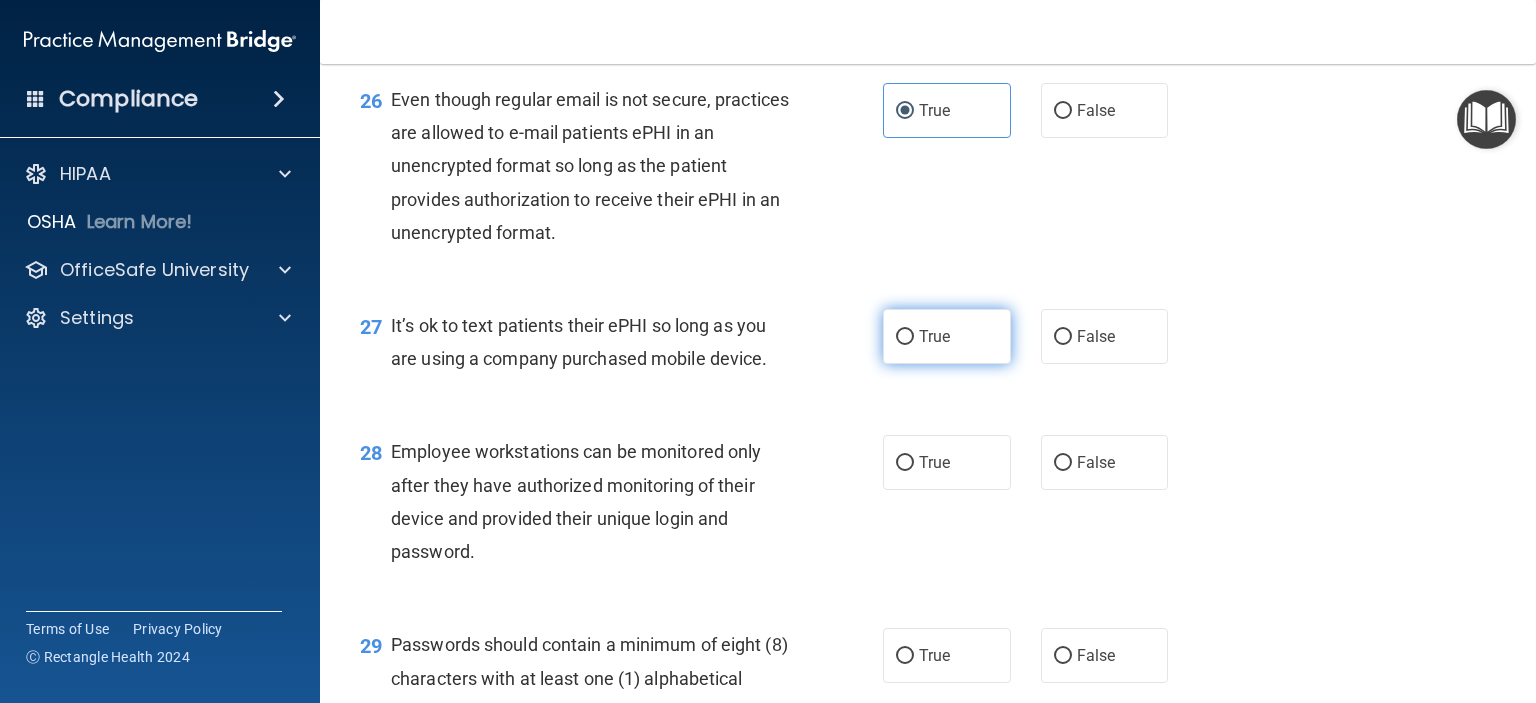 click on "True" at bounding box center [905, 337] 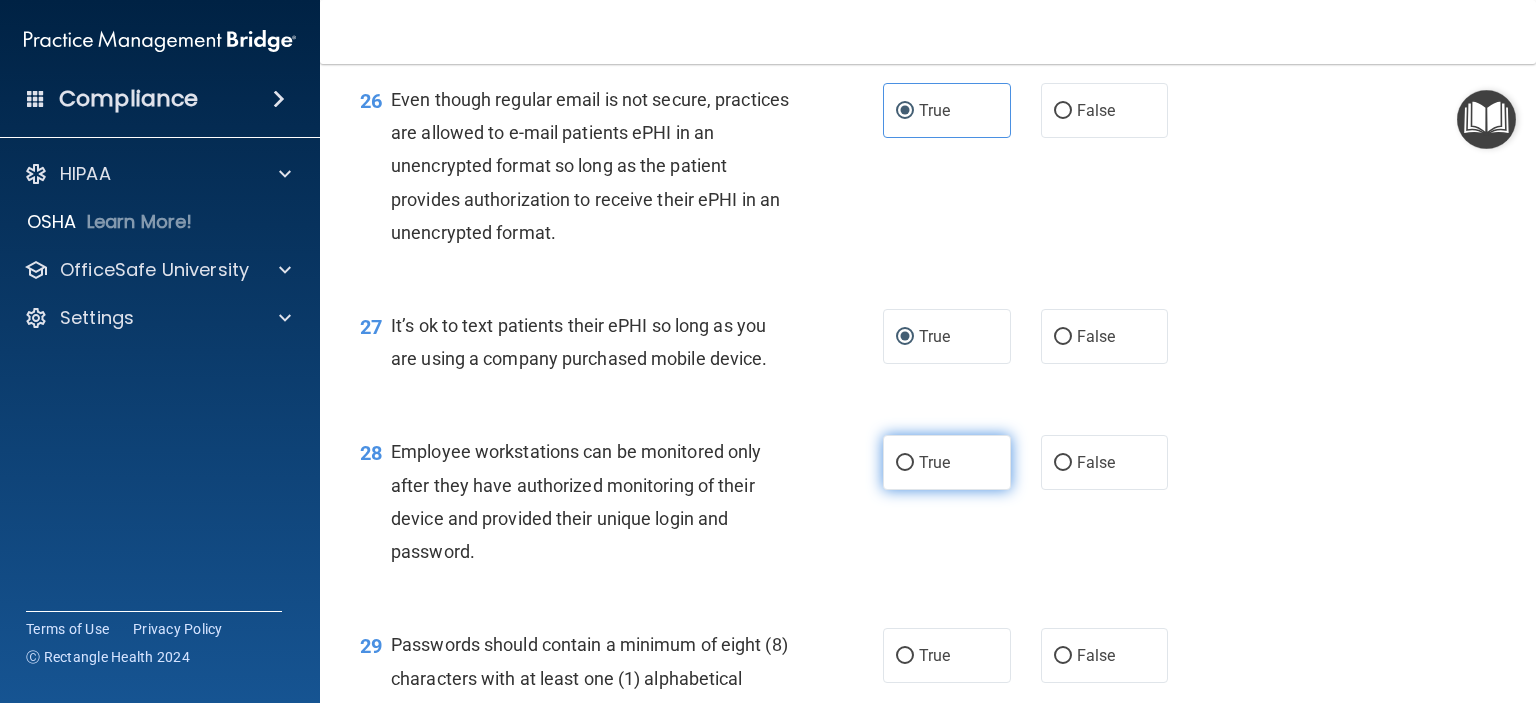 click on "True" at bounding box center [947, 462] 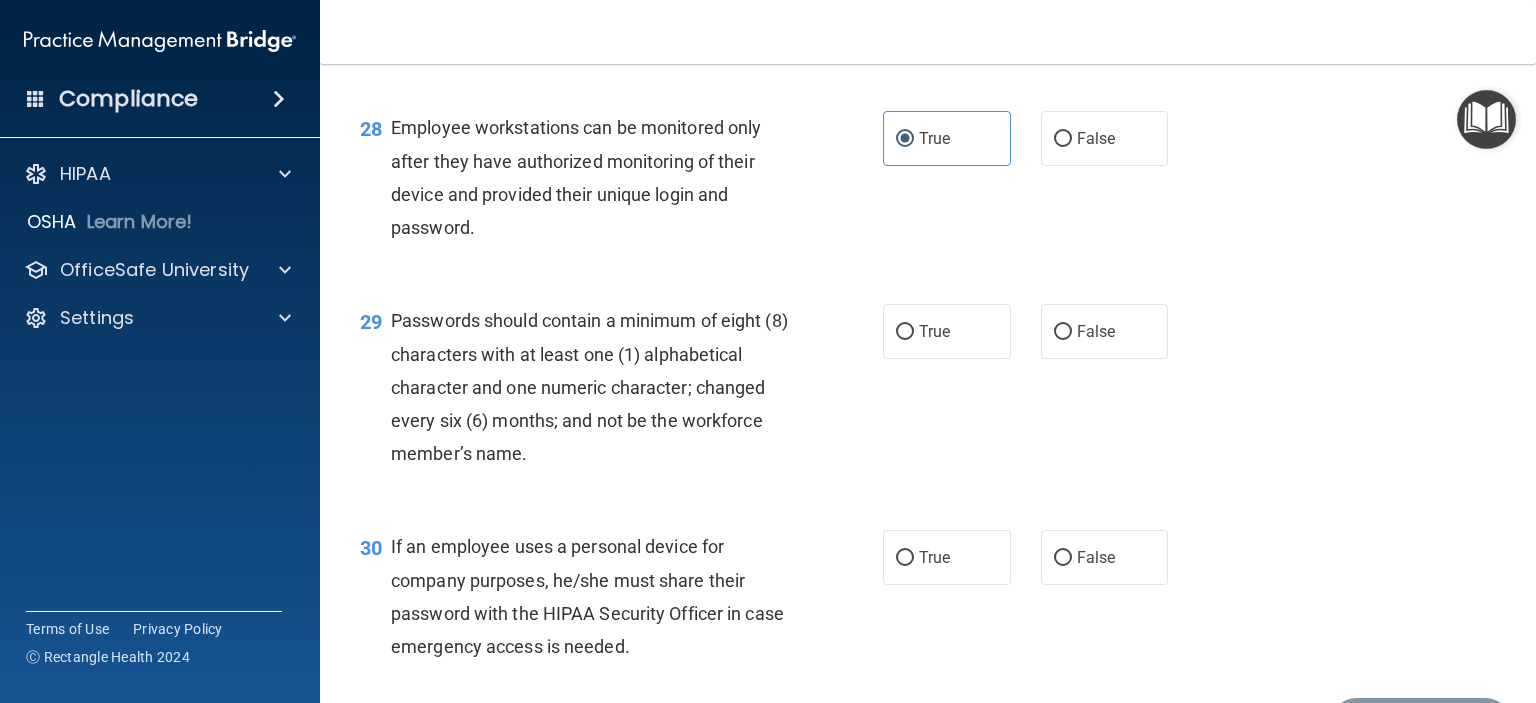 scroll, scrollTop: 5098, scrollLeft: 0, axis: vertical 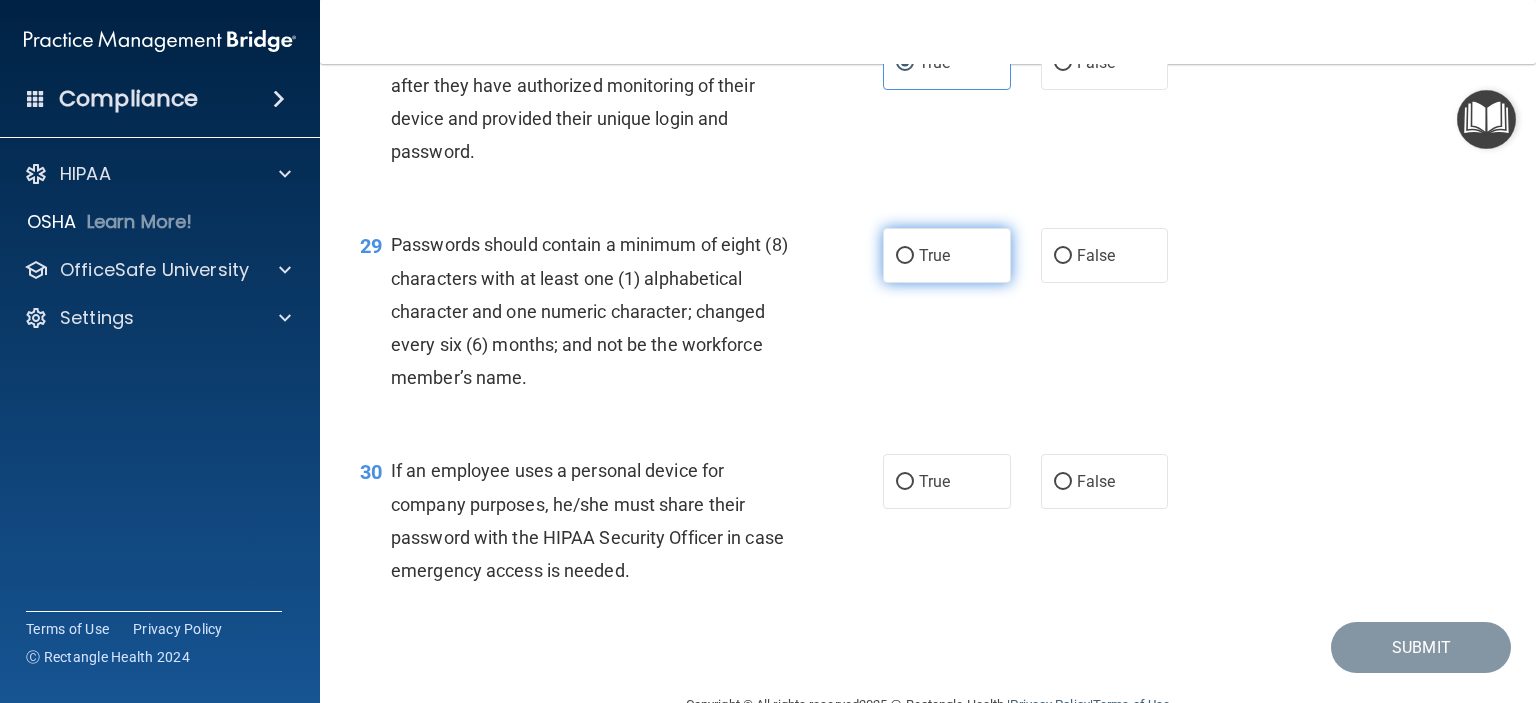 click on "True" at bounding box center [905, 256] 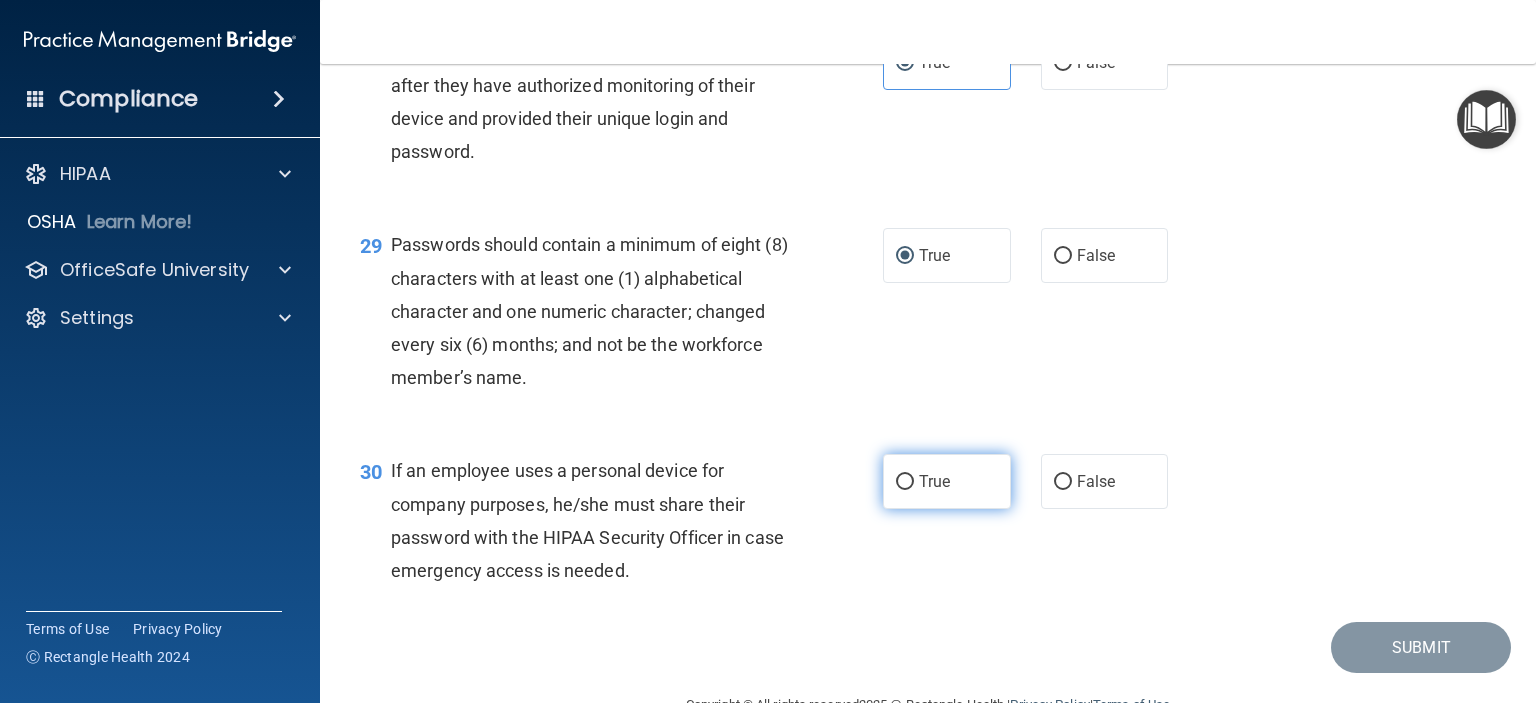 click on "True" at bounding box center [905, 482] 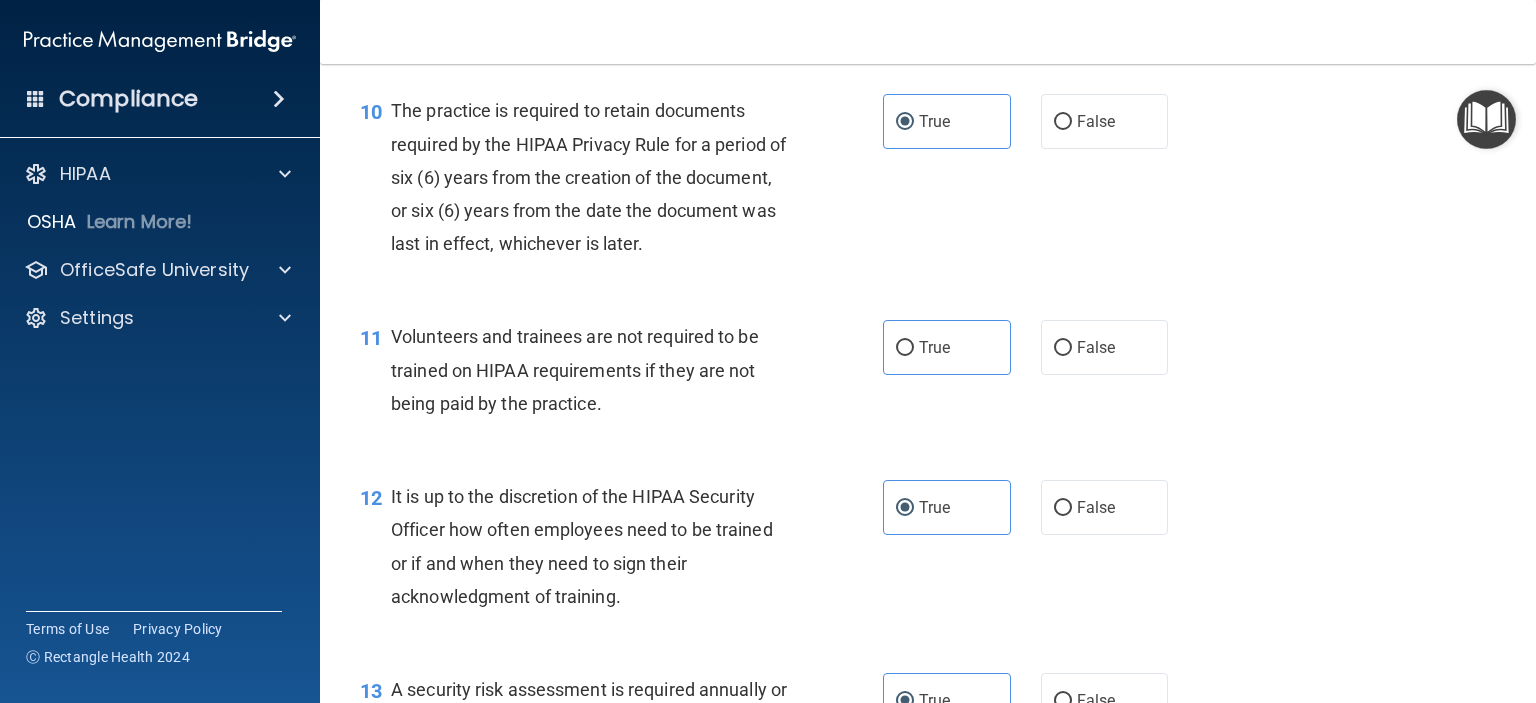scroll, scrollTop: 1948, scrollLeft: 0, axis: vertical 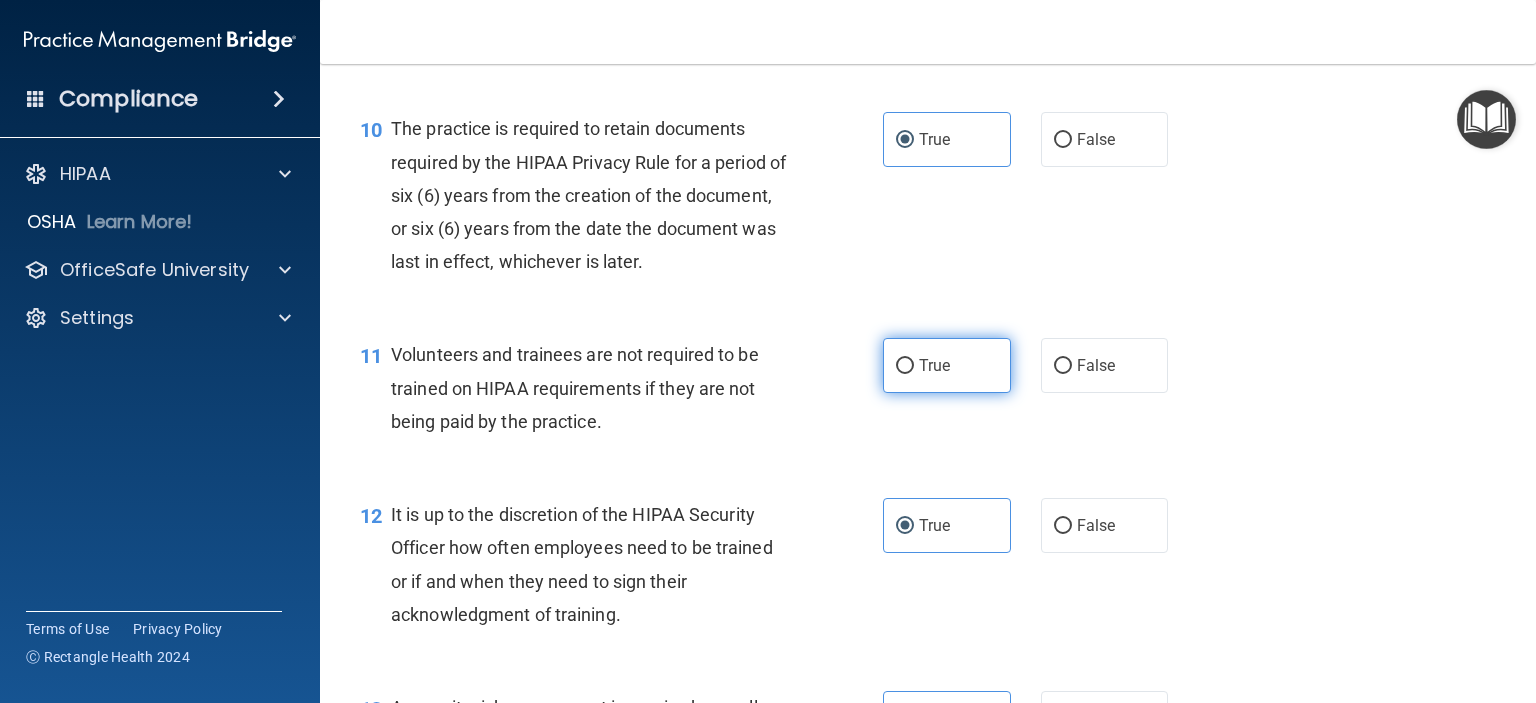 click on "True" at bounding box center (947, 365) 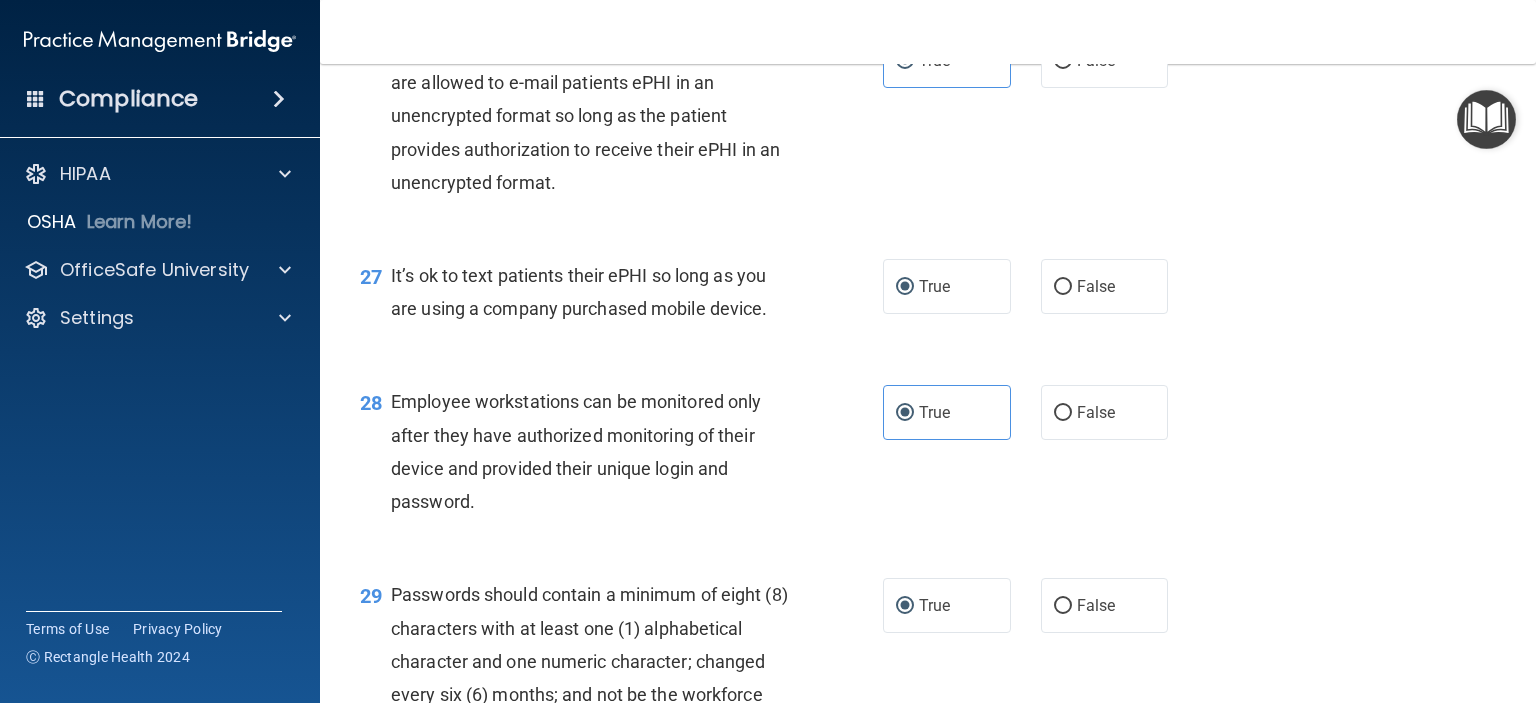 scroll, scrollTop: 5248, scrollLeft: 0, axis: vertical 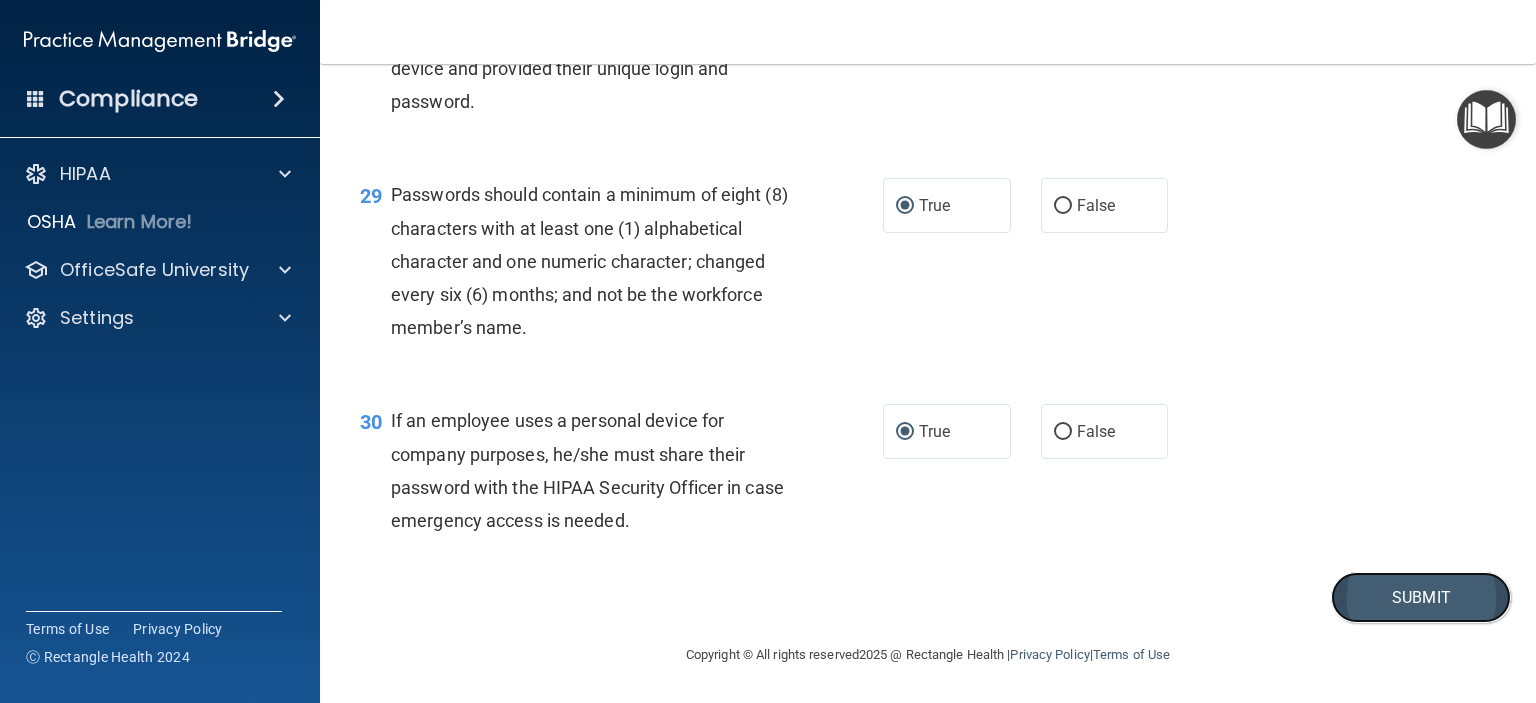 click on "Submit" at bounding box center [1421, 597] 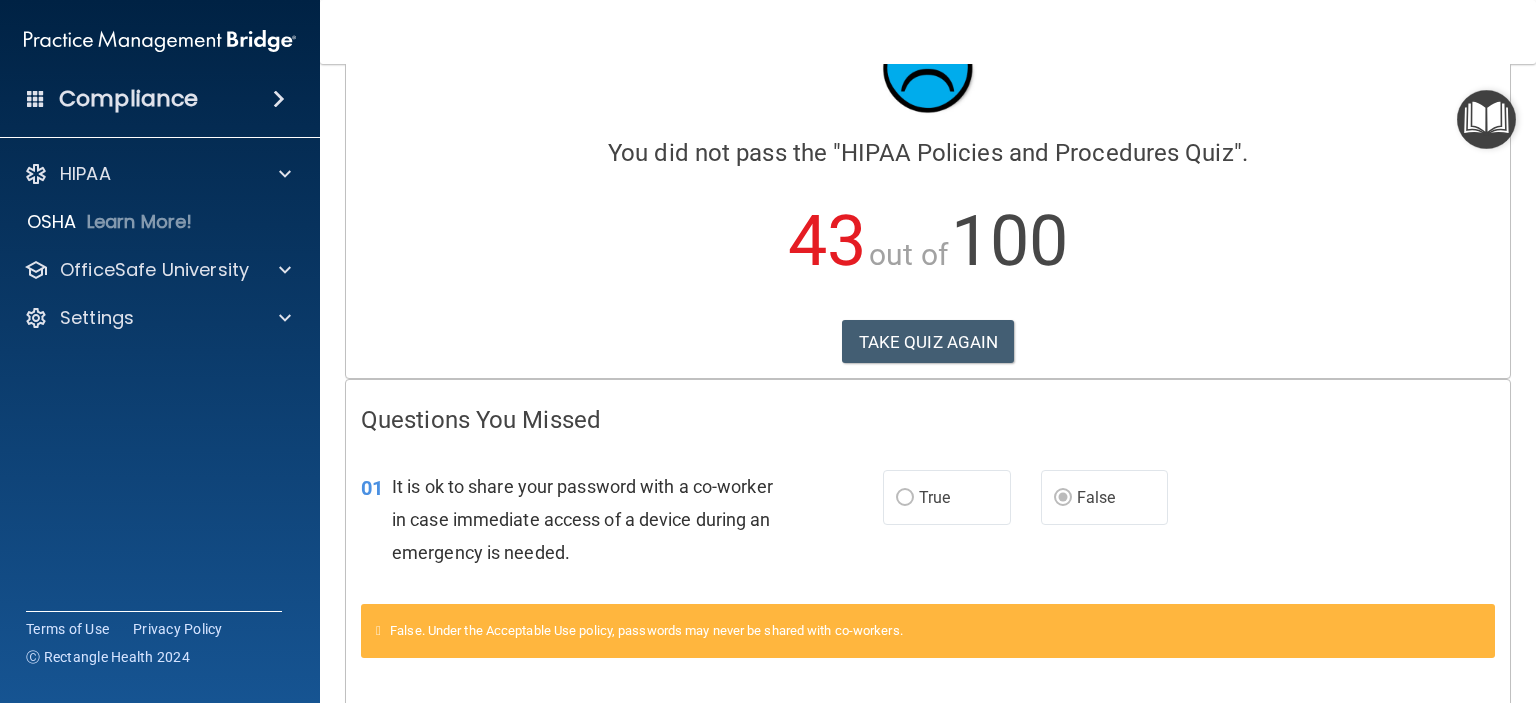 scroll, scrollTop: 0, scrollLeft: 0, axis: both 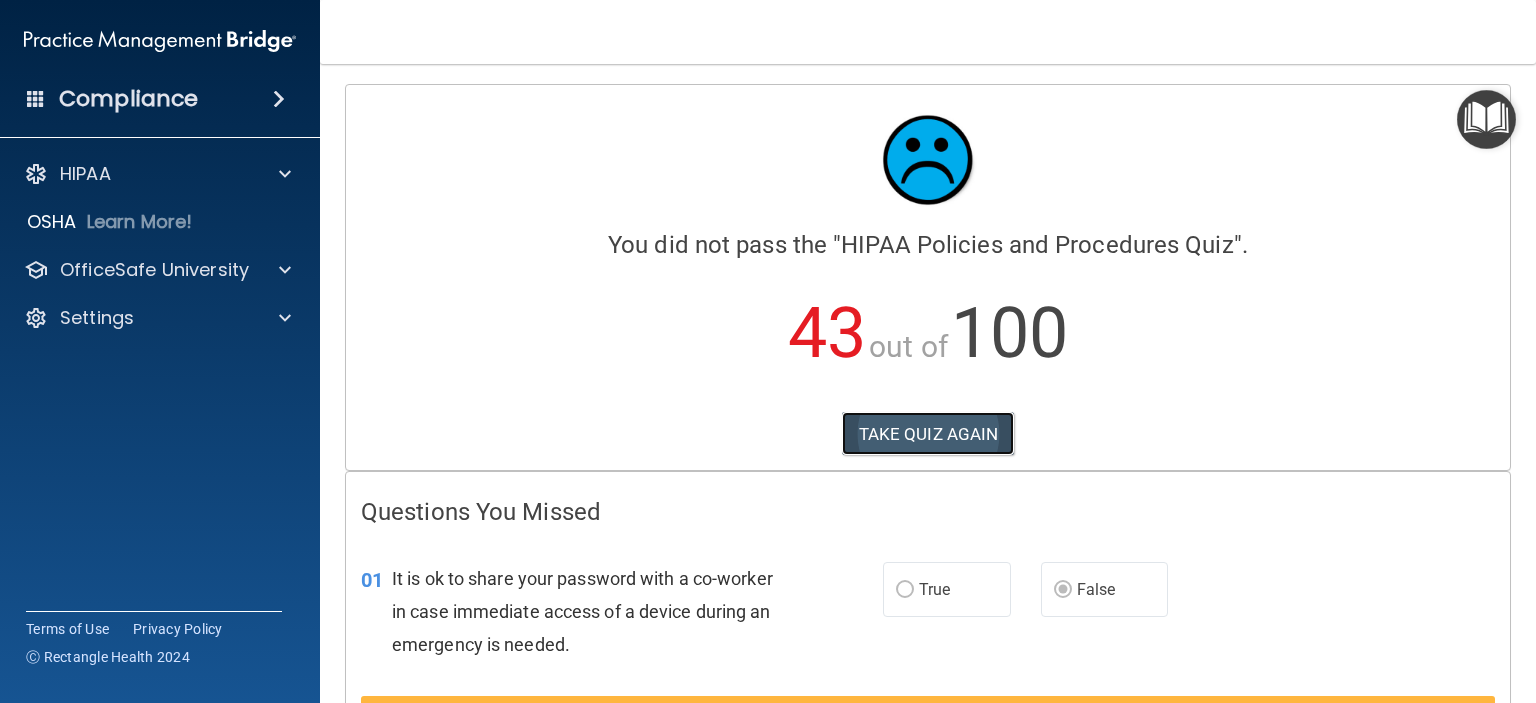 click on "TAKE QUIZ AGAIN" at bounding box center [928, 434] 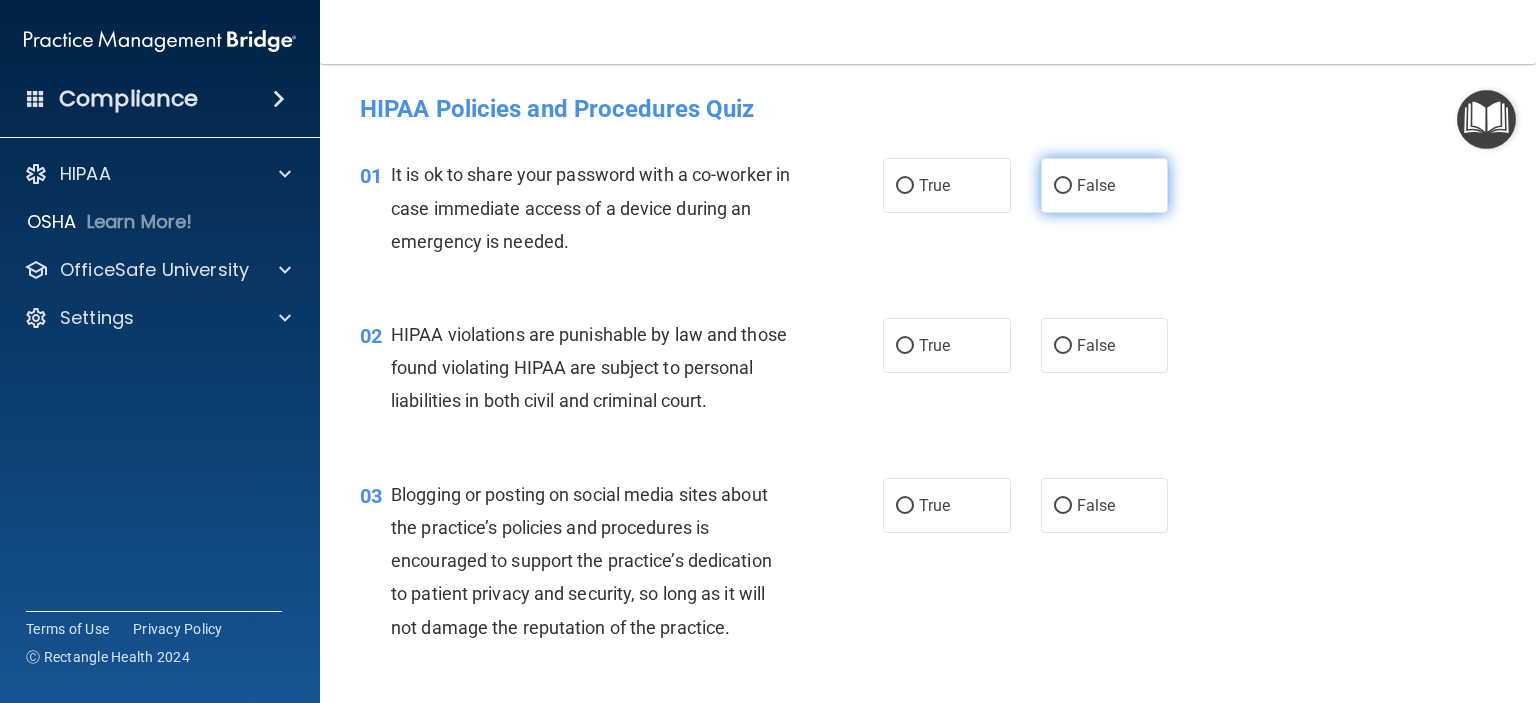 click on "False" at bounding box center [1105, 185] 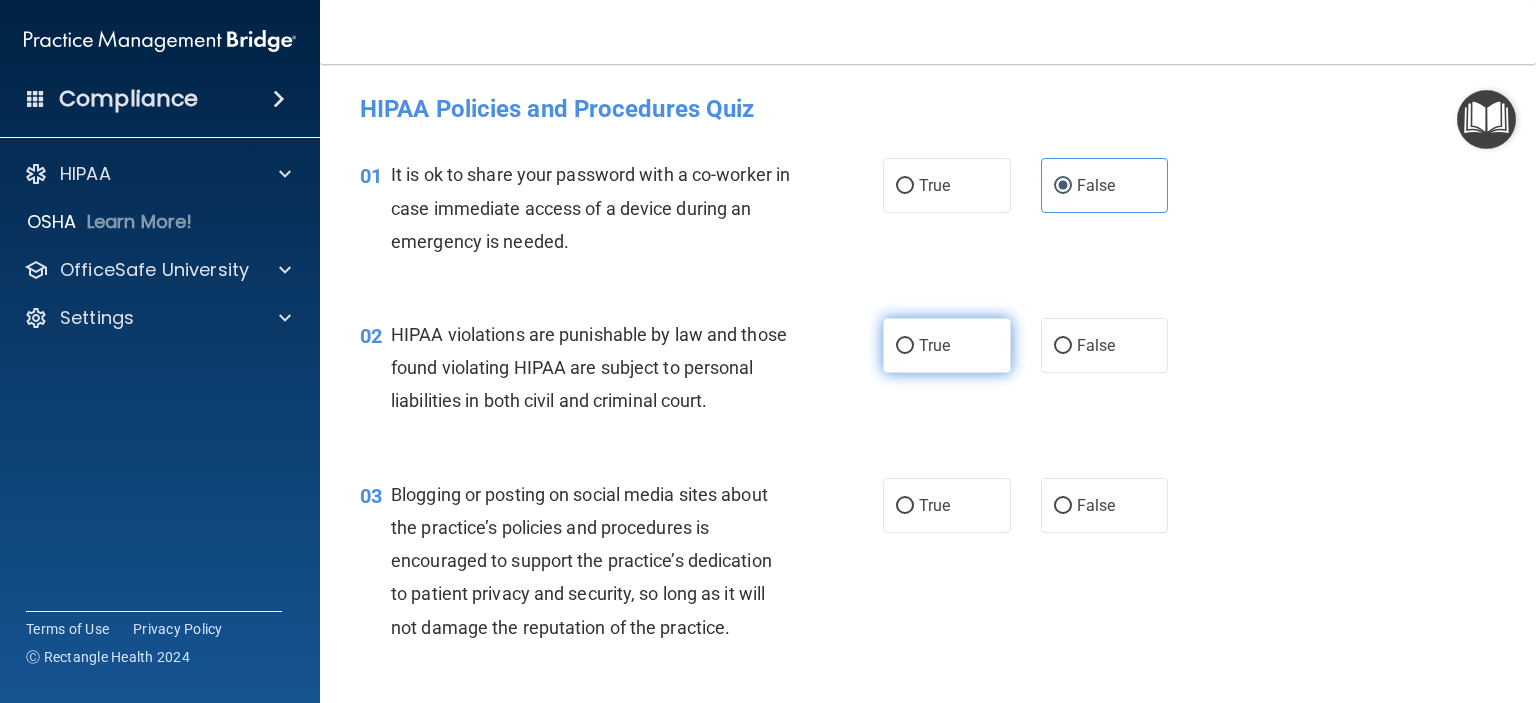 drag, startPoint x: 996, startPoint y: 319, endPoint x: 980, endPoint y: 356, distance: 40.311287 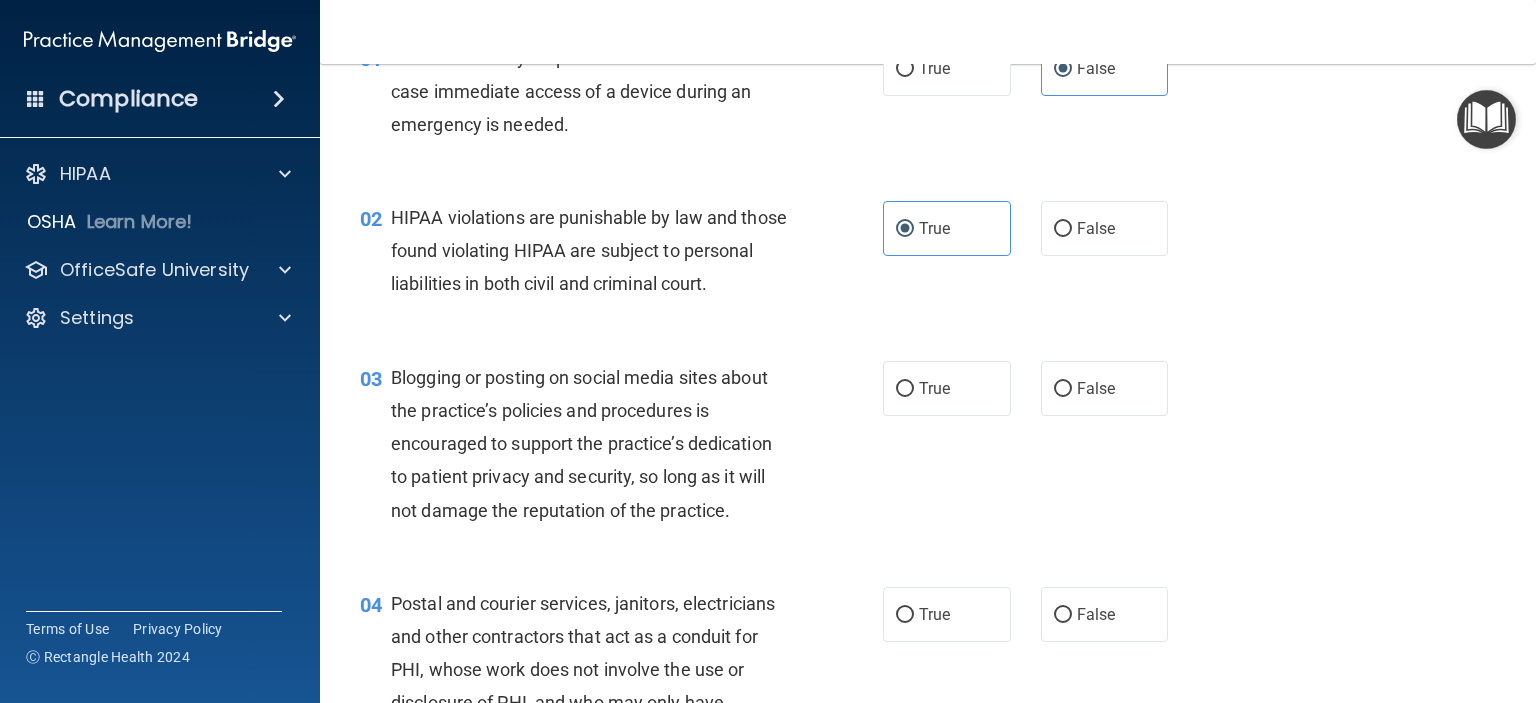 scroll, scrollTop: 200, scrollLeft: 0, axis: vertical 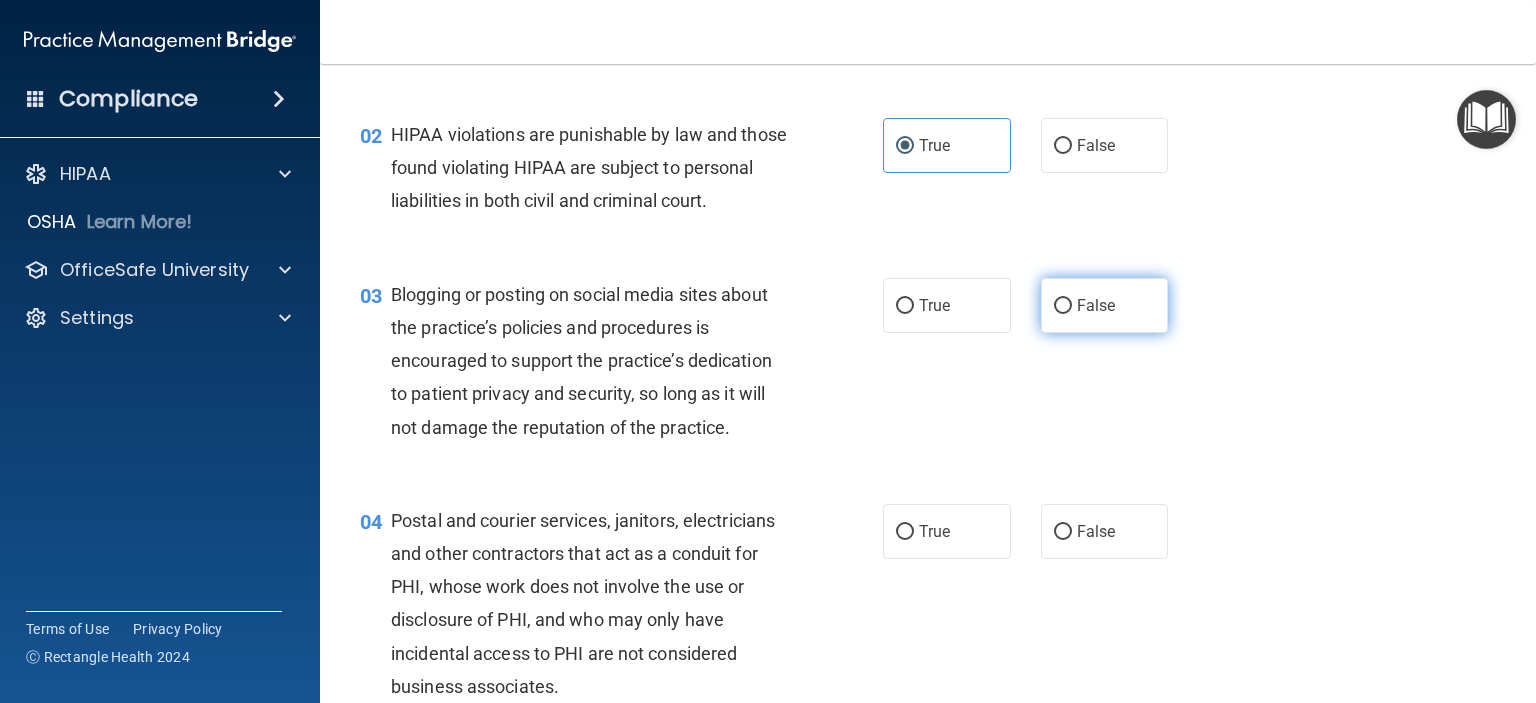 click on "False" at bounding box center [1105, 305] 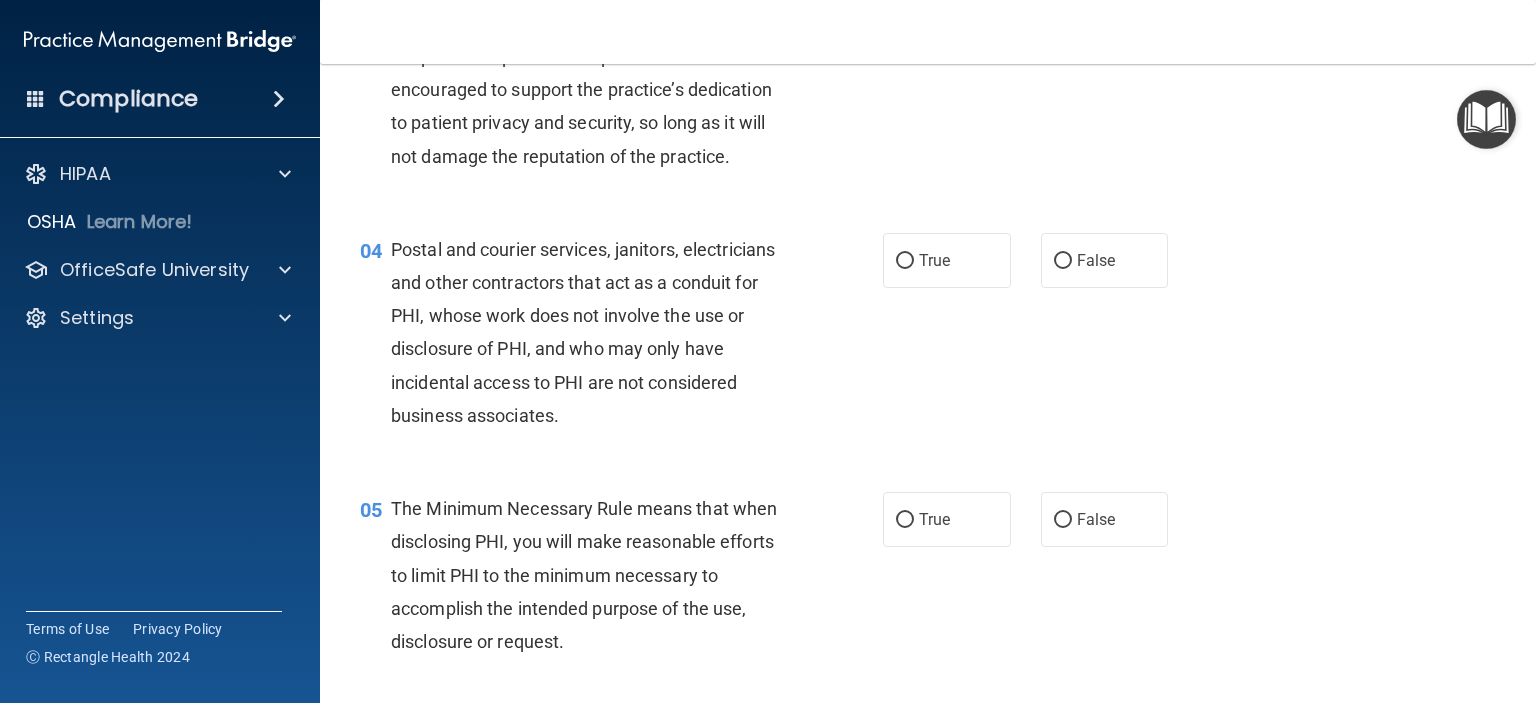 scroll, scrollTop: 500, scrollLeft: 0, axis: vertical 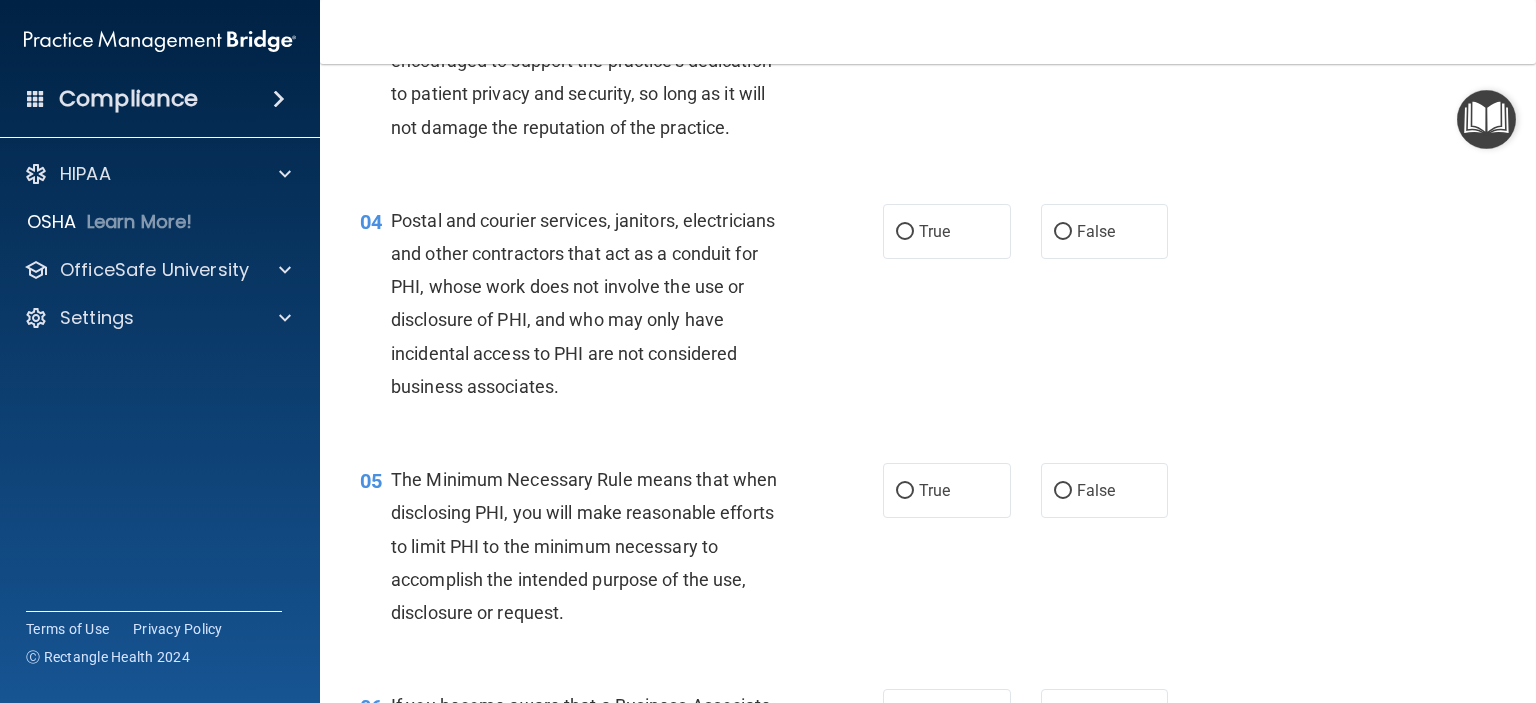 drag, startPoint x: 964, startPoint y: 281, endPoint x: 961, endPoint y: 315, distance: 34.132095 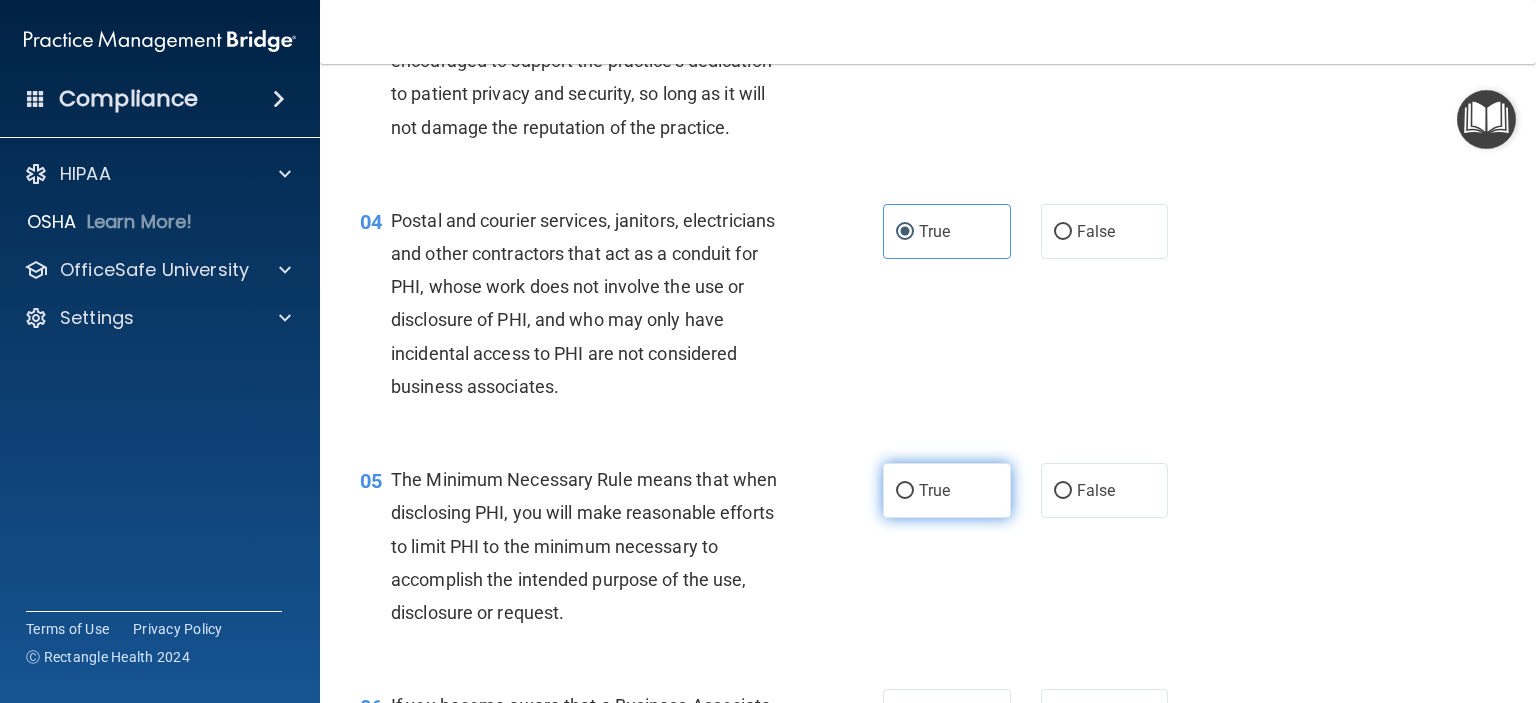 click on "True" at bounding box center [947, 490] 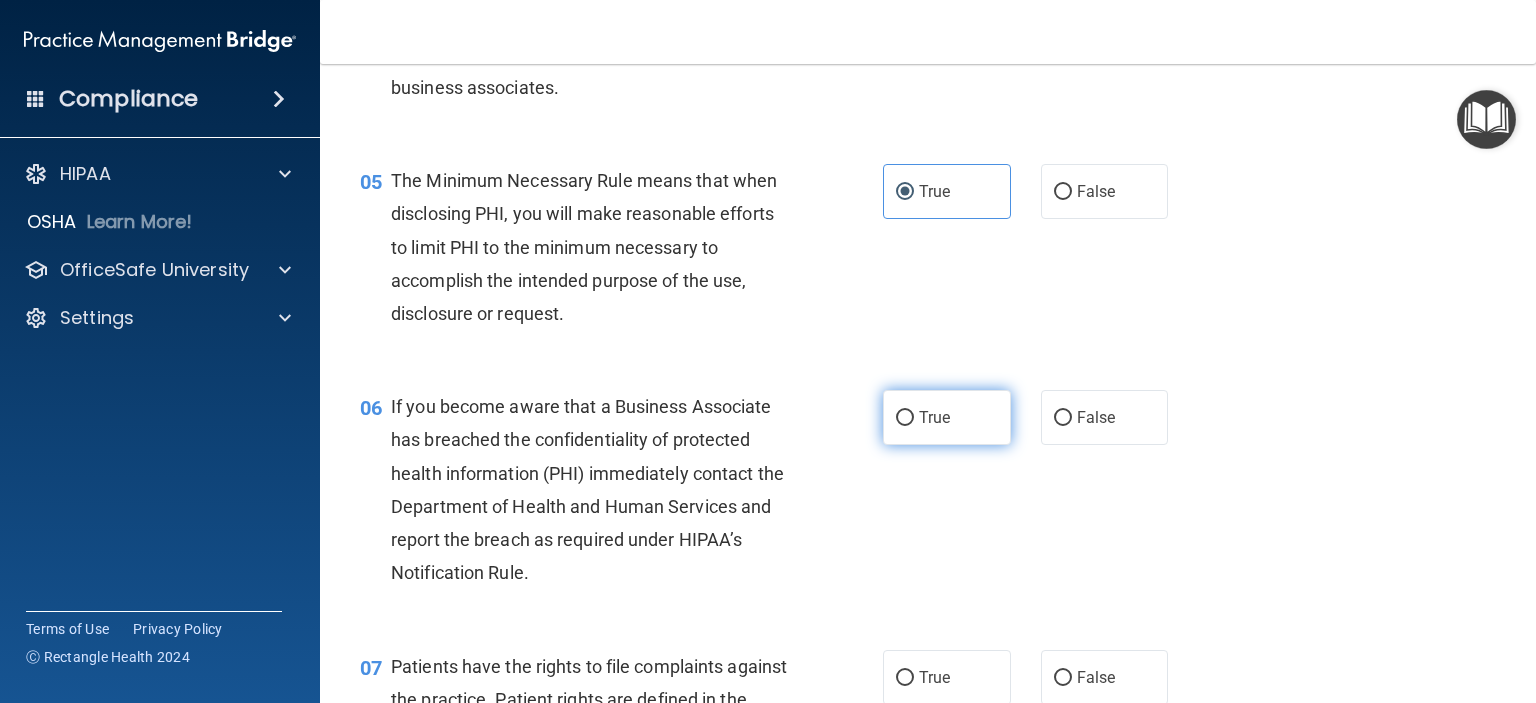 scroll, scrollTop: 800, scrollLeft: 0, axis: vertical 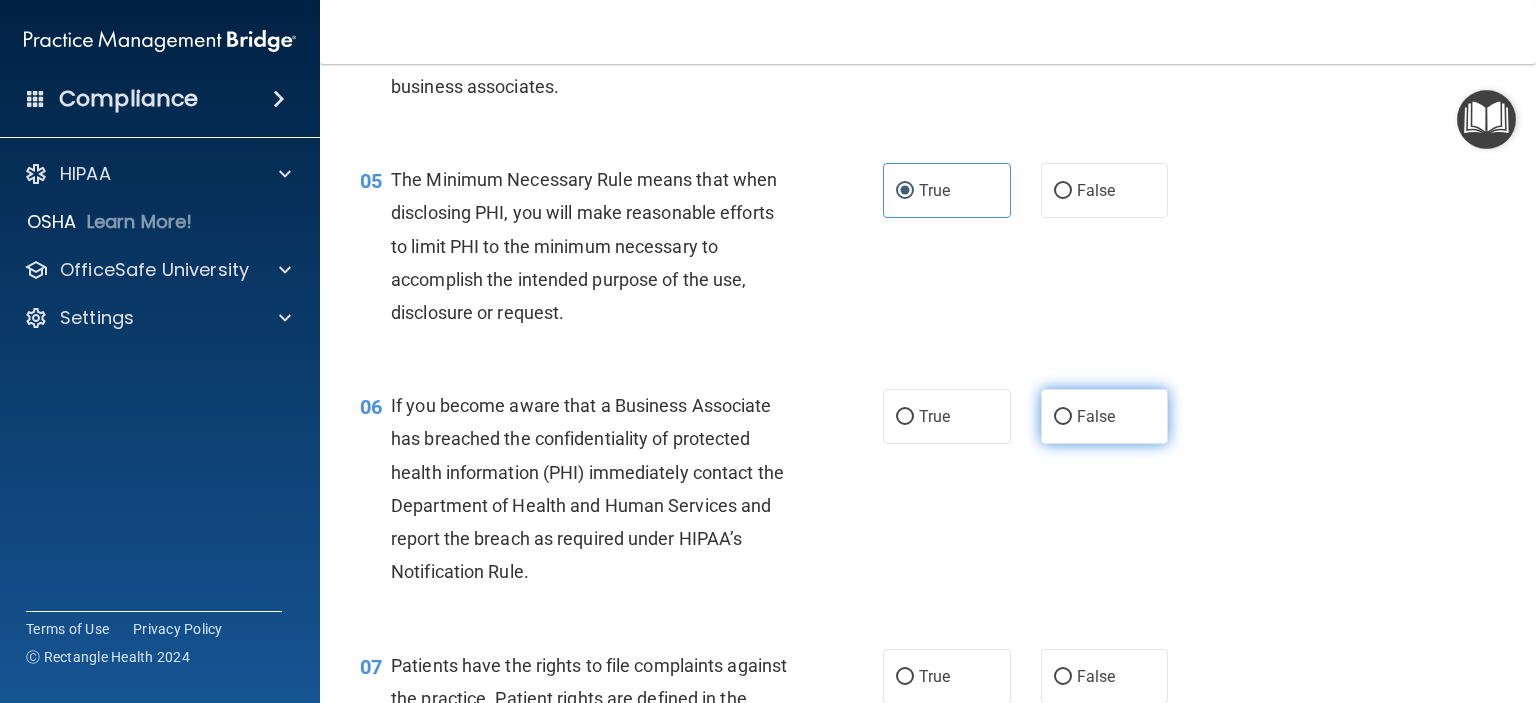 click on "False" at bounding box center (1096, 416) 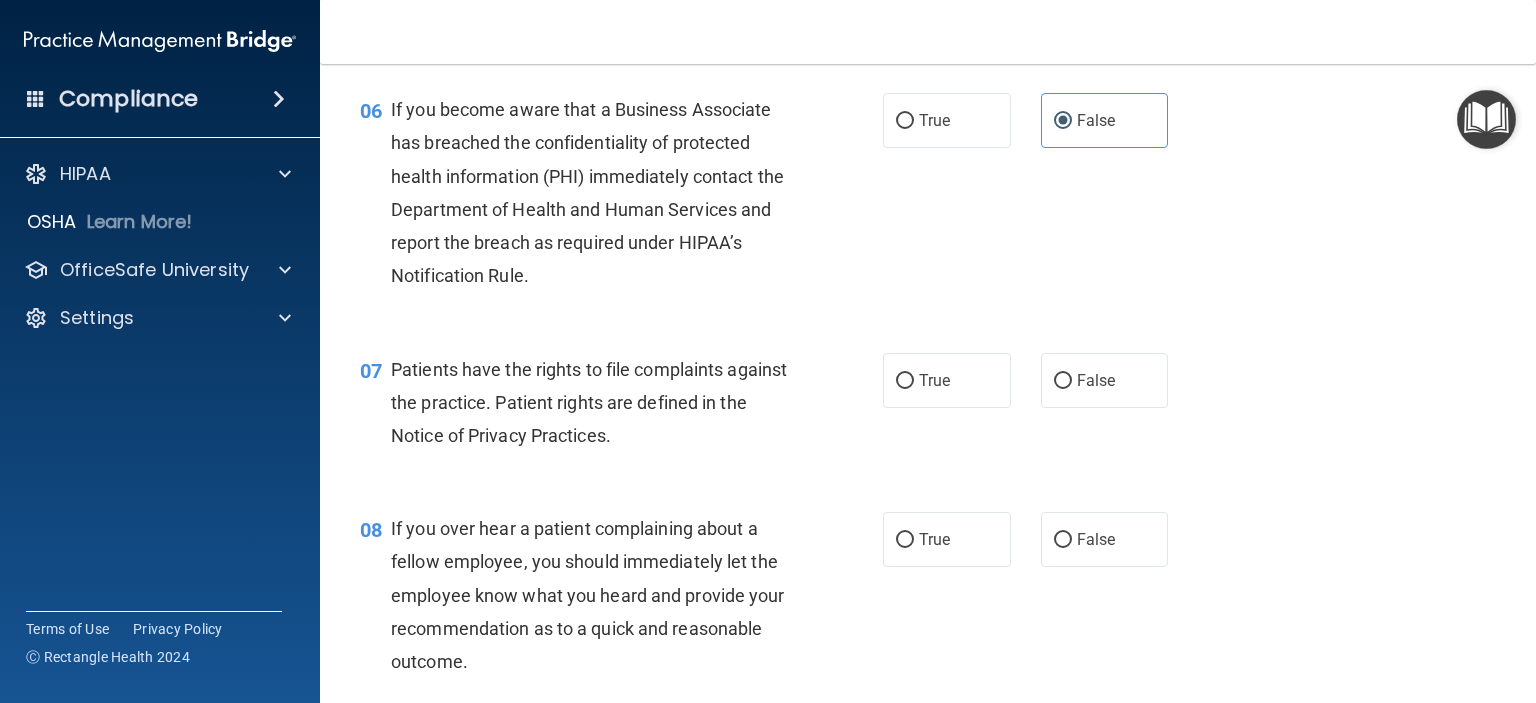 scroll, scrollTop: 1100, scrollLeft: 0, axis: vertical 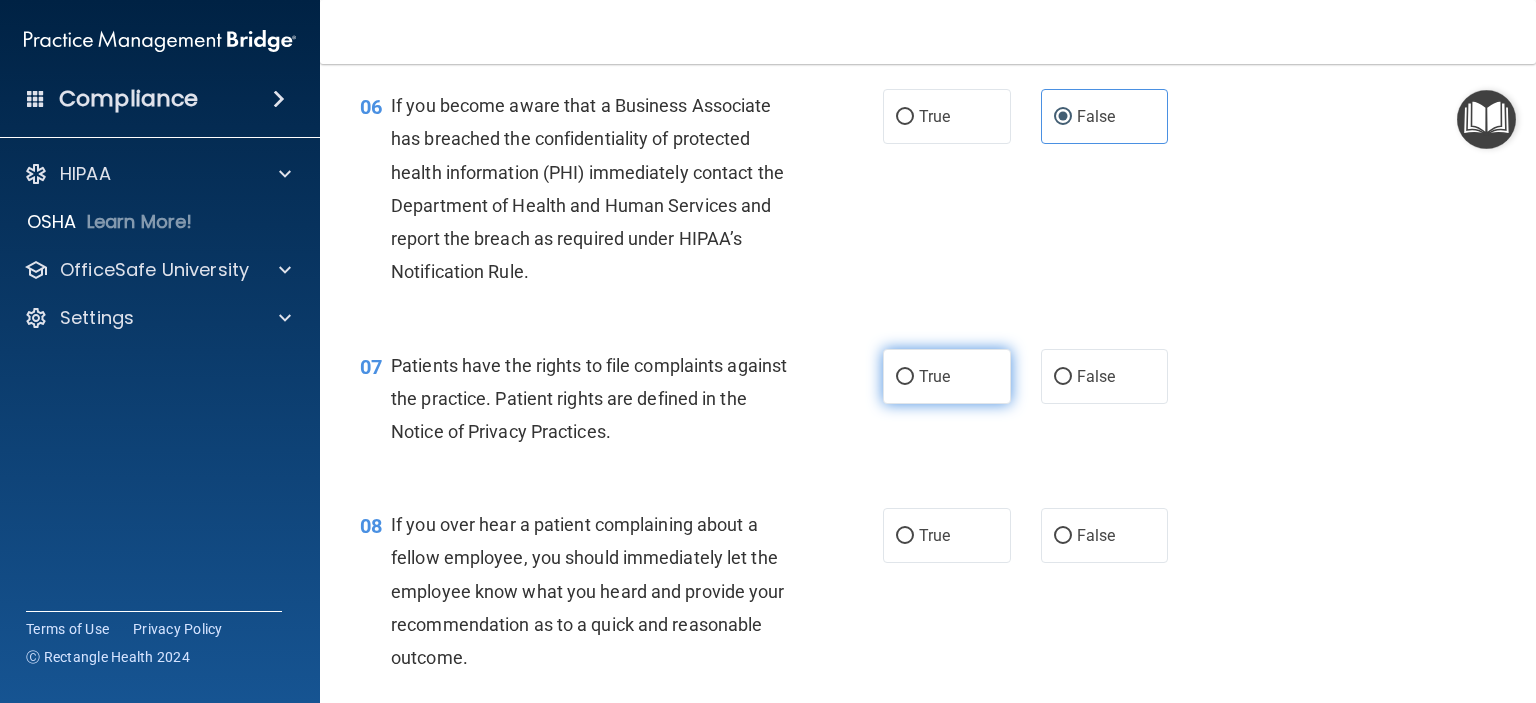 click on "True" at bounding box center (947, 376) 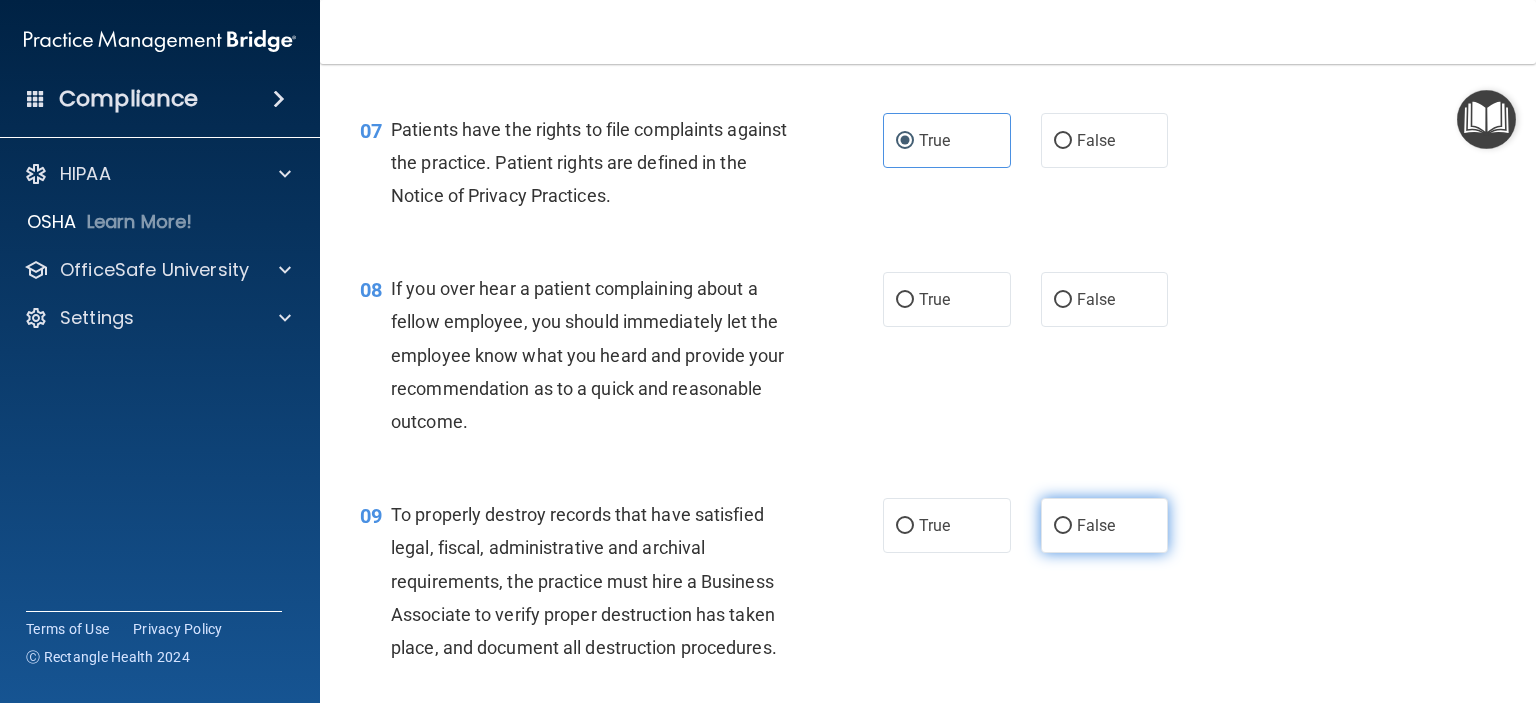 scroll, scrollTop: 1400, scrollLeft: 0, axis: vertical 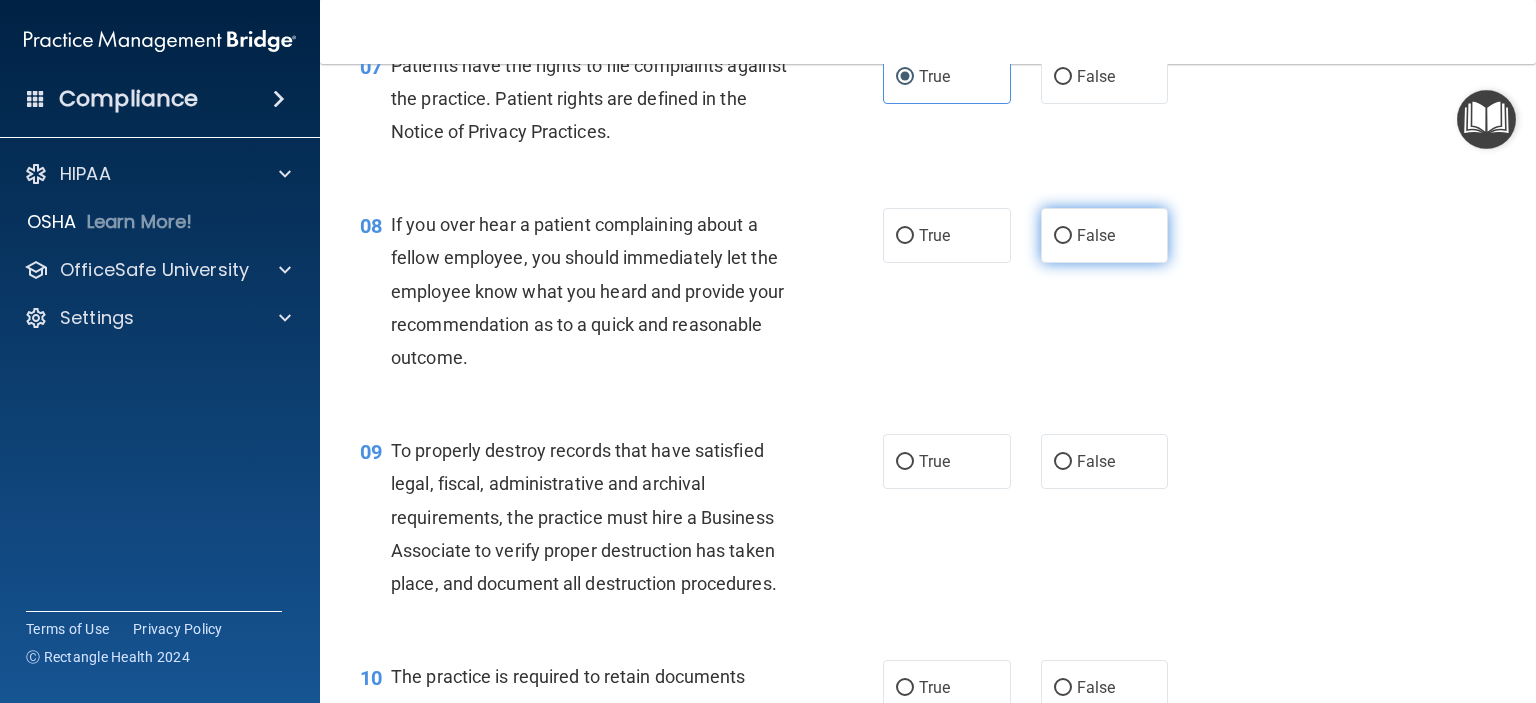 drag, startPoint x: 1076, startPoint y: 271, endPoint x: 1073, endPoint y: 287, distance: 16.27882 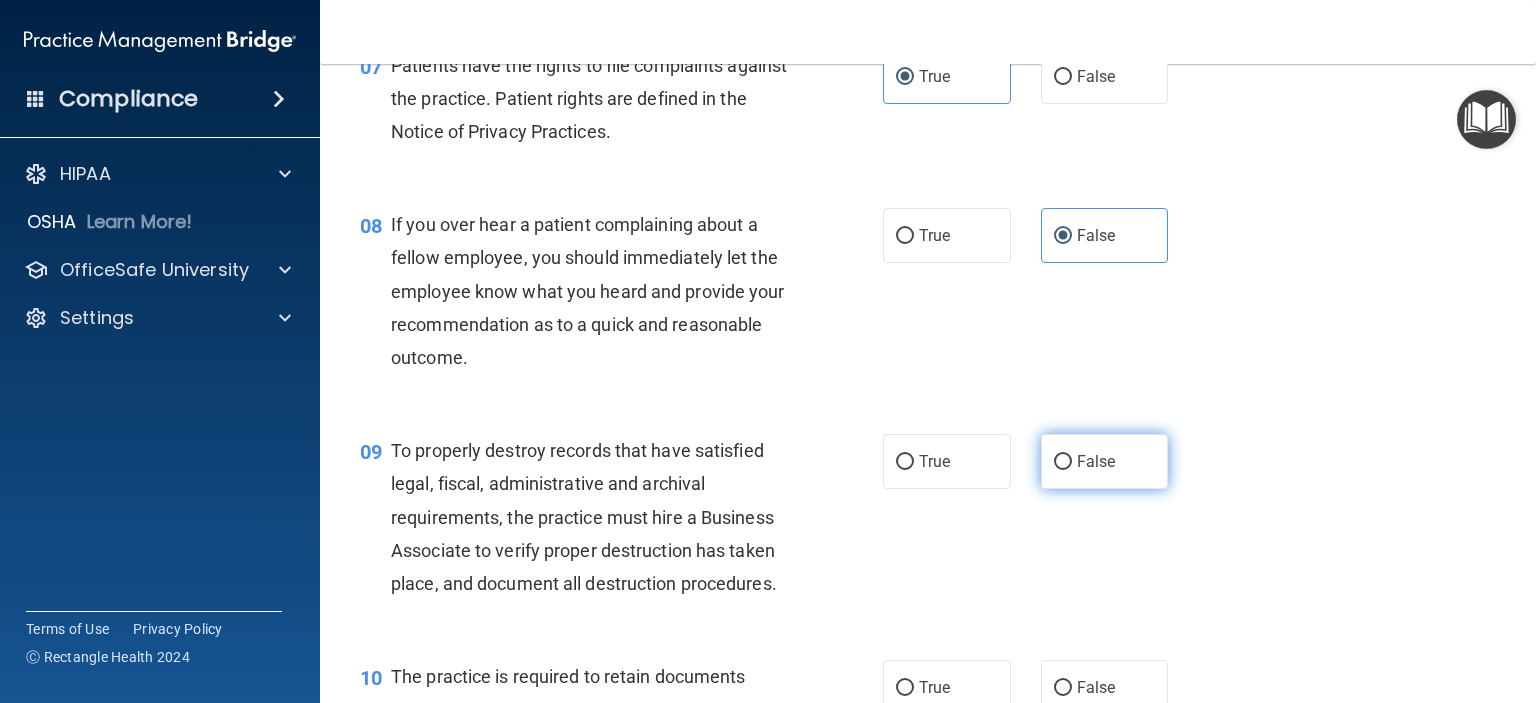 click on "False" at bounding box center [1096, 461] 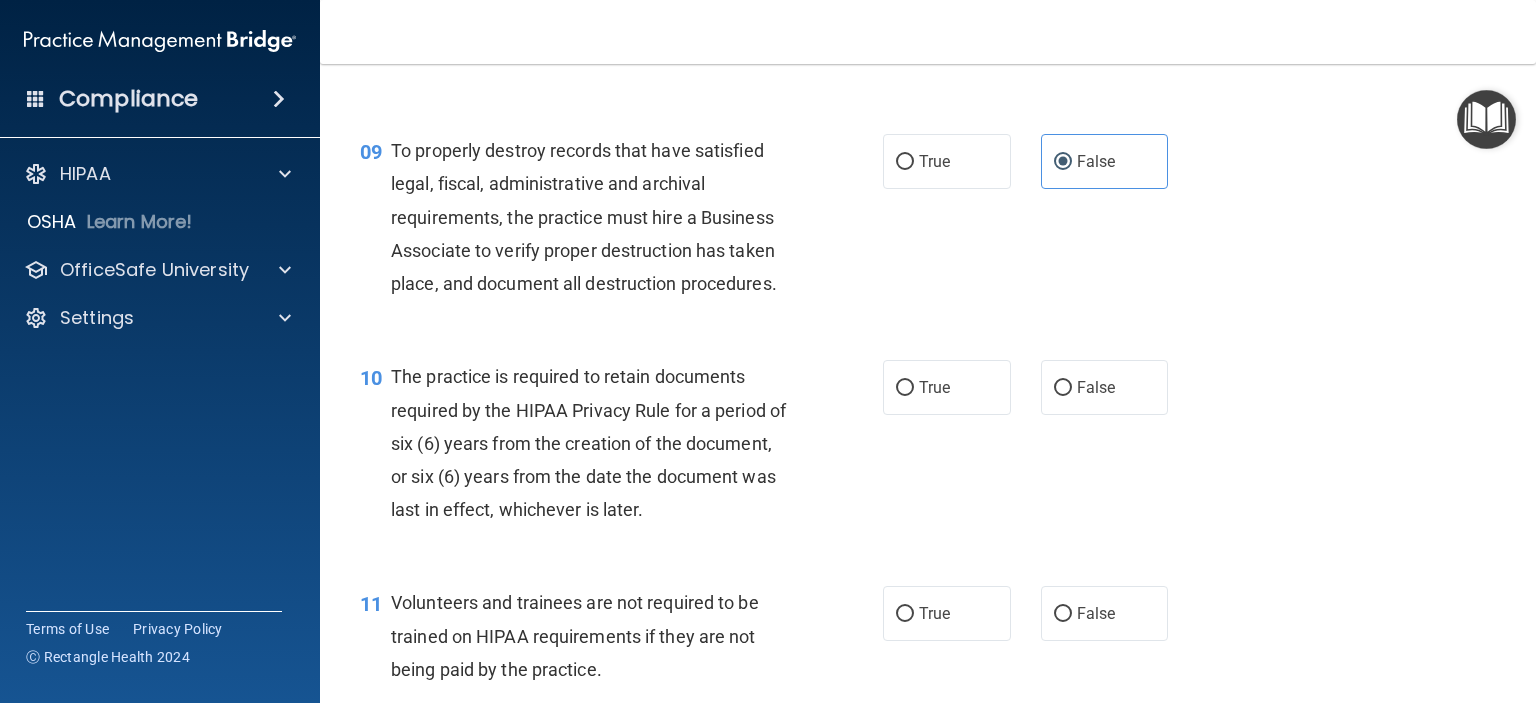 scroll, scrollTop: 1800, scrollLeft: 0, axis: vertical 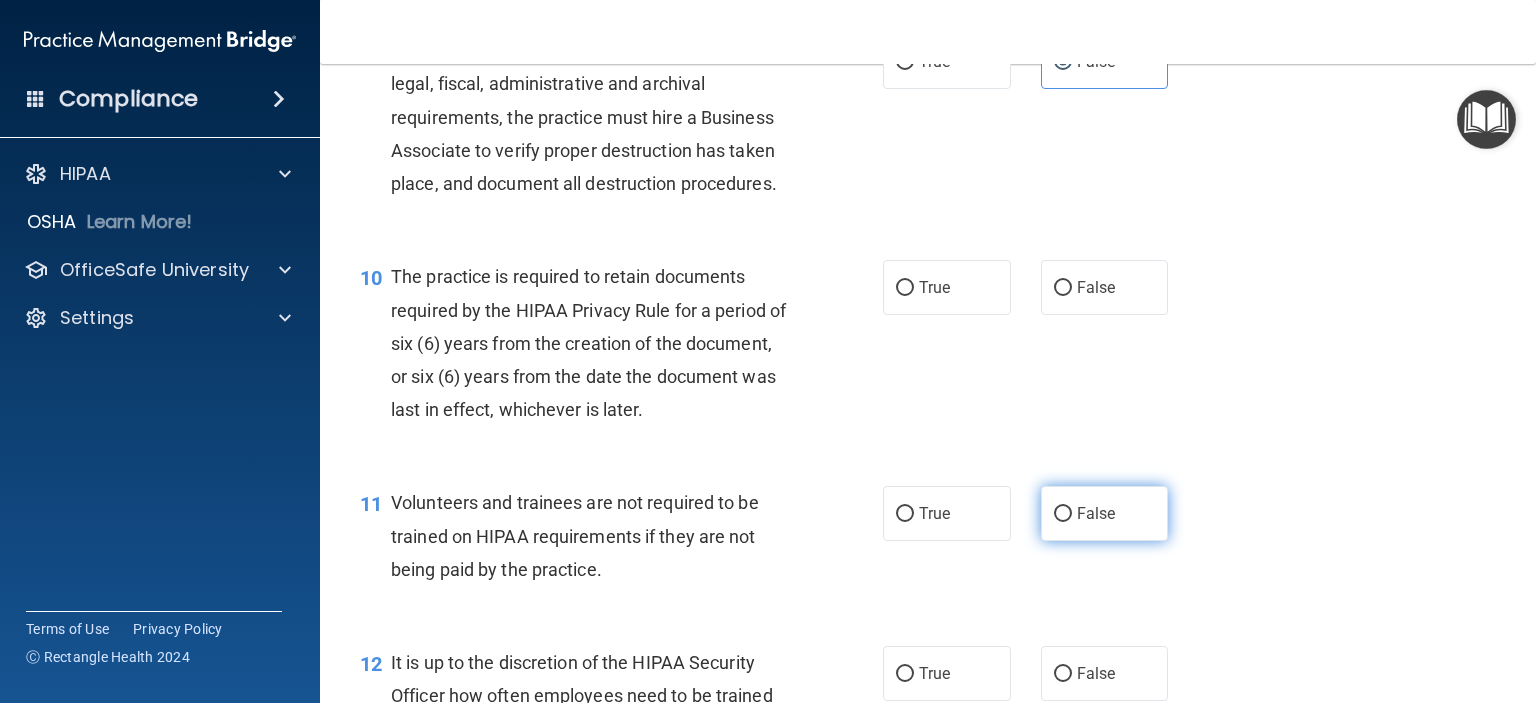 drag, startPoint x: 952, startPoint y: 324, endPoint x: 1043, endPoint y: 530, distance: 225.20435 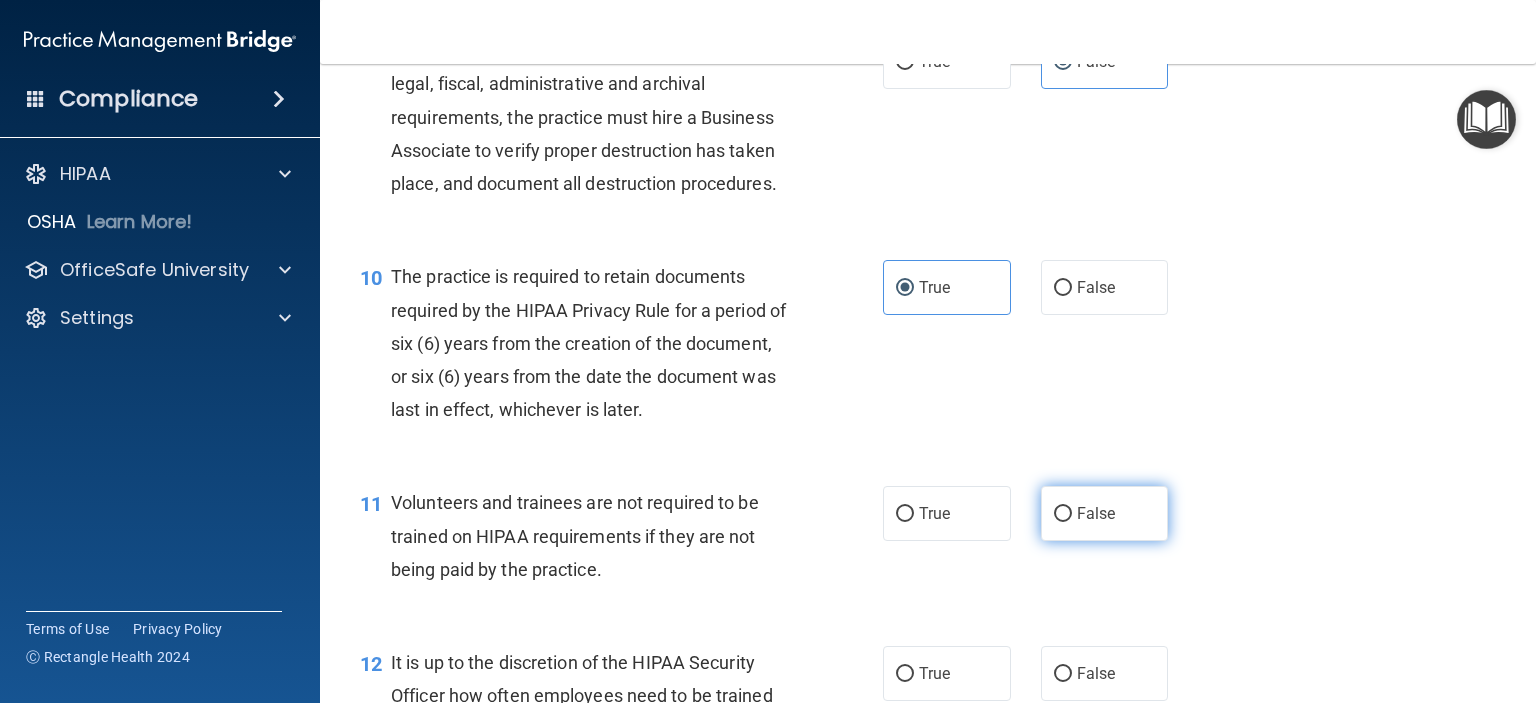 click on "False" at bounding box center (1105, 513) 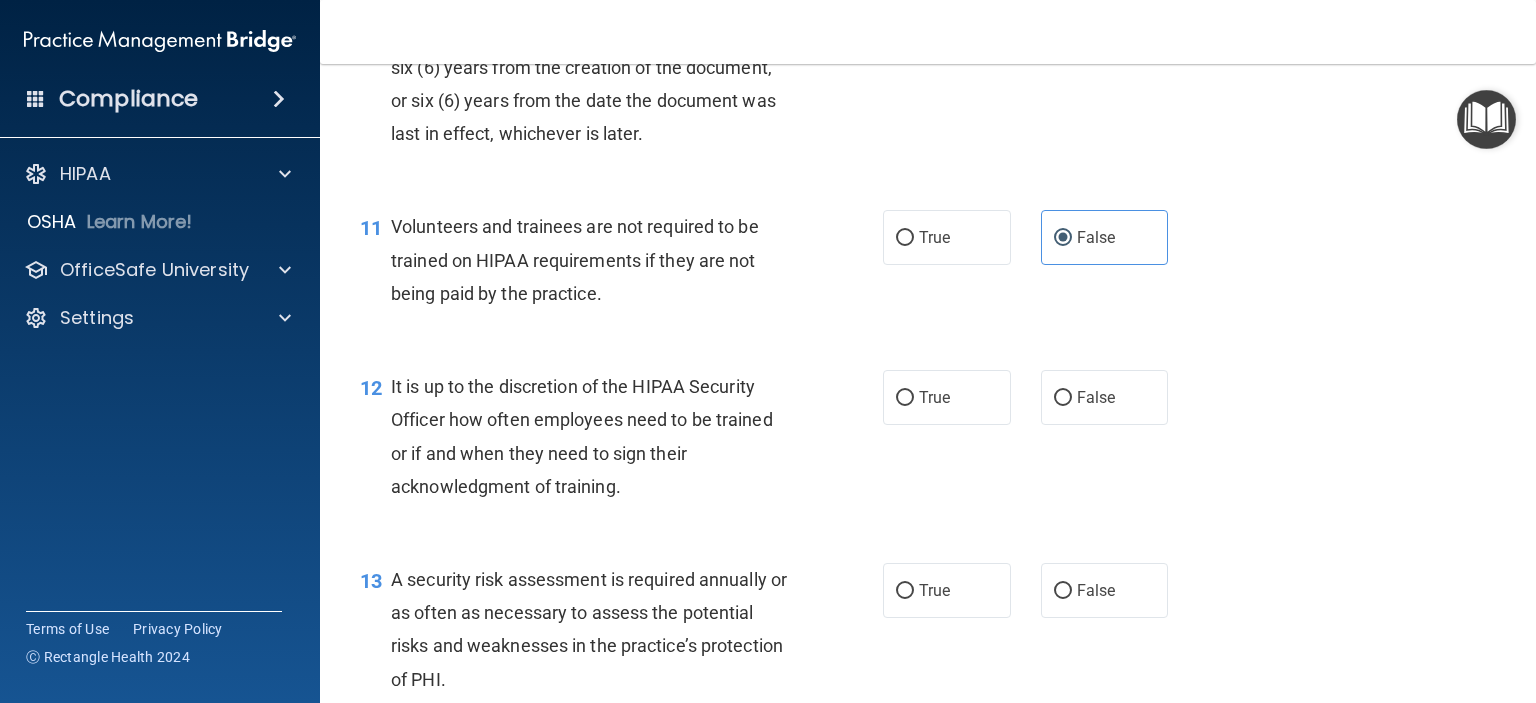 scroll, scrollTop: 2100, scrollLeft: 0, axis: vertical 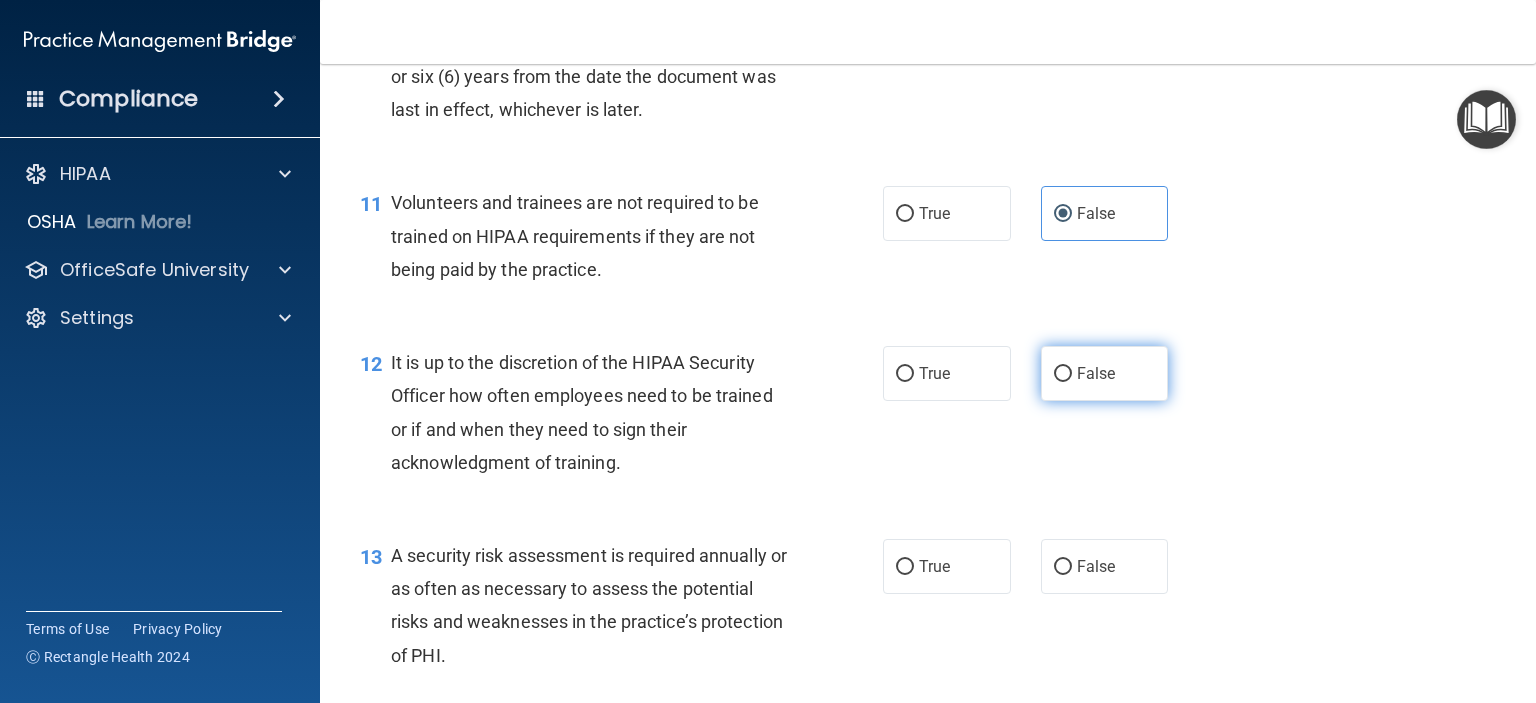 click on "False" at bounding box center (1096, 373) 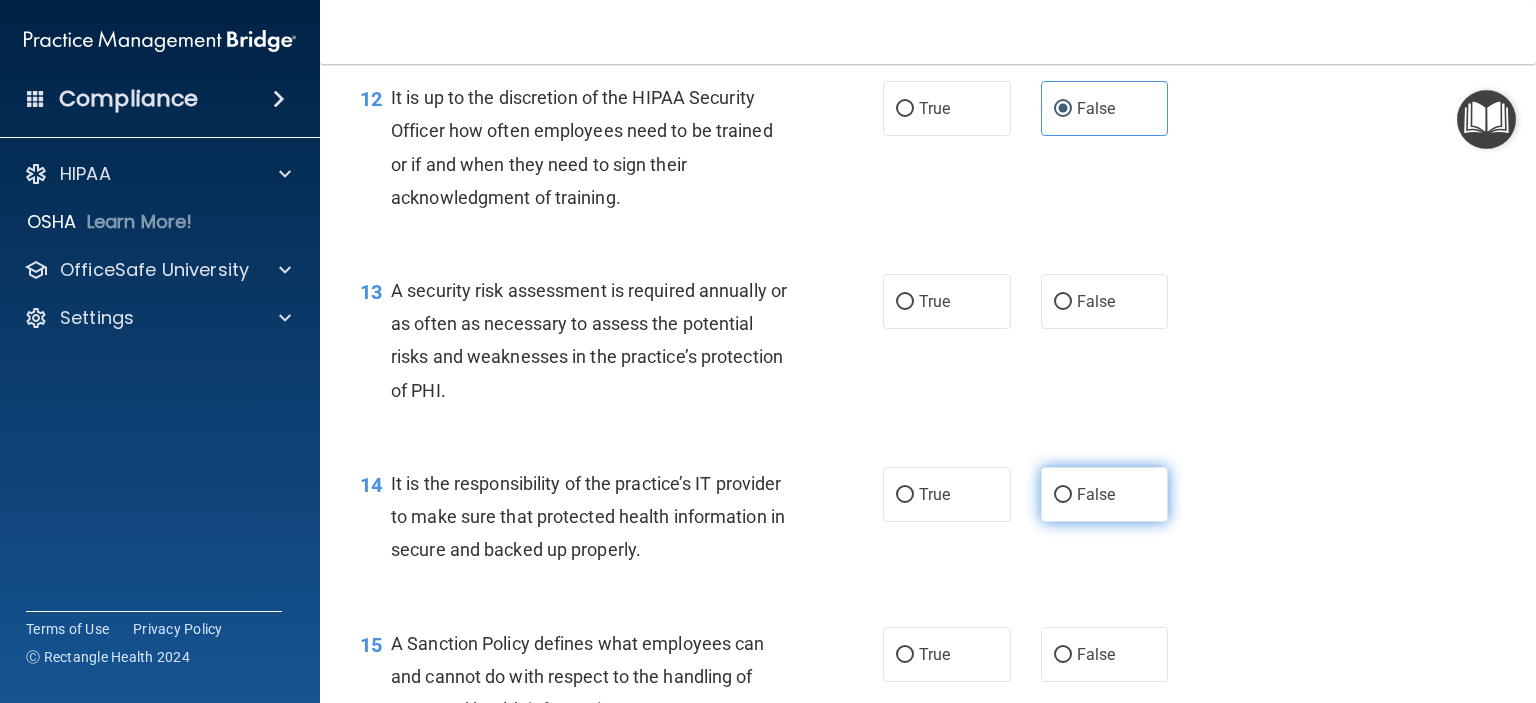 scroll, scrollTop: 2400, scrollLeft: 0, axis: vertical 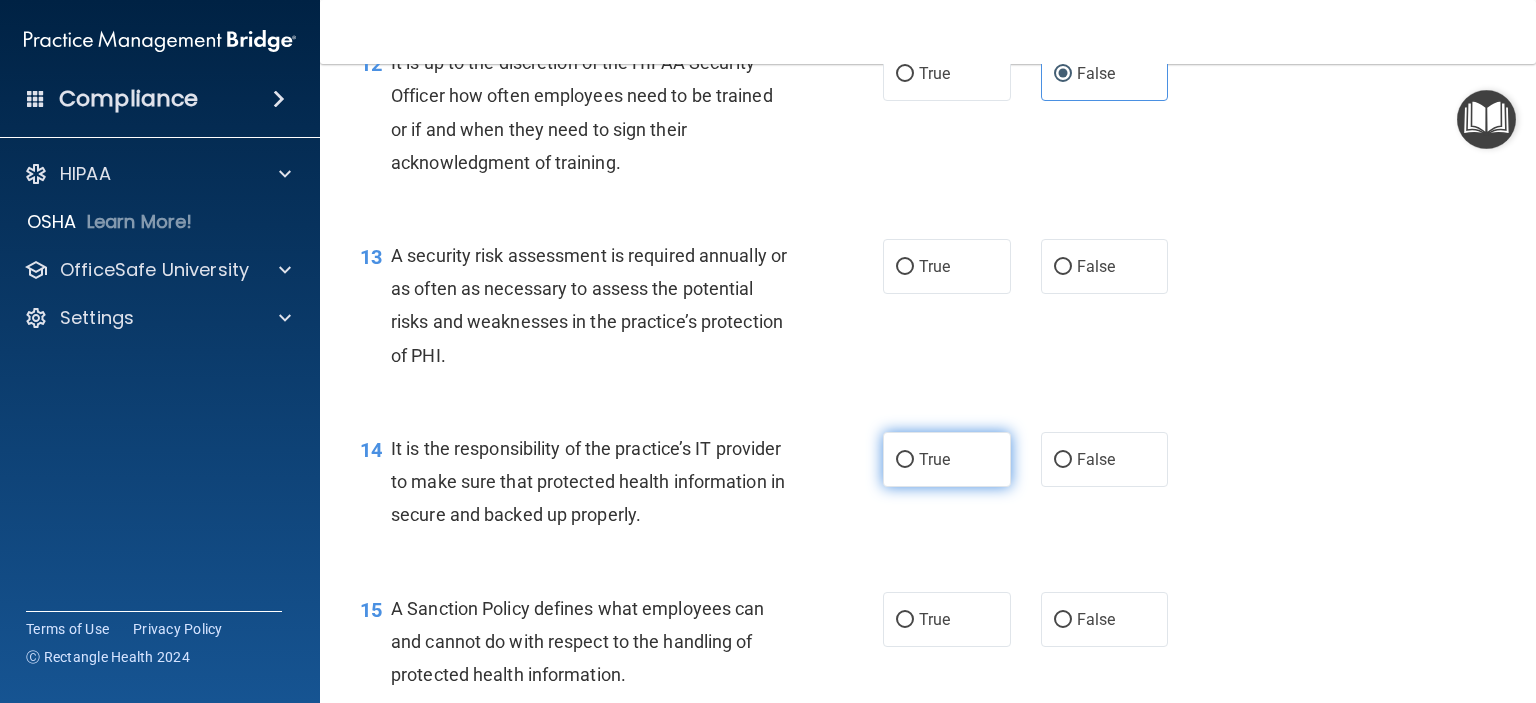 click on "True" at bounding box center (947, 459) 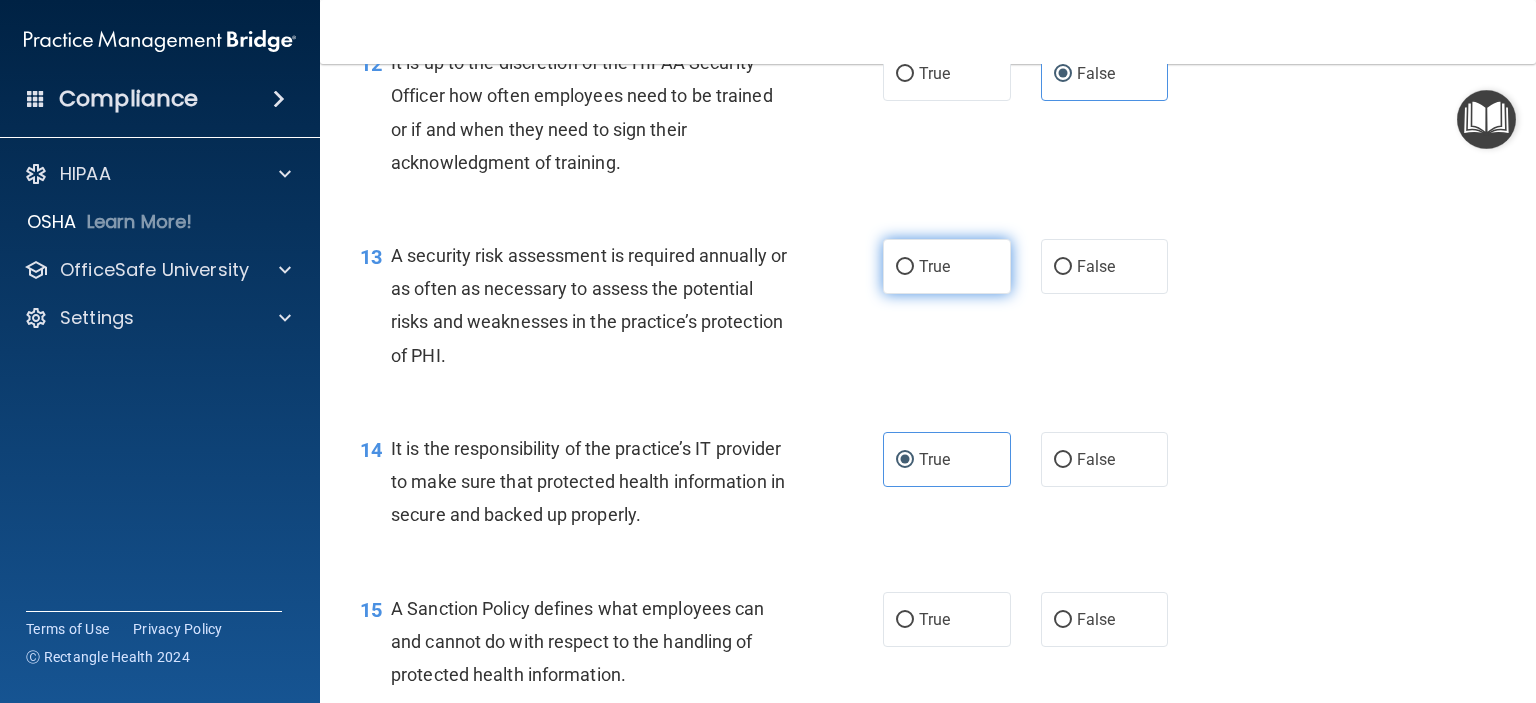 click on "True" at bounding box center [934, 266] 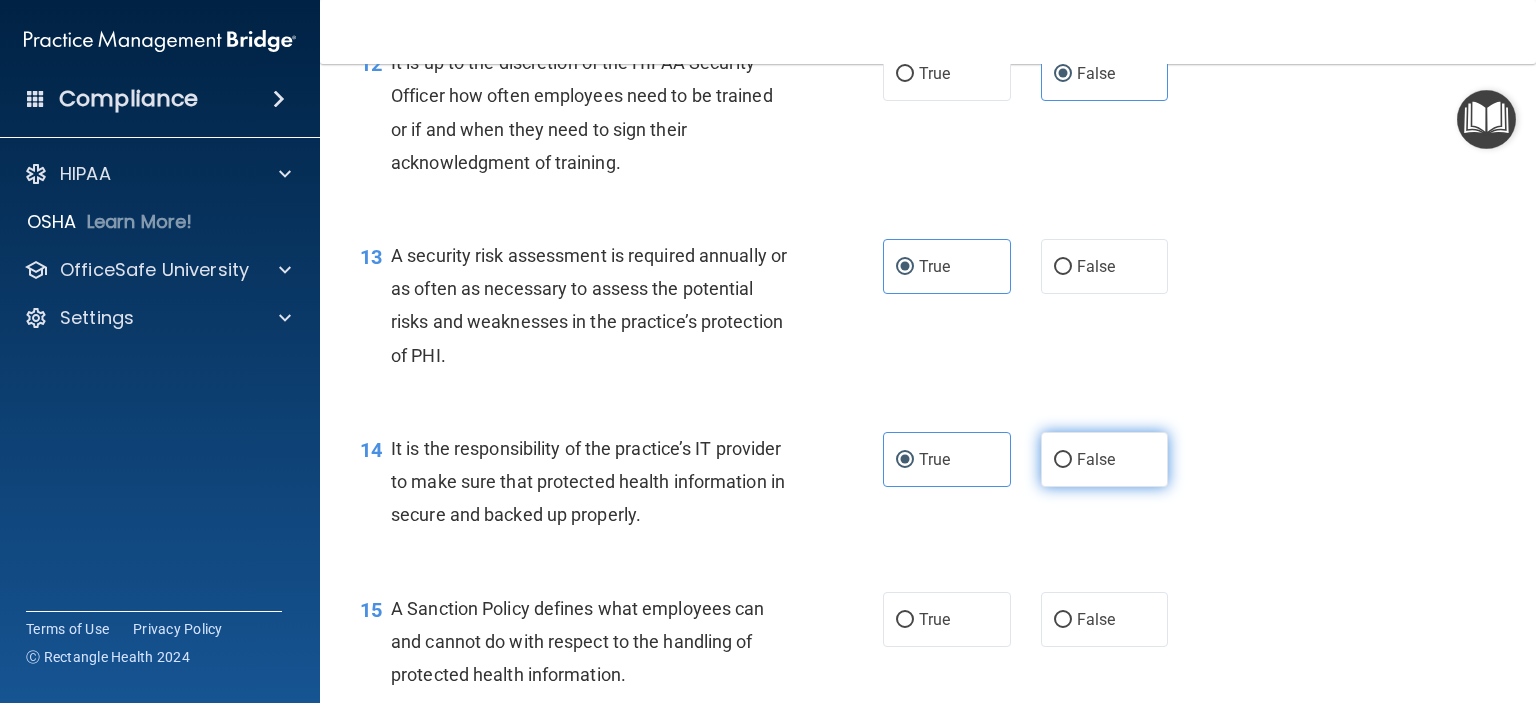 click on "False" at bounding box center (1063, 460) 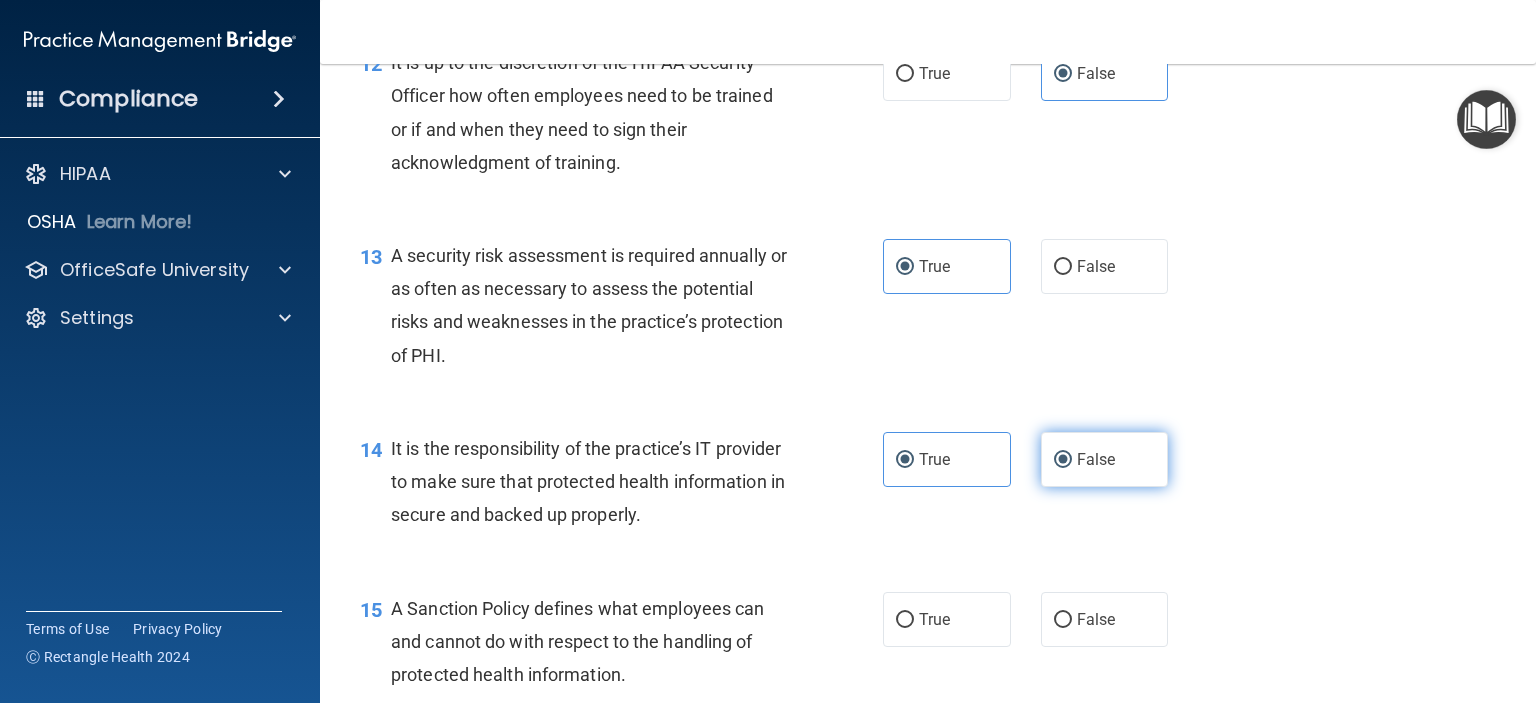 radio on "false" 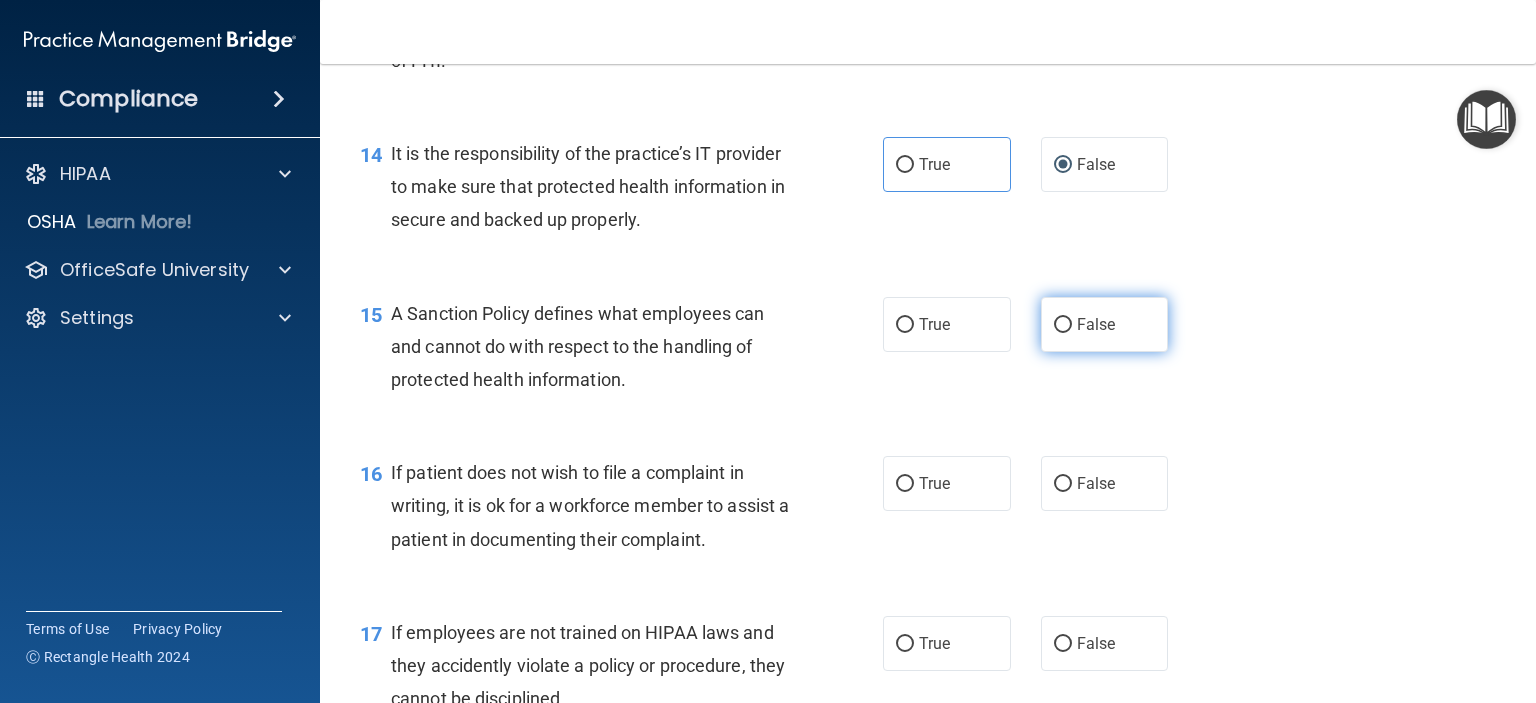 scroll, scrollTop: 2700, scrollLeft: 0, axis: vertical 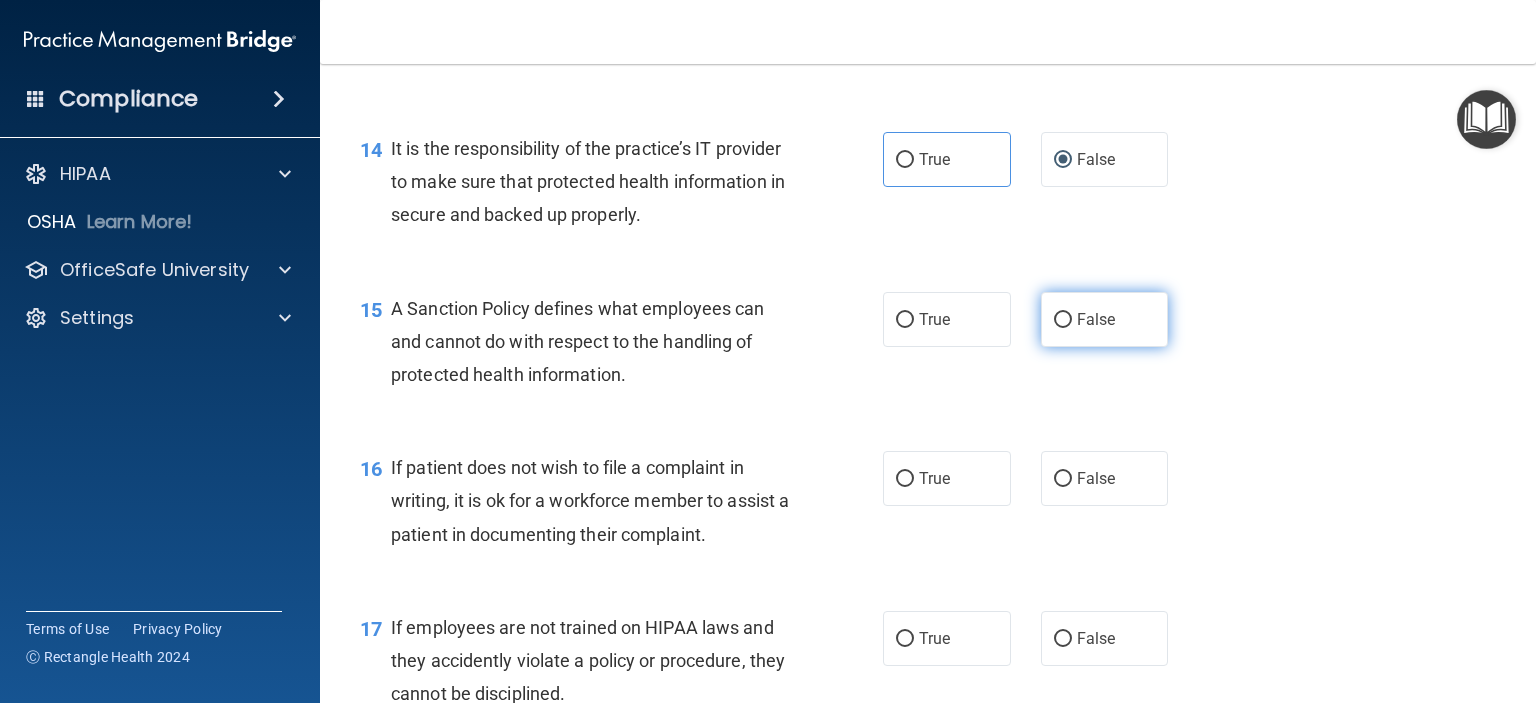 click on "False" at bounding box center [1105, 319] 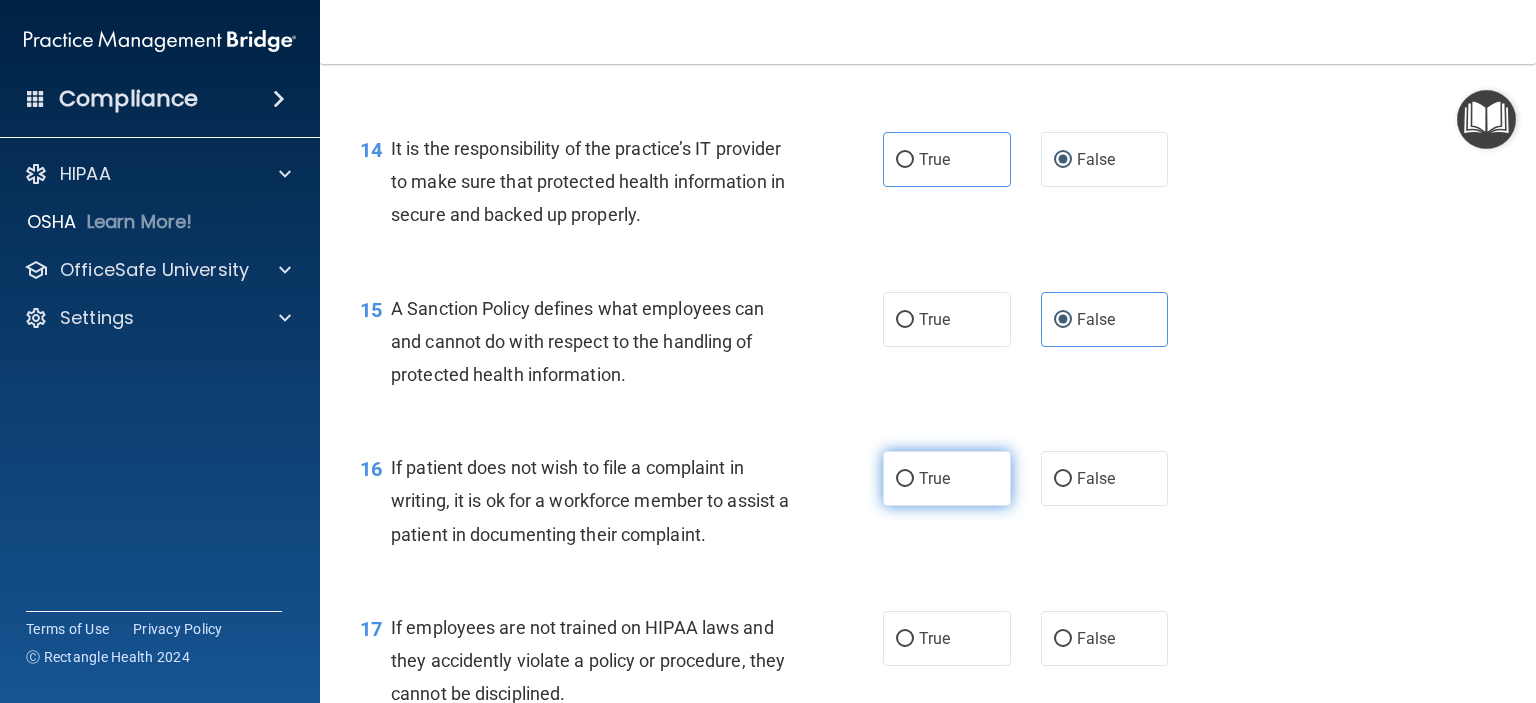 click on "True" at bounding box center [947, 478] 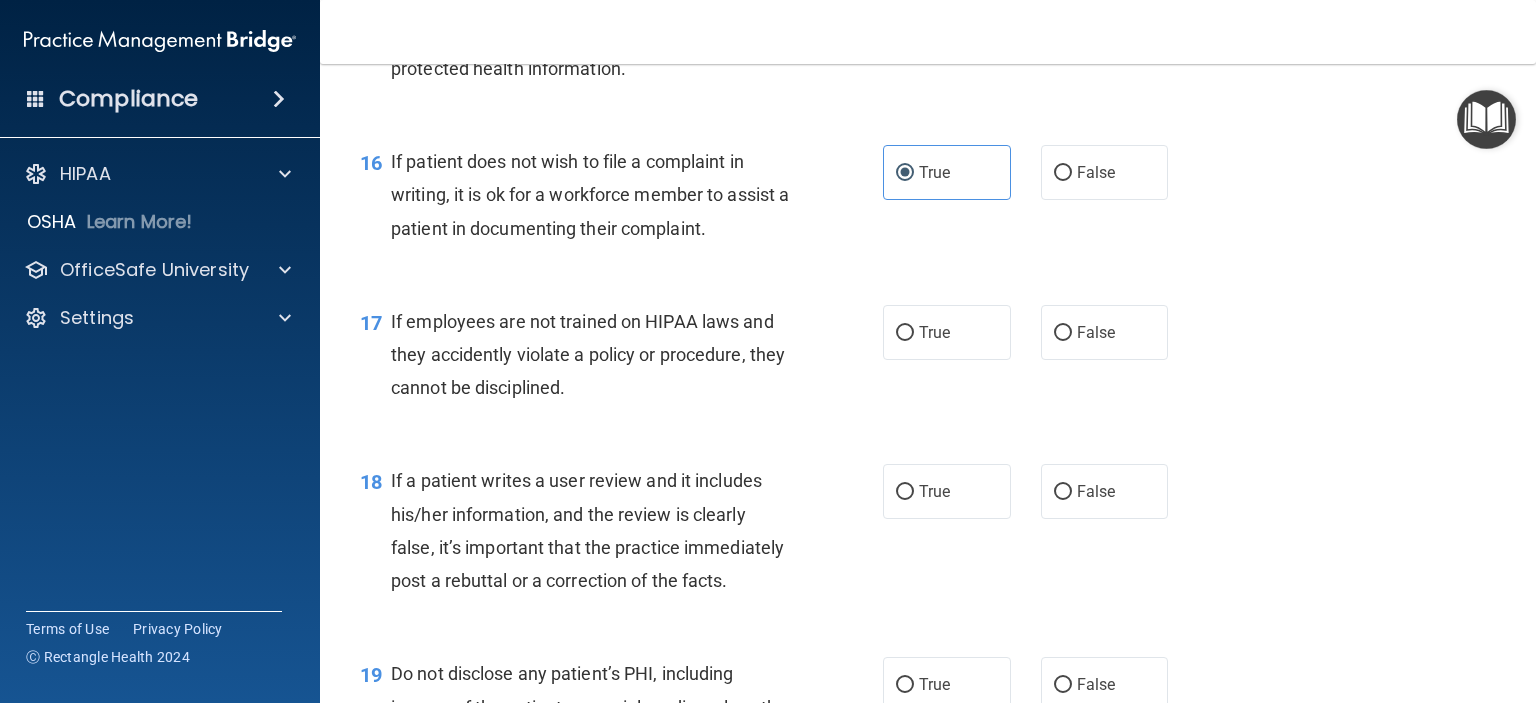 scroll, scrollTop: 3100, scrollLeft: 0, axis: vertical 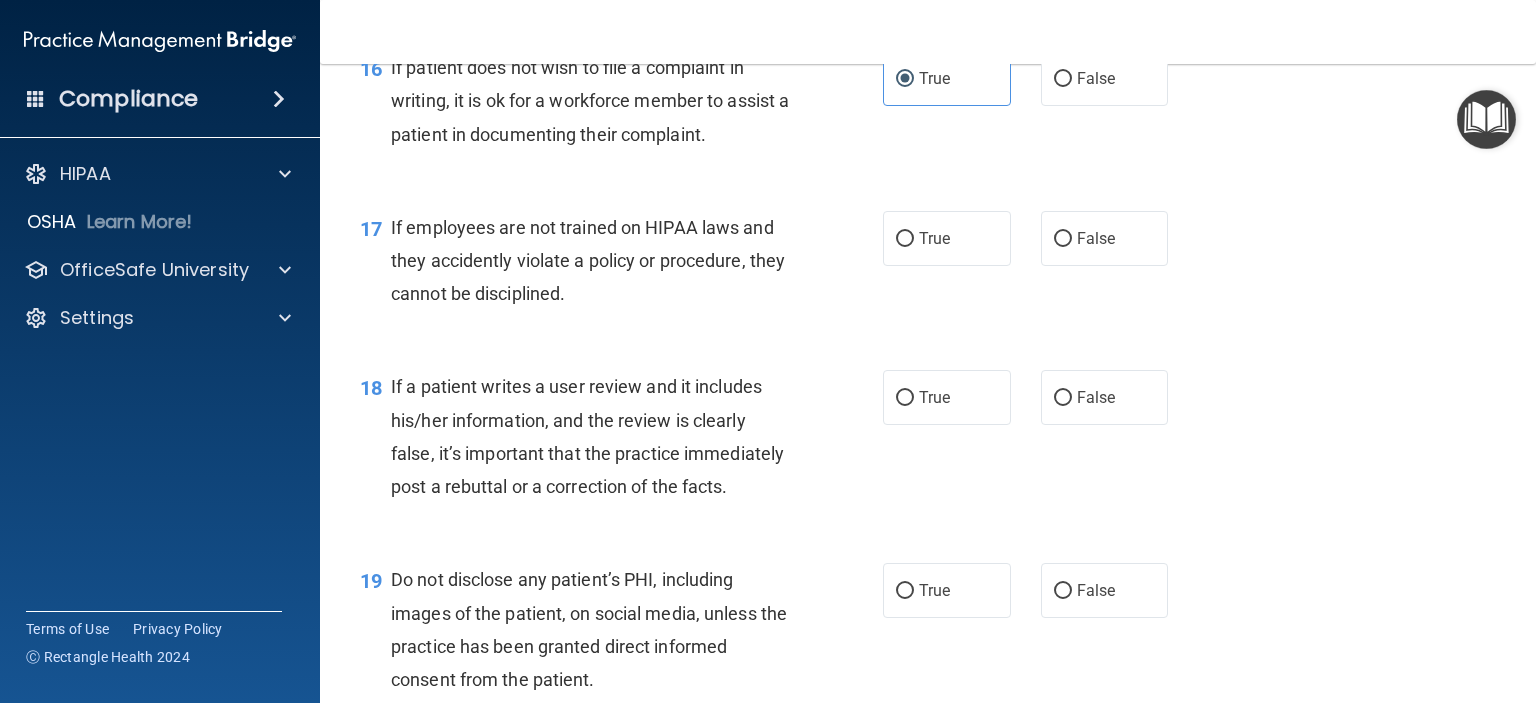 drag, startPoint x: 1066, startPoint y: 282, endPoint x: 1065, endPoint y: 315, distance: 33.01515 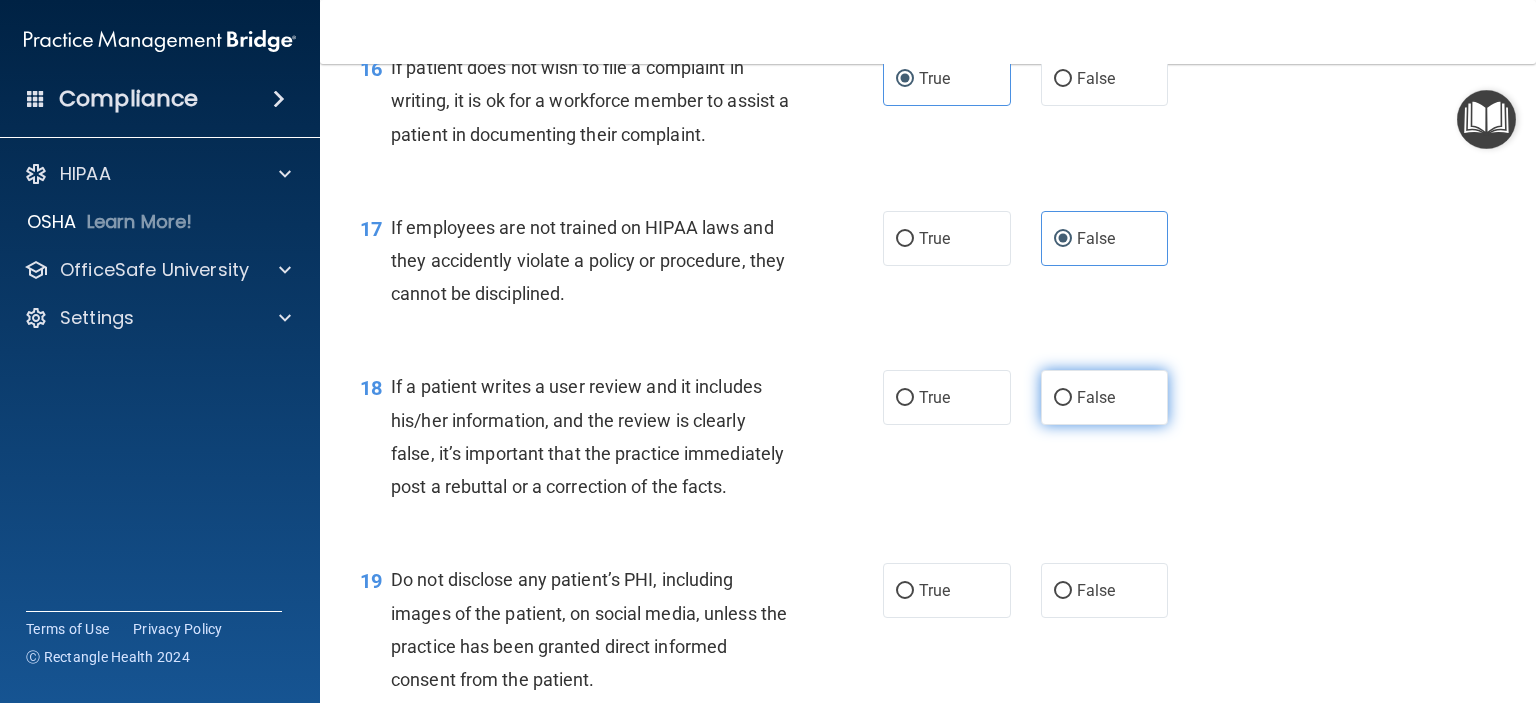 click on "False" at bounding box center [1096, 397] 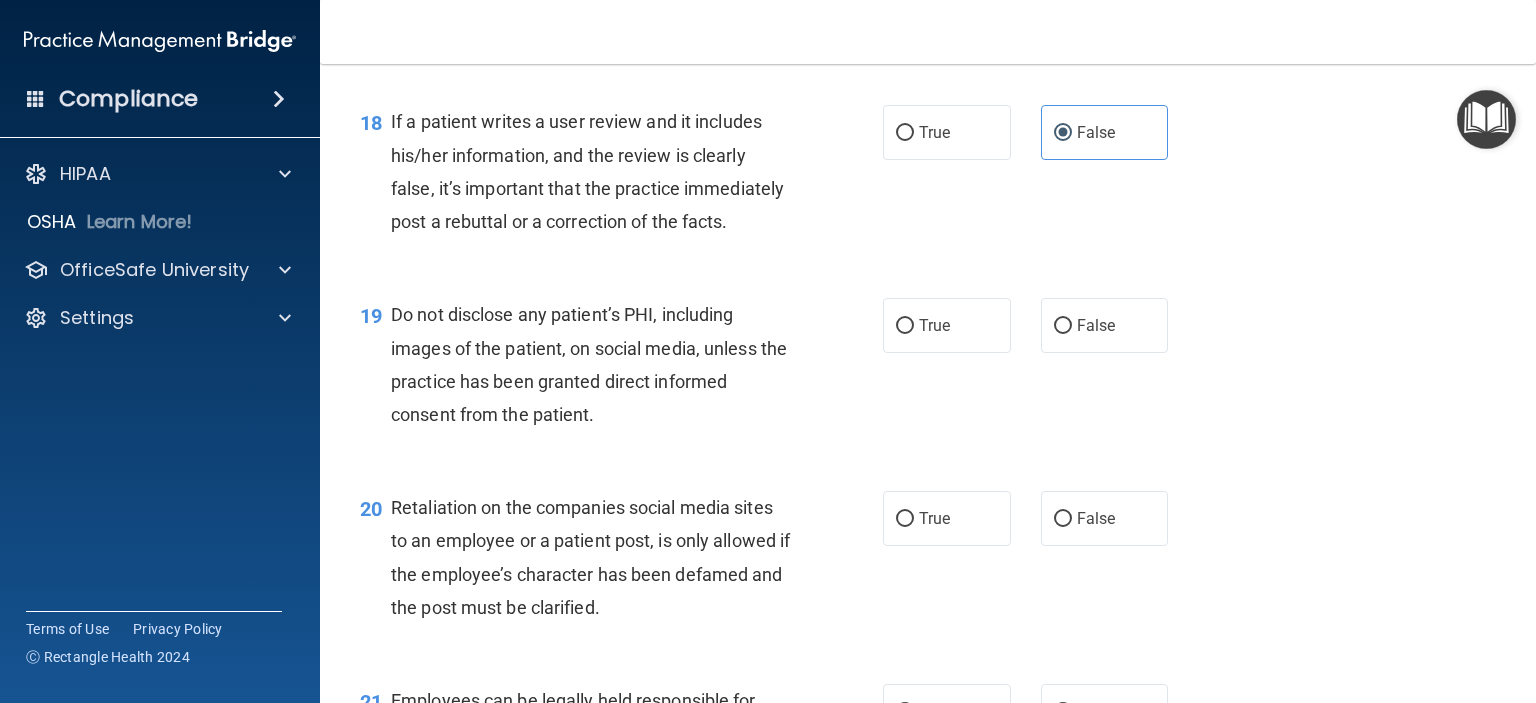 scroll, scrollTop: 3400, scrollLeft: 0, axis: vertical 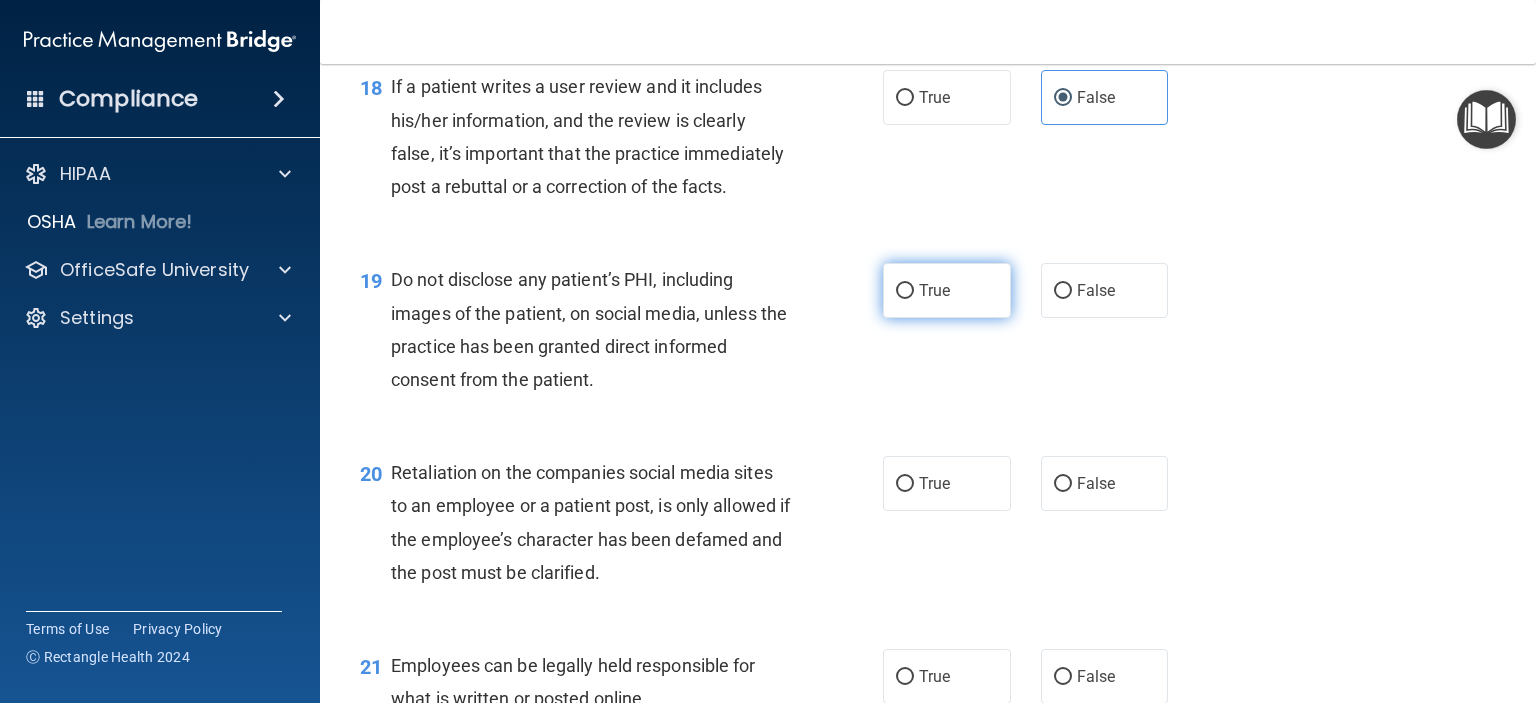 click on "True" at bounding box center [947, 290] 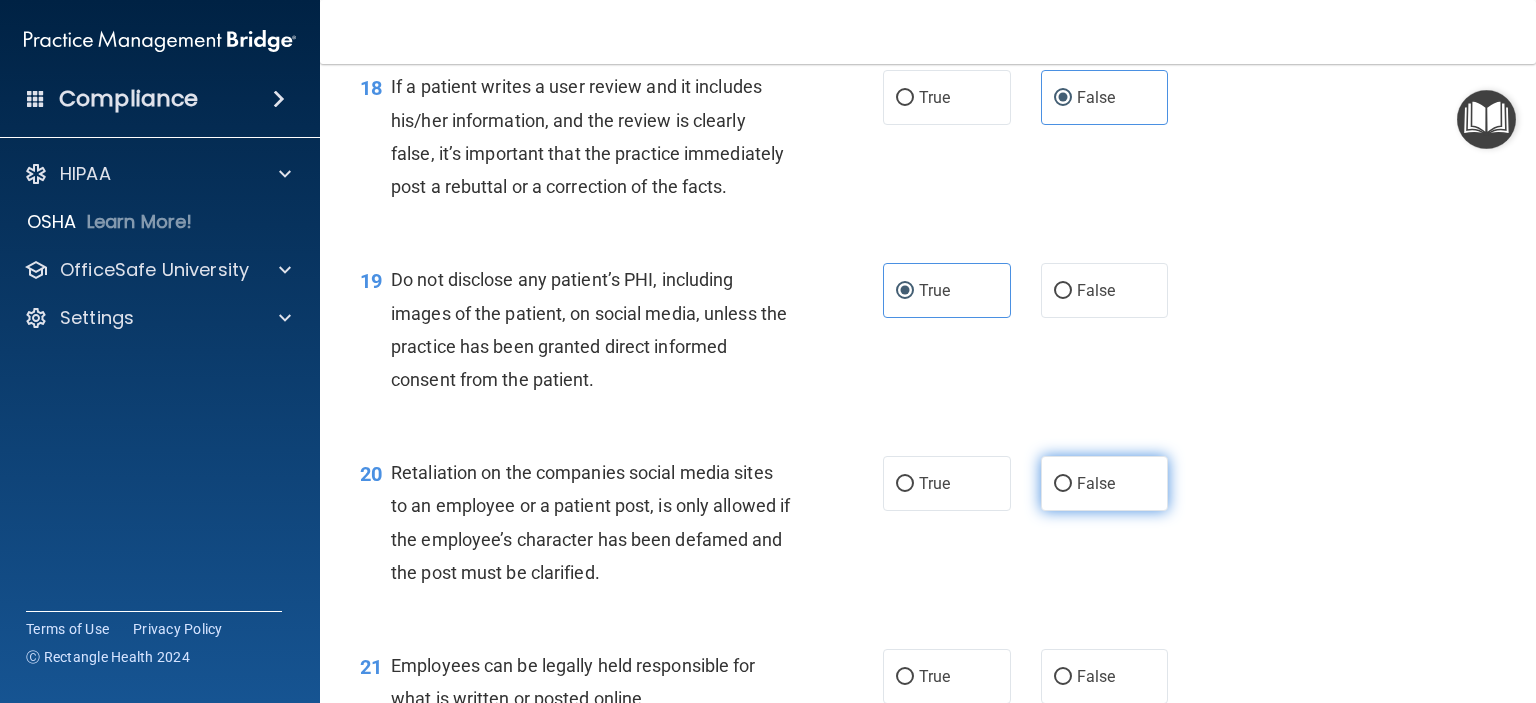 click on "False" at bounding box center (1105, 483) 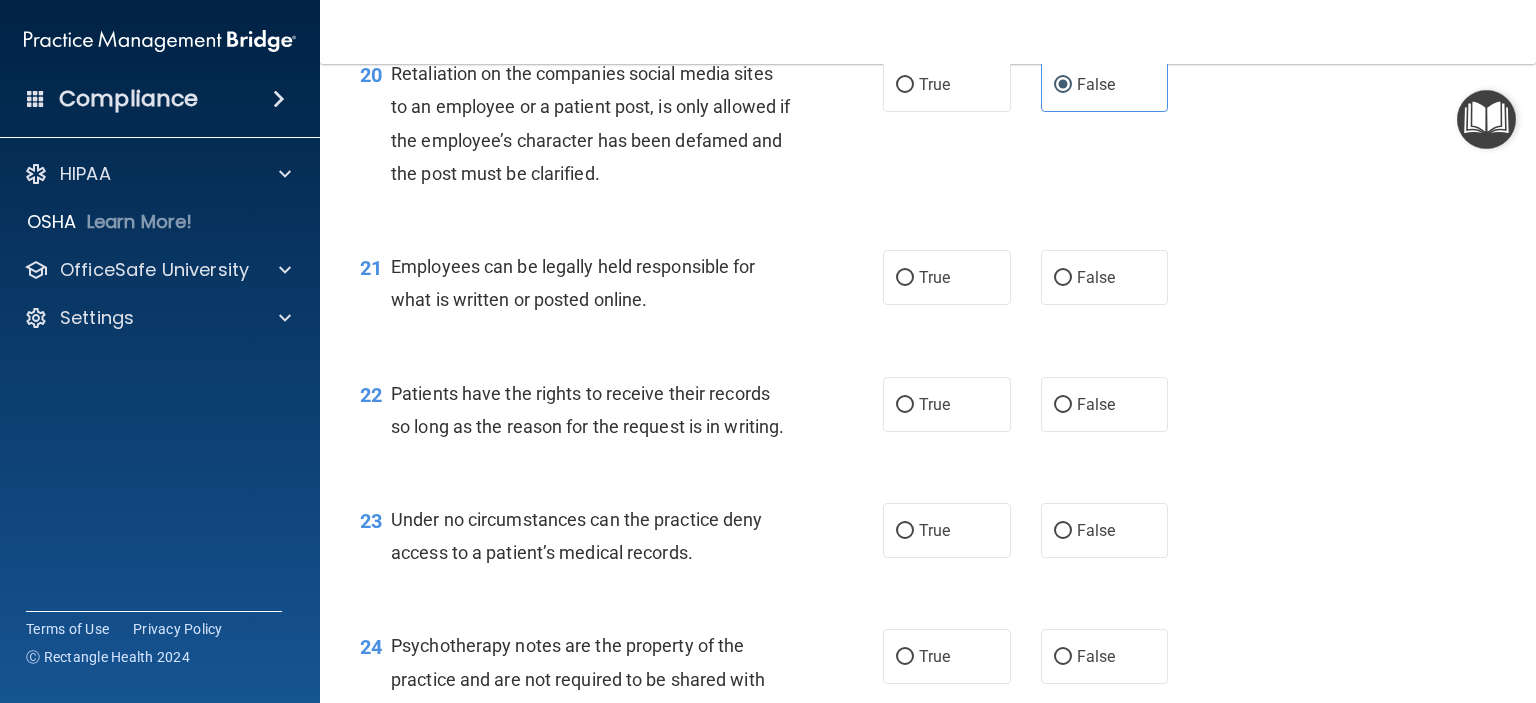 scroll, scrollTop: 3800, scrollLeft: 0, axis: vertical 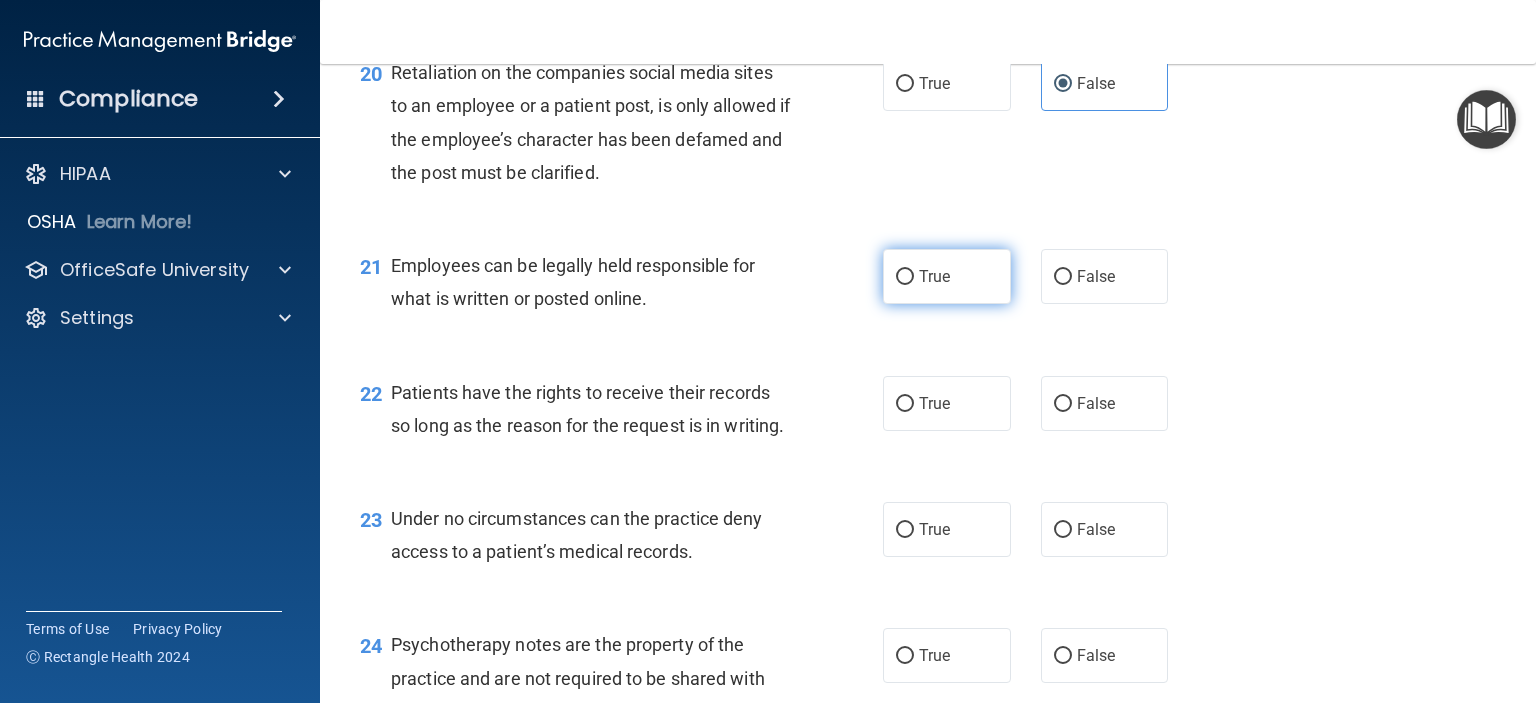 click on "True" at bounding box center (947, 276) 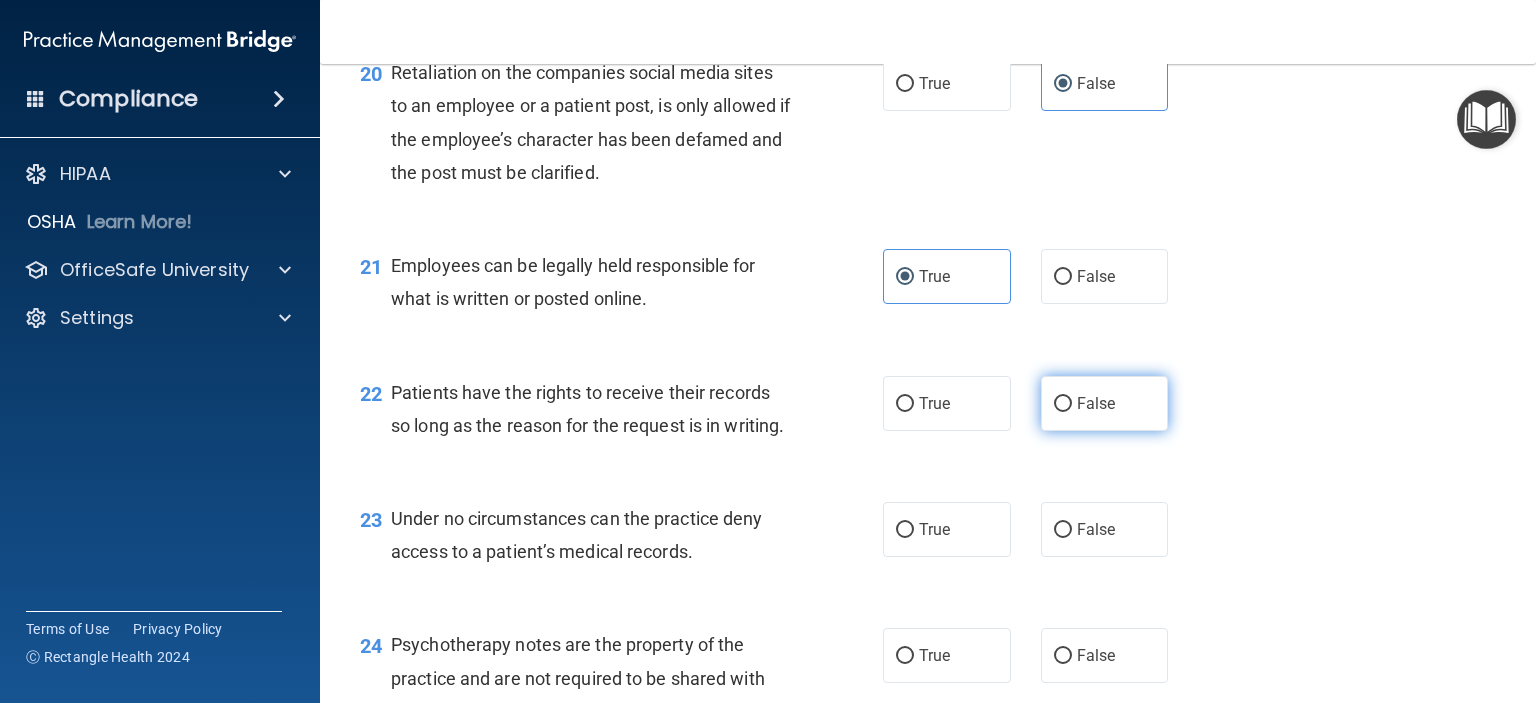 click on "False" at bounding box center (1105, 403) 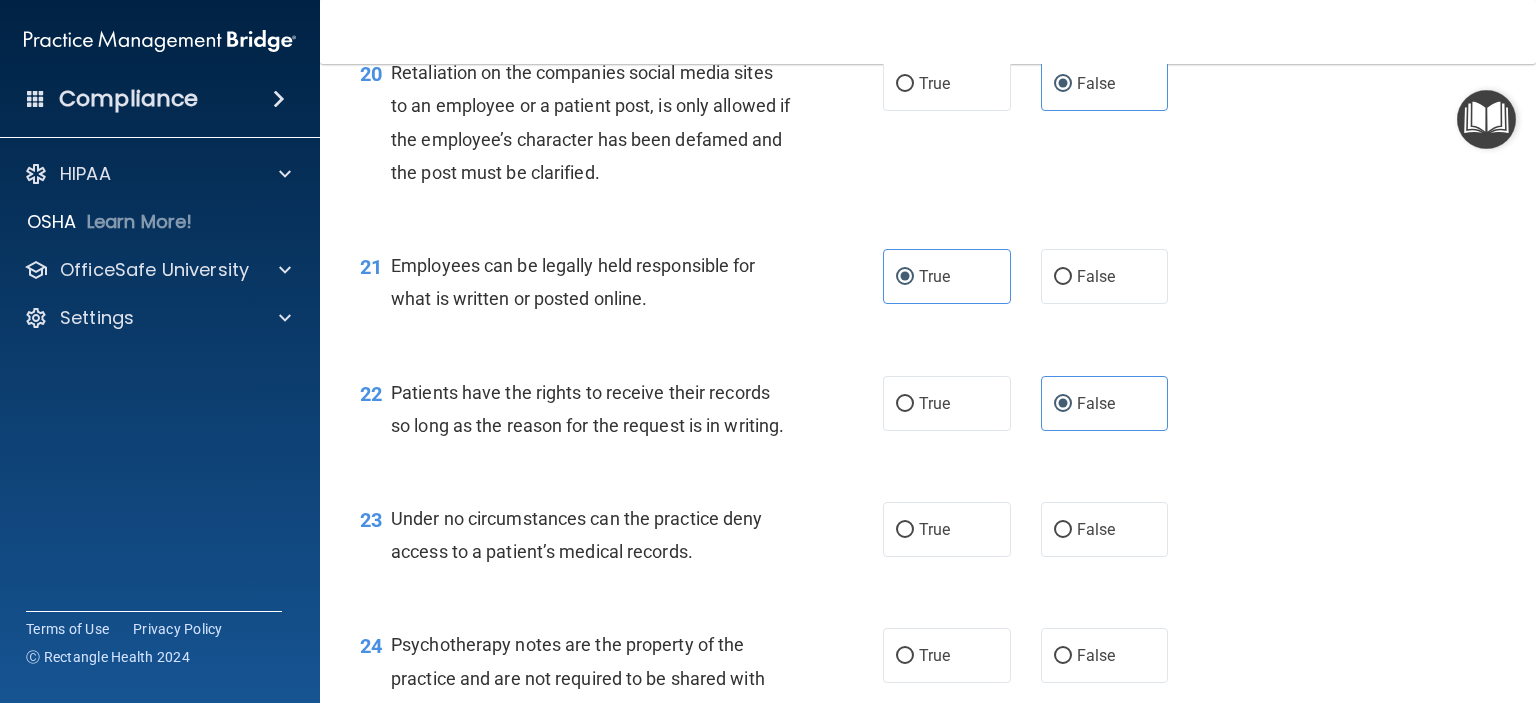 click on "23       Under no circumstances can the practice deny access to a patient’s medical records.                 True           False" at bounding box center (928, 540) 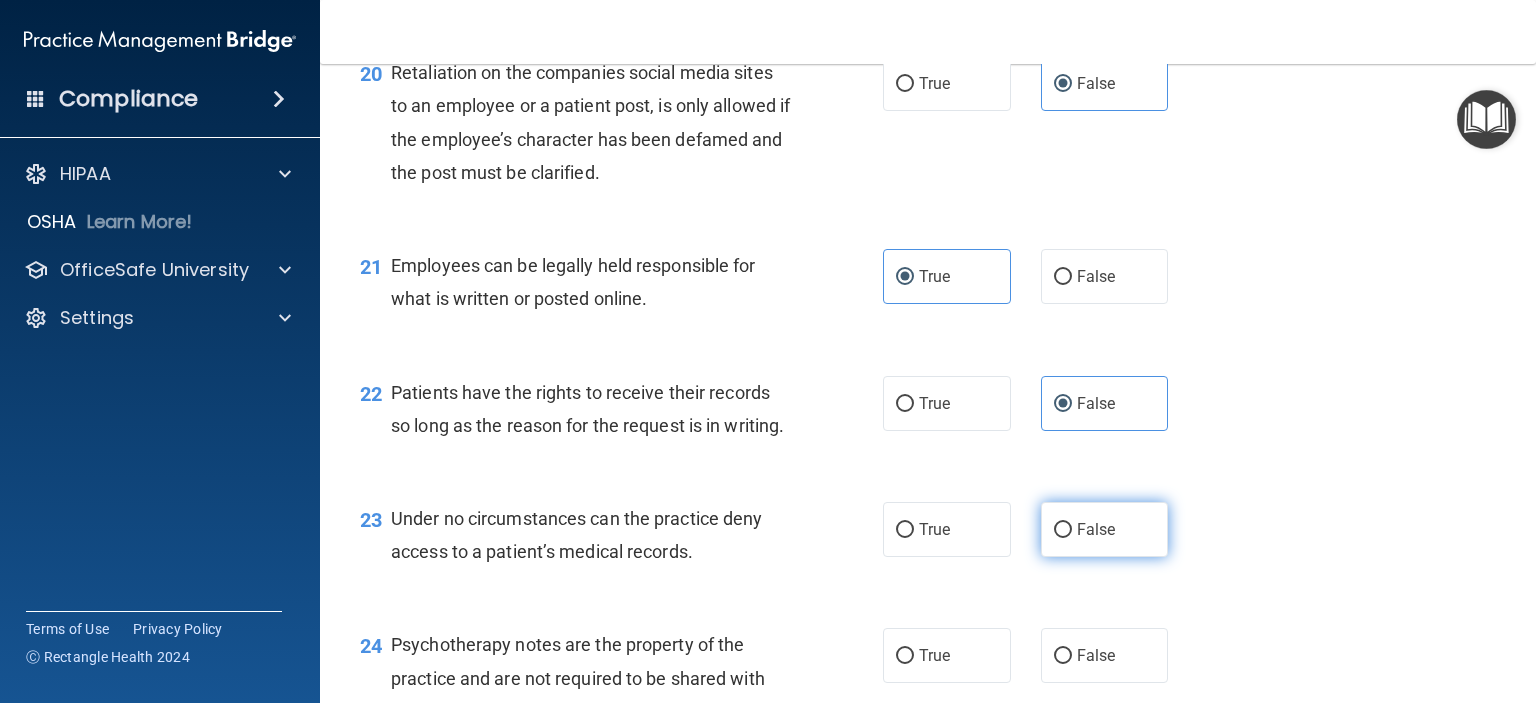 click on "False" at bounding box center (1105, 529) 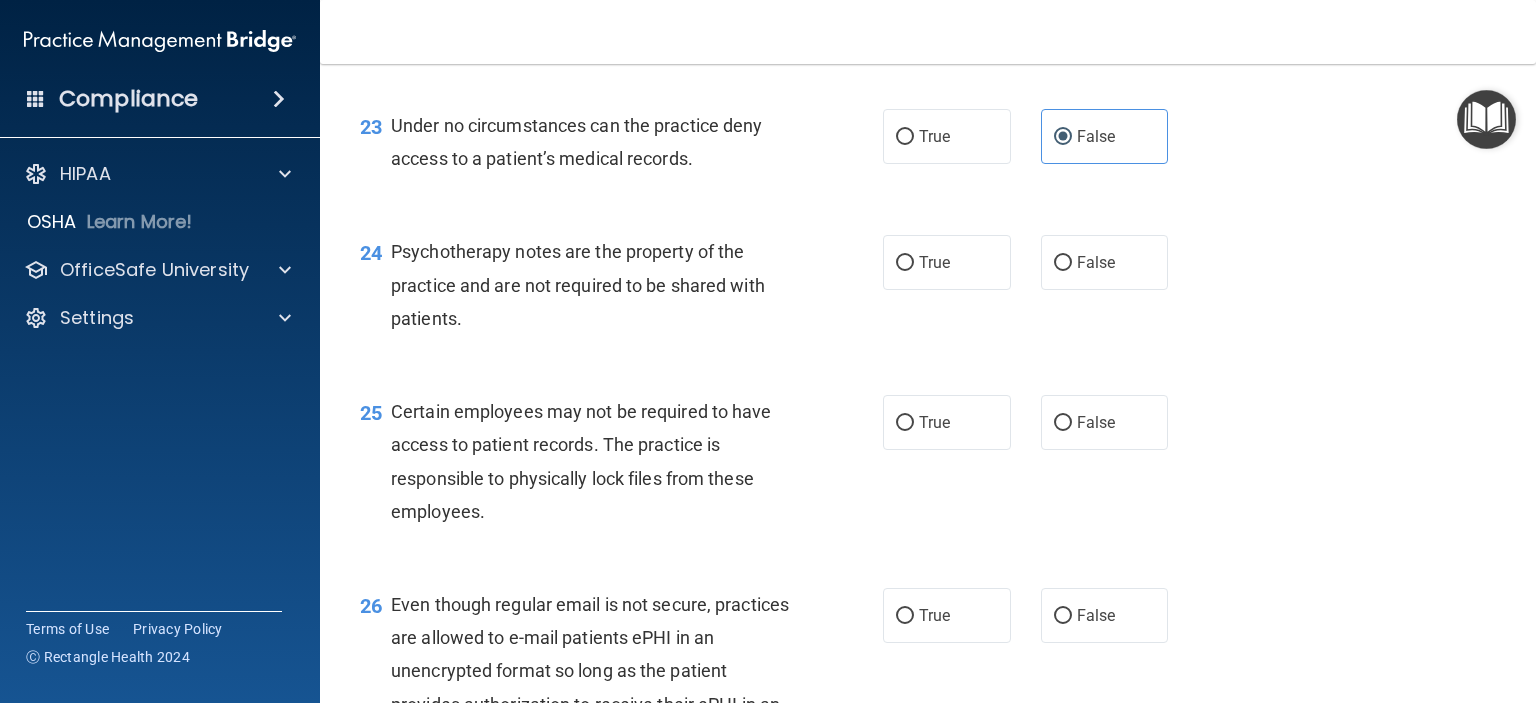 scroll, scrollTop: 4200, scrollLeft: 0, axis: vertical 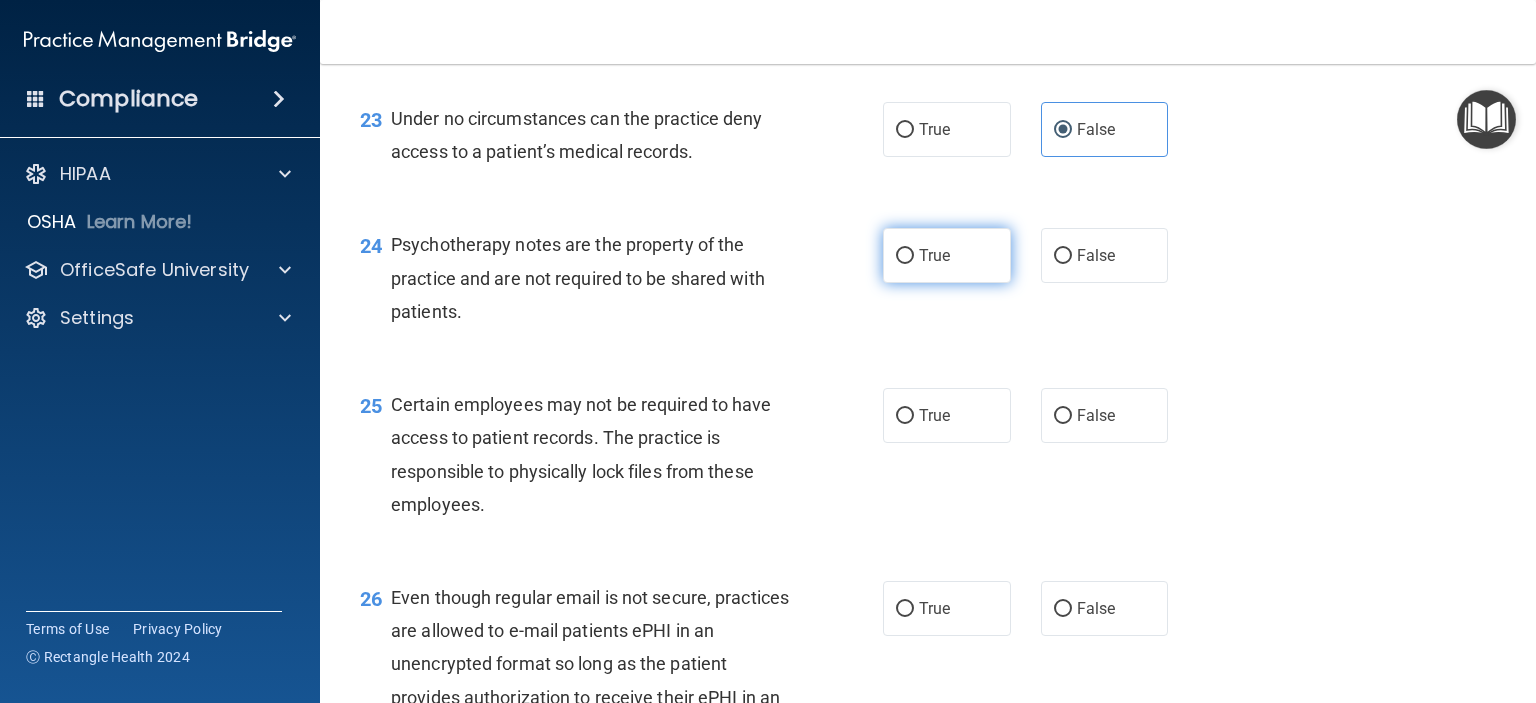 drag, startPoint x: 961, startPoint y: 344, endPoint x: 958, endPoint y: 373, distance: 29.15476 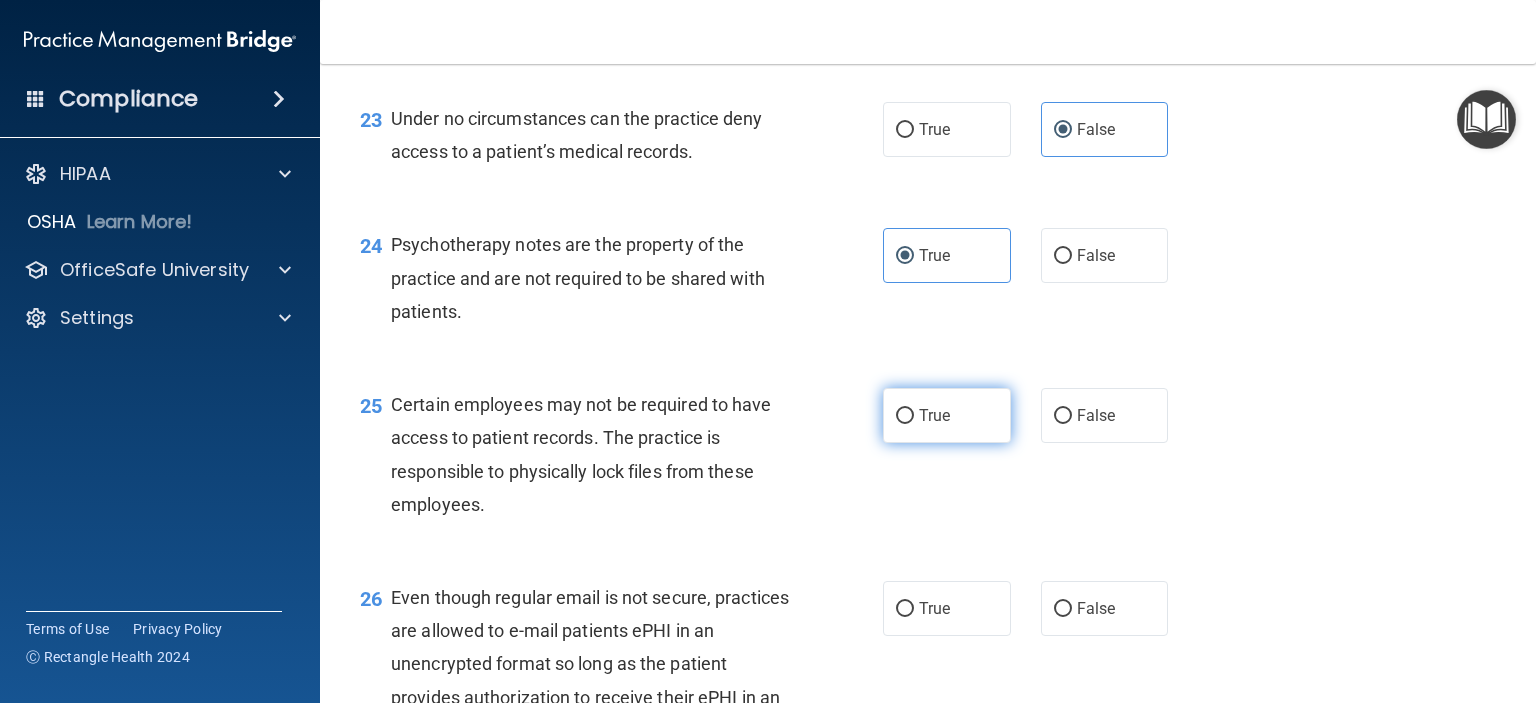 click on "True" at bounding box center [947, 415] 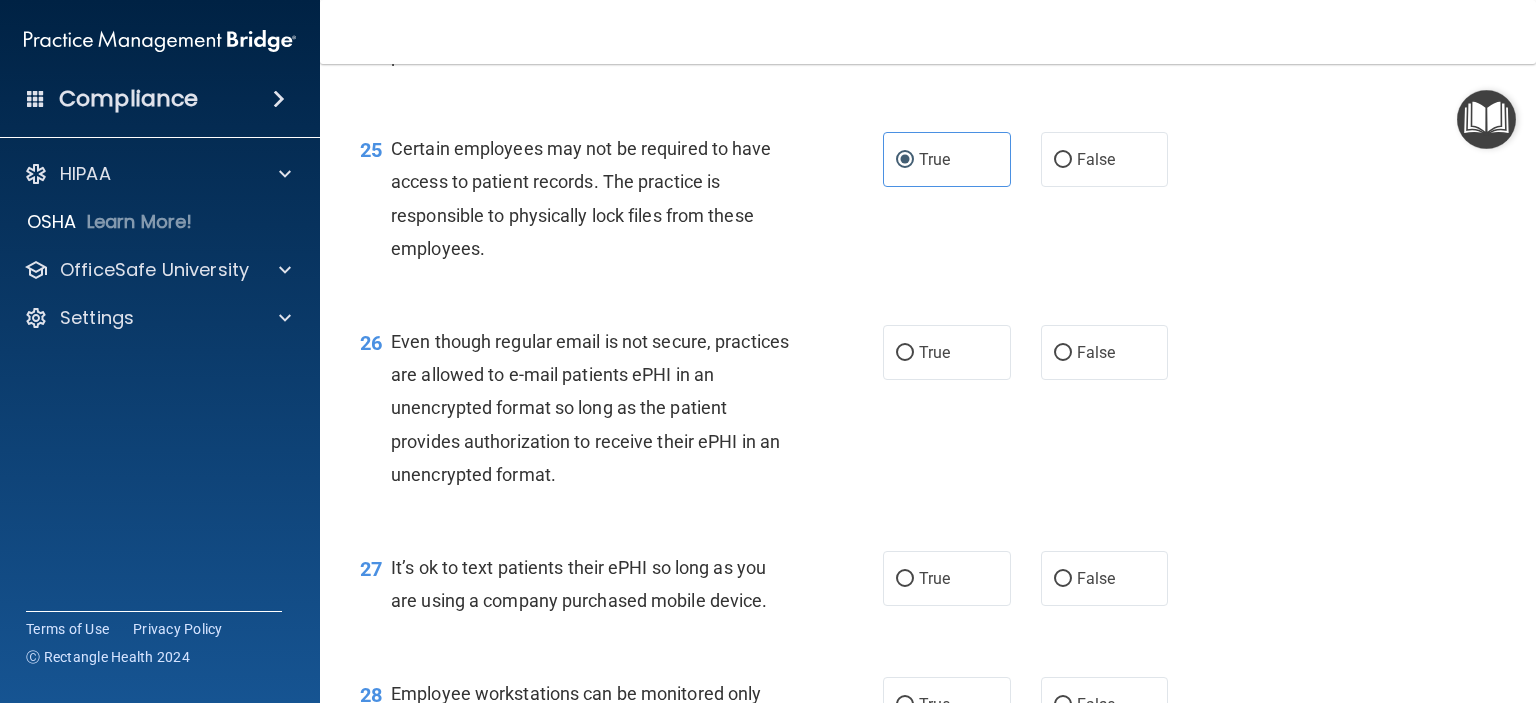 scroll, scrollTop: 4500, scrollLeft: 0, axis: vertical 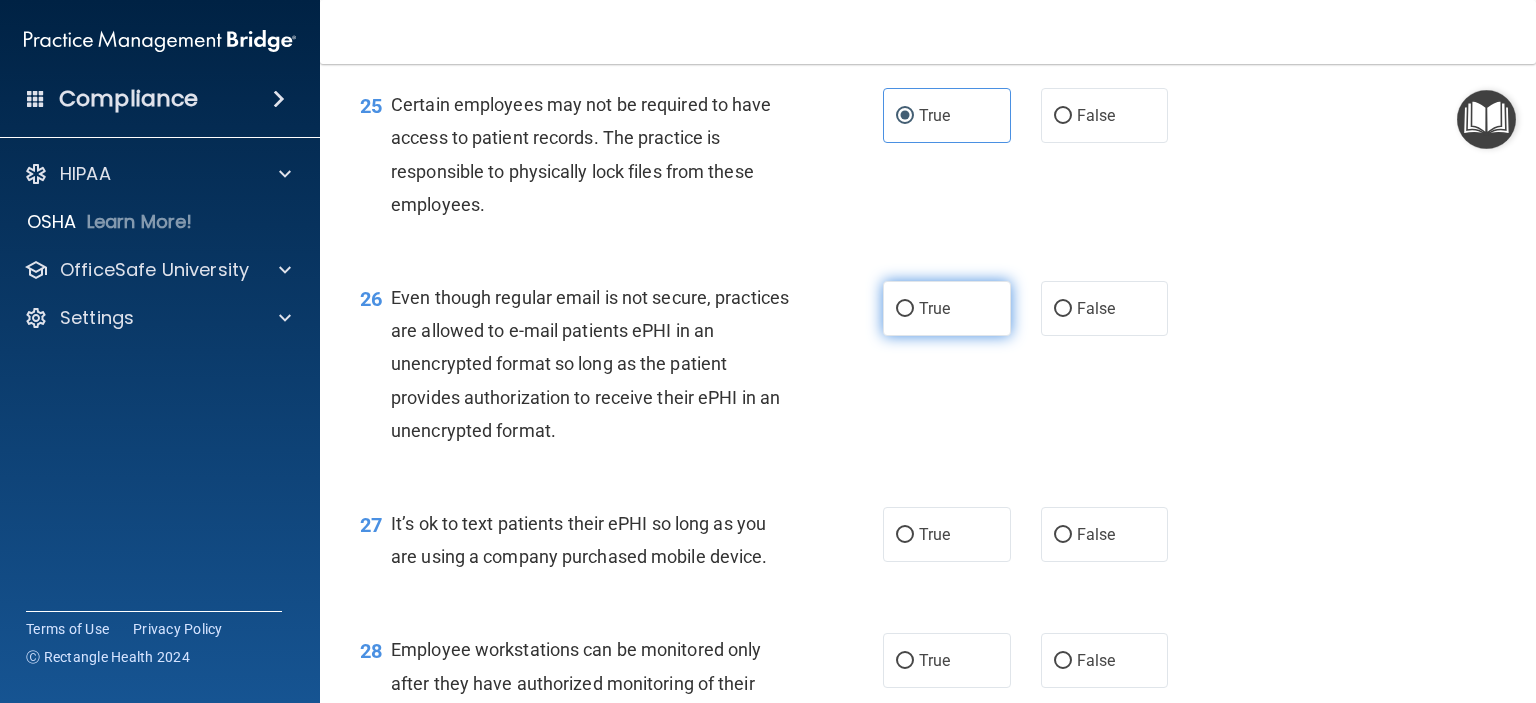 click on "True" at bounding box center [947, 308] 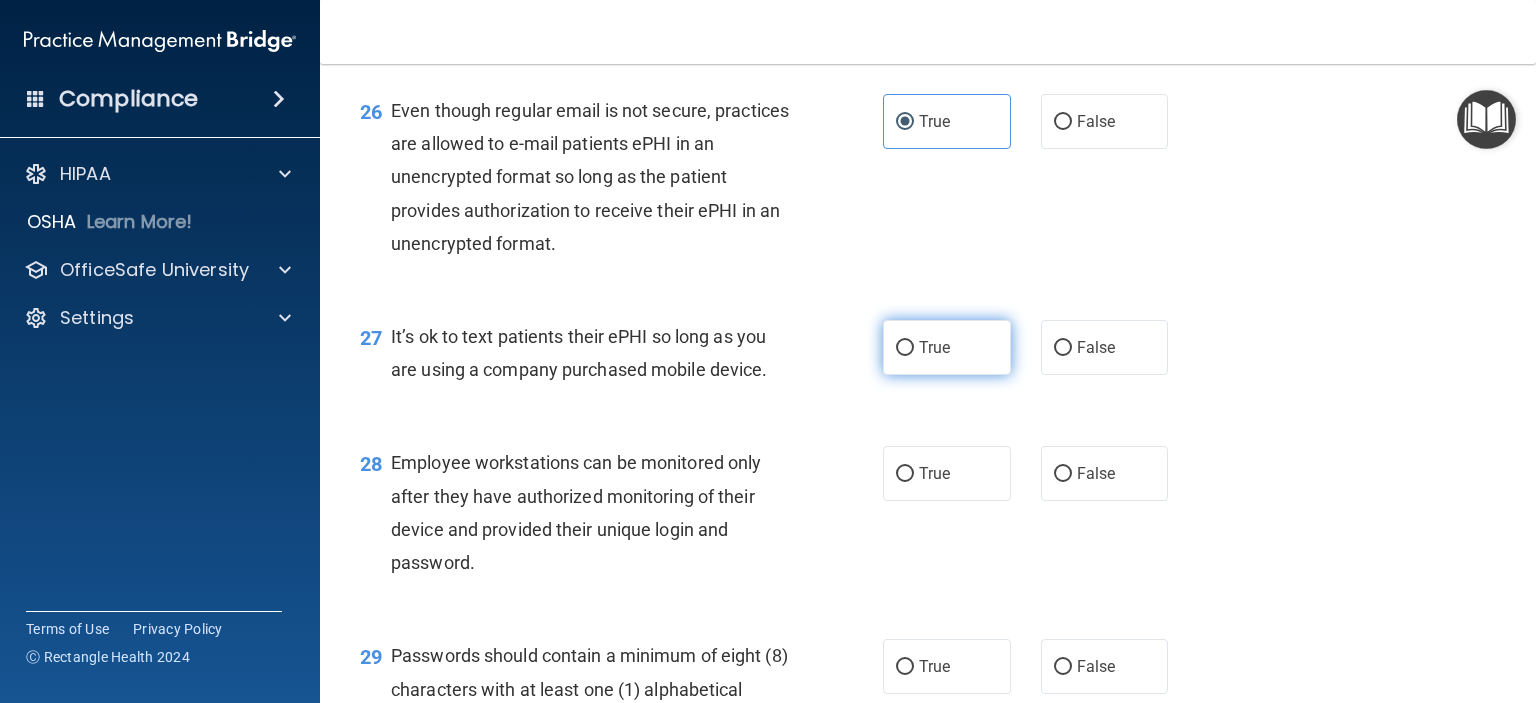 scroll, scrollTop: 4700, scrollLeft: 0, axis: vertical 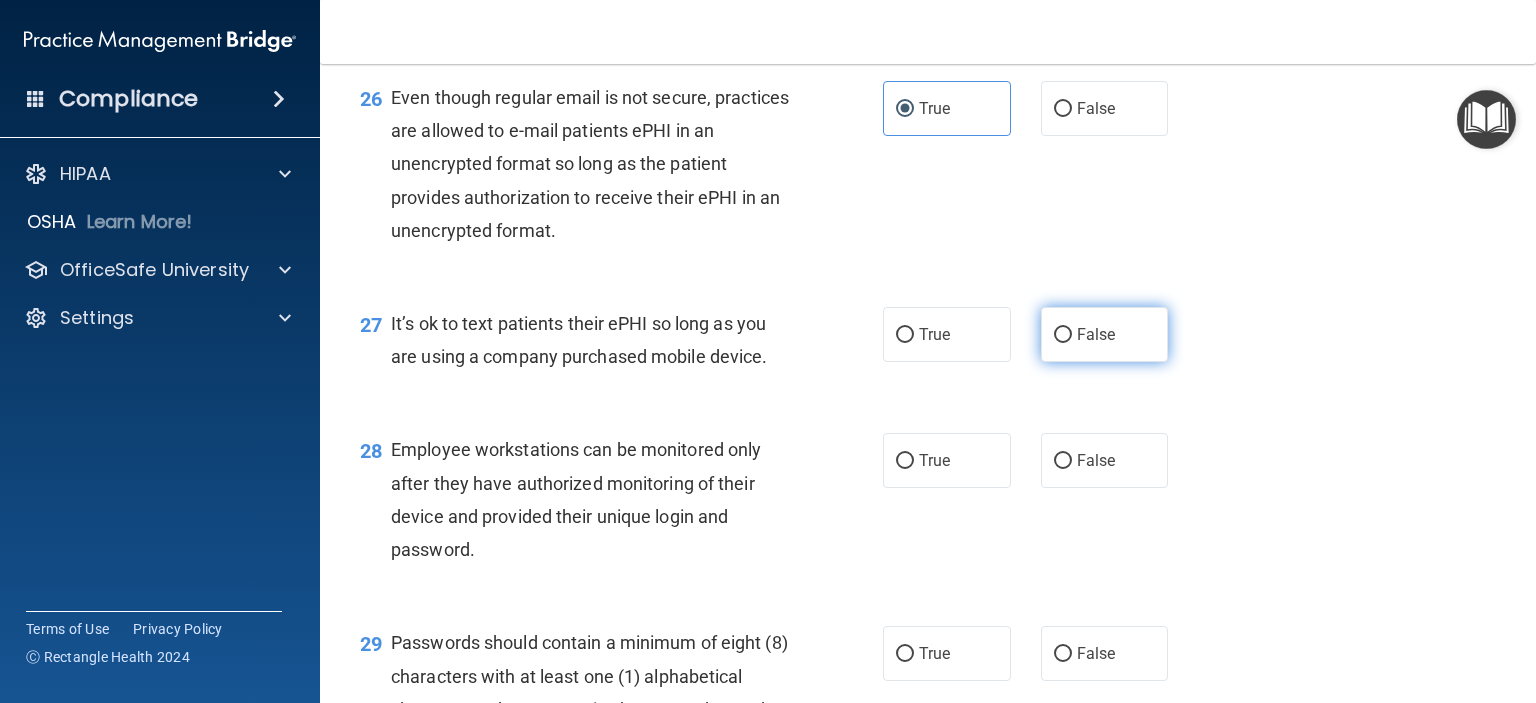 click on "False" at bounding box center (1096, 334) 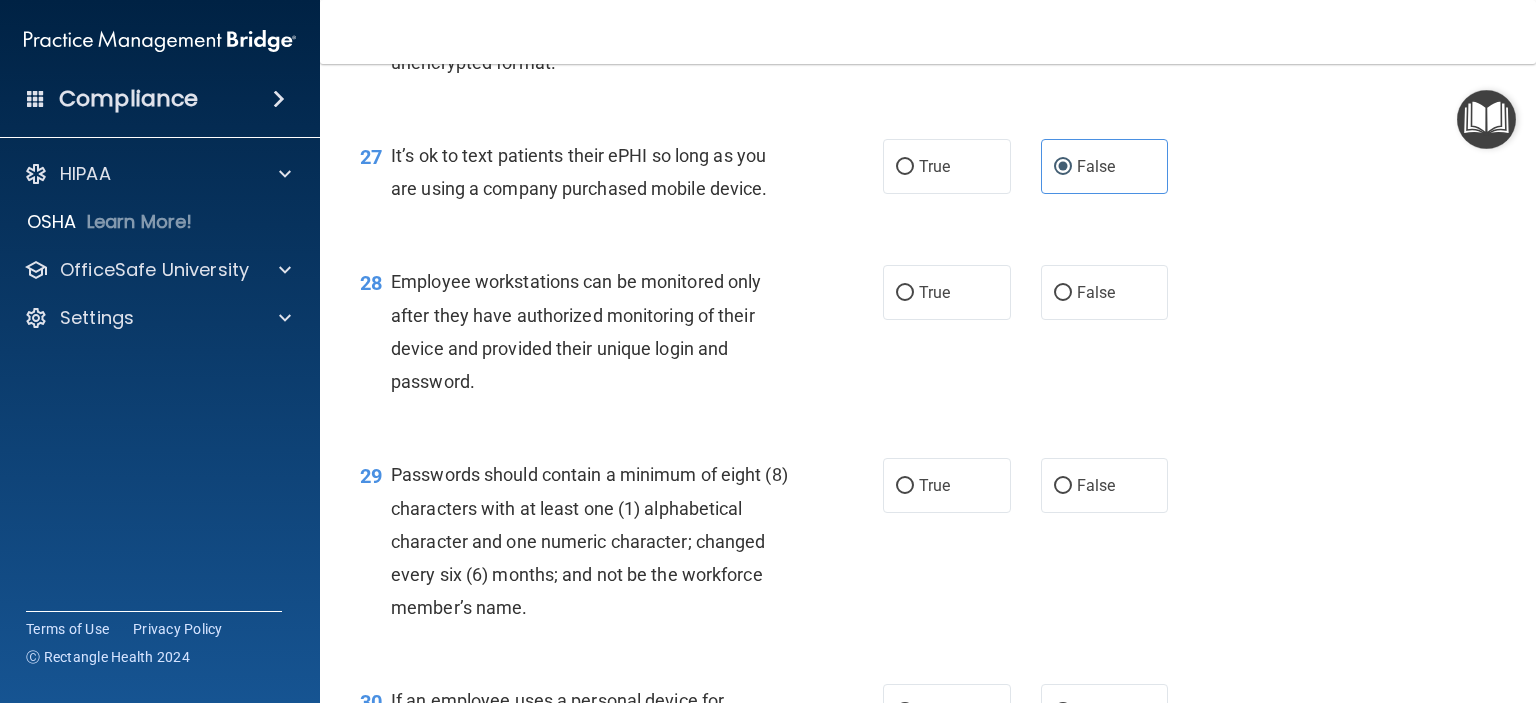 scroll, scrollTop: 4900, scrollLeft: 0, axis: vertical 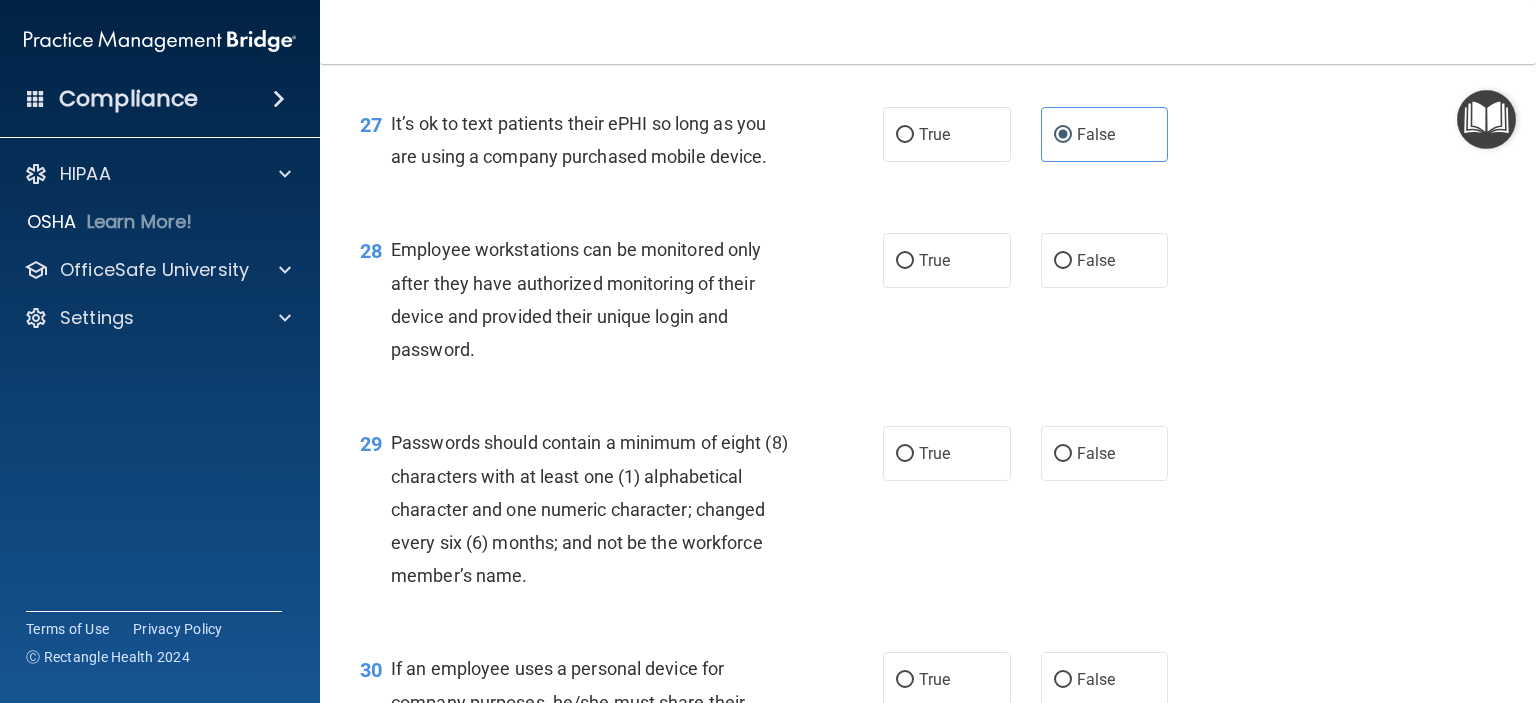 drag, startPoint x: 1092, startPoint y: 373, endPoint x: 990, endPoint y: 501, distance: 163.6704 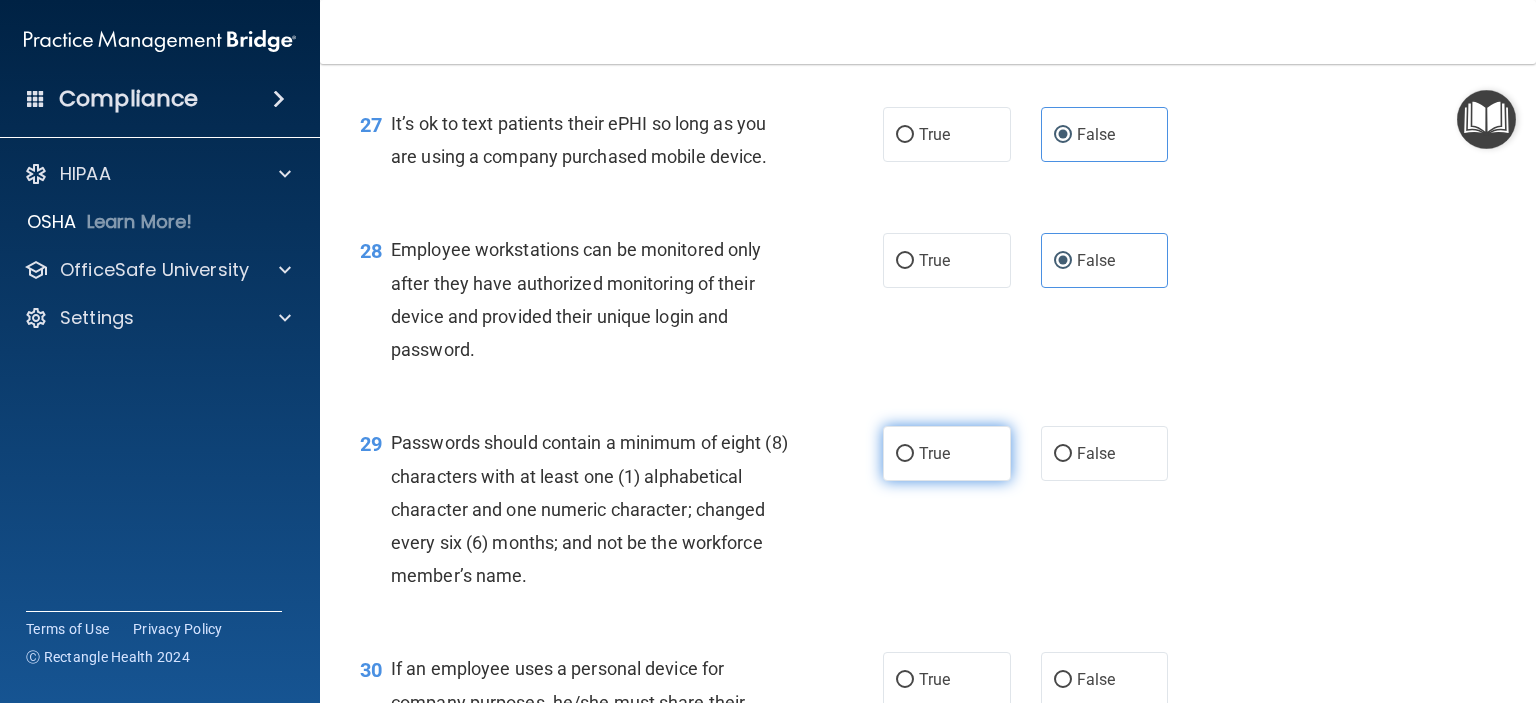 click on "True" at bounding box center (947, 453) 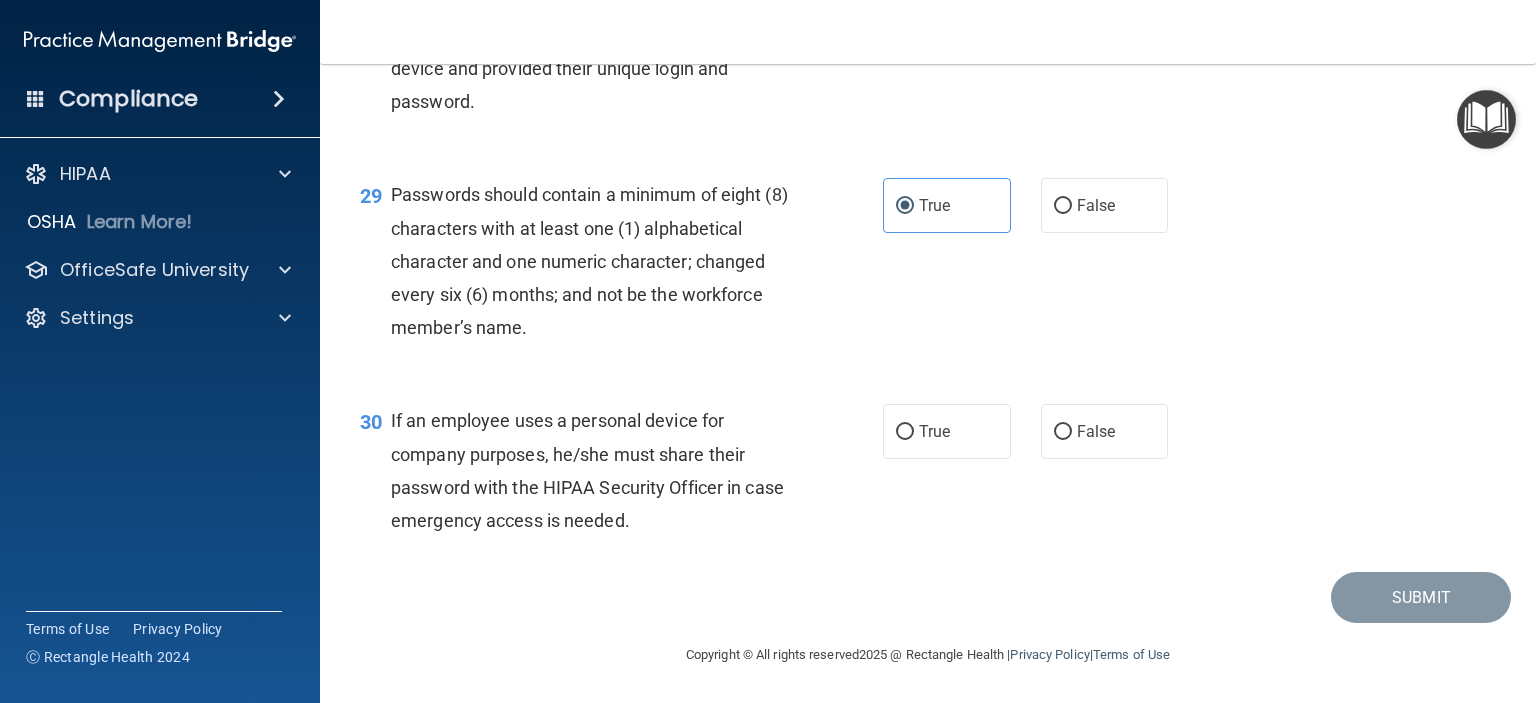 scroll, scrollTop: 5200, scrollLeft: 0, axis: vertical 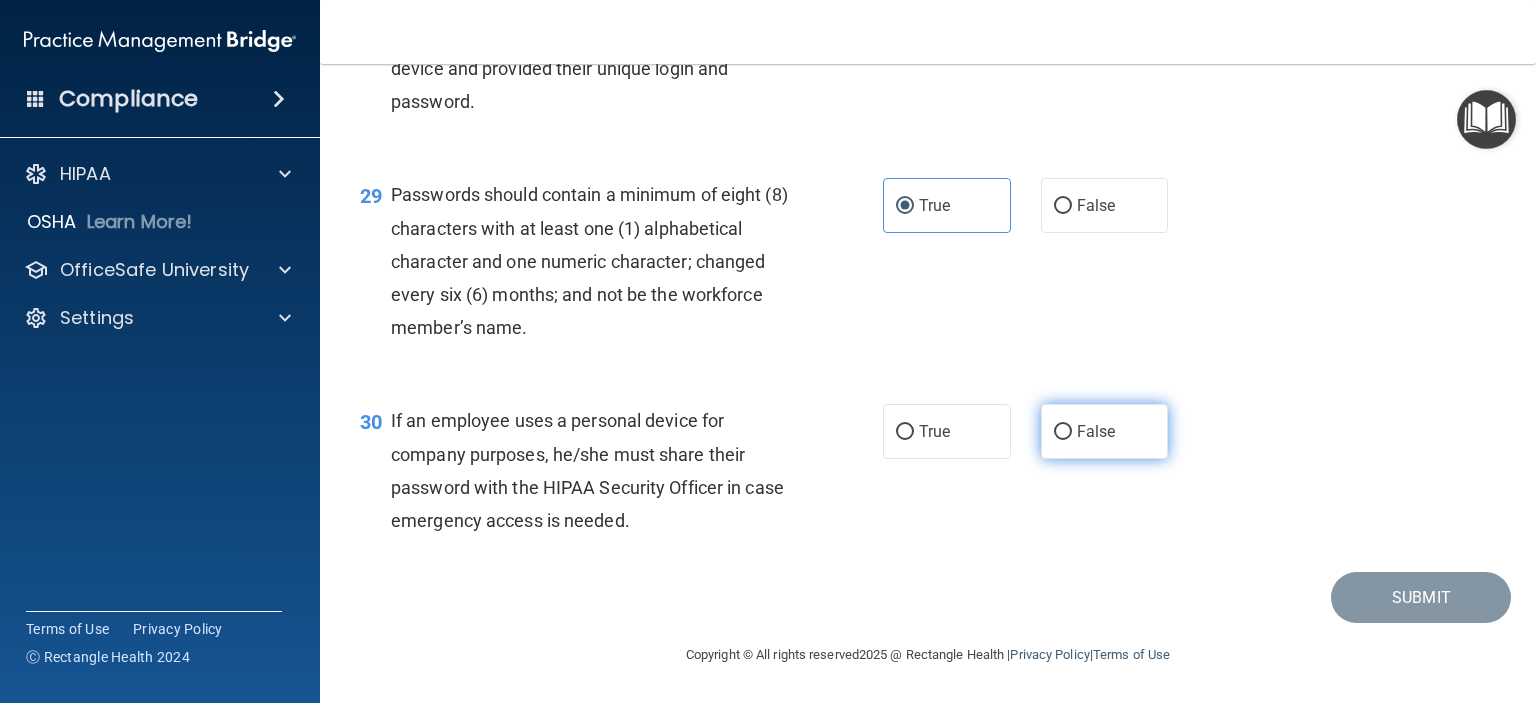 click on "False" at bounding box center (1096, 431) 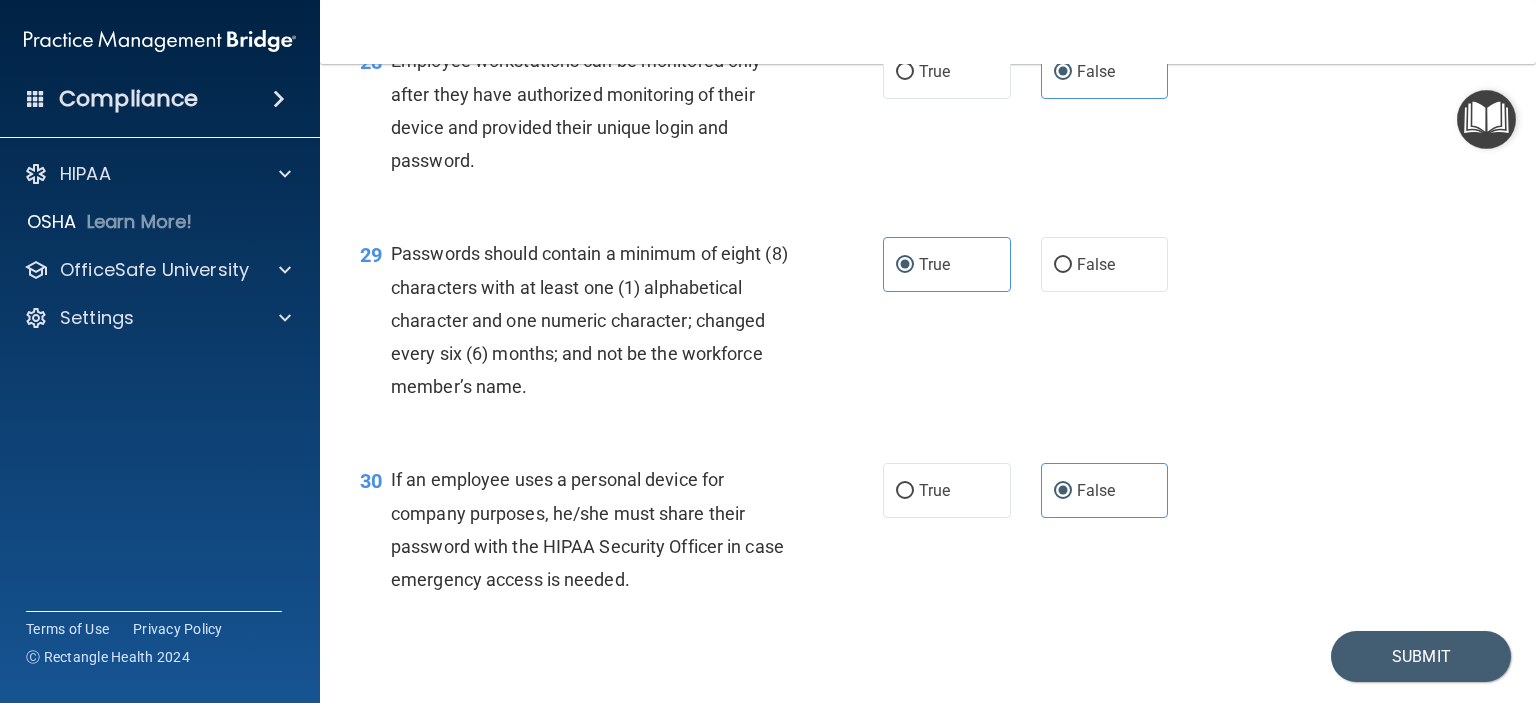 scroll, scrollTop: 5248, scrollLeft: 0, axis: vertical 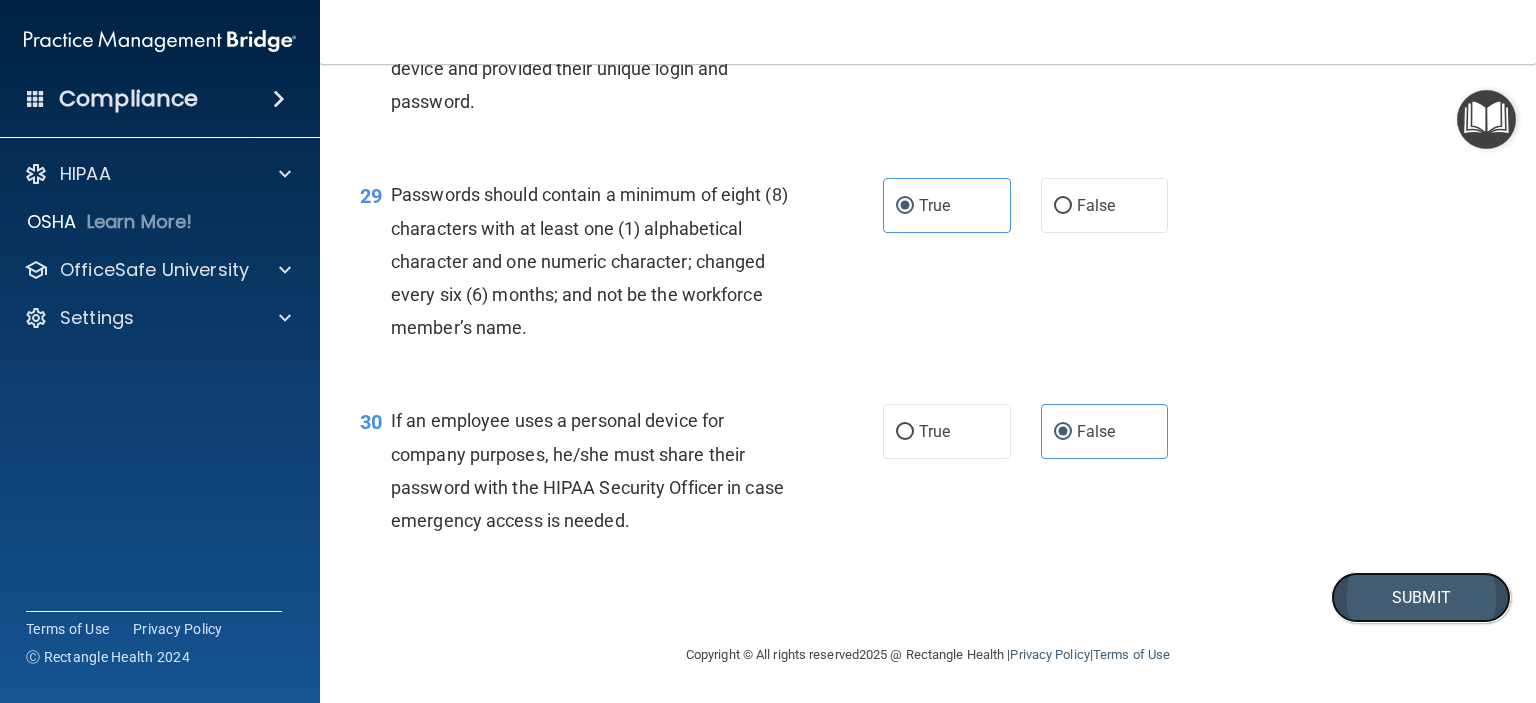 click on "Submit" at bounding box center [1421, 597] 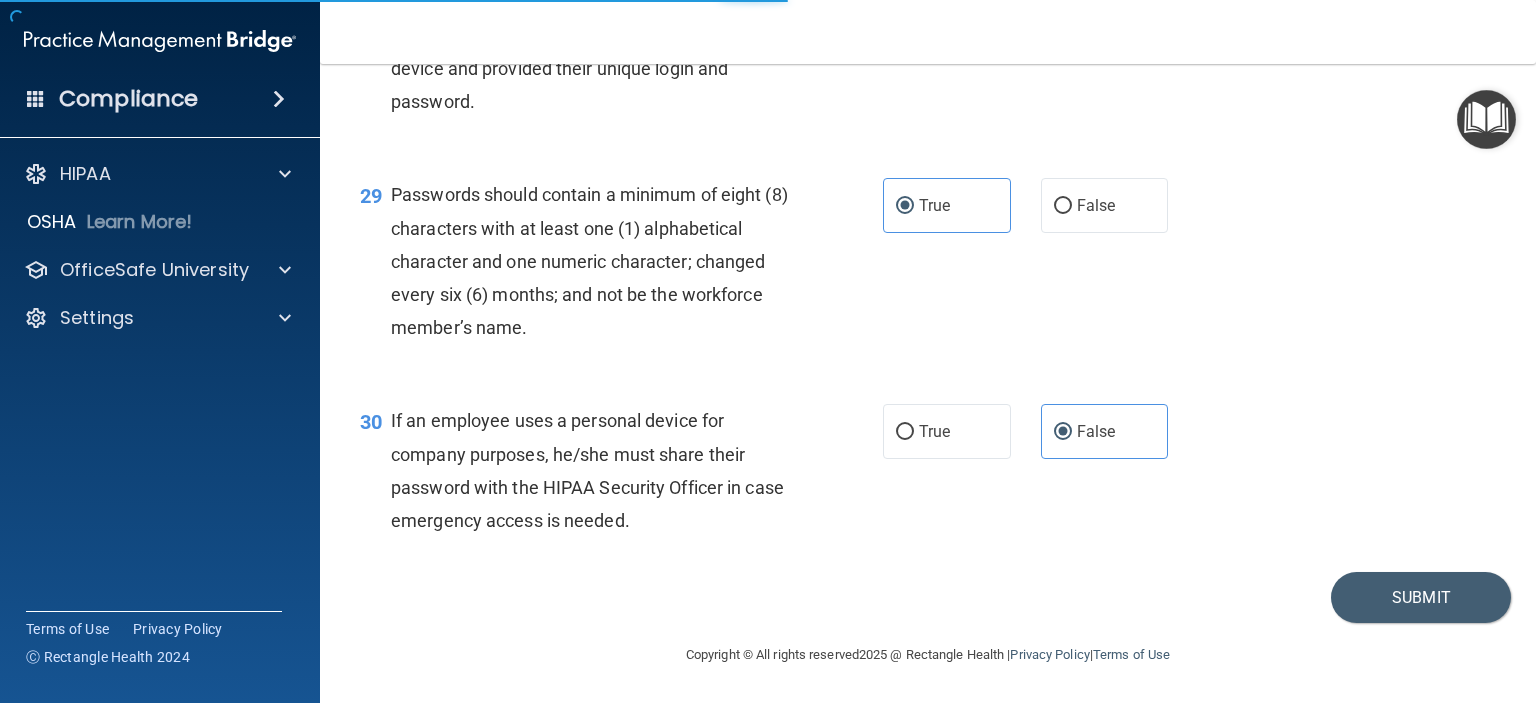 scroll, scrollTop: 0, scrollLeft: 0, axis: both 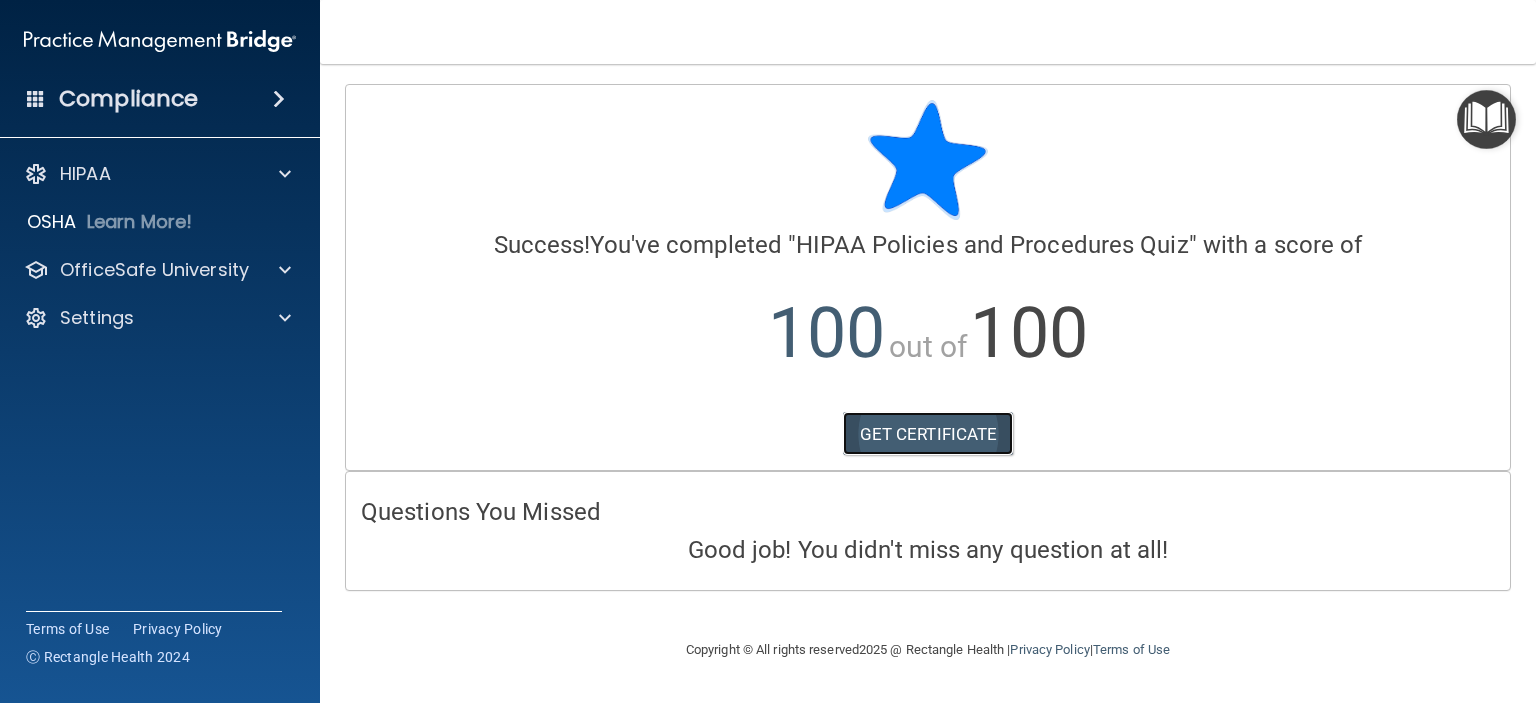 click on "GET CERTIFICATE" at bounding box center [928, 434] 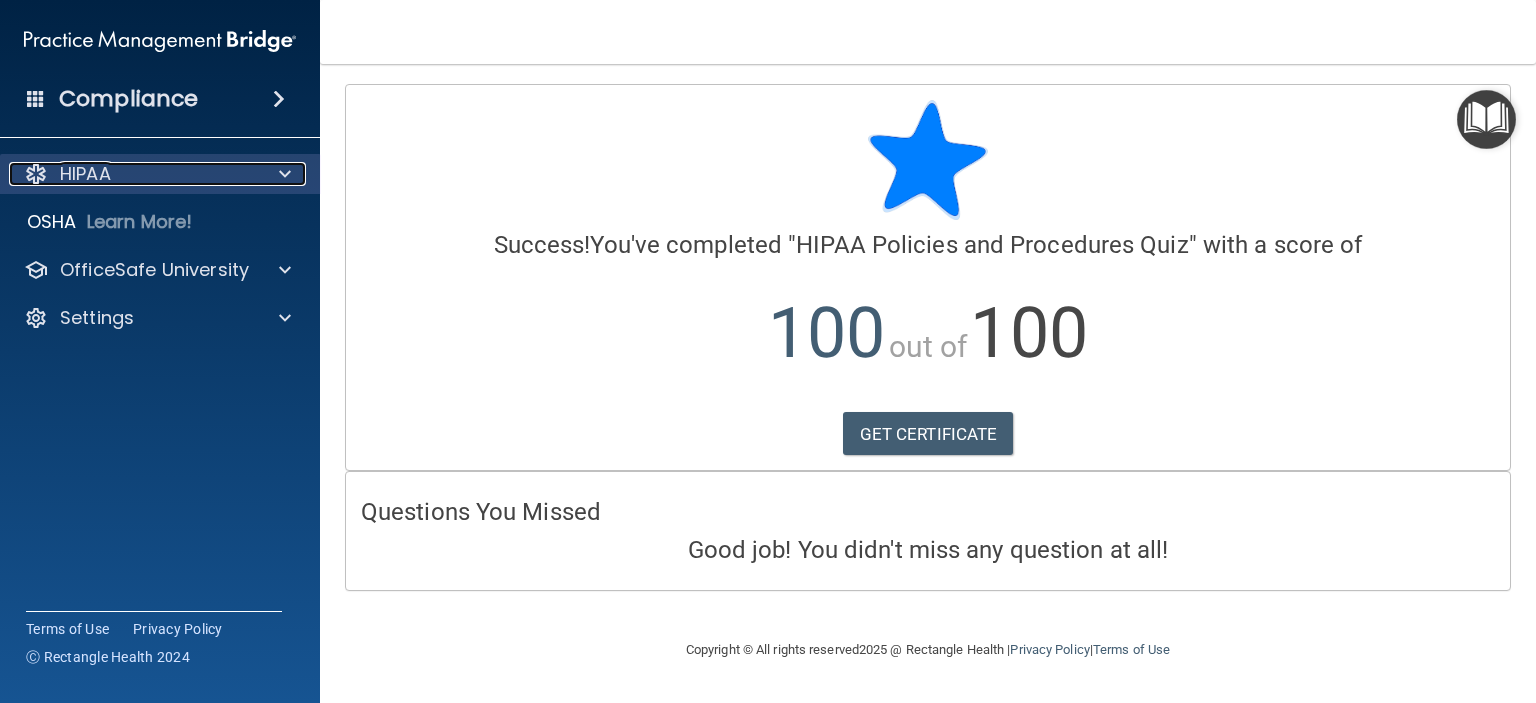click on "HIPAA" at bounding box center [85, 174] 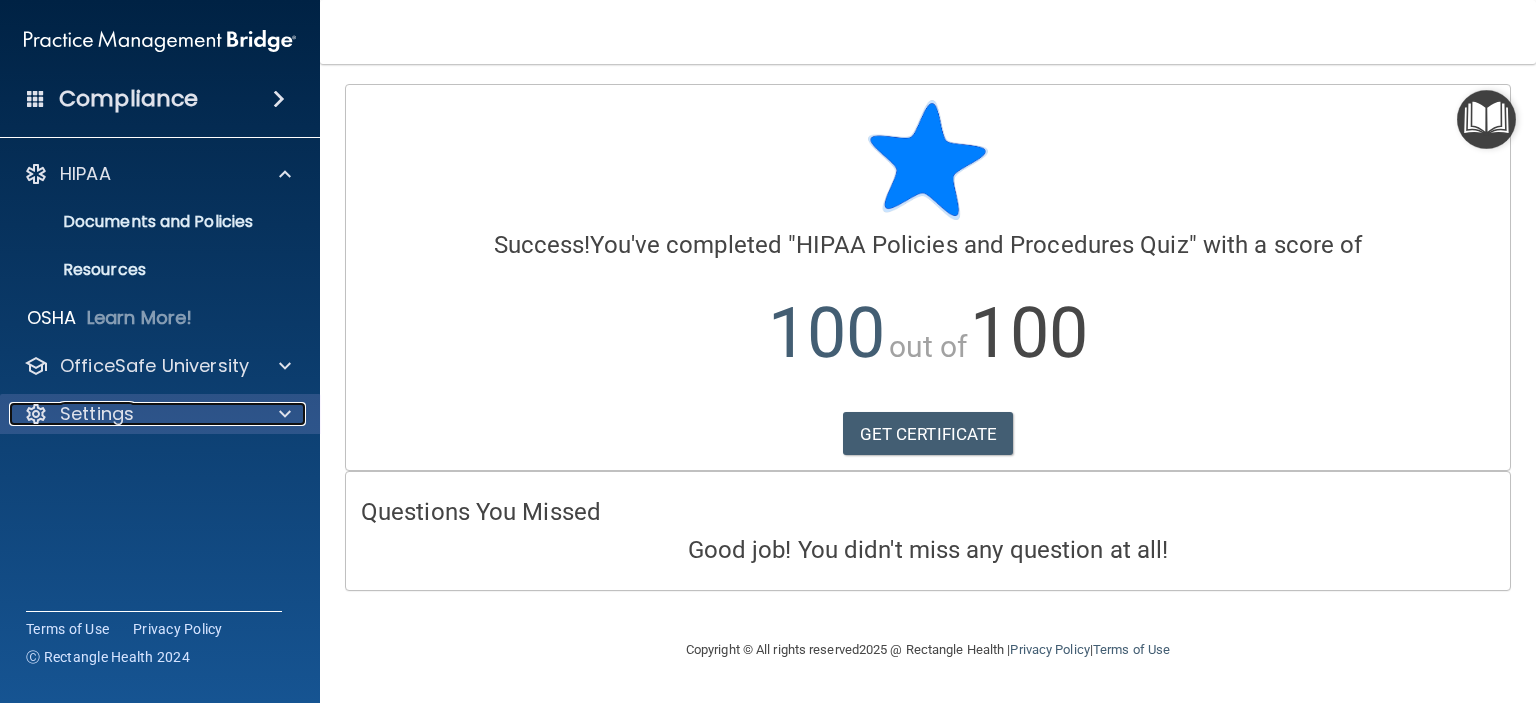 click on "Settings" at bounding box center (97, 414) 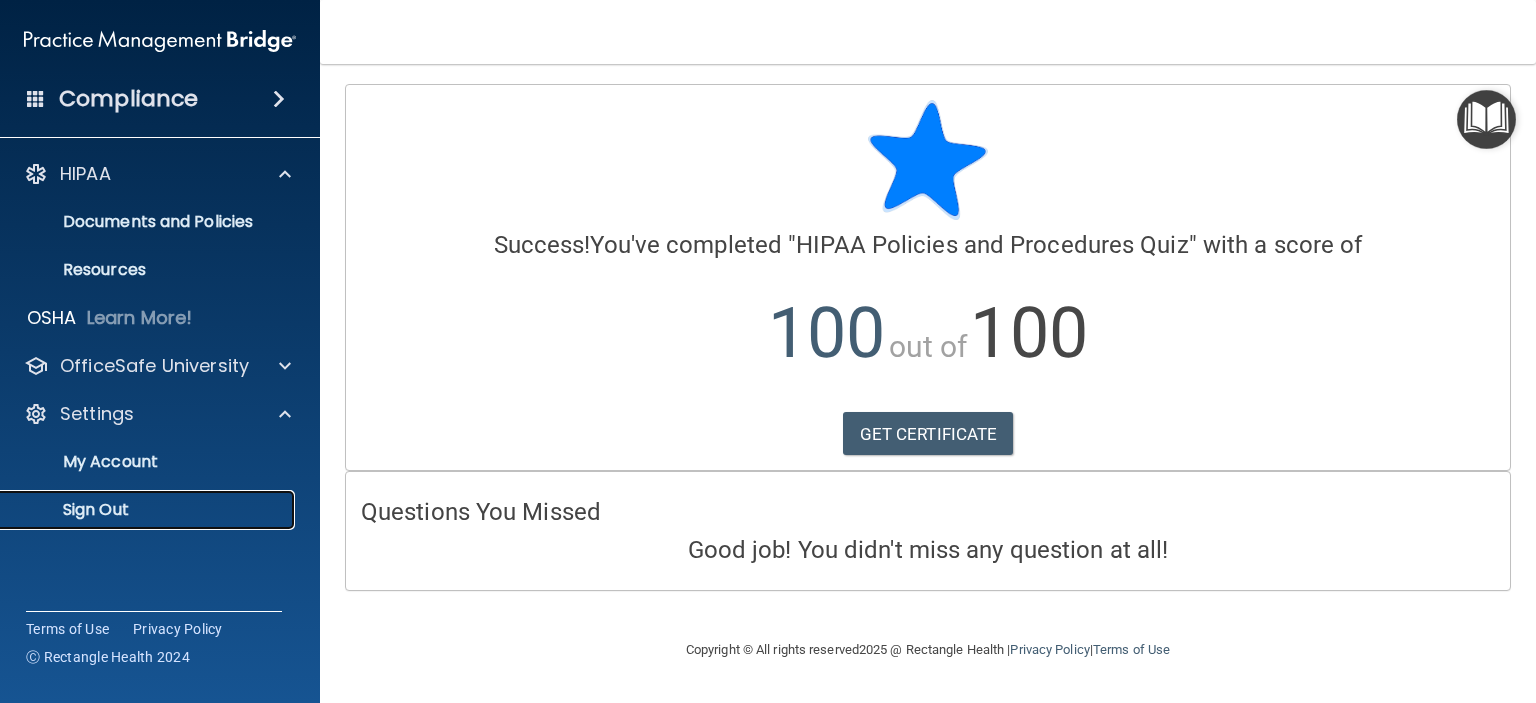 click on "Sign Out" at bounding box center [149, 510] 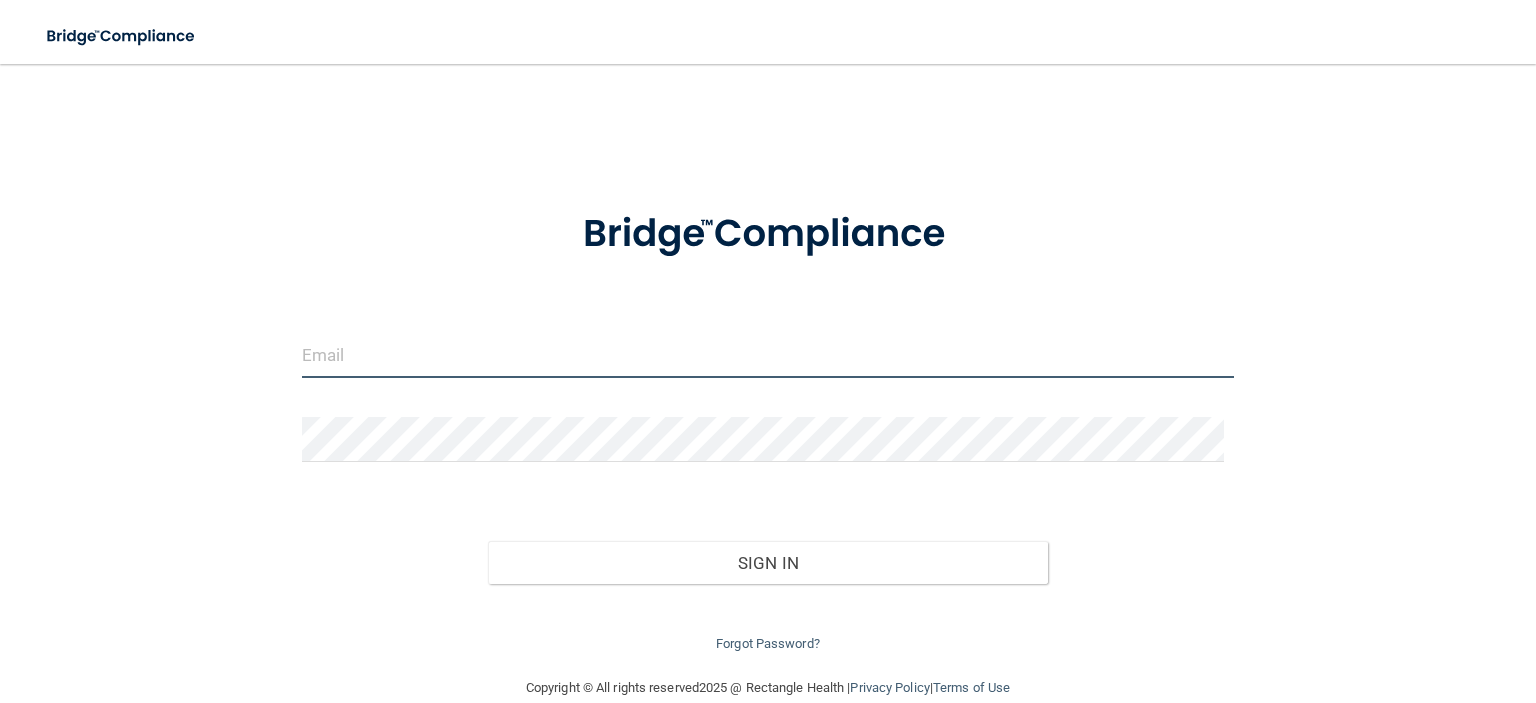 click at bounding box center [768, 355] 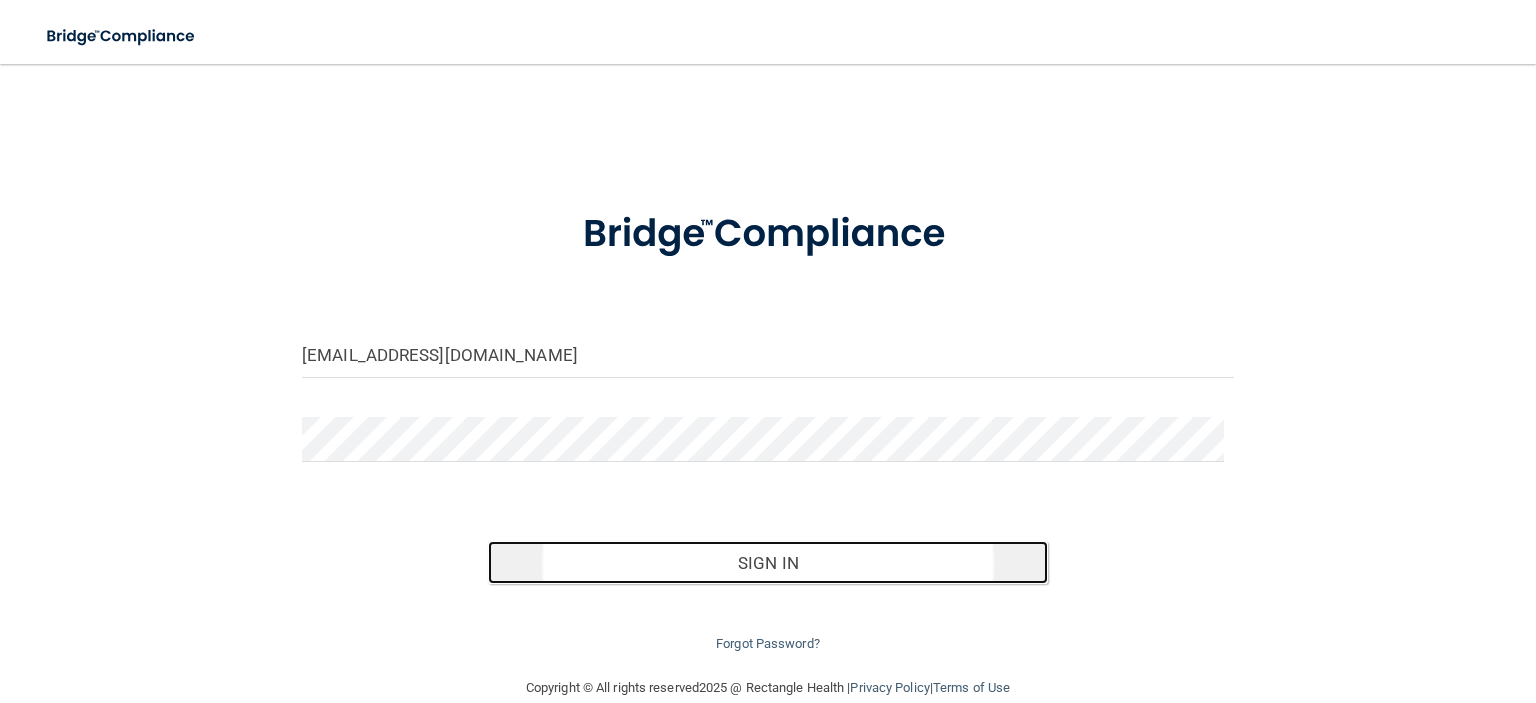 click on "Sign In" at bounding box center [767, 563] 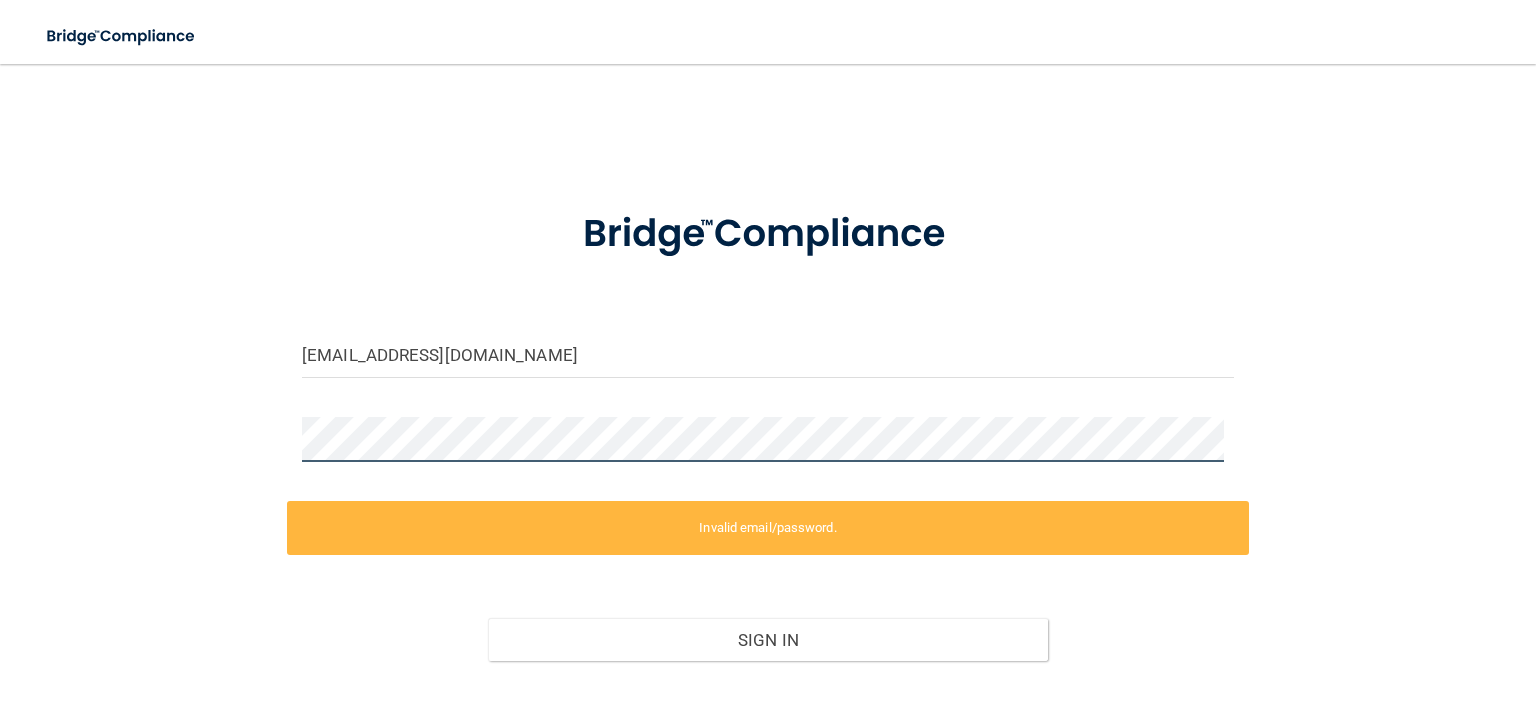 click on "[EMAIL_ADDRESS][DOMAIN_NAME]                                    Invalid email/password.     You don't have permission to access that page.       Sign In            Forgot Password?" at bounding box center (768, 408) 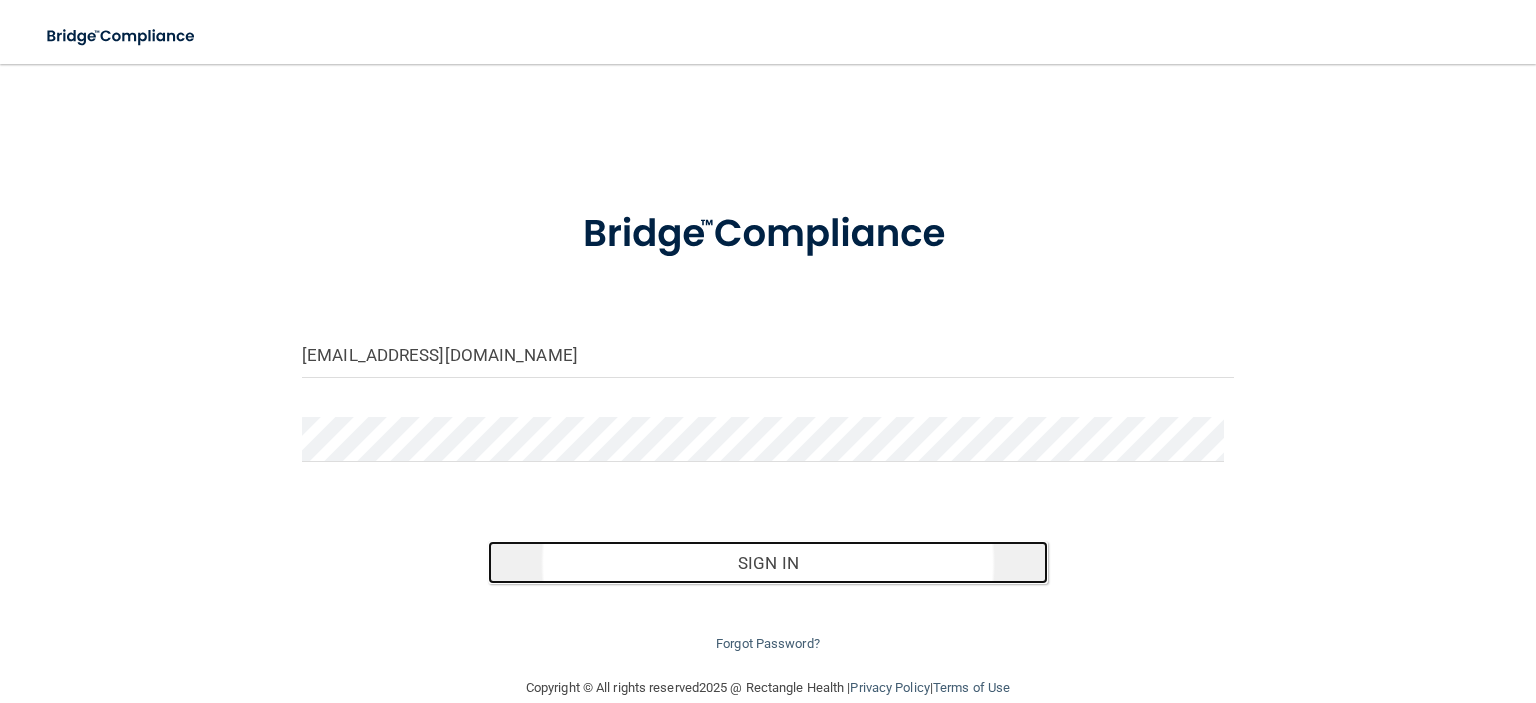 click on "Sign In" at bounding box center [767, 563] 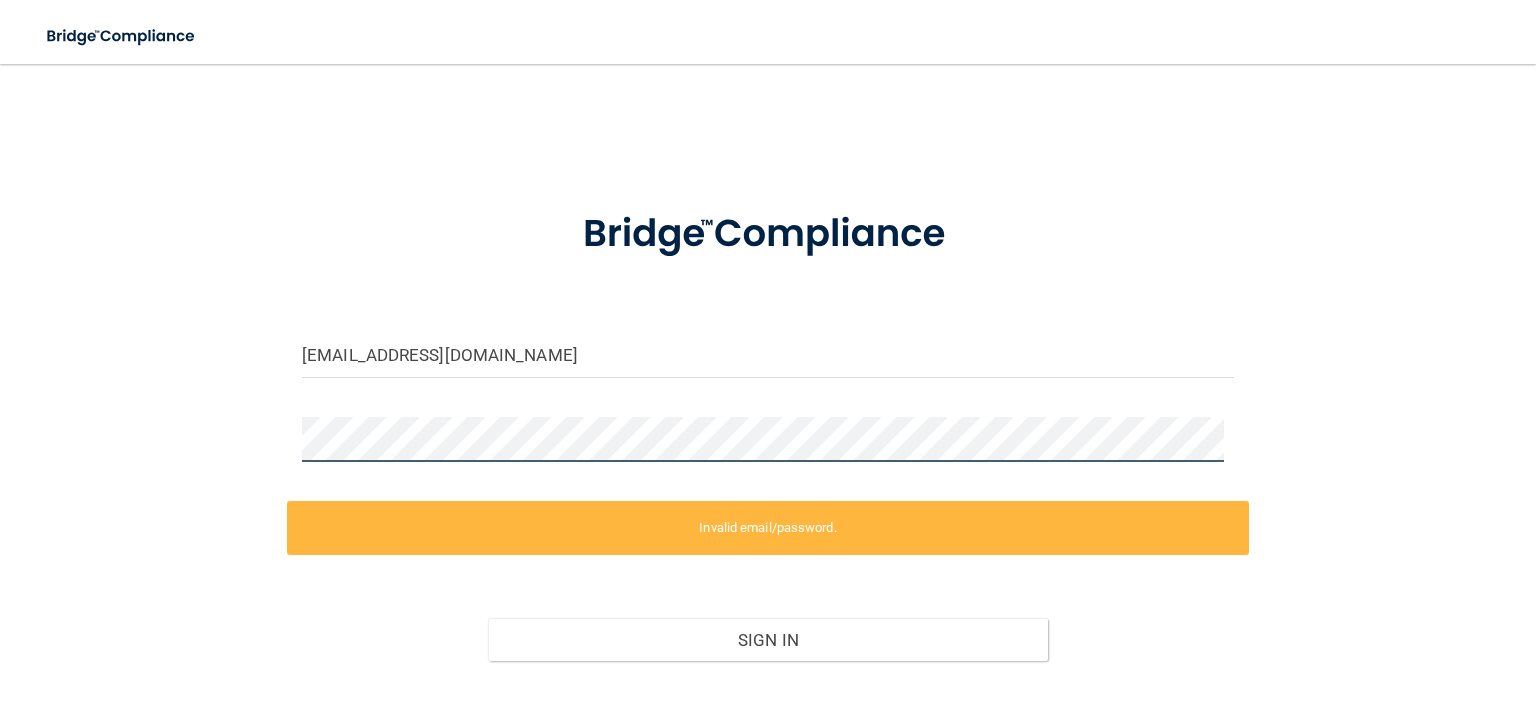 click on "[EMAIL_ADDRESS][DOMAIN_NAME]                                    Invalid email/password.     You don't have permission to access that page.       Sign In            Forgot Password?" at bounding box center (768, 408) 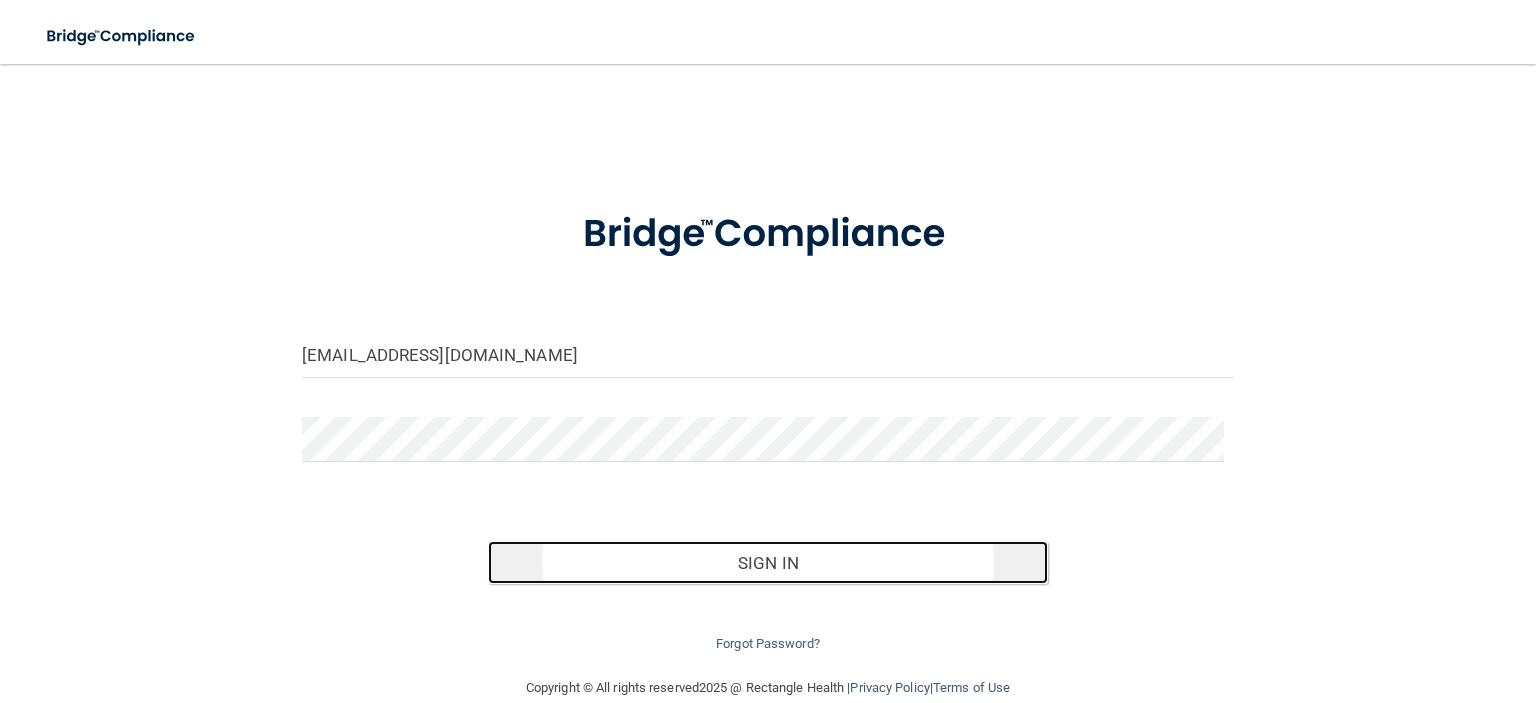 click on "Sign In" at bounding box center [767, 563] 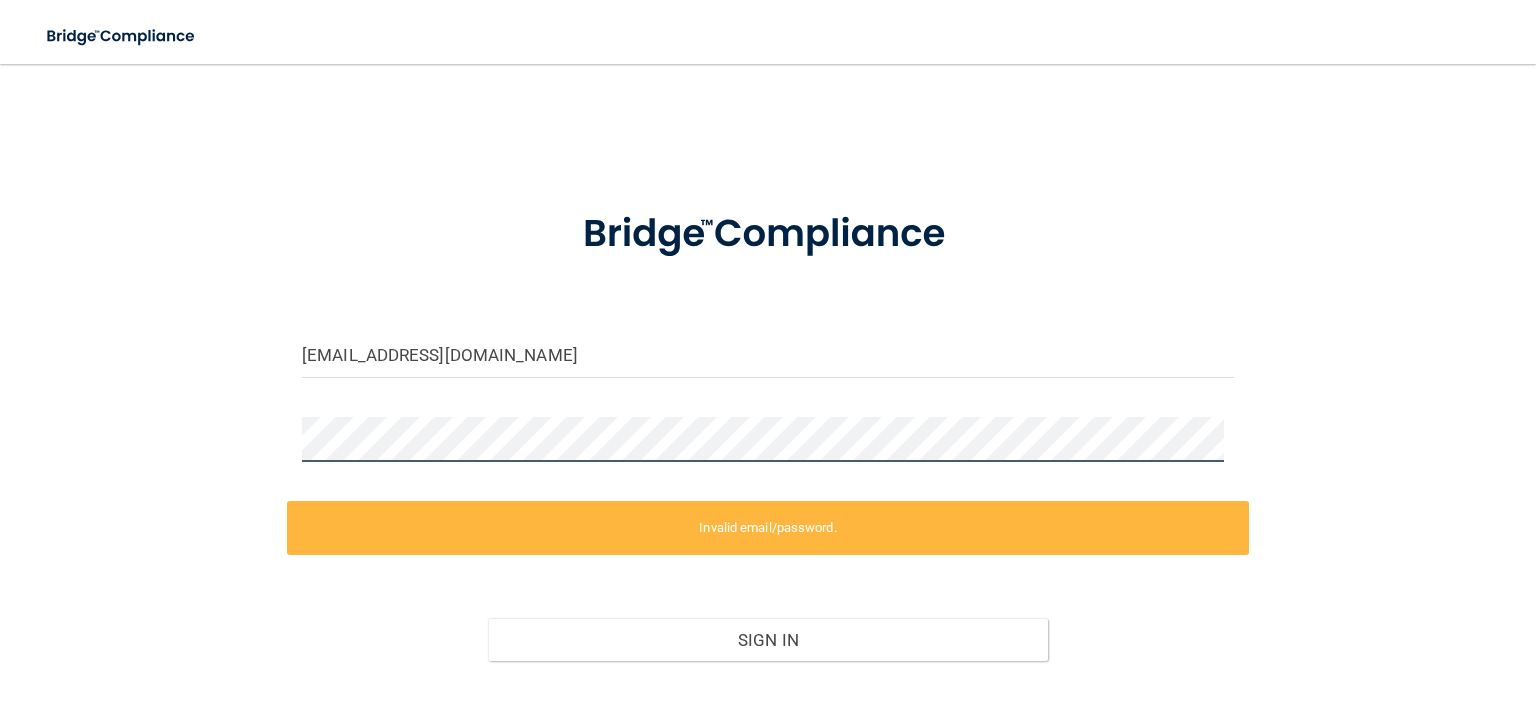click on "[EMAIL_ADDRESS][DOMAIN_NAME]                                    Invalid email/password.     You don't have permission to access that page.       Sign In            Forgot Password?" at bounding box center (768, 408) 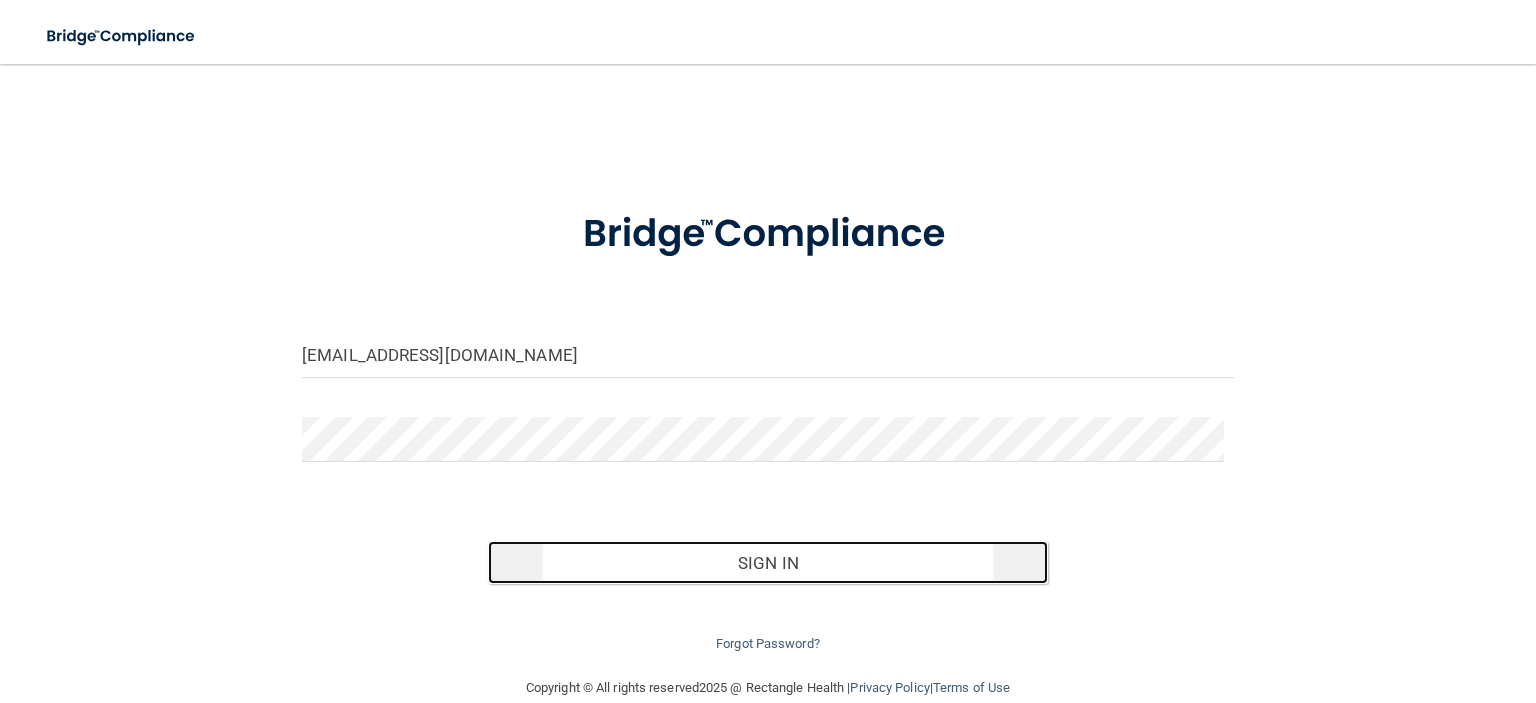 click on "Sign In" at bounding box center [767, 563] 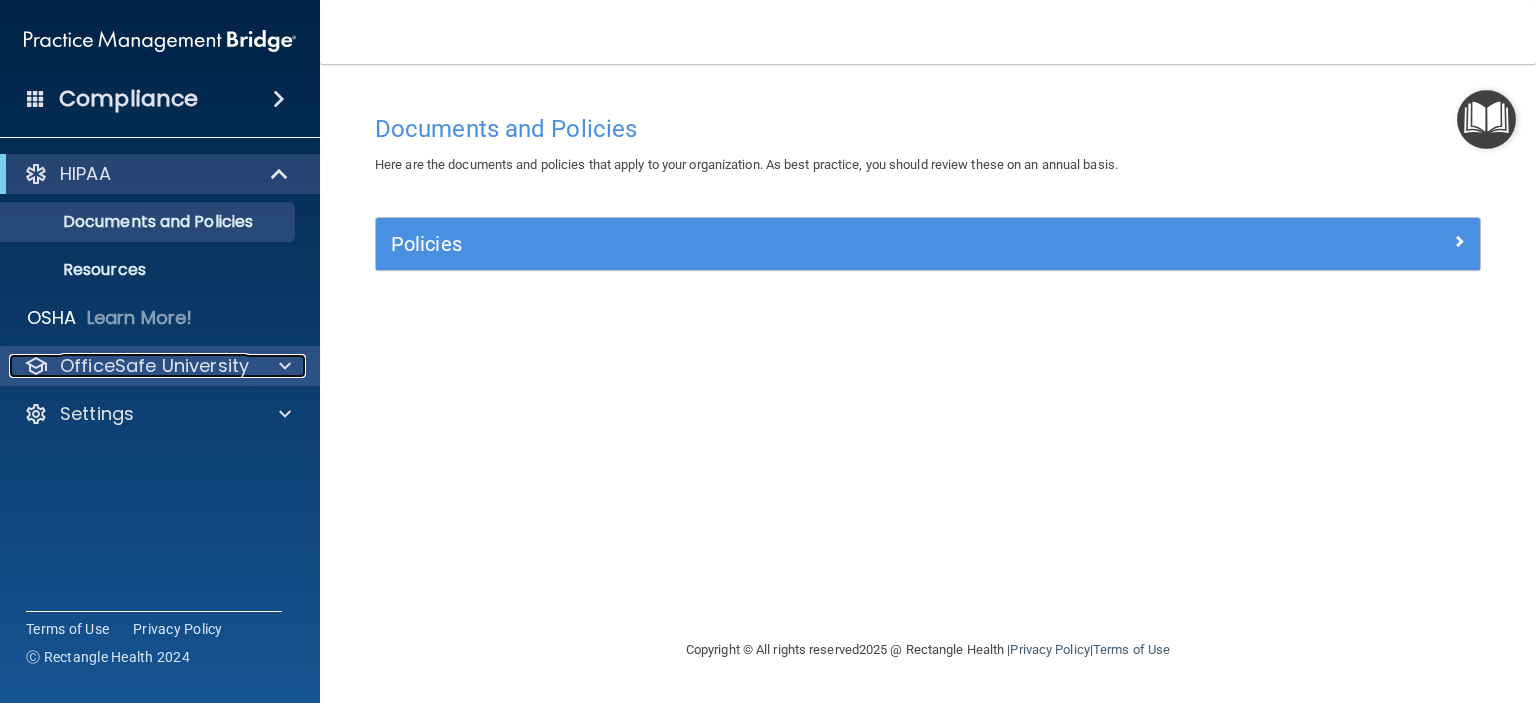 click on "OfficeSafe University" at bounding box center (154, 366) 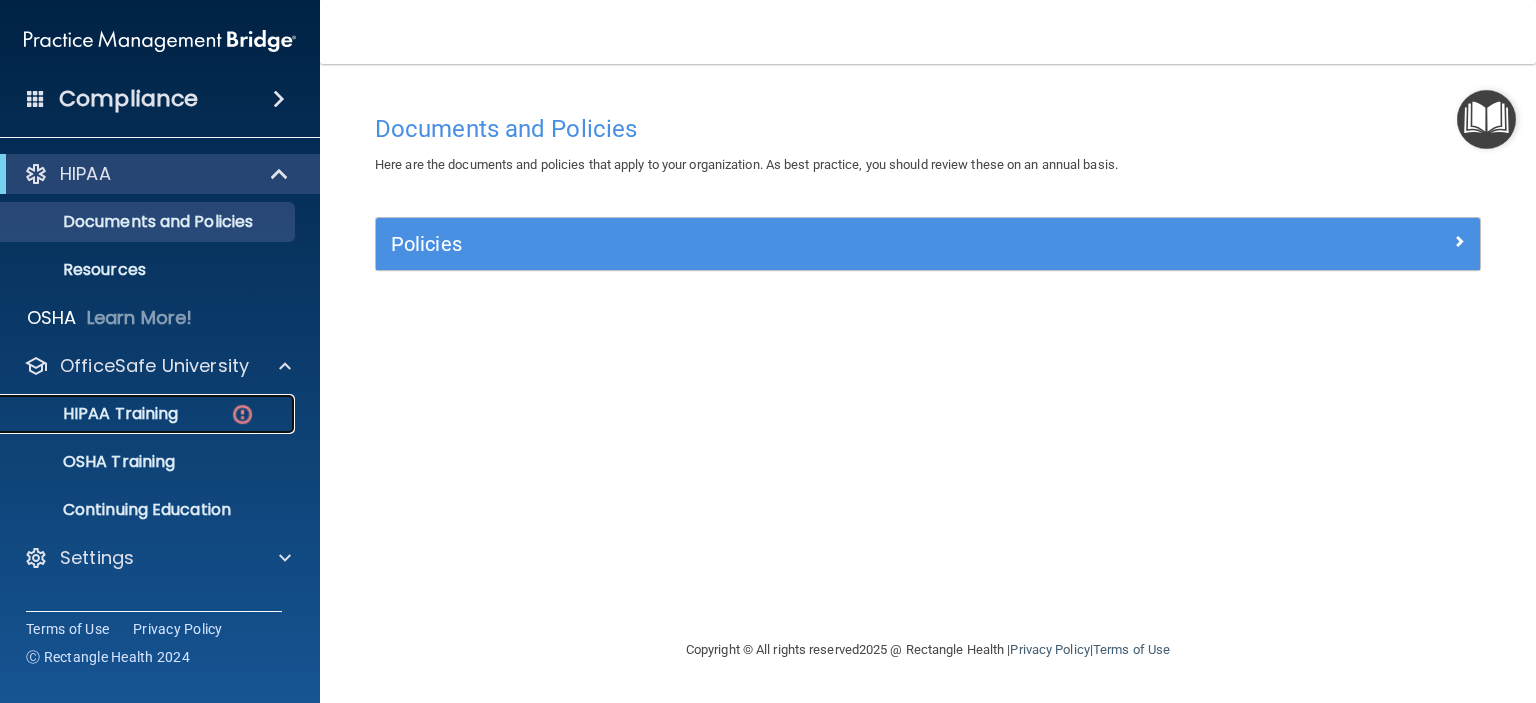click on "HIPAA Training" at bounding box center (95, 414) 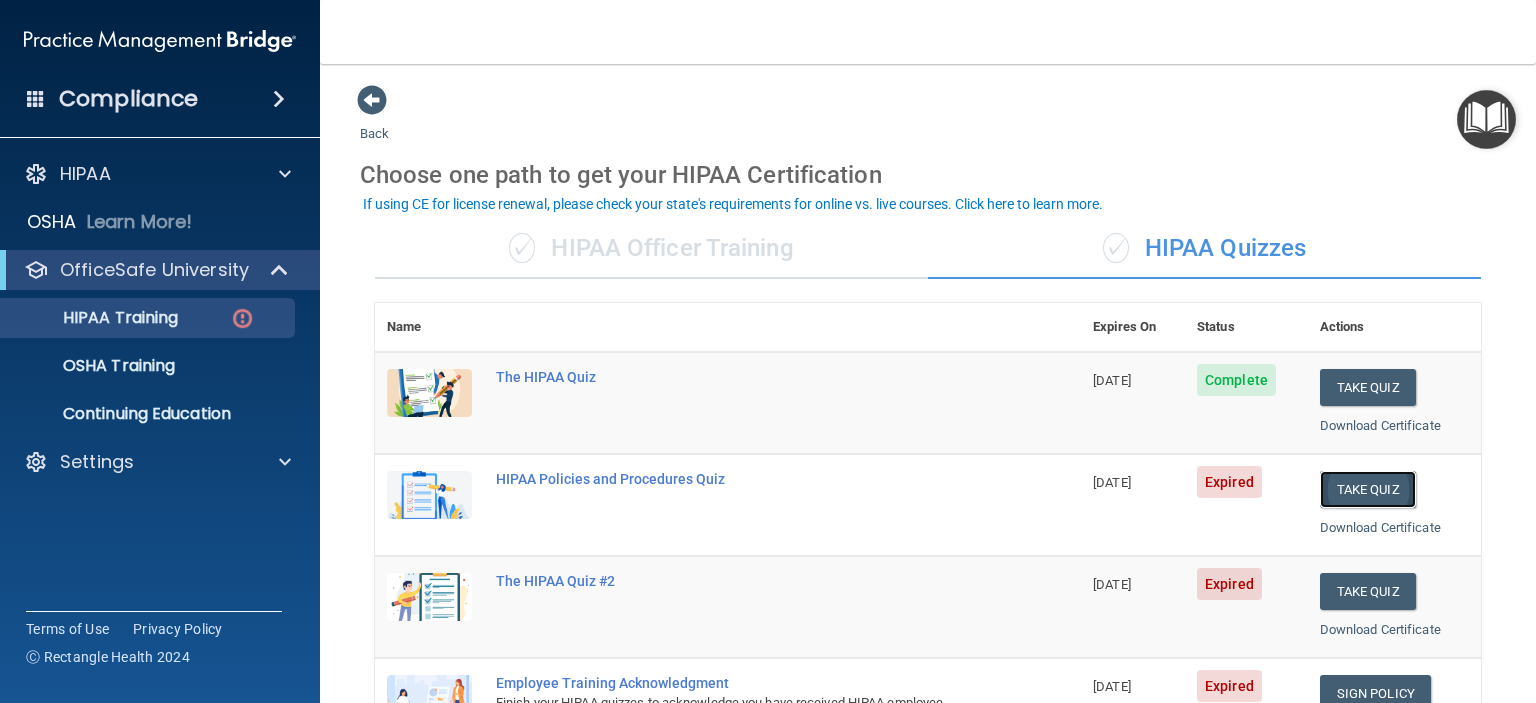 click on "Take Quiz" at bounding box center (1368, 489) 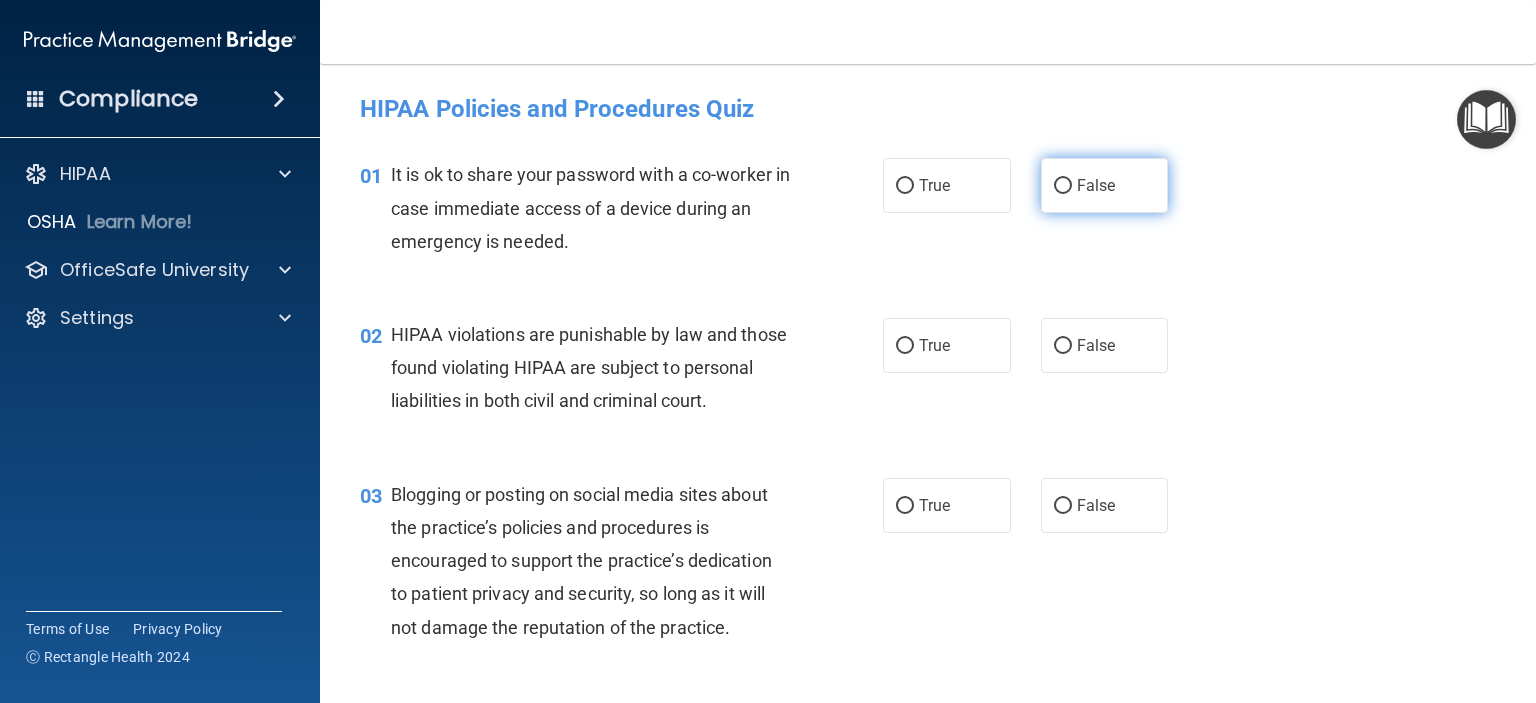 click on "False" at bounding box center [1063, 186] 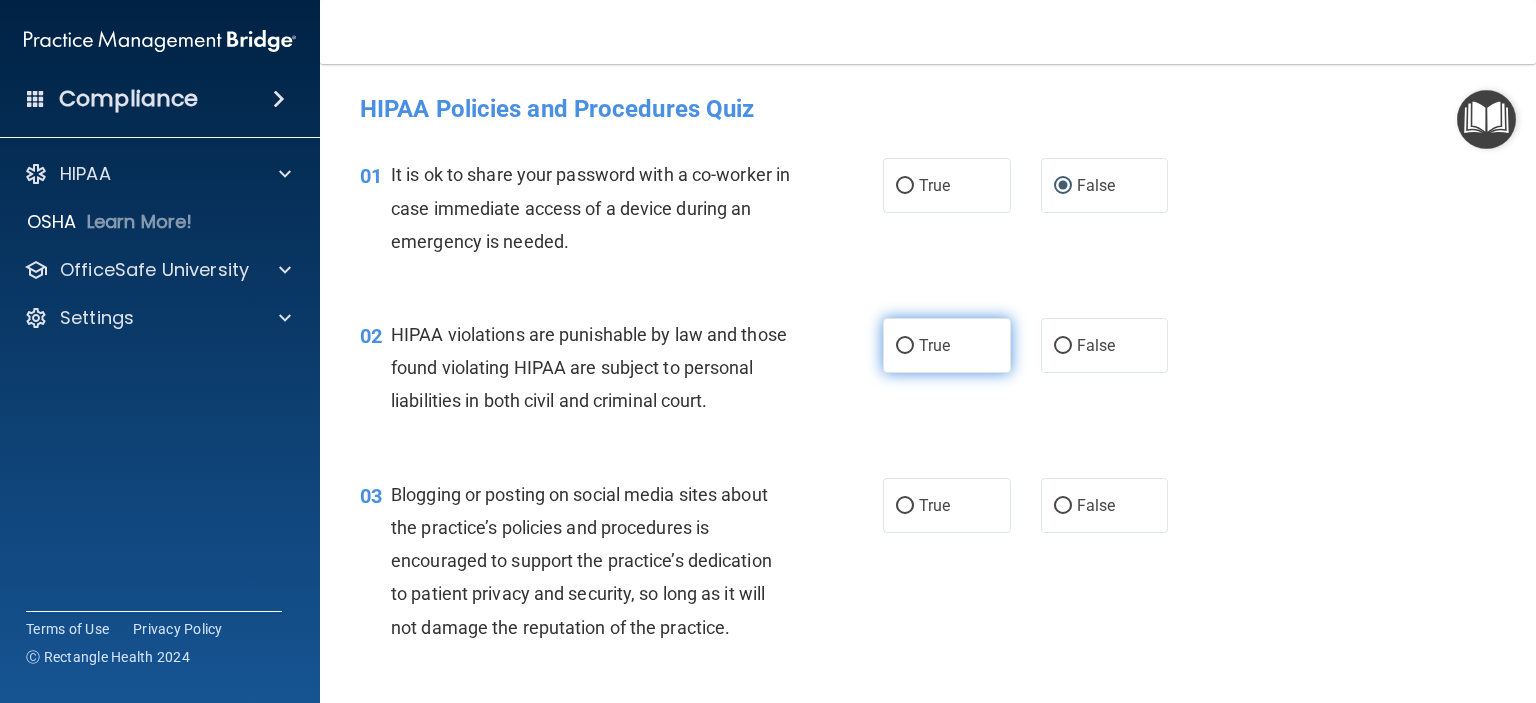 click on "True" at bounding box center (905, 346) 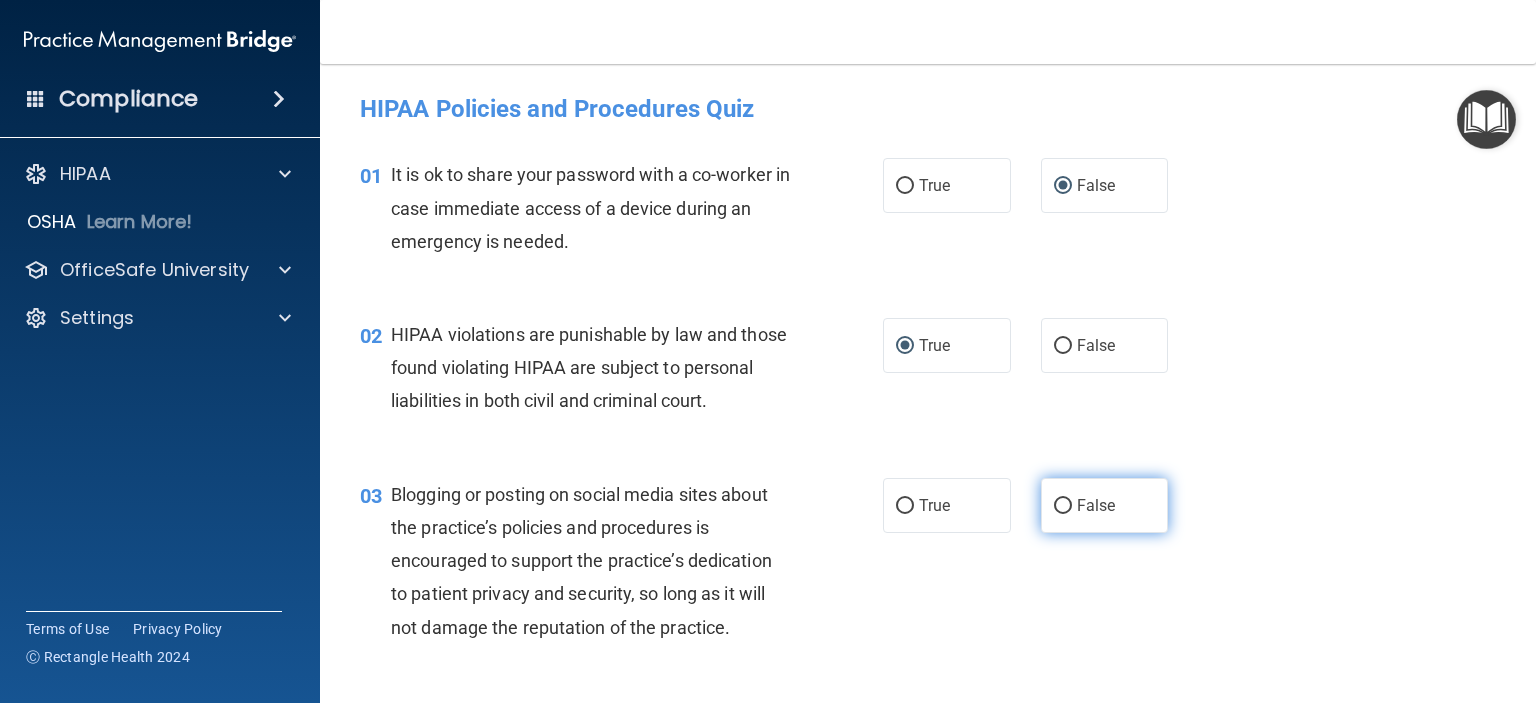 click on "False" at bounding box center (1063, 506) 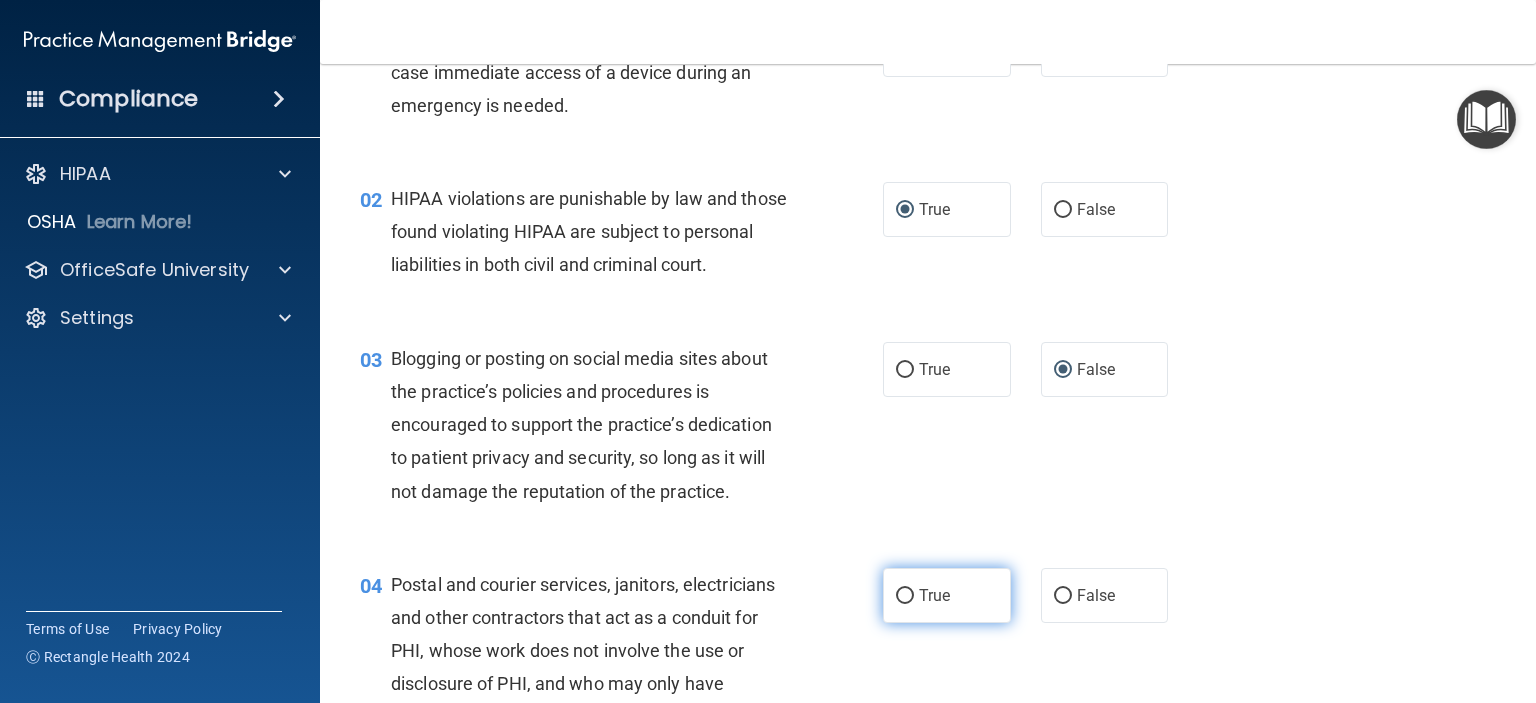 scroll, scrollTop: 200, scrollLeft: 0, axis: vertical 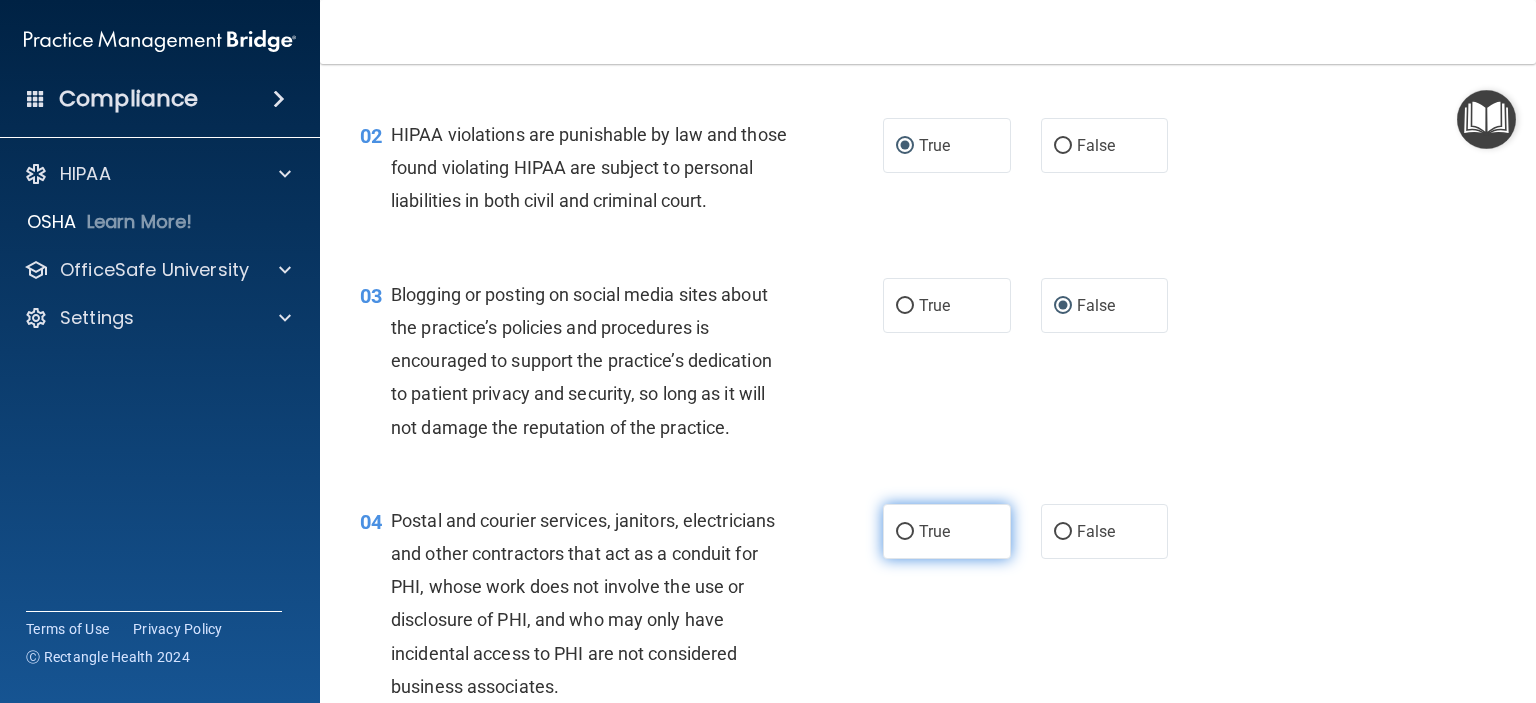 click on "True" at bounding box center (905, 532) 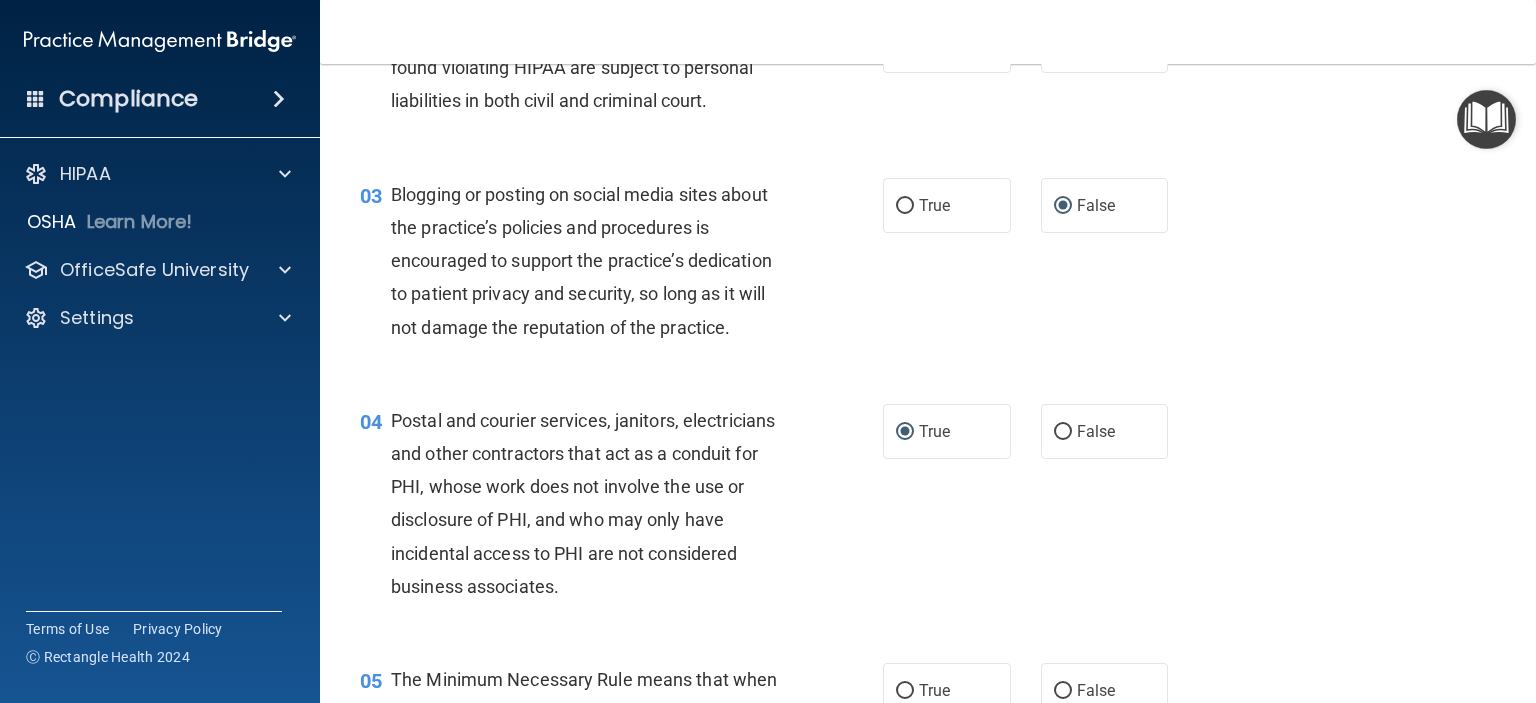 scroll, scrollTop: 400, scrollLeft: 0, axis: vertical 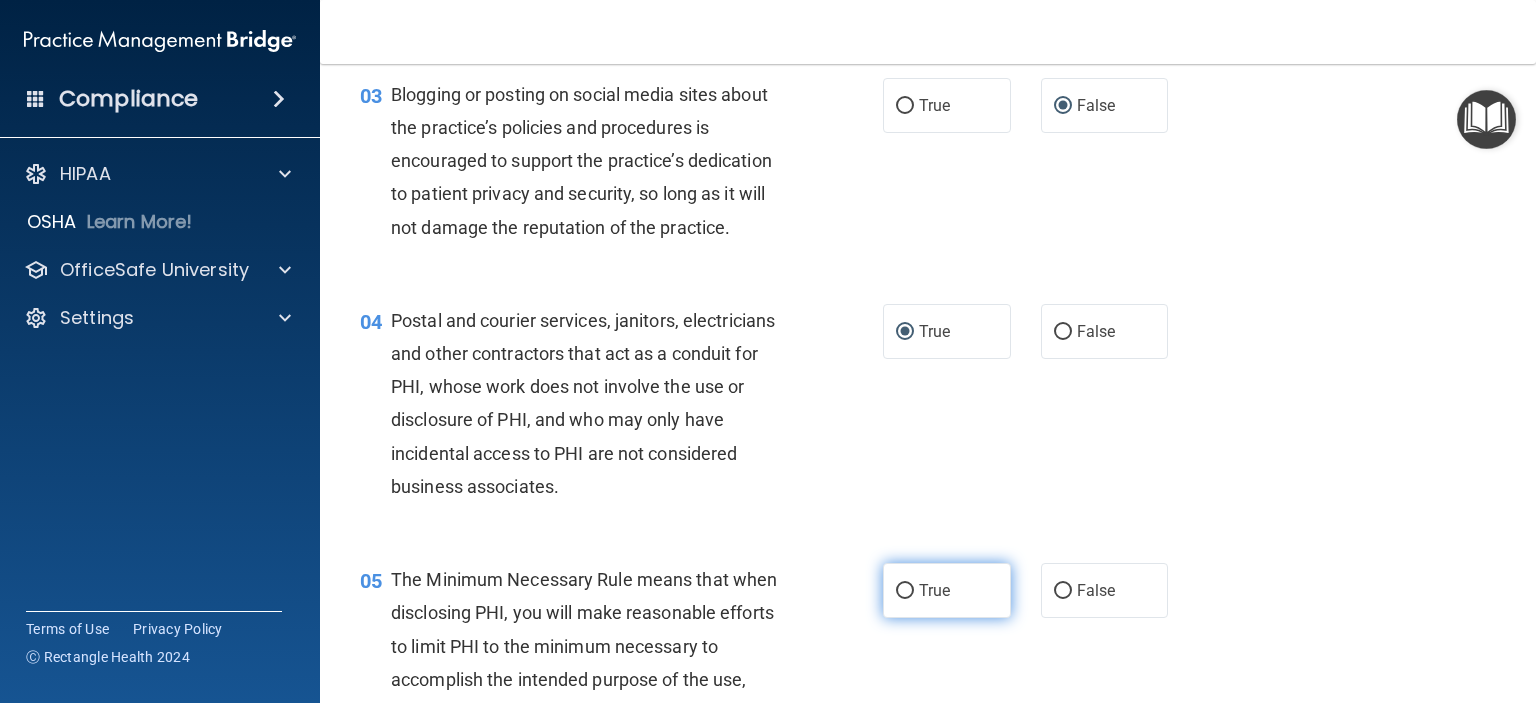 click on "True" at bounding box center (905, 591) 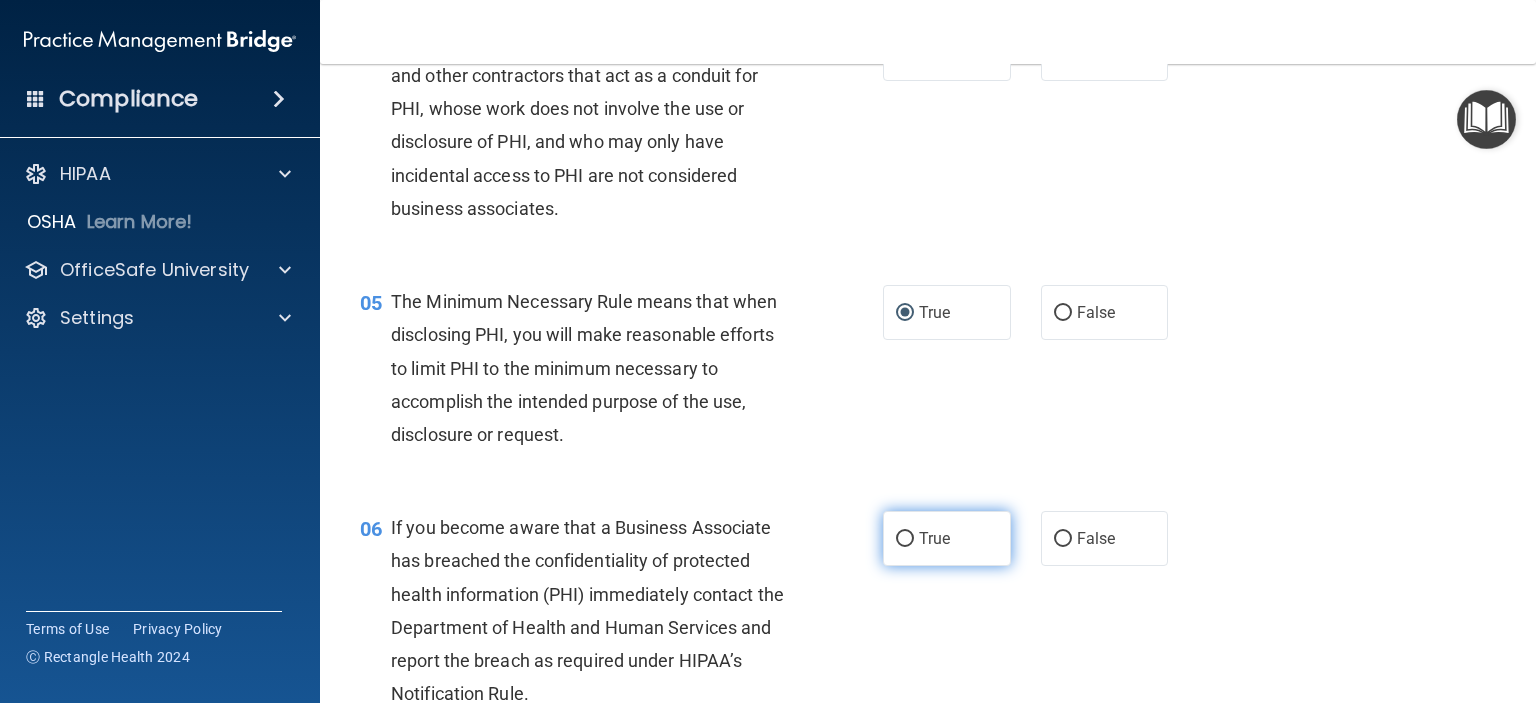 scroll, scrollTop: 700, scrollLeft: 0, axis: vertical 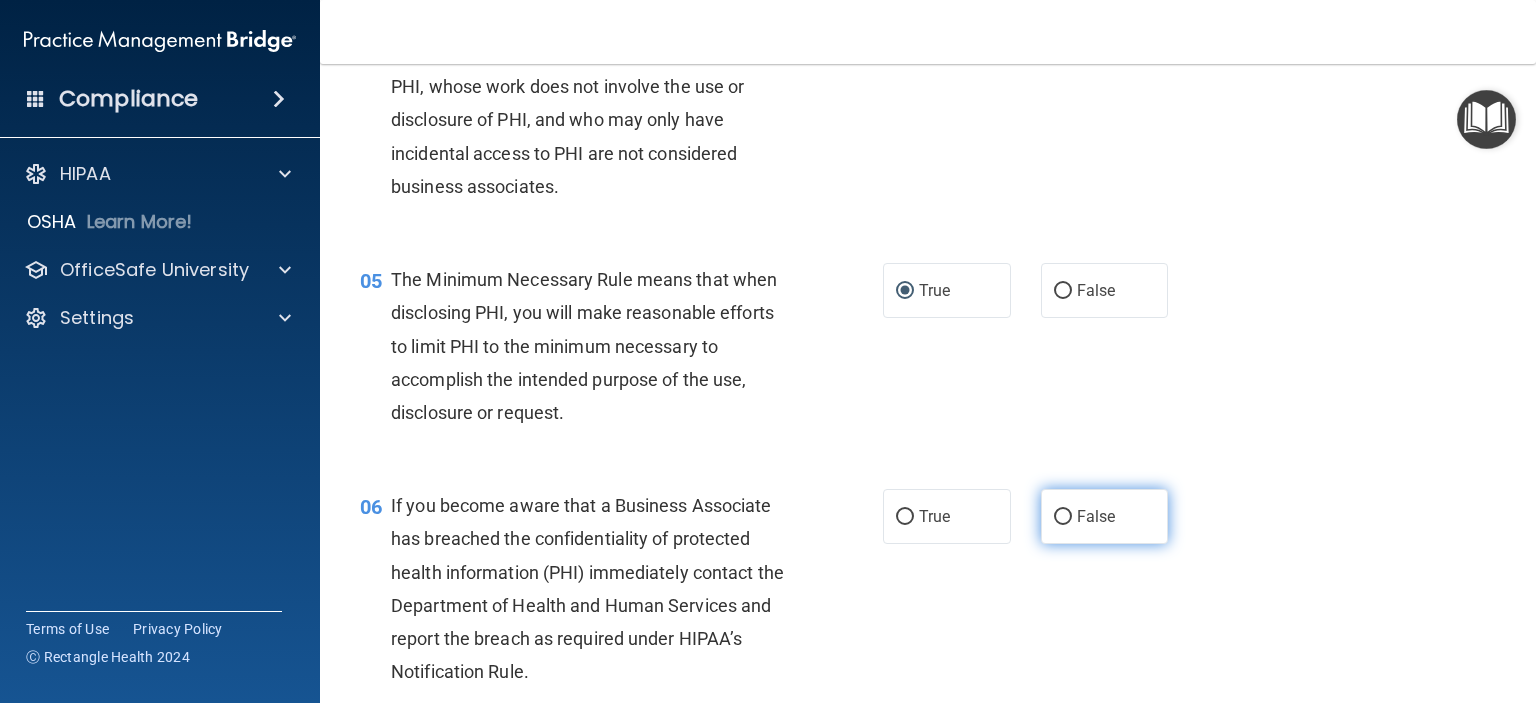 click on "False" at bounding box center (1063, 517) 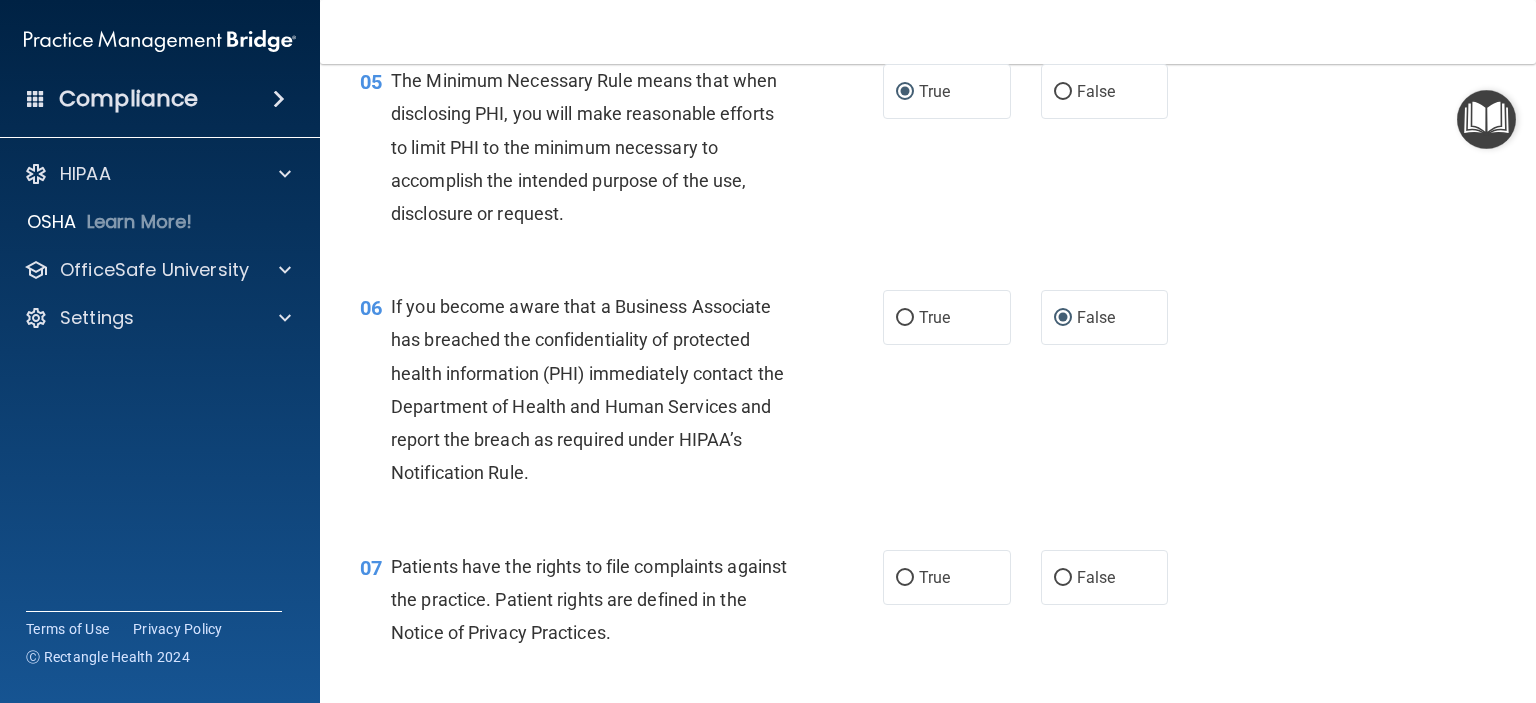 scroll, scrollTop: 900, scrollLeft: 0, axis: vertical 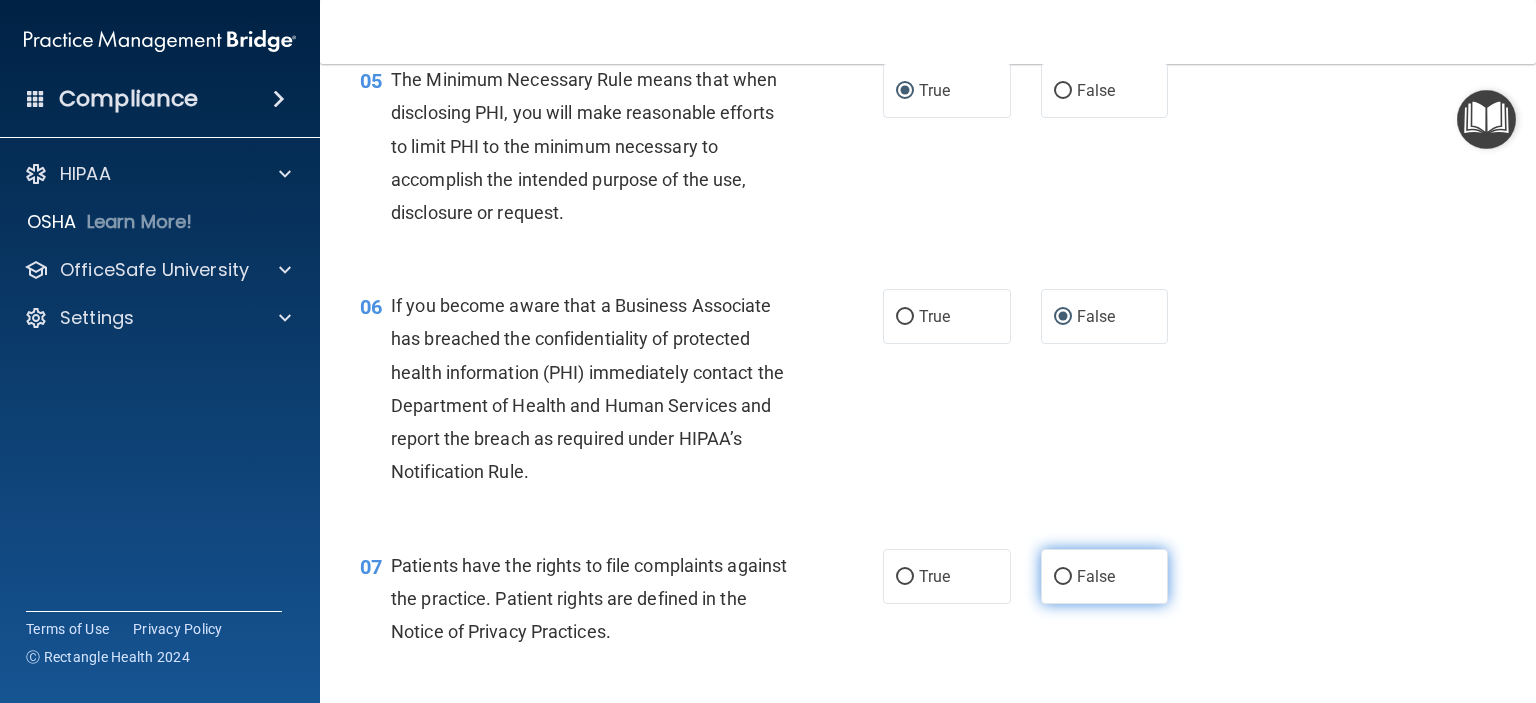 click on "False" at bounding box center [1063, 577] 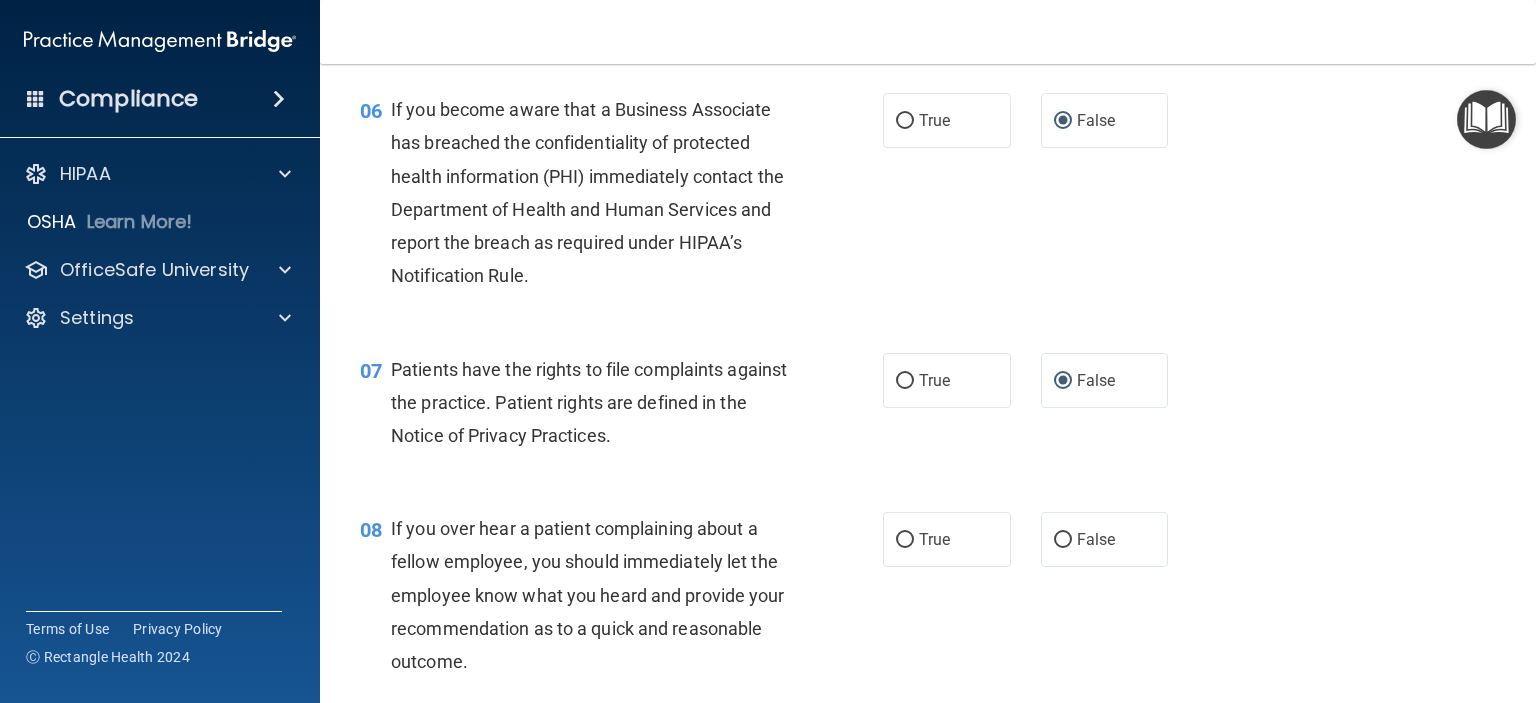 scroll, scrollTop: 1100, scrollLeft: 0, axis: vertical 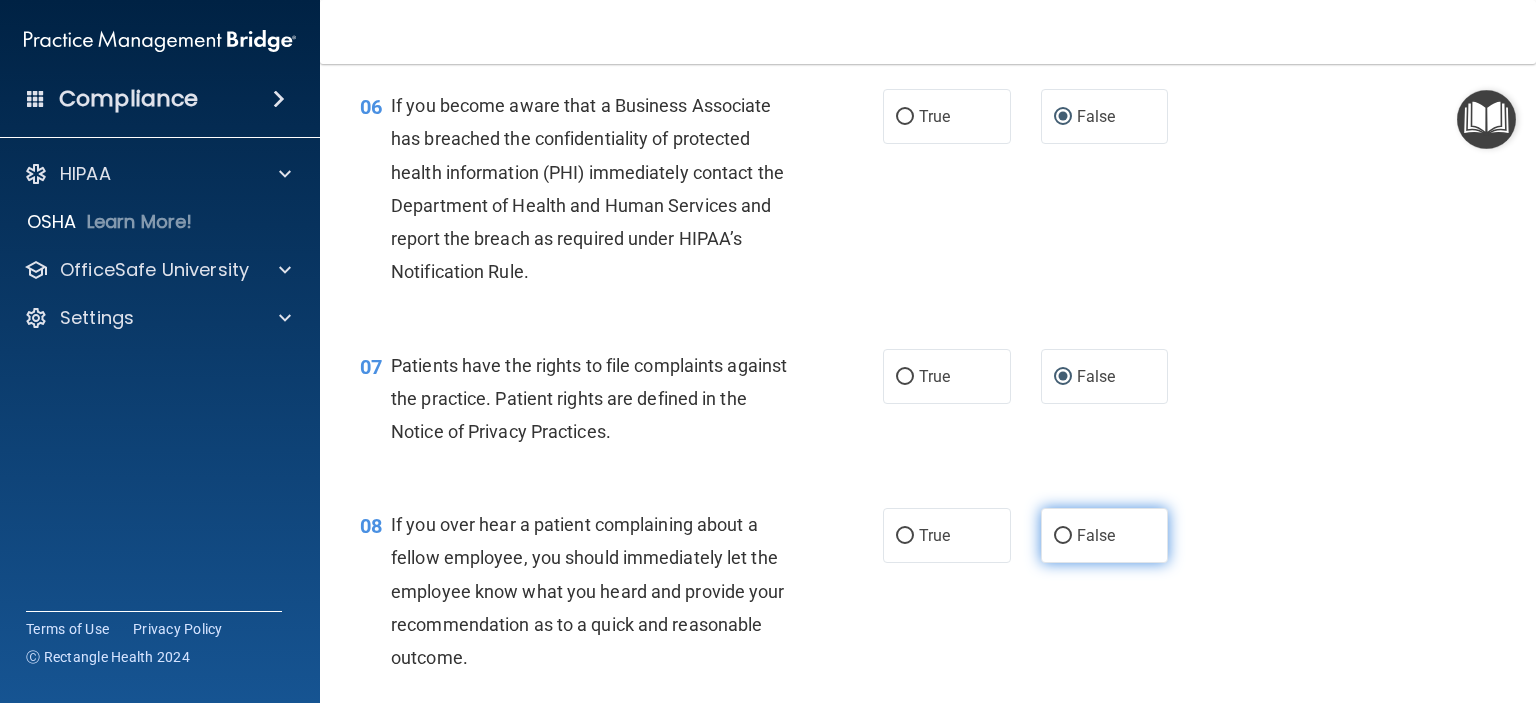 click on "False" at bounding box center (1063, 536) 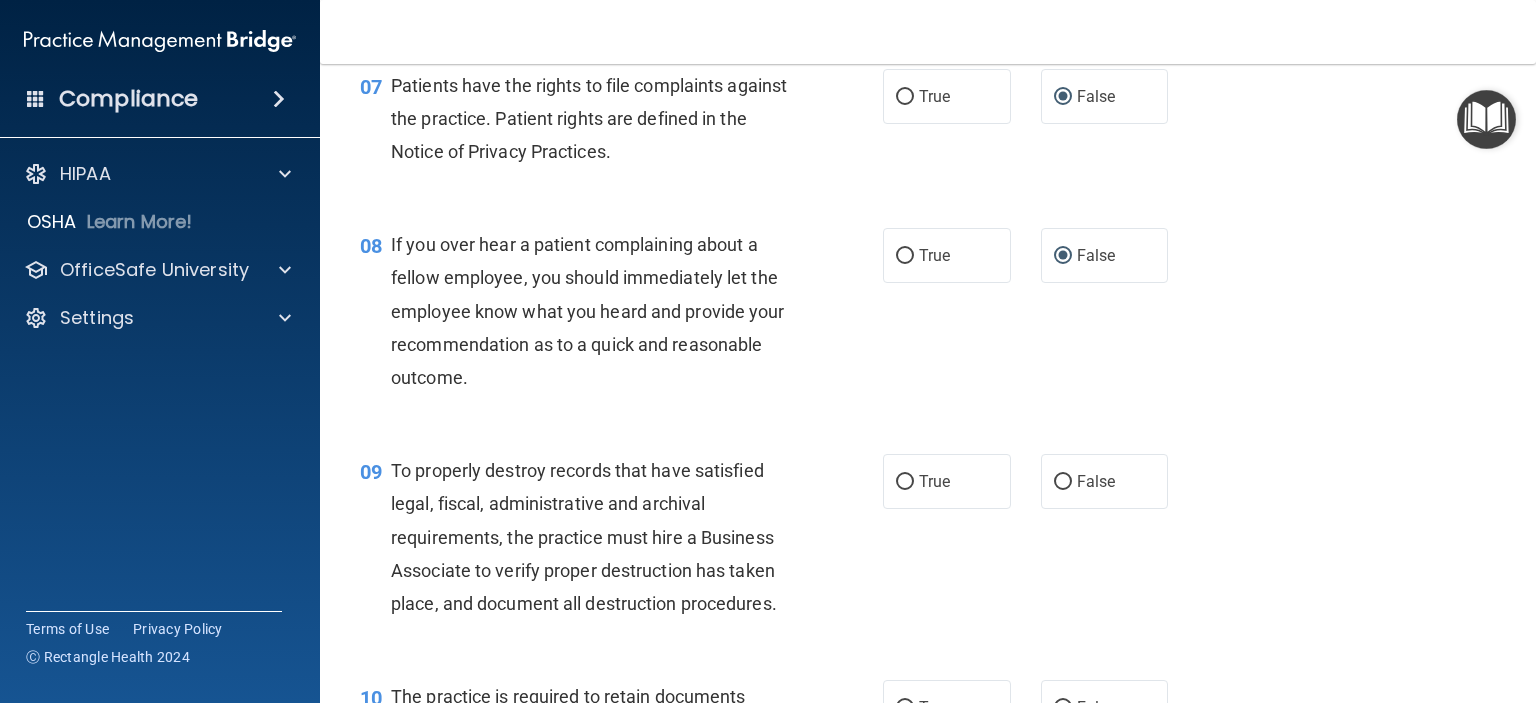 scroll, scrollTop: 1400, scrollLeft: 0, axis: vertical 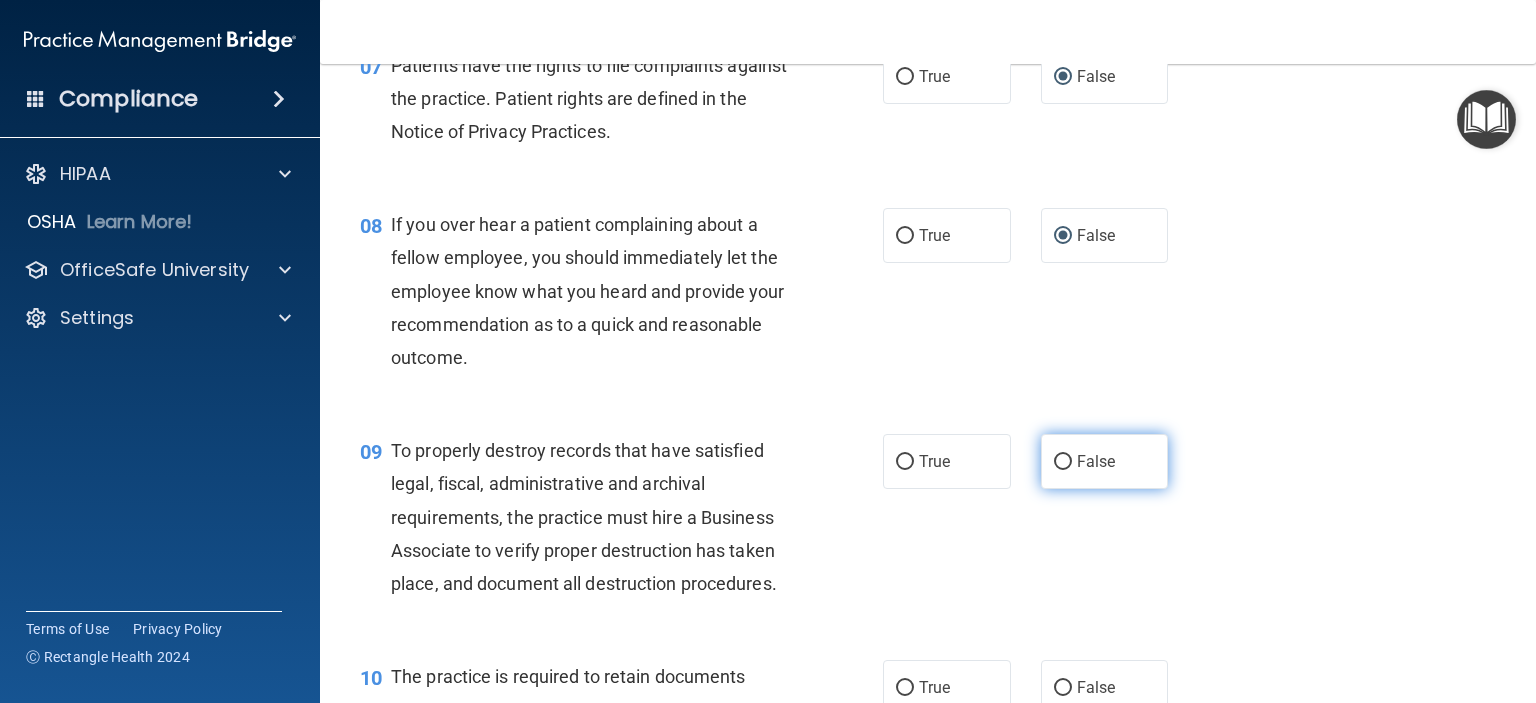 click on "False" at bounding box center [1063, 462] 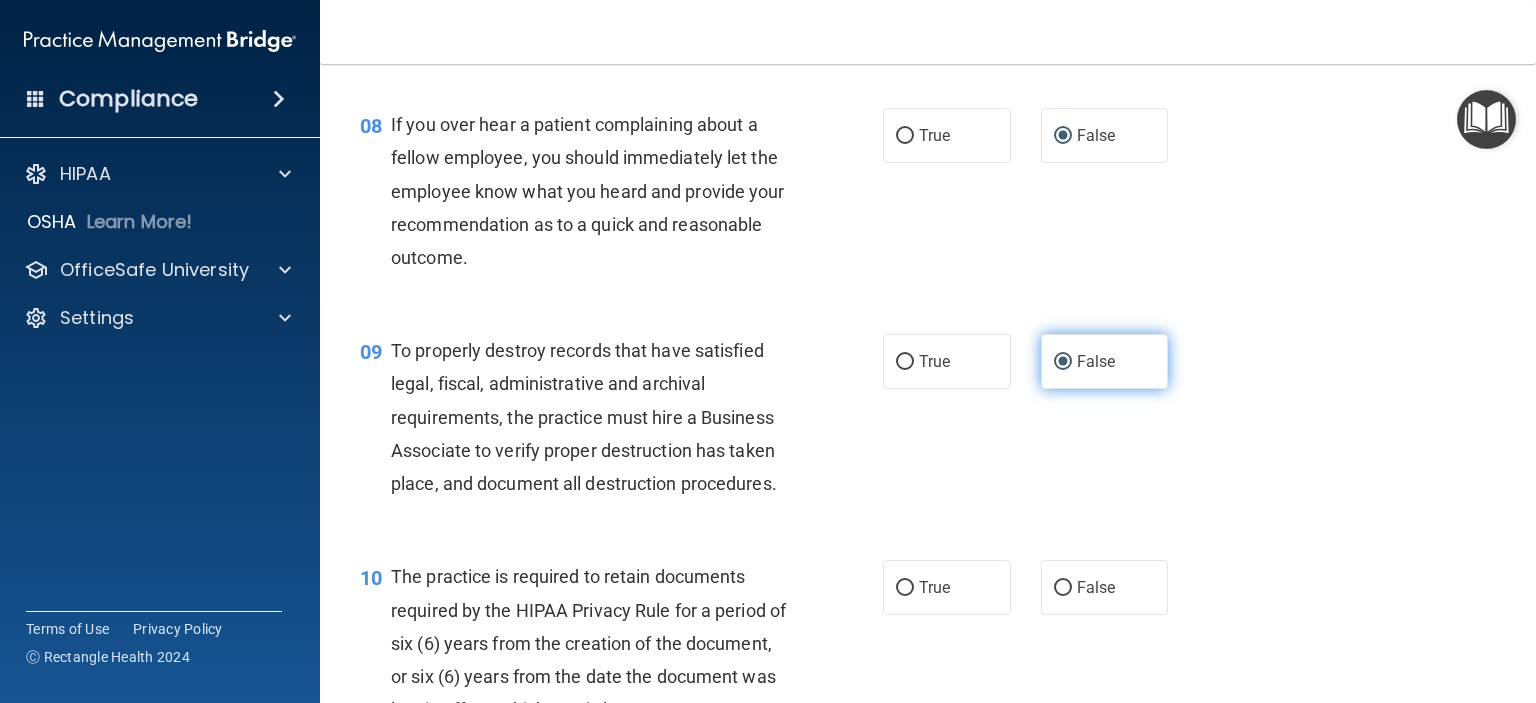 scroll, scrollTop: 1600, scrollLeft: 0, axis: vertical 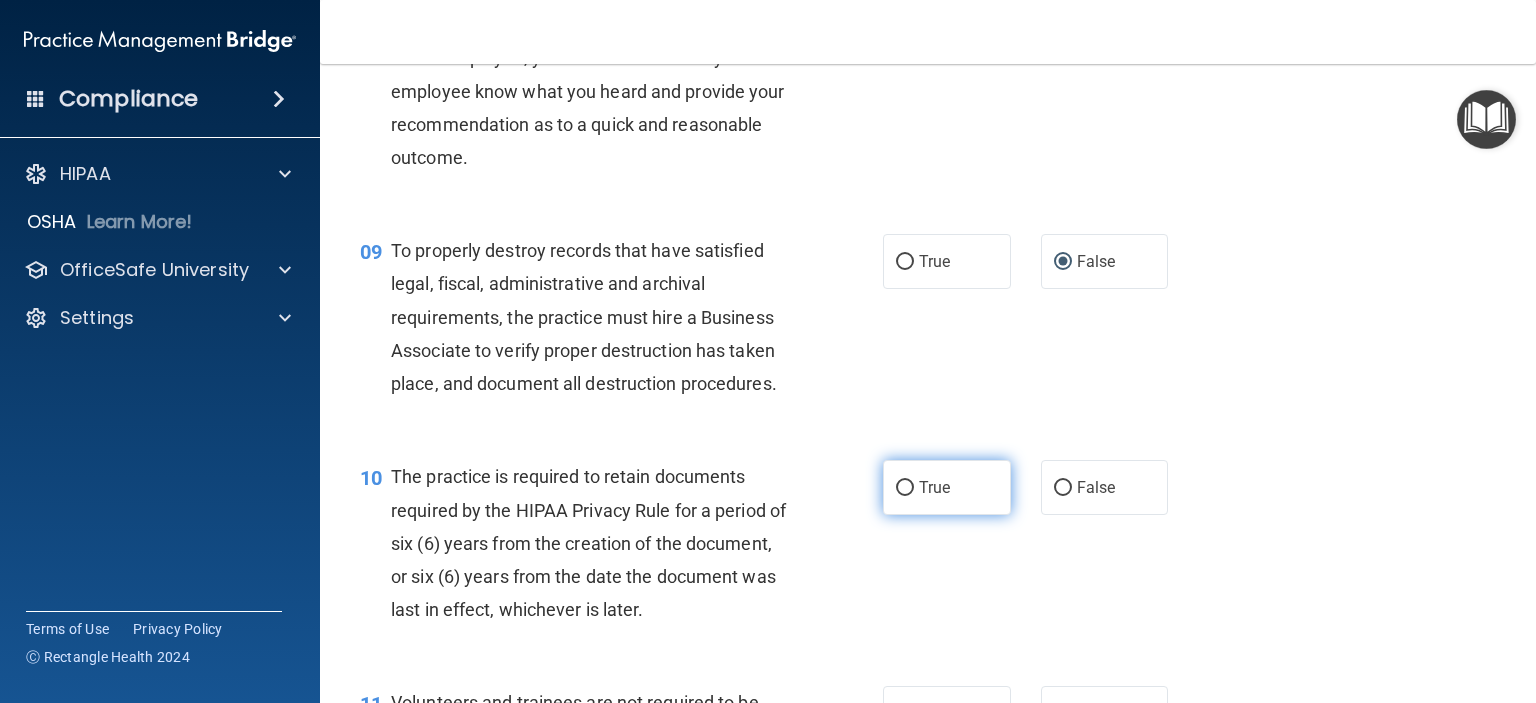 click on "True" at bounding box center [905, 488] 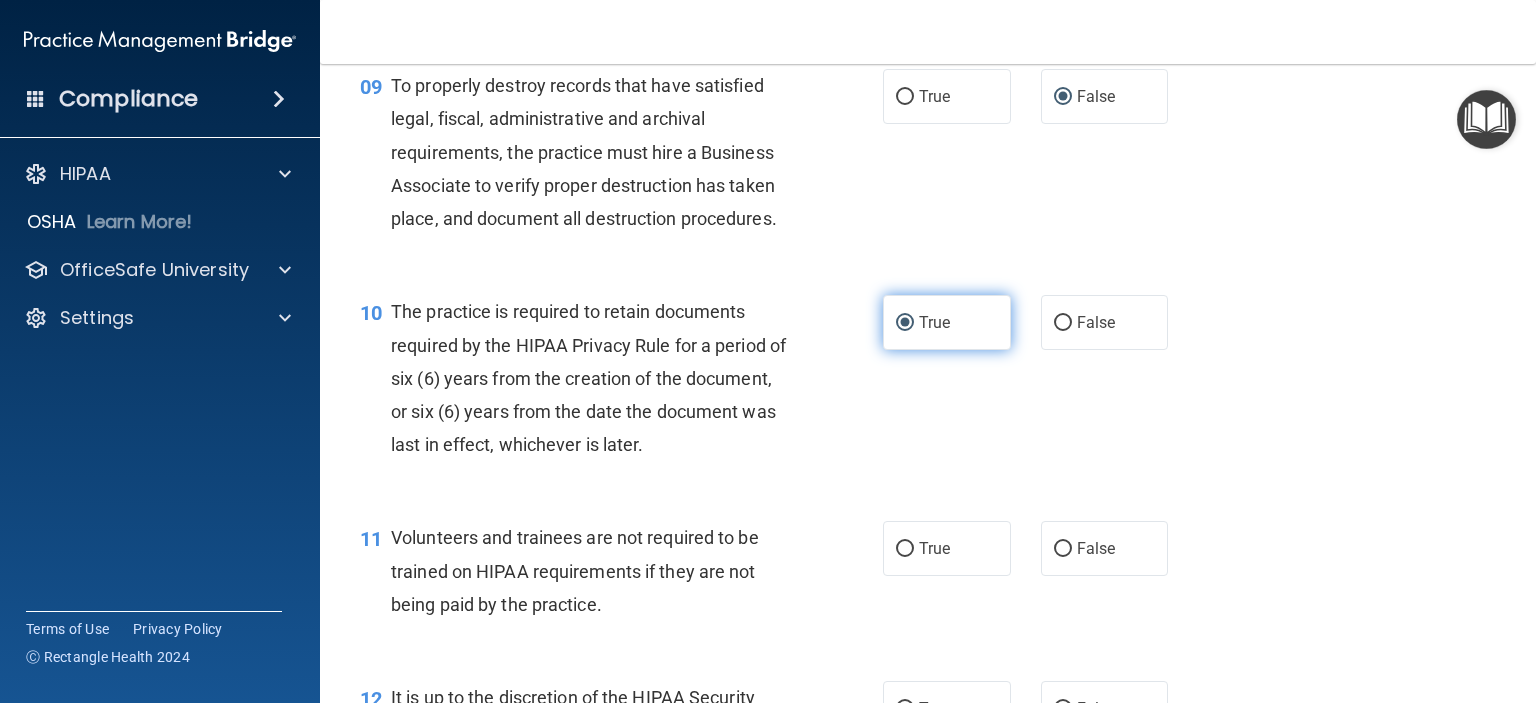 scroll, scrollTop: 1800, scrollLeft: 0, axis: vertical 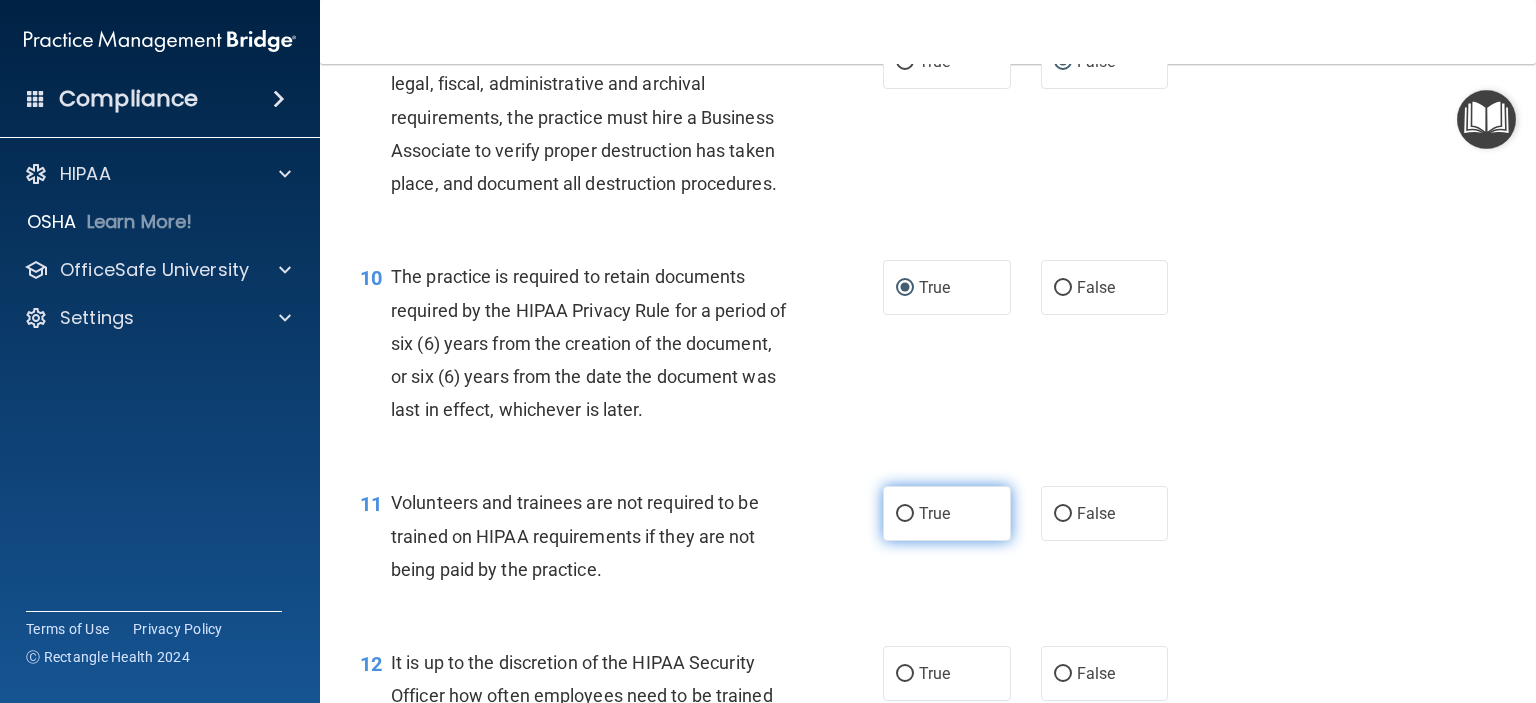 click on "True" at bounding box center (905, 514) 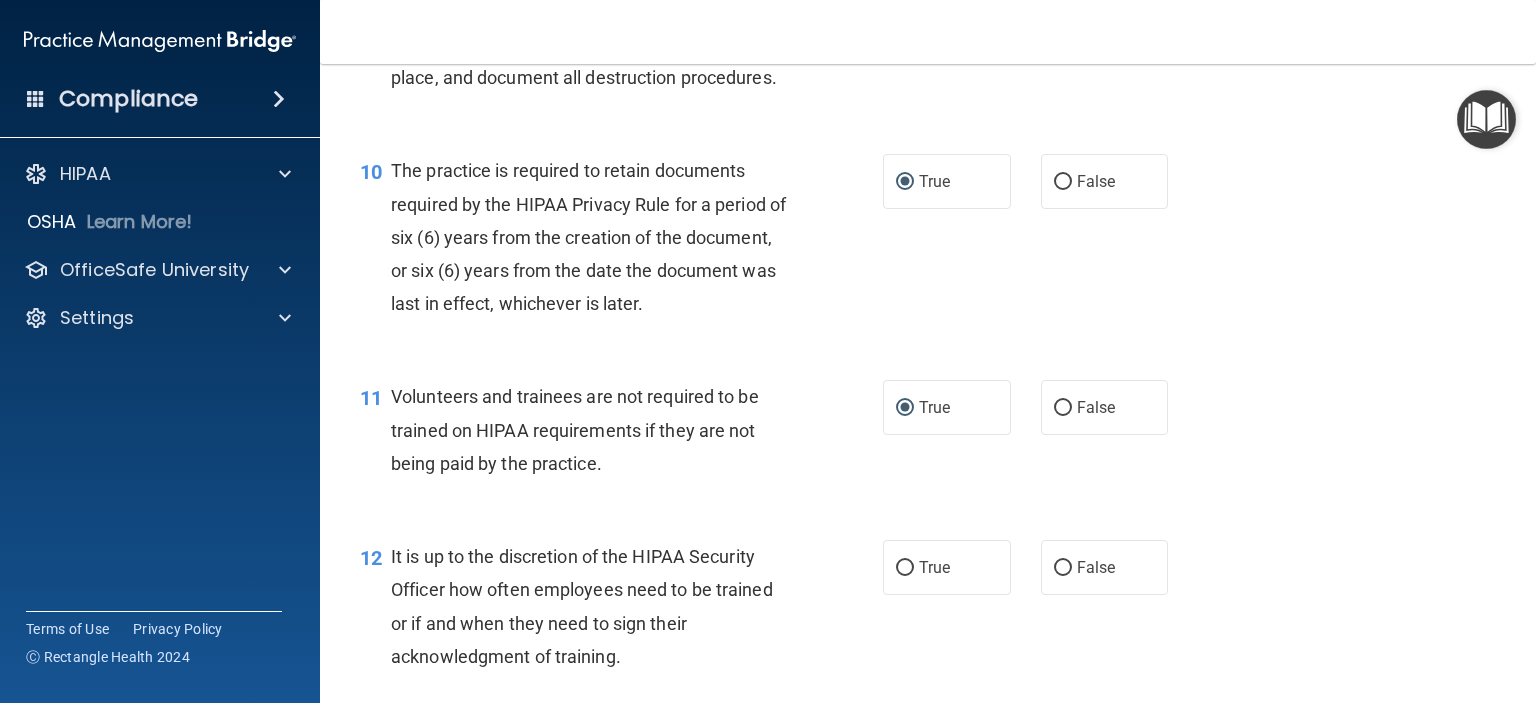 scroll, scrollTop: 2000, scrollLeft: 0, axis: vertical 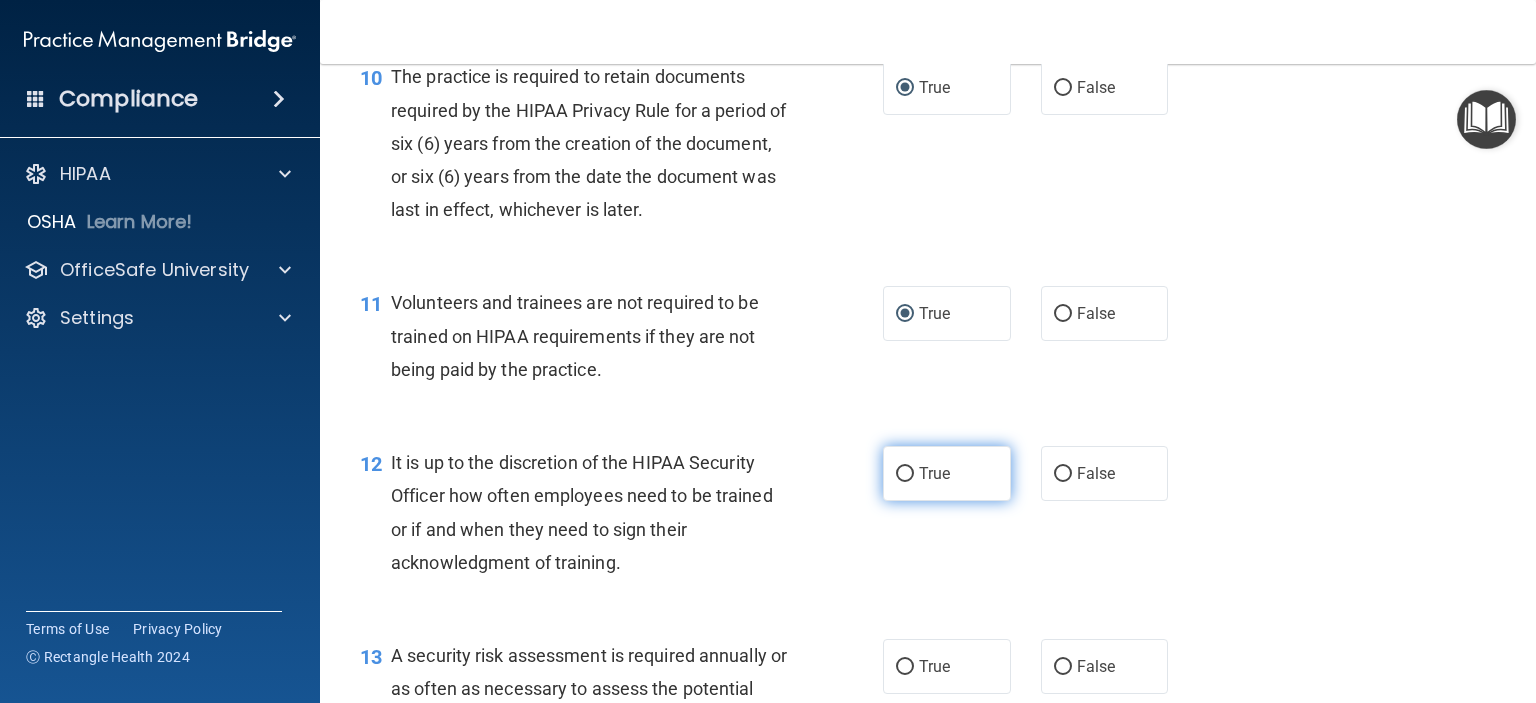 click on "True" at bounding box center (947, 473) 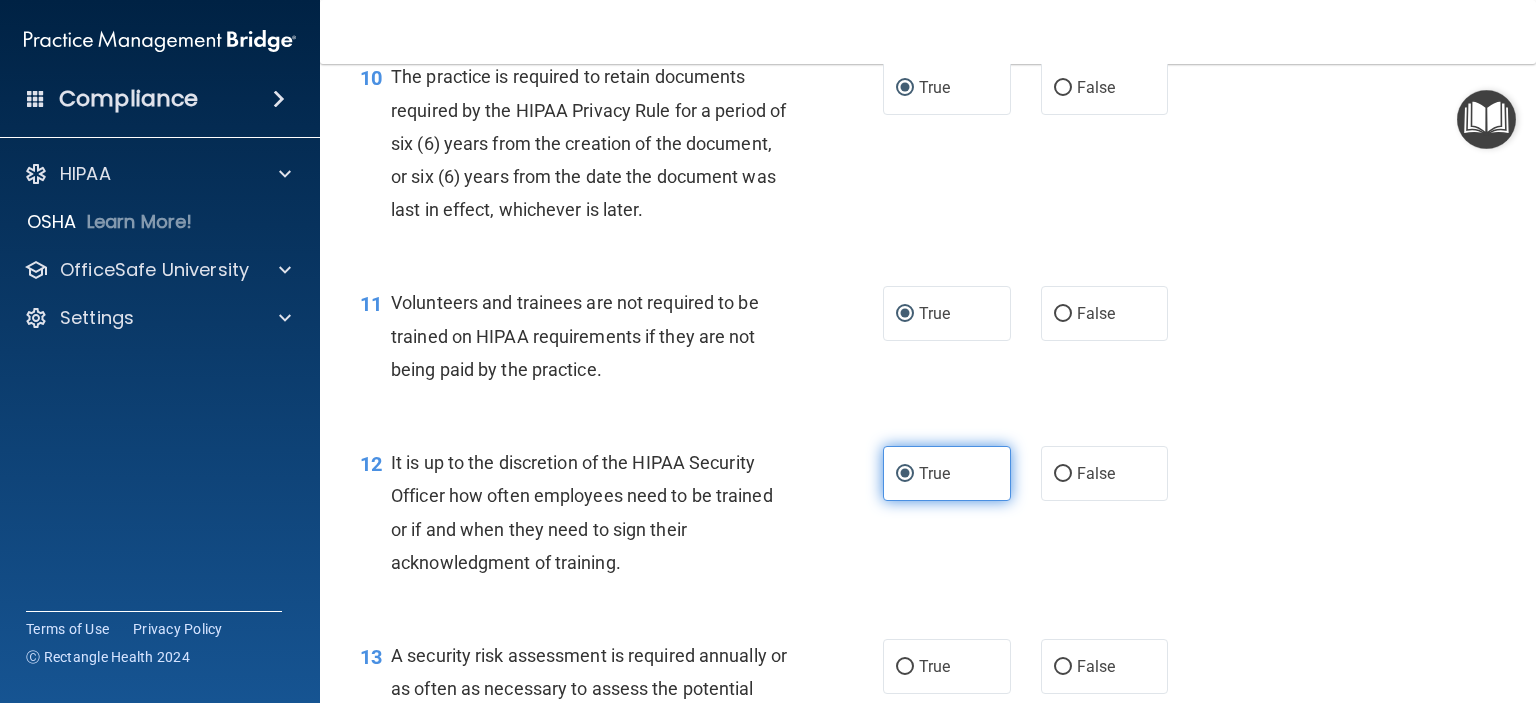 scroll, scrollTop: 2100, scrollLeft: 0, axis: vertical 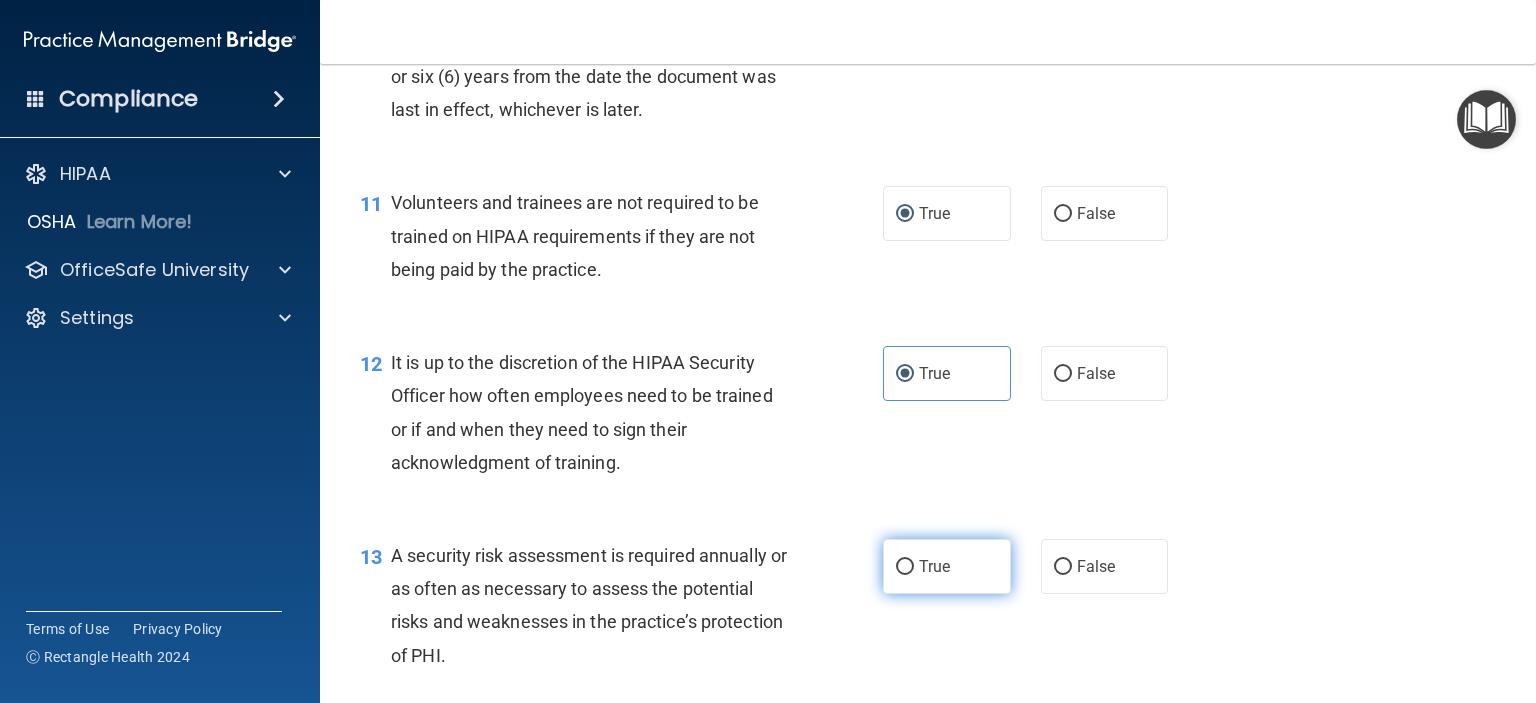 click on "True" at bounding box center [905, 567] 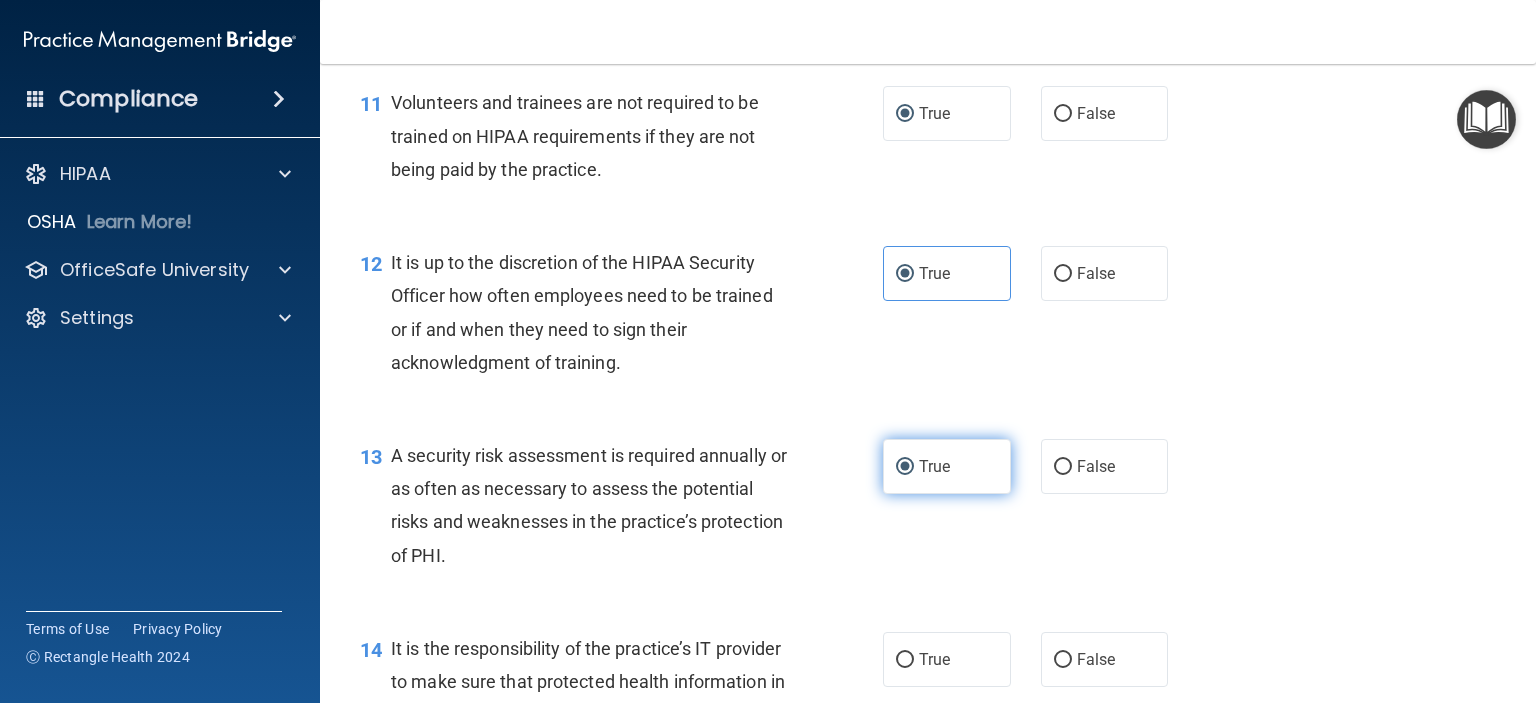 scroll, scrollTop: 2300, scrollLeft: 0, axis: vertical 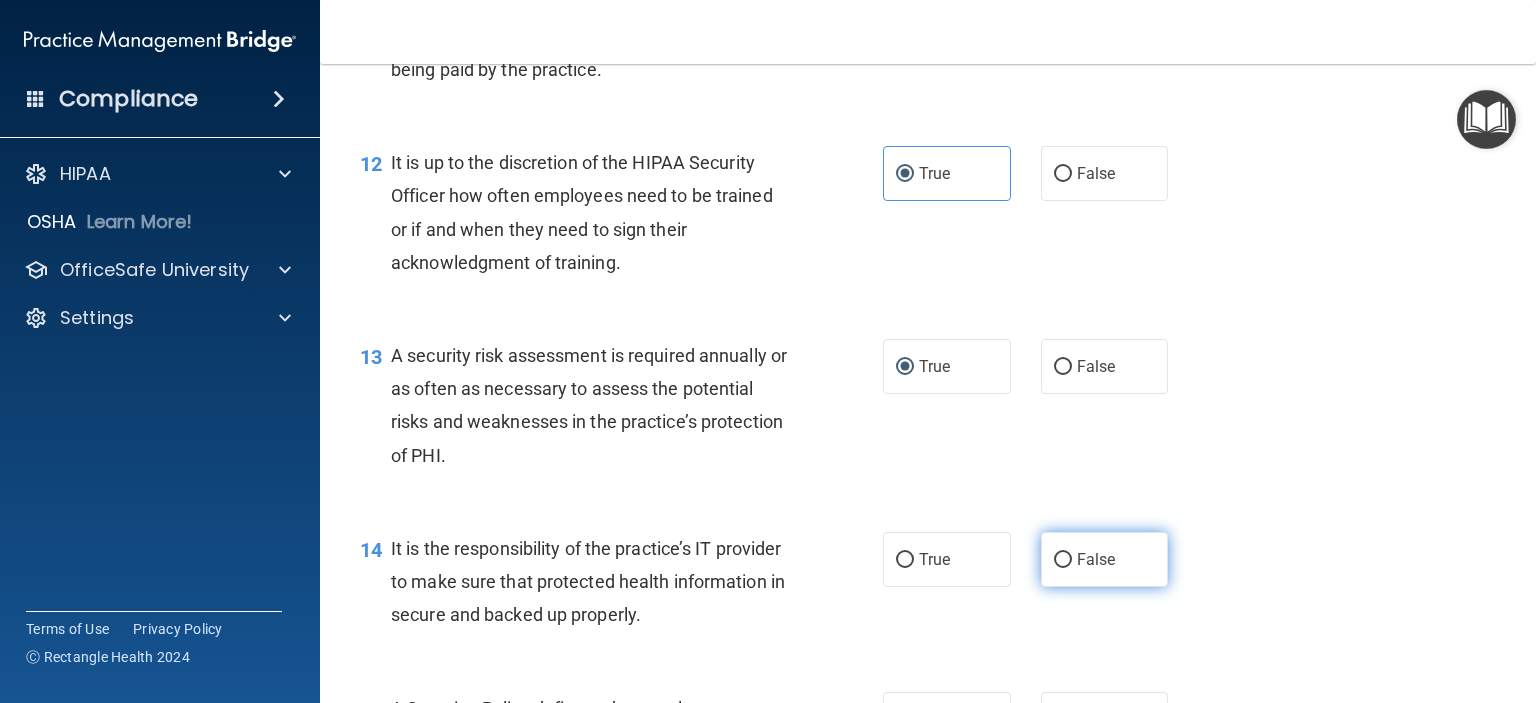 click on "False" at bounding box center (1063, 560) 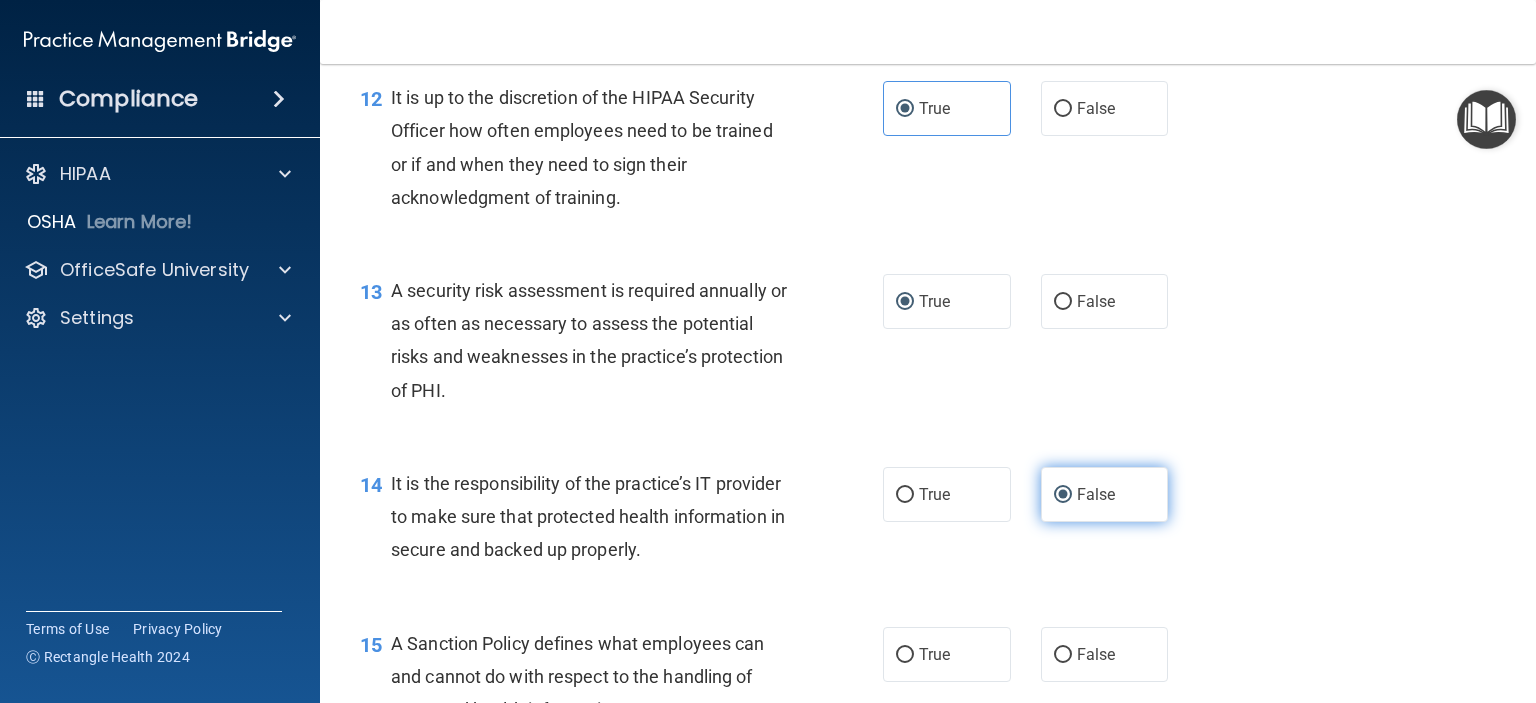 scroll, scrollTop: 2400, scrollLeft: 0, axis: vertical 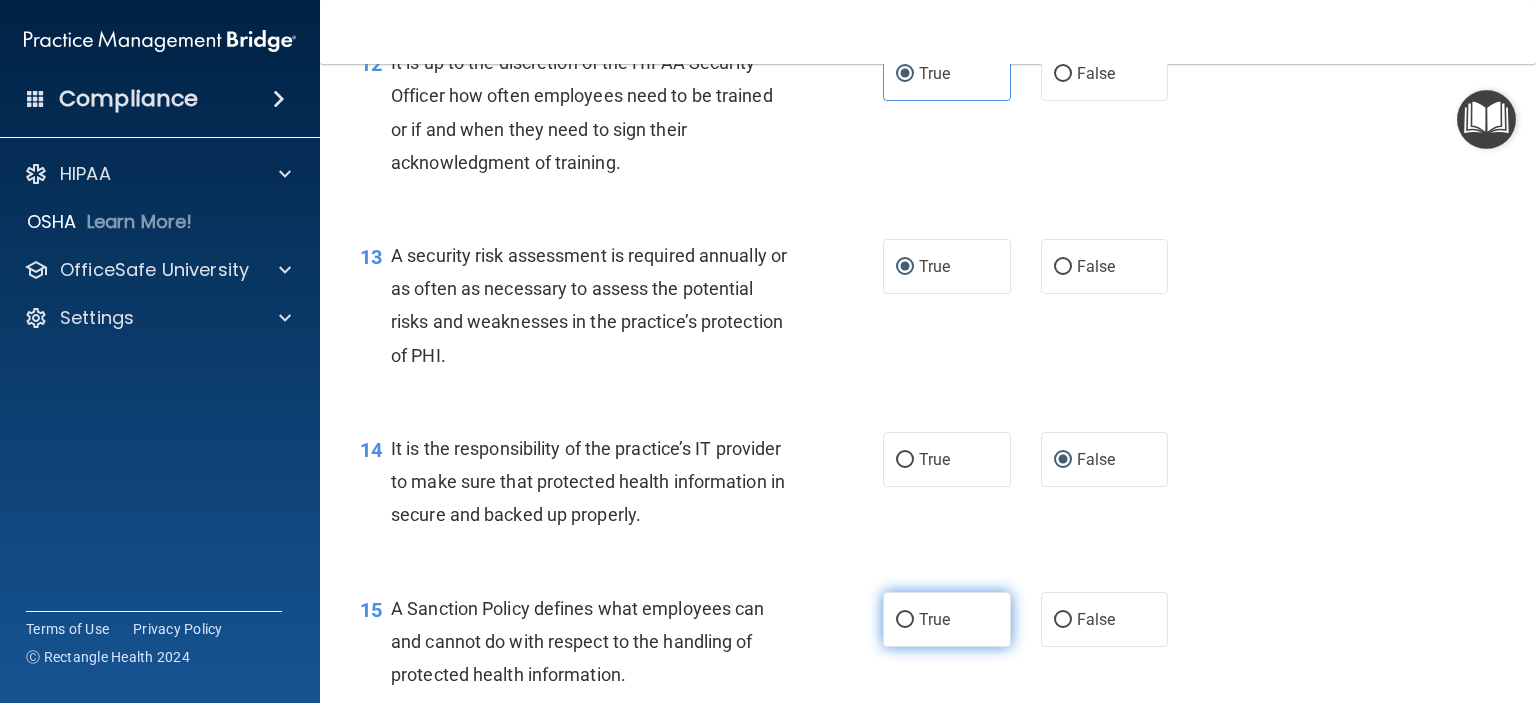 click on "True" at bounding box center [905, 620] 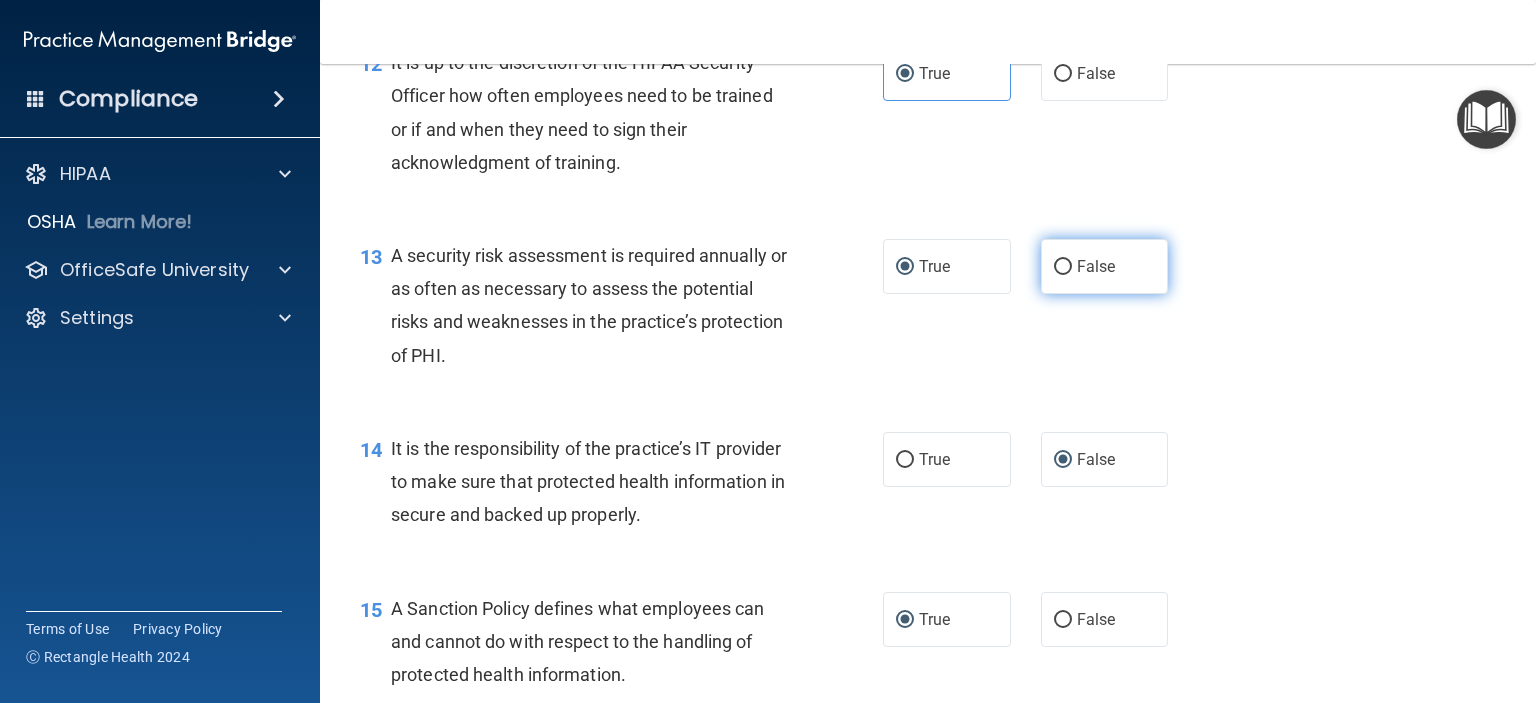 click on "False" at bounding box center [1063, 267] 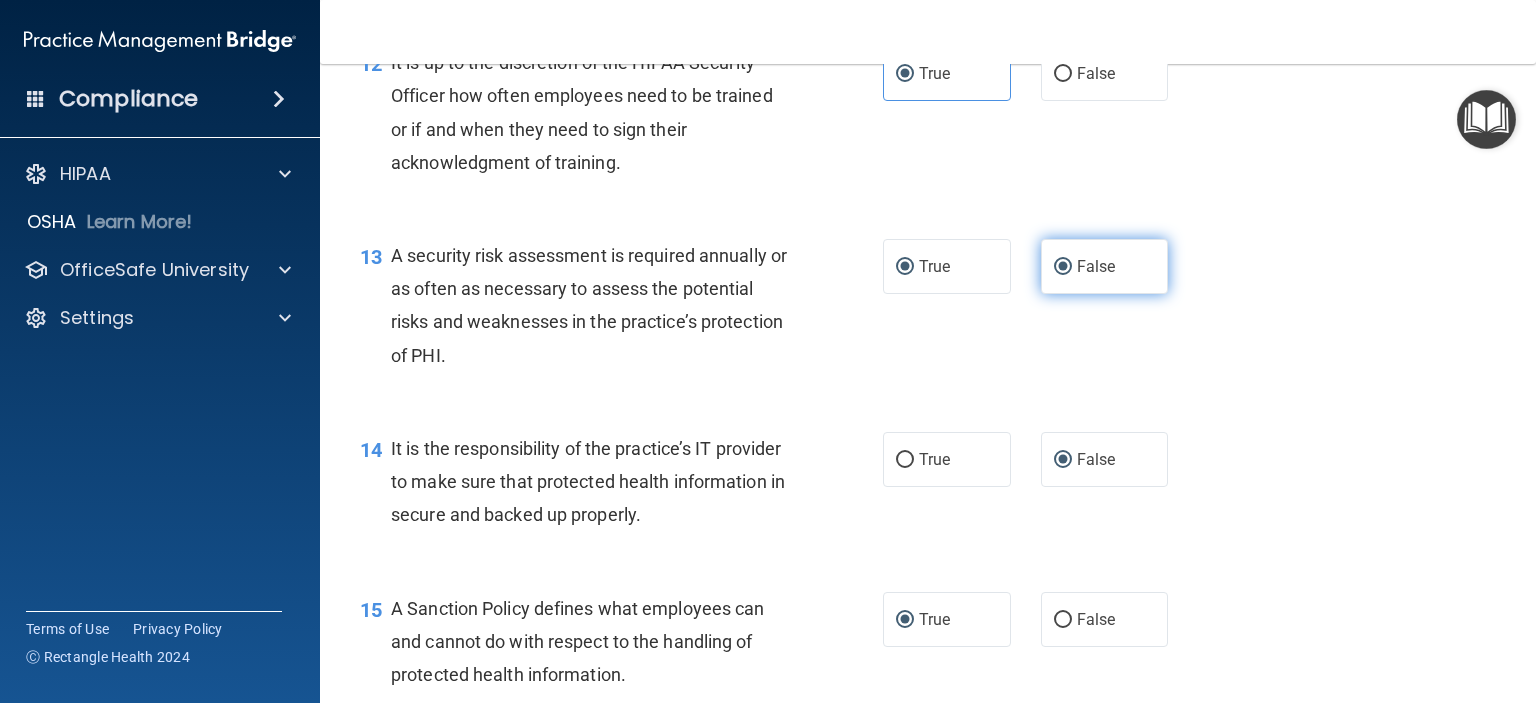 radio on "false" 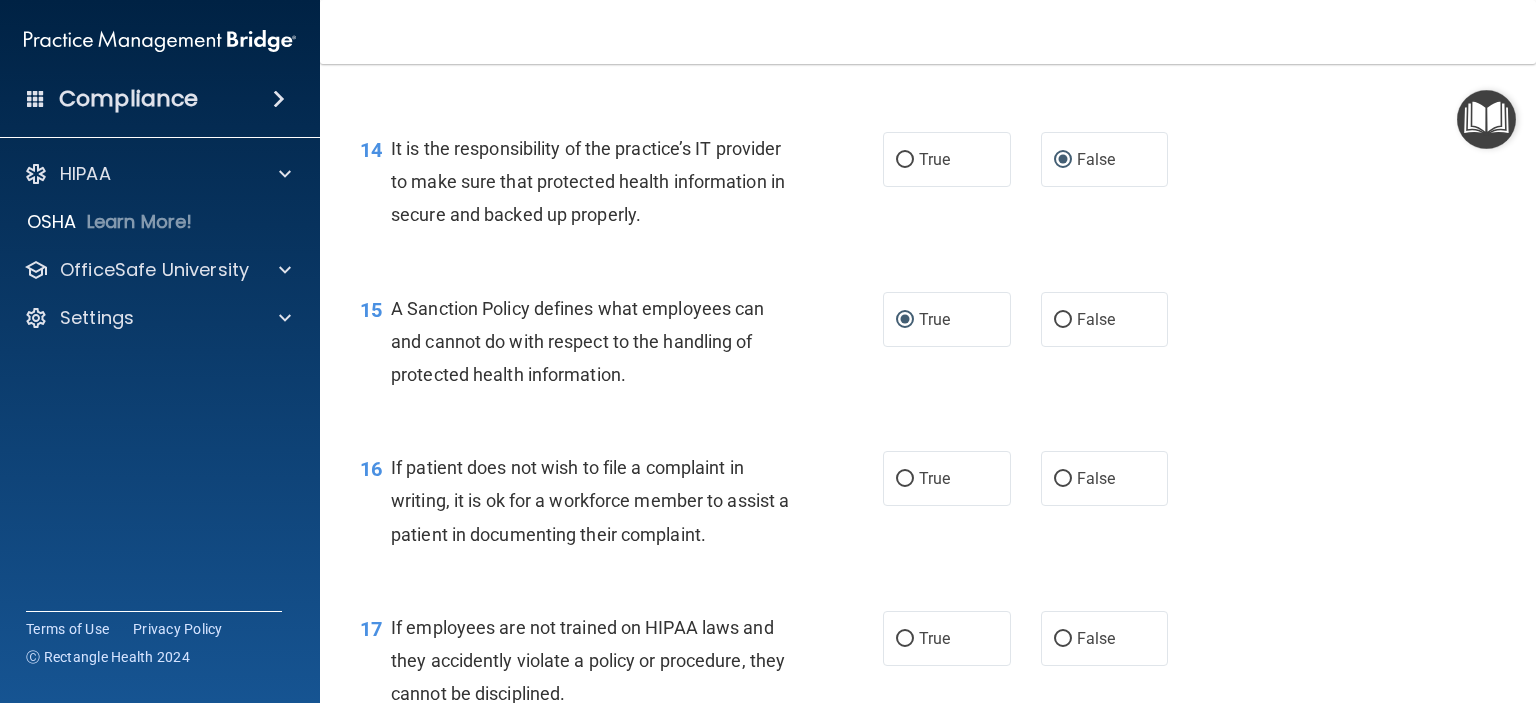 scroll, scrollTop: 2800, scrollLeft: 0, axis: vertical 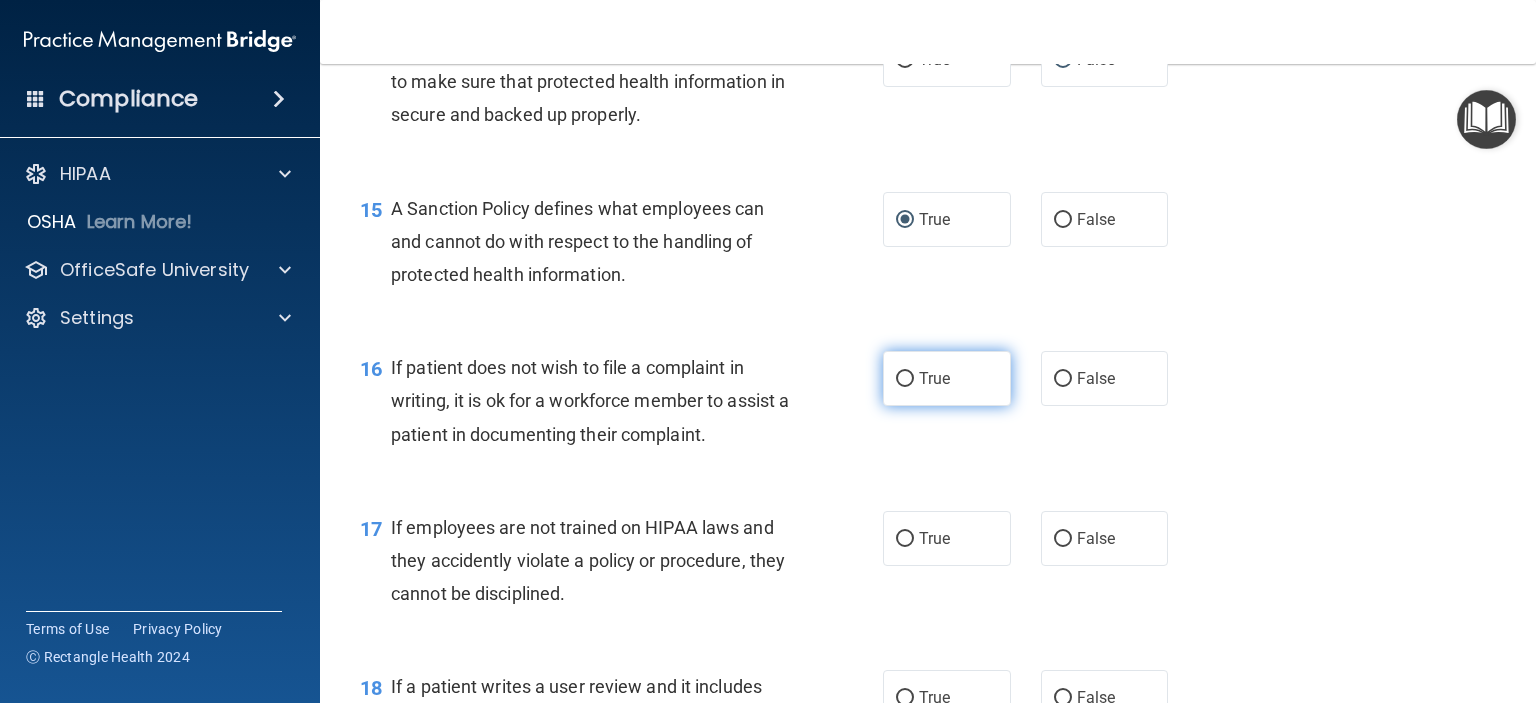 click on "True" at bounding box center (905, 379) 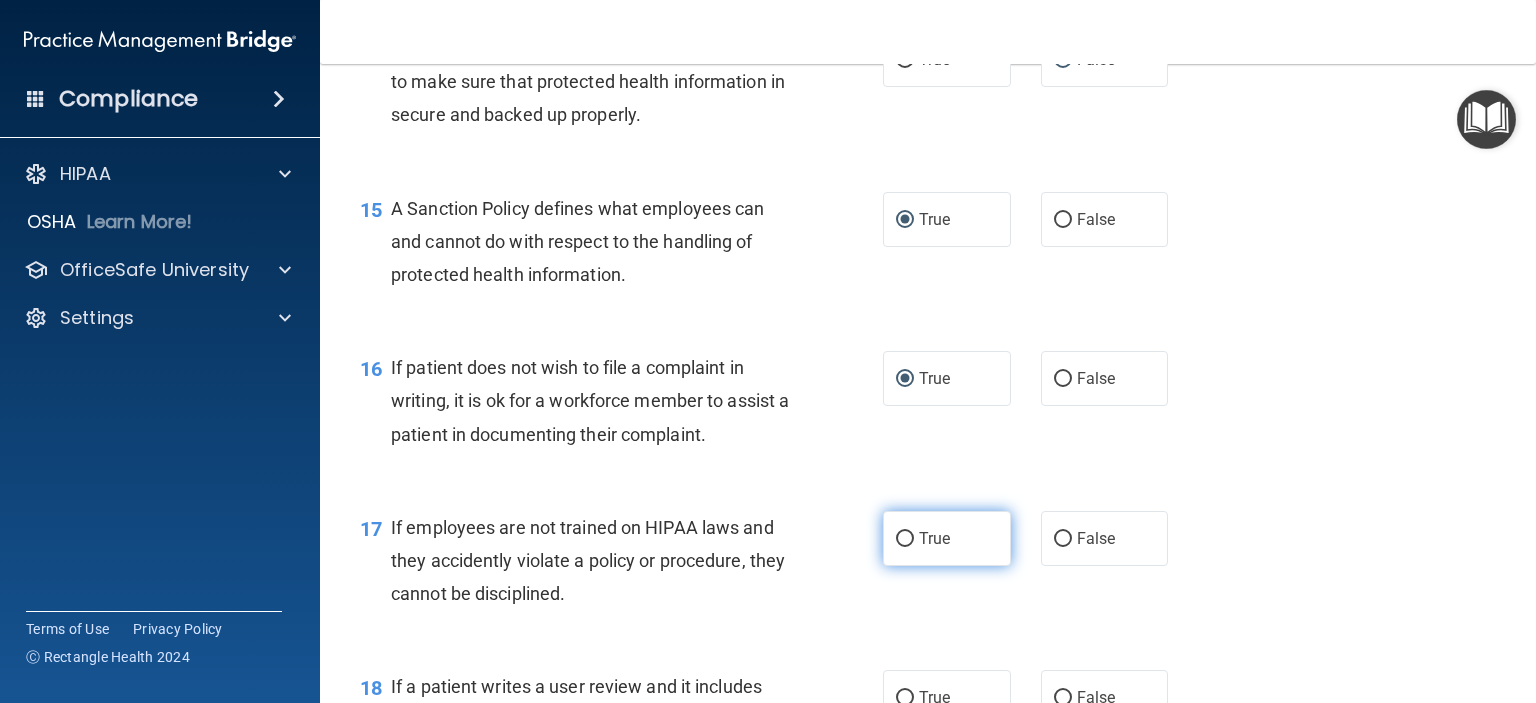 click on "True" at bounding box center (905, 539) 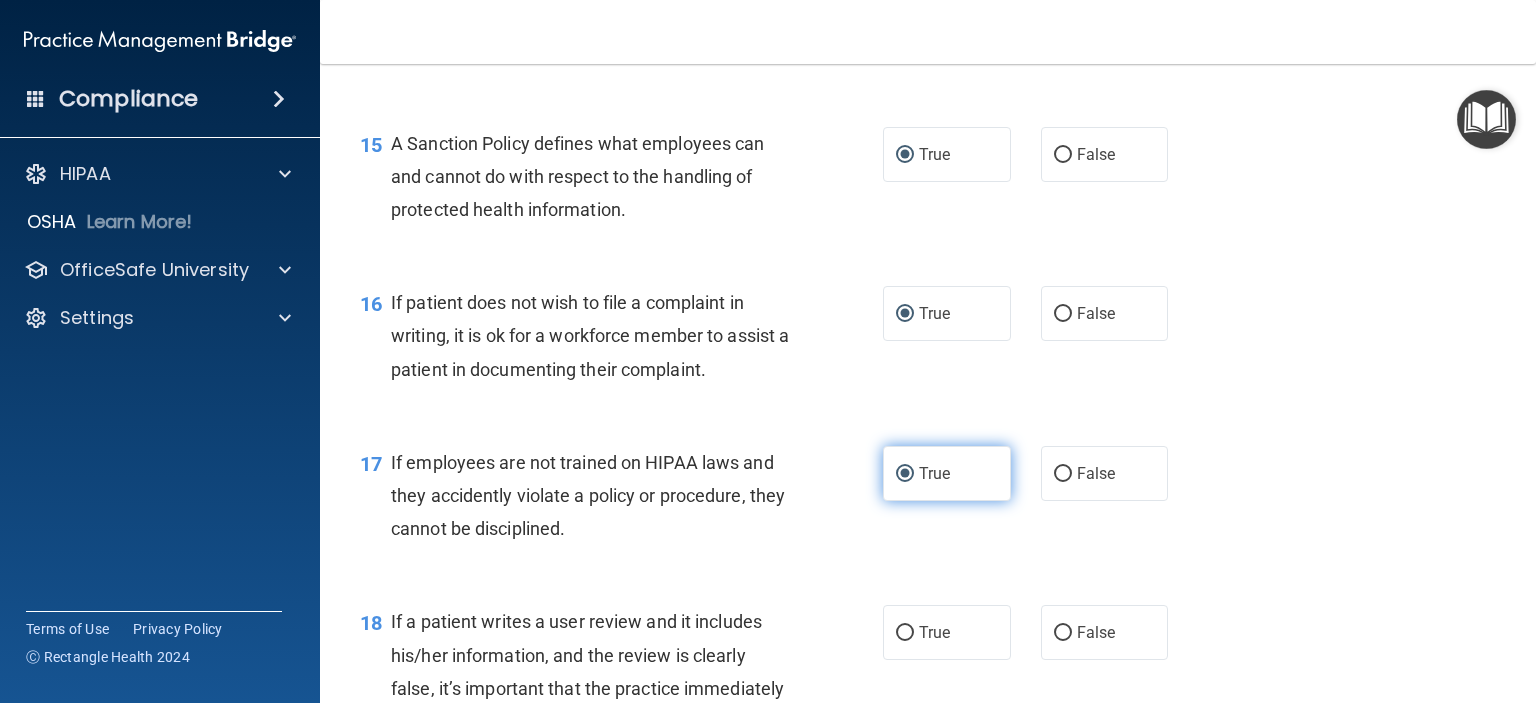 scroll, scrollTop: 2900, scrollLeft: 0, axis: vertical 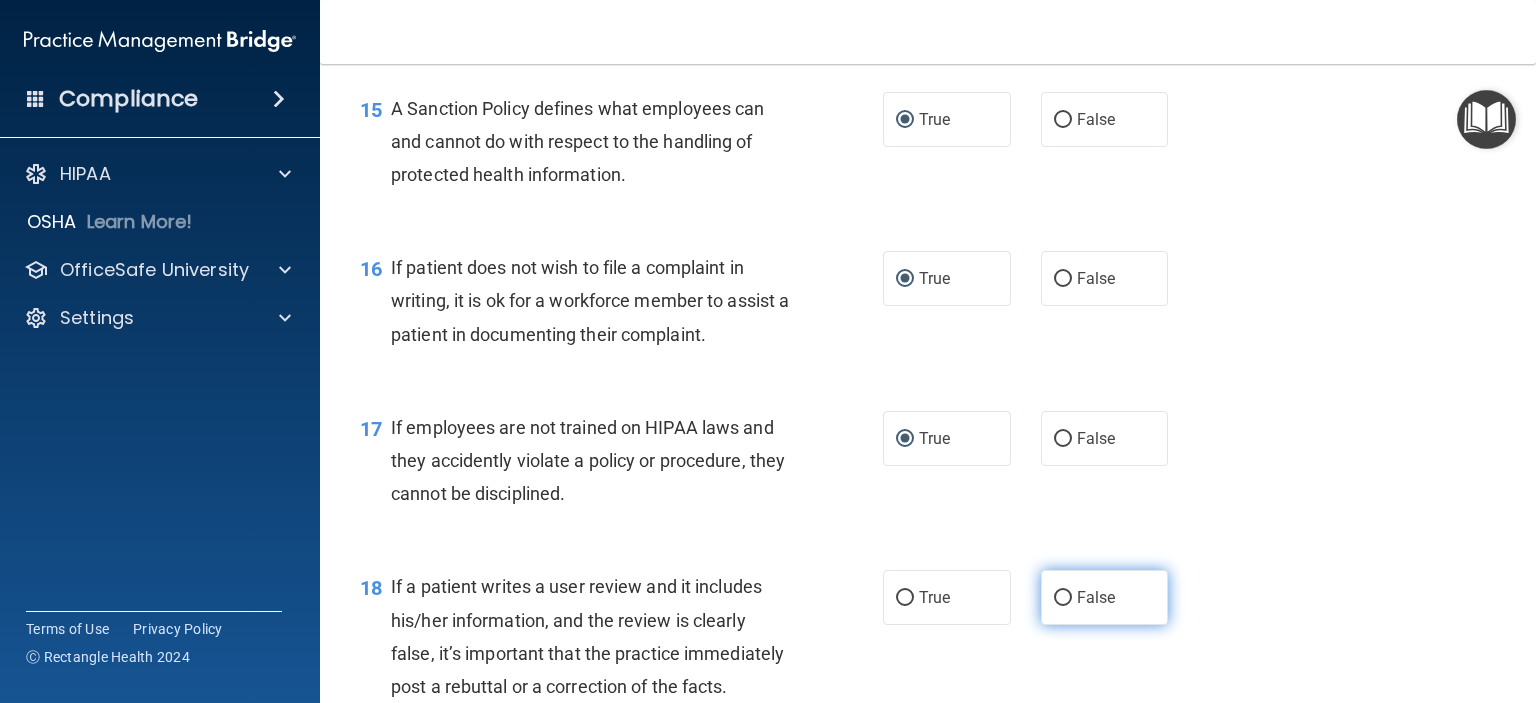 click on "False" at bounding box center [1063, 598] 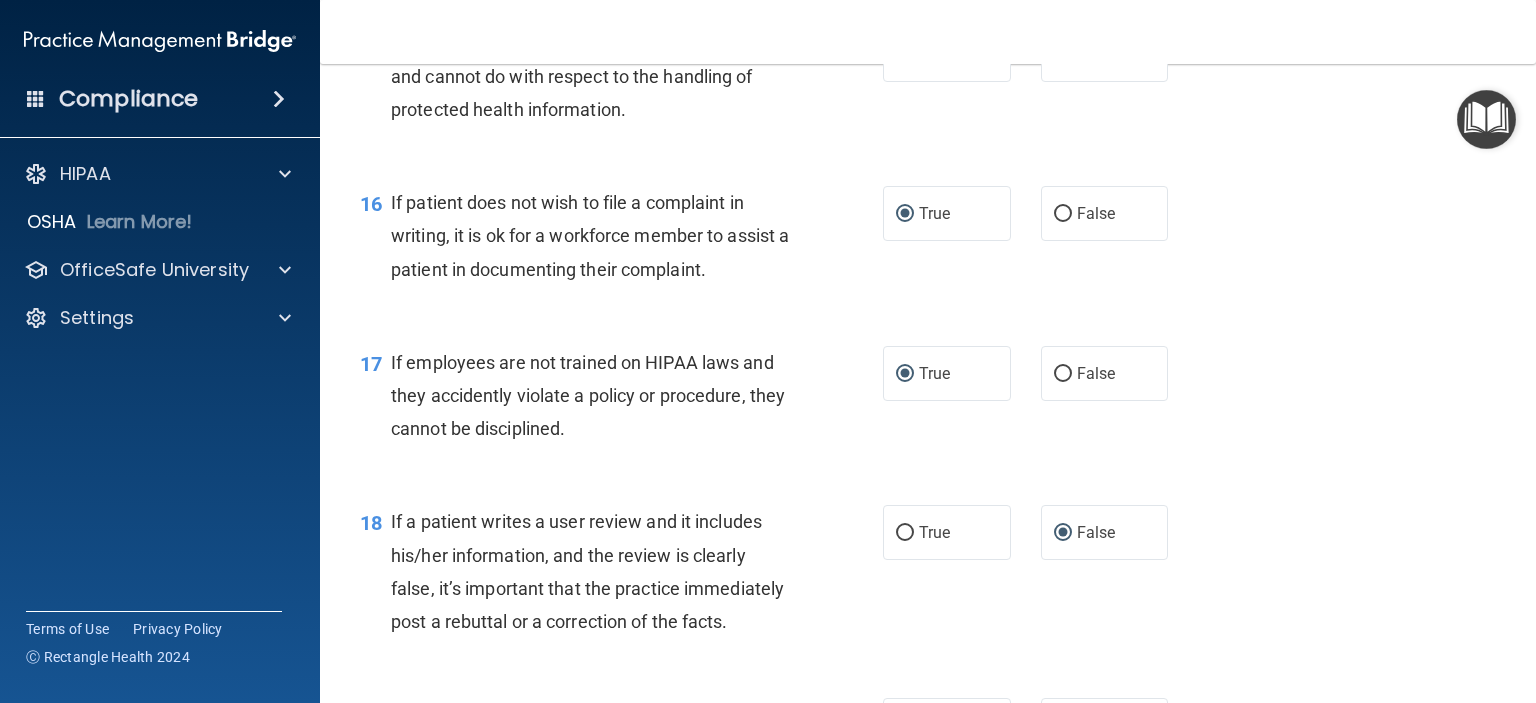 scroll, scrollTop: 3100, scrollLeft: 0, axis: vertical 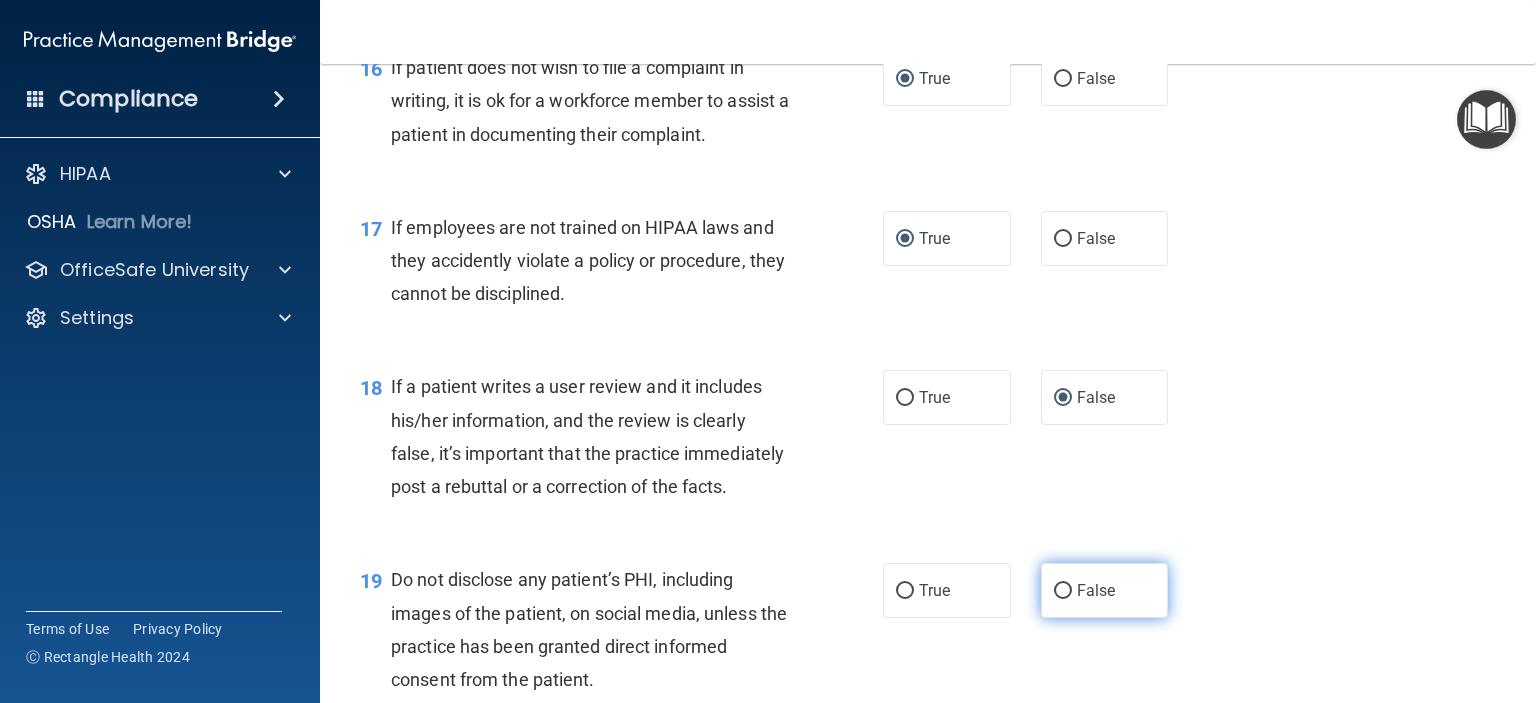 click on "False" at bounding box center [1063, 591] 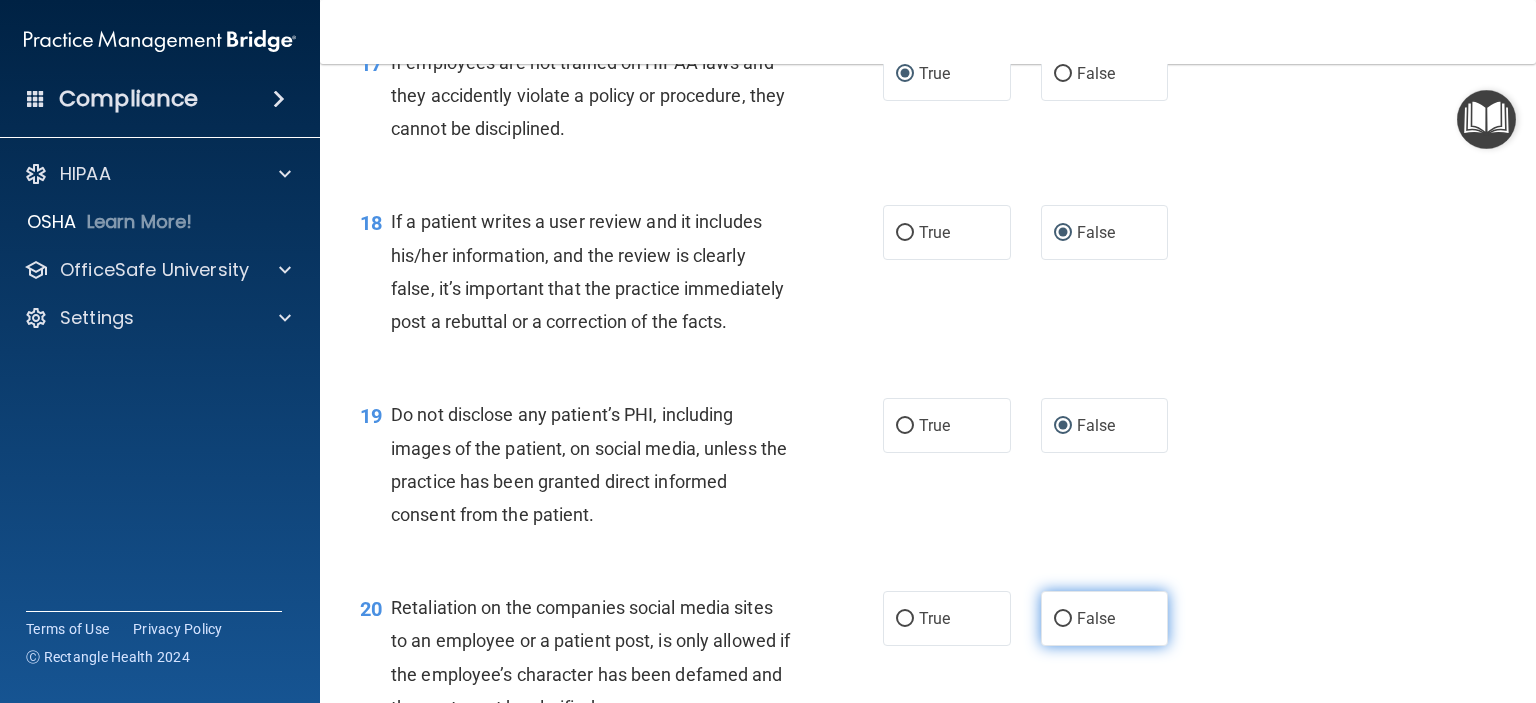 scroll, scrollTop: 3300, scrollLeft: 0, axis: vertical 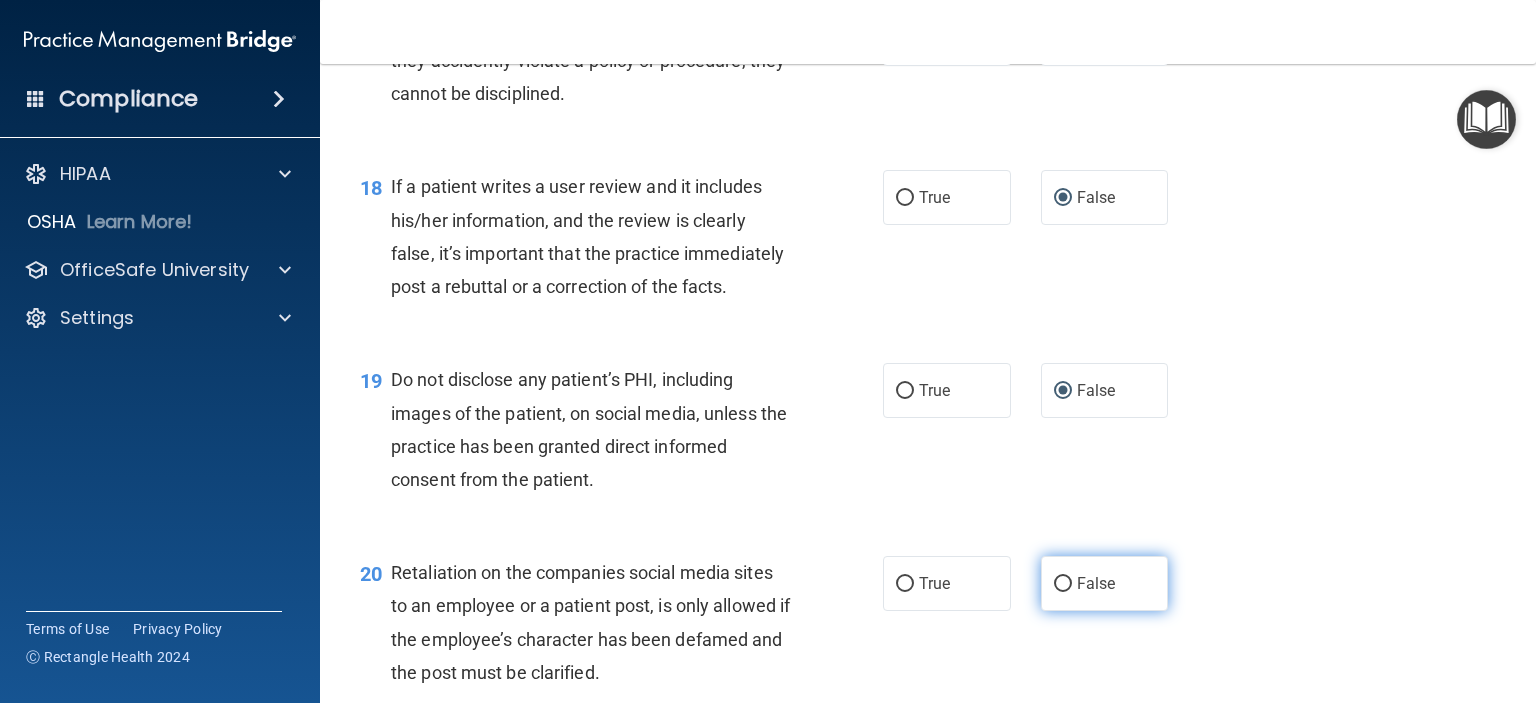 click on "False" at bounding box center [1063, 584] 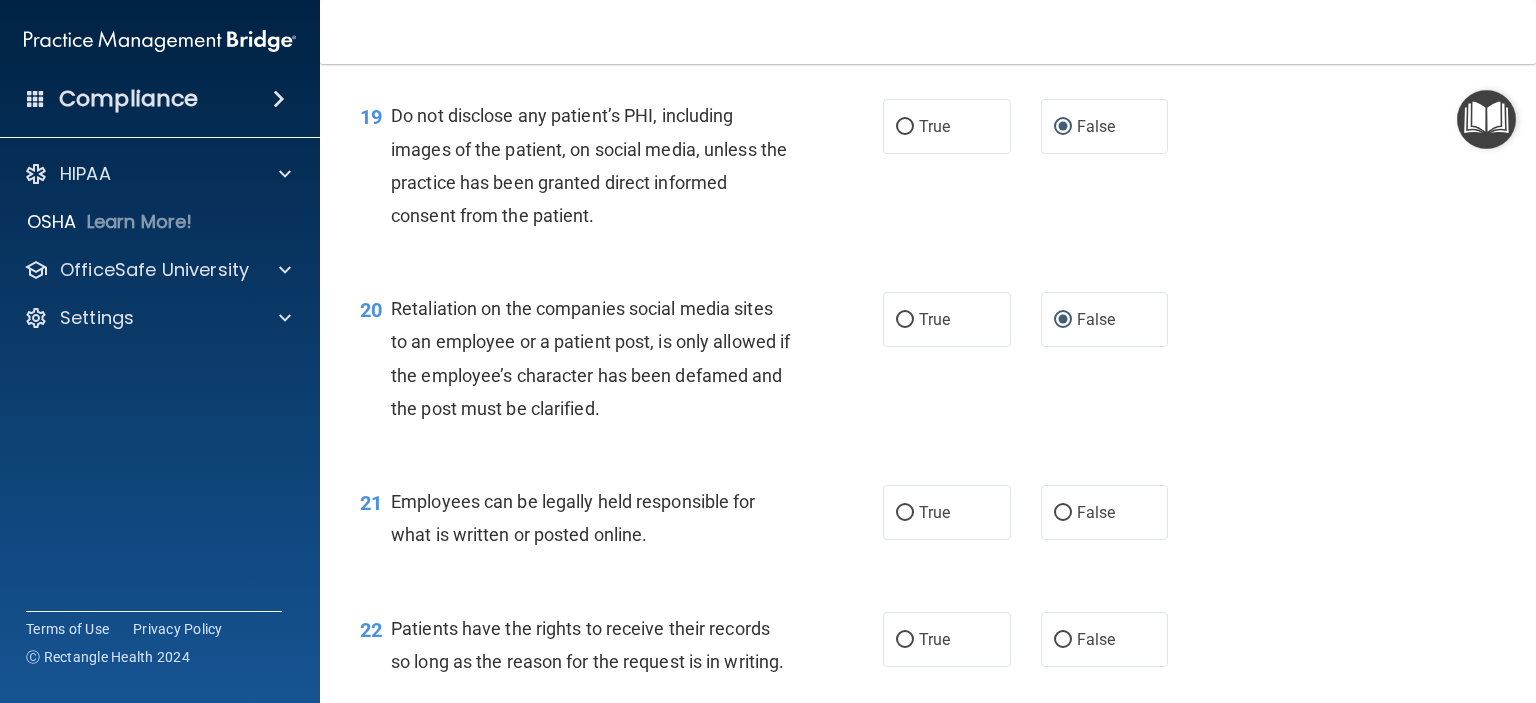 scroll, scrollTop: 3600, scrollLeft: 0, axis: vertical 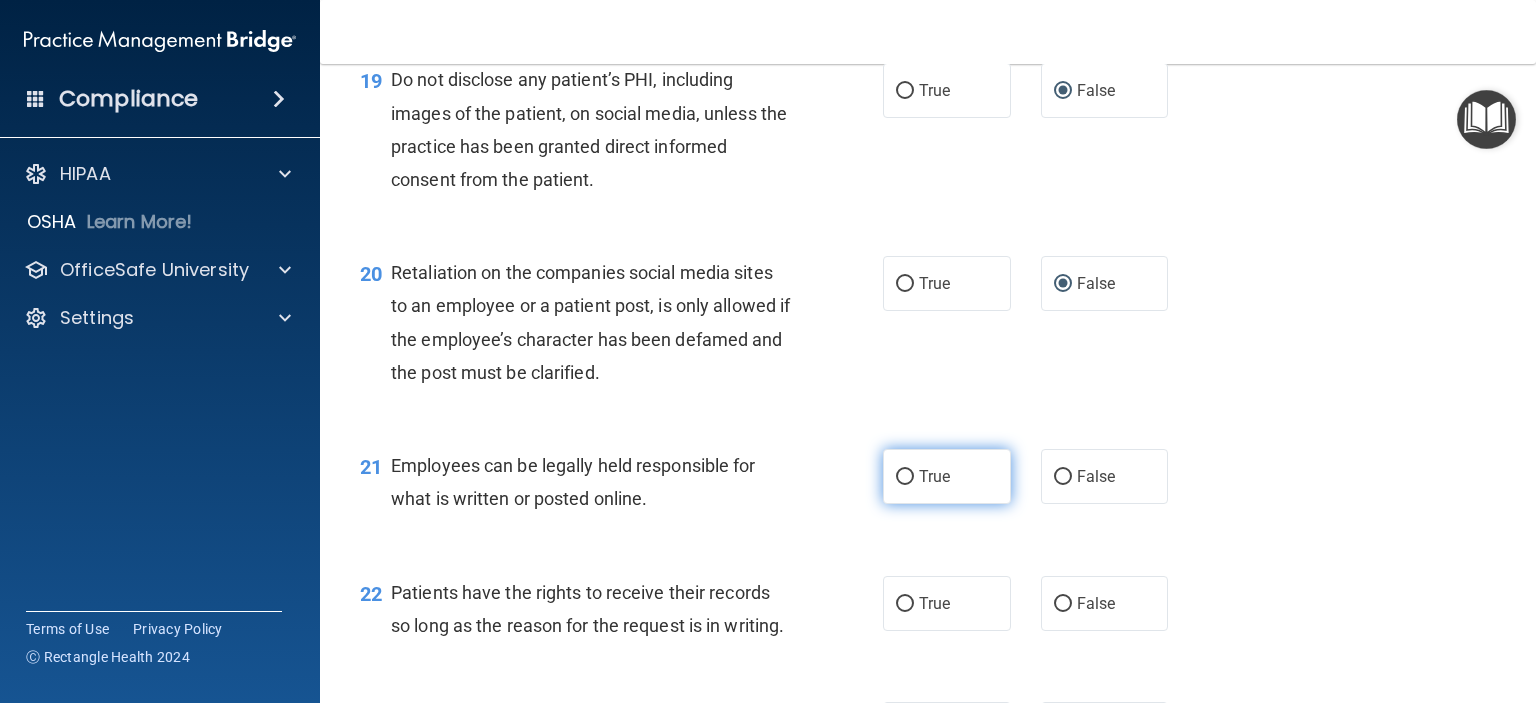click on "True" at bounding box center [905, 477] 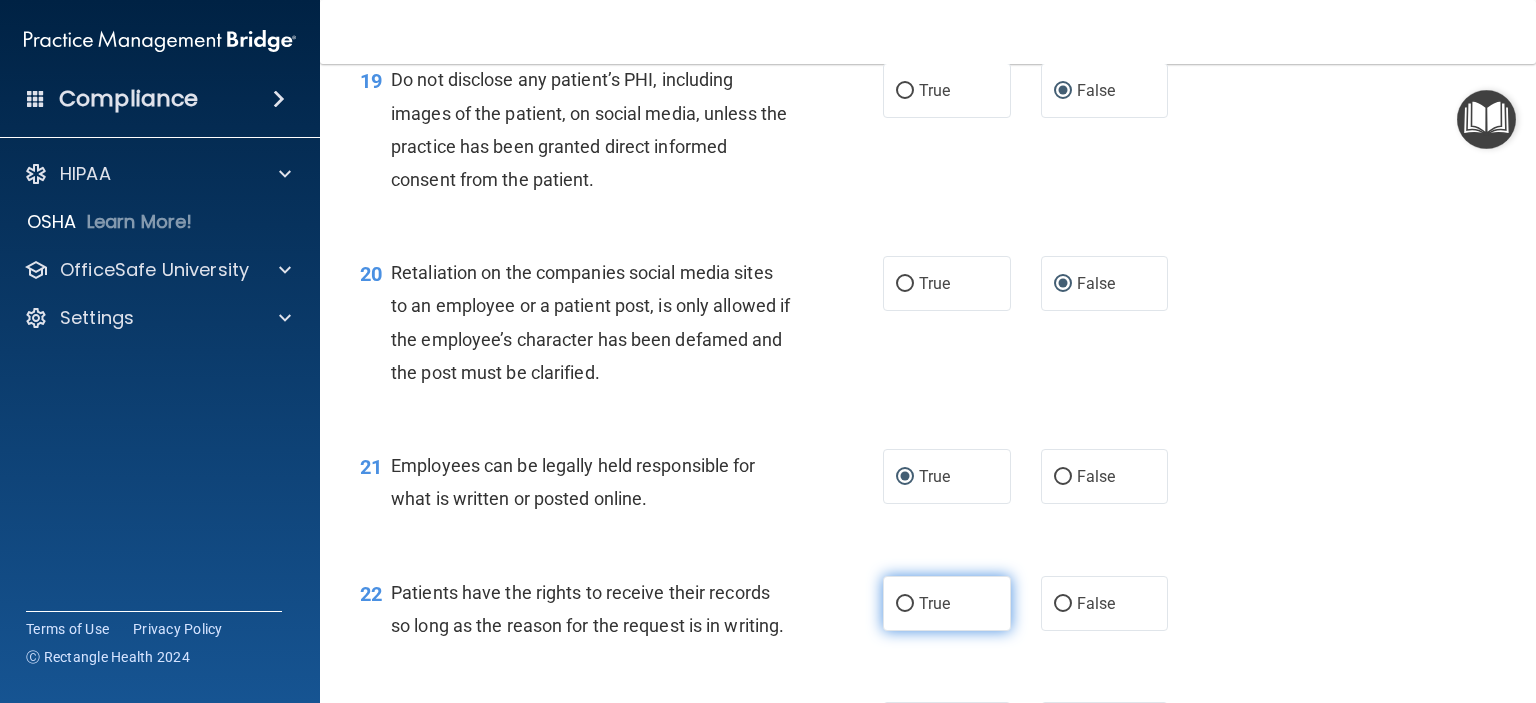 click on "True" at bounding box center (905, 604) 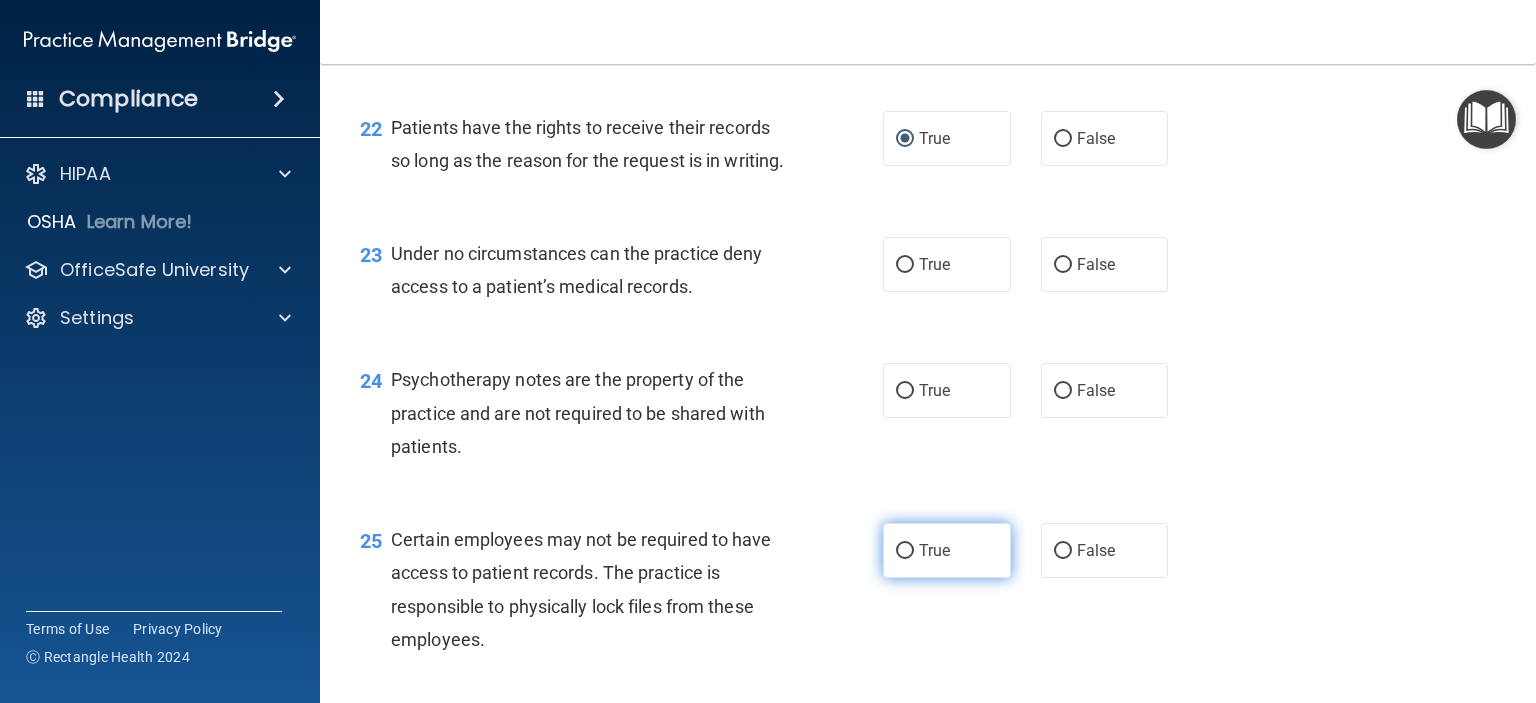 scroll, scrollTop: 4100, scrollLeft: 0, axis: vertical 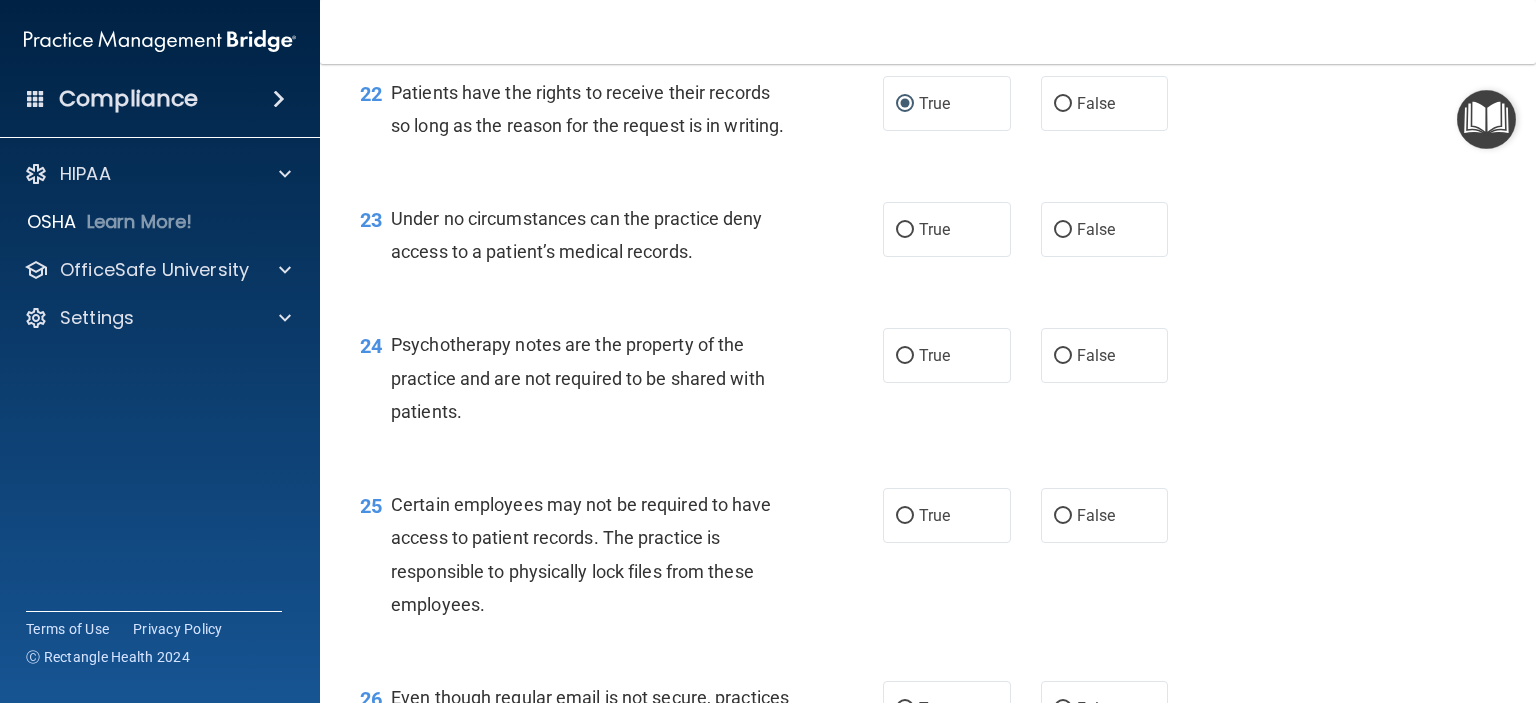 drag, startPoint x: 1055, startPoint y: 452, endPoint x: 1054, endPoint y: 497, distance: 45.01111 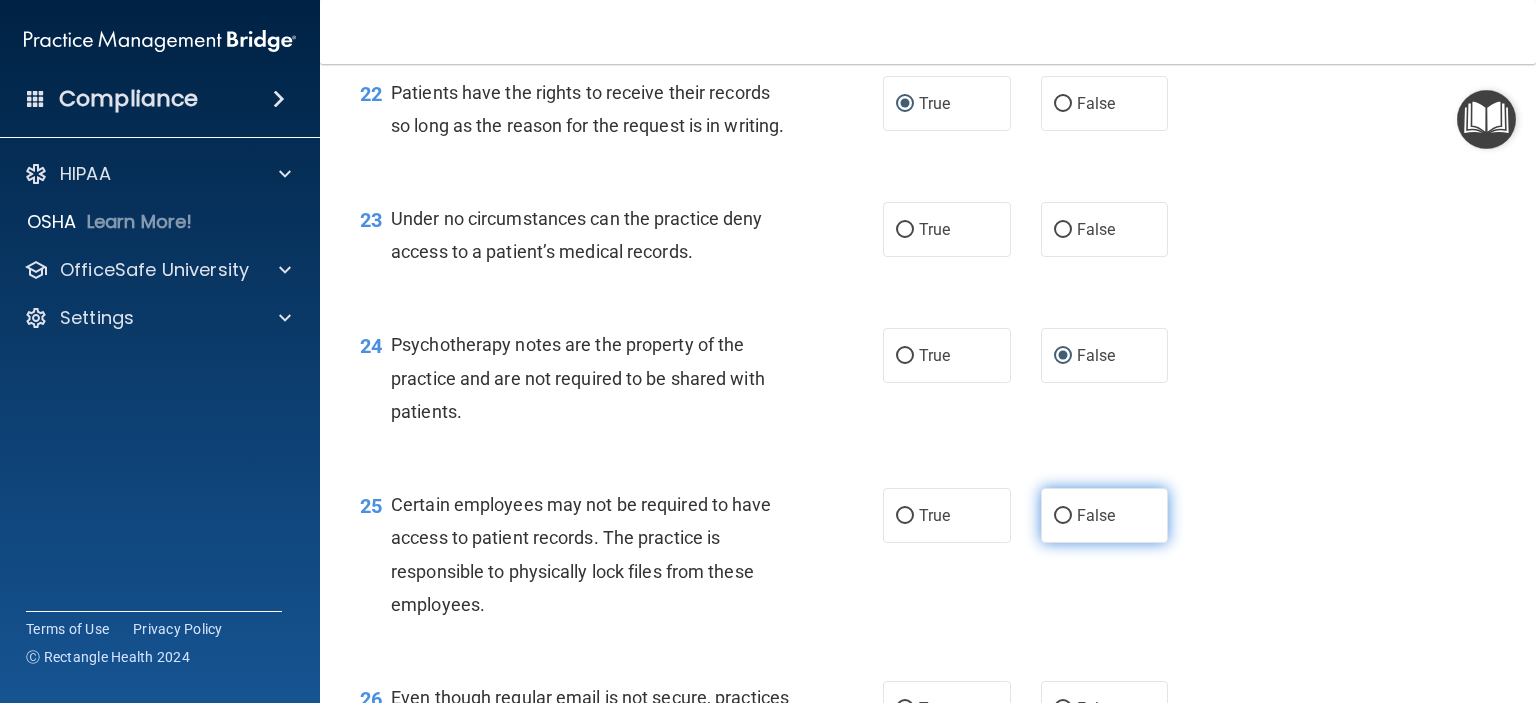 click on "False" at bounding box center [1063, 516] 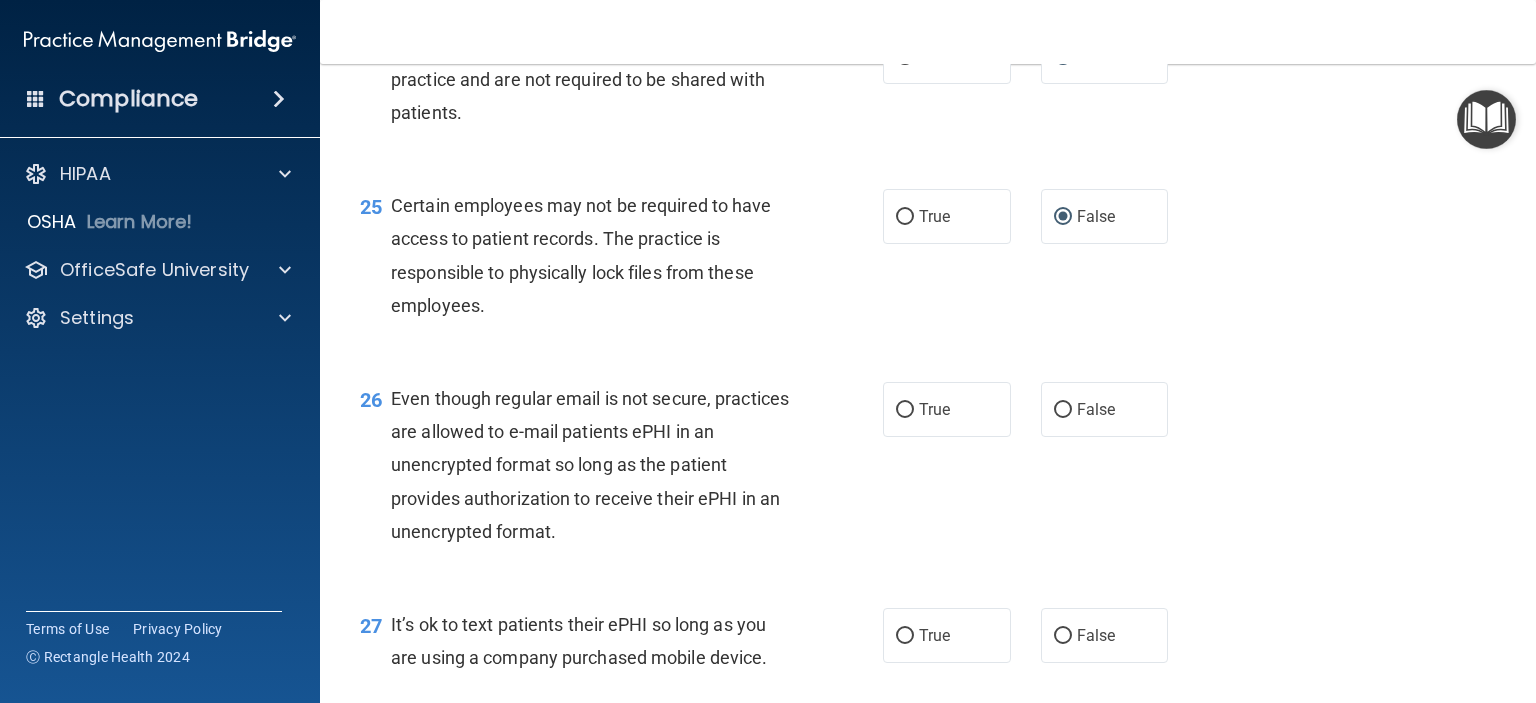 scroll, scrollTop: 4400, scrollLeft: 0, axis: vertical 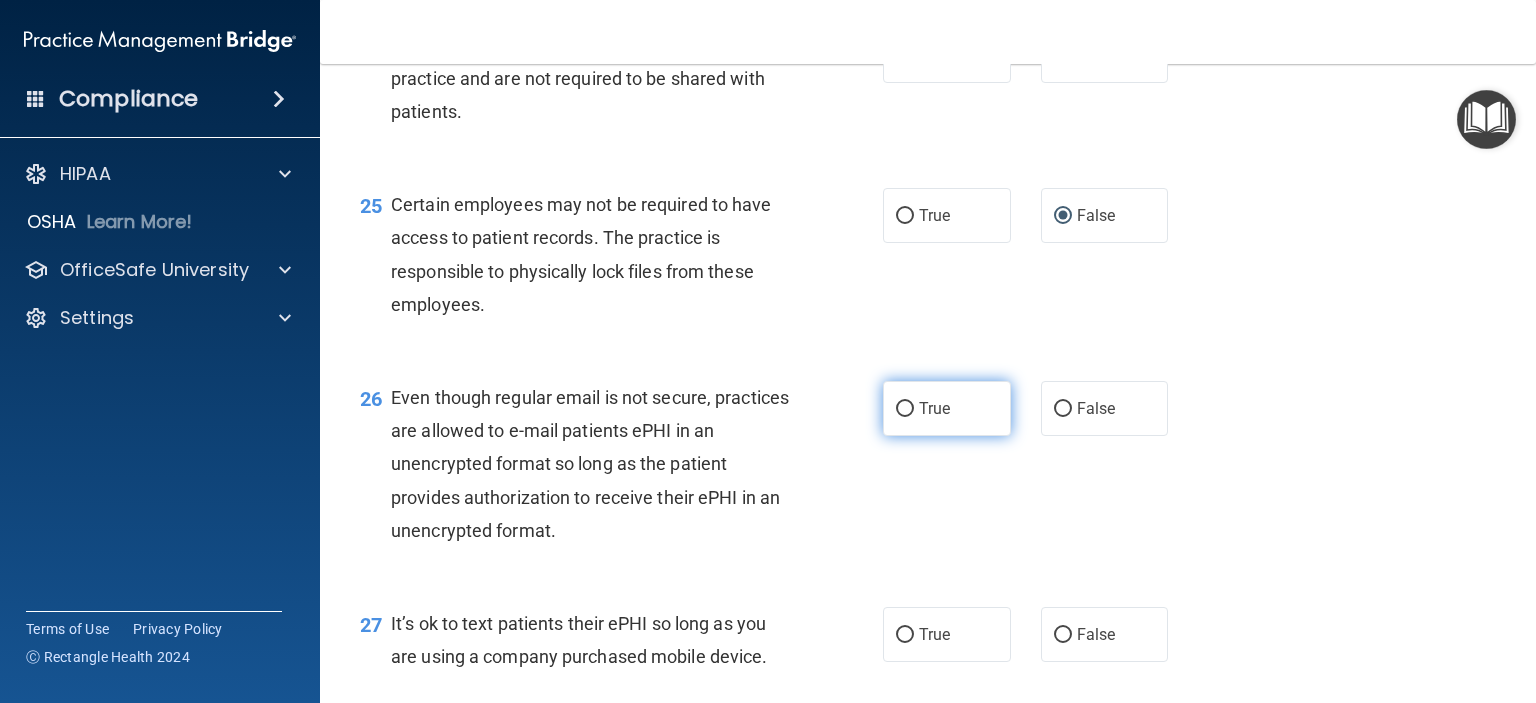 click on "True" at bounding box center (905, 409) 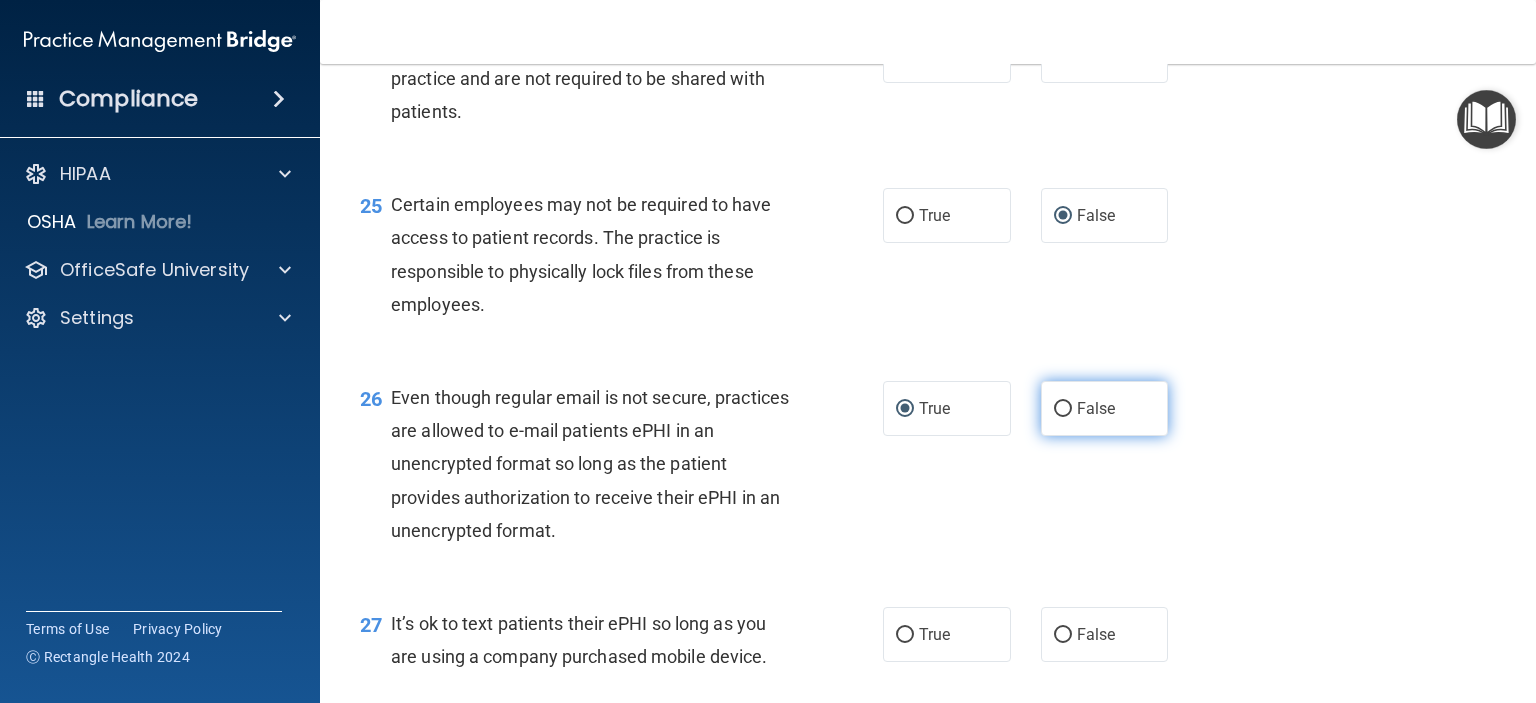 click on "False" at bounding box center (1063, 409) 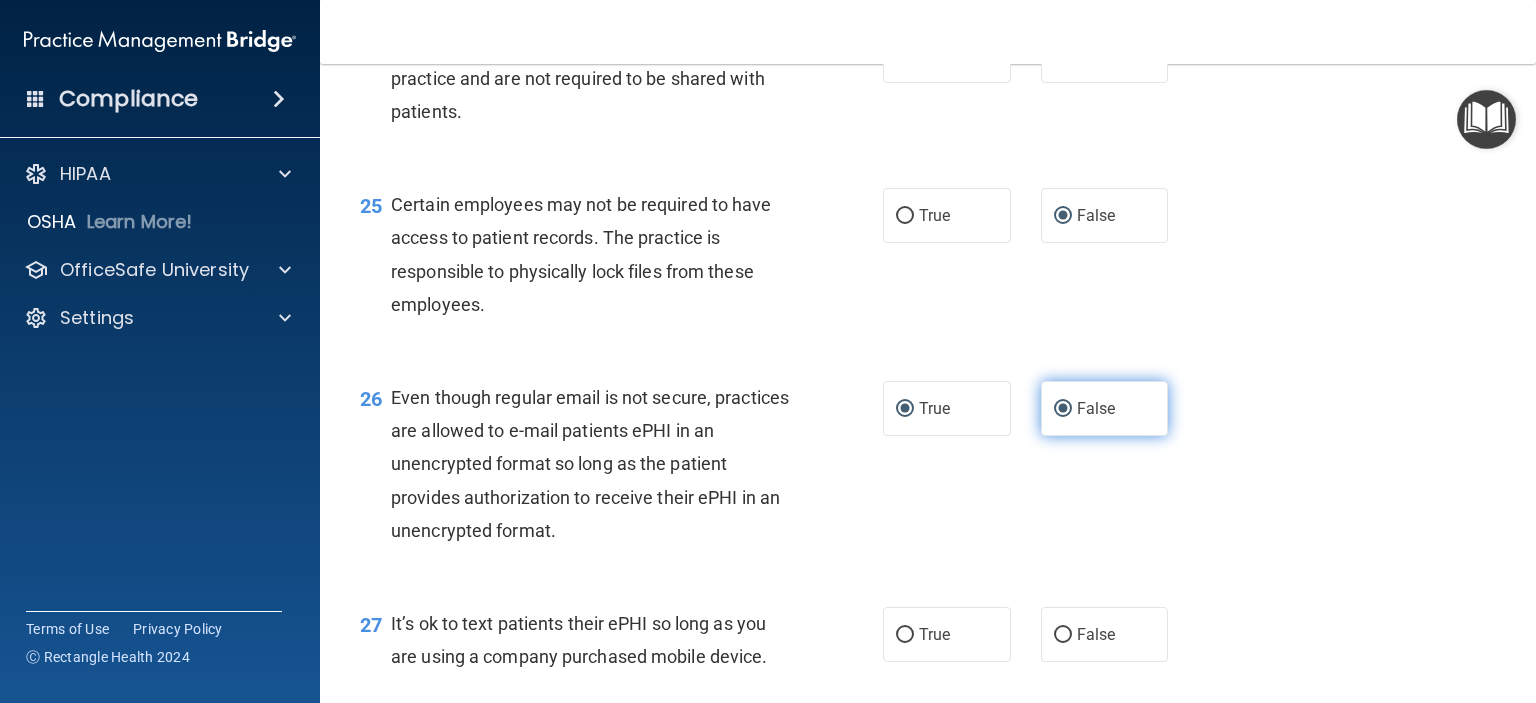 radio on "false" 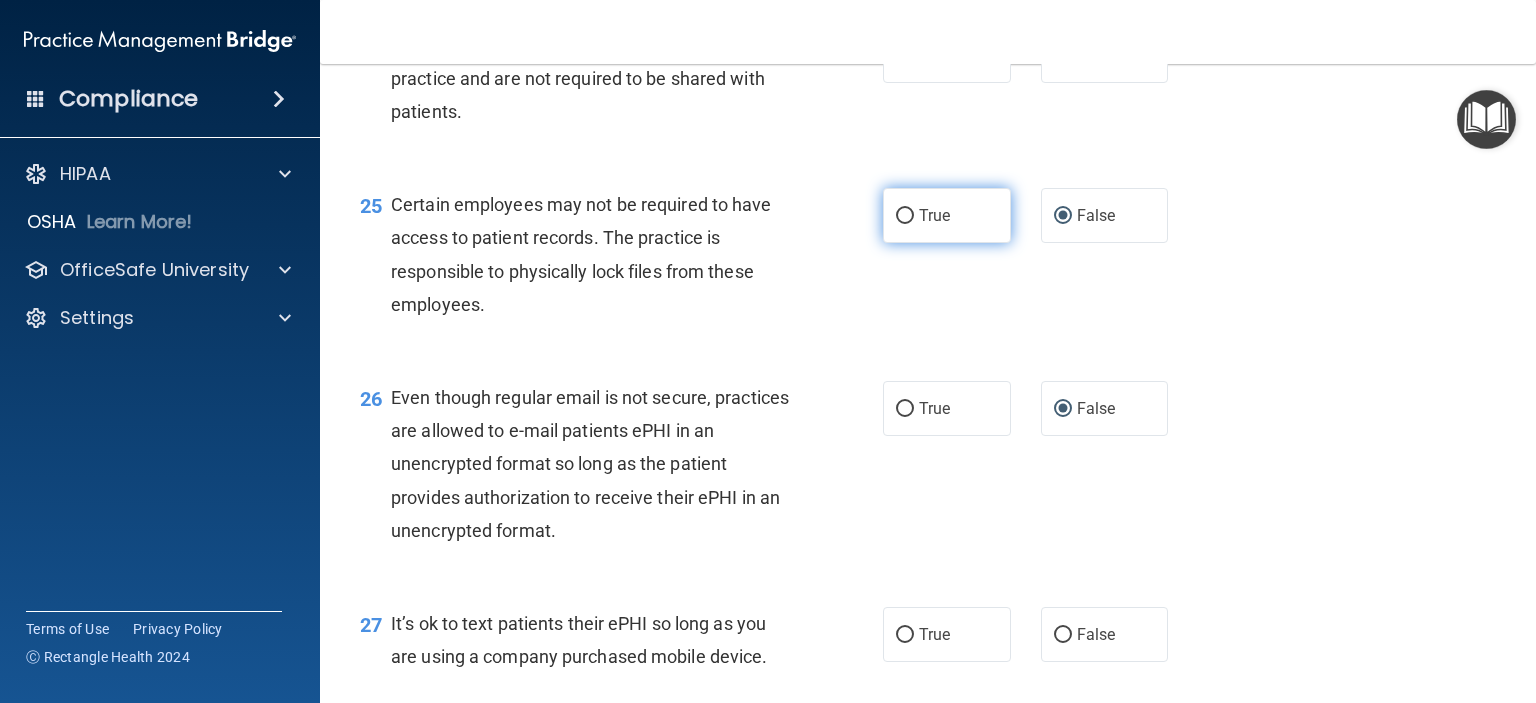 click on "True" at bounding box center (905, 216) 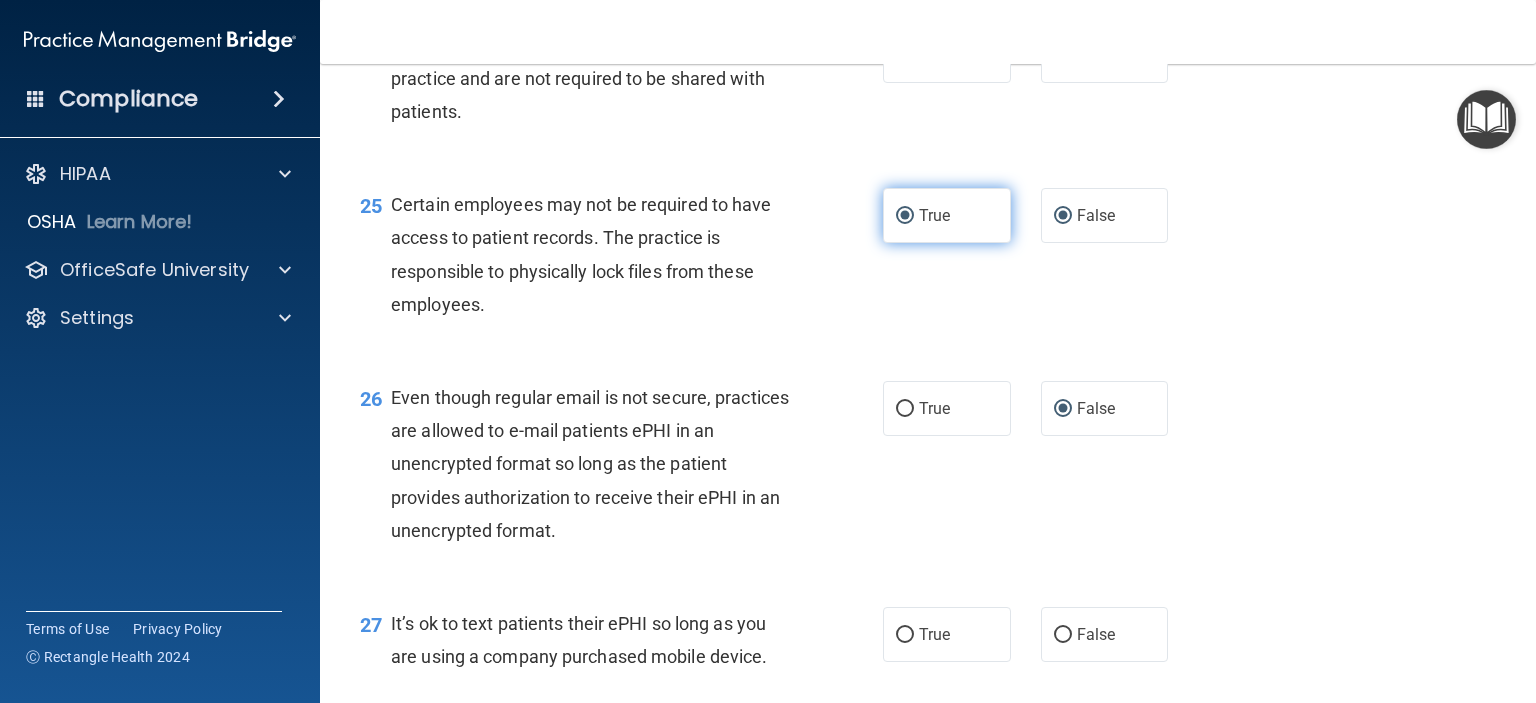 radio on "false" 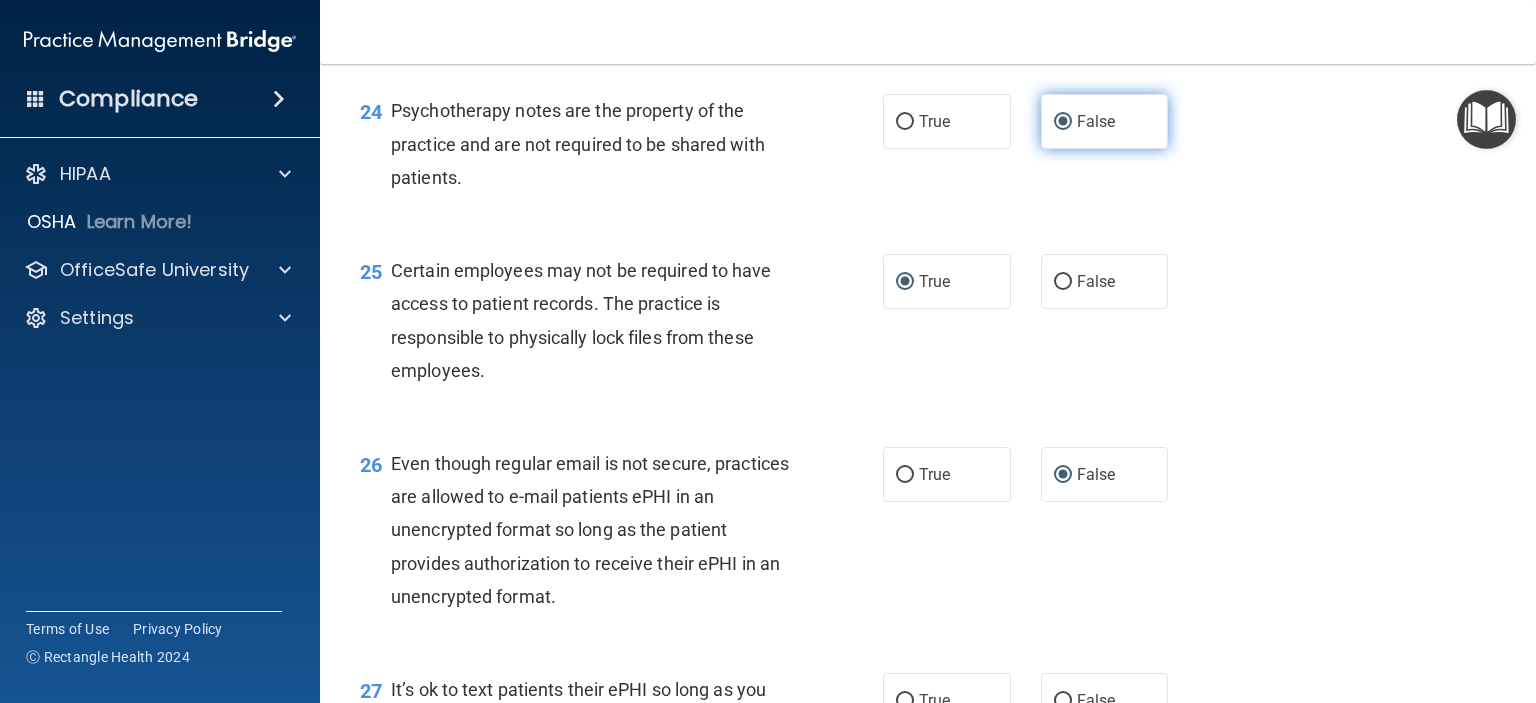 scroll, scrollTop: 4300, scrollLeft: 0, axis: vertical 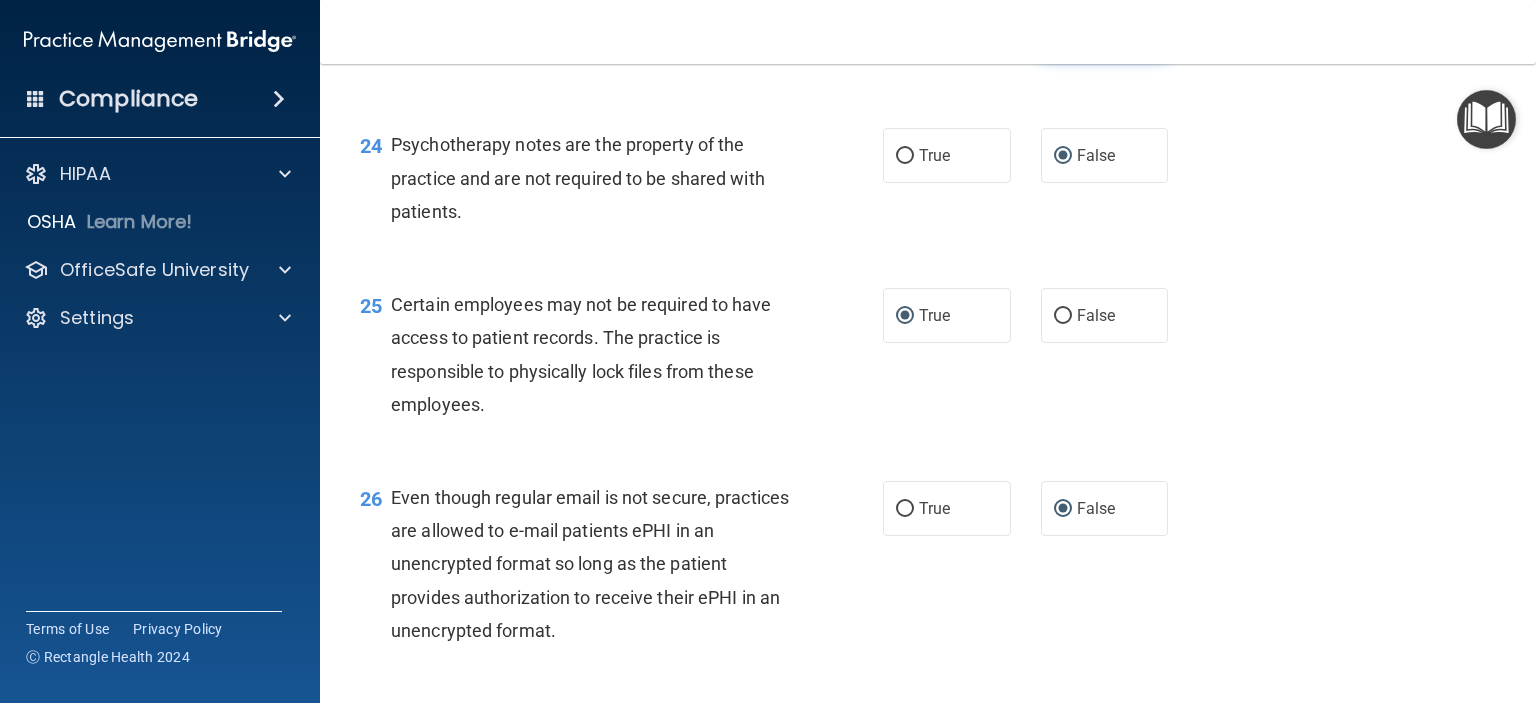 click on "False" at bounding box center (1063, 30) 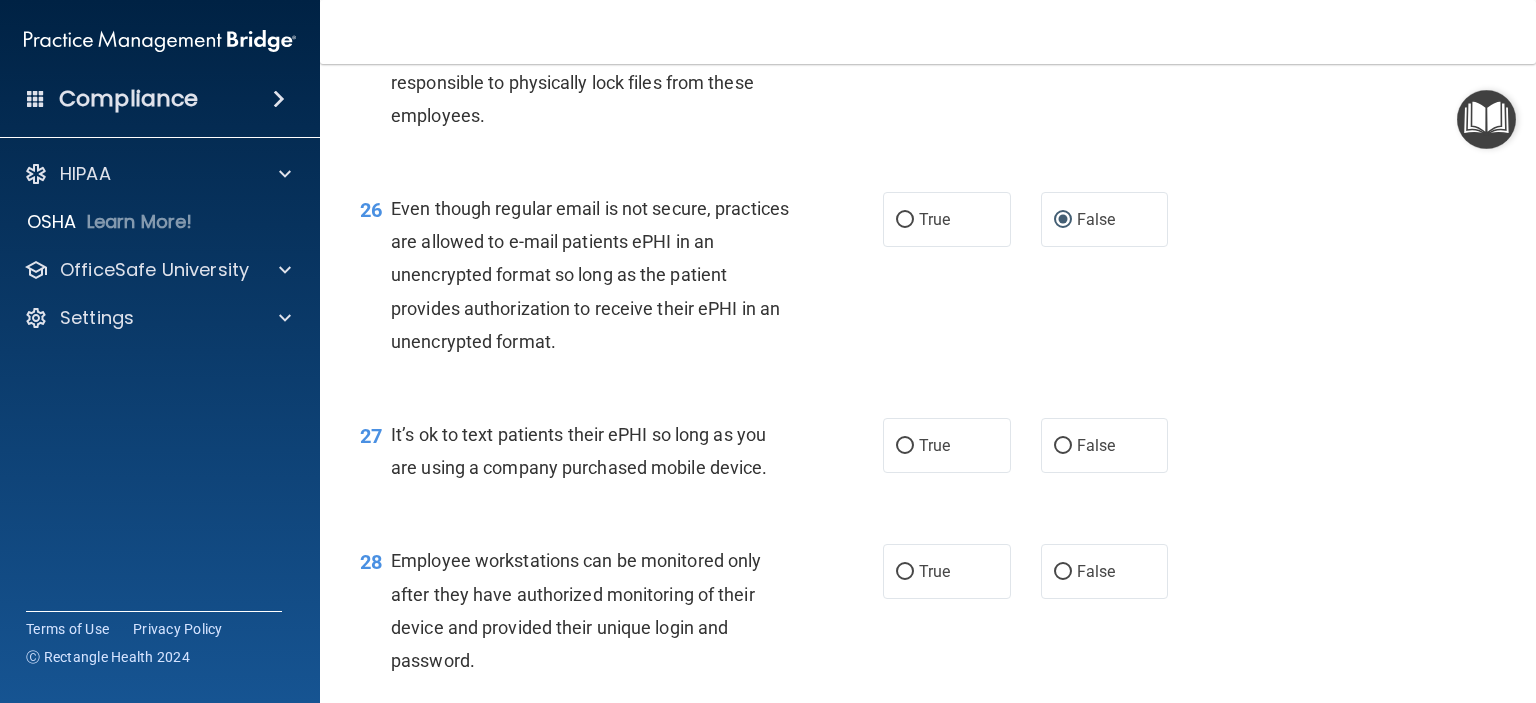 scroll, scrollTop: 4600, scrollLeft: 0, axis: vertical 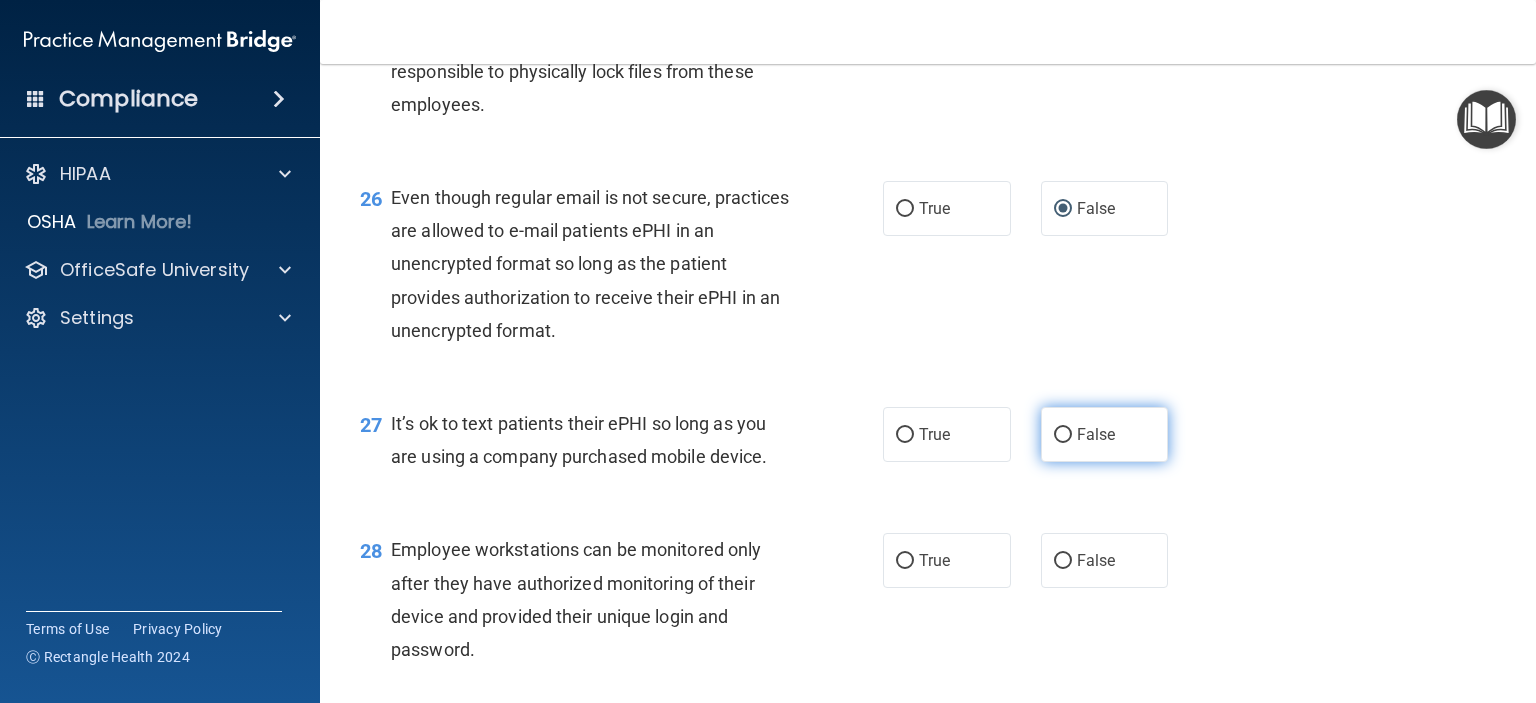 click on "False" at bounding box center [1063, 435] 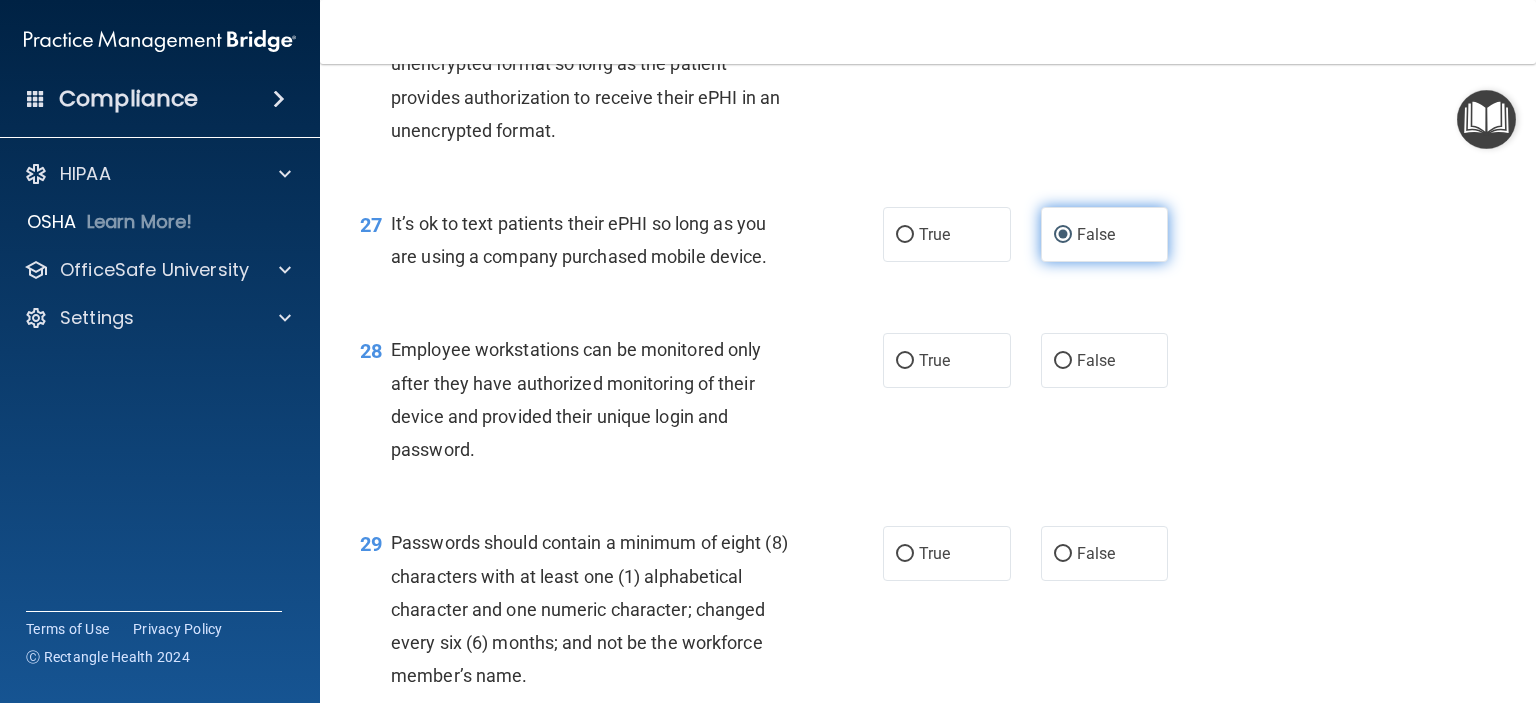scroll, scrollTop: 5100, scrollLeft: 0, axis: vertical 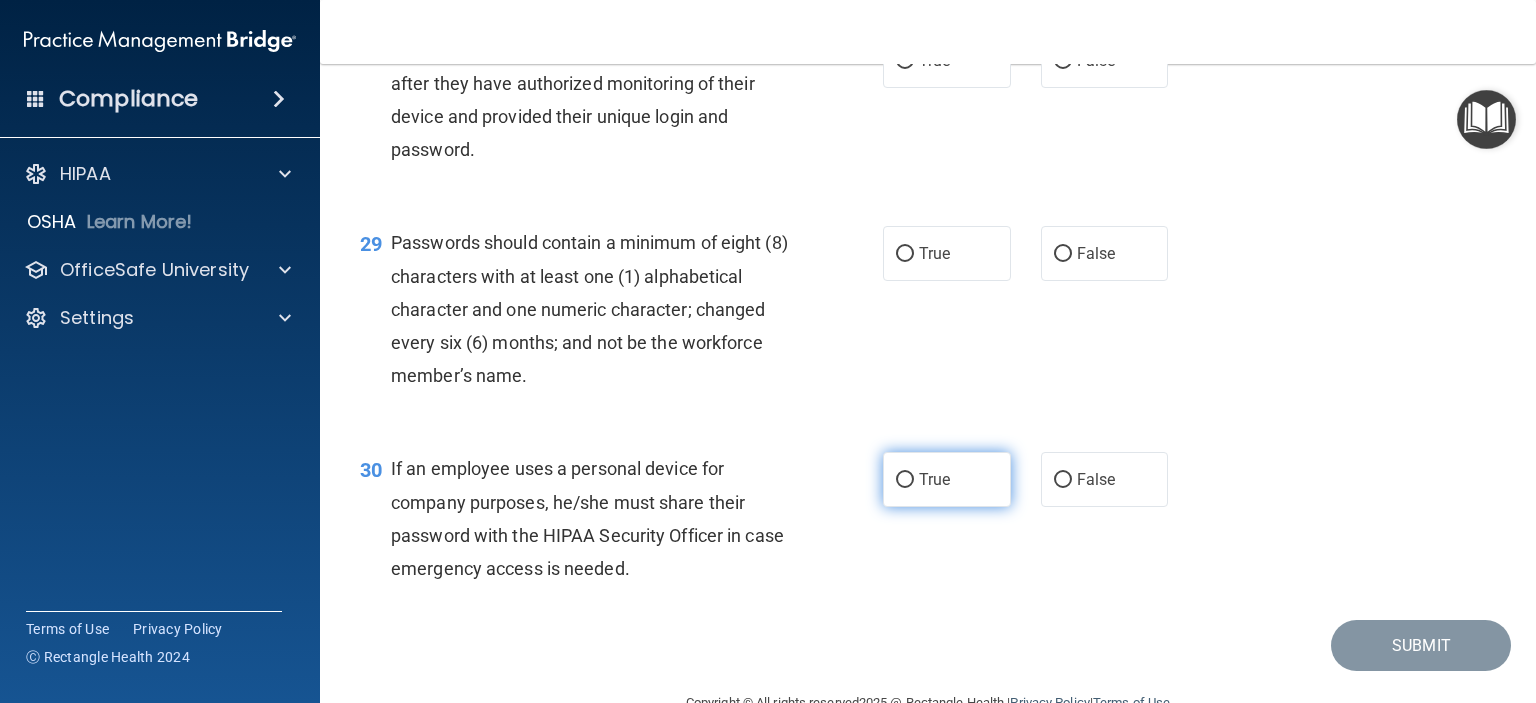 click on "True" at bounding box center [905, 480] 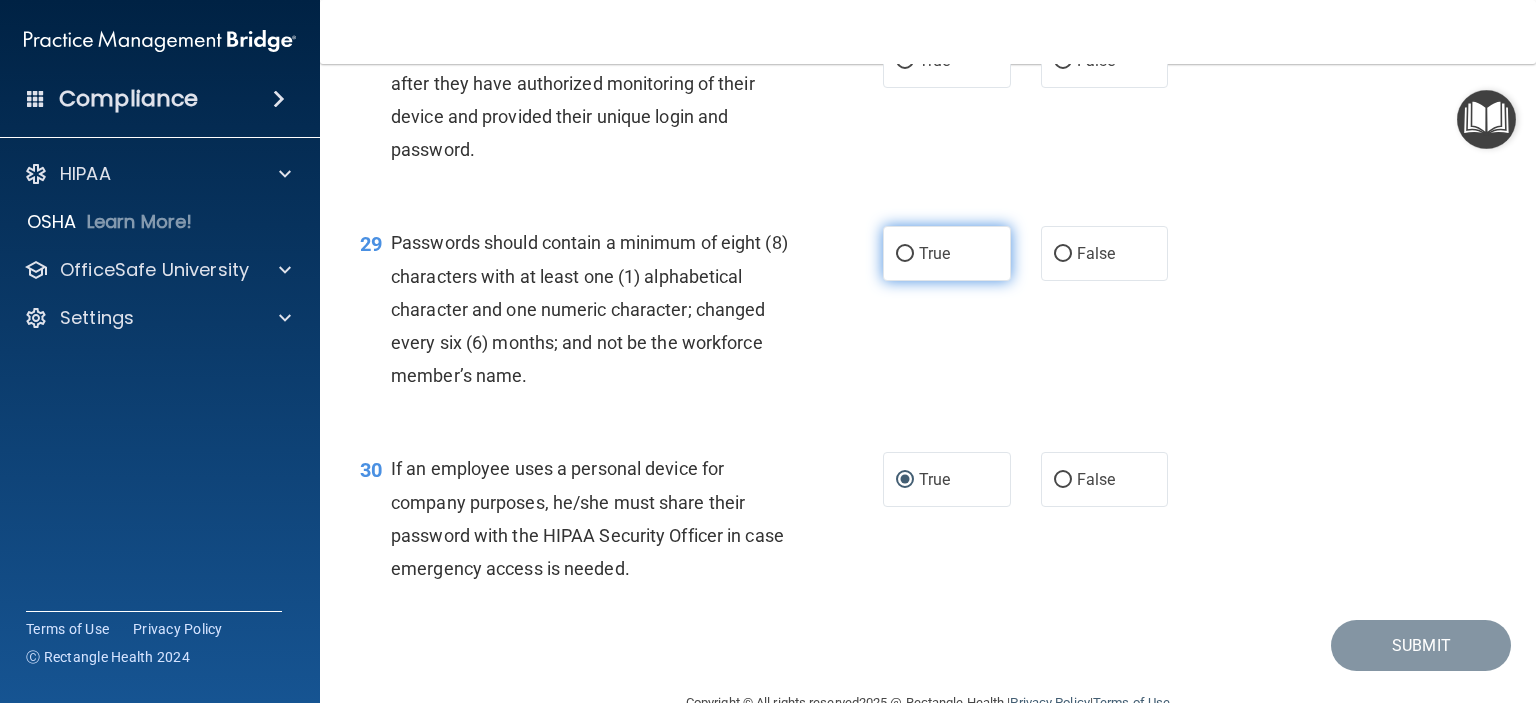 click on "True" at bounding box center [905, 254] 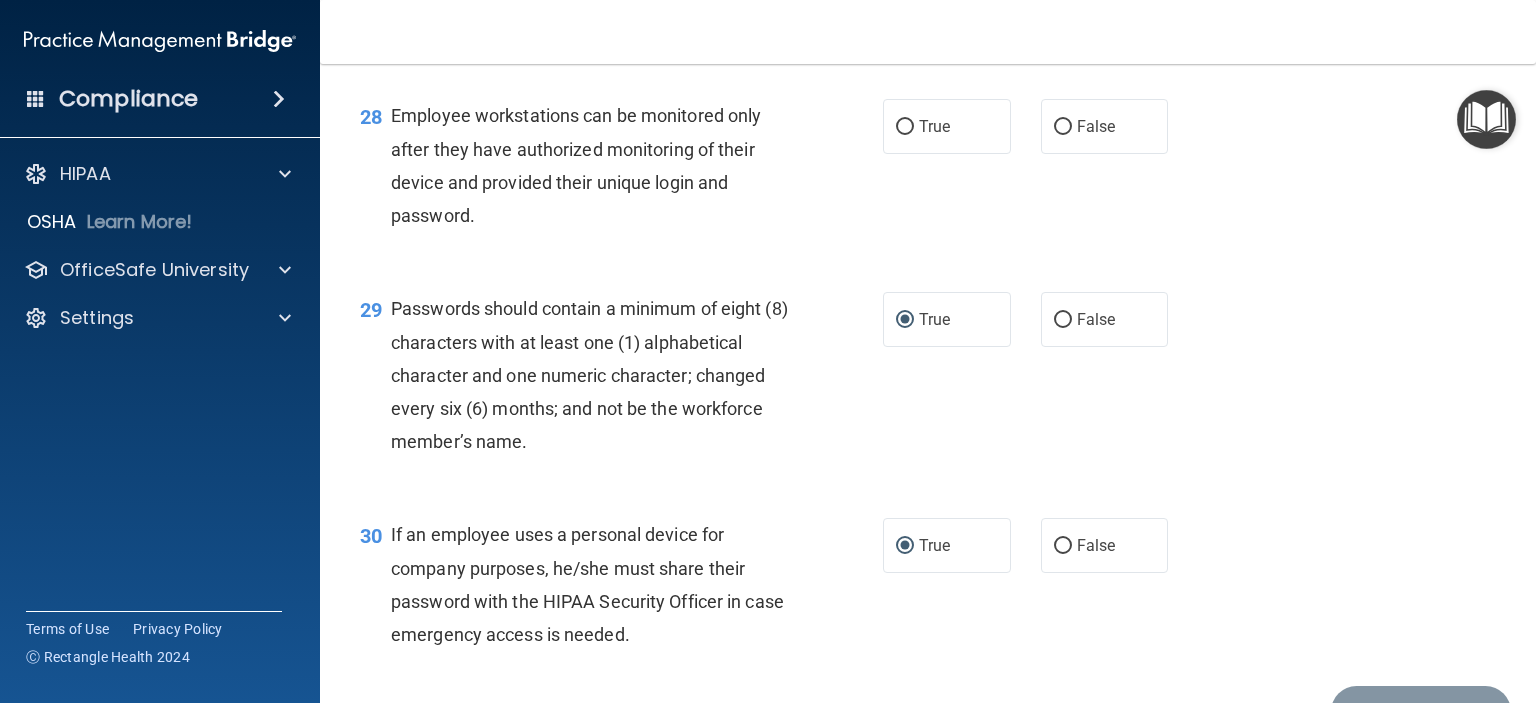 scroll, scrollTop: 5000, scrollLeft: 0, axis: vertical 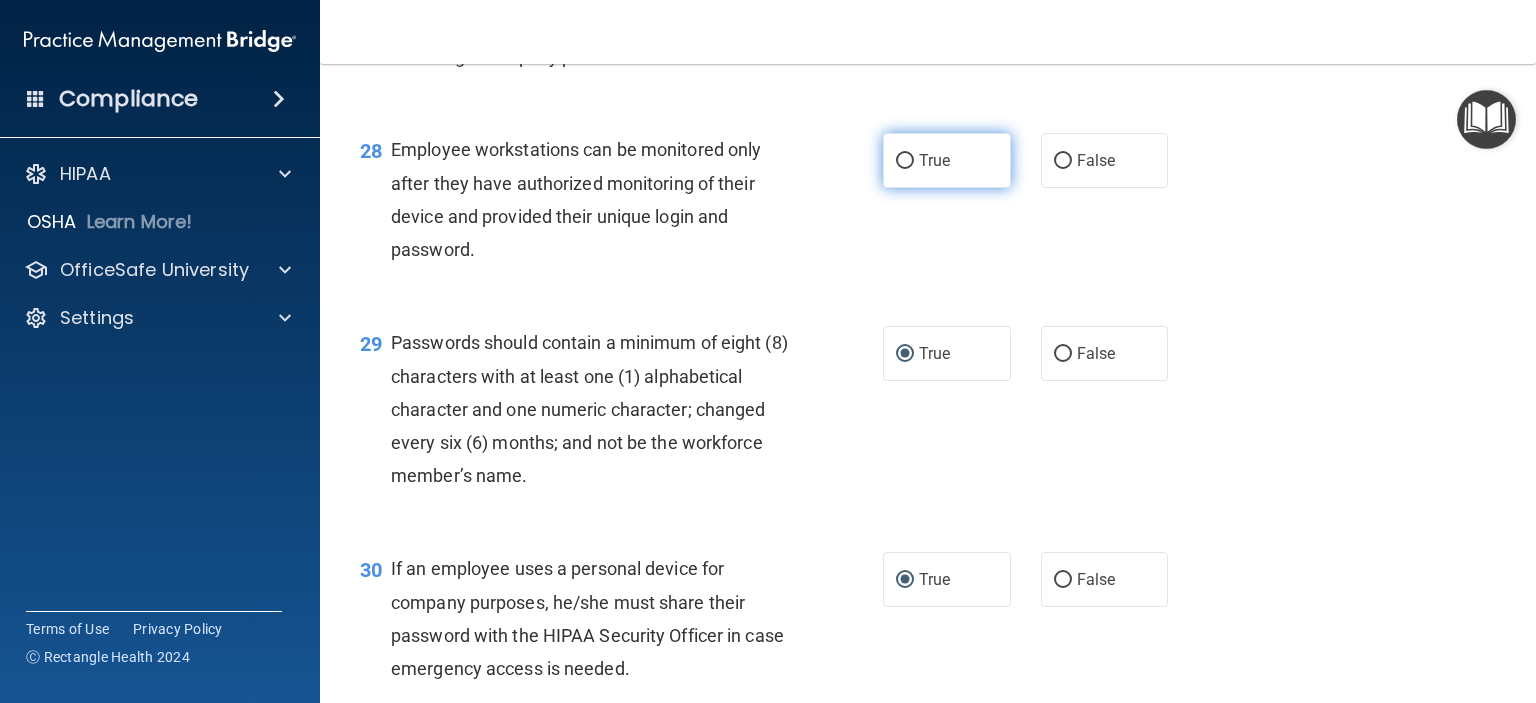 click on "True" at bounding box center [905, 161] 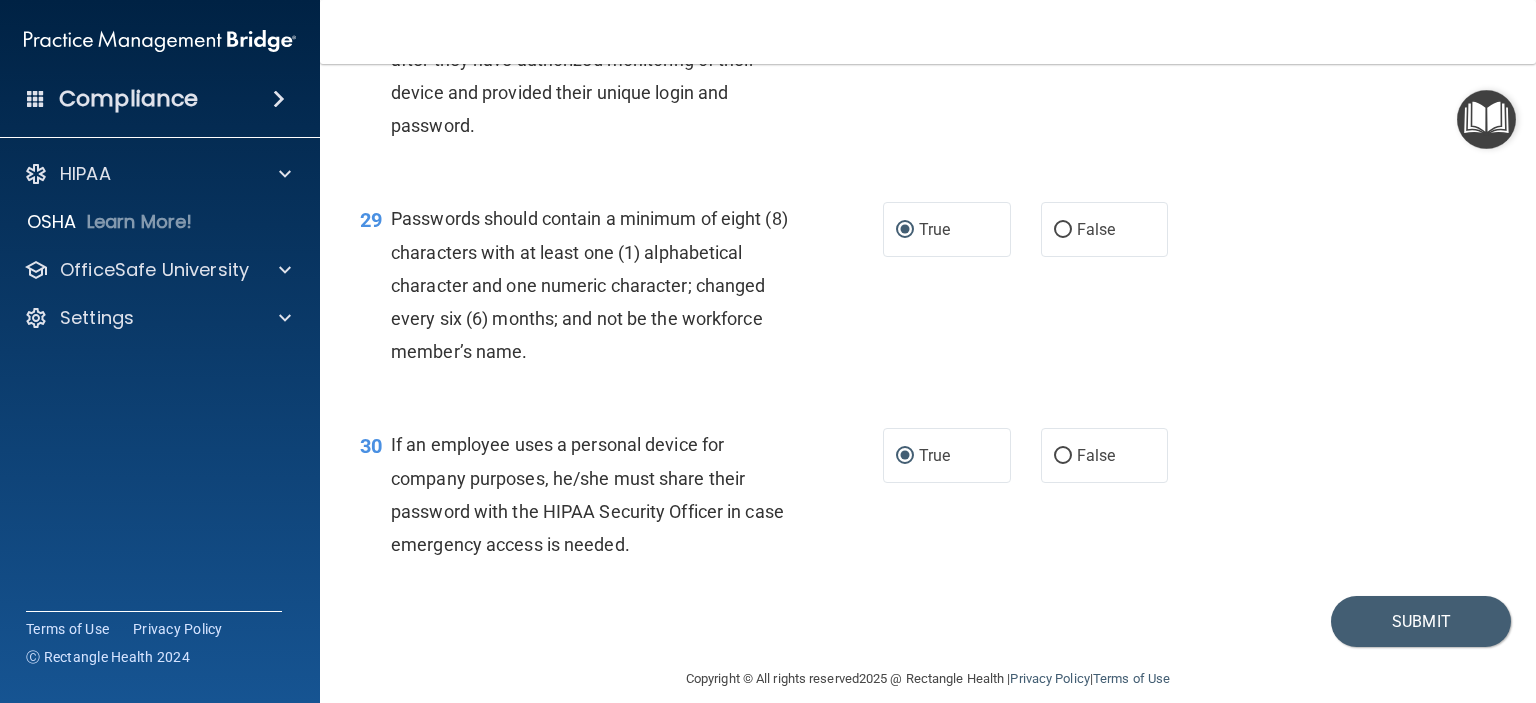scroll, scrollTop: 5248, scrollLeft: 0, axis: vertical 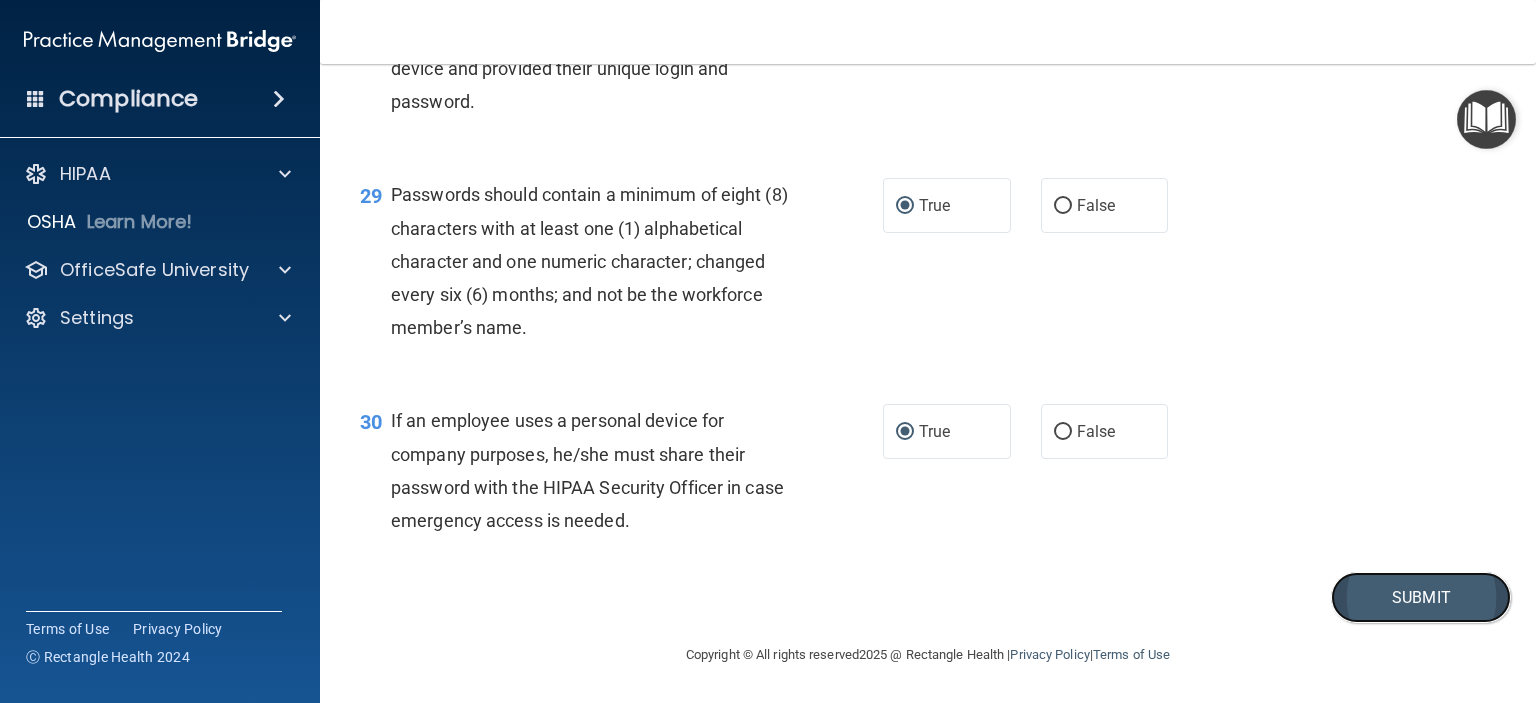 click on "Submit" at bounding box center [1421, 597] 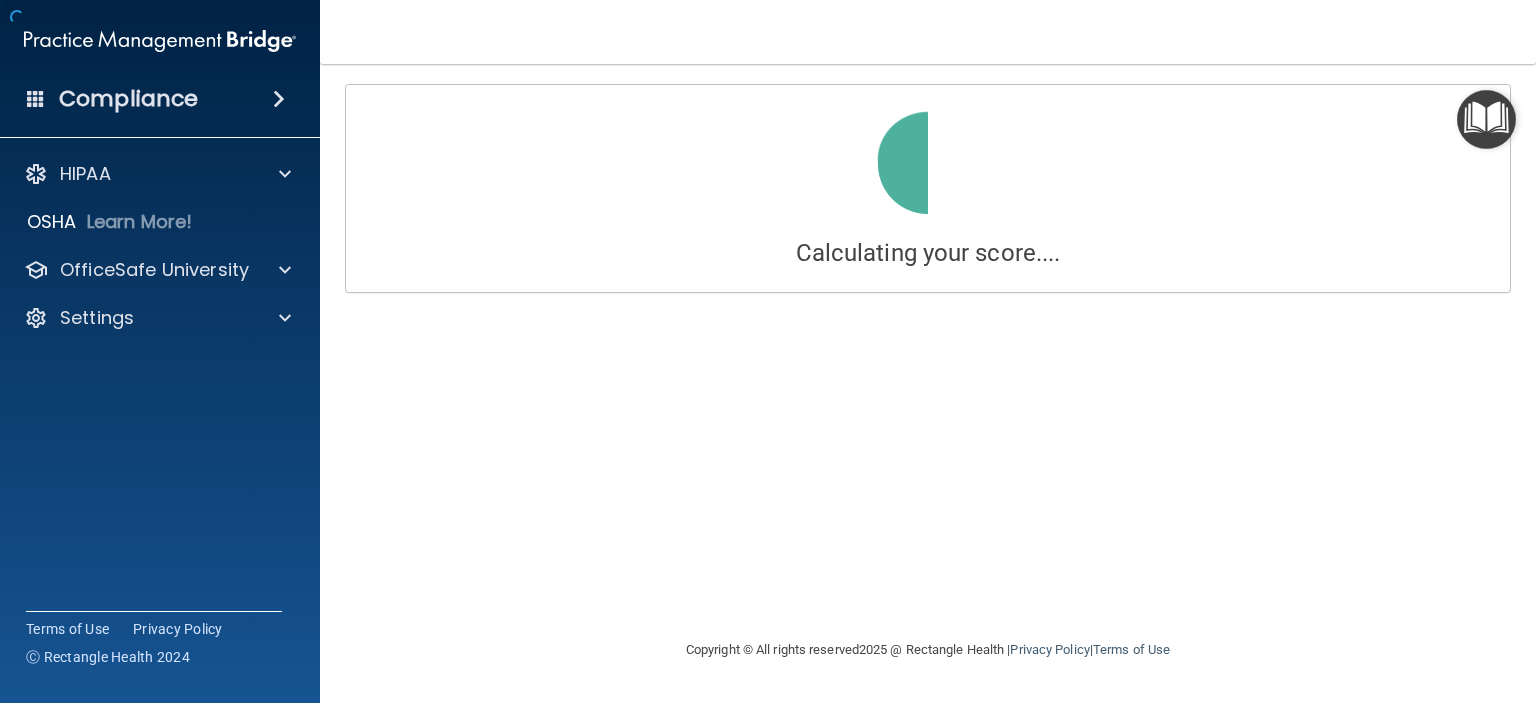 scroll, scrollTop: 0, scrollLeft: 0, axis: both 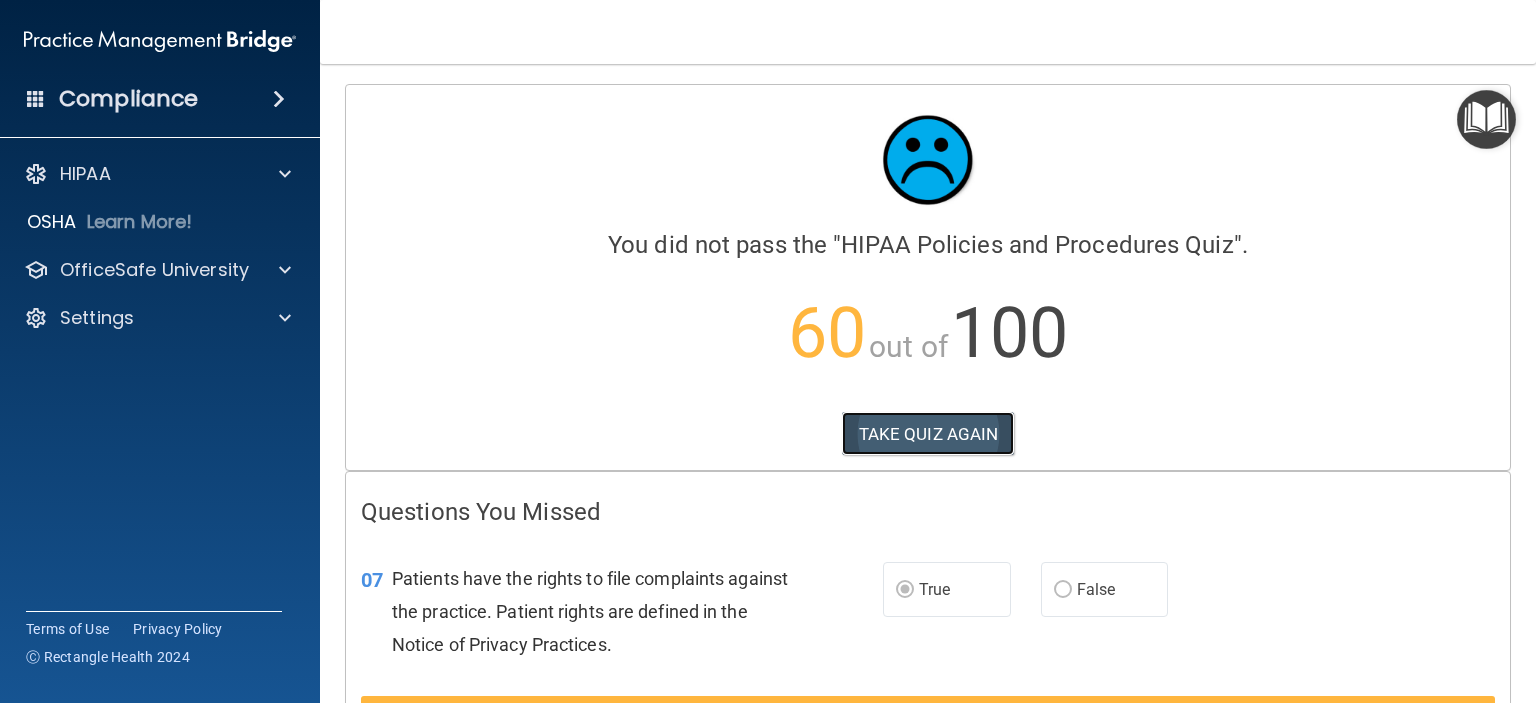 click on "TAKE QUIZ AGAIN" at bounding box center [928, 434] 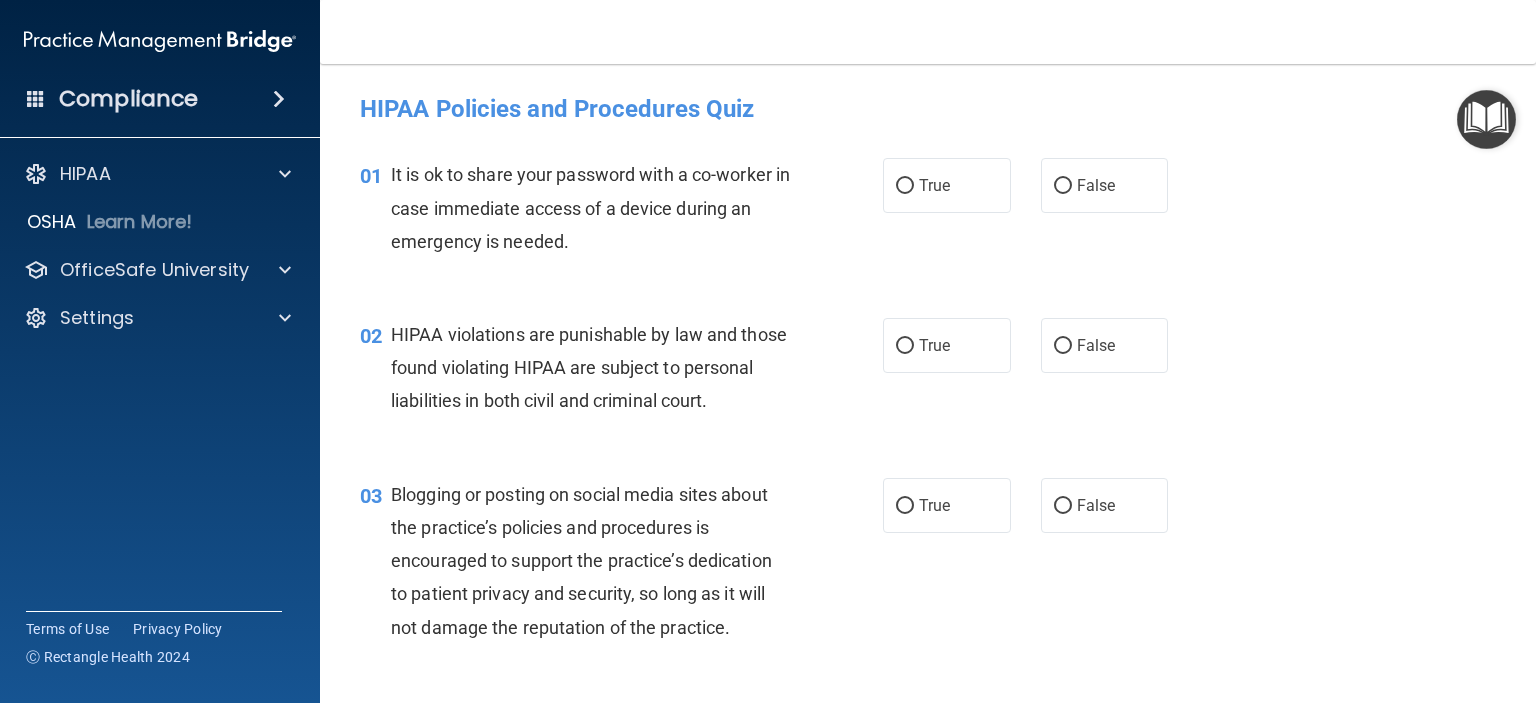 drag, startPoint x: 1048, startPoint y: 185, endPoint x: 1032, endPoint y: 225, distance: 43.081318 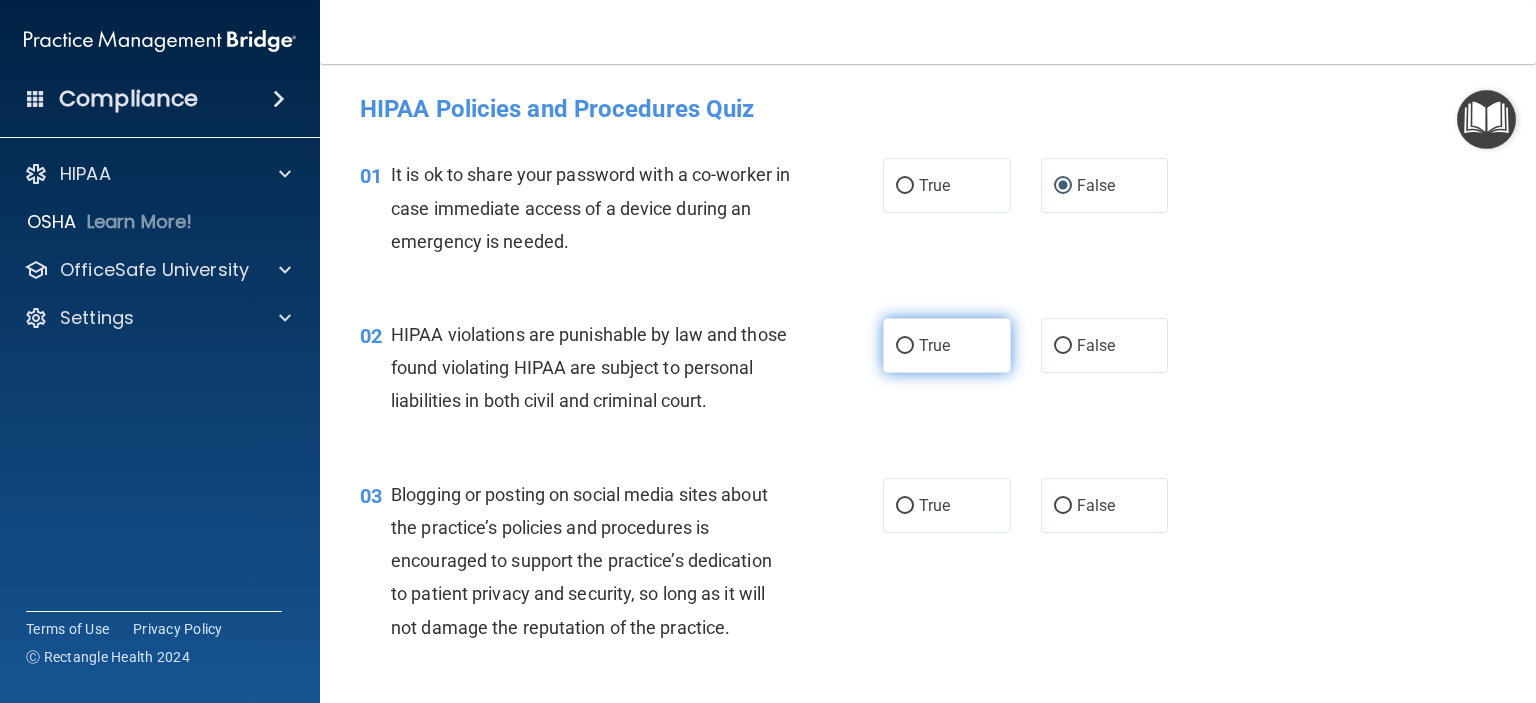 click on "True" at bounding box center [905, 346] 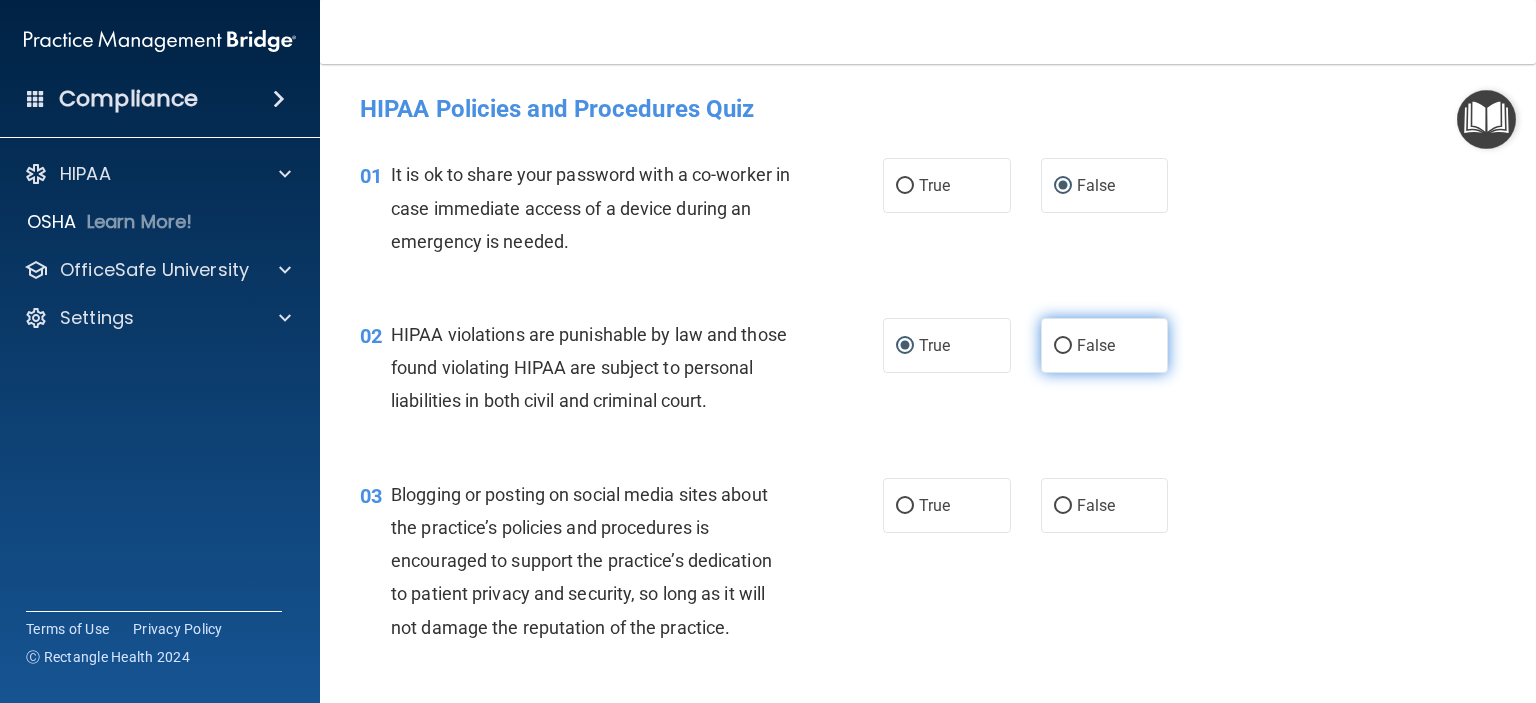 click on "False" at bounding box center [1063, 346] 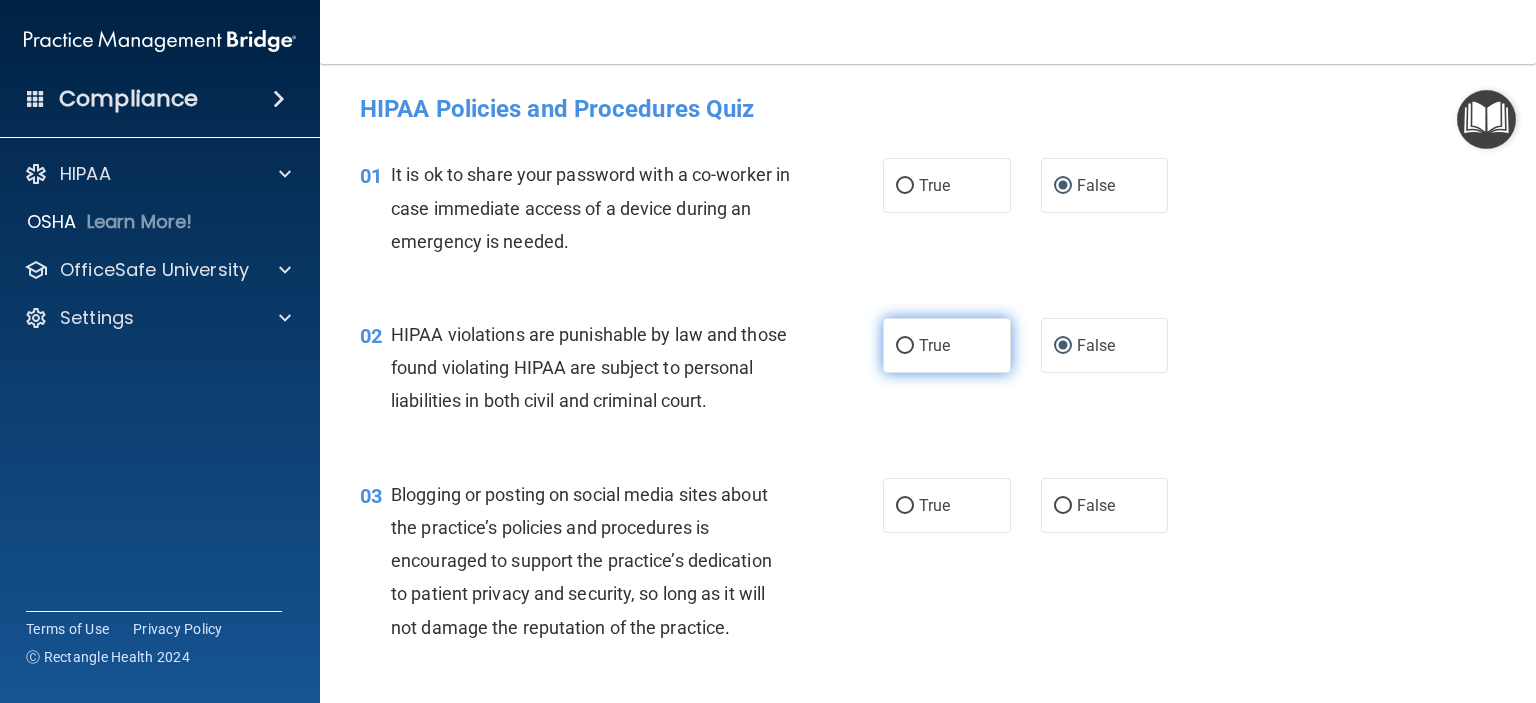 click on "True" at bounding box center [905, 346] 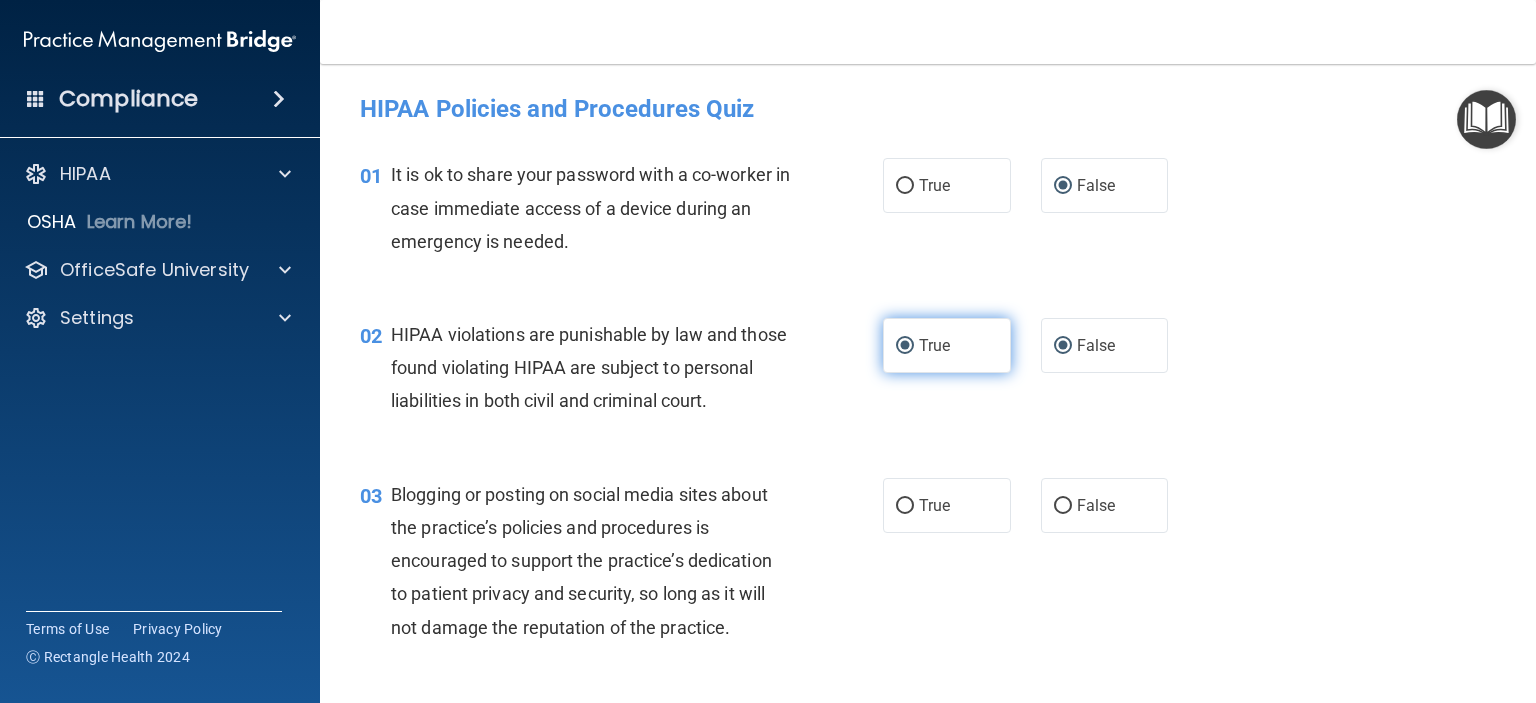radio on "false" 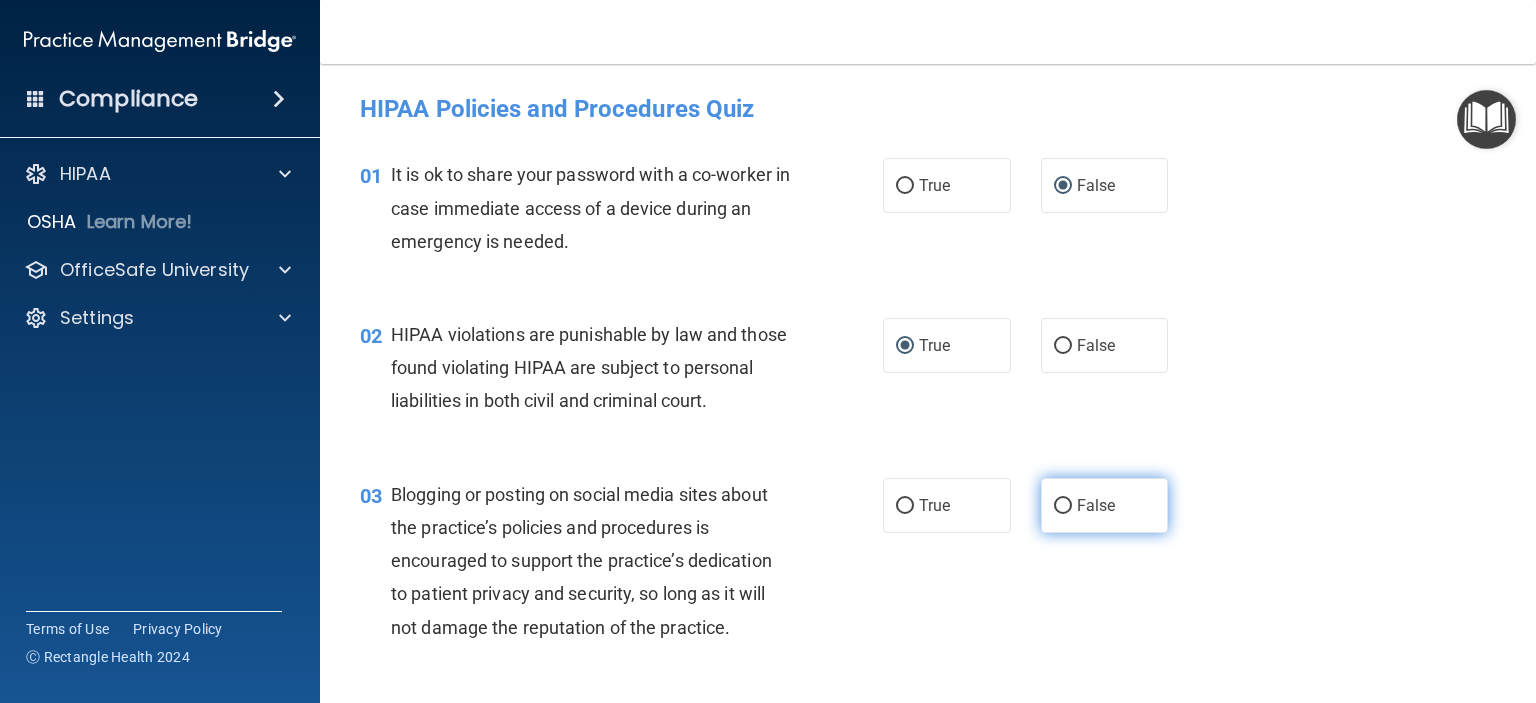 click on "False" at bounding box center [1063, 506] 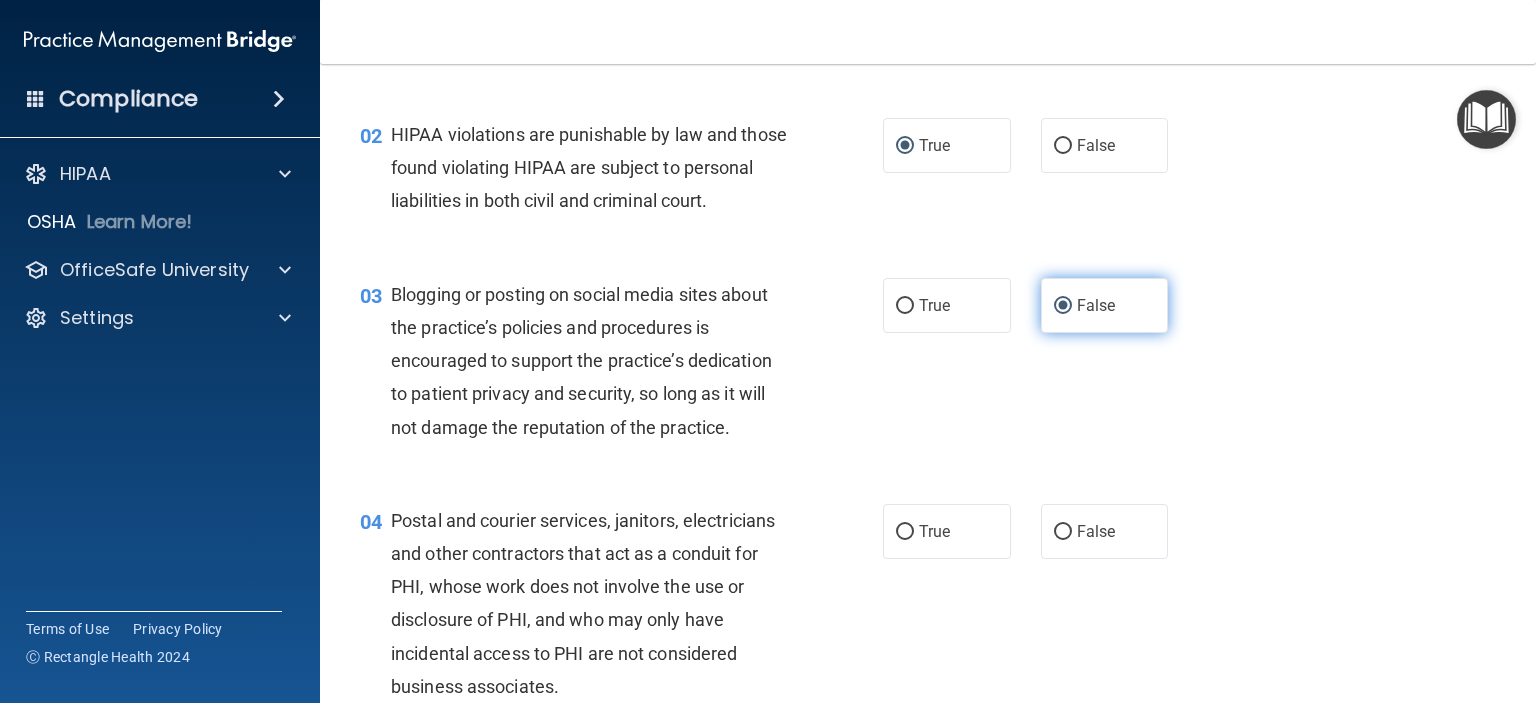 scroll, scrollTop: 300, scrollLeft: 0, axis: vertical 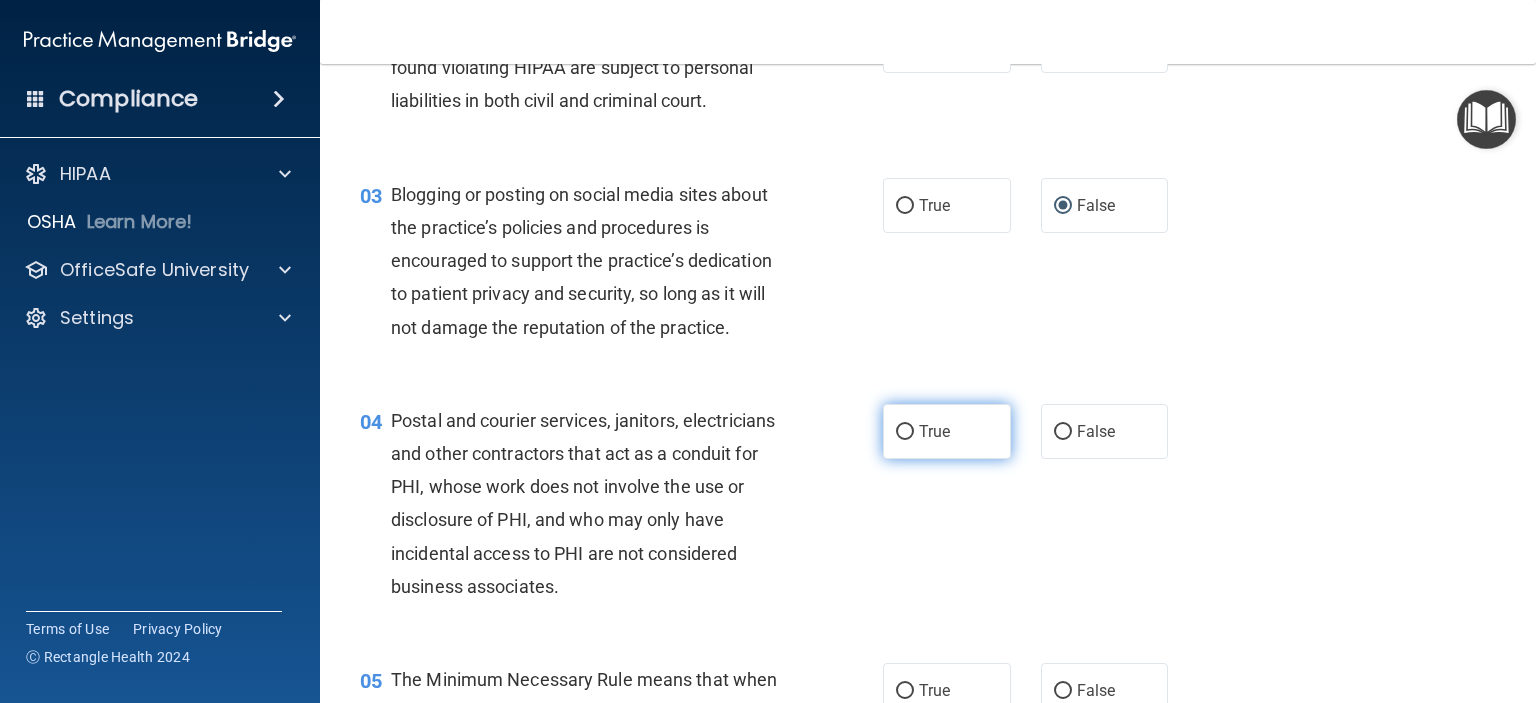 click on "True" at bounding box center (905, 432) 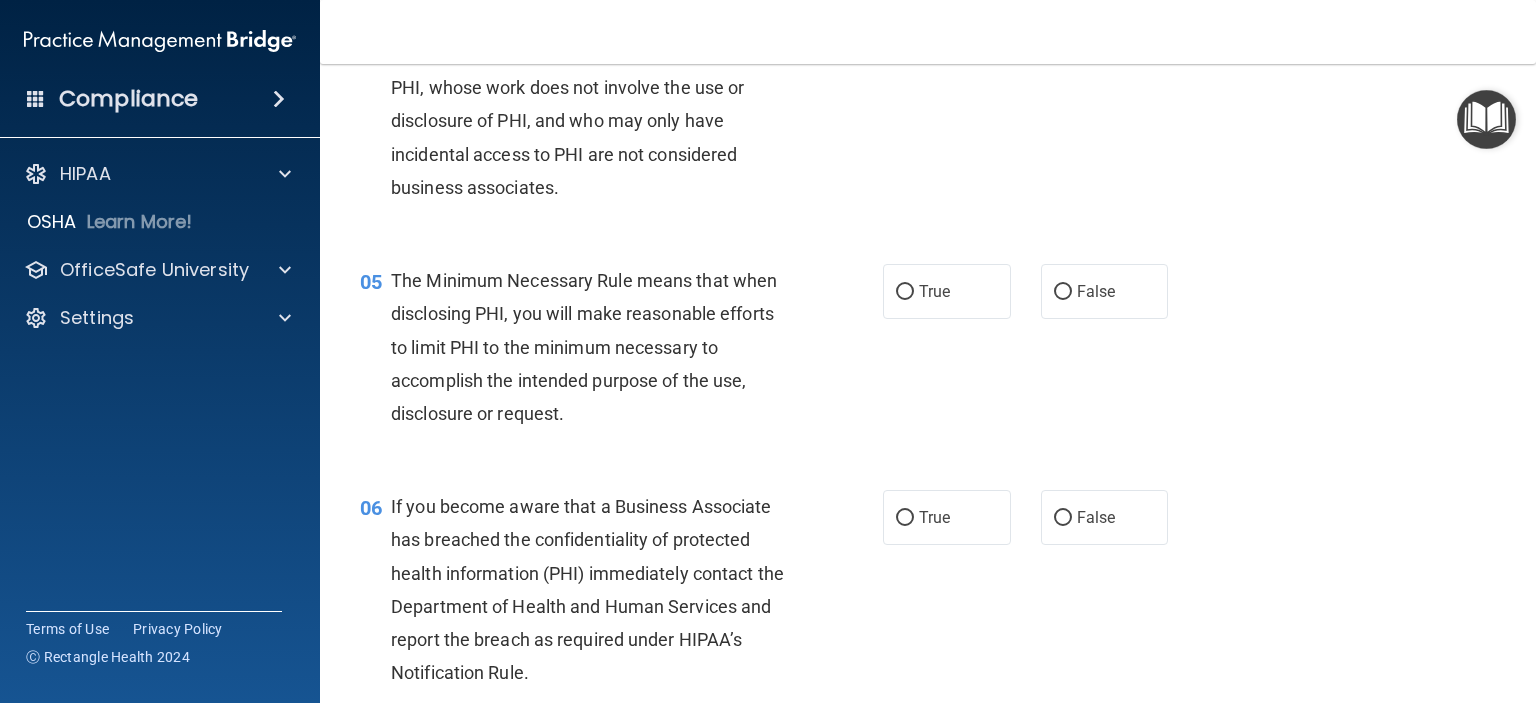 scroll, scrollTop: 700, scrollLeft: 0, axis: vertical 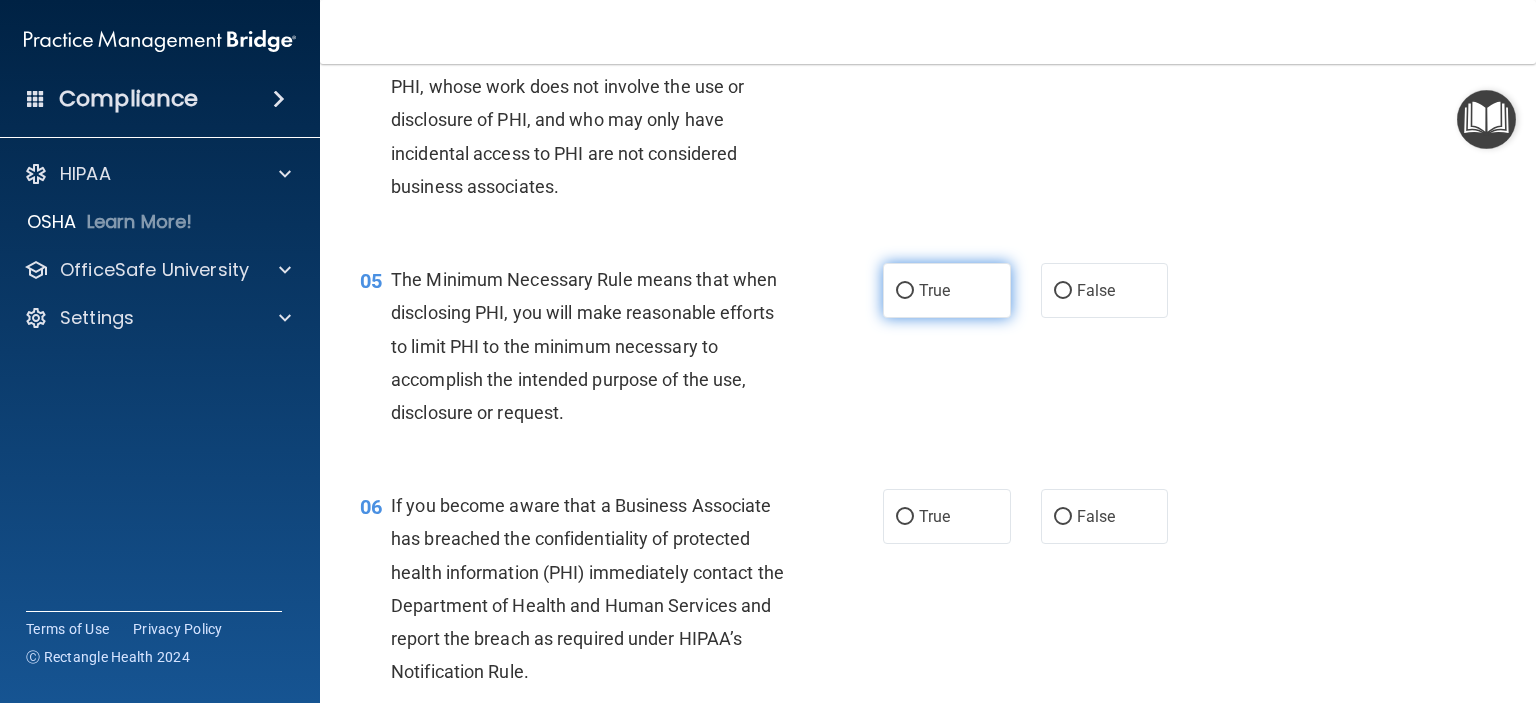 click on "True" at bounding box center (905, 291) 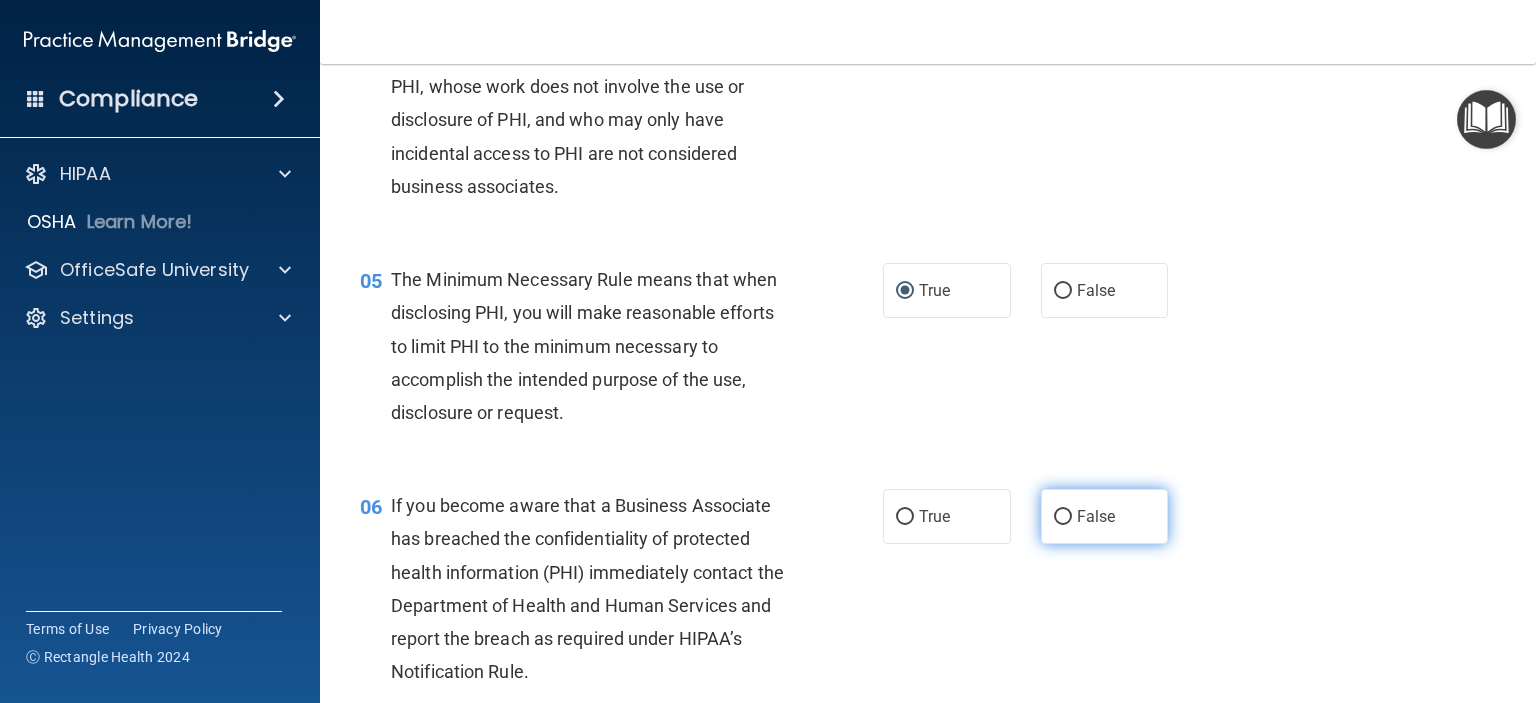 click on "False" at bounding box center (1063, 517) 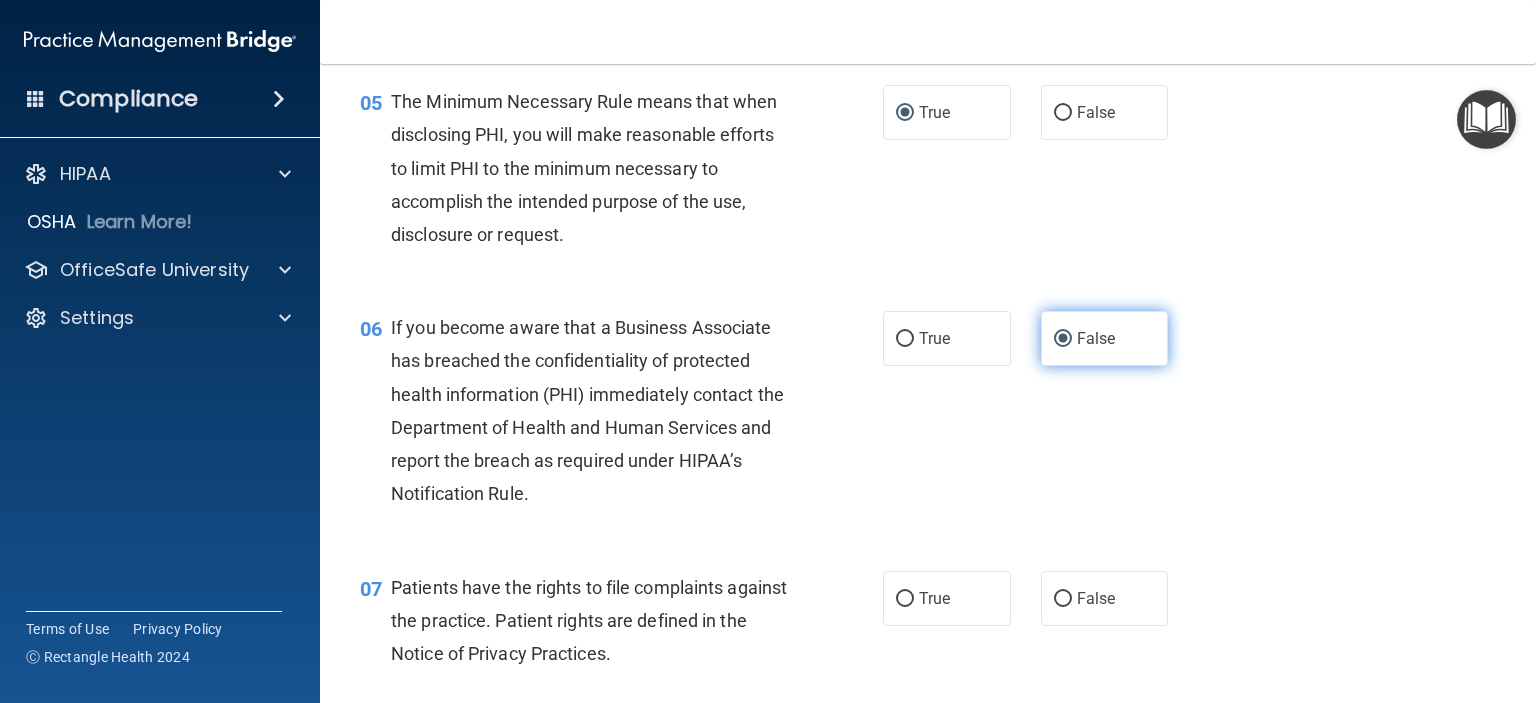 scroll, scrollTop: 1000, scrollLeft: 0, axis: vertical 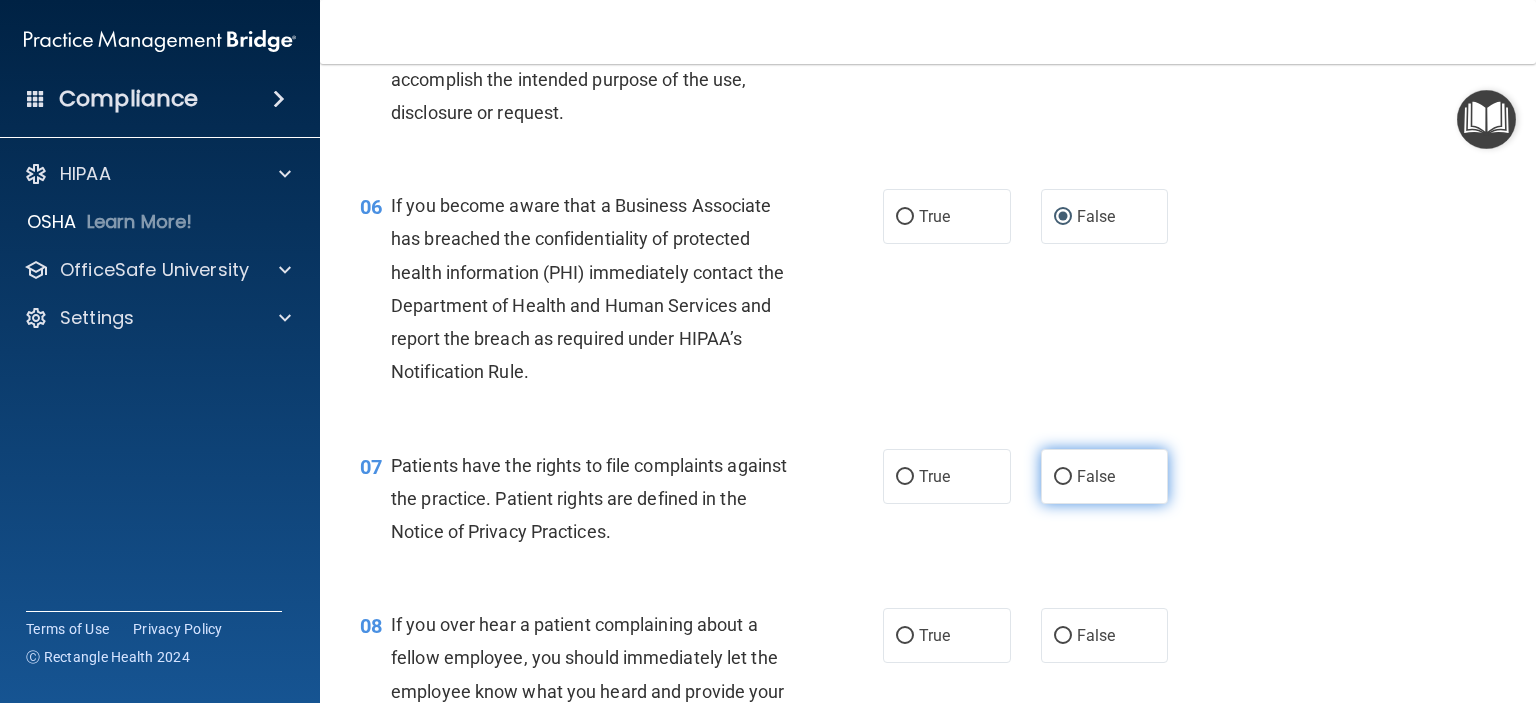 click on "False" at bounding box center (1063, 477) 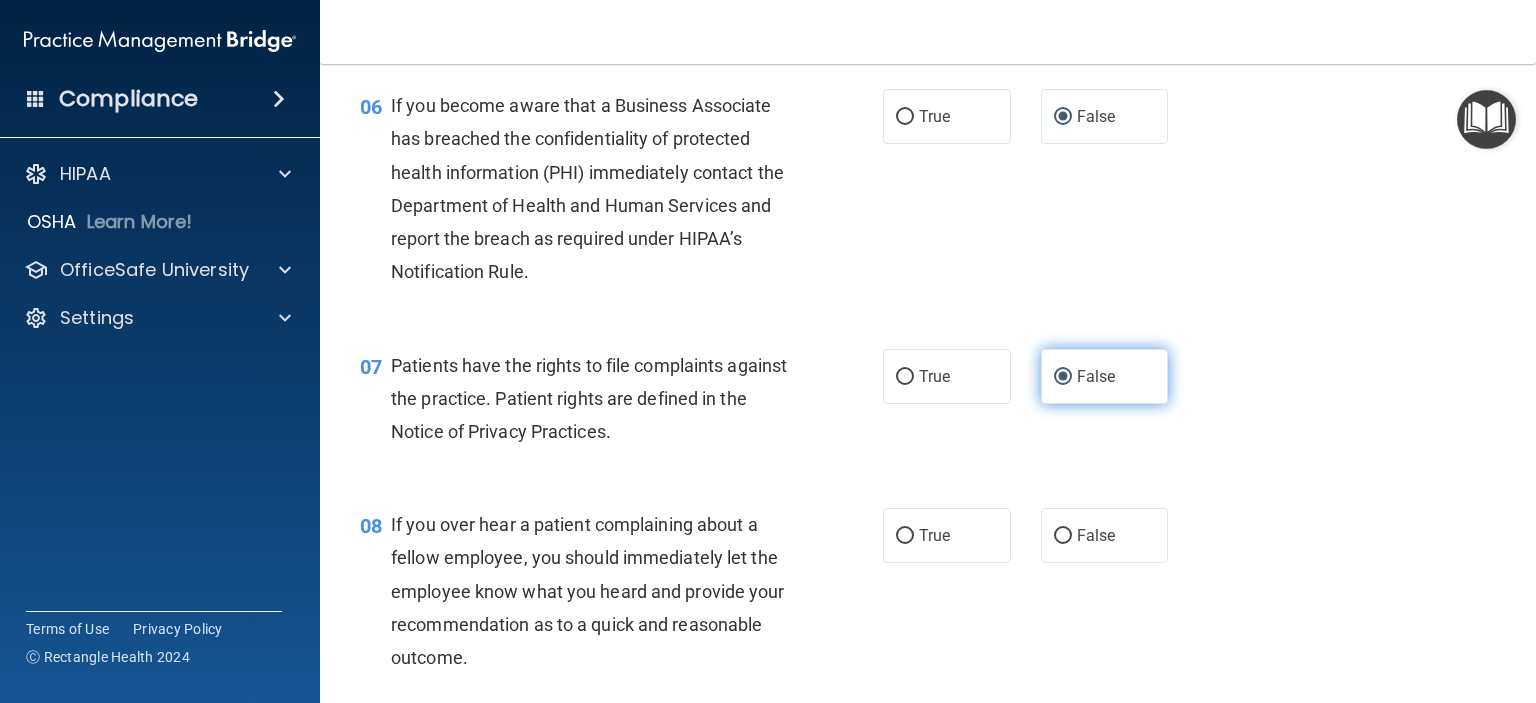 scroll, scrollTop: 1200, scrollLeft: 0, axis: vertical 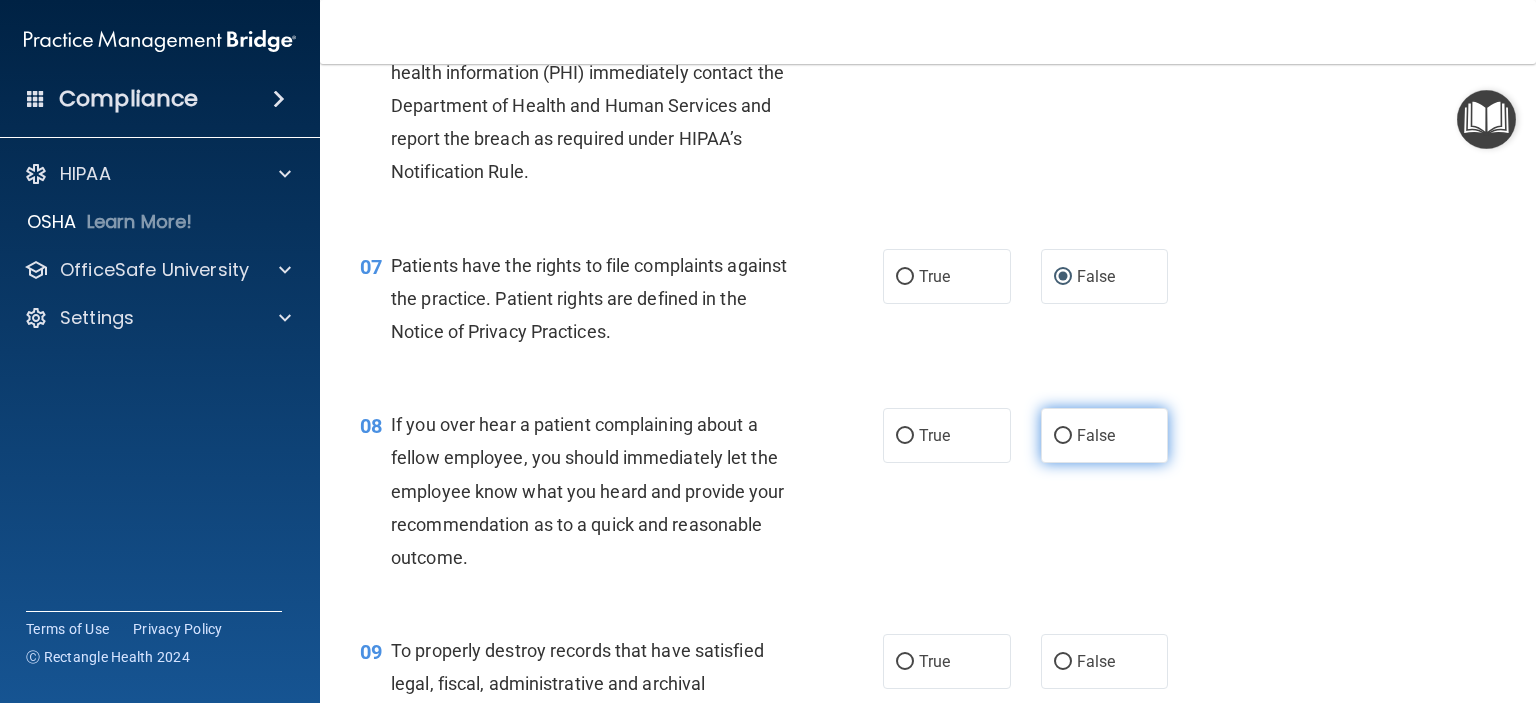 click on "False" at bounding box center [1063, 436] 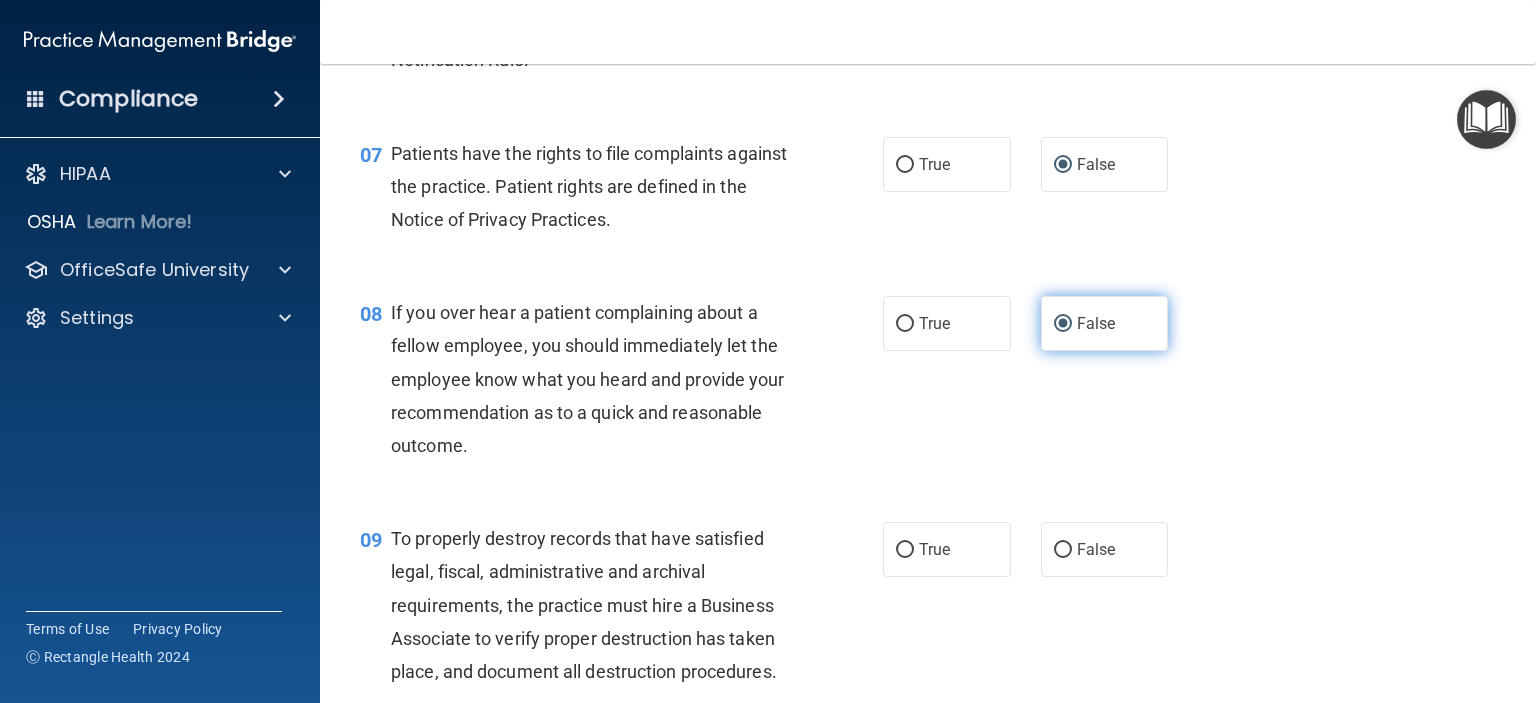 scroll, scrollTop: 1400, scrollLeft: 0, axis: vertical 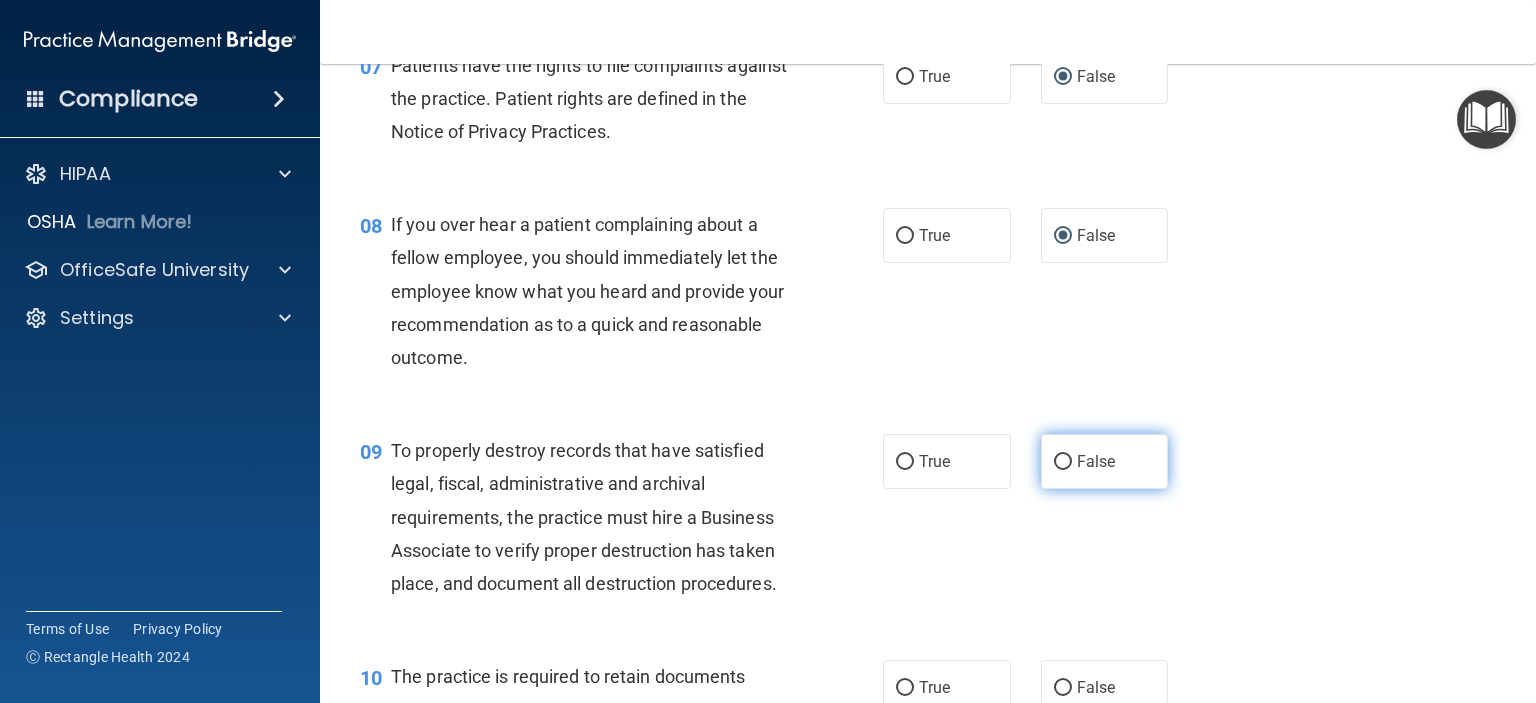 click on "False" at bounding box center [1063, 462] 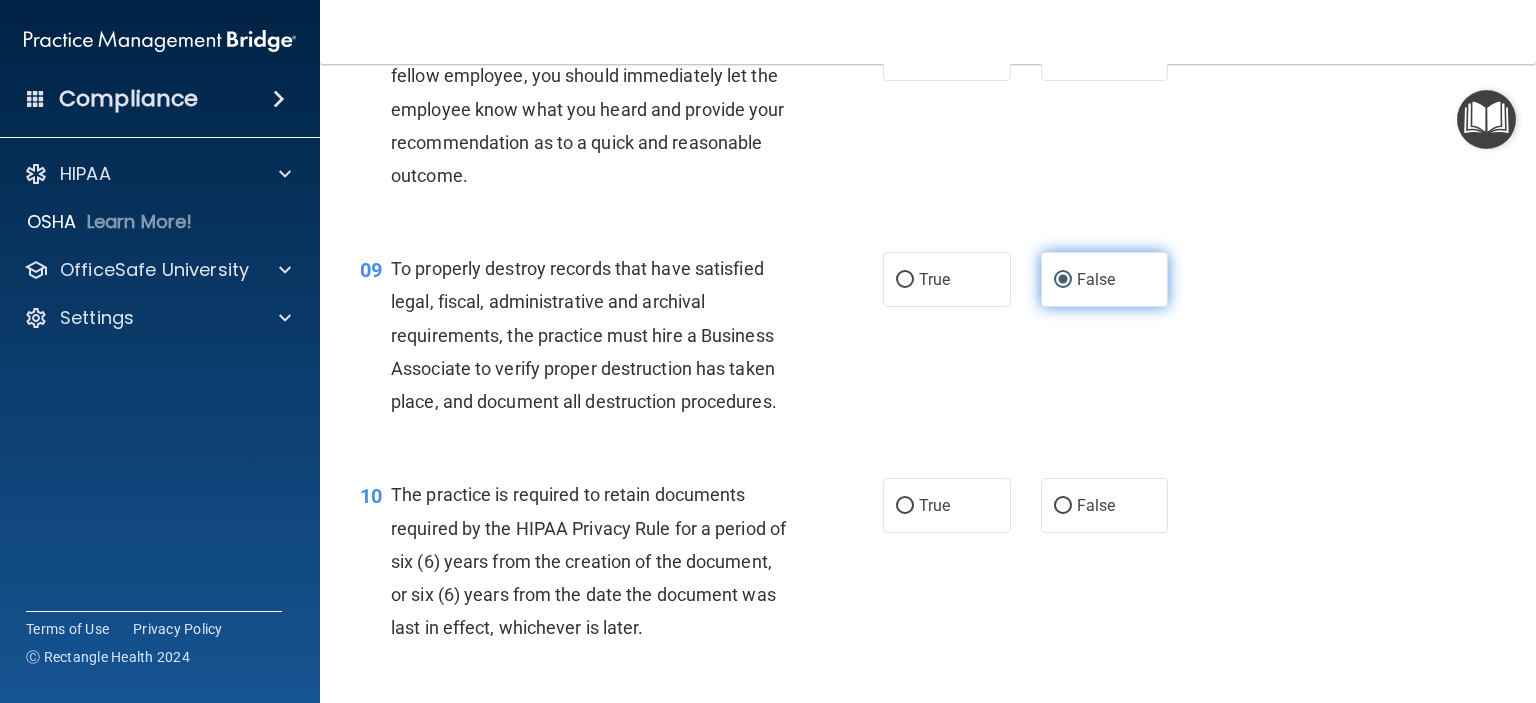 scroll, scrollTop: 1600, scrollLeft: 0, axis: vertical 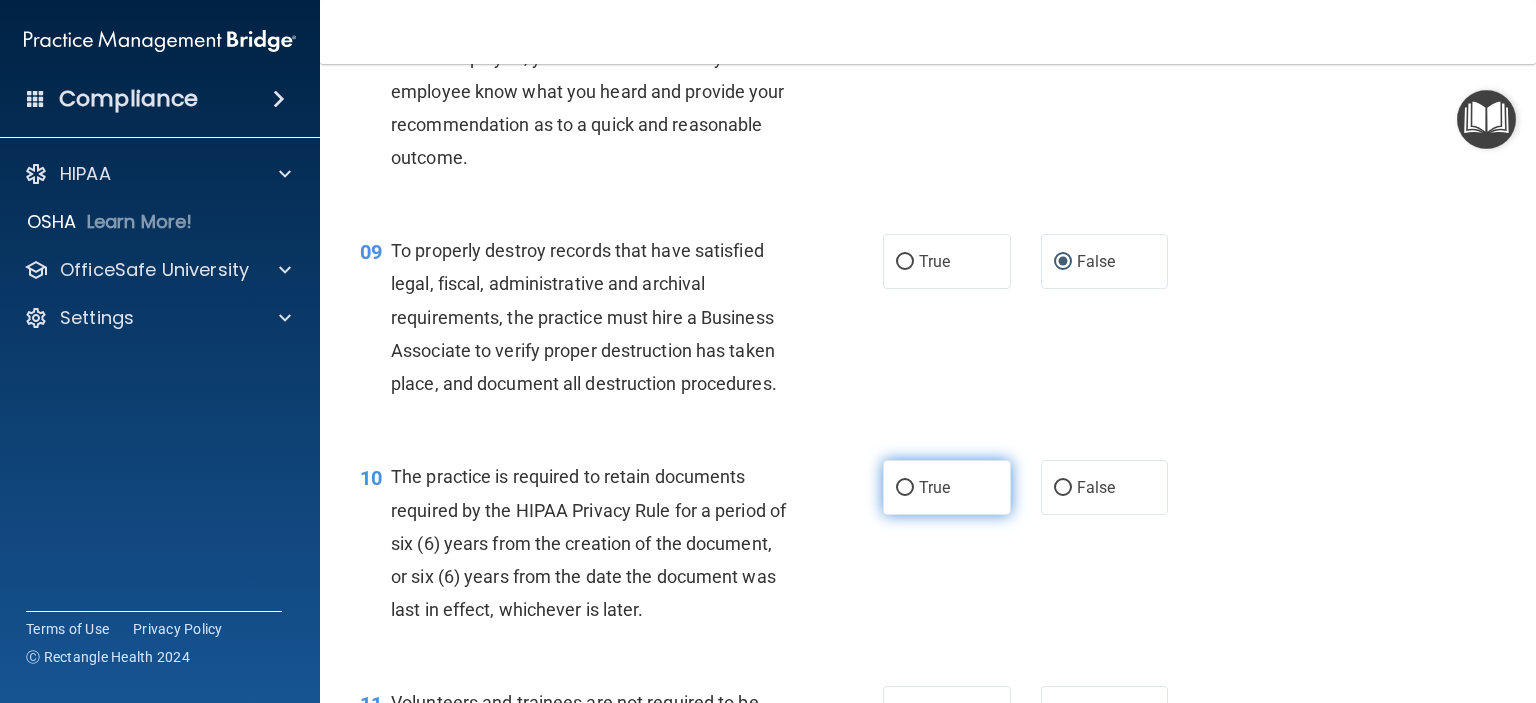 click on "True" at bounding box center [905, 488] 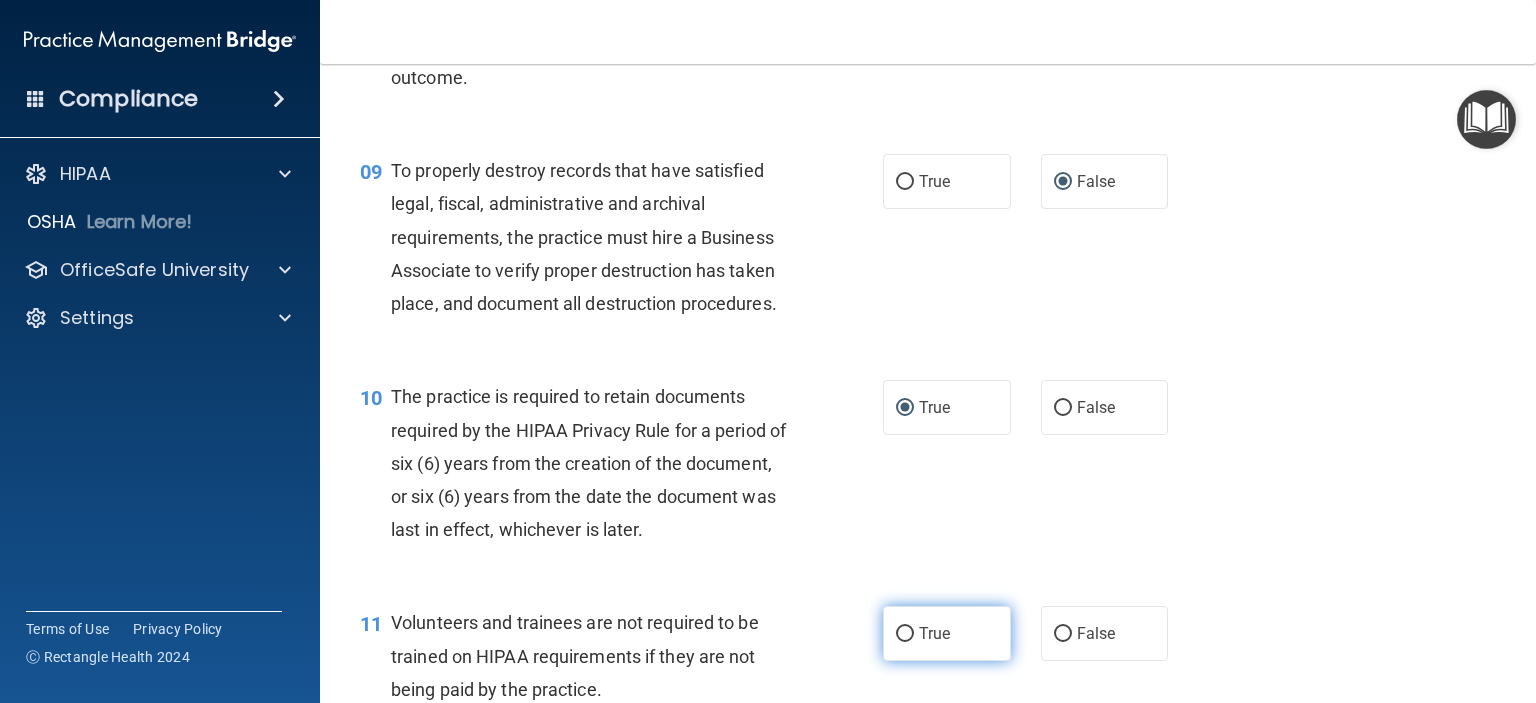 scroll, scrollTop: 1800, scrollLeft: 0, axis: vertical 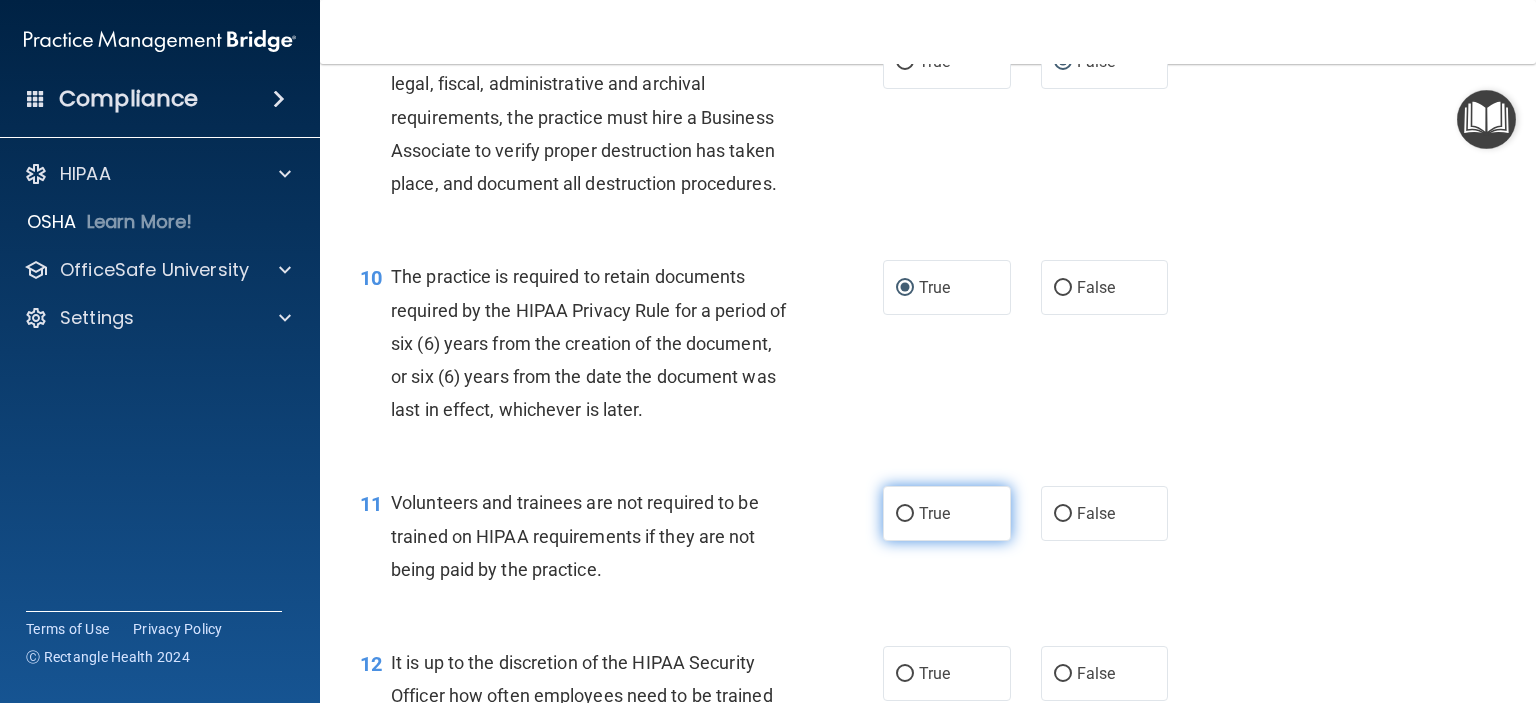 click on "True" at bounding box center [905, 514] 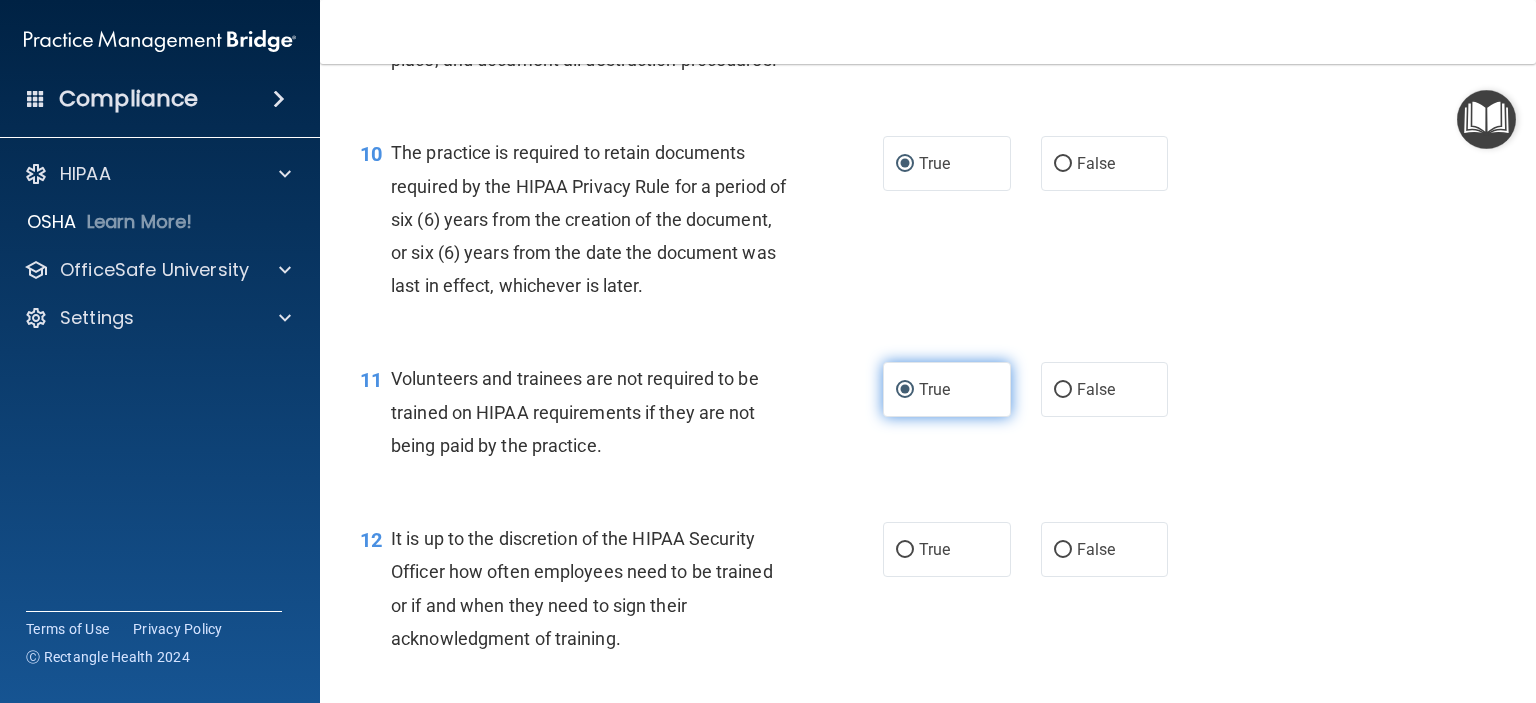 scroll, scrollTop: 2000, scrollLeft: 0, axis: vertical 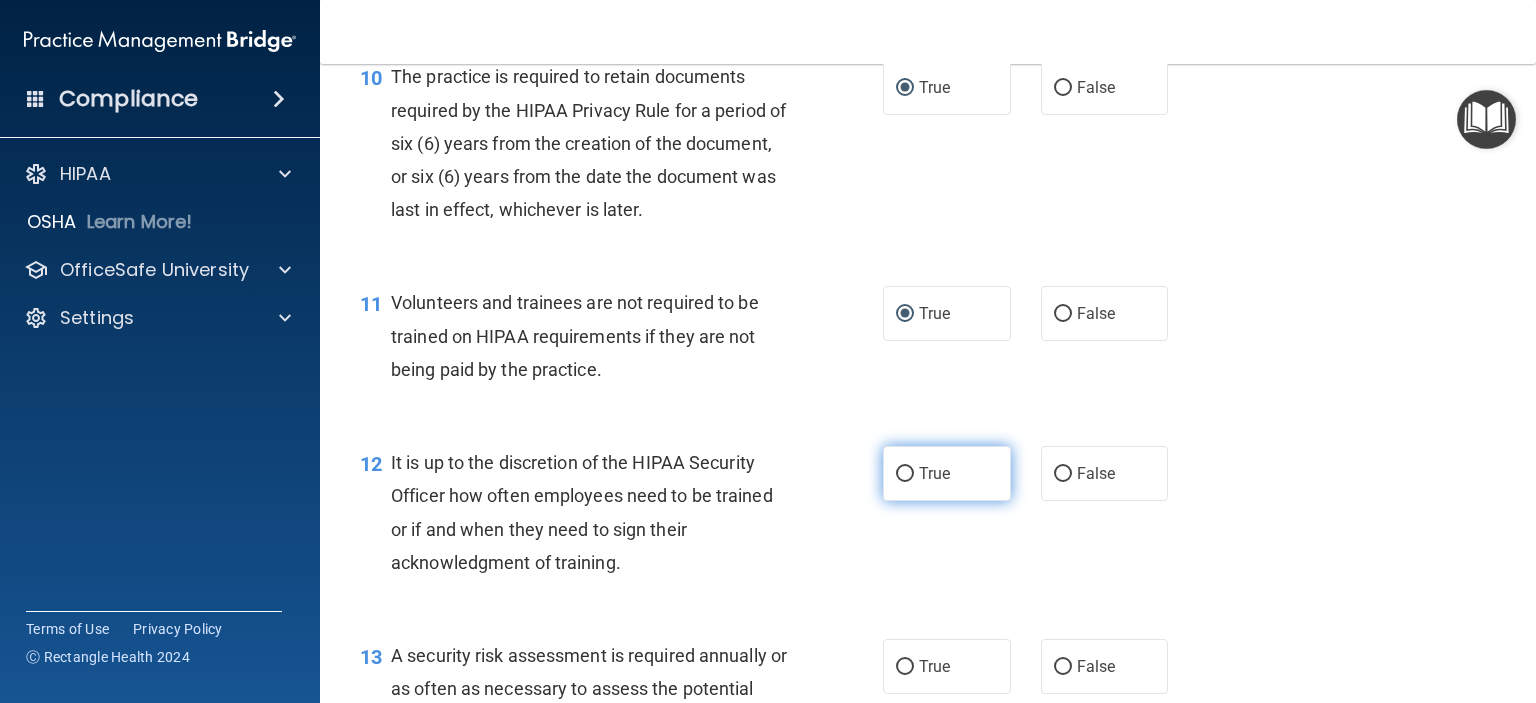click on "True" at bounding box center (905, 474) 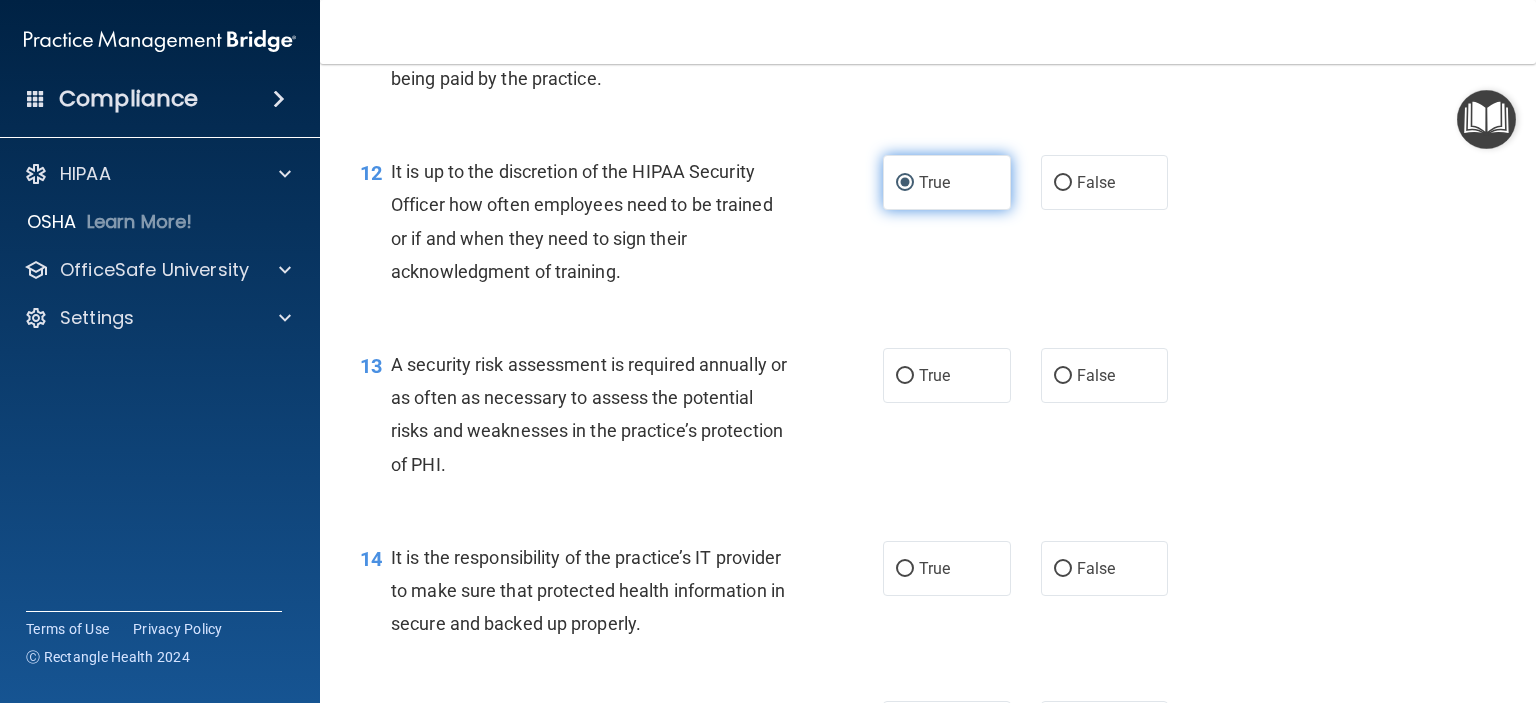 scroll, scrollTop: 2300, scrollLeft: 0, axis: vertical 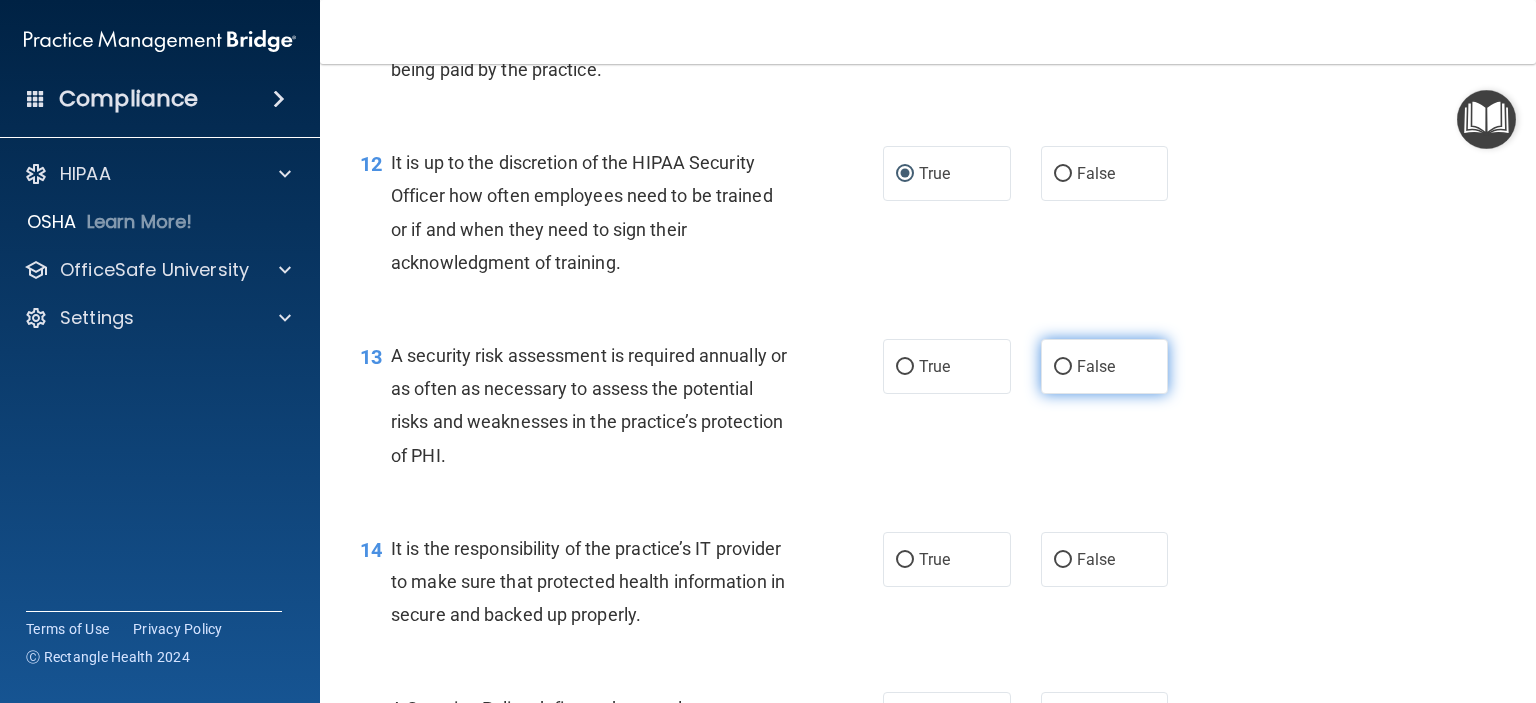 click on "False" at bounding box center (1063, 367) 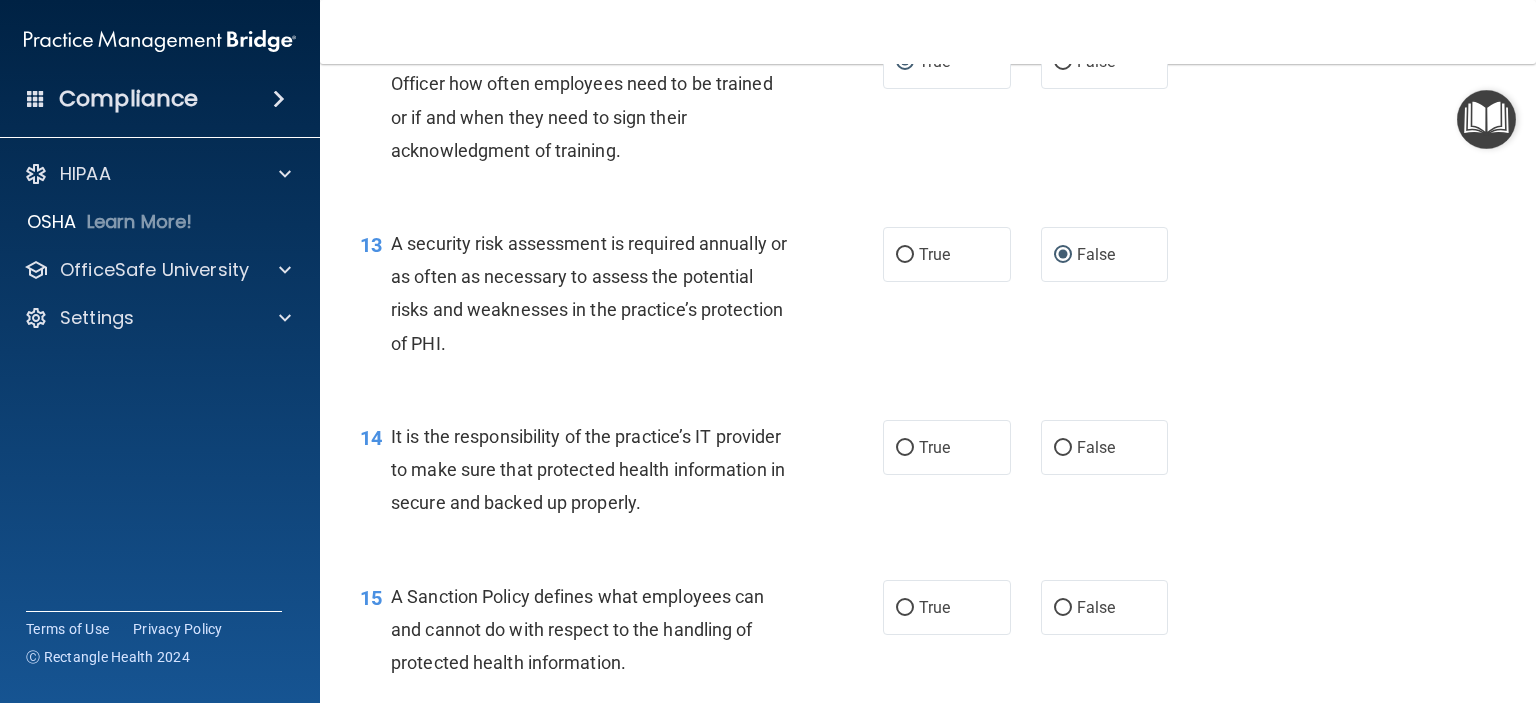 scroll, scrollTop: 2500, scrollLeft: 0, axis: vertical 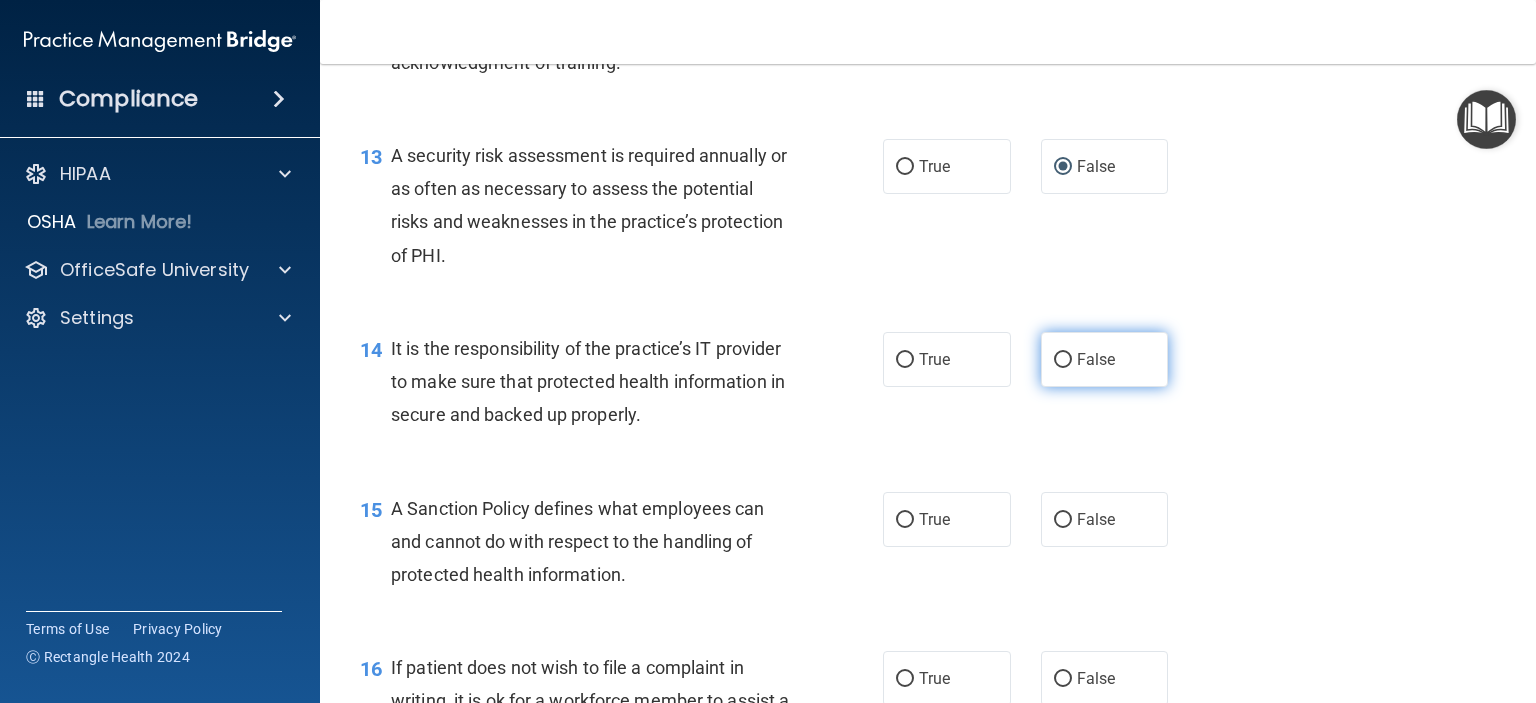click on "False" at bounding box center (1063, 360) 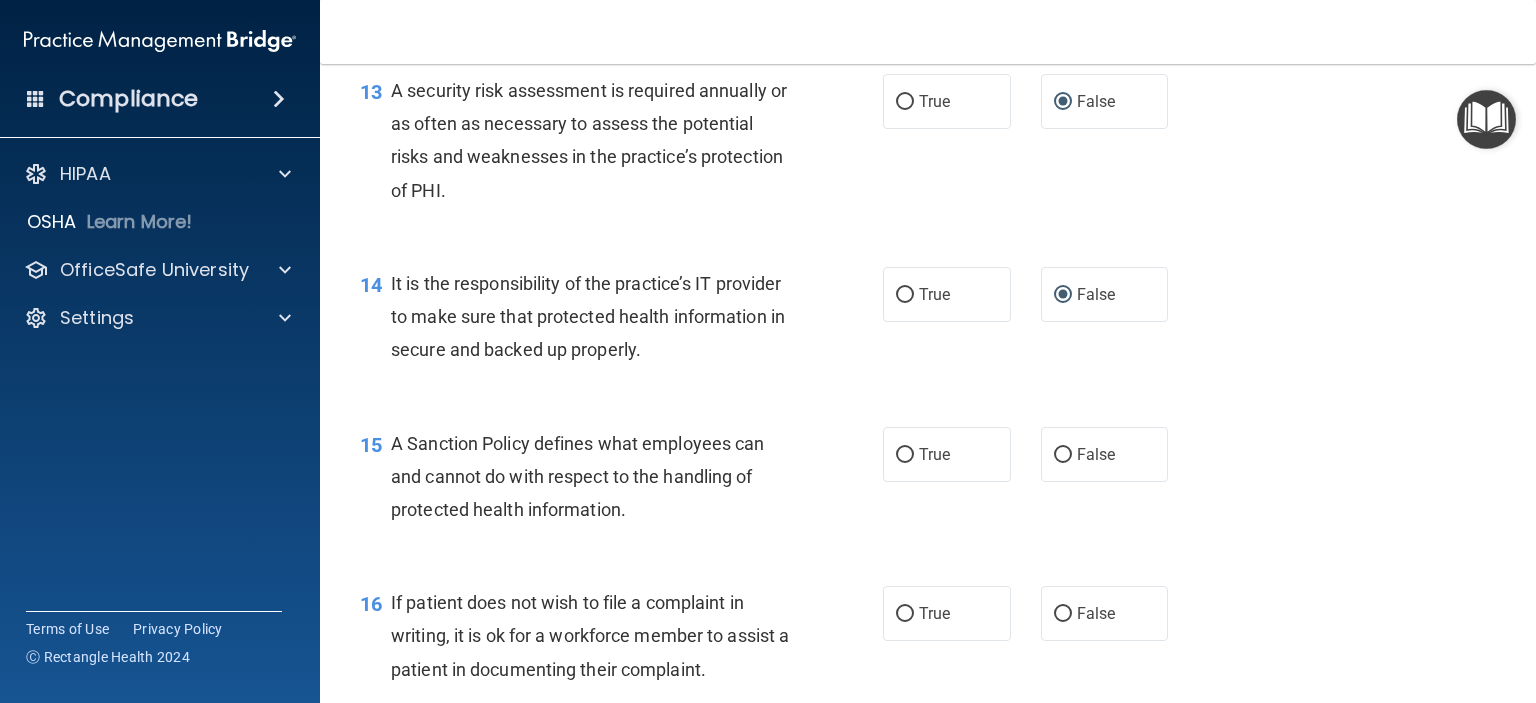 scroll, scrollTop: 2600, scrollLeft: 0, axis: vertical 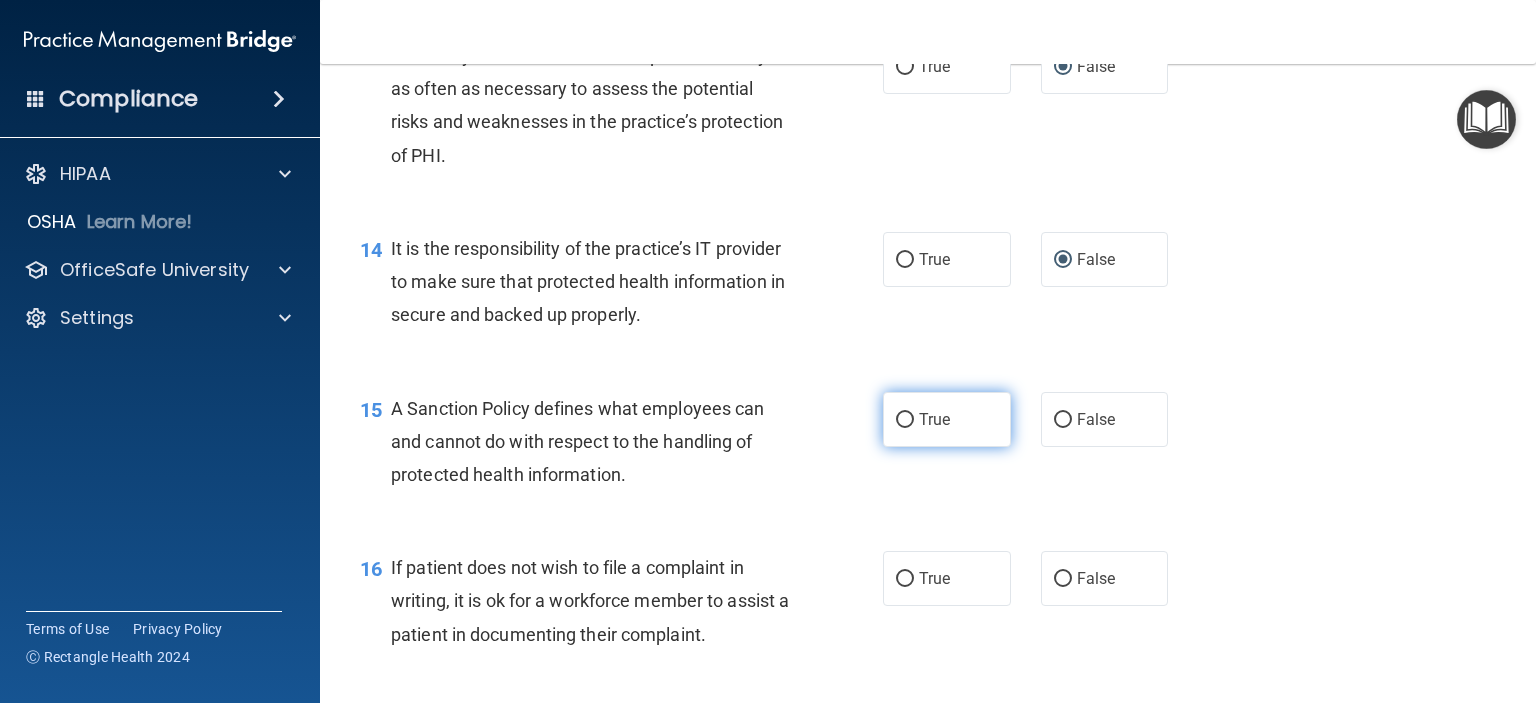 click on "True" at bounding box center (905, 420) 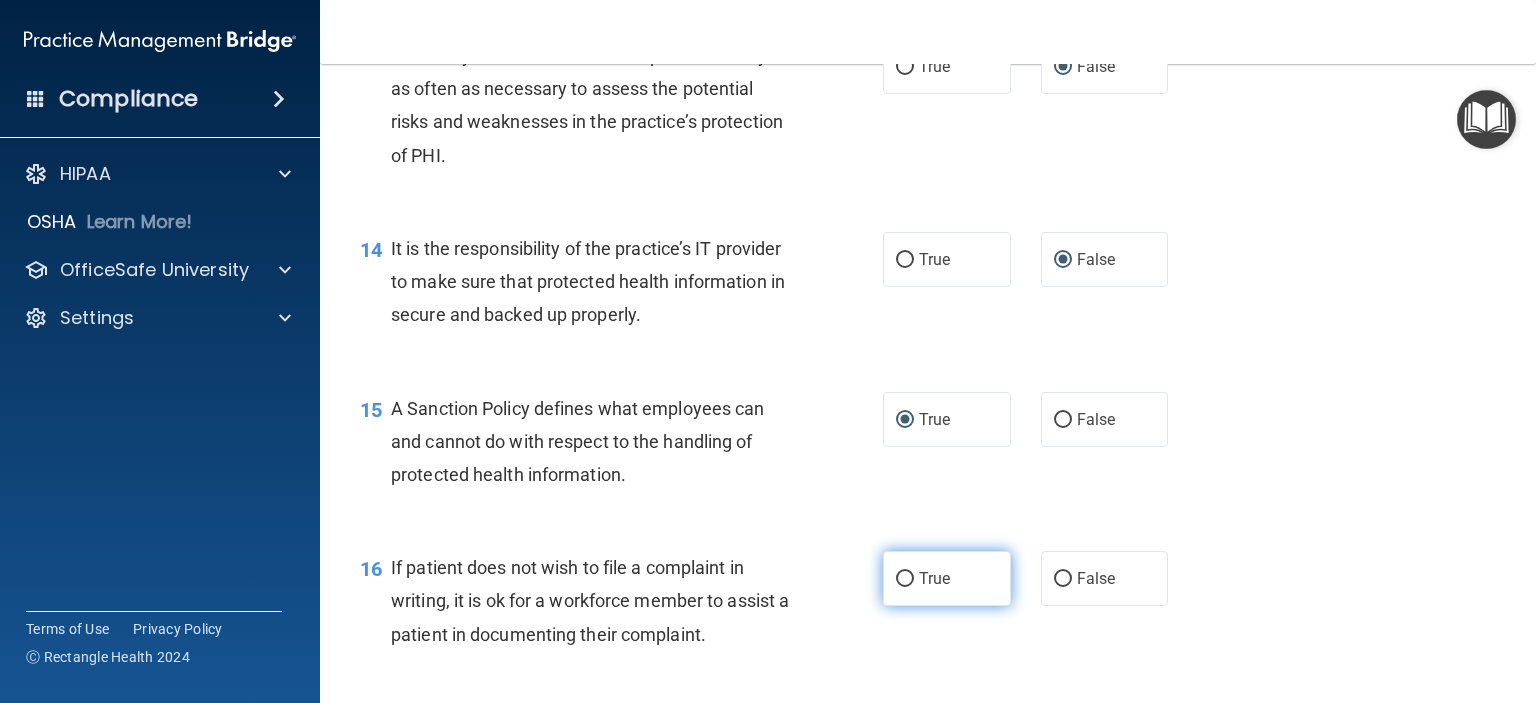 click on "True" at bounding box center [905, 579] 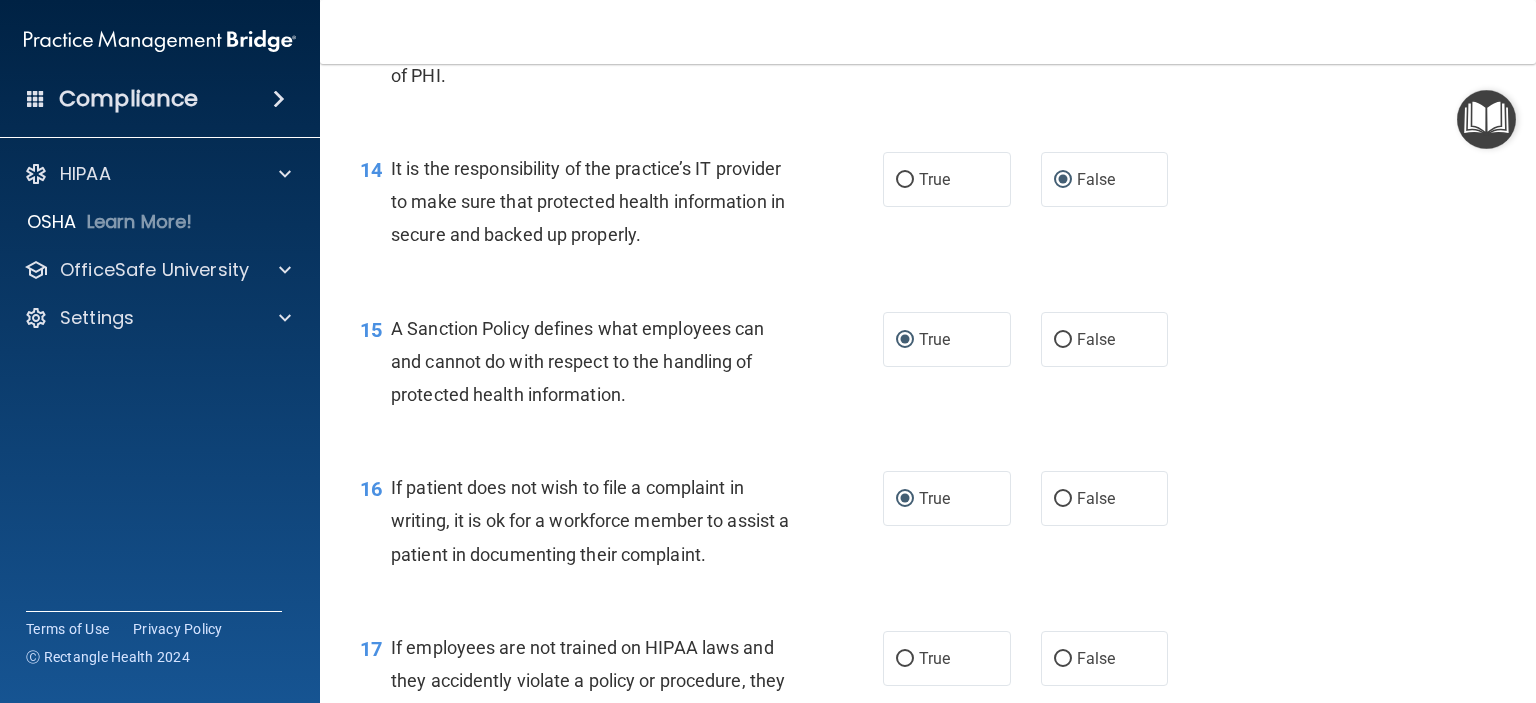 scroll, scrollTop: 2800, scrollLeft: 0, axis: vertical 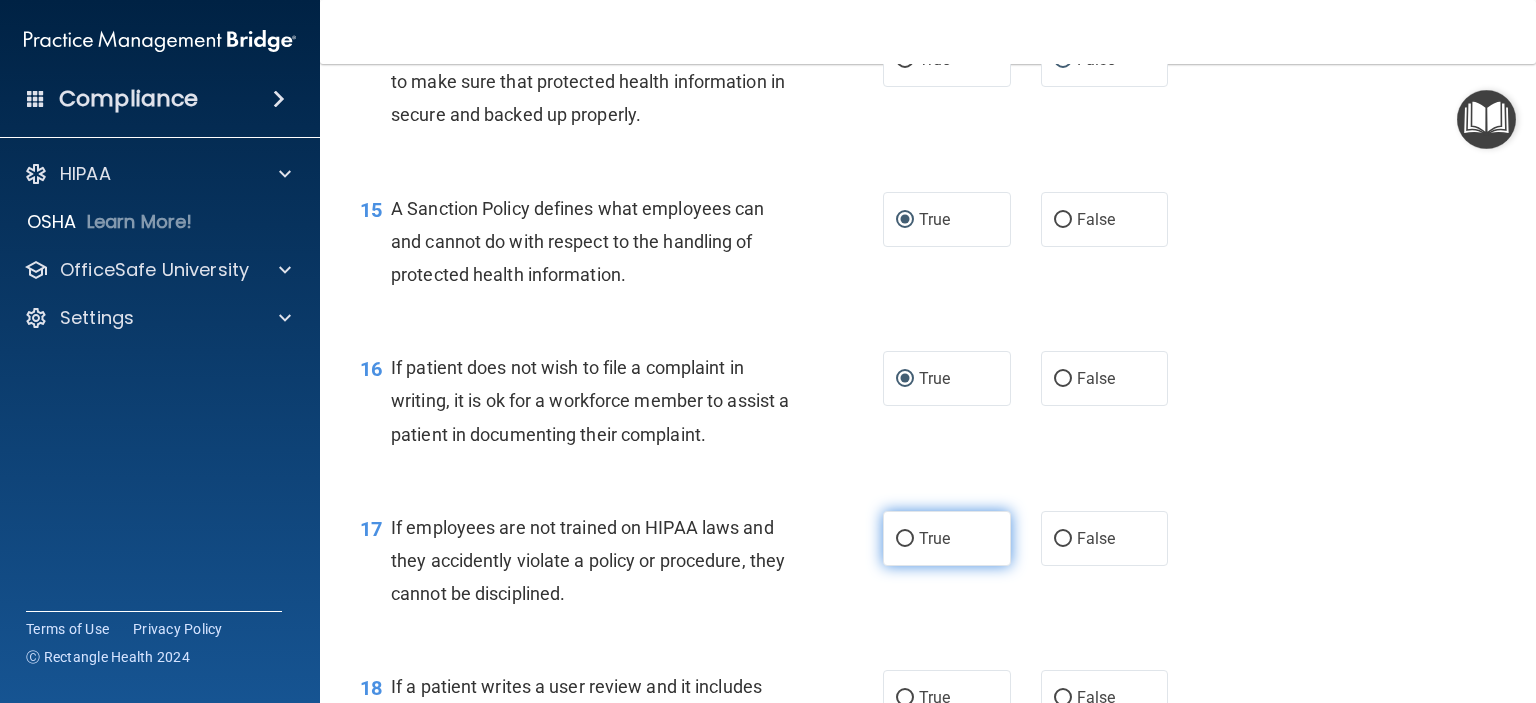 click on "True" at bounding box center [905, 539] 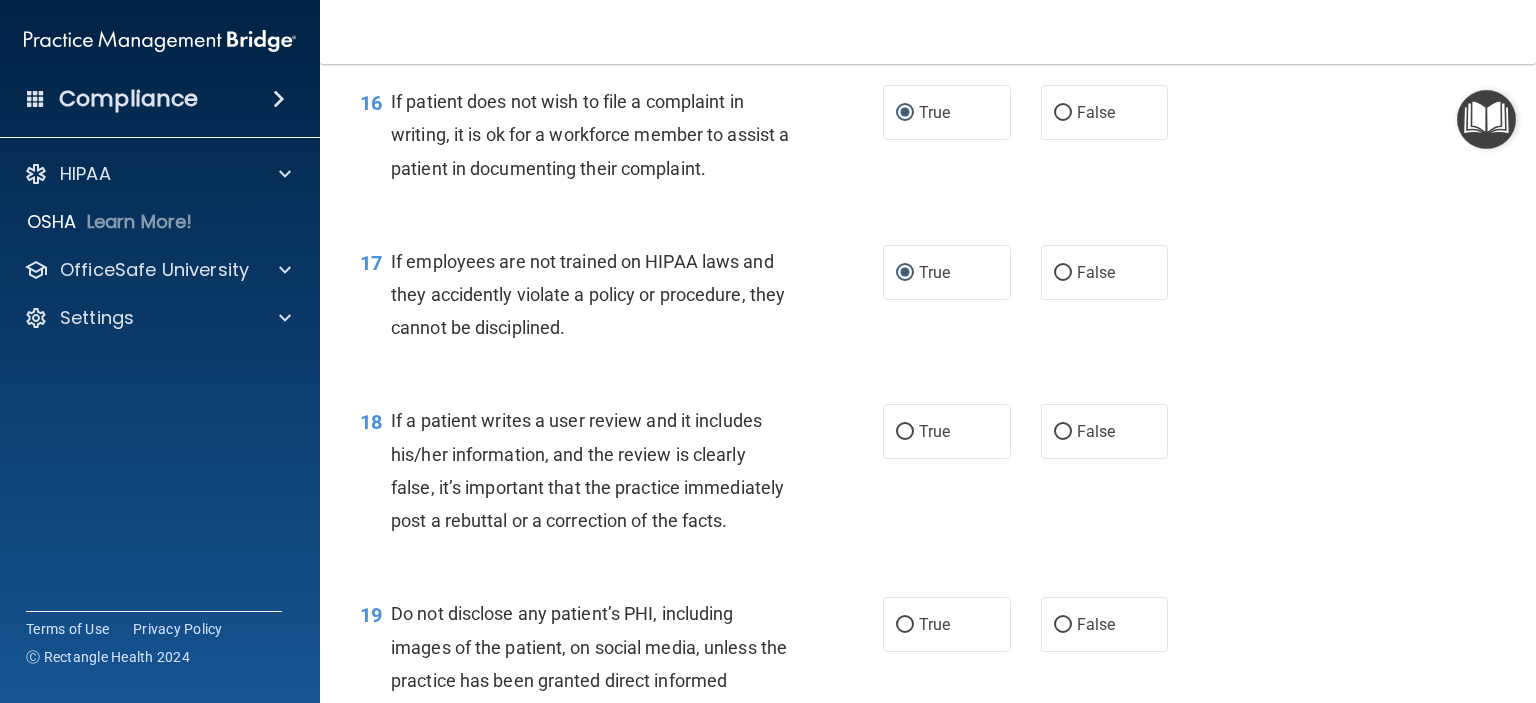 scroll, scrollTop: 3100, scrollLeft: 0, axis: vertical 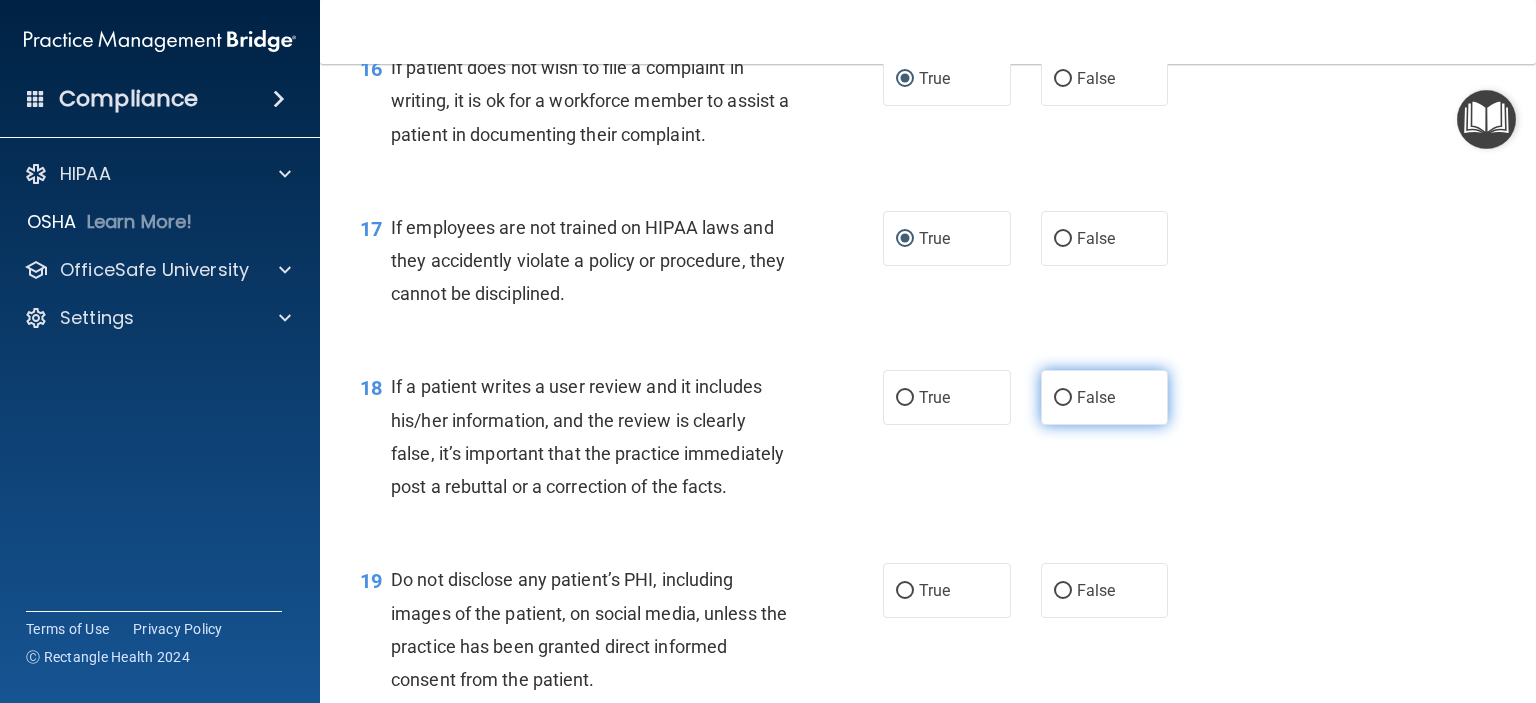 click on "False" at bounding box center [1063, 398] 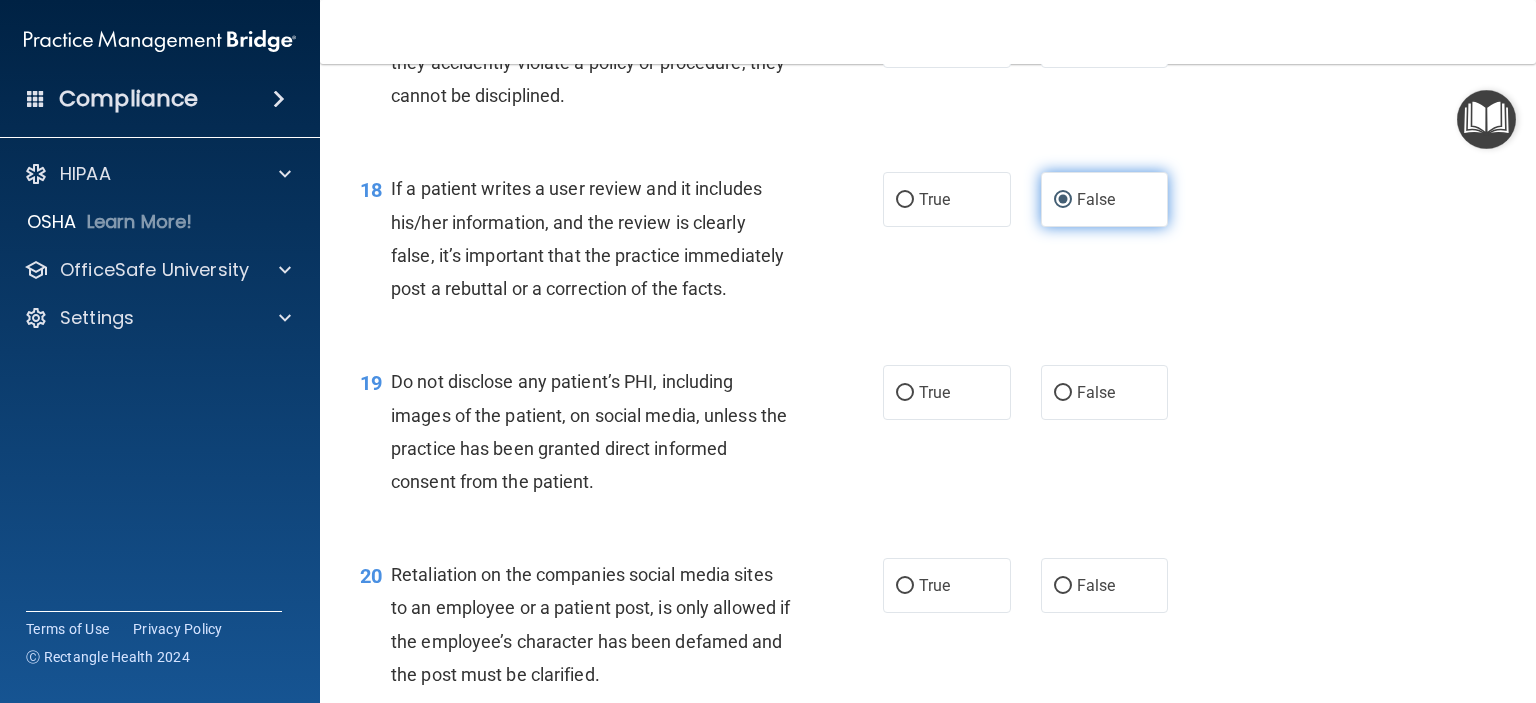 scroll, scrollTop: 3300, scrollLeft: 0, axis: vertical 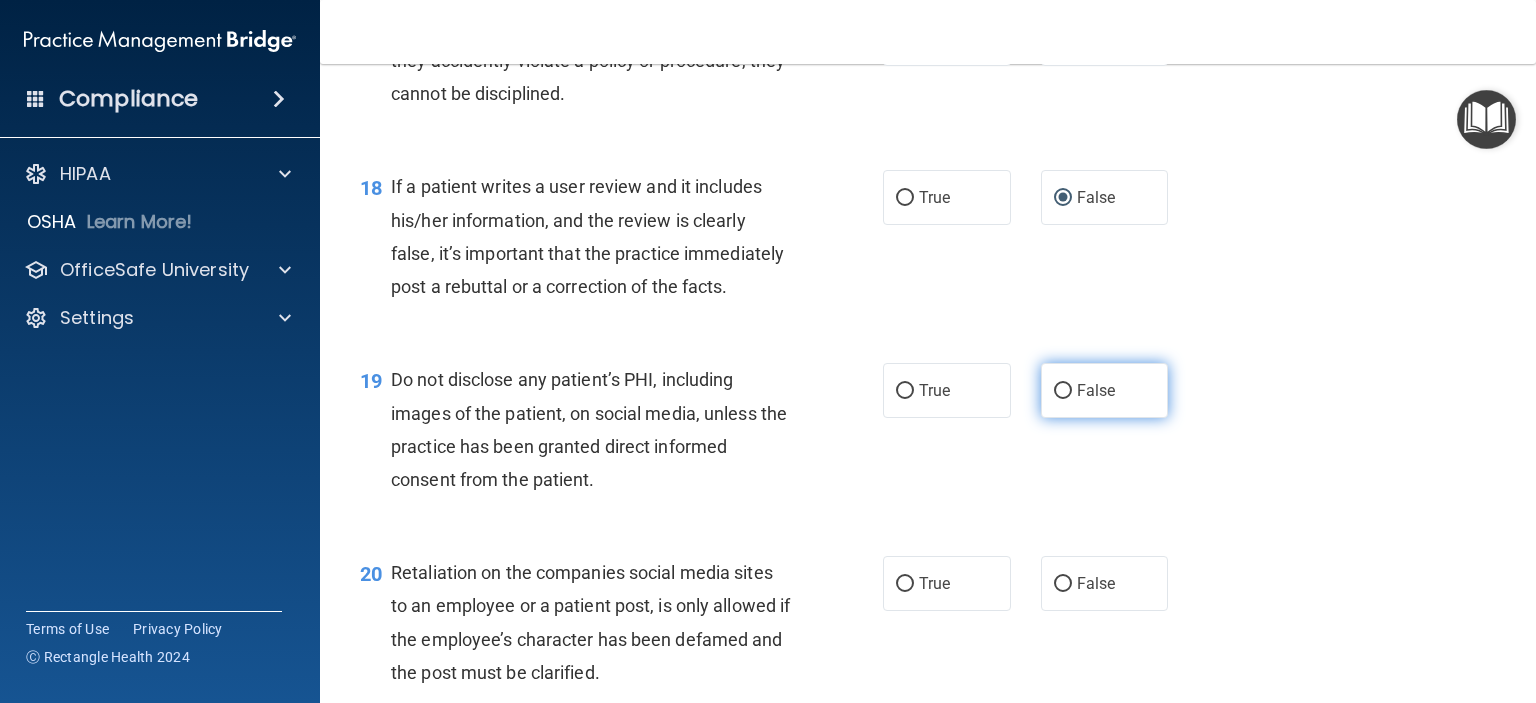 click on "False" at bounding box center (1063, 391) 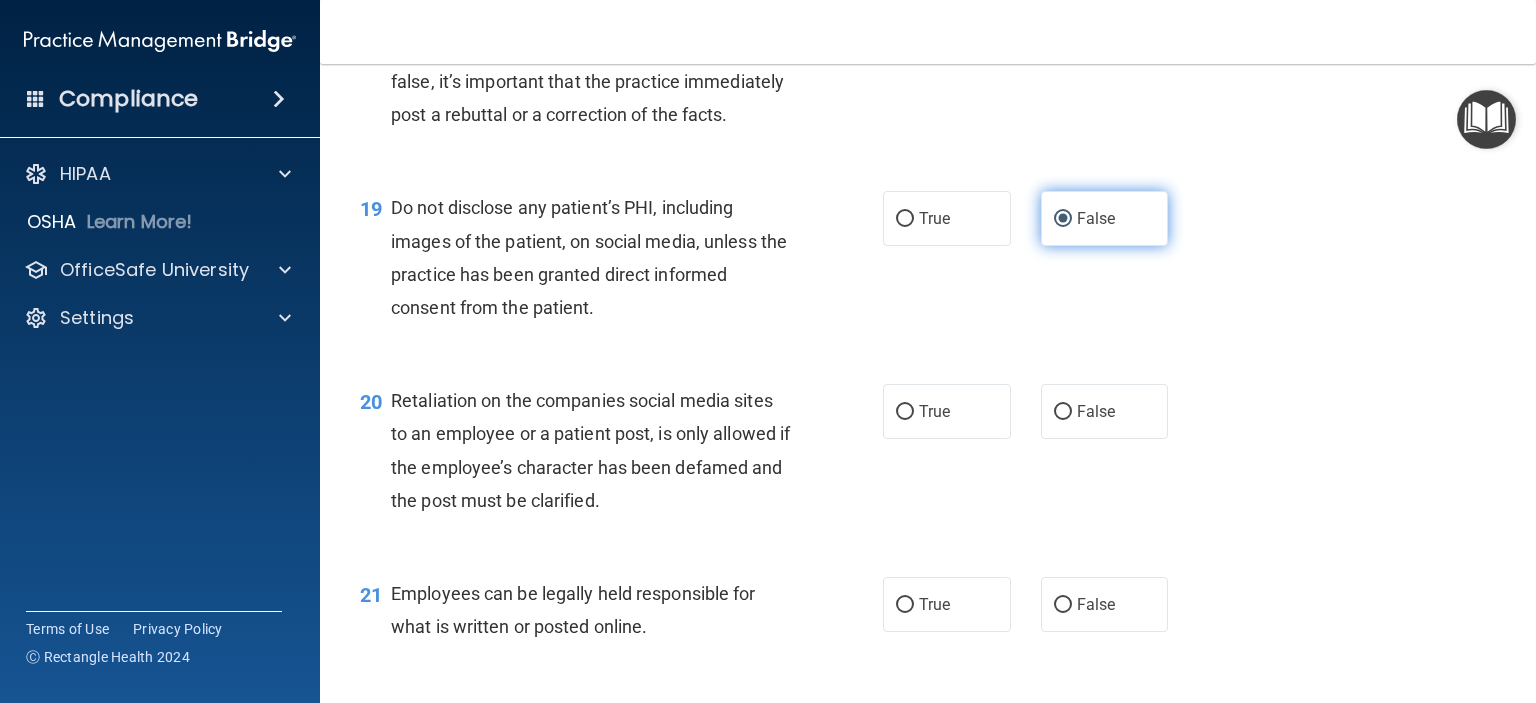 scroll, scrollTop: 3500, scrollLeft: 0, axis: vertical 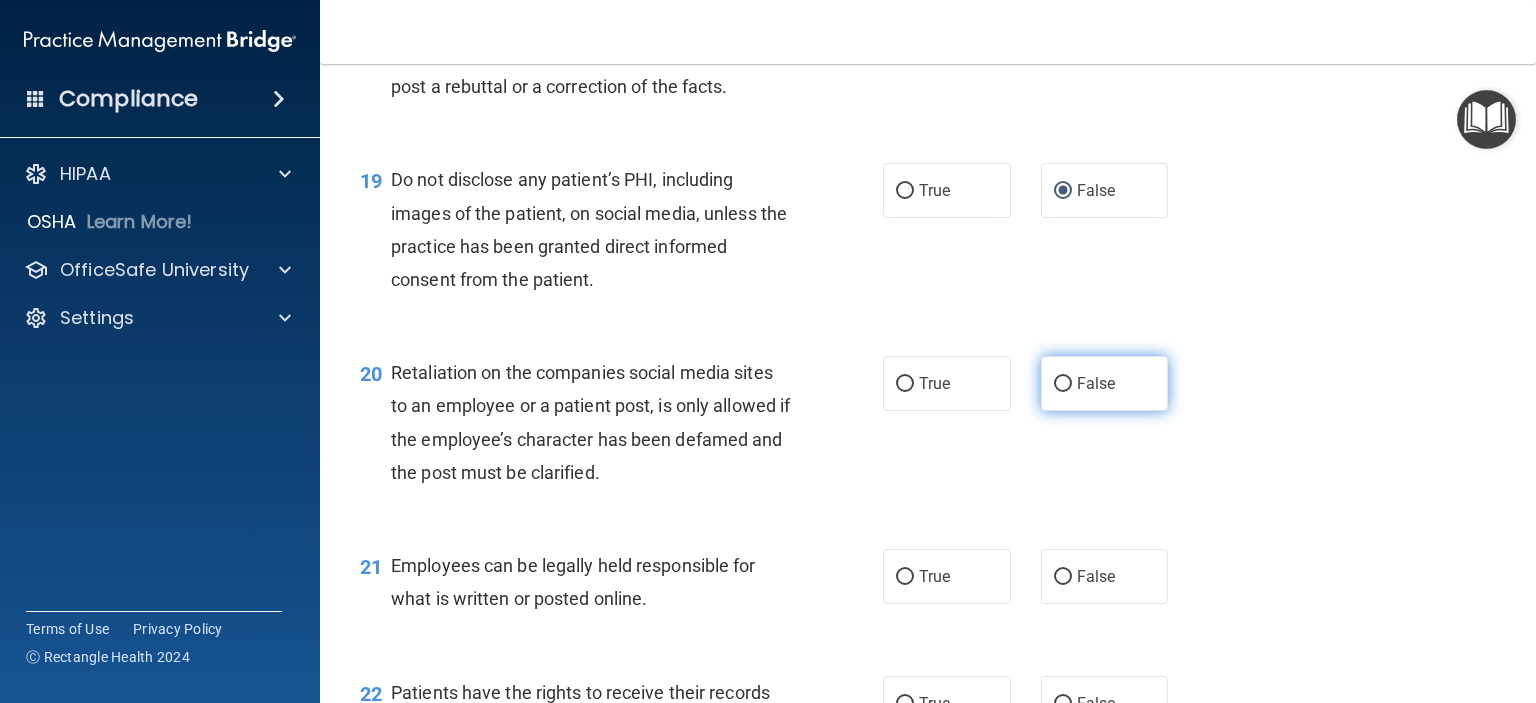 click on "False" at bounding box center (1063, 384) 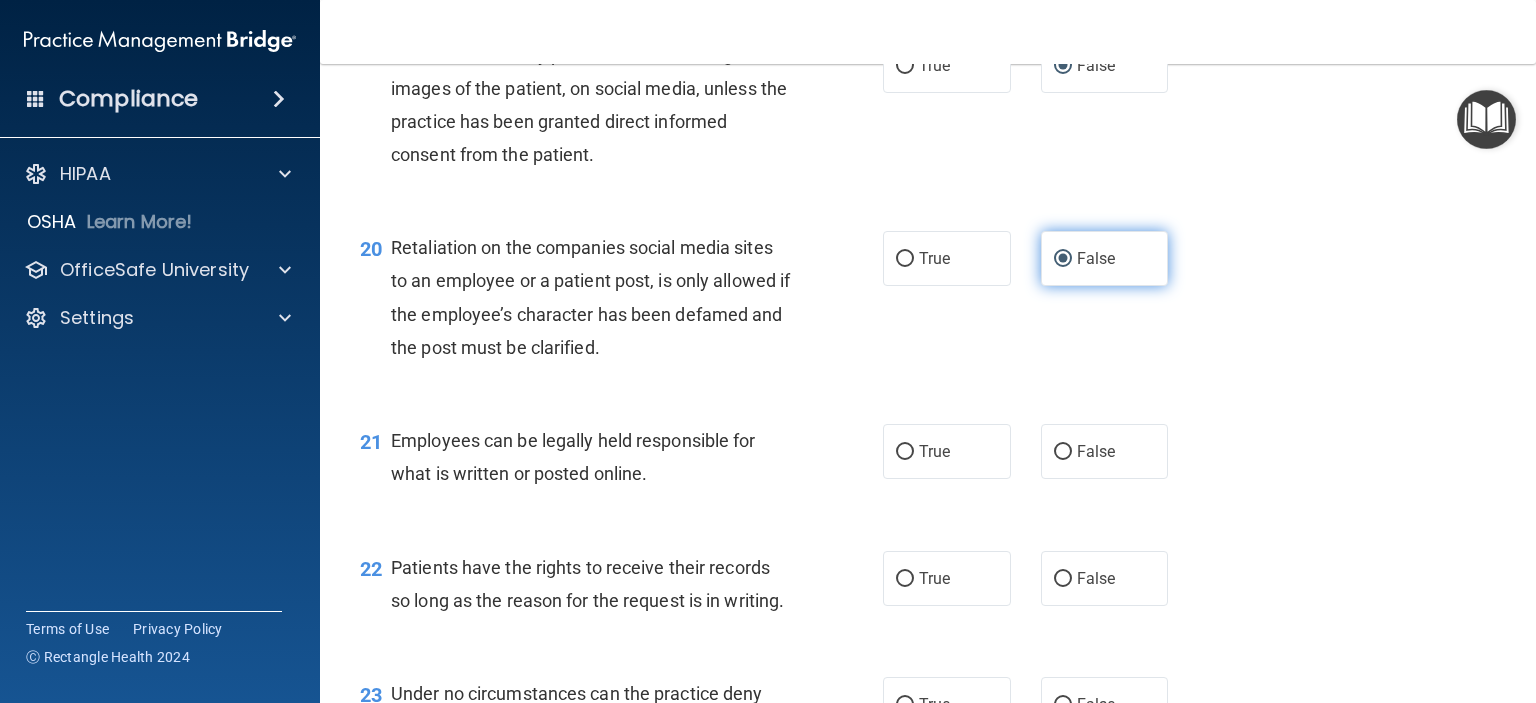 scroll, scrollTop: 3700, scrollLeft: 0, axis: vertical 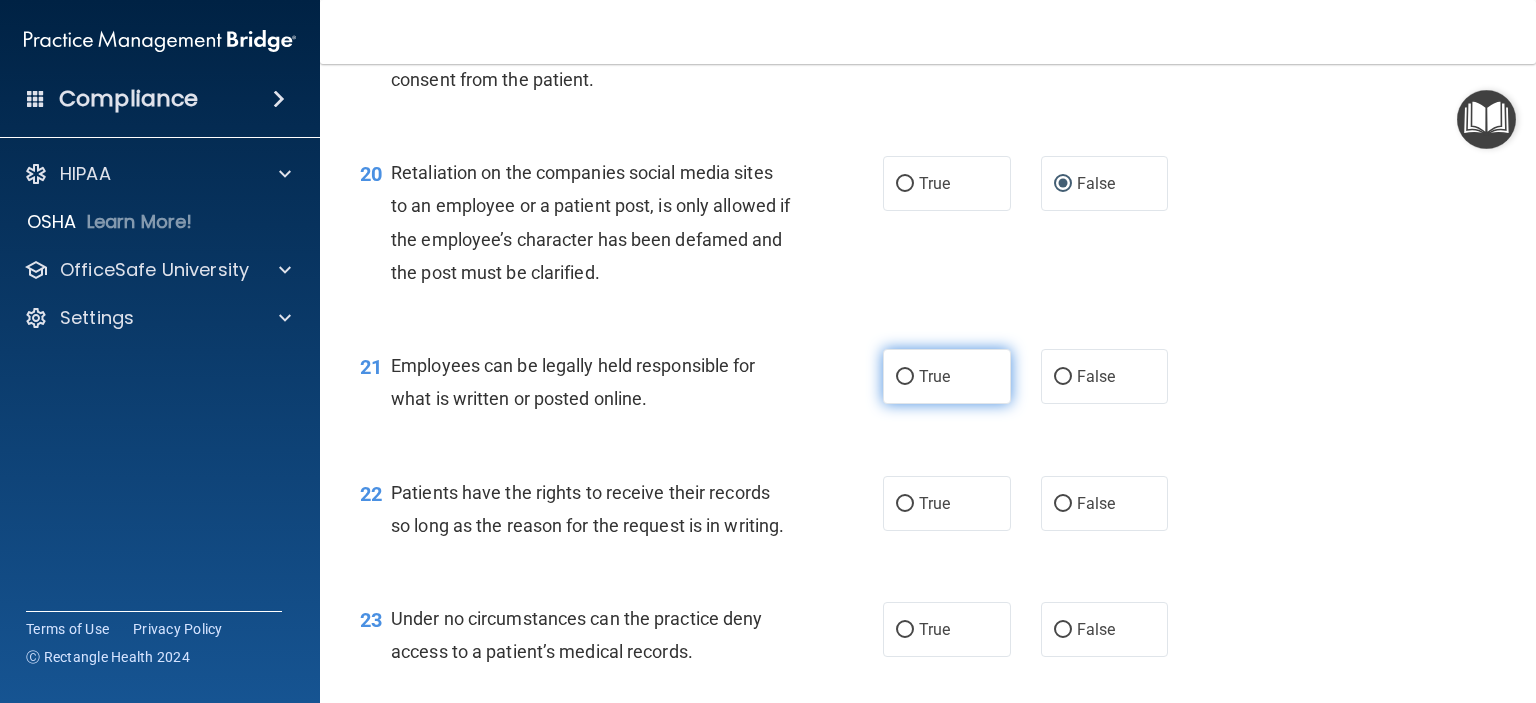 click on "True" at bounding box center (905, 377) 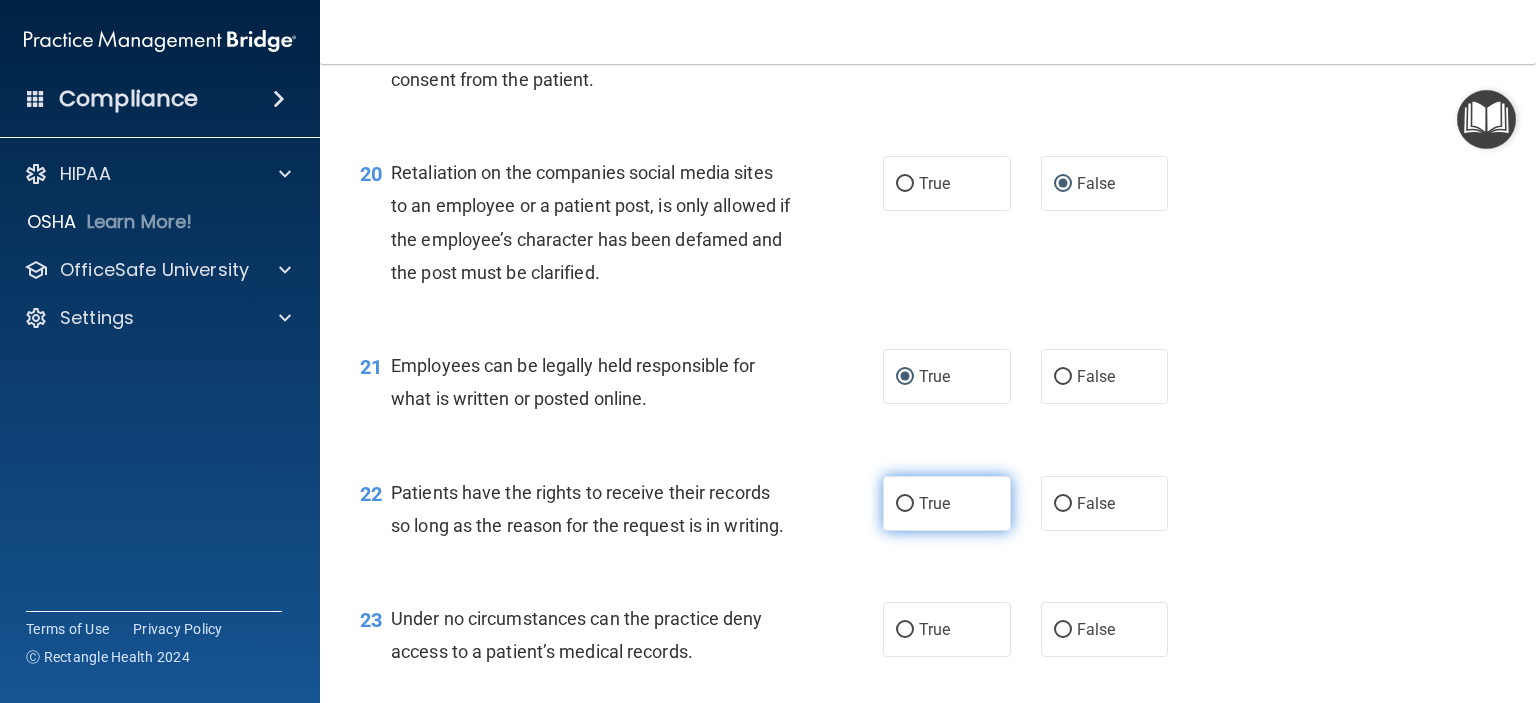 click on "True" at bounding box center [905, 504] 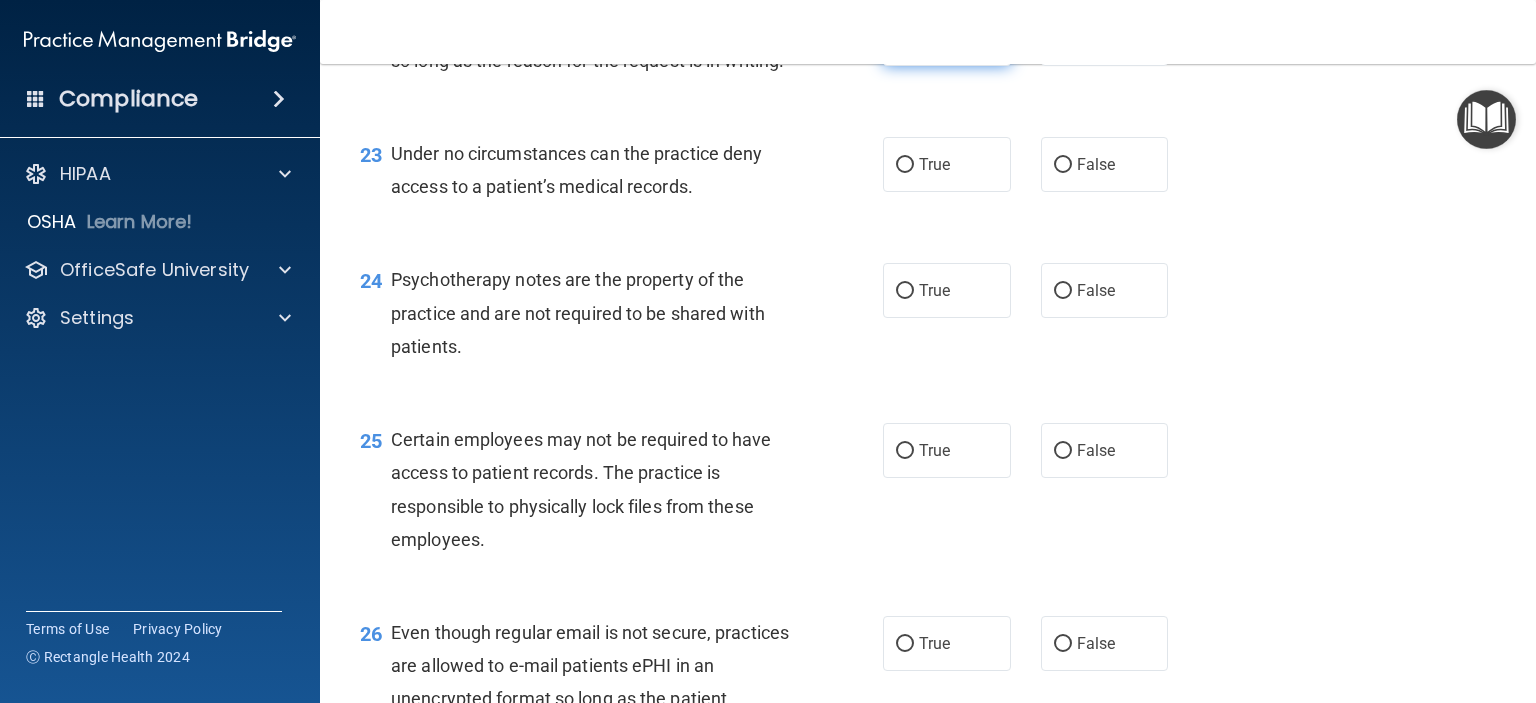 scroll, scrollTop: 4200, scrollLeft: 0, axis: vertical 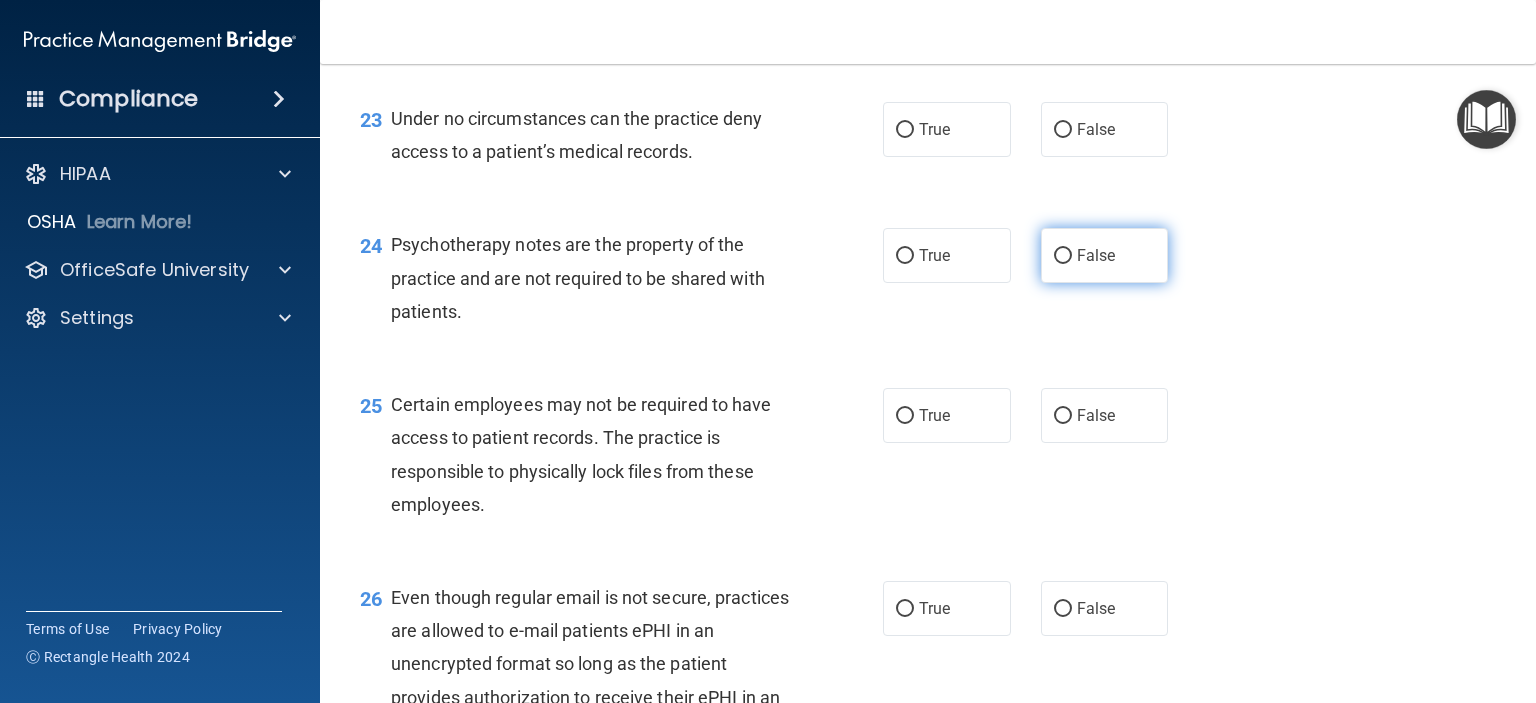 click on "False" at bounding box center (1063, 256) 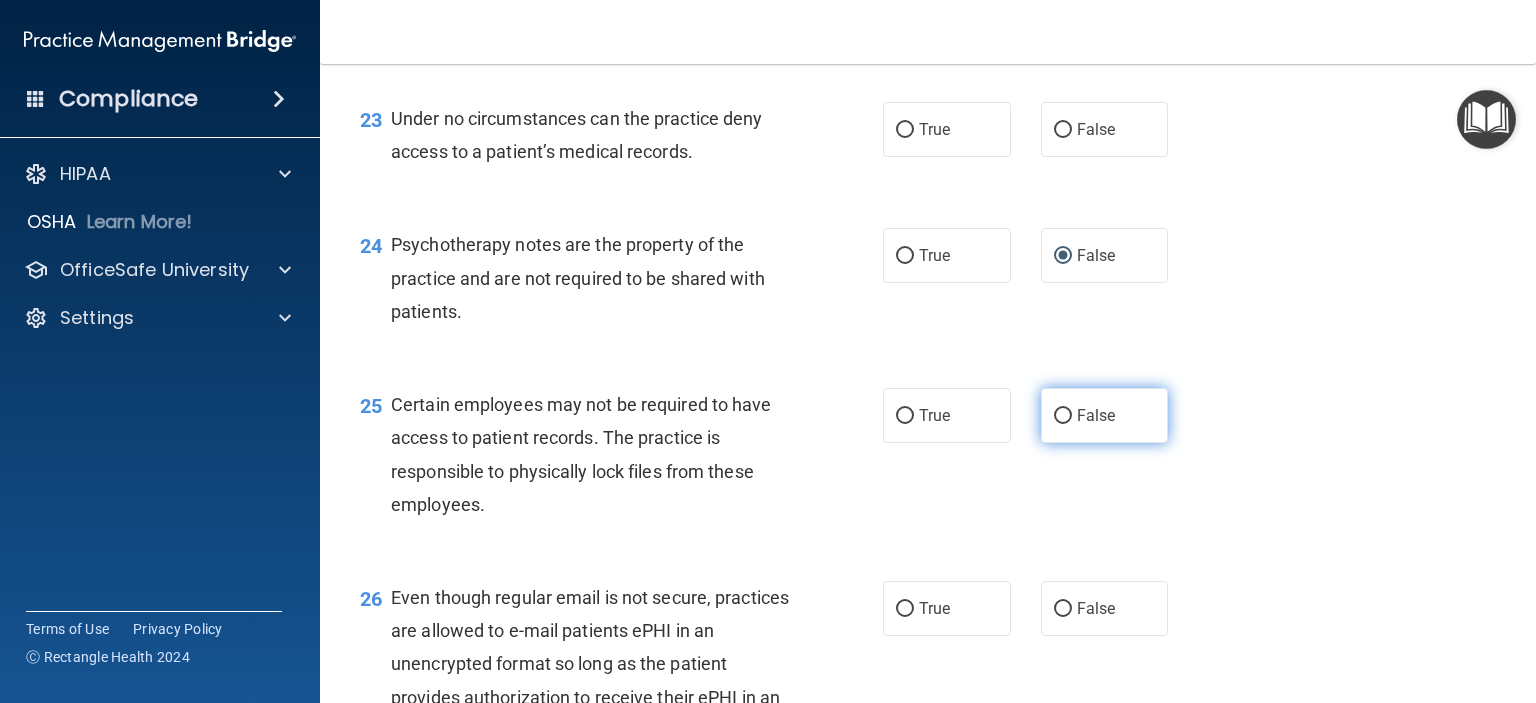 click on "False" at bounding box center [1063, 416] 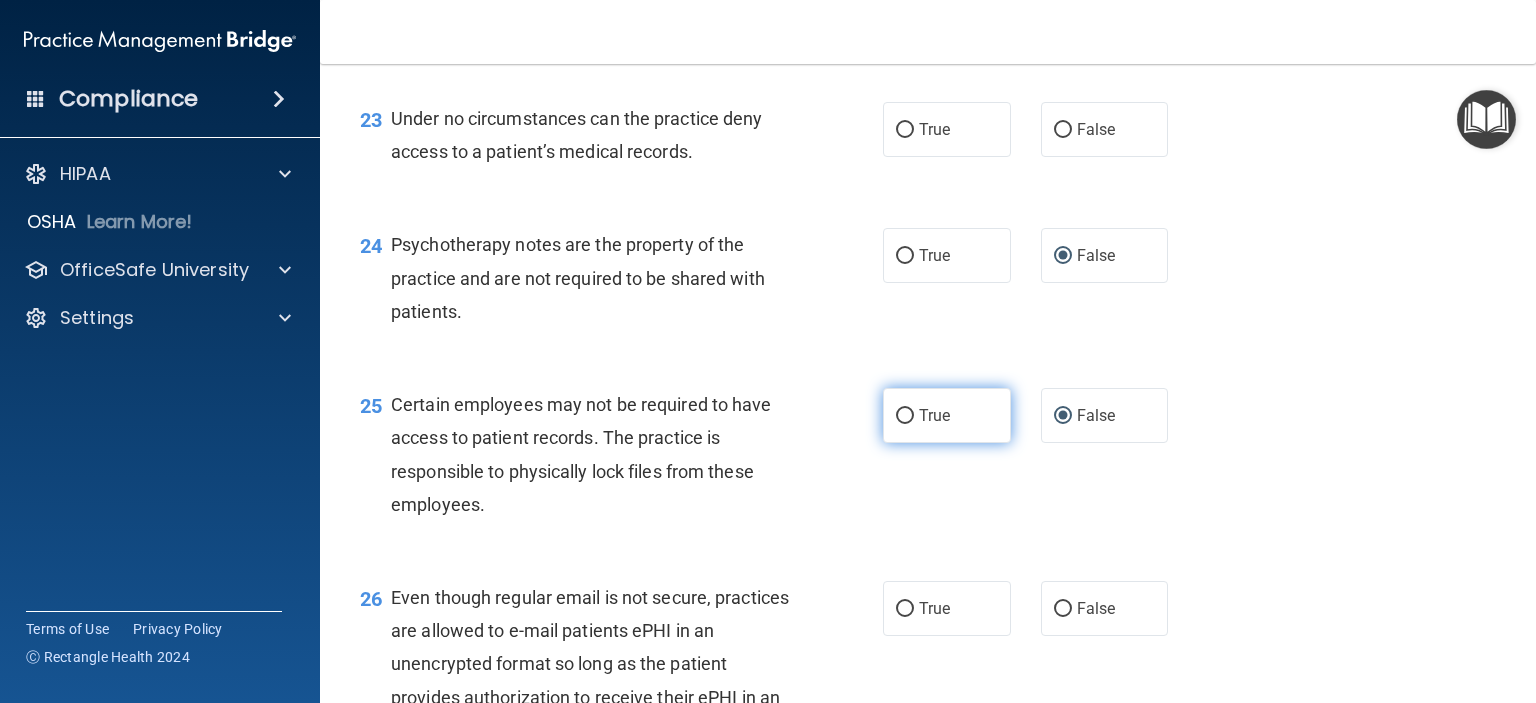 click on "True" at bounding box center (905, 416) 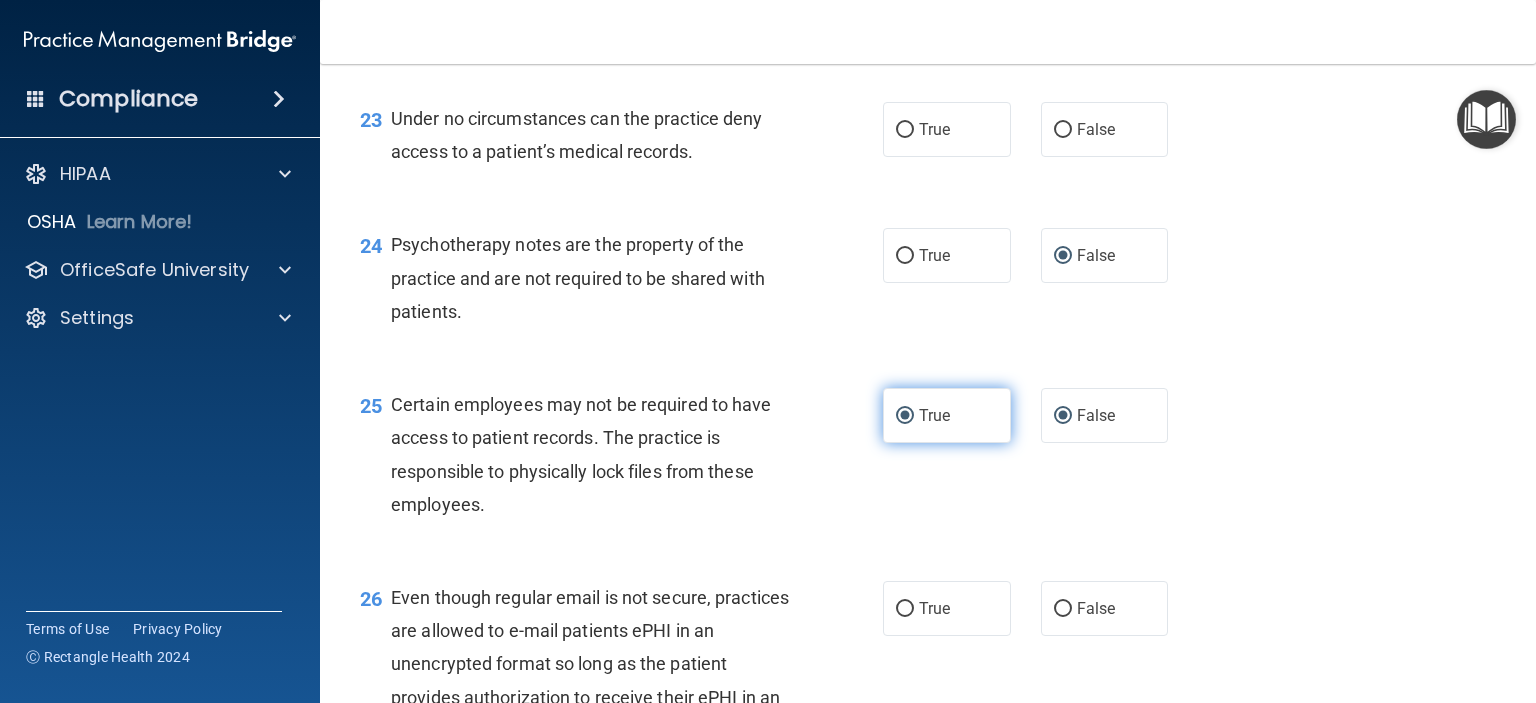 radio on "false" 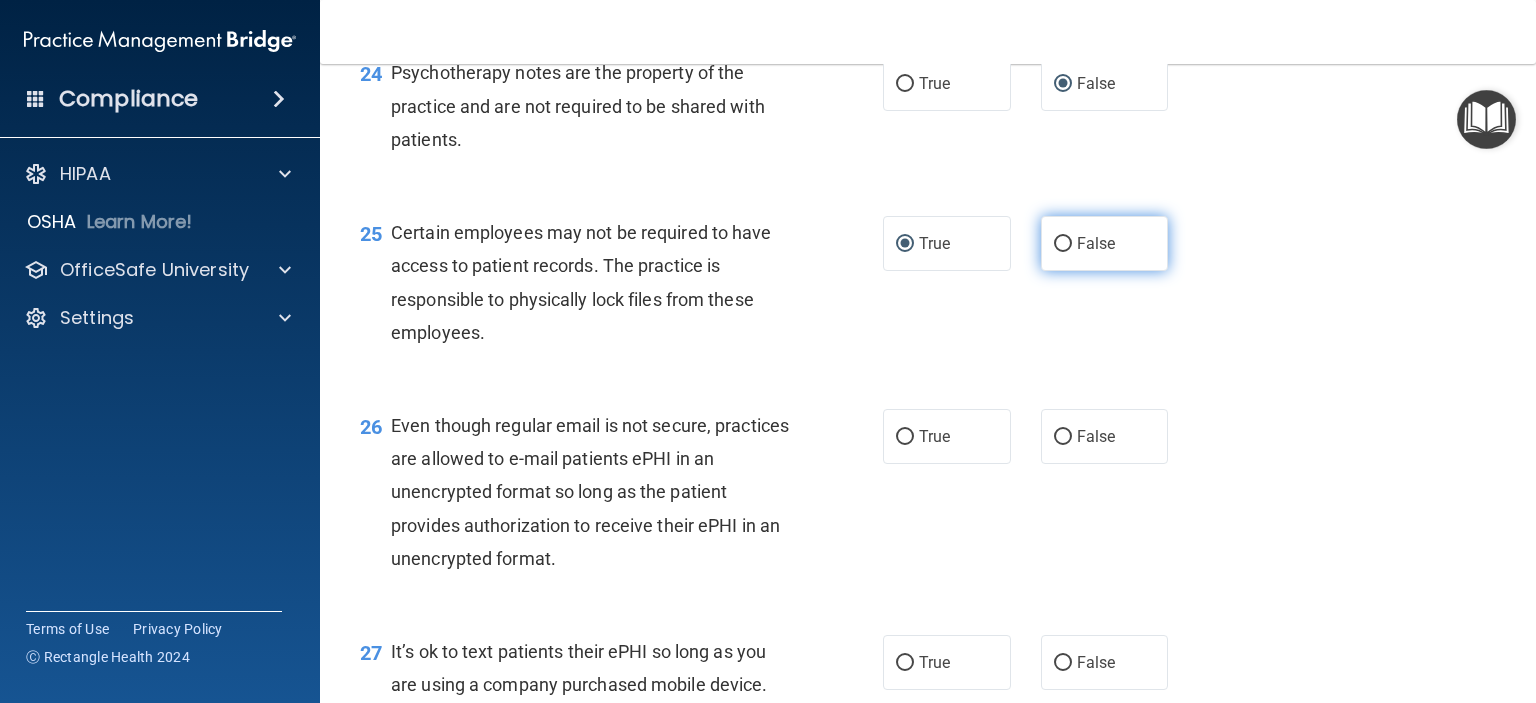 scroll, scrollTop: 4400, scrollLeft: 0, axis: vertical 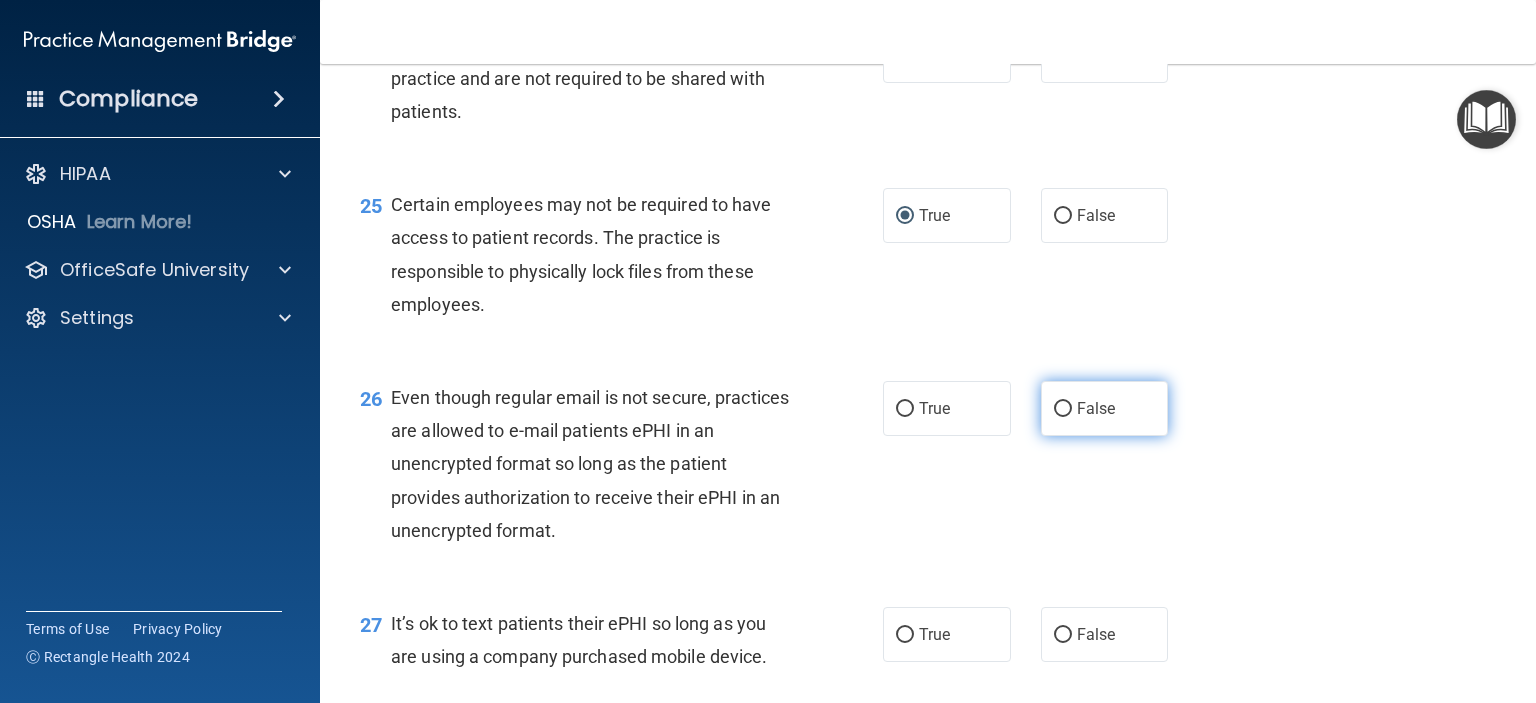 click on "False" at bounding box center (1063, 409) 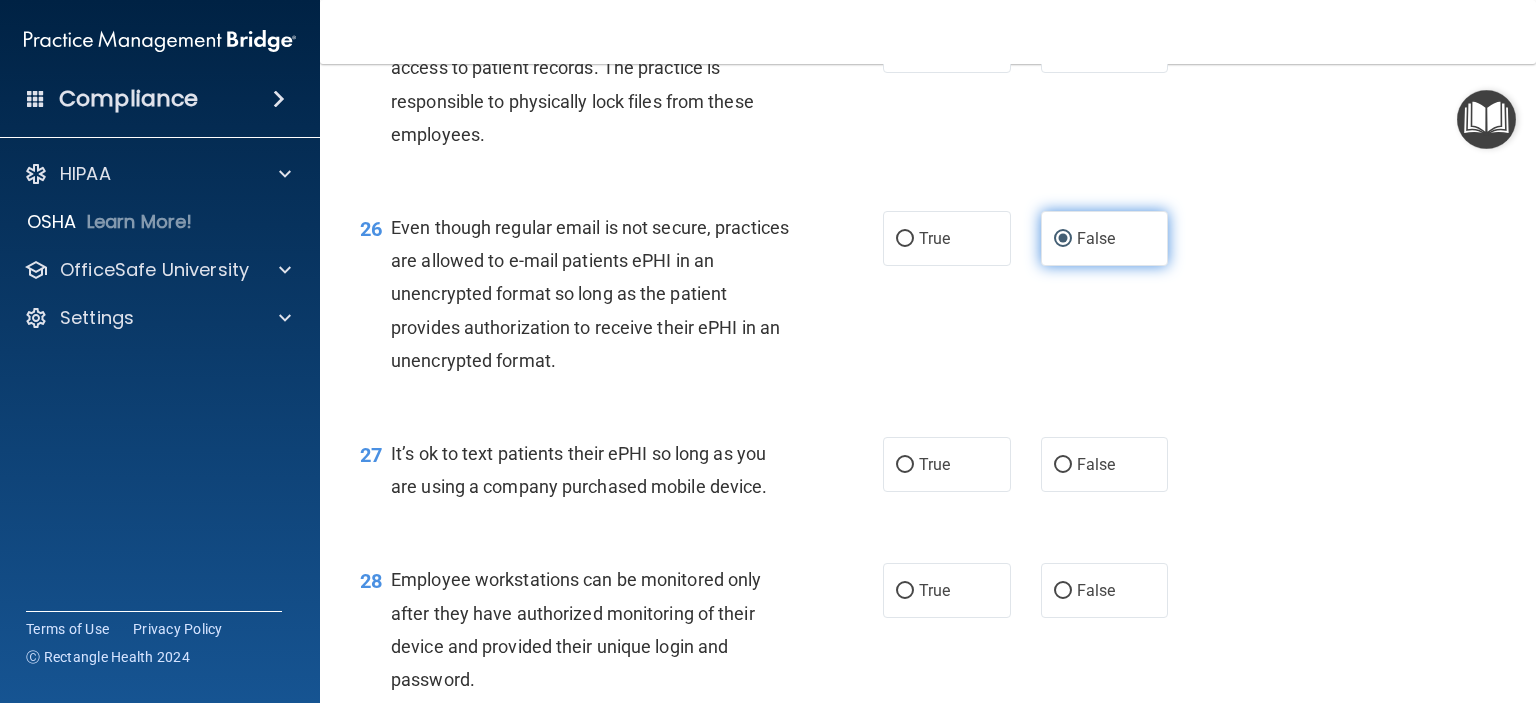 scroll, scrollTop: 4600, scrollLeft: 0, axis: vertical 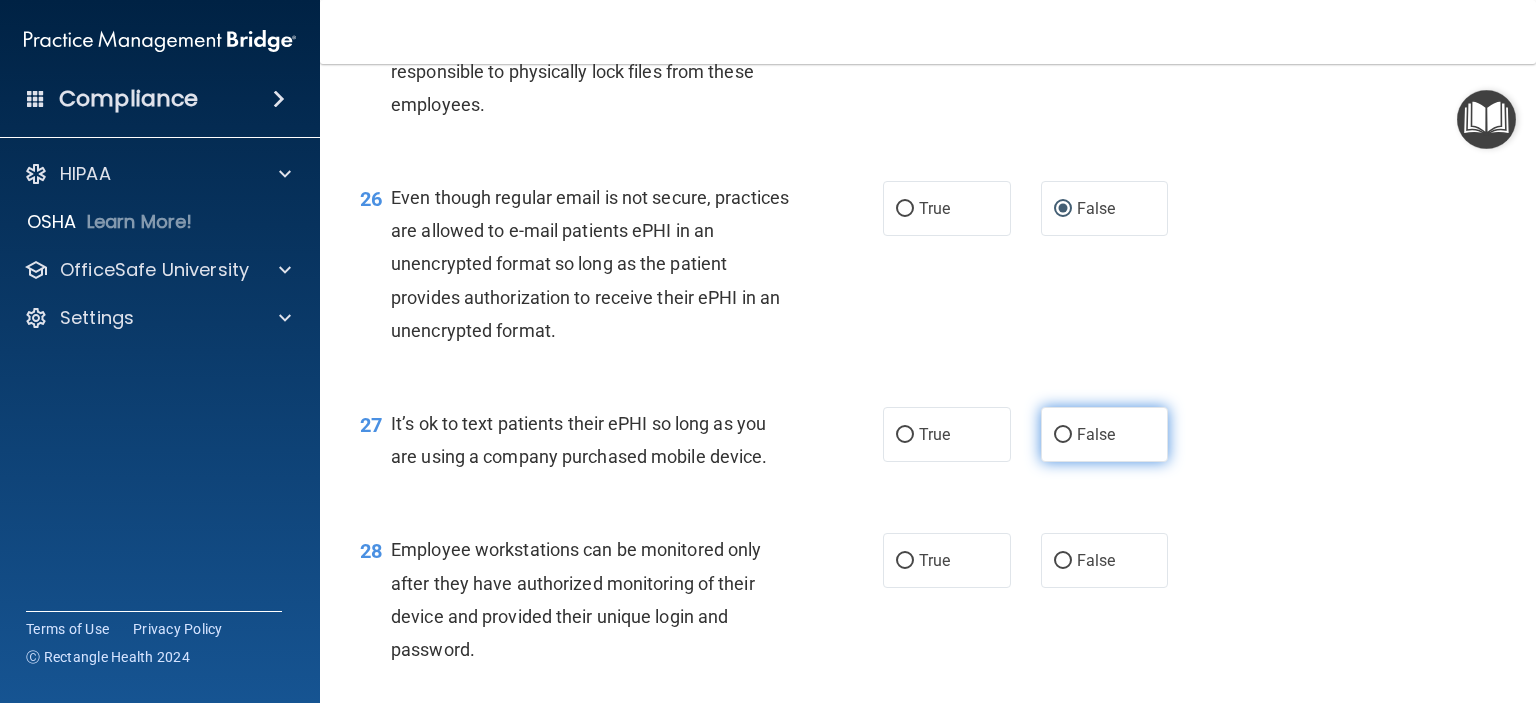 click on "False" at bounding box center (1063, 435) 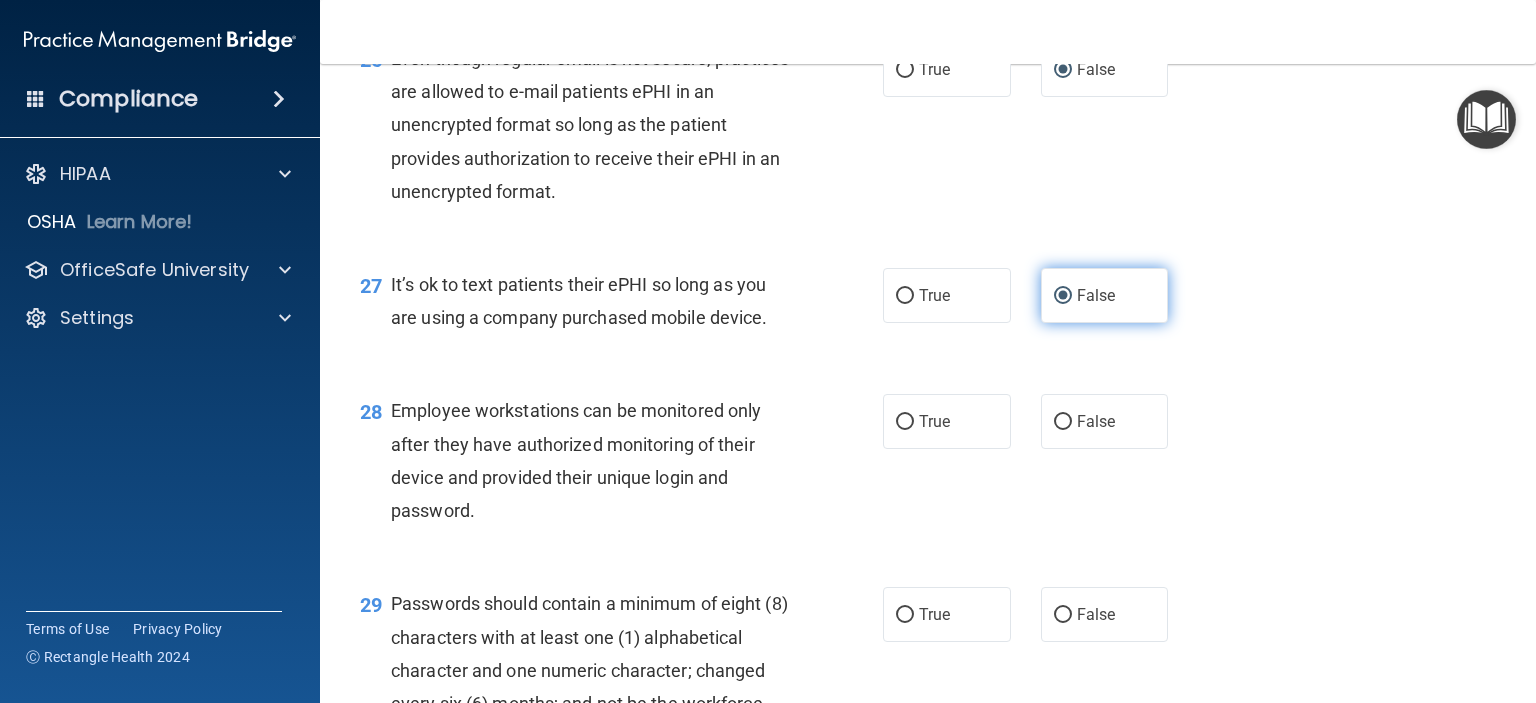 scroll, scrollTop: 4800, scrollLeft: 0, axis: vertical 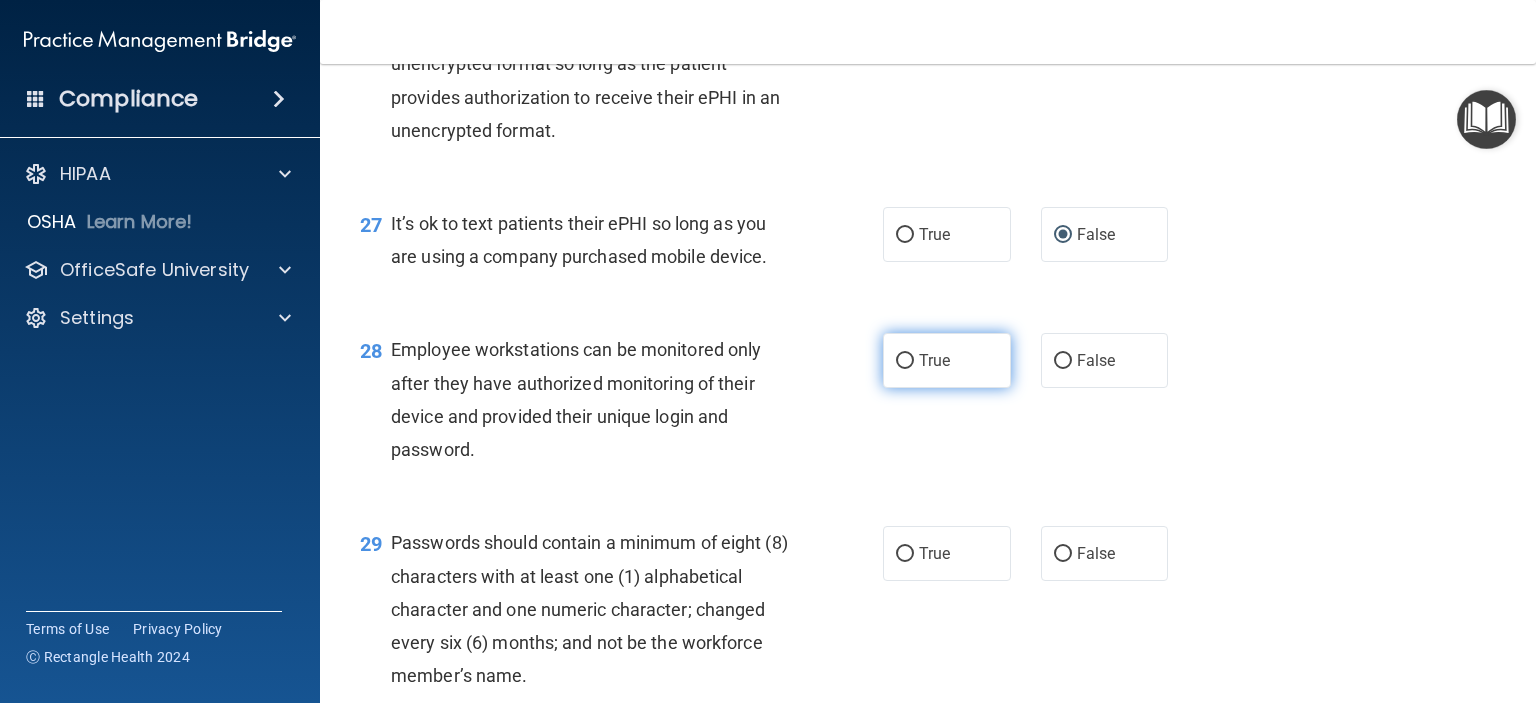click on "True" at bounding box center [905, 361] 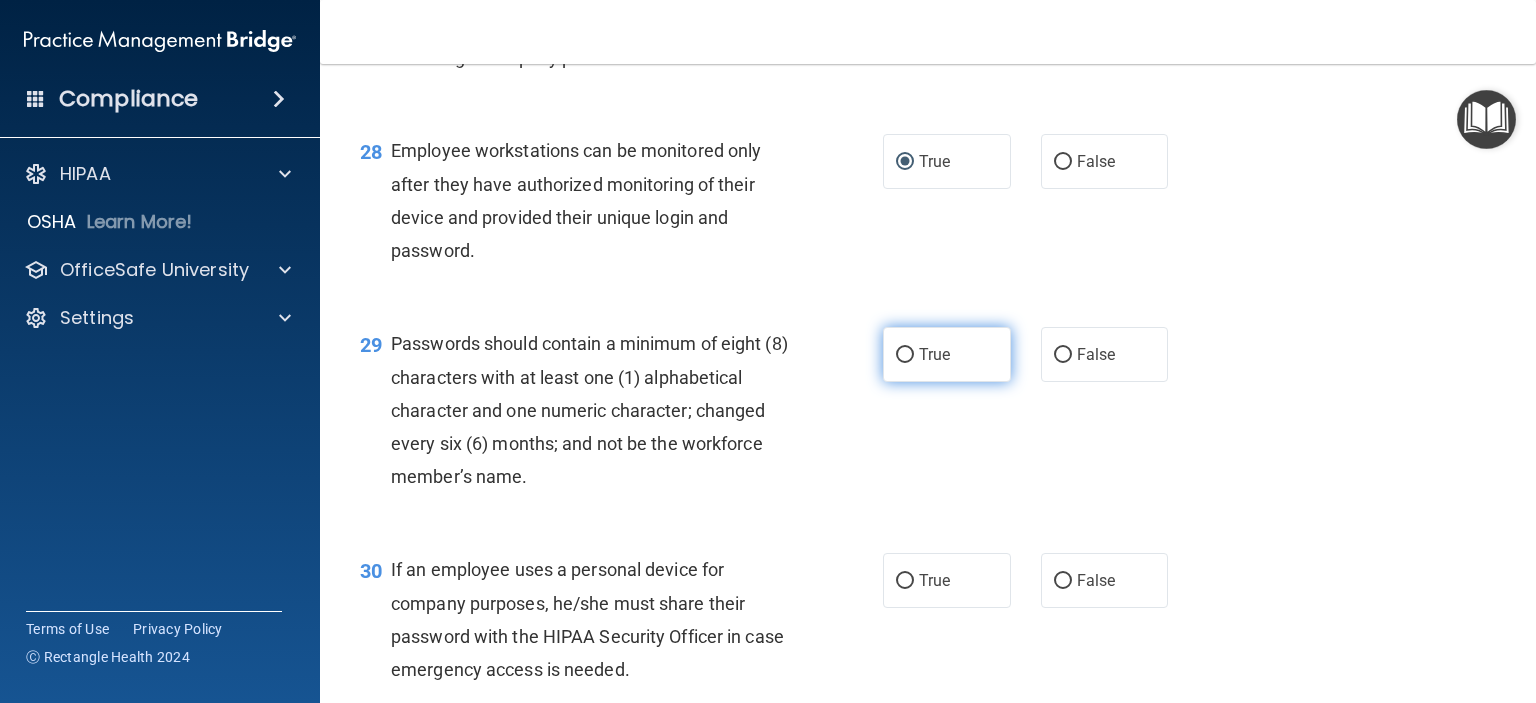 scroll, scrollTop: 5000, scrollLeft: 0, axis: vertical 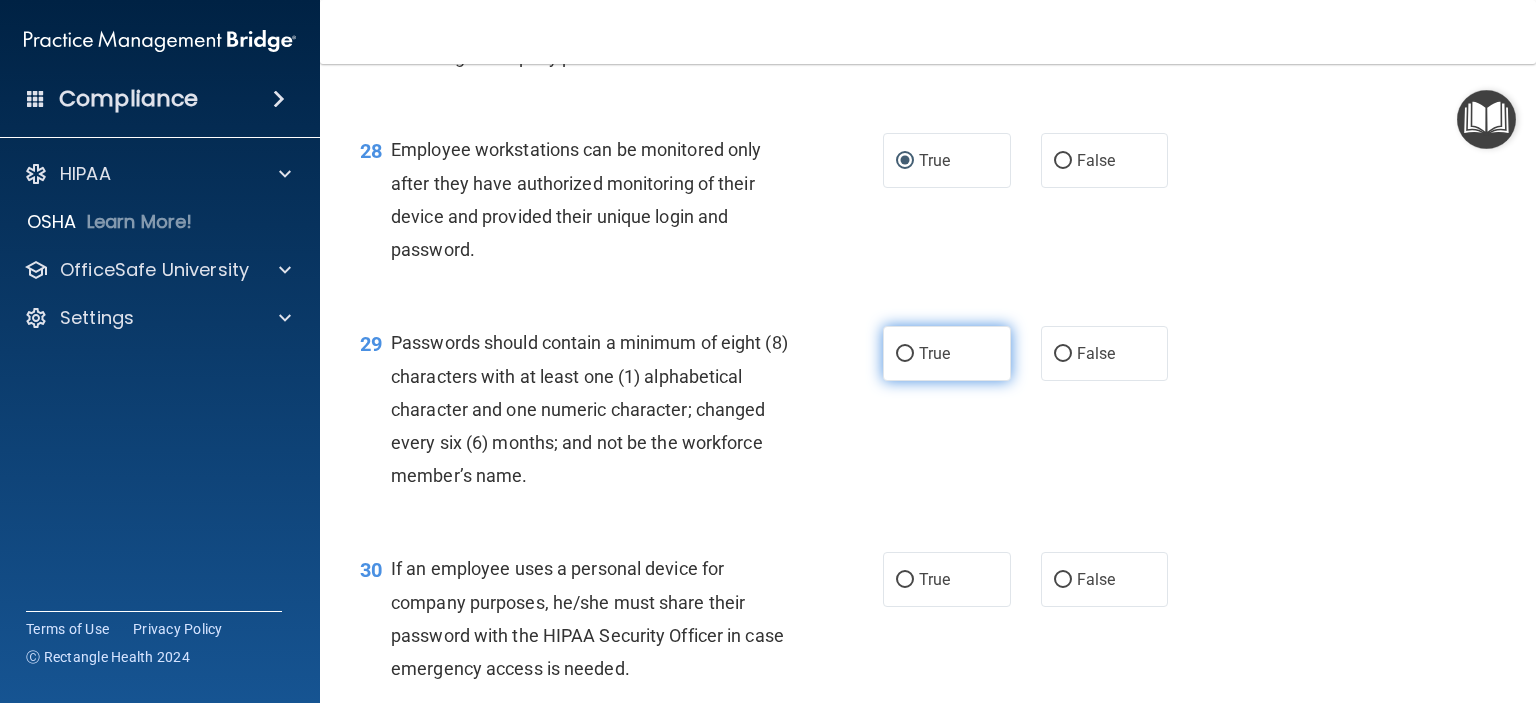 click on "True" at bounding box center (905, 354) 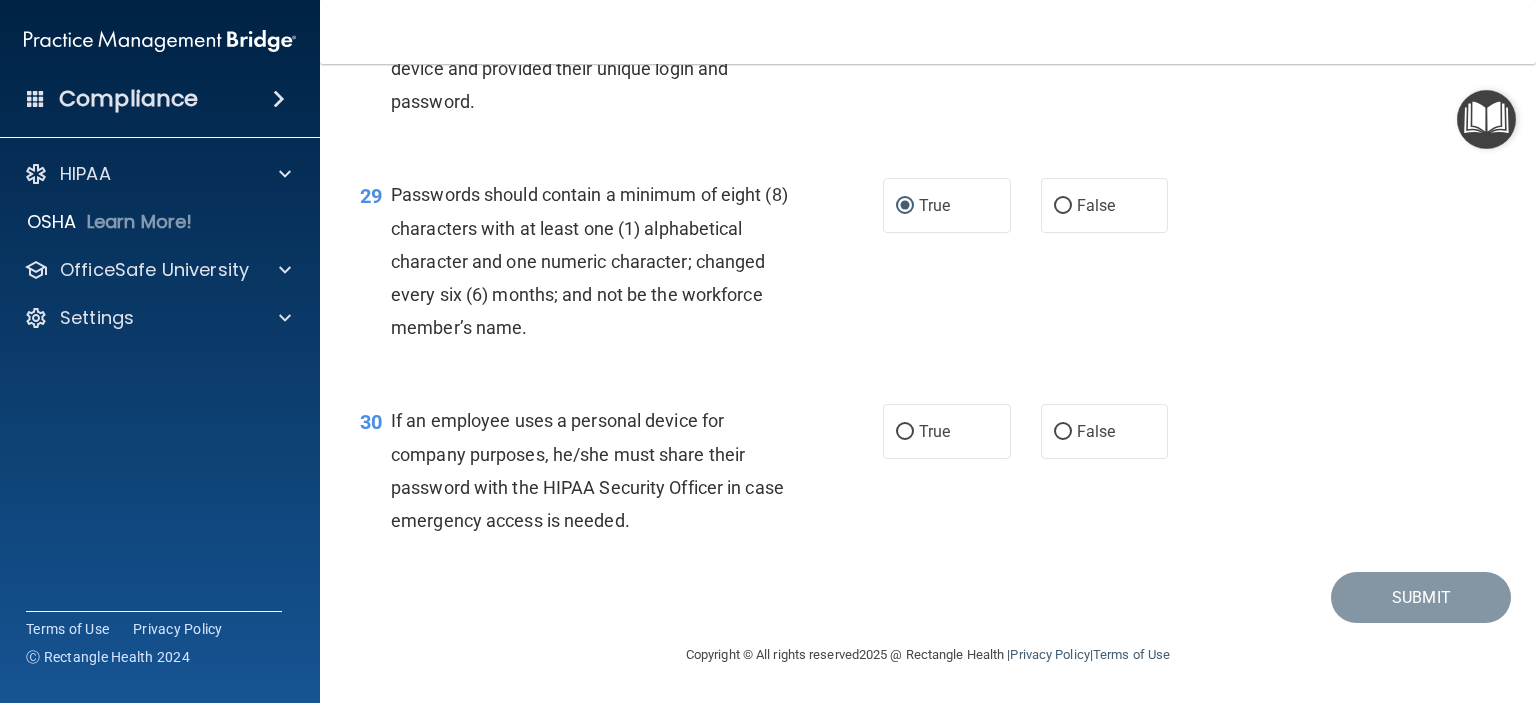 scroll, scrollTop: 5200, scrollLeft: 0, axis: vertical 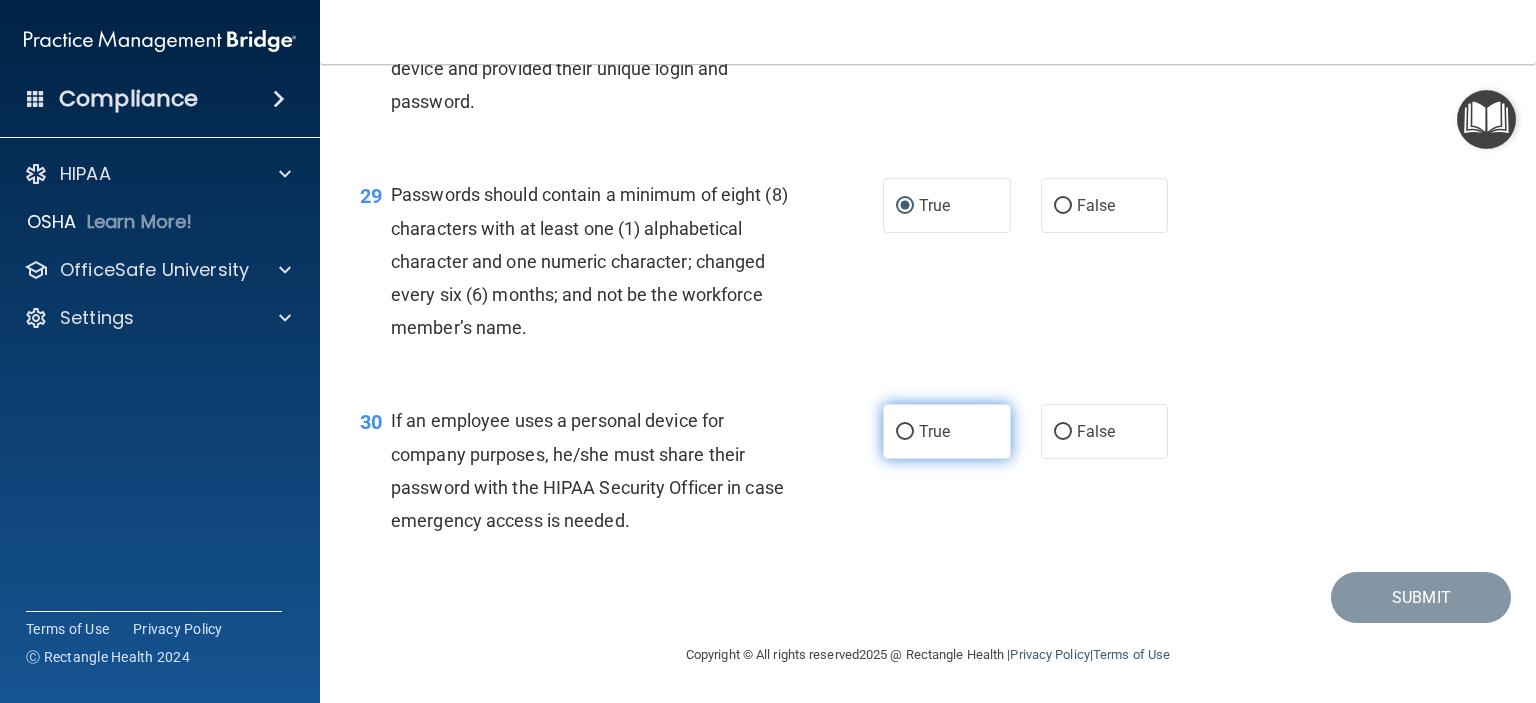 click on "True" at bounding box center [905, 432] 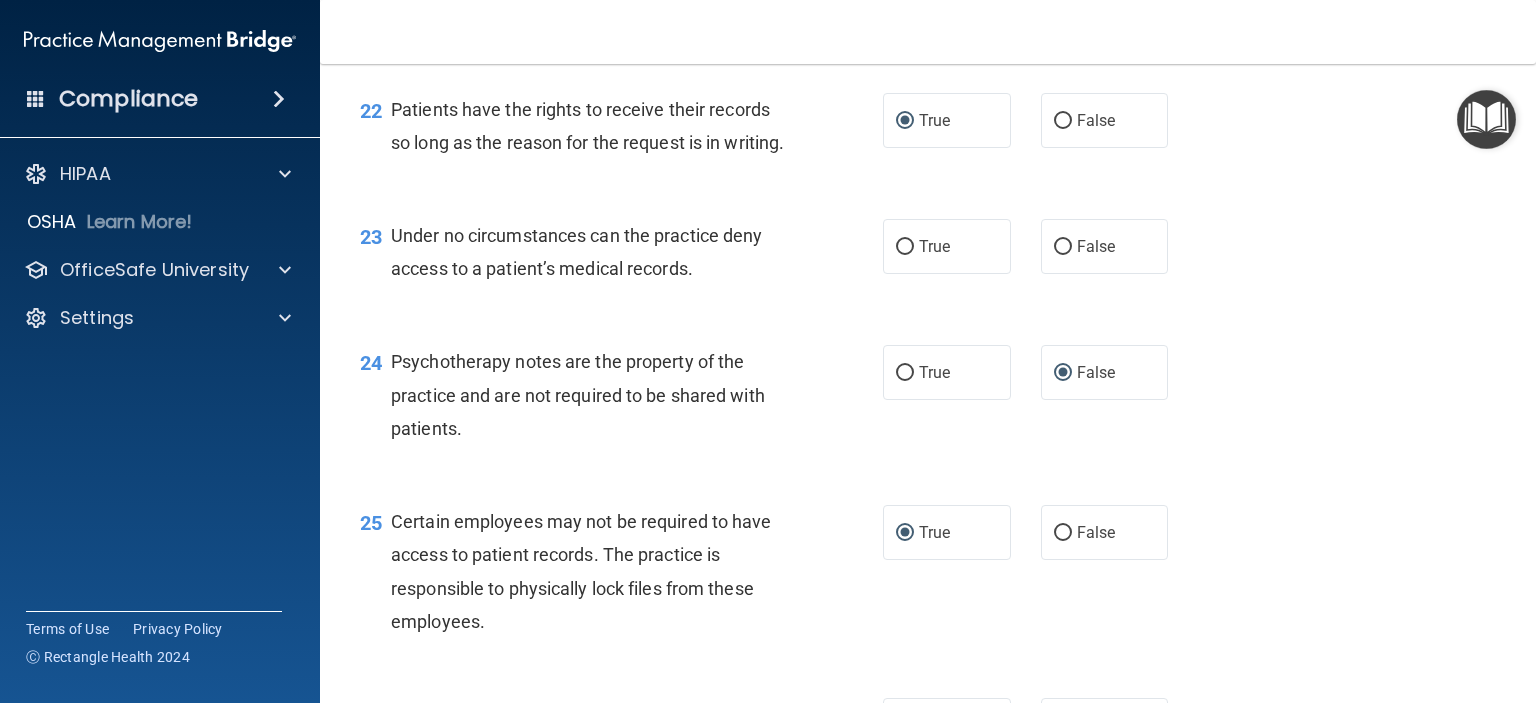 scroll, scrollTop: 4048, scrollLeft: 0, axis: vertical 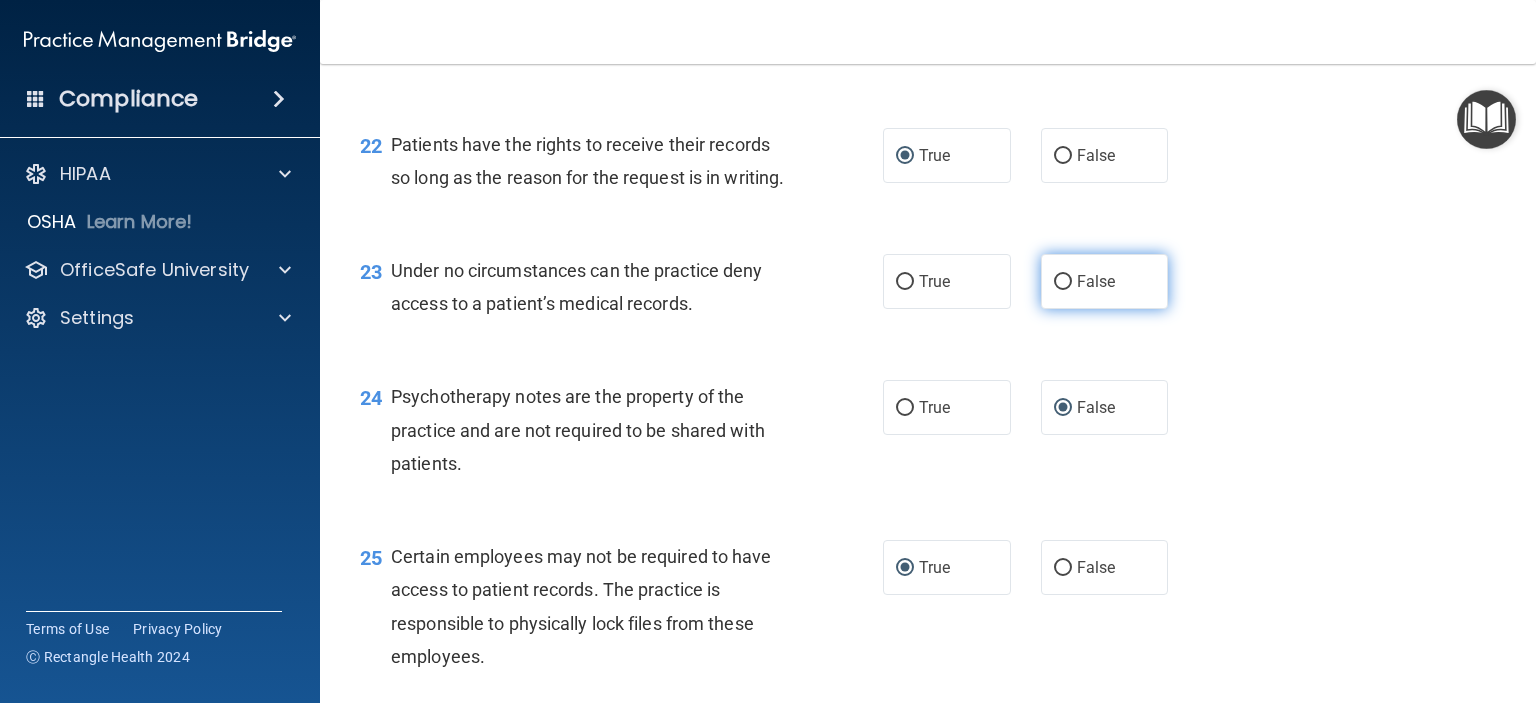 click on "False" at bounding box center [1063, 282] 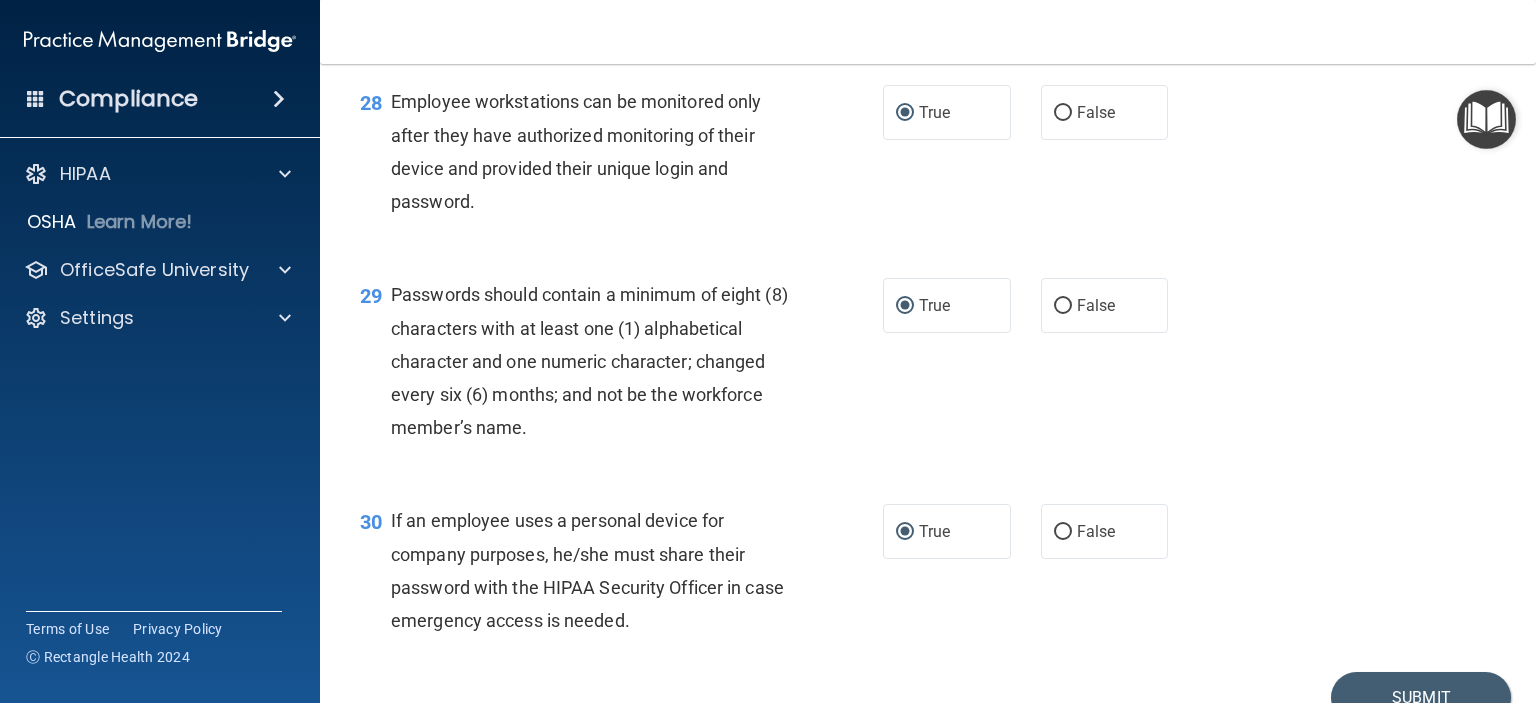 scroll, scrollTop: 5248, scrollLeft: 0, axis: vertical 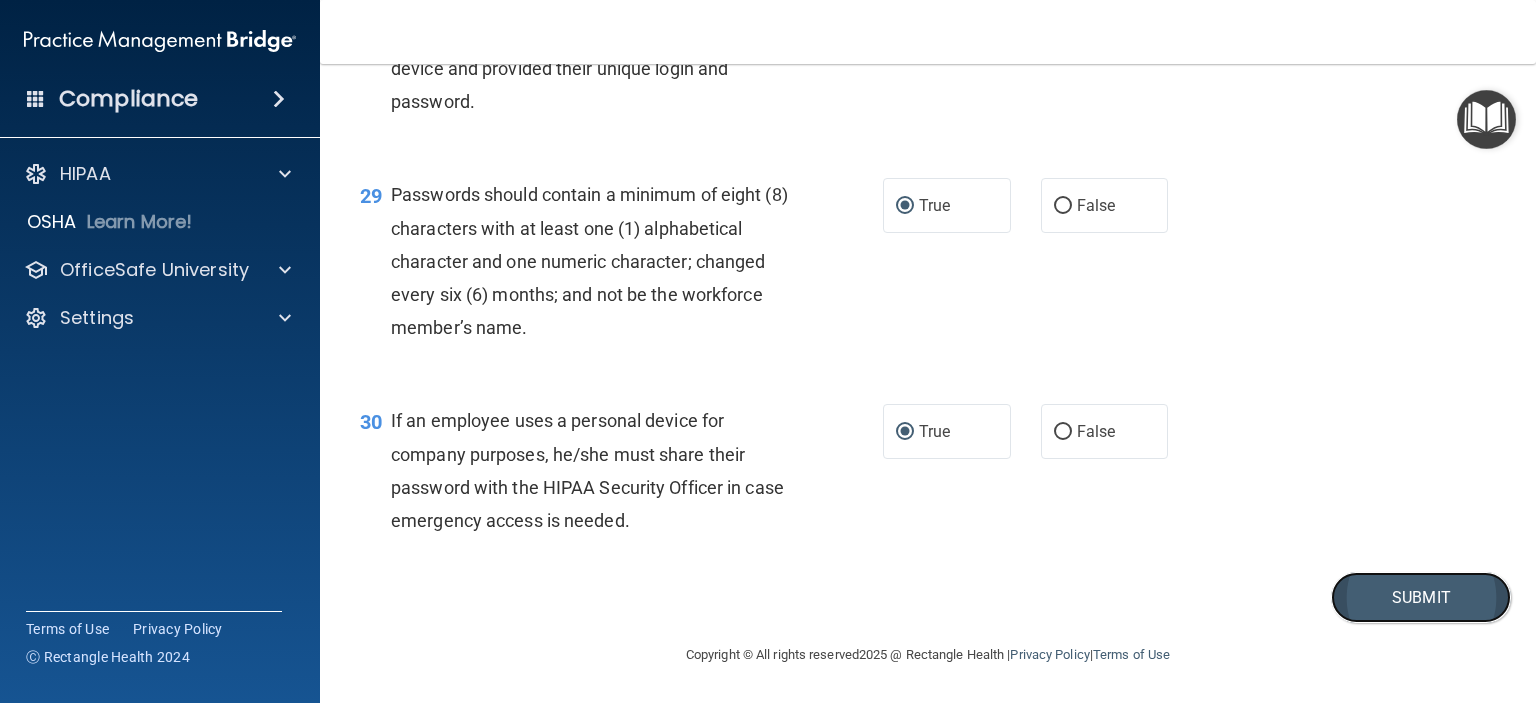 click on "Submit" at bounding box center [1421, 597] 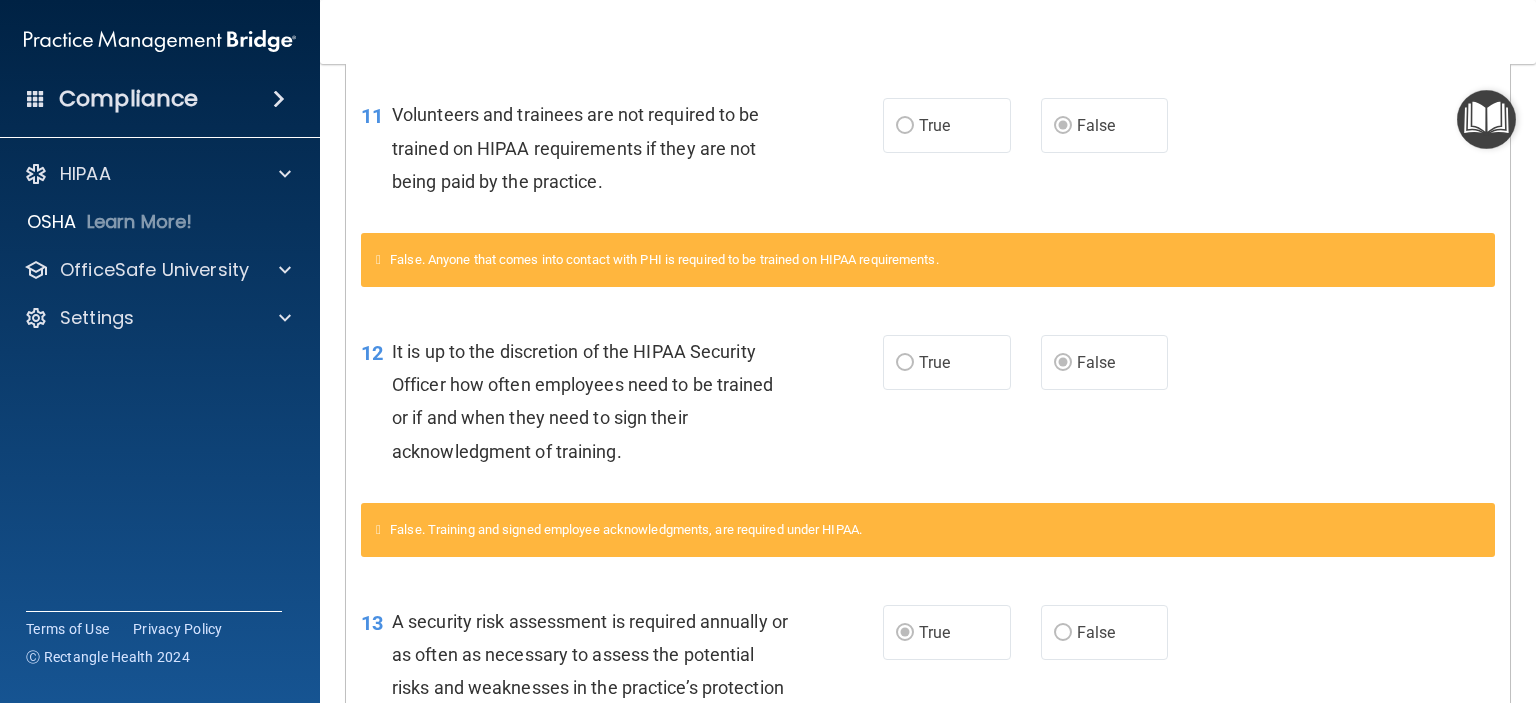 scroll, scrollTop: 0, scrollLeft: 0, axis: both 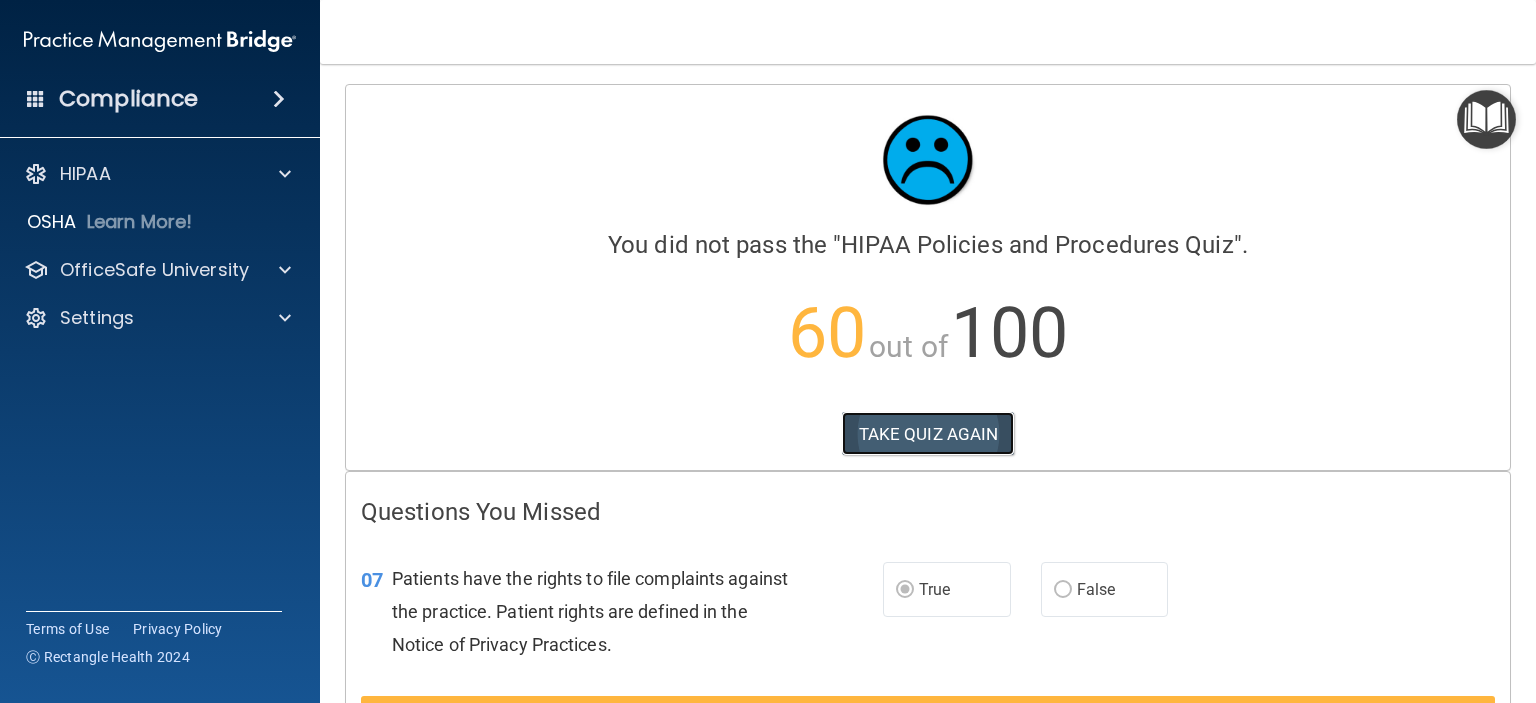 click on "TAKE QUIZ AGAIN" at bounding box center (928, 434) 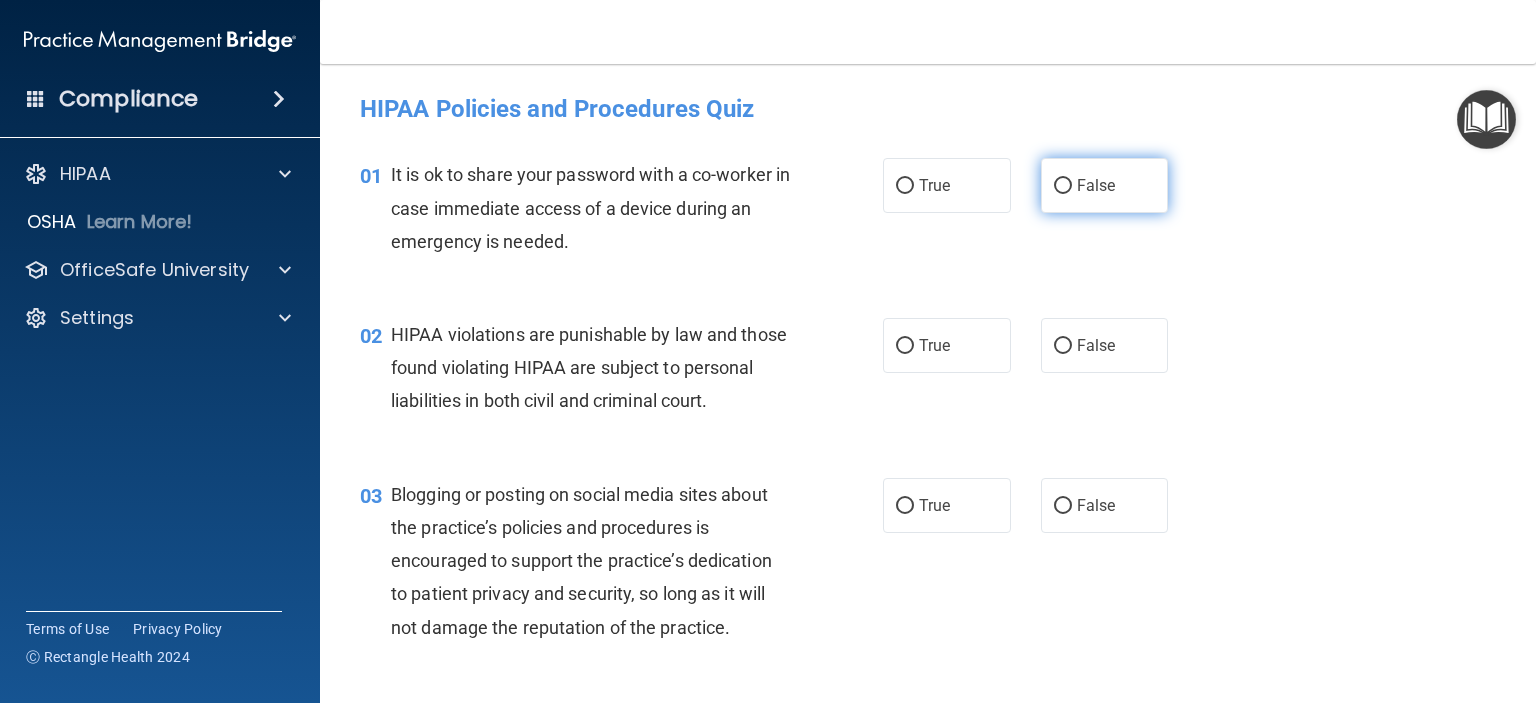 click on "False" at bounding box center [1105, 185] 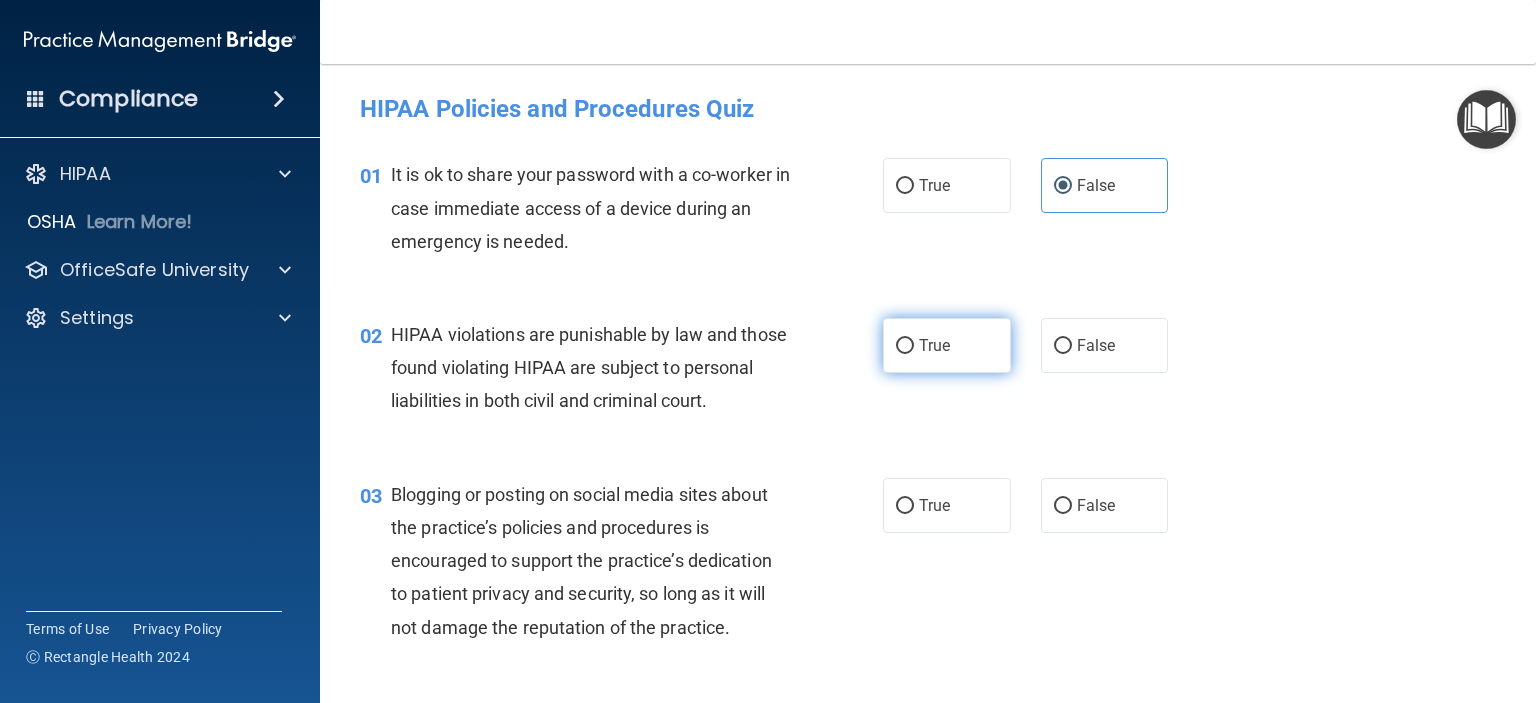 click on "True" at bounding box center (934, 345) 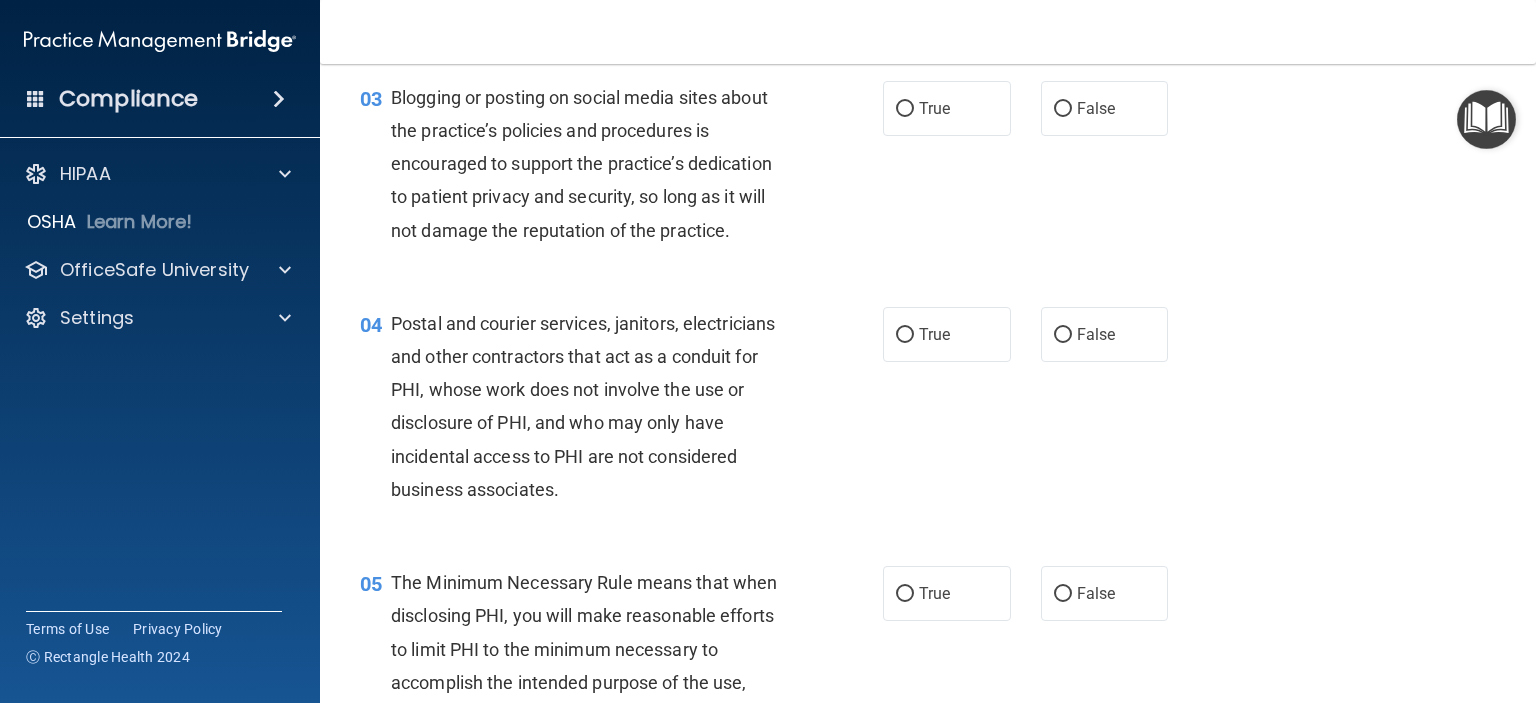 scroll, scrollTop: 400, scrollLeft: 0, axis: vertical 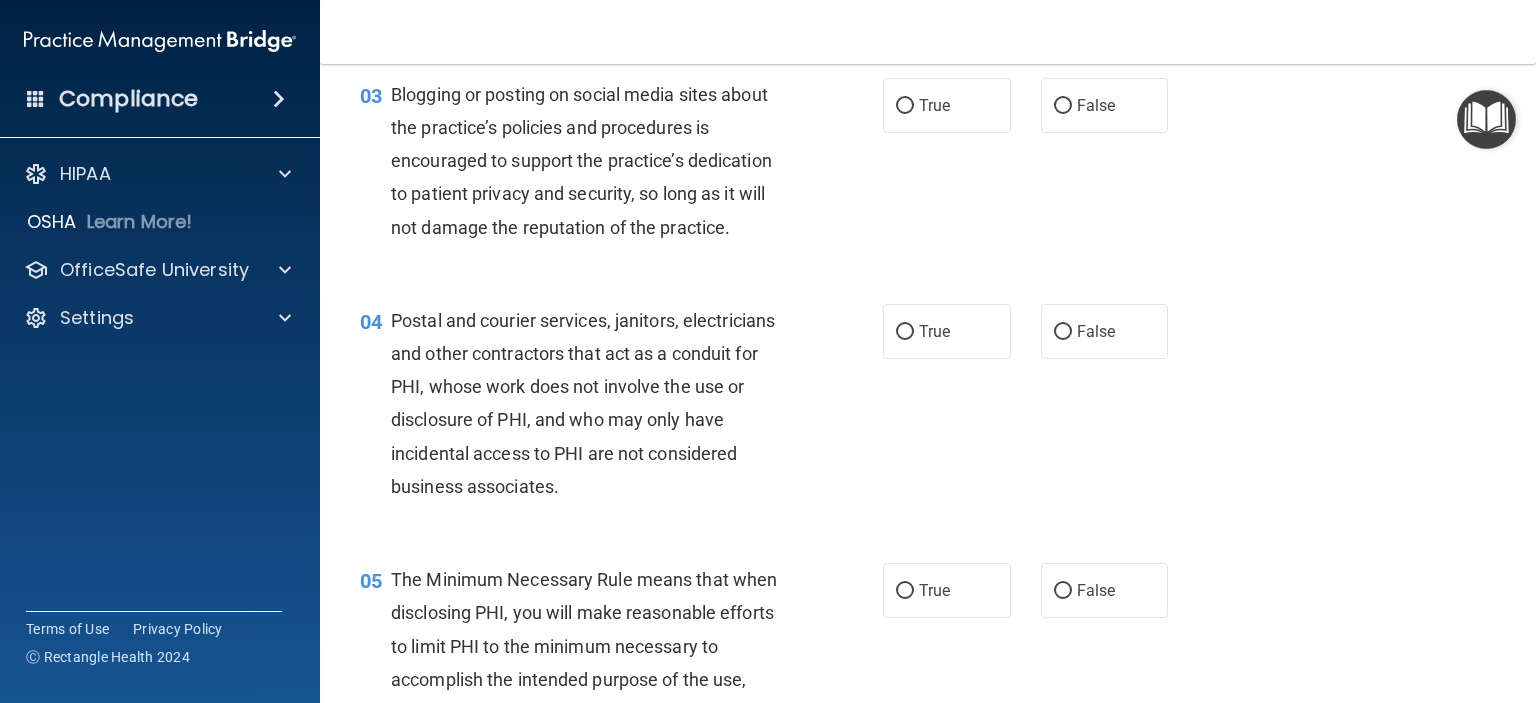 drag, startPoint x: 1084, startPoint y: 150, endPoint x: 1076, endPoint y: 169, distance: 20.615528 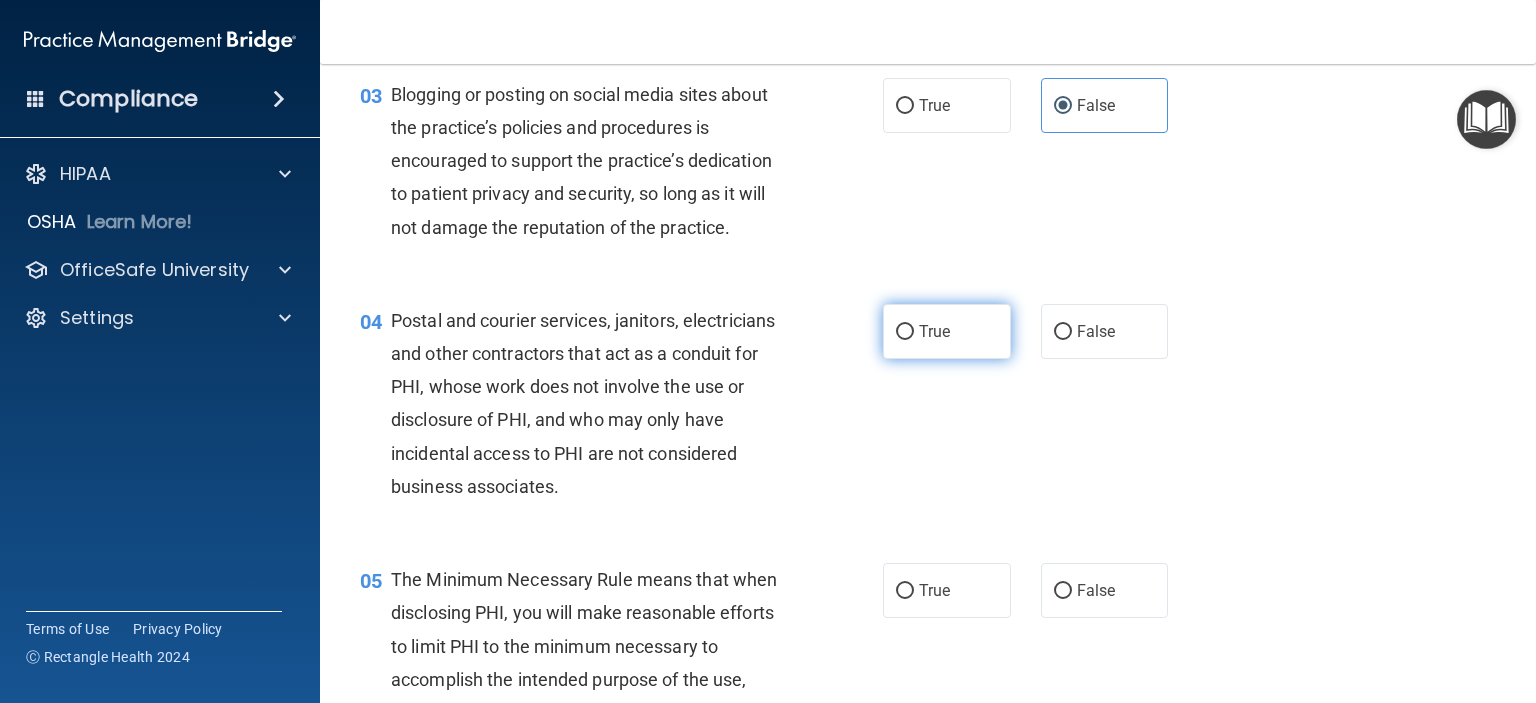 click on "True" at bounding box center [947, 331] 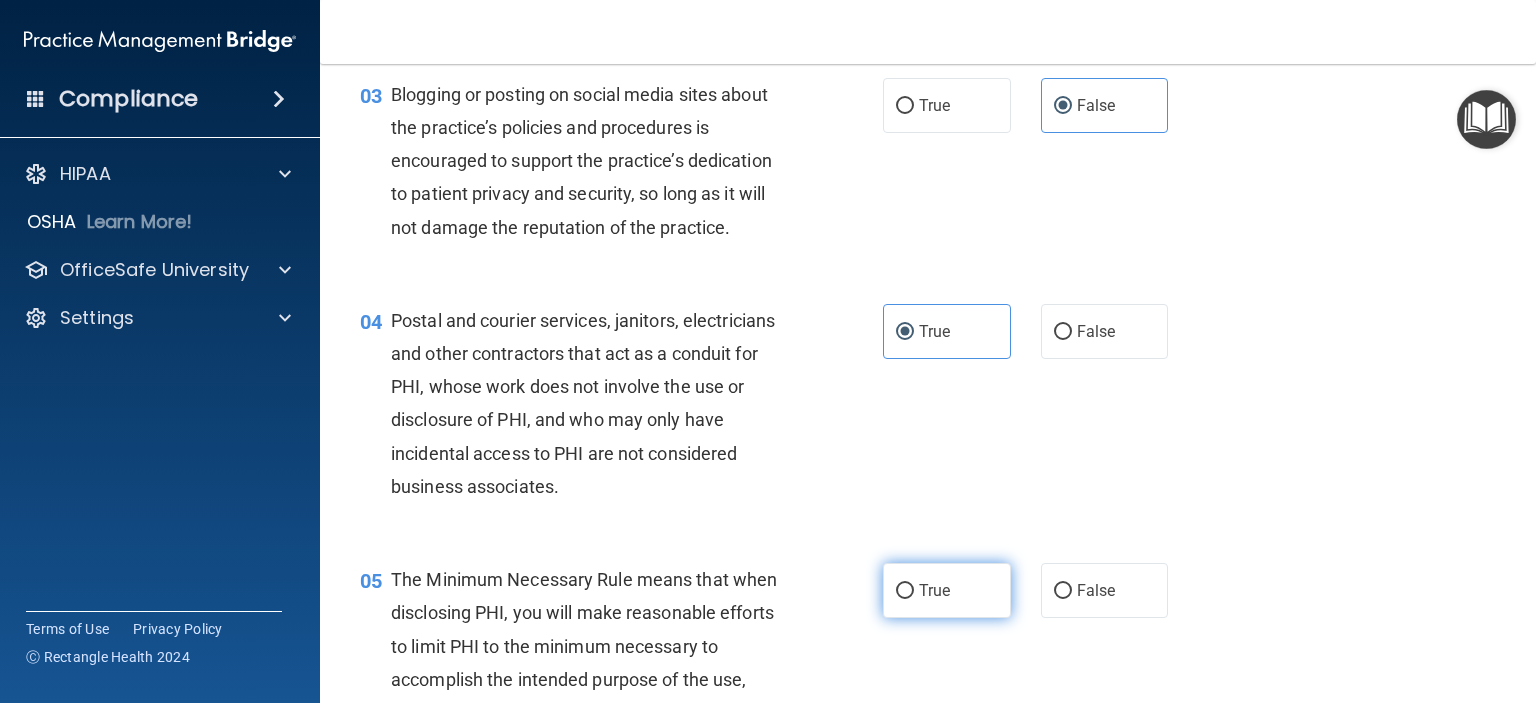 click on "True" at bounding box center (934, 590) 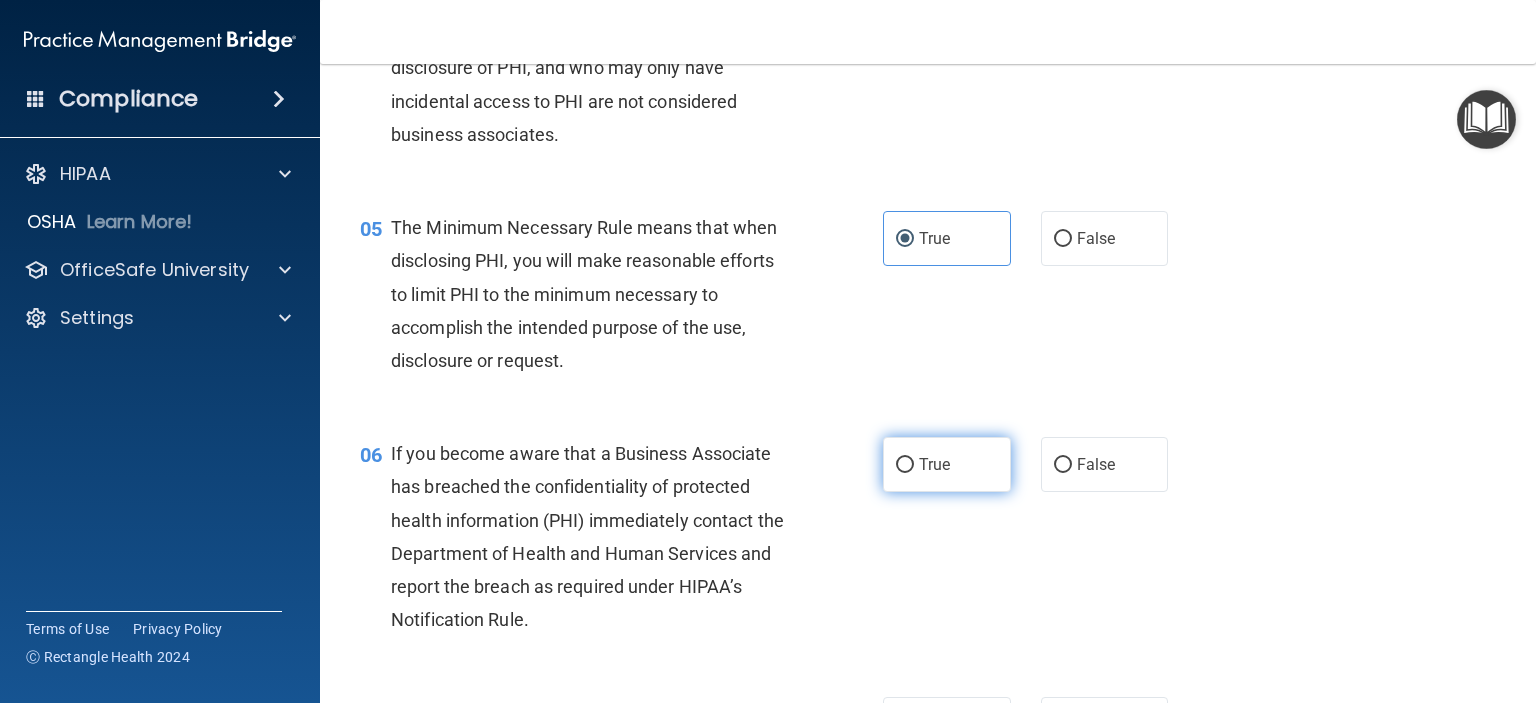 scroll, scrollTop: 800, scrollLeft: 0, axis: vertical 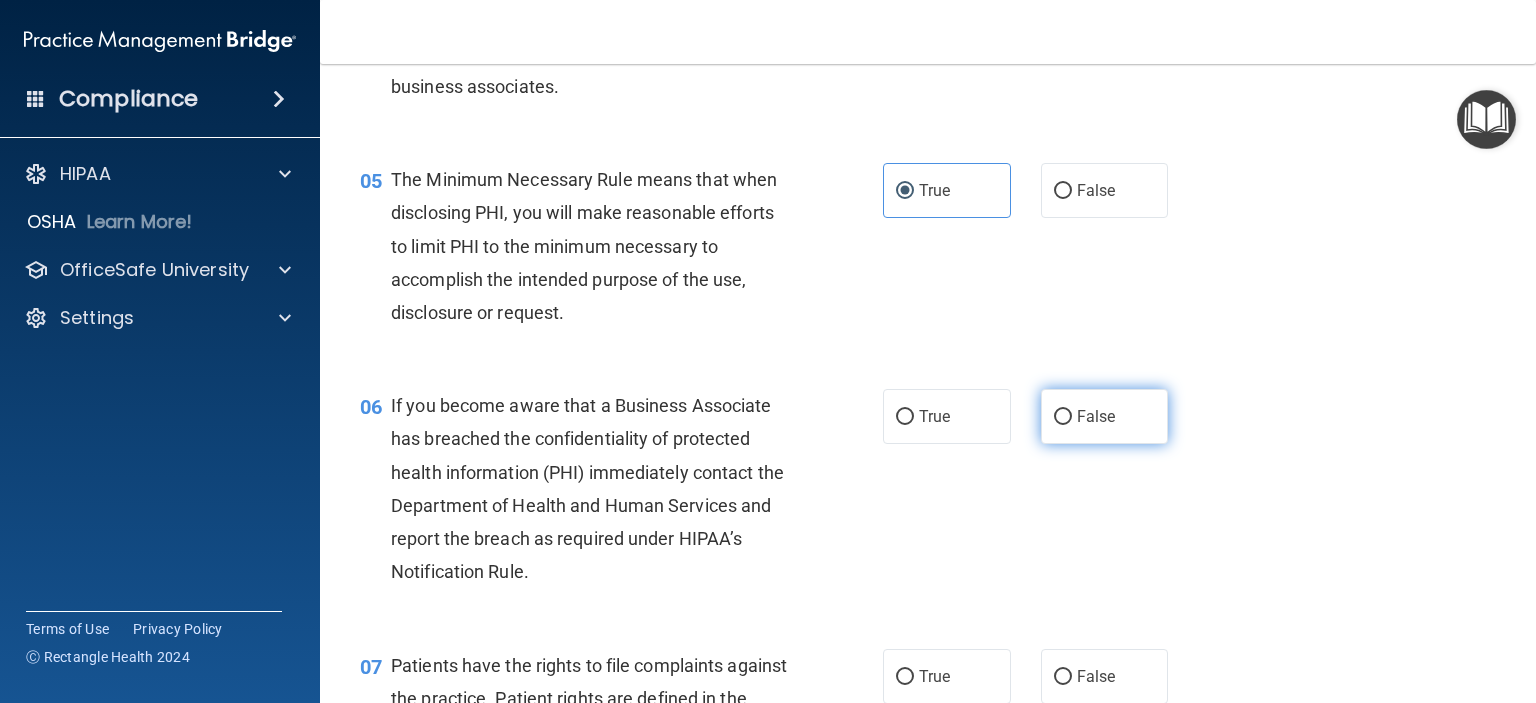 click on "False" at bounding box center [1063, 417] 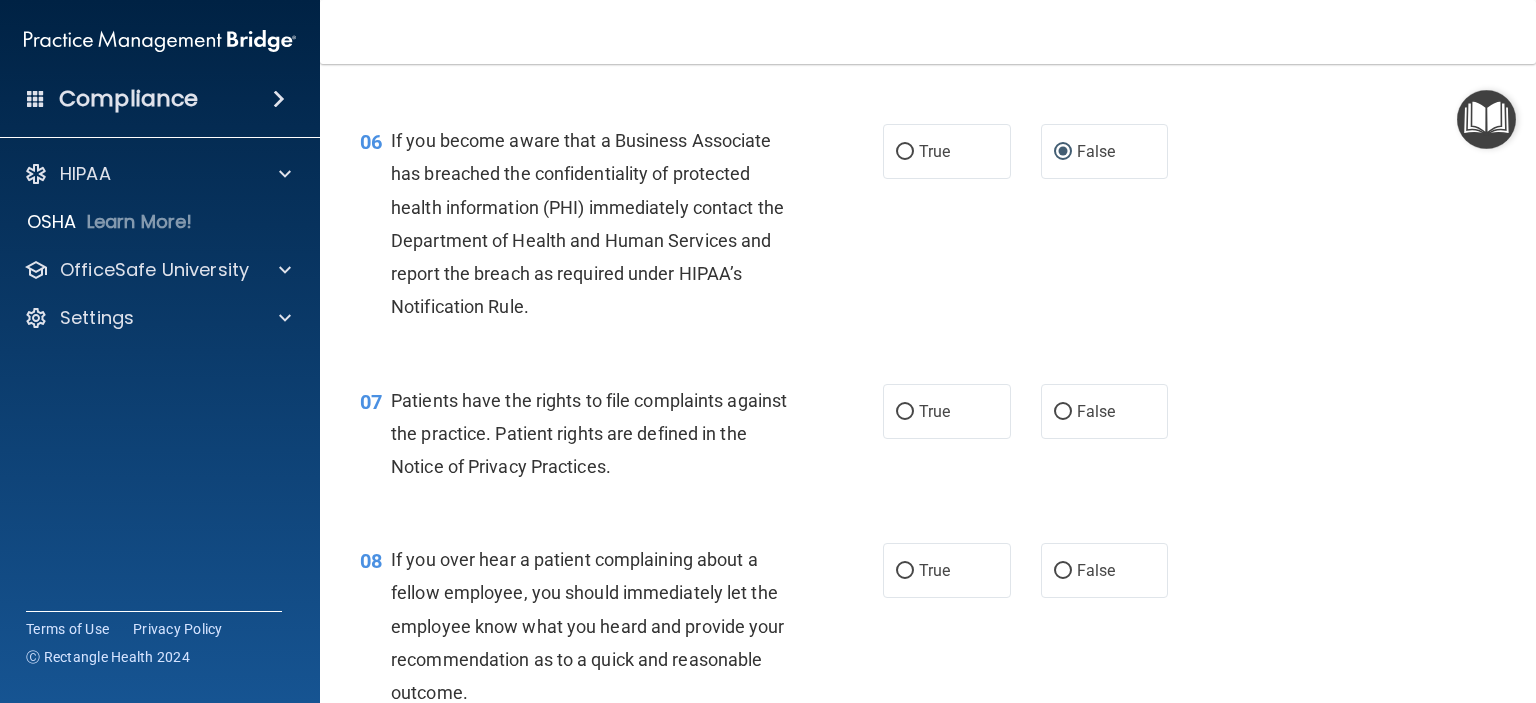 scroll, scrollTop: 1100, scrollLeft: 0, axis: vertical 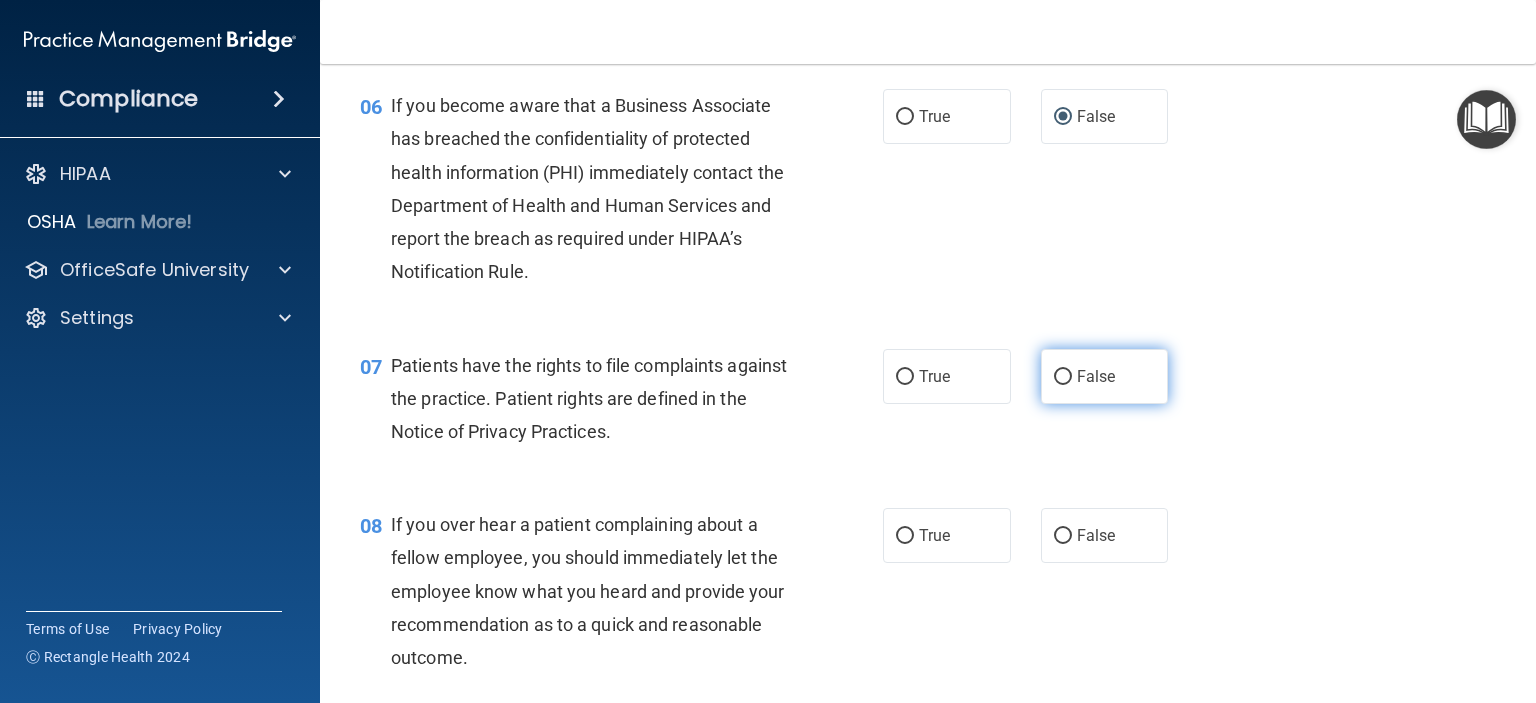 click on "False" at bounding box center (1105, 376) 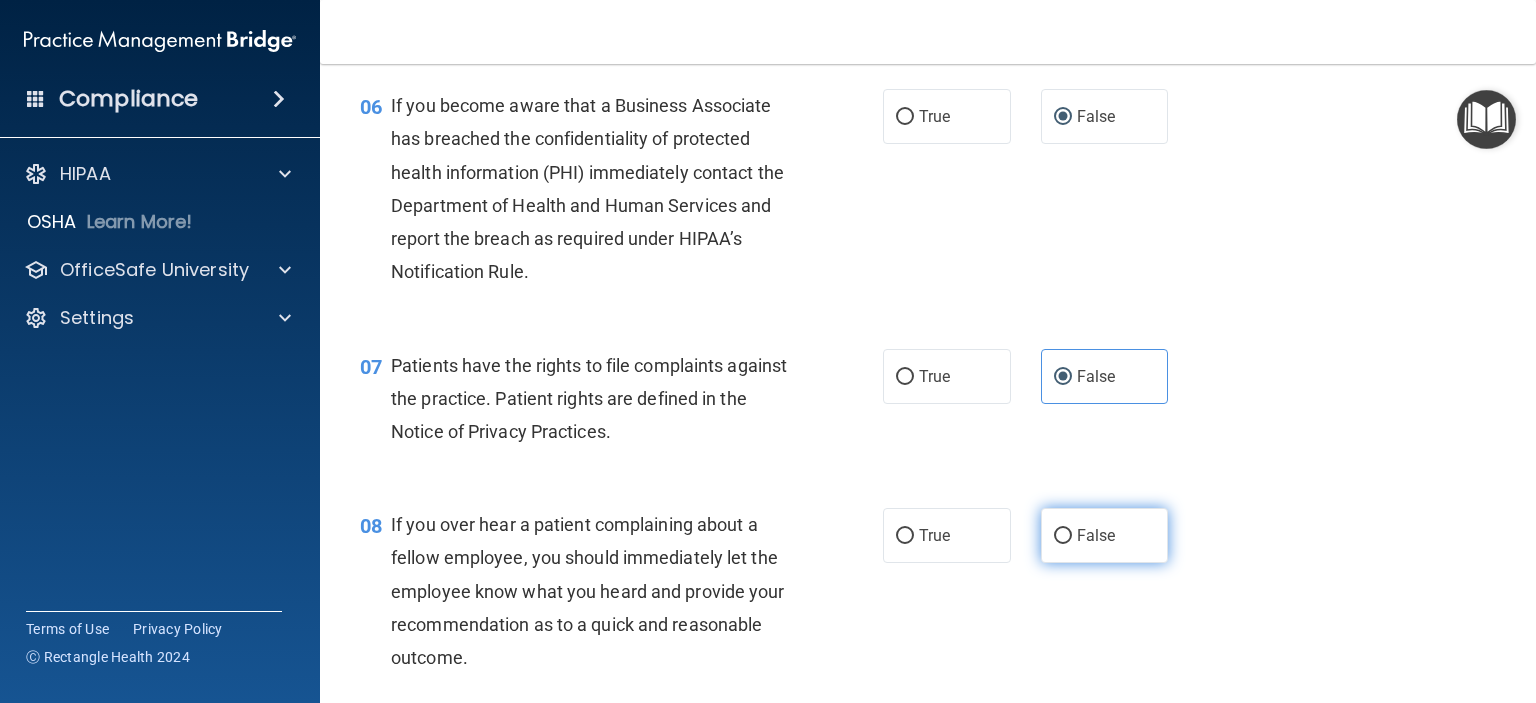 click on "False" at bounding box center [1096, 535] 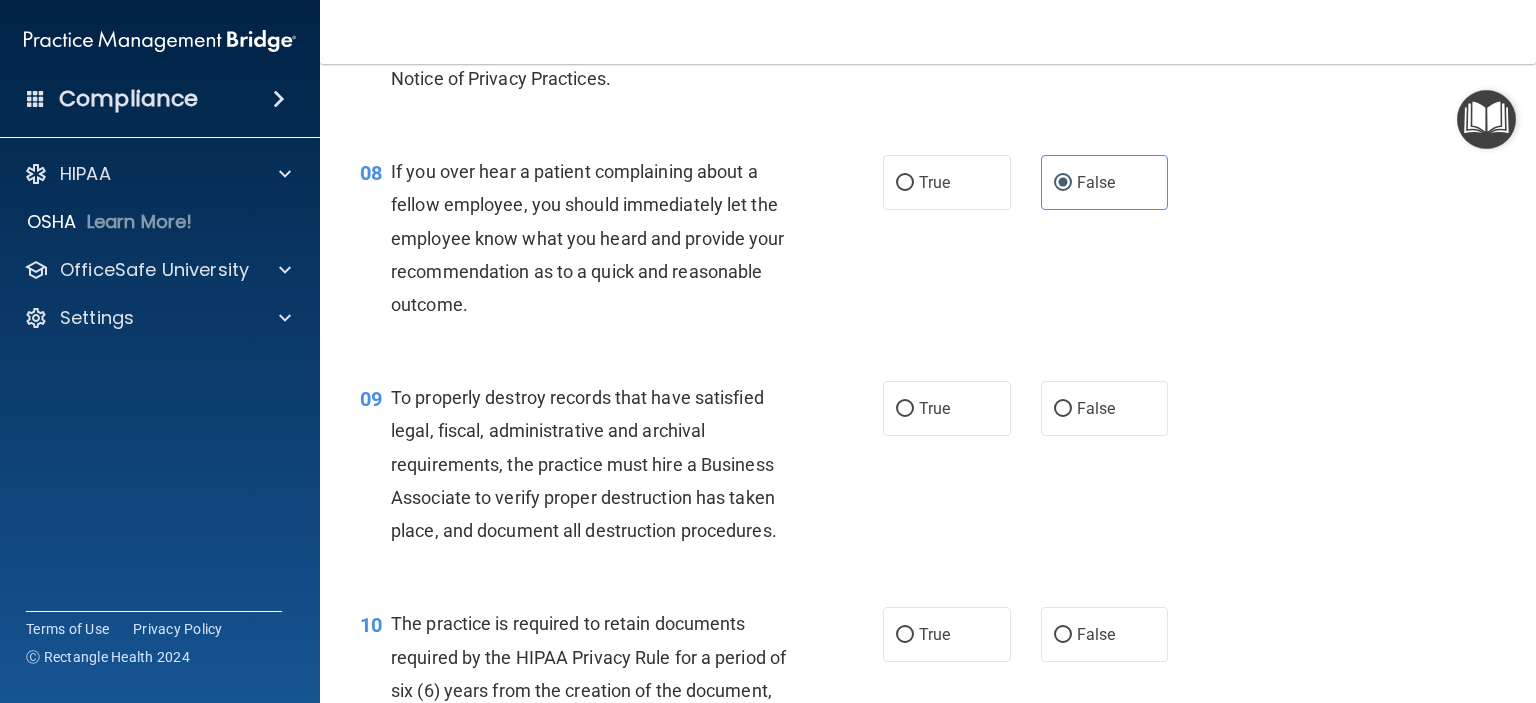 scroll, scrollTop: 1500, scrollLeft: 0, axis: vertical 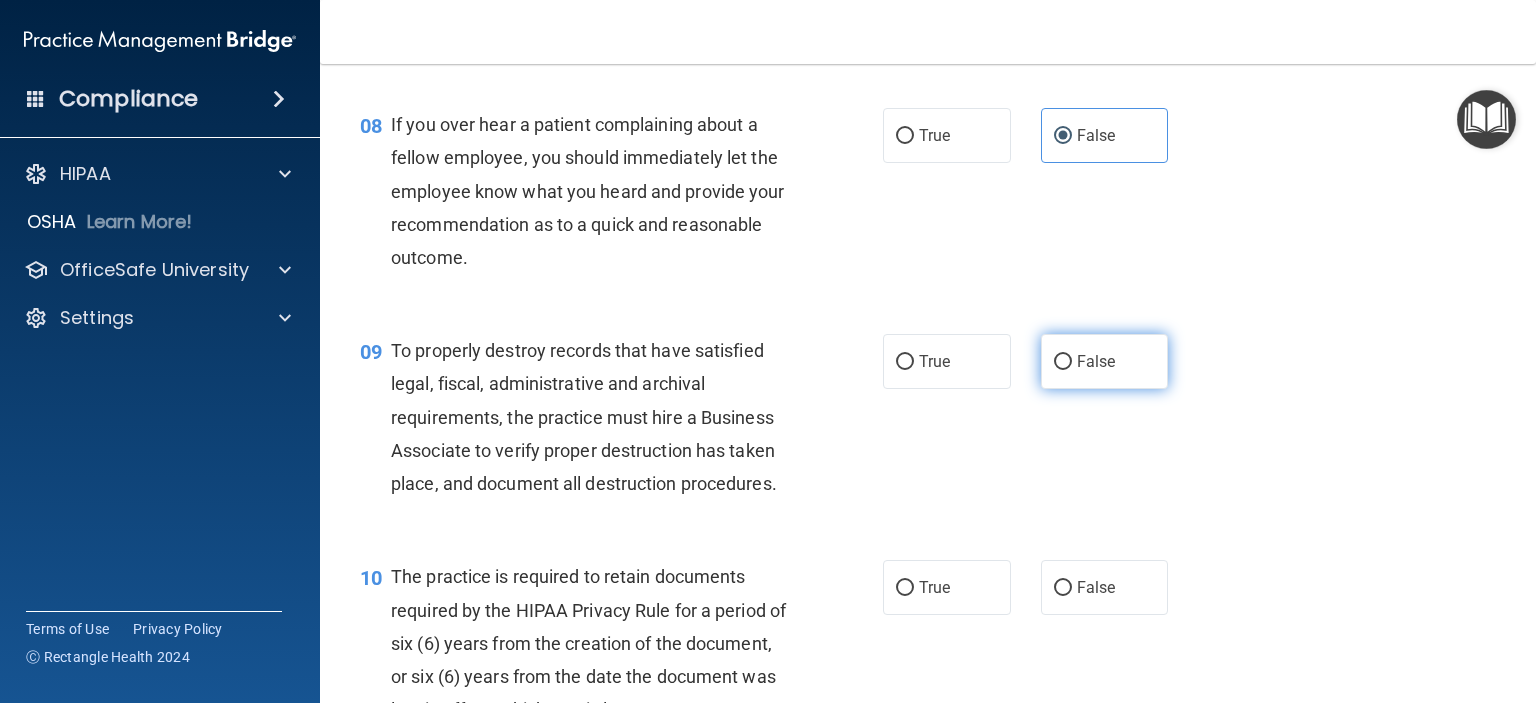 click on "False" at bounding box center [1105, 361] 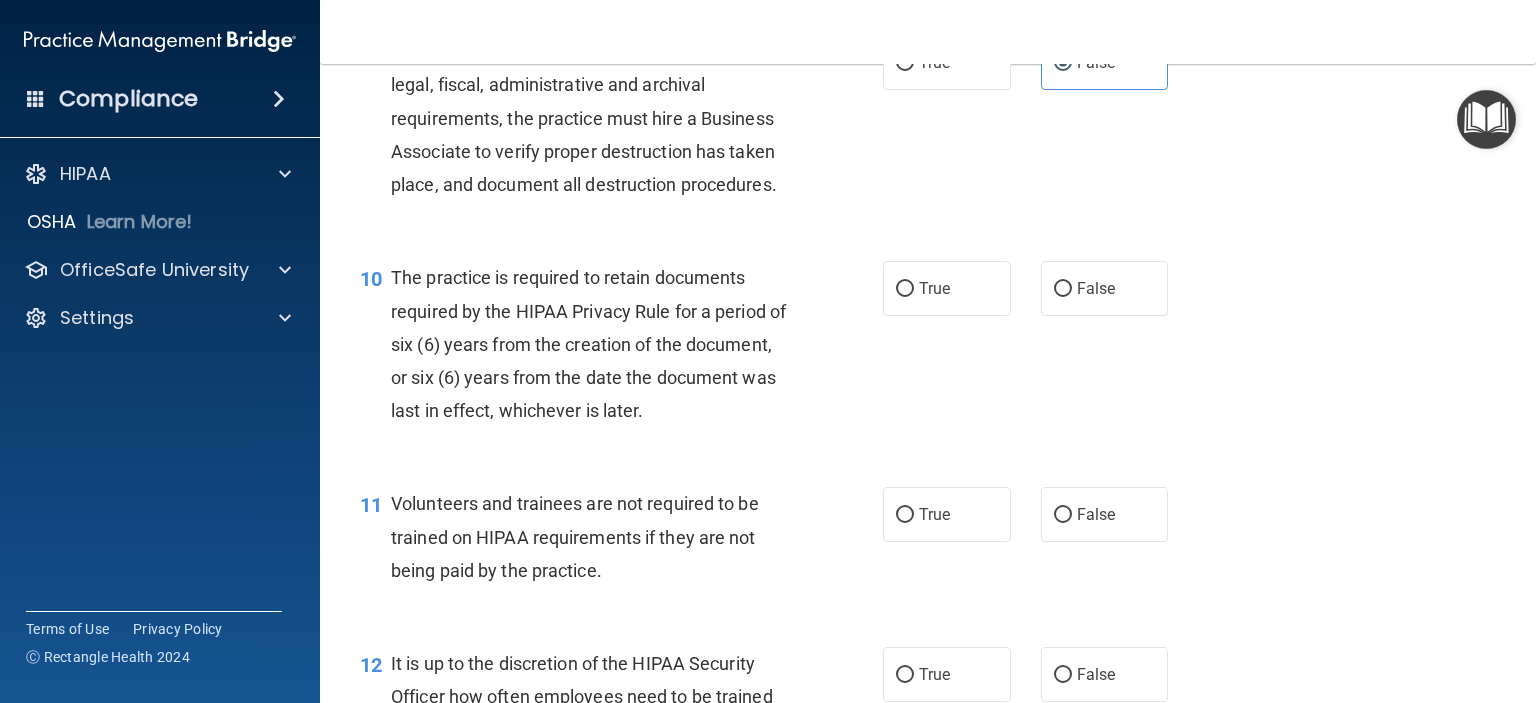 scroll, scrollTop: 1800, scrollLeft: 0, axis: vertical 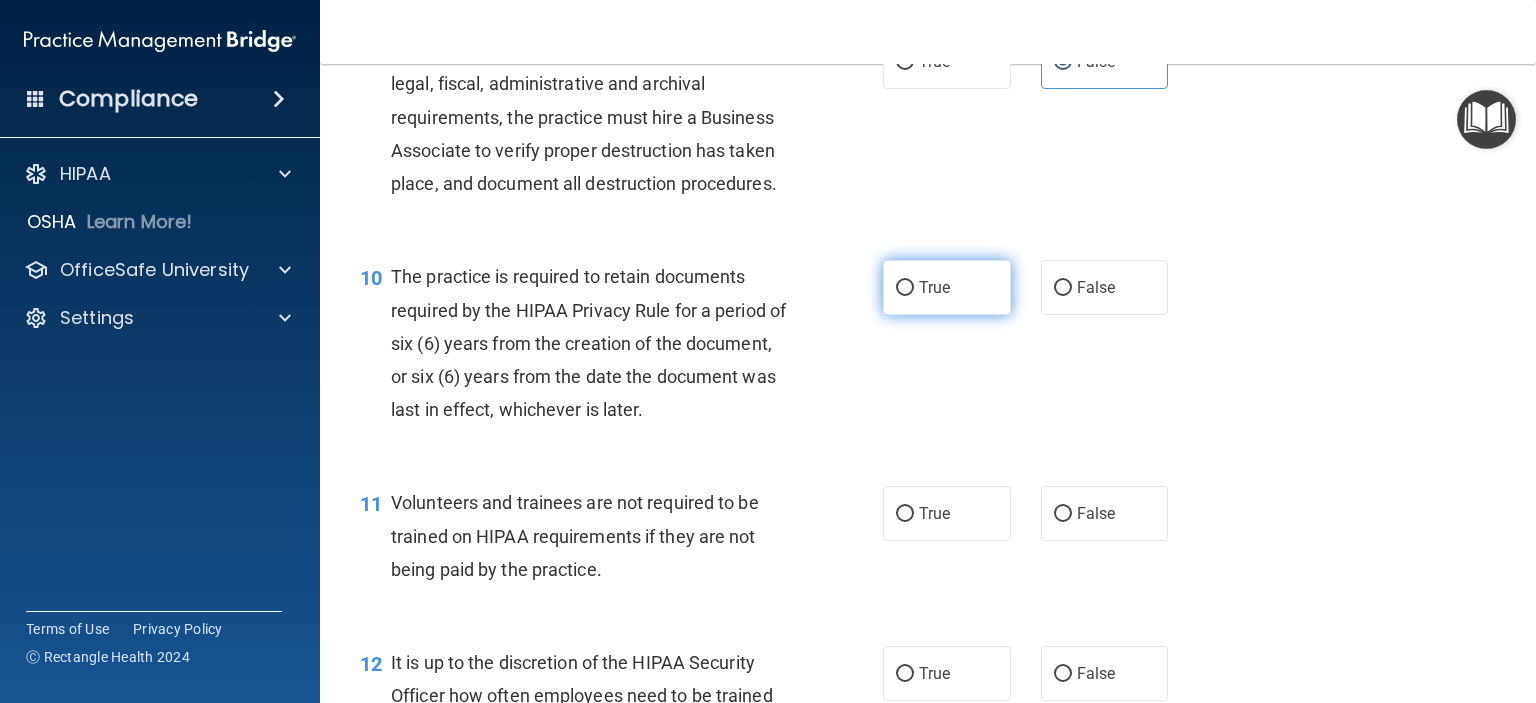 click on "True" at bounding box center [947, 287] 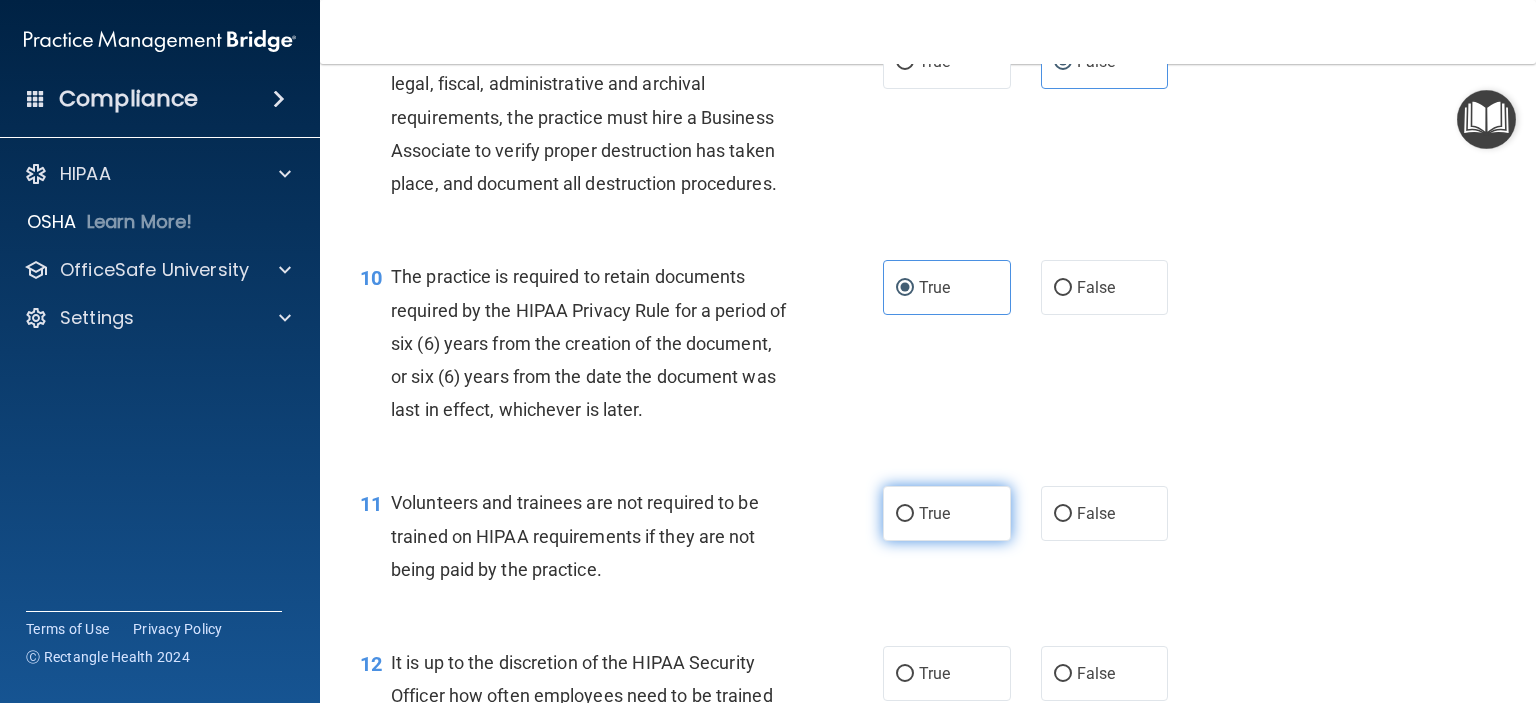 drag, startPoint x: 932, startPoint y: 537, endPoint x: 934, endPoint y: 473, distance: 64.03124 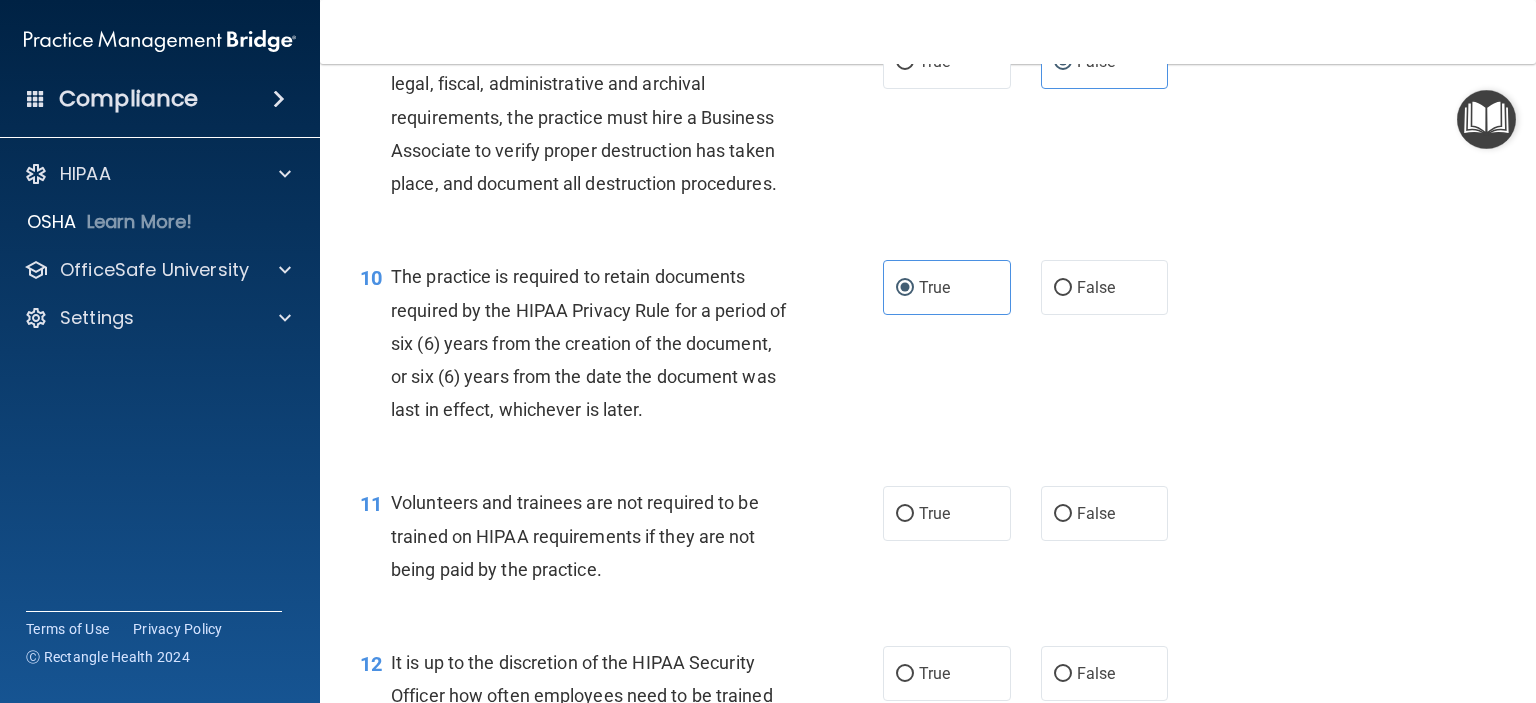 click on "True" at bounding box center (934, 513) 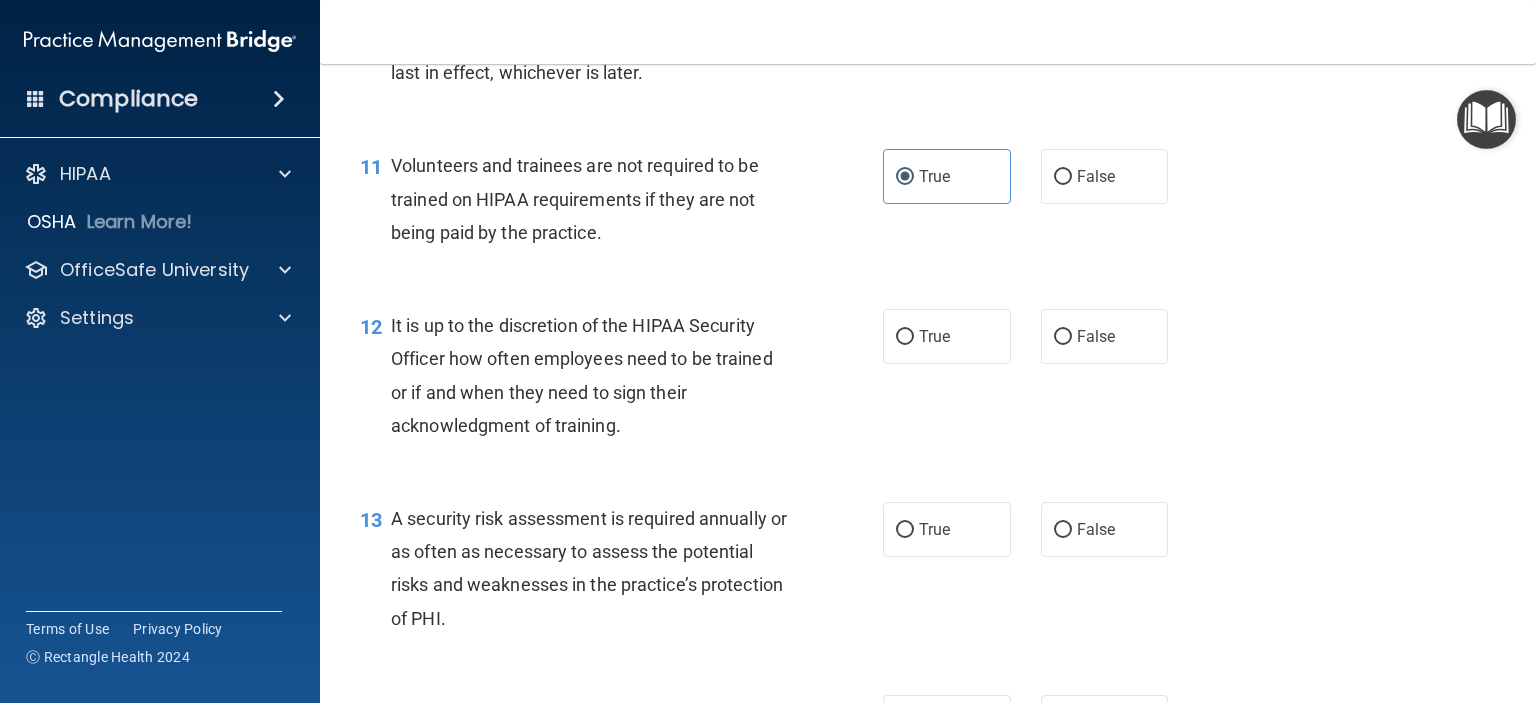 scroll, scrollTop: 2200, scrollLeft: 0, axis: vertical 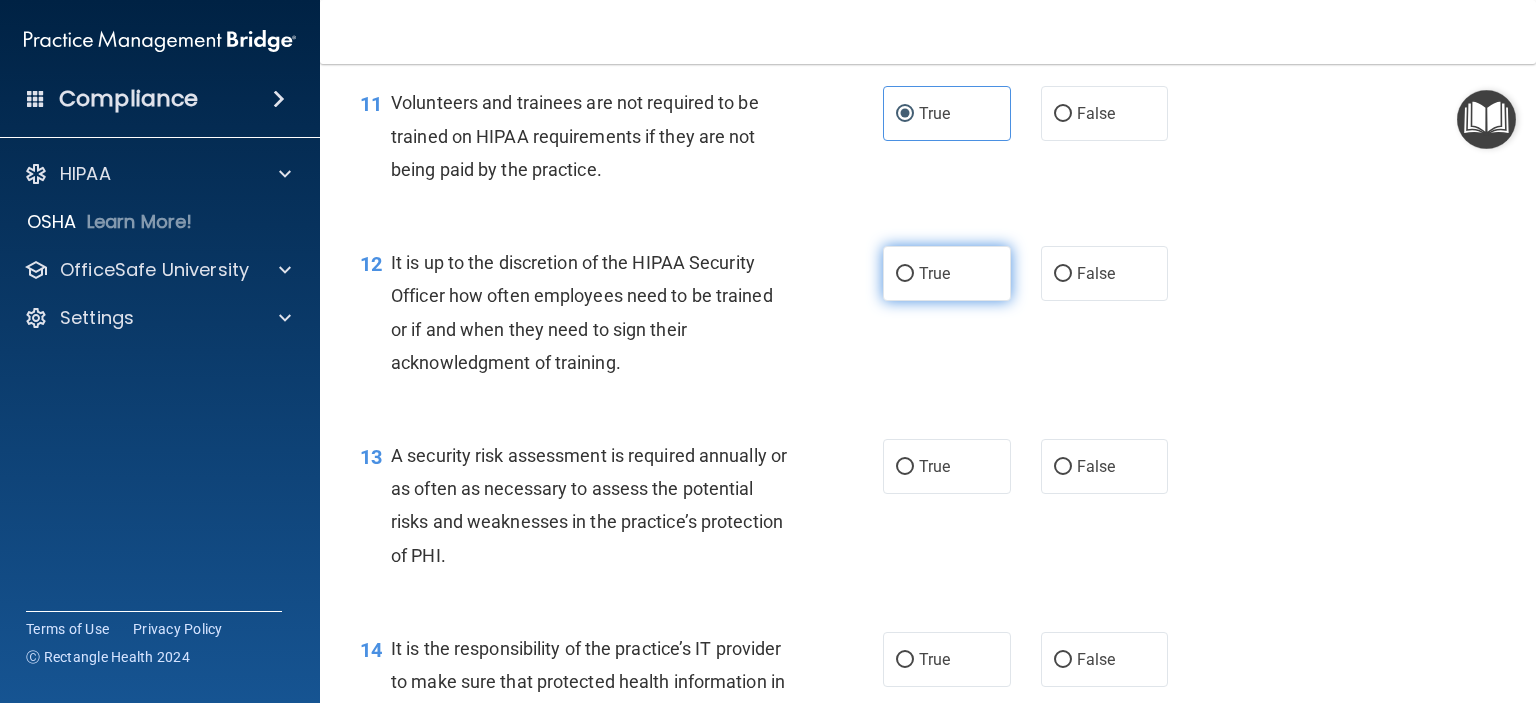 click on "True" at bounding box center [947, 273] 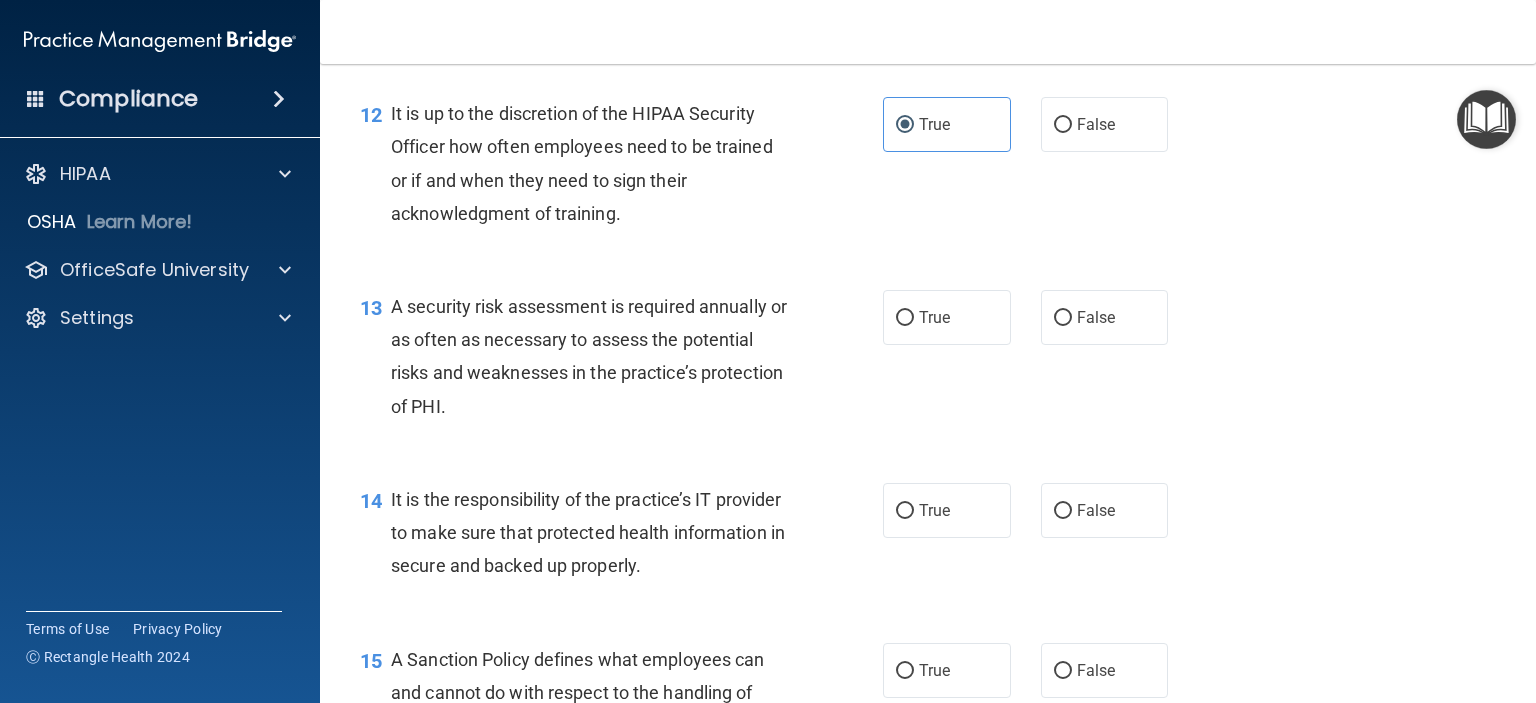 scroll, scrollTop: 2400, scrollLeft: 0, axis: vertical 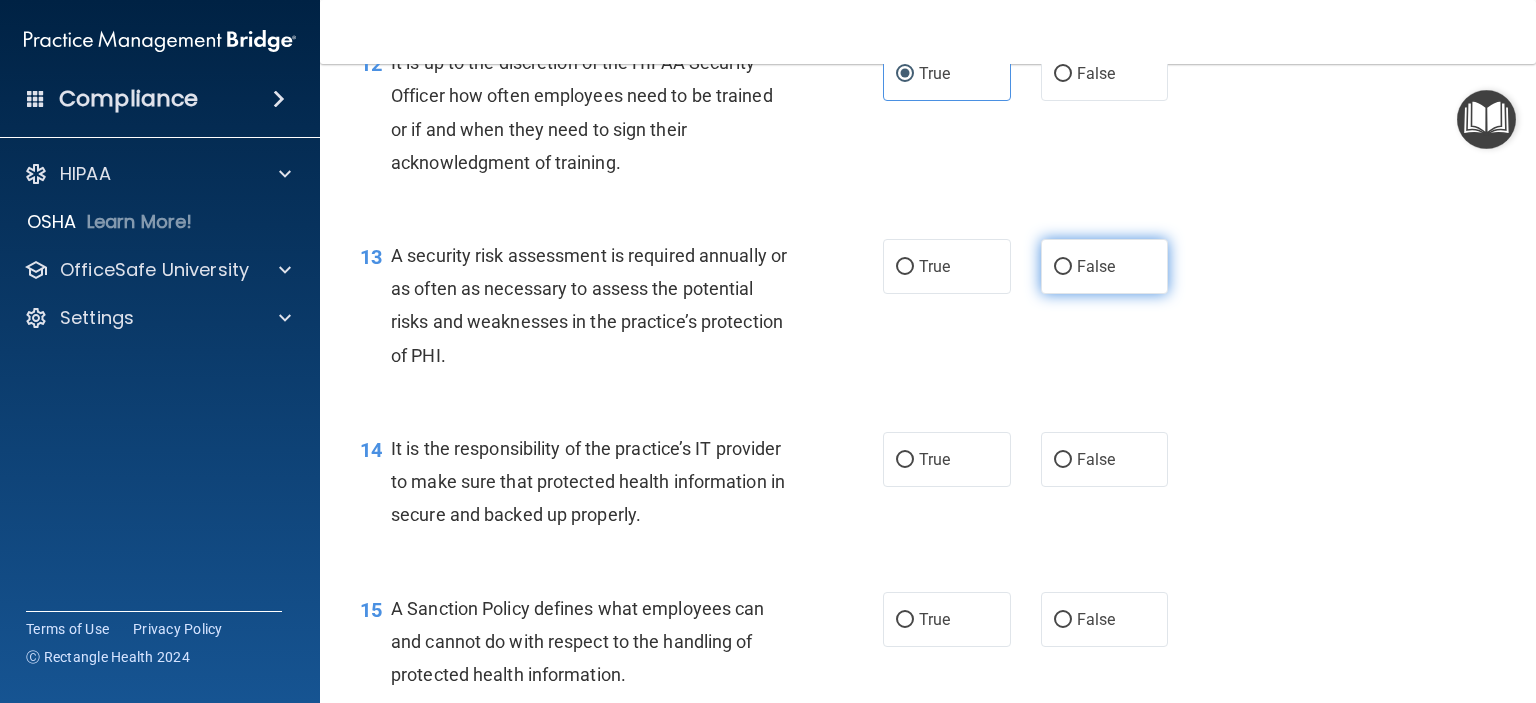 click on "False" at bounding box center (1105, 266) 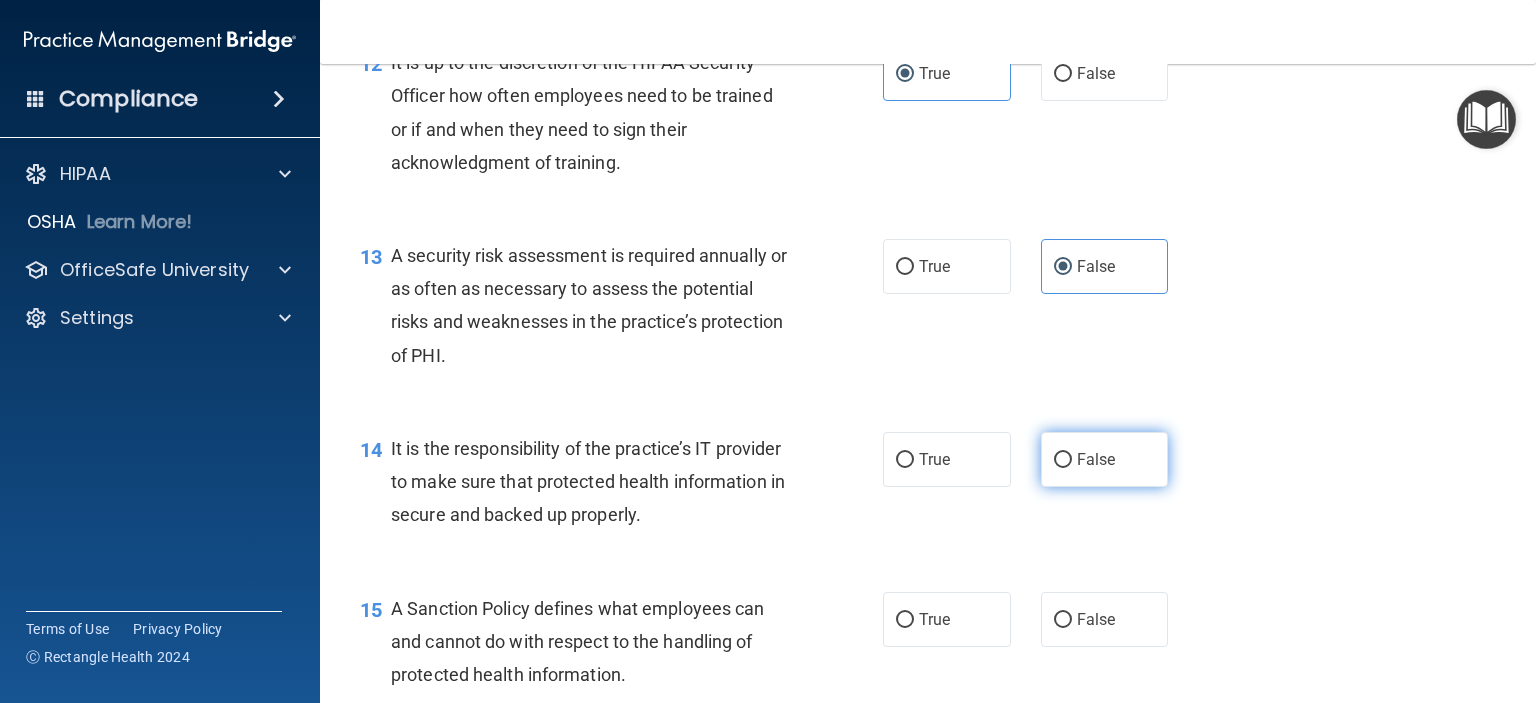 click on "False" at bounding box center (1105, 459) 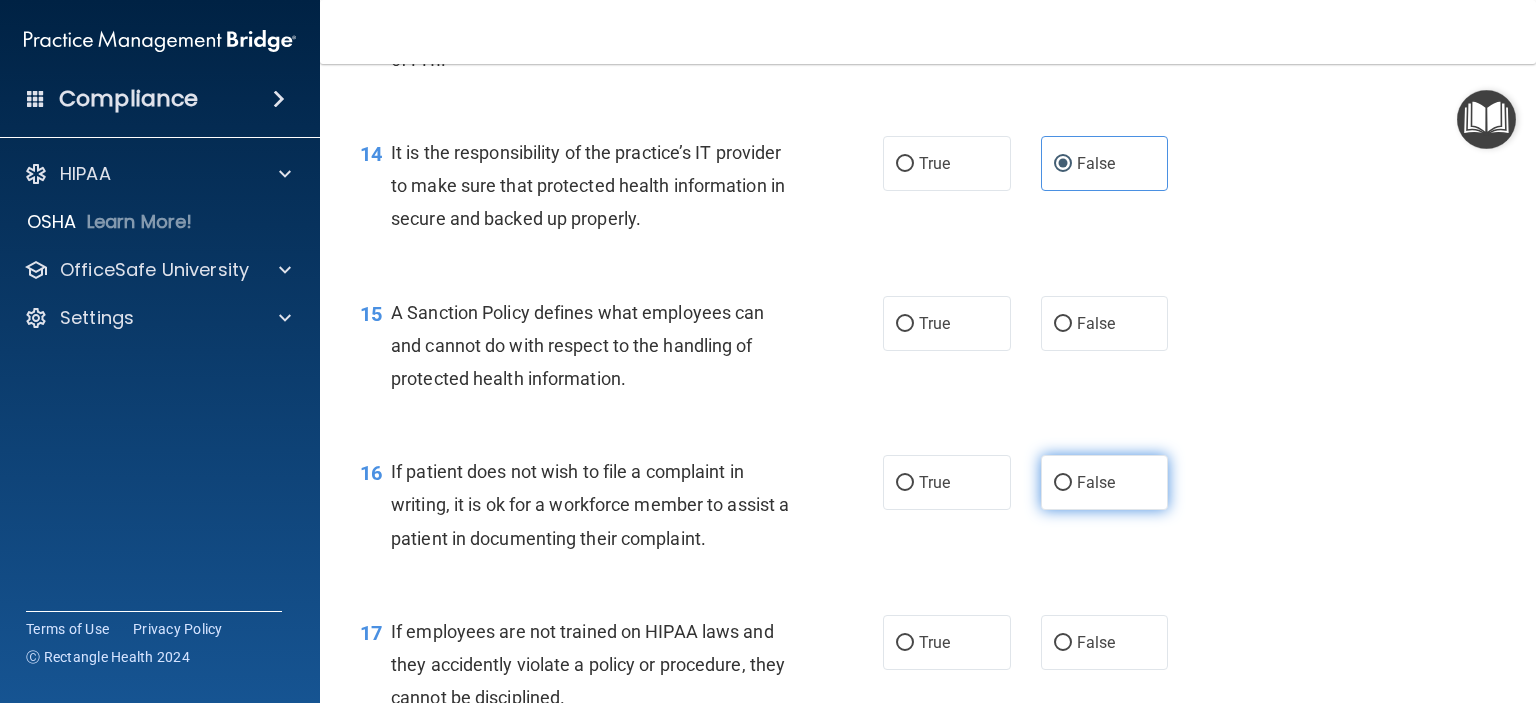 scroll, scrollTop: 2700, scrollLeft: 0, axis: vertical 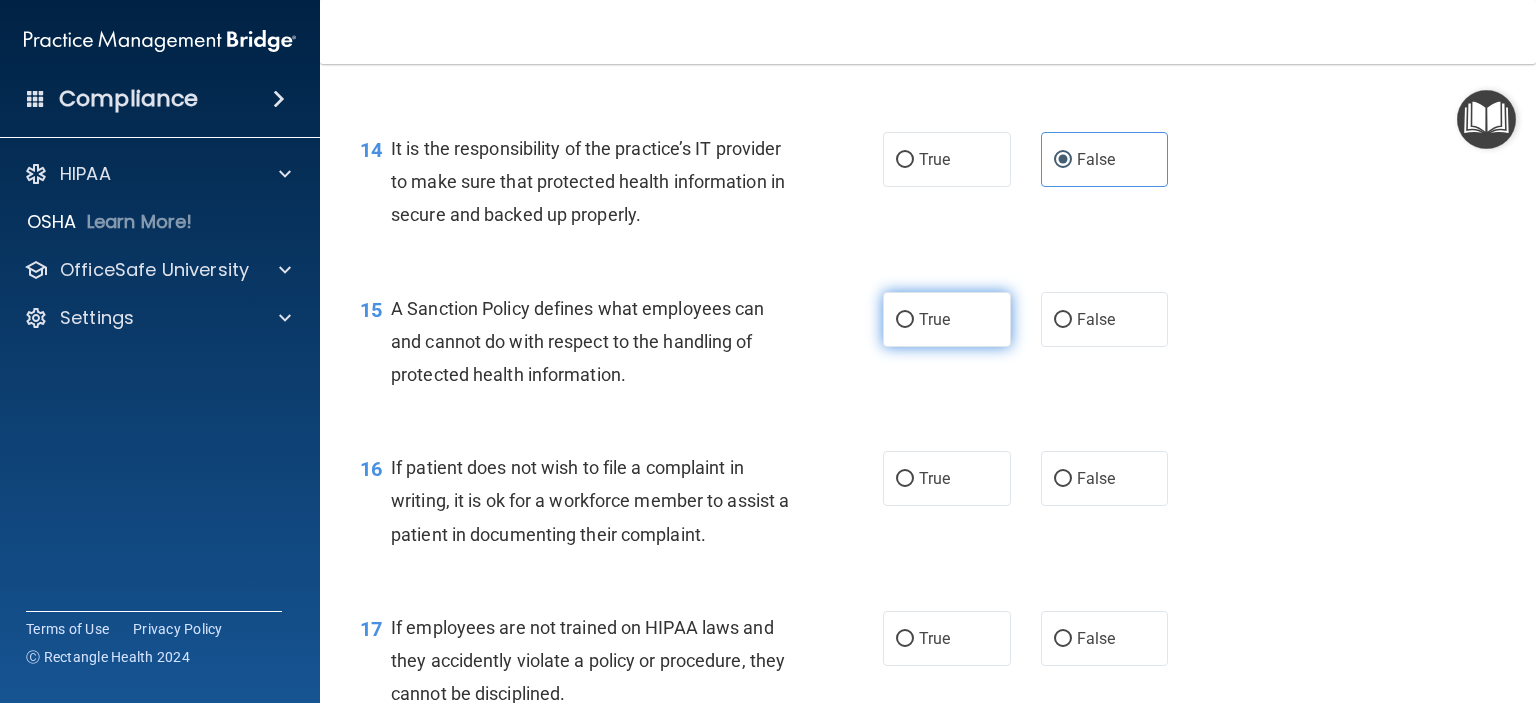 click on "True" at bounding box center (947, 319) 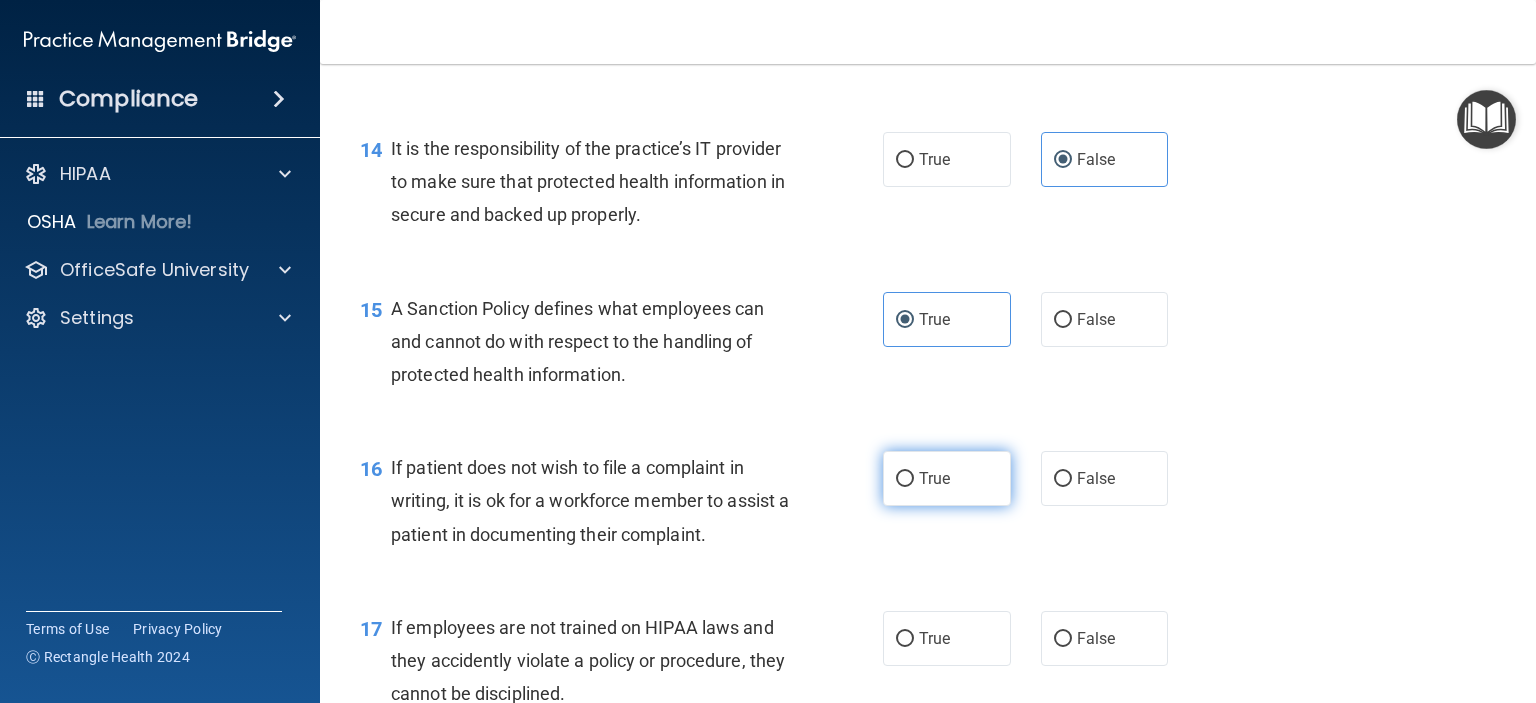 click on "True" at bounding box center (947, 478) 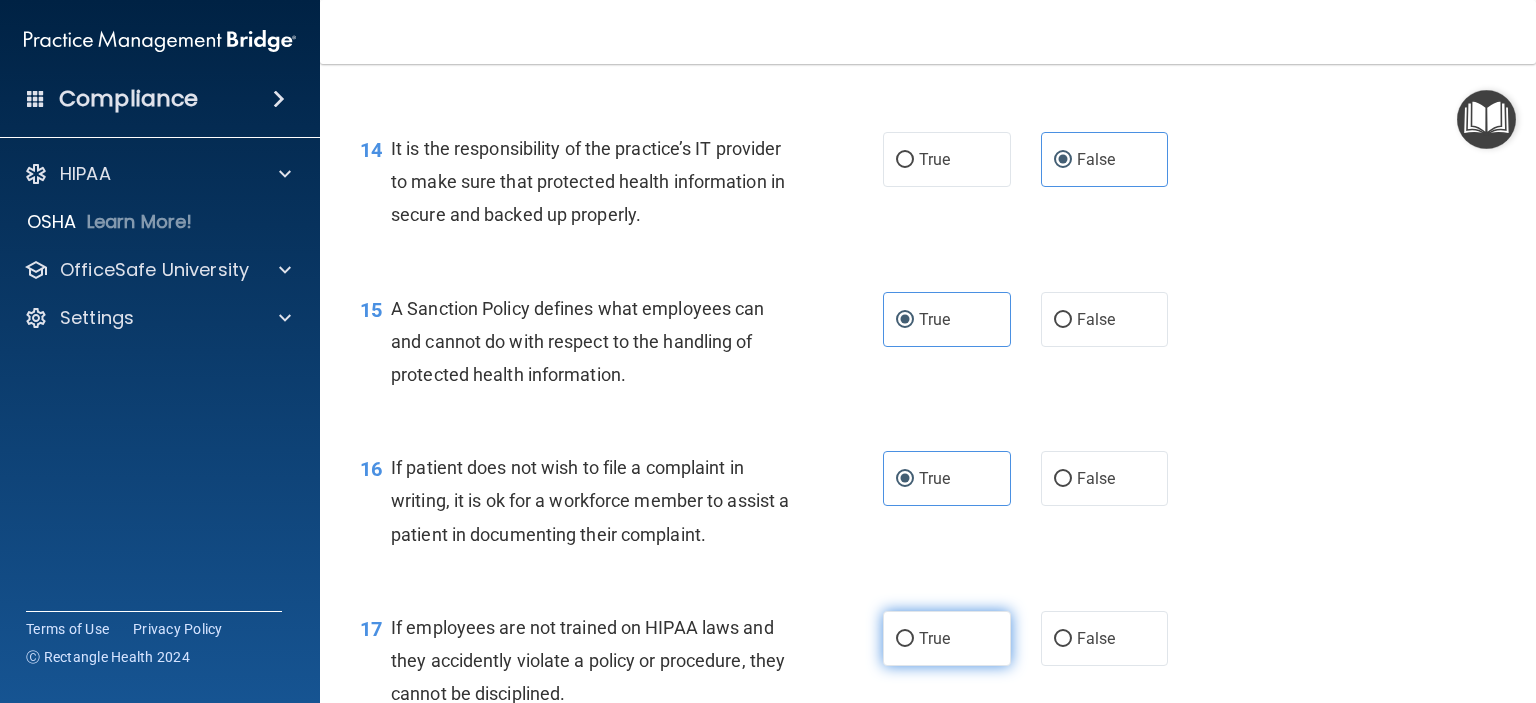 click on "True" at bounding box center [947, 638] 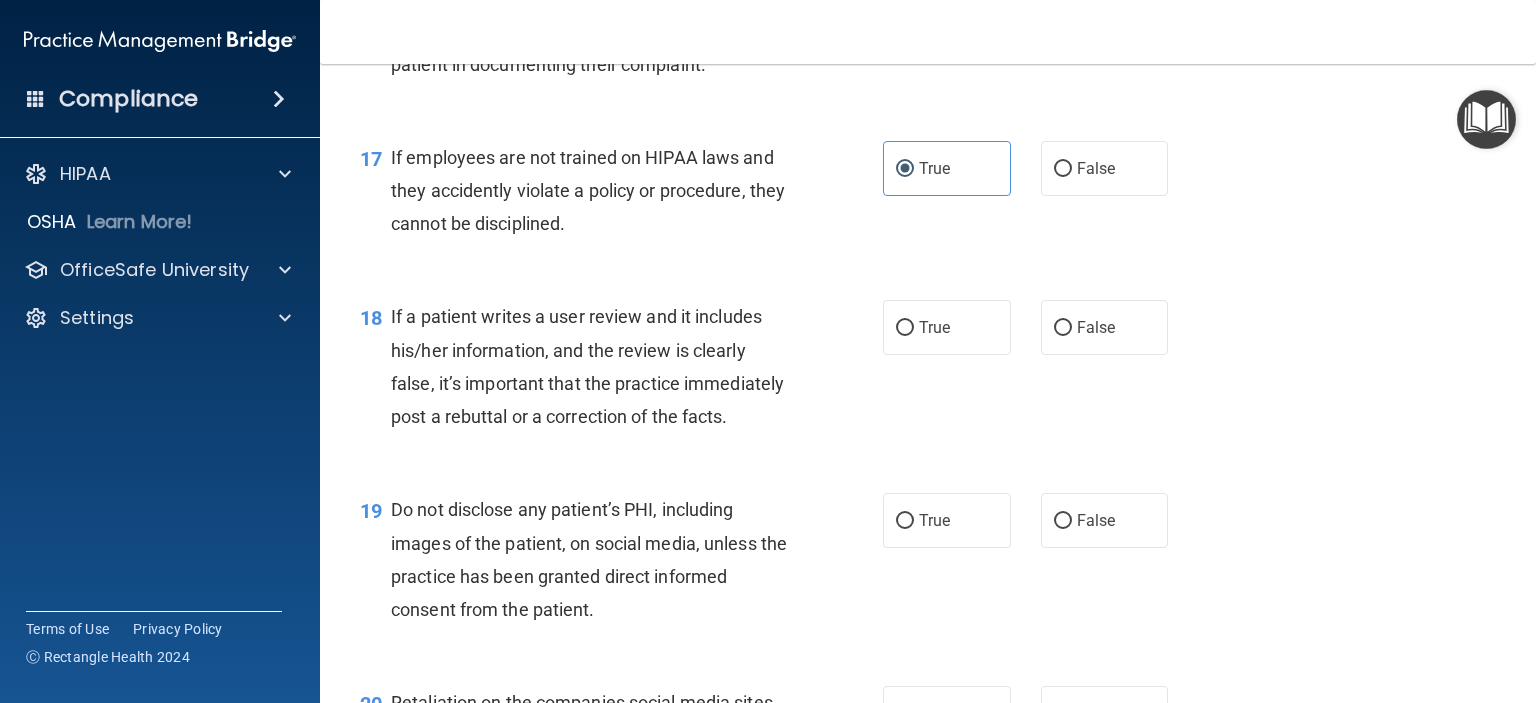 scroll, scrollTop: 3200, scrollLeft: 0, axis: vertical 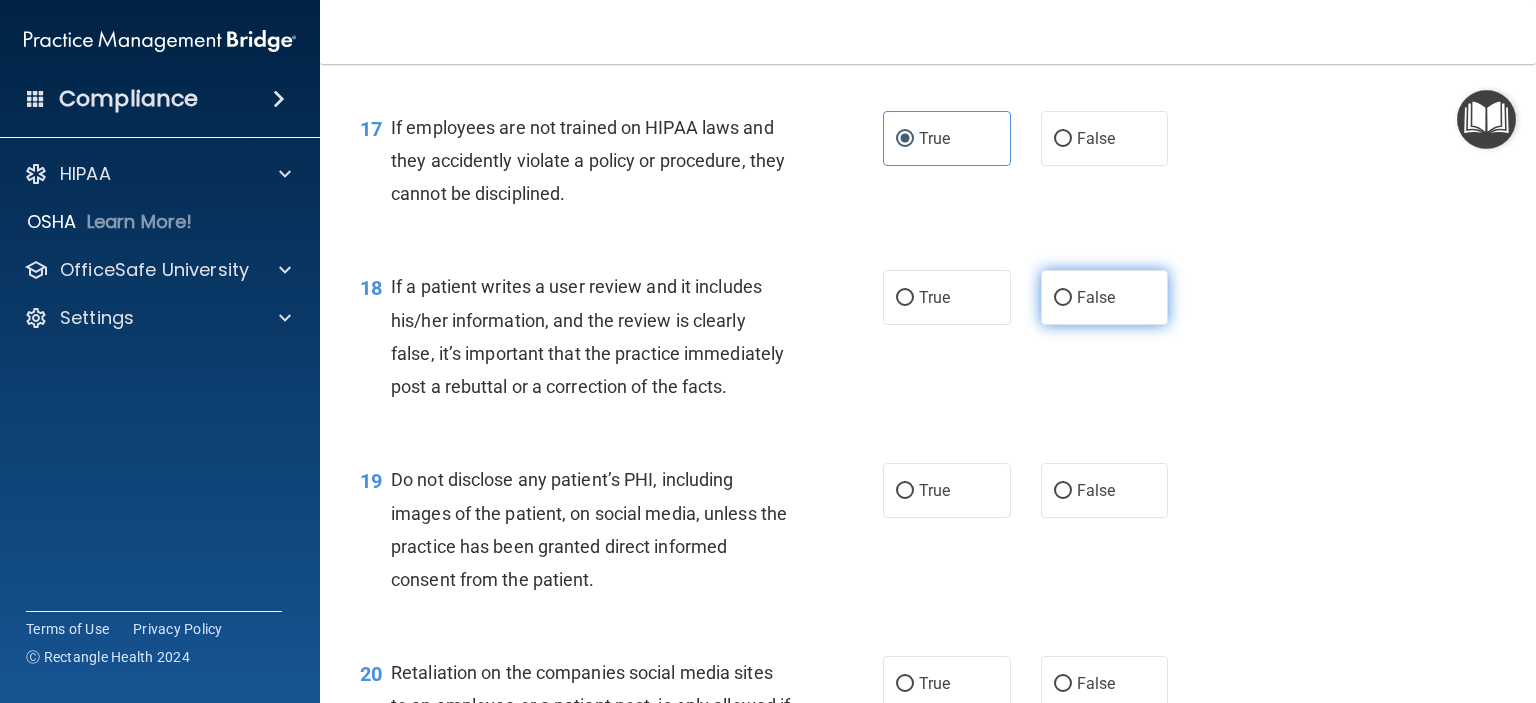 click on "False" at bounding box center (1105, 297) 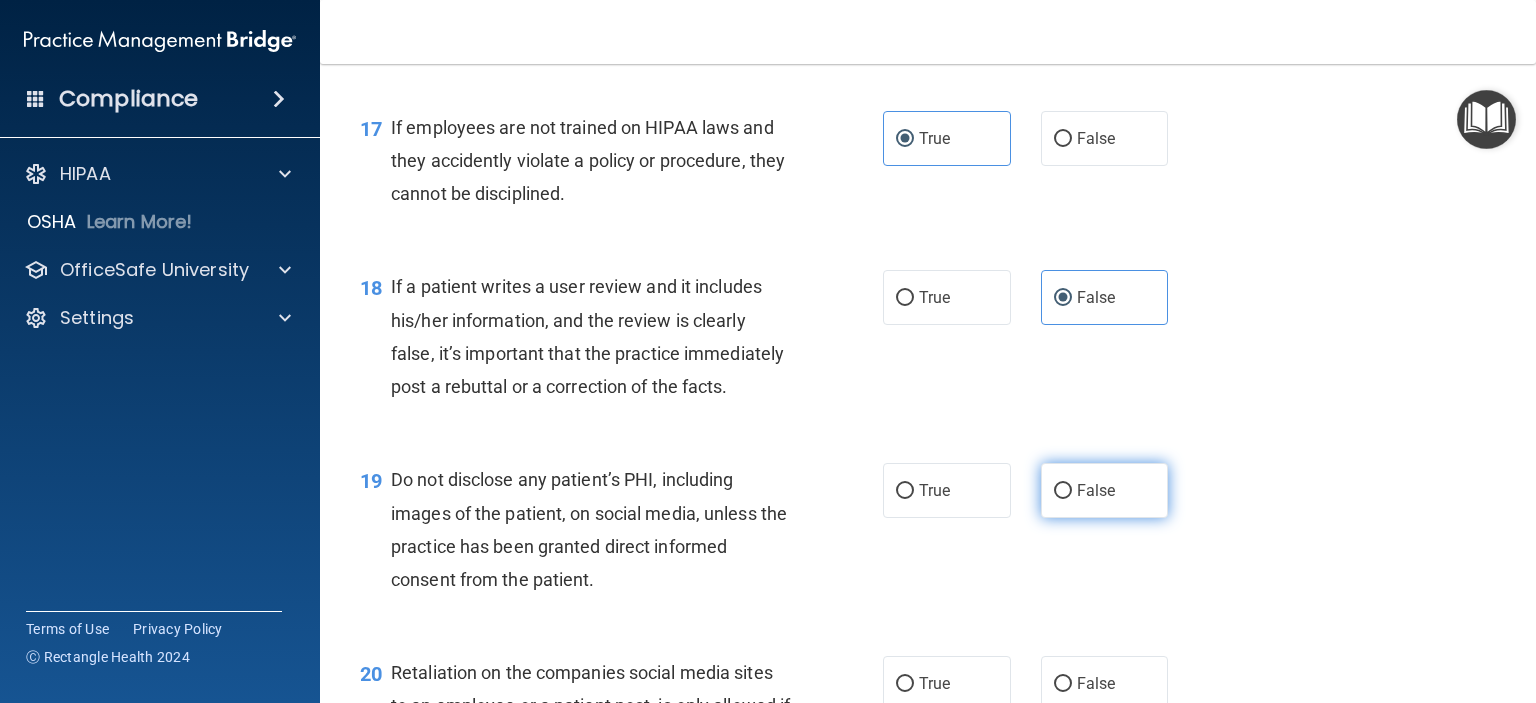 click on "False" at bounding box center (1063, 491) 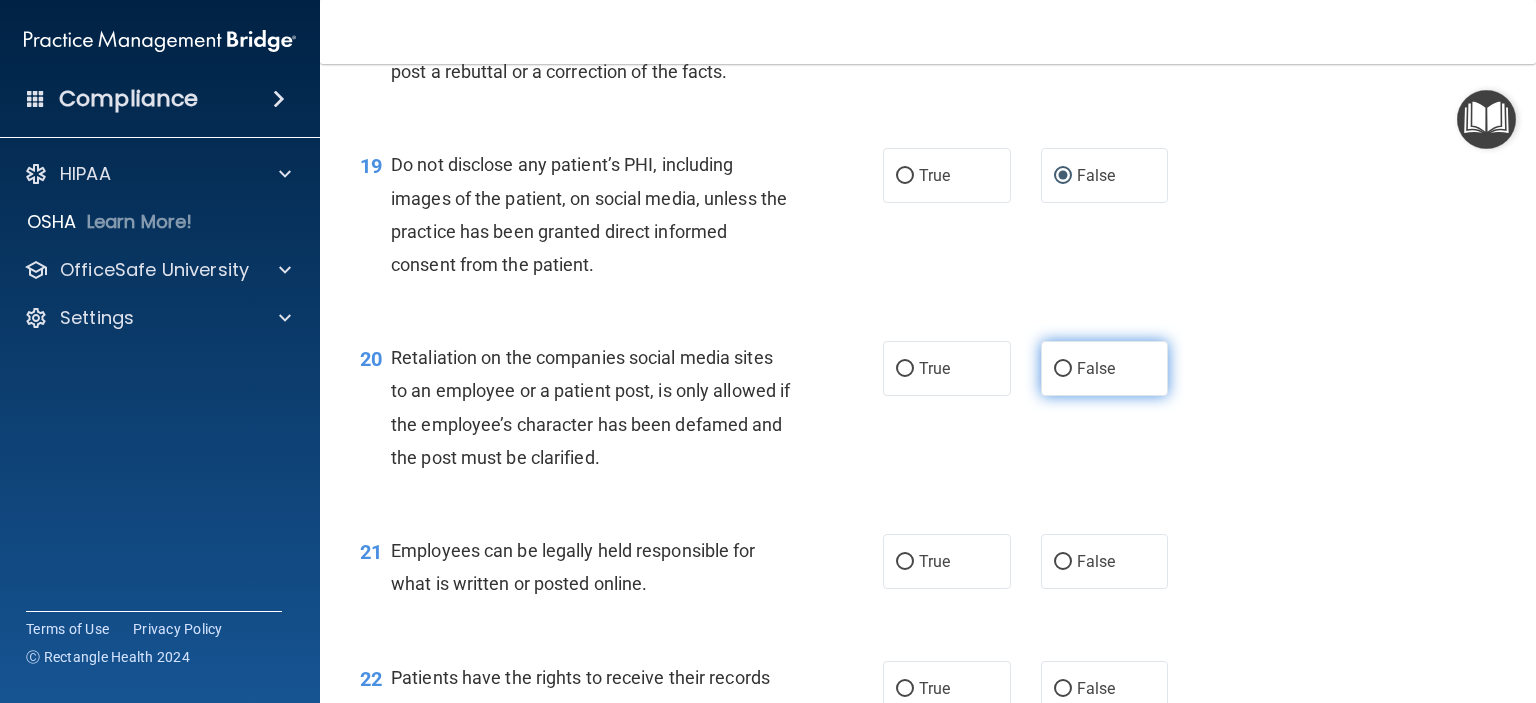 scroll, scrollTop: 3600, scrollLeft: 0, axis: vertical 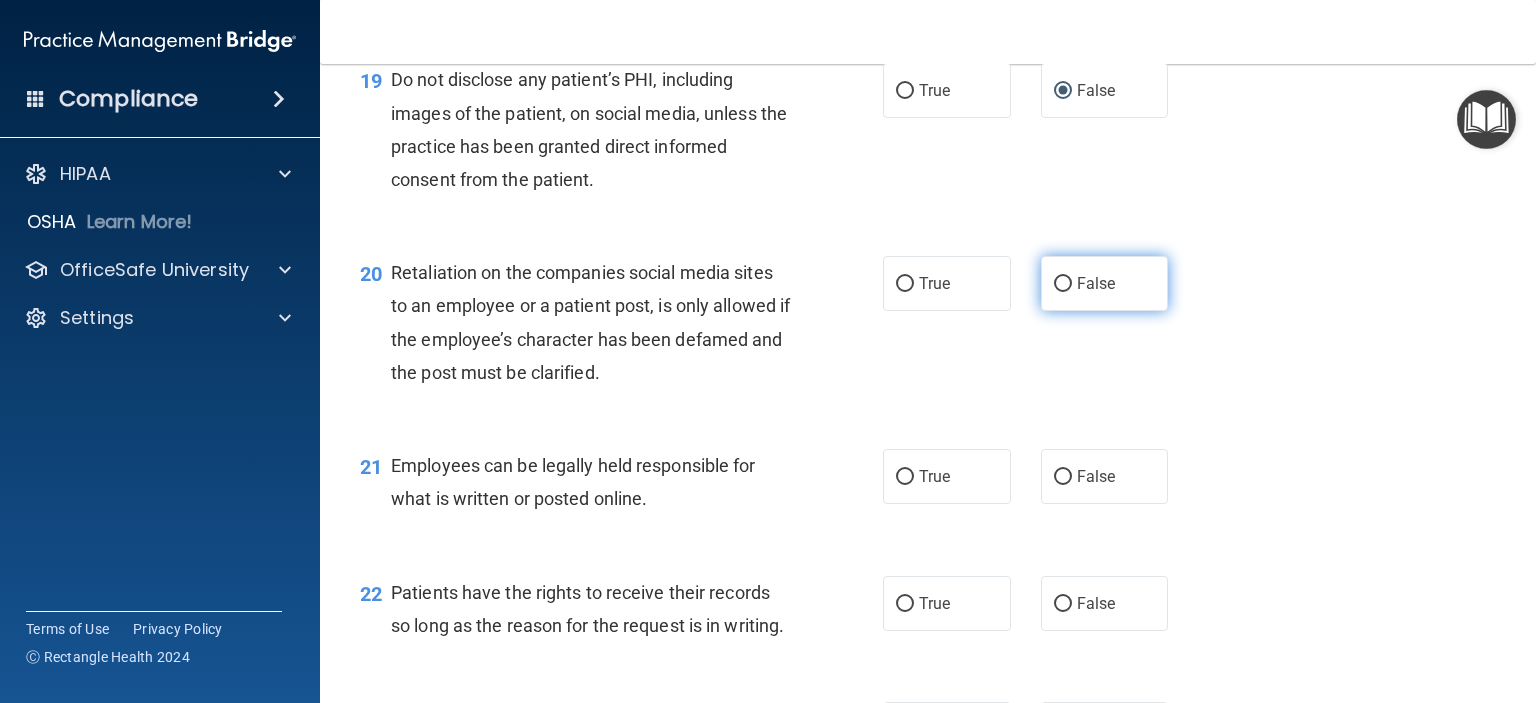 click on "False" at bounding box center [1096, 283] 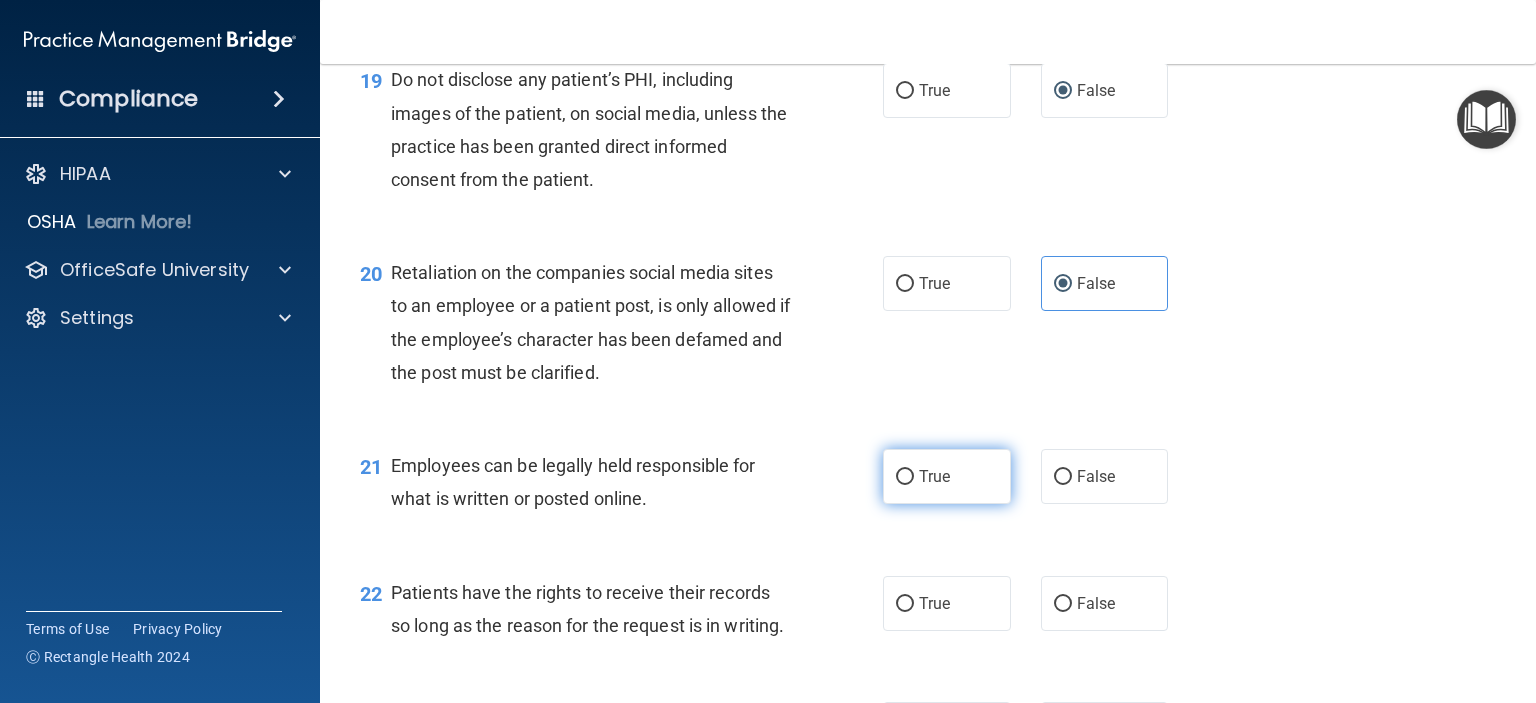 click on "True" at bounding box center (947, 476) 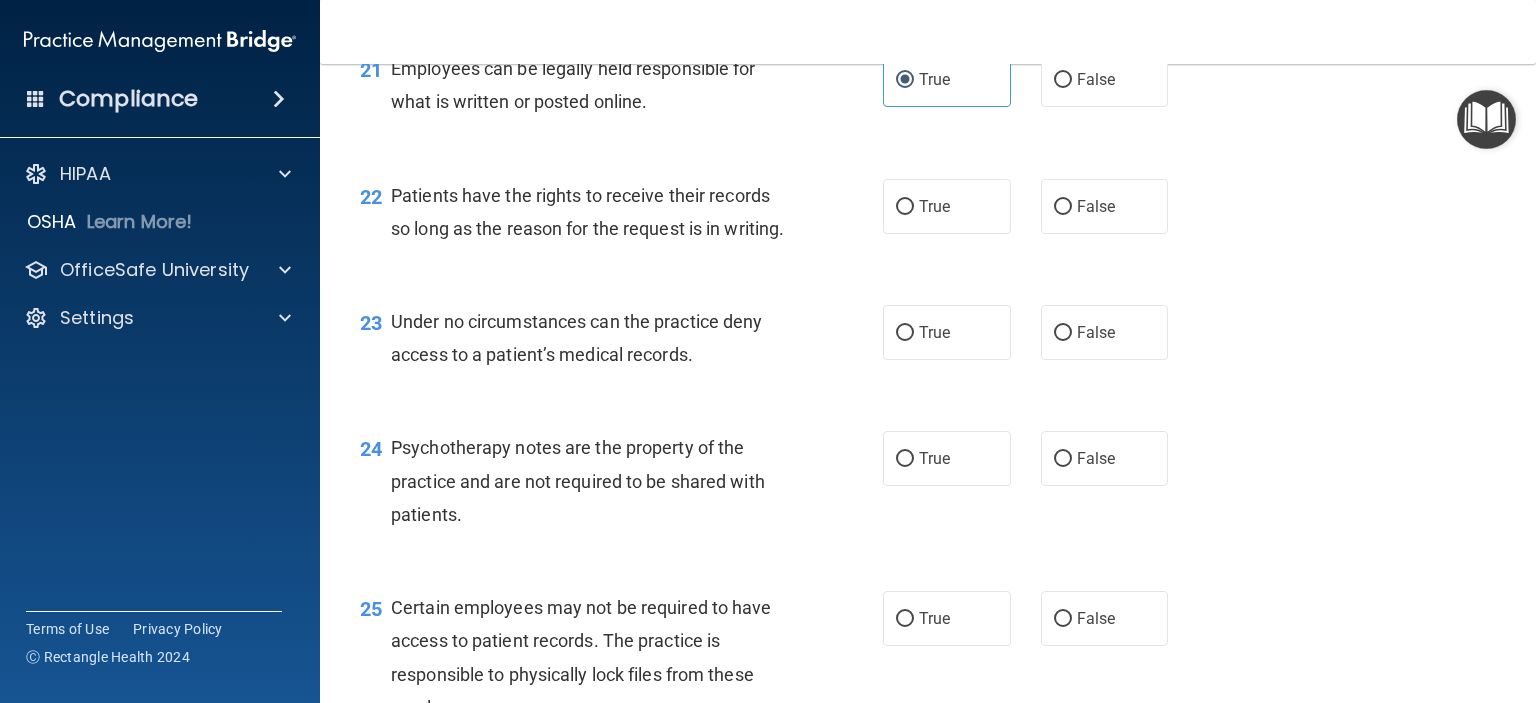 scroll, scrollTop: 4000, scrollLeft: 0, axis: vertical 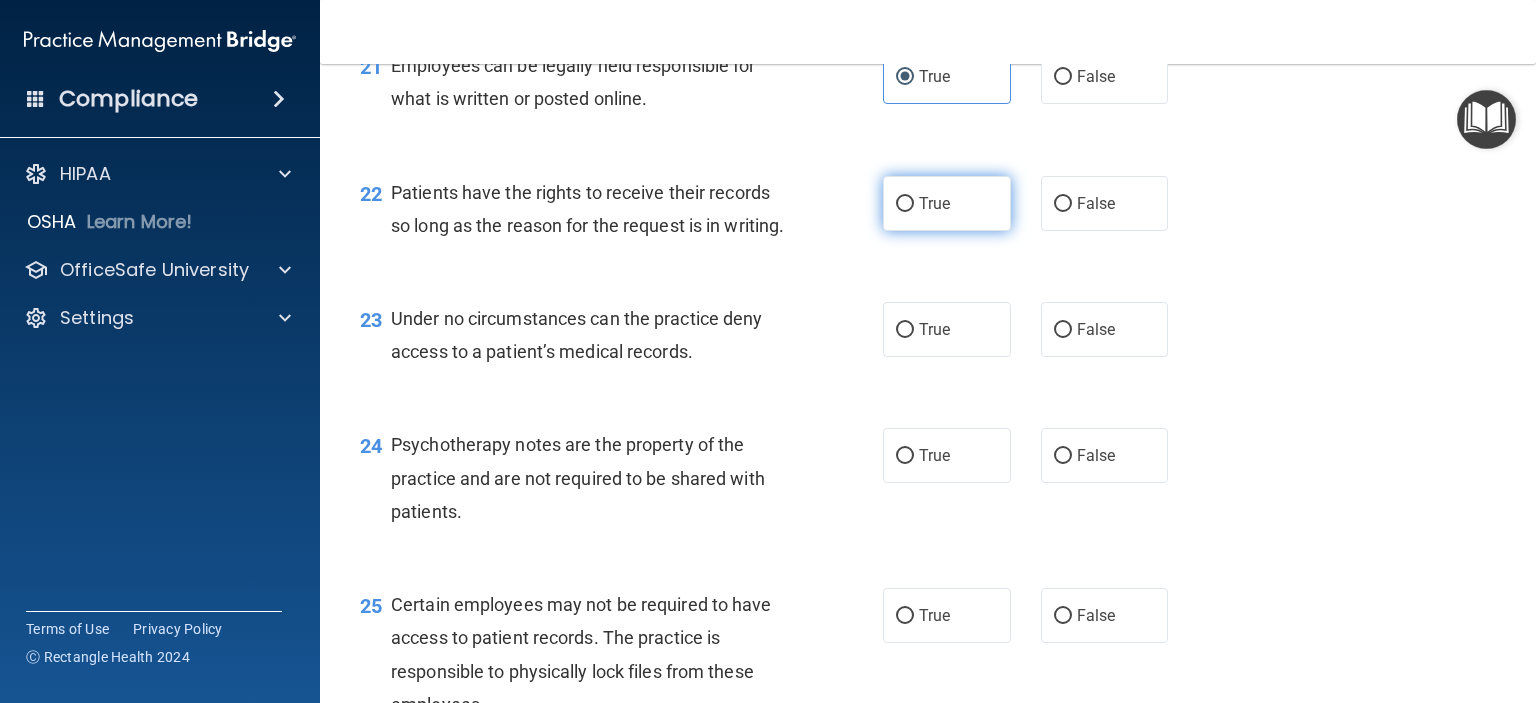 click on "True" at bounding box center [947, 203] 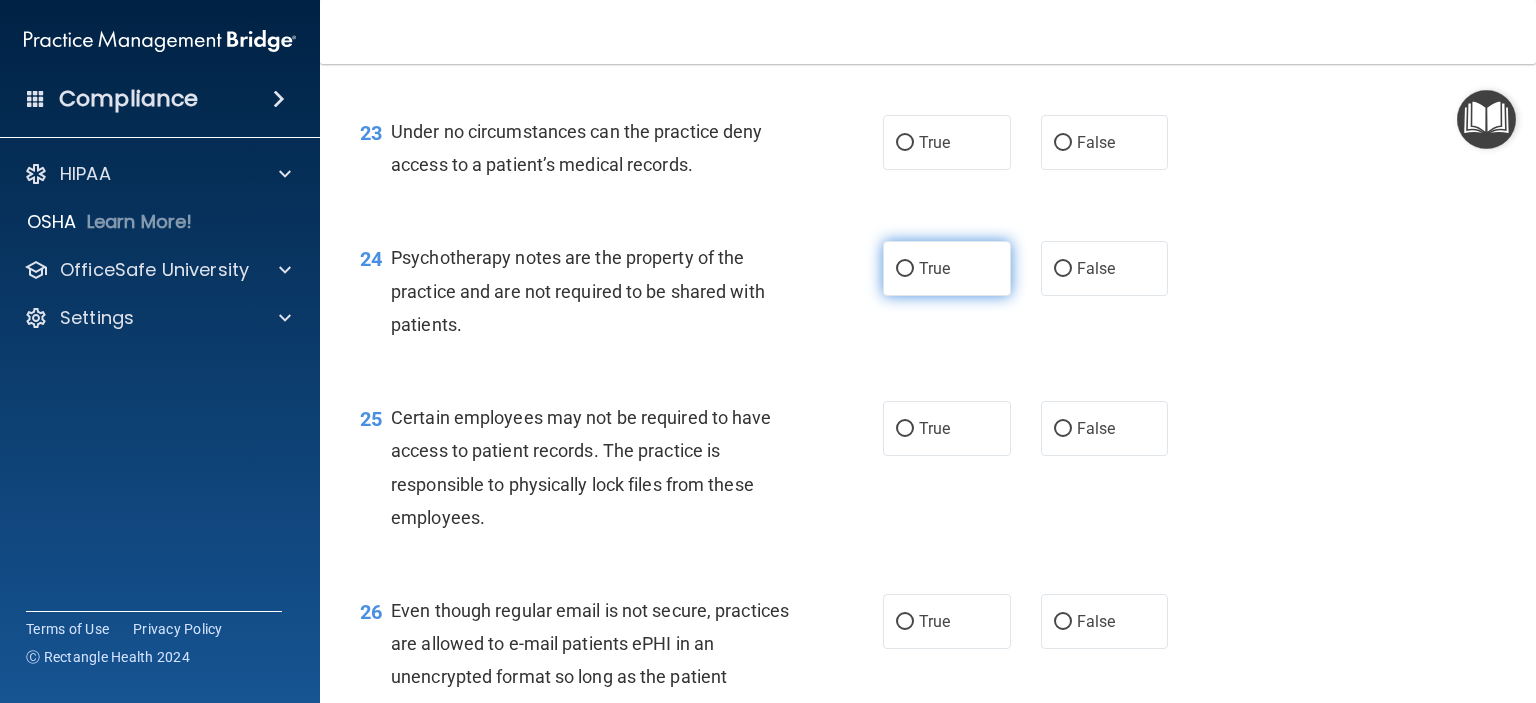scroll, scrollTop: 4200, scrollLeft: 0, axis: vertical 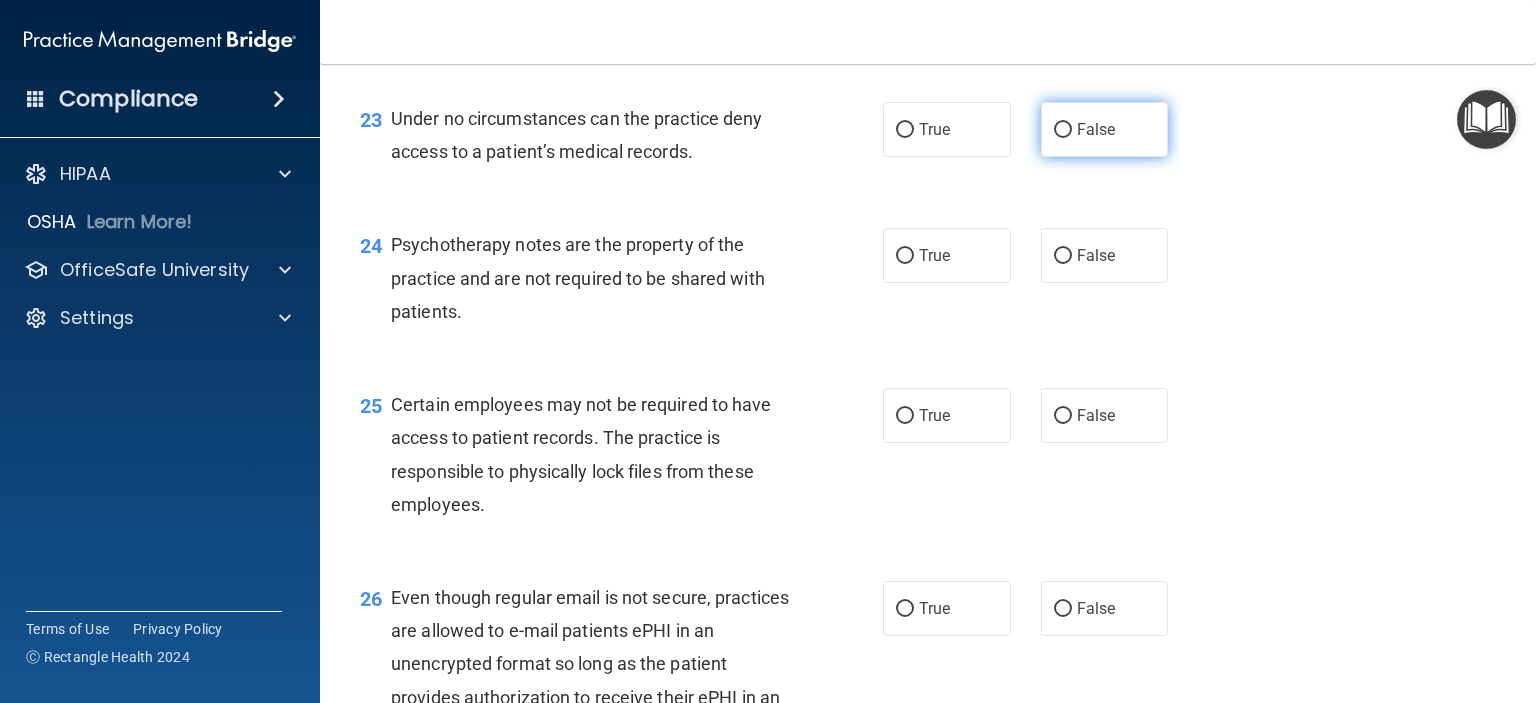 click on "False" at bounding box center [1096, 129] 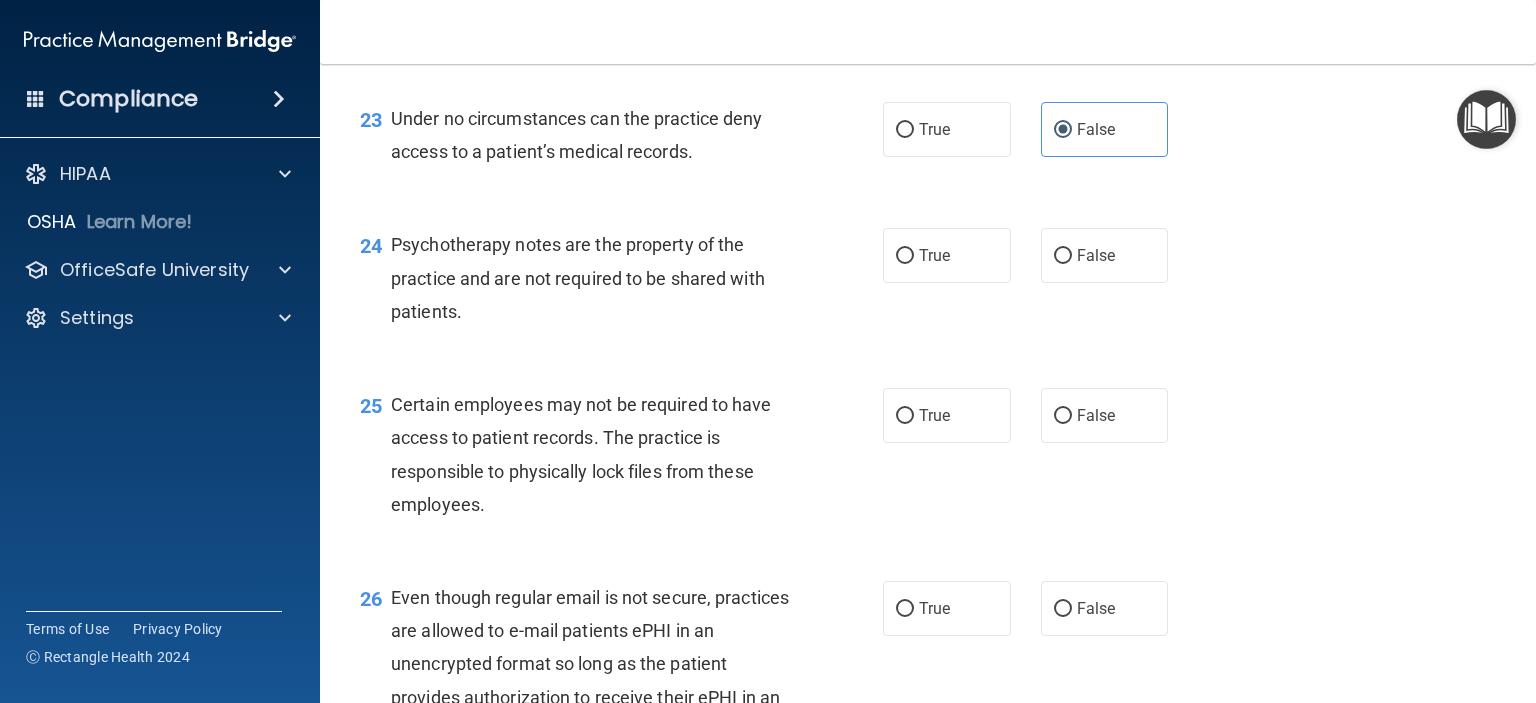 drag, startPoint x: 1052, startPoint y: 364, endPoint x: 1019, endPoint y: 429, distance: 72.89719 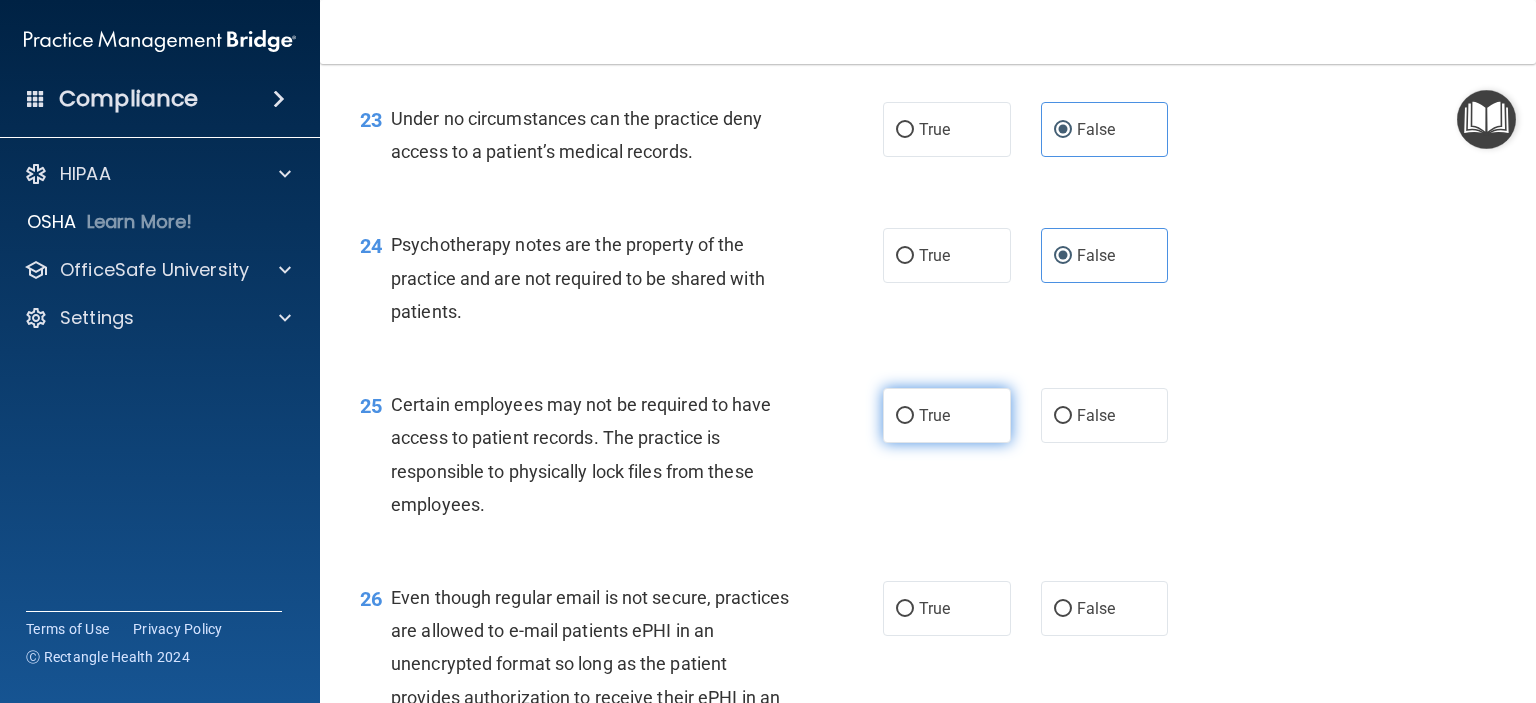 click on "True" at bounding box center [947, 415] 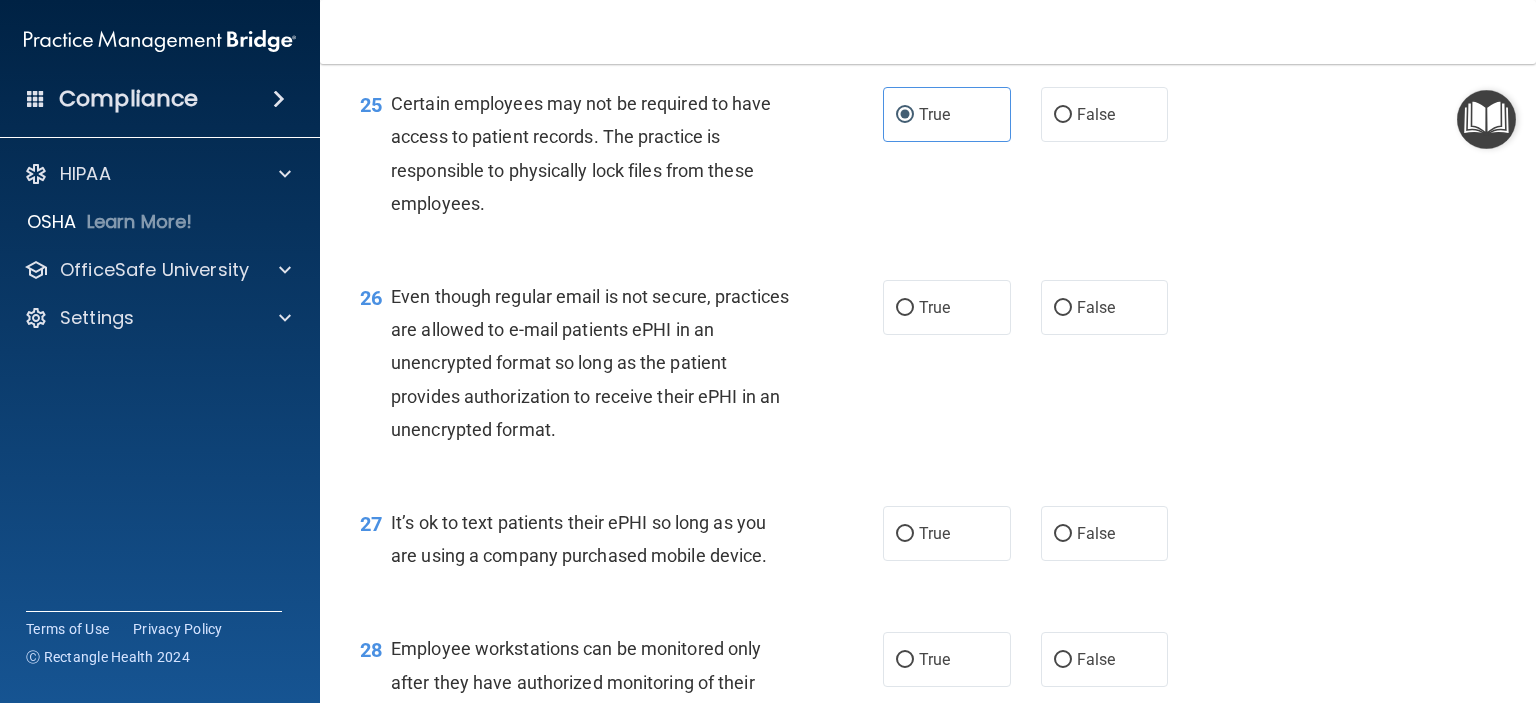 scroll, scrollTop: 4600, scrollLeft: 0, axis: vertical 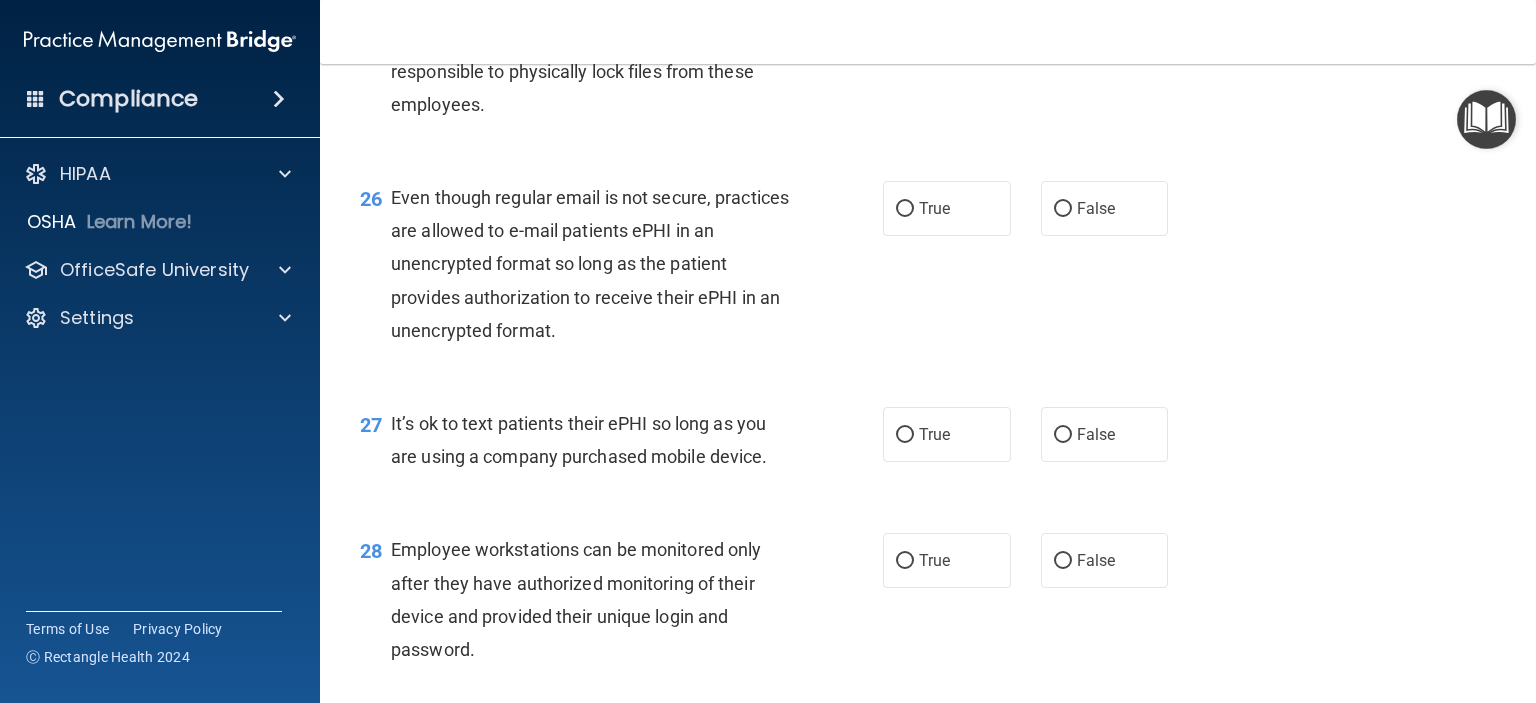drag, startPoint x: 1083, startPoint y: 323, endPoint x: 1071, endPoint y: 427, distance: 104.69002 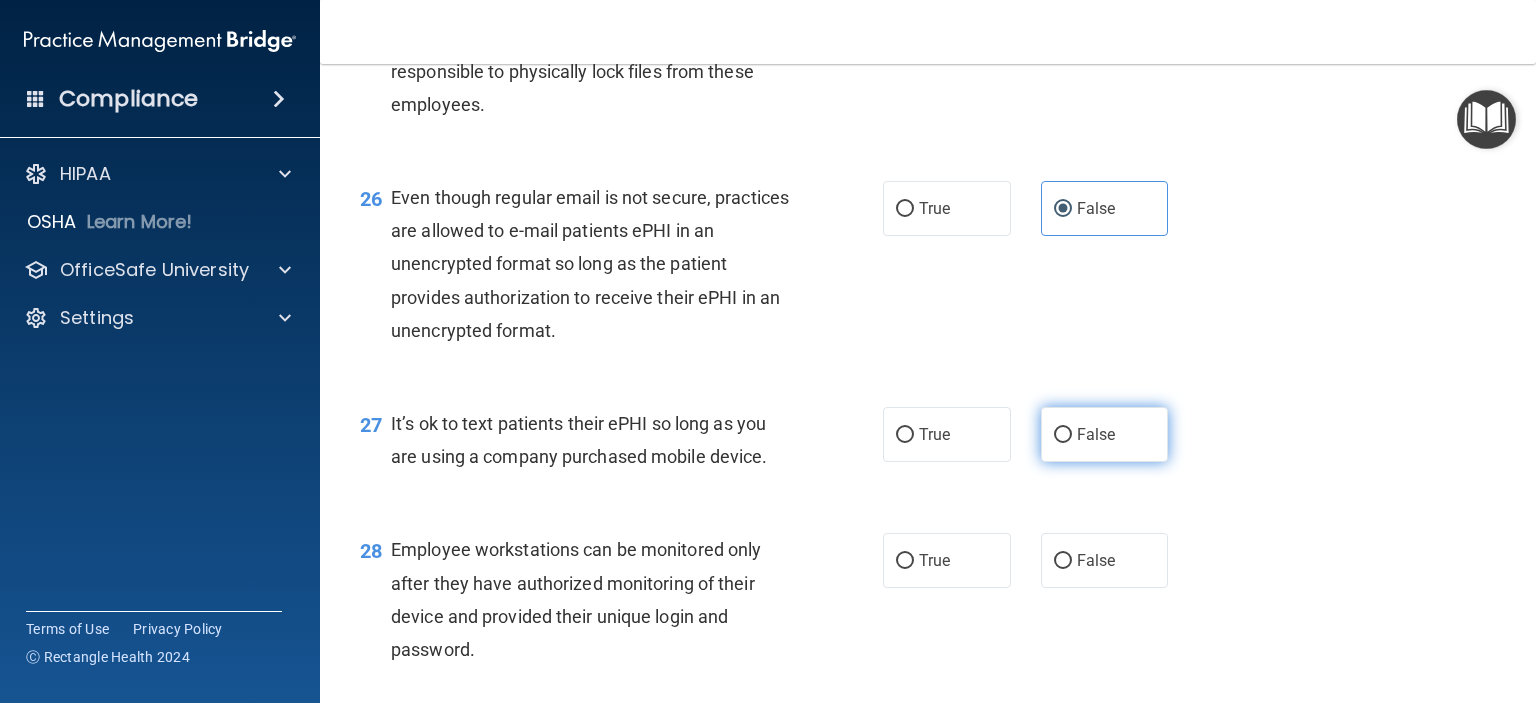click on "False" at bounding box center (1105, 434) 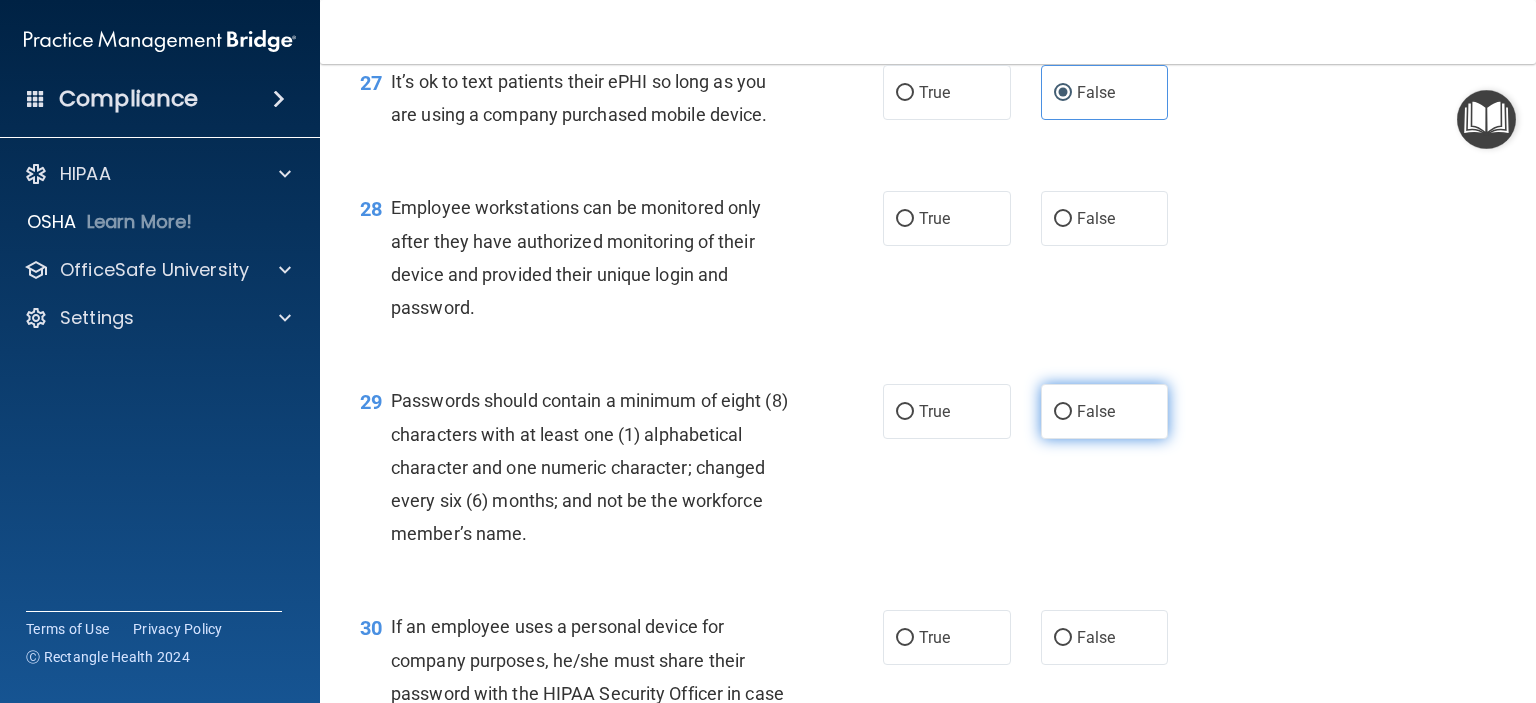 scroll, scrollTop: 5000, scrollLeft: 0, axis: vertical 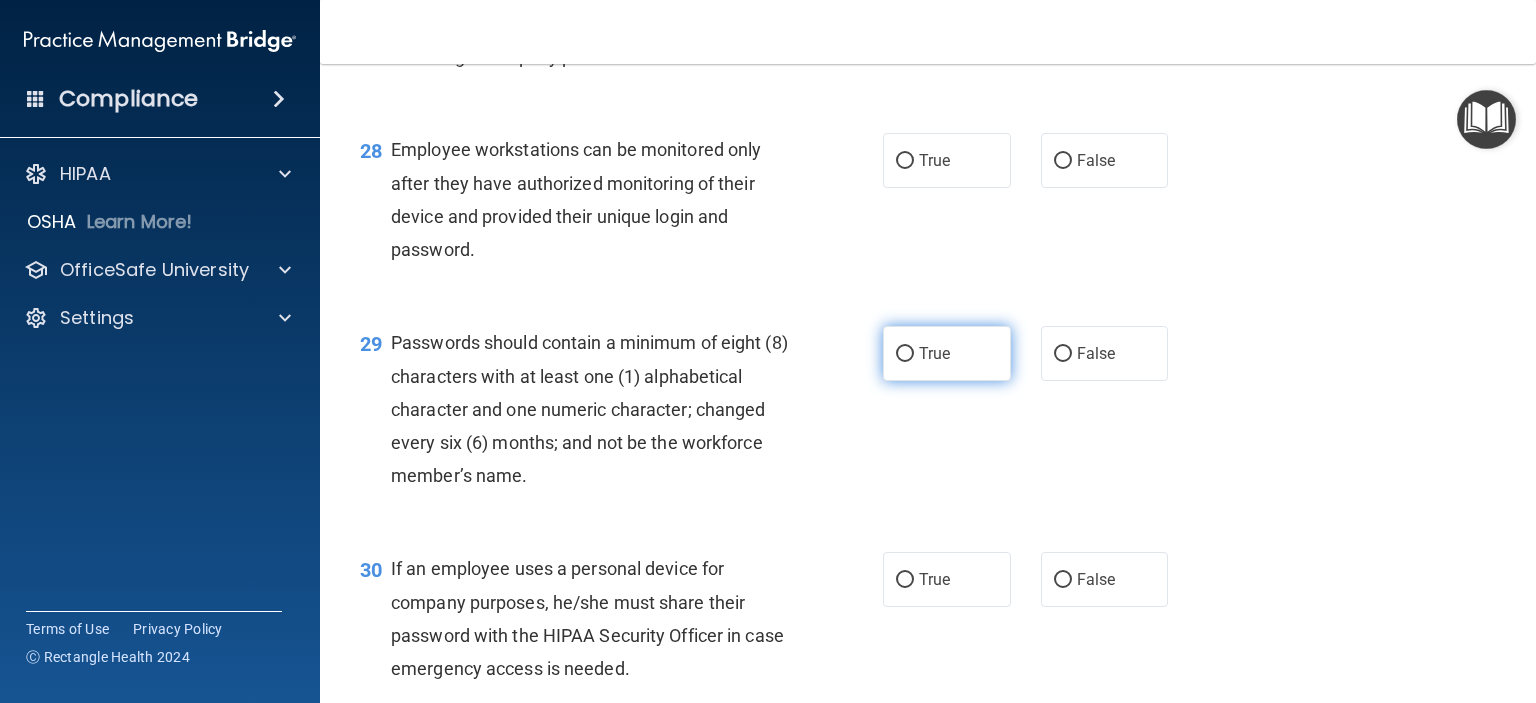 drag, startPoint x: 968, startPoint y: 269, endPoint x: 947, endPoint y: 431, distance: 163.35544 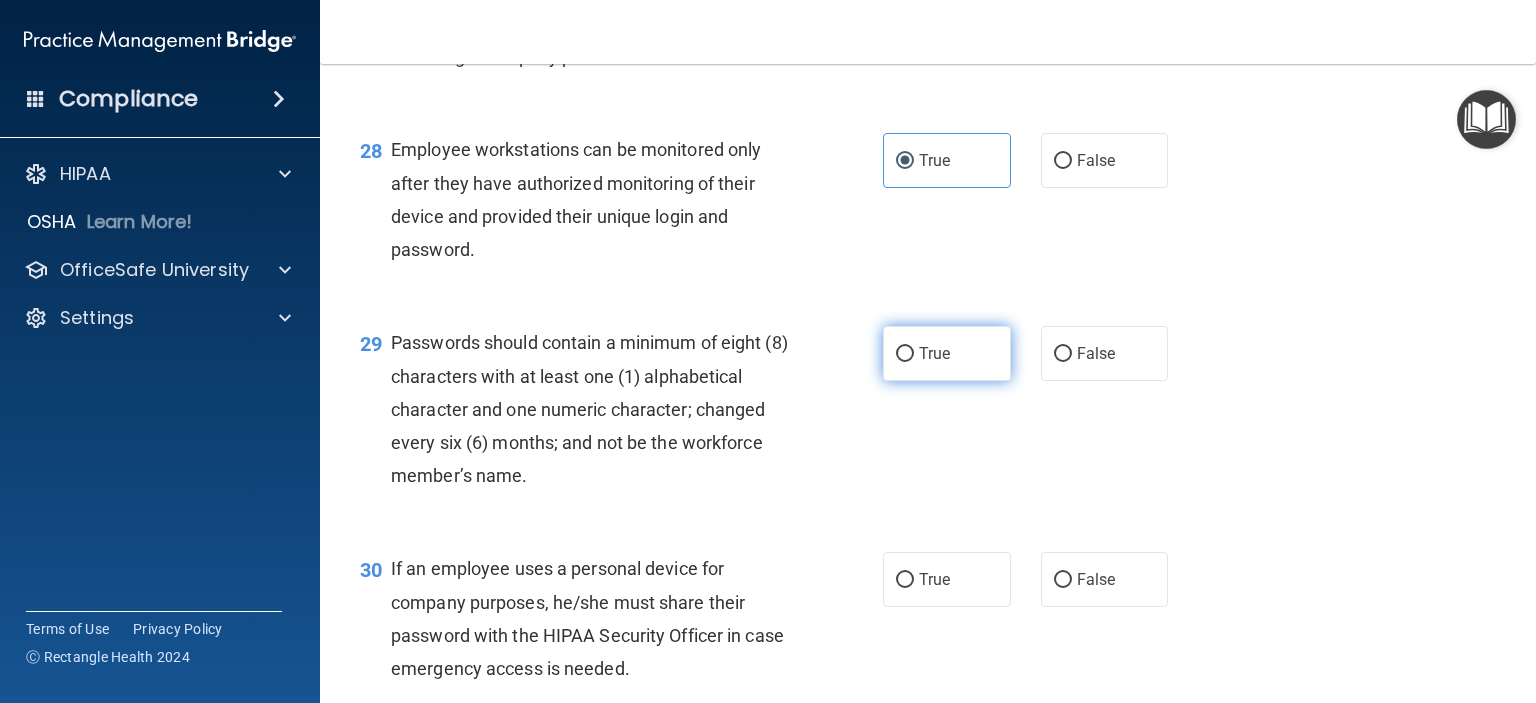click on "True" at bounding box center [947, 353] 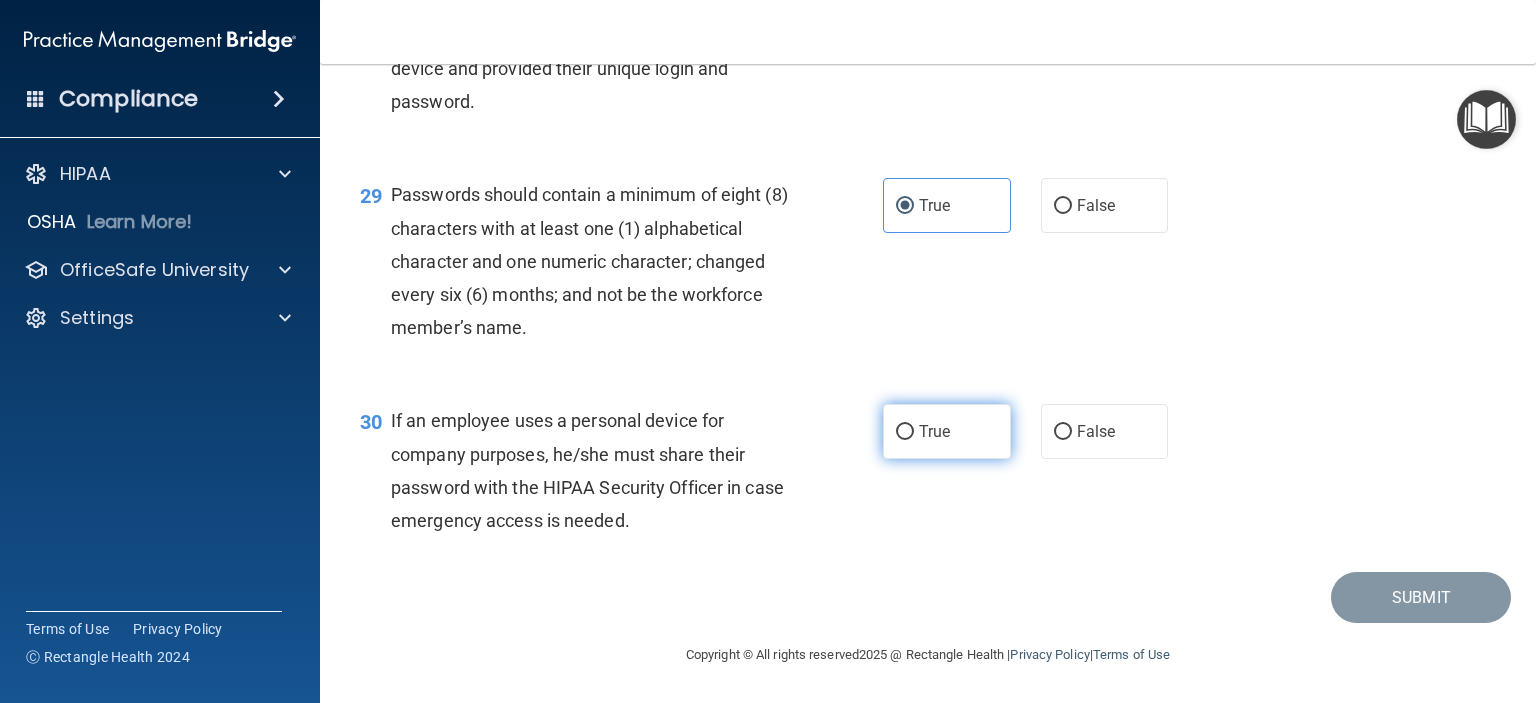 scroll, scrollTop: 5200, scrollLeft: 0, axis: vertical 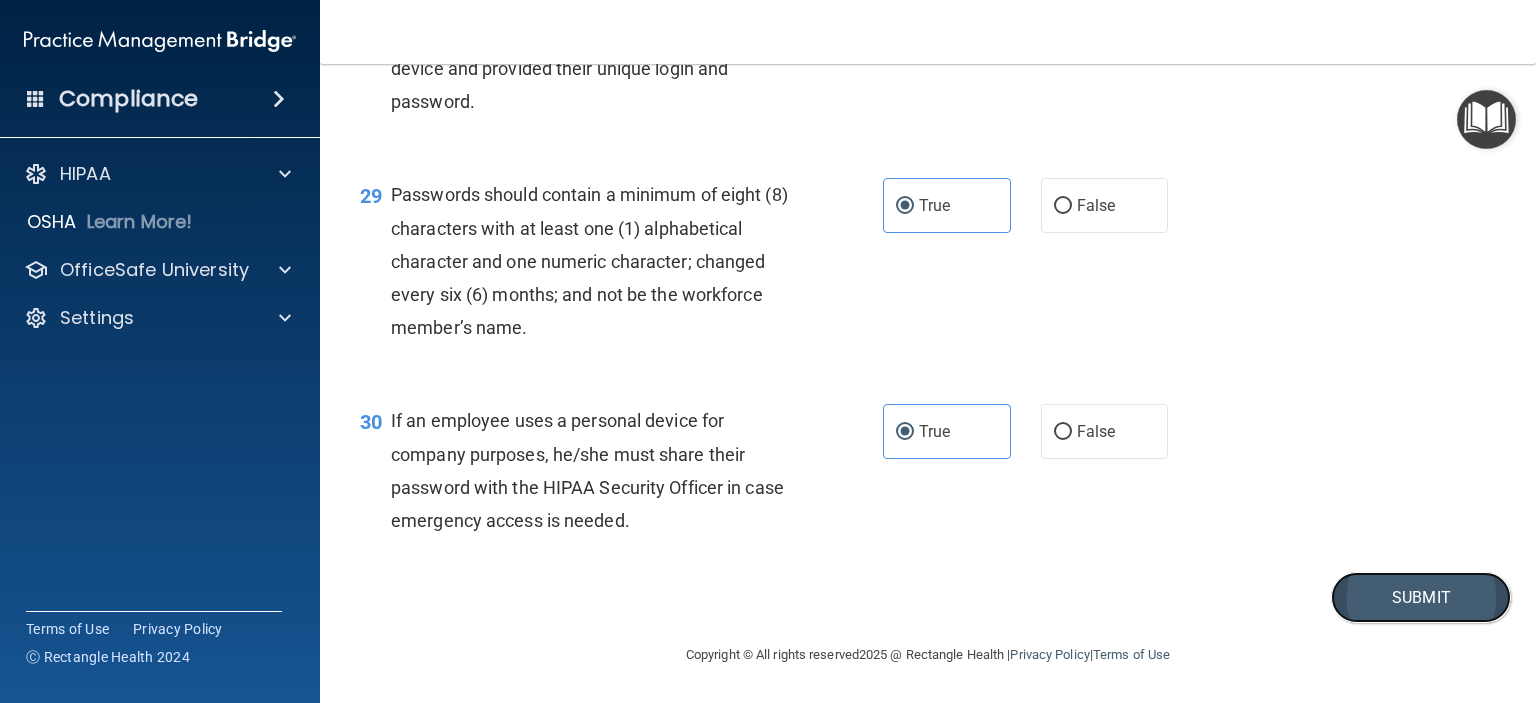 click on "Submit" at bounding box center (1421, 597) 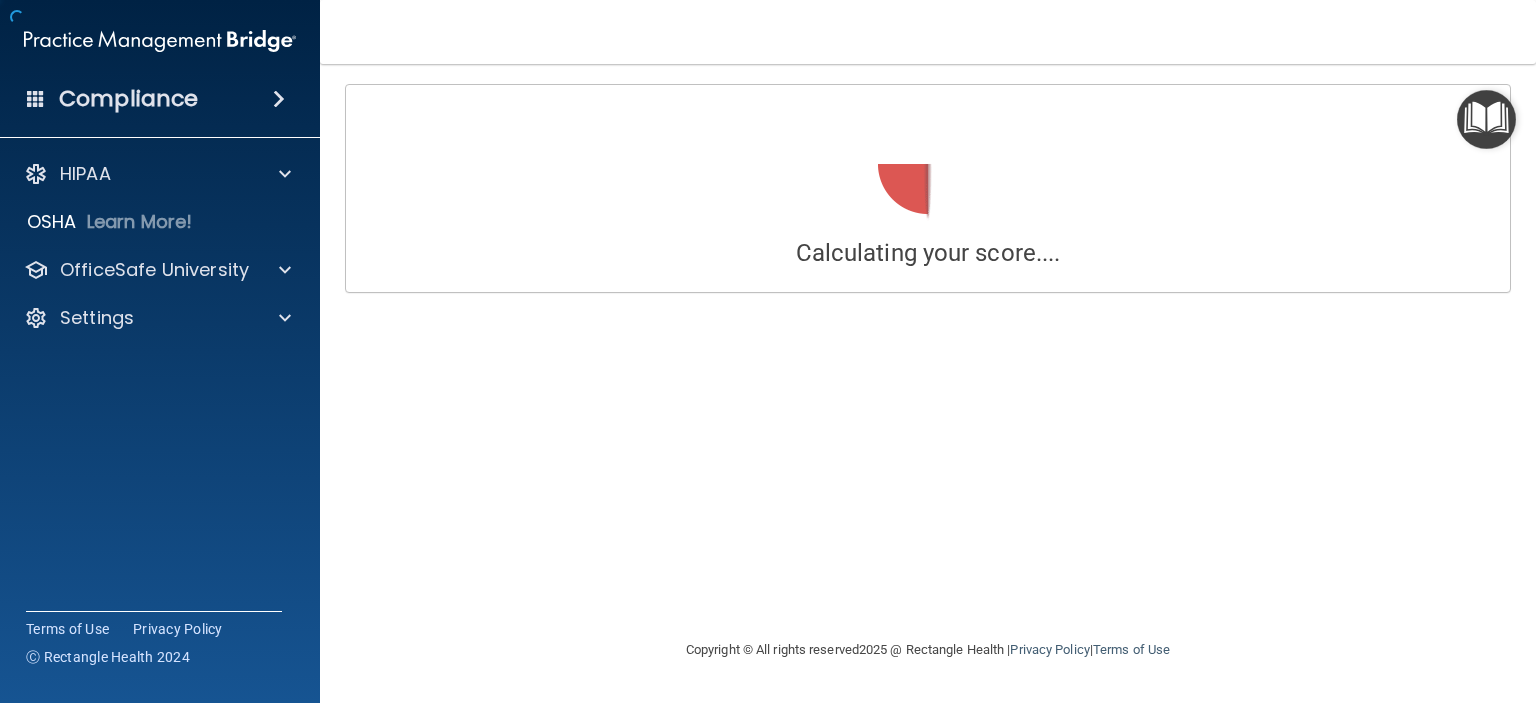 scroll, scrollTop: 0, scrollLeft: 0, axis: both 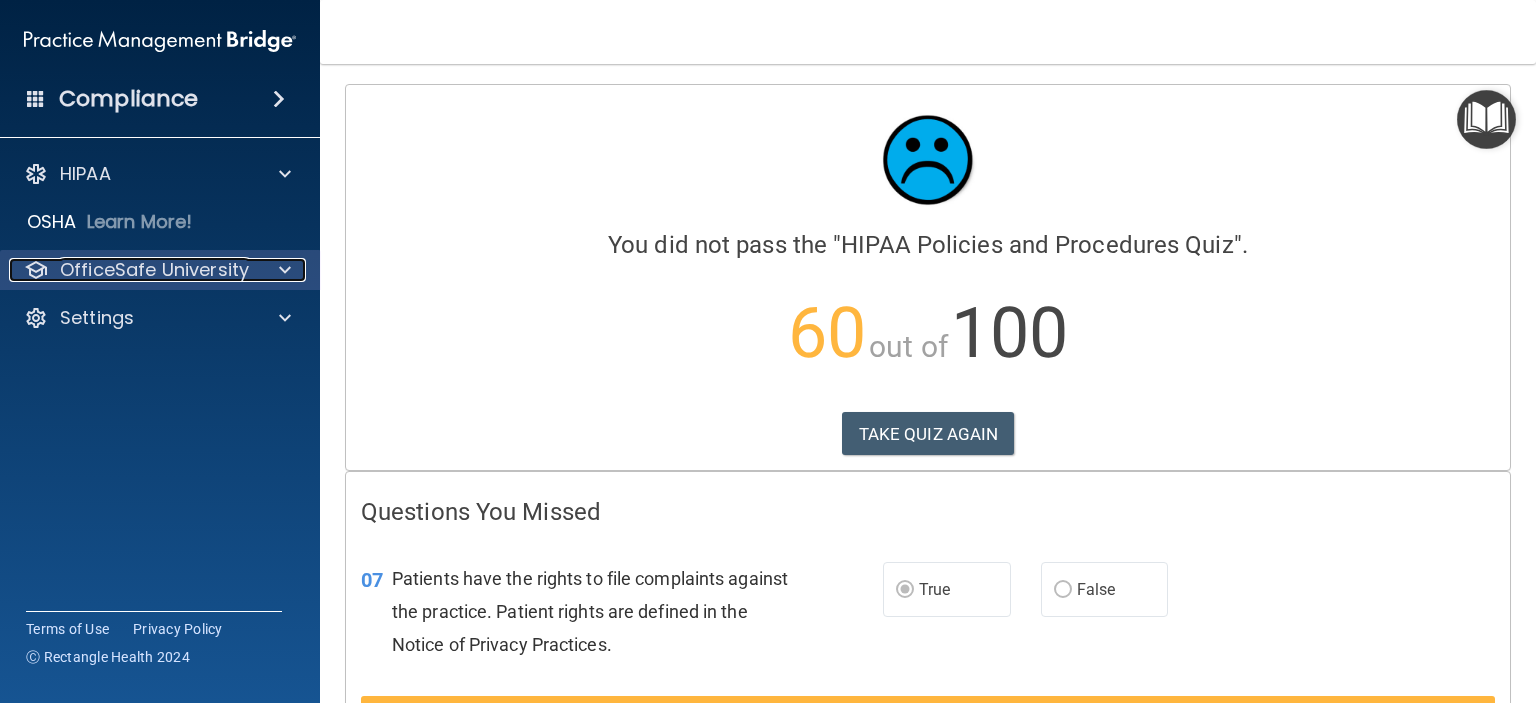 click on "OfficeSafe University" at bounding box center (154, 270) 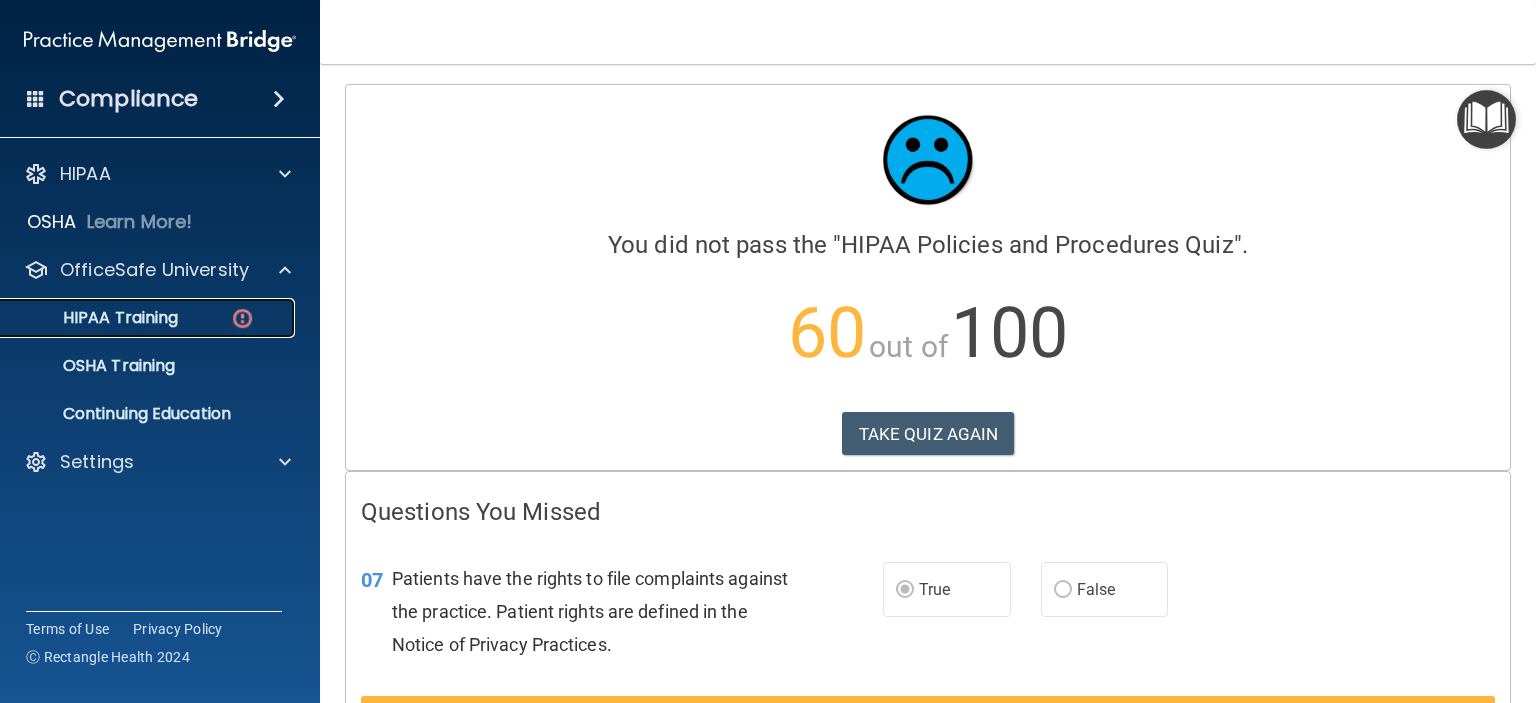 click on "HIPAA Training" at bounding box center [95, 318] 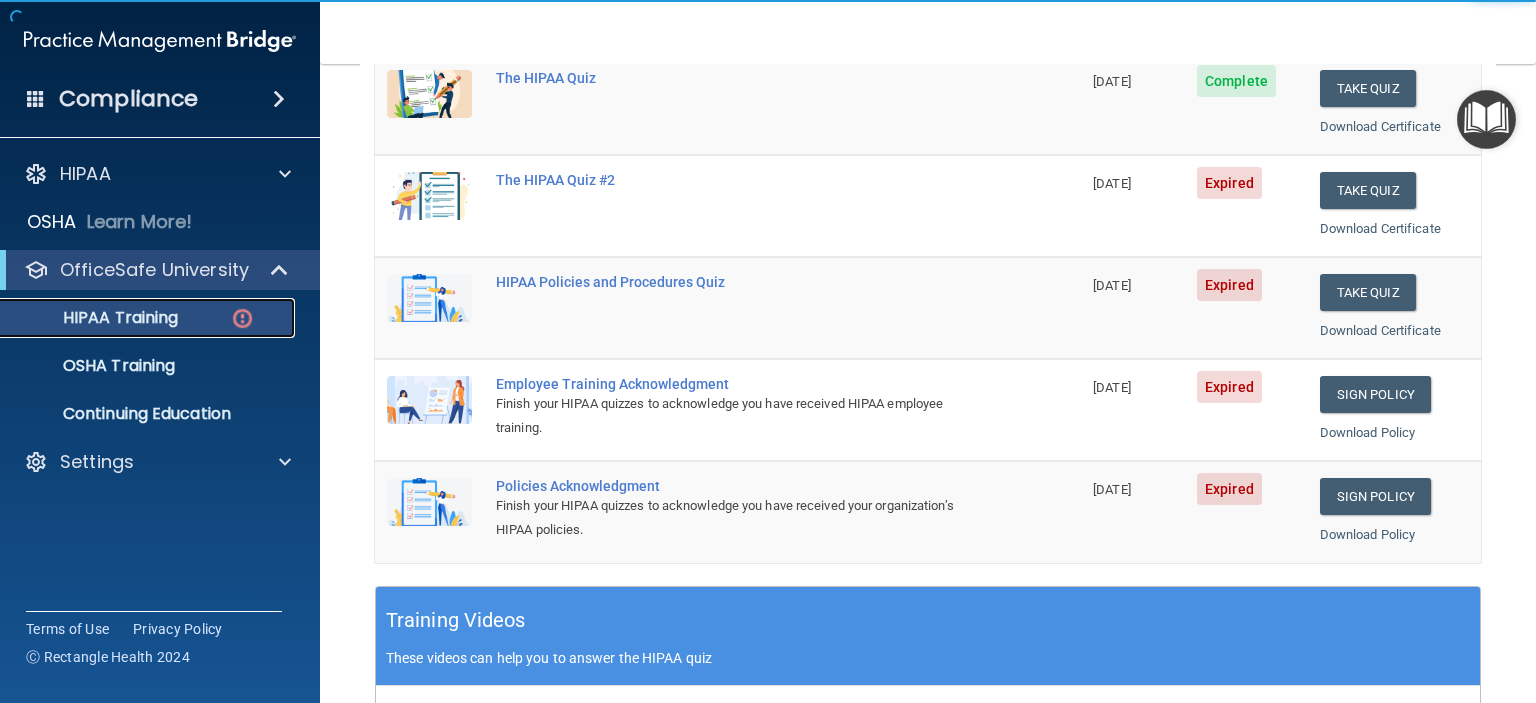 scroll, scrollTop: 300, scrollLeft: 0, axis: vertical 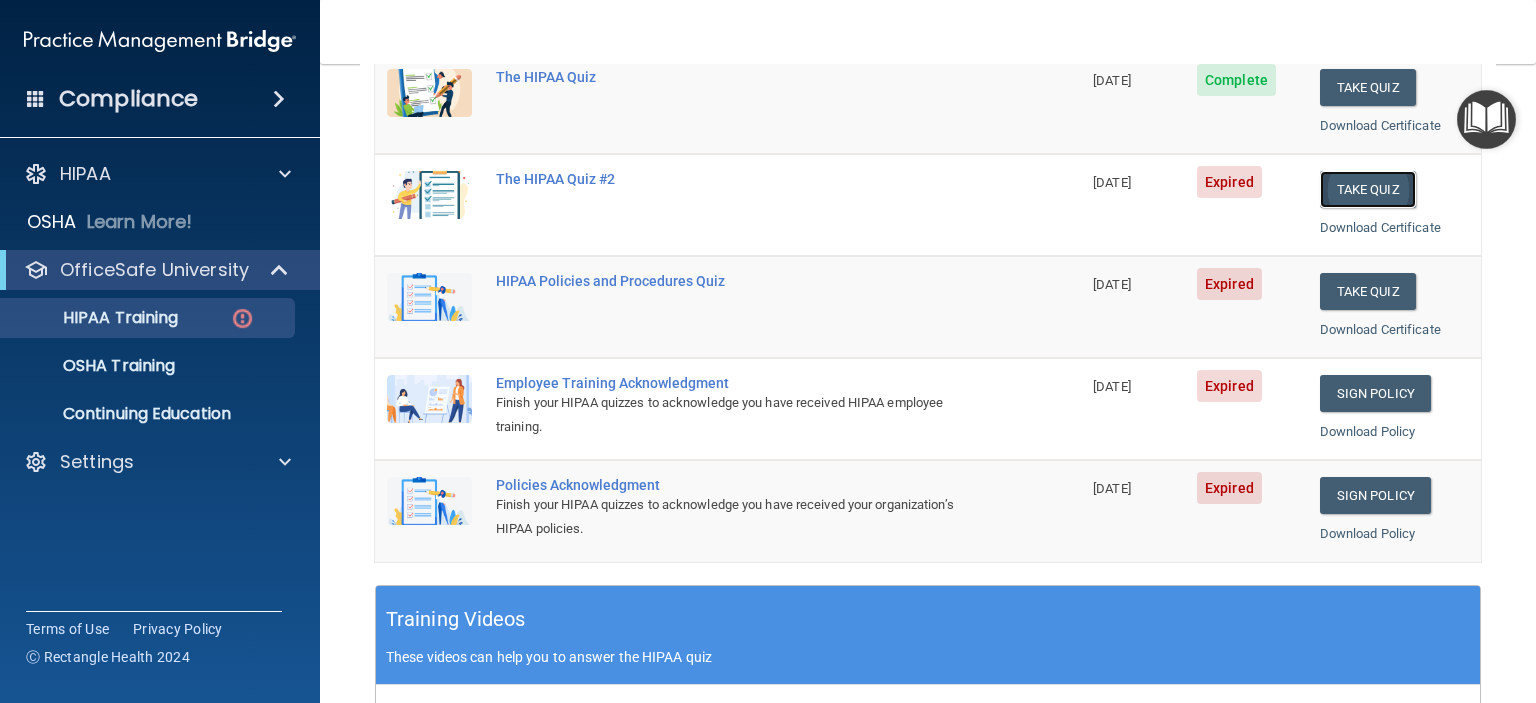 click on "Take Quiz" at bounding box center [1368, 189] 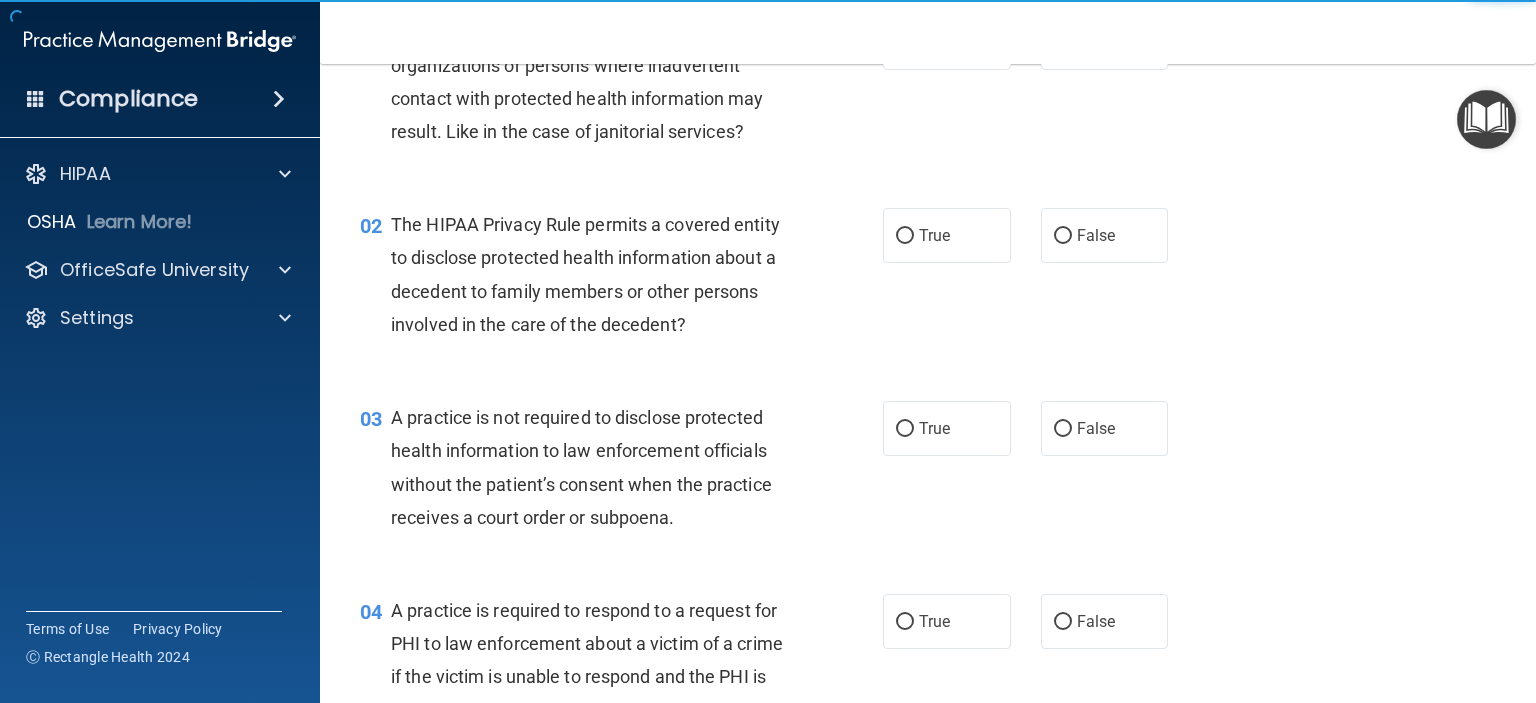 scroll, scrollTop: 0, scrollLeft: 0, axis: both 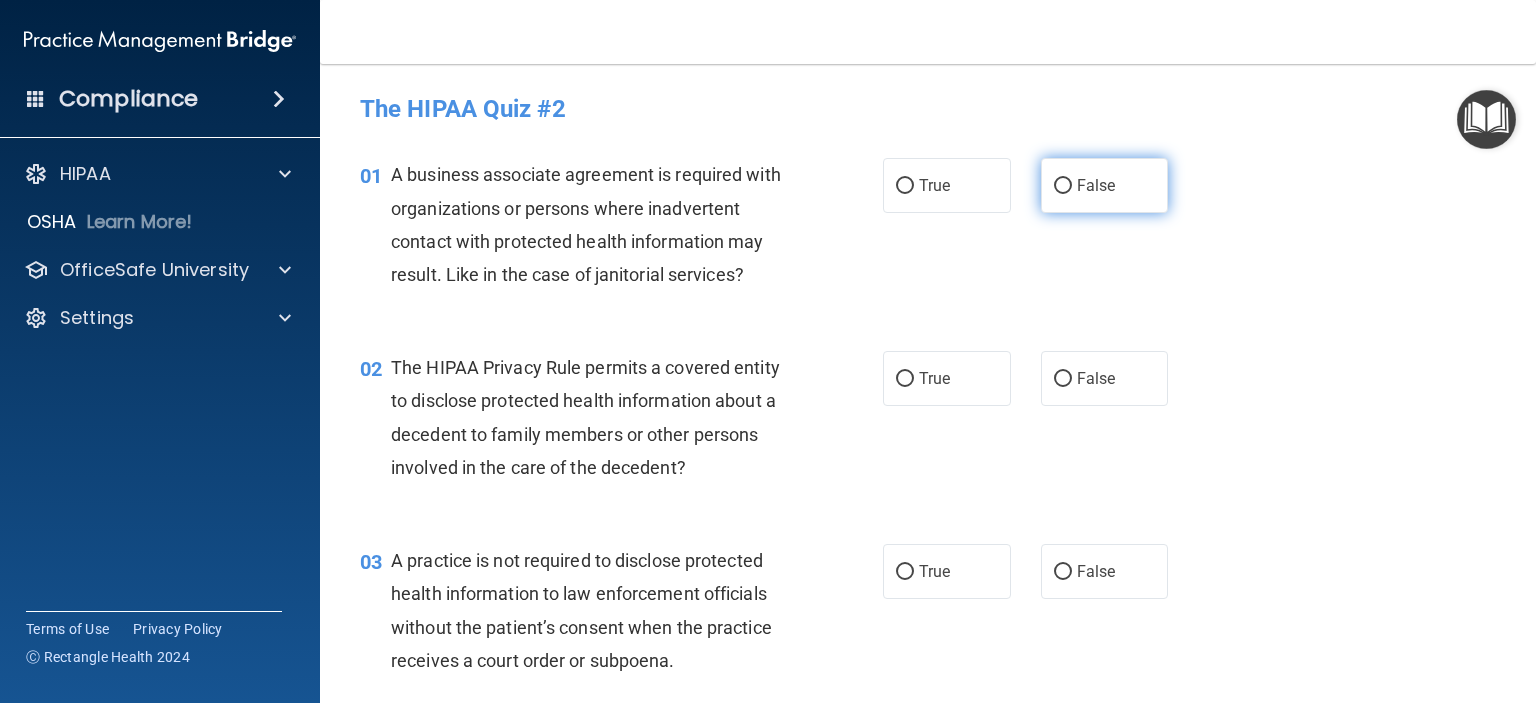 click on "False" at bounding box center [1096, 185] 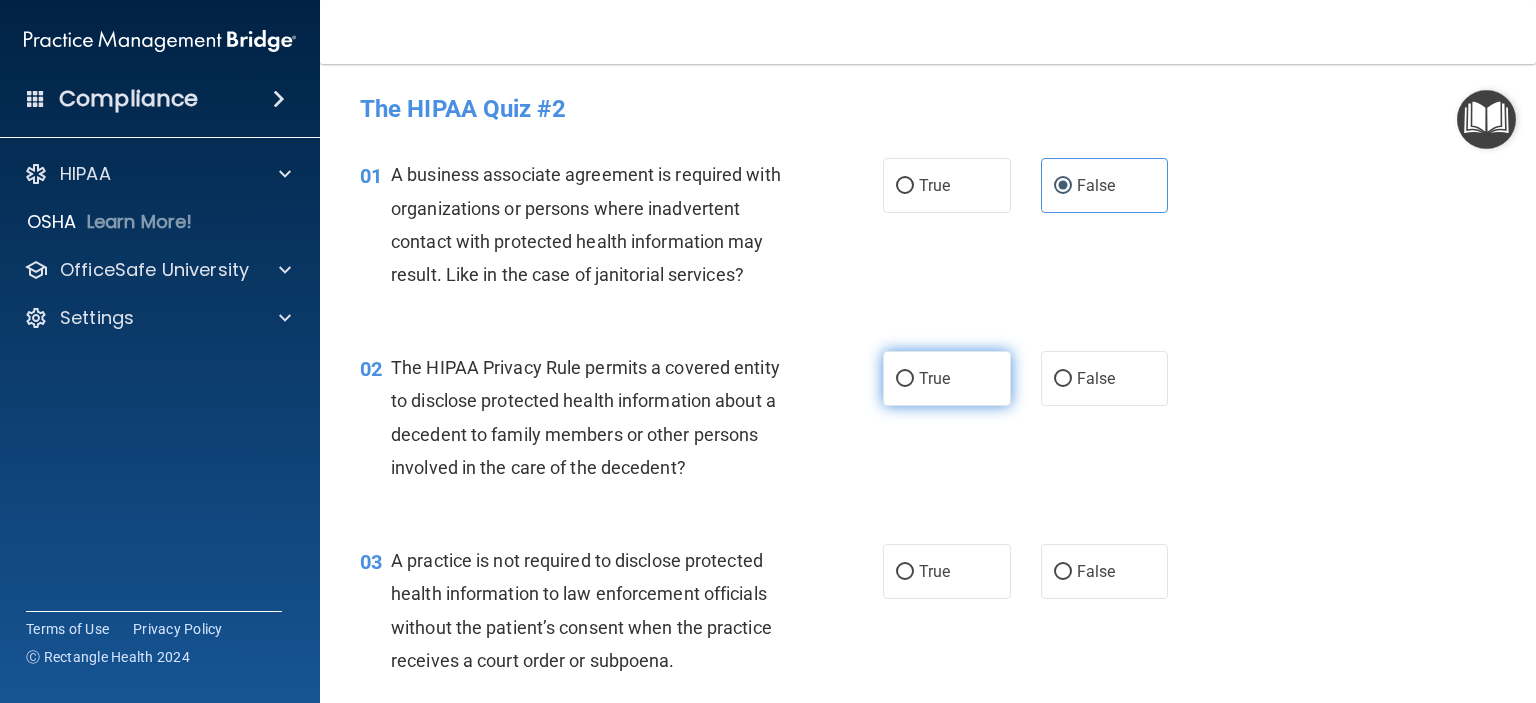 click on "True" at bounding box center [947, 378] 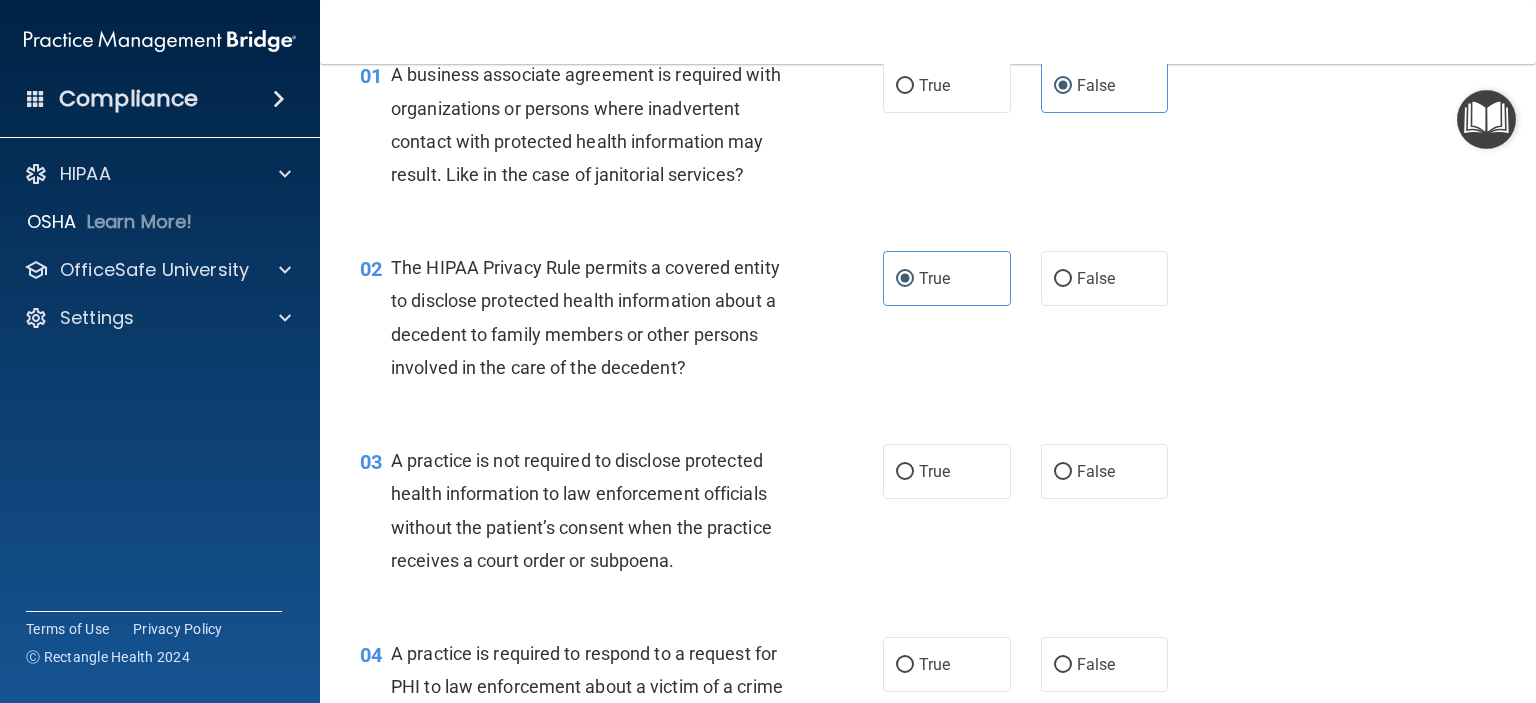 scroll, scrollTop: 200, scrollLeft: 0, axis: vertical 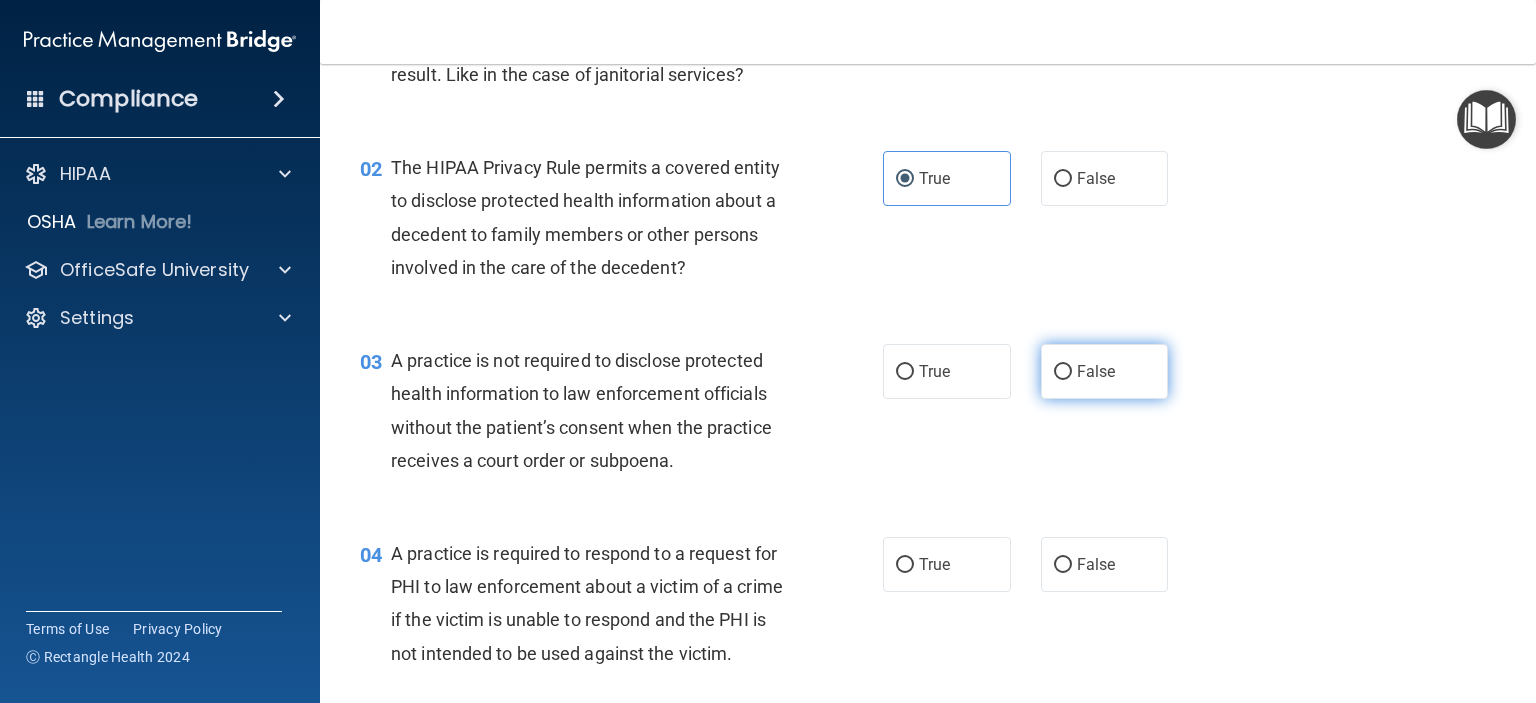 click on "False" at bounding box center [1096, 371] 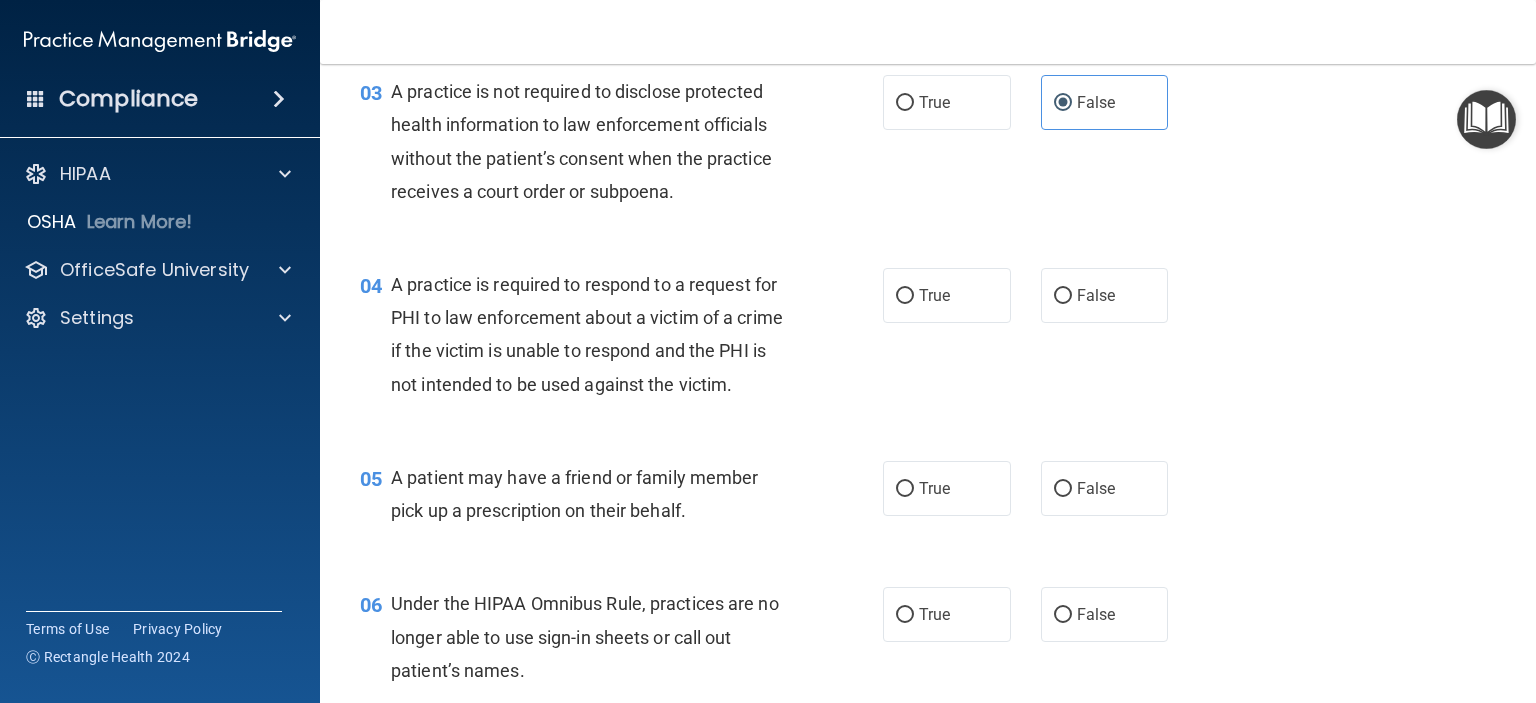 scroll, scrollTop: 500, scrollLeft: 0, axis: vertical 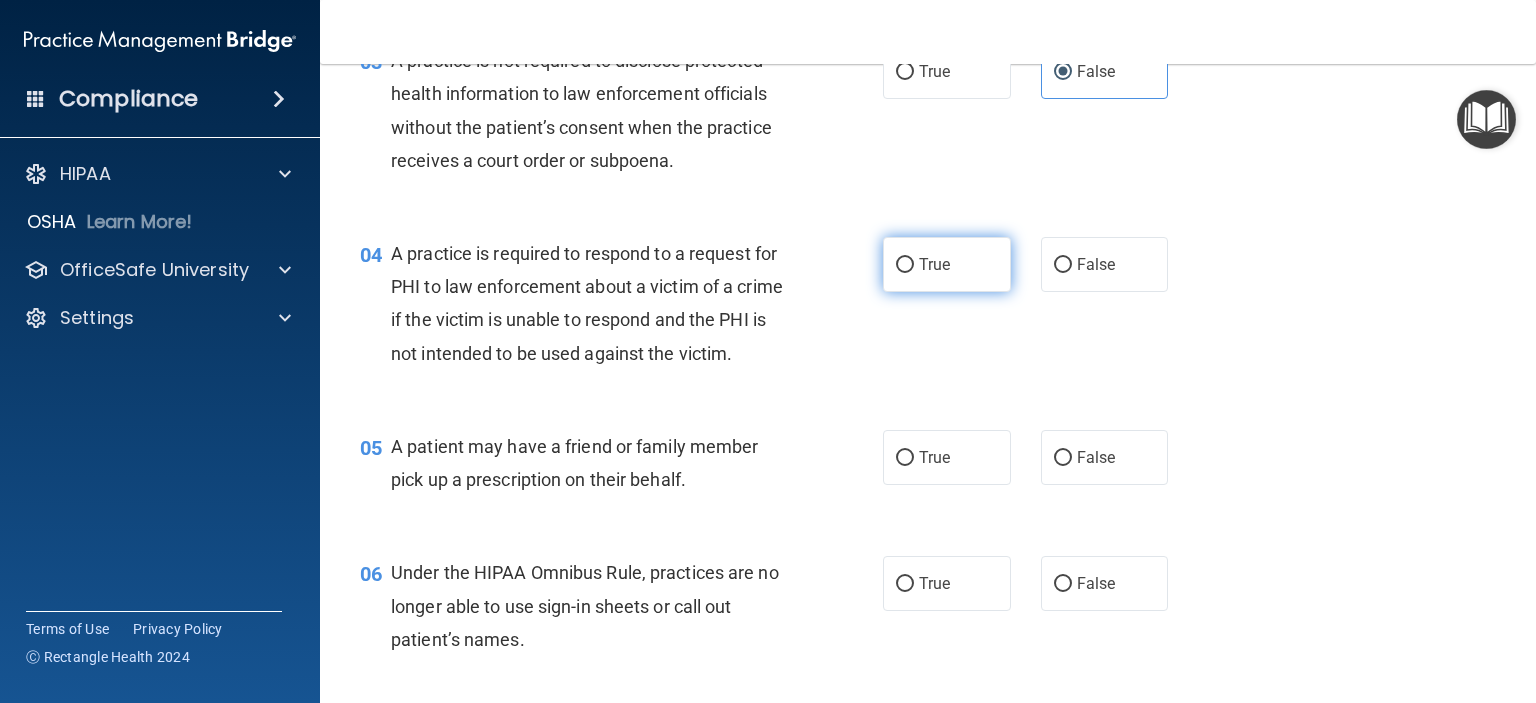 drag, startPoint x: 960, startPoint y: 264, endPoint x: 958, endPoint y: 278, distance: 14.142136 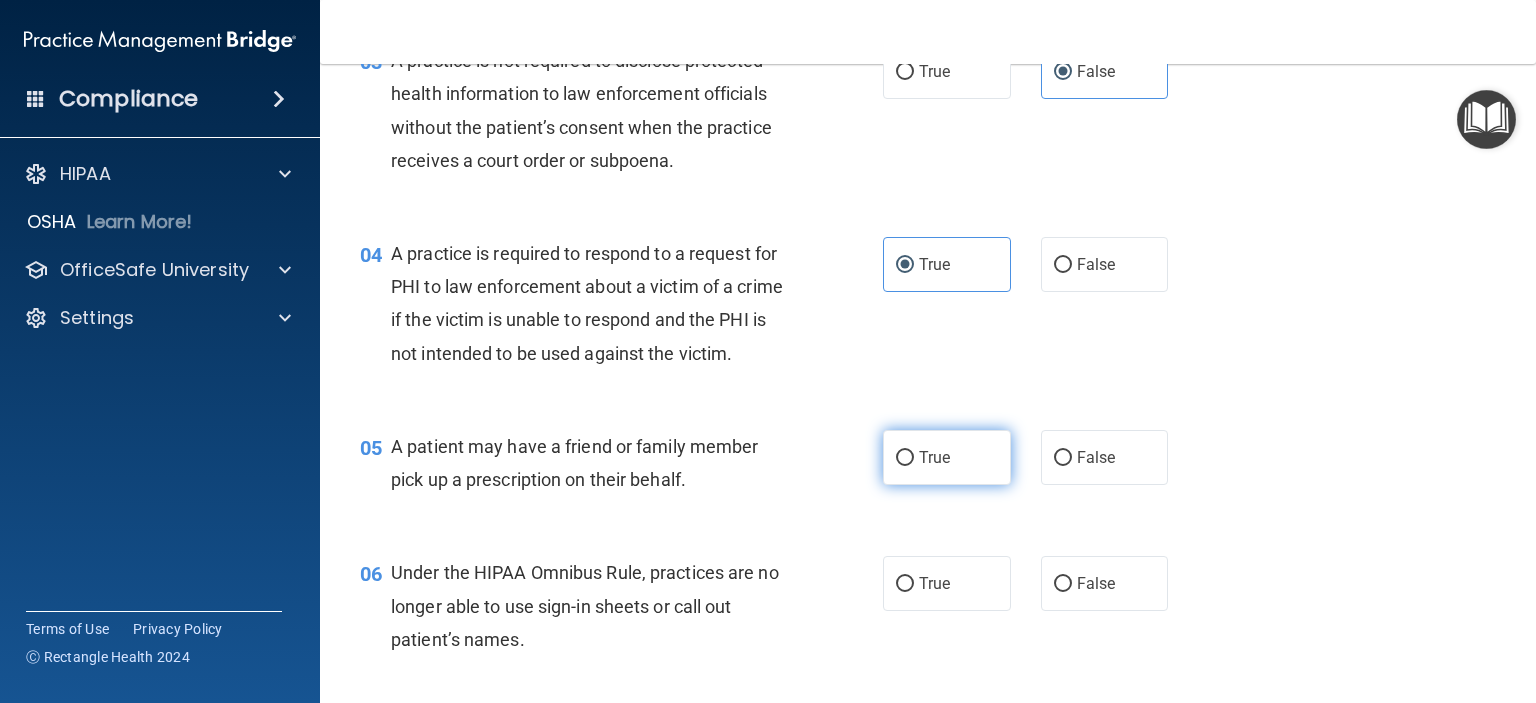 click on "True" at bounding box center [947, 457] 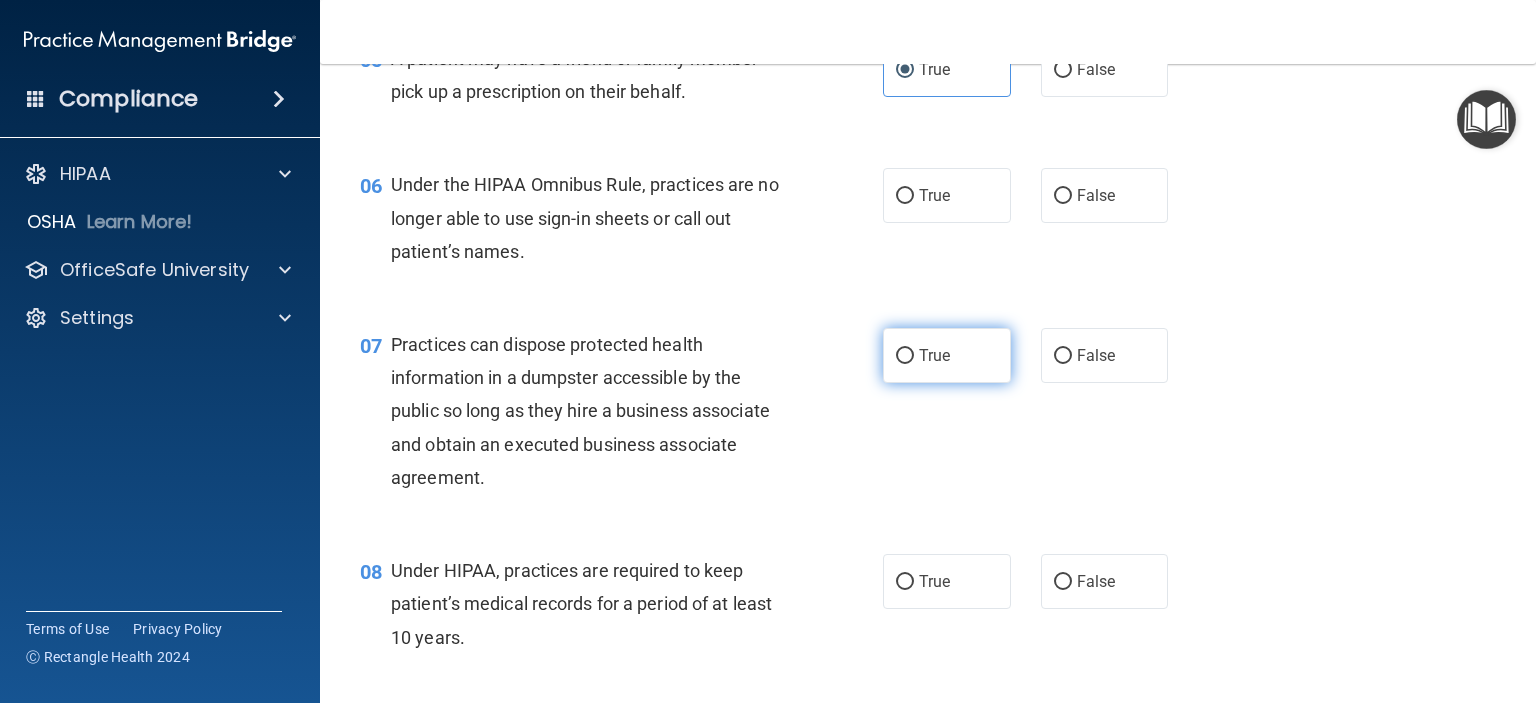 scroll, scrollTop: 900, scrollLeft: 0, axis: vertical 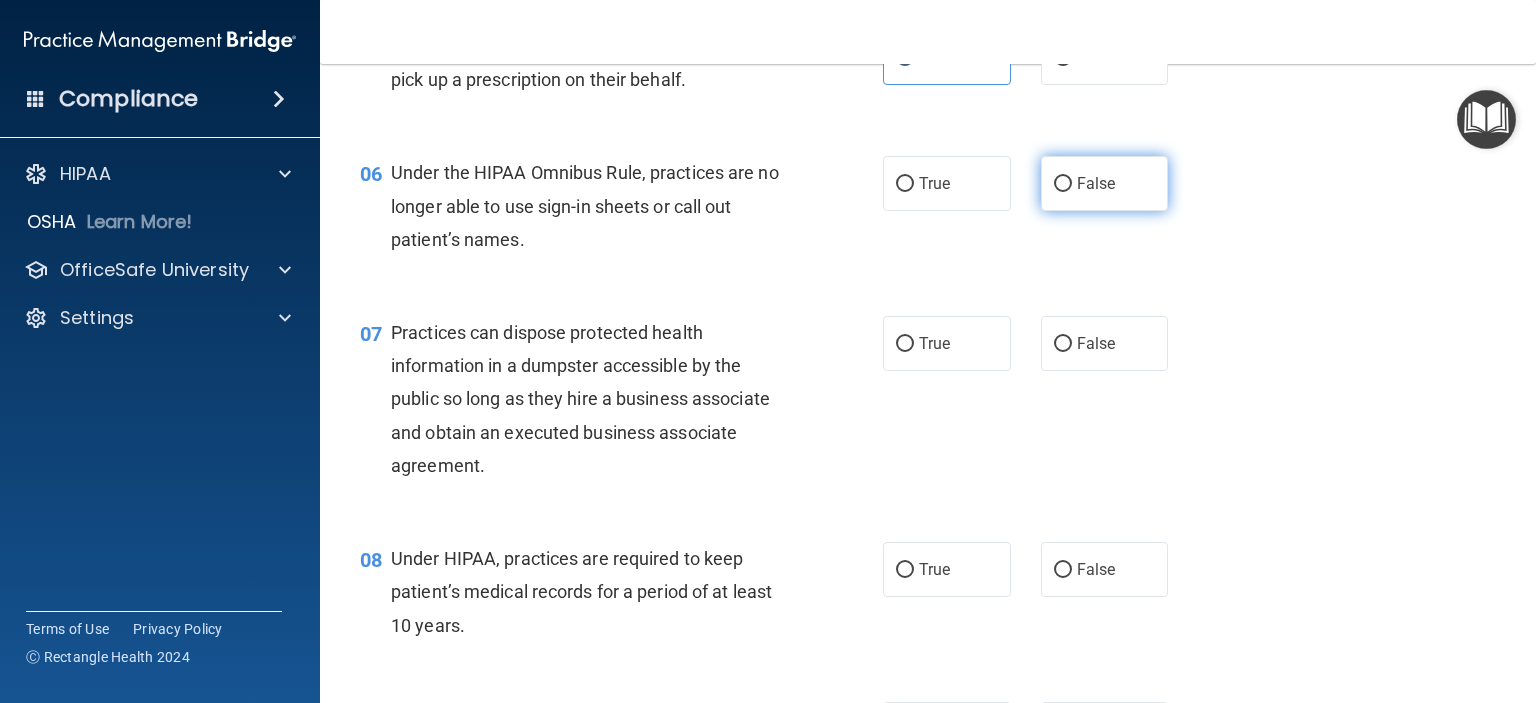 click on "False" at bounding box center [1063, 184] 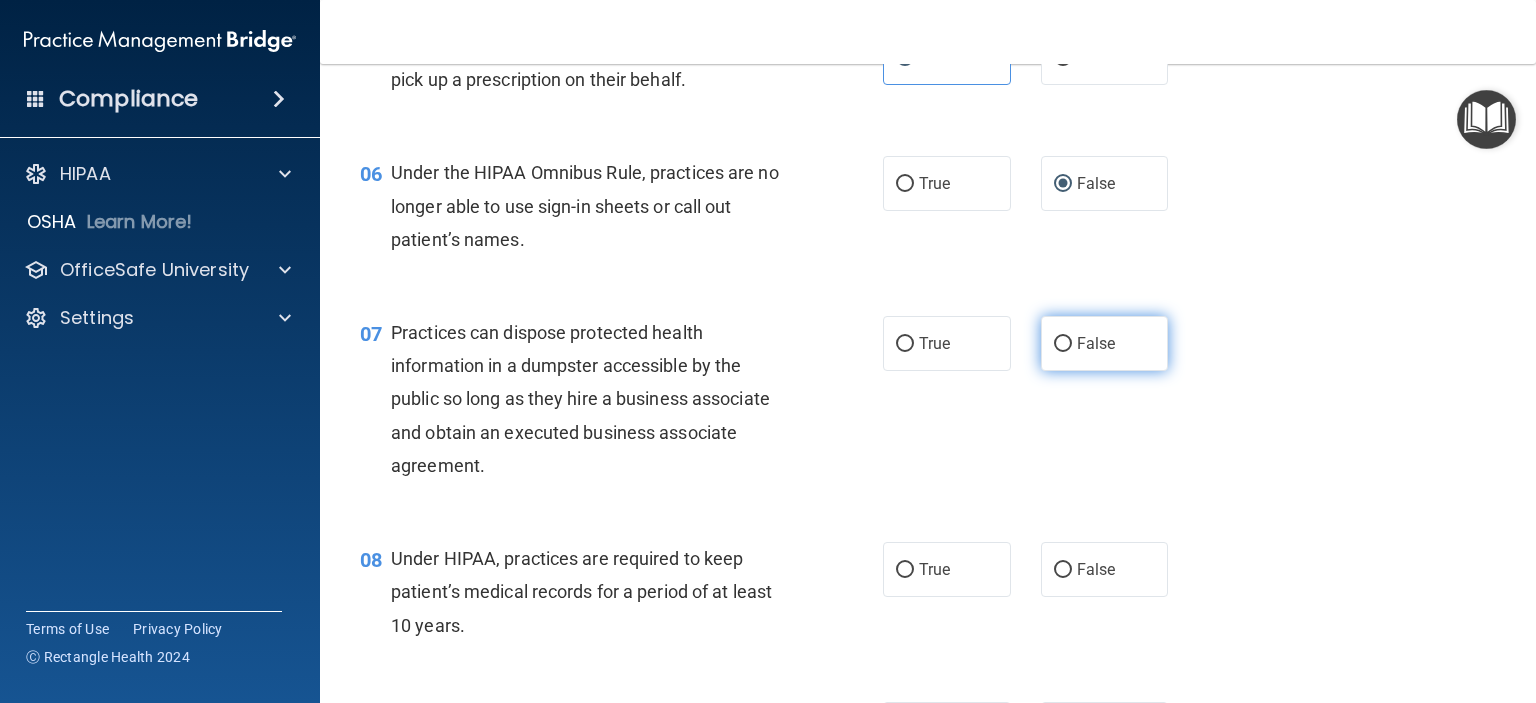 click on "False" at bounding box center (1096, 343) 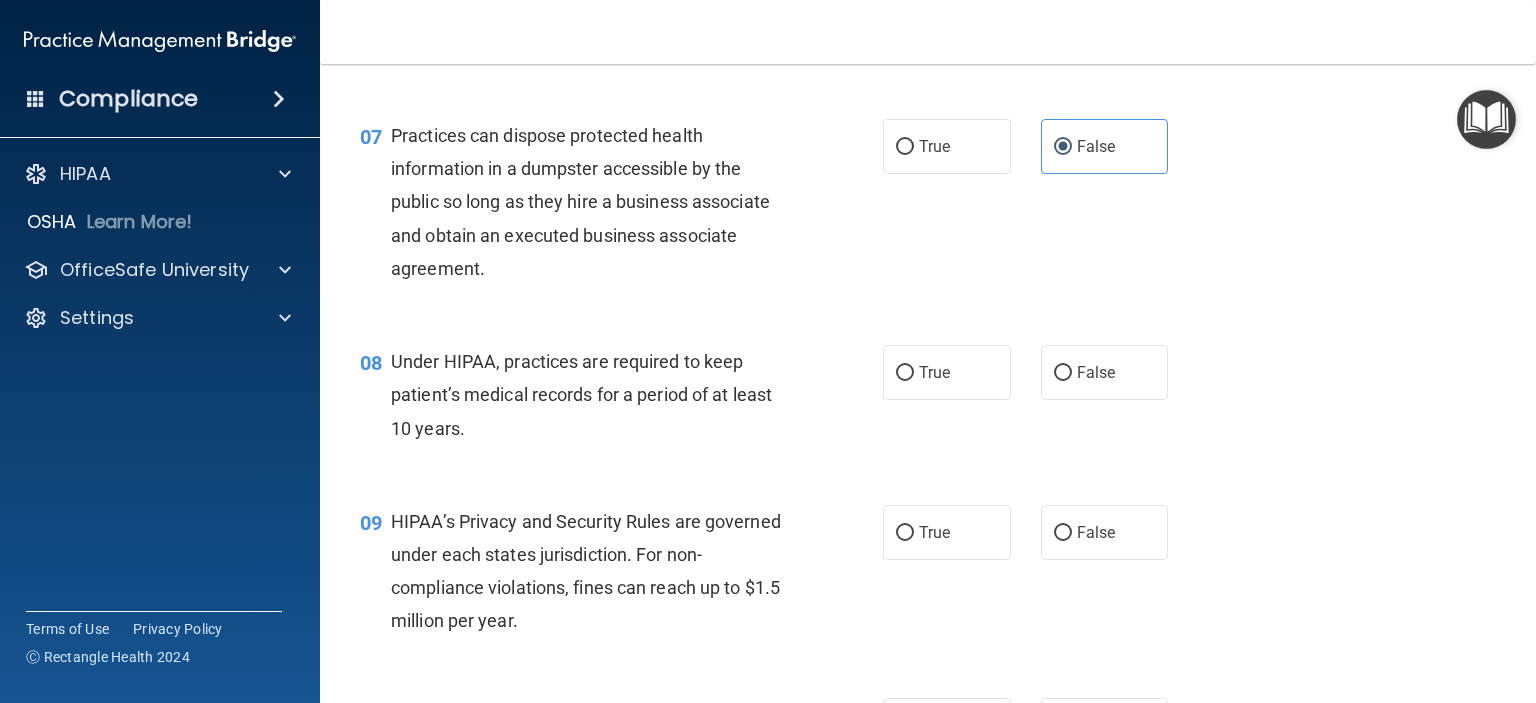 scroll, scrollTop: 1100, scrollLeft: 0, axis: vertical 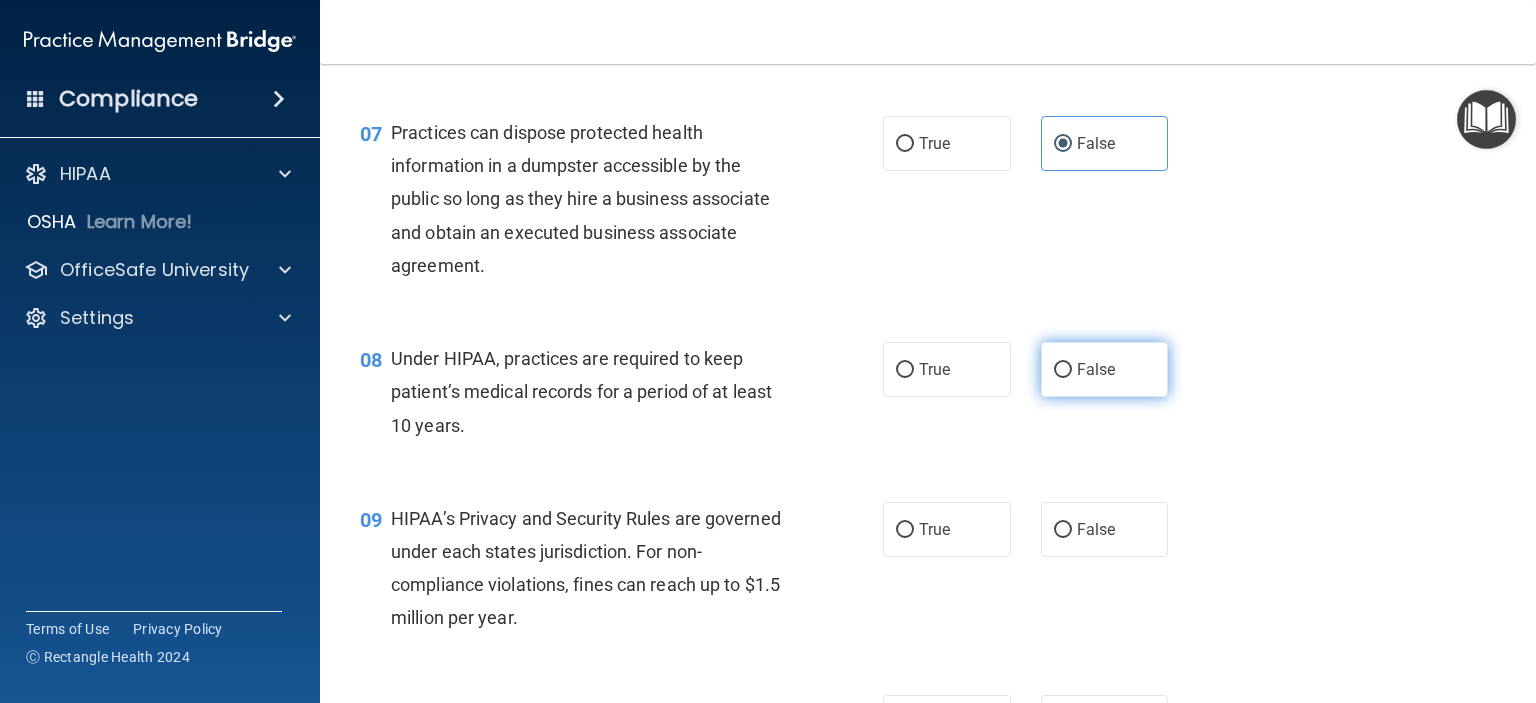 click on "False" at bounding box center (1063, 370) 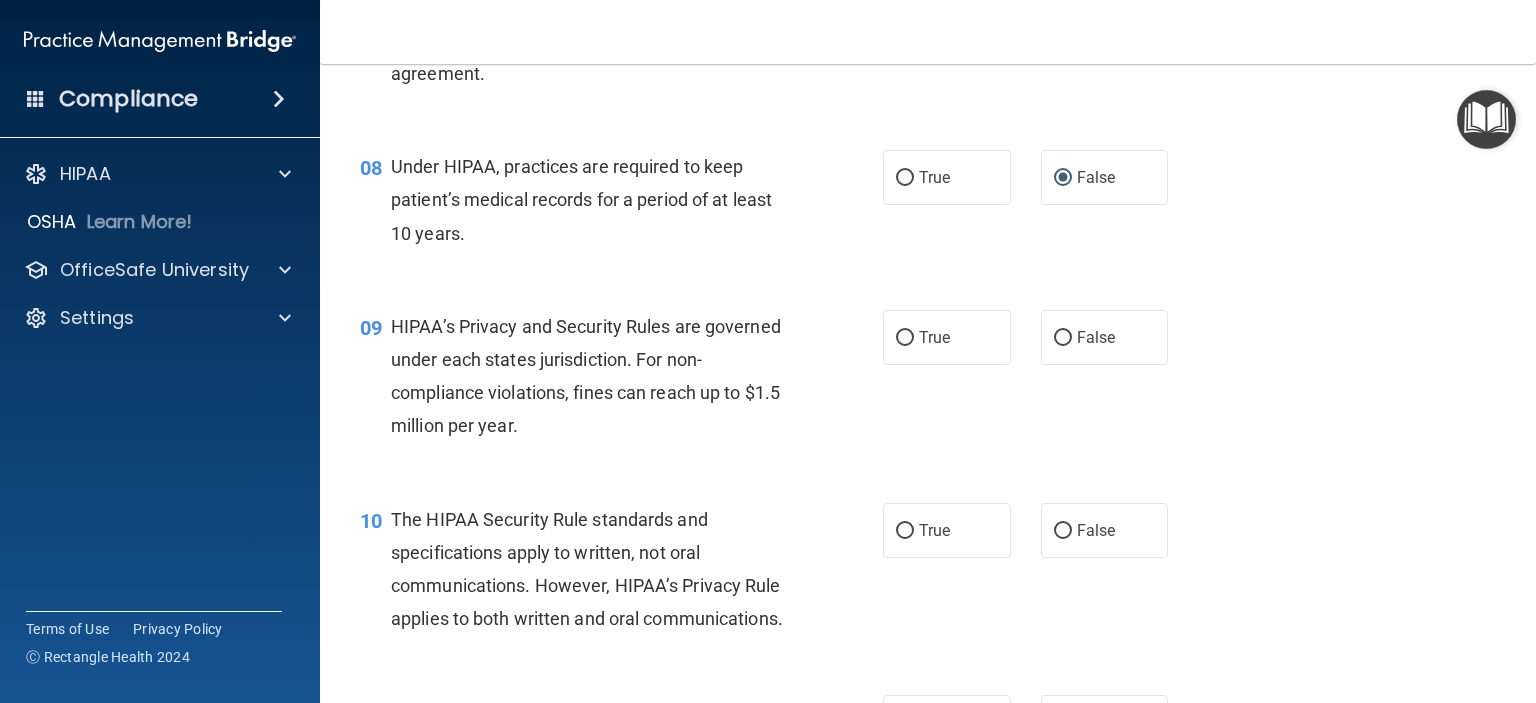 scroll, scrollTop: 1400, scrollLeft: 0, axis: vertical 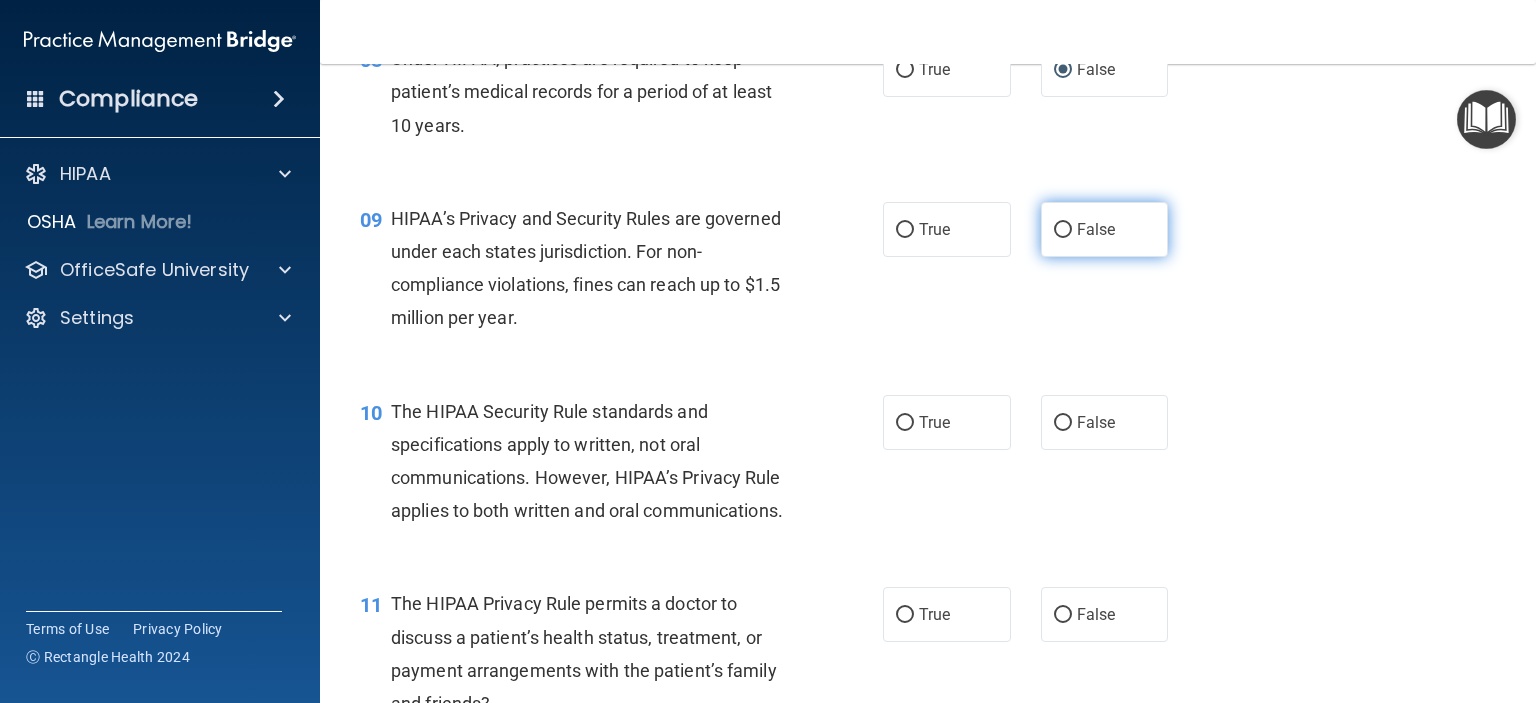 click on "False" at bounding box center [1105, 229] 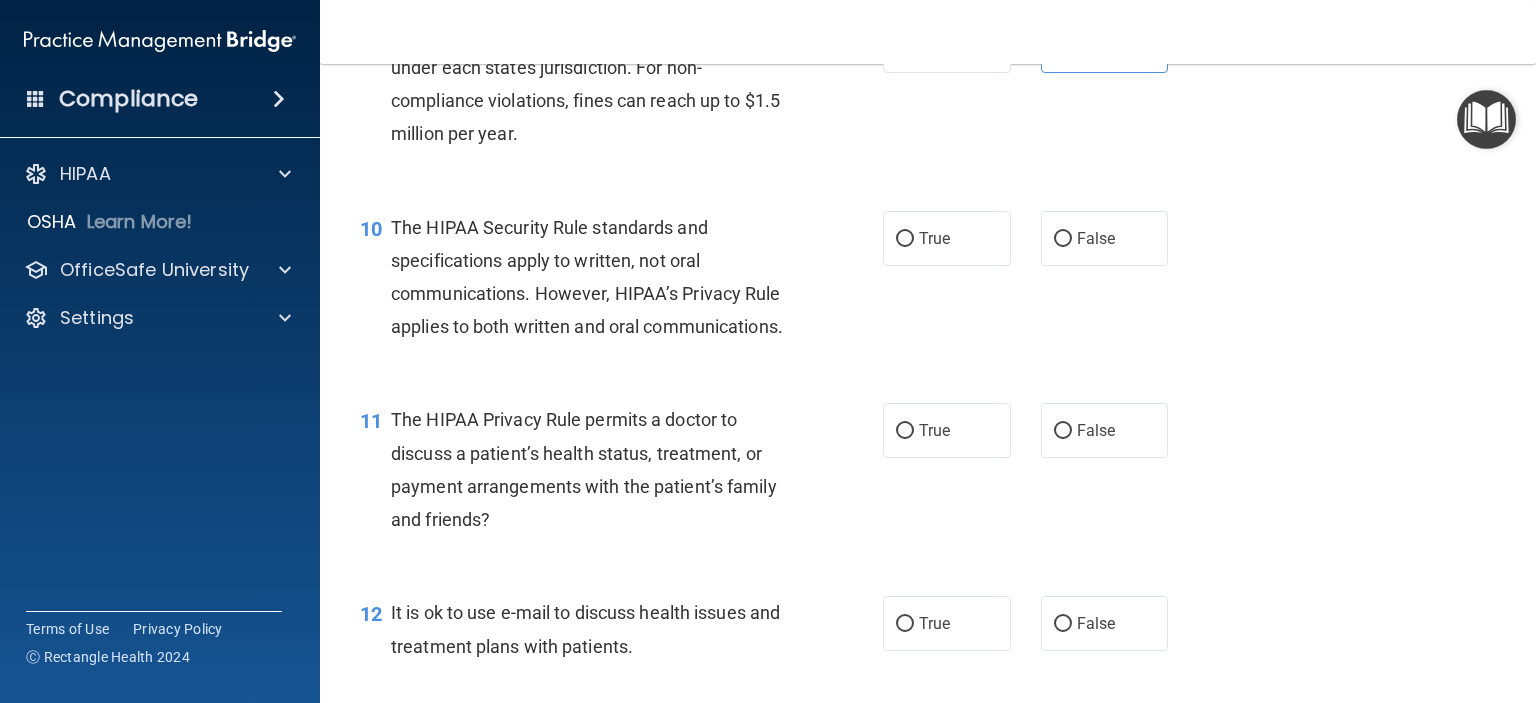 scroll, scrollTop: 1700, scrollLeft: 0, axis: vertical 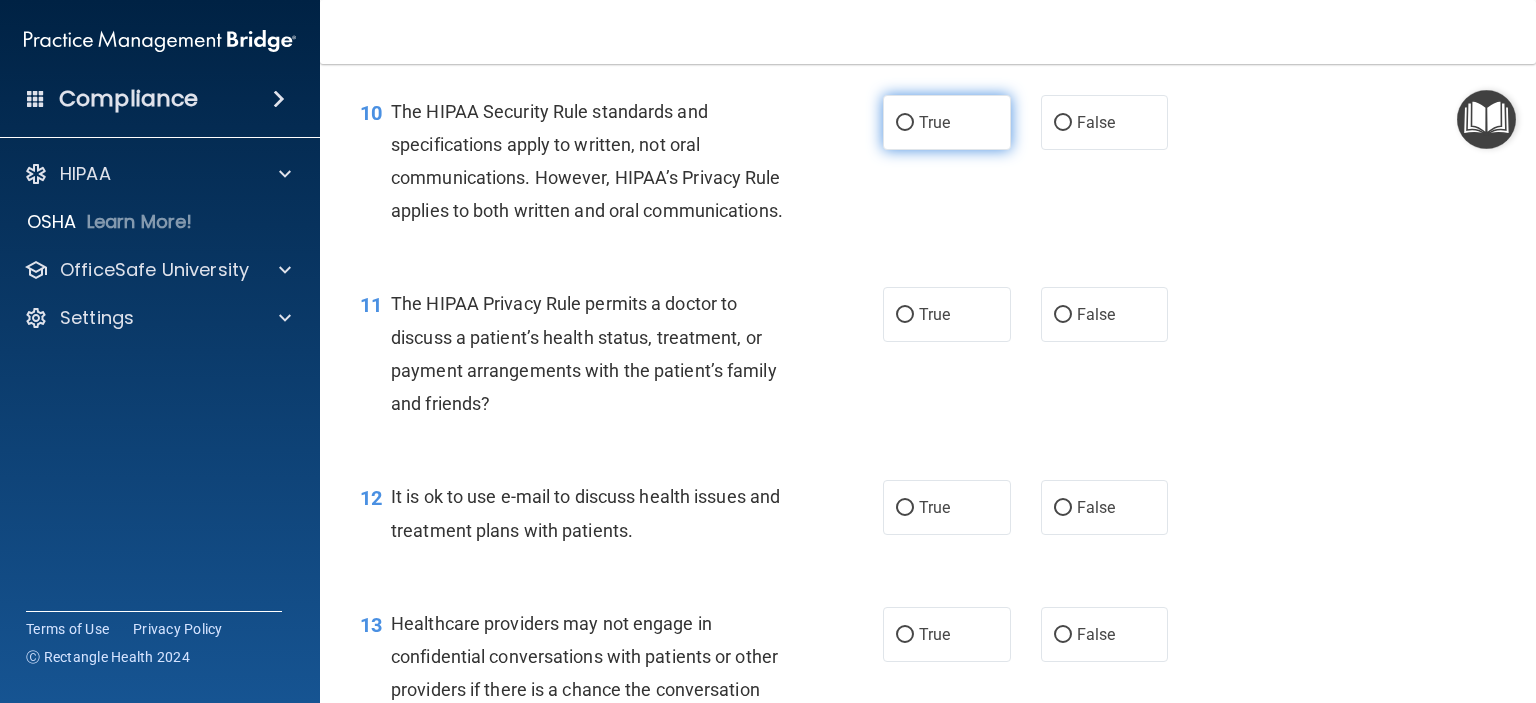 click on "True" at bounding box center [934, 122] 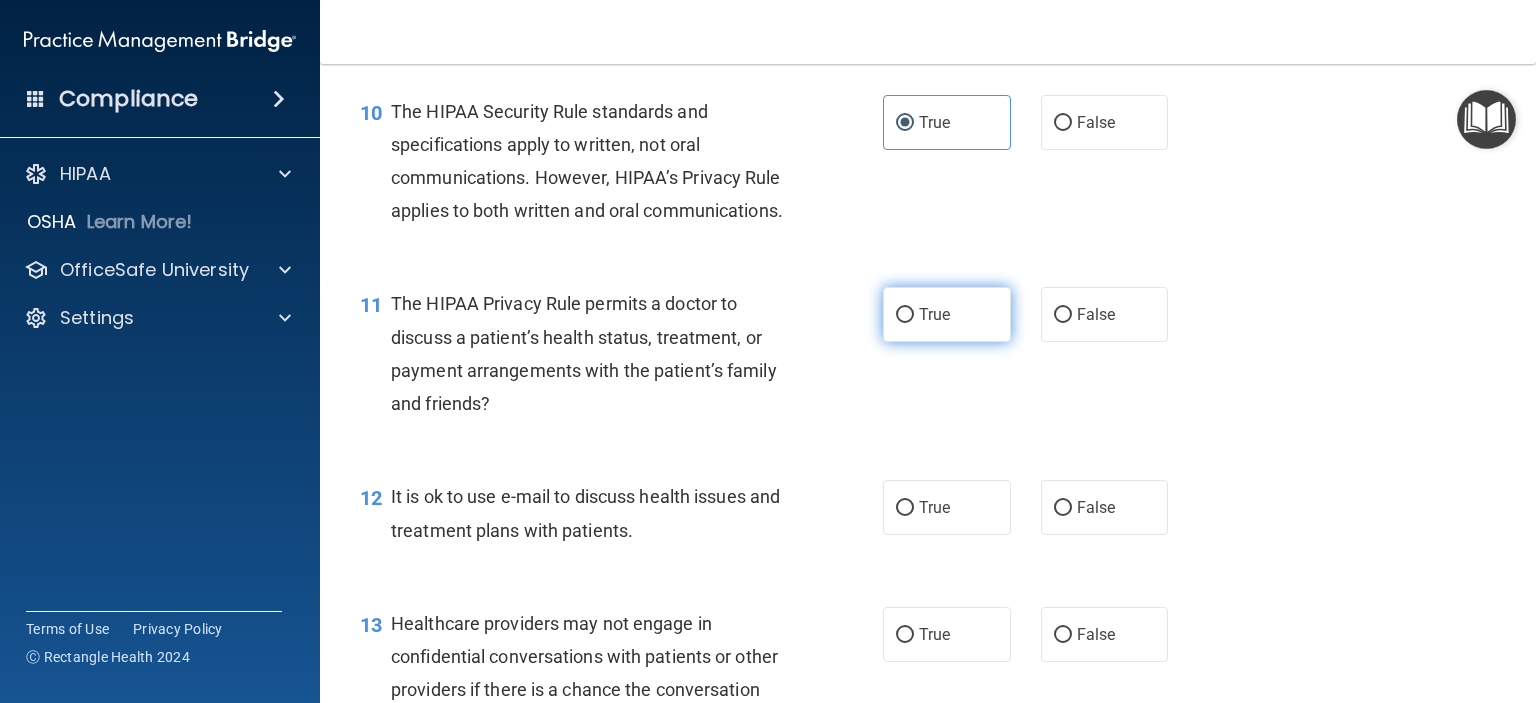 click on "True" at bounding box center (934, 314) 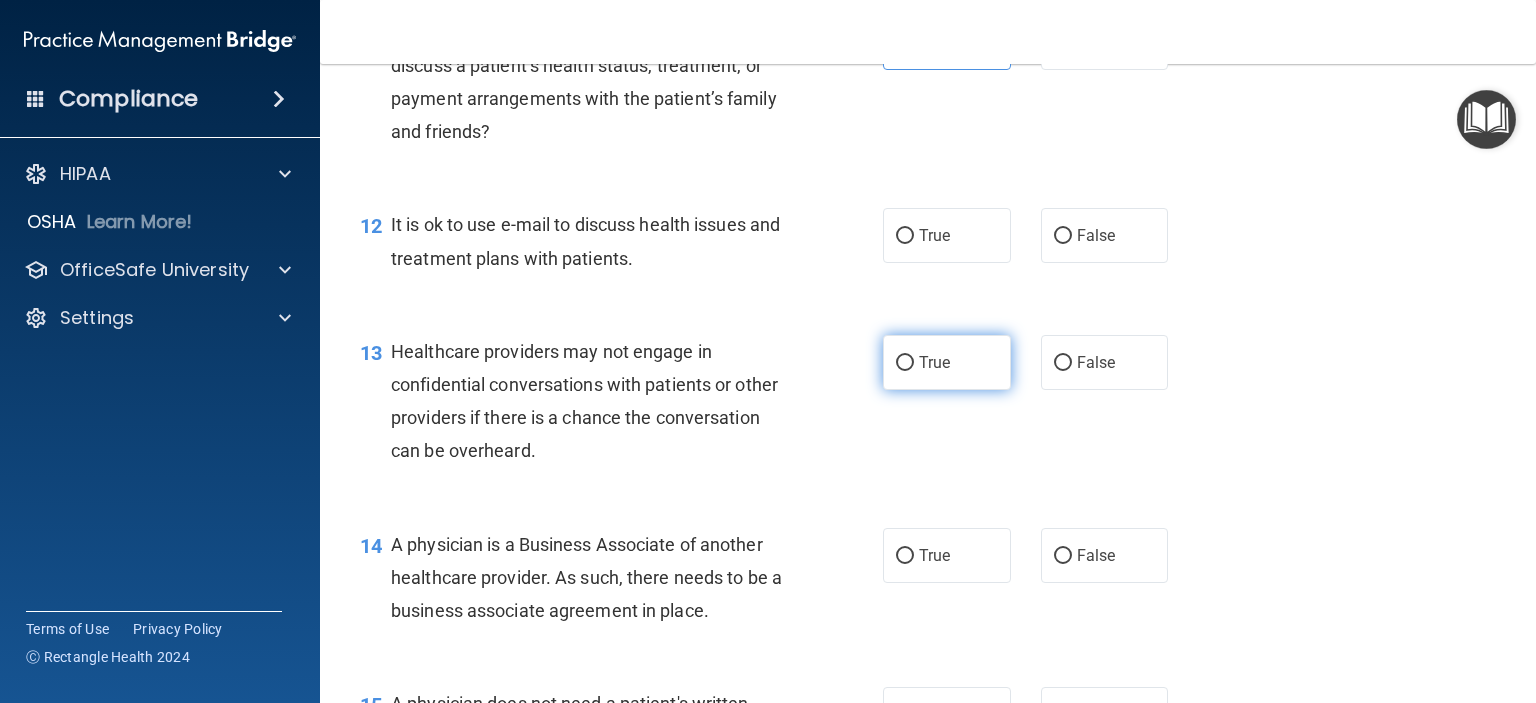 scroll, scrollTop: 2000, scrollLeft: 0, axis: vertical 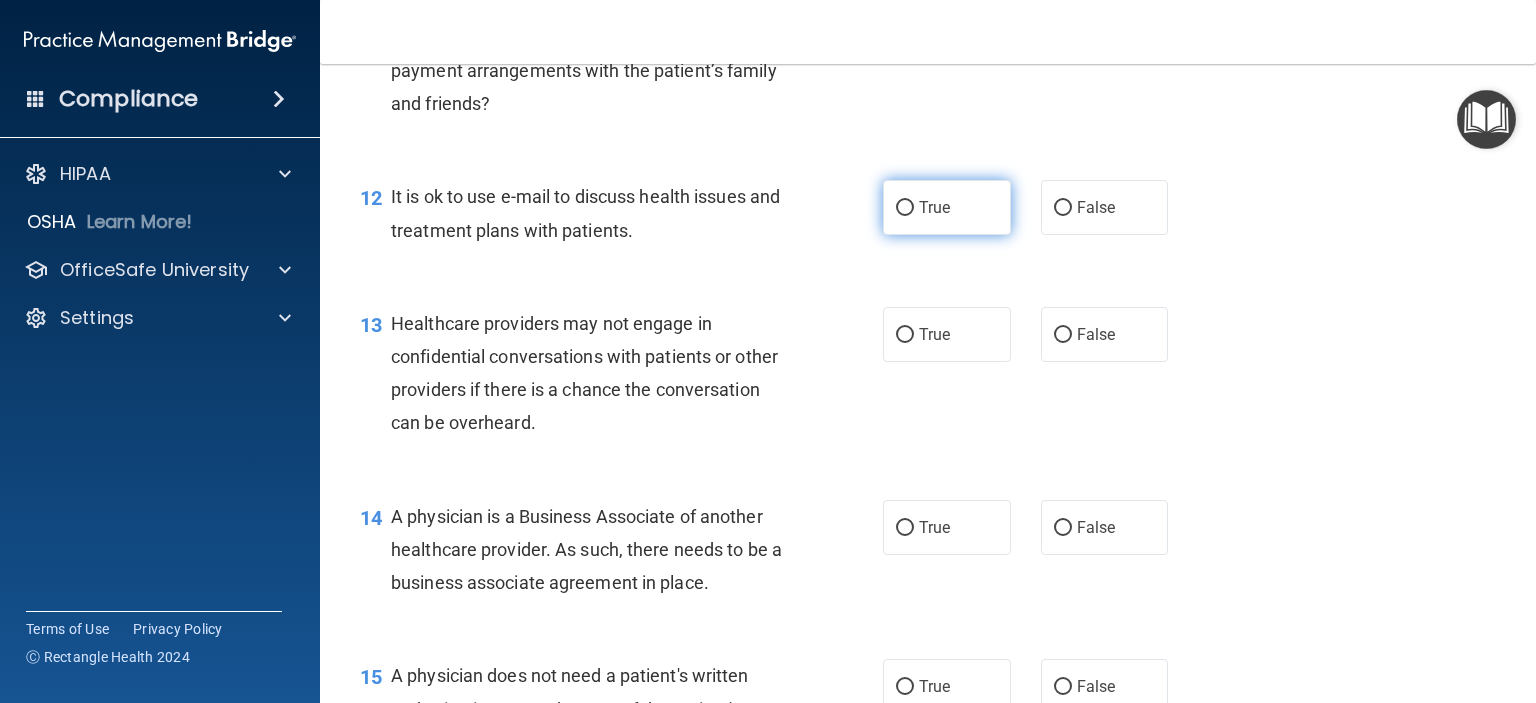 click on "True" at bounding box center [947, 207] 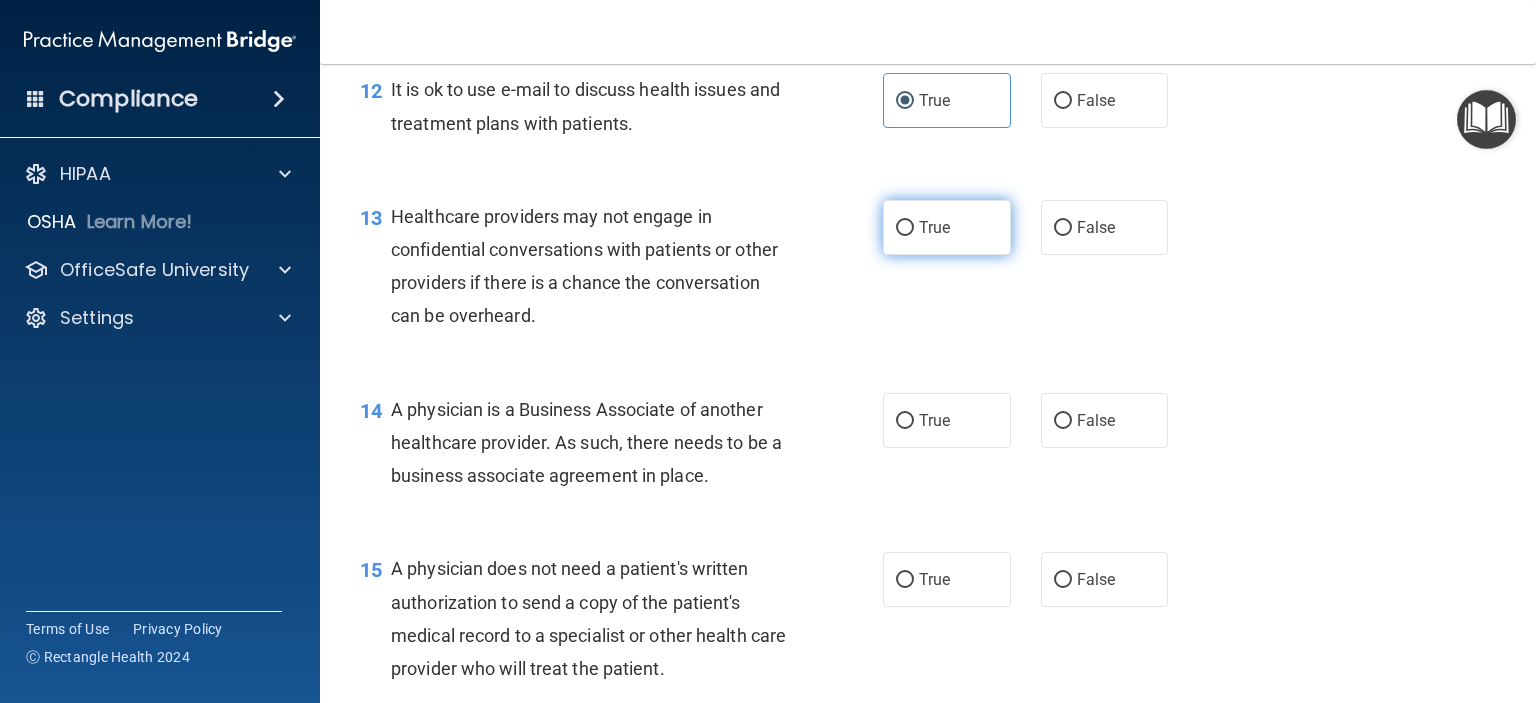 scroll, scrollTop: 2200, scrollLeft: 0, axis: vertical 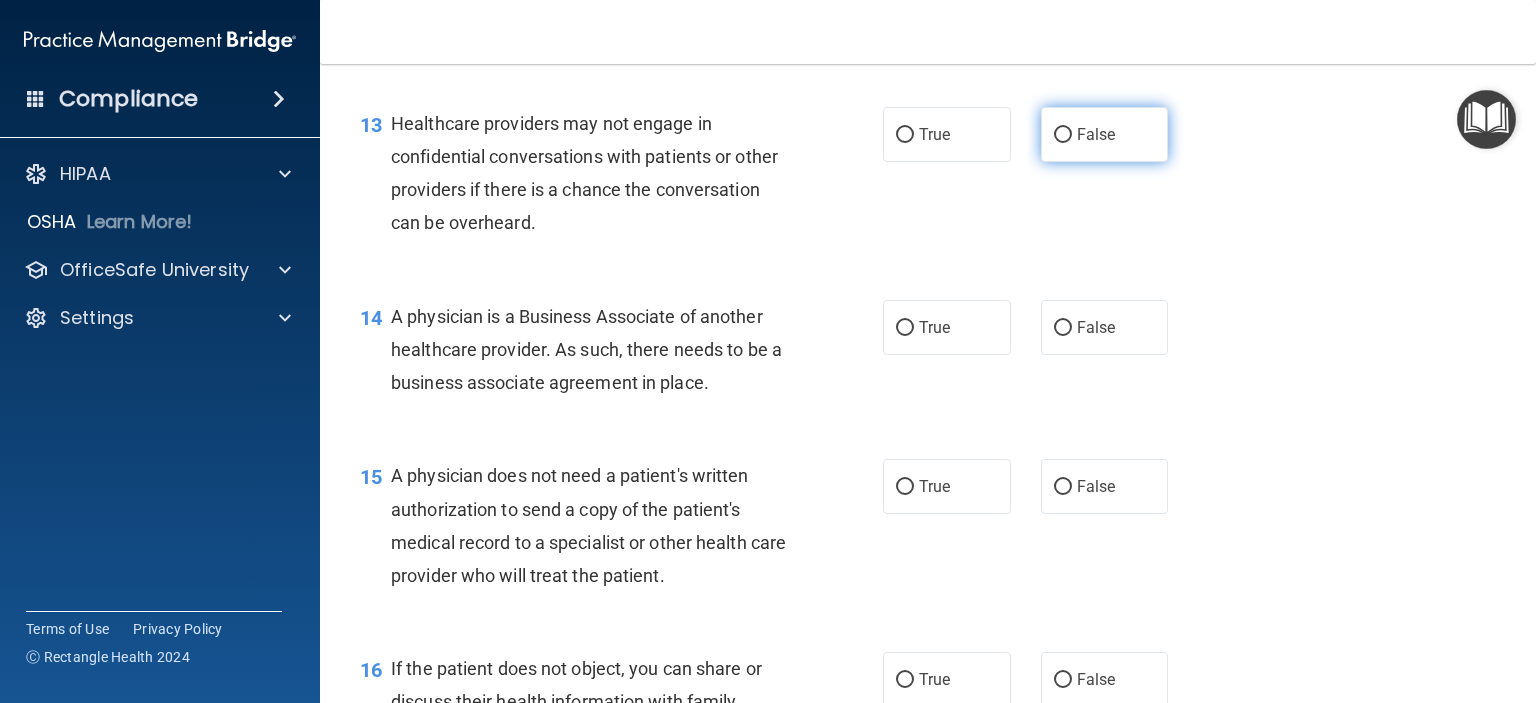 click on "False" at bounding box center [1105, 134] 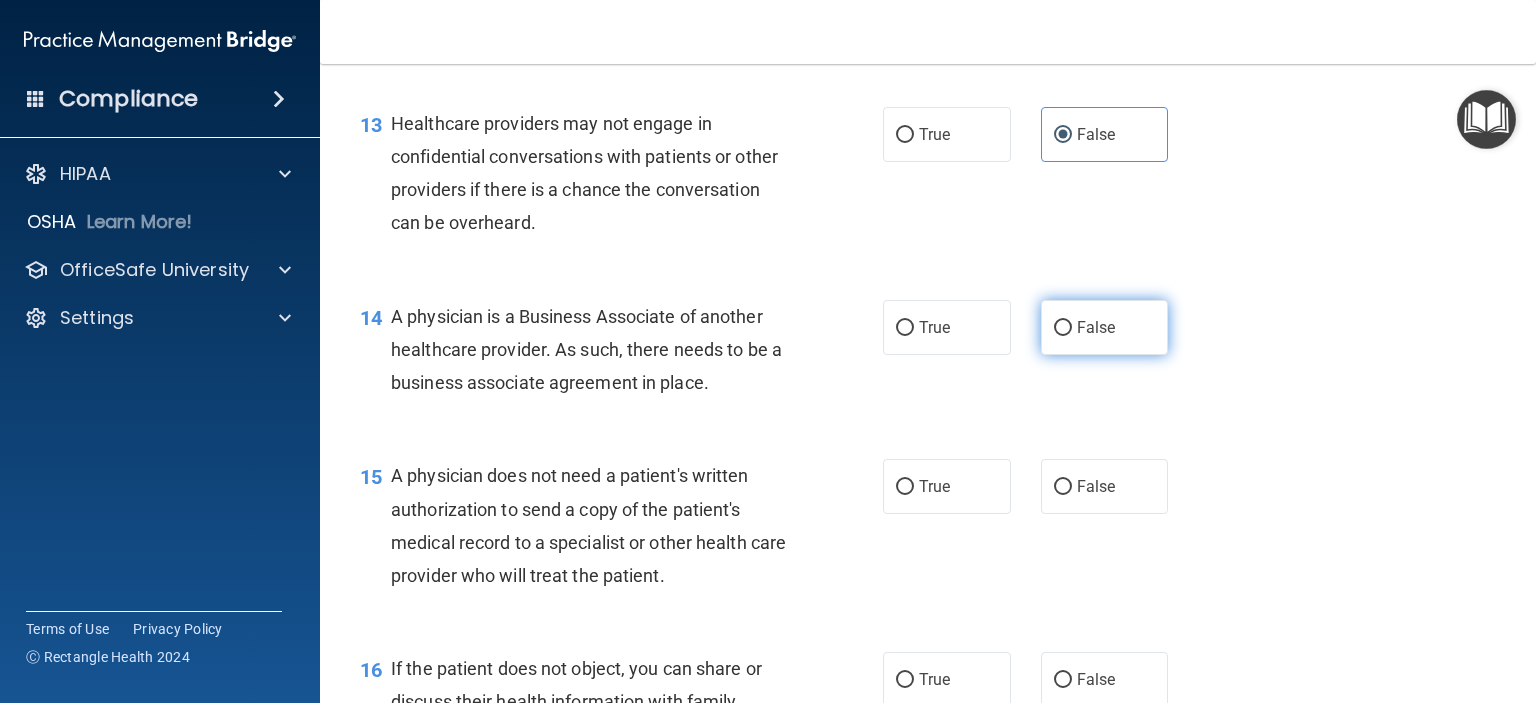 click on "False" at bounding box center (1096, 327) 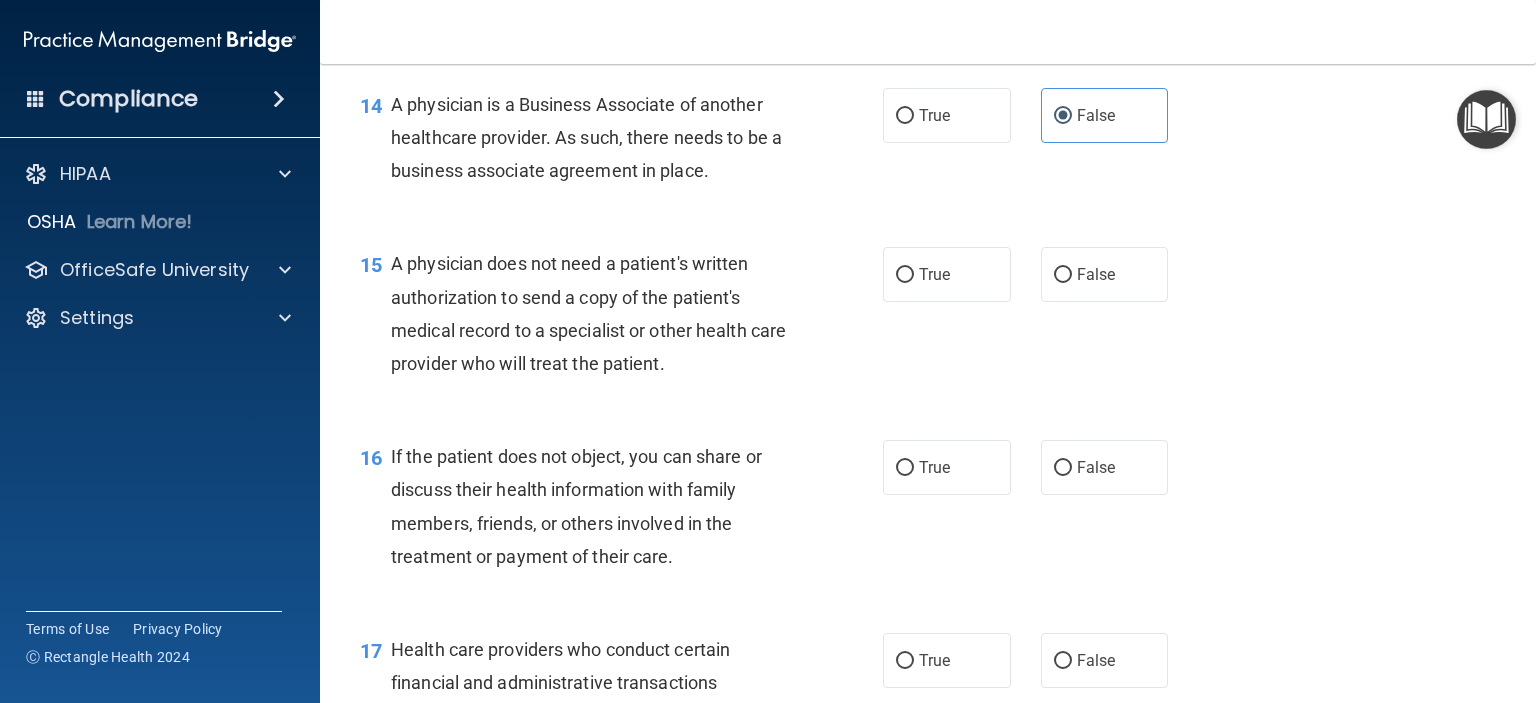 scroll, scrollTop: 2500, scrollLeft: 0, axis: vertical 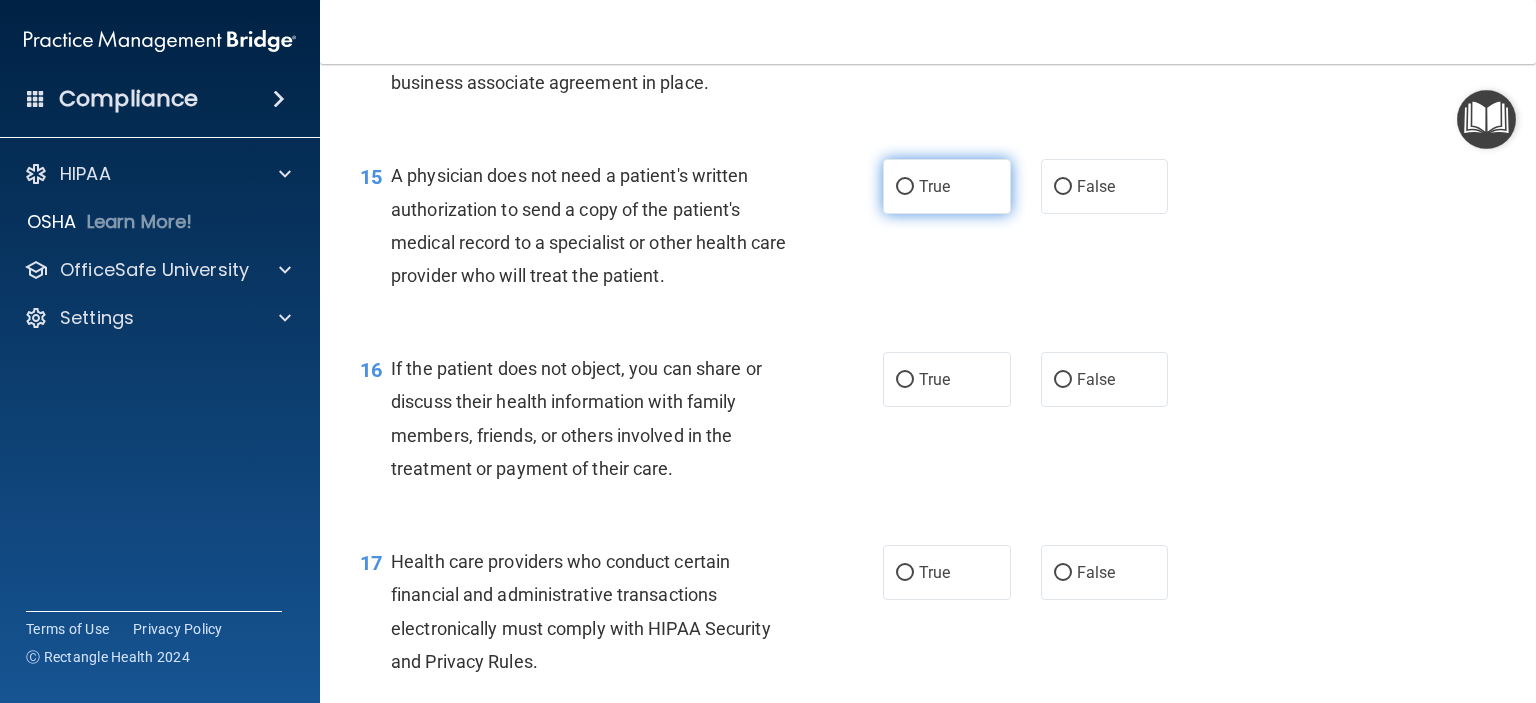click on "True" at bounding box center (947, 186) 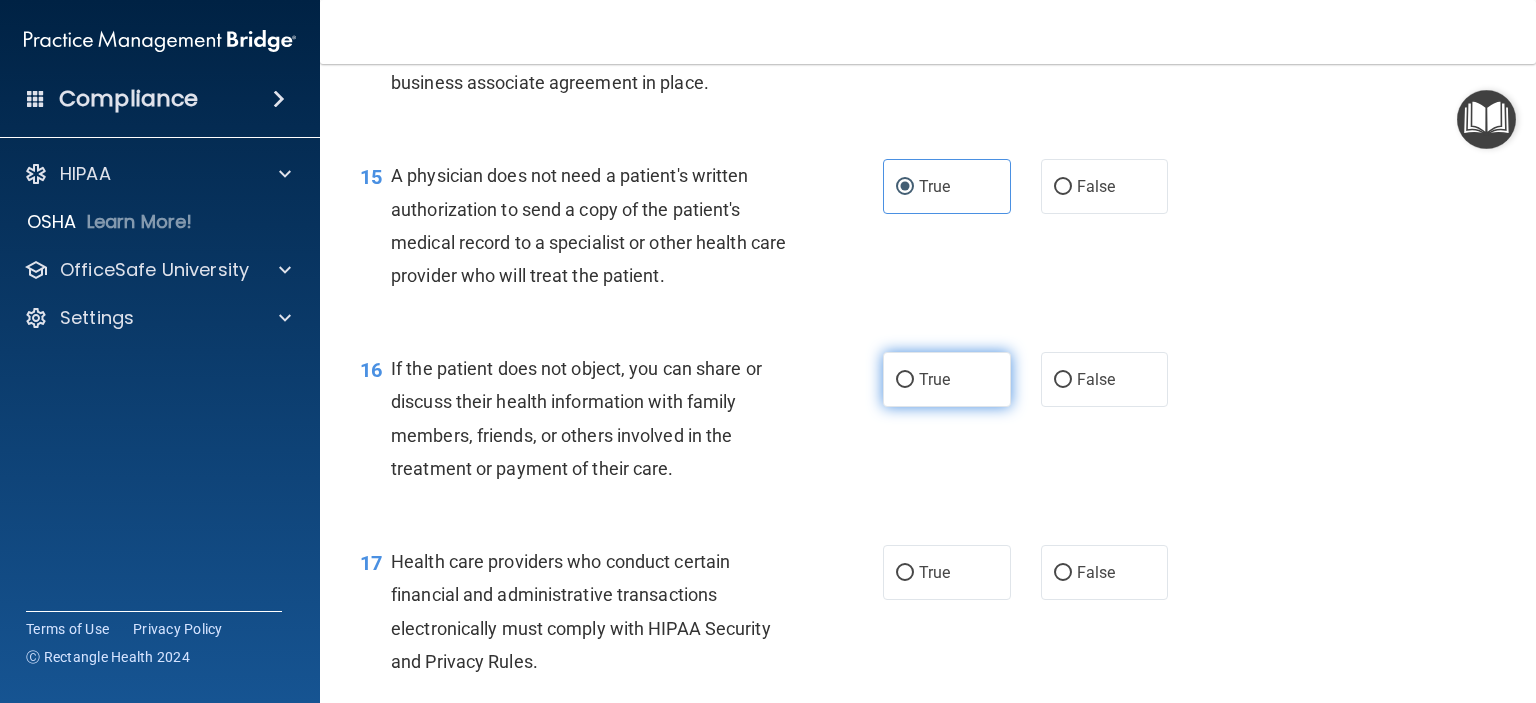 click on "True" at bounding box center (934, 379) 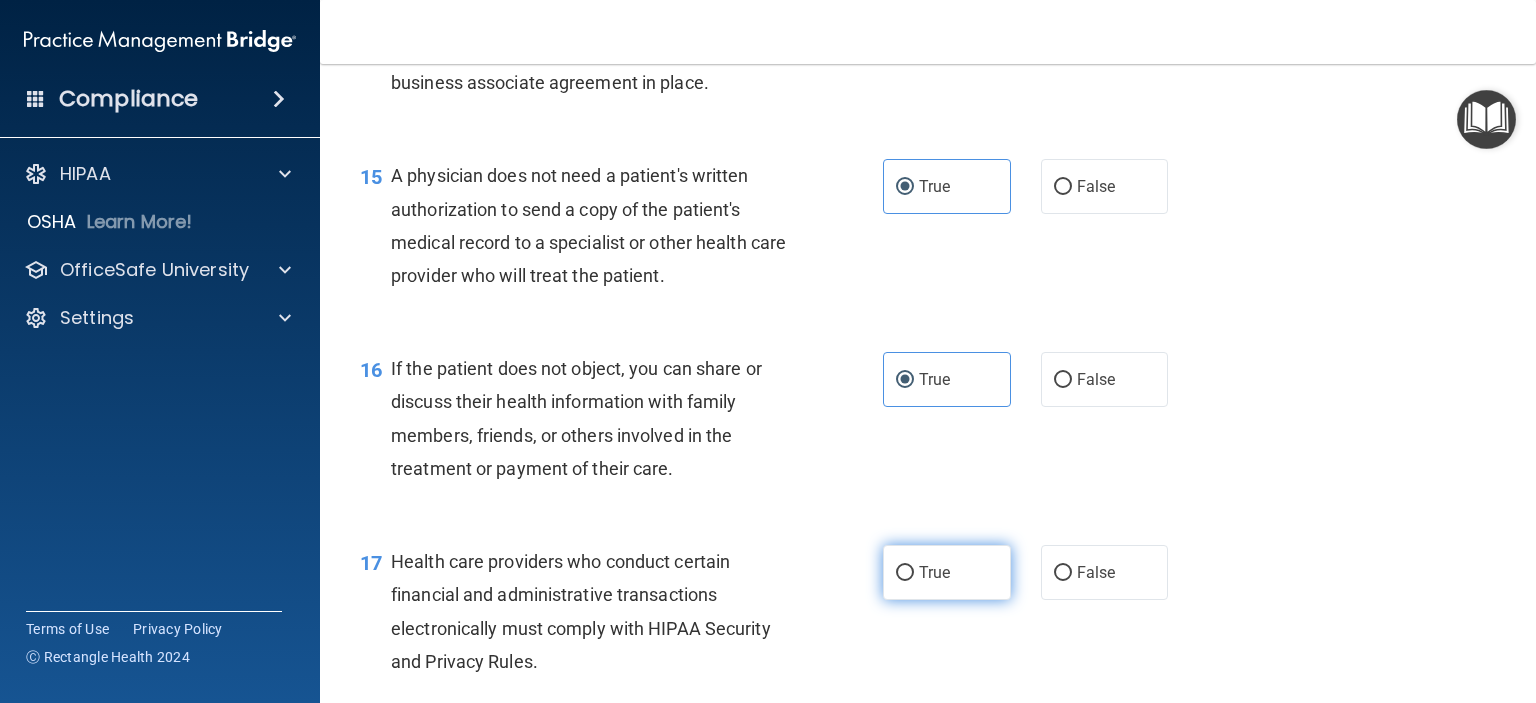 click on "True" at bounding box center (934, 572) 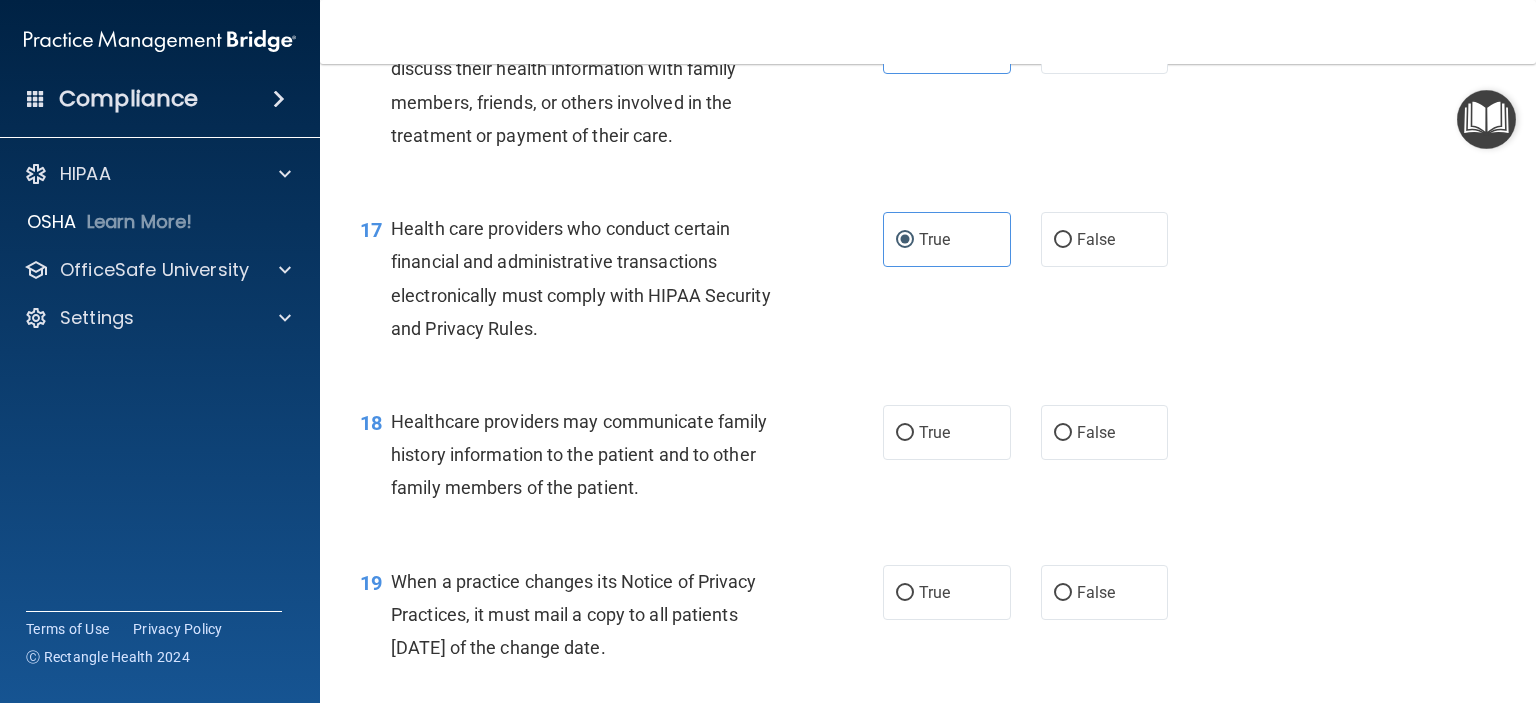 scroll, scrollTop: 2900, scrollLeft: 0, axis: vertical 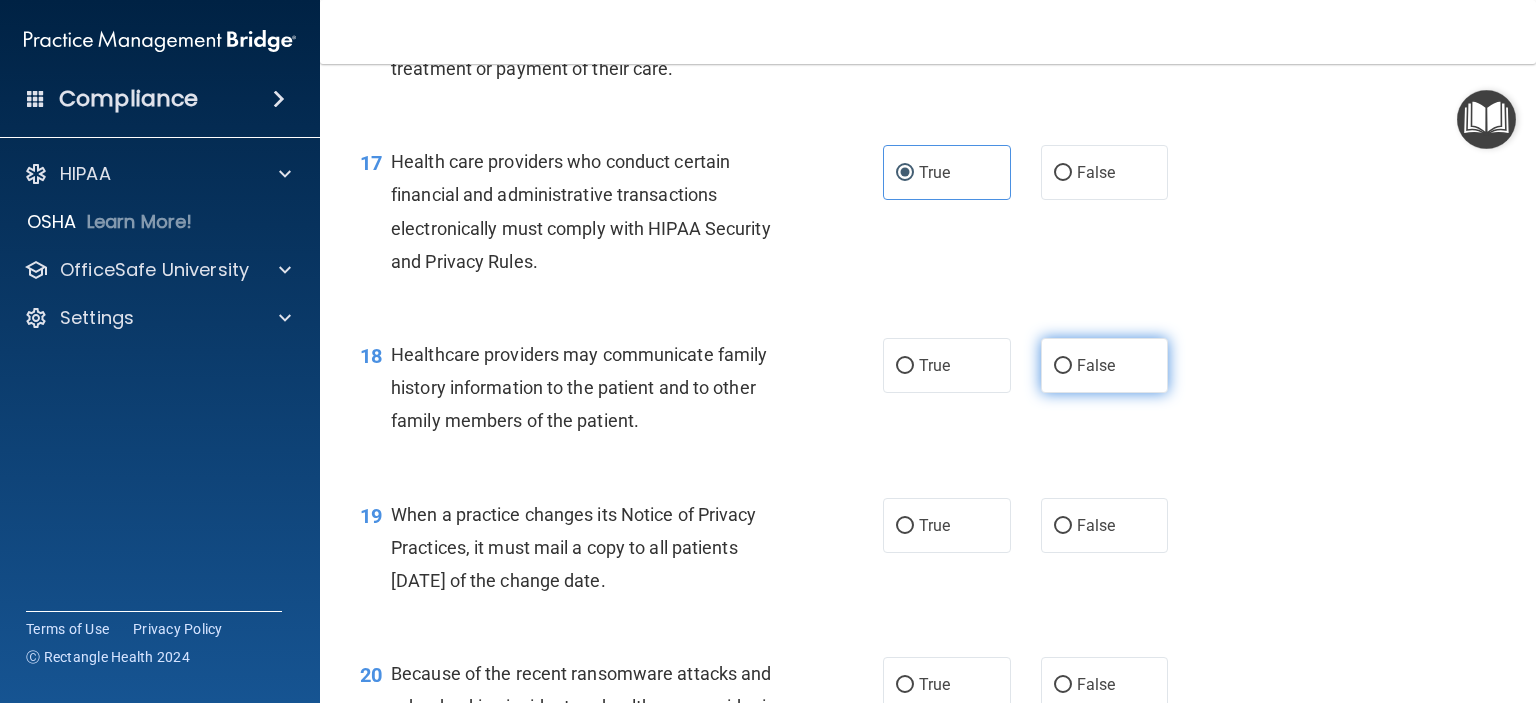 click on "False" at bounding box center (1105, 365) 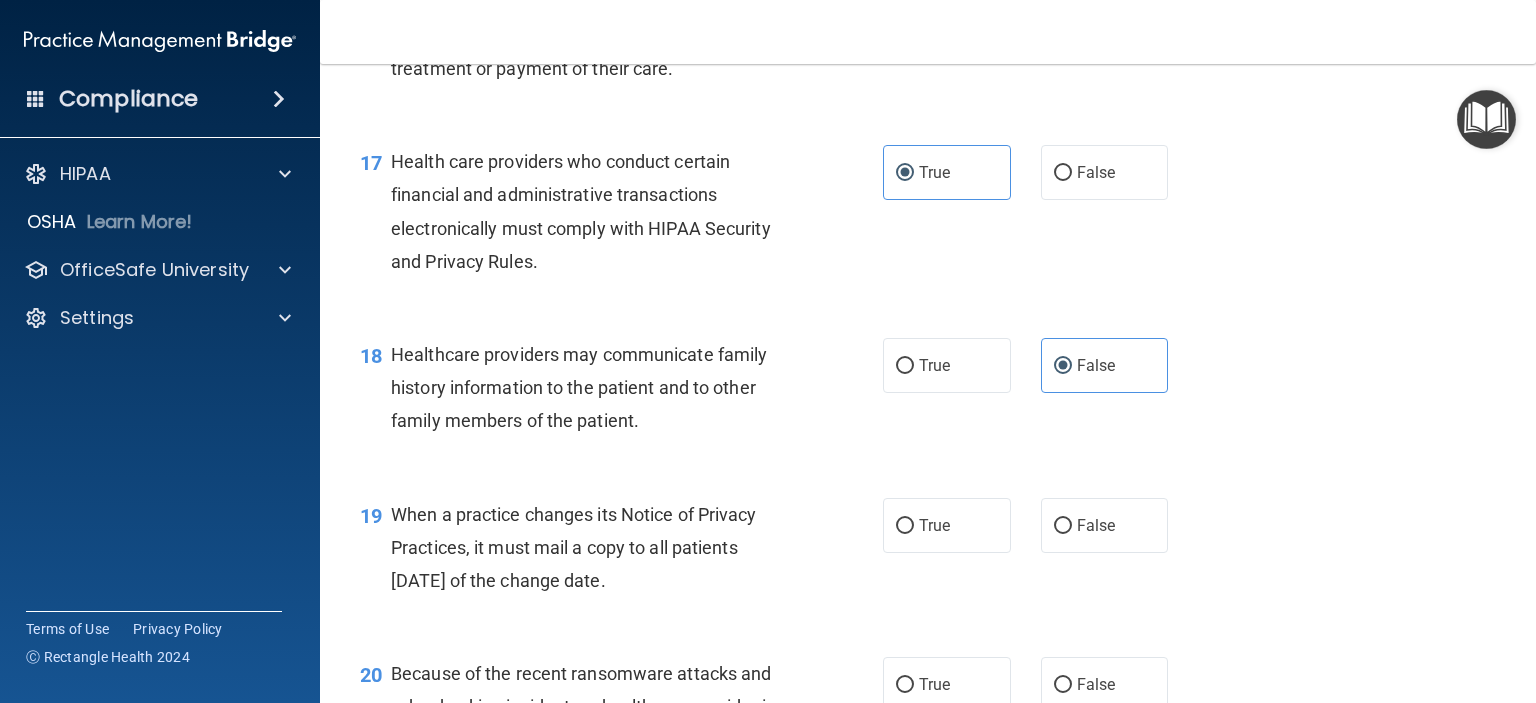 drag, startPoint x: 1080, startPoint y: 583, endPoint x: 1086, endPoint y: 559, distance: 24.738634 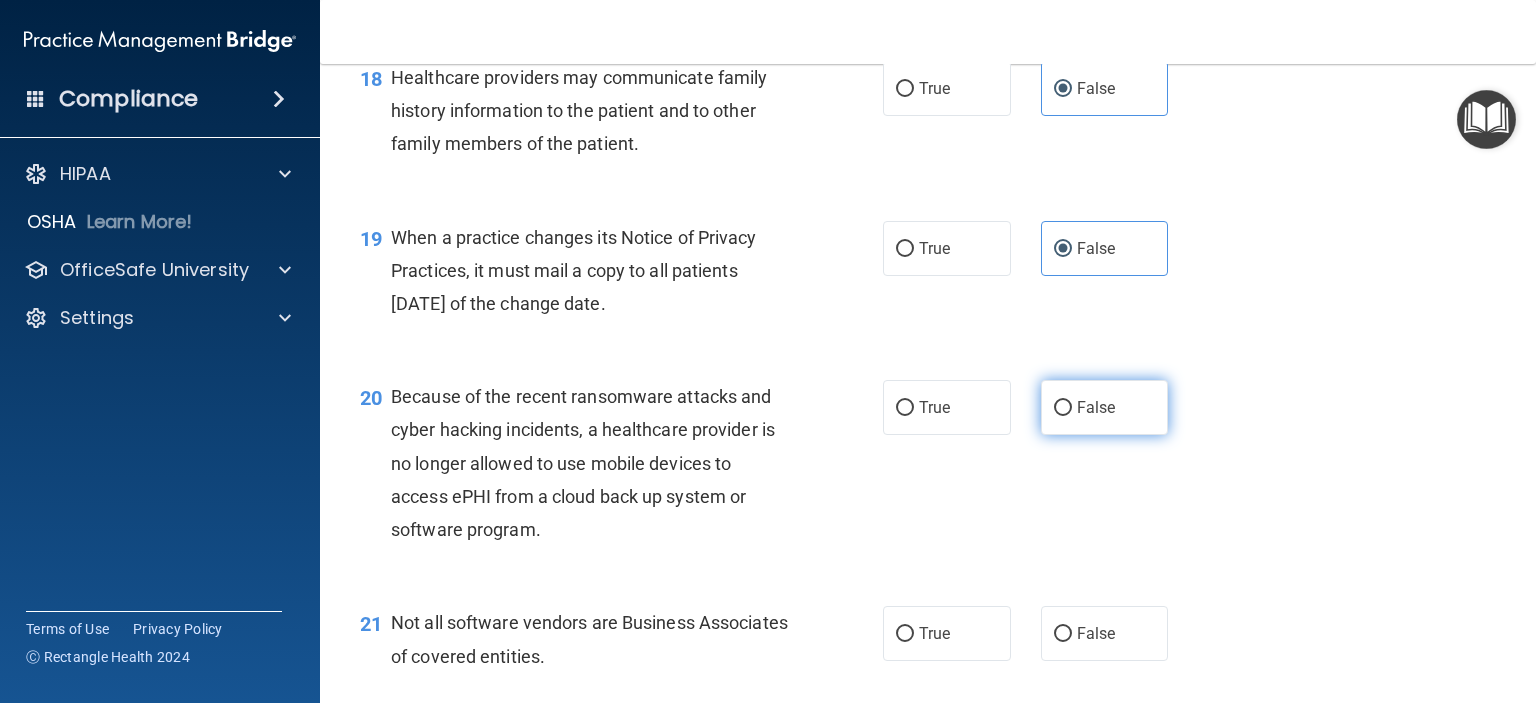 scroll, scrollTop: 3300, scrollLeft: 0, axis: vertical 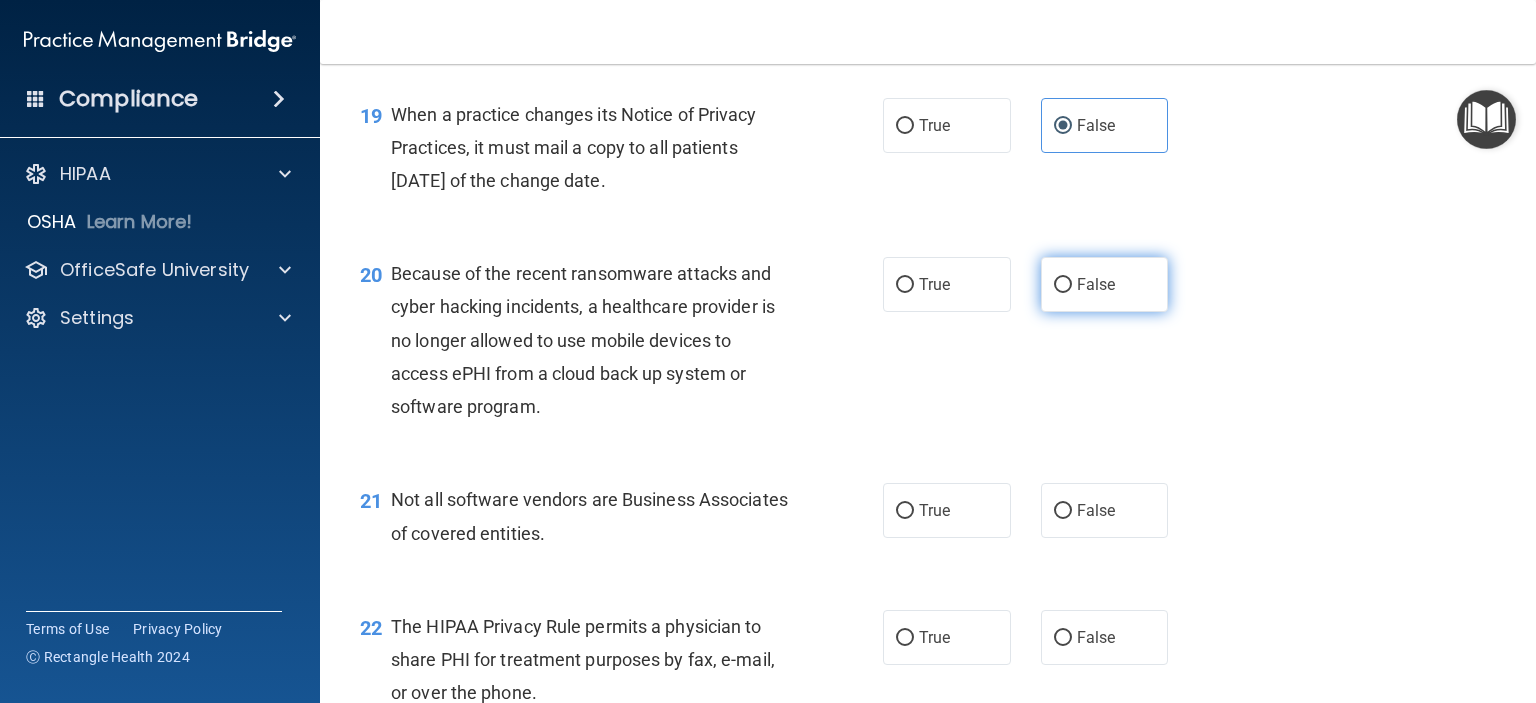 click on "False" at bounding box center [1105, 284] 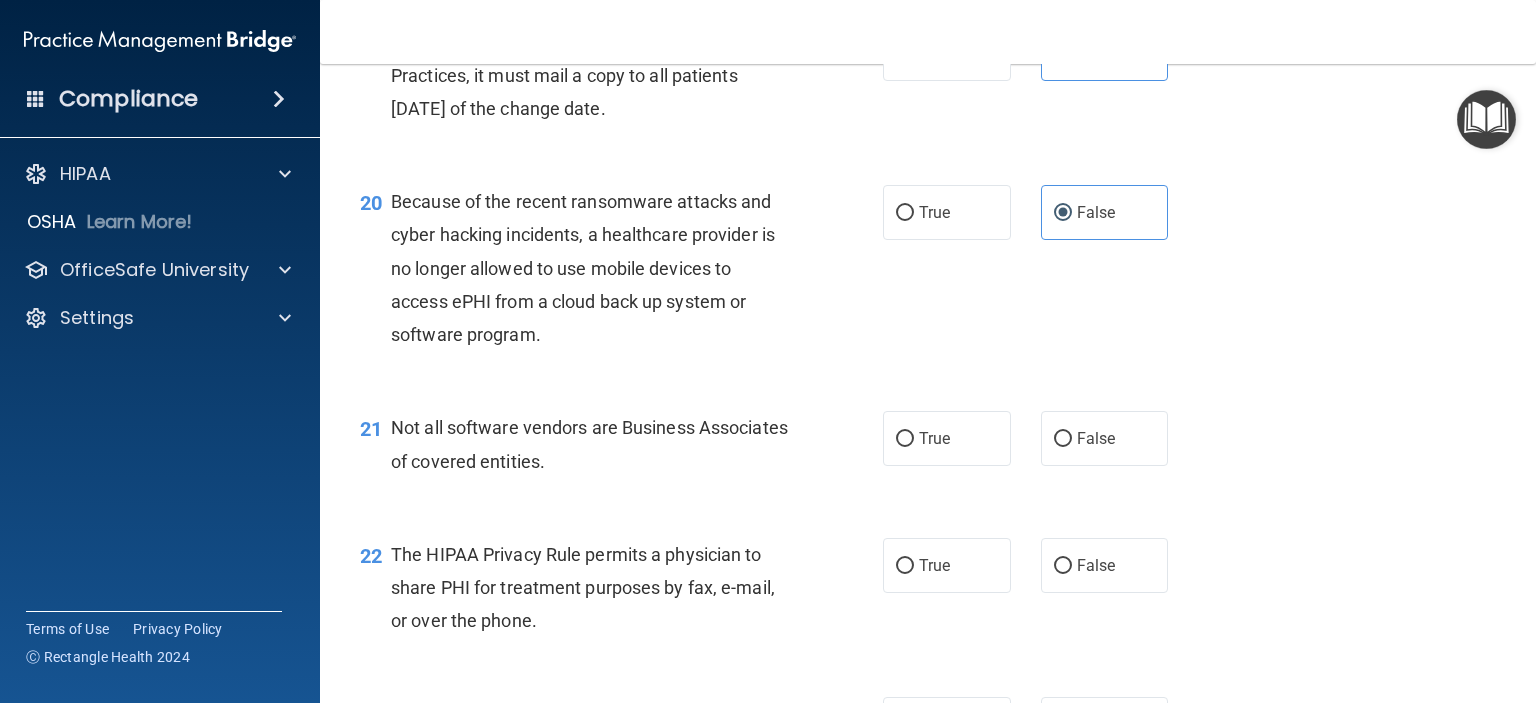 scroll, scrollTop: 3600, scrollLeft: 0, axis: vertical 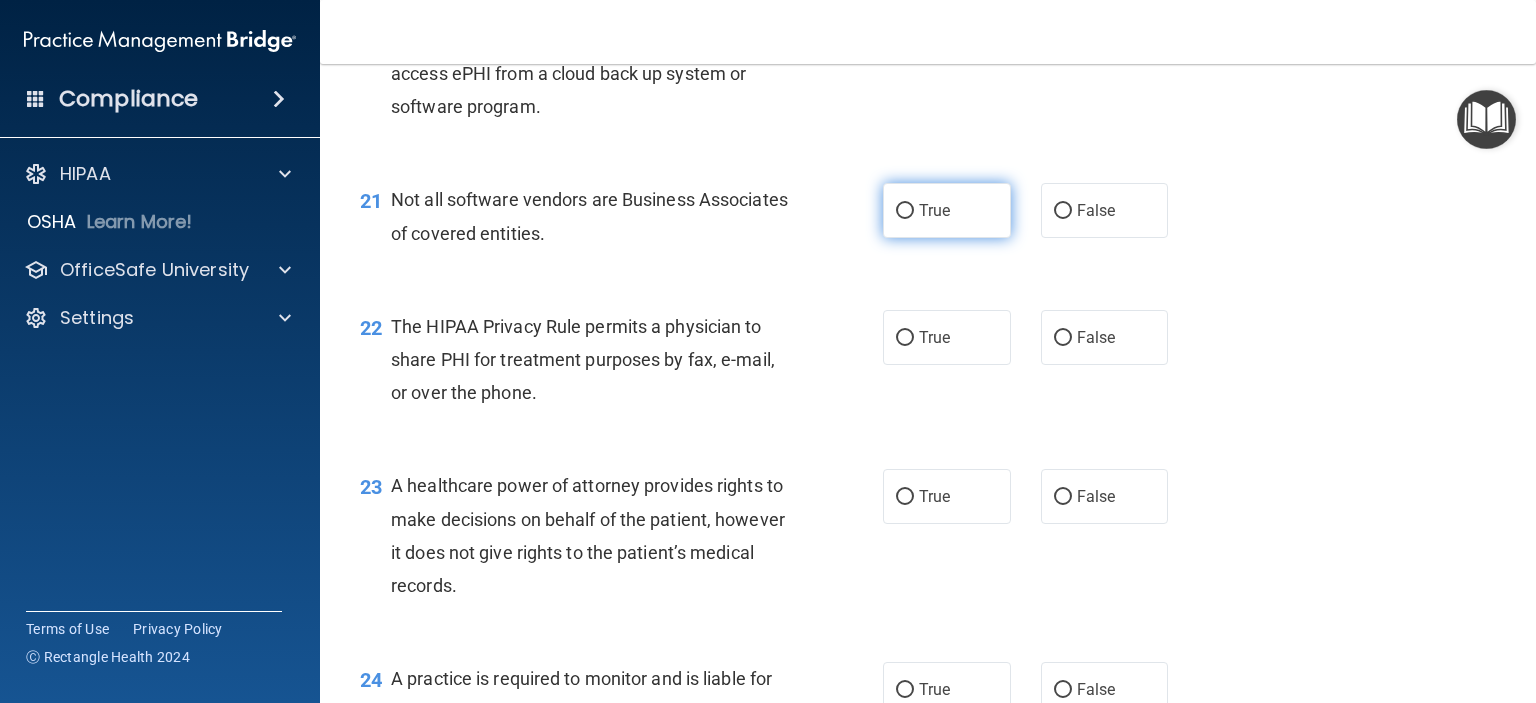 click on "True" at bounding box center (947, 210) 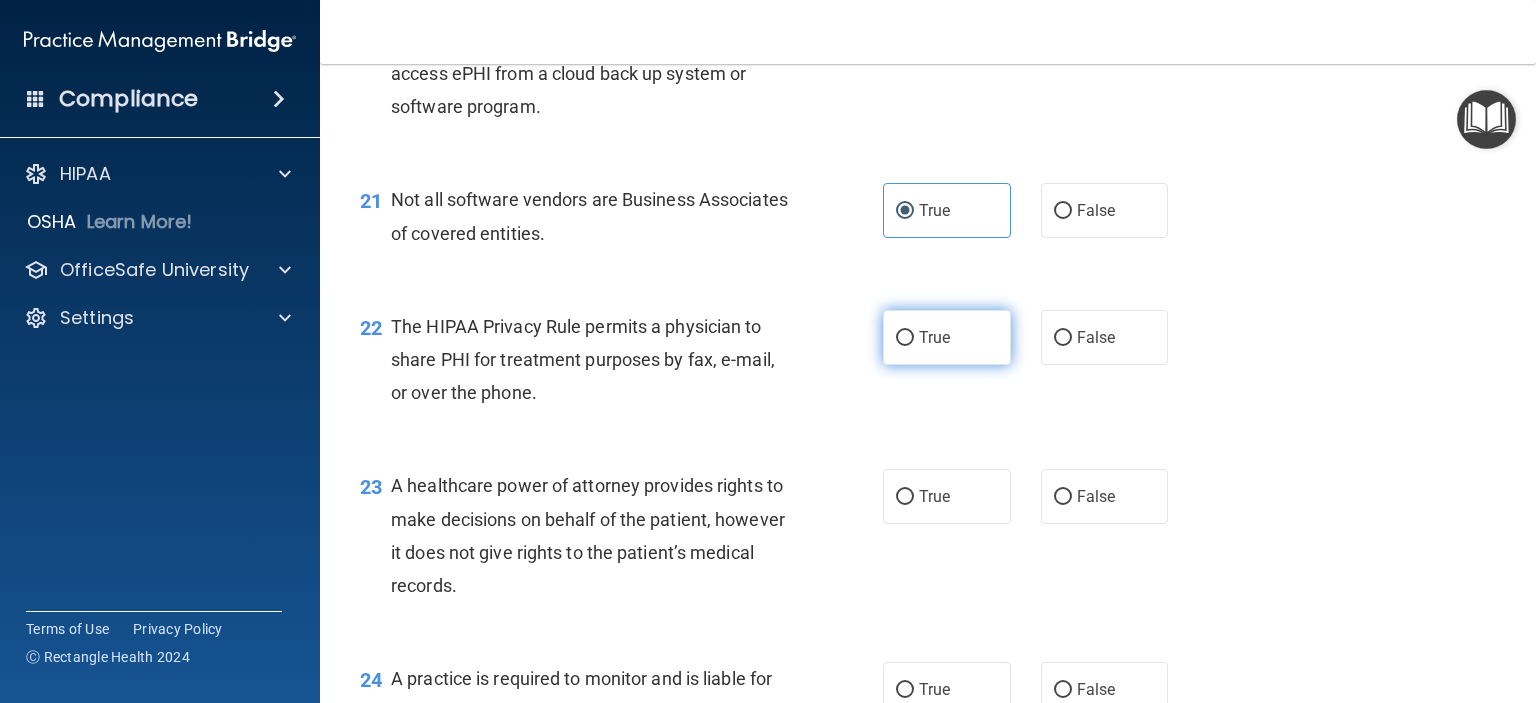 click on "True" at bounding box center [934, 337] 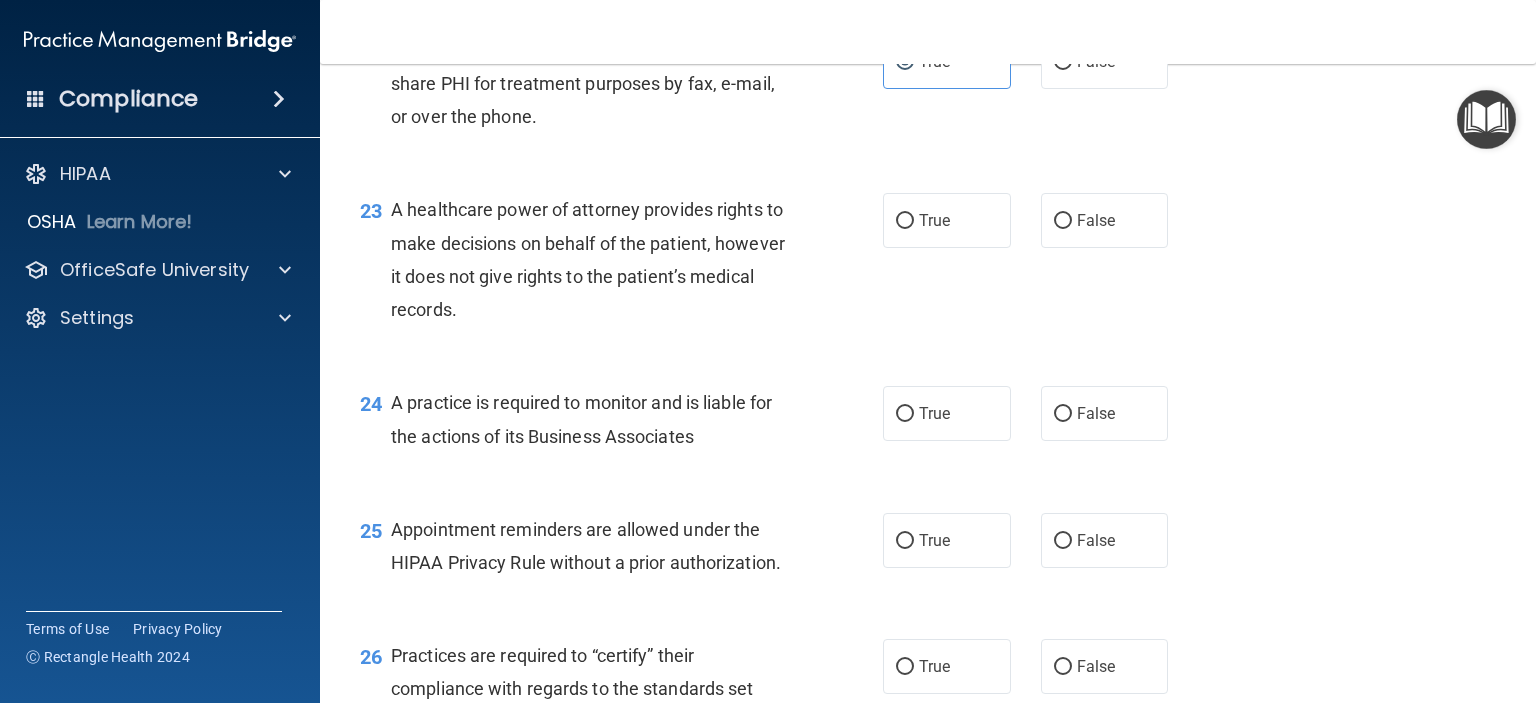 scroll, scrollTop: 3900, scrollLeft: 0, axis: vertical 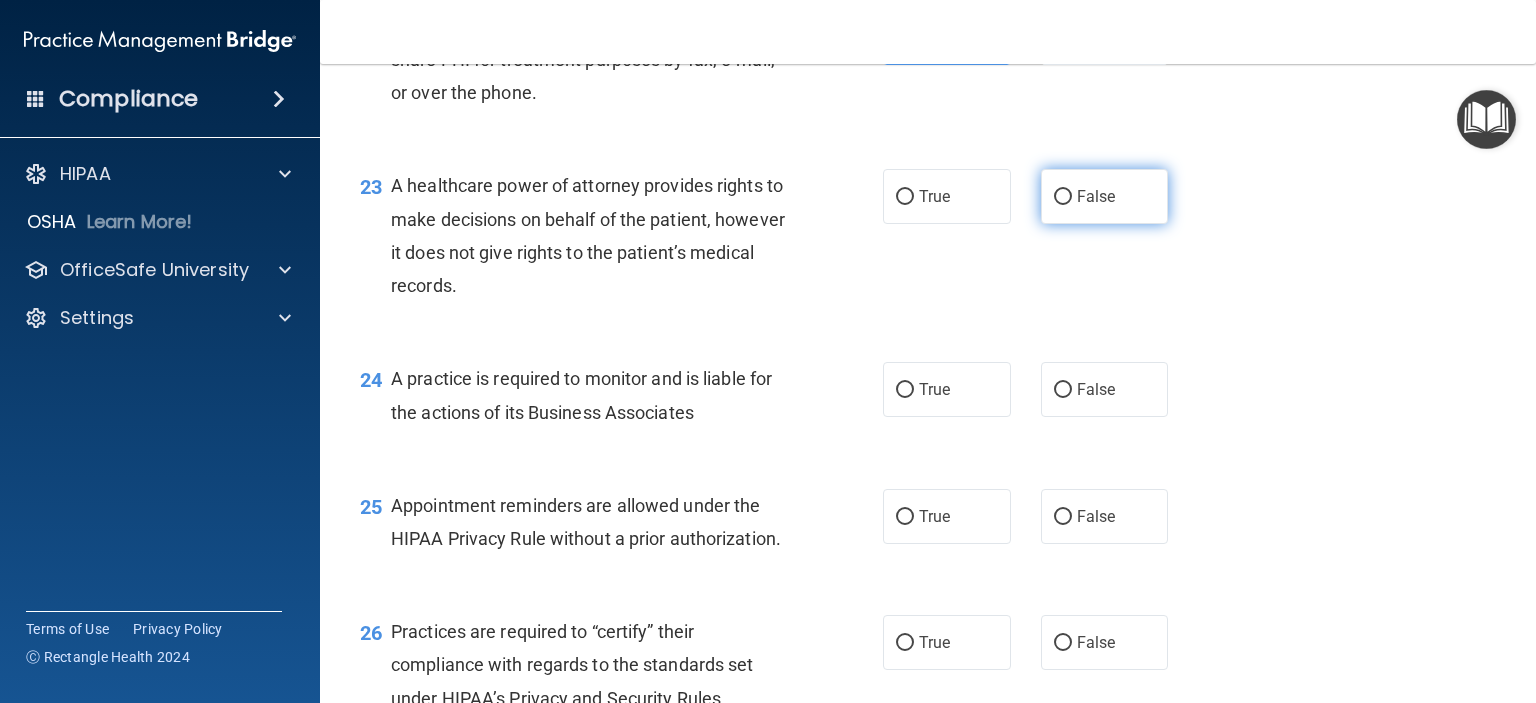click on "False" at bounding box center (1105, 196) 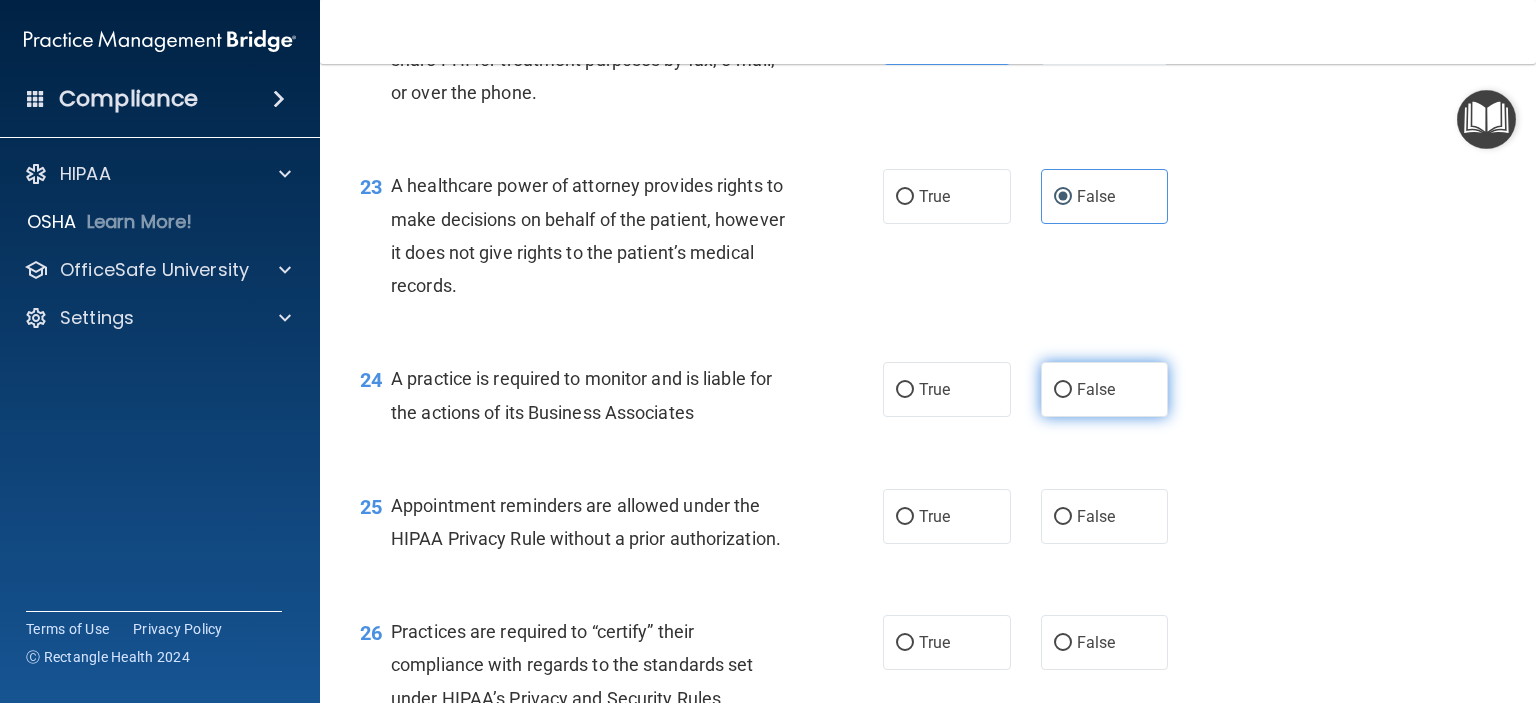 click on "False" at bounding box center (1105, 389) 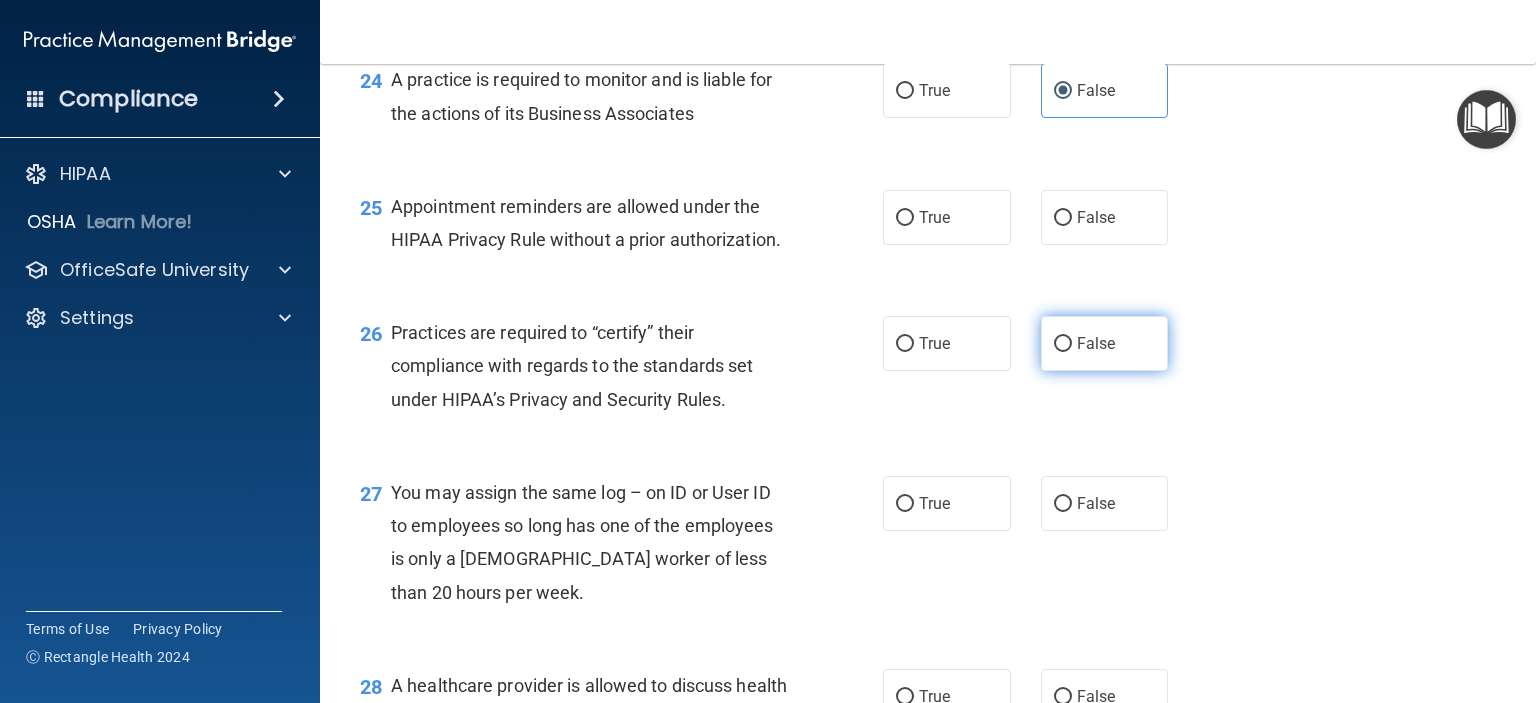 scroll, scrollTop: 4200, scrollLeft: 0, axis: vertical 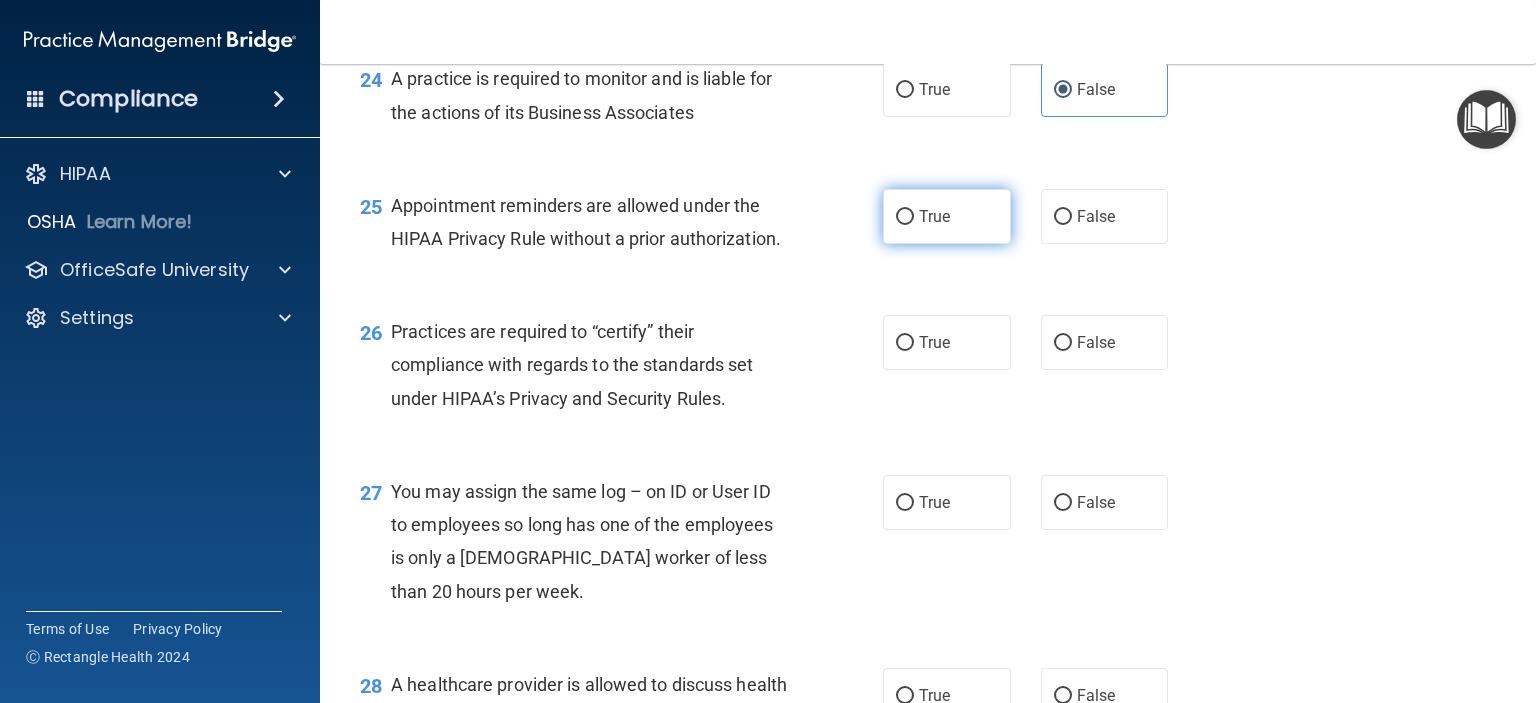 click on "True" at bounding box center (947, 216) 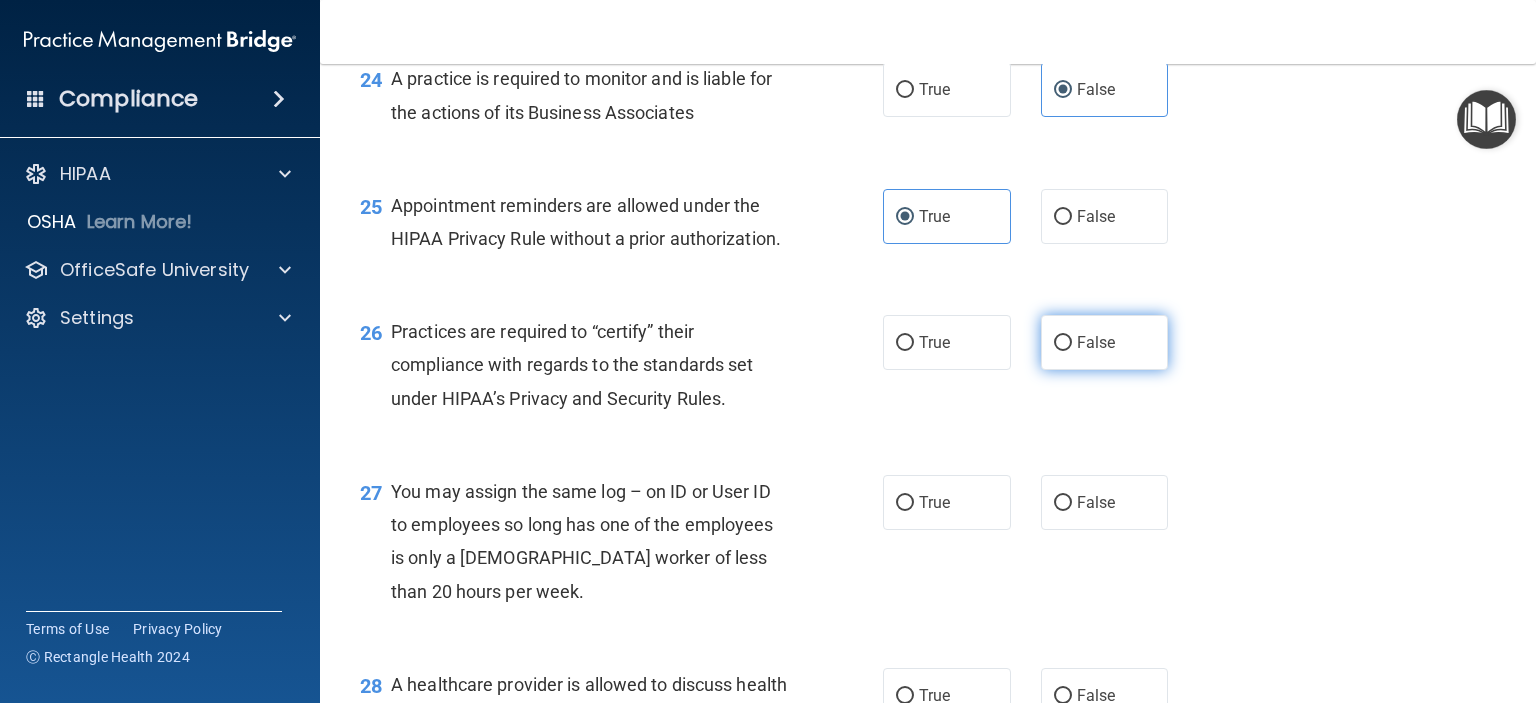 click on "False" at bounding box center (1105, 342) 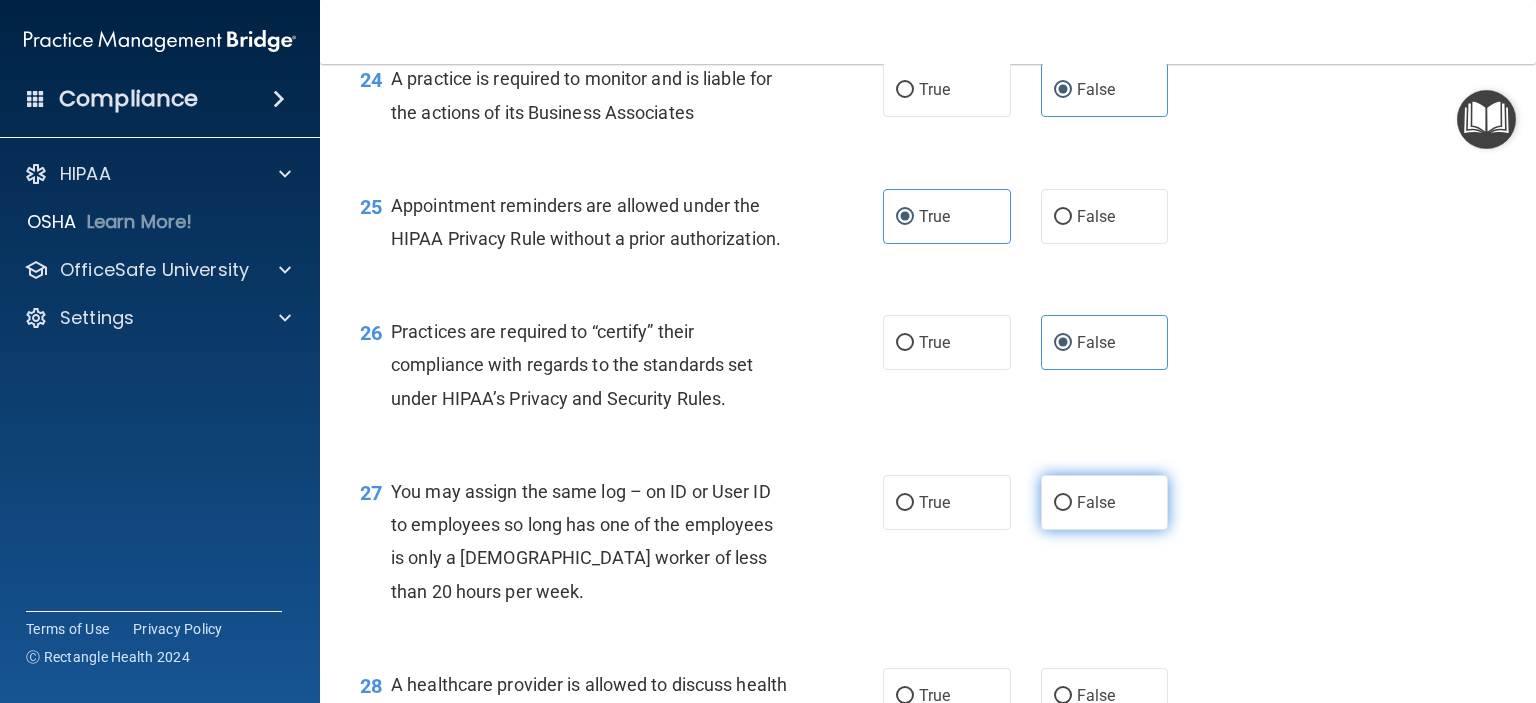 click on "False" at bounding box center (1105, 502) 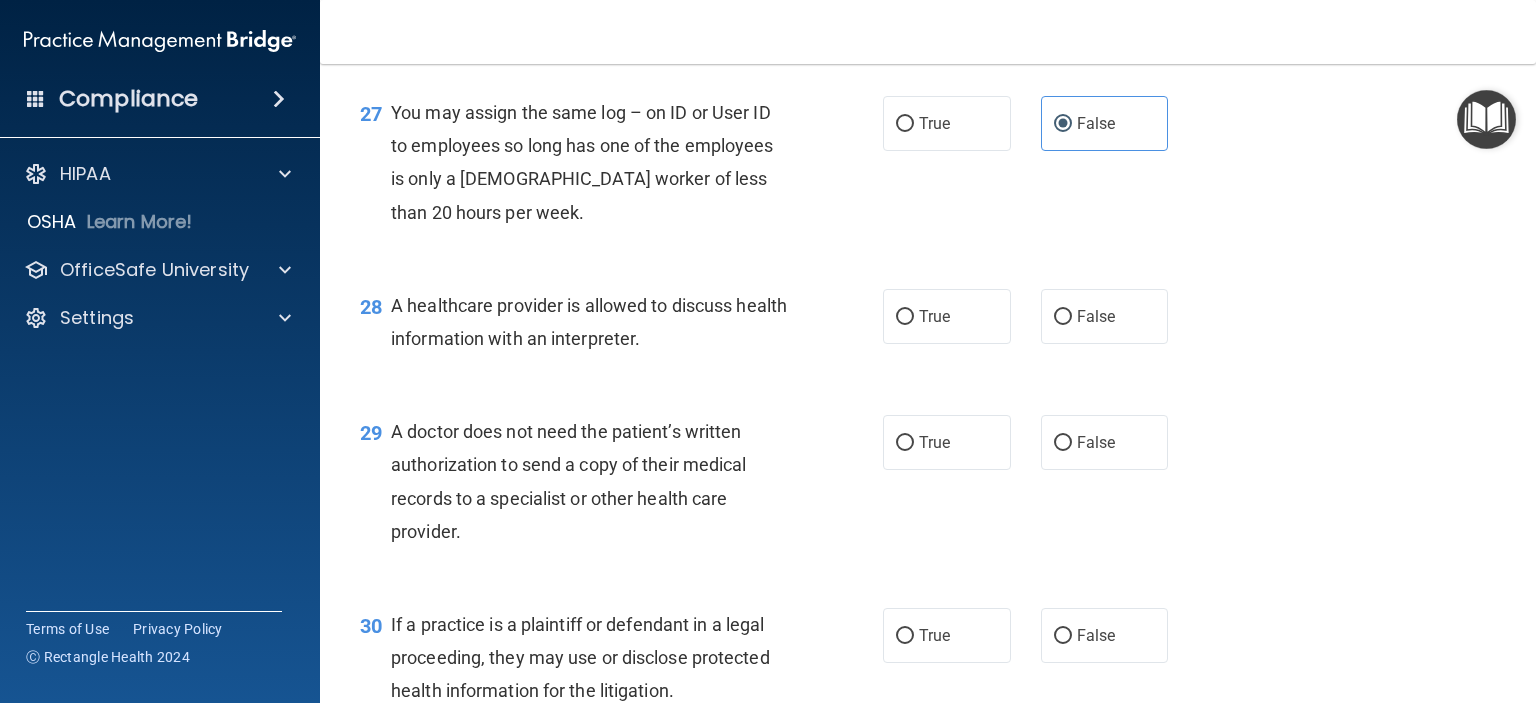 scroll, scrollTop: 4600, scrollLeft: 0, axis: vertical 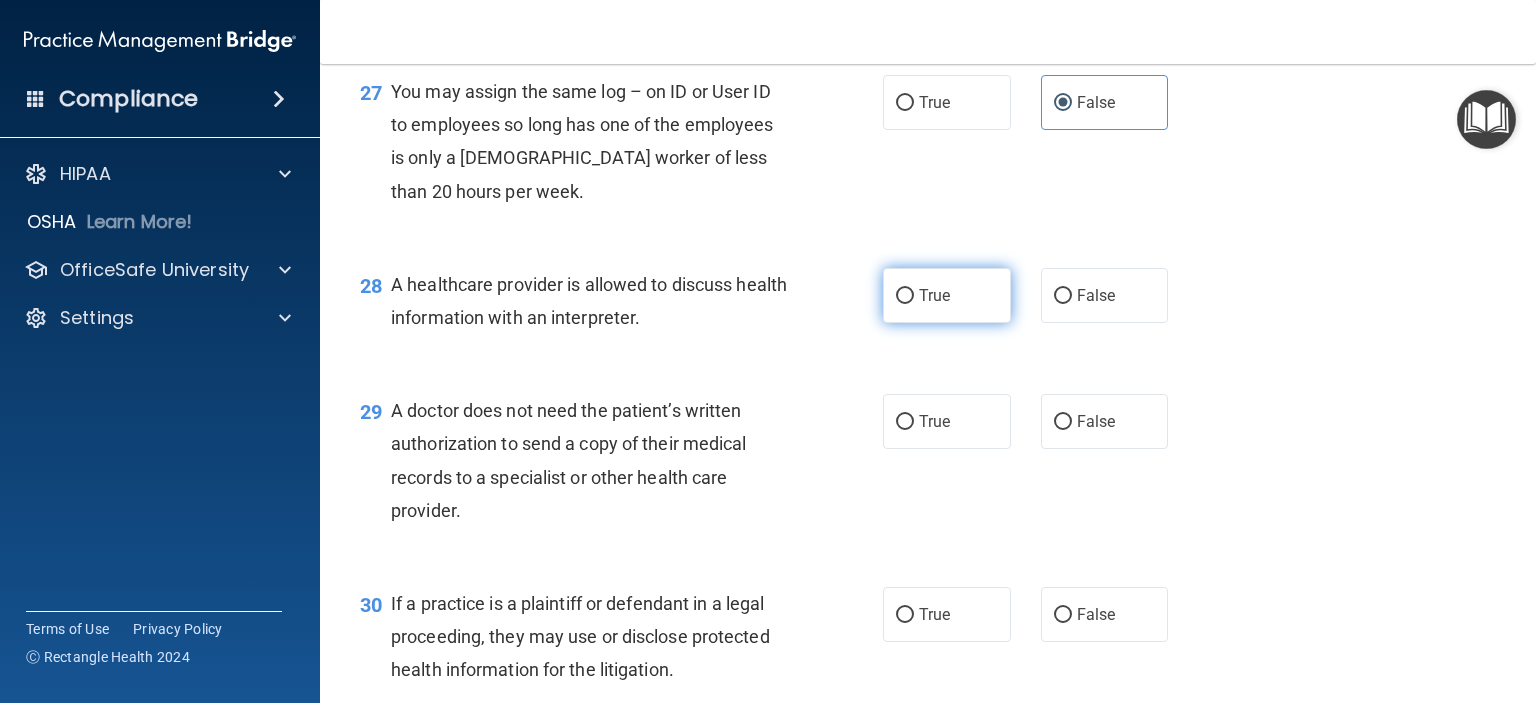 click on "True" at bounding box center (947, 295) 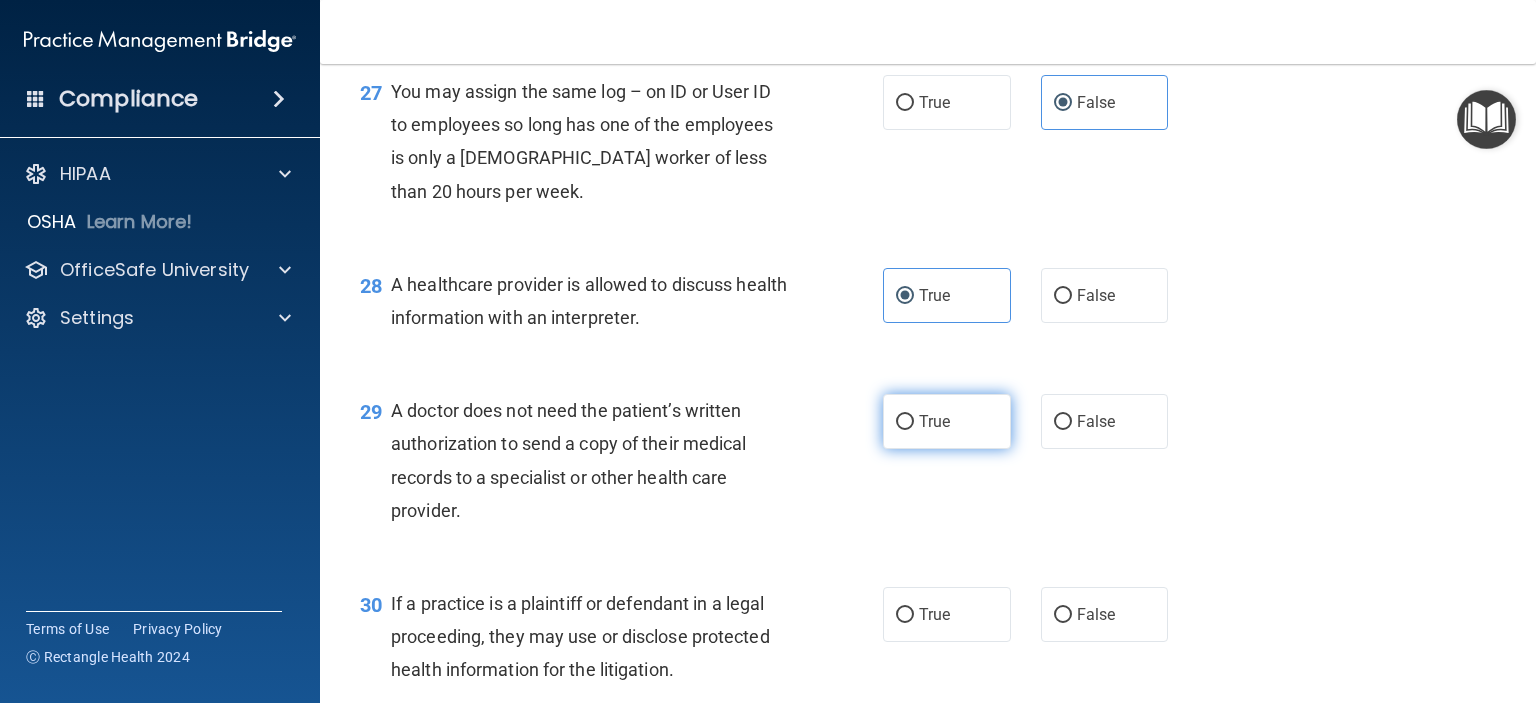 click on "True" at bounding box center (947, 421) 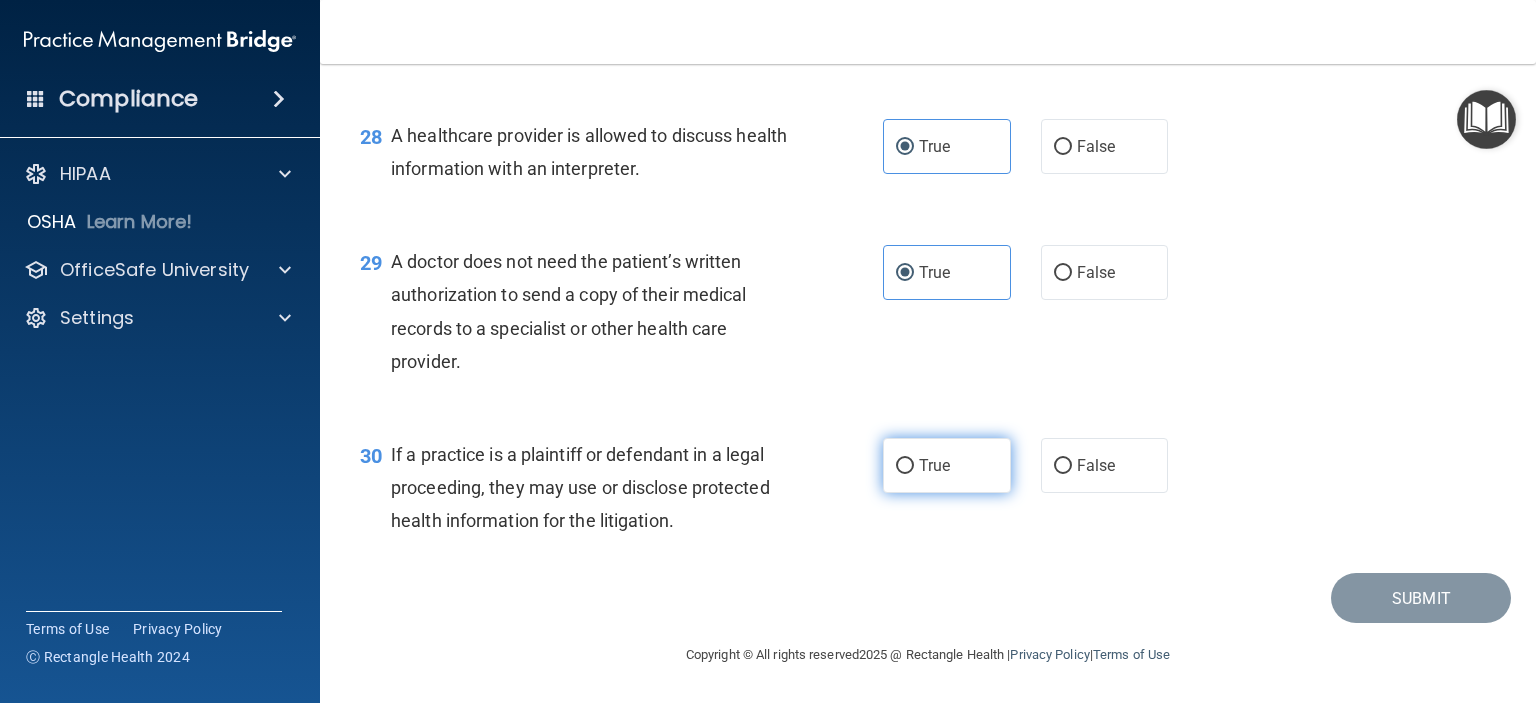 scroll, scrollTop: 4816, scrollLeft: 0, axis: vertical 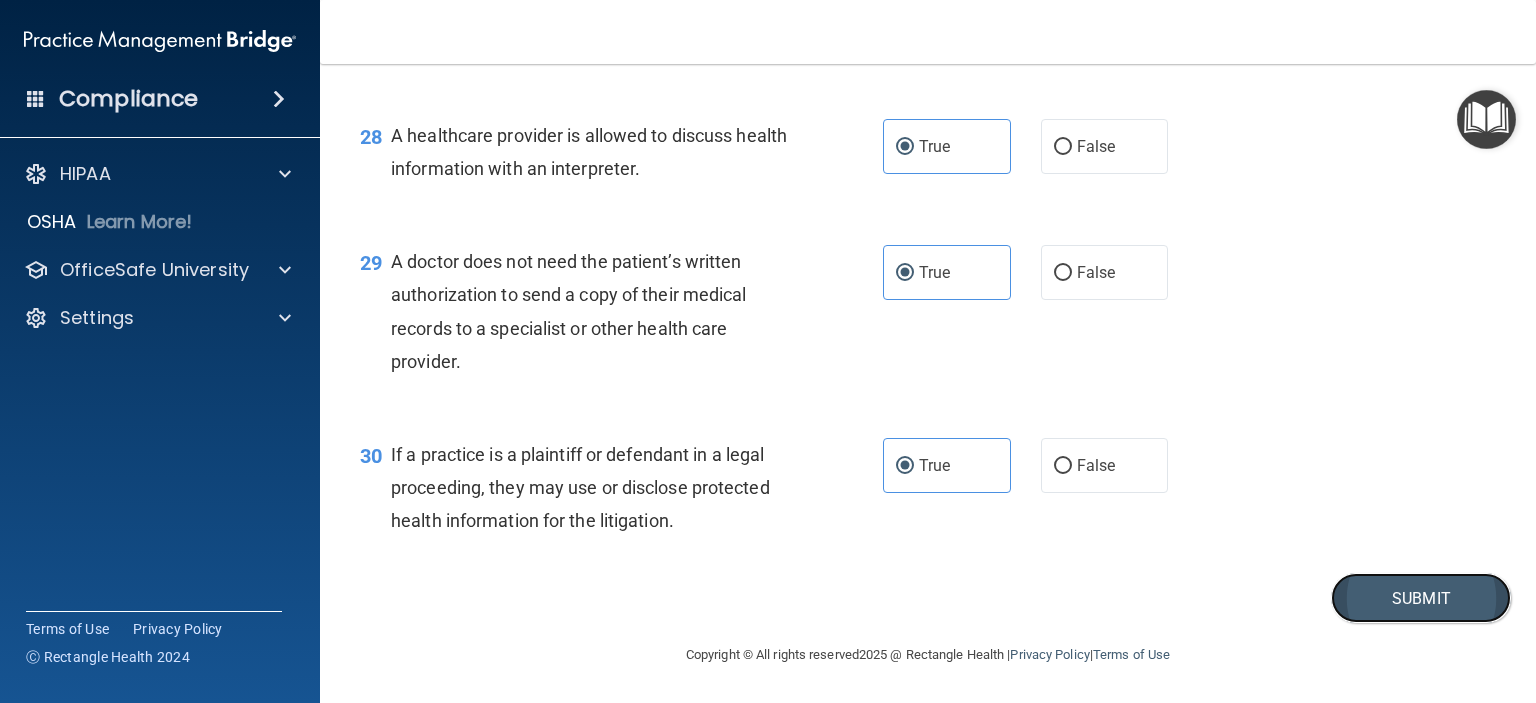 click on "Submit" at bounding box center [1421, 598] 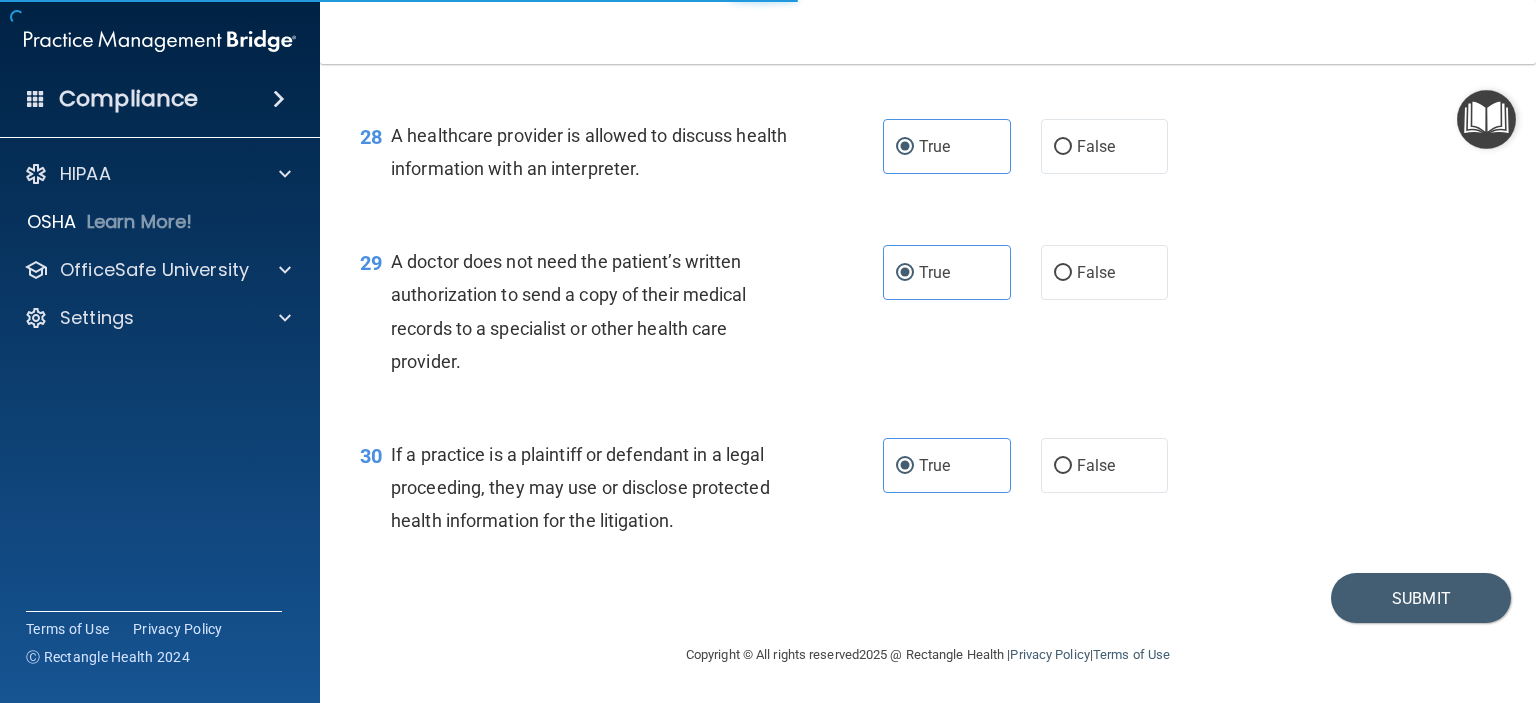 scroll, scrollTop: 0, scrollLeft: 0, axis: both 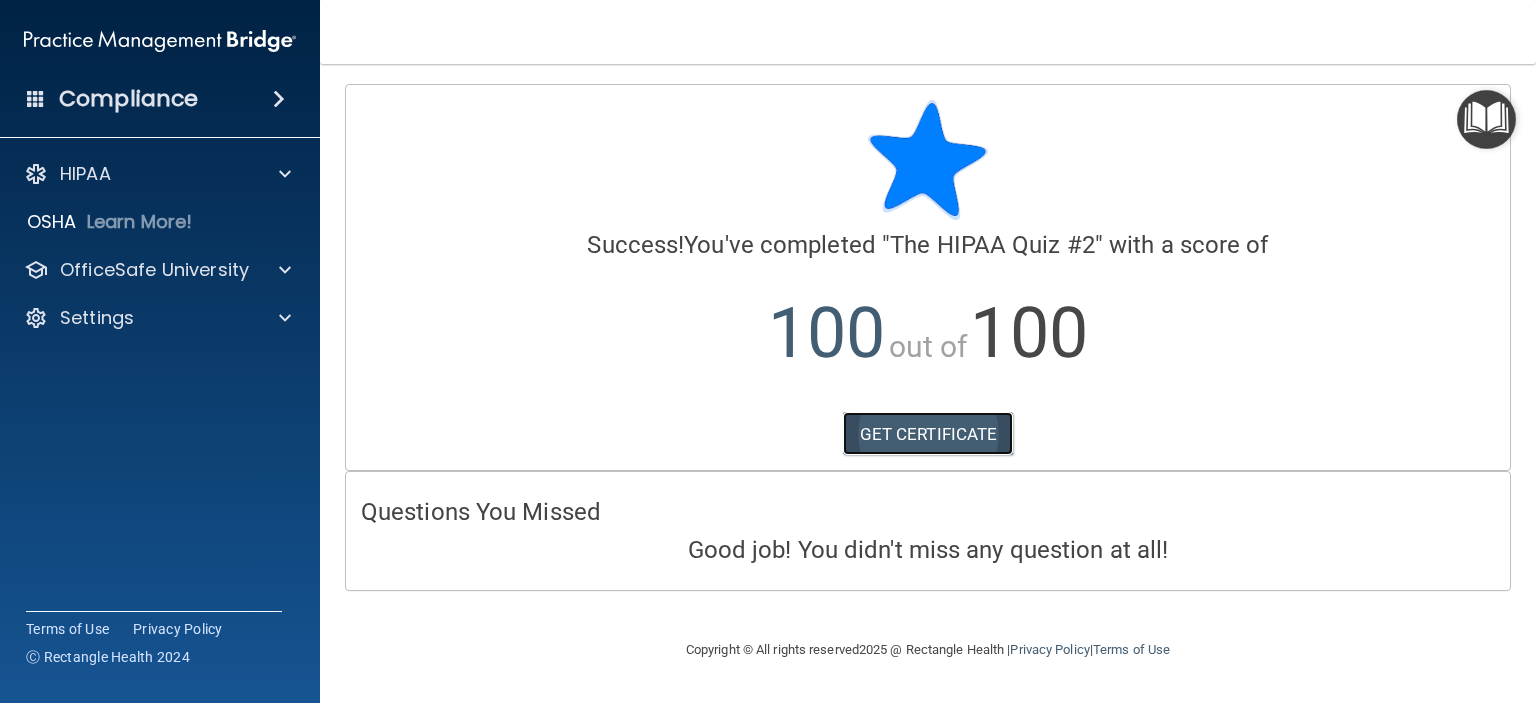 click on "GET CERTIFICATE" at bounding box center [928, 434] 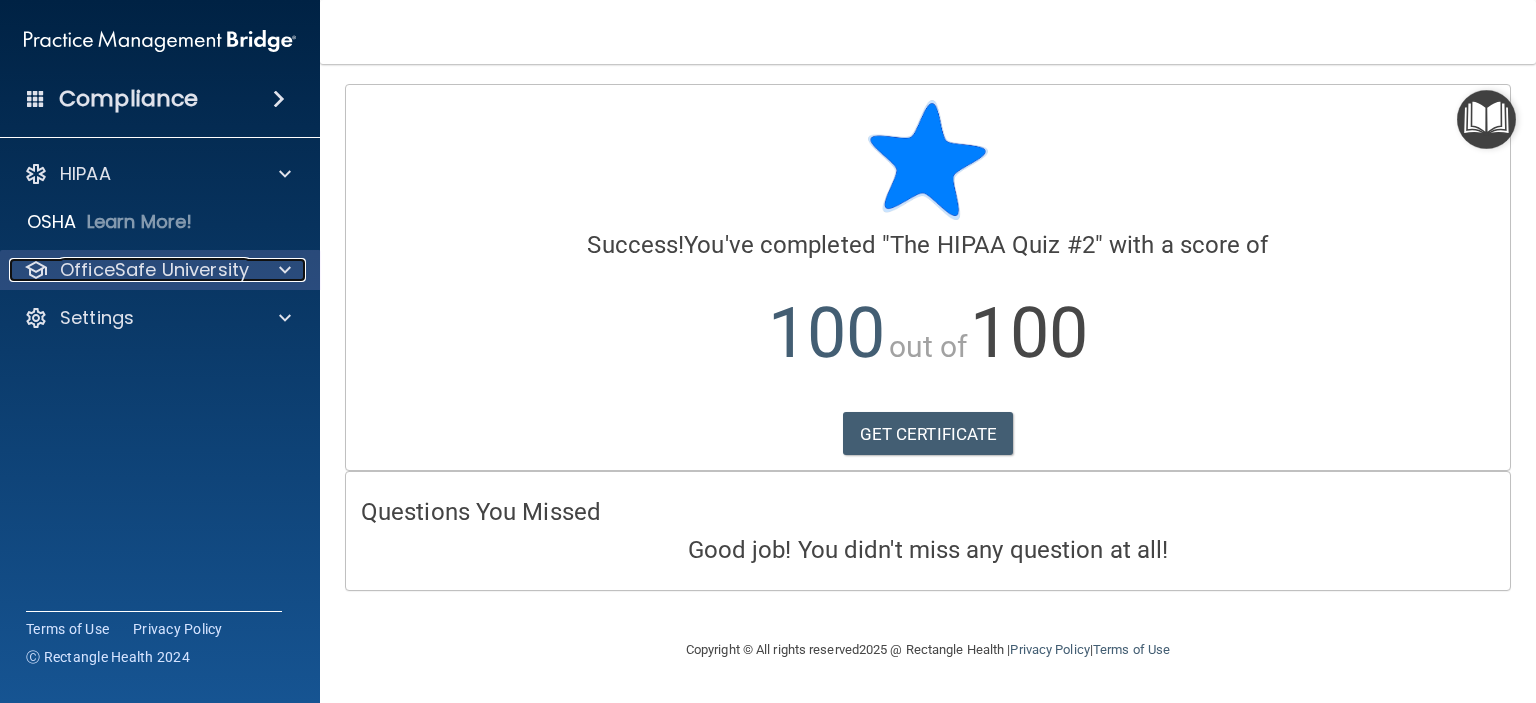 click on "OfficeSafe University" at bounding box center [154, 270] 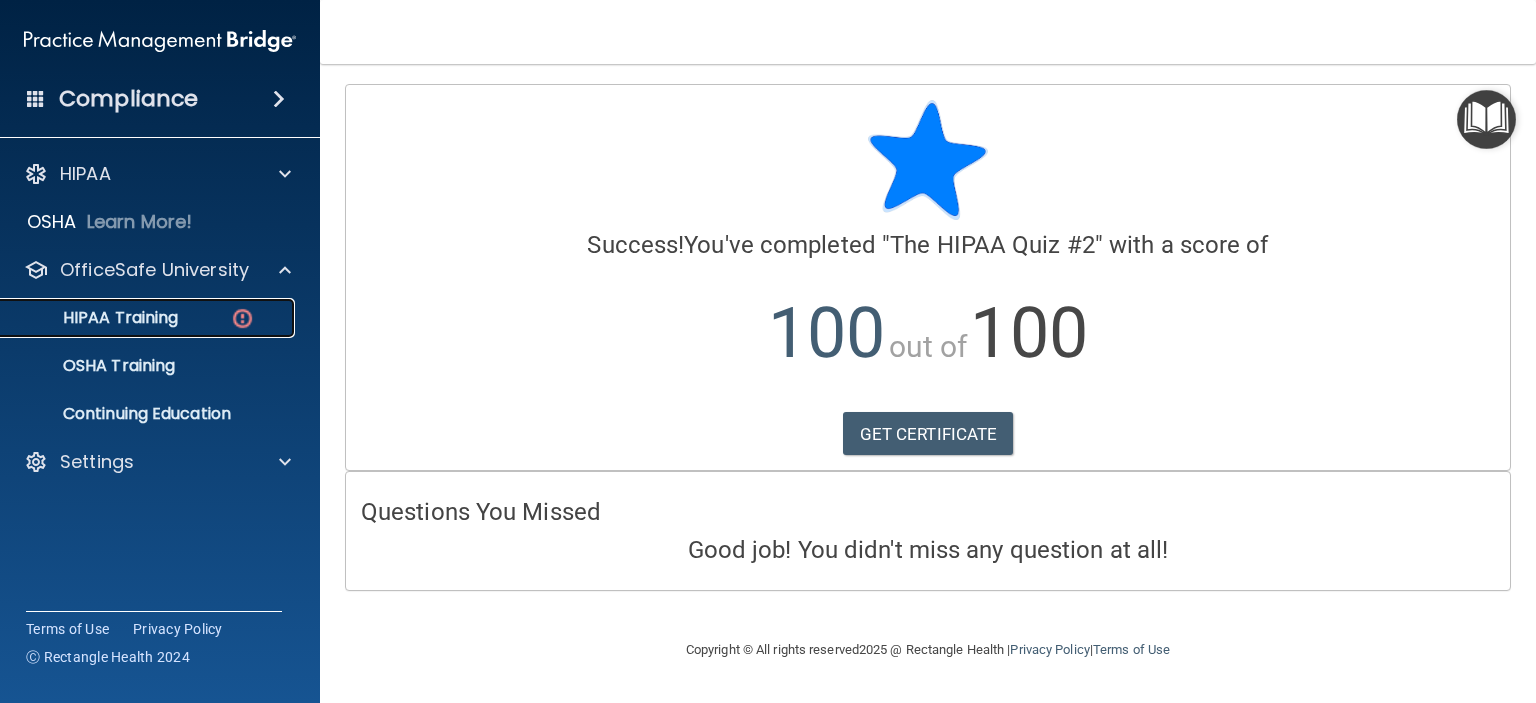 click on "HIPAA Training" at bounding box center (95, 318) 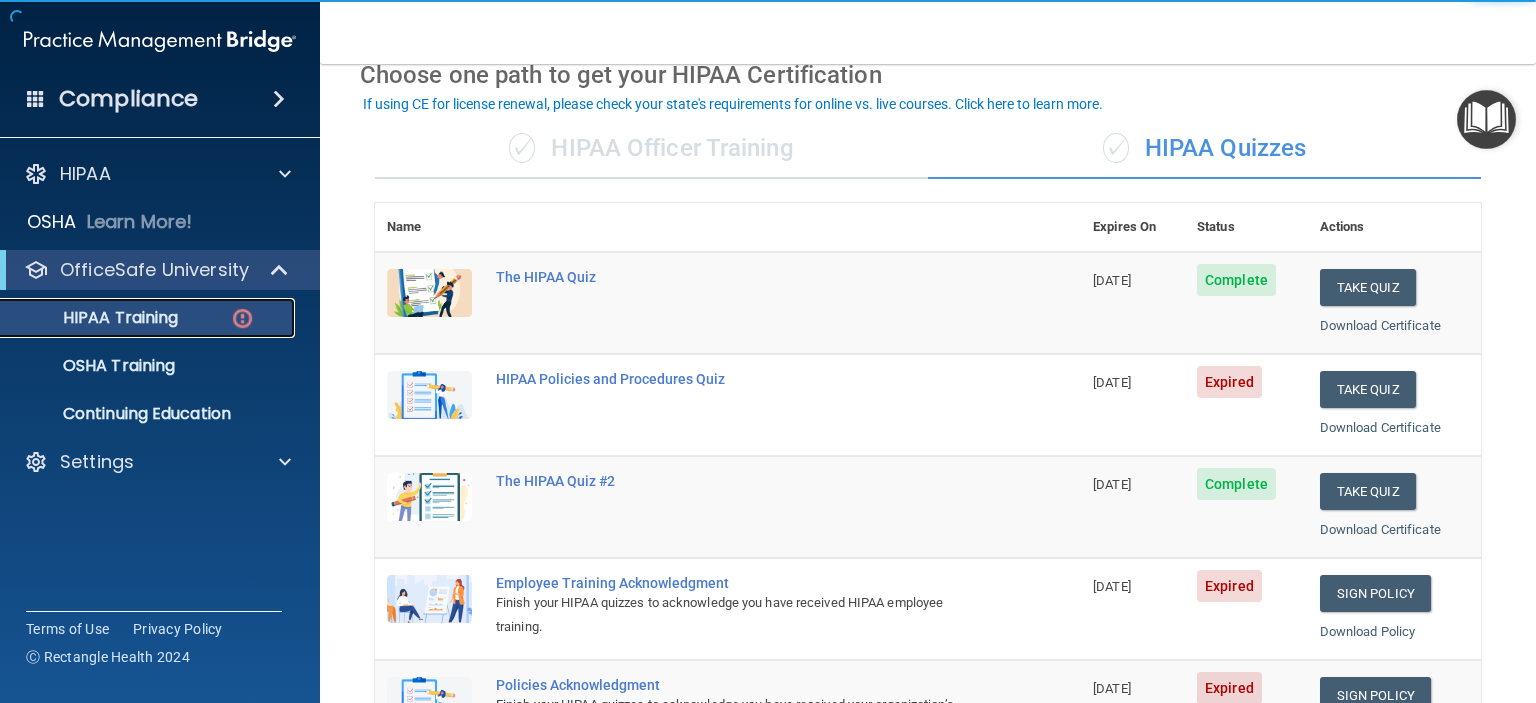 scroll, scrollTop: 200, scrollLeft: 0, axis: vertical 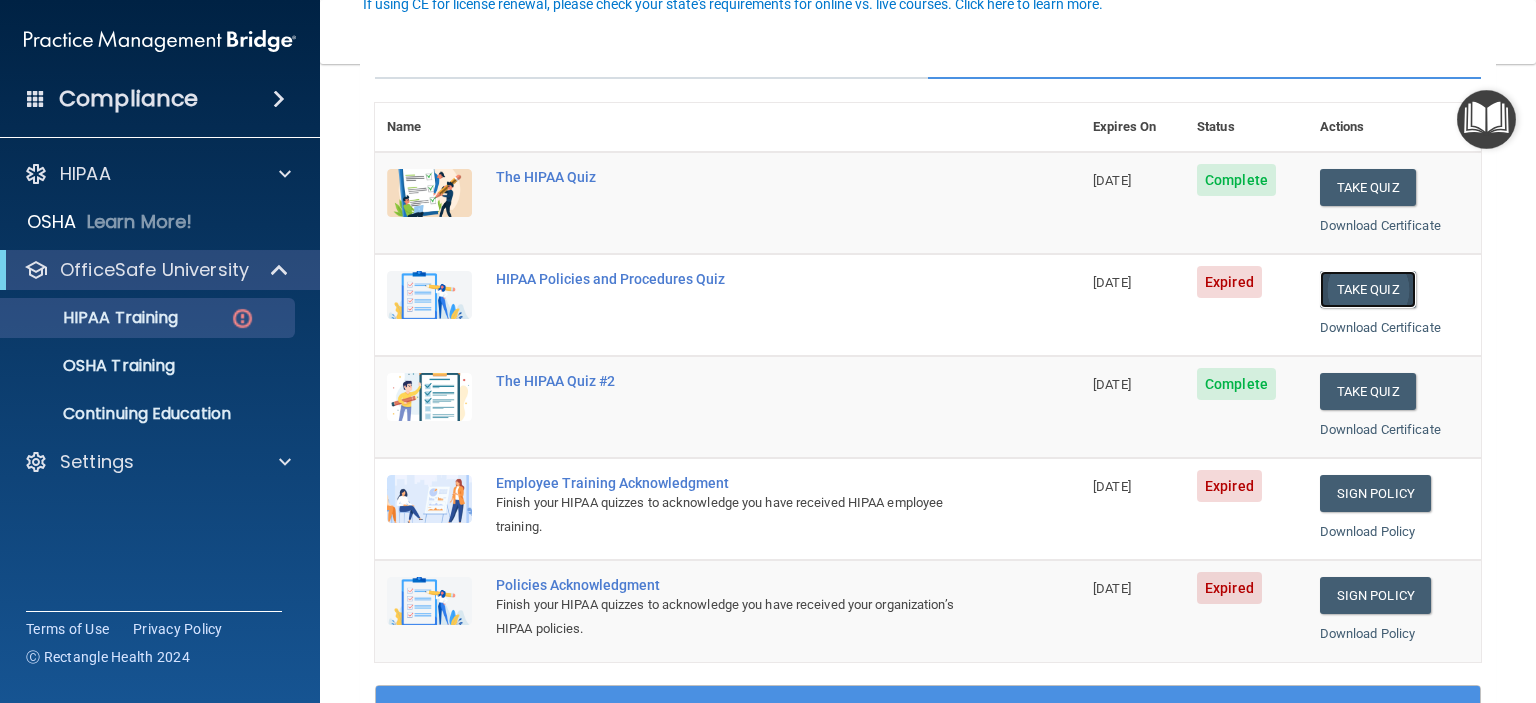 click on "Take Quiz" at bounding box center [1368, 289] 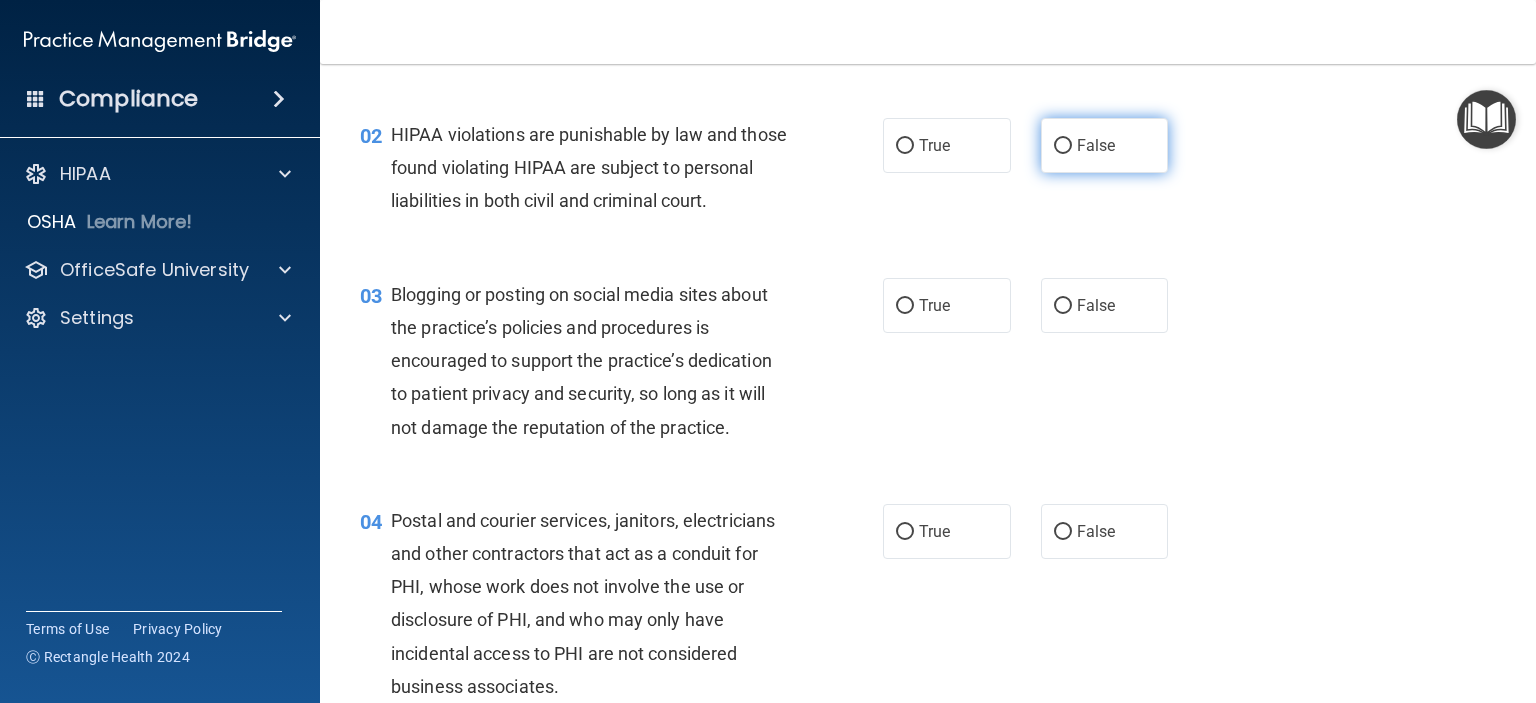 click on "False" at bounding box center (1105, 145) 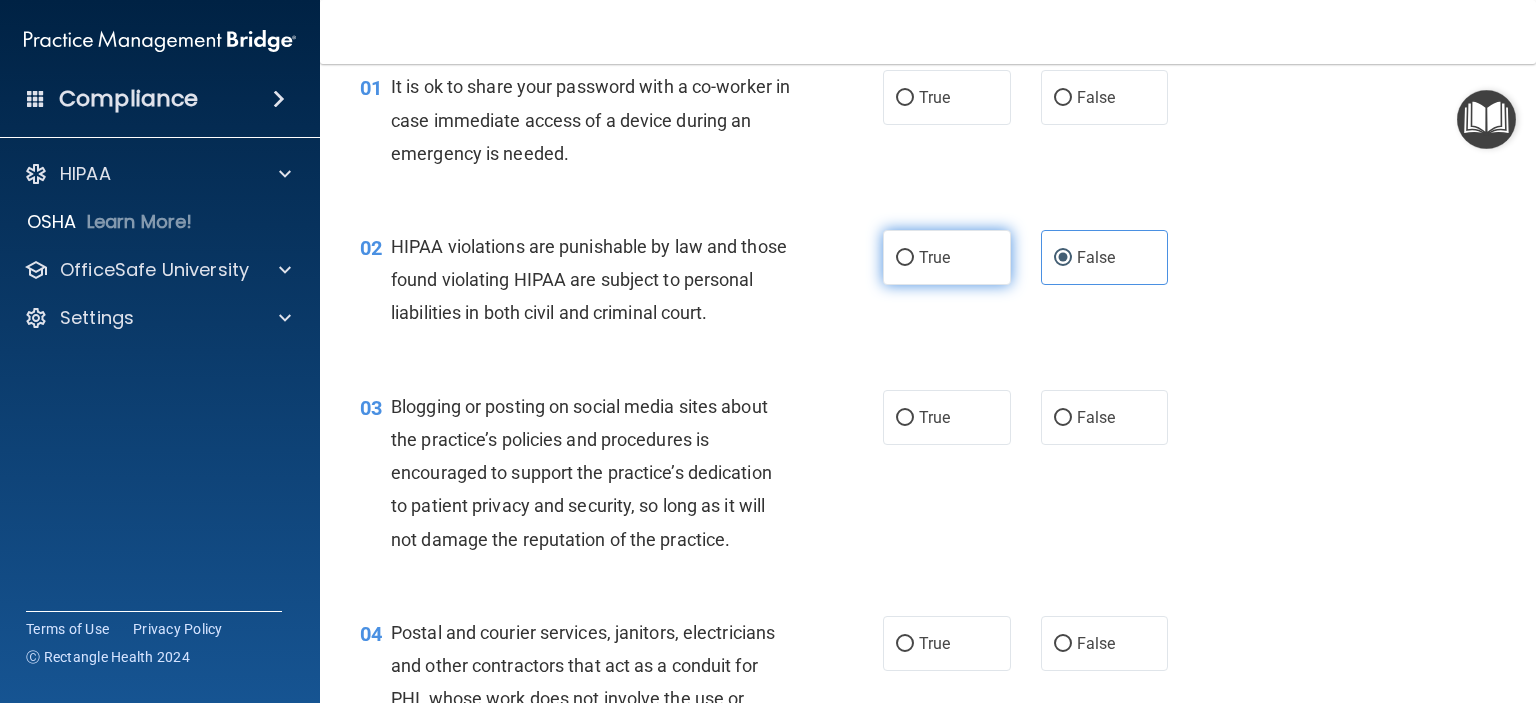 scroll, scrollTop: 0, scrollLeft: 0, axis: both 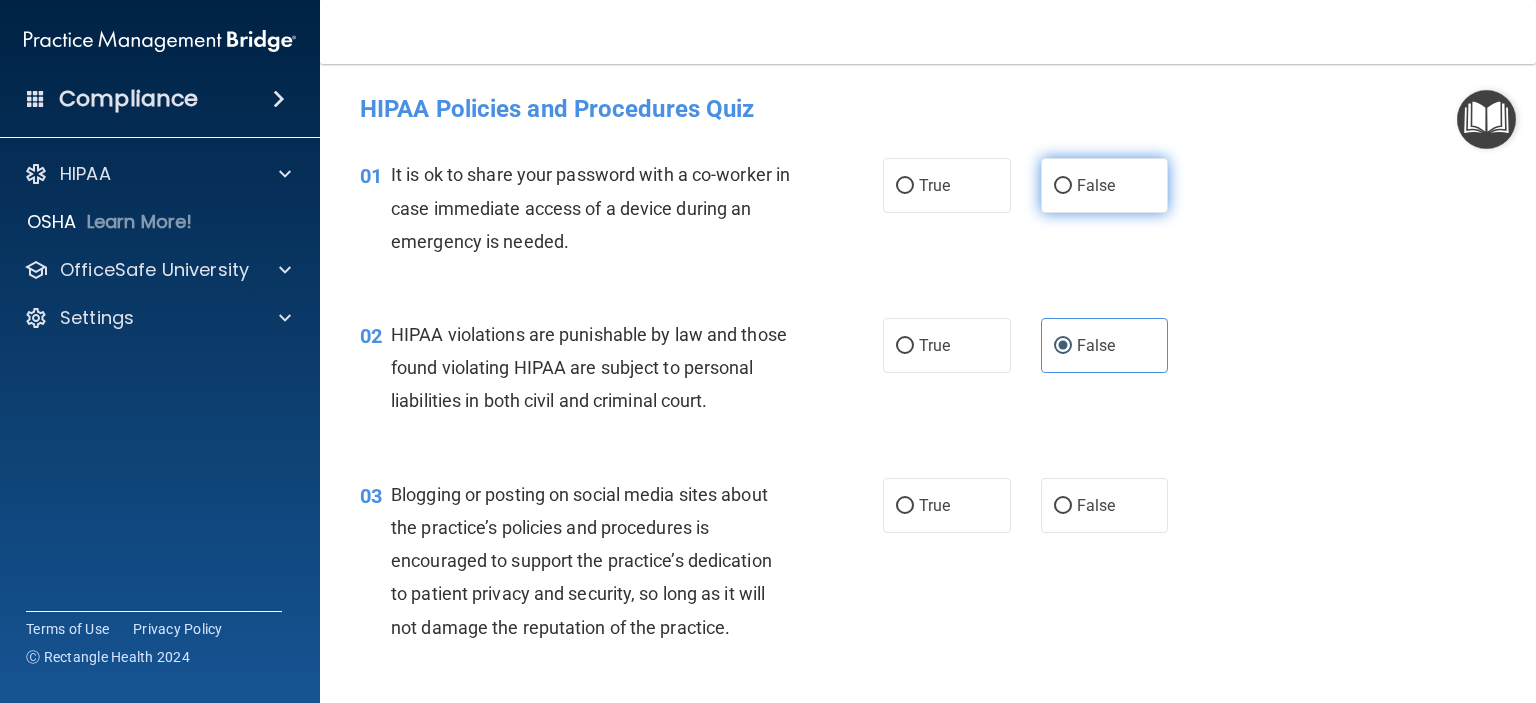 click on "False" at bounding box center (1096, 185) 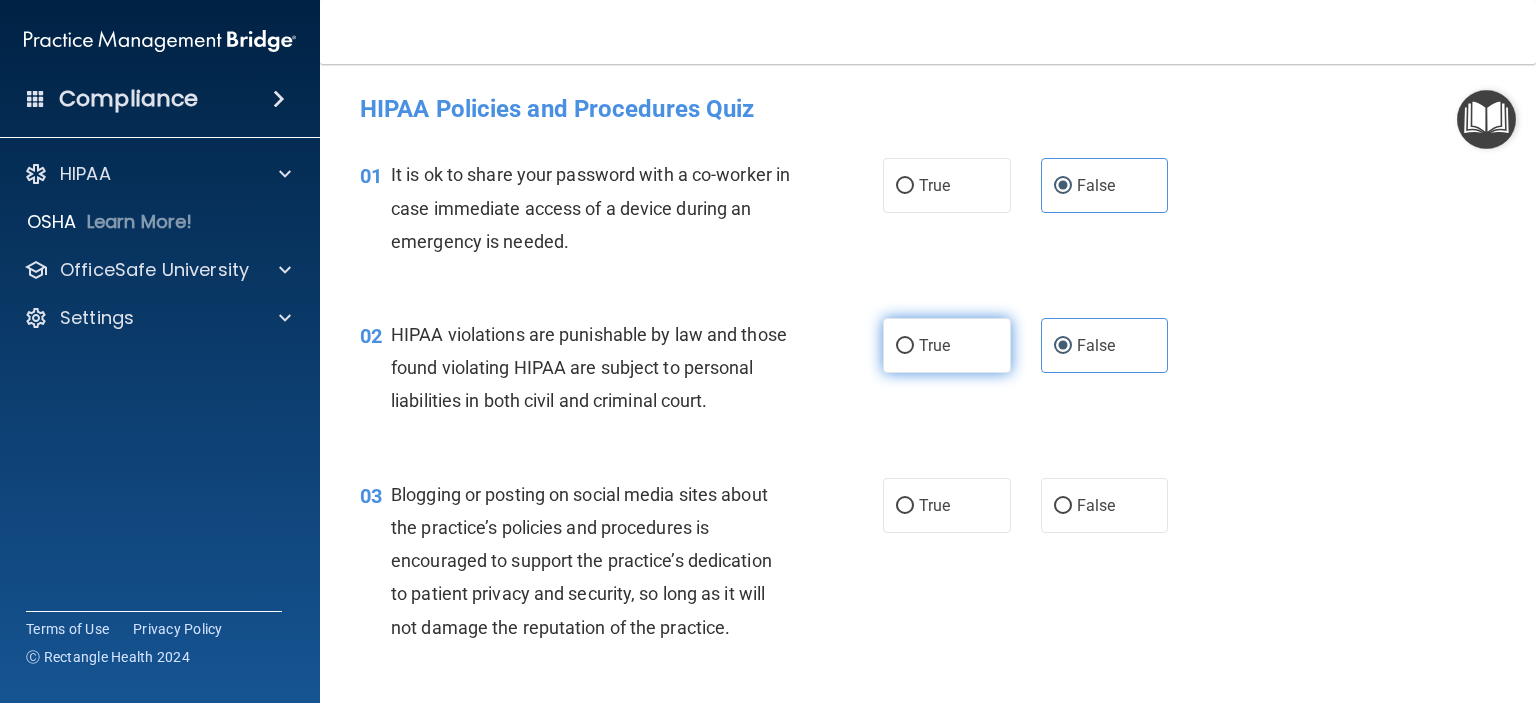 click on "True" at bounding box center (947, 345) 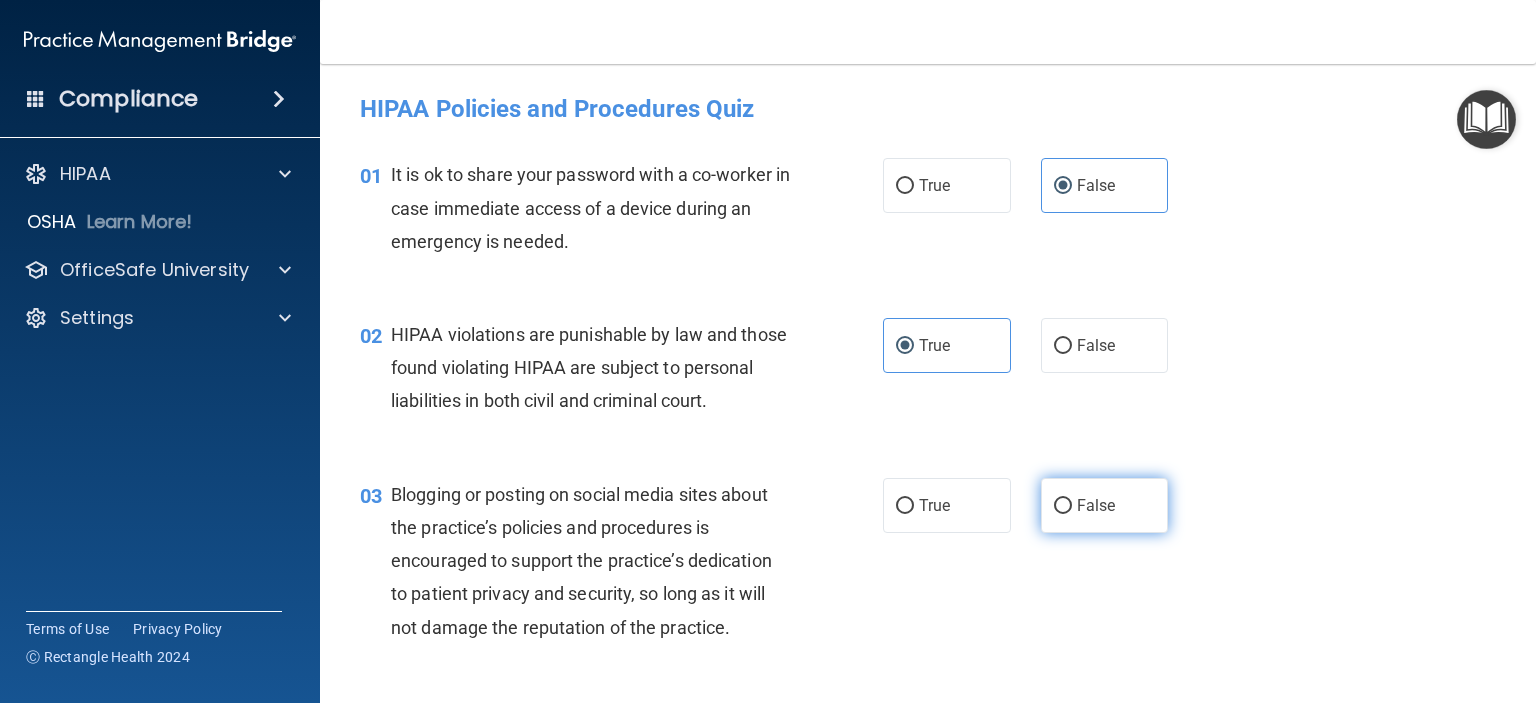 click on "False" at bounding box center [1096, 505] 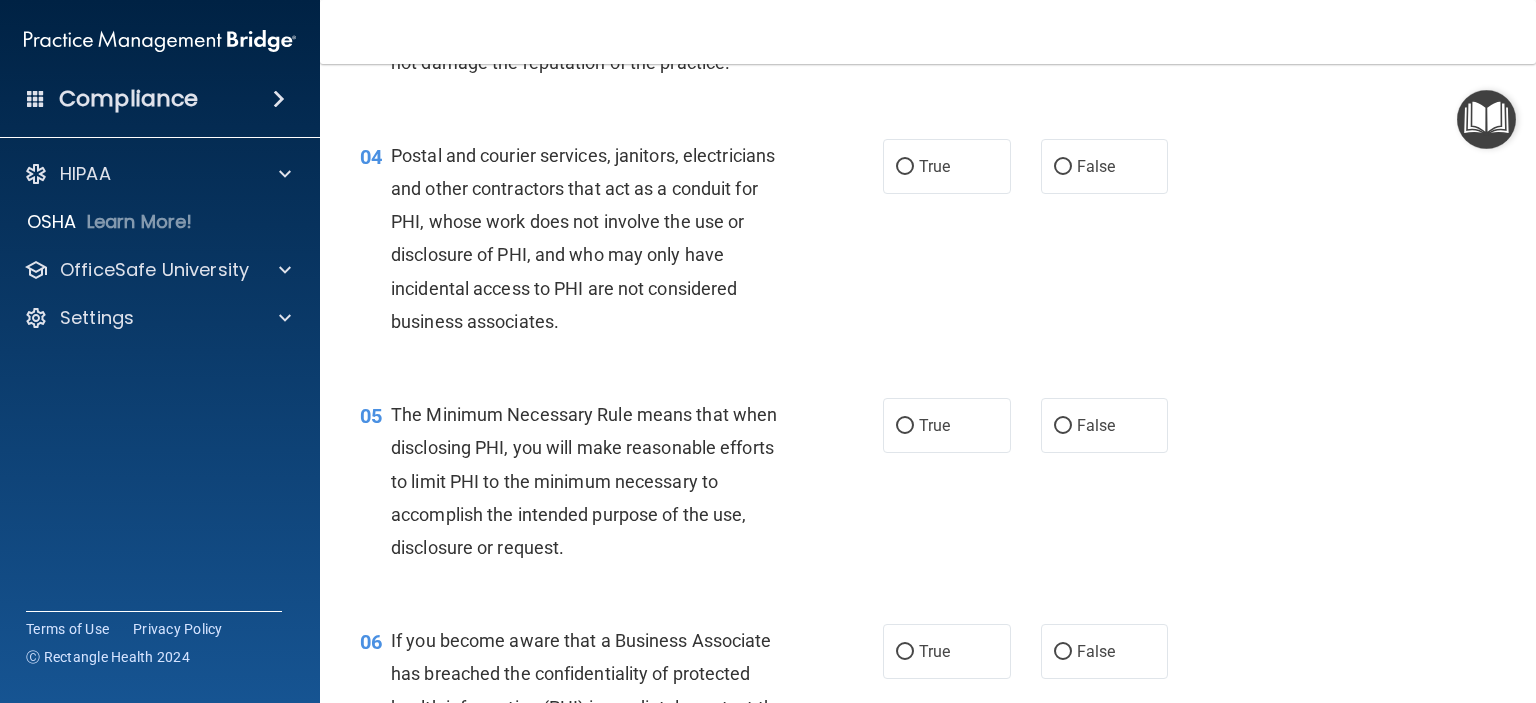 scroll, scrollTop: 600, scrollLeft: 0, axis: vertical 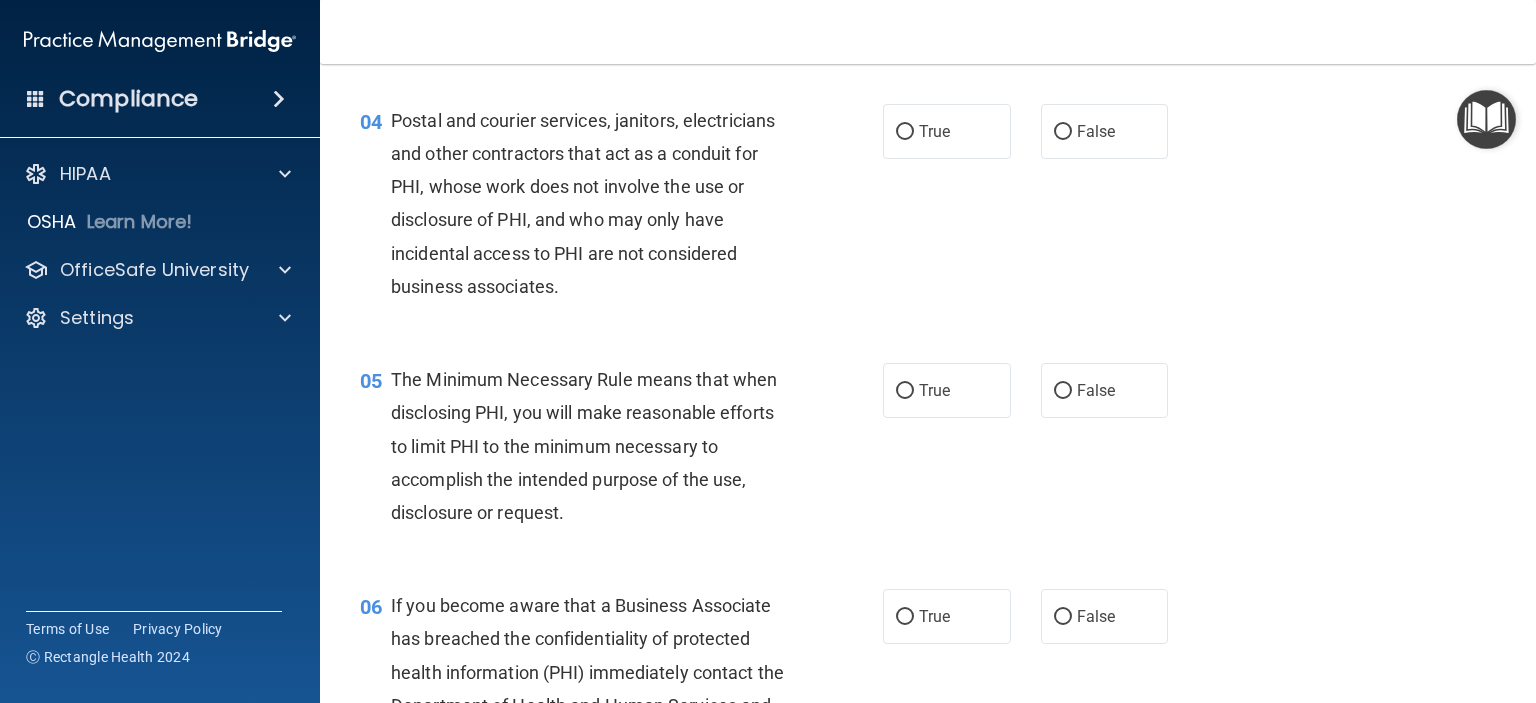 drag, startPoint x: 948, startPoint y: 161, endPoint x: 935, endPoint y: 228, distance: 68.24954 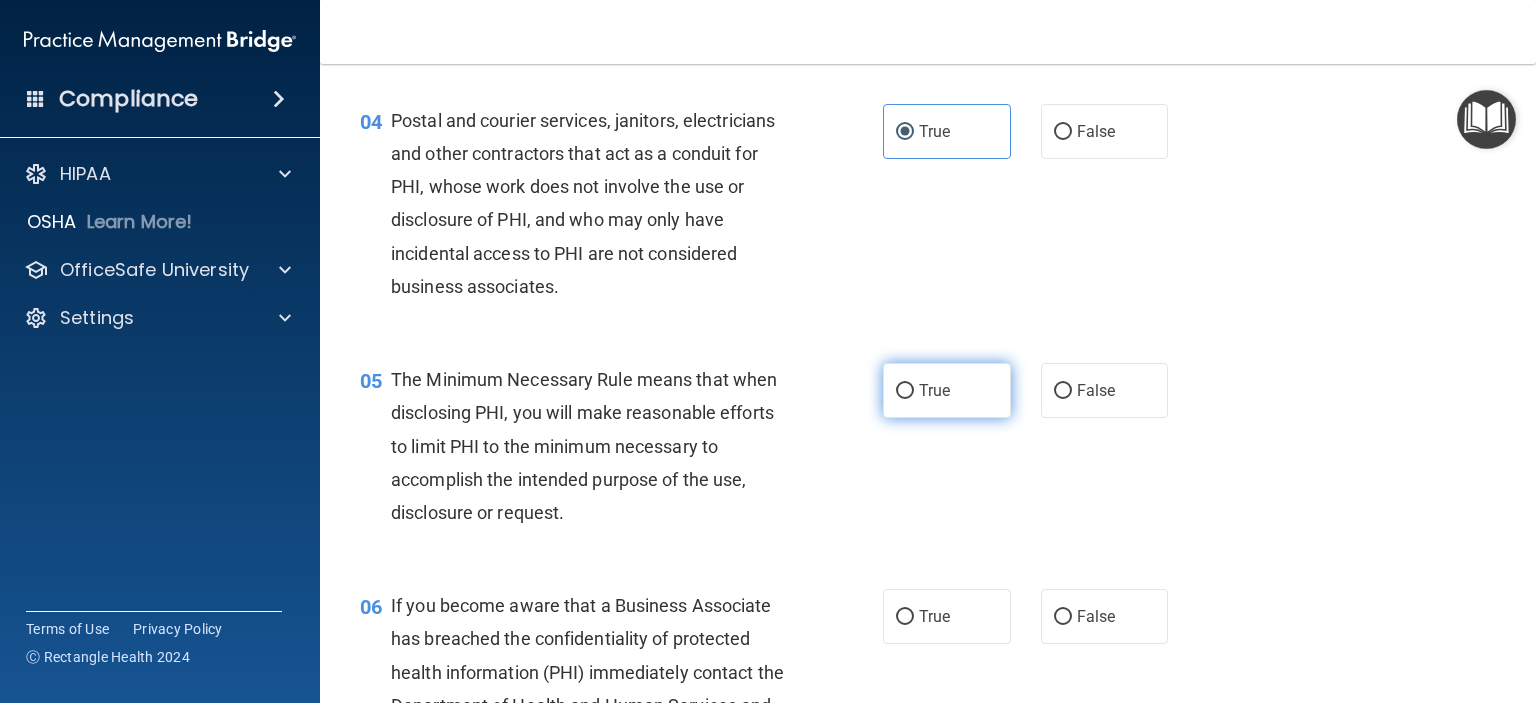 click on "True" at bounding box center (947, 390) 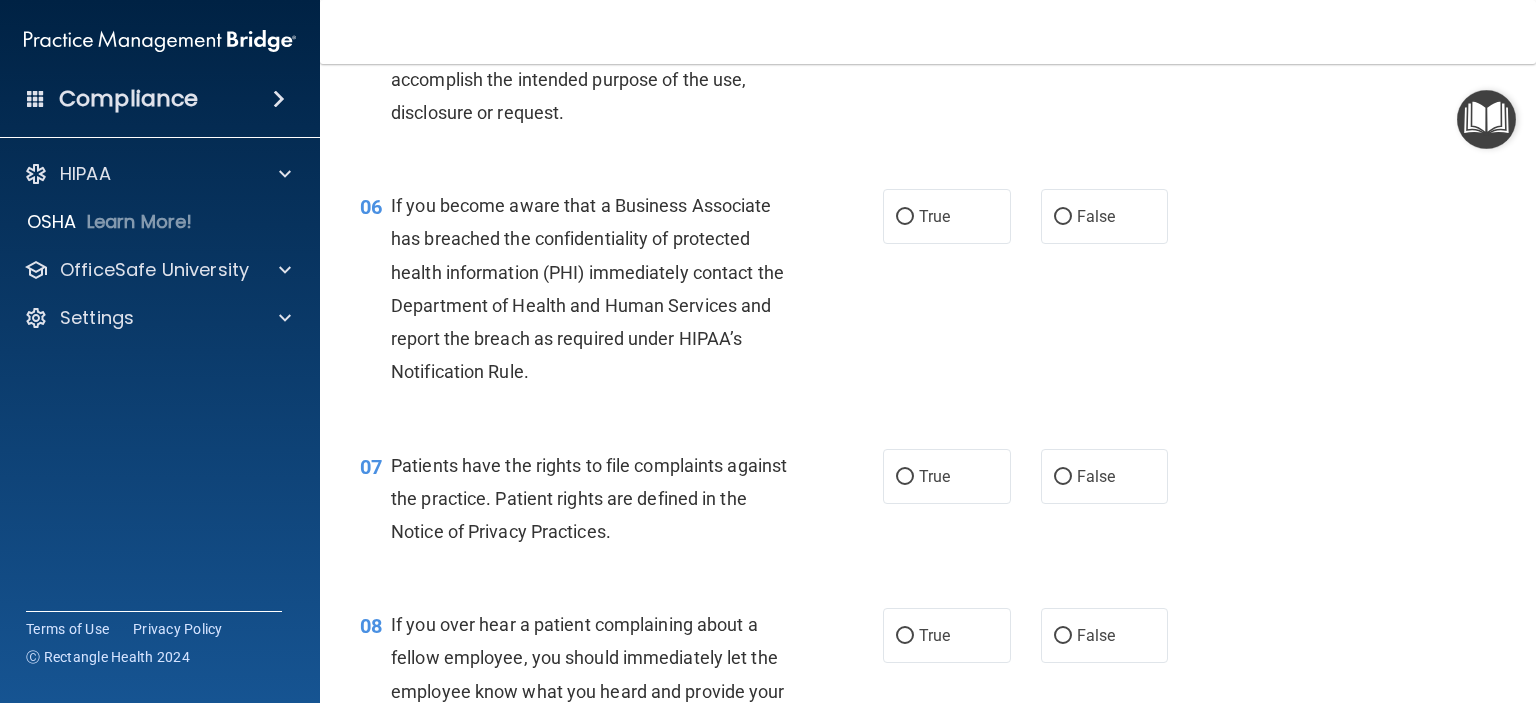 scroll, scrollTop: 1100, scrollLeft: 0, axis: vertical 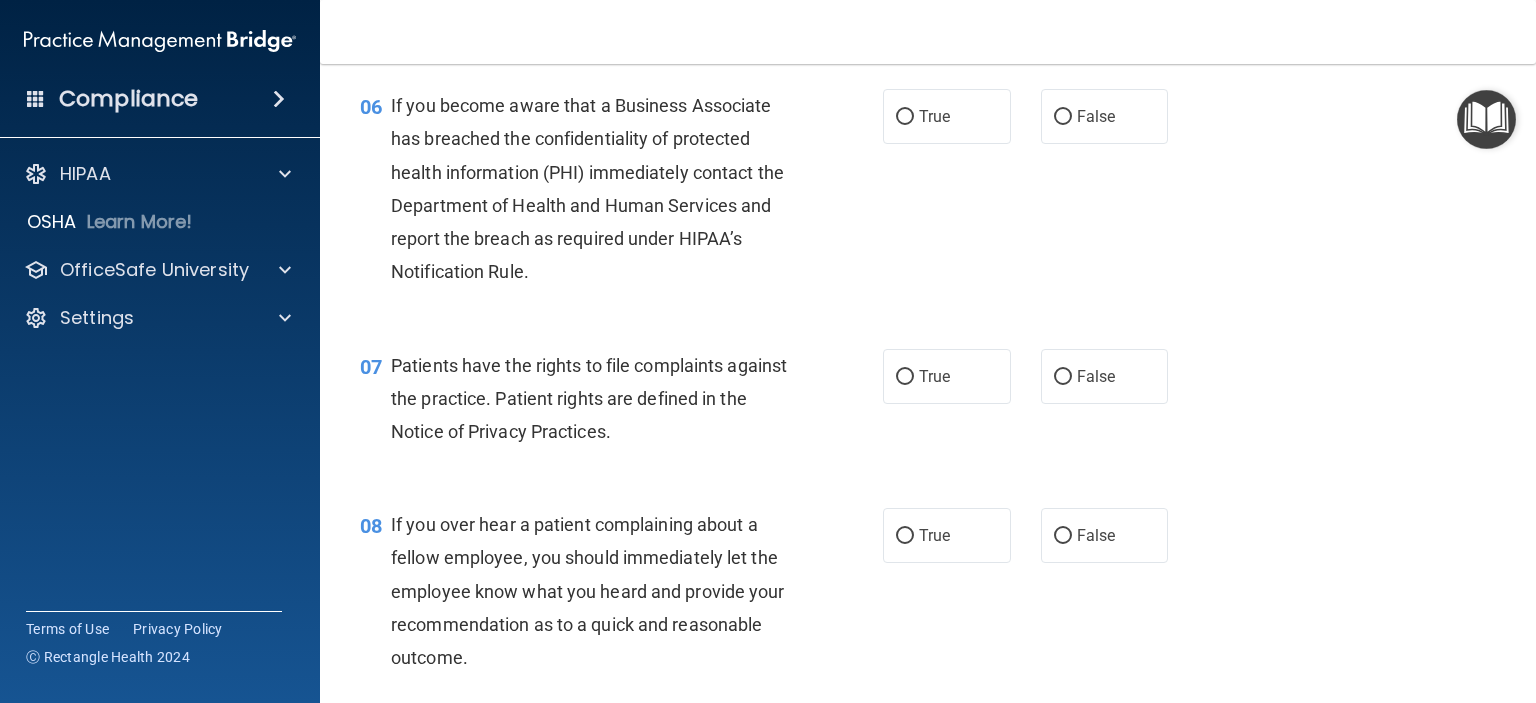 drag, startPoint x: 1108, startPoint y: 159, endPoint x: 1069, endPoint y: 253, distance: 101.76935 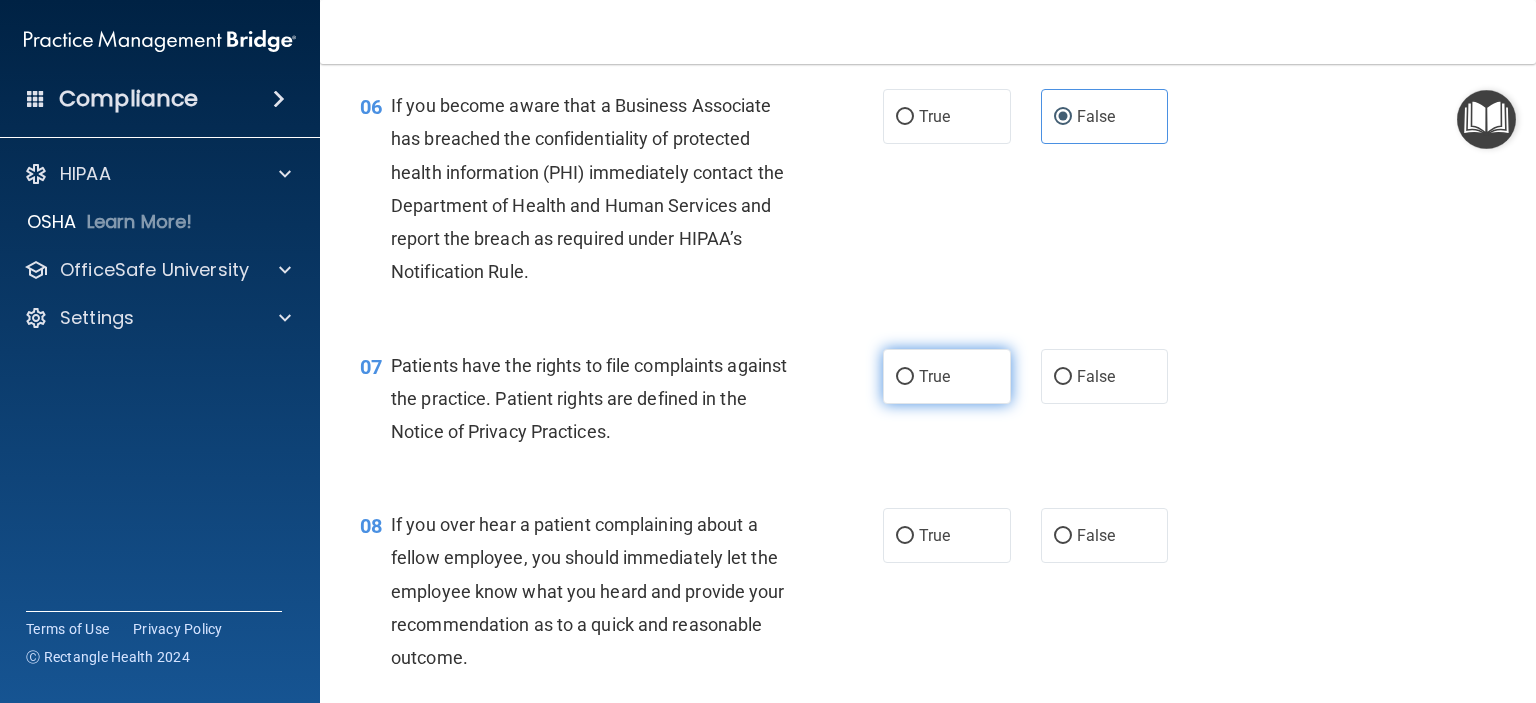 click on "True" at bounding box center (947, 376) 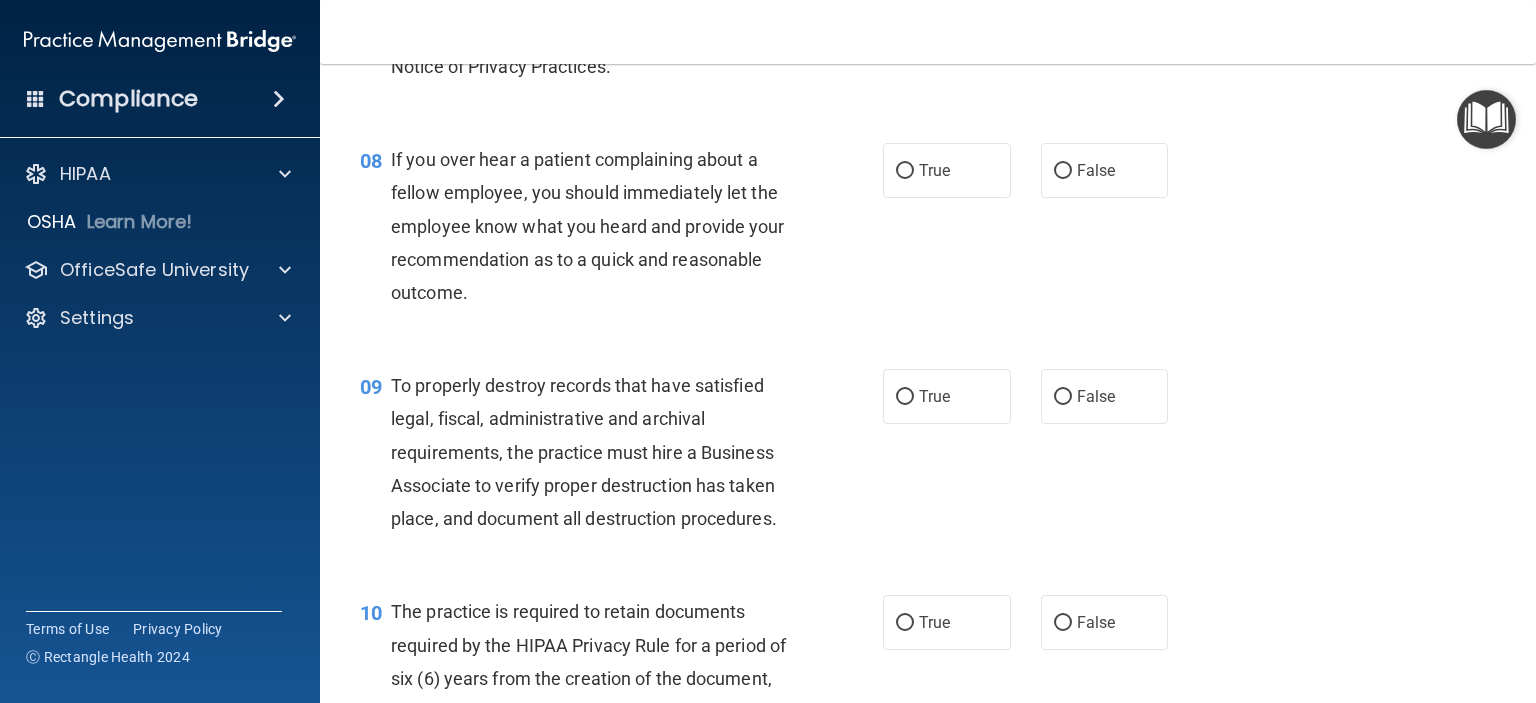 scroll, scrollTop: 1500, scrollLeft: 0, axis: vertical 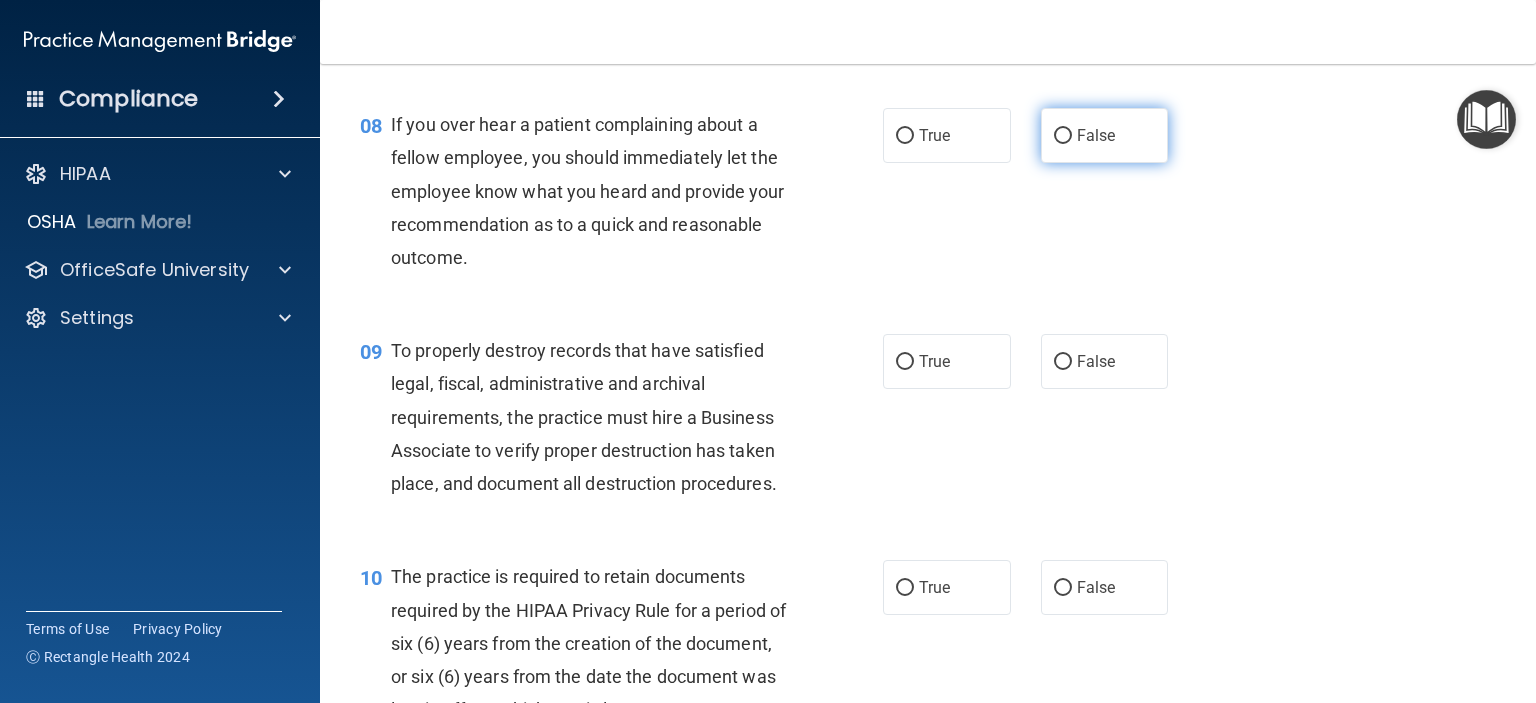click on "False" at bounding box center (1096, 135) 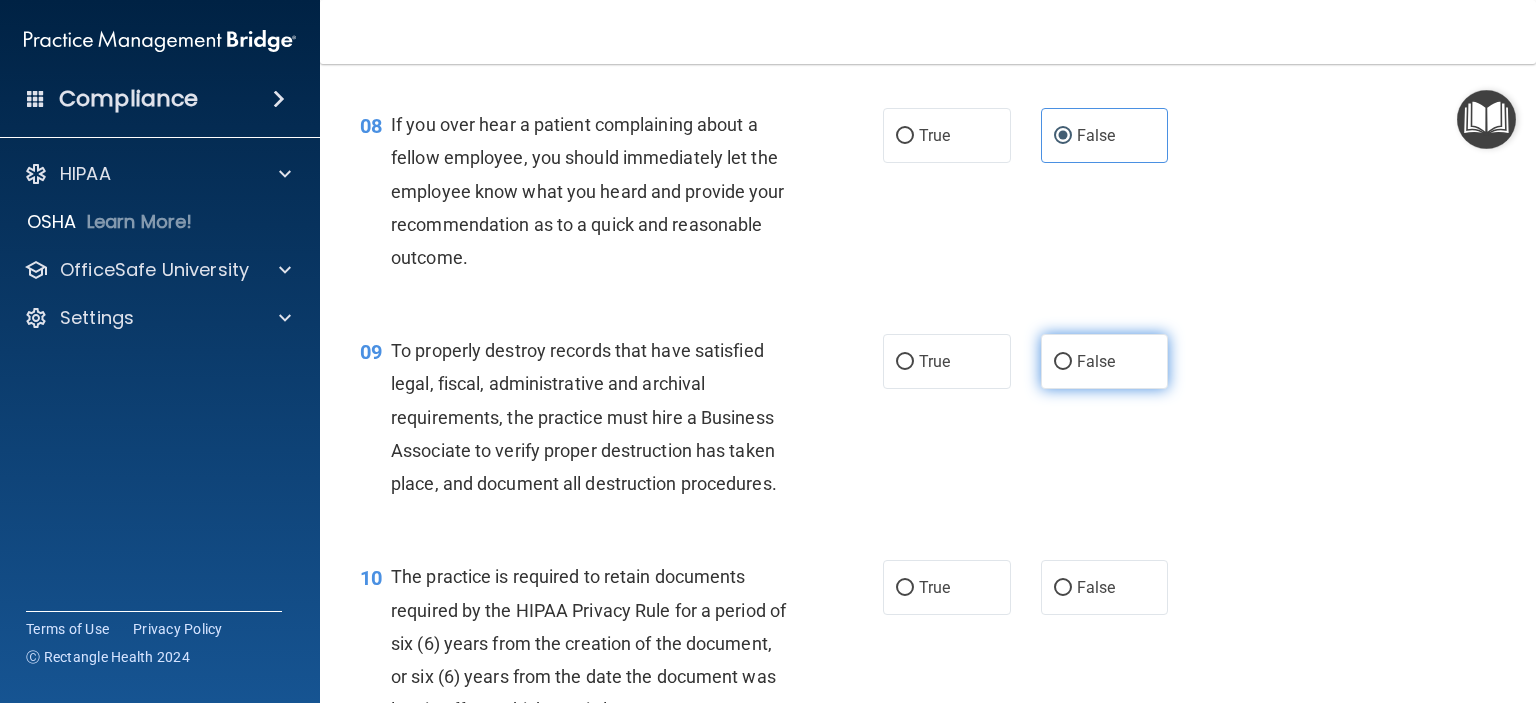 click on "False" at bounding box center (1105, 361) 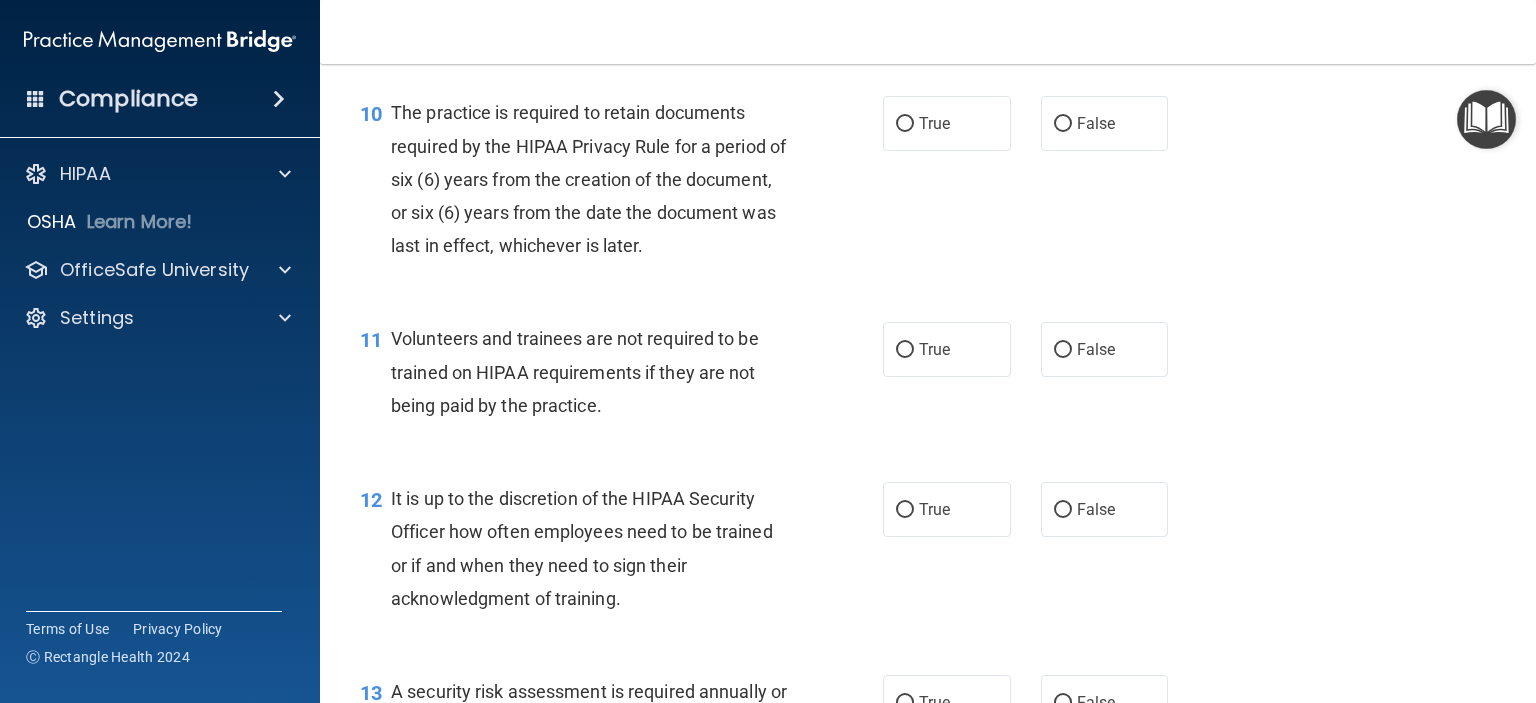 scroll, scrollTop: 2000, scrollLeft: 0, axis: vertical 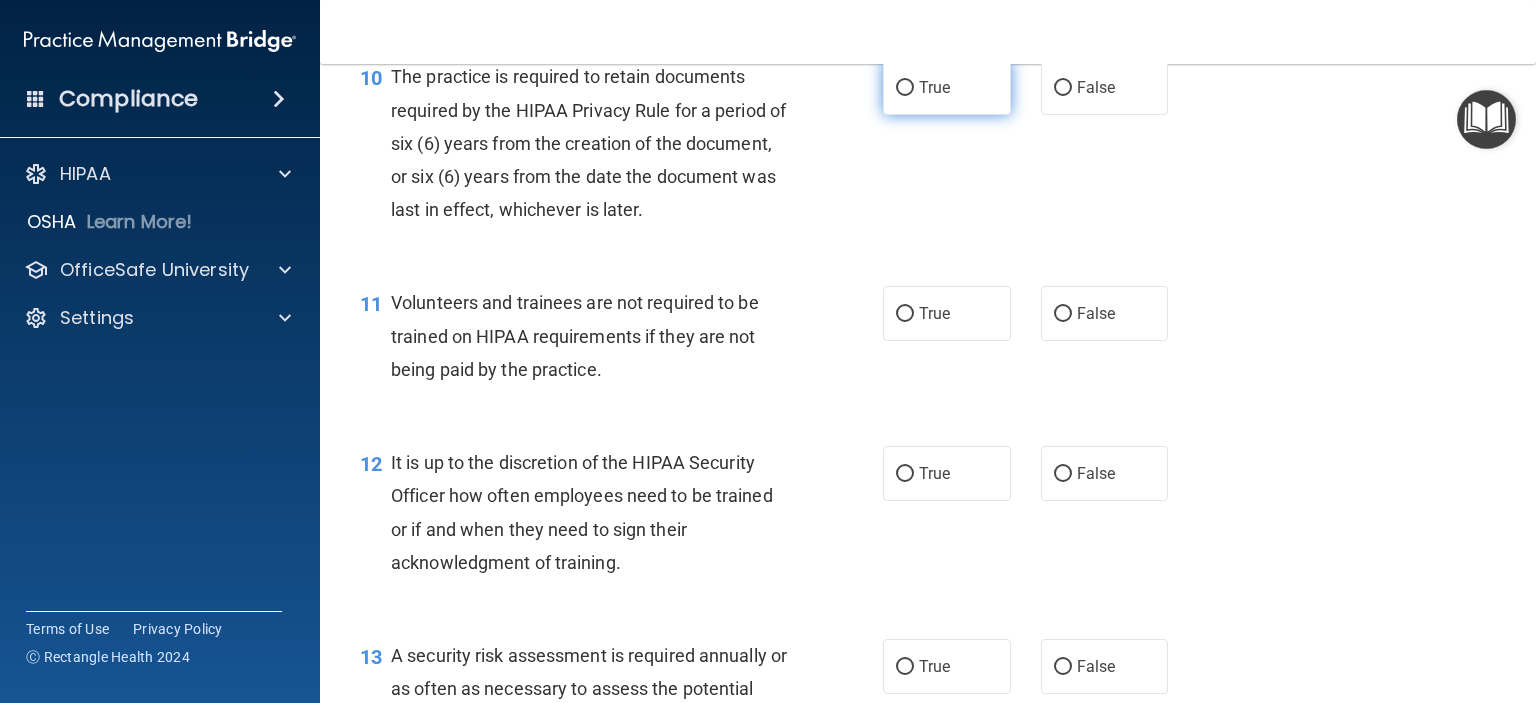 click on "True" at bounding box center (934, 87) 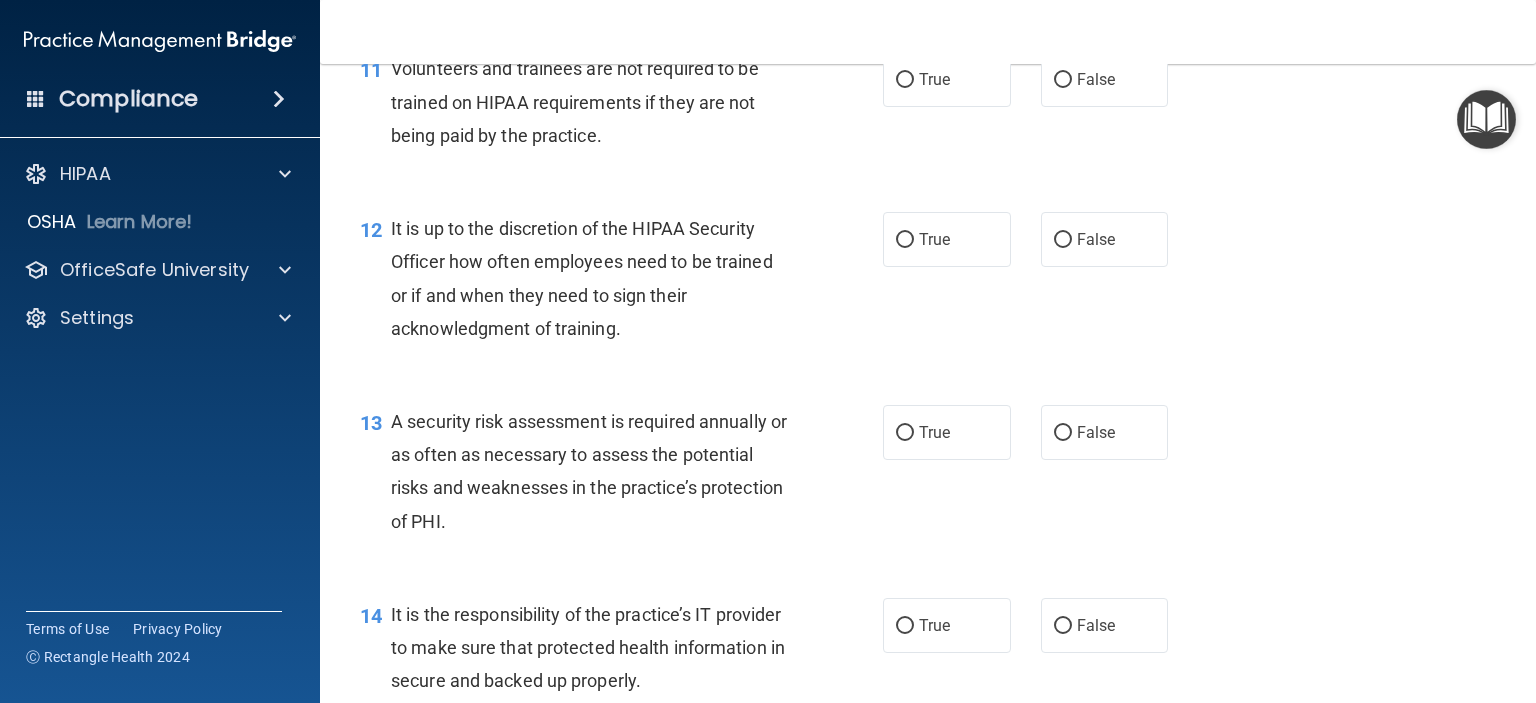 scroll, scrollTop: 2200, scrollLeft: 0, axis: vertical 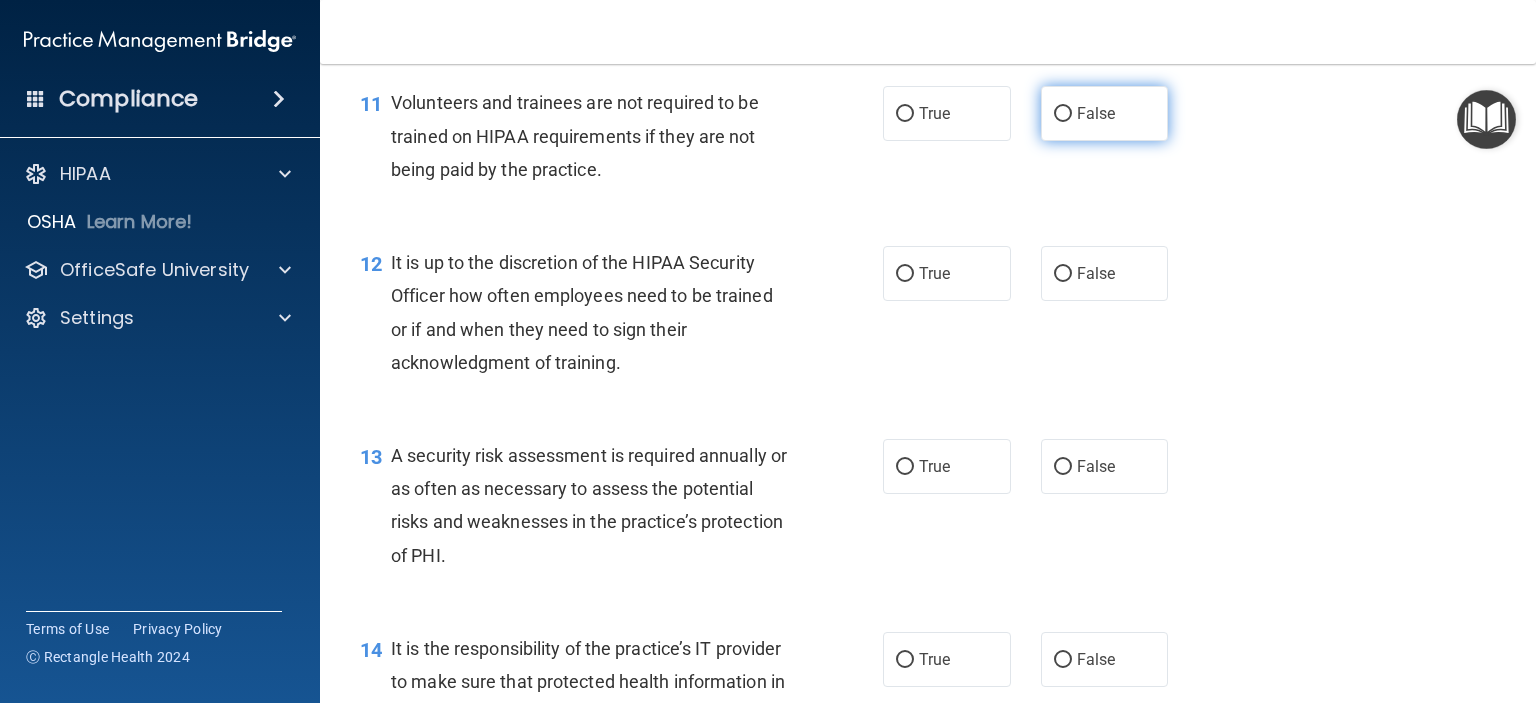 click on "False" at bounding box center (1105, 113) 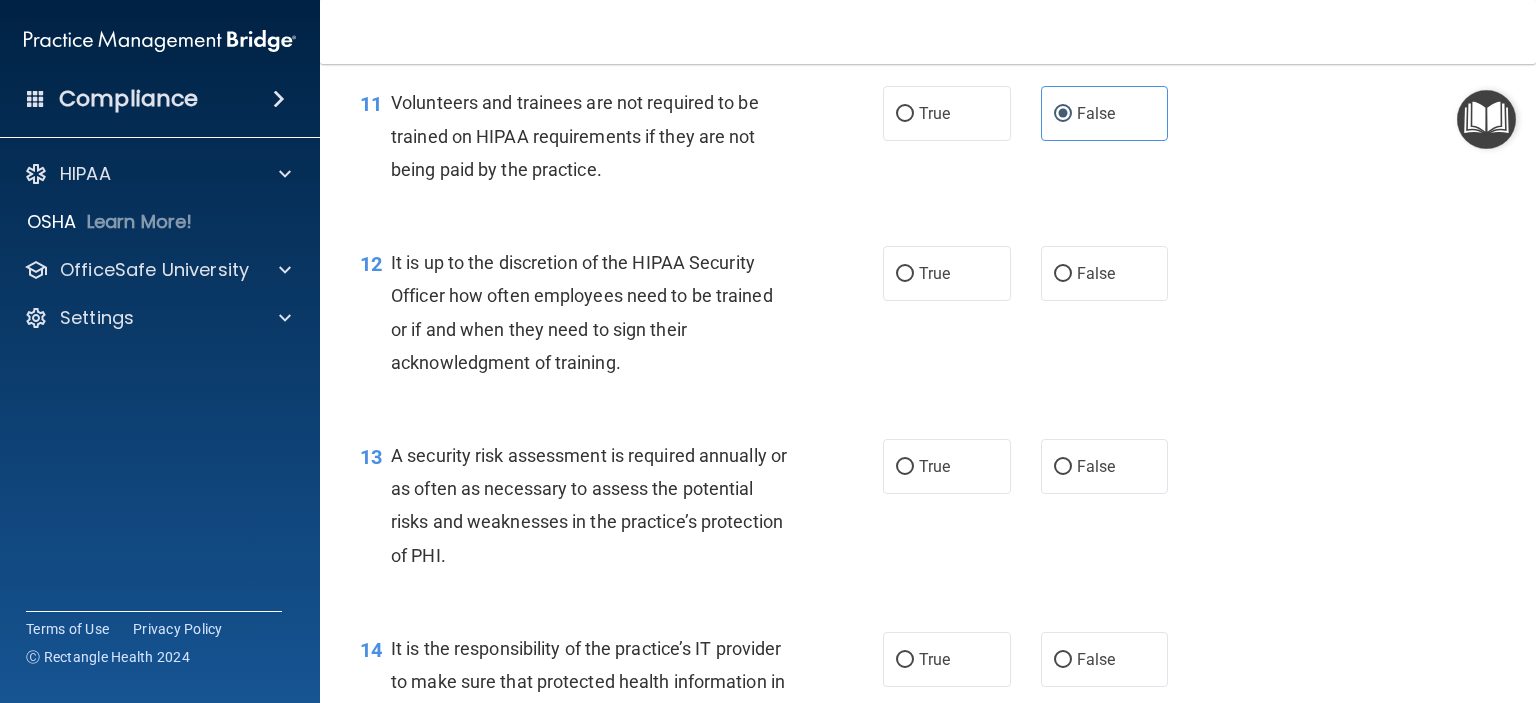 click on "12       It is up to the discretion of the HIPAA Security Officer how often employees need to be trained or if and when they need to sign their acknowledgment of training.                  True           False" at bounding box center (928, 317) 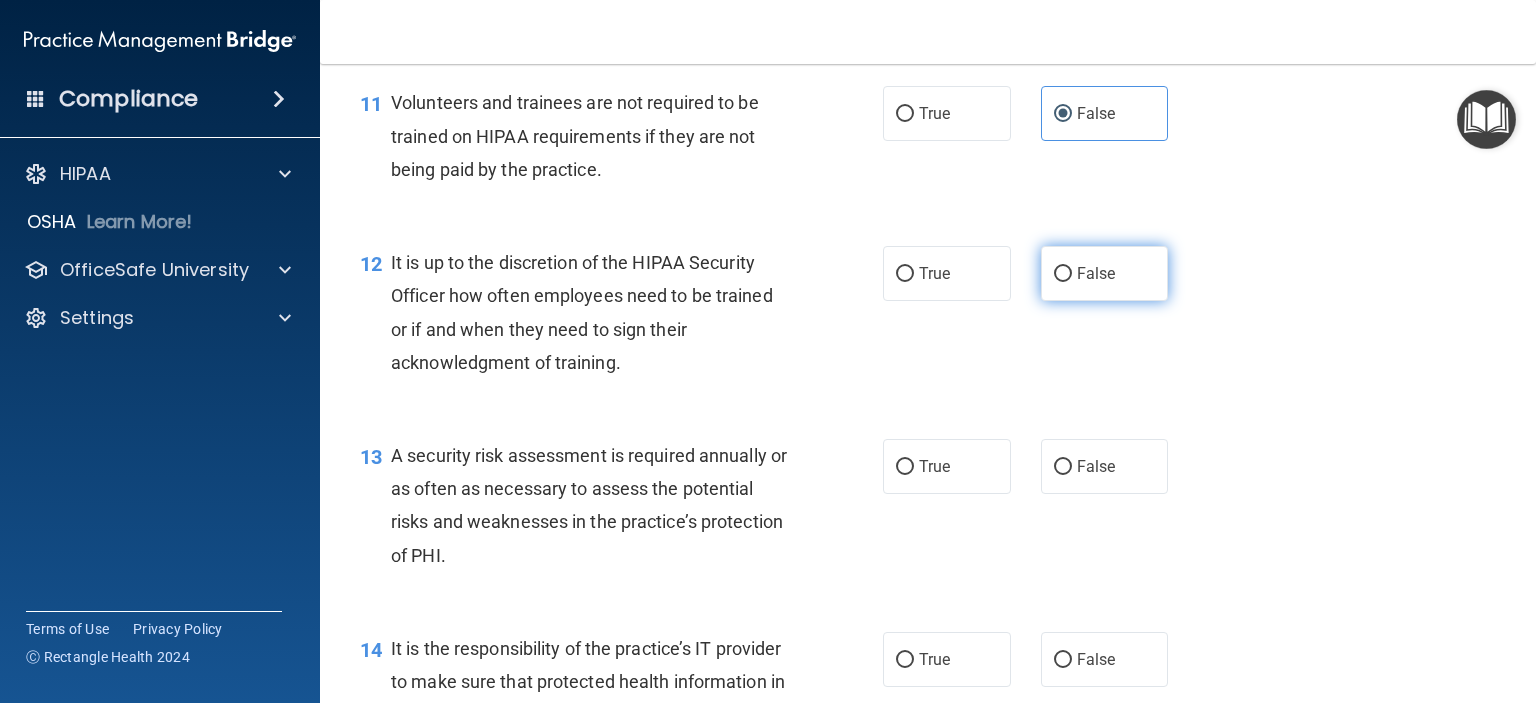 click on "False" at bounding box center [1105, 273] 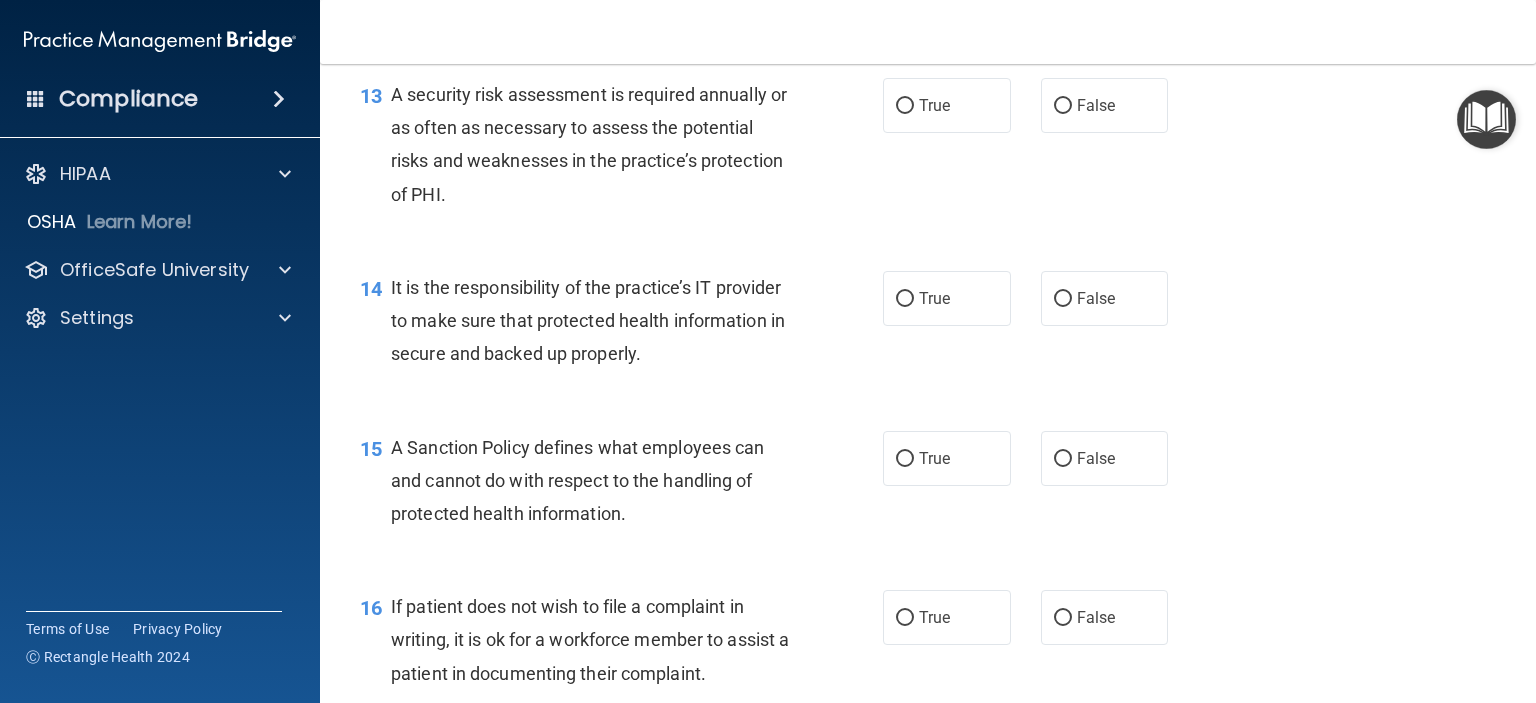 scroll, scrollTop: 2600, scrollLeft: 0, axis: vertical 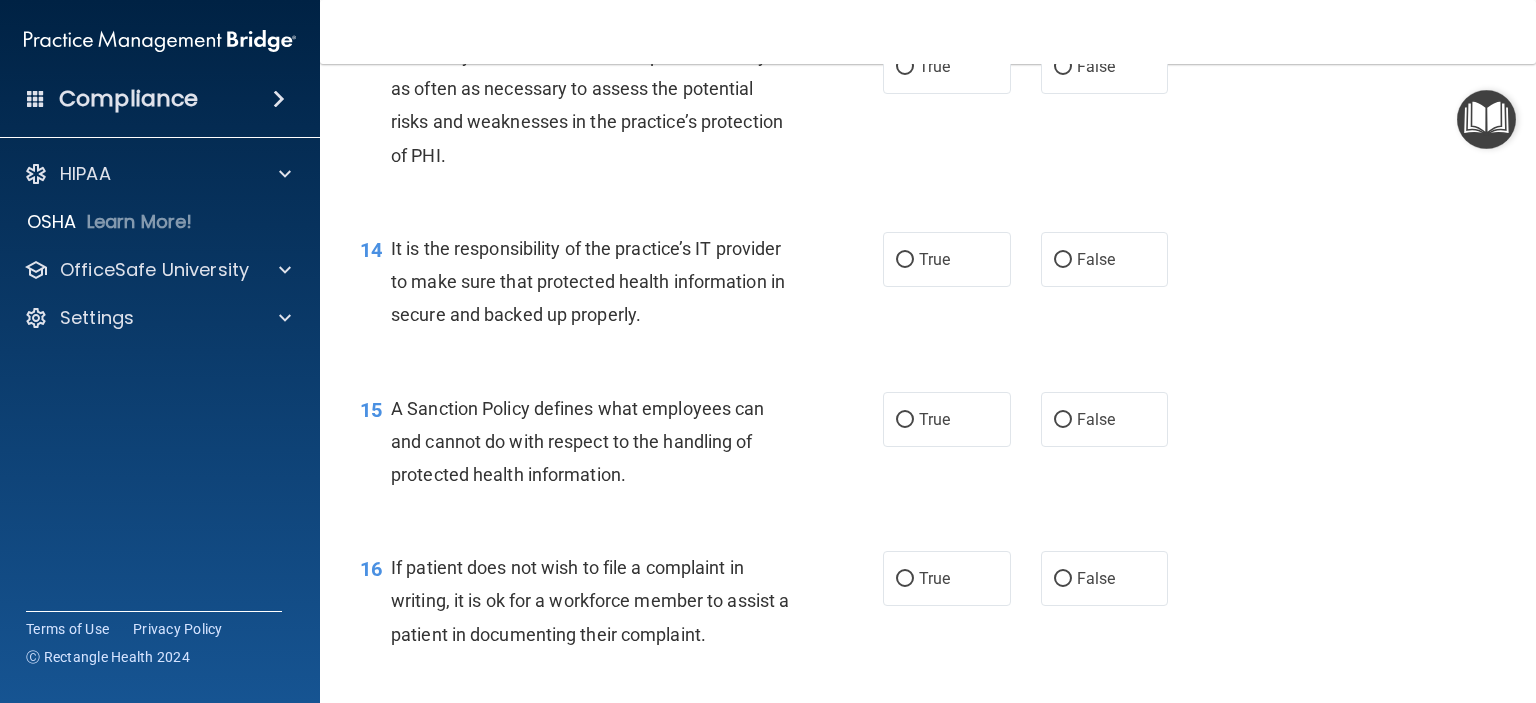 click on "13       A security risk assessment is required annually or as often as necessary to assess the potential risks and weaknesses in the practice’s protection of PHI.                 True           False" at bounding box center (928, 110) 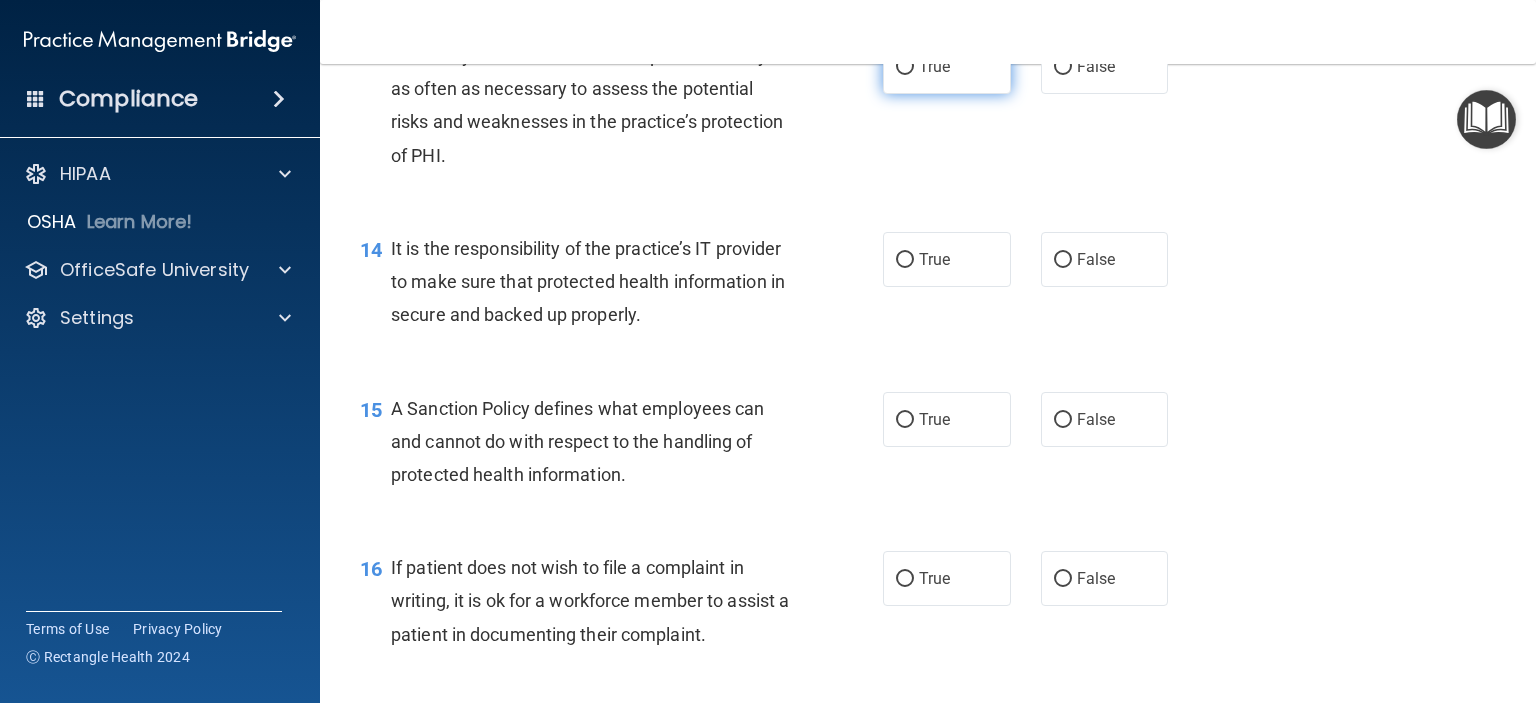 click on "True" at bounding box center (947, 66) 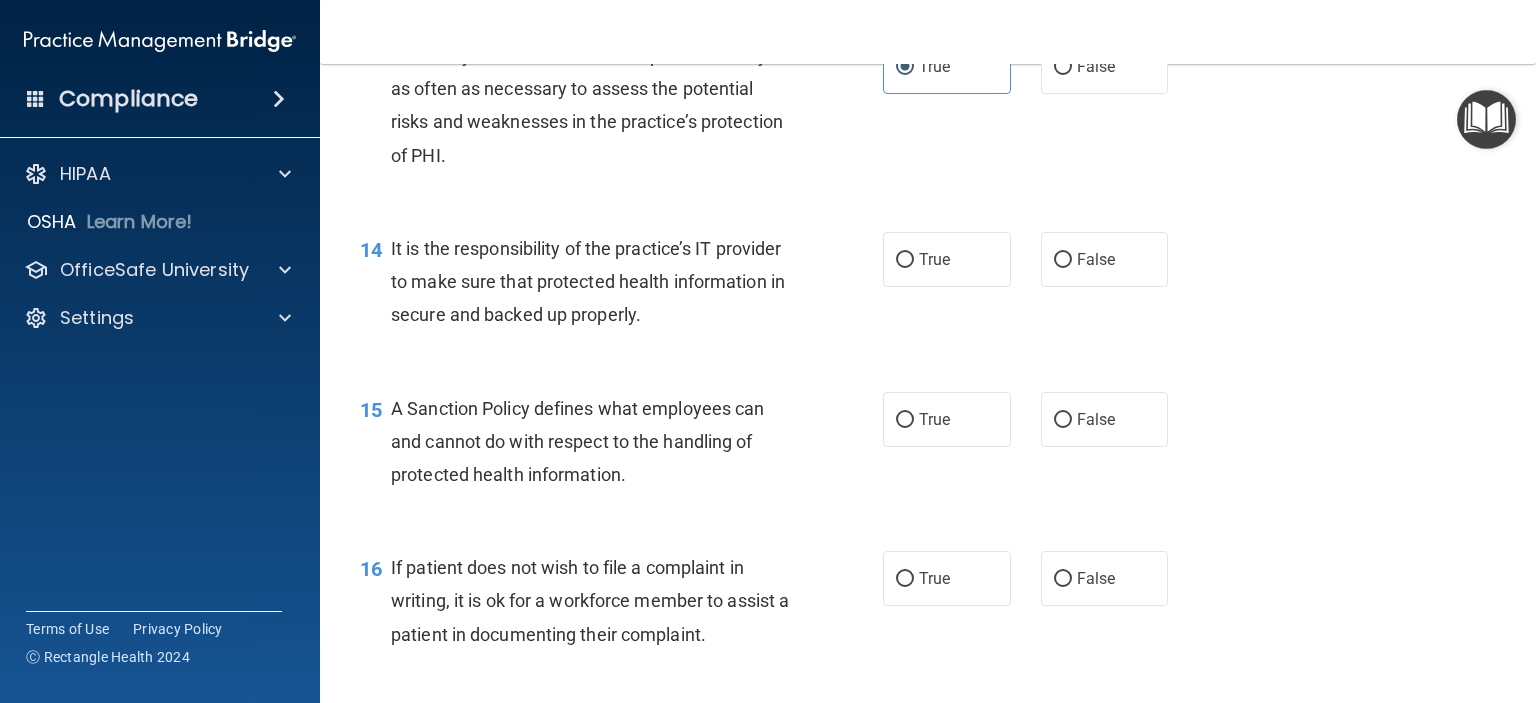 drag, startPoint x: 1062, startPoint y: 310, endPoint x: 1062, endPoint y: 411, distance: 101 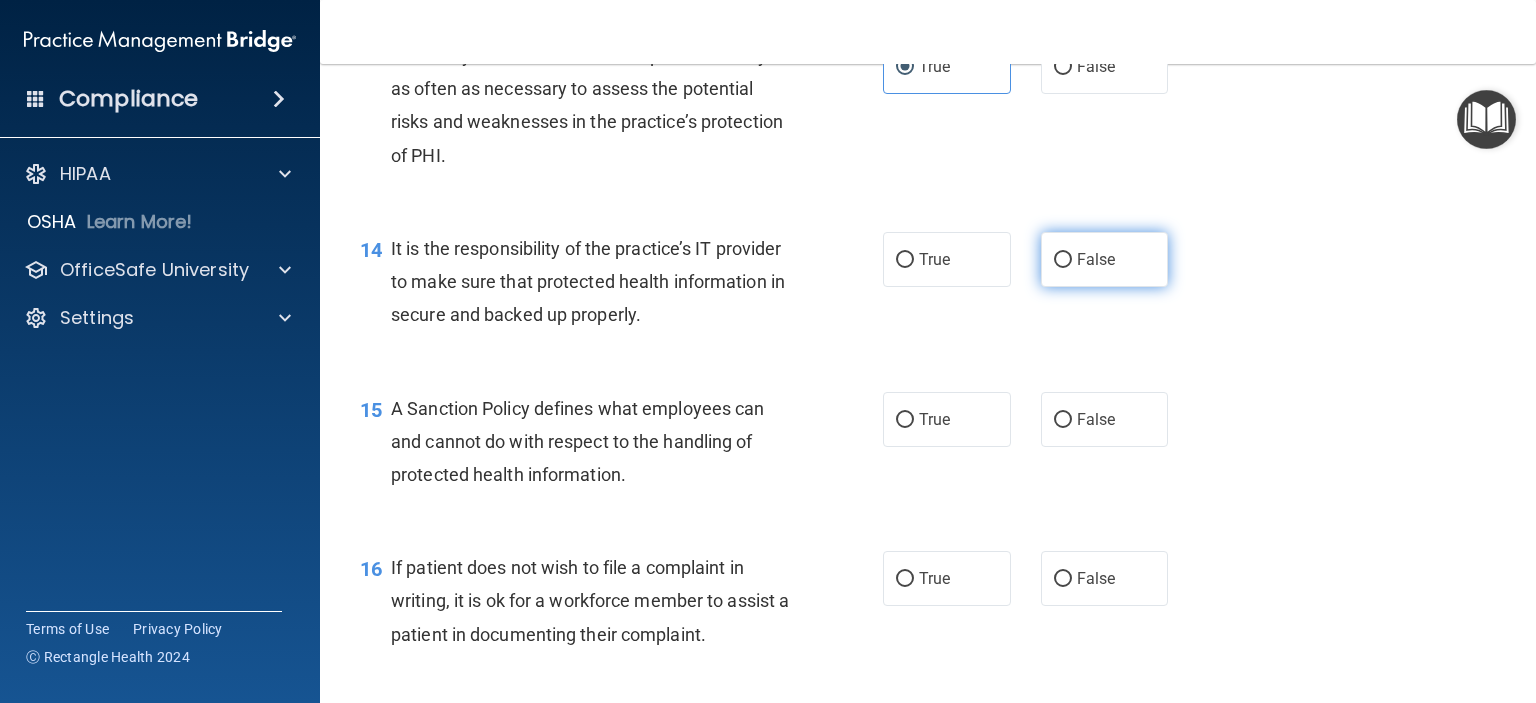 click on "False" at bounding box center [1105, 259] 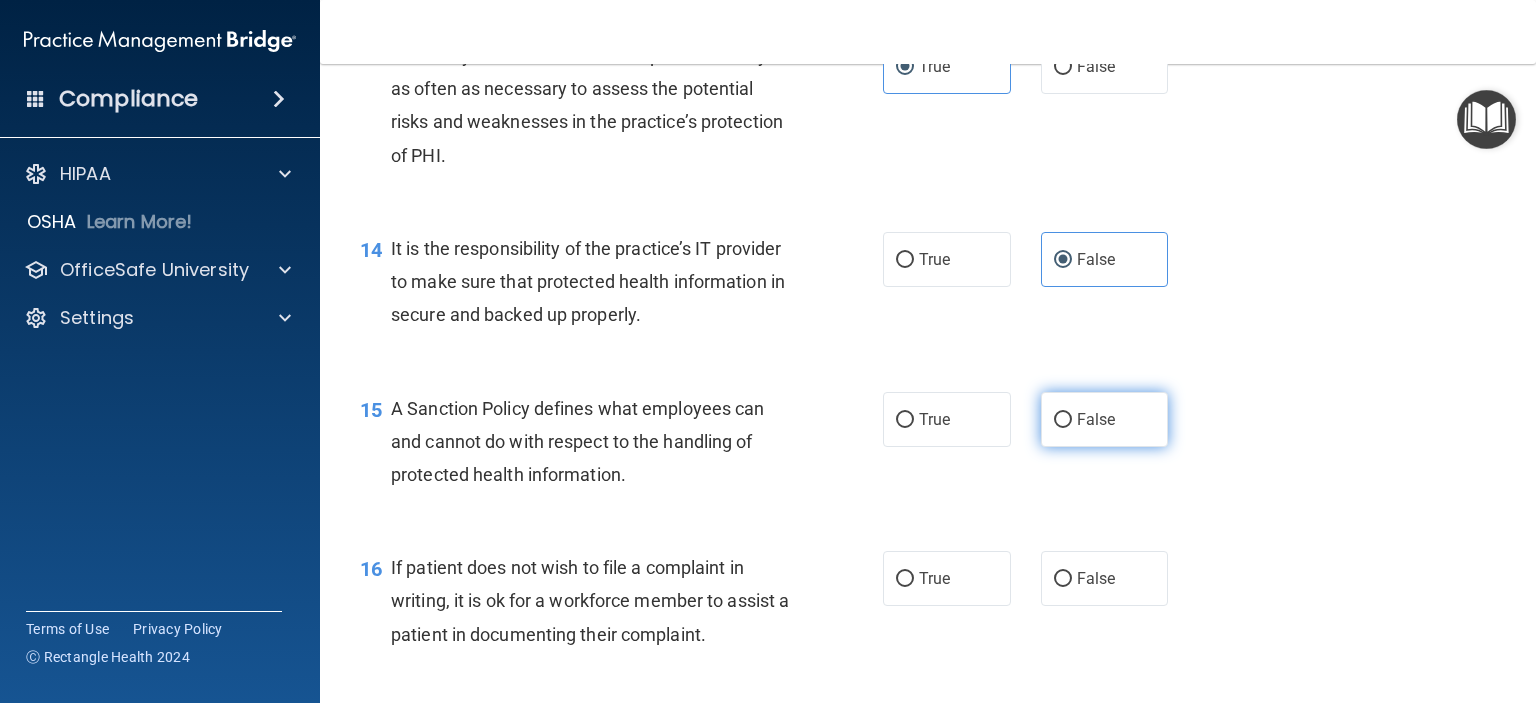 click on "False" at bounding box center [1105, 419] 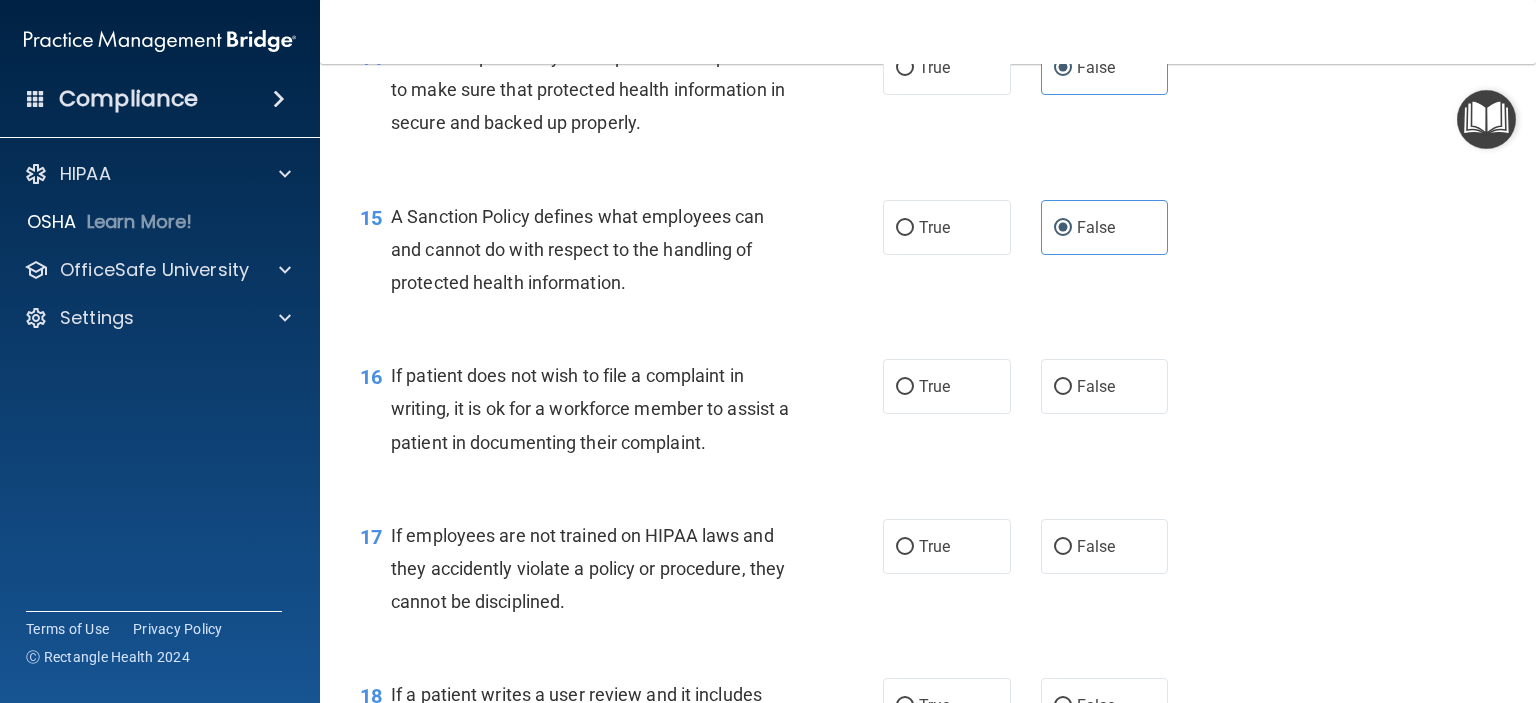 scroll, scrollTop: 2800, scrollLeft: 0, axis: vertical 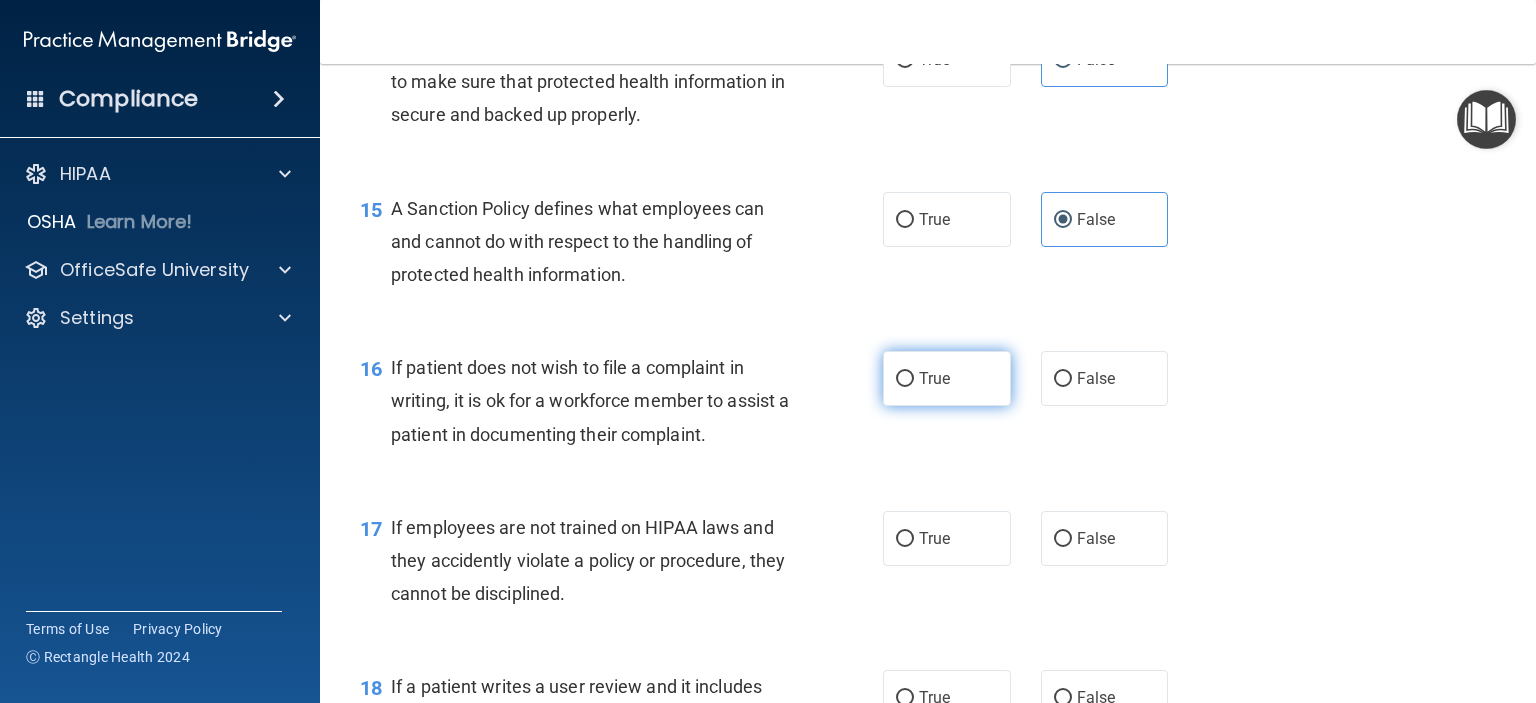 click on "True" at bounding box center [947, 378] 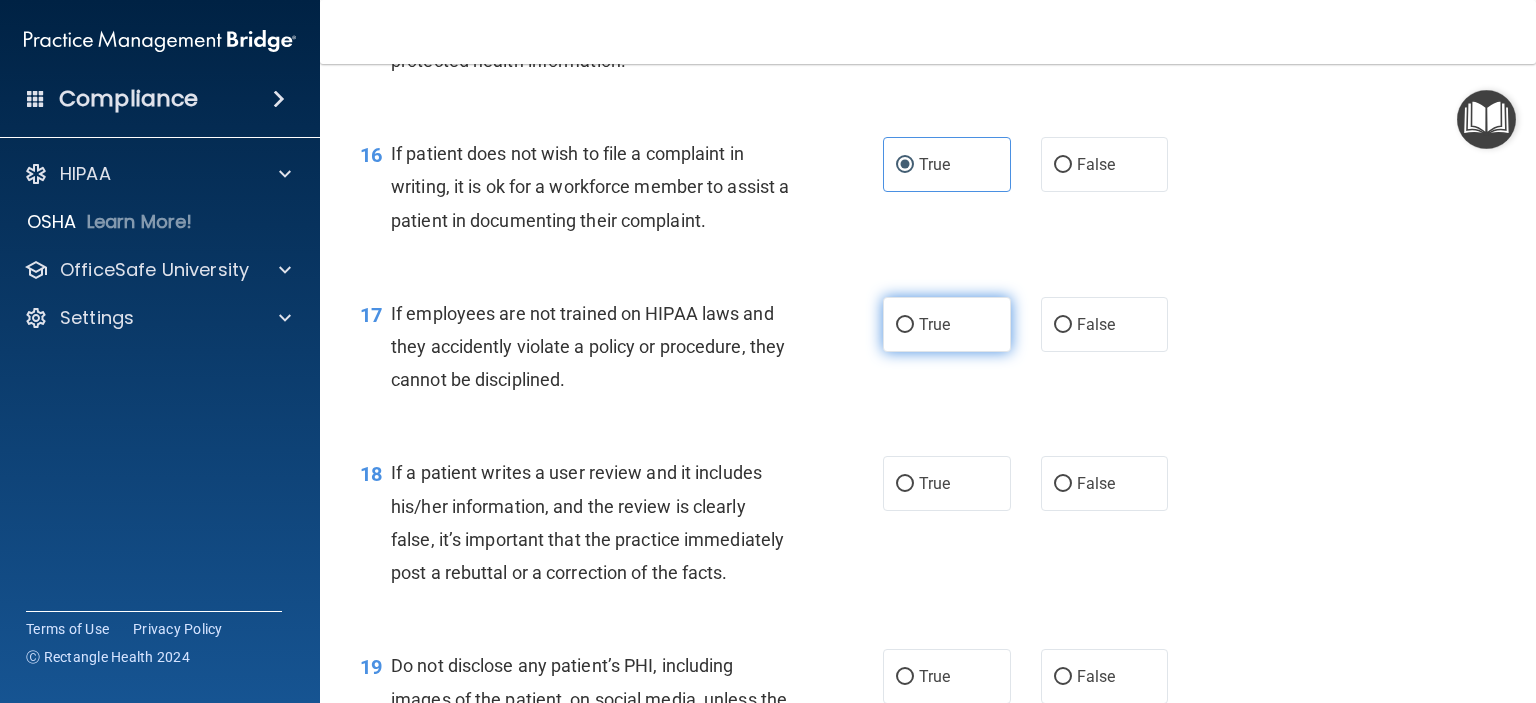 scroll, scrollTop: 3100, scrollLeft: 0, axis: vertical 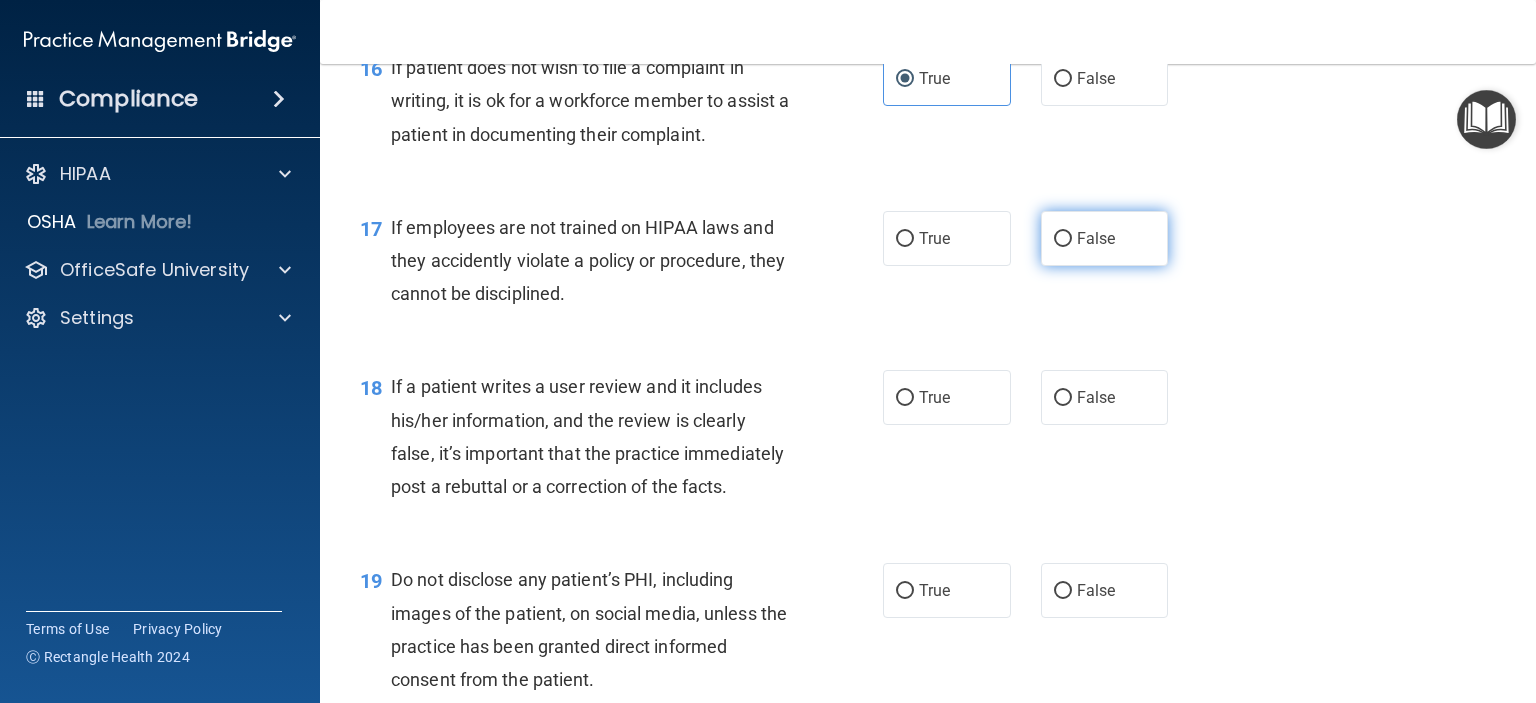 click on "False" at bounding box center [1105, 238] 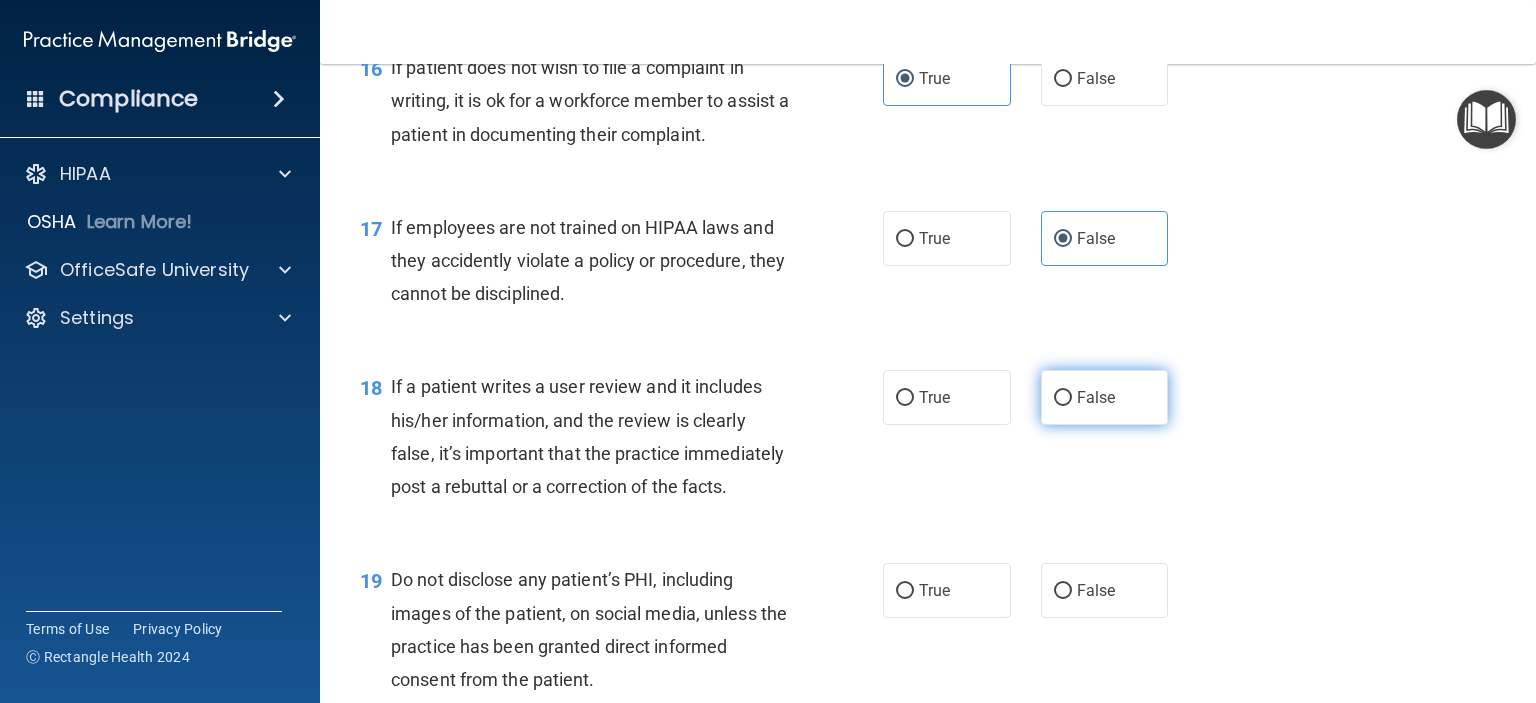 click on "False" at bounding box center [1105, 397] 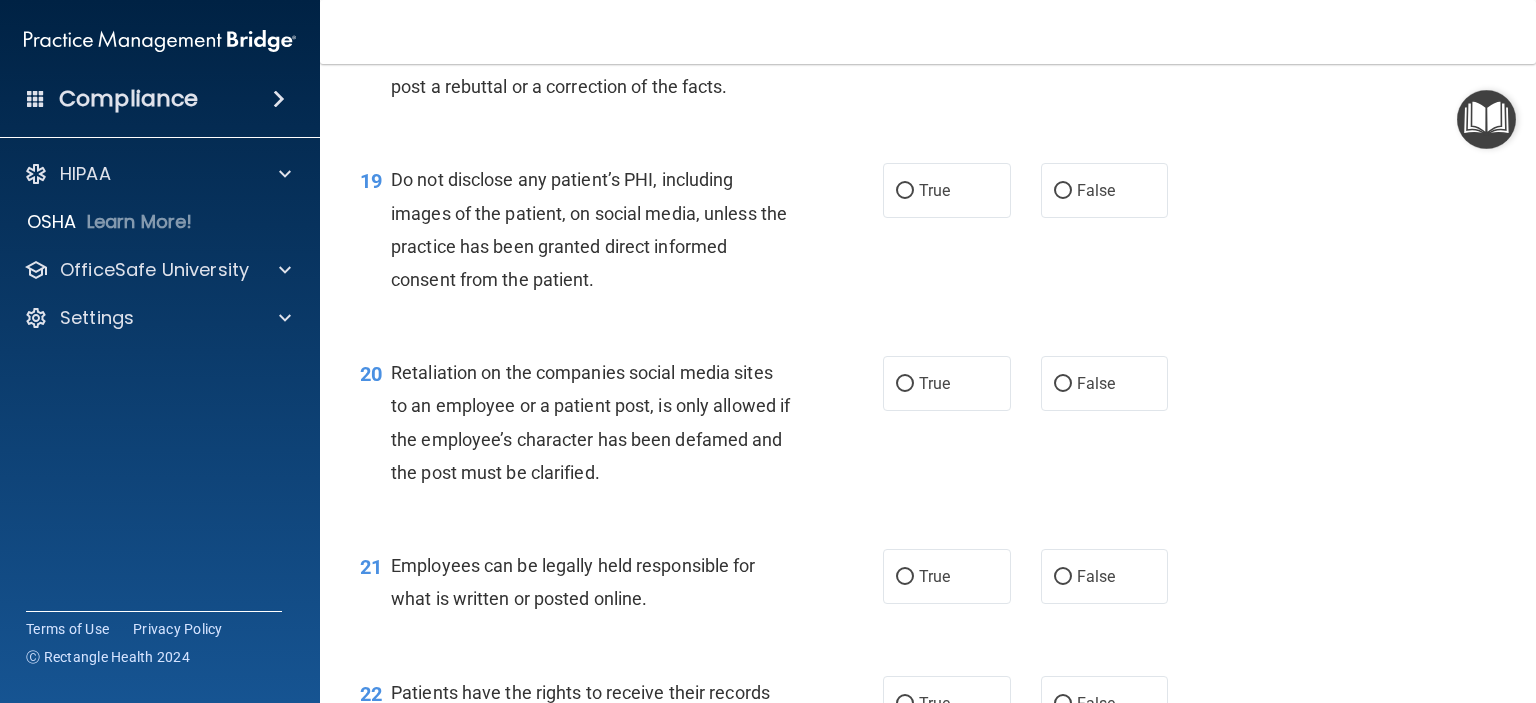 scroll, scrollTop: 3600, scrollLeft: 0, axis: vertical 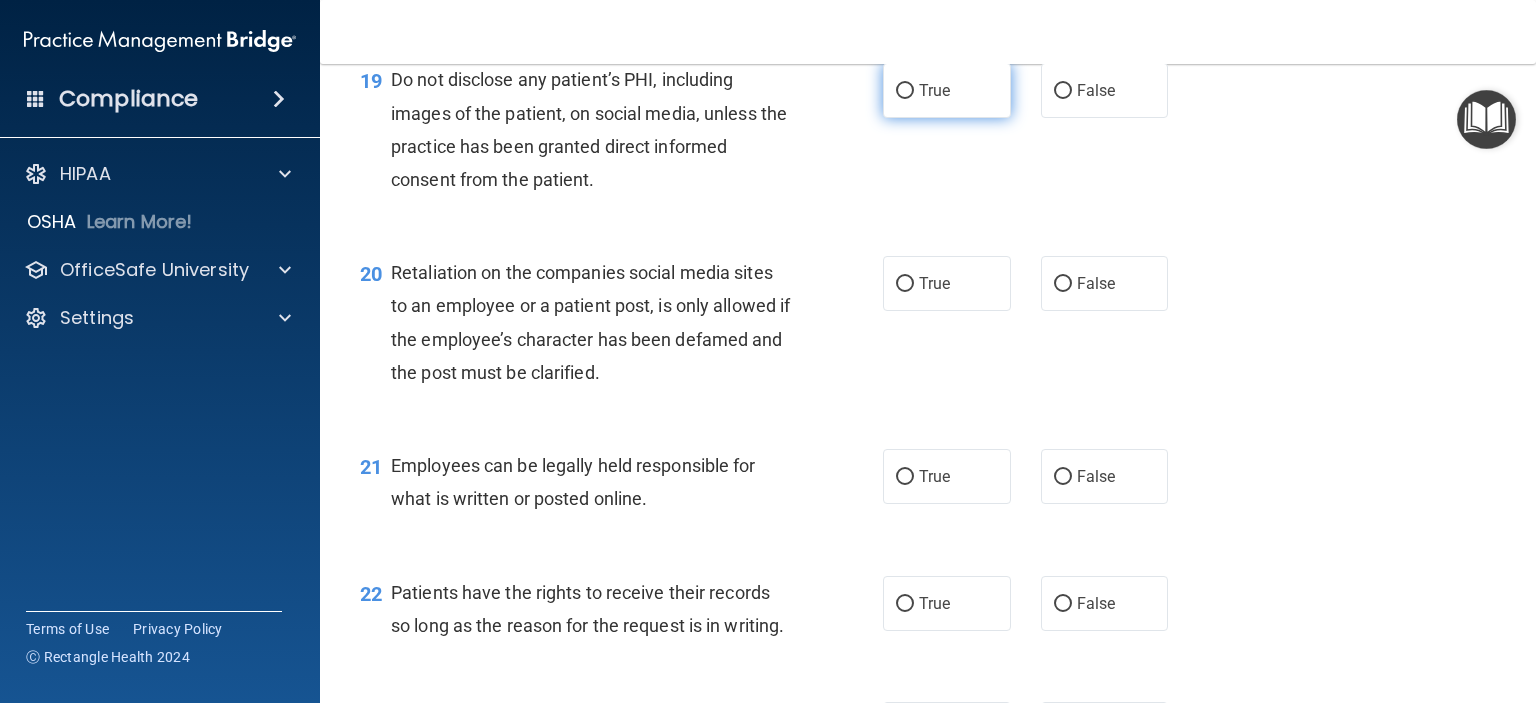 click on "True" at bounding box center [947, 90] 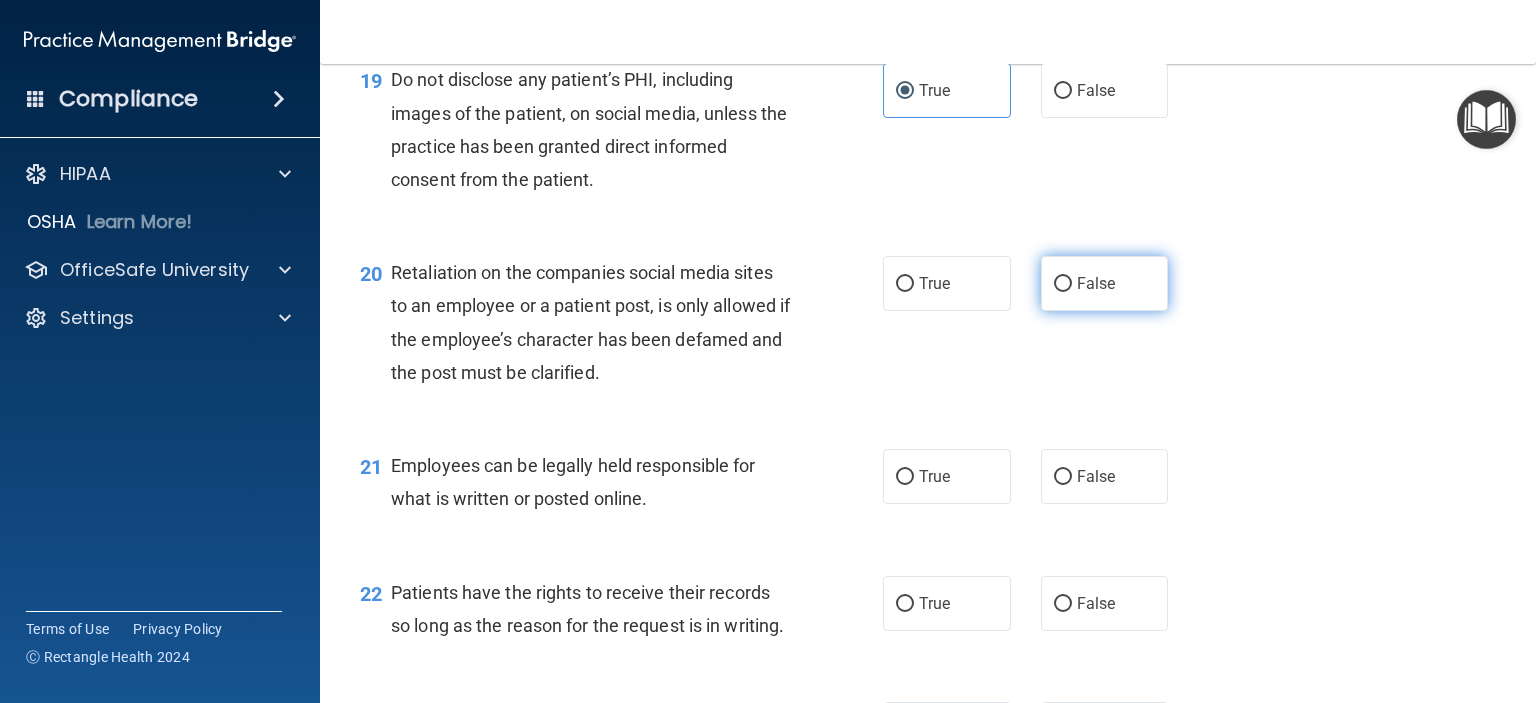 click on "False" at bounding box center (1105, 283) 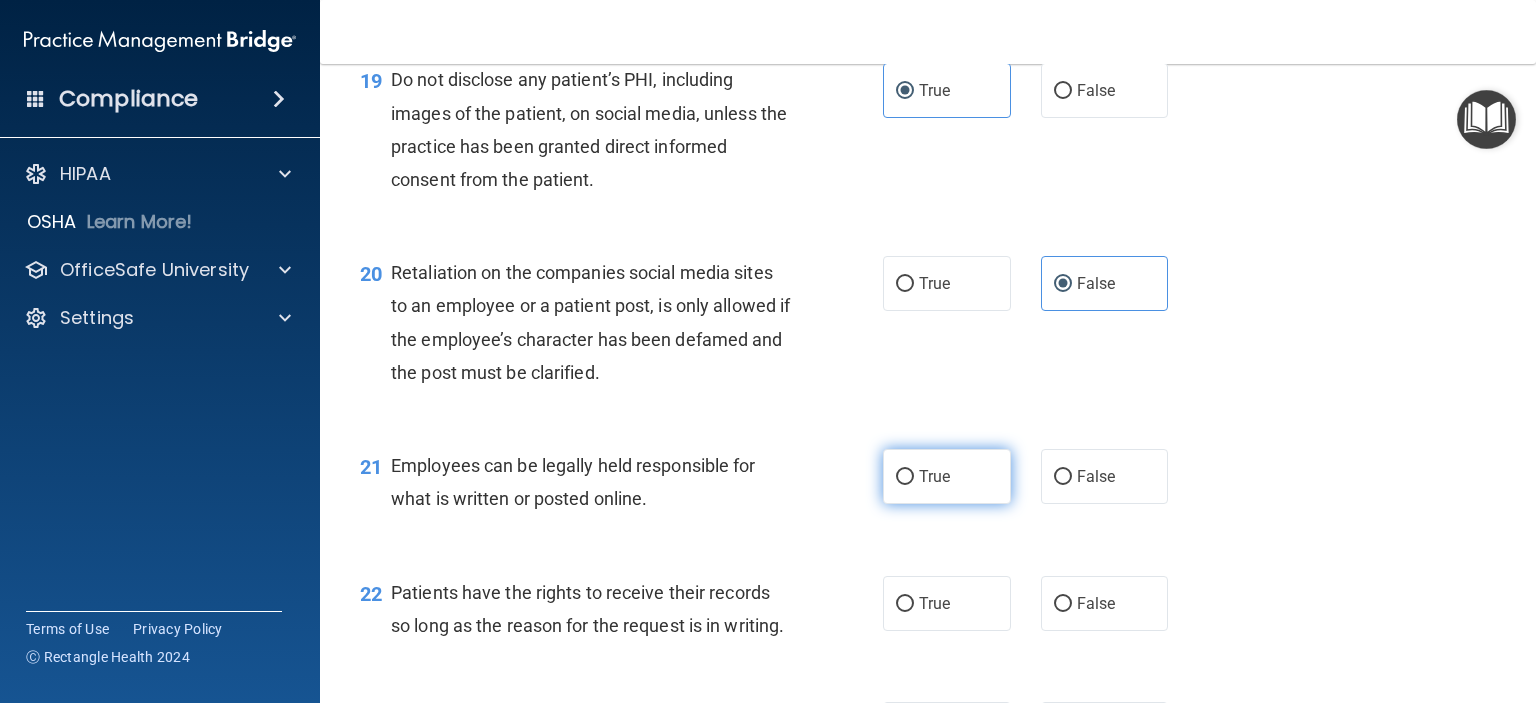 drag, startPoint x: 936, startPoint y: 536, endPoint x: 942, endPoint y: 519, distance: 18.027756 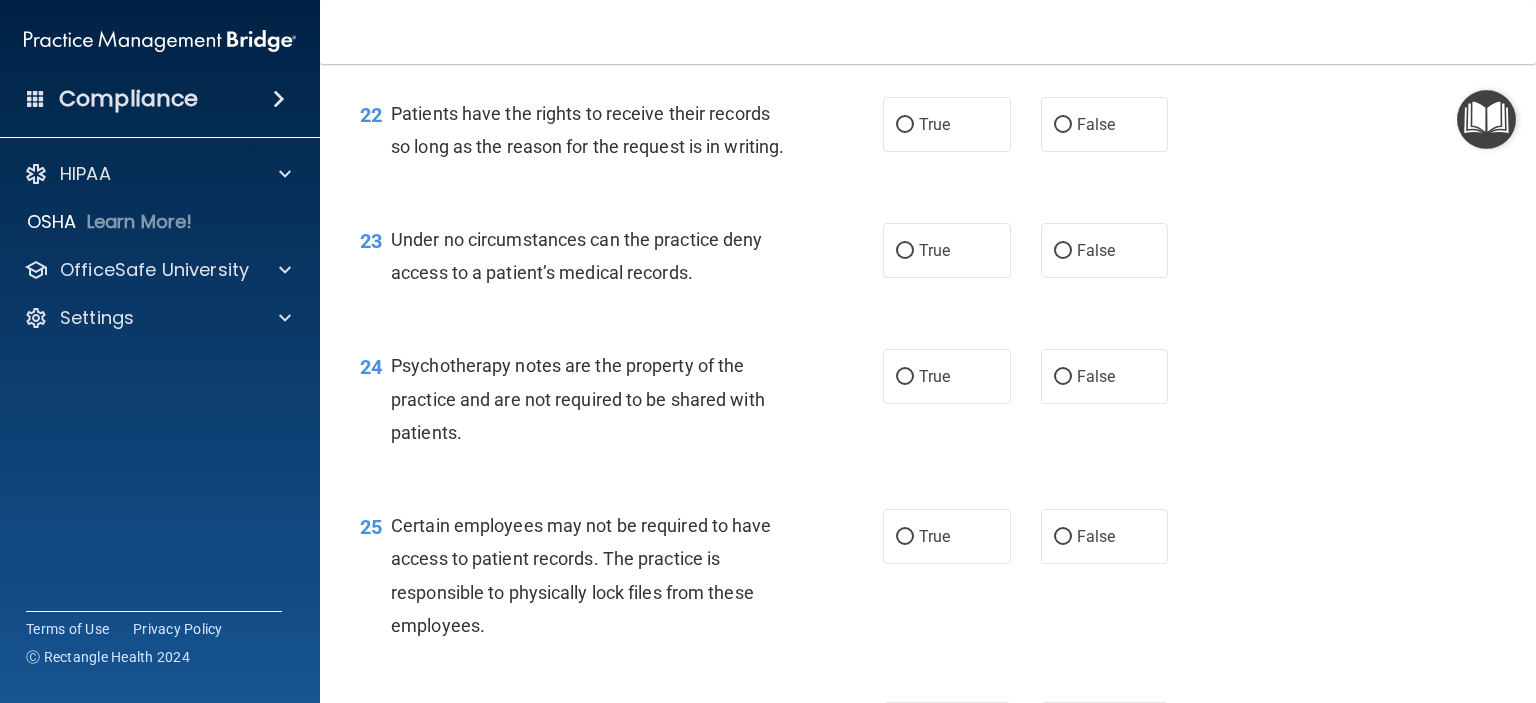 scroll, scrollTop: 4100, scrollLeft: 0, axis: vertical 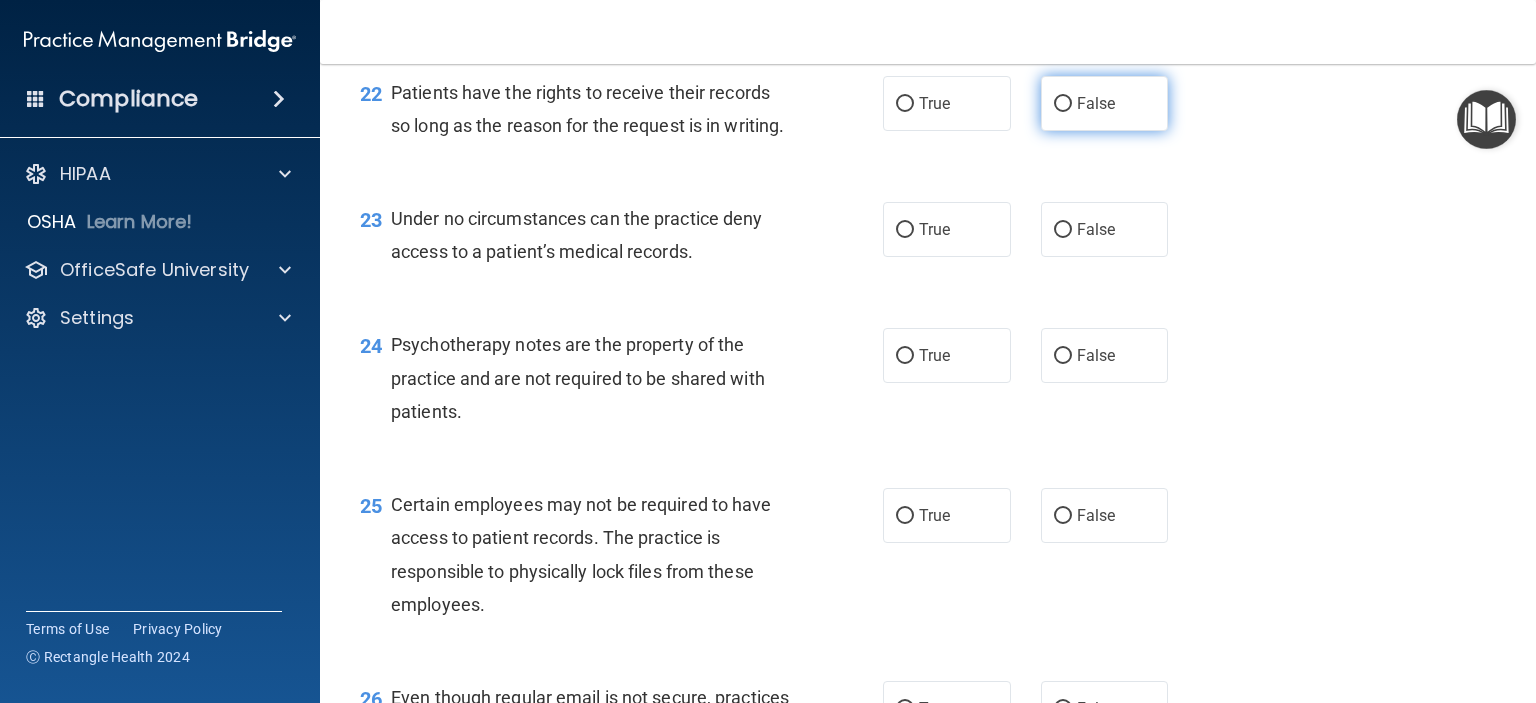 click on "False" at bounding box center (1096, 103) 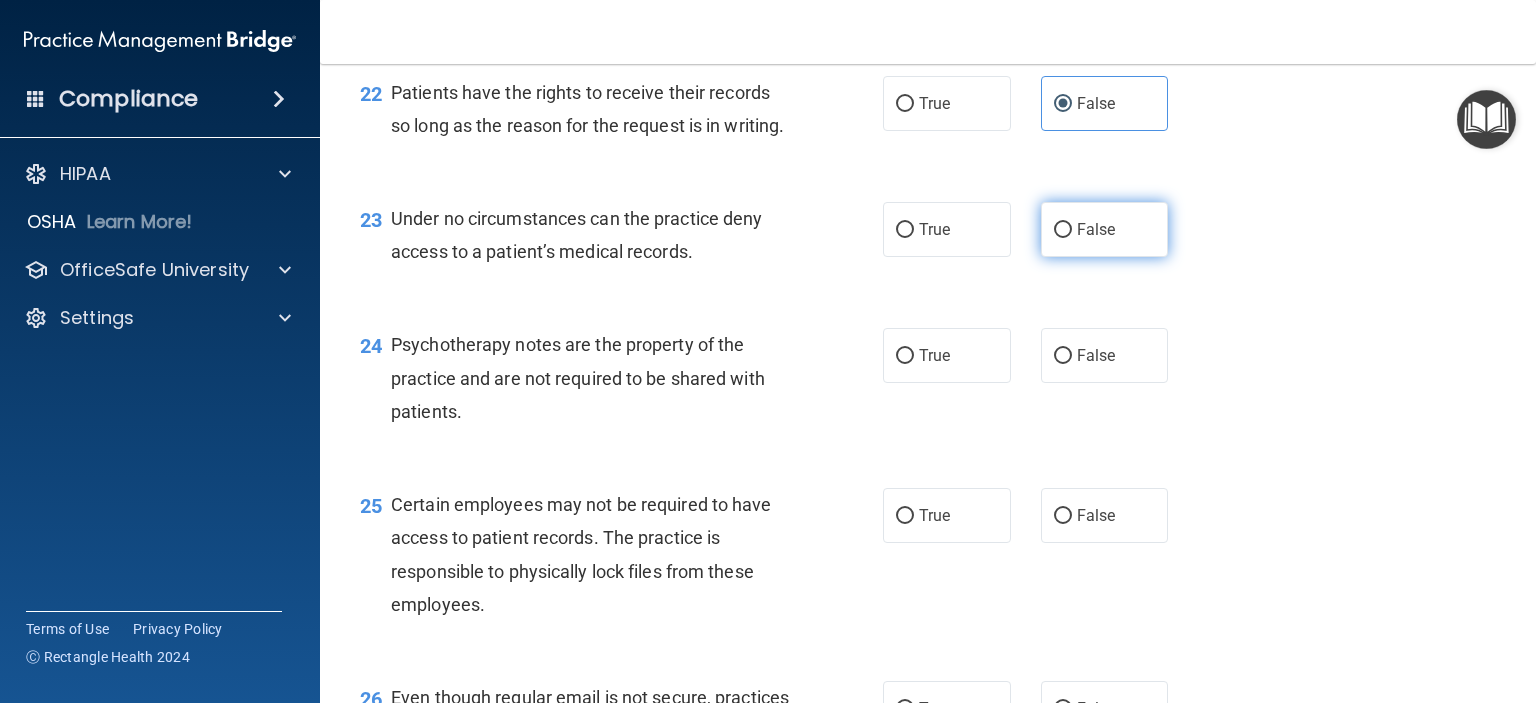 click on "False" at bounding box center (1096, 229) 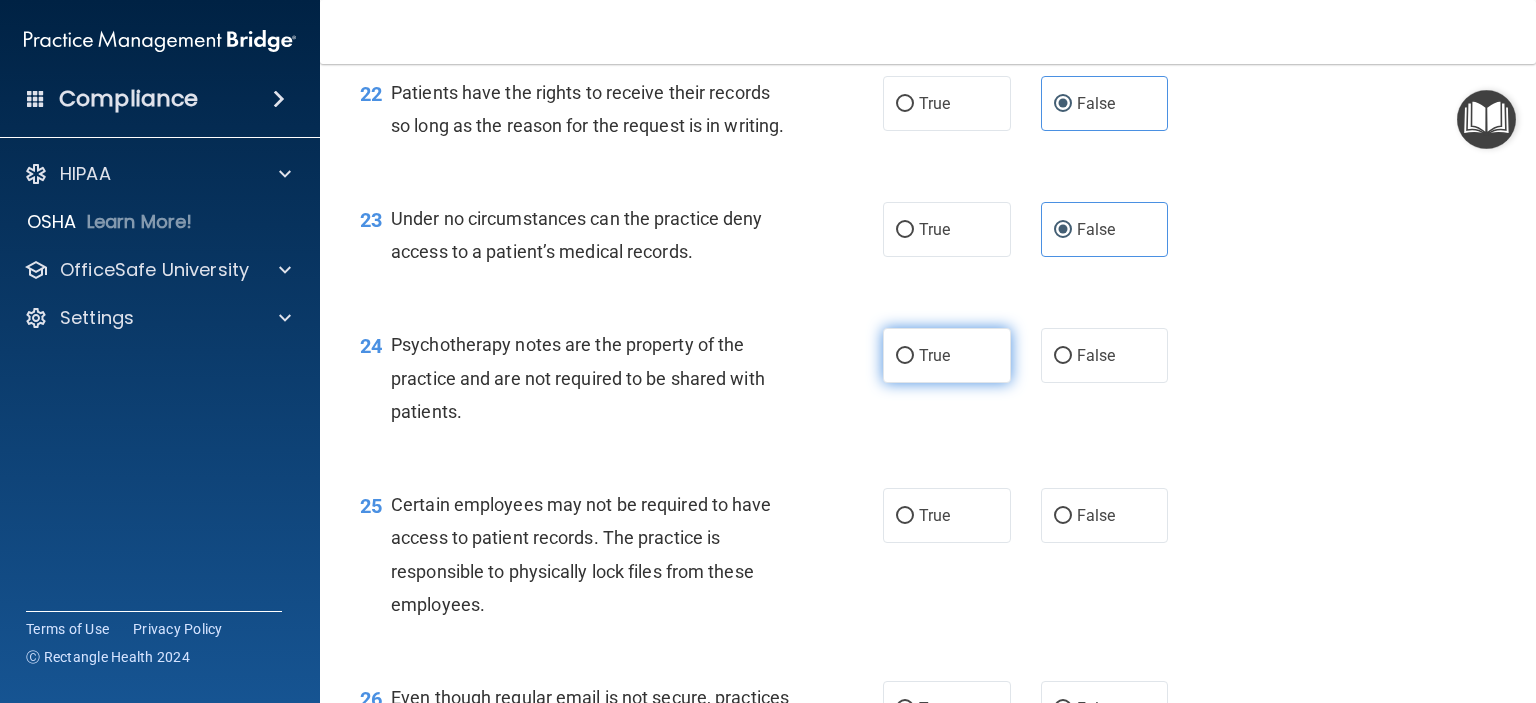 click on "True" at bounding box center (947, 355) 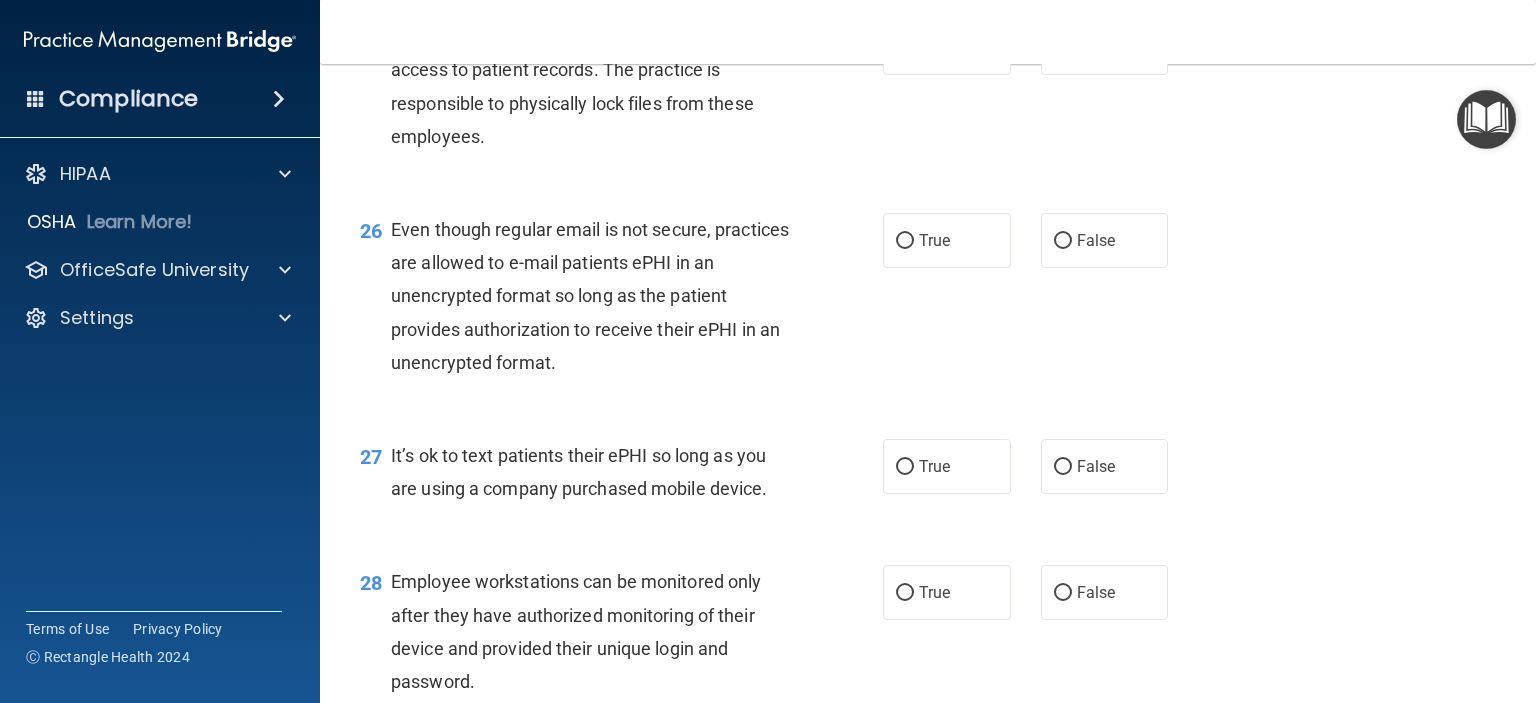scroll, scrollTop: 4600, scrollLeft: 0, axis: vertical 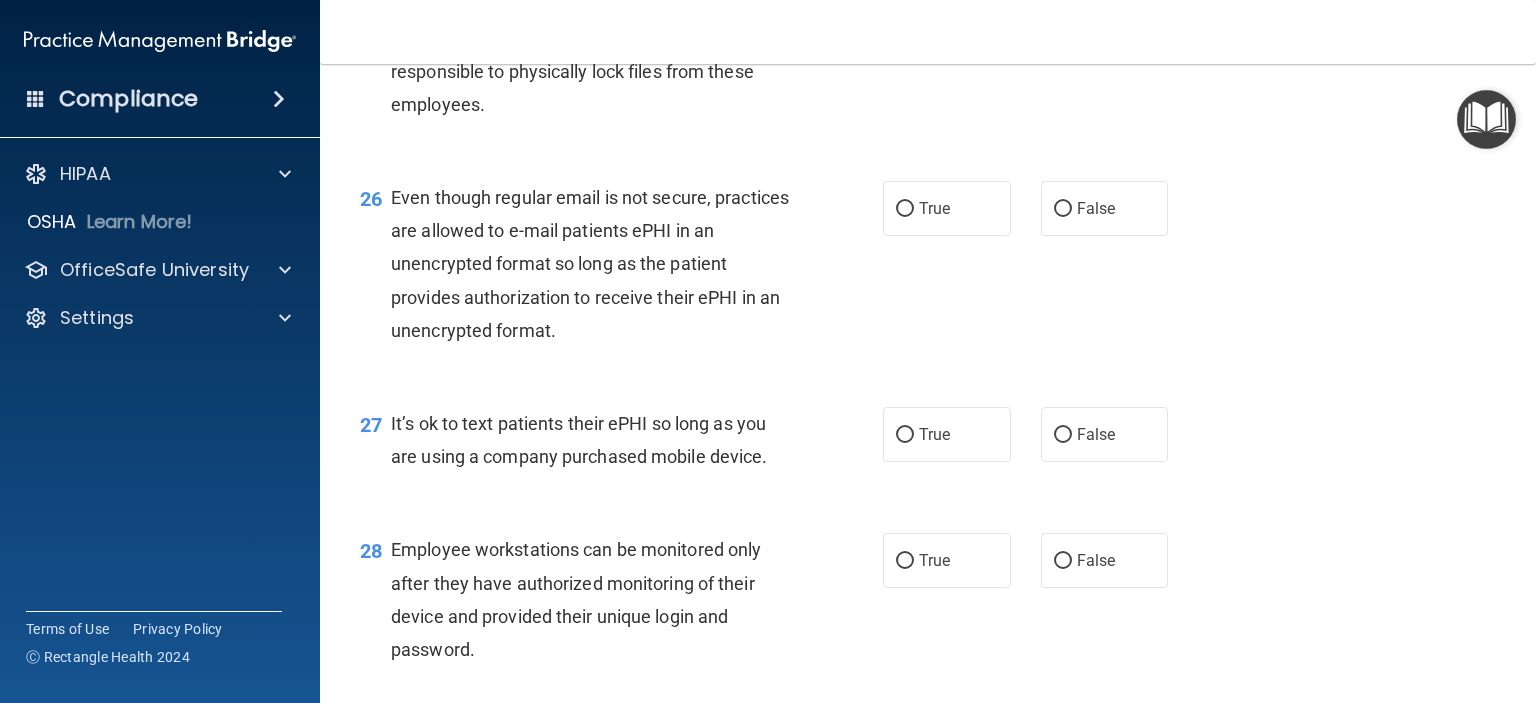 click on "True" at bounding box center (947, 15) 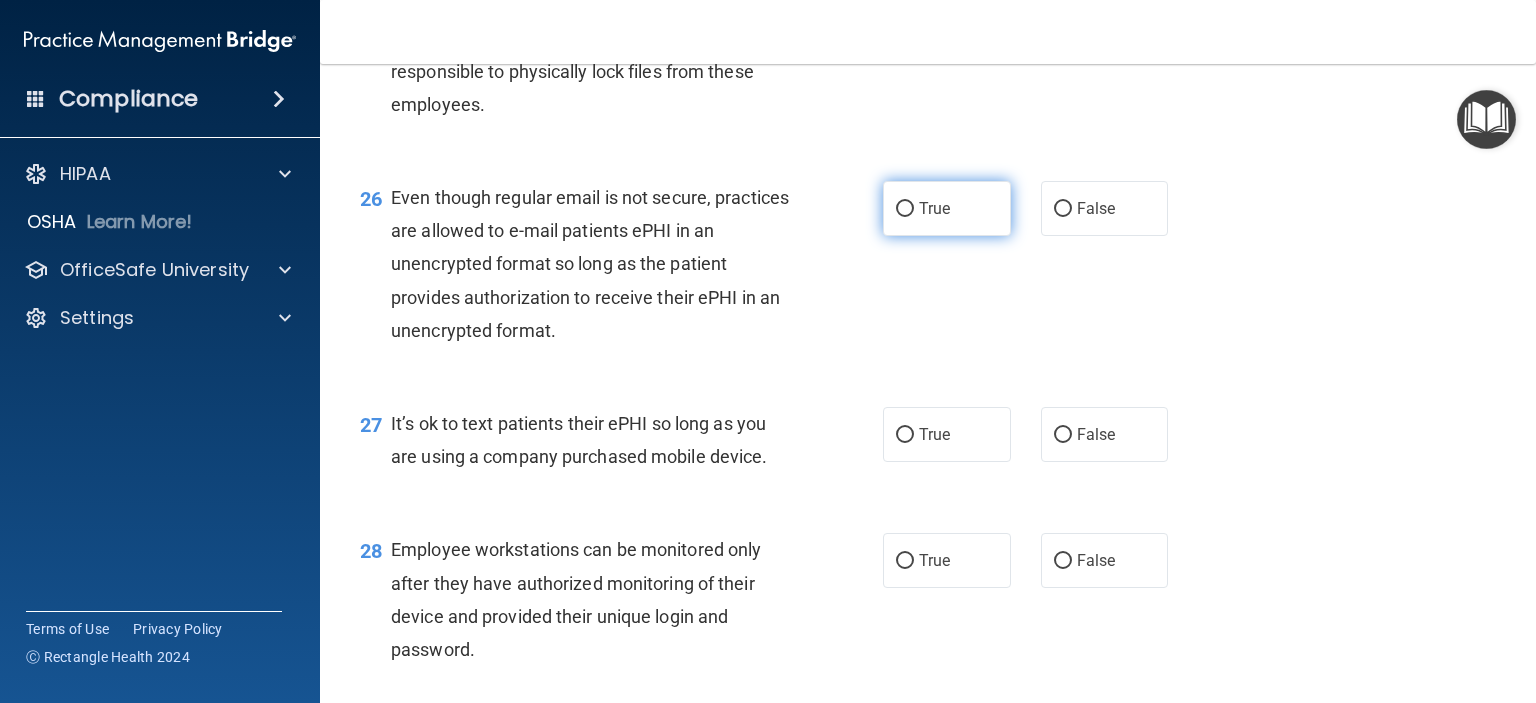 click on "True" at bounding box center [934, 208] 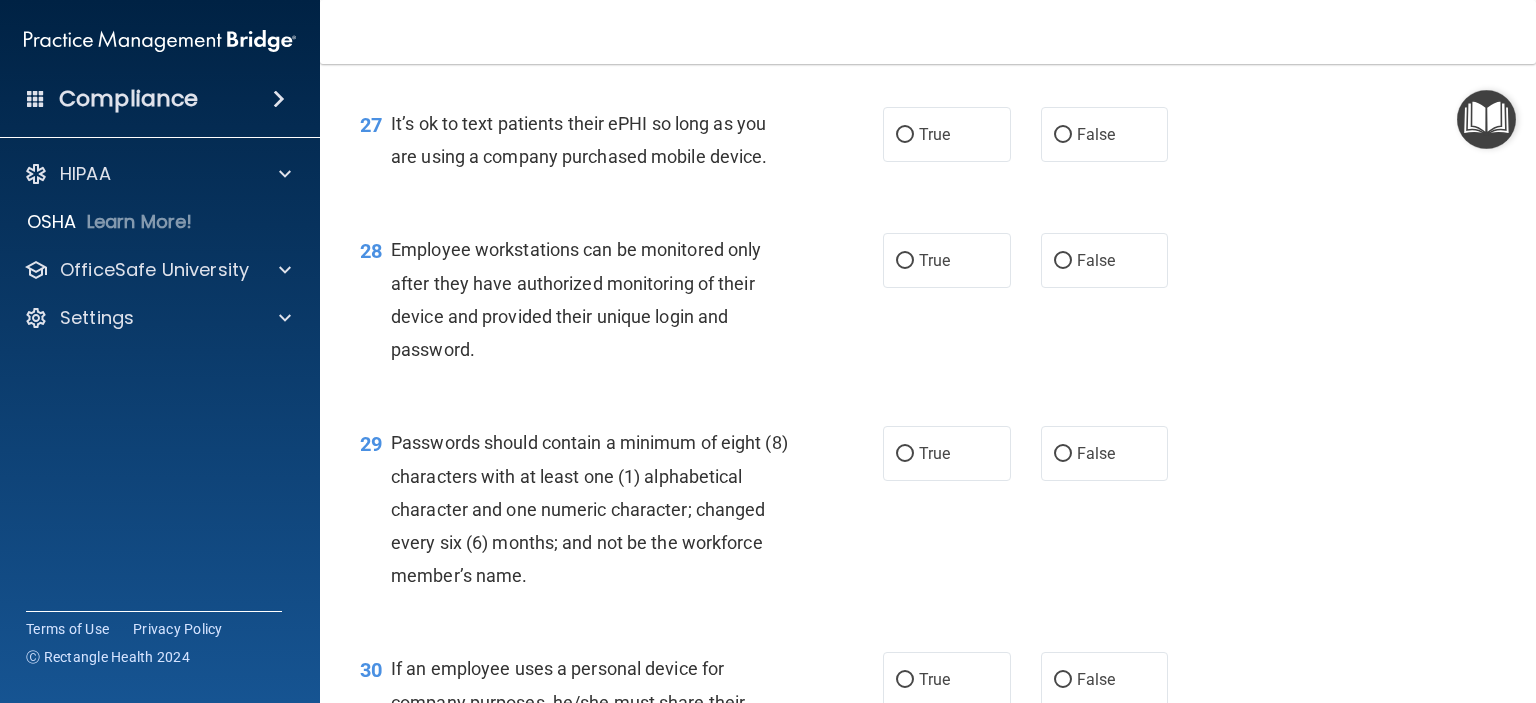 scroll, scrollTop: 5000, scrollLeft: 0, axis: vertical 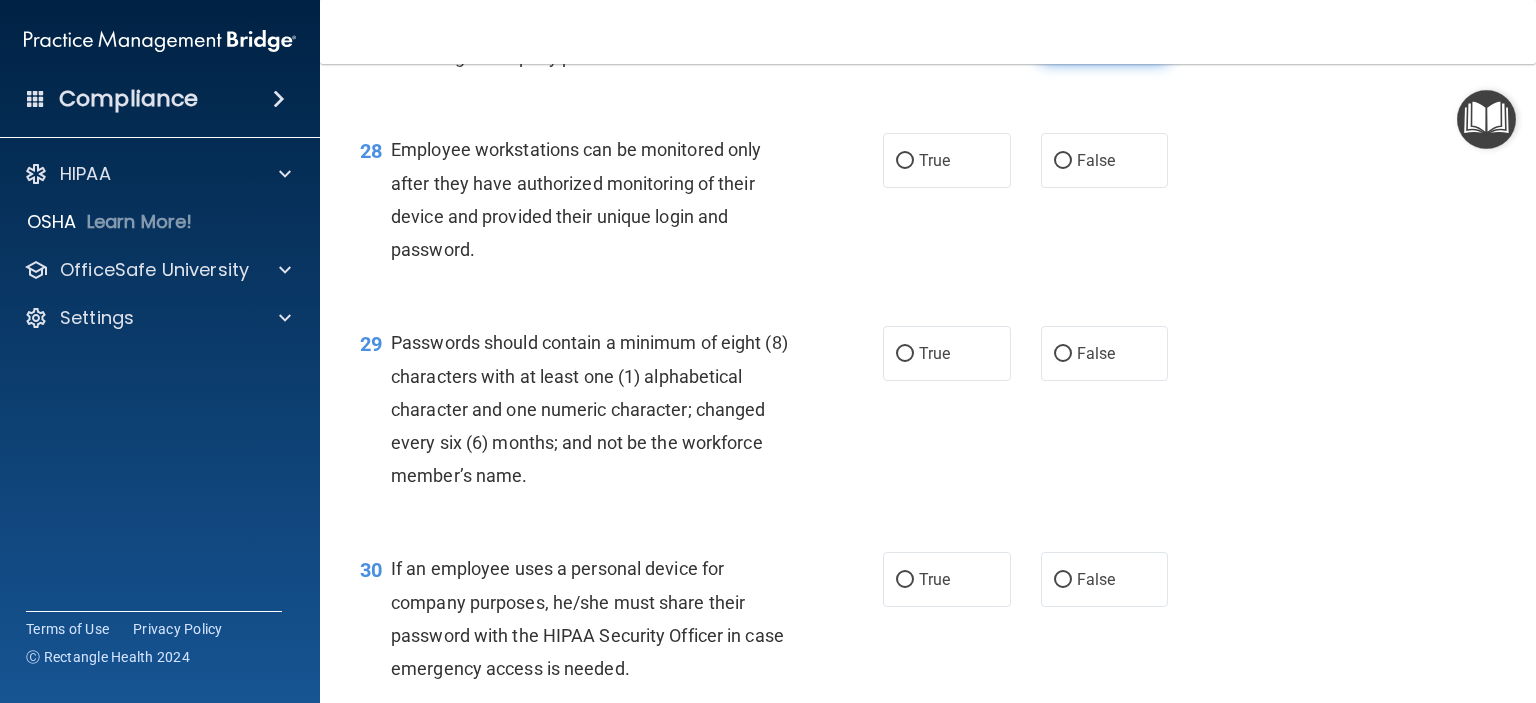 click on "False" at bounding box center [1105, 34] 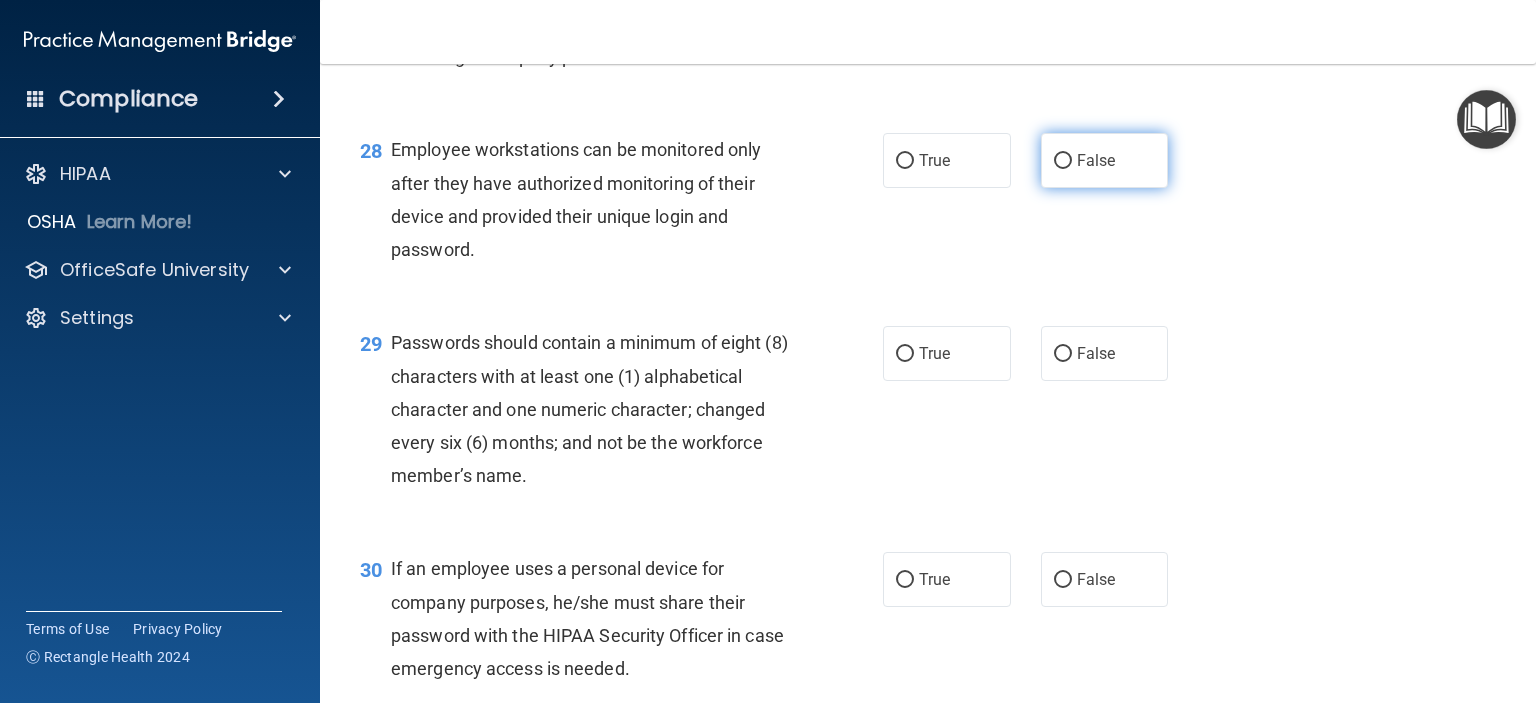 click on "False" at bounding box center [1096, 160] 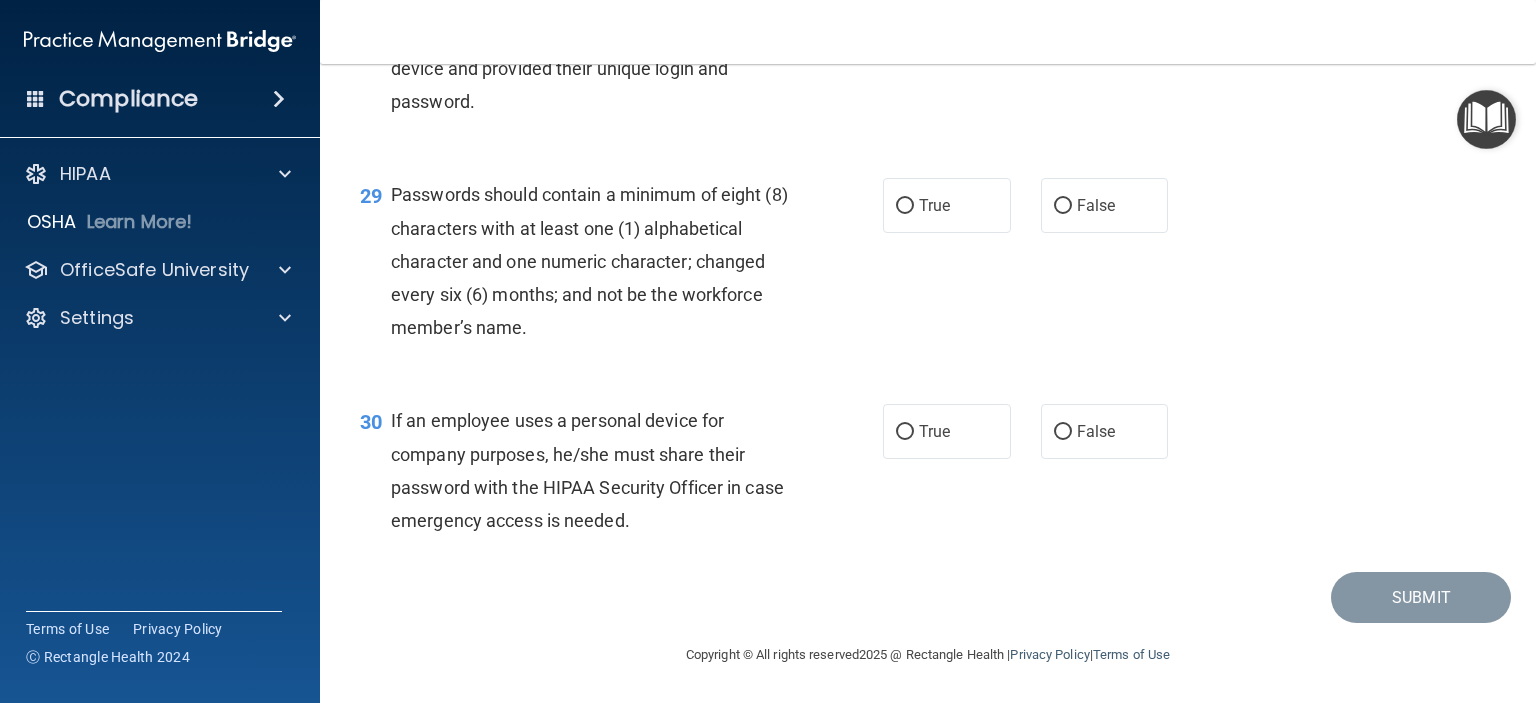scroll, scrollTop: 5200, scrollLeft: 0, axis: vertical 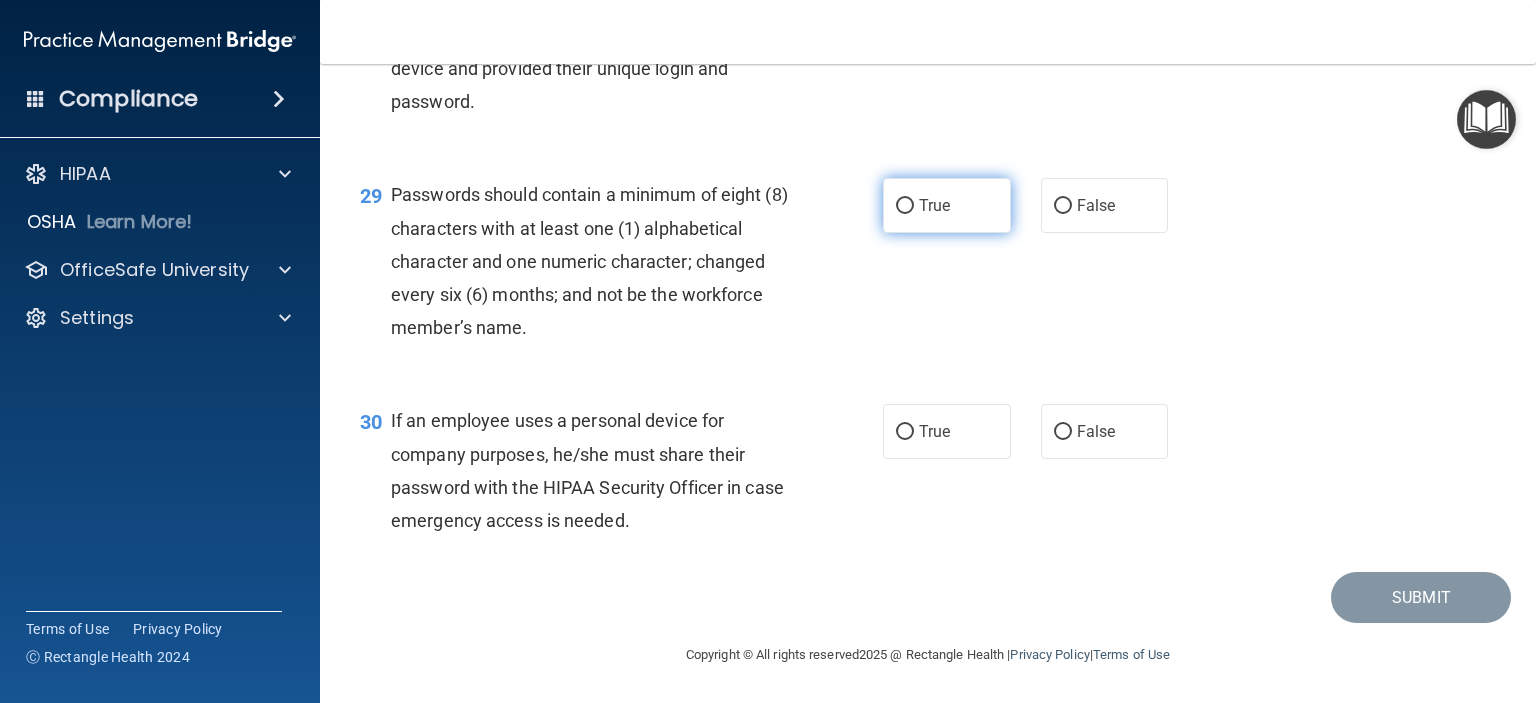 click on "True" at bounding box center [947, 205] 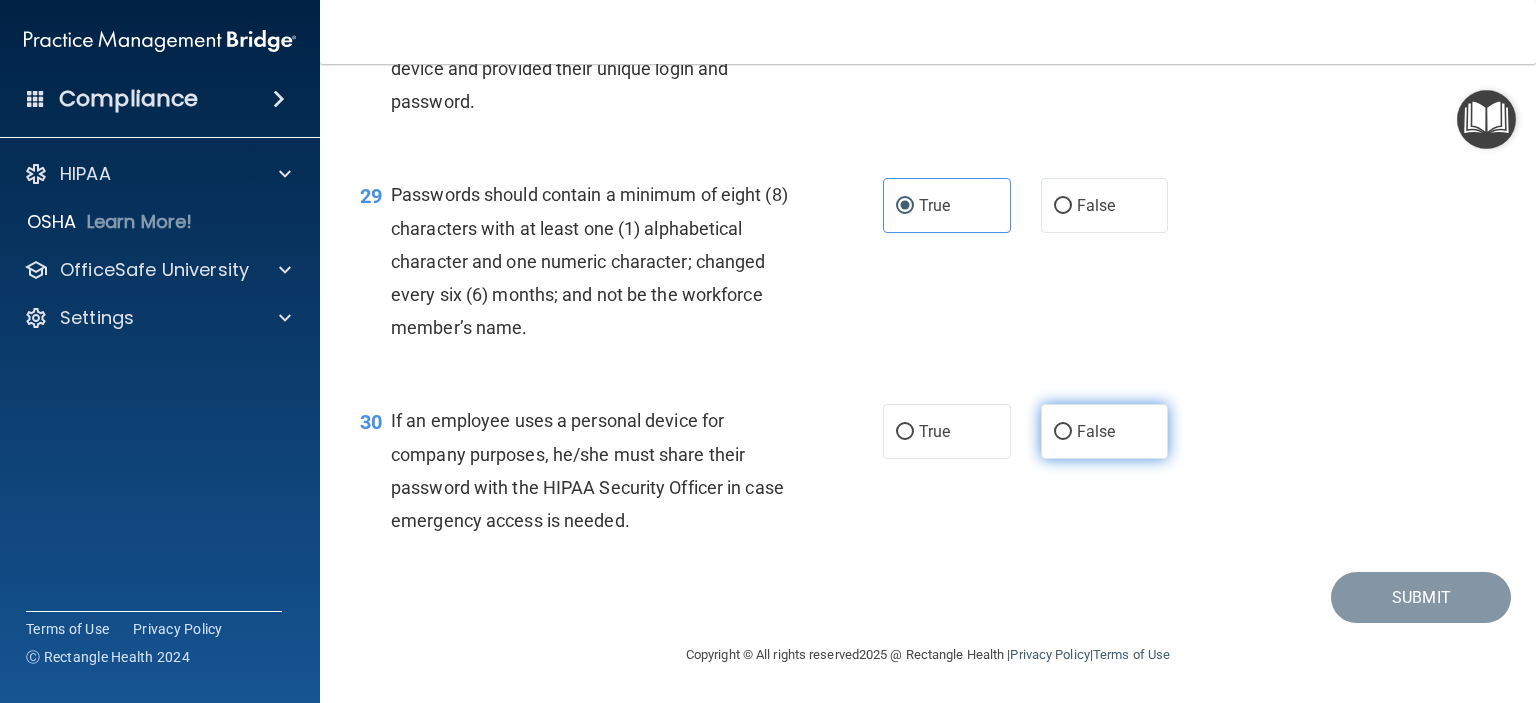 click on "False" at bounding box center [1096, 431] 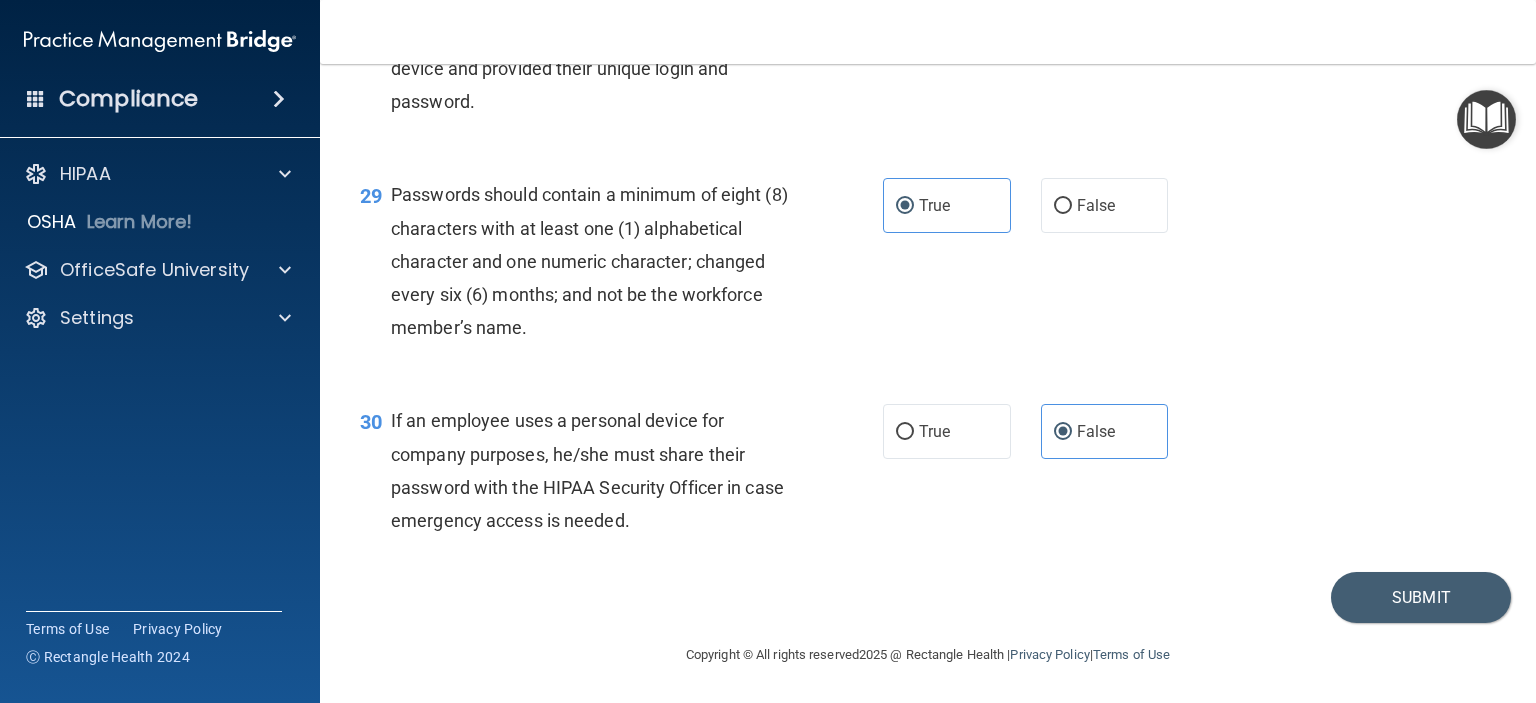scroll, scrollTop: 5248, scrollLeft: 0, axis: vertical 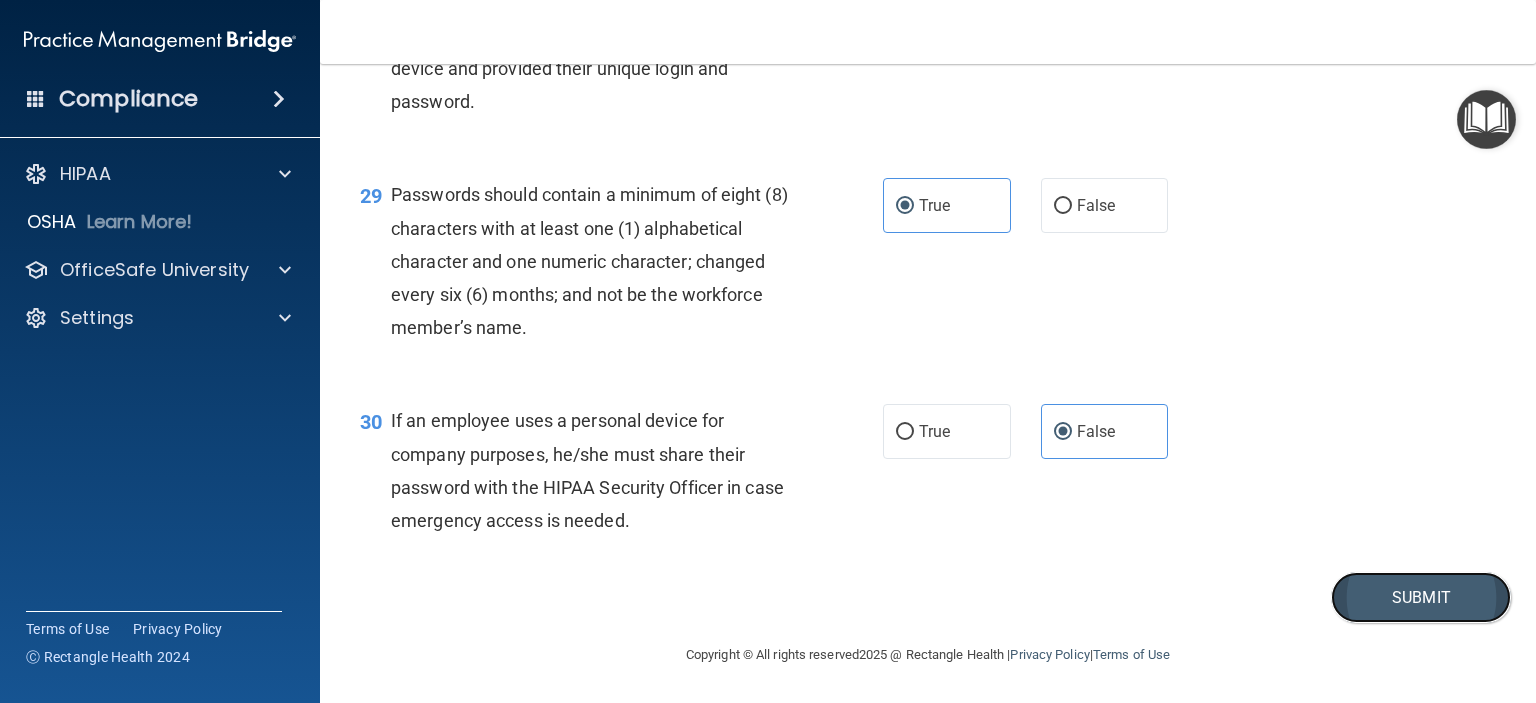 click on "Submit" at bounding box center (1421, 597) 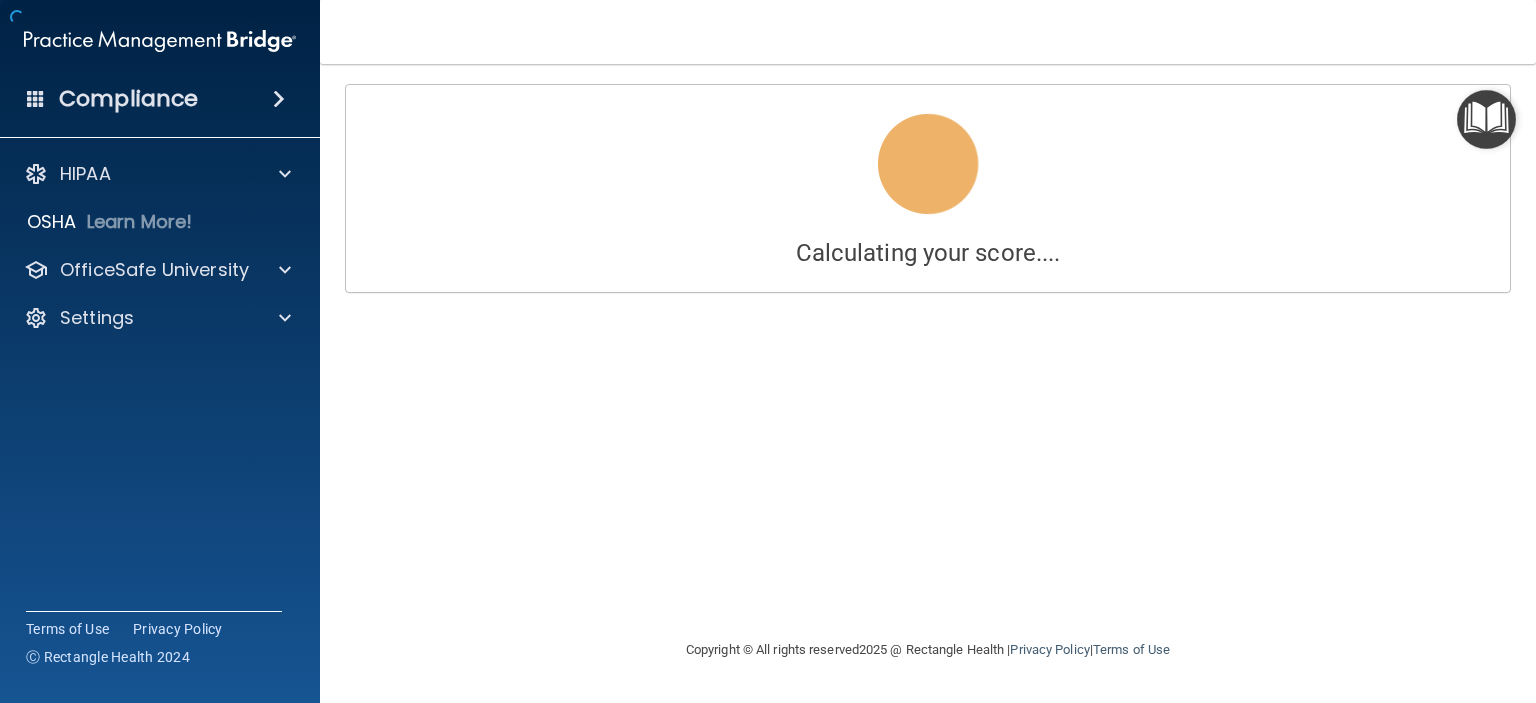 scroll, scrollTop: 0, scrollLeft: 0, axis: both 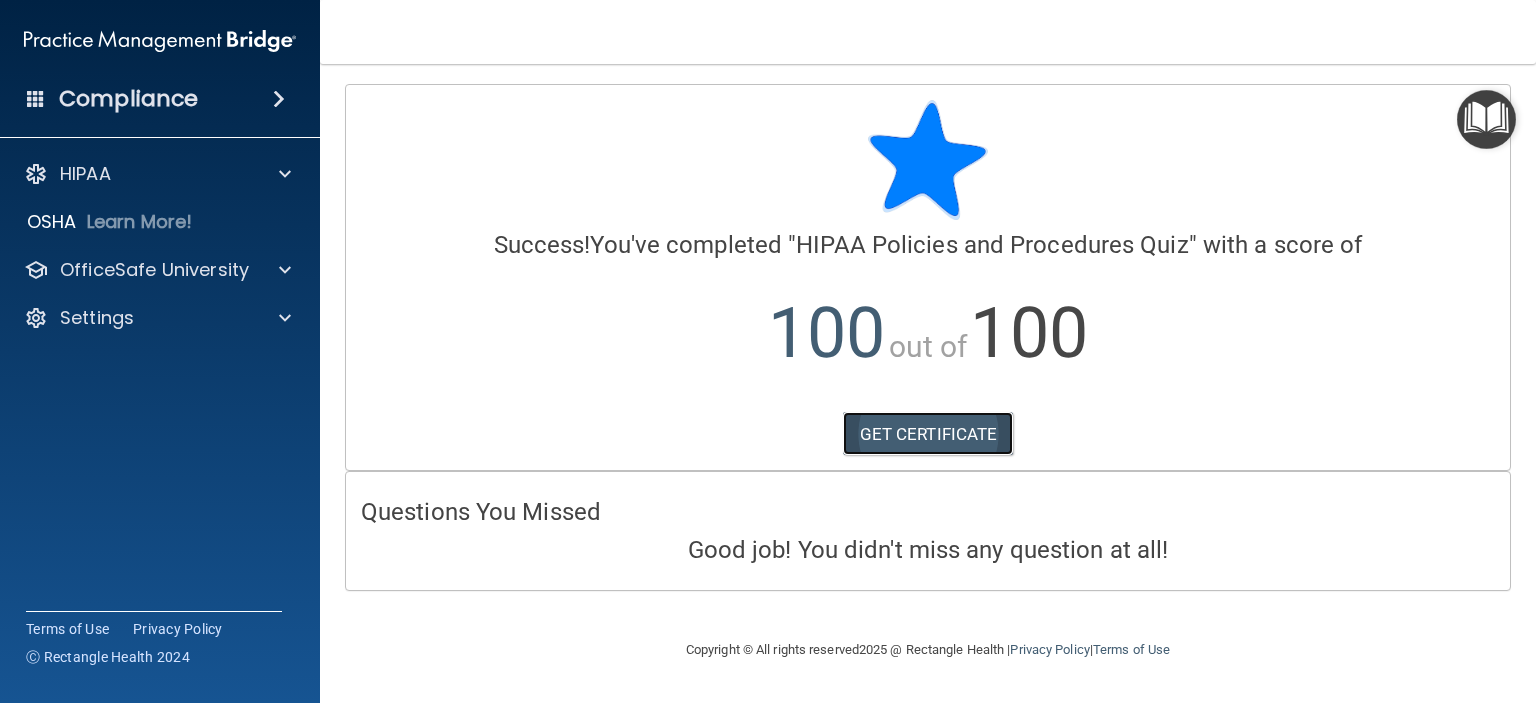 click on "GET CERTIFICATE" at bounding box center [928, 434] 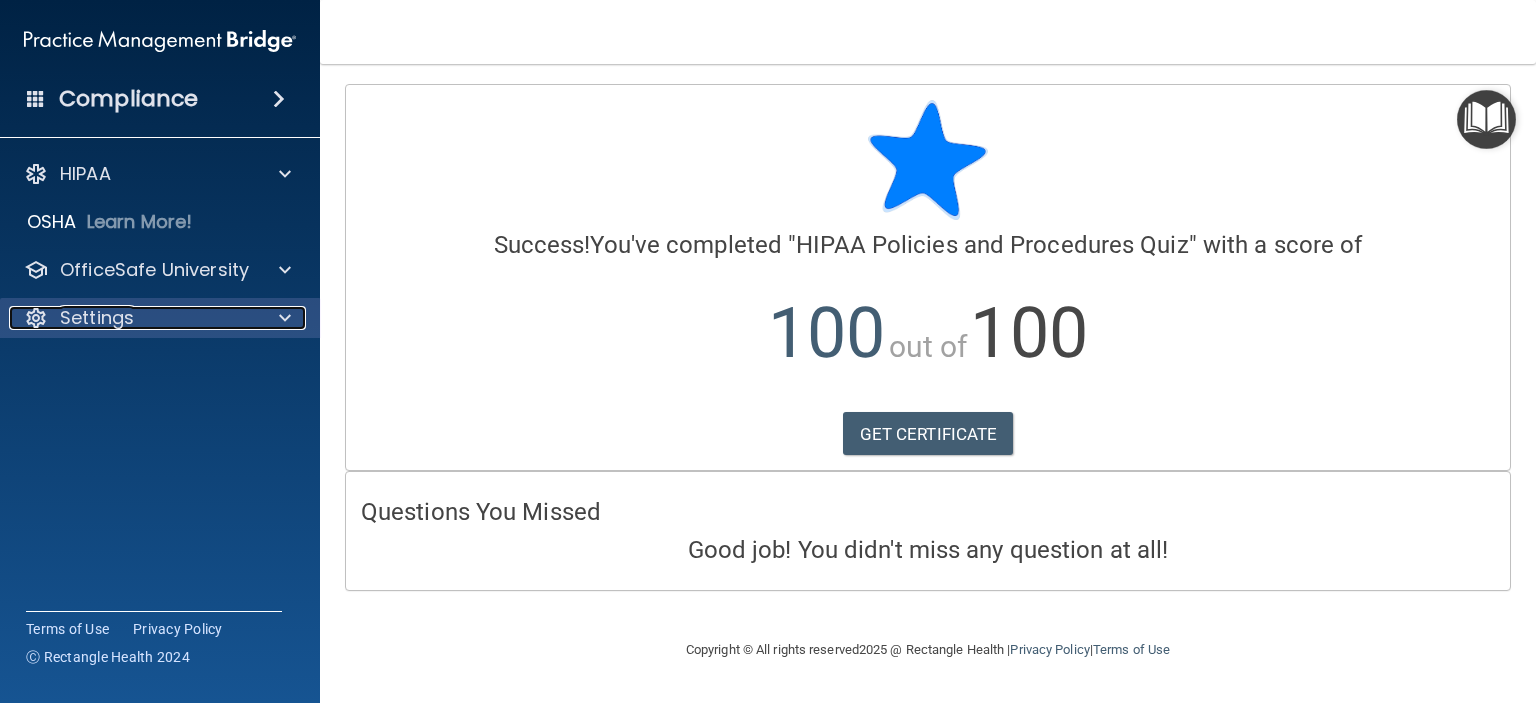 click on "Settings" at bounding box center [133, 318] 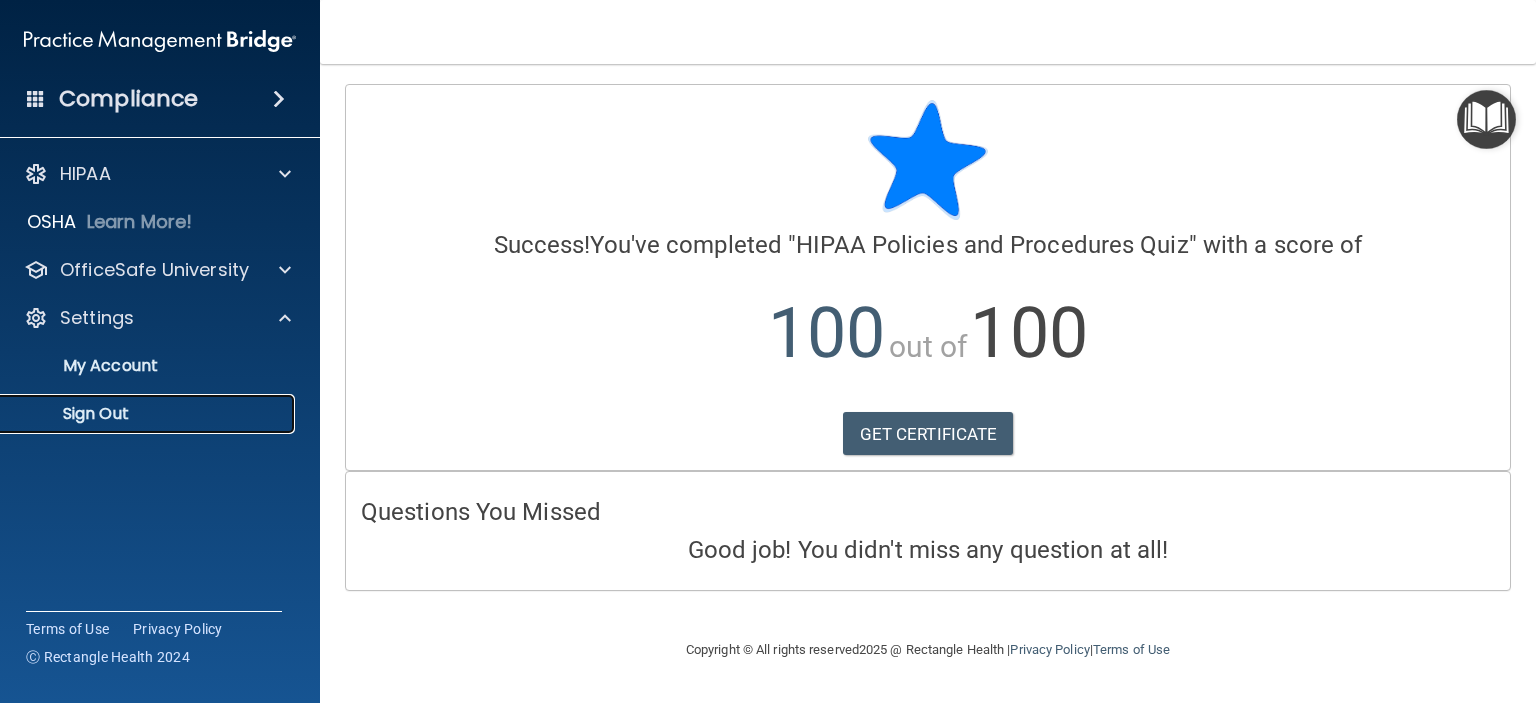 click on "Sign Out" at bounding box center (149, 414) 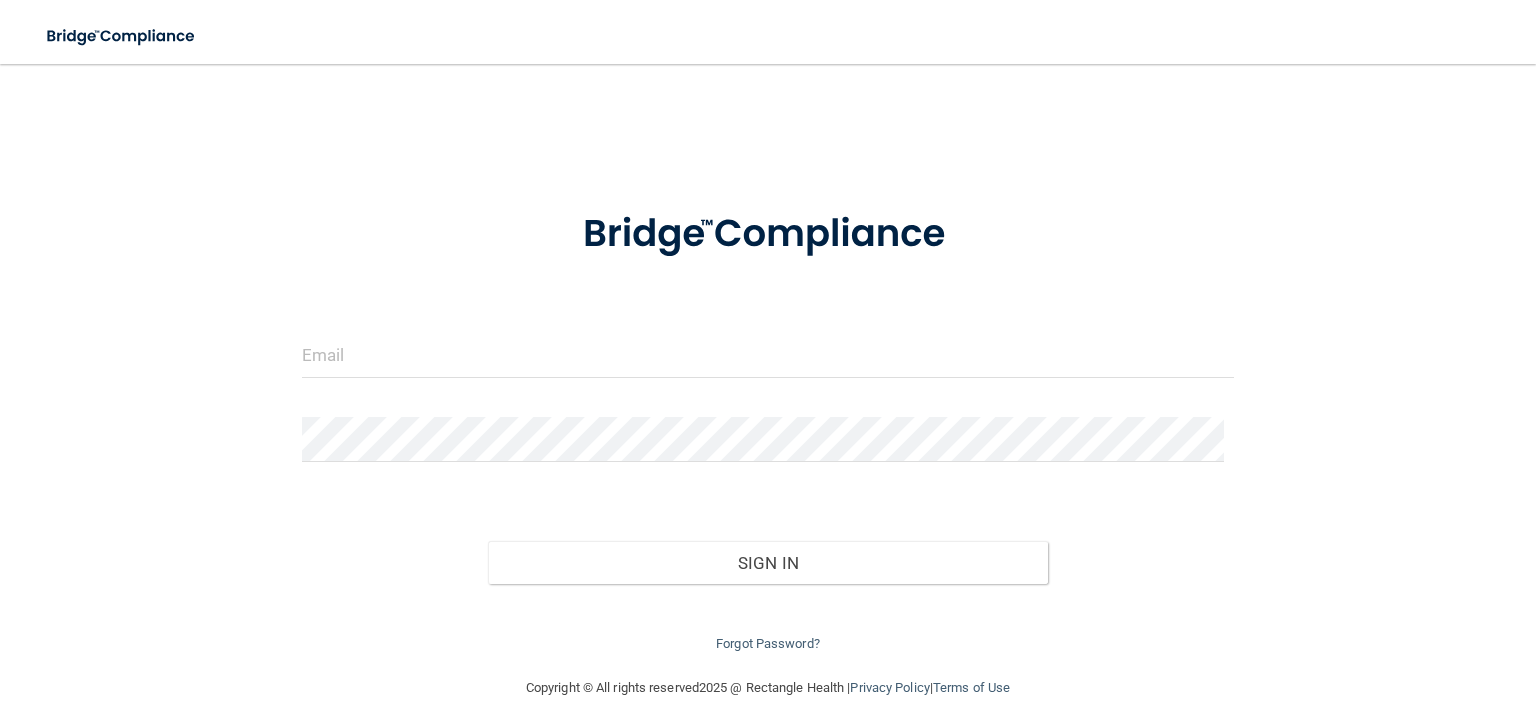 click at bounding box center [768, 363] 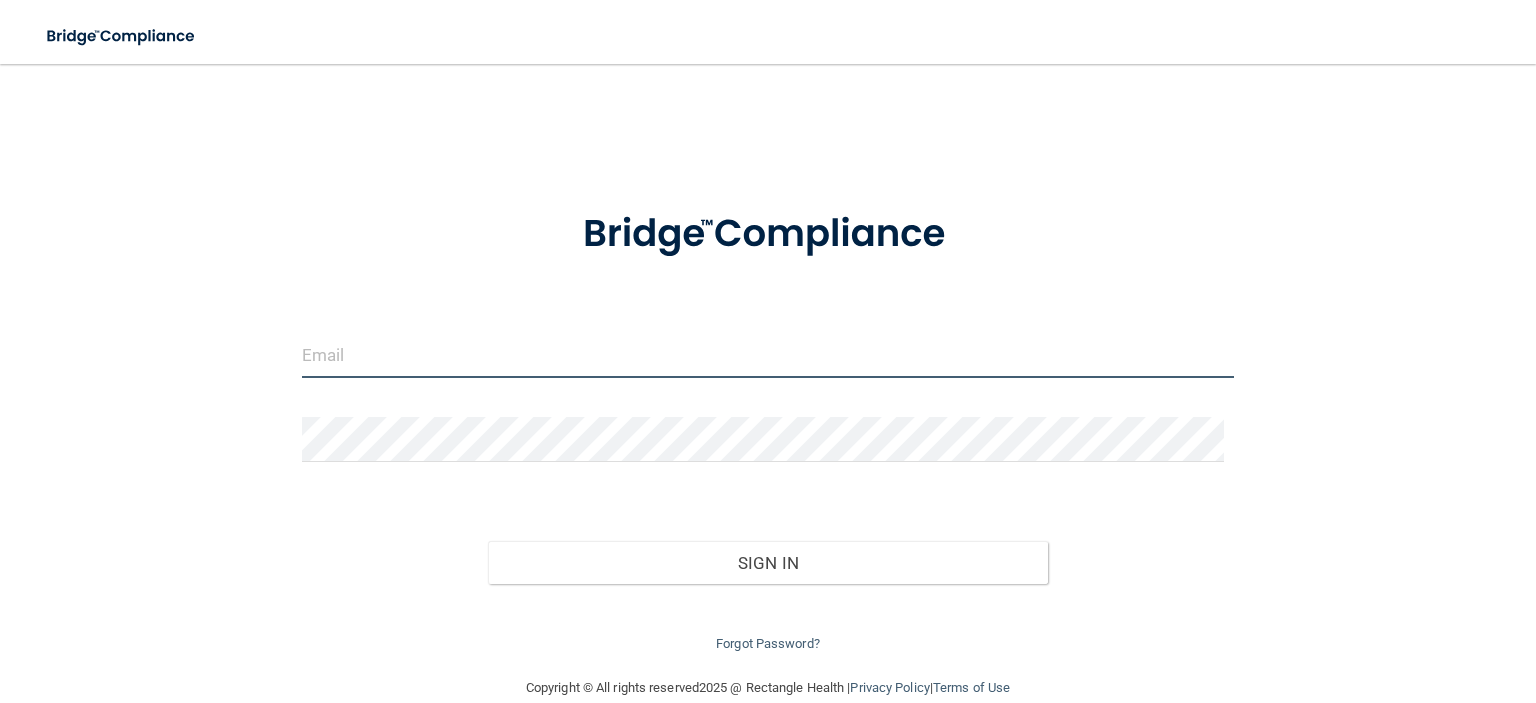 click at bounding box center (768, 355) 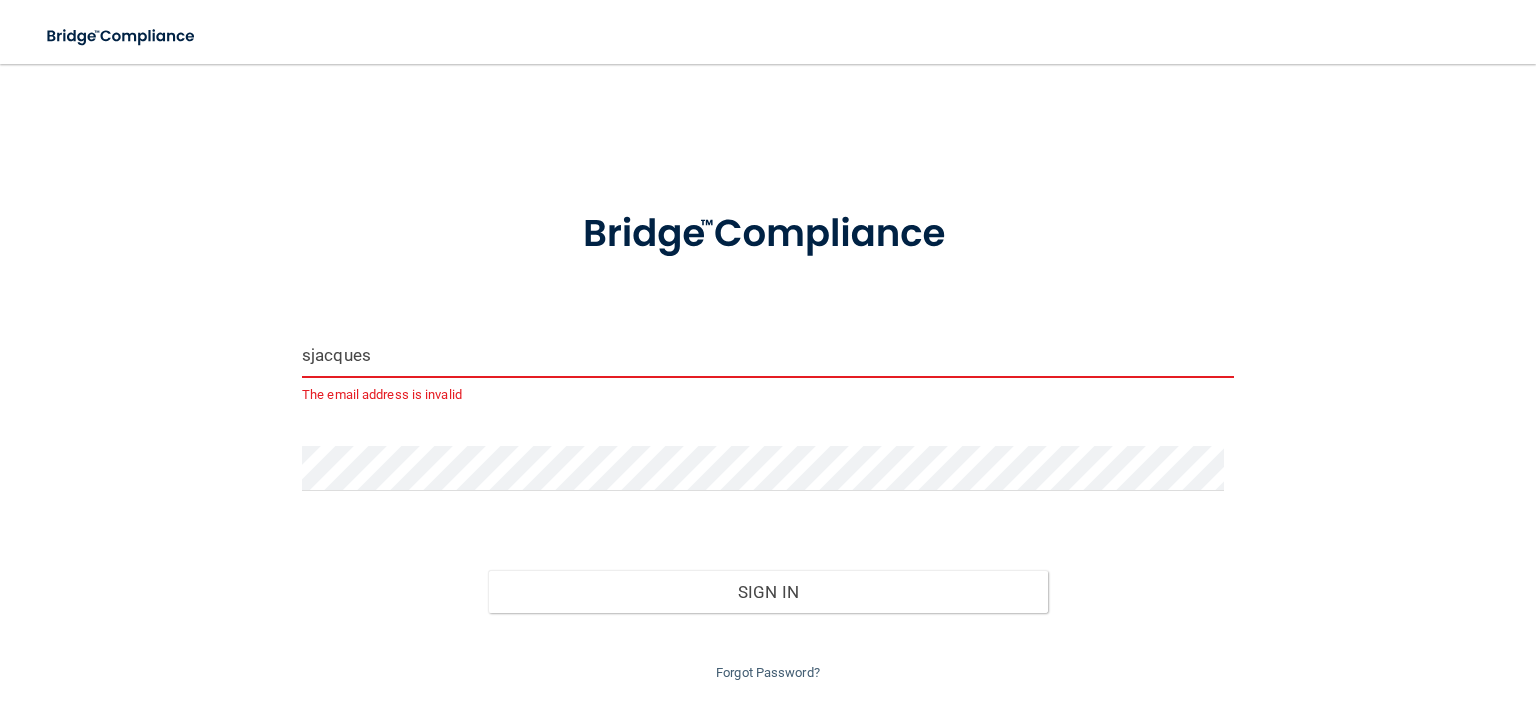 click on "sjacques" at bounding box center [768, 355] 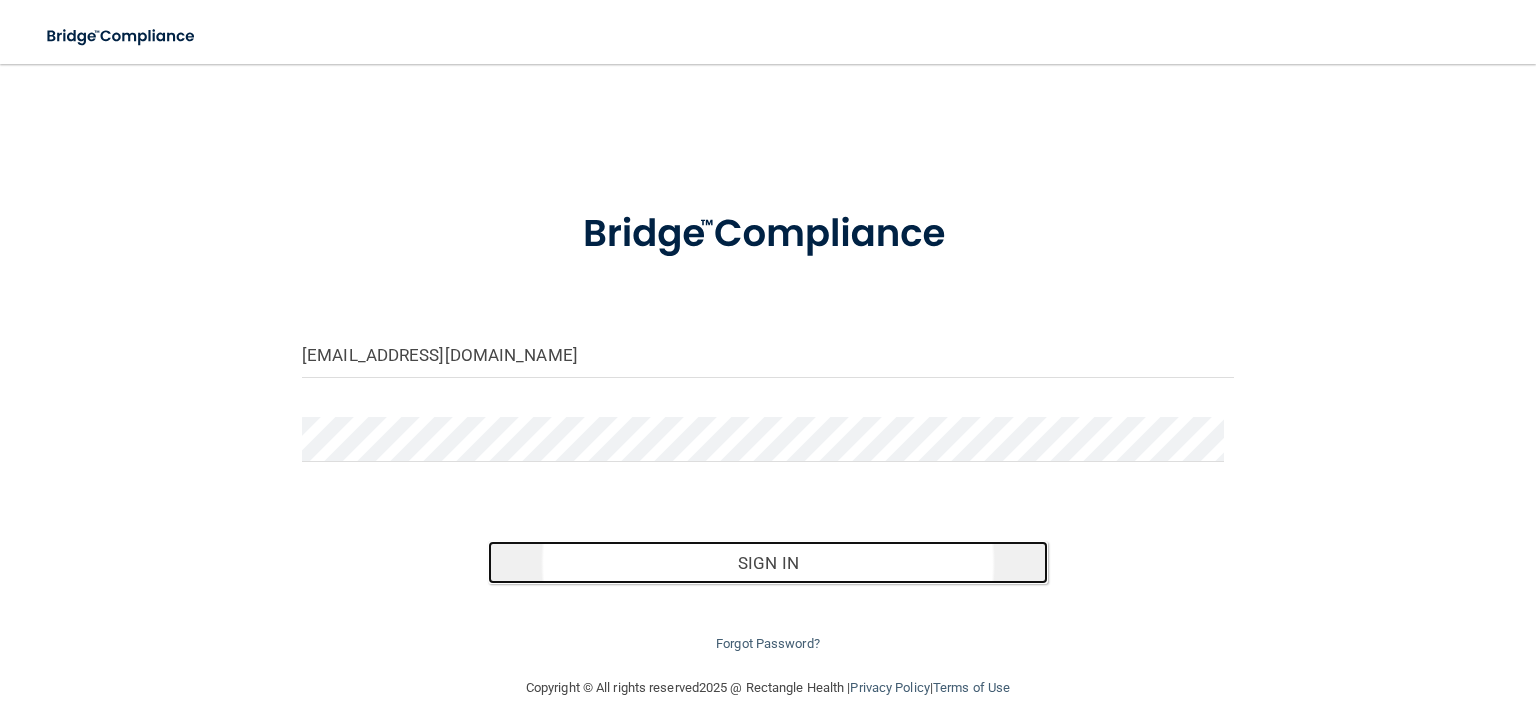 click on "Sign In" at bounding box center (767, 563) 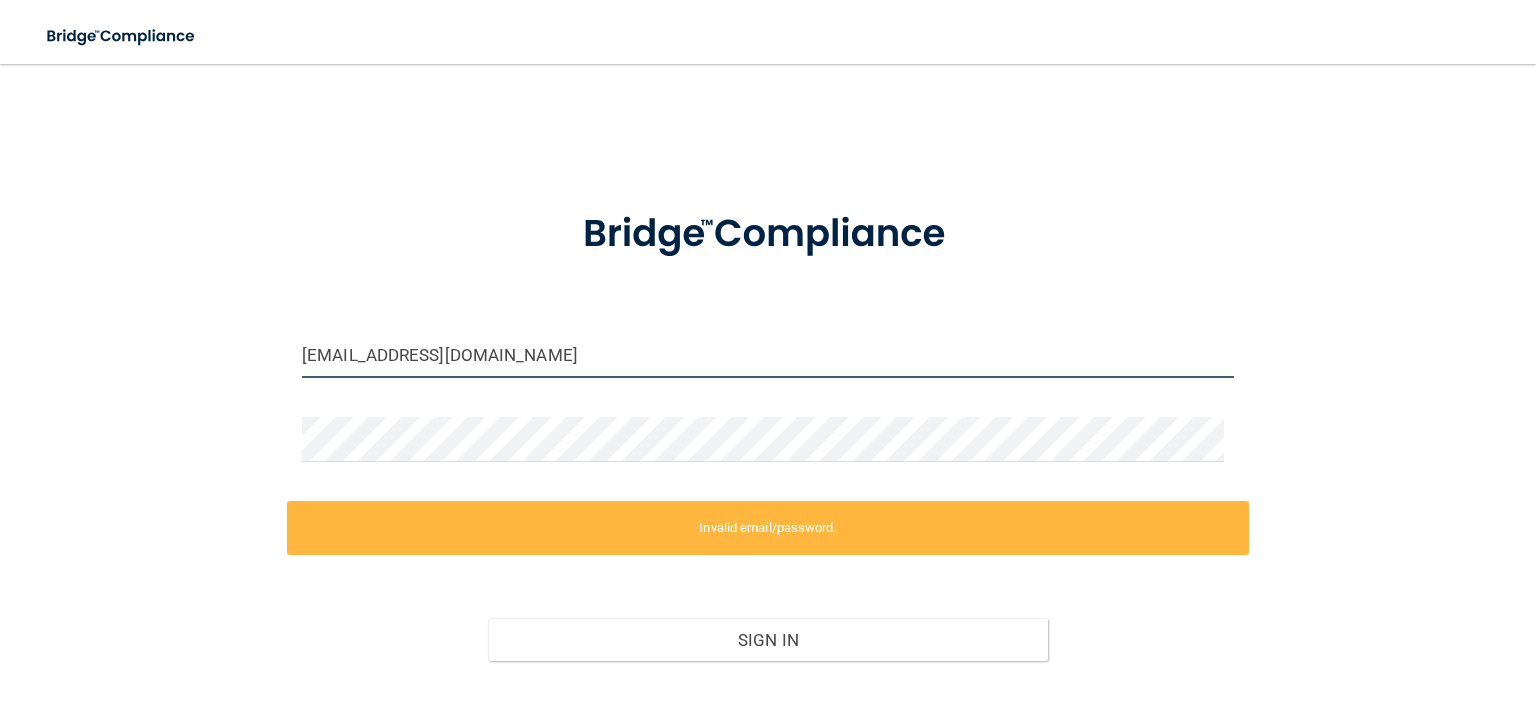 click on "[EMAIL_ADDRESS][DOMAIN_NAME]" at bounding box center (768, 355) 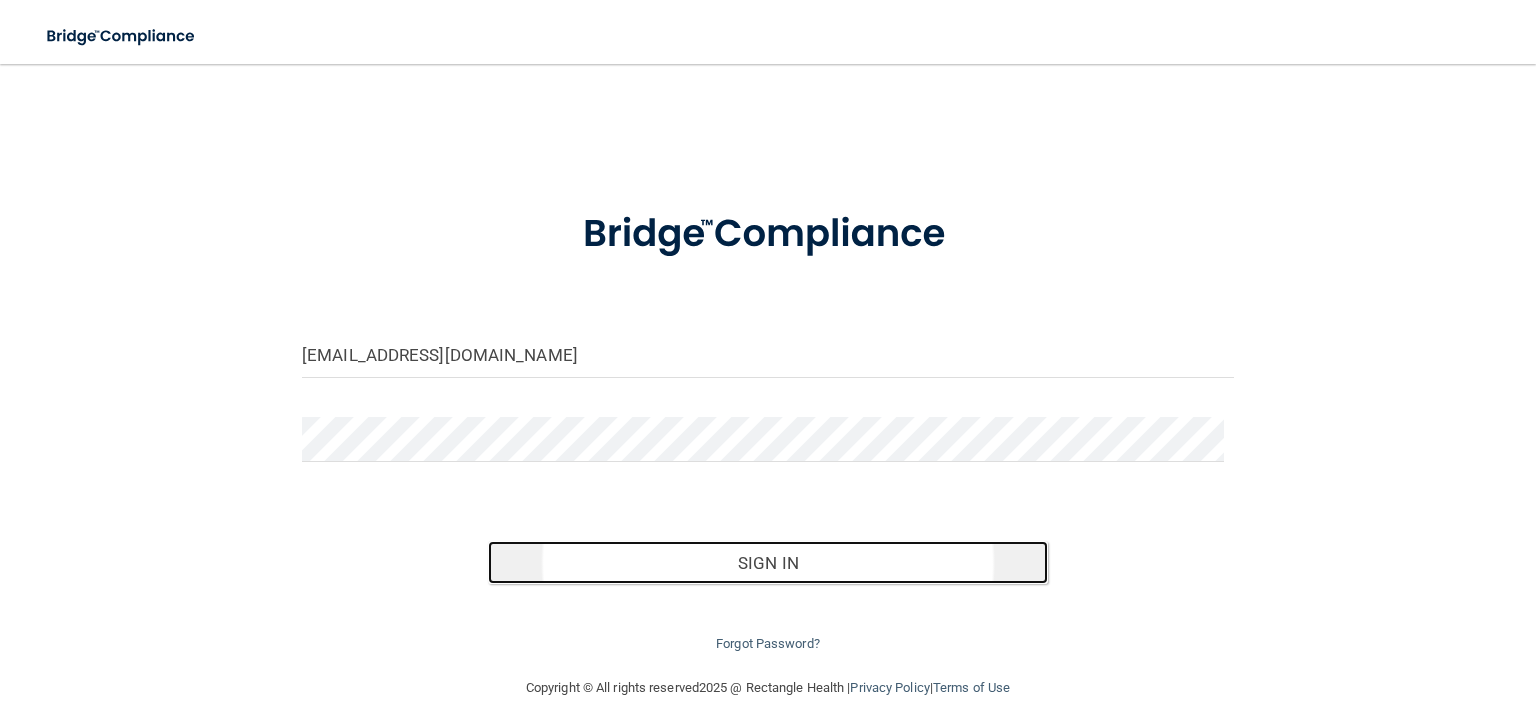 click on "Sign In" at bounding box center [767, 563] 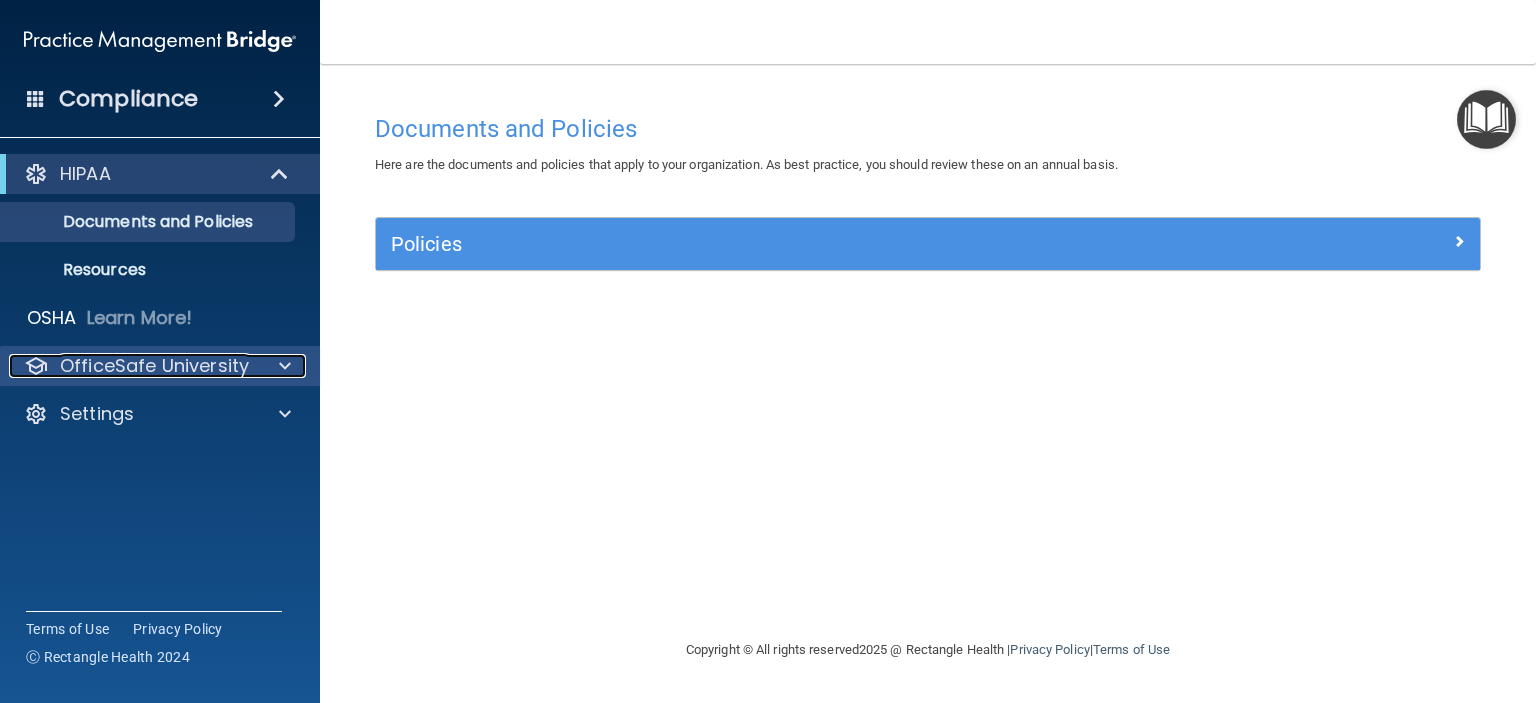 click at bounding box center [285, 366] 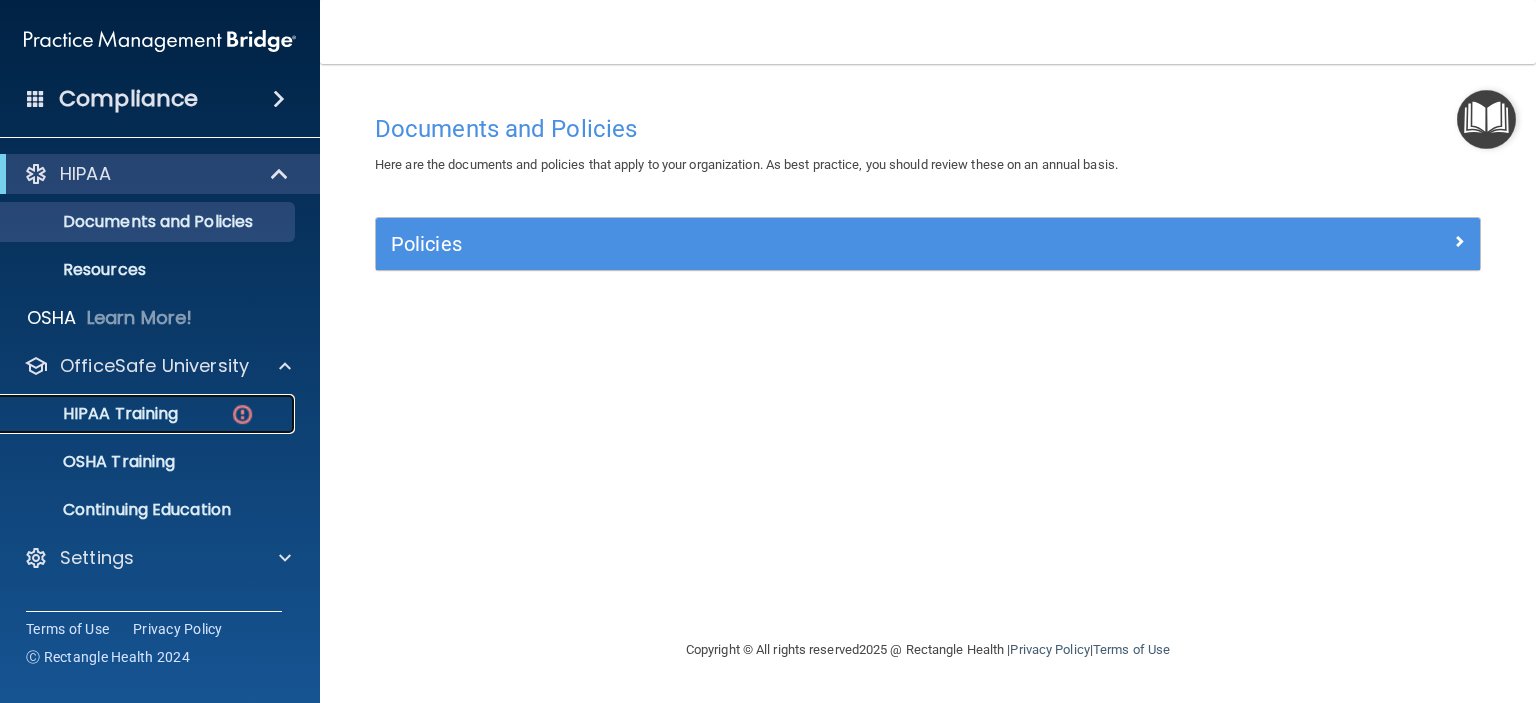click on "HIPAA Training" at bounding box center (95, 414) 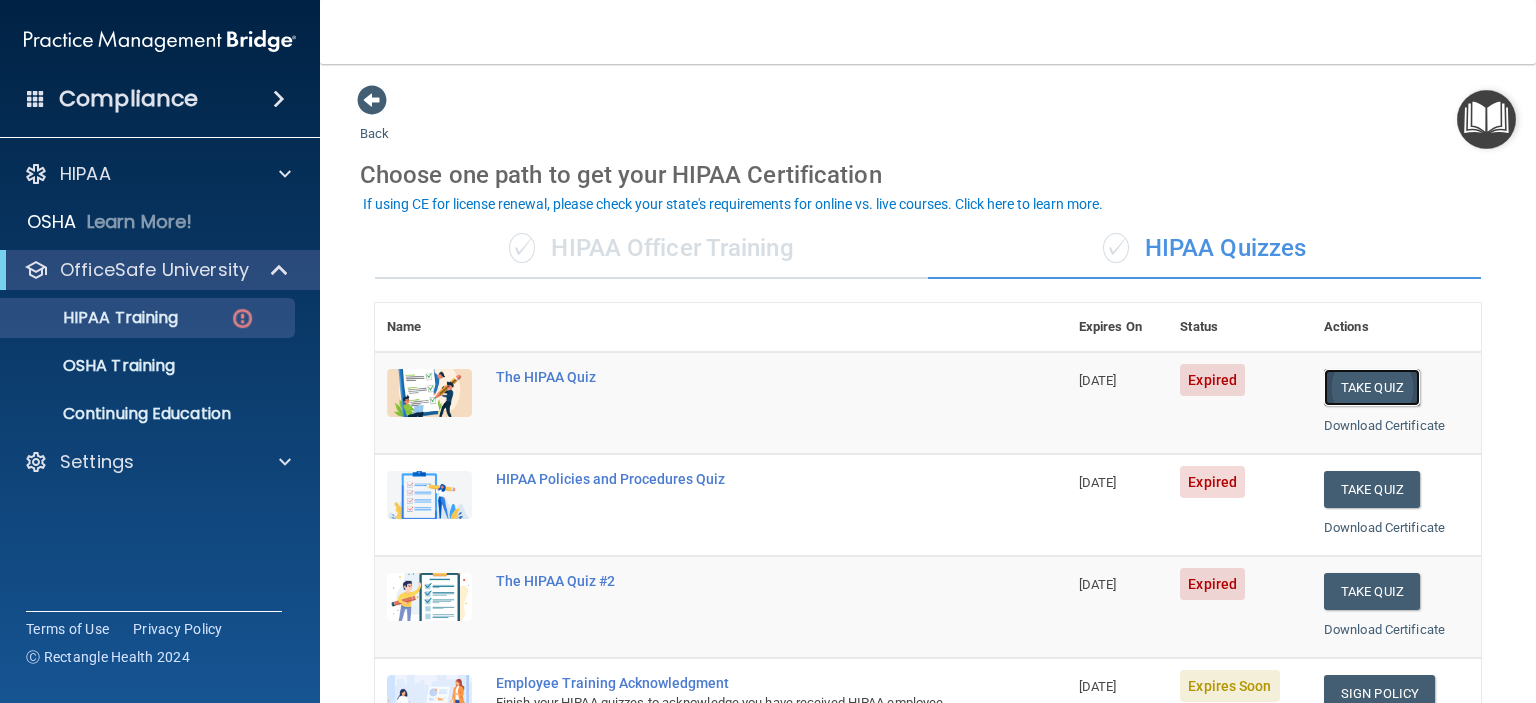 click on "Take Quiz" at bounding box center (1372, 387) 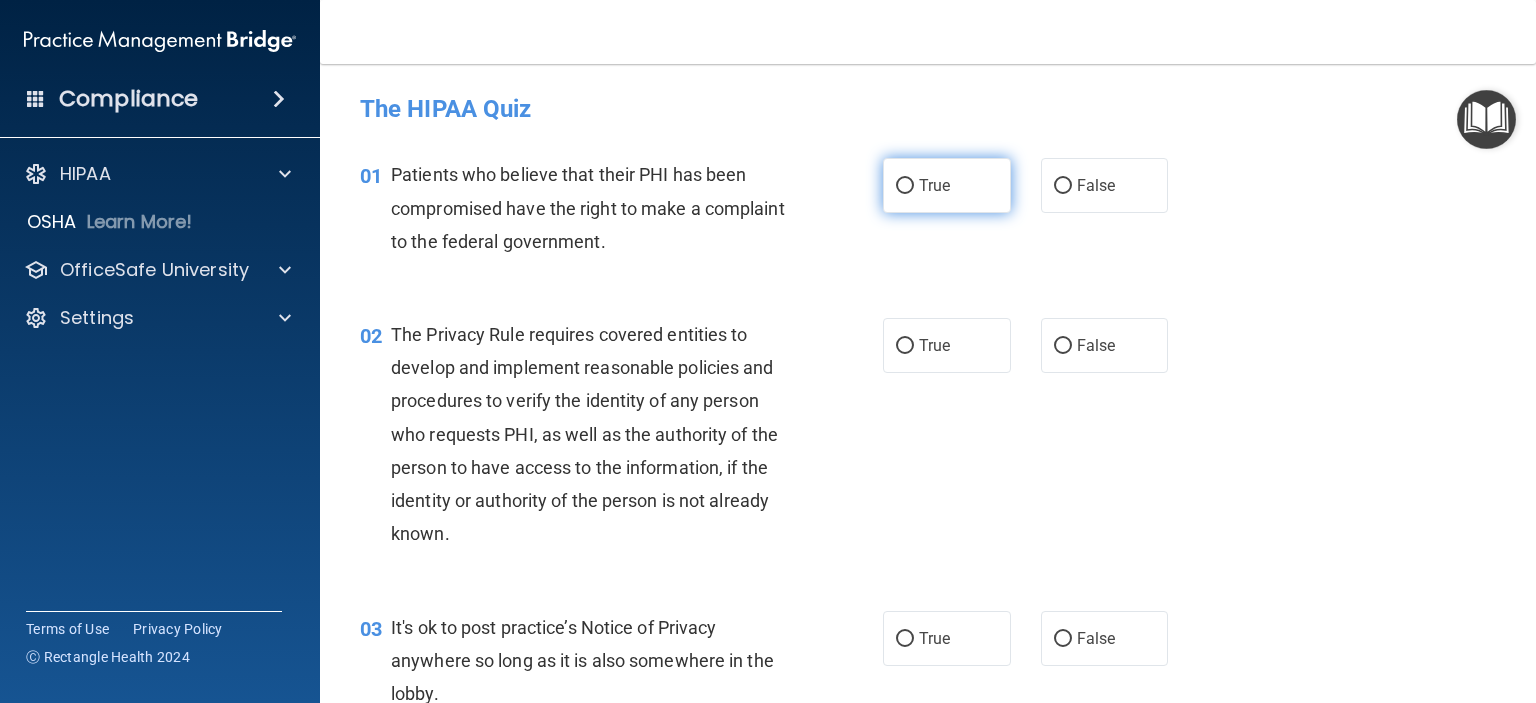 click on "True" at bounding box center [947, 185] 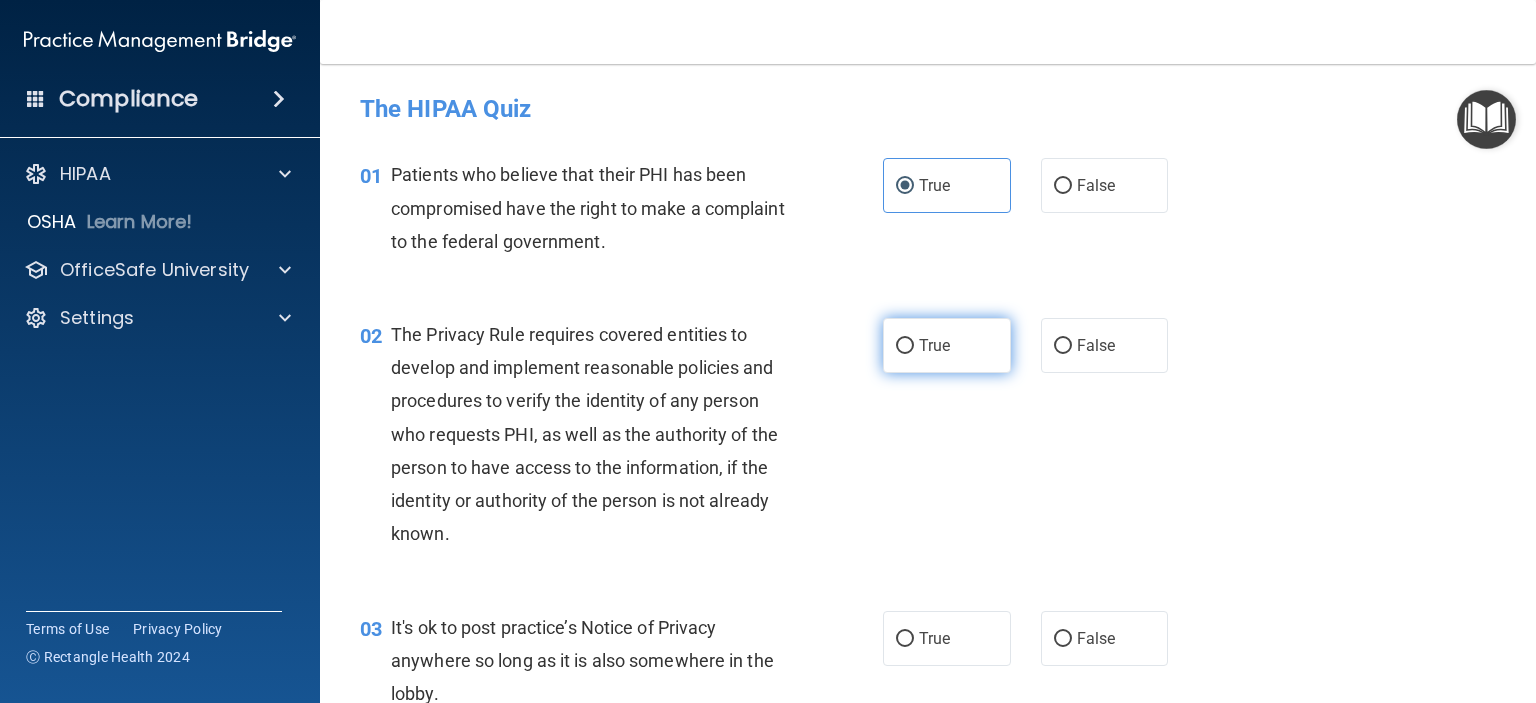 click on "True" at bounding box center [947, 345] 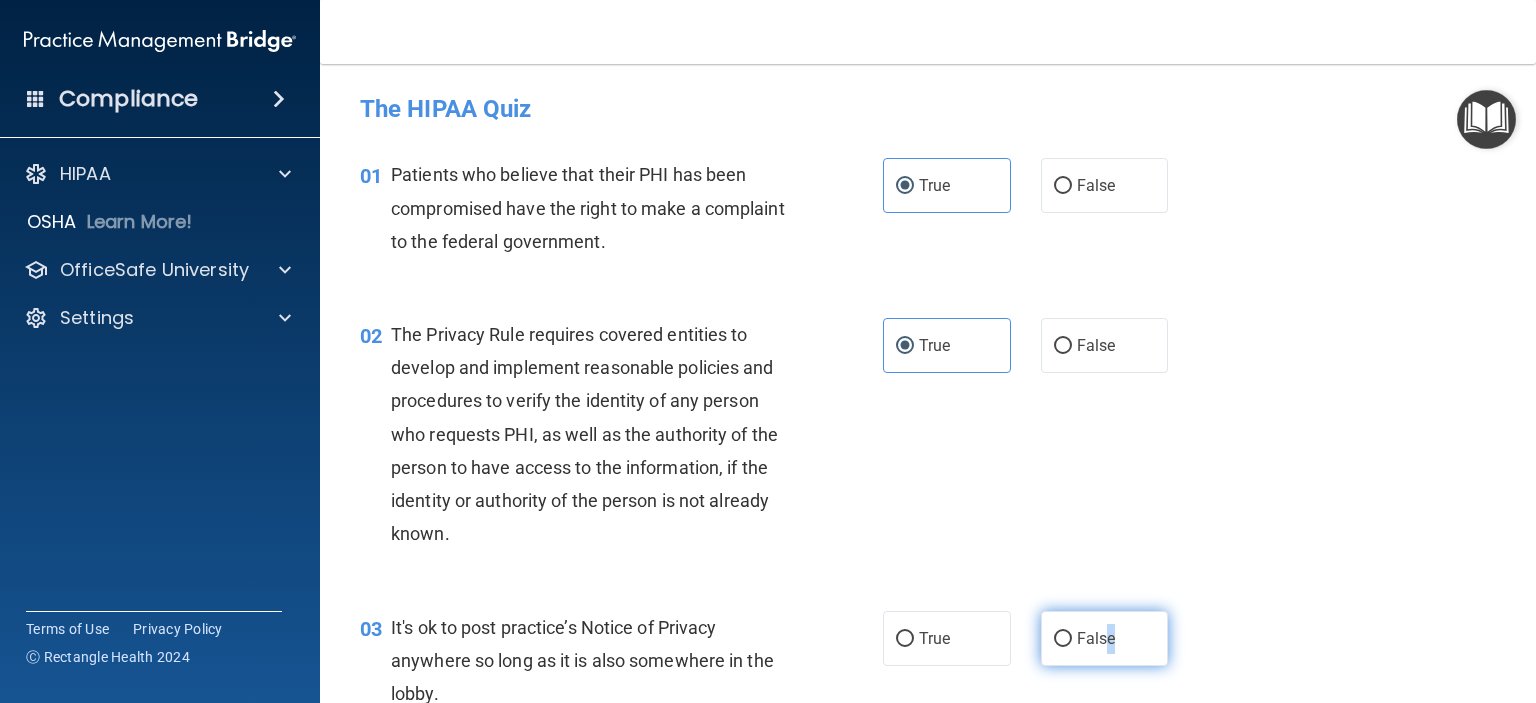 click on "False" at bounding box center [1096, 638] 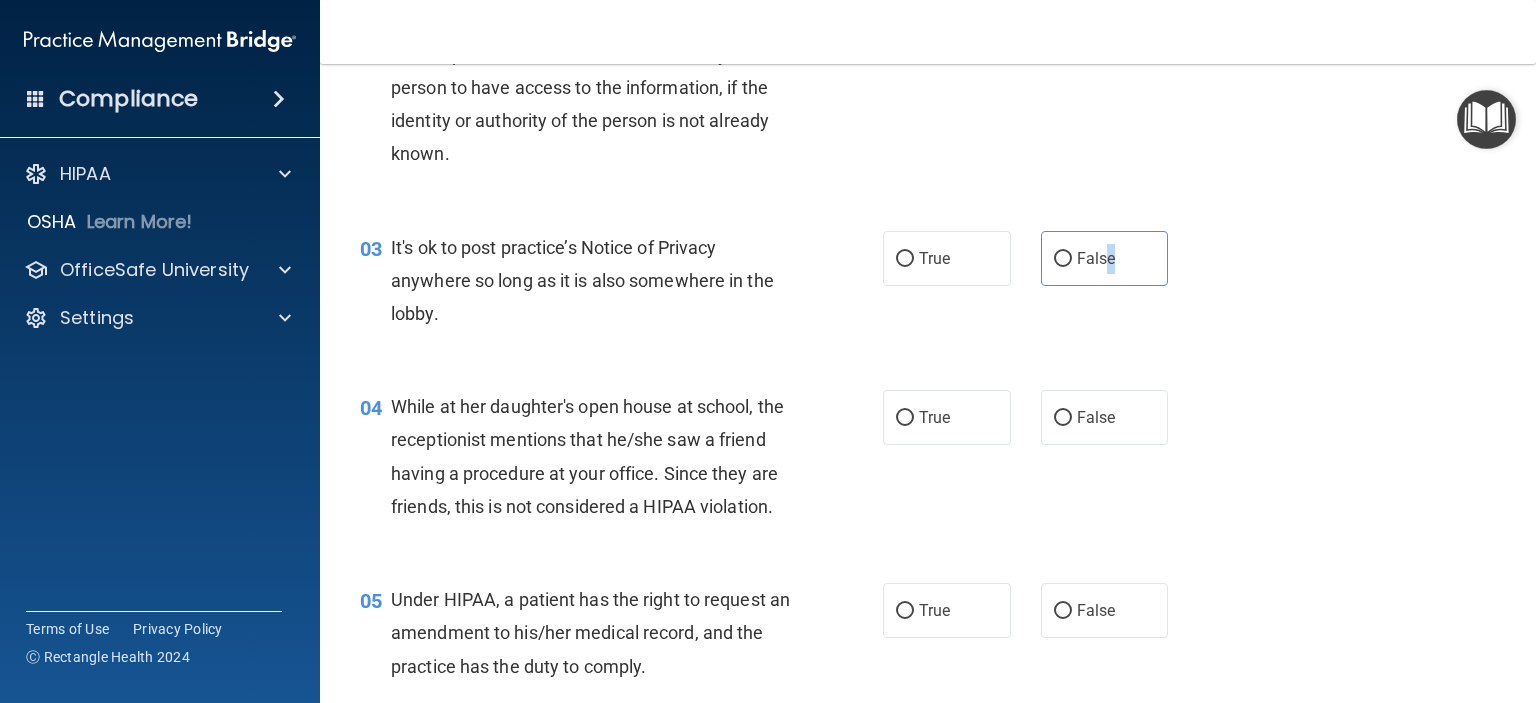 scroll, scrollTop: 400, scrollLeft: 0, axis: vertical 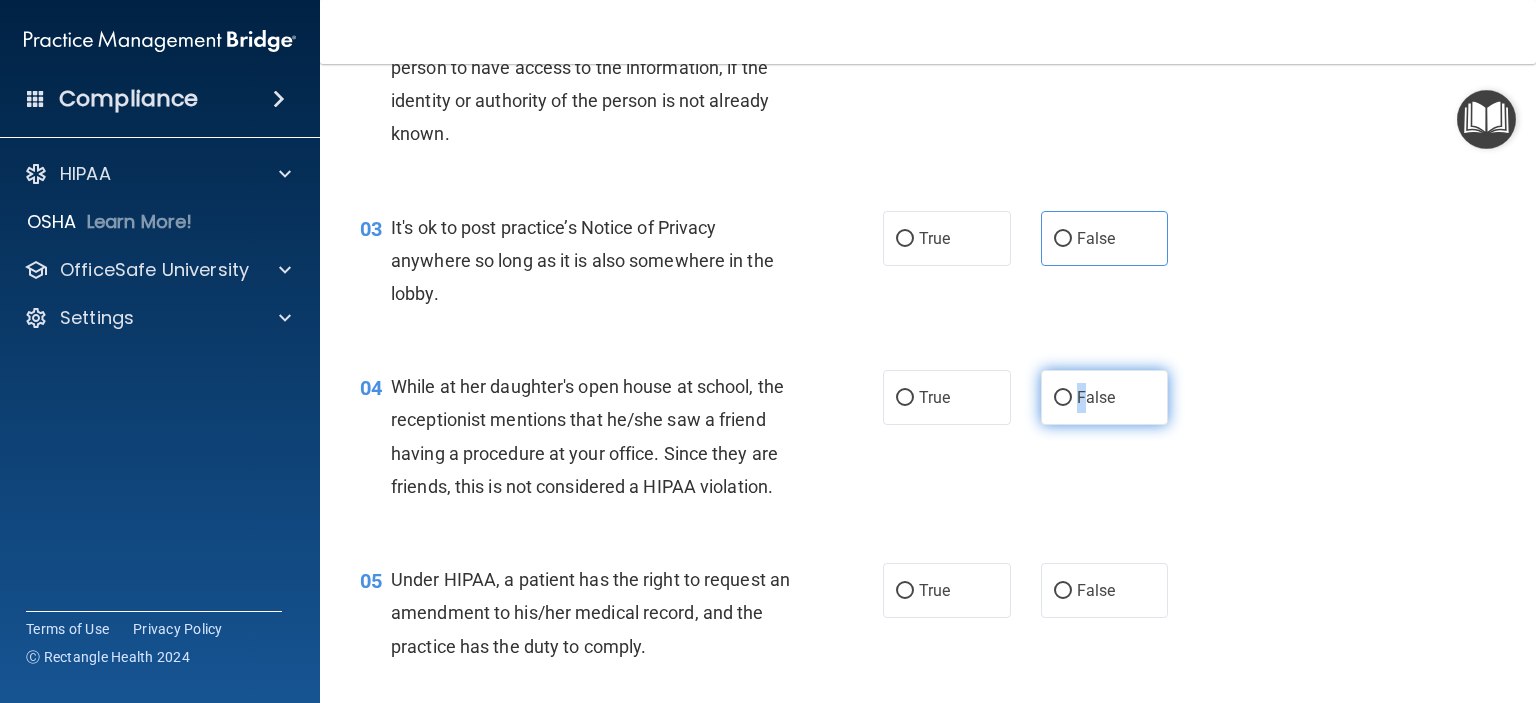 click on "False" at bounding box center (1105, 397) 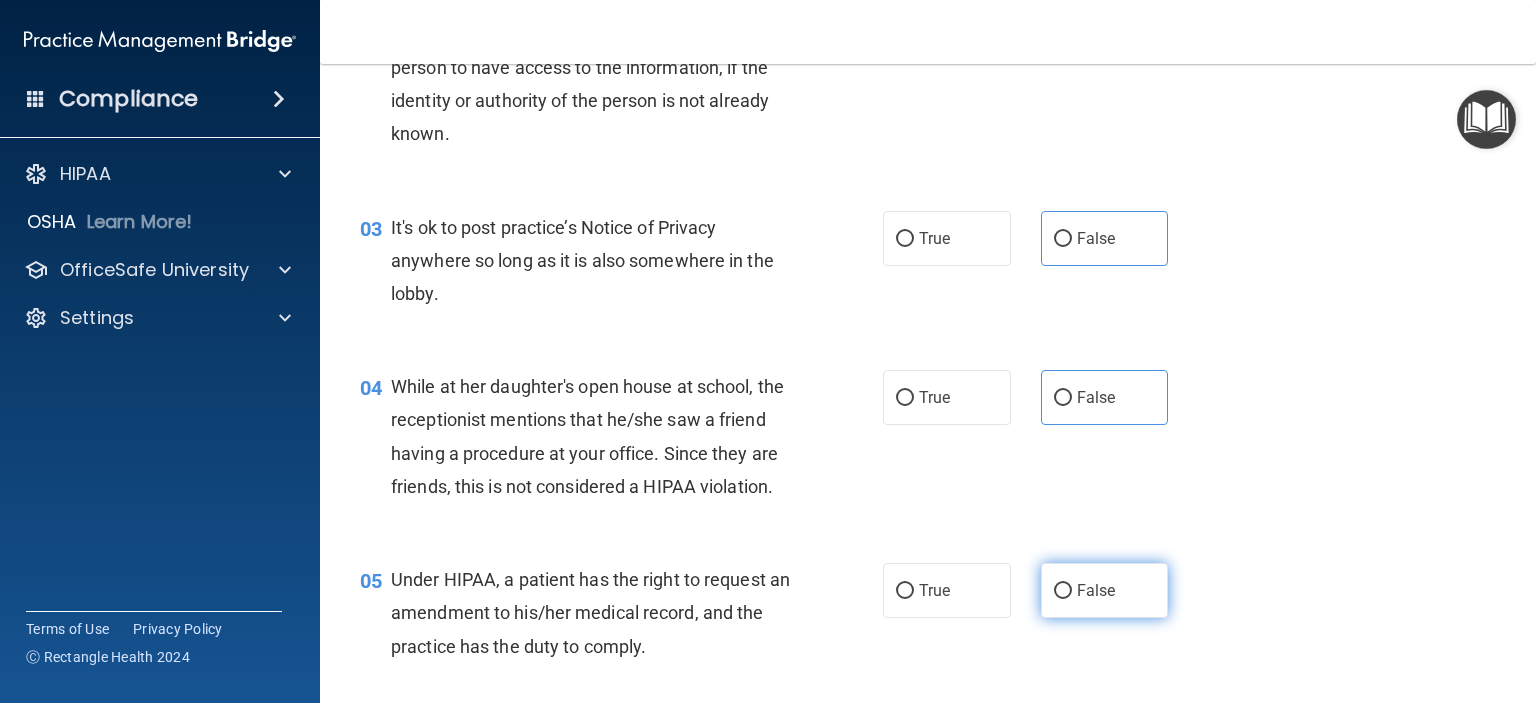 click on "False" at bounding box center (1105, 590) 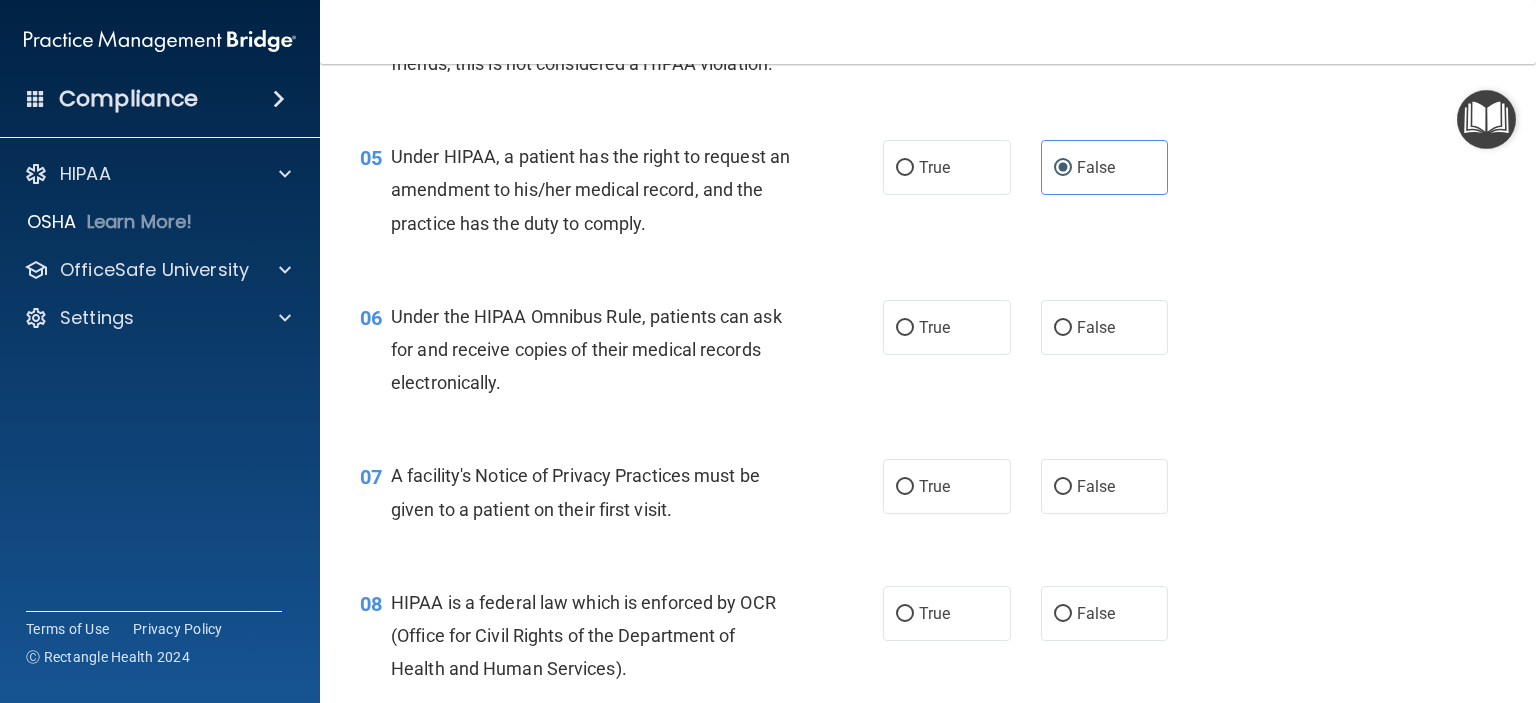 scroll, scrollTop: 900, scrollLeft: 0, axis: vertical 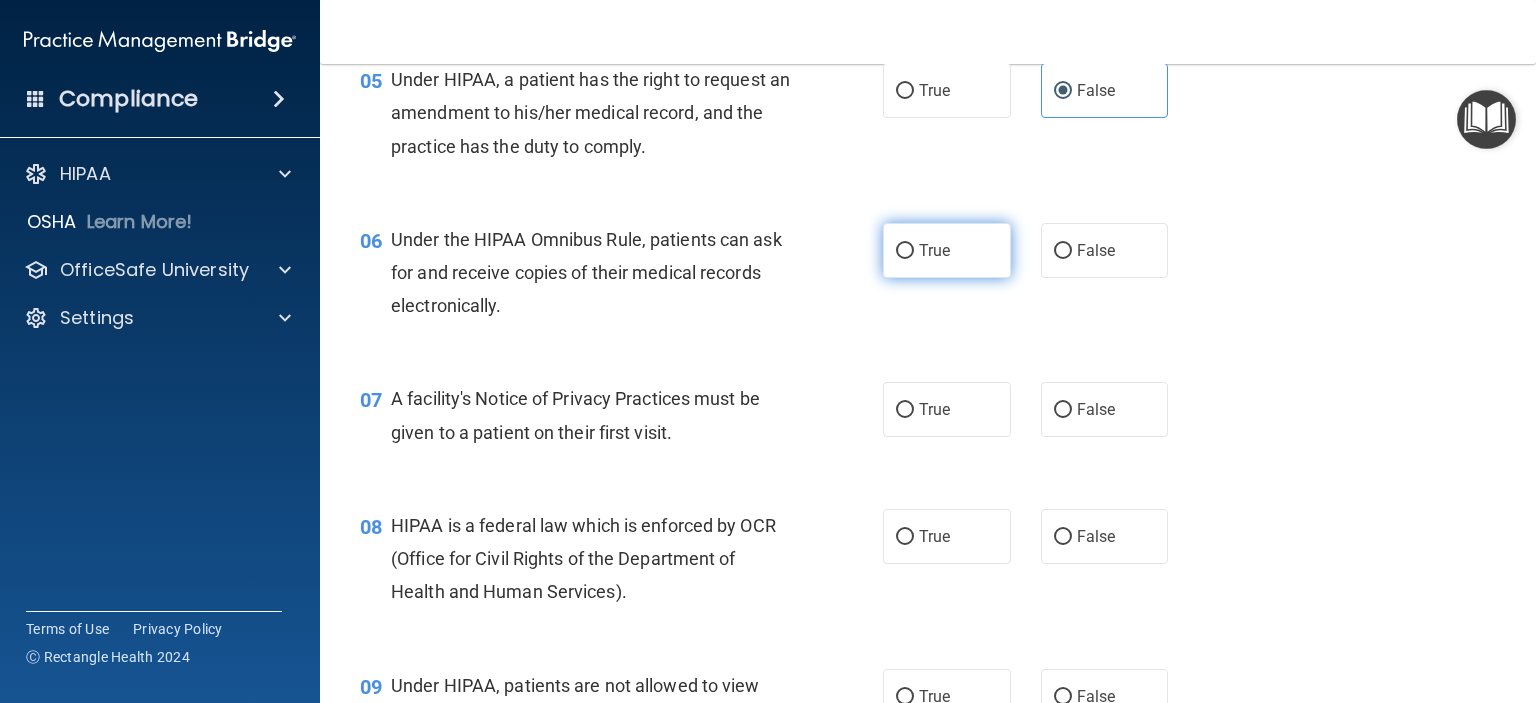 click on "True" at bounding box center [905, 251] 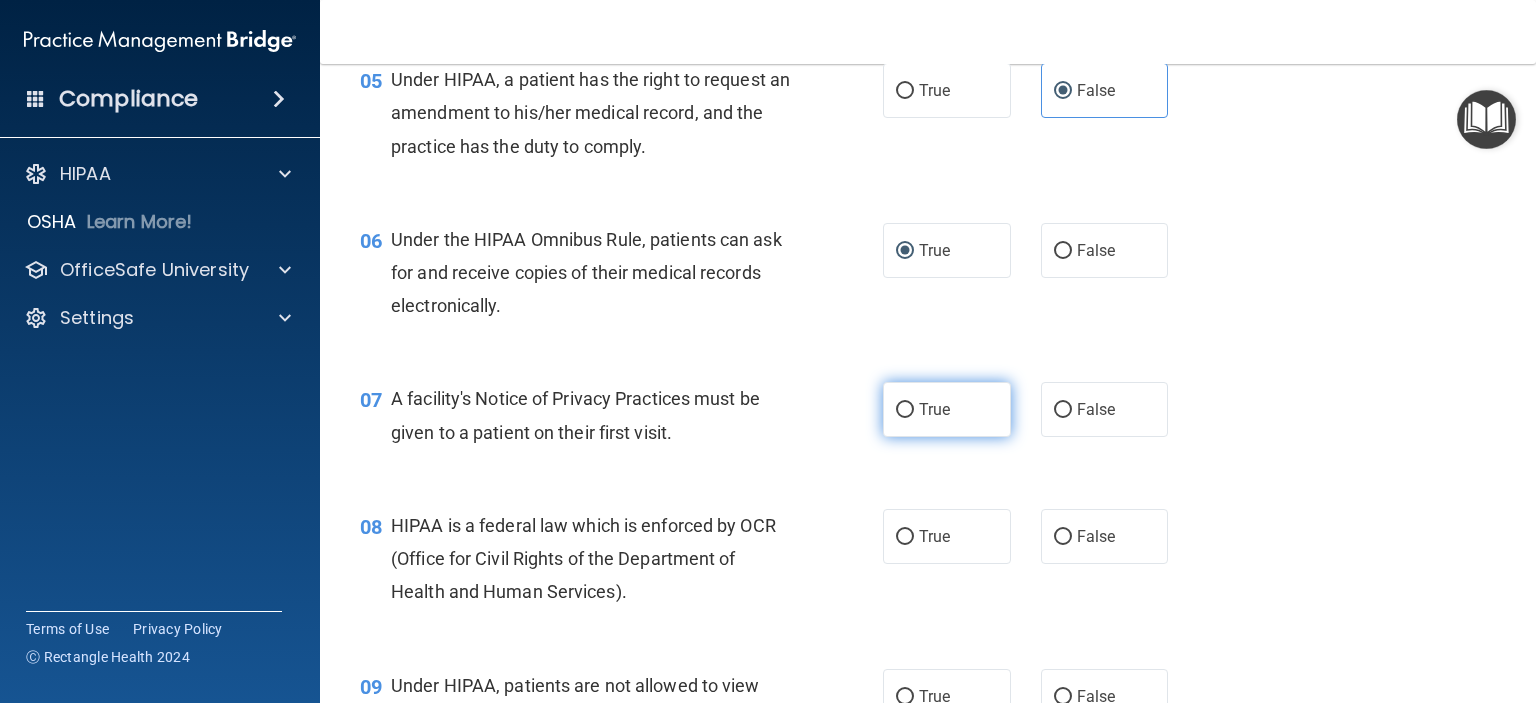 click on "True" at bounding box center [905, 410] 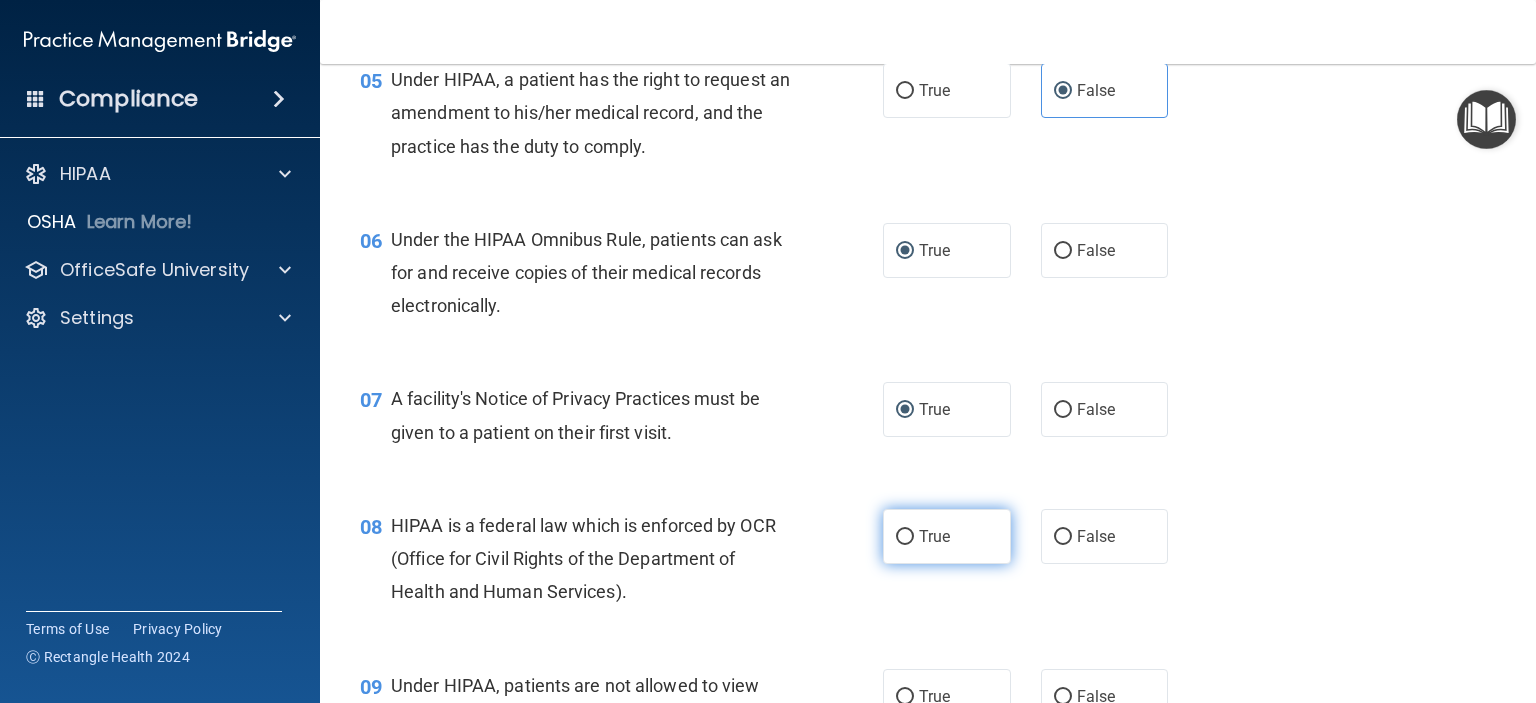 drag, startPoint x: 900, startPoint y: 567, endPoint x: 903, endPoint y: 555, distance: 12.369317 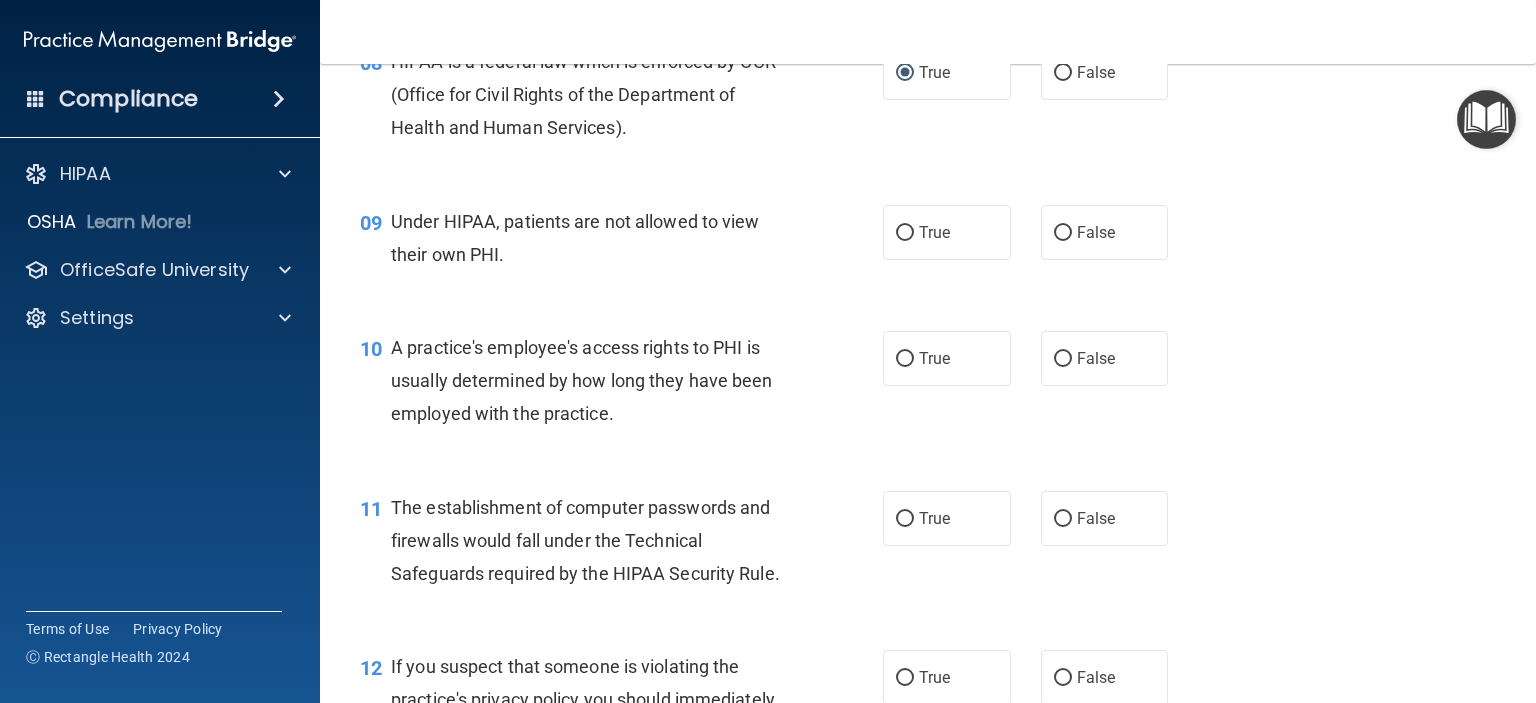 scroll, scrollTop: 1400, scrollLeft: 0, axis: vertical 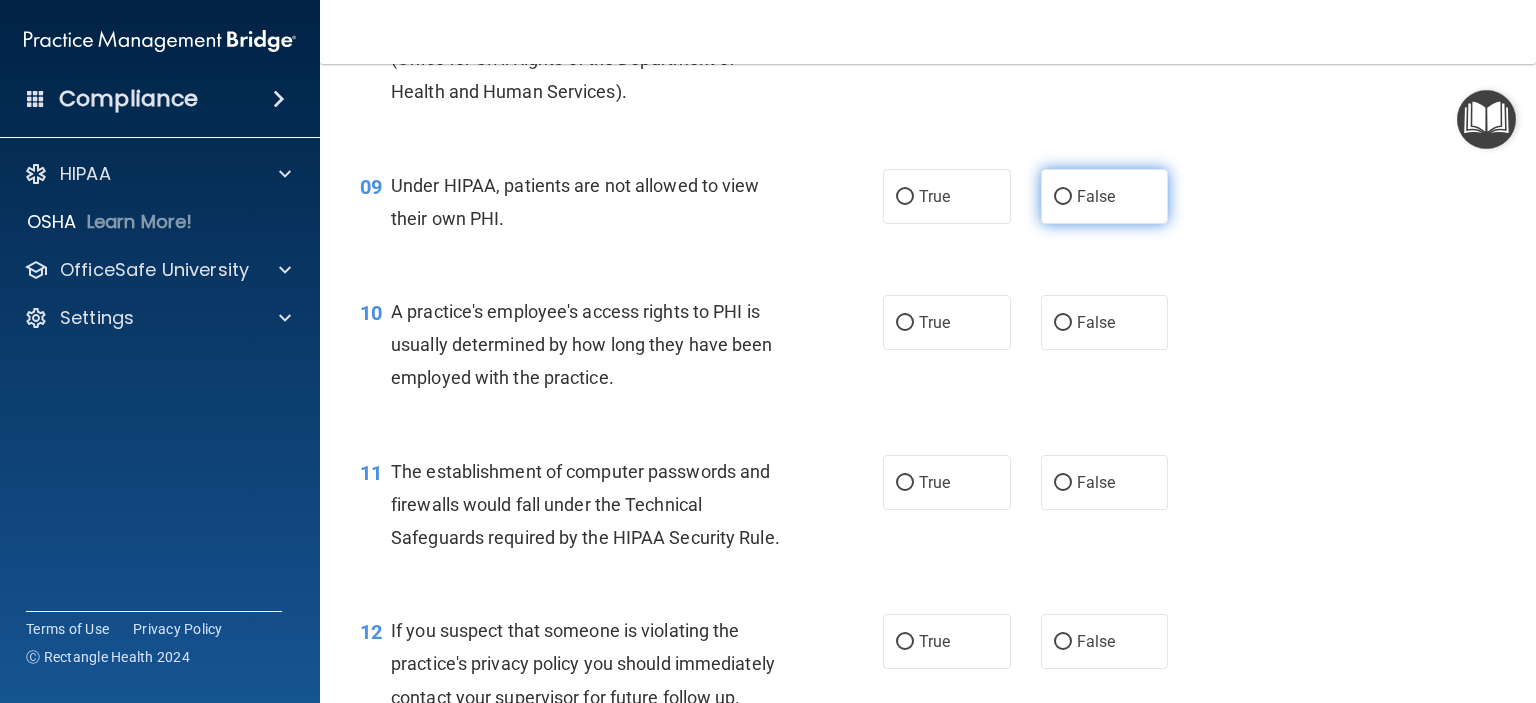 click on "False" at bounding box center (1063, 197) 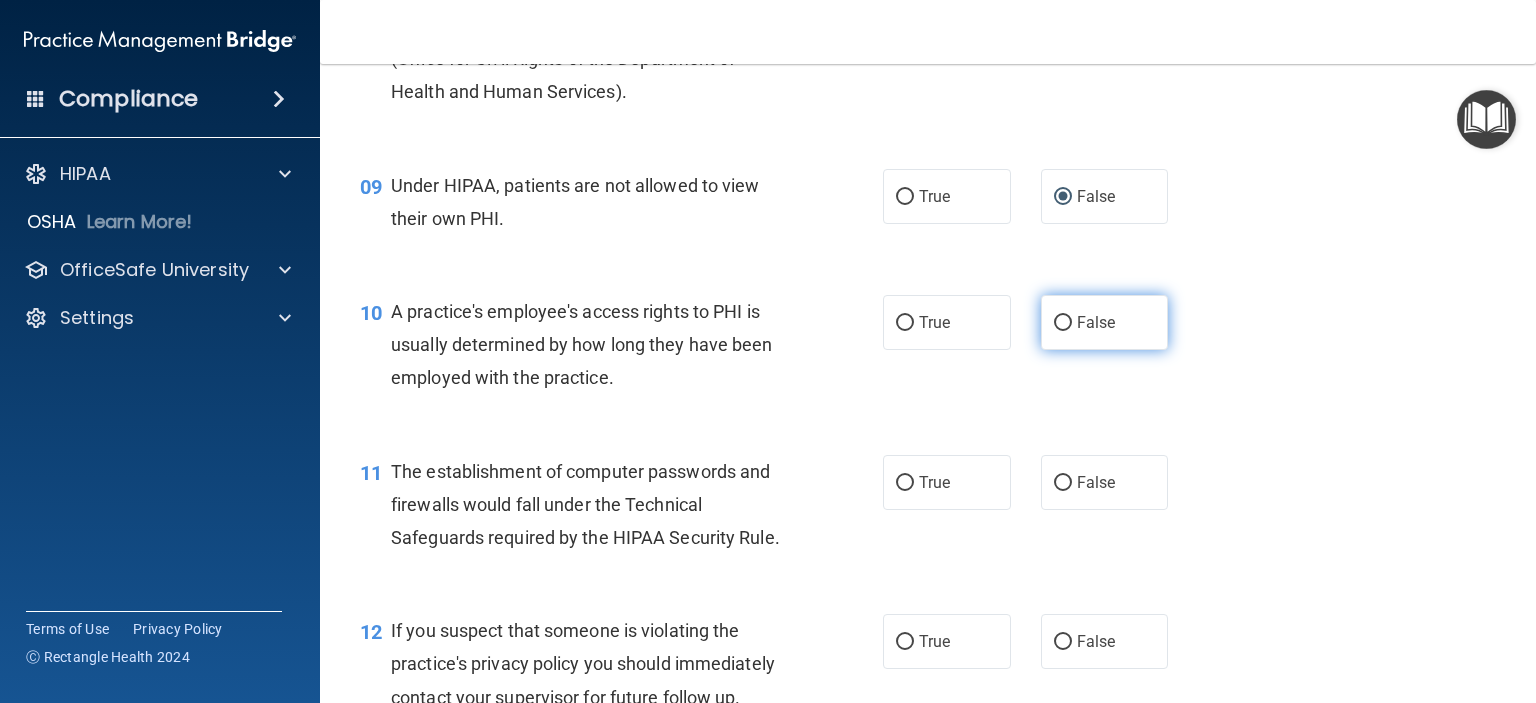 click on "False" at bounding box center [1063, 323] 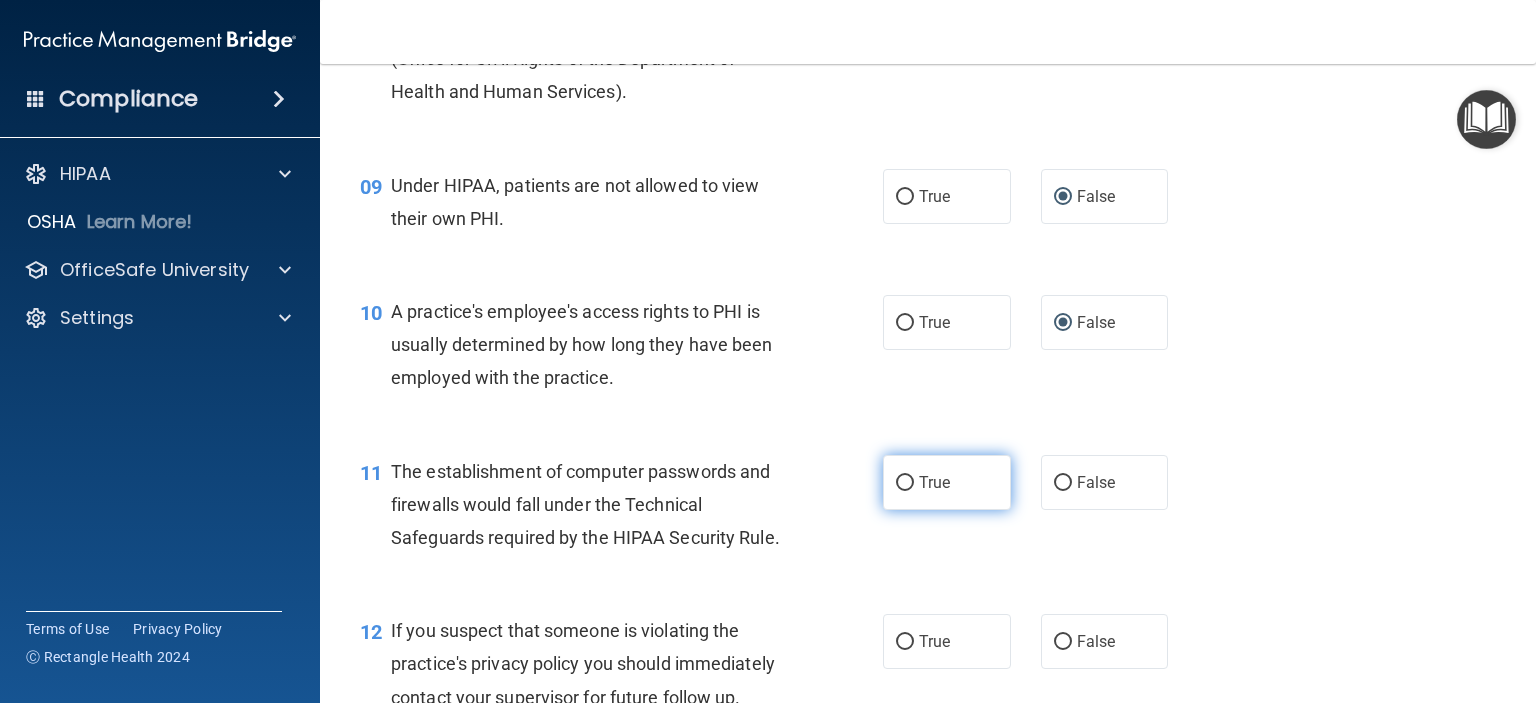 click on "True" at bounding box center (905, 483) 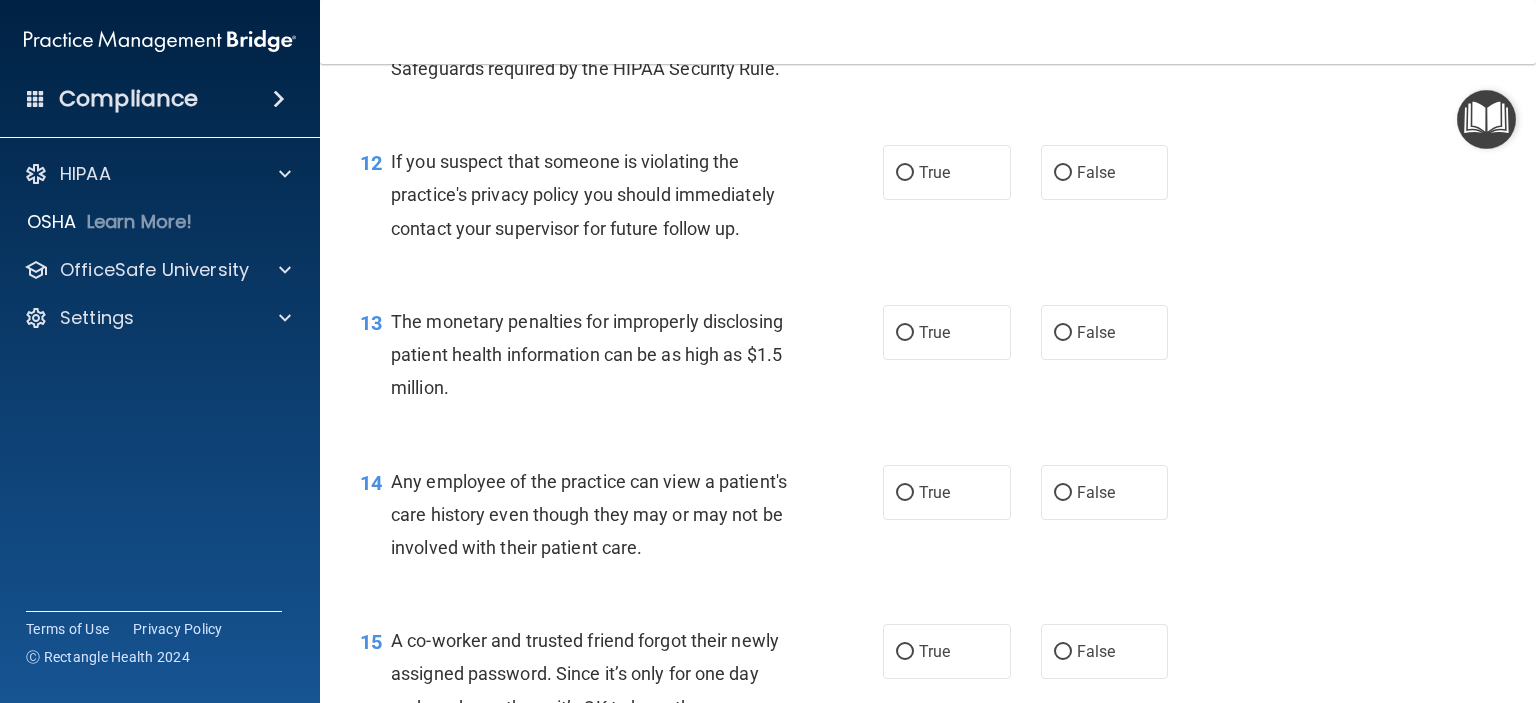 scroll, scrollTop: 1900, scrollLeft: 0, axis: vertical 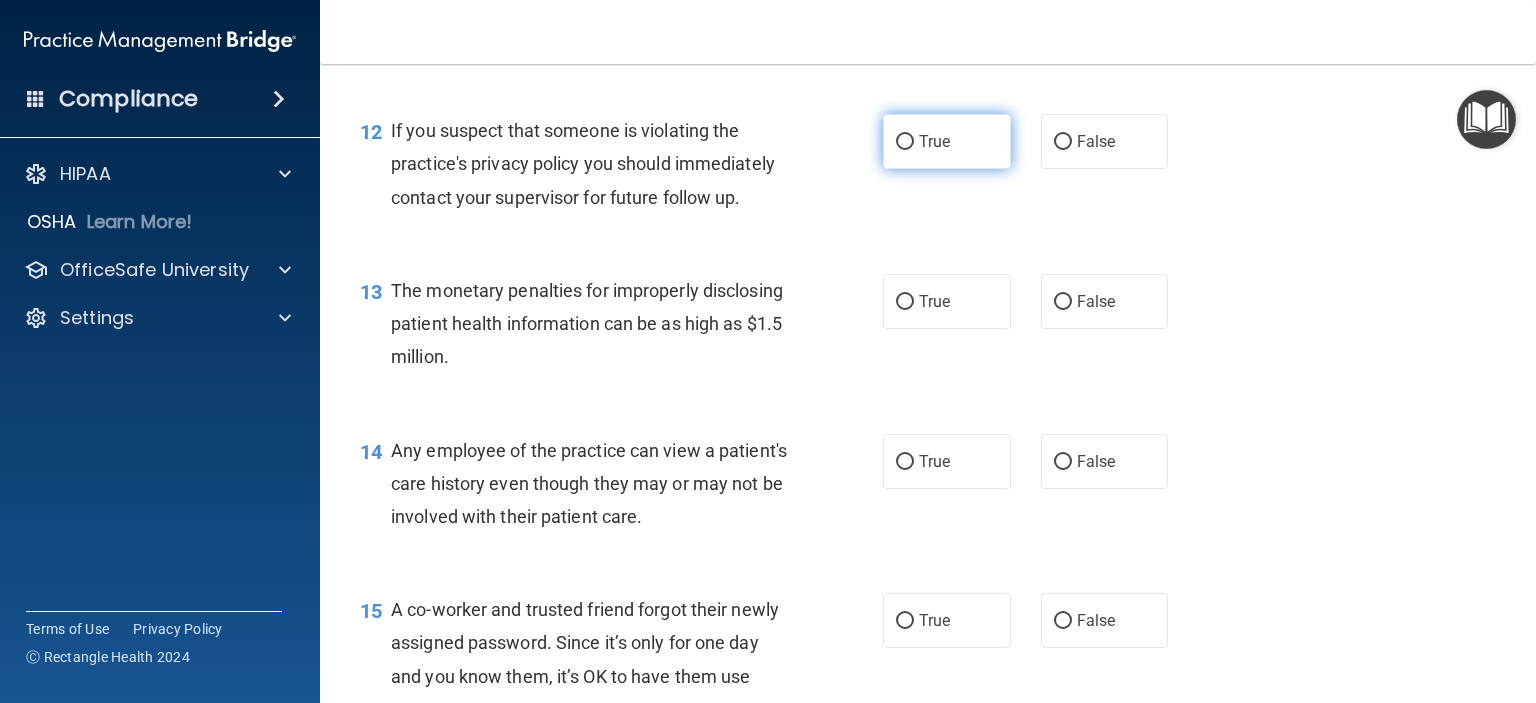 click on "True" at bounding box center (905, 142) 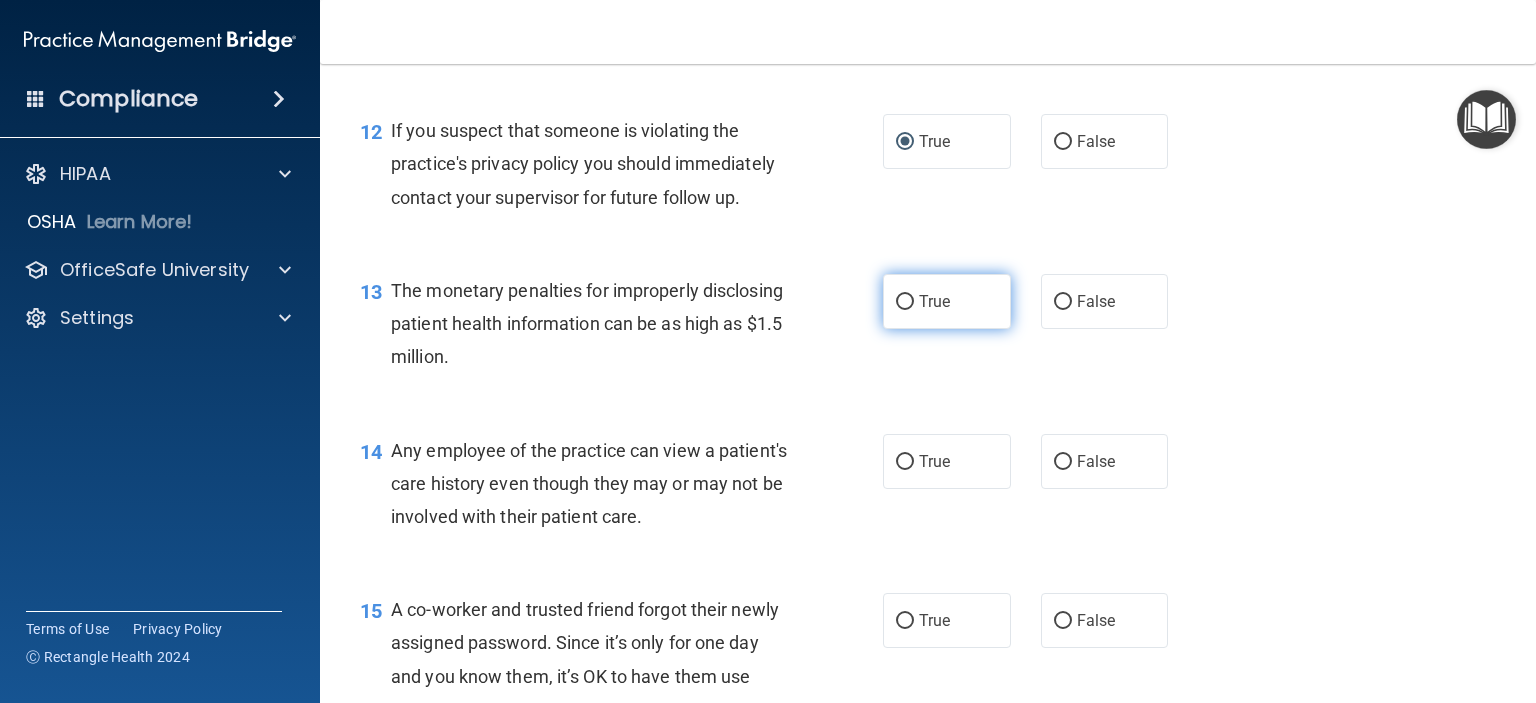 click on "True" at bounding box center [905, 302] 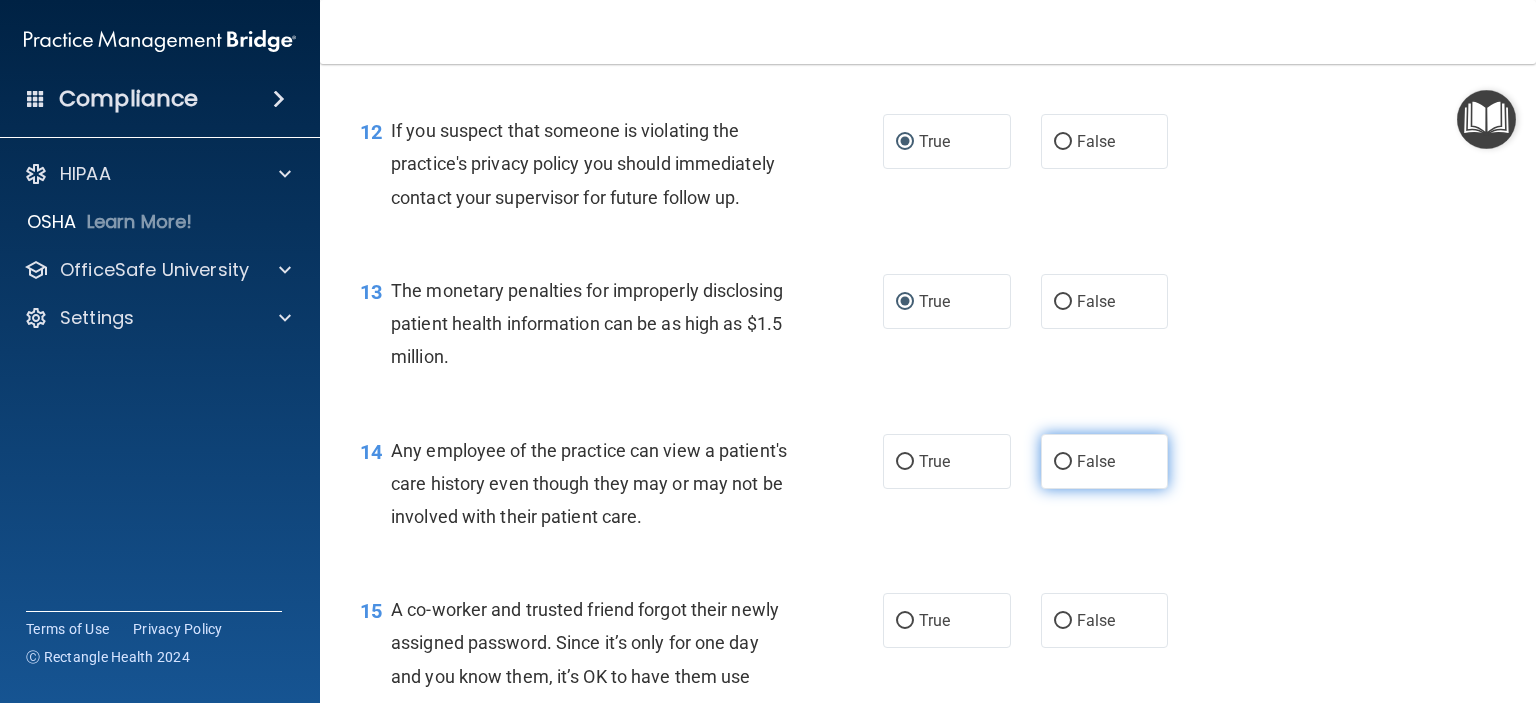click on "False" at bounding box center [1063, 462] 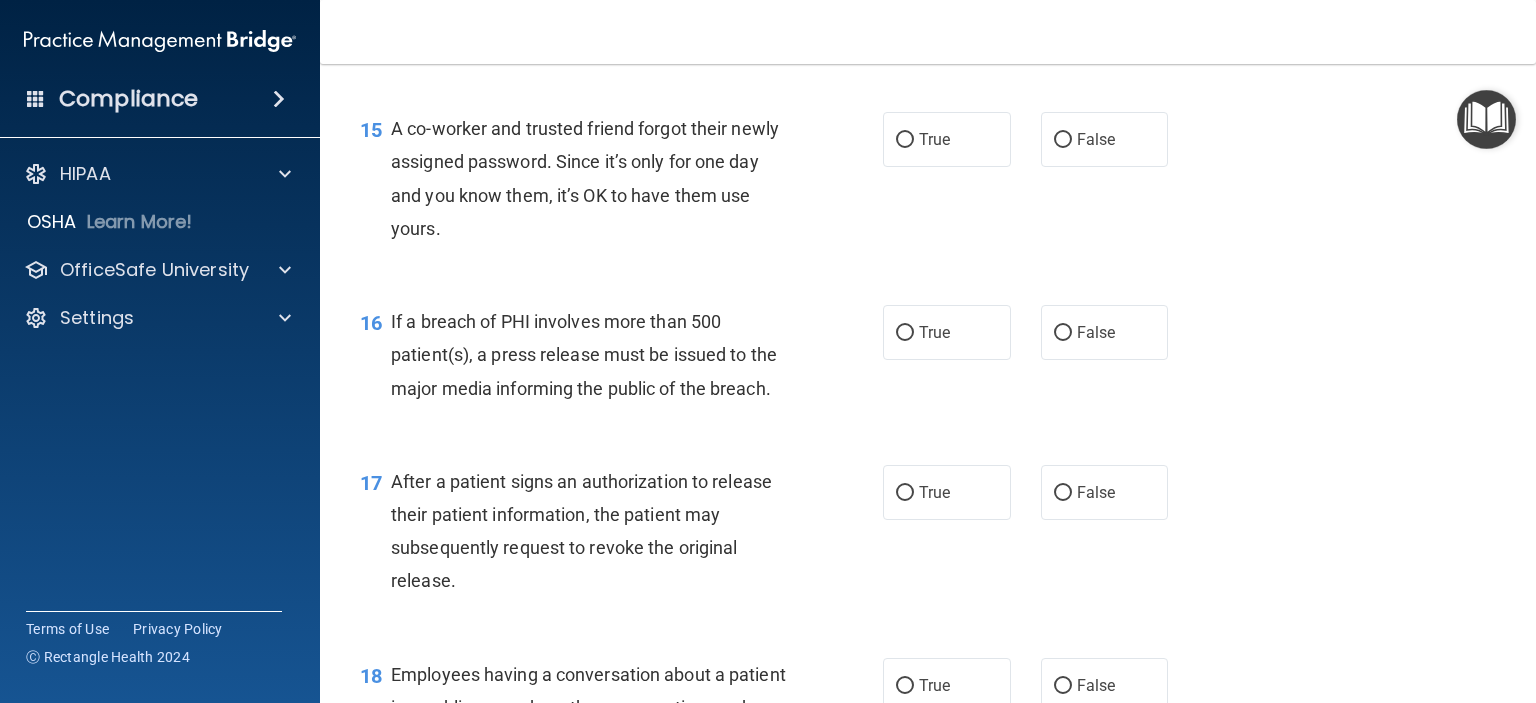 scroll, scrollTop: 2400, scrollLeft: 0, axis: vertical 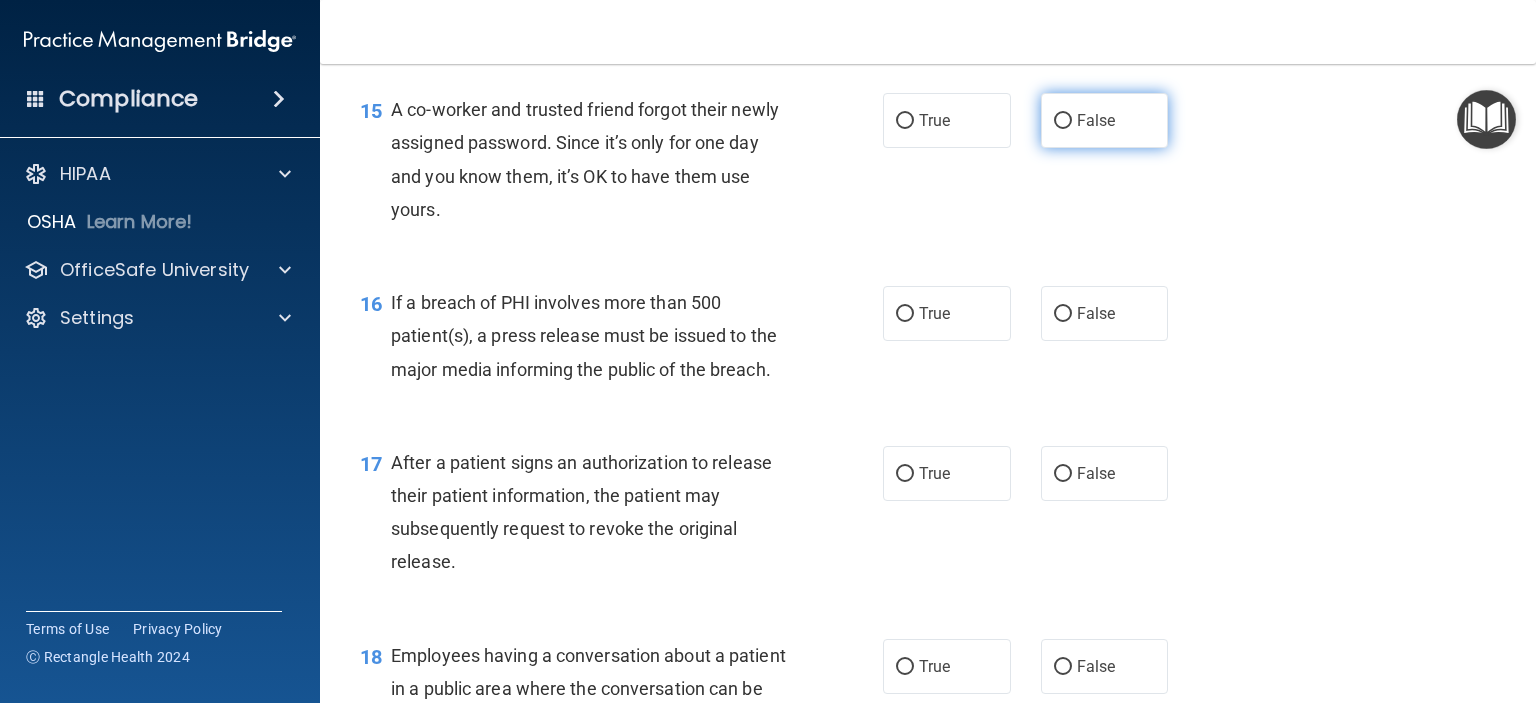 click on "False" at bounding box center (1063, 121) 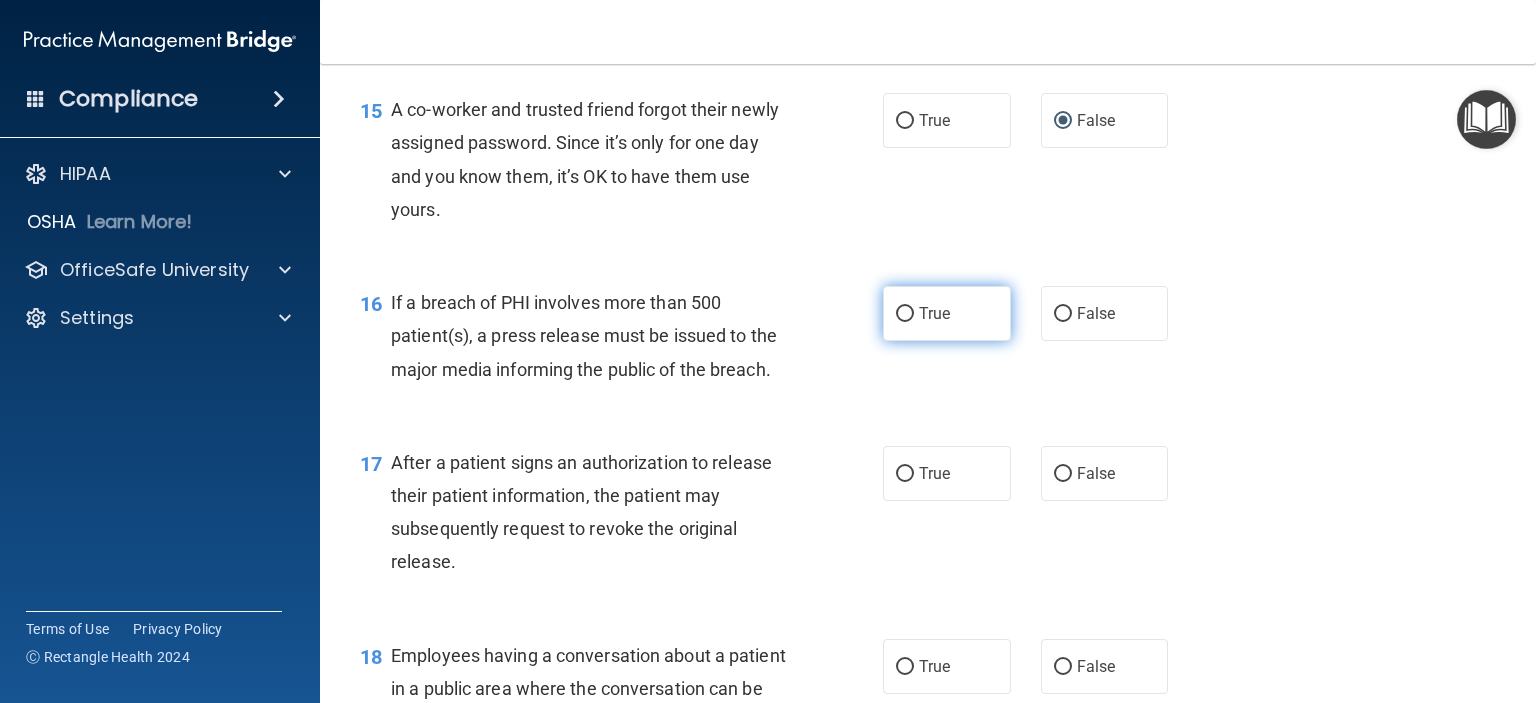 click on "True" at bounding box center [905, 314] 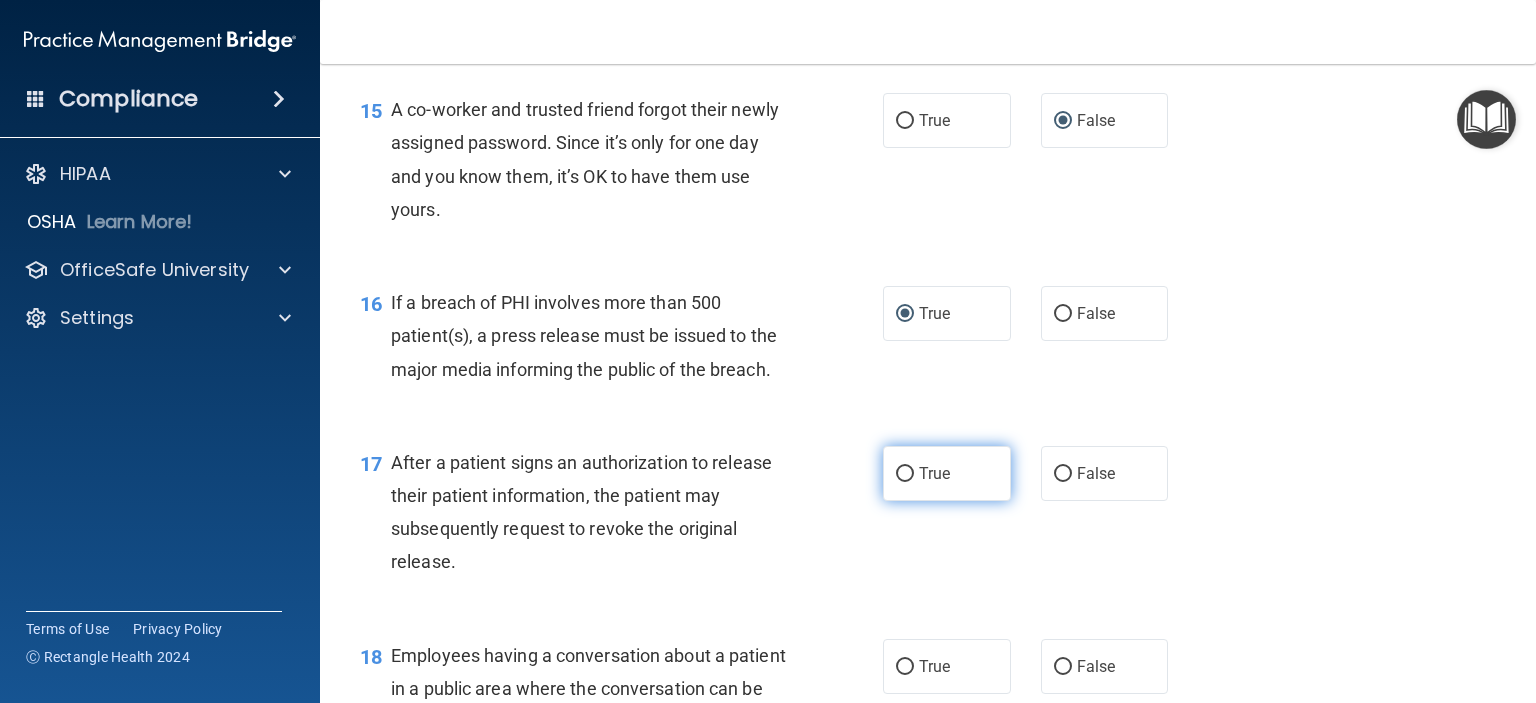 click on "True" at bounding box center [905, 474] 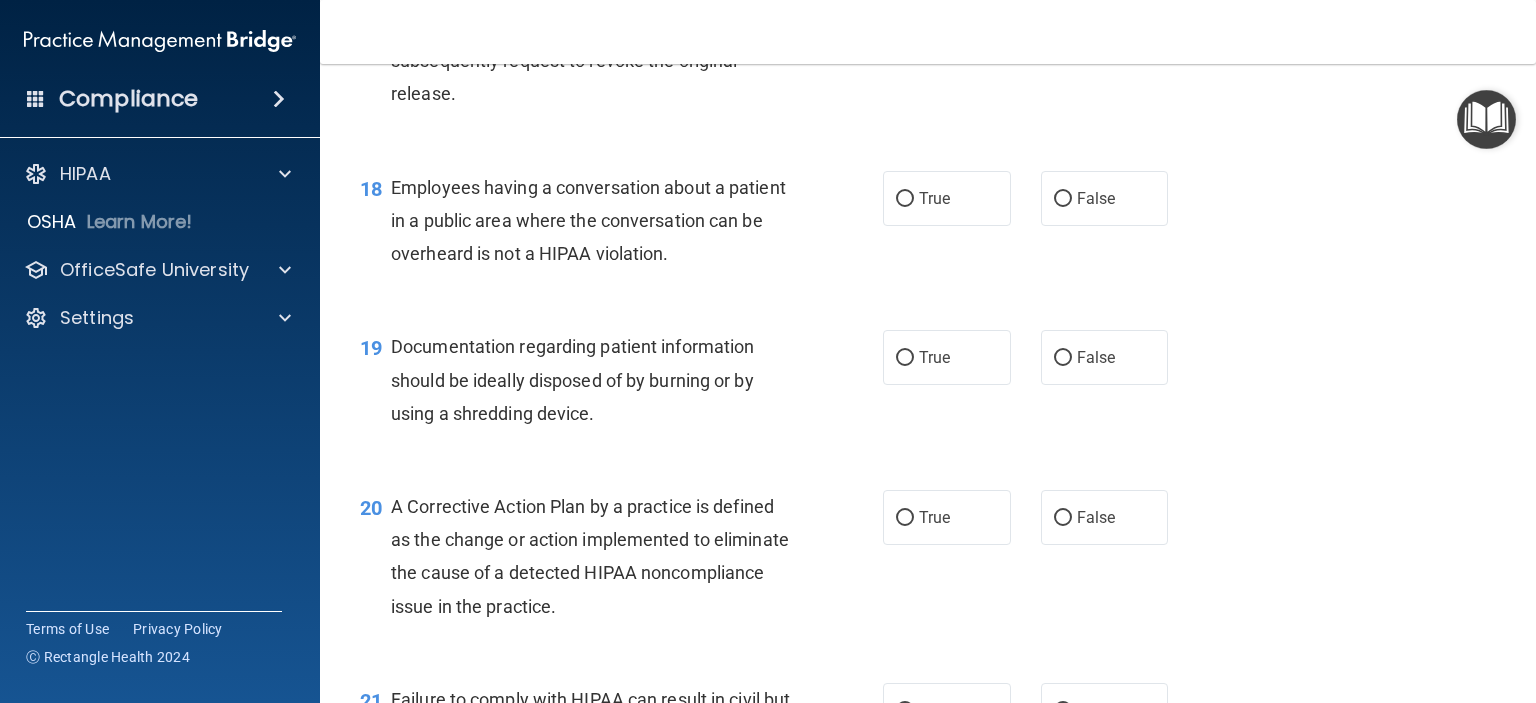 scroll, scrollTop: 2900, scrollLeft: 0, axis: vertical 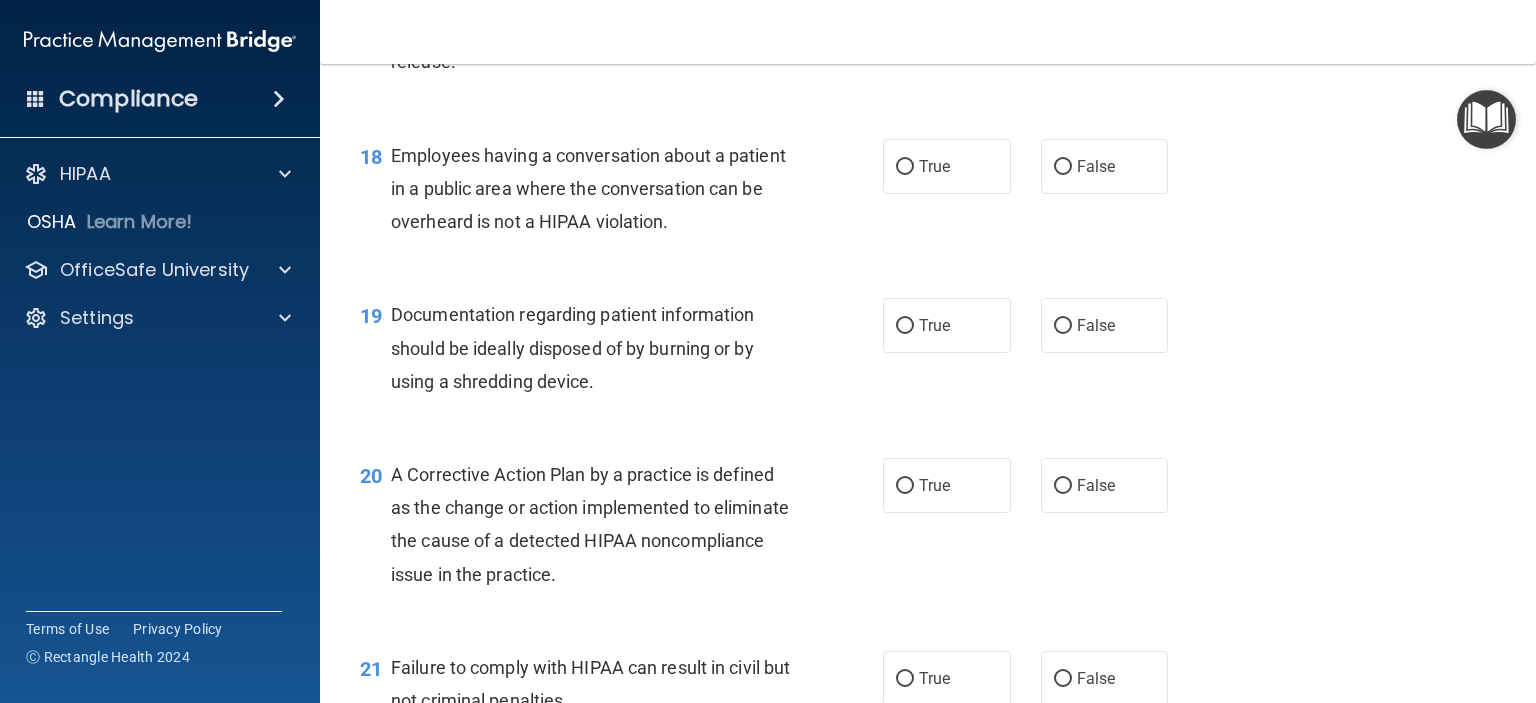 drag, startPoint x: 1048, startPoint y: 195, endPoint x: 1026, endPoint y: 221, distance: 34.058773 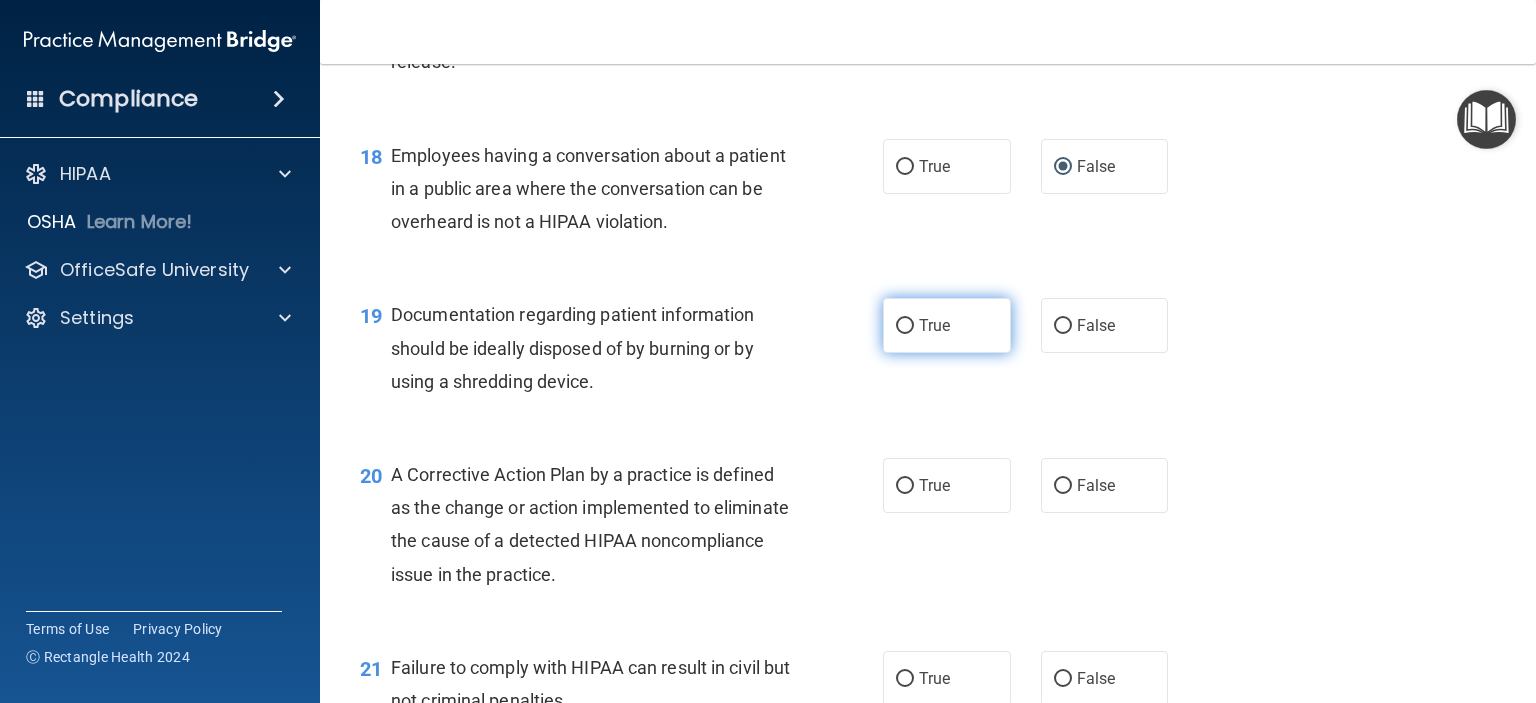click on "True" at bounding box center (905, 326) 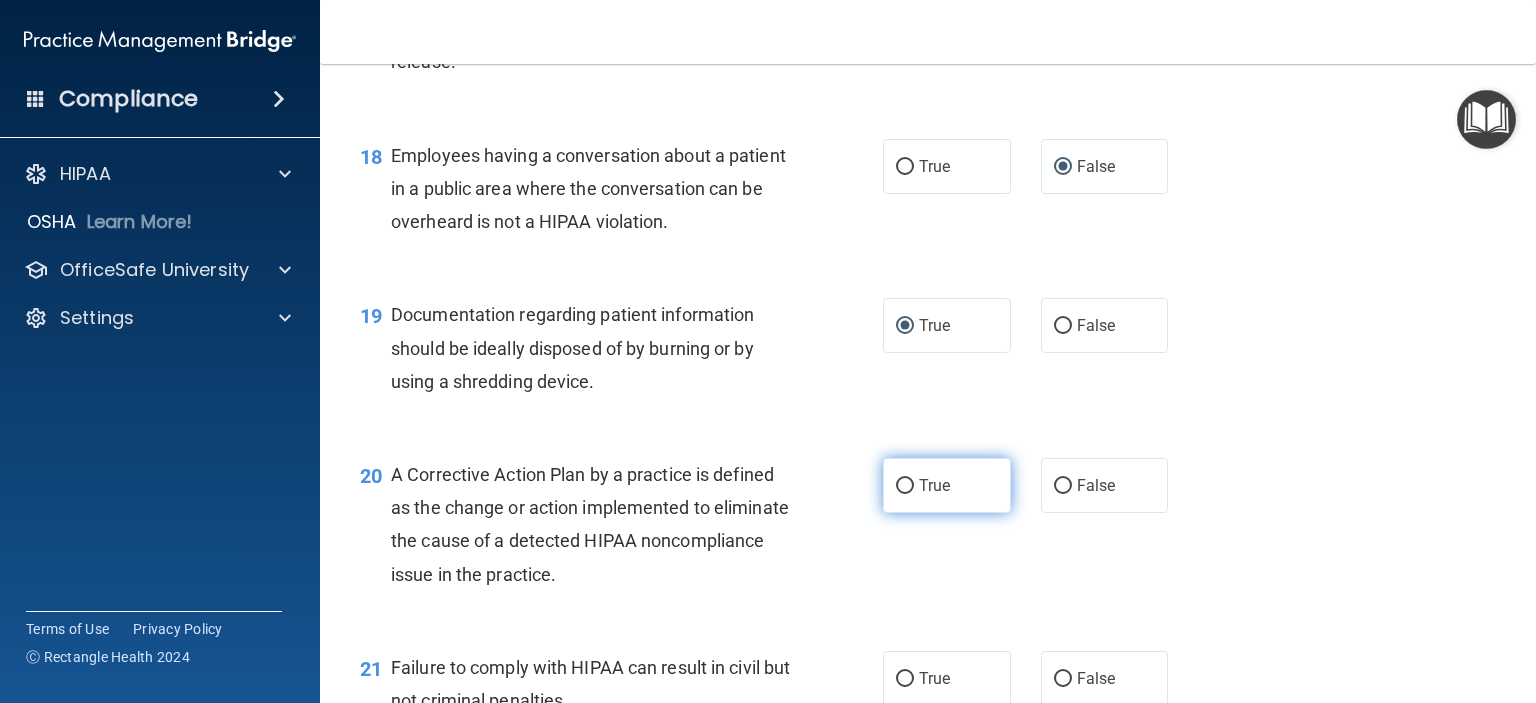 click on "True" at bounding box center (905, 486) 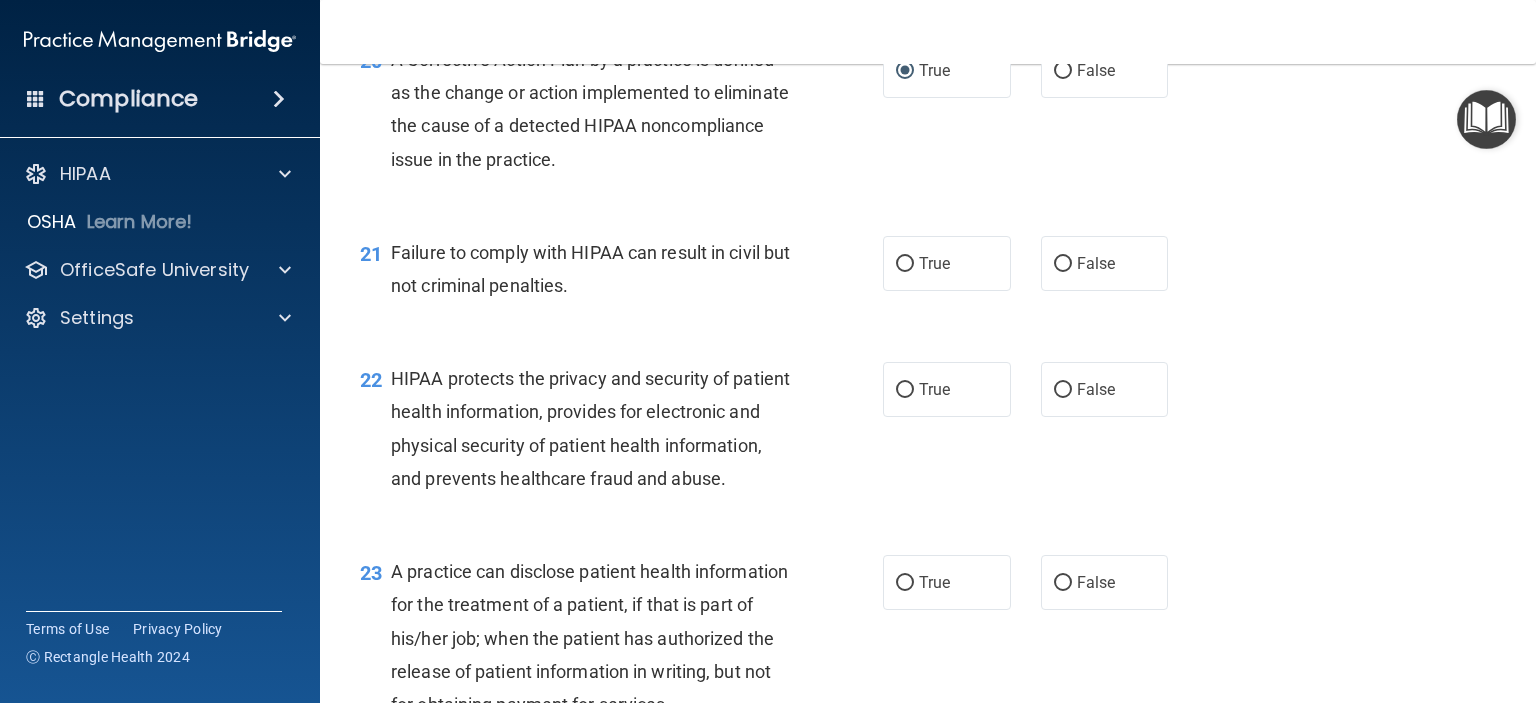 scroll, scrollTop: 3400, scrollLeft: 0, axis: vertical 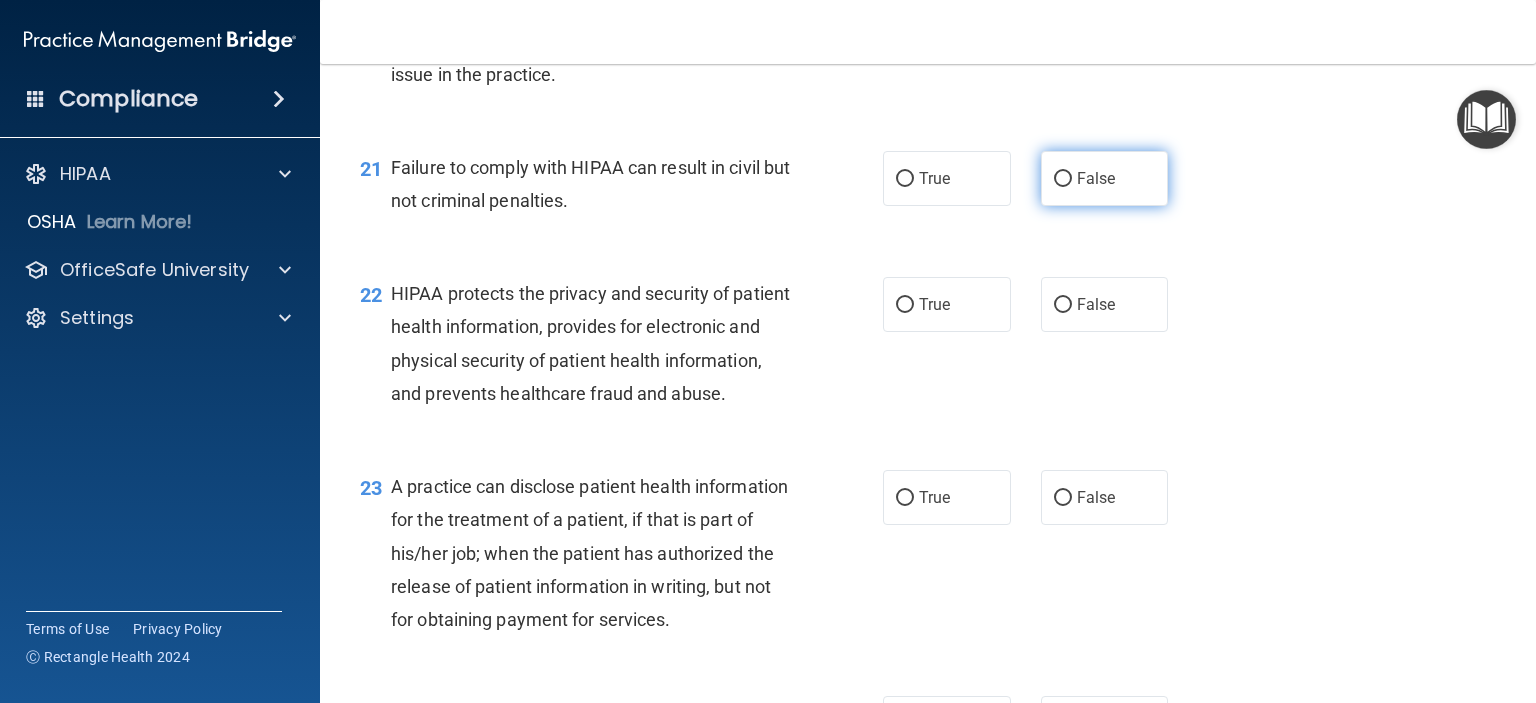 click on "False" at bounding box center (1063, 179) 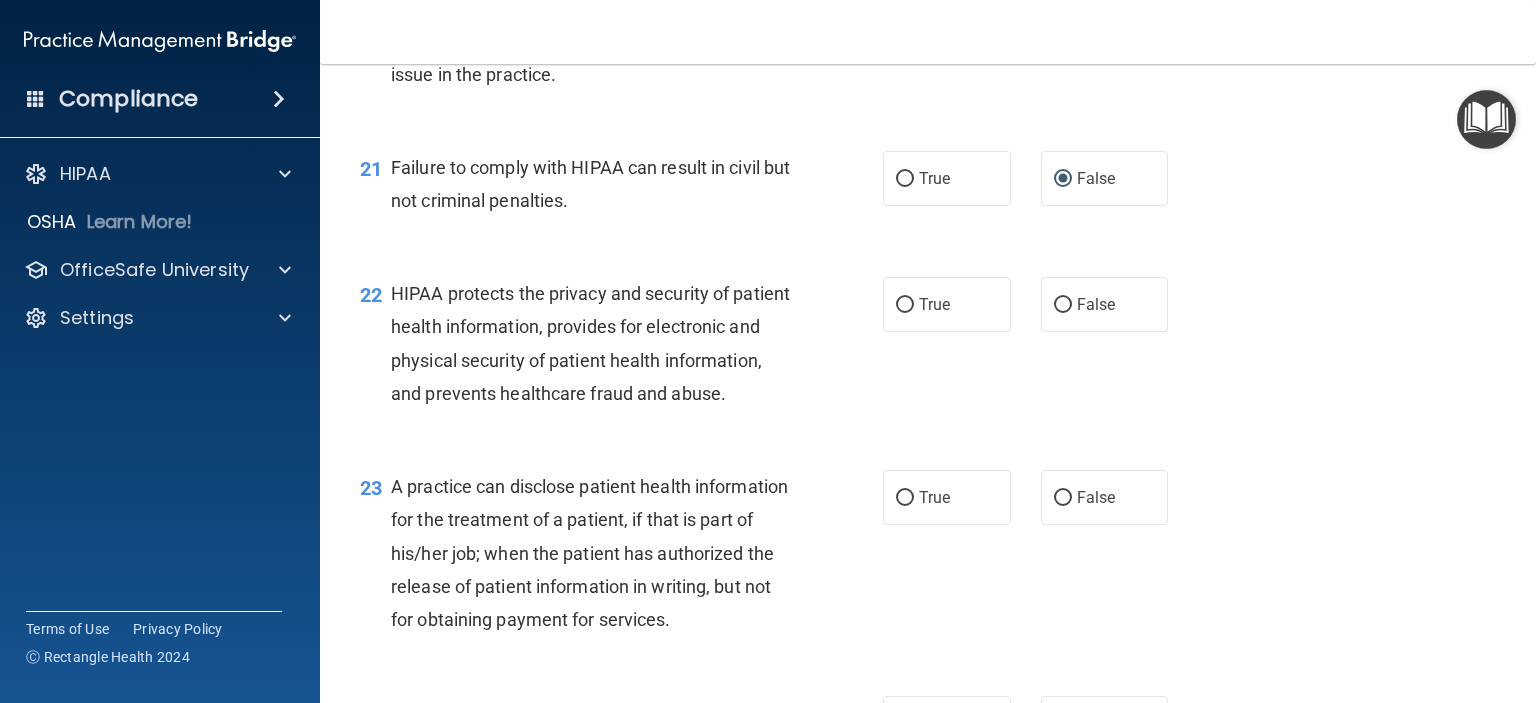drag, startPoint x: 896, startPoint y: 336, endPoint x: 942, endPoint y: 371, distance: 57.801384 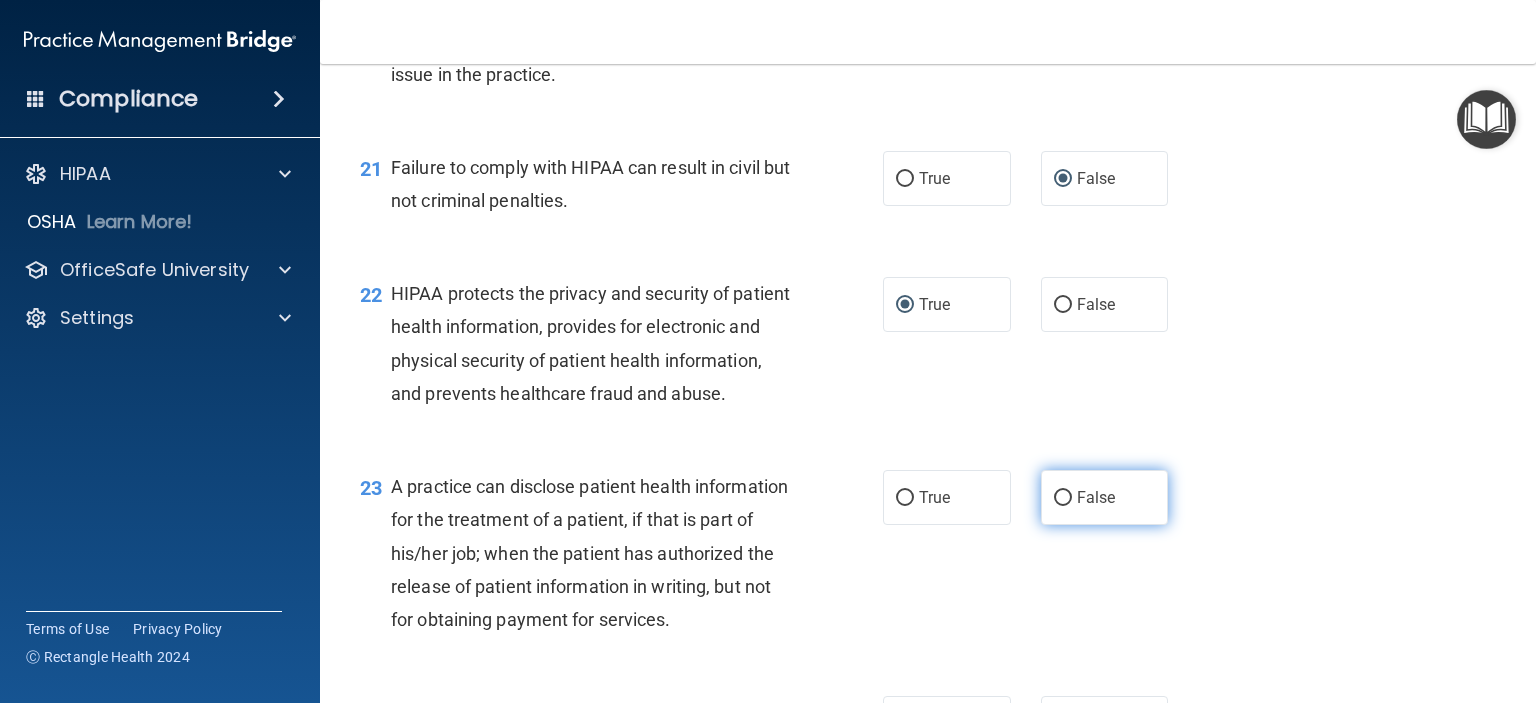 click on "False" at bounding box center [1063, 498] 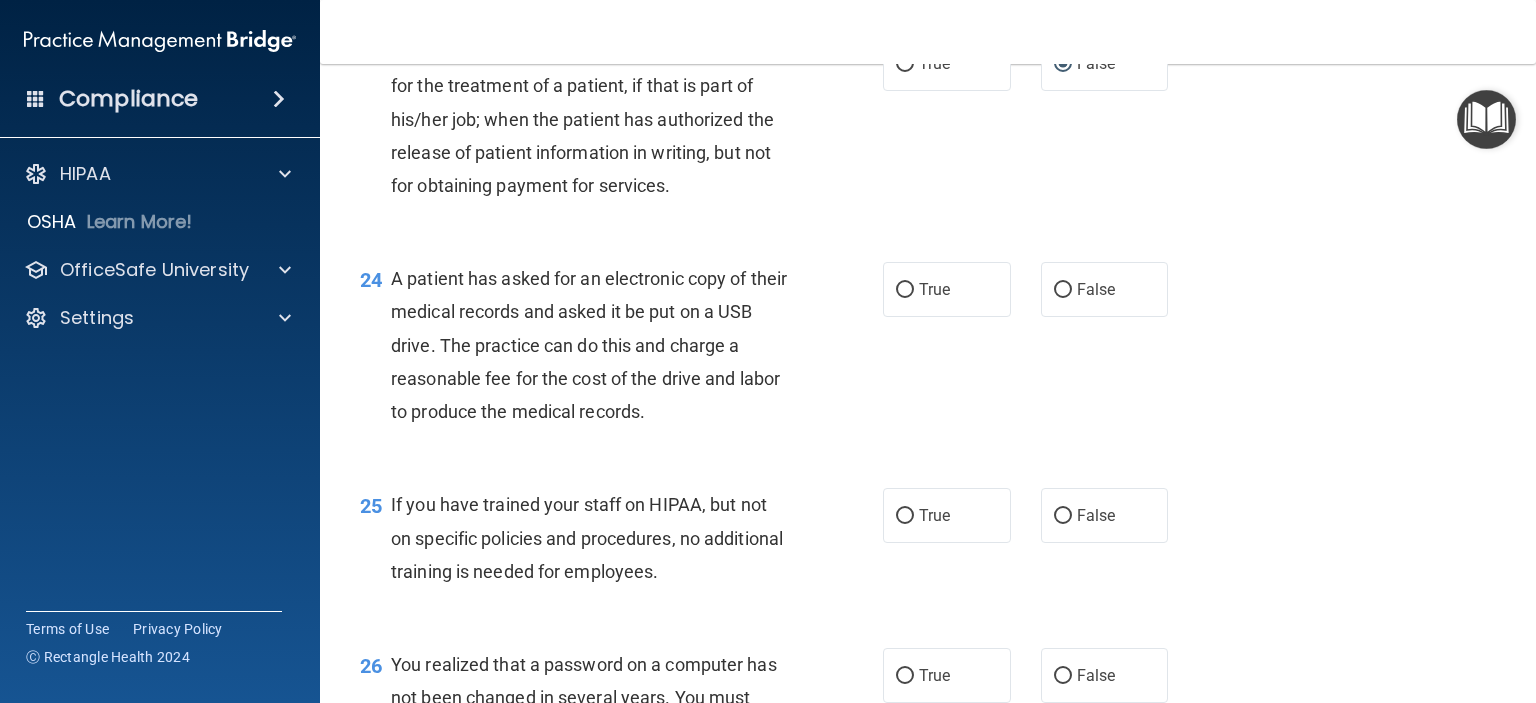 scroll, scrollTop: 3800, scrollLeft: 0, axis: vertical 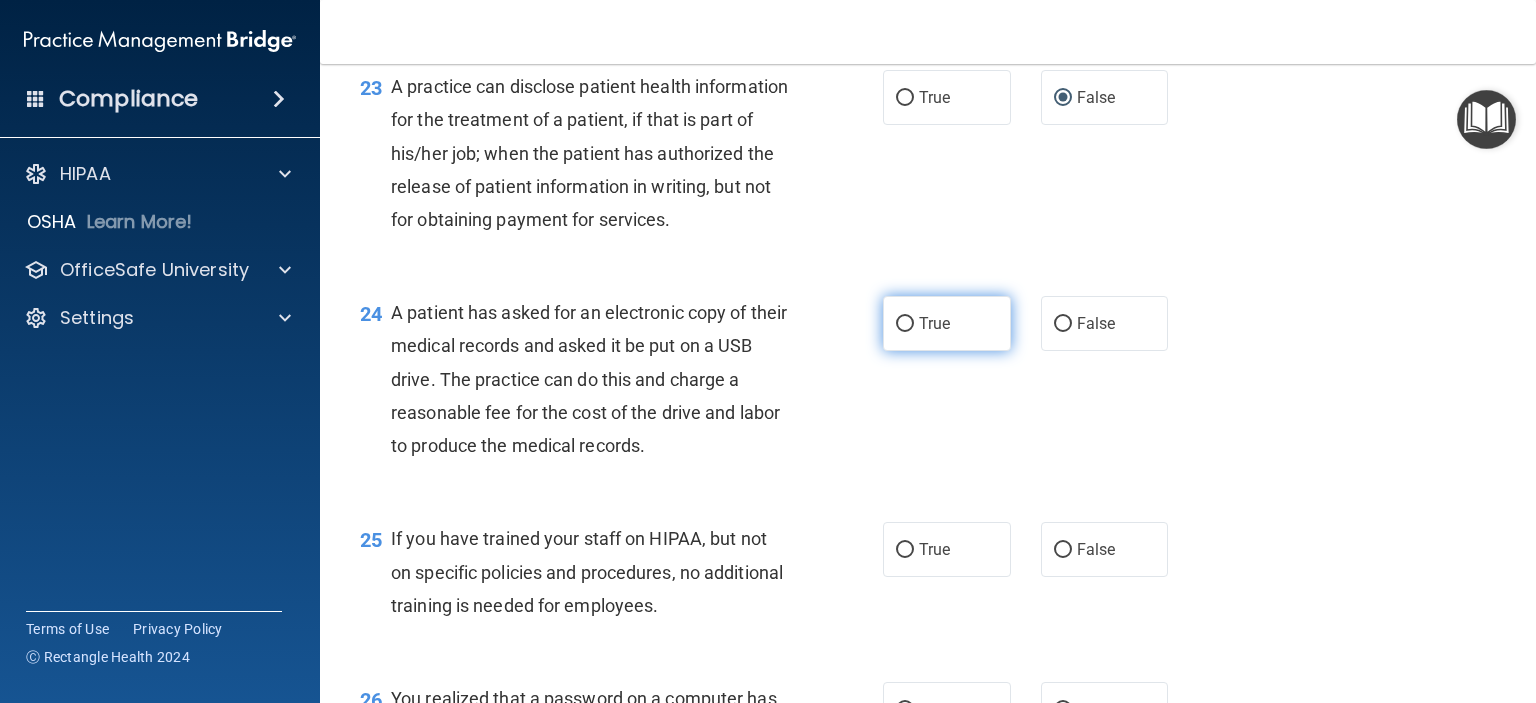 click on "True" at bounding box center [905, 324] 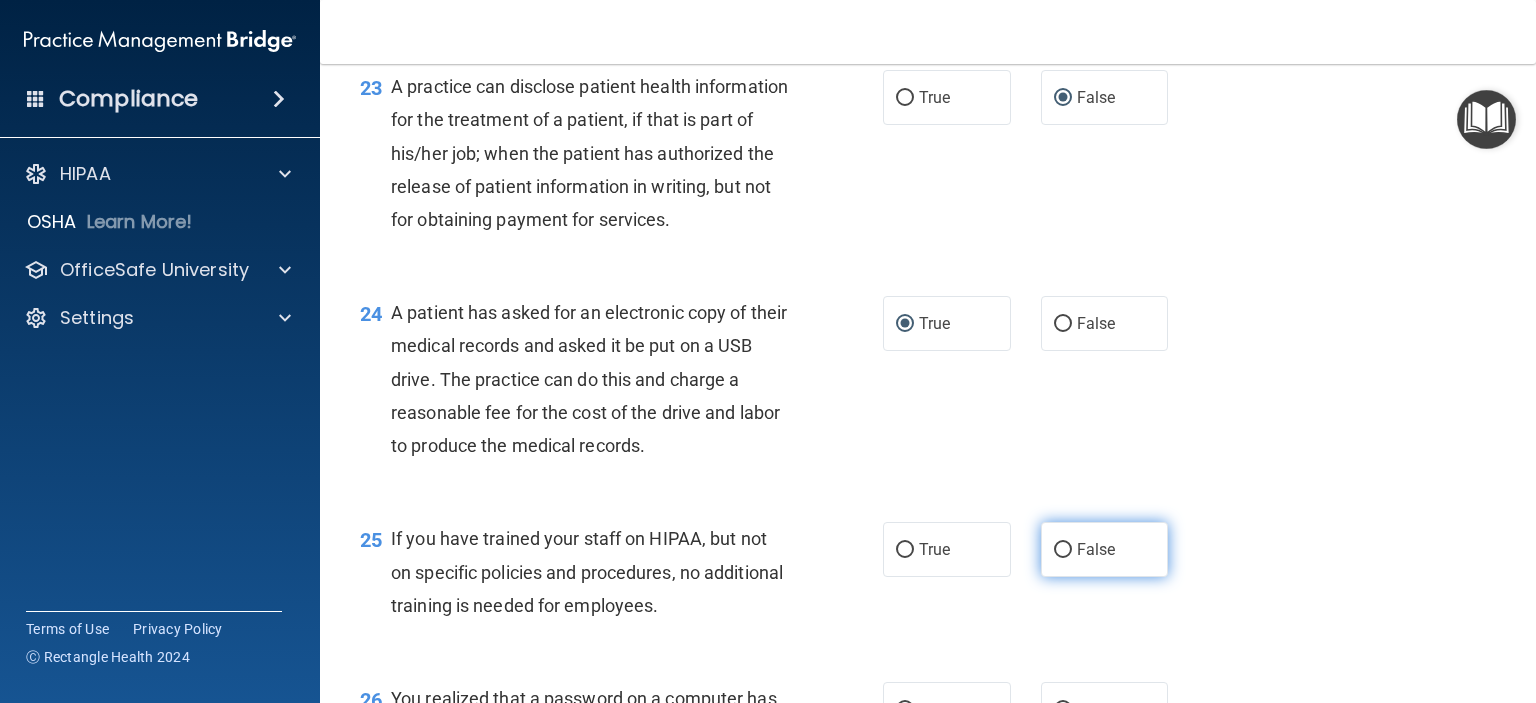 click on "False" at bounding box center [1063, 550] 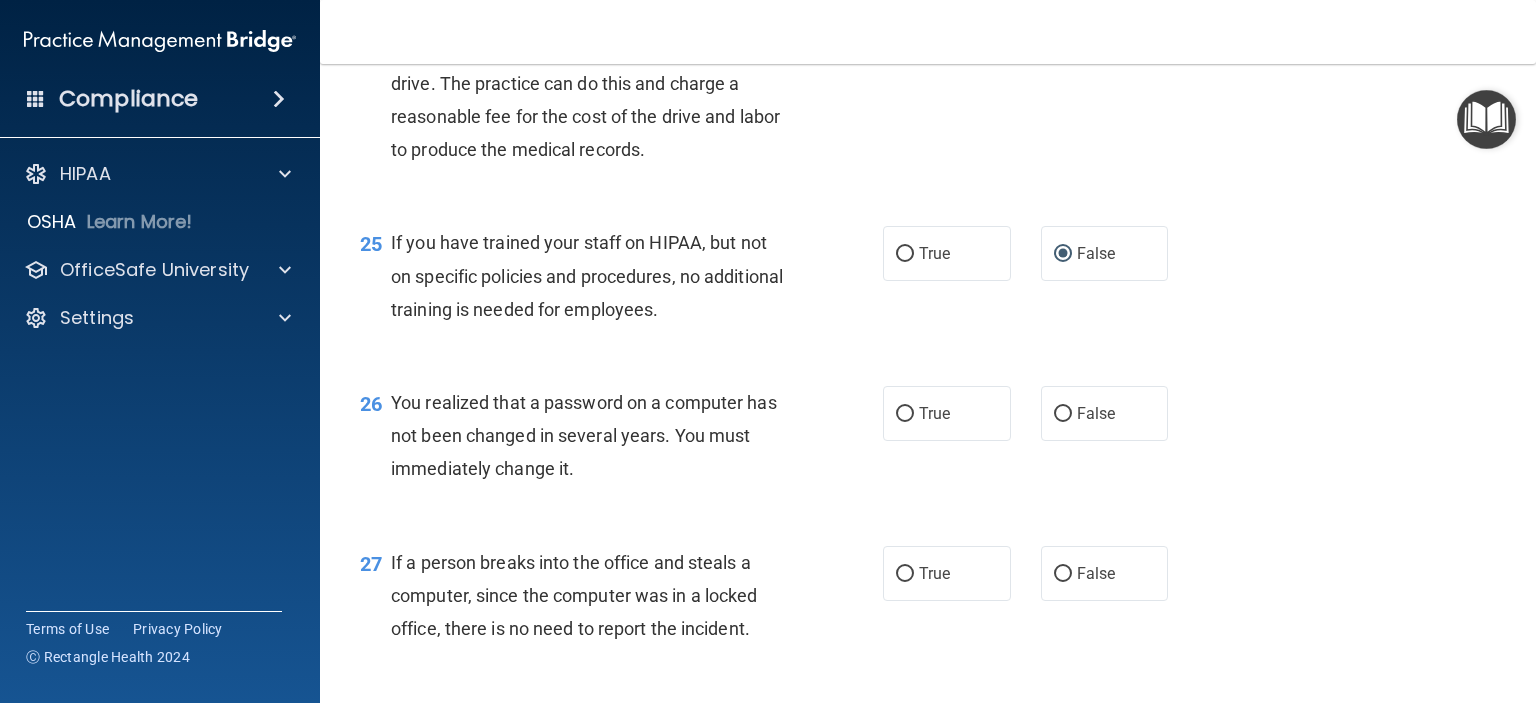 scroll, scrollTop: 4100, scrollLeft: 0, axis: vertical 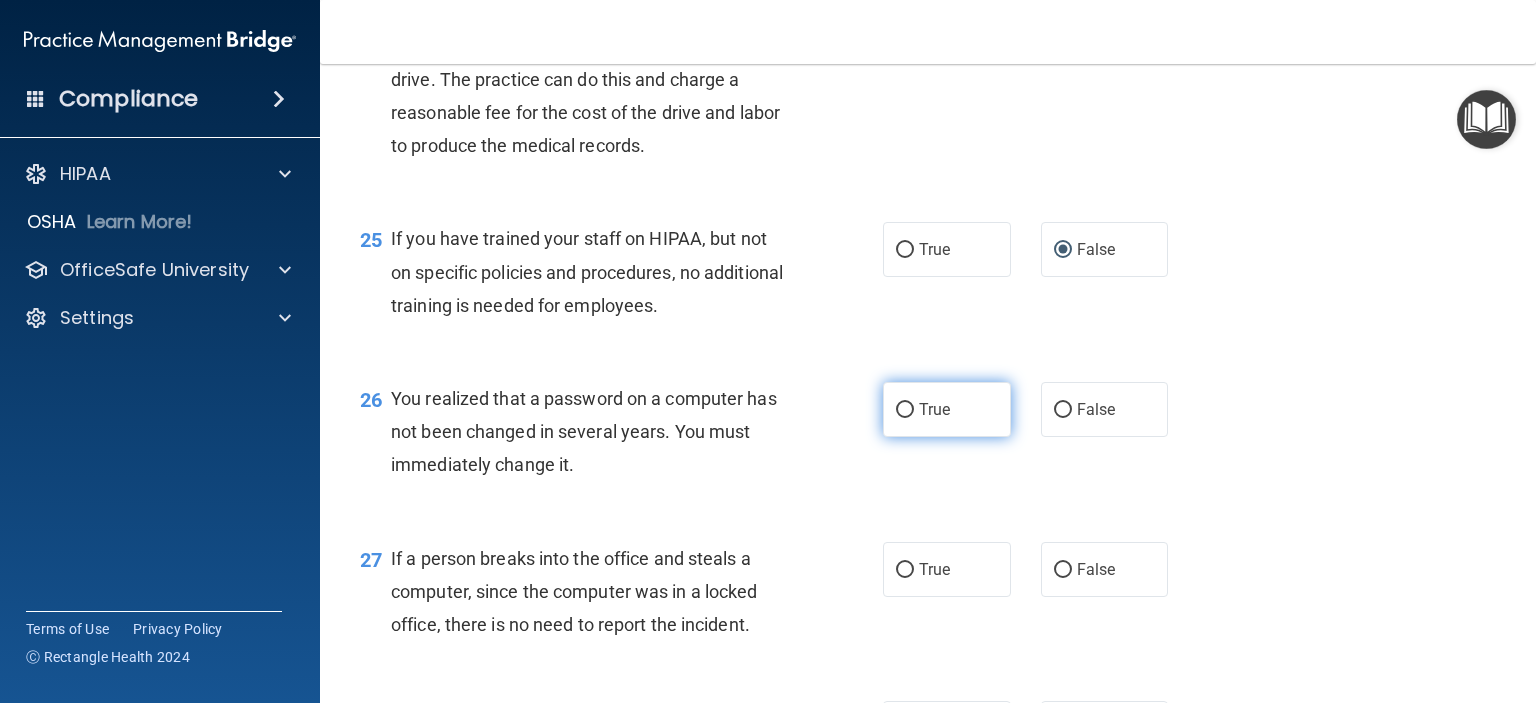 click on "True" at bounding box center [905, 410] 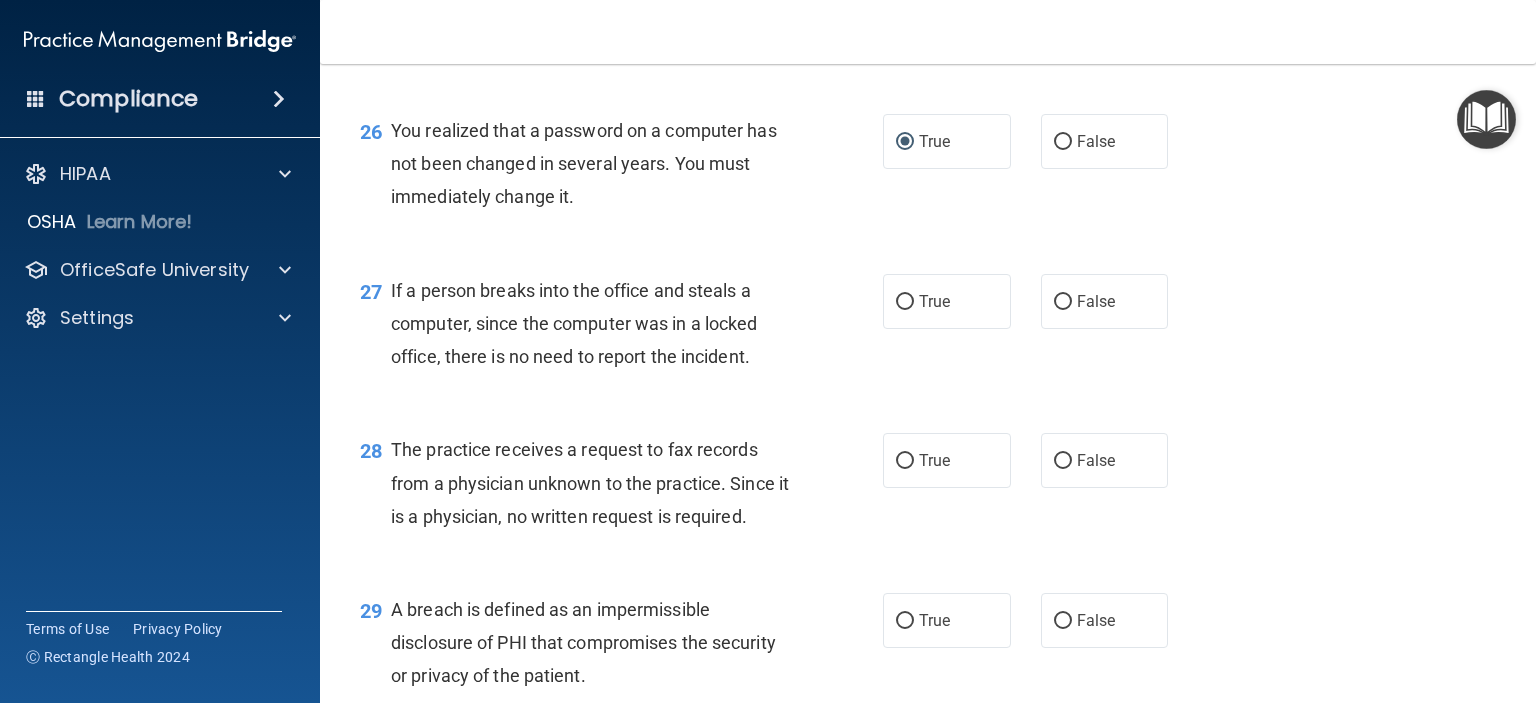 scroll, scrollTop: 4400, scrollLeft: 0, axis: vertical 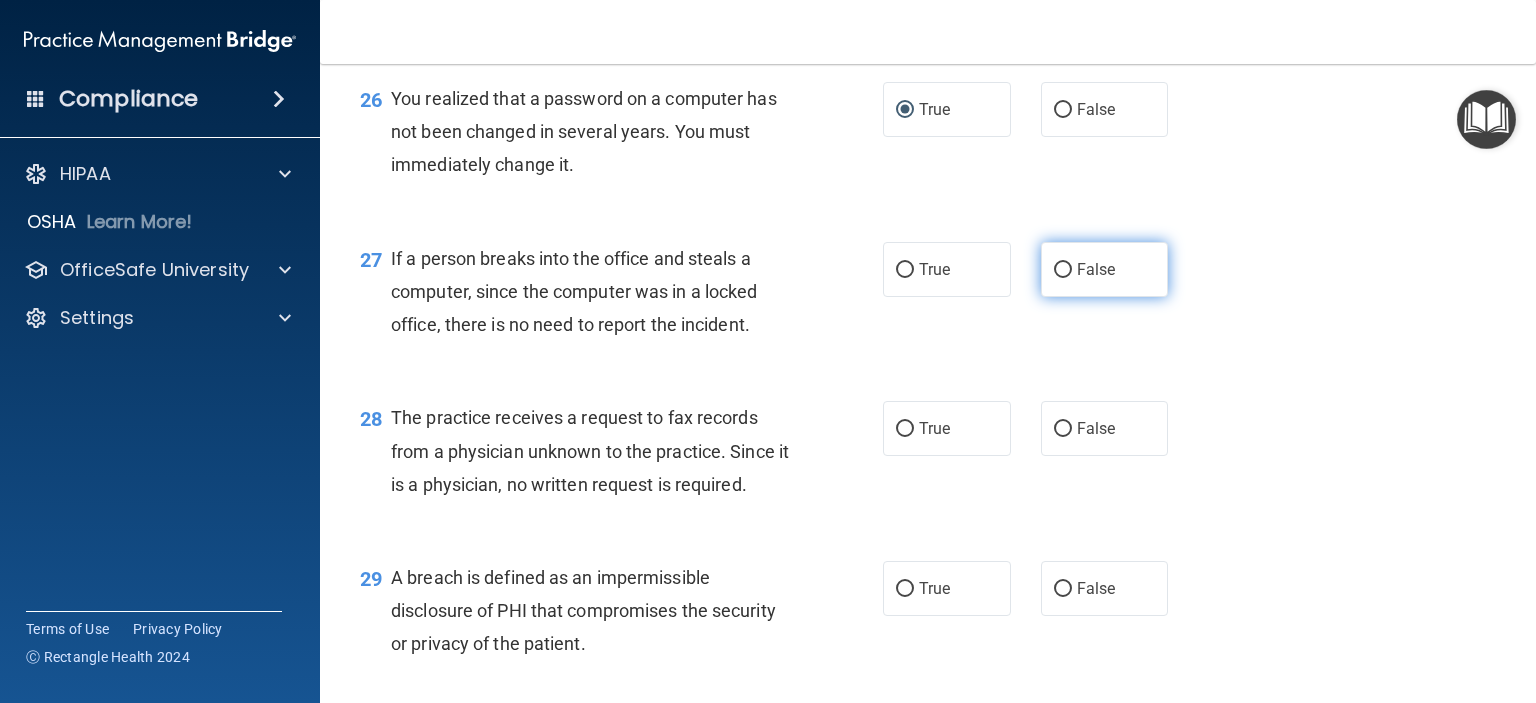 click on "False" at bounding box center (1063, 270) 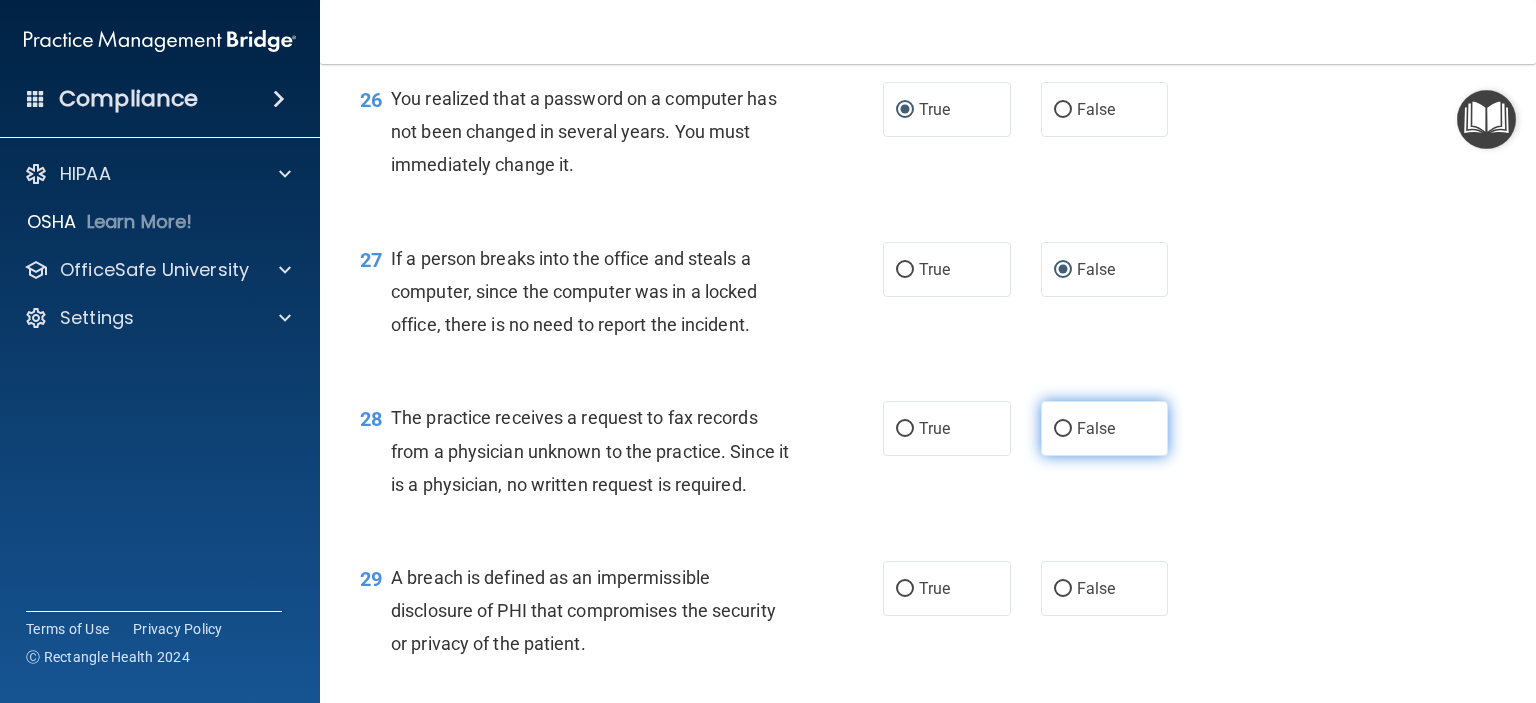 click on "False" at bounding box center (1063, 429) 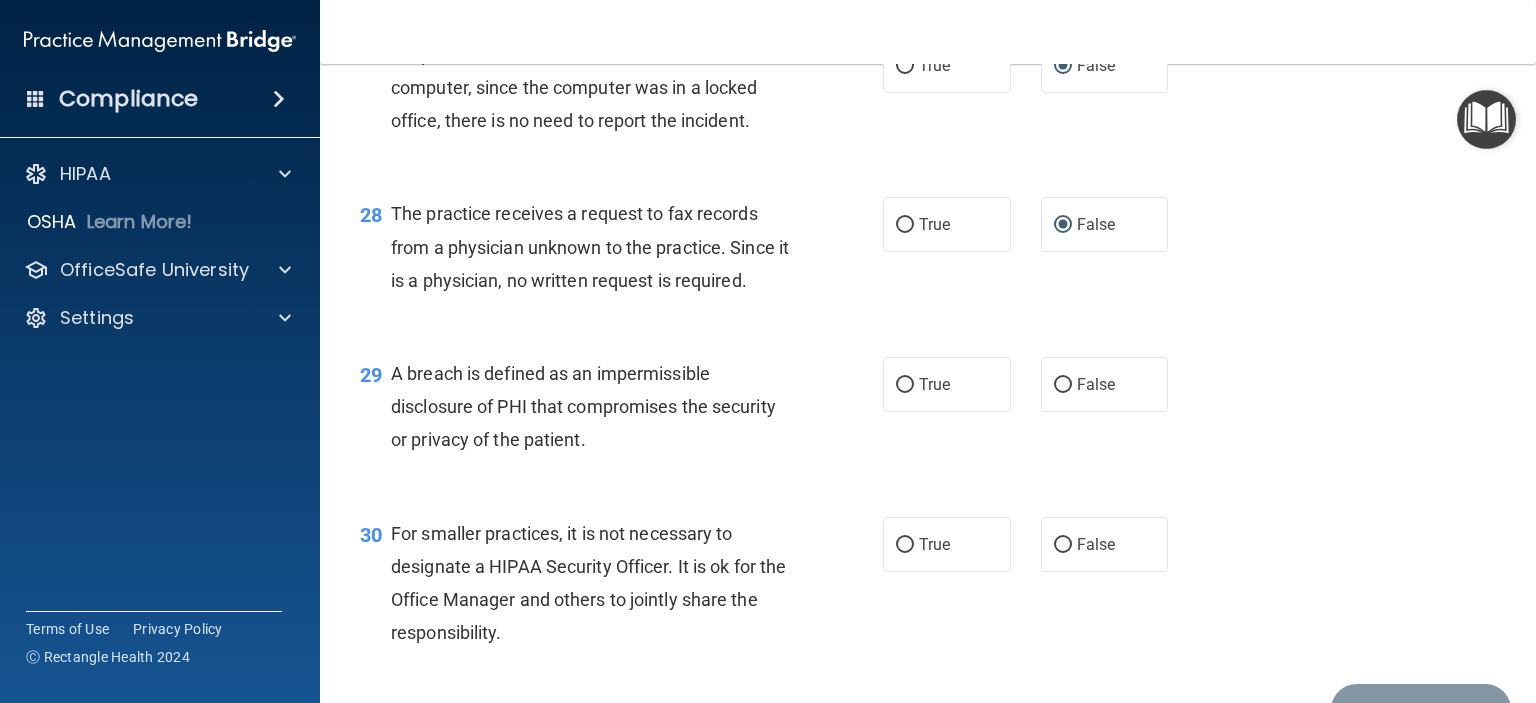 scroll, scrollTop: 4700, scrollLeft: 0, axis: vertical 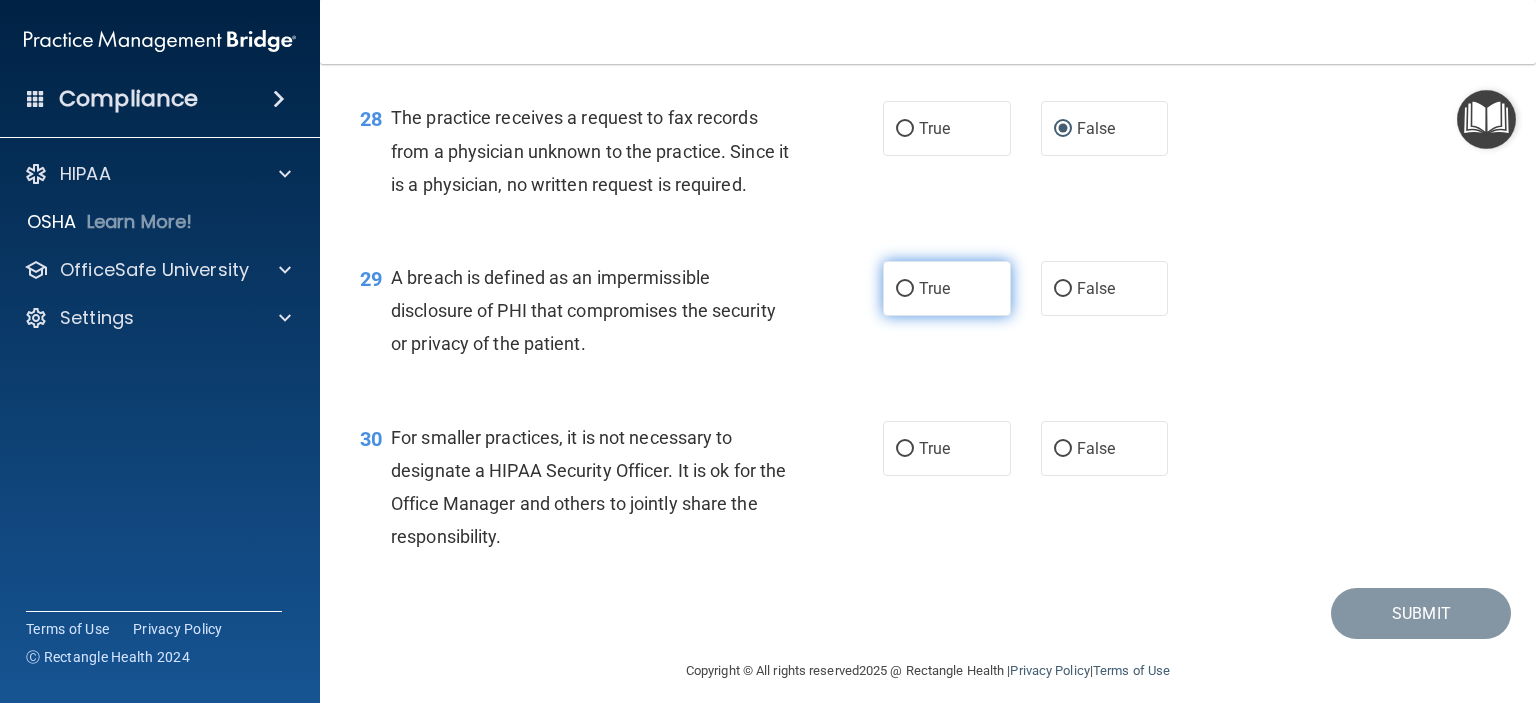 click on "True" at bounding box center [905, 289] 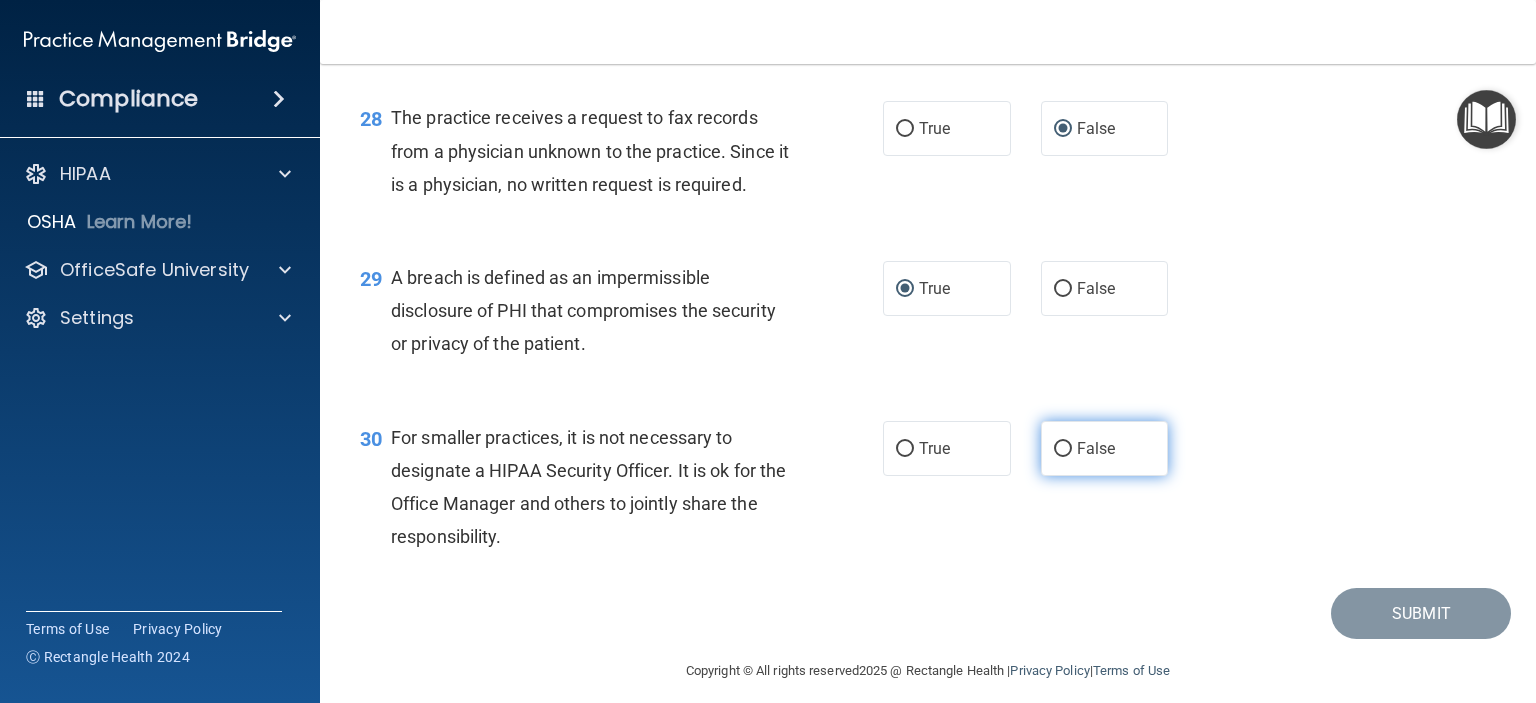 click on "False" at bounding box center (1063, 449) 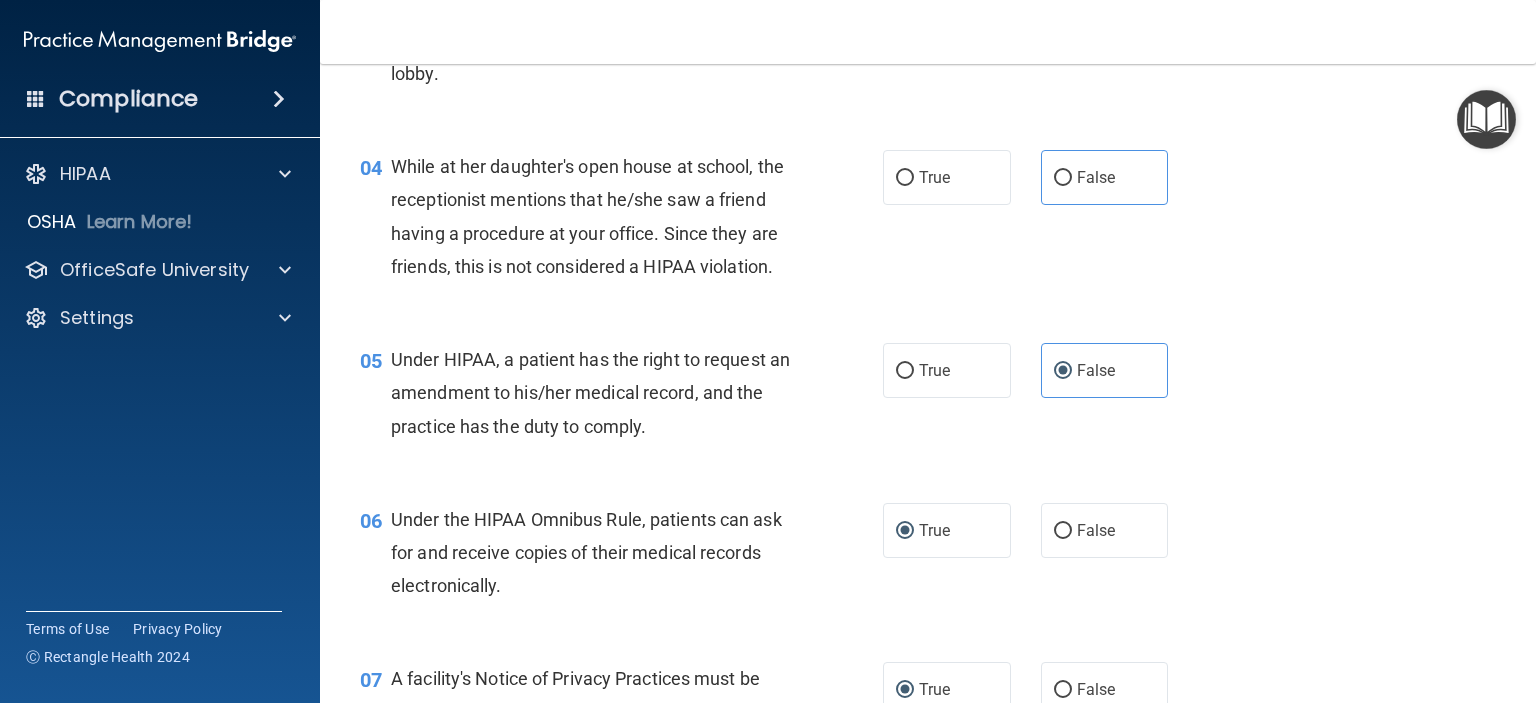 scroll, scrollTop: 616, scrollLeft: 0, axis: vertical 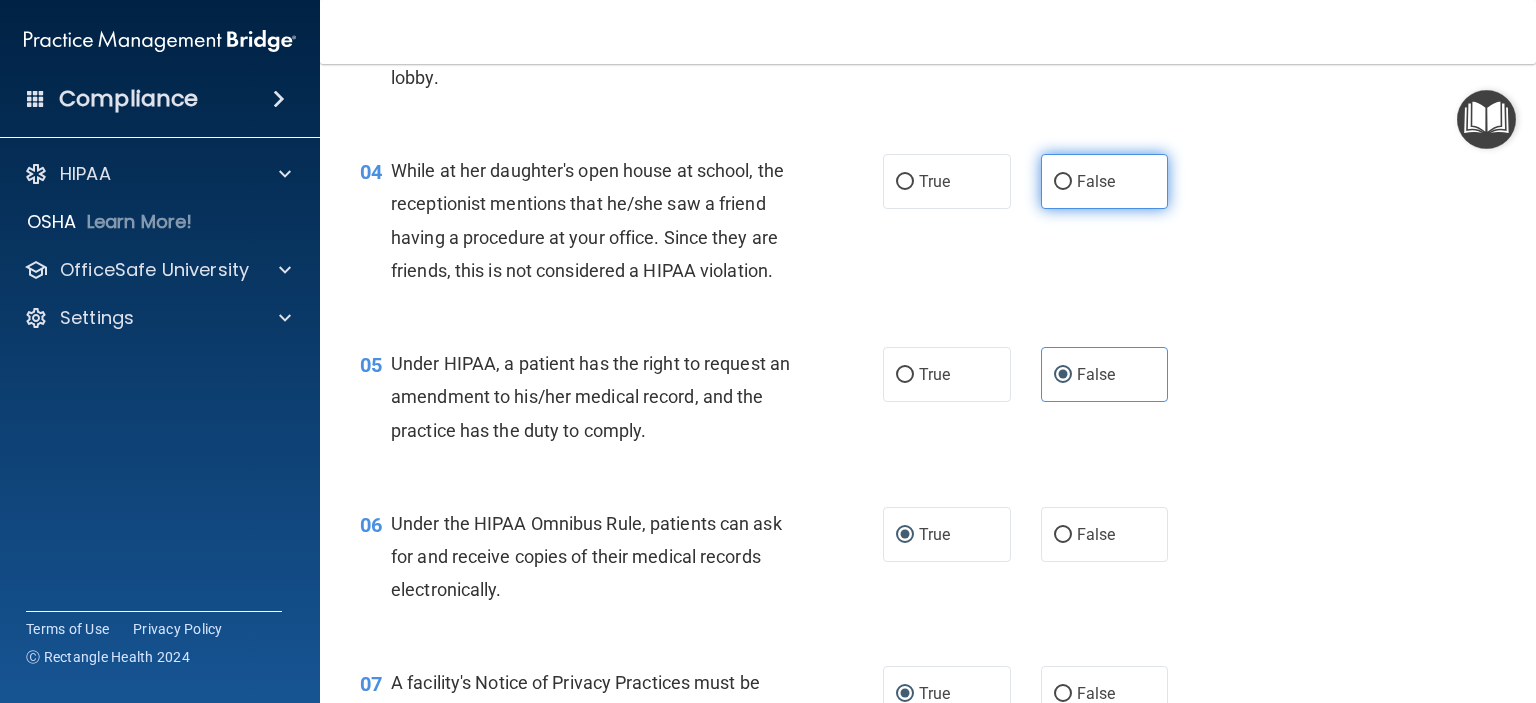 click on "False" at bounding box center (1063, 182) 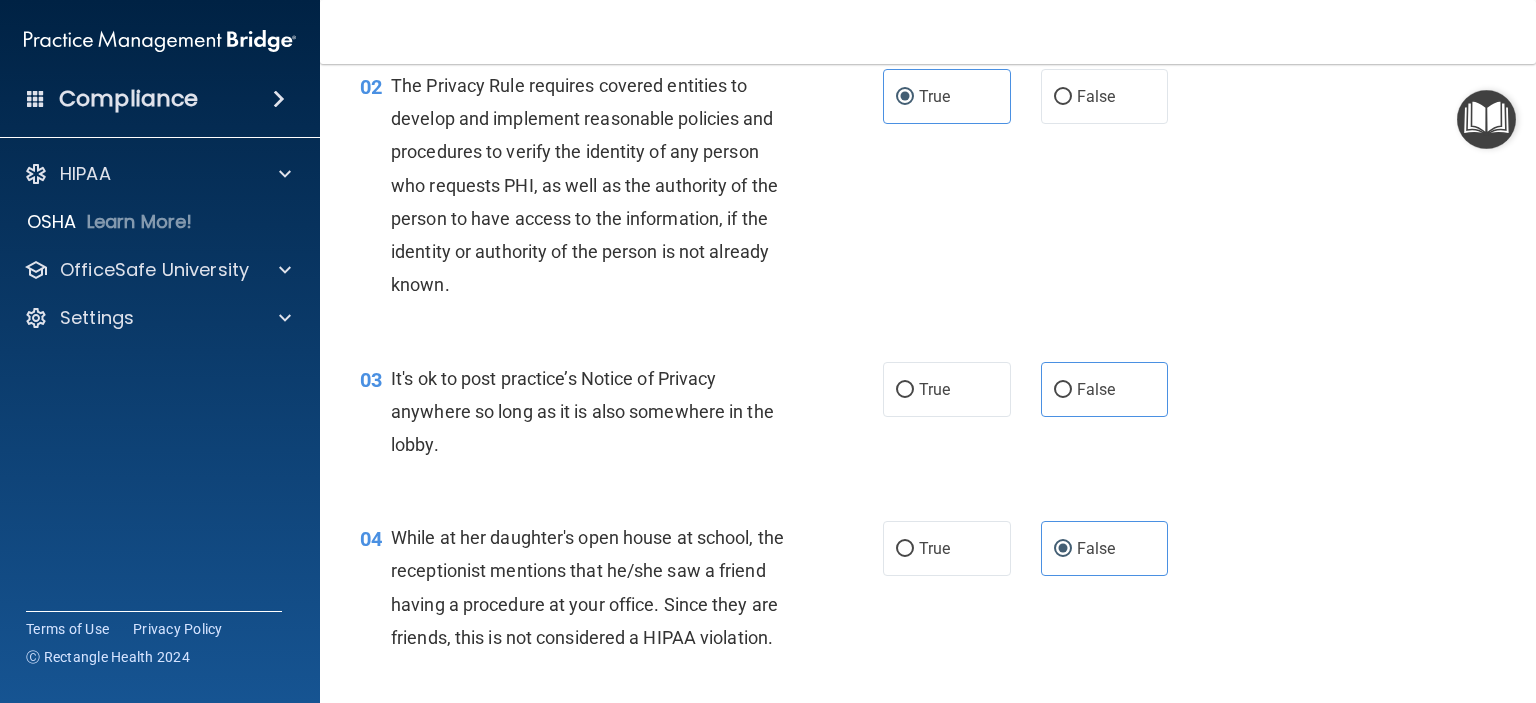 scroll, scrollTop: 216, scrollLeft: 0, axis: vertical 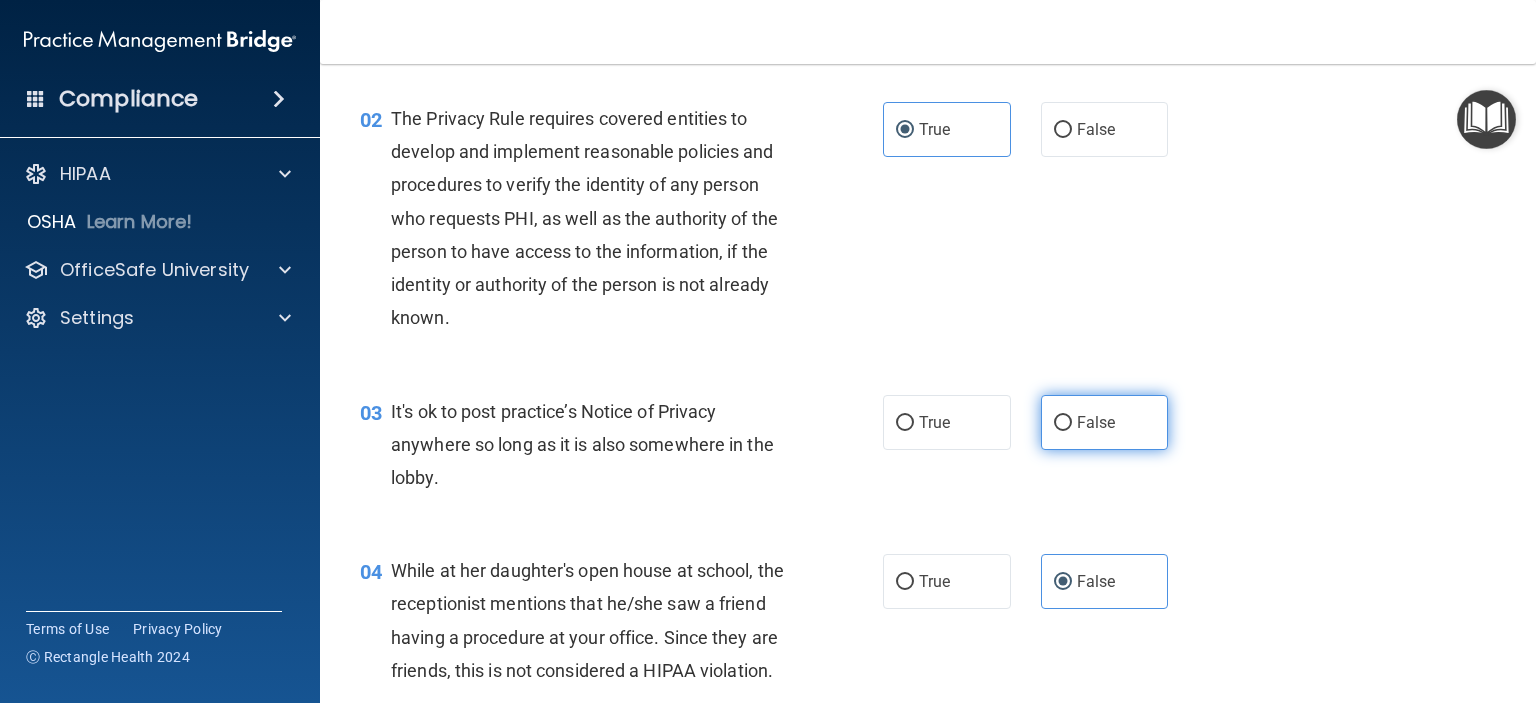 click on "False" at bounding box center (1063, 423) 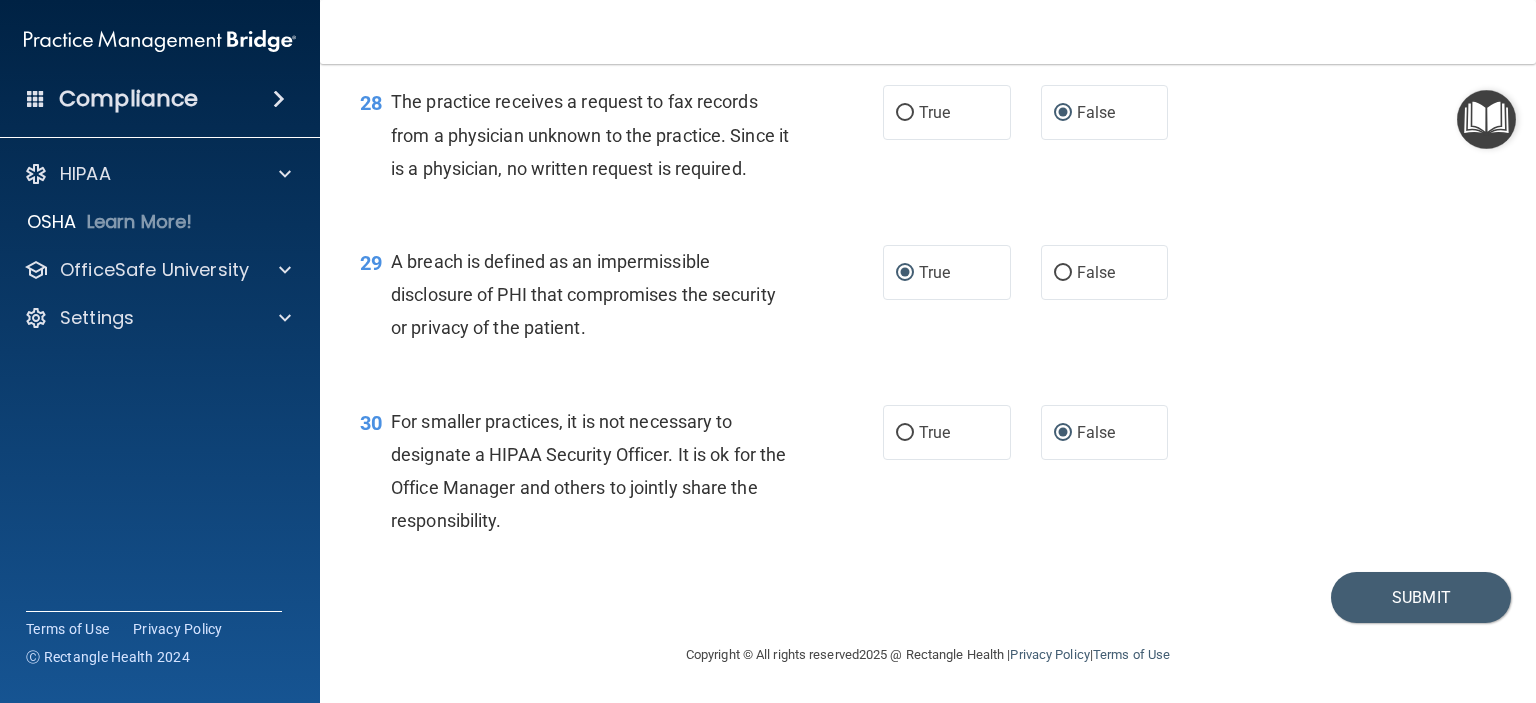 scroll, scrollTop: 4816, scrollLeft: 0, axis: vertical 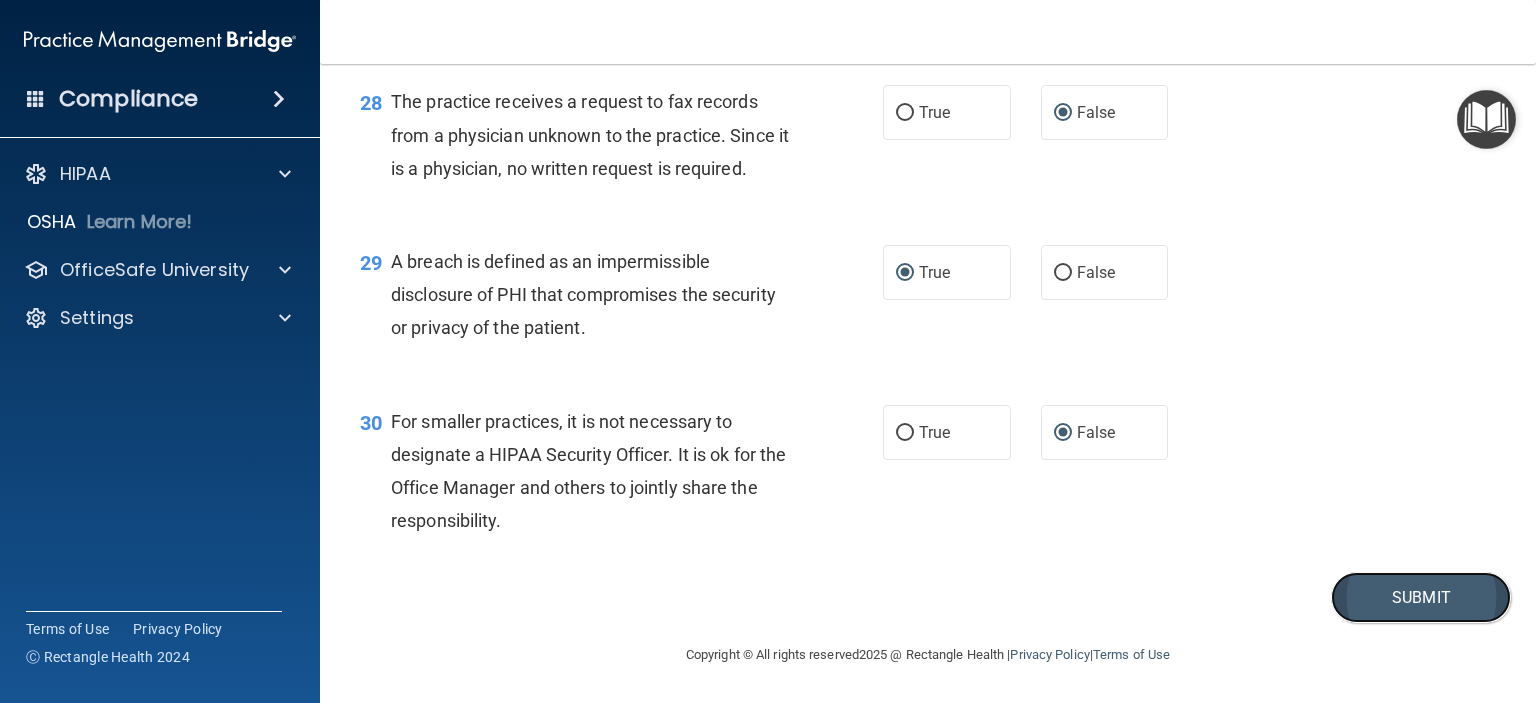 click on "Submit" at bounding box center (1421, 597) 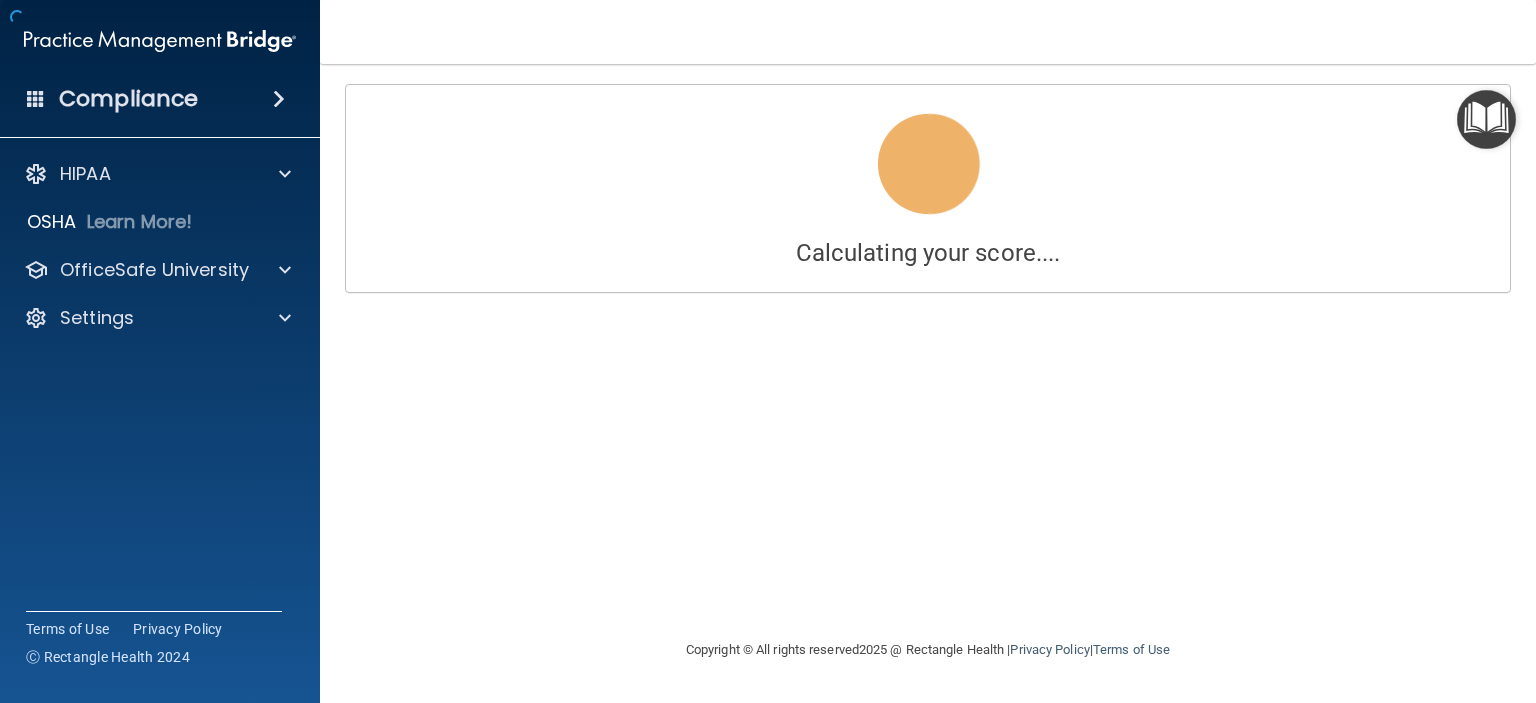 scroll, scrollTop: 0, scrollLeft: 0, axis: both 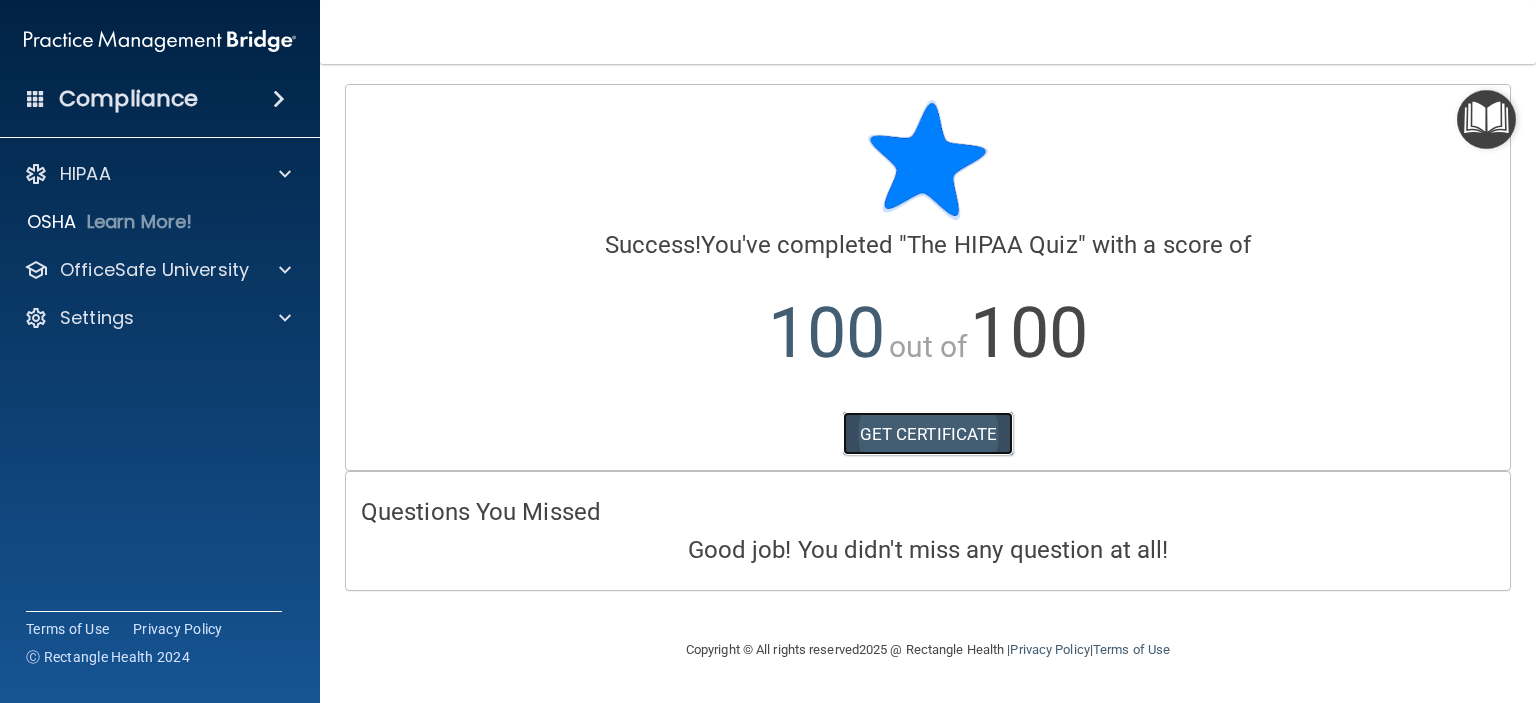 click on "GET CERTIFICATE" at bounding box center (928, 434) 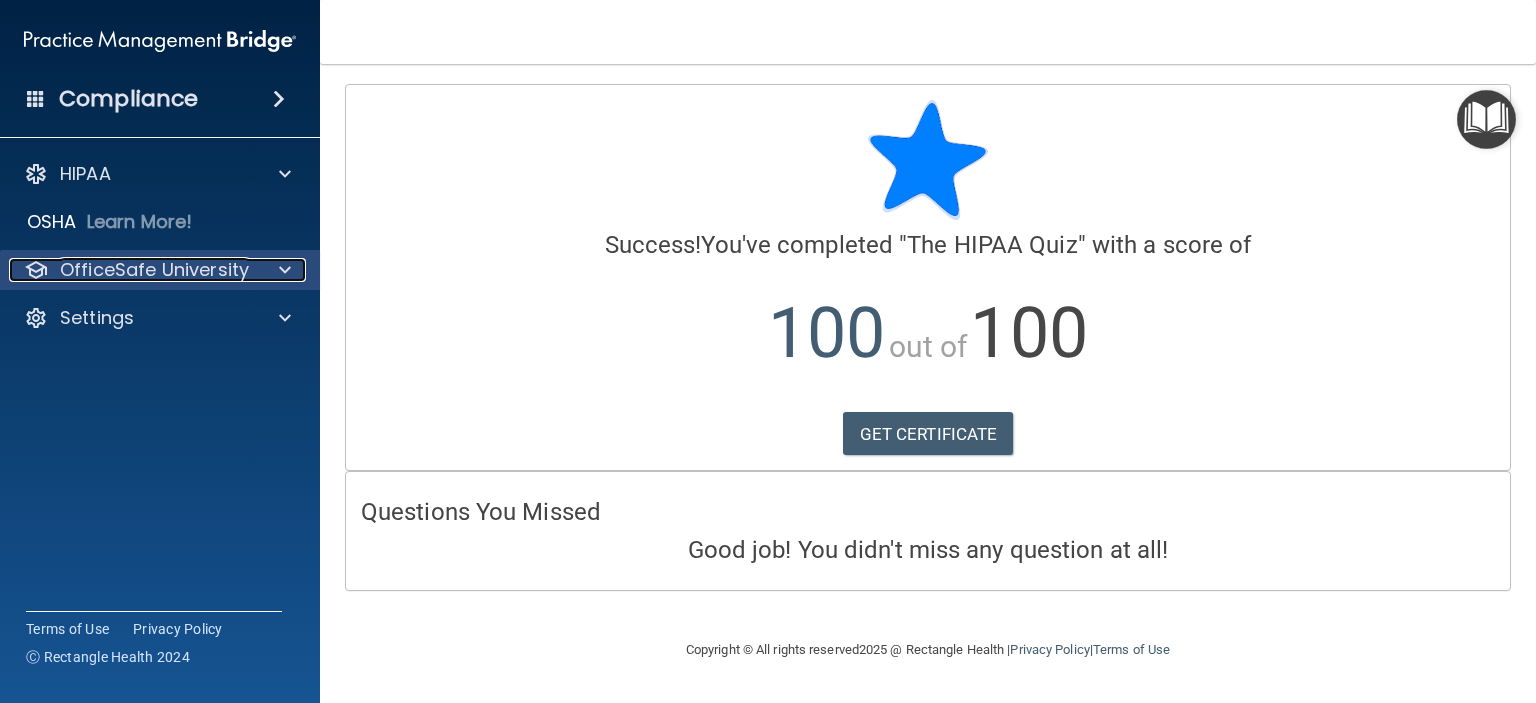 click at bounding box center [285, 270] 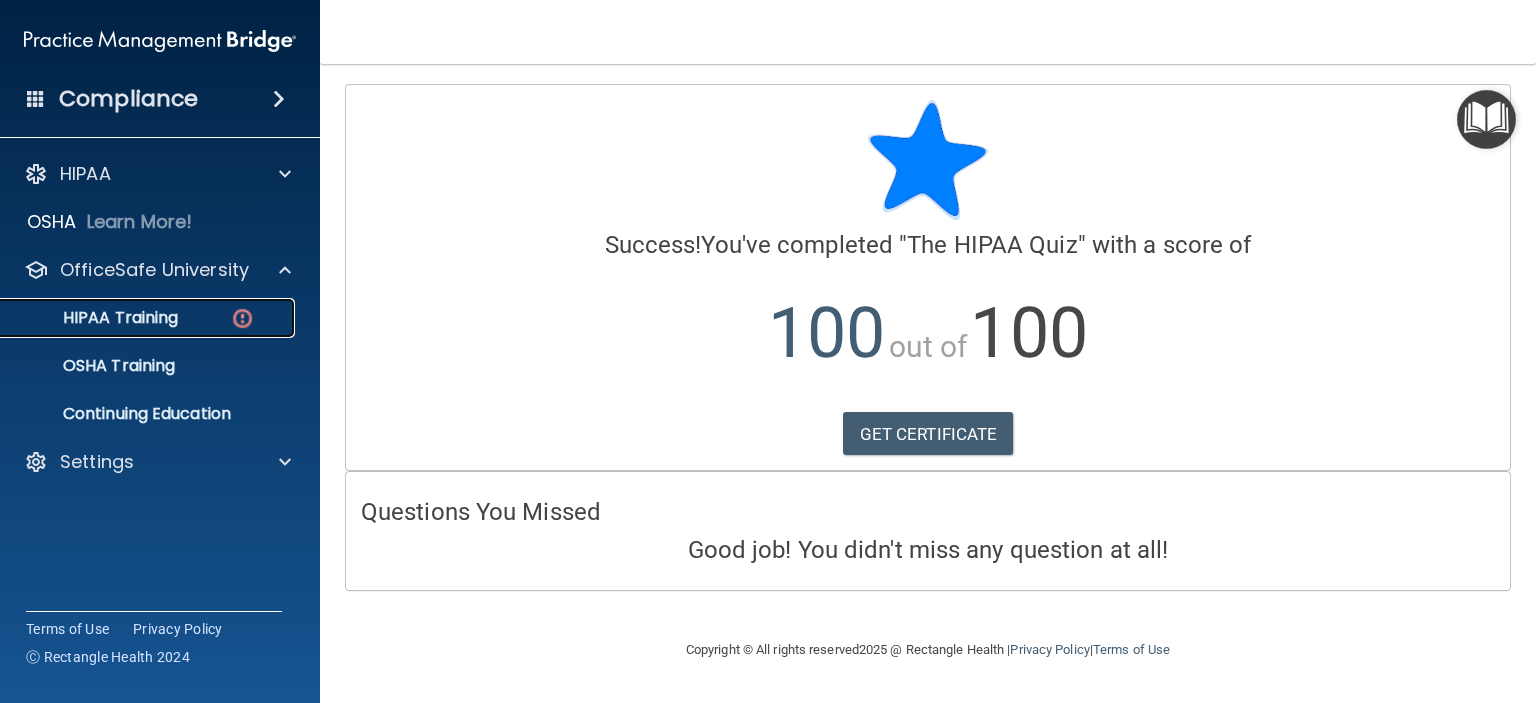 click on "HIPAA Training" at bounding box center [95, 318] 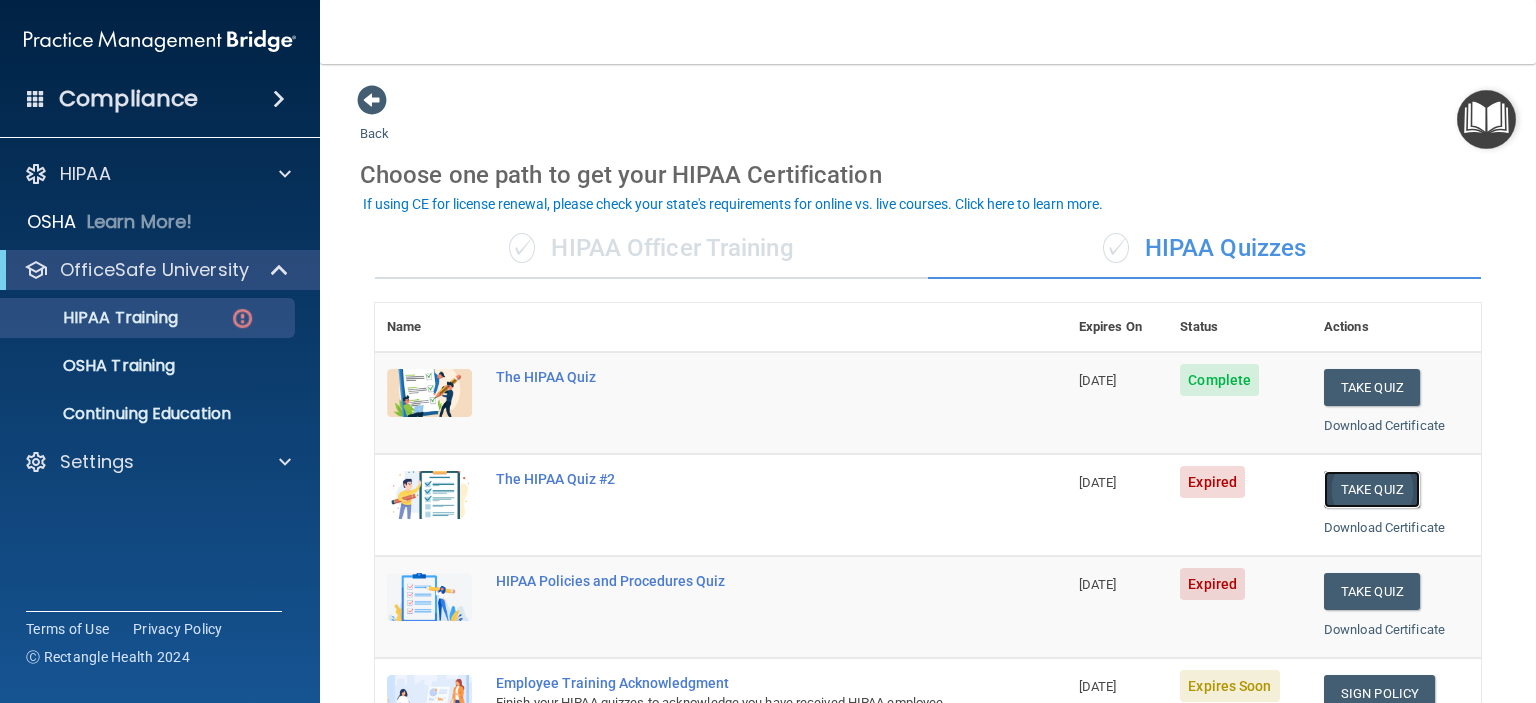 click on "Take Quiz" at bounding box center (1372, 489) 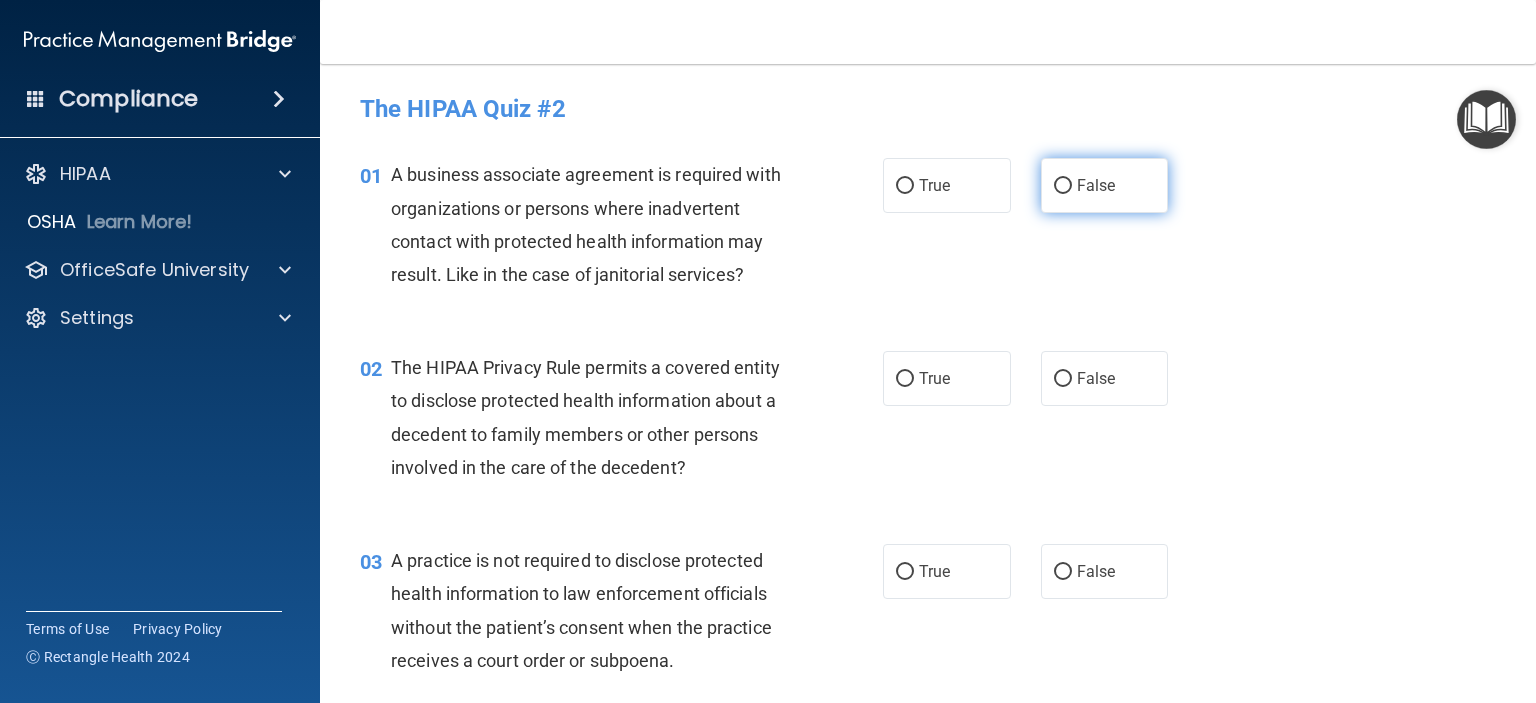 click on "False" at bounding box center [1063, 186] 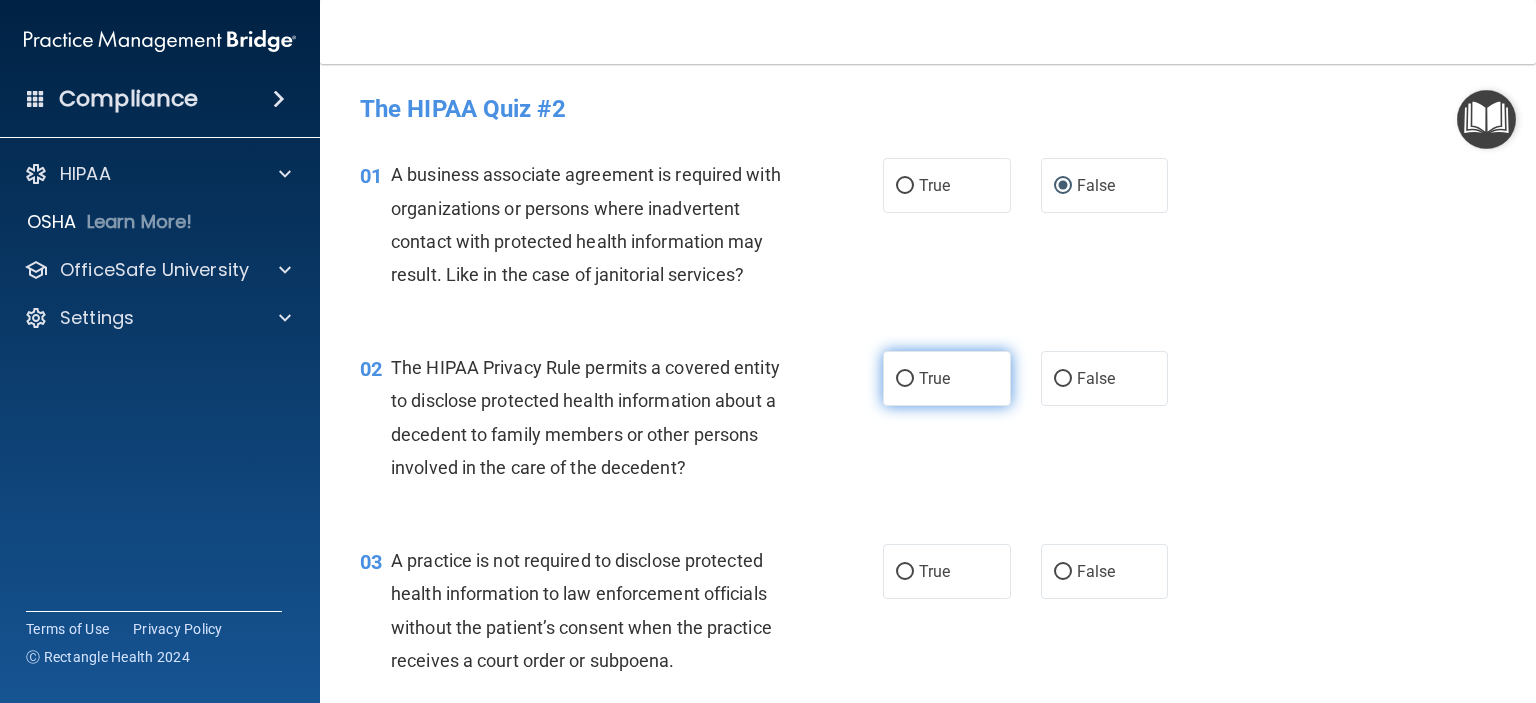 click on "True" at bounding box center [905, 379] 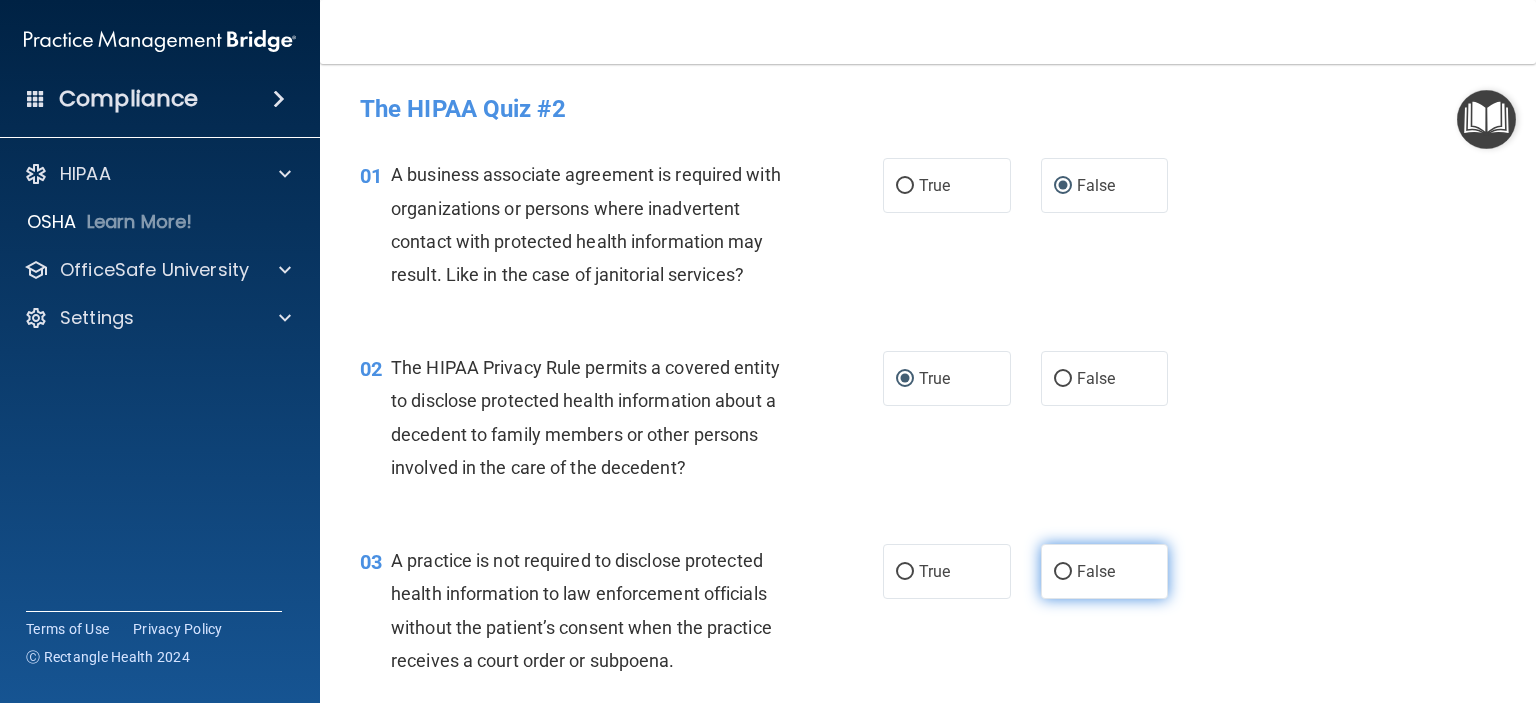 click on "False" at bounding box center (1063, 572) 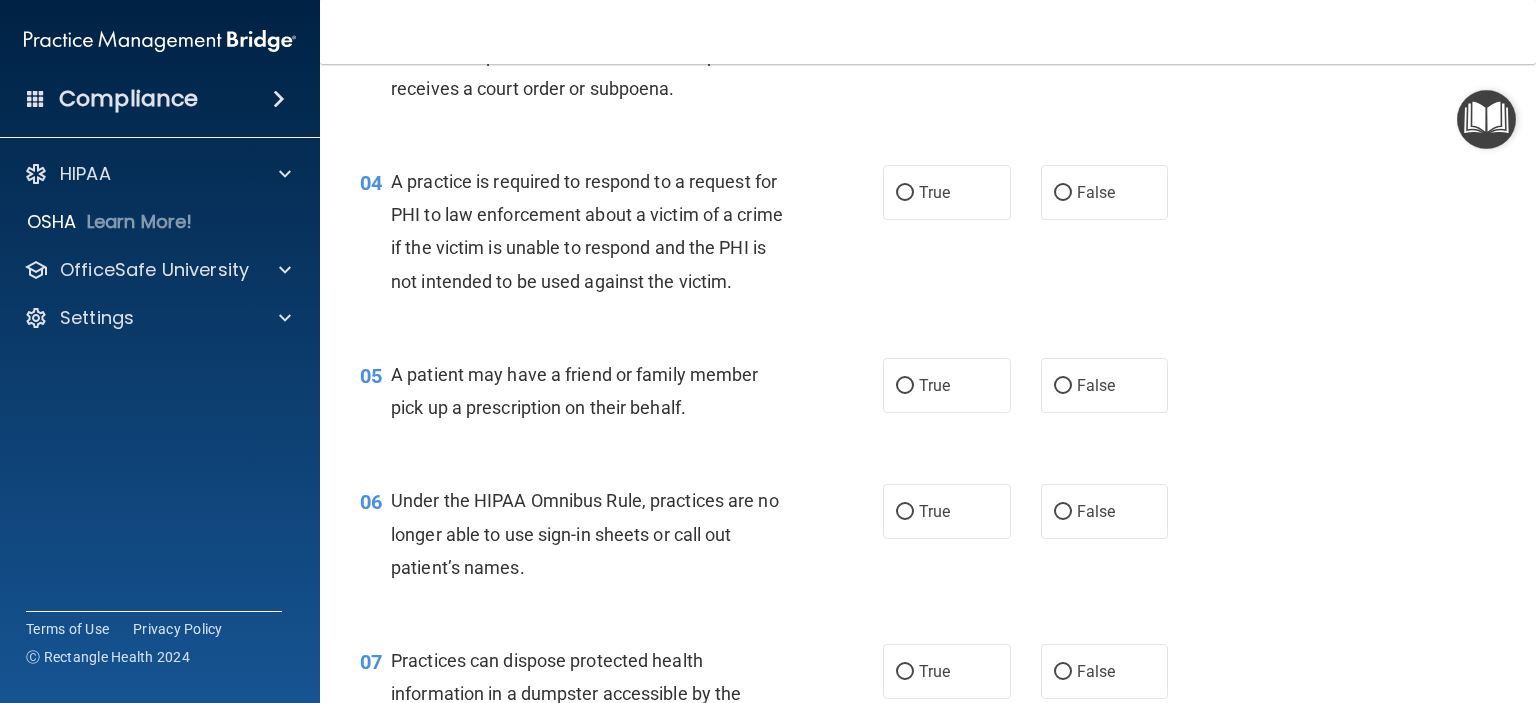 scroll, scrollTop: 600, scrollLeft: 0, axis: vertical 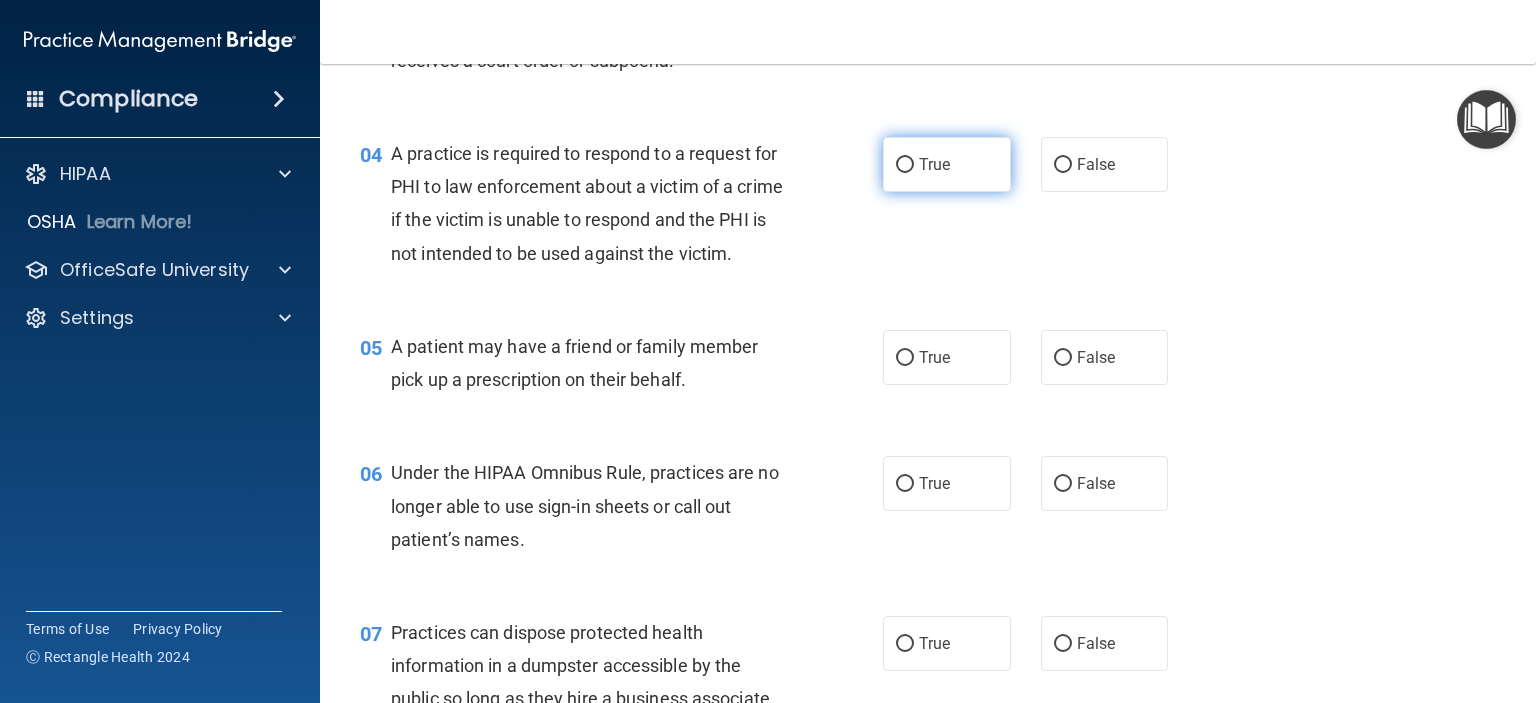 click on "True" at bounding box center (905, 165) 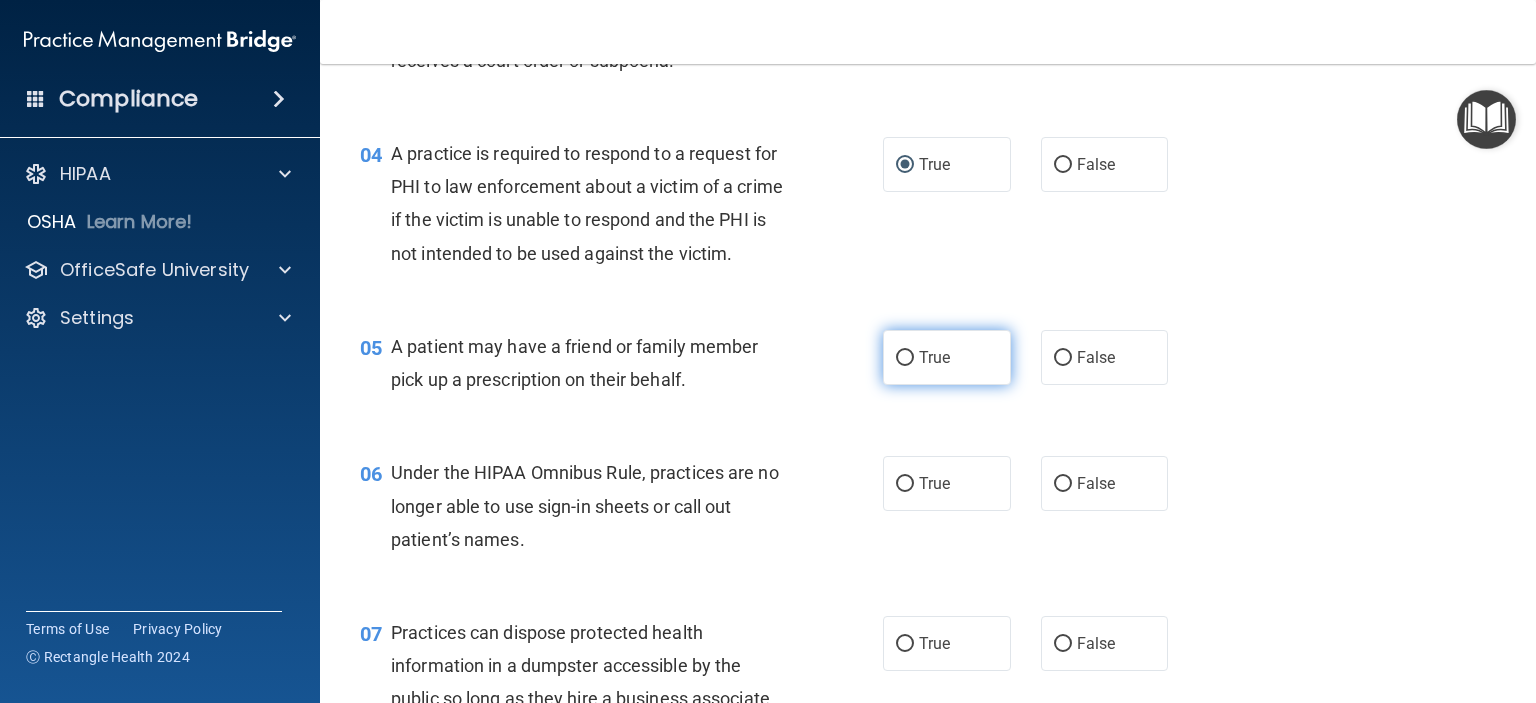 click on "True" at bounding box center (905, 358) 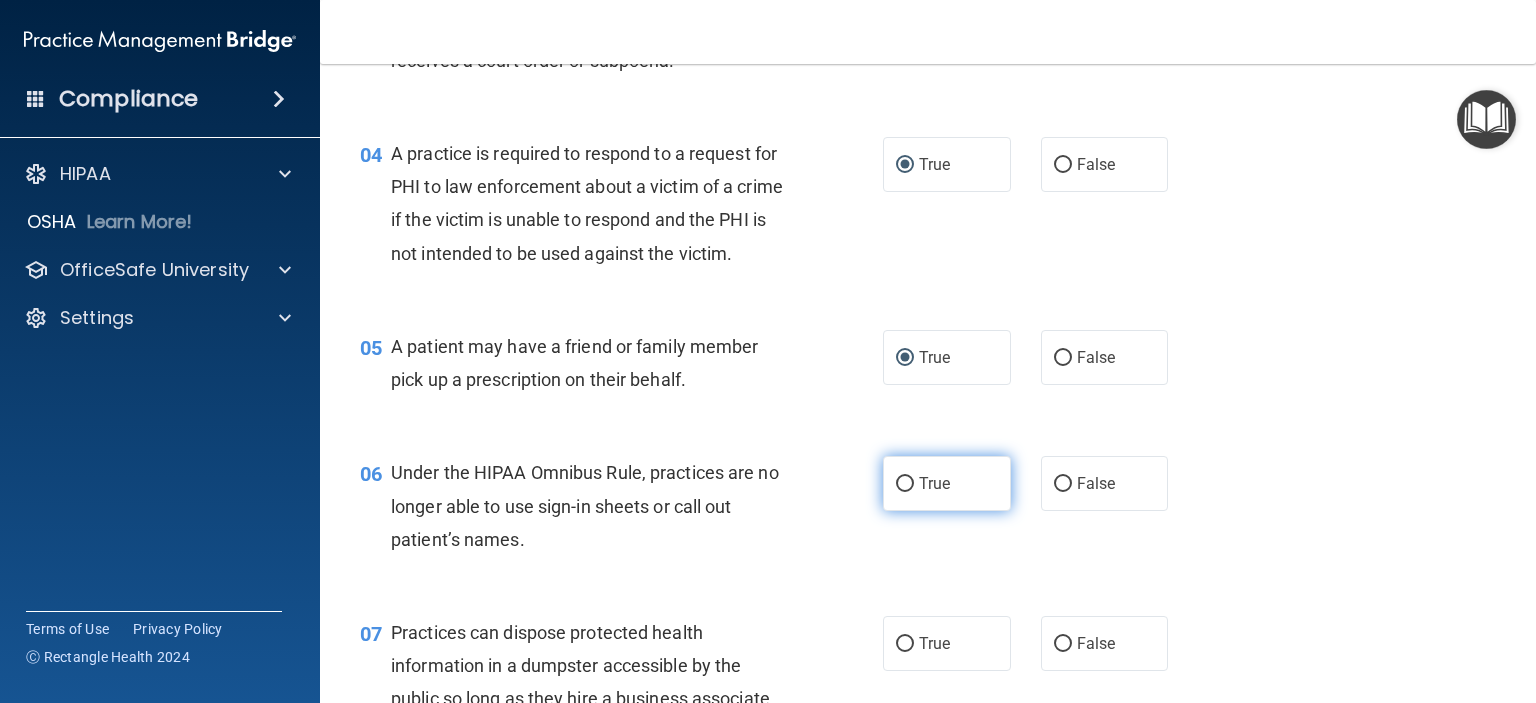 click on "True" at bounding box center (905, 484) 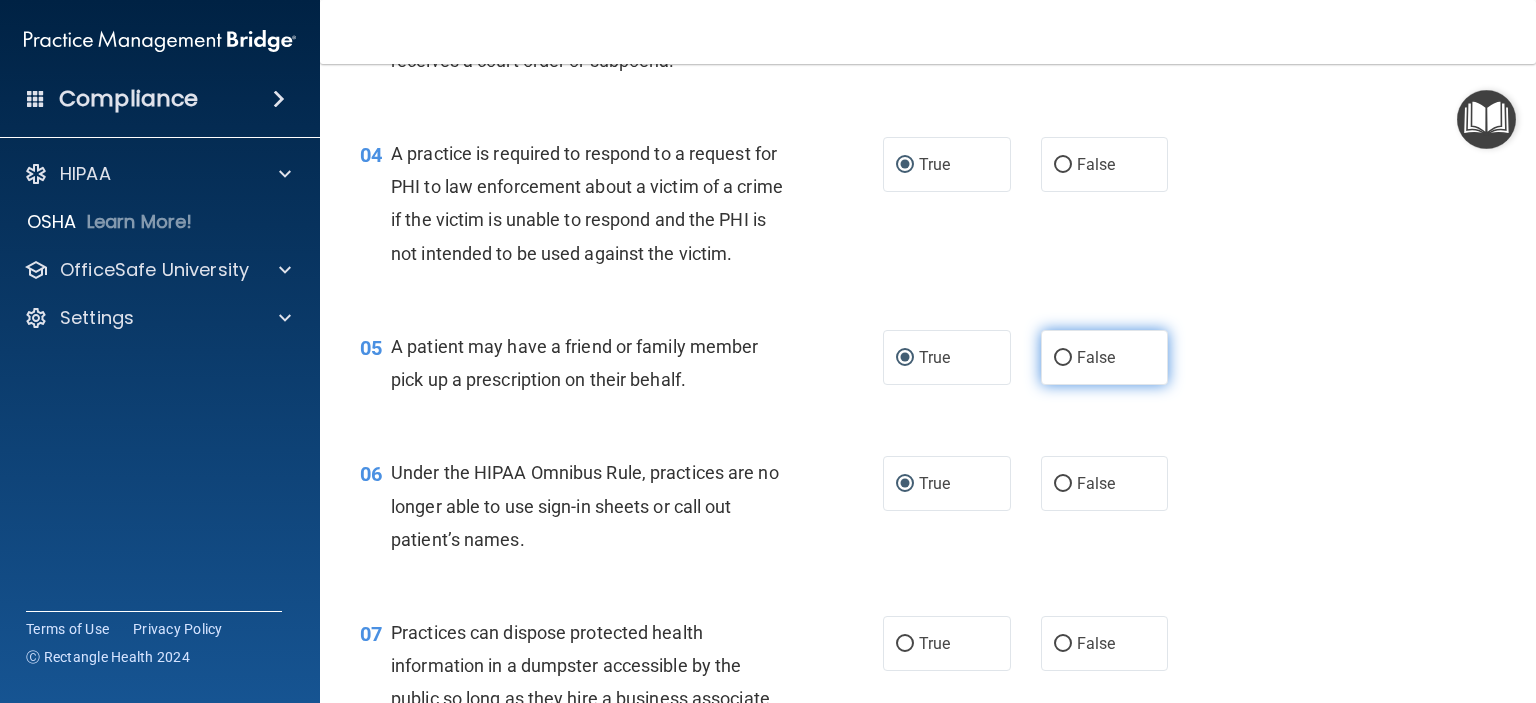 click on "False" at bounding box center (1063, 358) 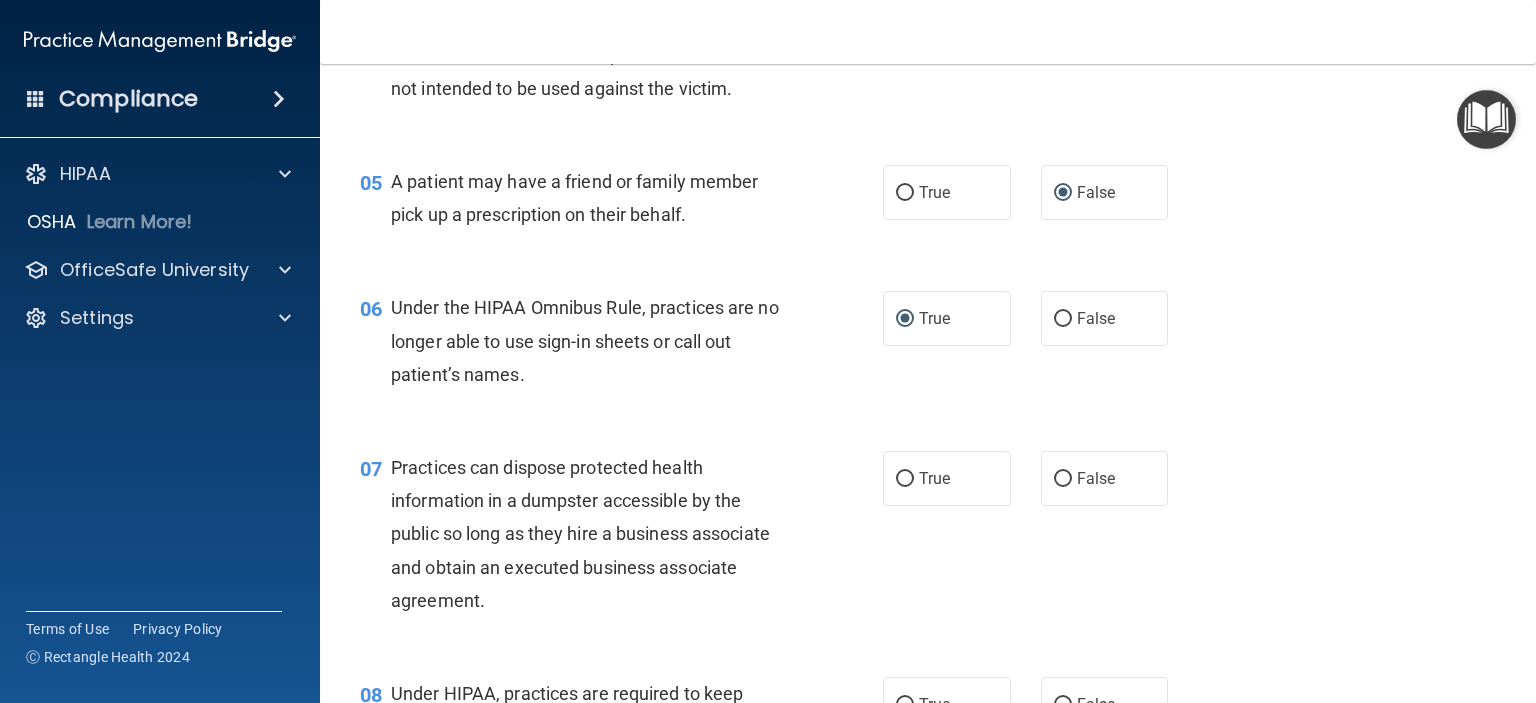 scroll, scrollTop: 800, scrollLeft: 0, axis: vertical 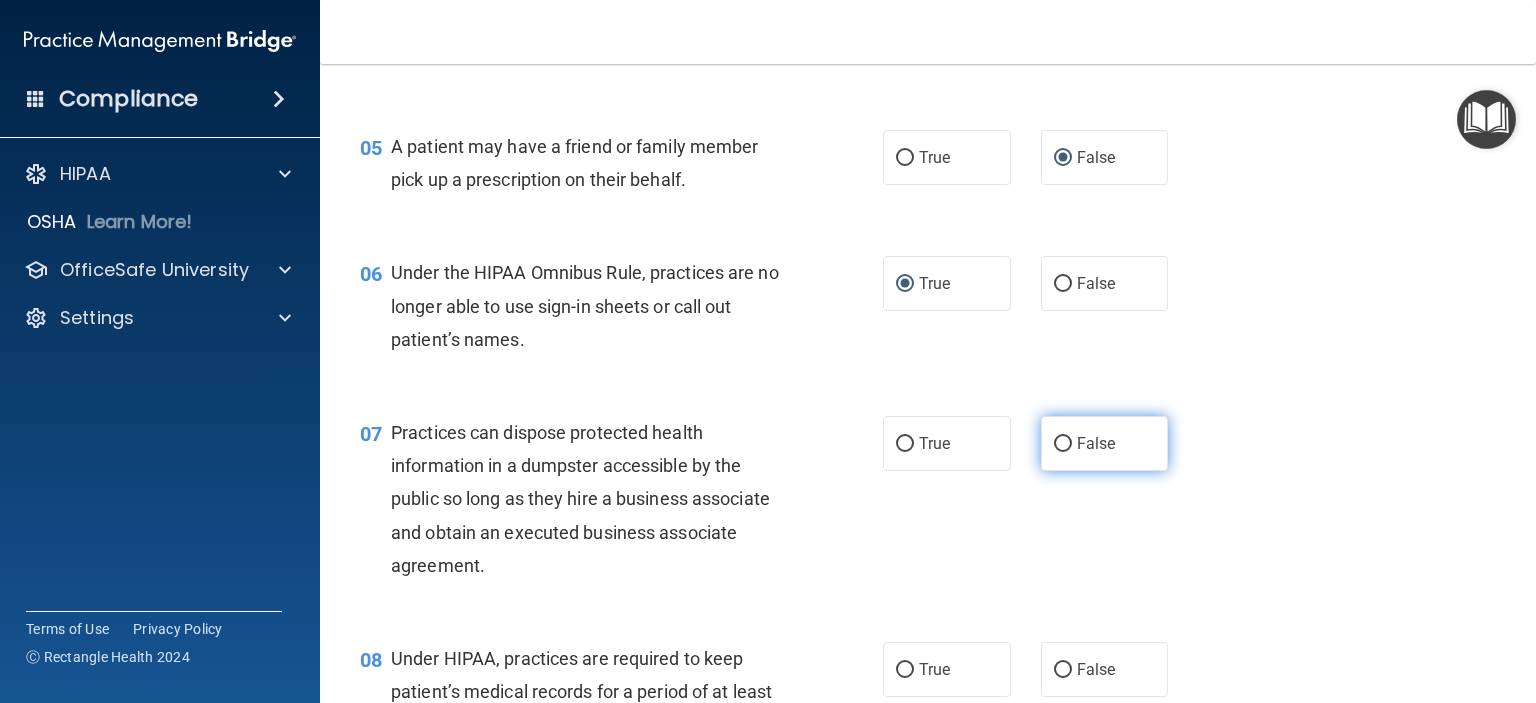 click on "False" at bounding box center [1063, 444] 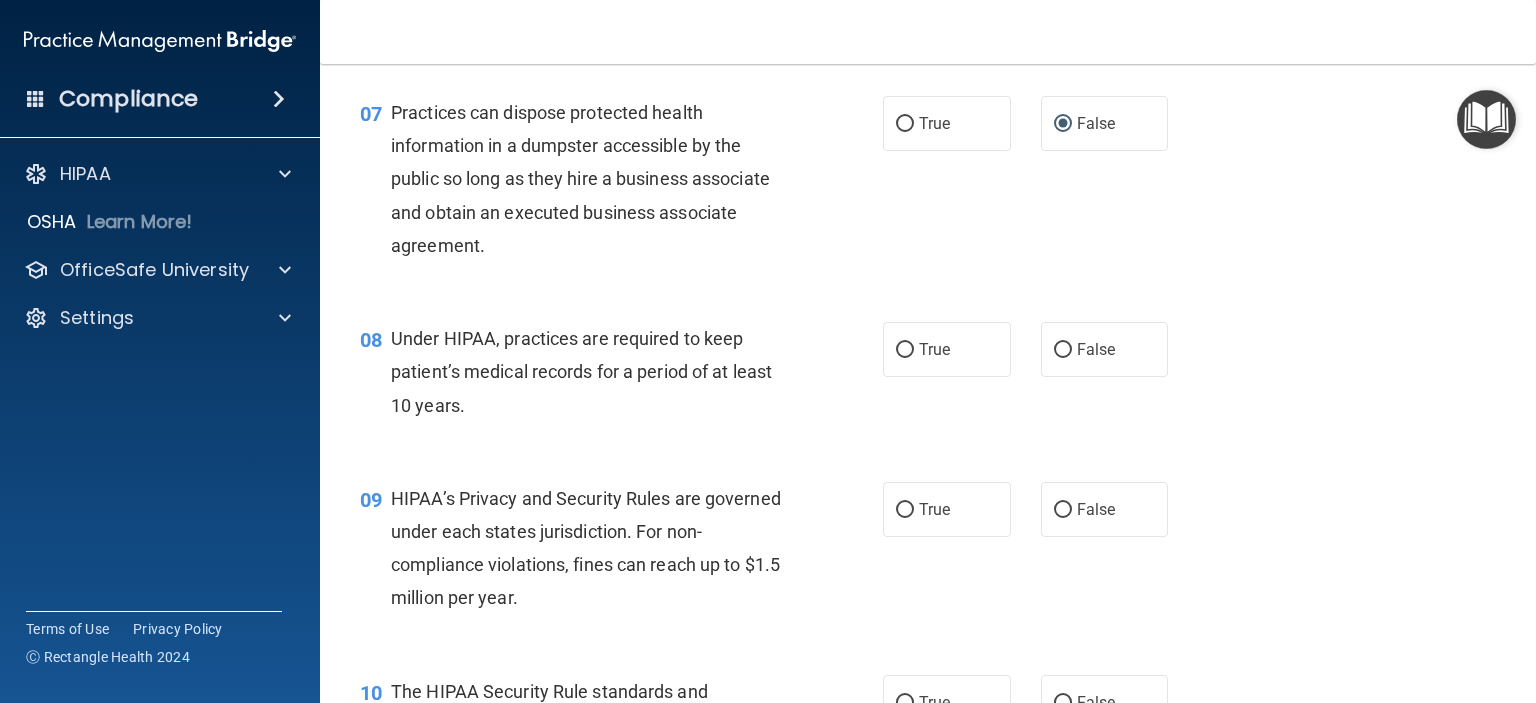 scroll, scrollTop: 1200, scrollLeft: 0, axis: vertical 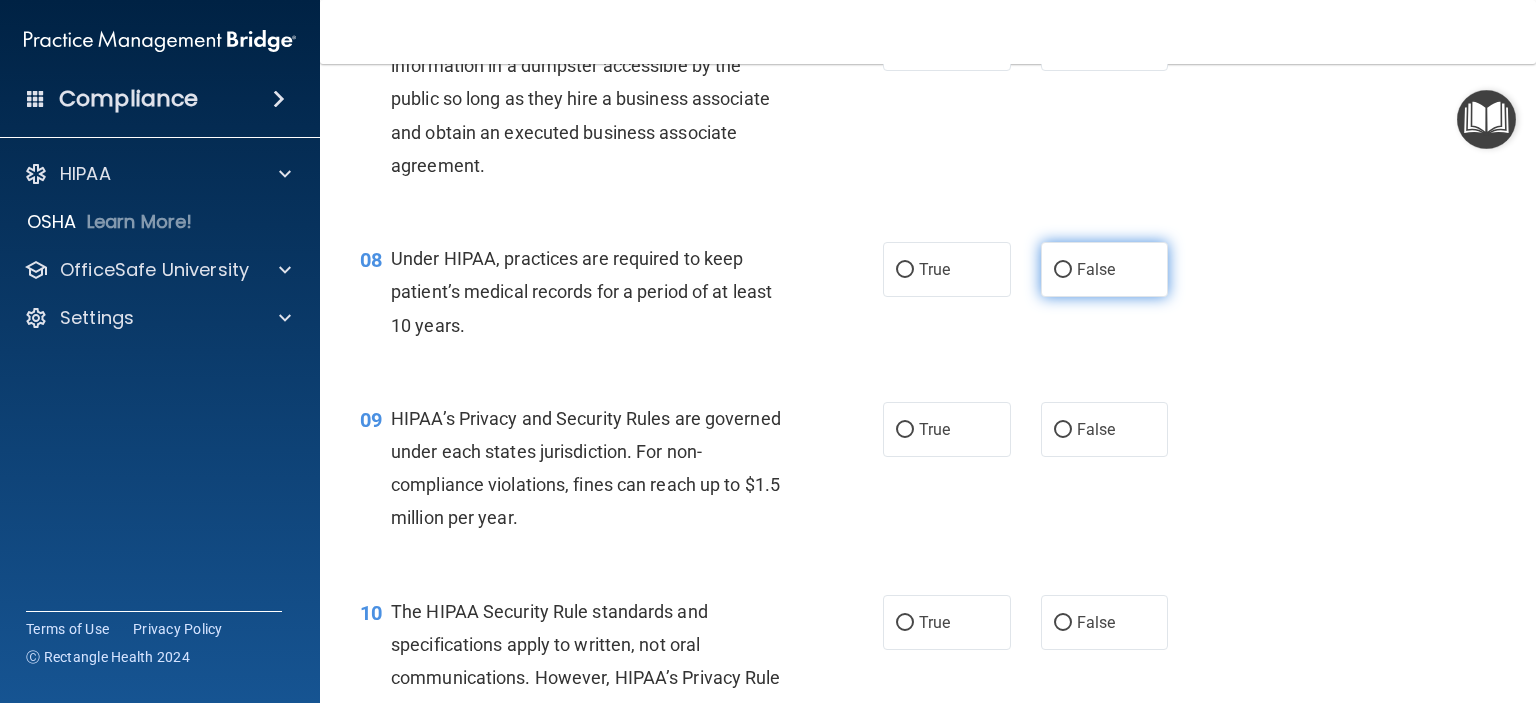 click on "False" at bounding box center [1063, 270] 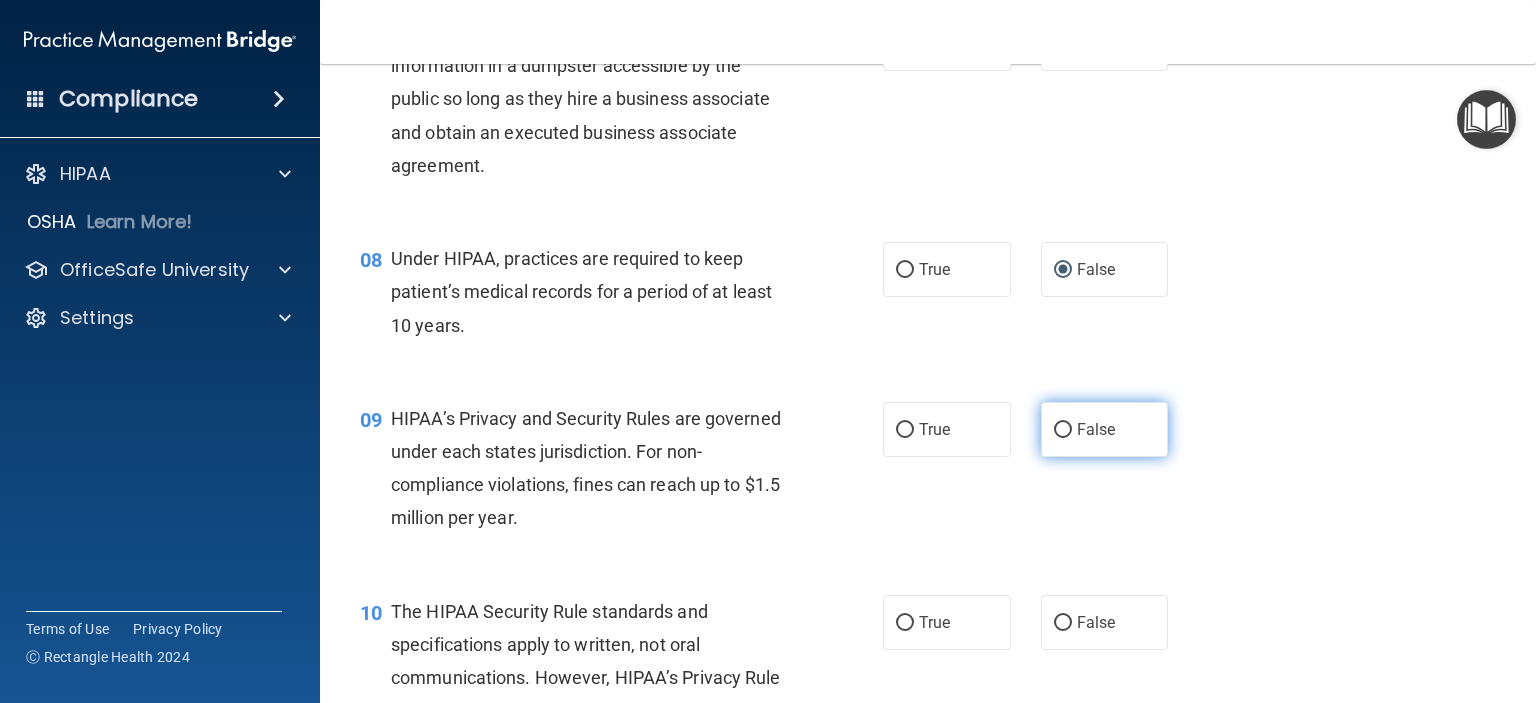 drag, startPoint x: 1057, startPoint y: 456, endPoint x: 1066, endPoint y: 447, distance: 12.727922 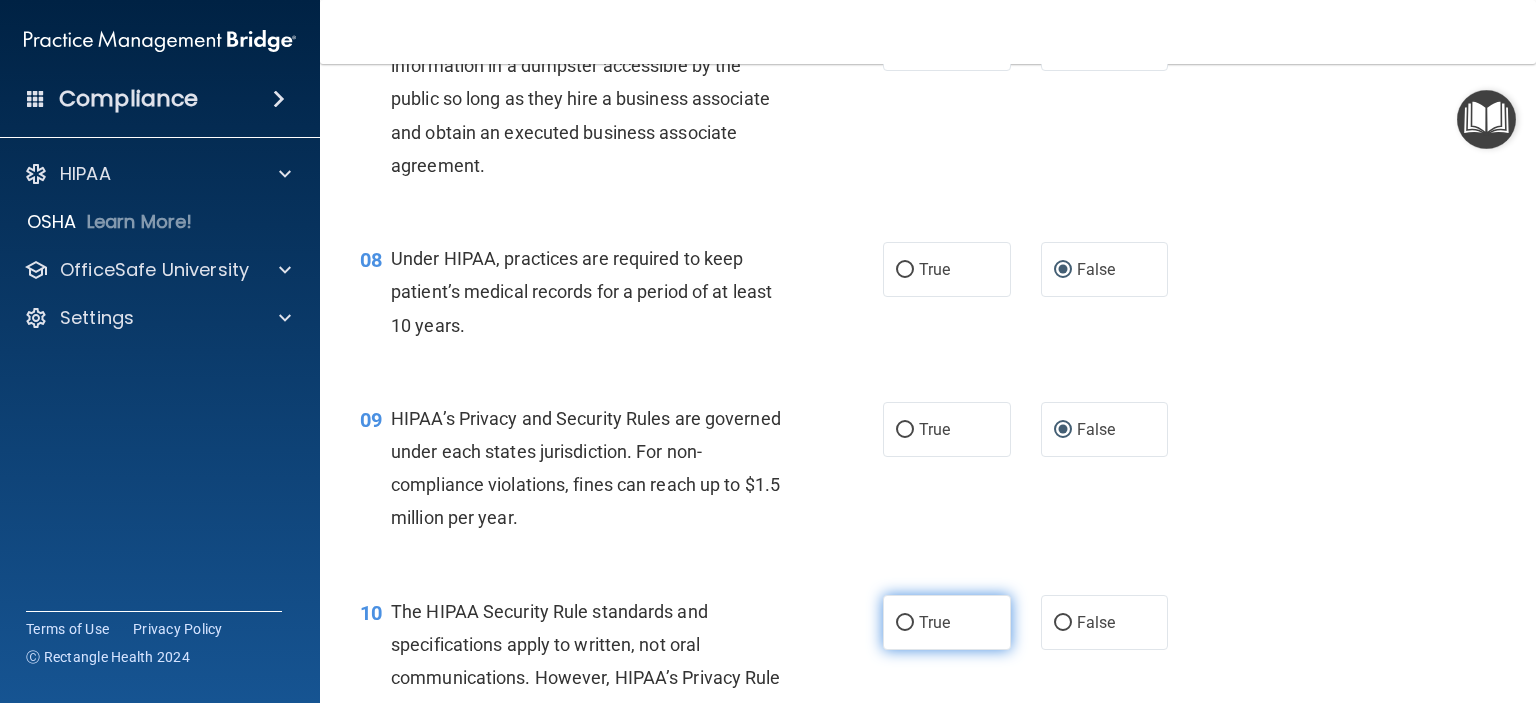 click on "True" at bounding box center [905, 623] 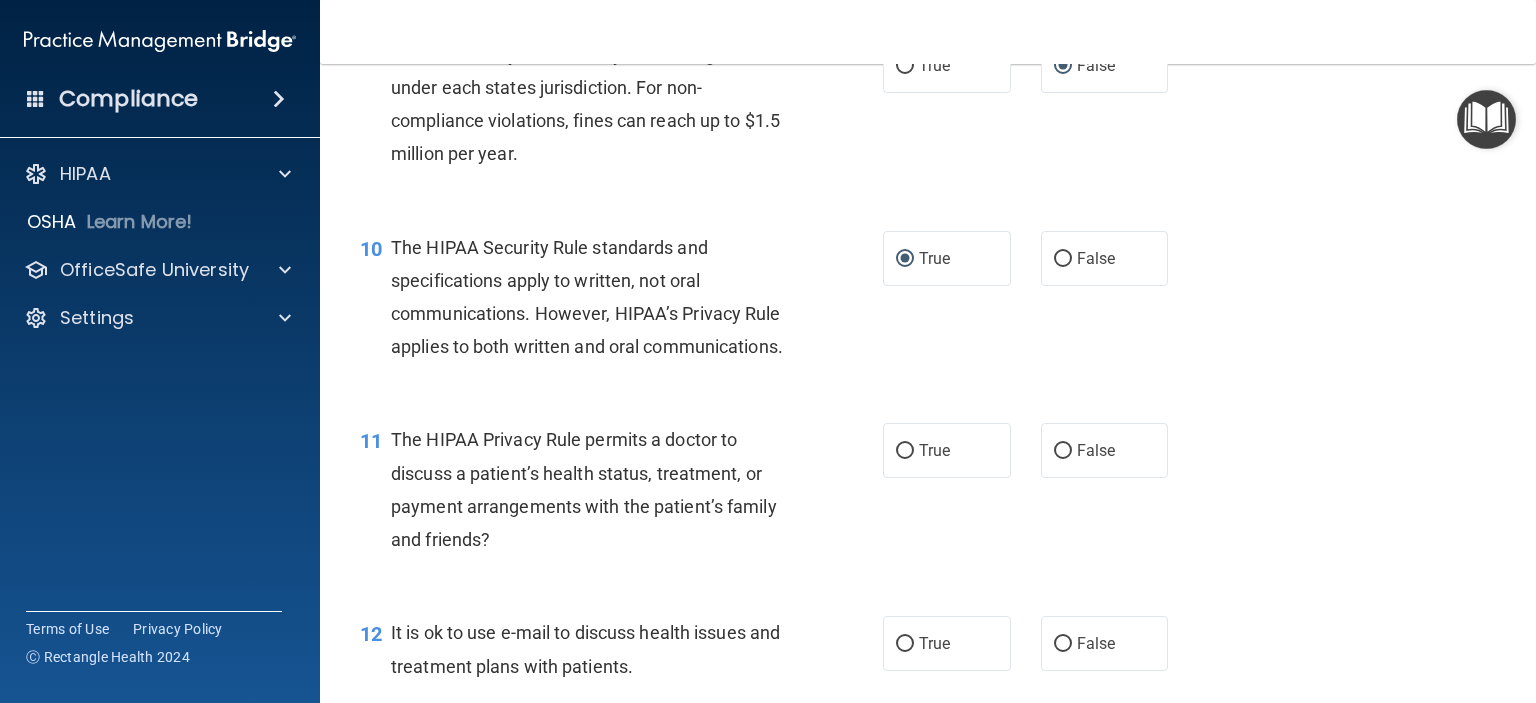 scroll, scrollTop: 1600, scrollLeft: 0, axis: vertical 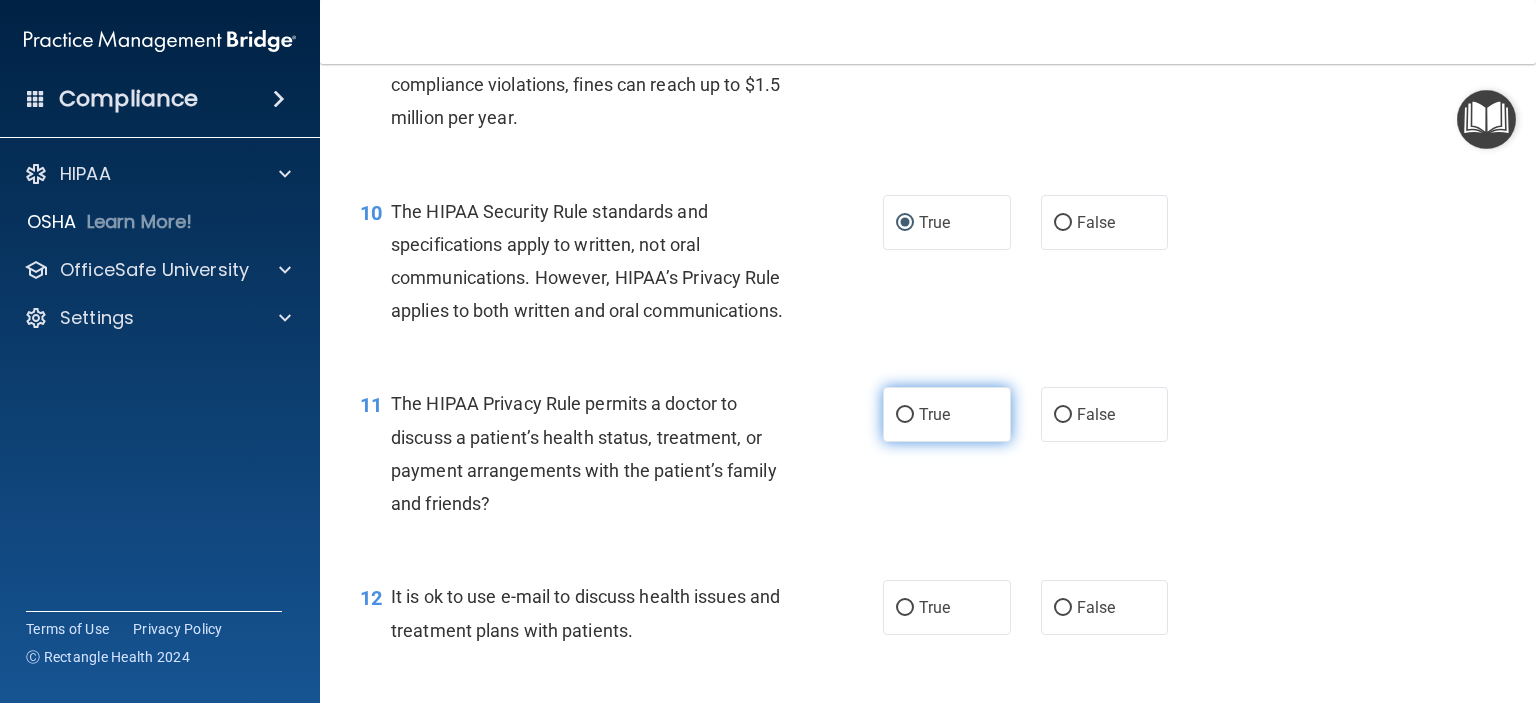 click on "True" at bounding box center [905, 415] 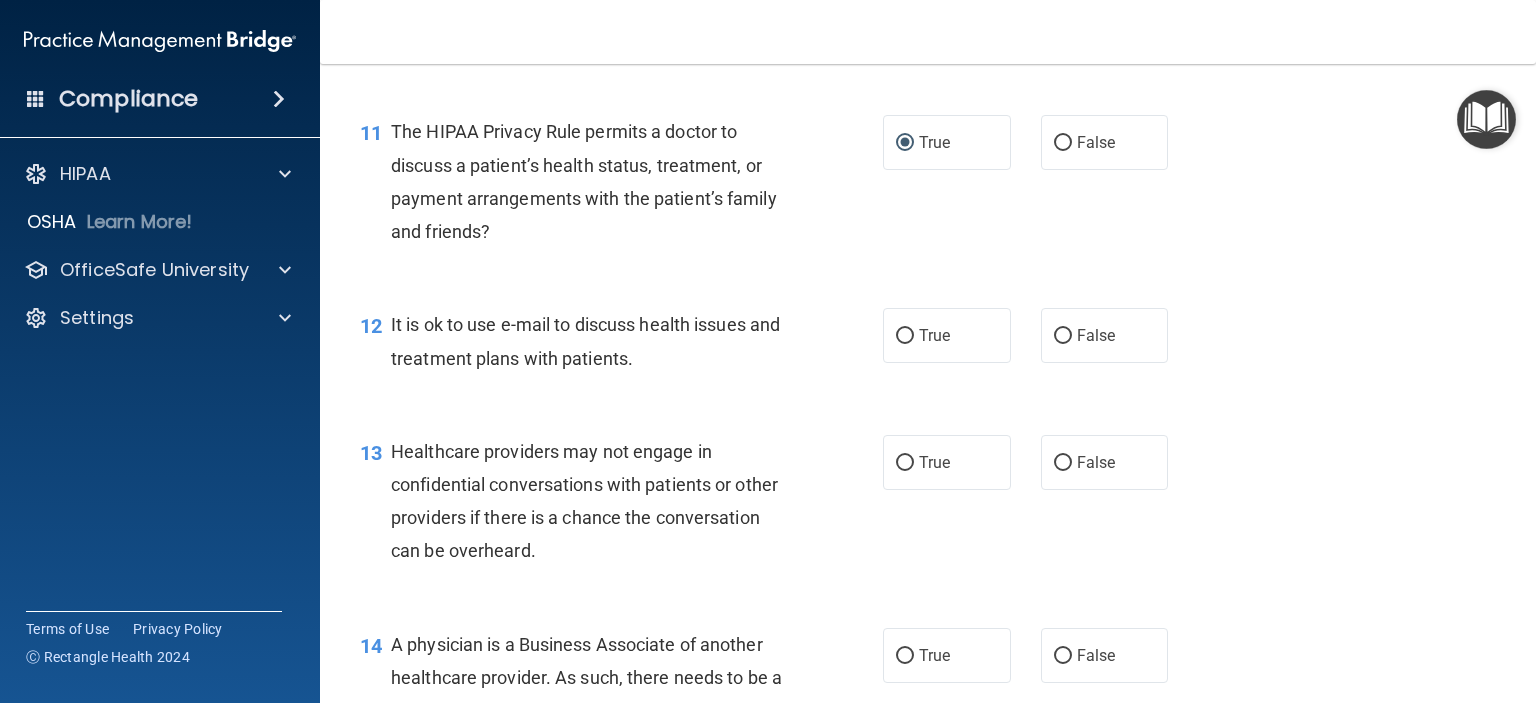 scroll, scrollTop: 1900, scrollLeft: 0, axis: vertical 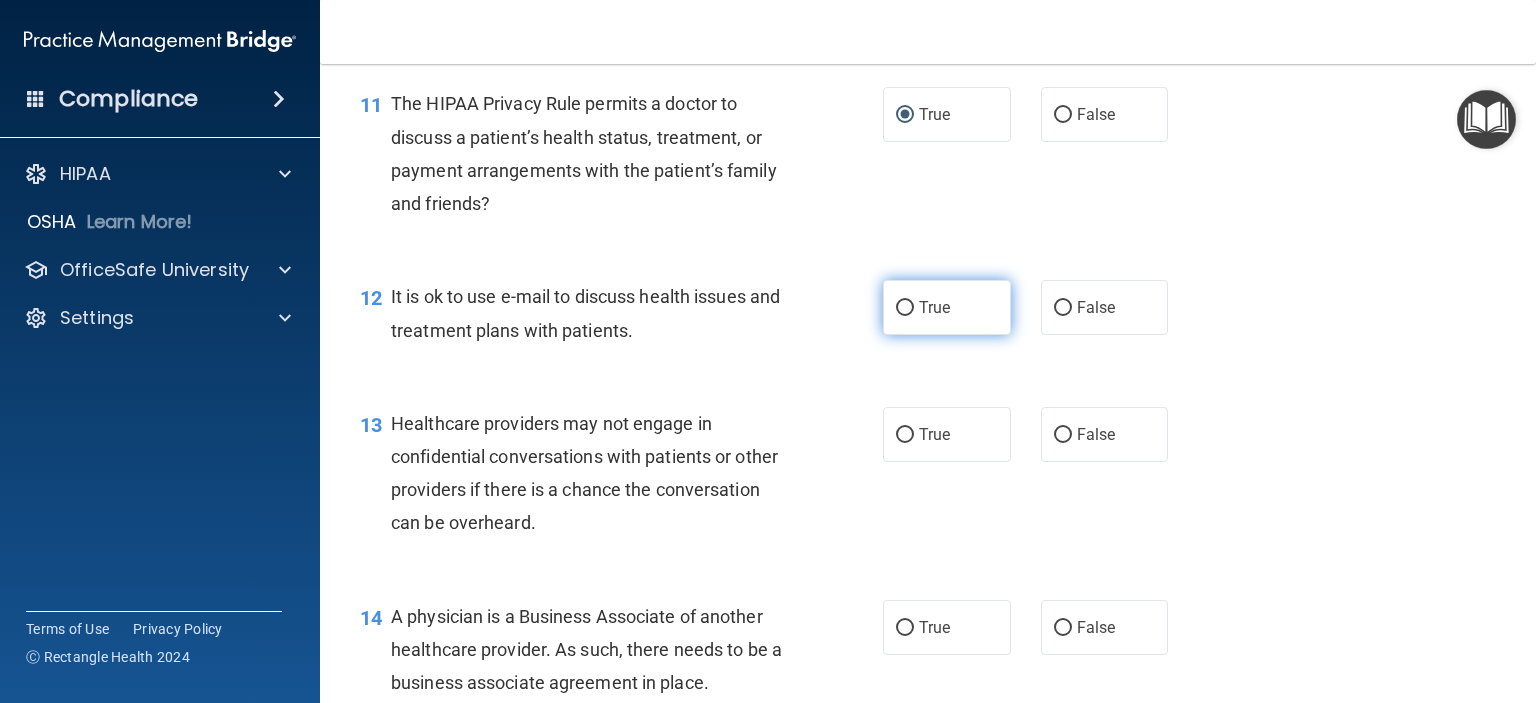 click on "True" at bounding box center (905, 308) 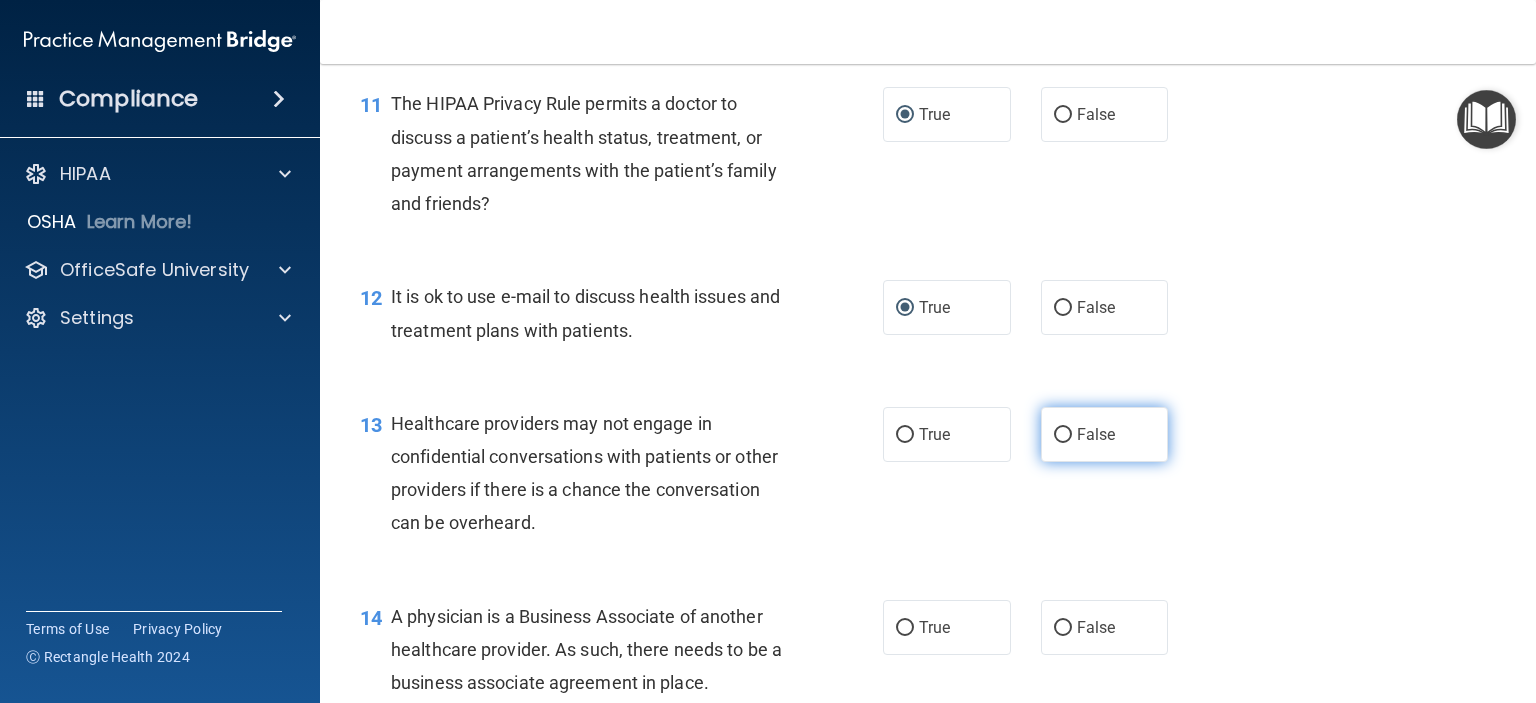 click on "False" at bounding box center (1063, 435) 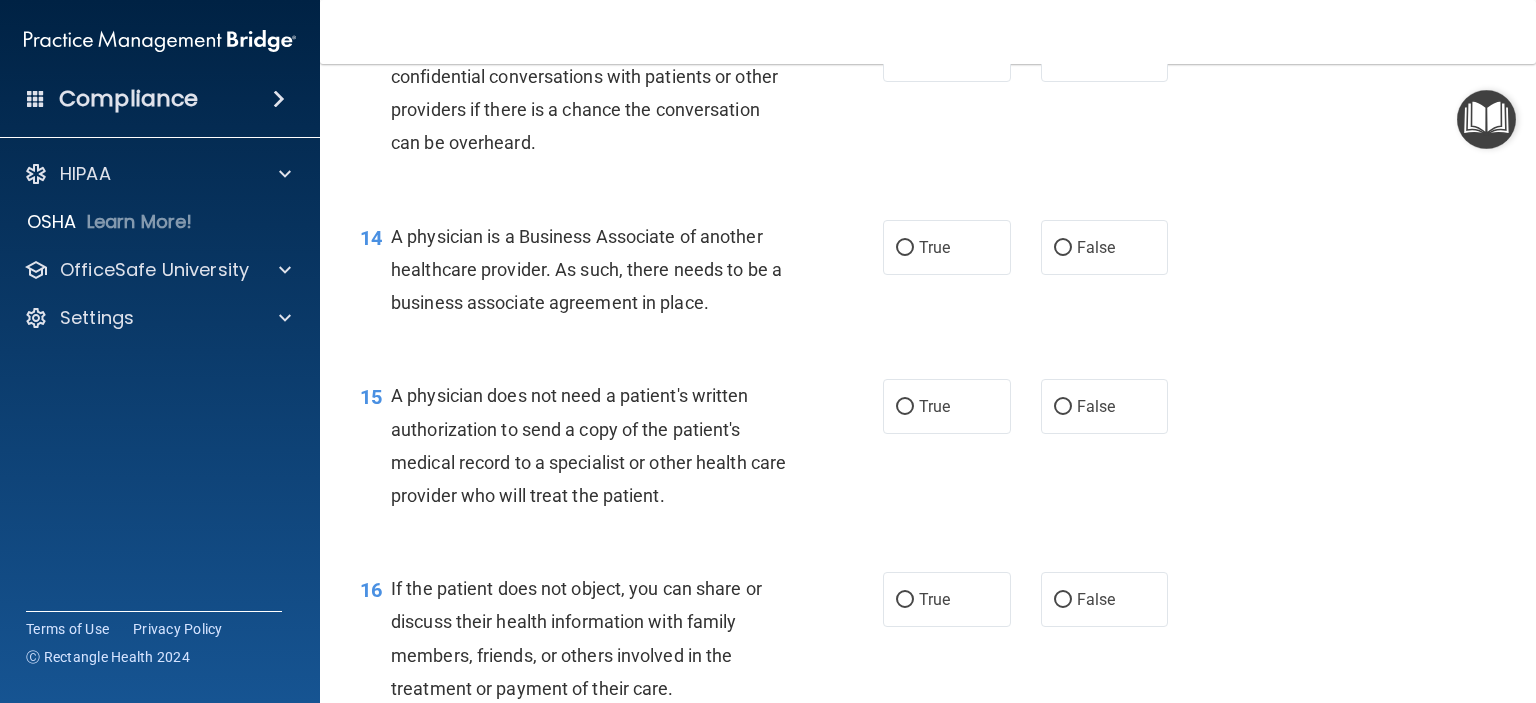 scroll, scrollTop: 2300, scrollLeft: 0, axis: vertical 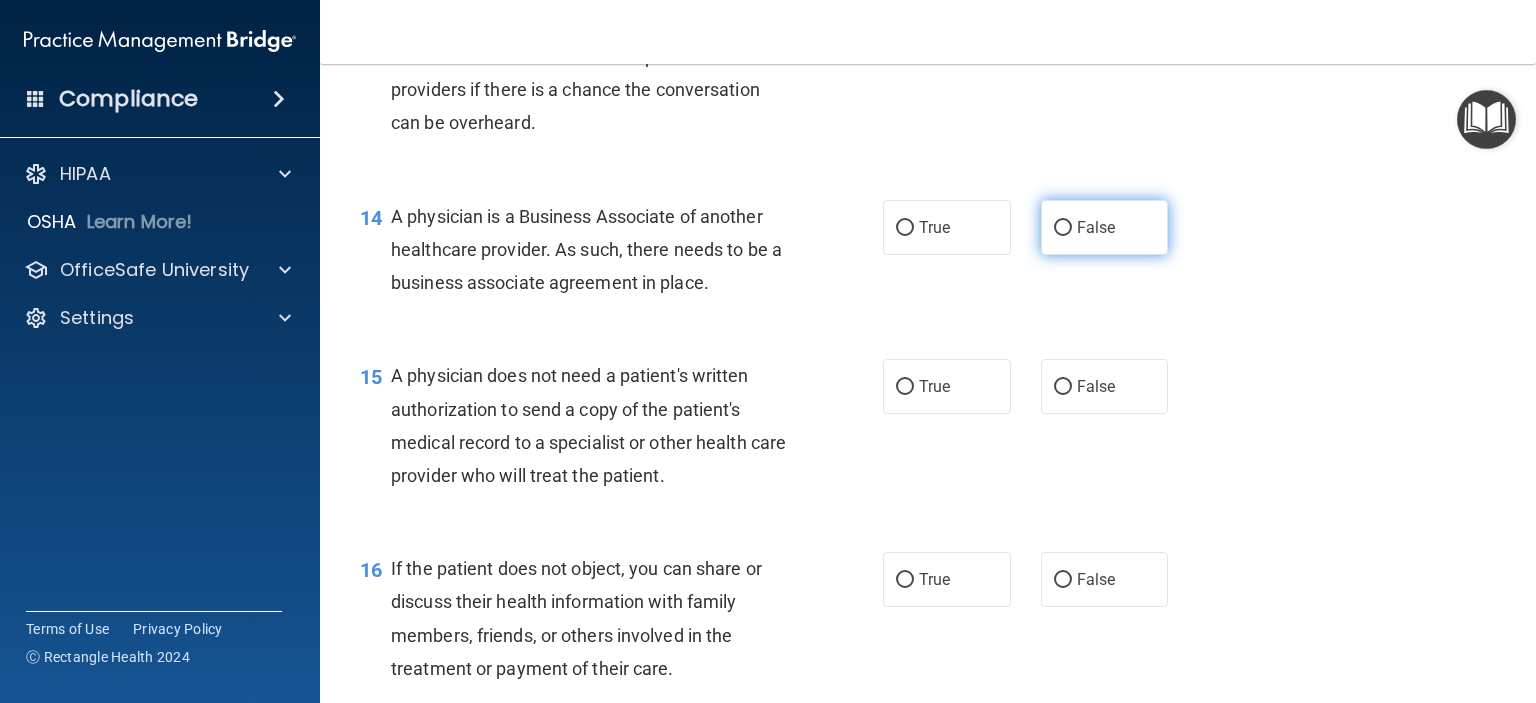 click on "False" at bounding box center [1063, 228] 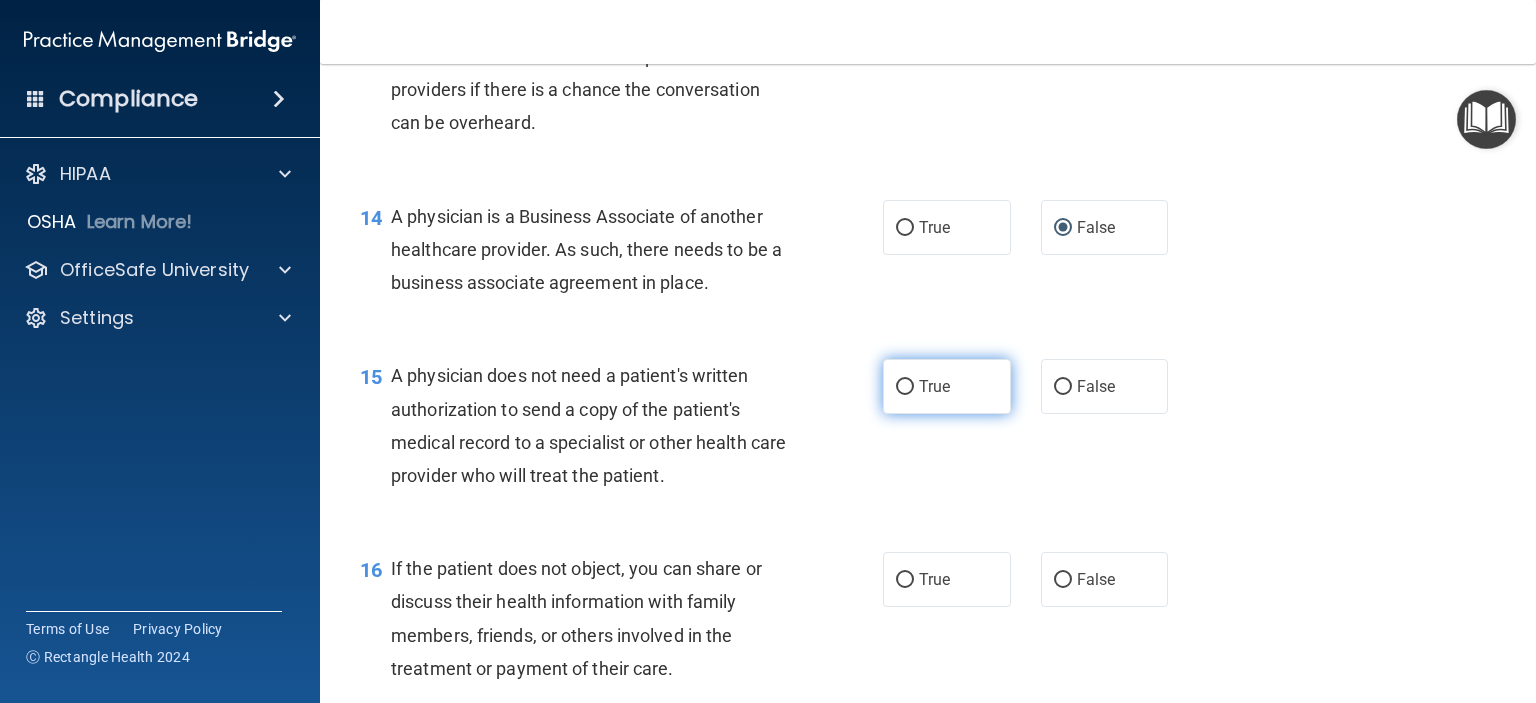 click on "True" at bounding box center [905, 387] 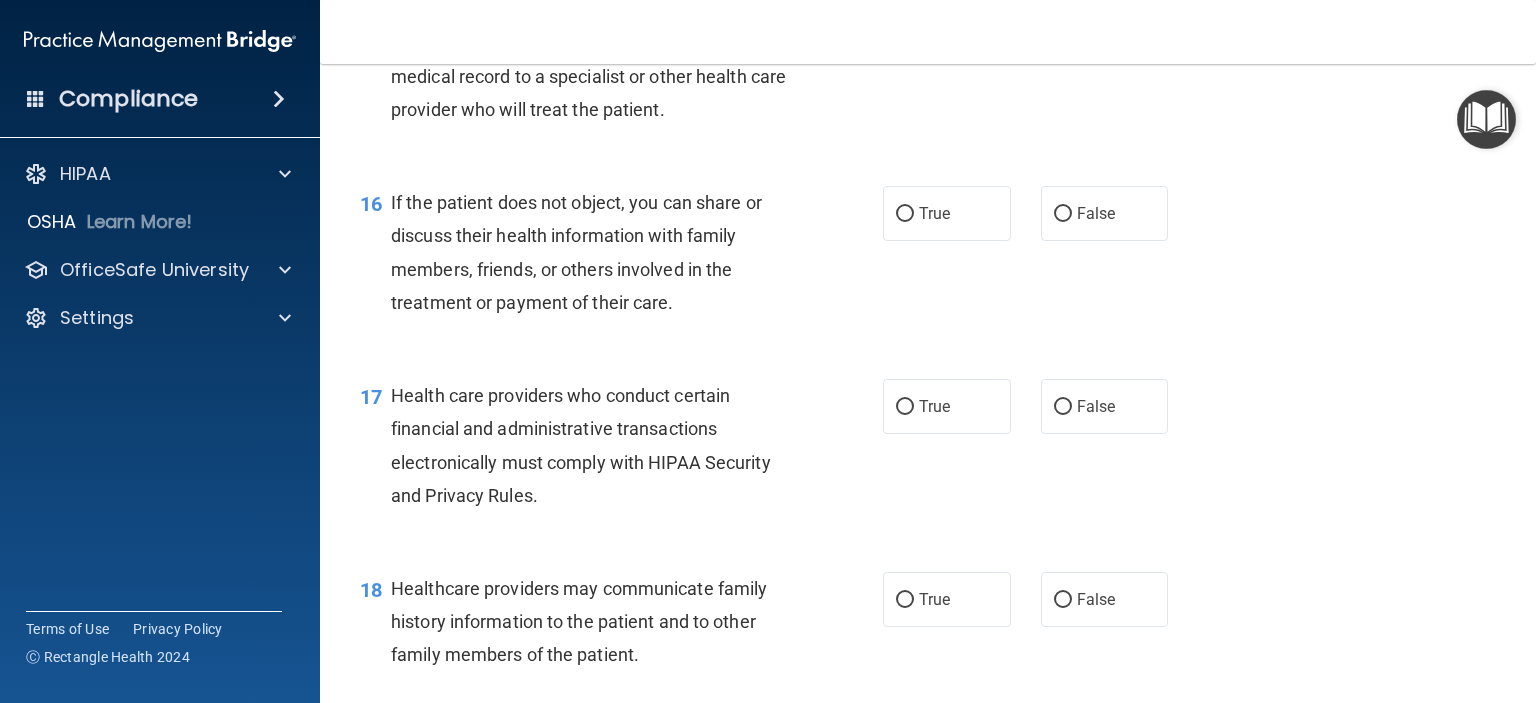 scroll, scrollTop: 2700, scrollLeft: 0, axis: vertical 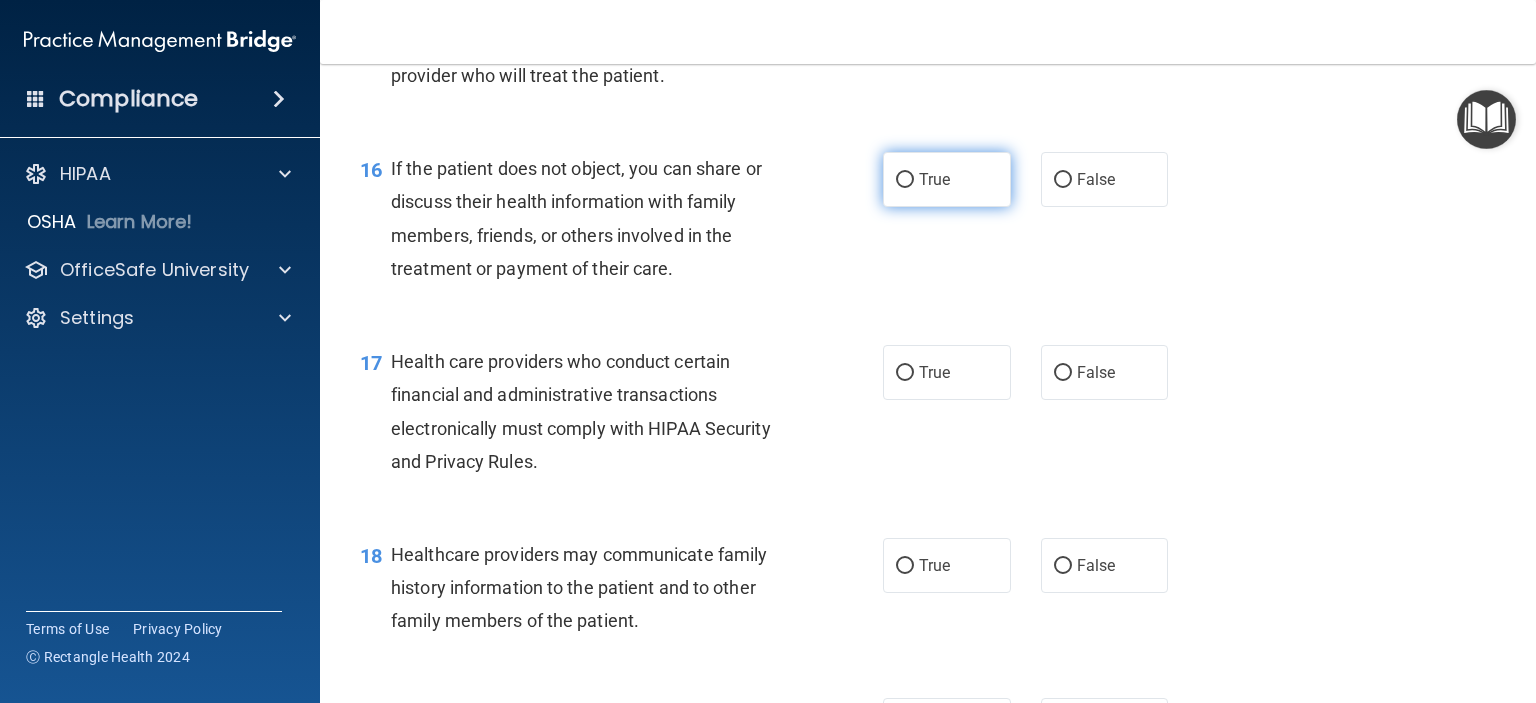 click on "True" at bounding box center [947, 179] 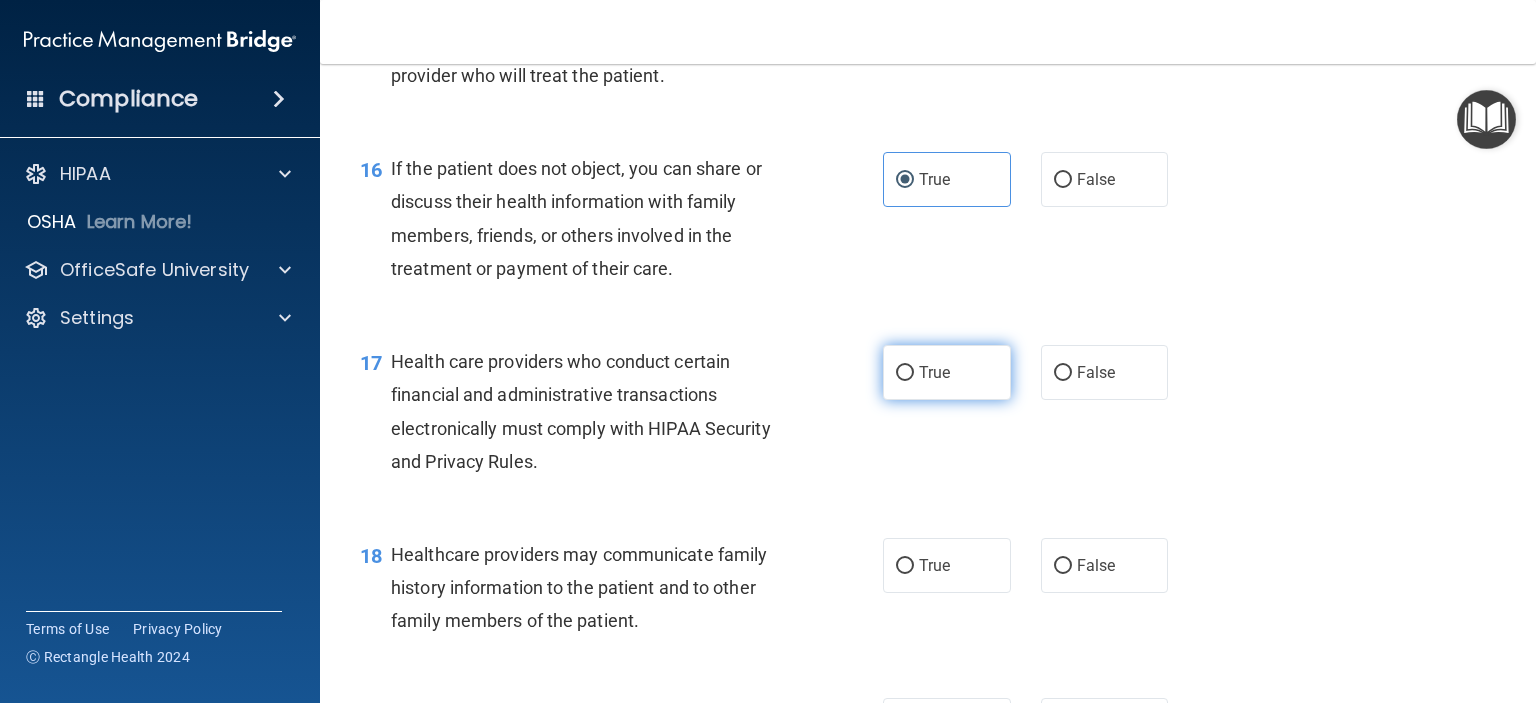 click on "True" at bounding box center (905, 373) 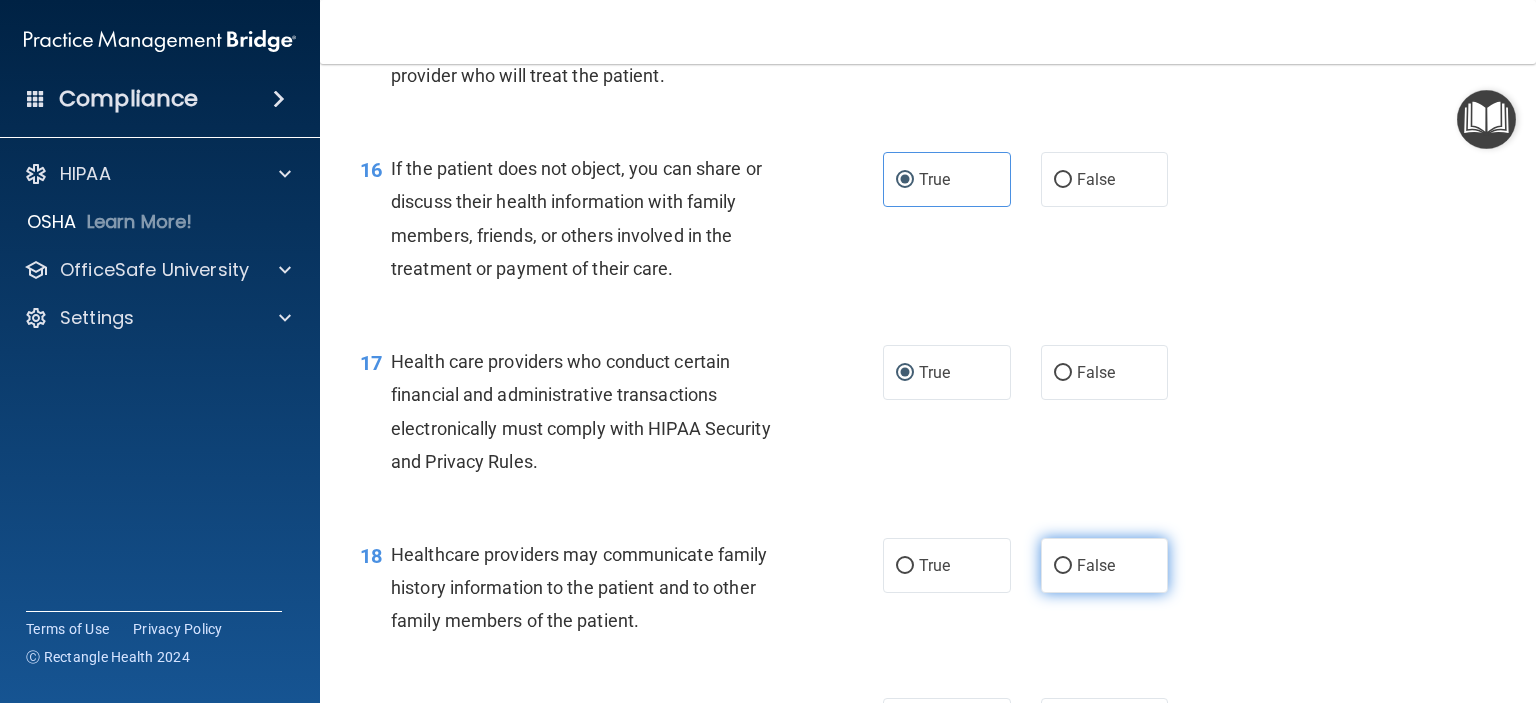 click on "False" at bounding box center (1063, 566) 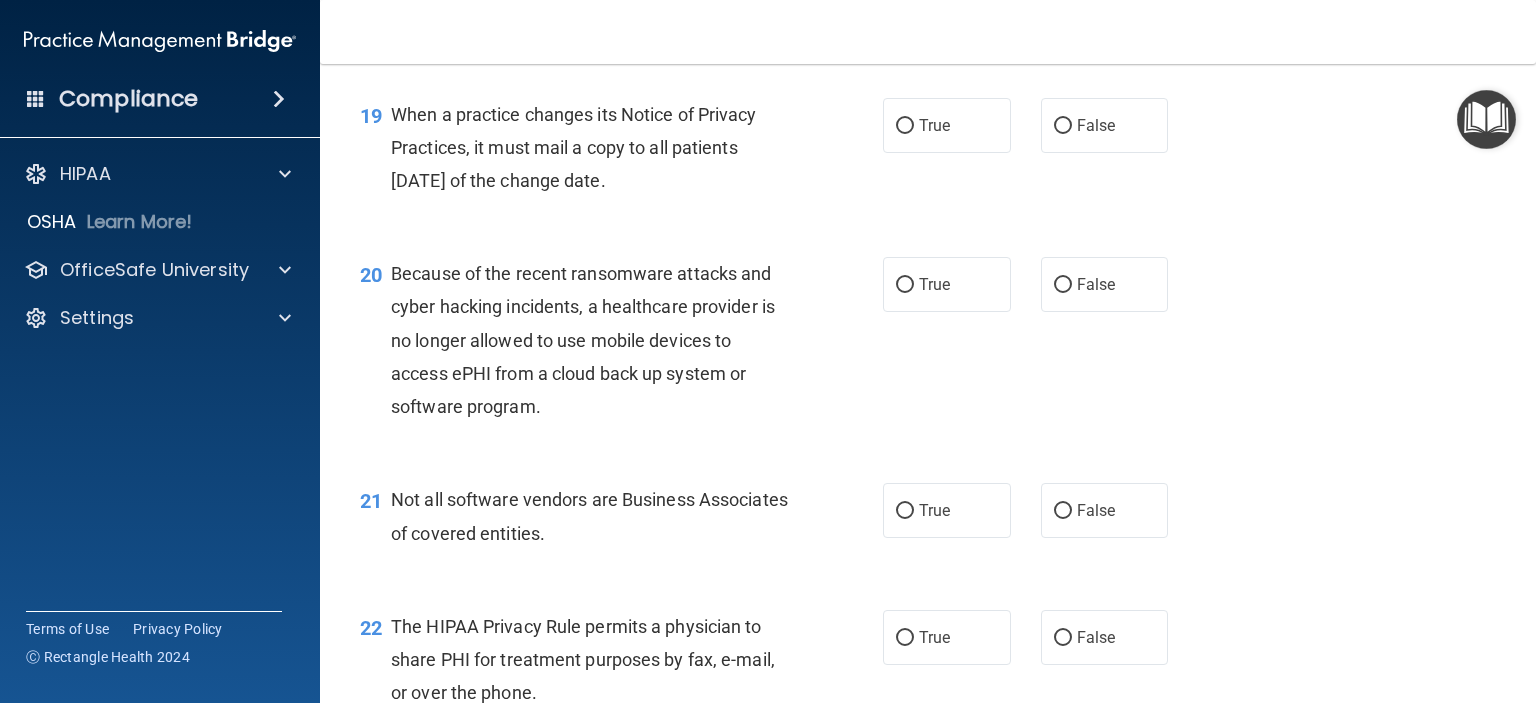 scroll, scrollTop: 3200, scrollLeft: 0, axis: vertical 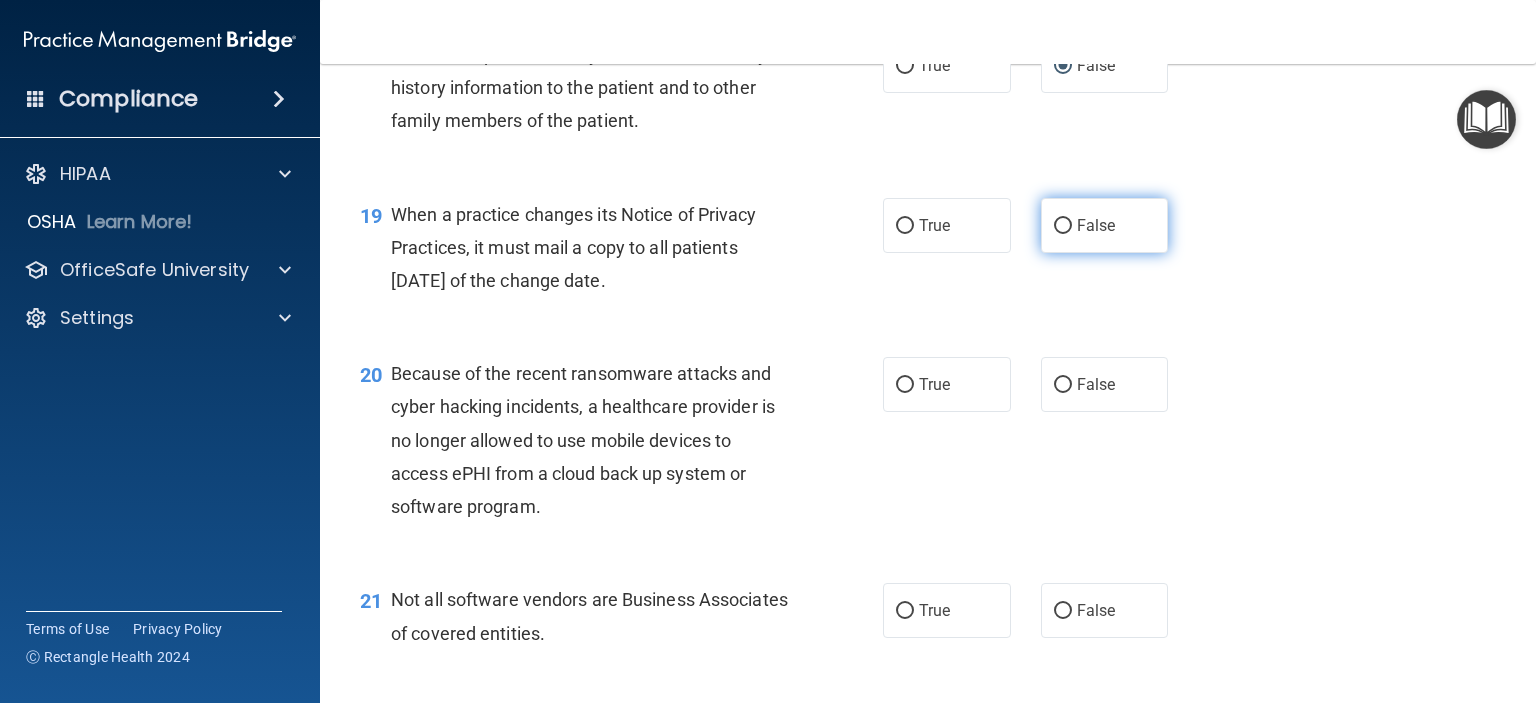click on "False" at bounding box center [1063, 226] 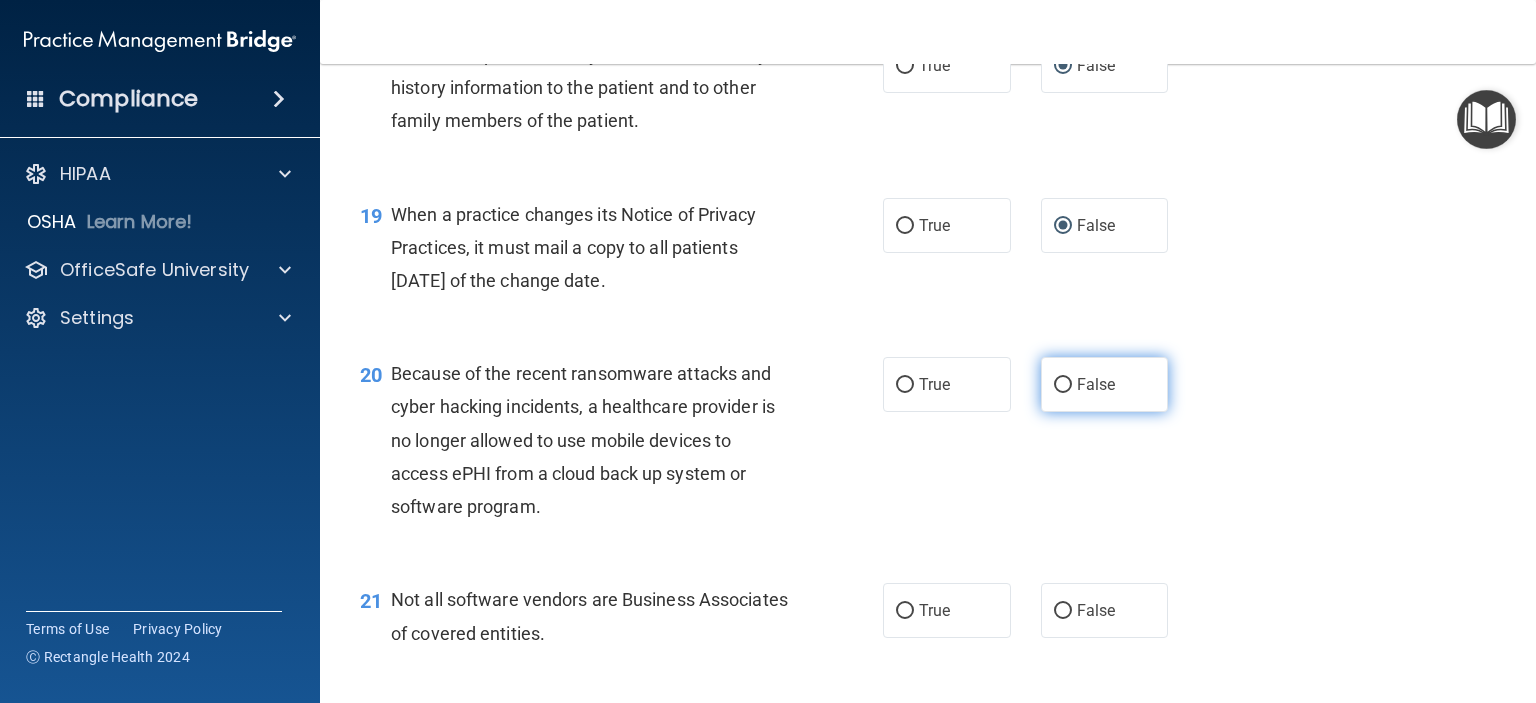 click on "False" at bounding box center (1063, 385) 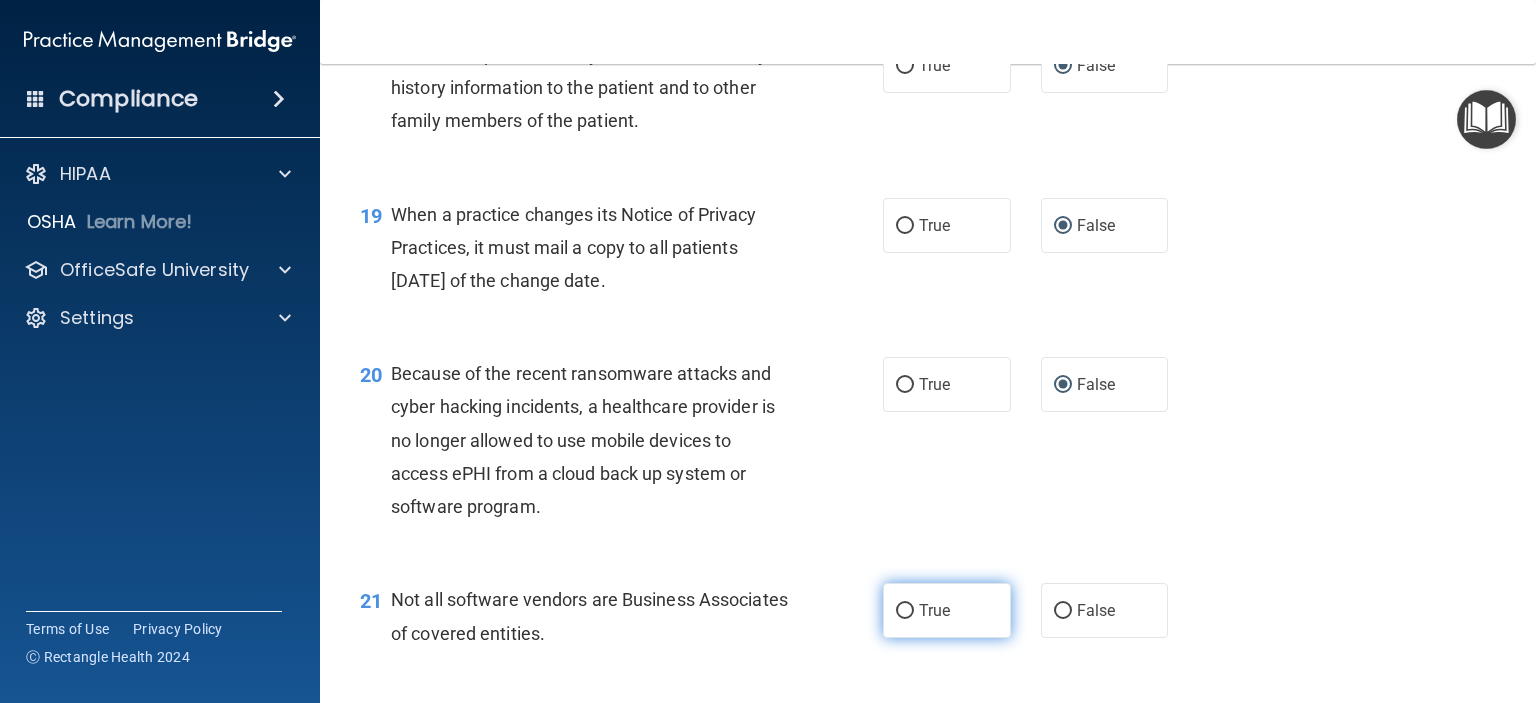 drag, startPoint x: 896, startPoint y: 677, endPoint x: 901, endPoint y: 666, distance: 12.083046 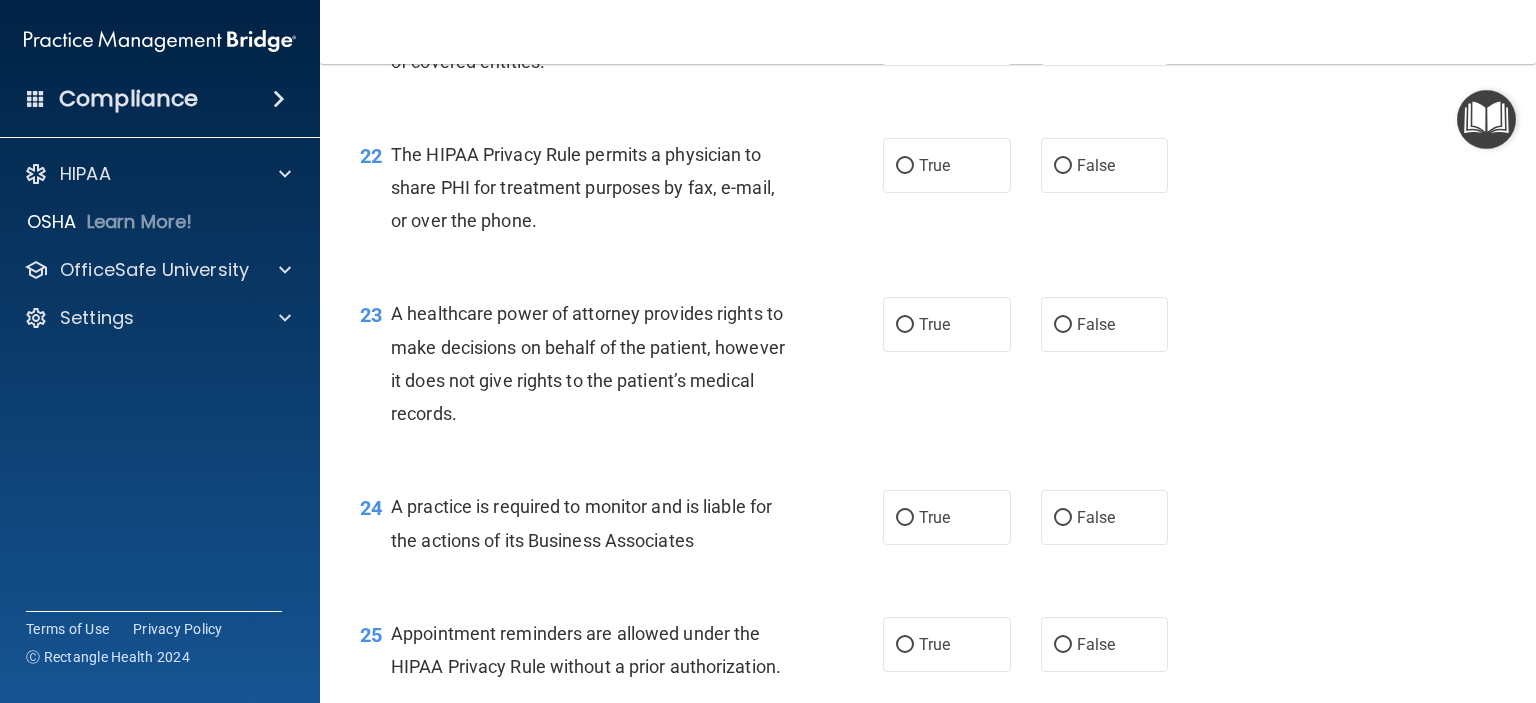 scroll, scrollTop: 3800, scrollLeft: 0, axis: vertical 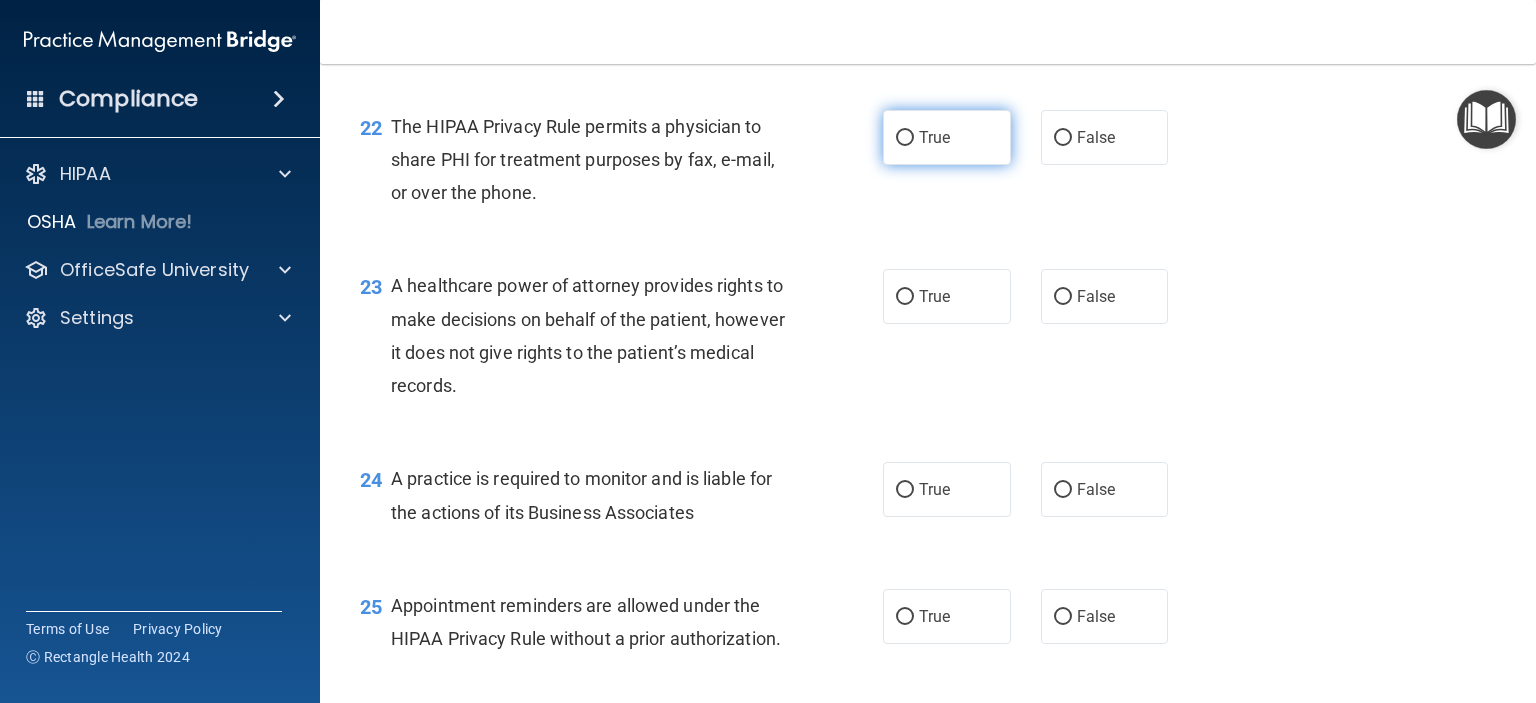 click on "True" at bounding box center [905, 138] 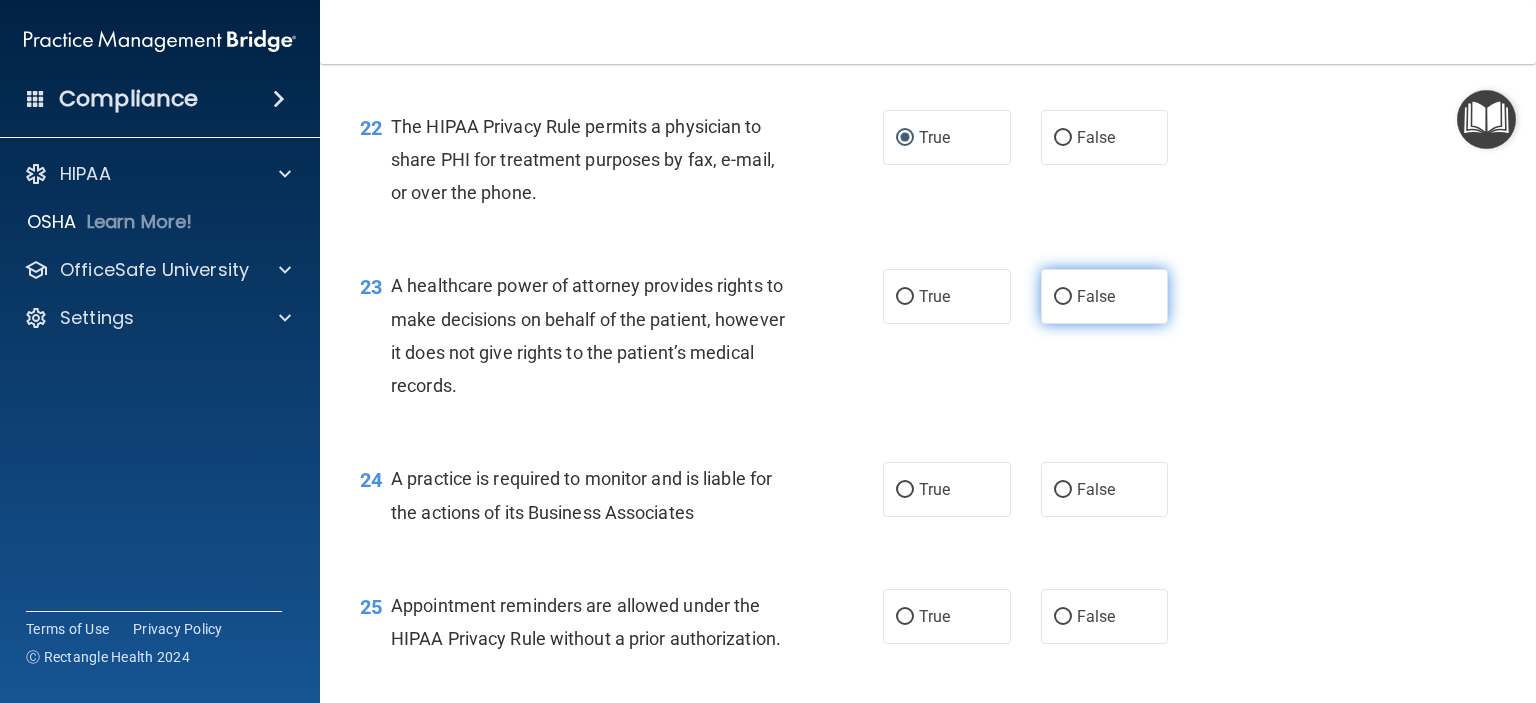 click on "False" at bounding box center [1063, 297] 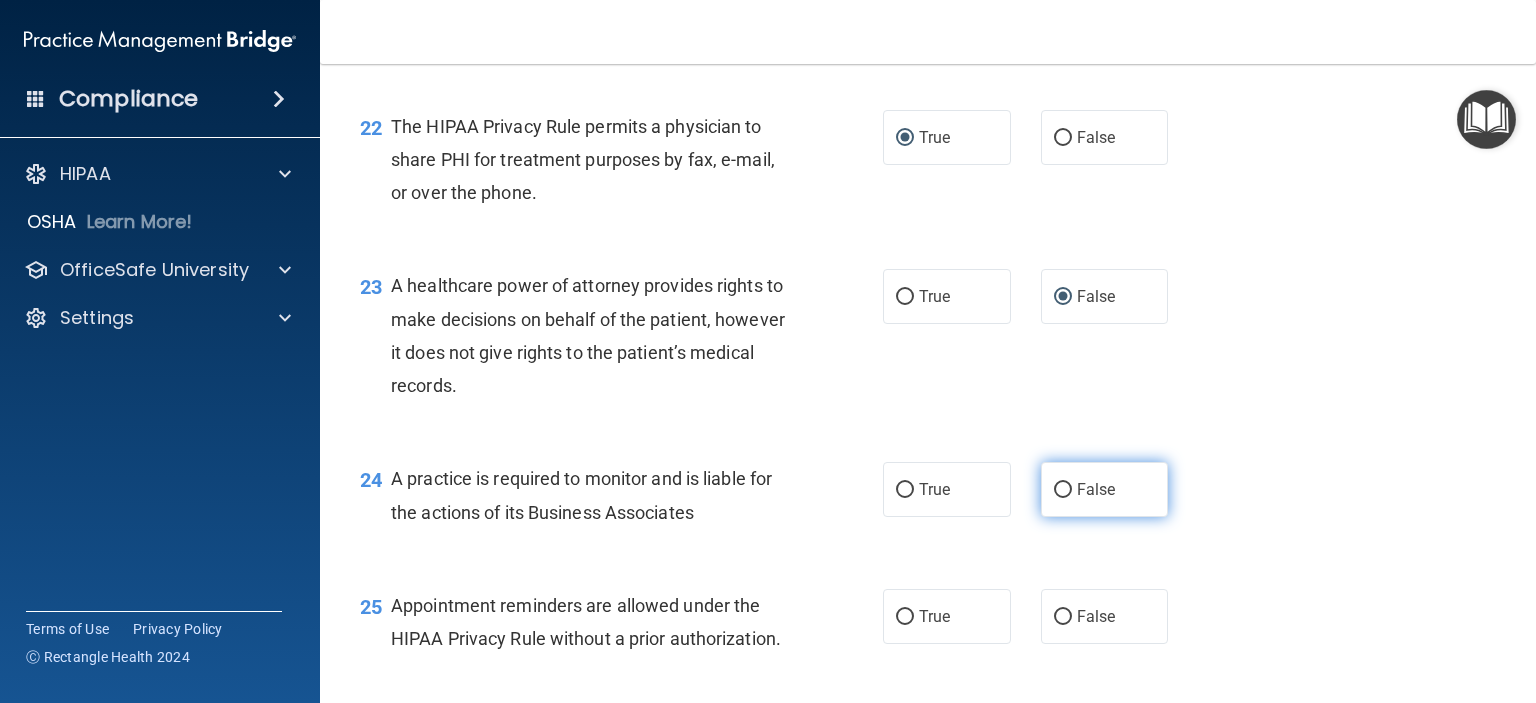 click on "False" at bounding box center (1063, 490) 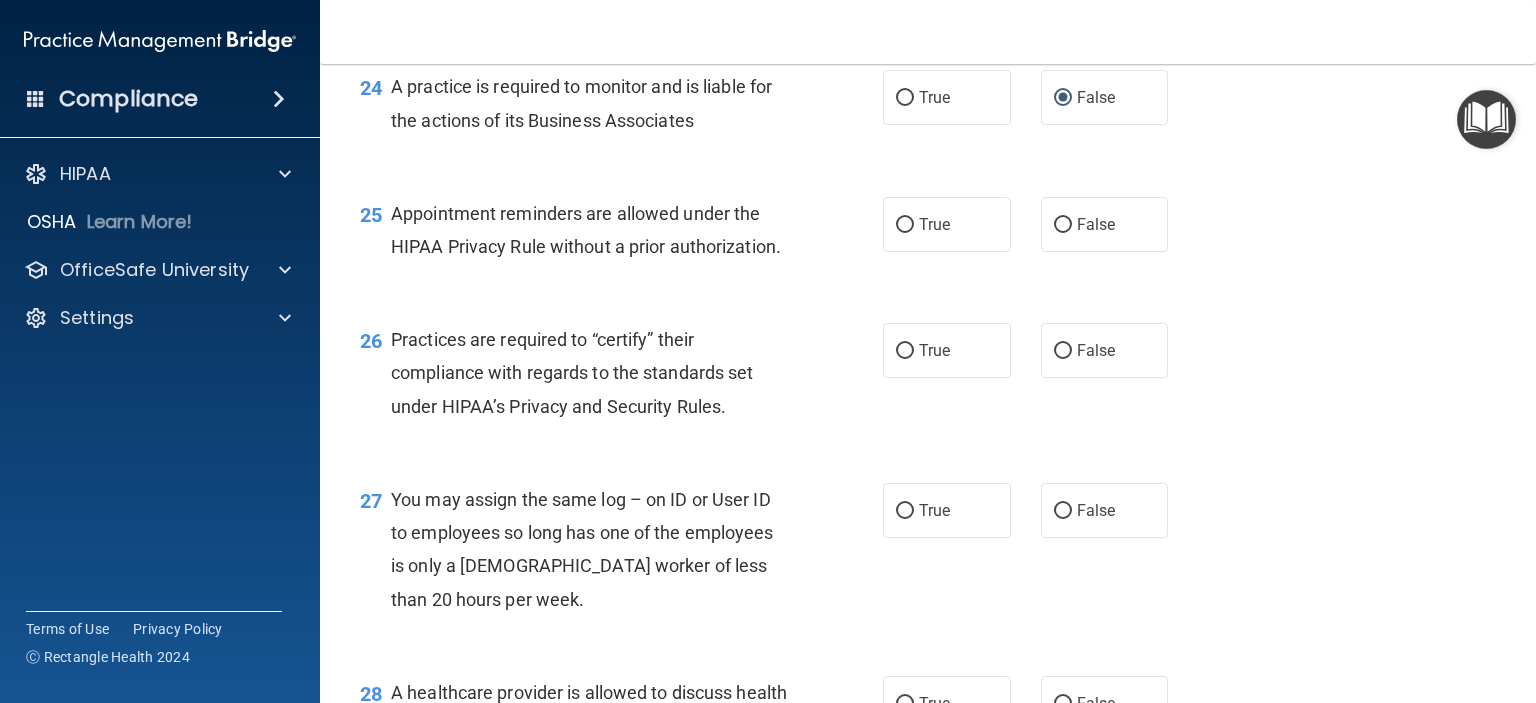 scroll, scrollTop: 4200, scrollLeft: 0, axis: vertical 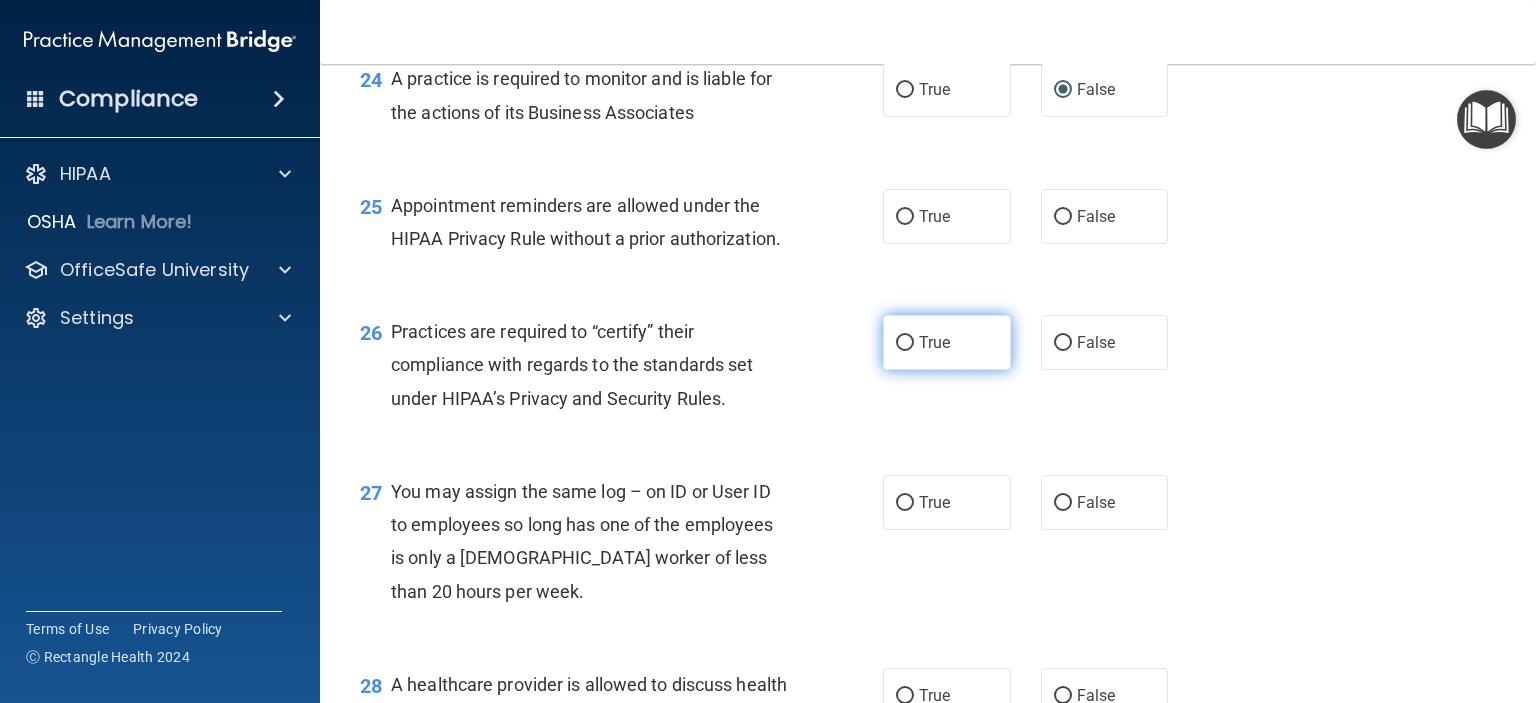 click on "True" at bounding box center (905, 343) 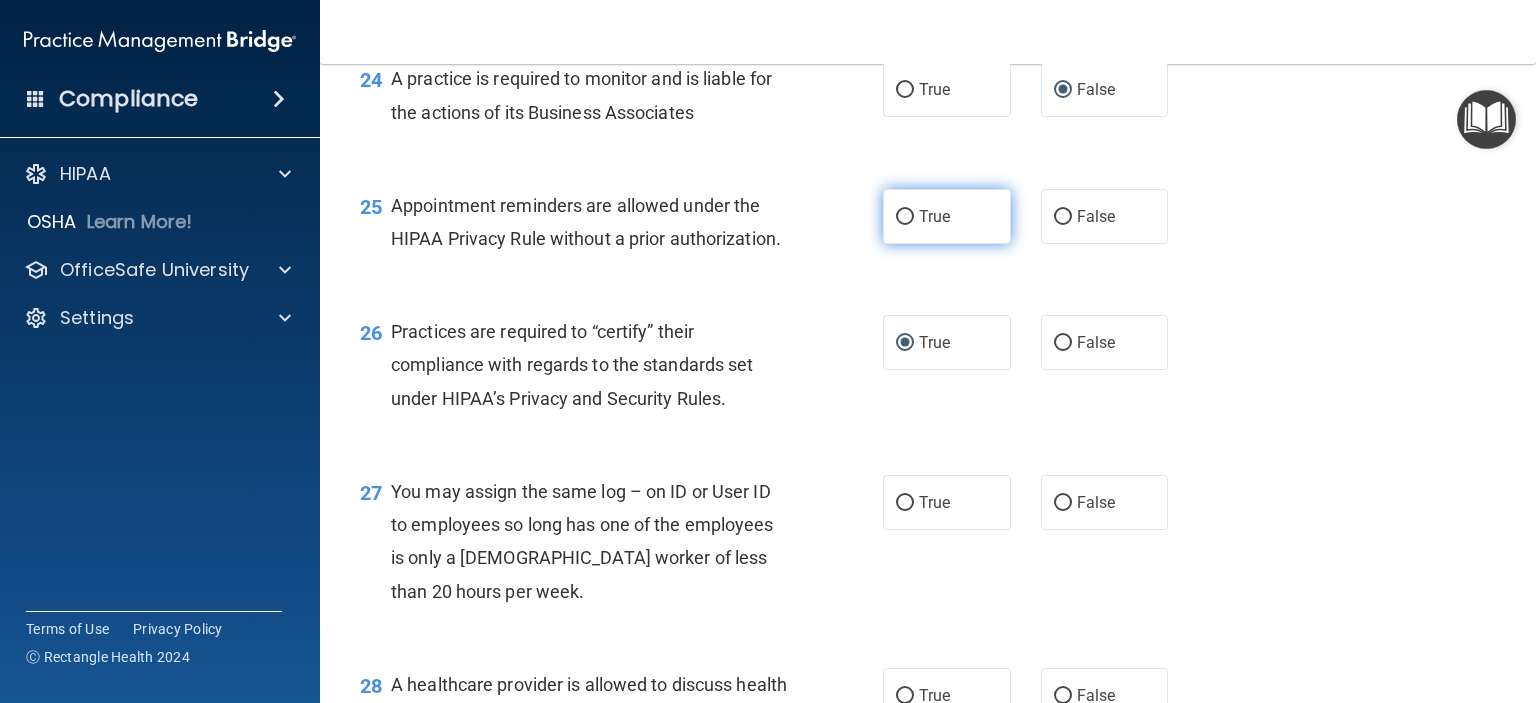 click on "True" at bounding box center (905, 217) 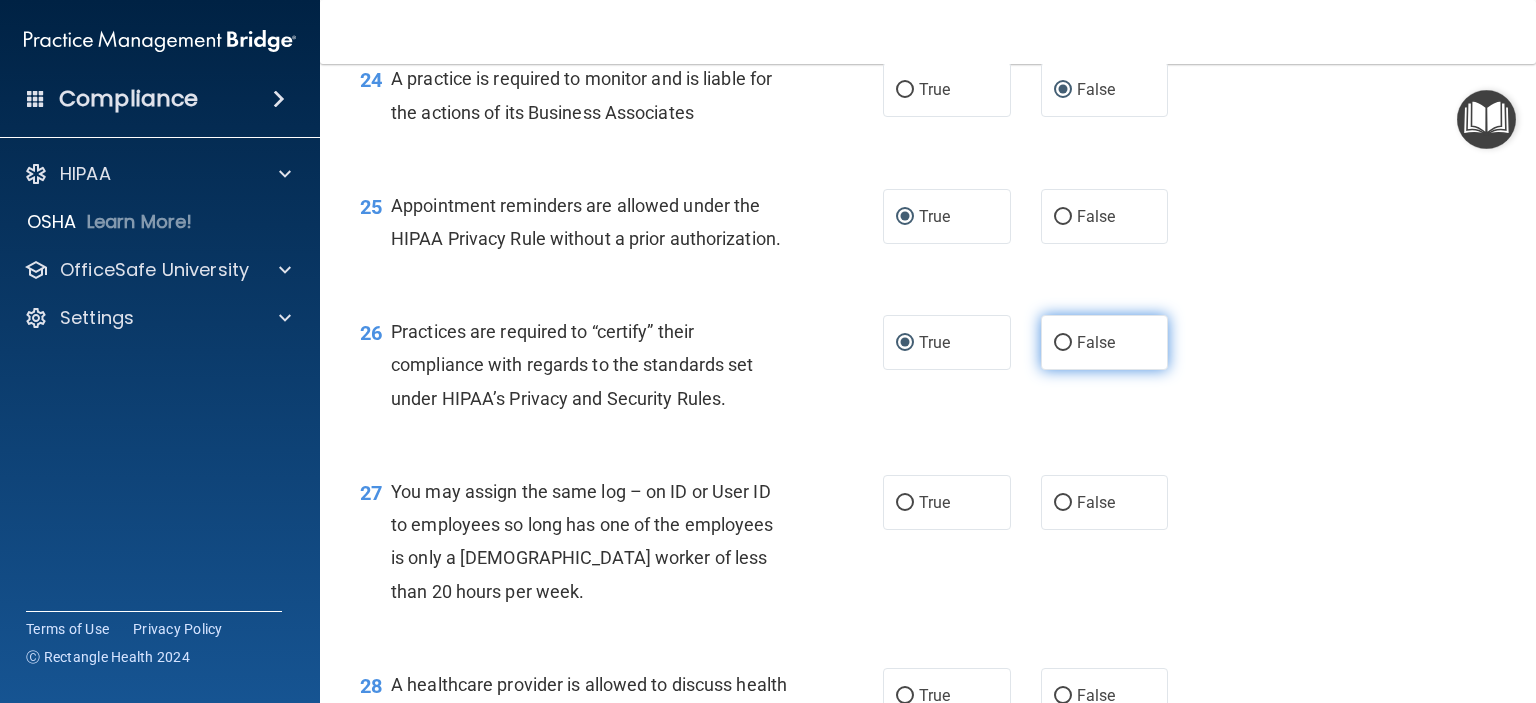 click on "False" at bounding box center (1063, 343) 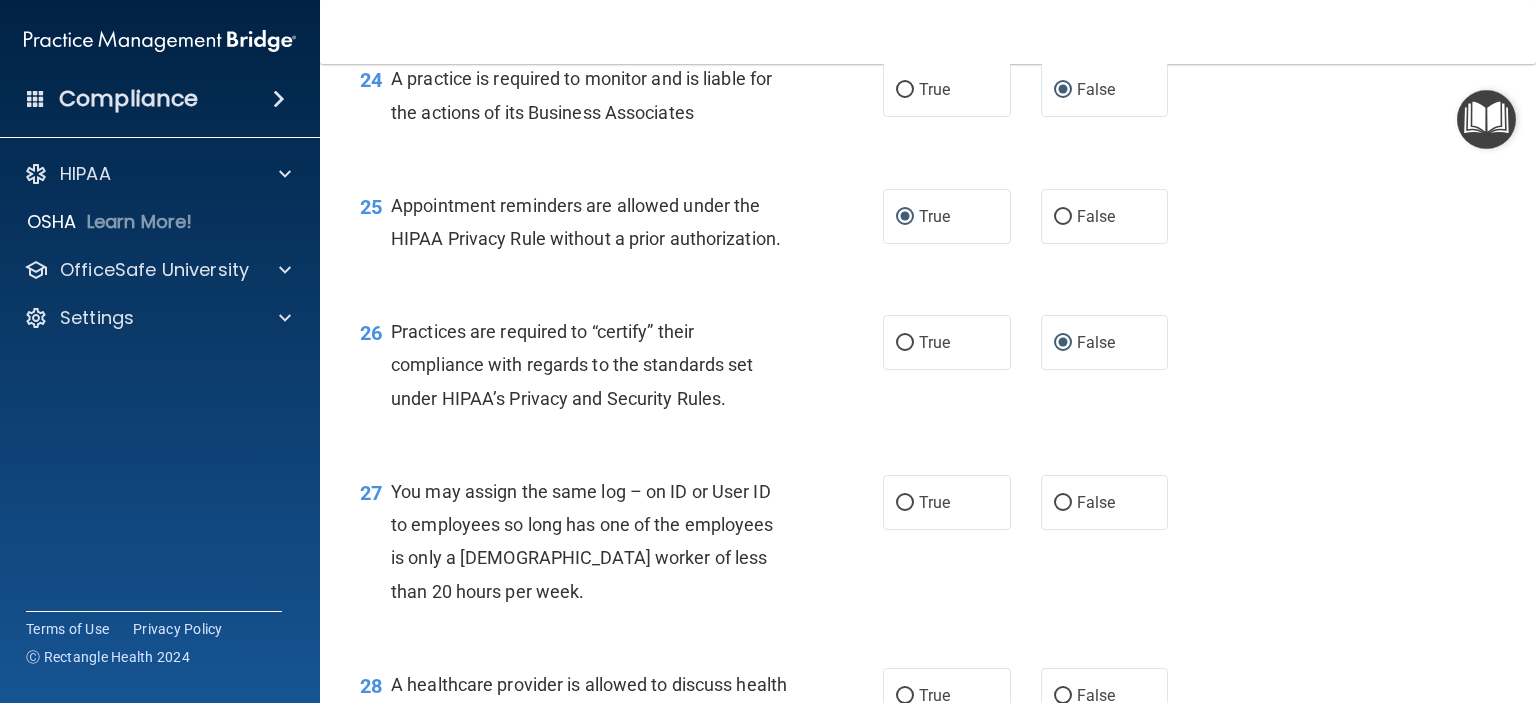 drag, startPoint x: 1052, startPoint y: 570, endPoint x: 1083, endPoint y: 519, distance: 59.682495 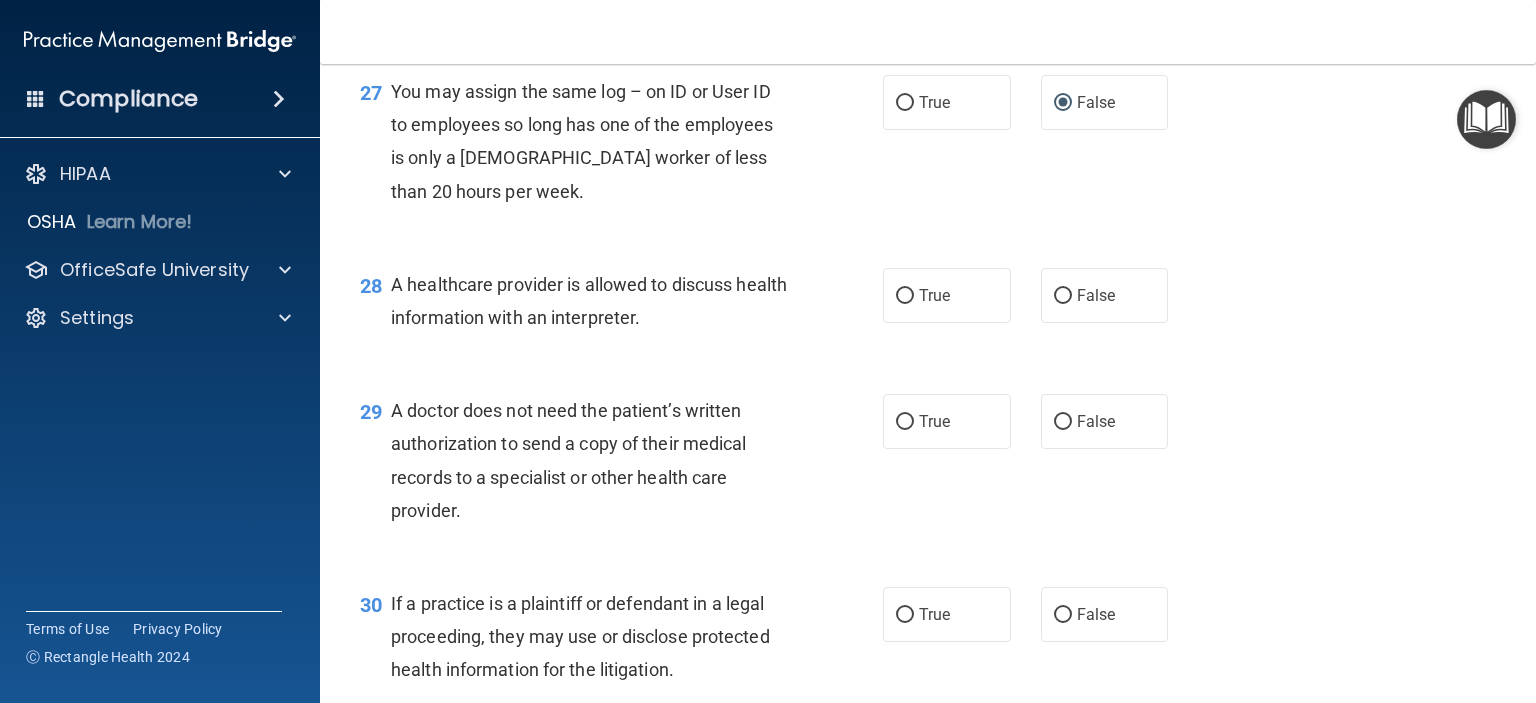 scroll, scrollTop: 4700, scrollLeft: 0, axis: vertical 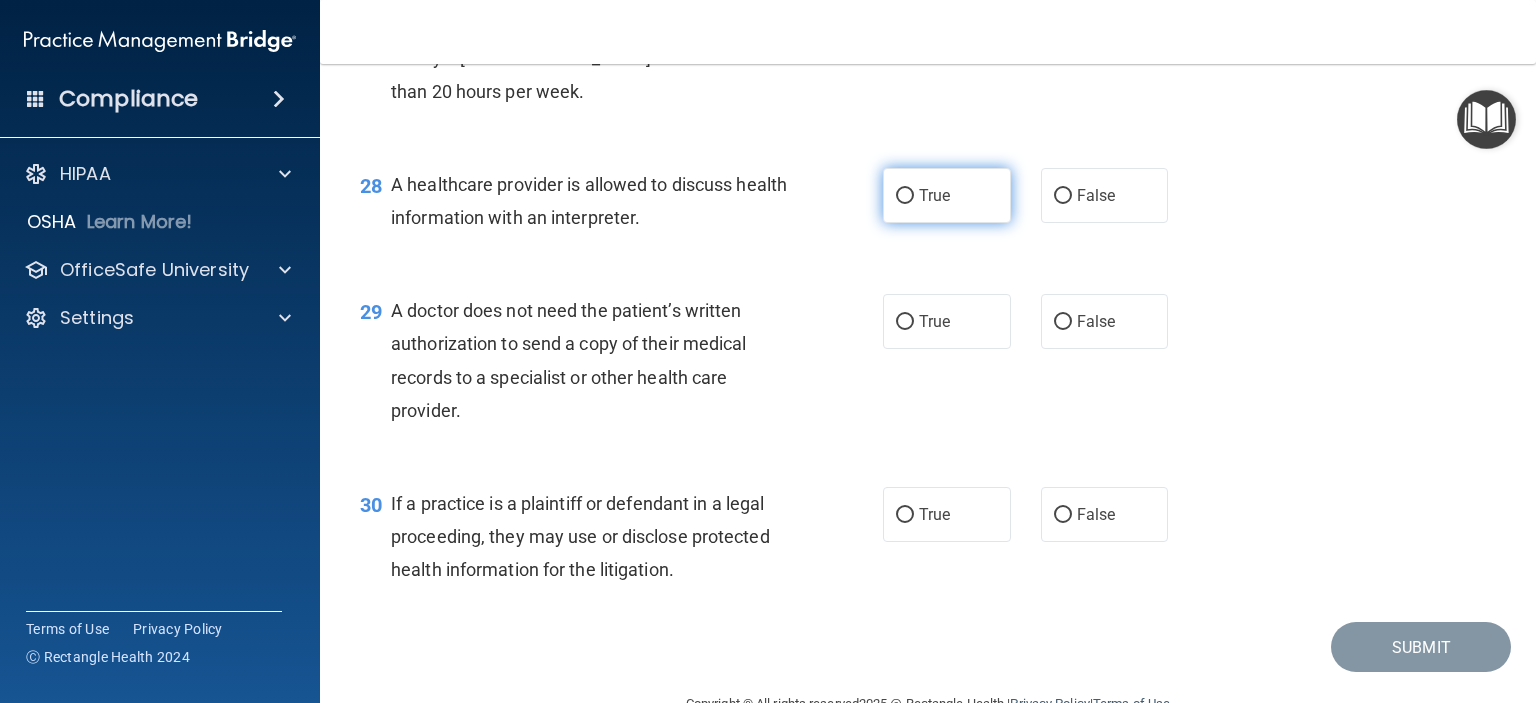 click on "True" at bounding box center [905, 196] 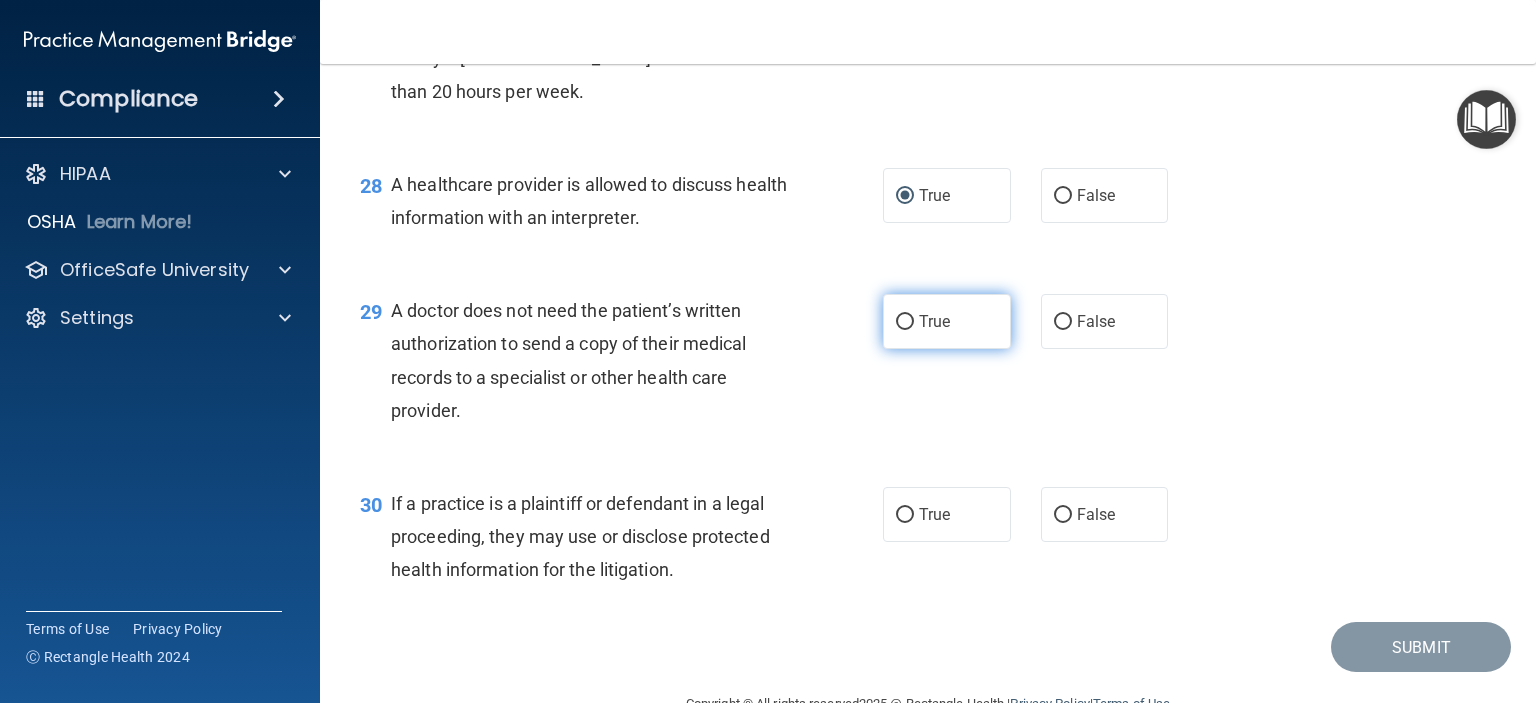 click on "True" at bounding box center (905, 322) 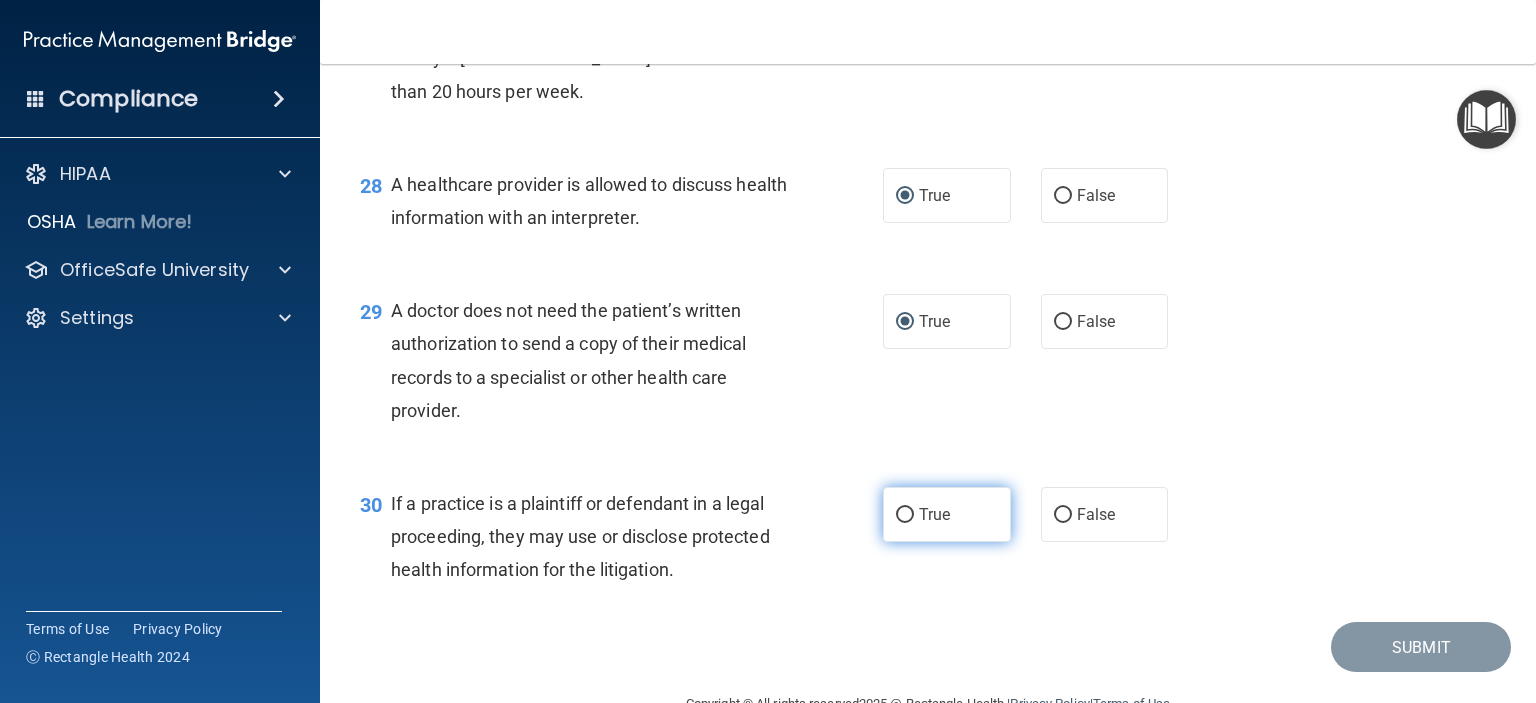 click on "True" at bounding box center (905, 515) 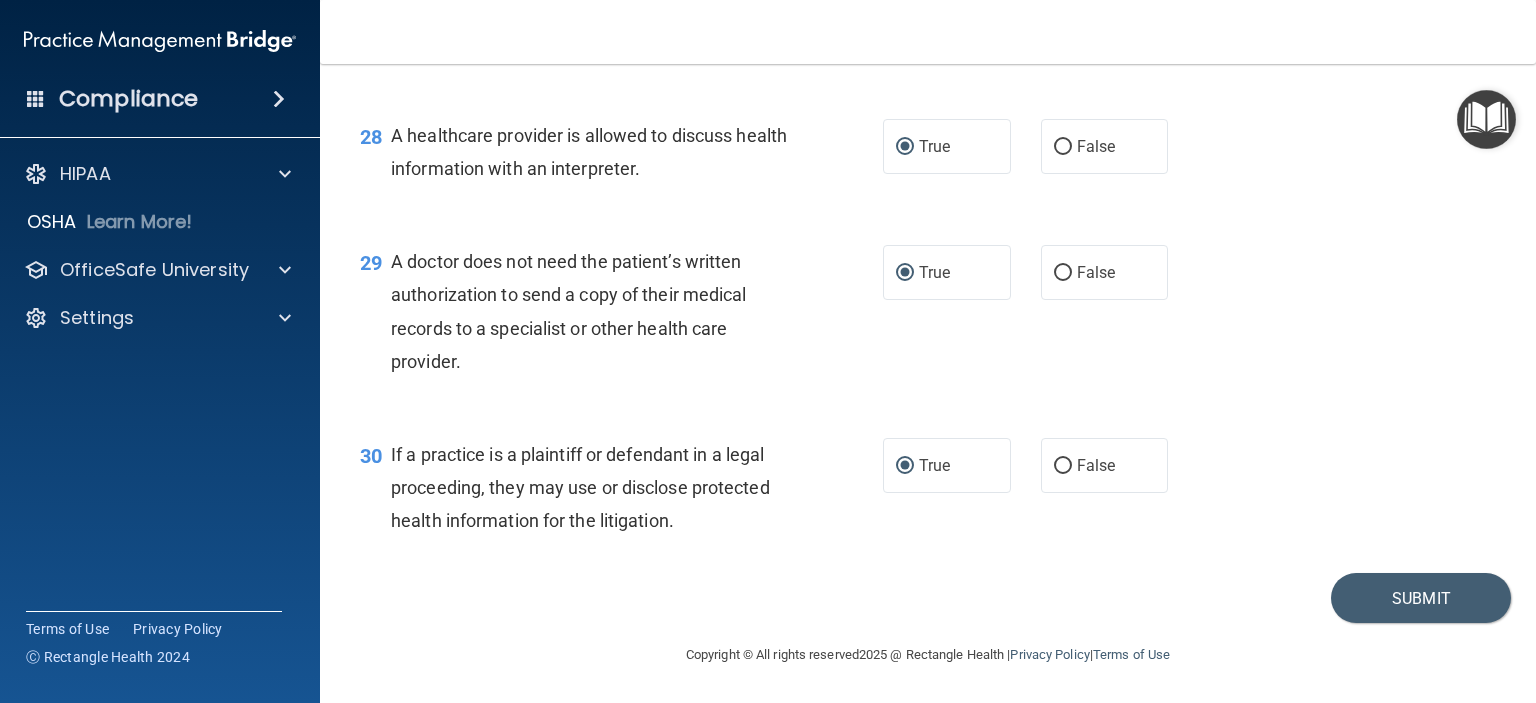 scroll, scrollTop: 4816, scrollLeft: 0, axis: vertical 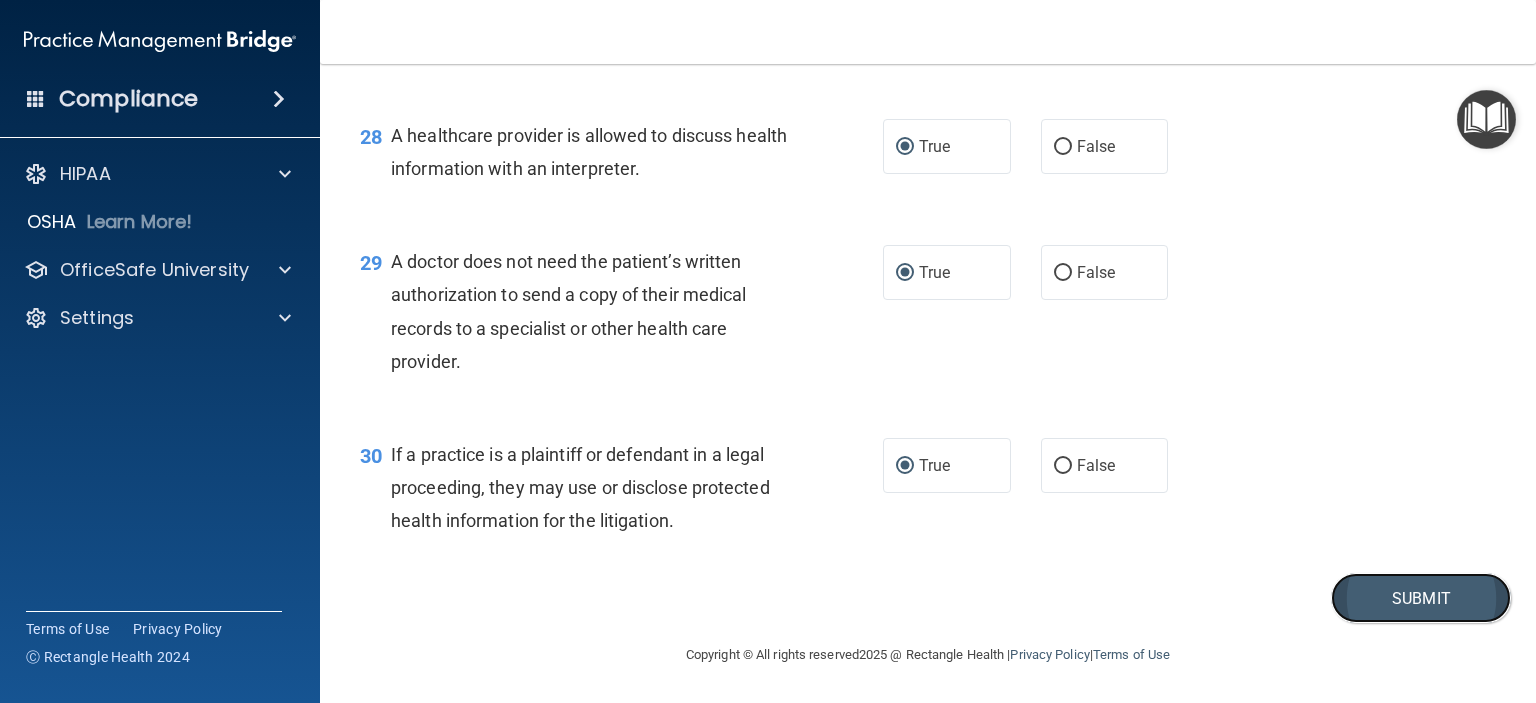 click on "Submit" at bounding box center (1421, 598) 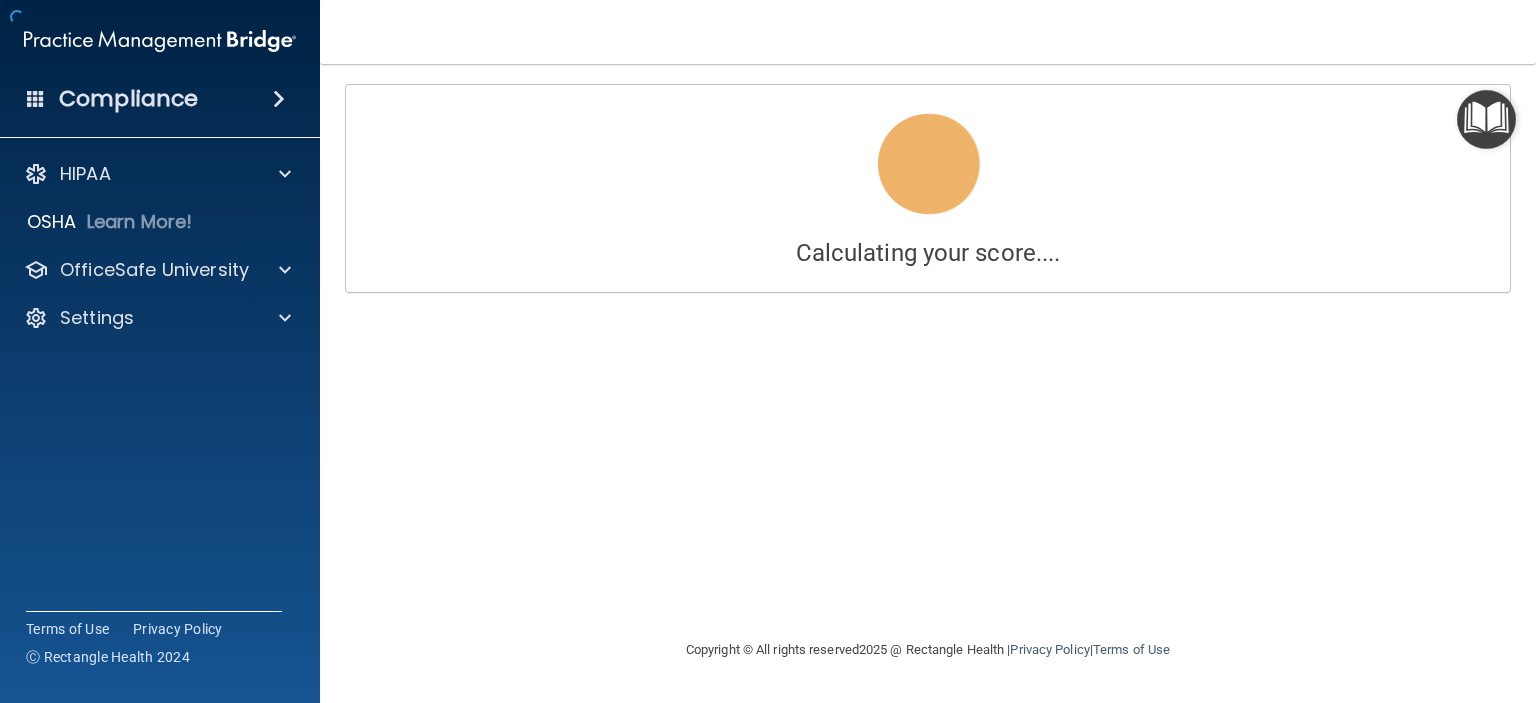 scroll, scrollTop: 0, scrollLeft: 0, axis: both 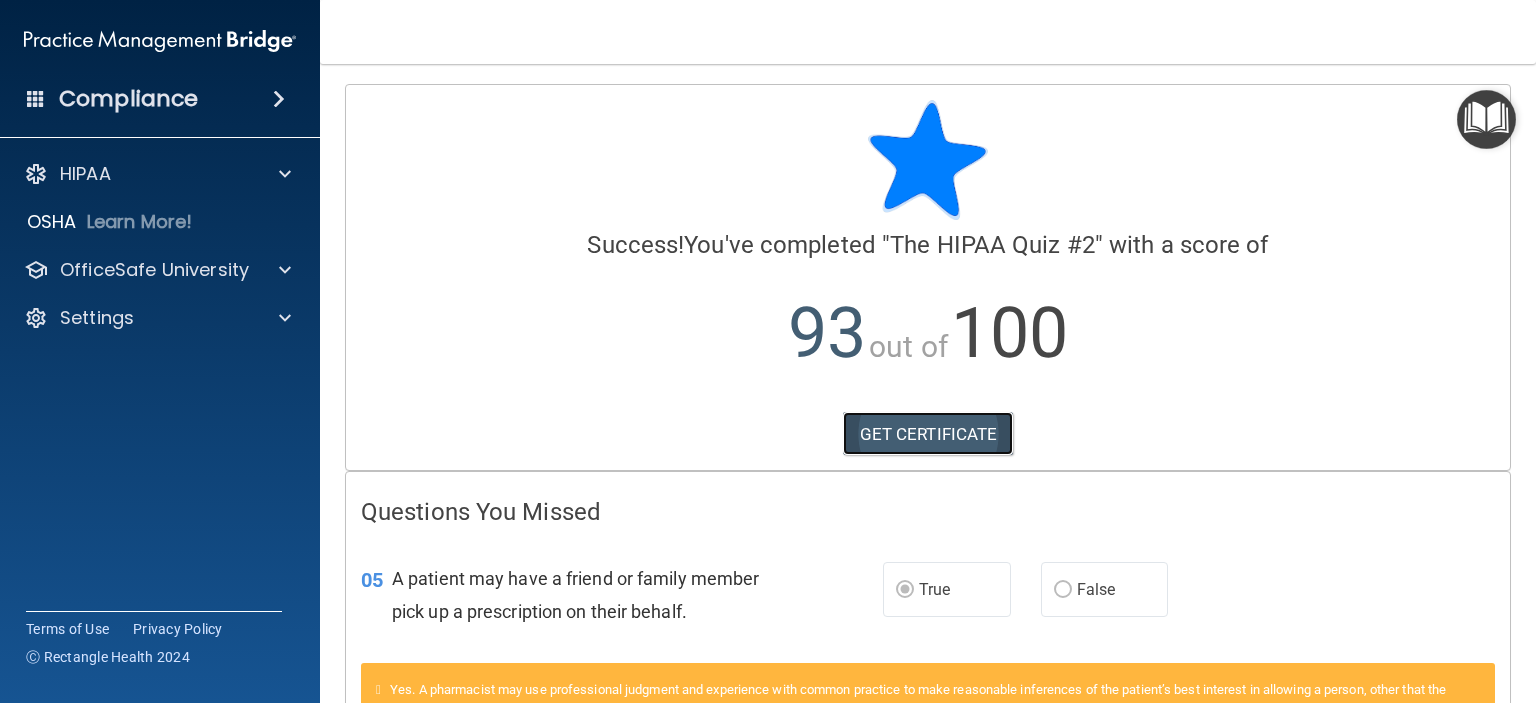 click on "GET CERTIFICATE" at bounding box center [928, 434] 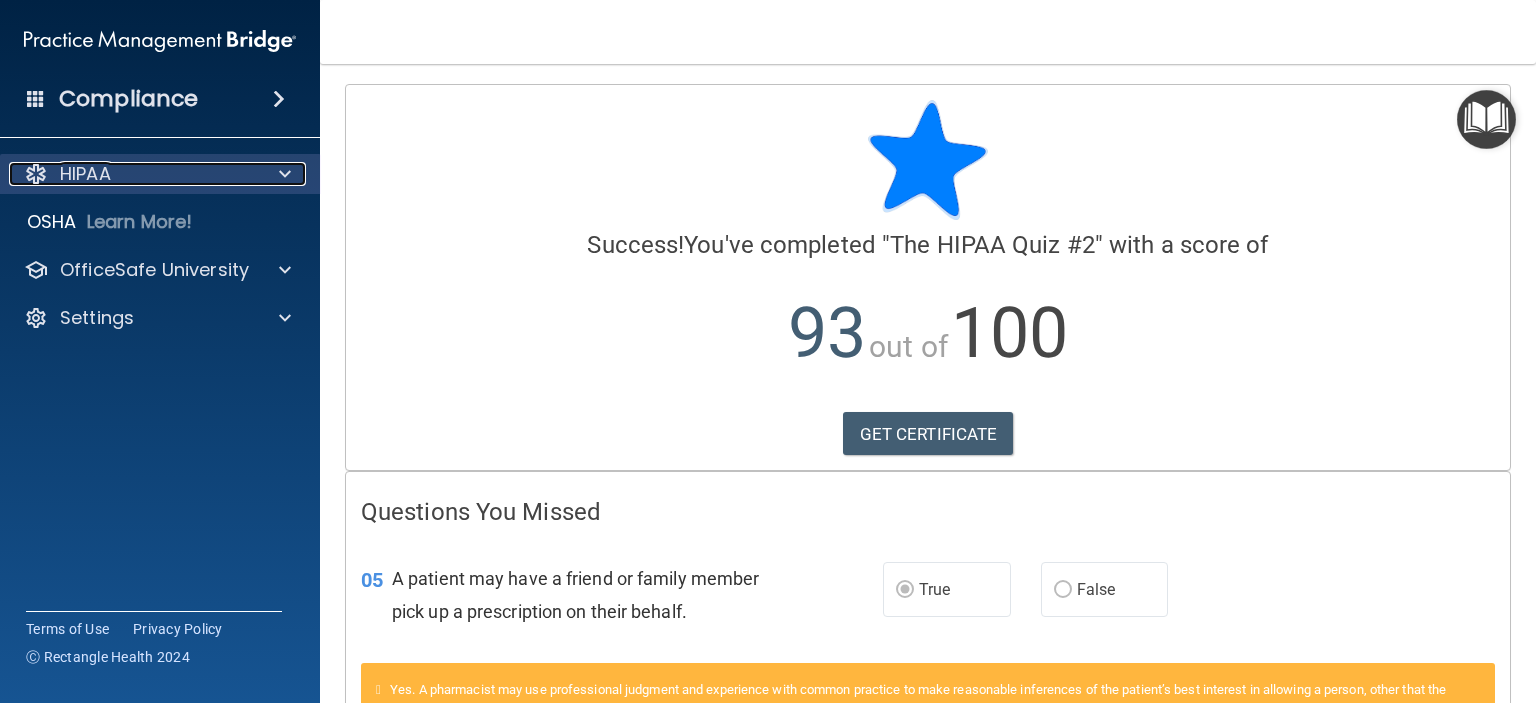 click at bounding box center [285, 174] 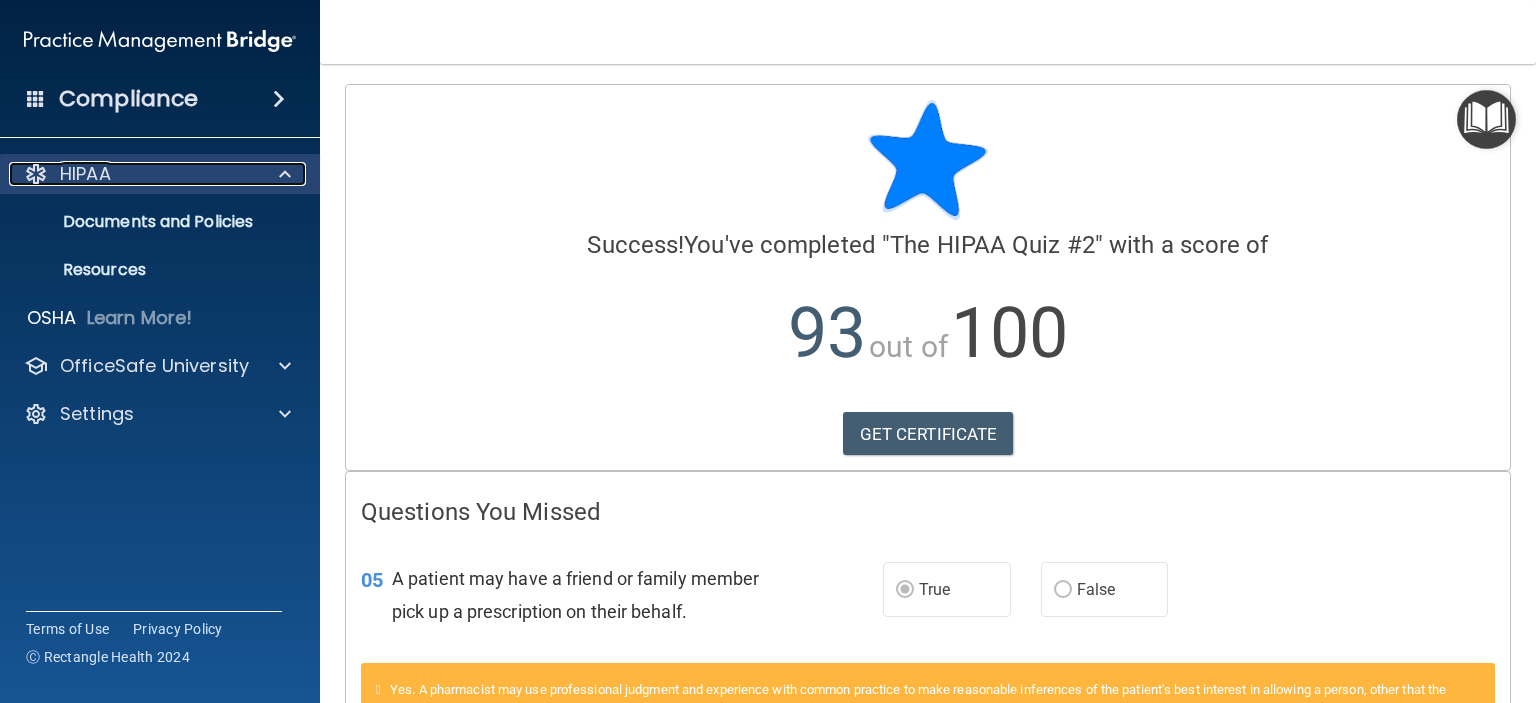 click at bounding box center [285, 174] 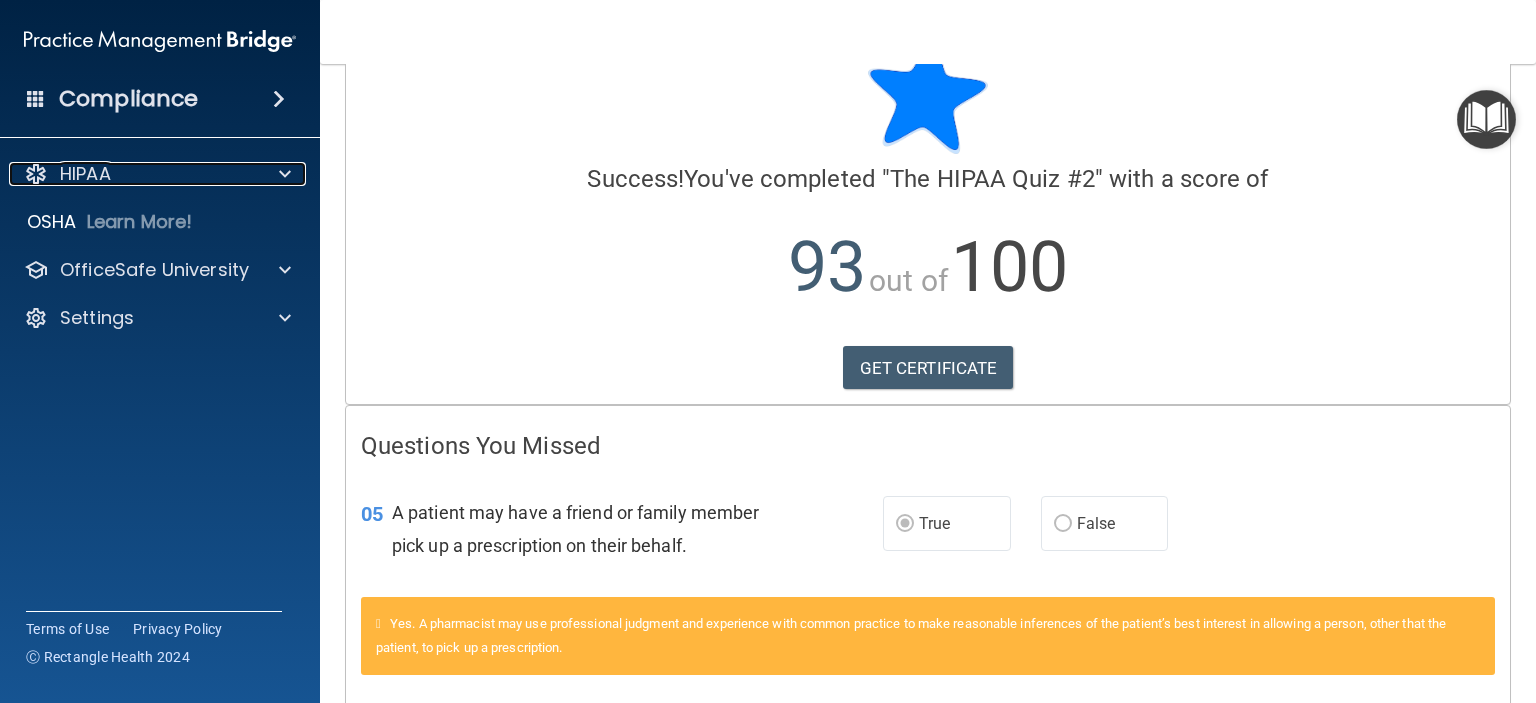 scroll, scrollTop: 0, scrollLeft: 0, axis: both 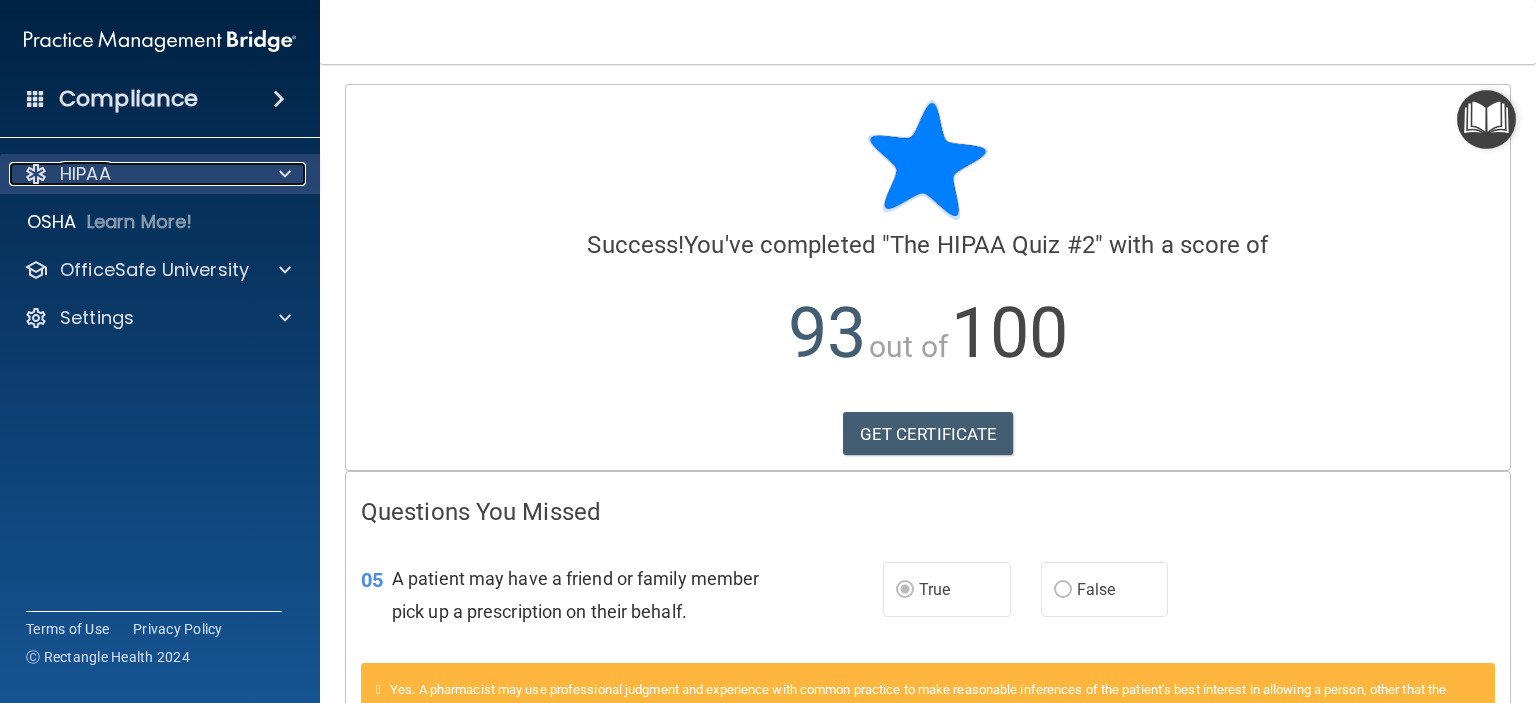 click at bounding box center [285, 174] 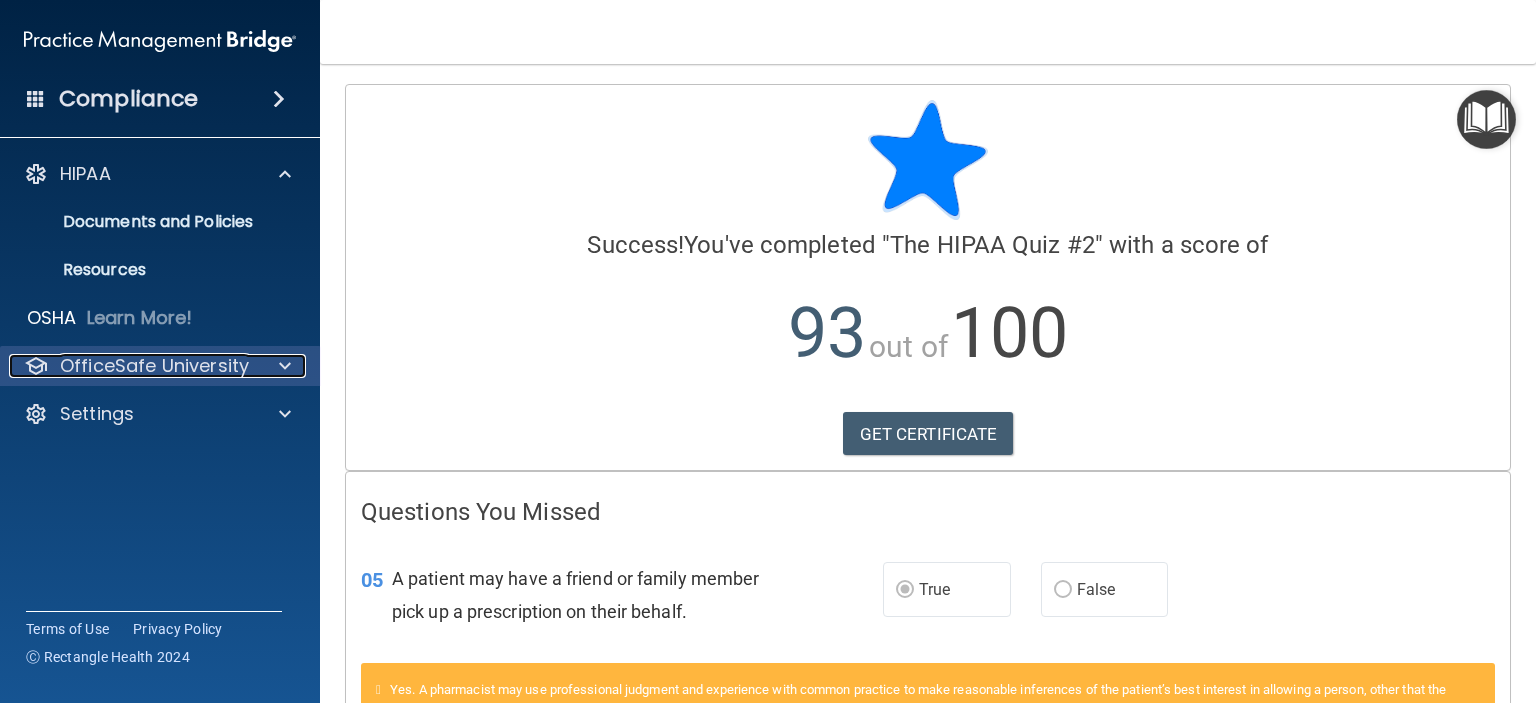 click at bounding box center (285, 366) 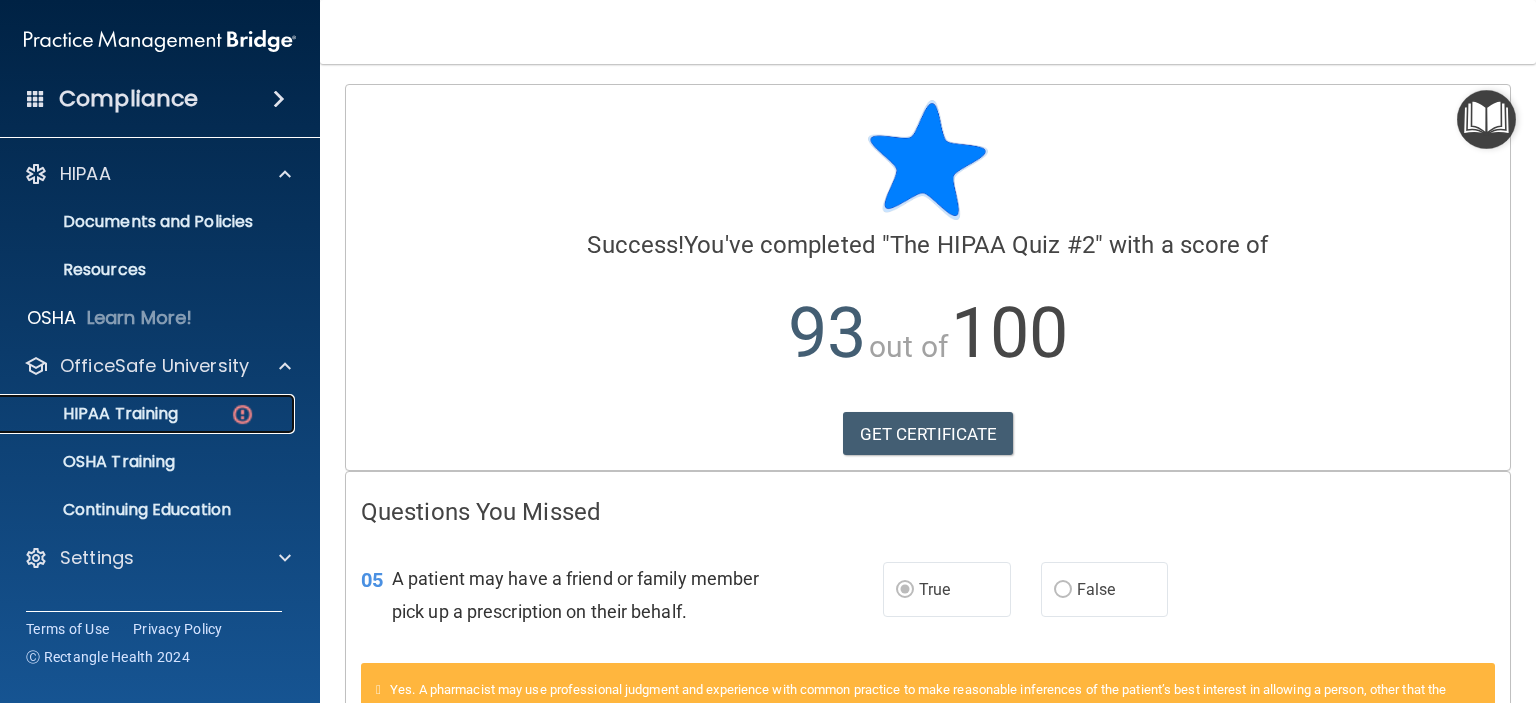 click on "HIPAA Training" at bounding box center [95, 414] 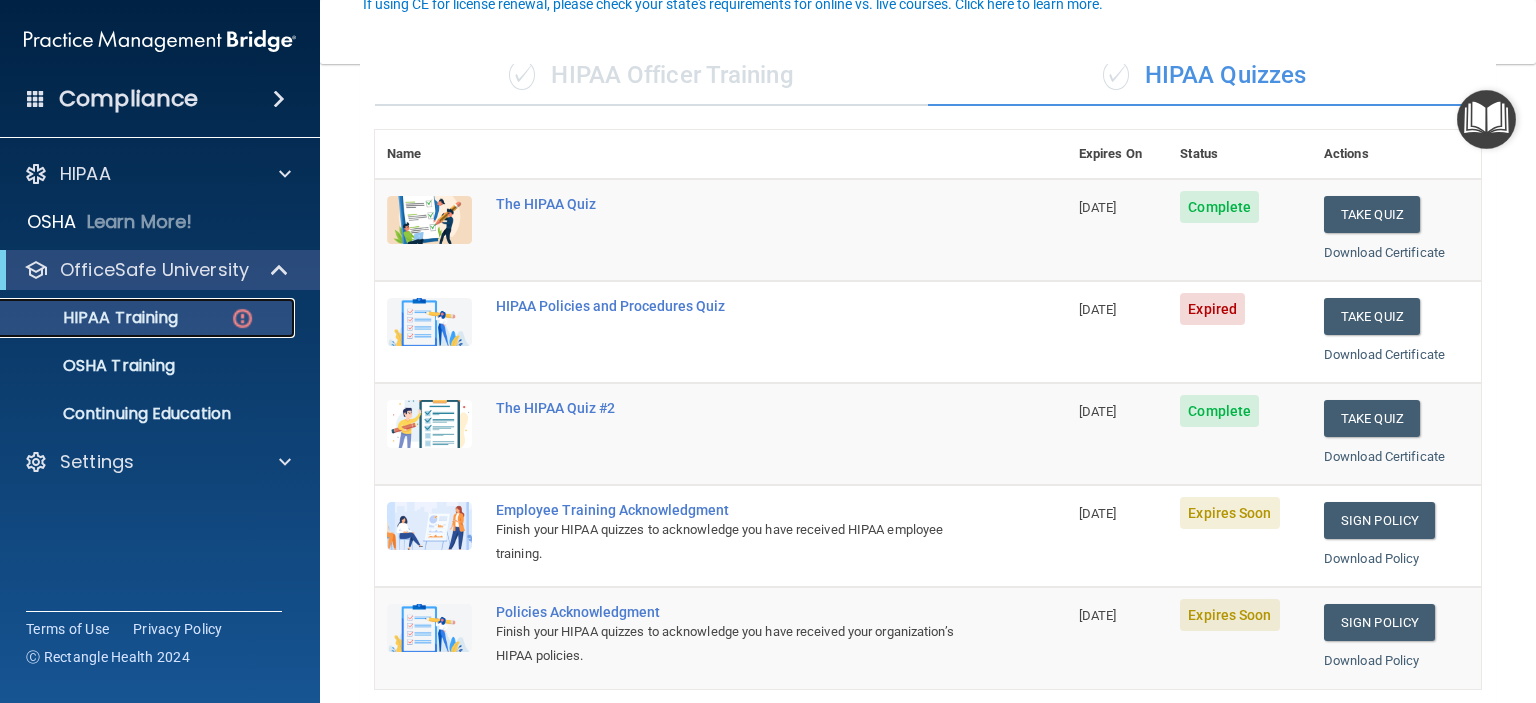 scroll, scrollTop: 200, scrollLeft: 0, axis: vertical 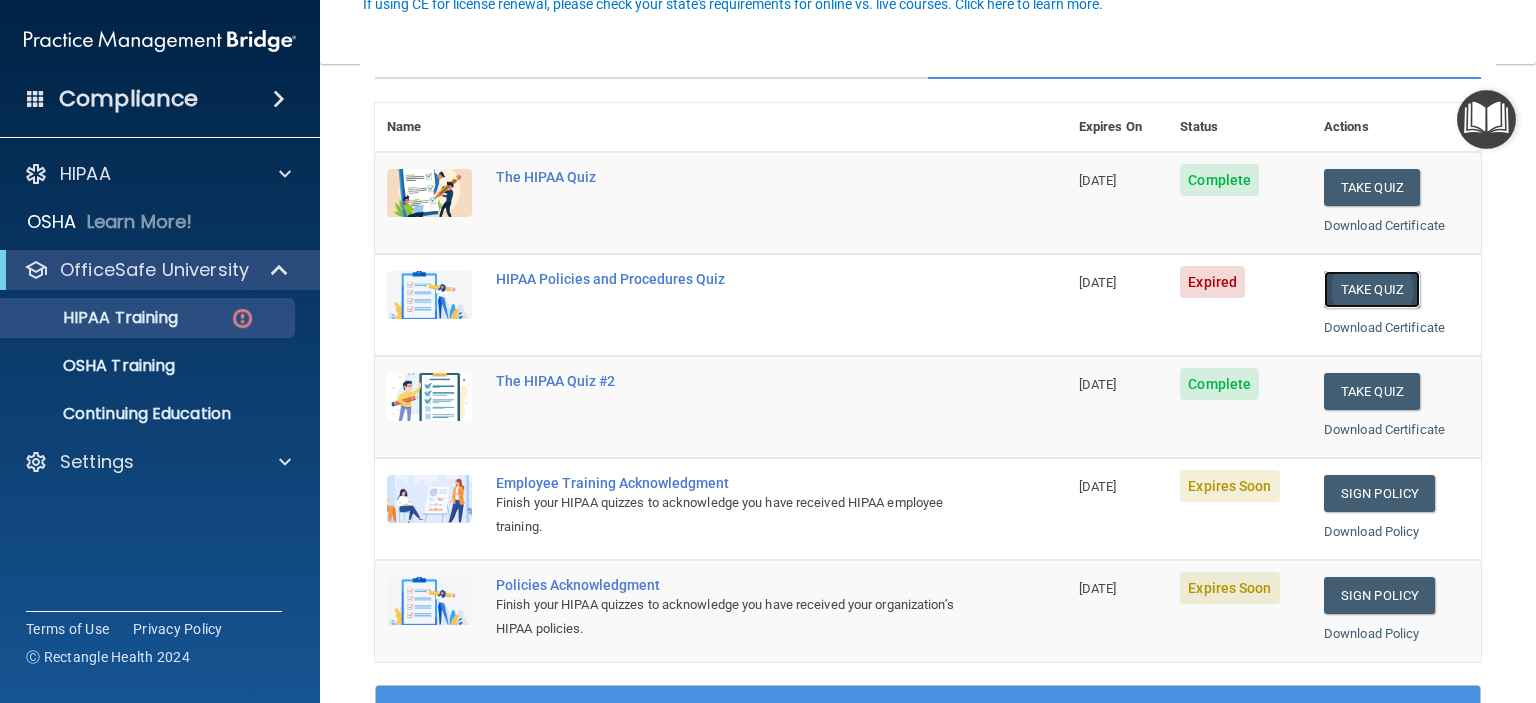 click on "Take Quiz" at bounding box center (1372, 289) 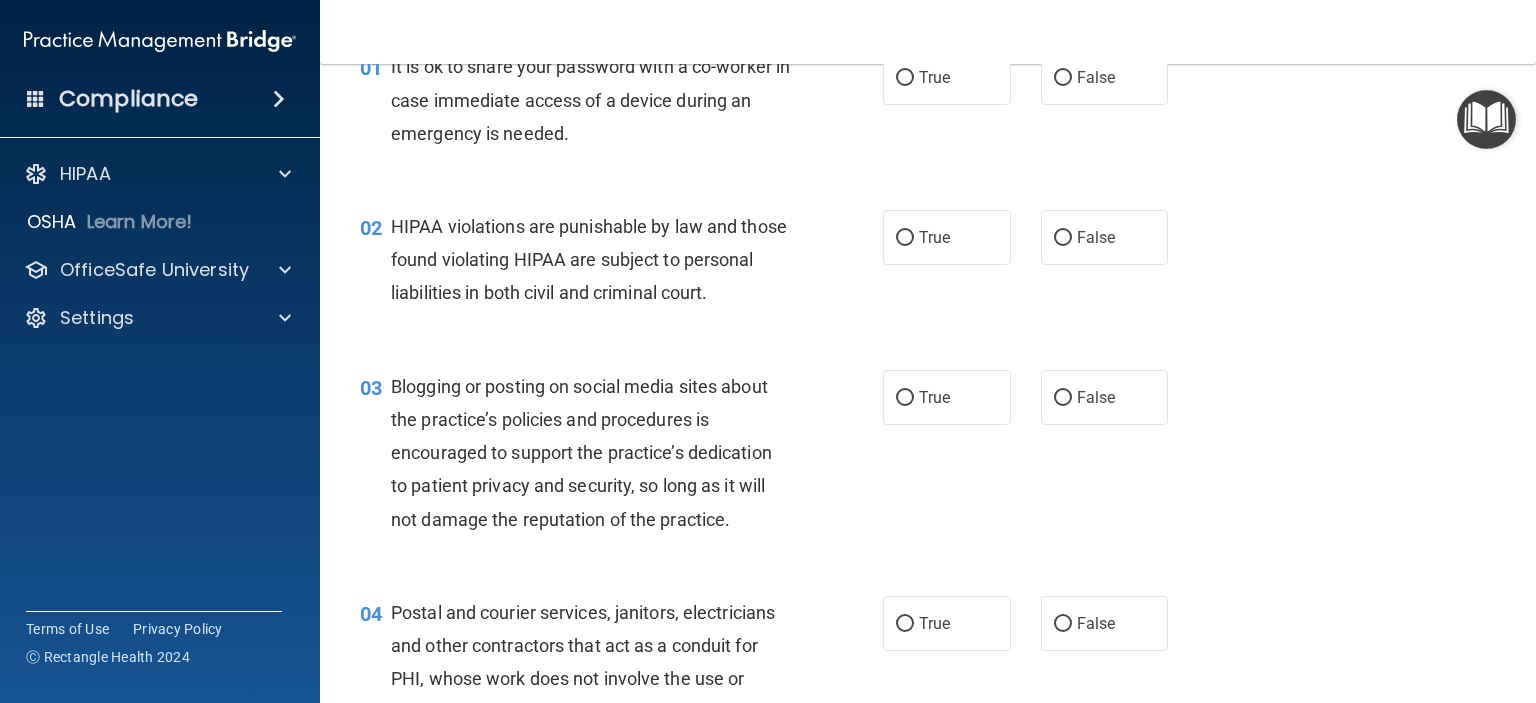 scroll, scrollTop: 0, scrollLeft: 0, axis: both 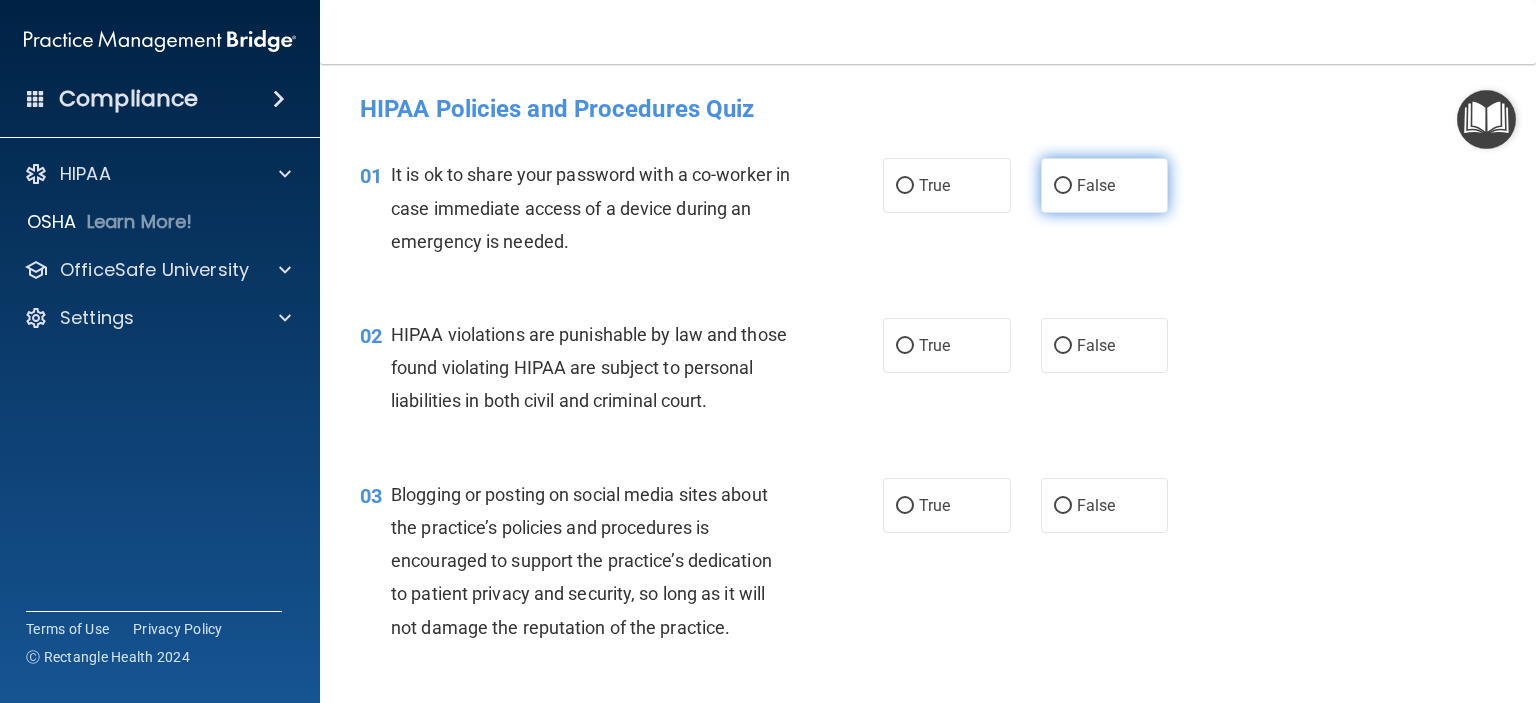 click on "False" at bounding box center [1063, 186] 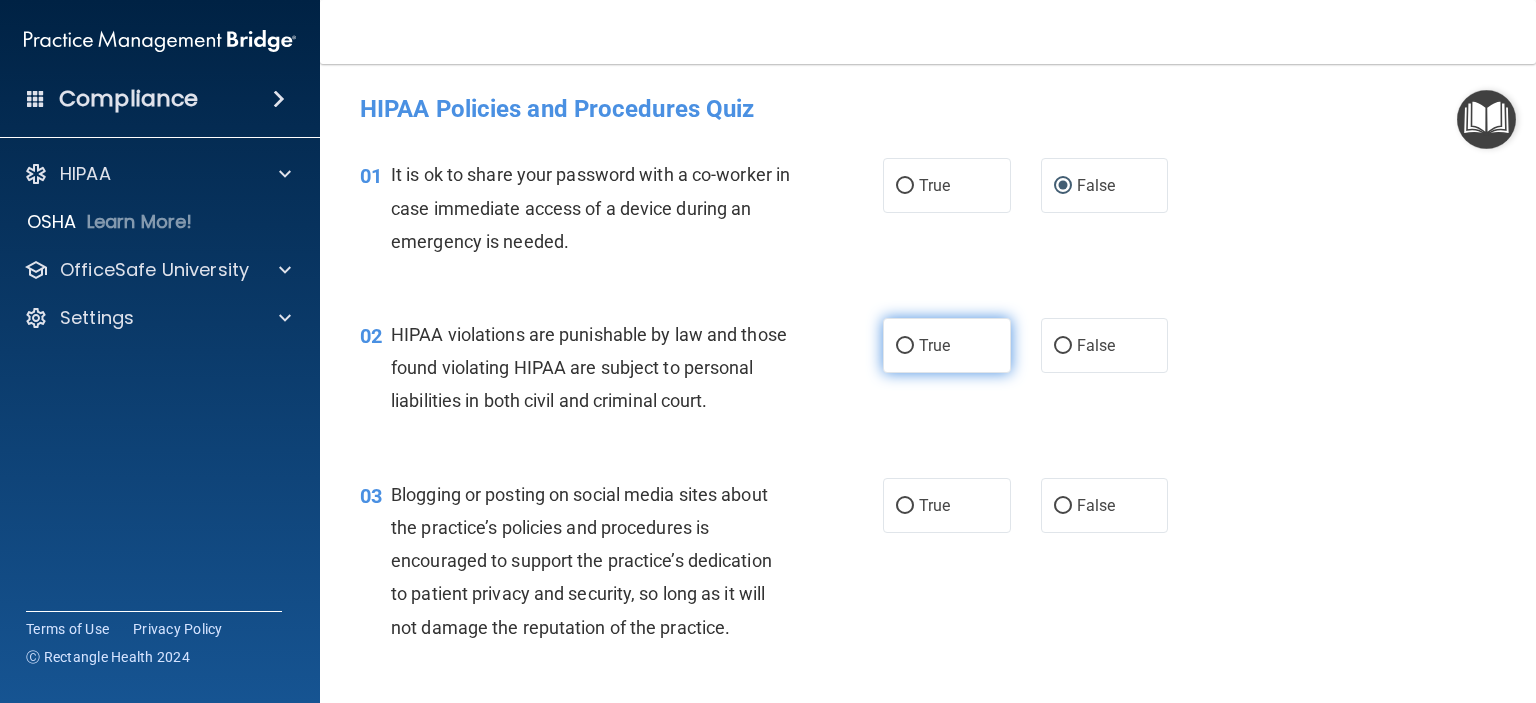 click on "True" at bounding box center (905, 346) 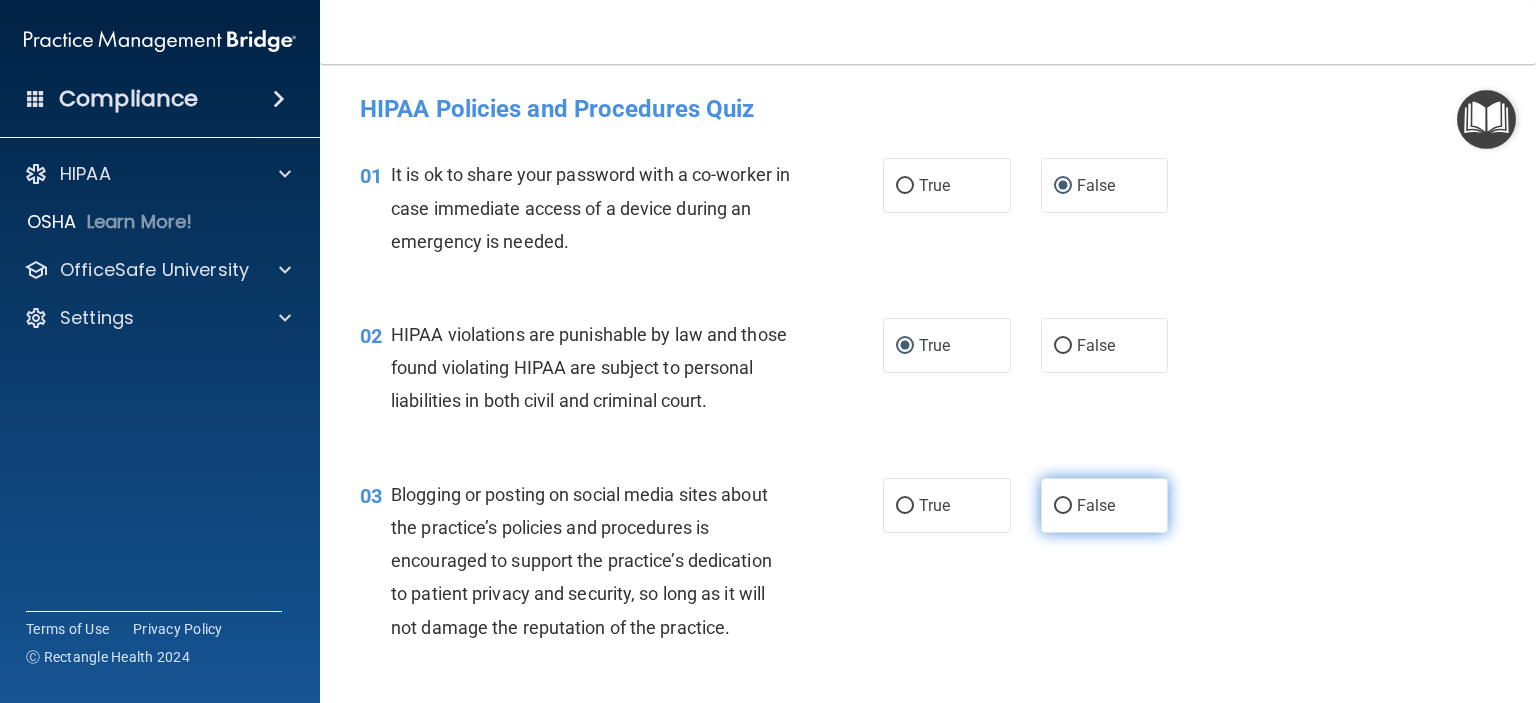 click on "False" at bounding box center (1063, 506) 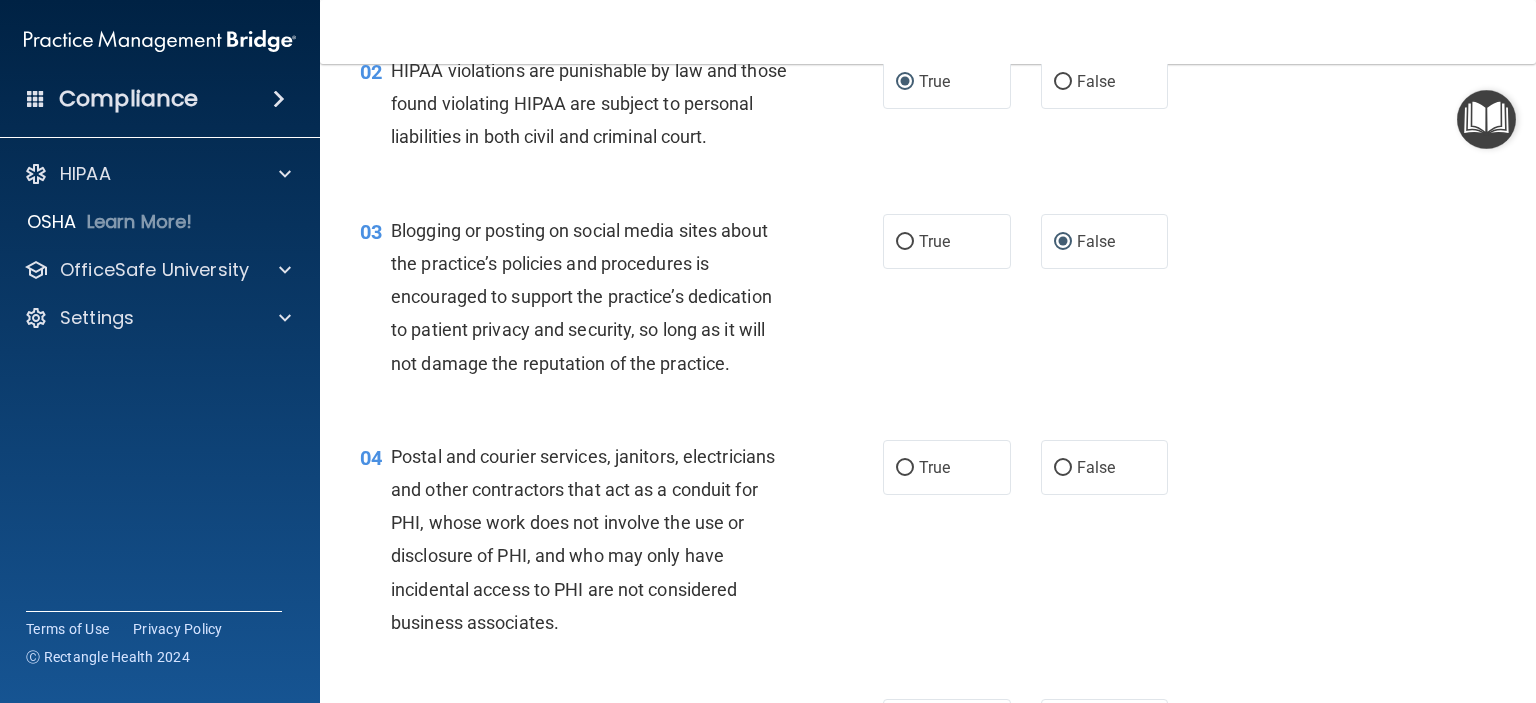 scroll, scrollTop: 300, scrollLeft: 0, axis: vertical 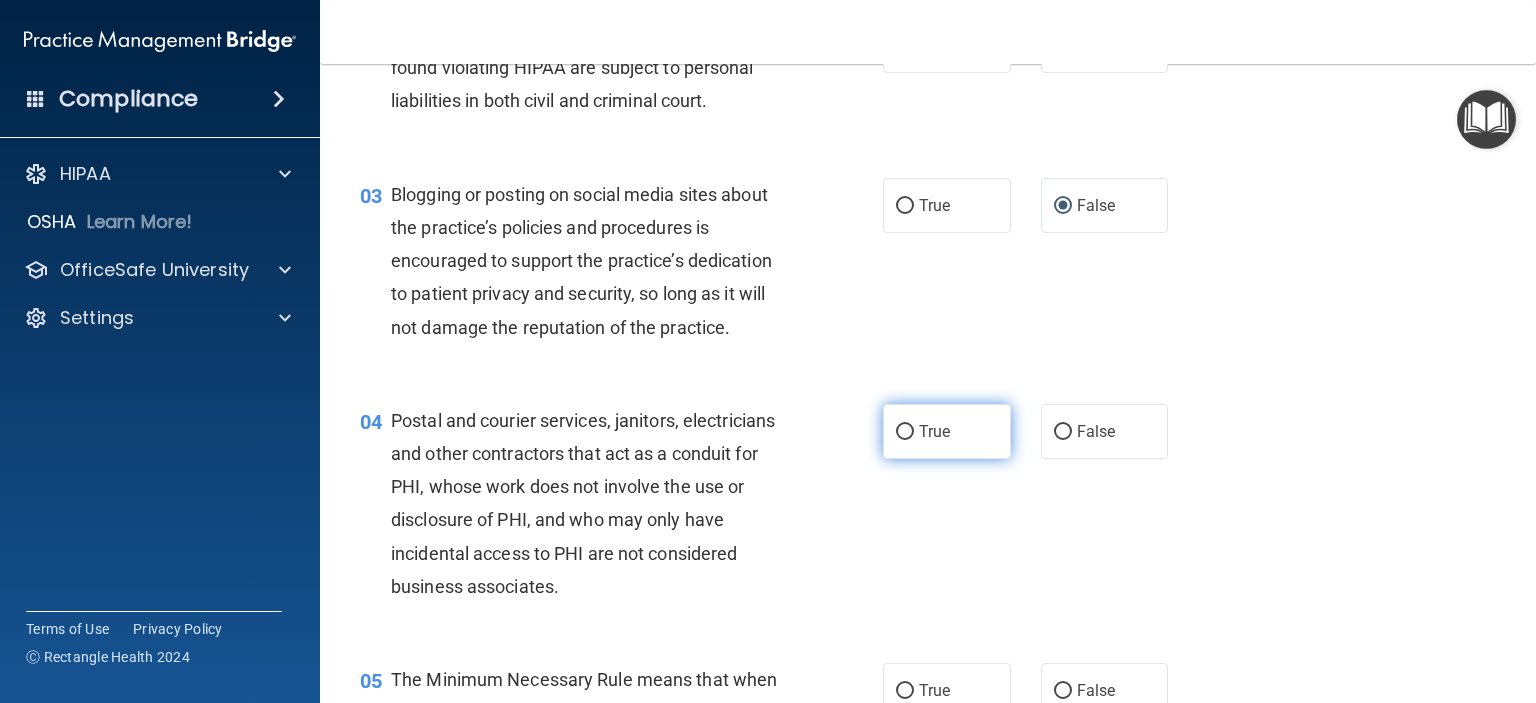 click on "True" at bounding box center [905, 432] 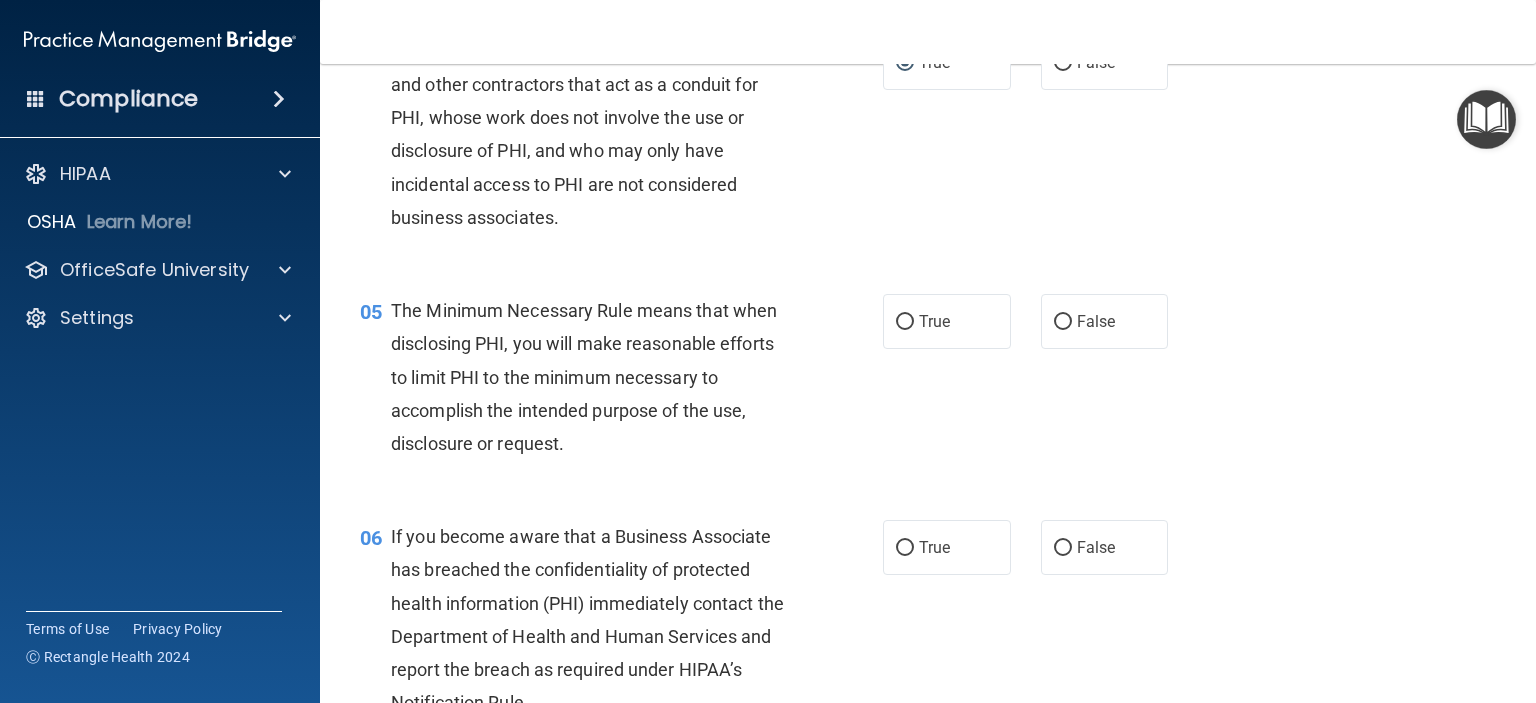 scroll, scrollTop: 700, scrollLeft: 0, axis: vertical 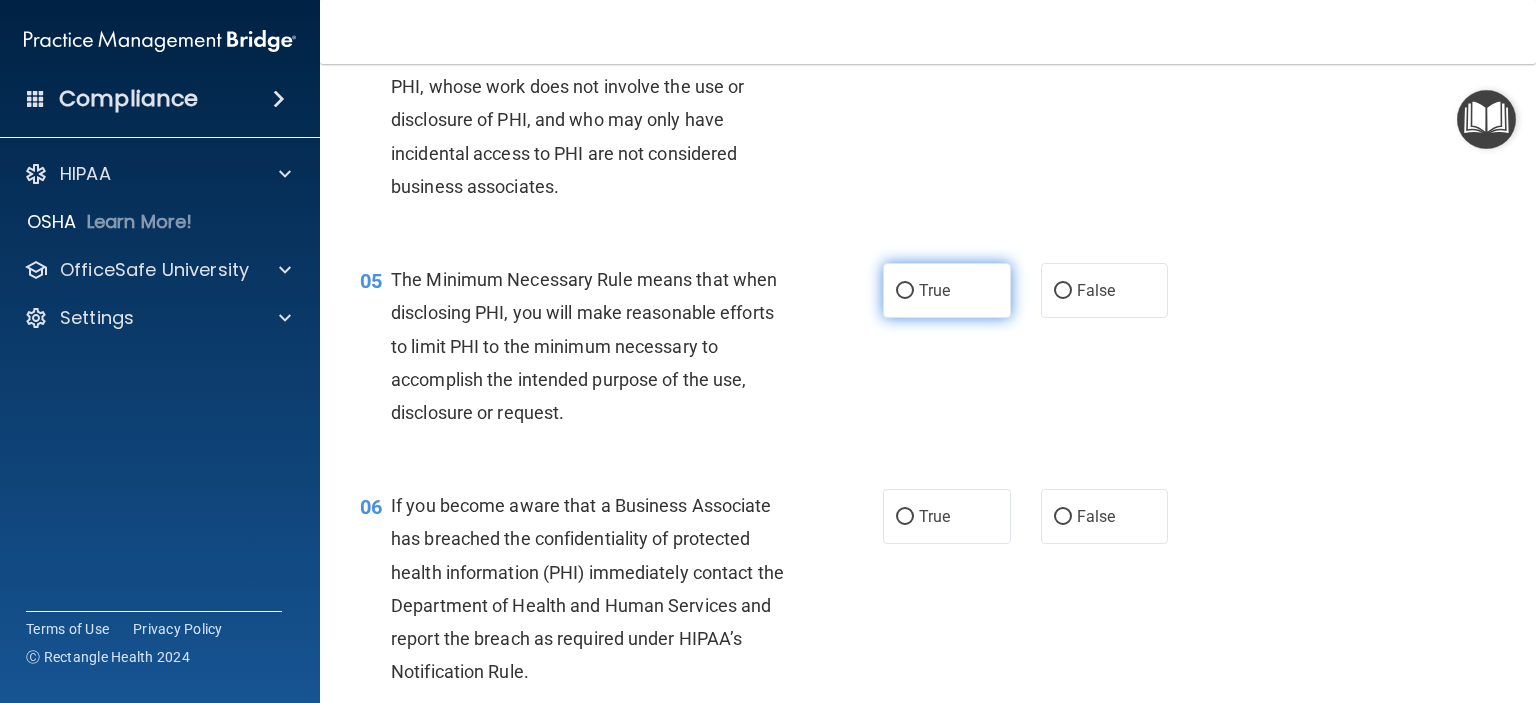 click on "True" at bounding box center [905, 291] 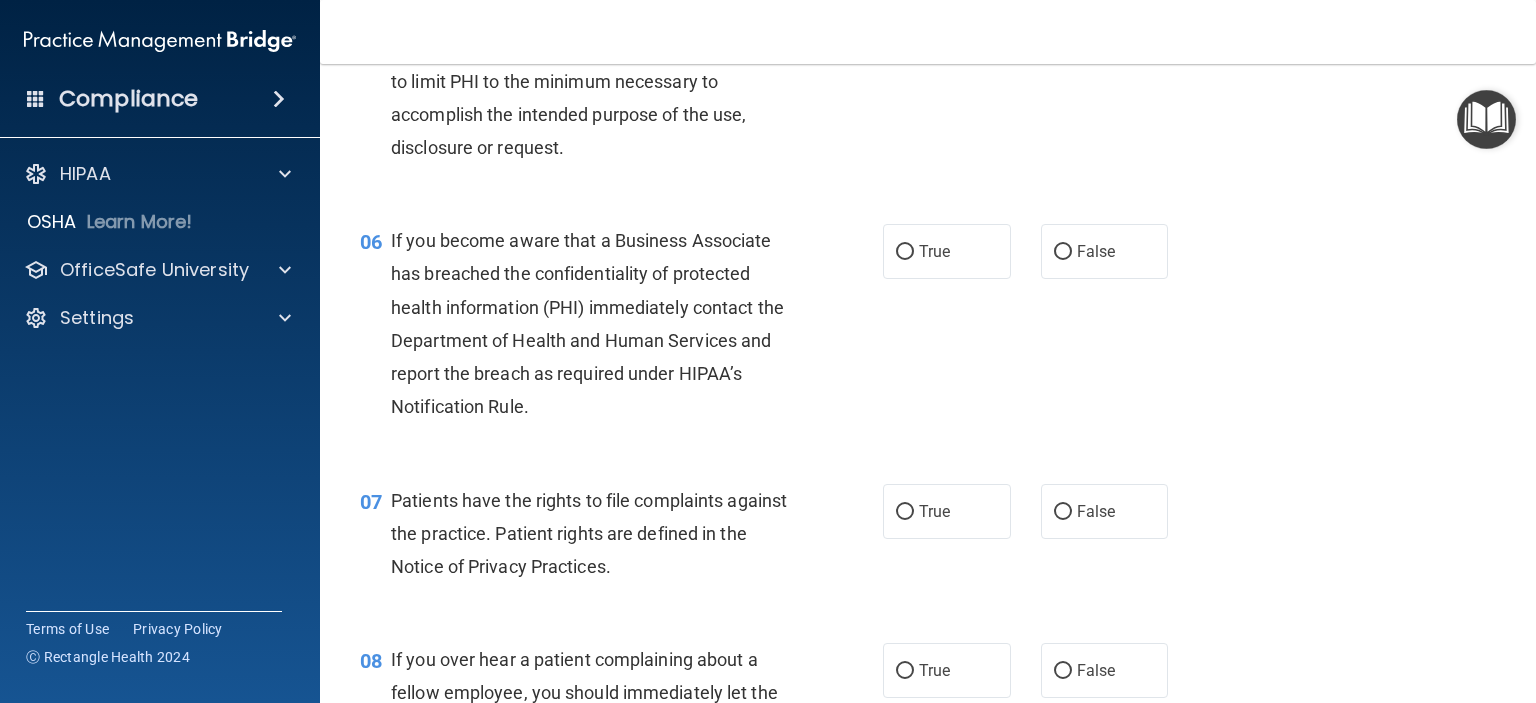scroll, scrollTop: 1000, scrollLeft: 0, axis: vertical 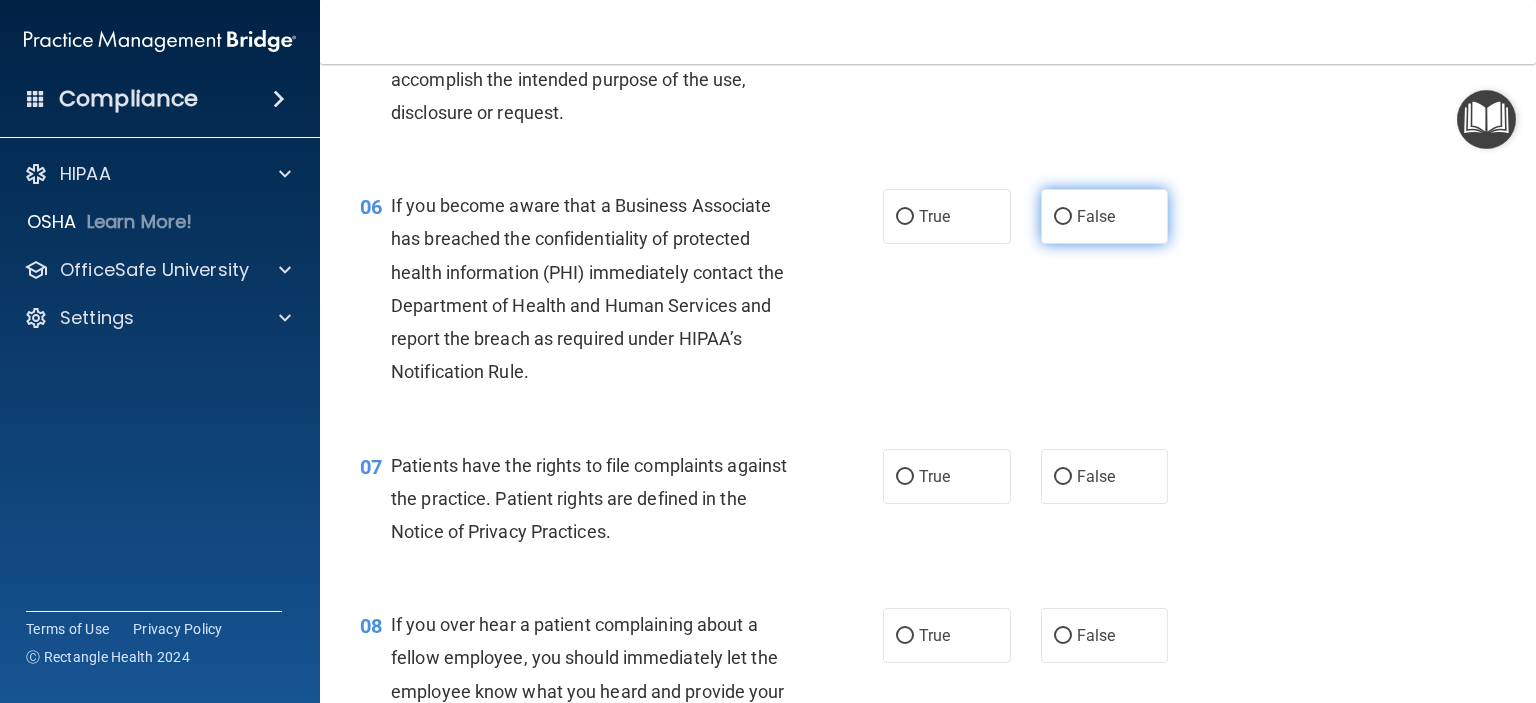 click on "False" at bounding box center (1063, 217) 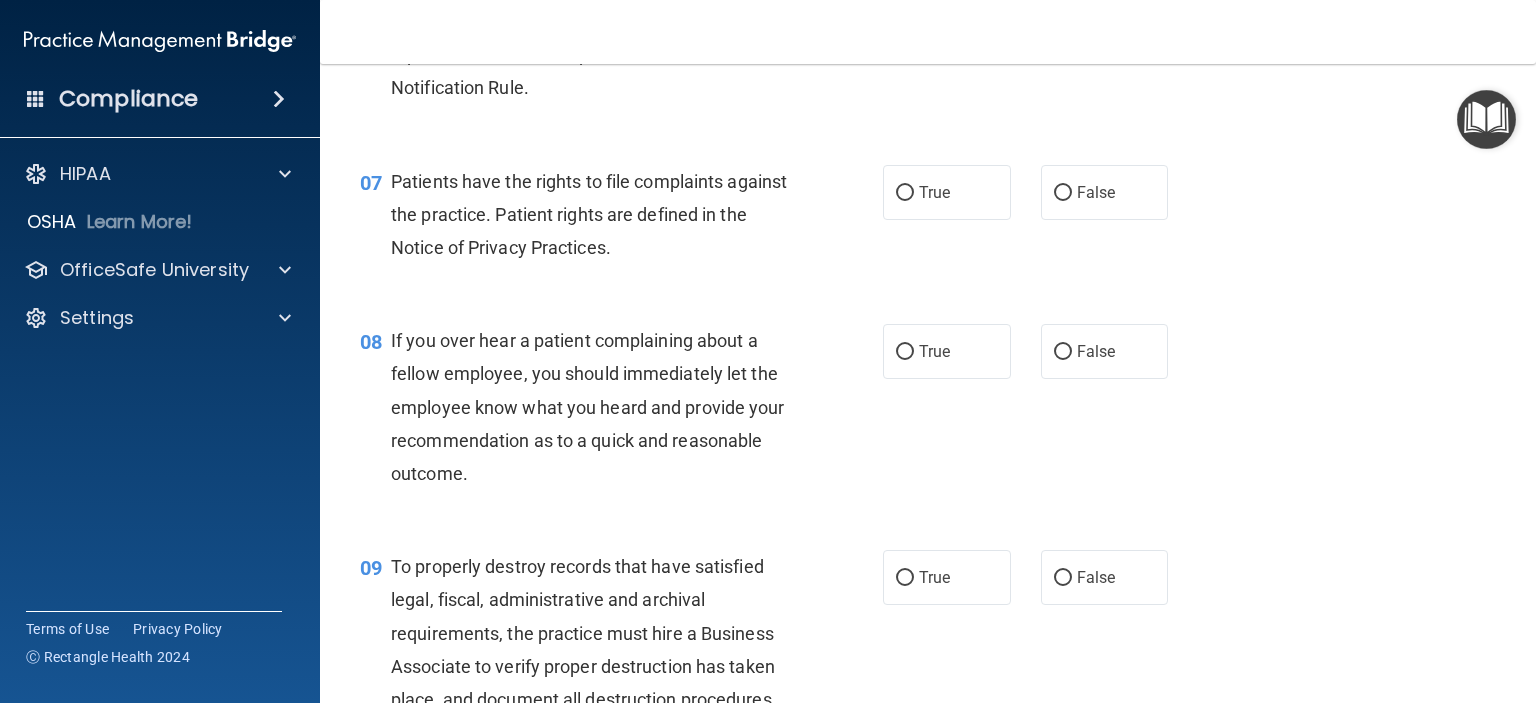 scroll, scrollTop: 1300, scrollLeft: 0, axis: vertical 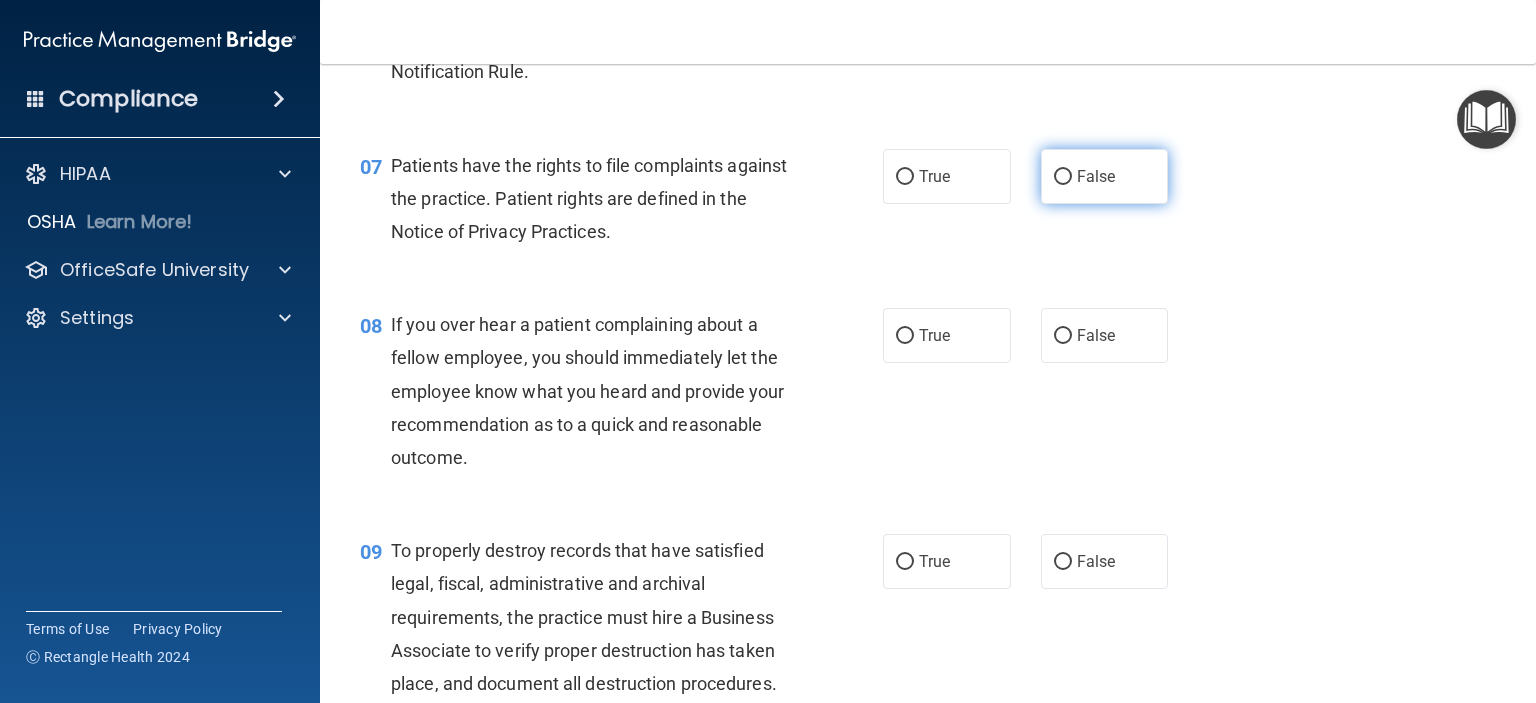 click on "False" at bounding box center (1063, 177) 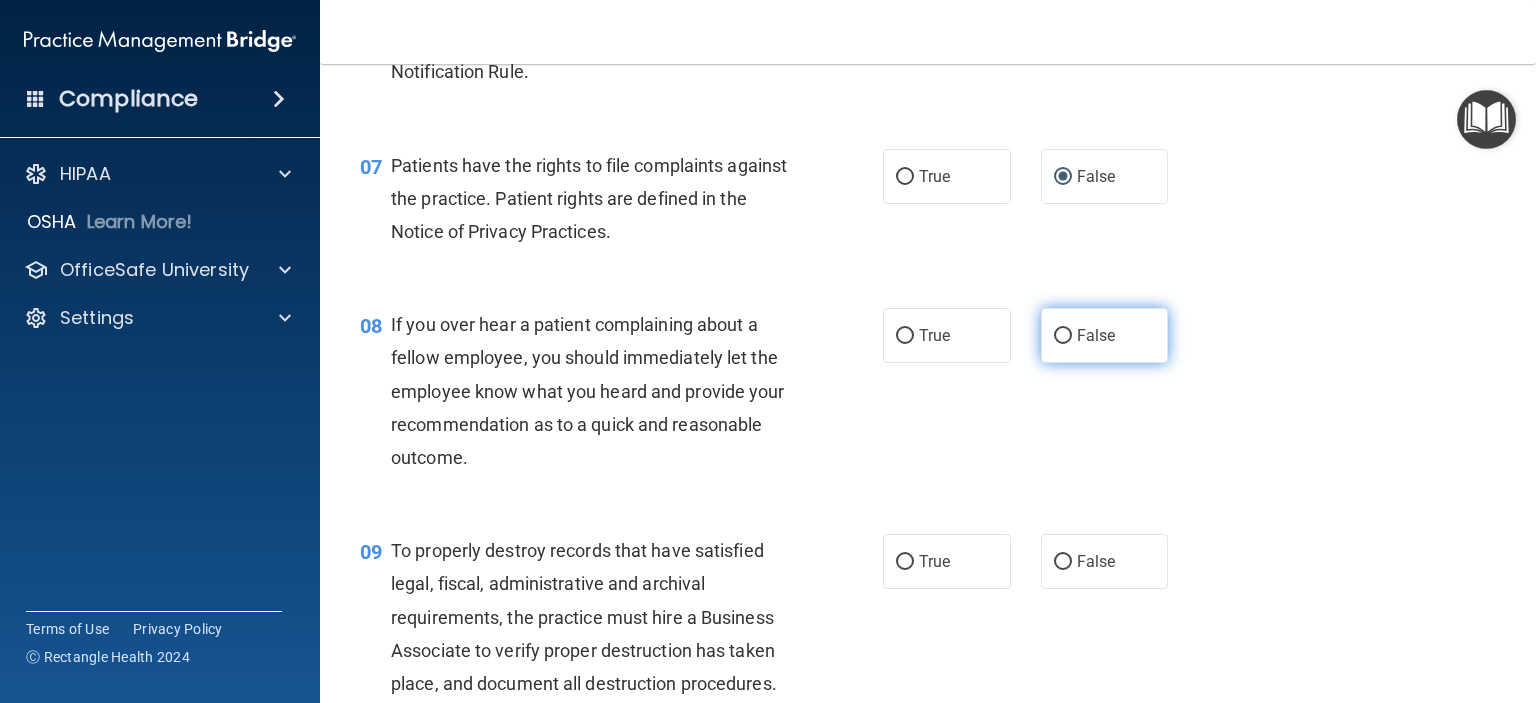 click on "False" at bounding box center [1063, 336] 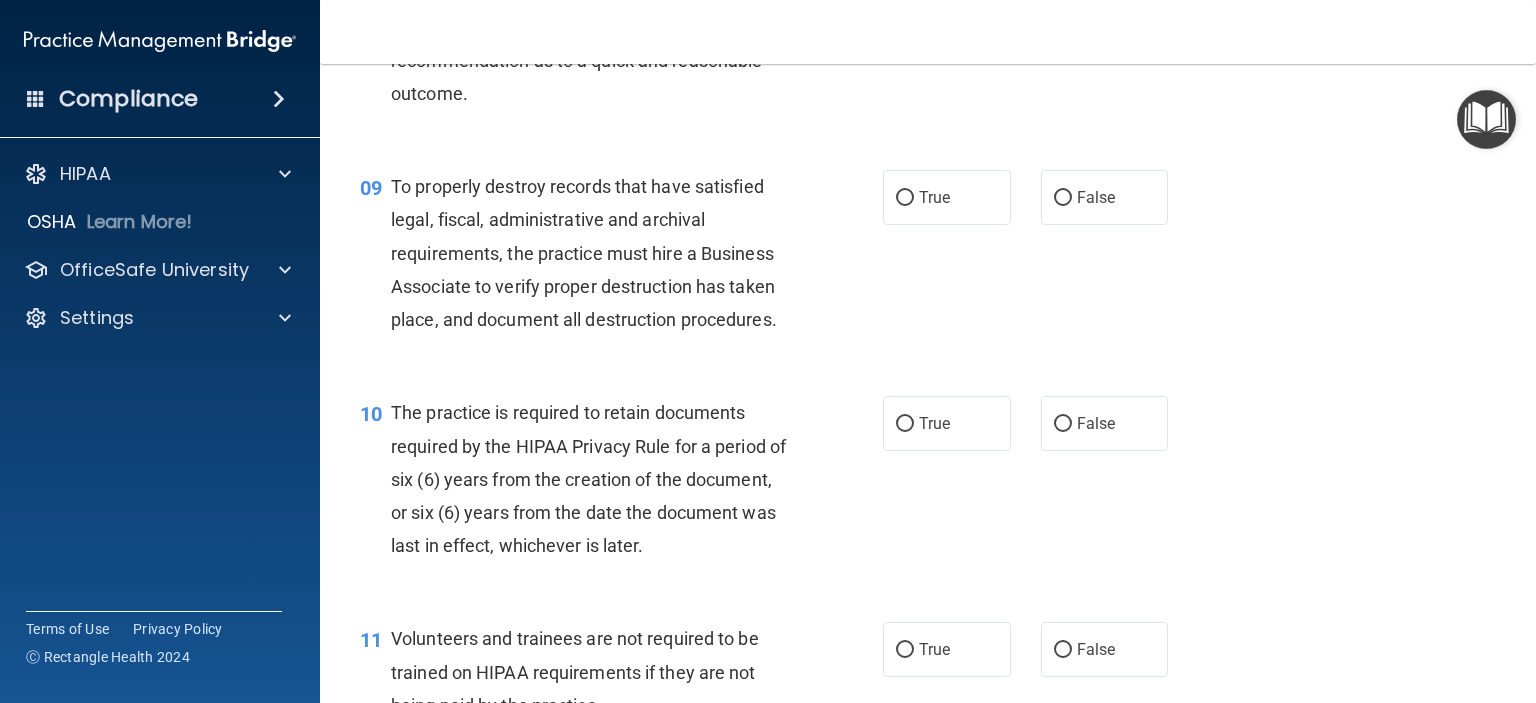 scroll, scrollTop: 1700, scrollLeft: 0, axis: vertical 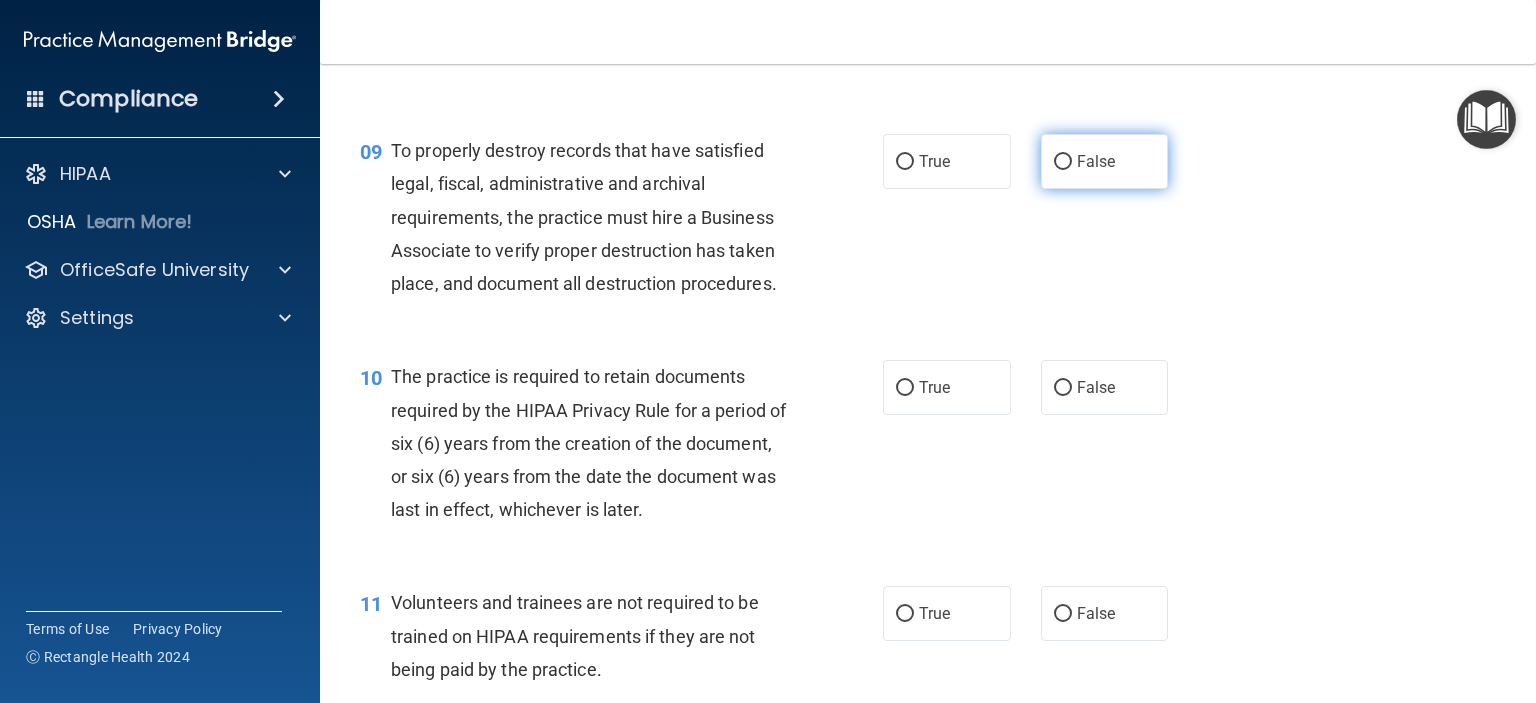 click on "False" at bounding box center [1063, 162] 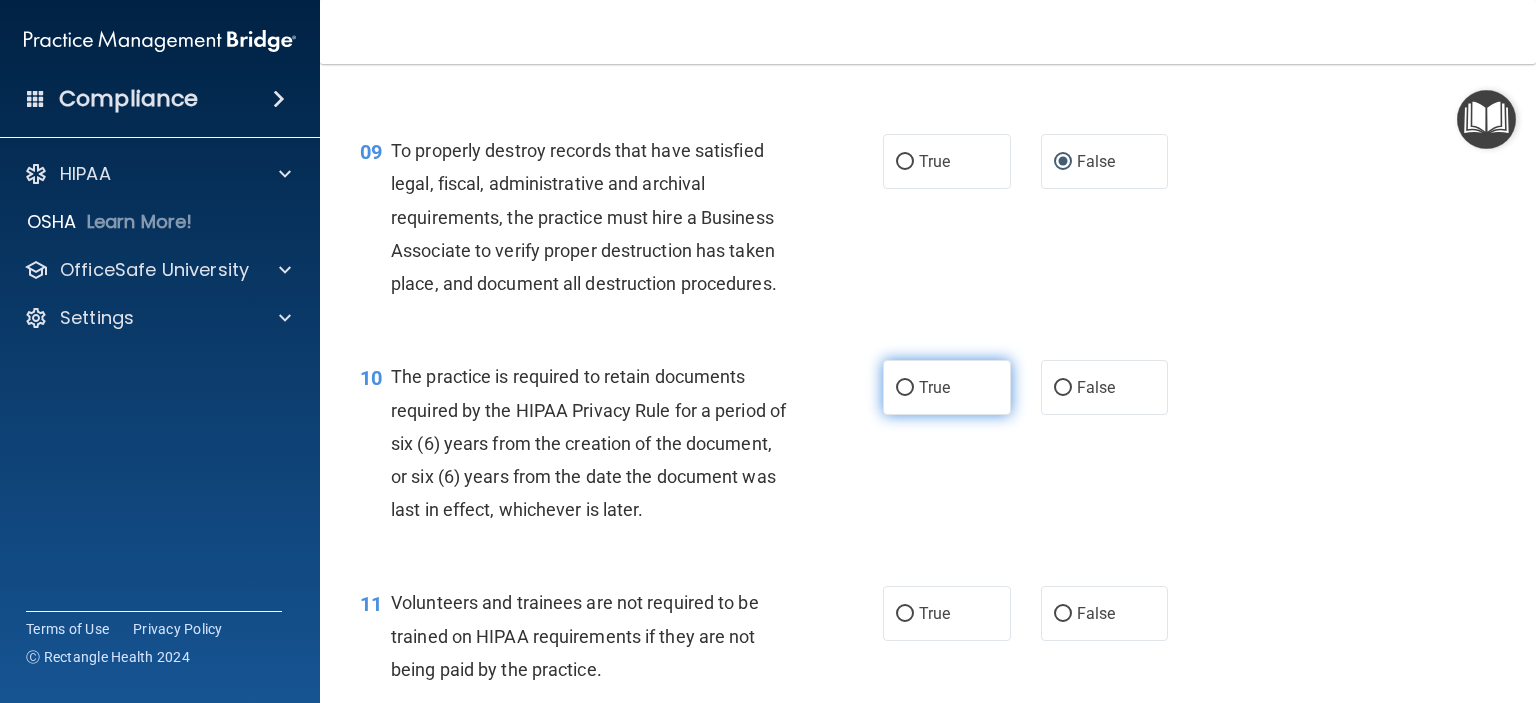 click on "True" at bounding box center (905, 388) 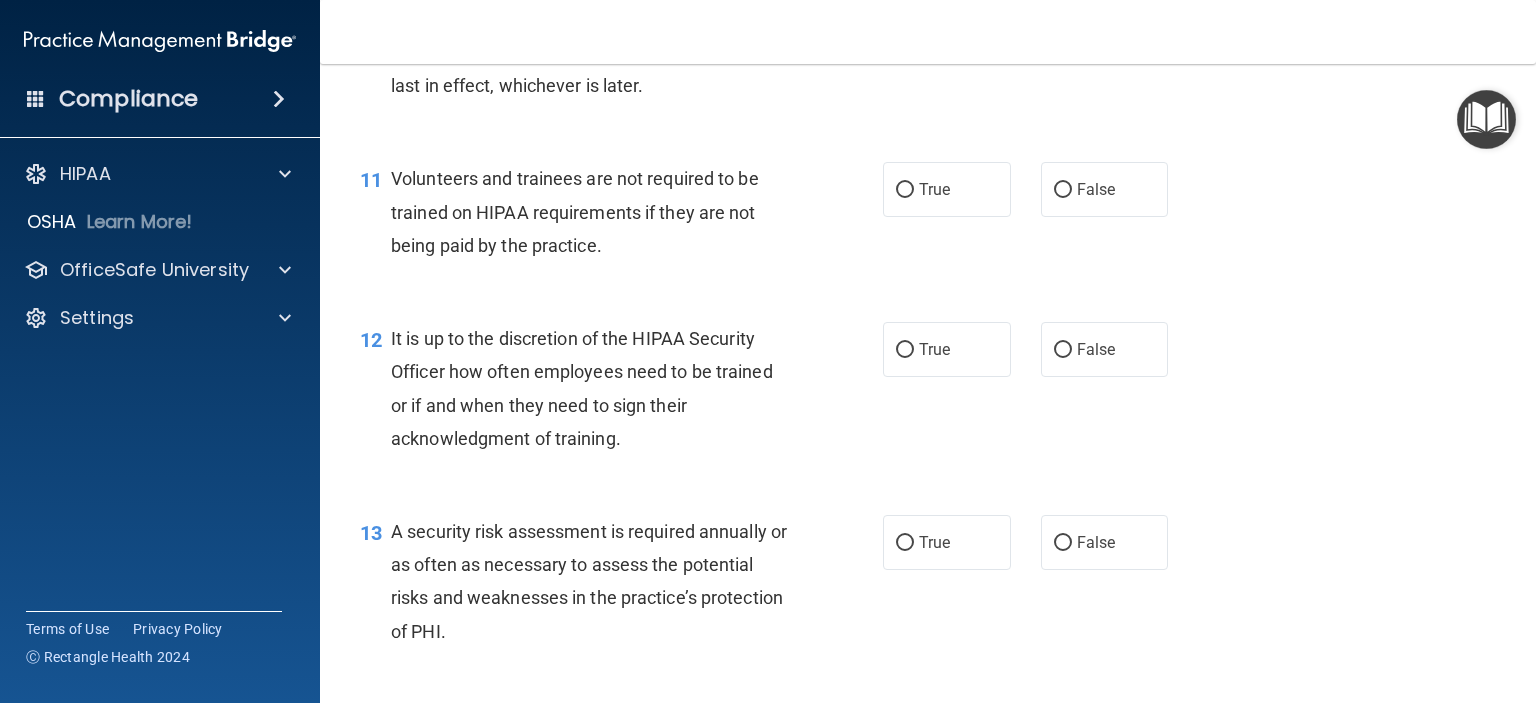 scroll, scrollTop: 2200, scrollLeft: 0, axis: vertical 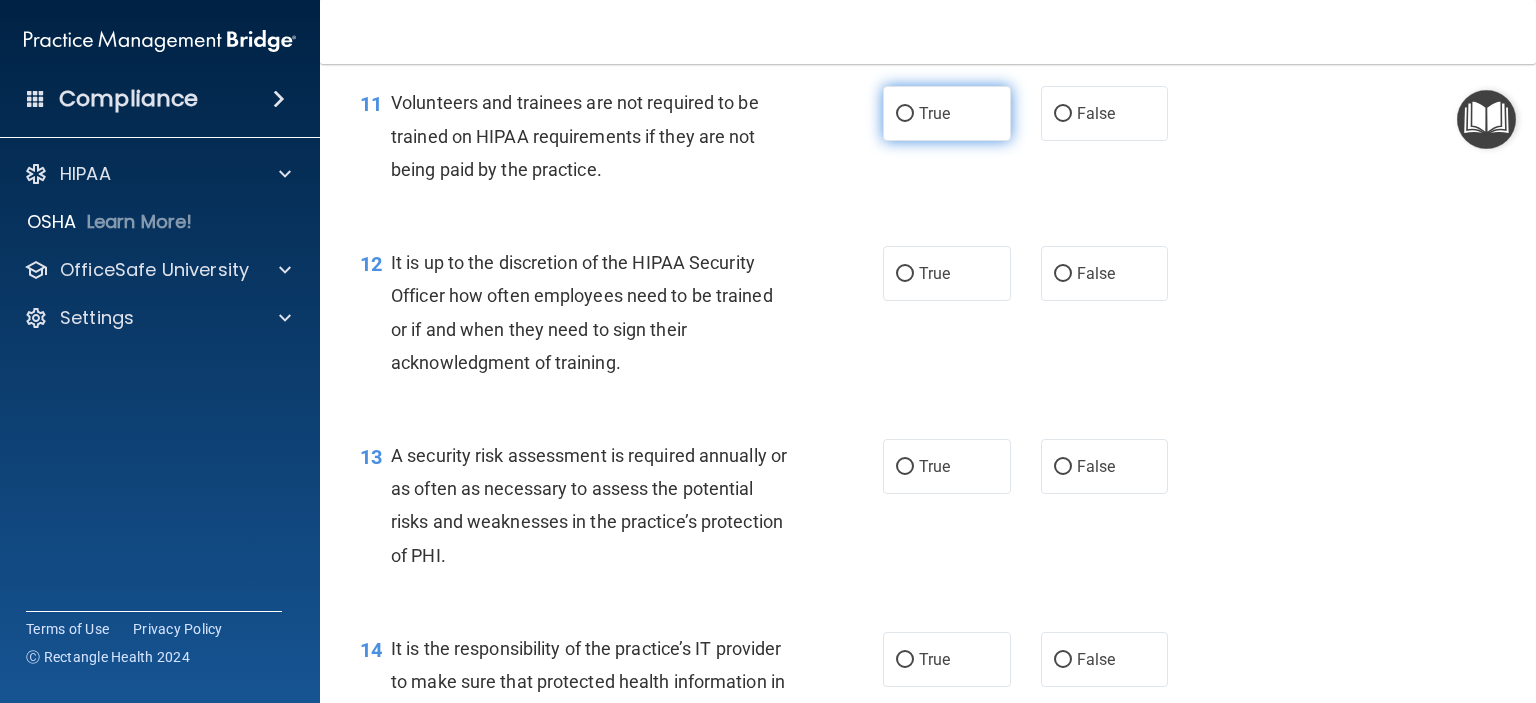 click on "True" at bounding box center (905, 114) 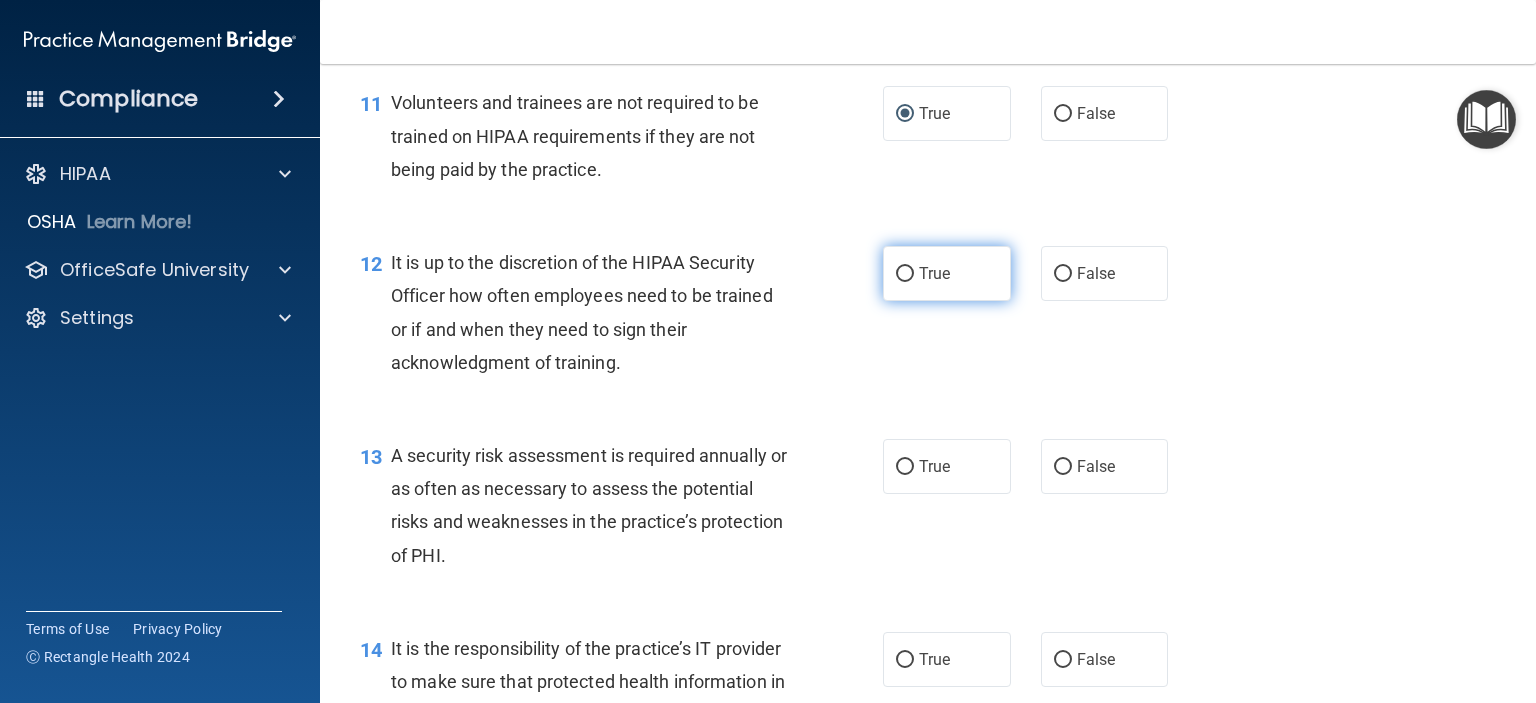 click on "True" at bounding box center (905, 274) 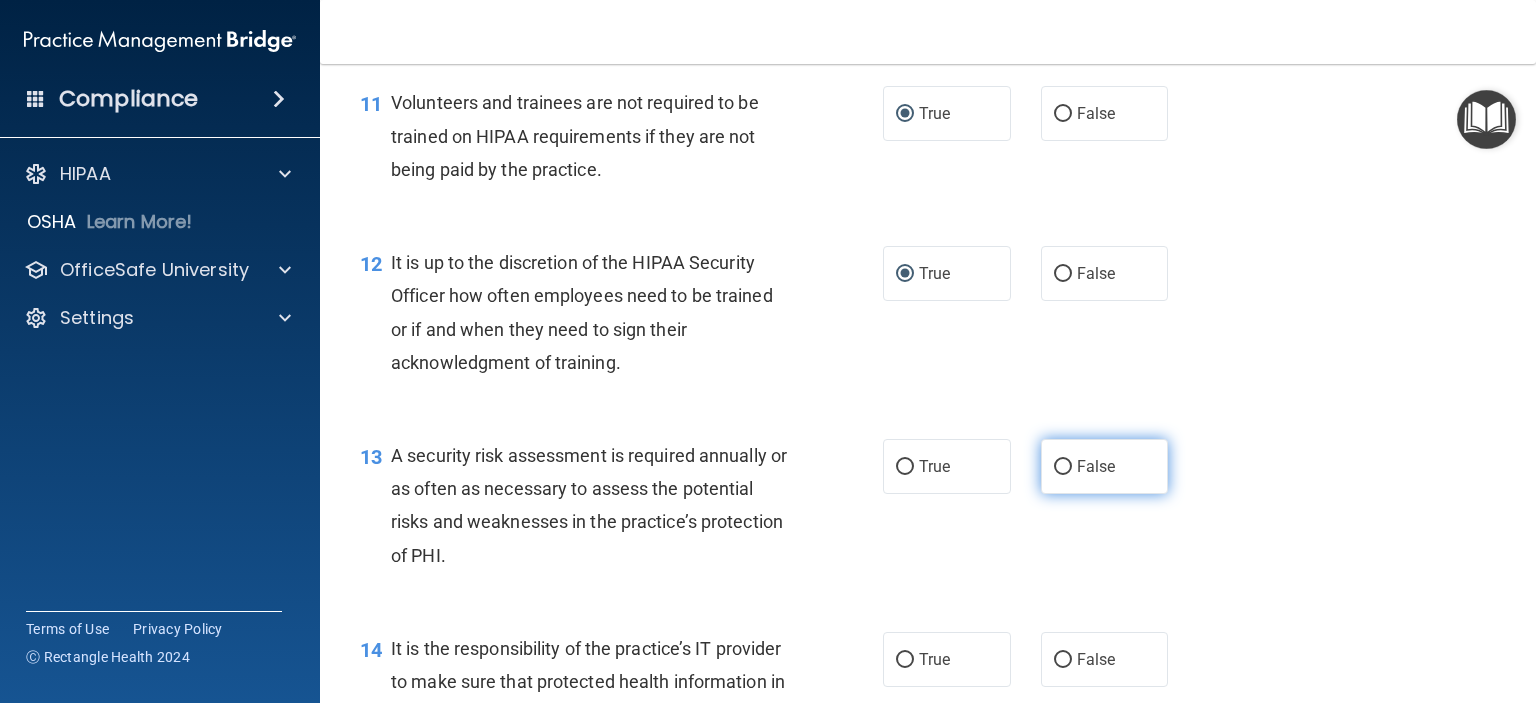 click on "False" at bounding box center [1063, 467] 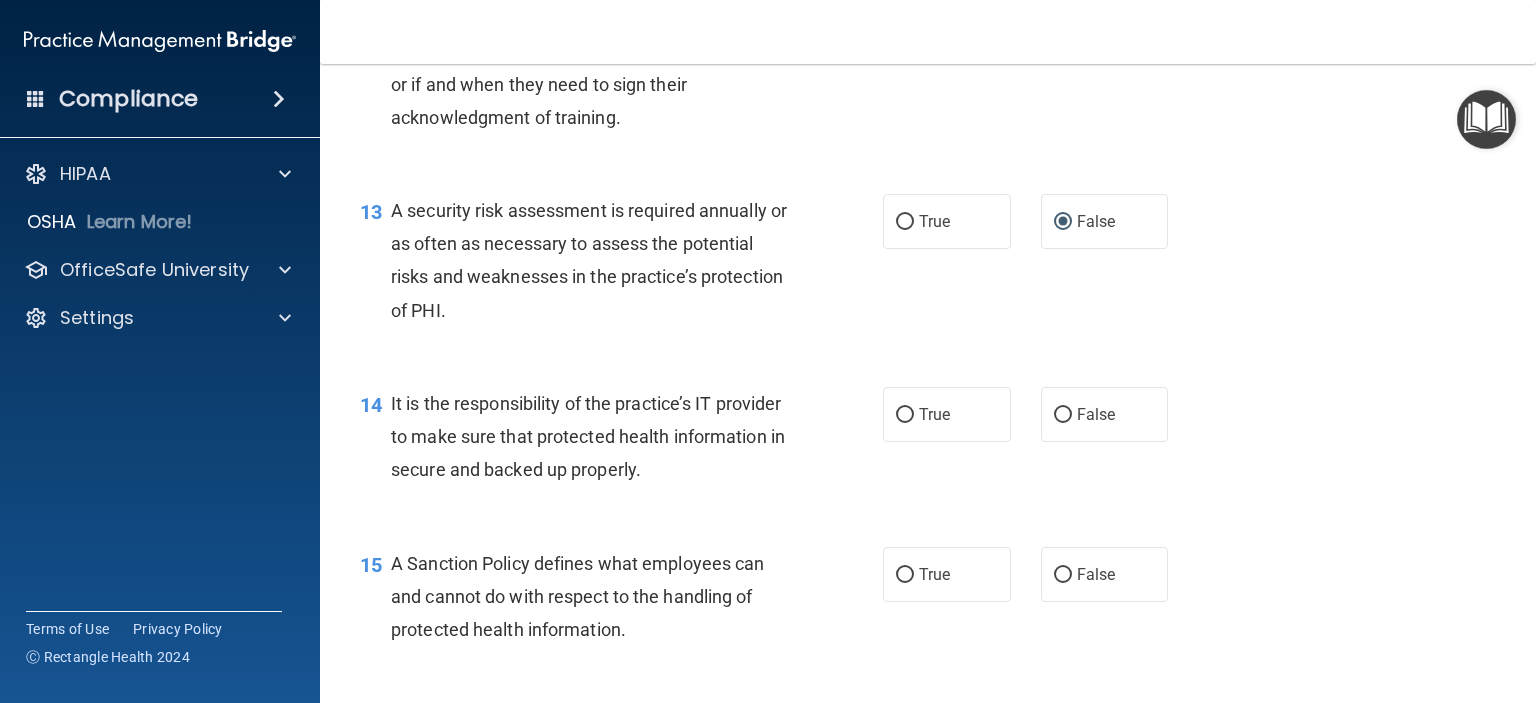 scroll, scrollTop: 2500, scrollLeft: 0, axis: vertical 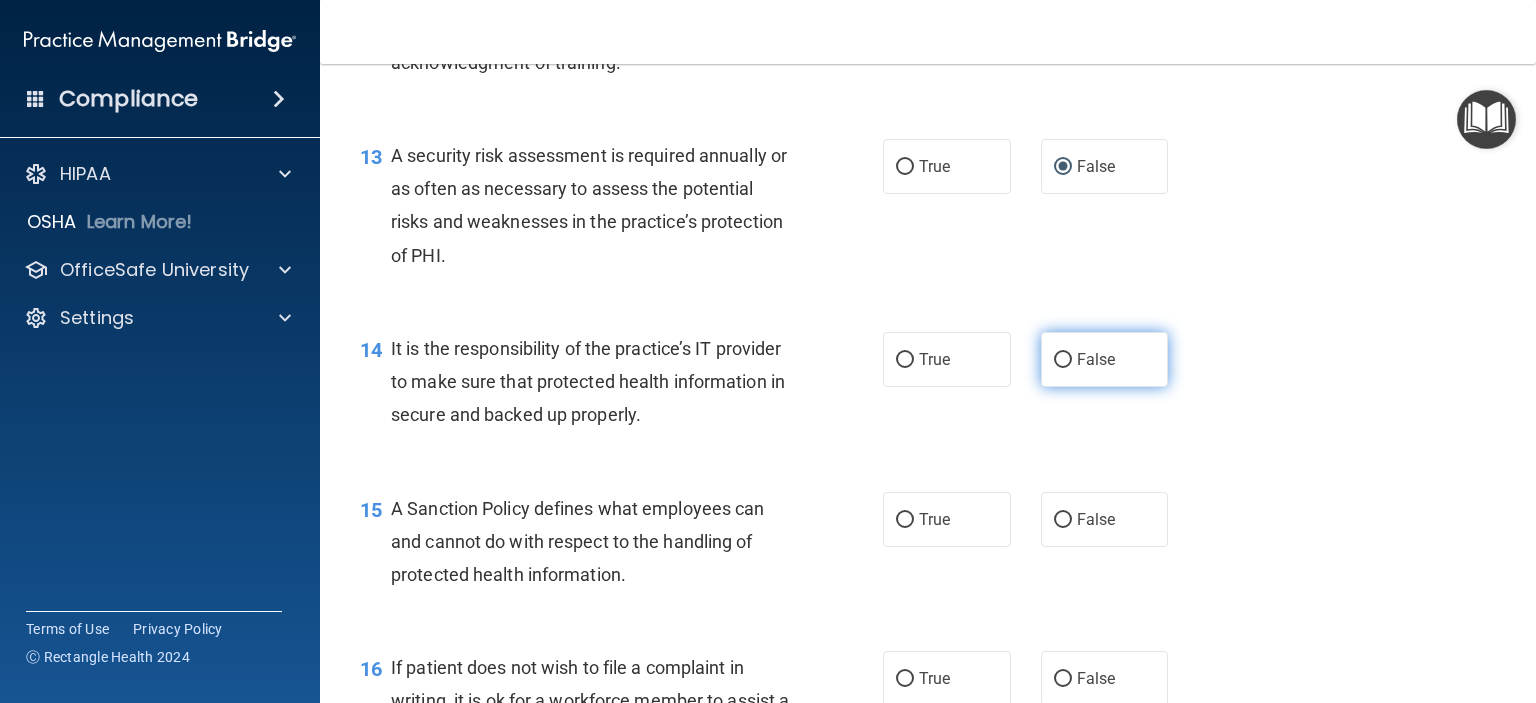 click on "False" at bounding box center (1063, 360) 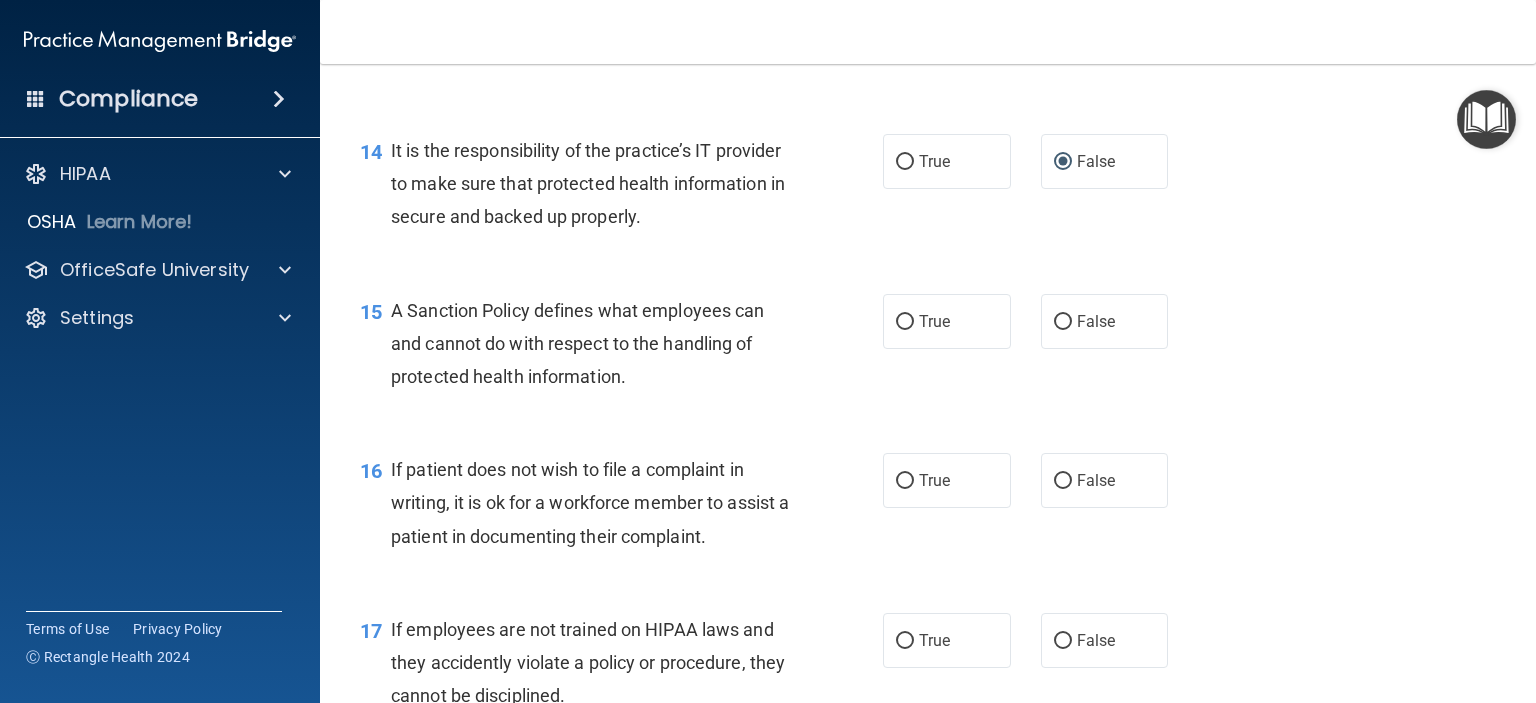scroll, scrollTop: 2800, scrollLeft: 0, axis: vertical 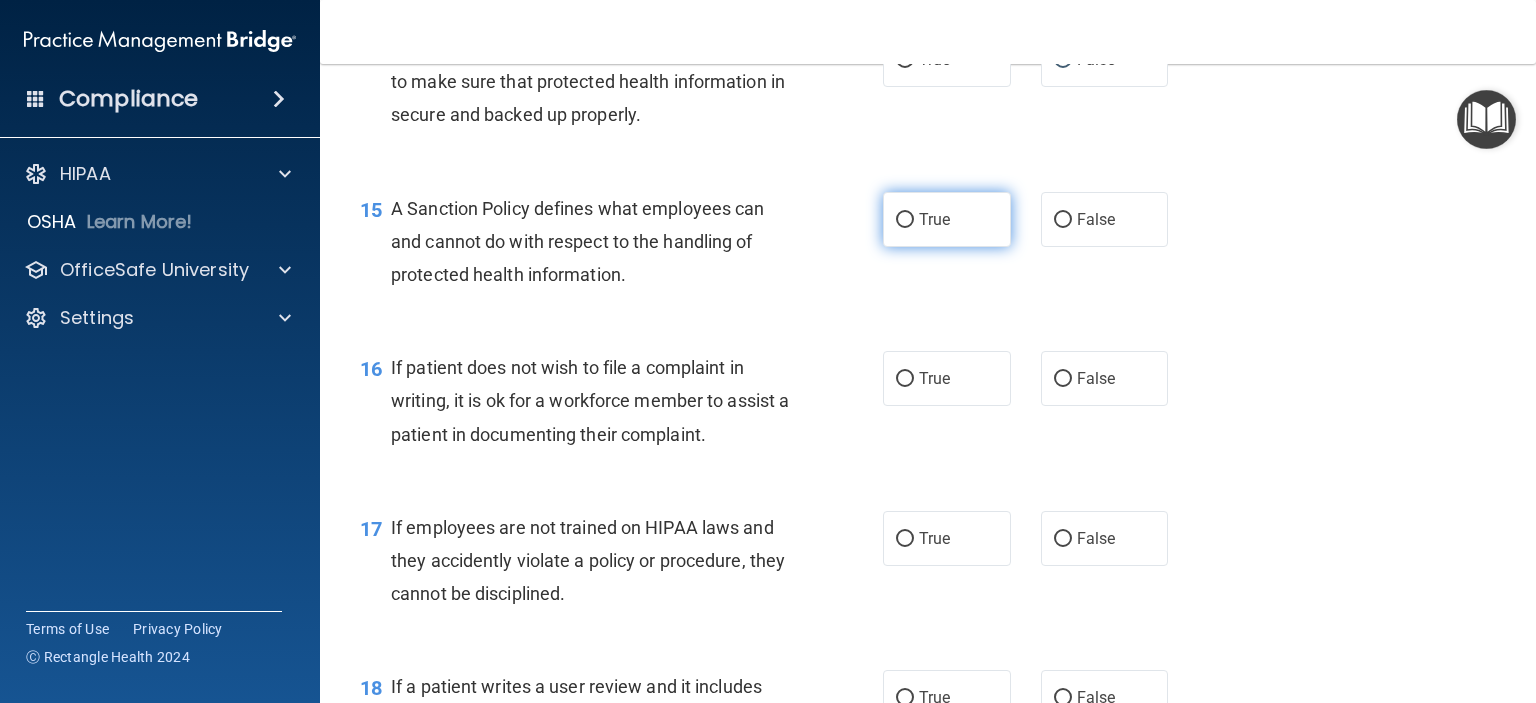 click on "True" at bounding box center [905, 220] 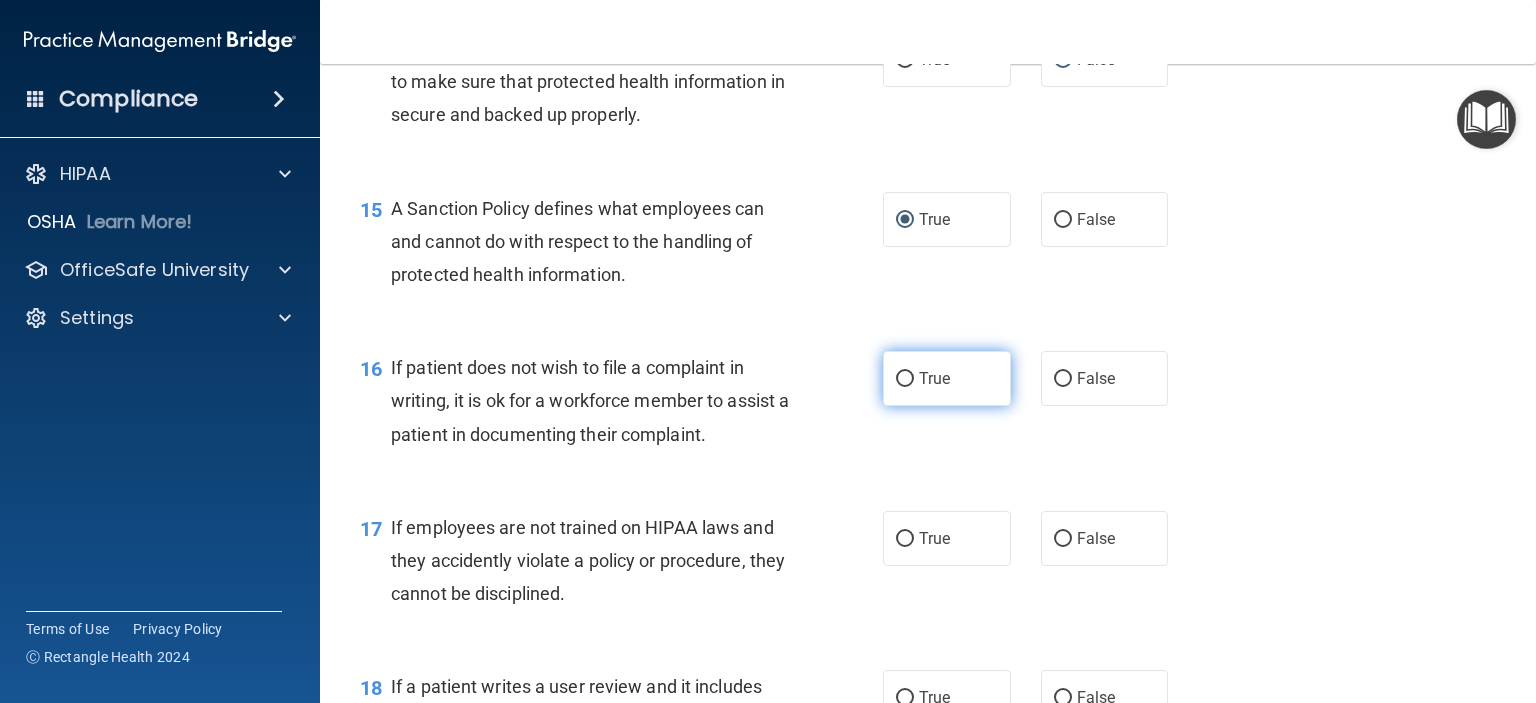 click on "True" at bounding box center (905, 379) 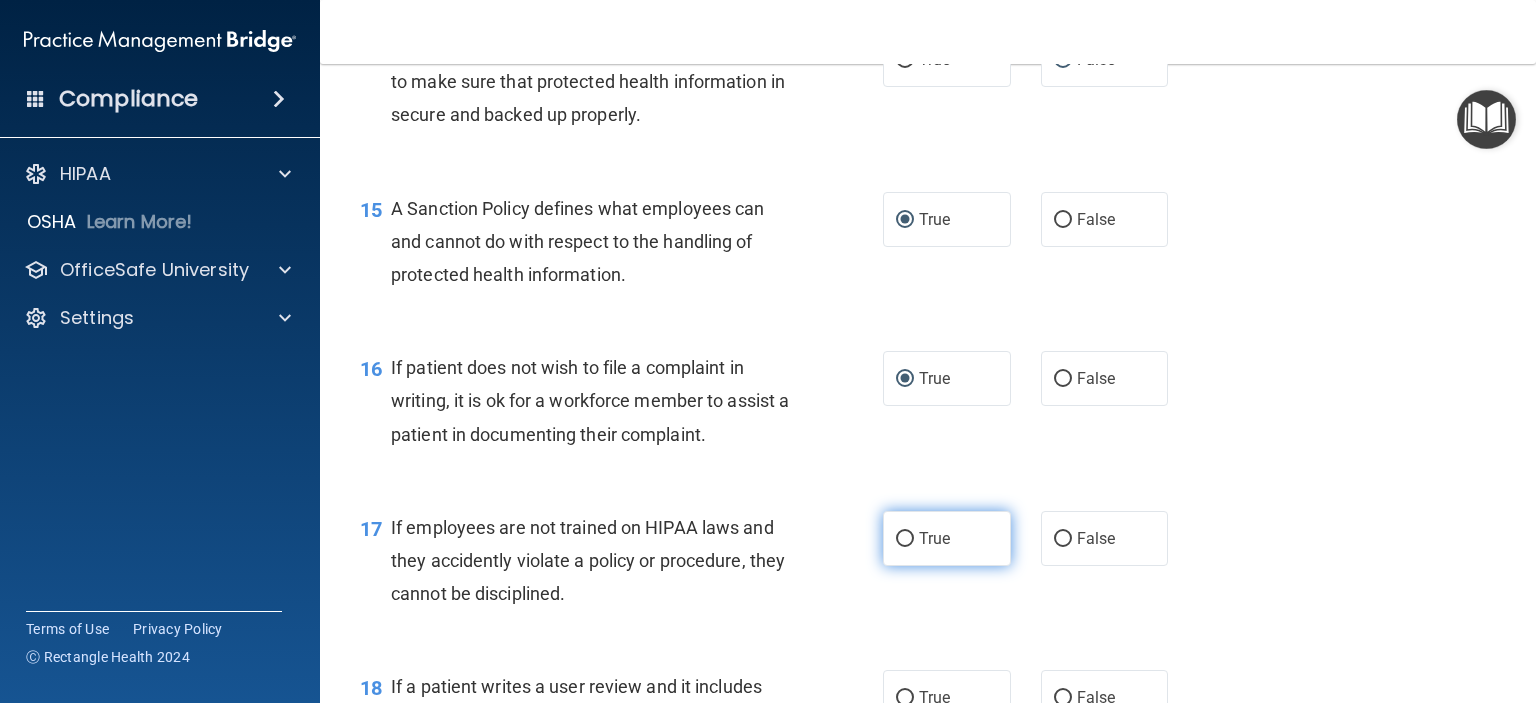 drag, startPoint x: 899, startPoint y: 571, endPoint x: 902, endPoint y: 561, distance: 10.440307 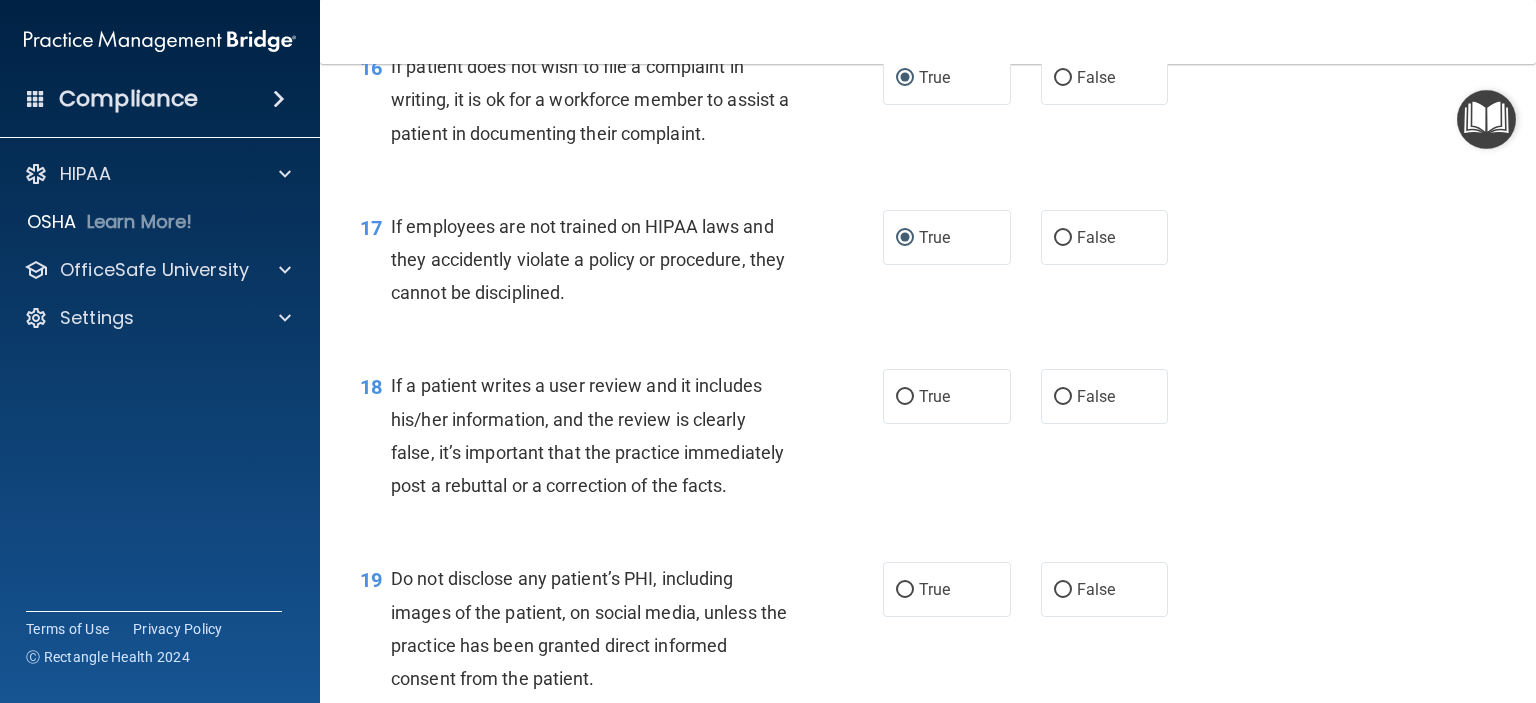 scroll, scrollTop: 3200, scrollLeft: 0, axis: vertical 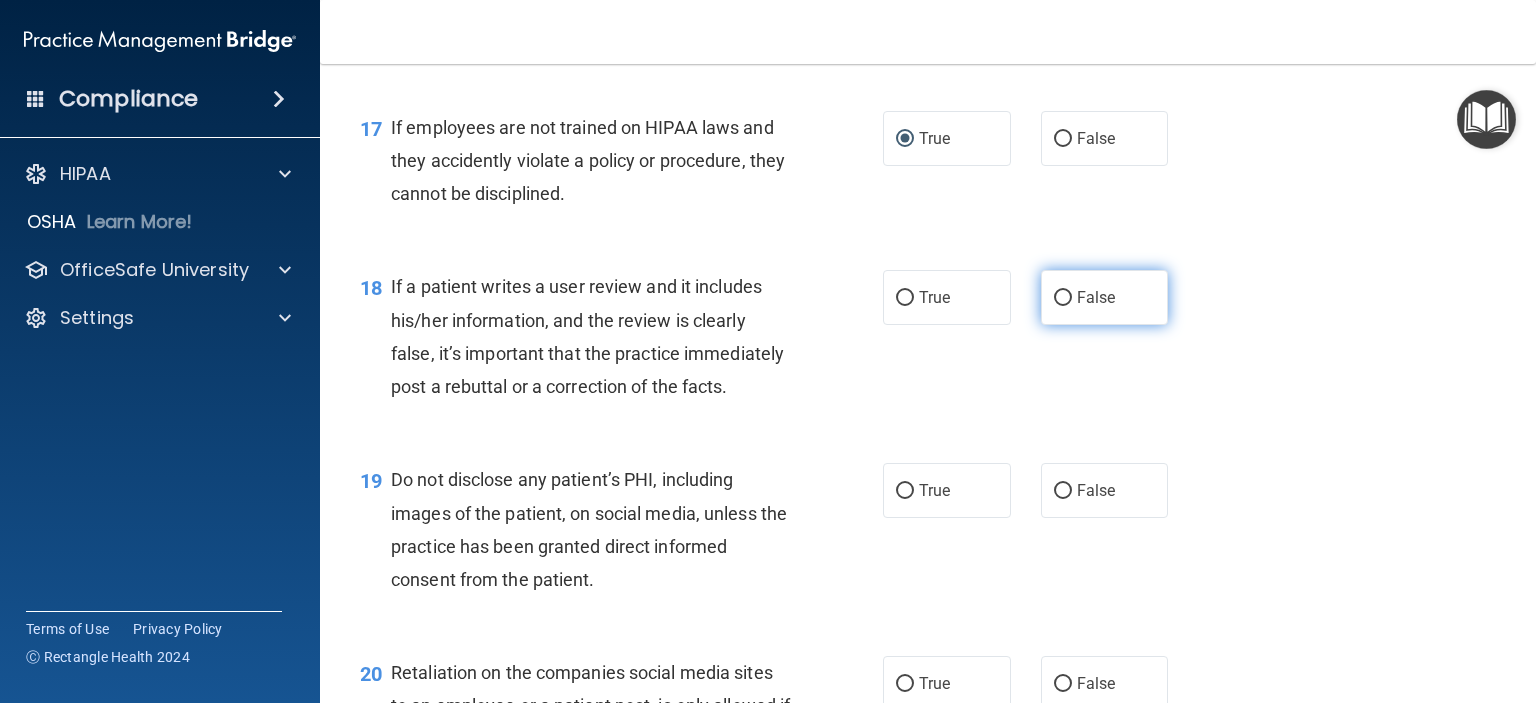 click on "False" at bounding box center (1063, 298) 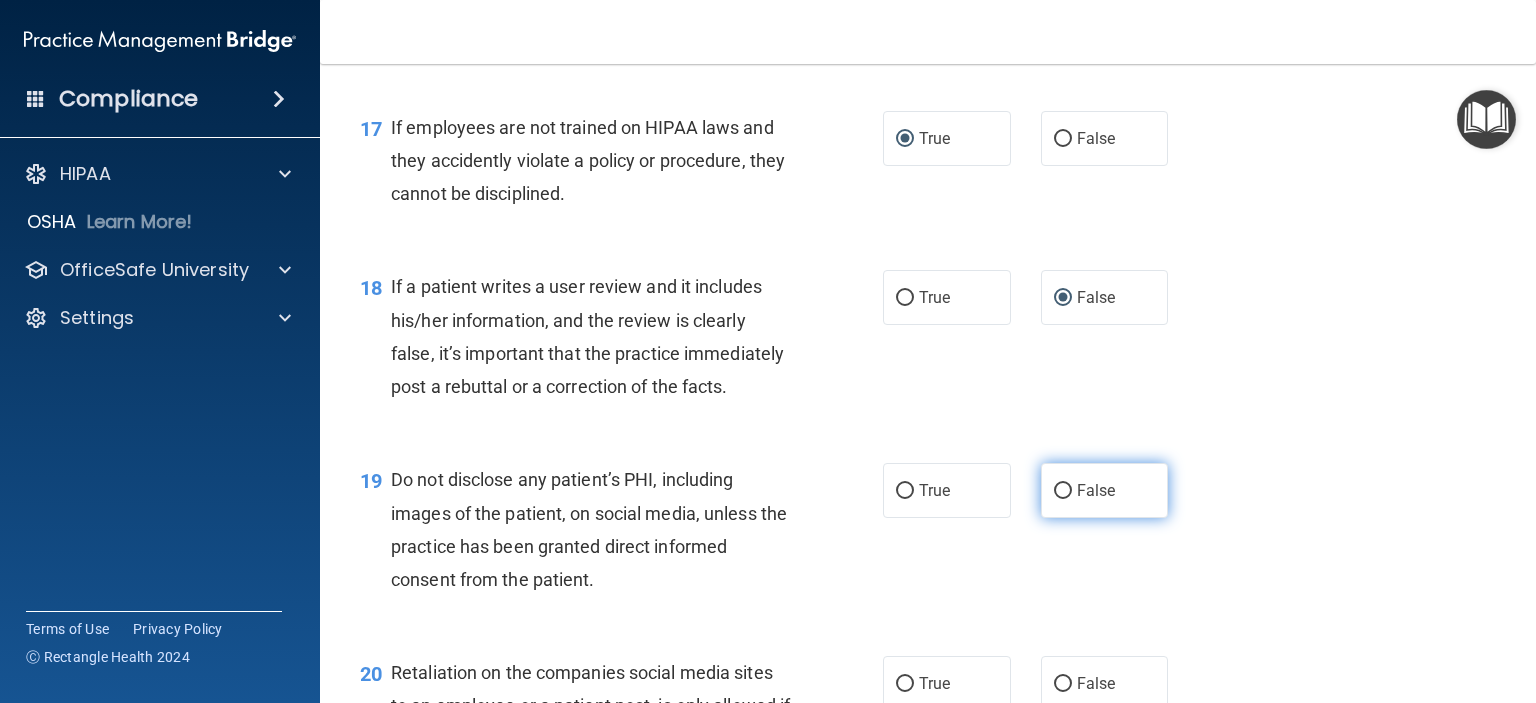 click on "False" at bounding box center [1063, 491] 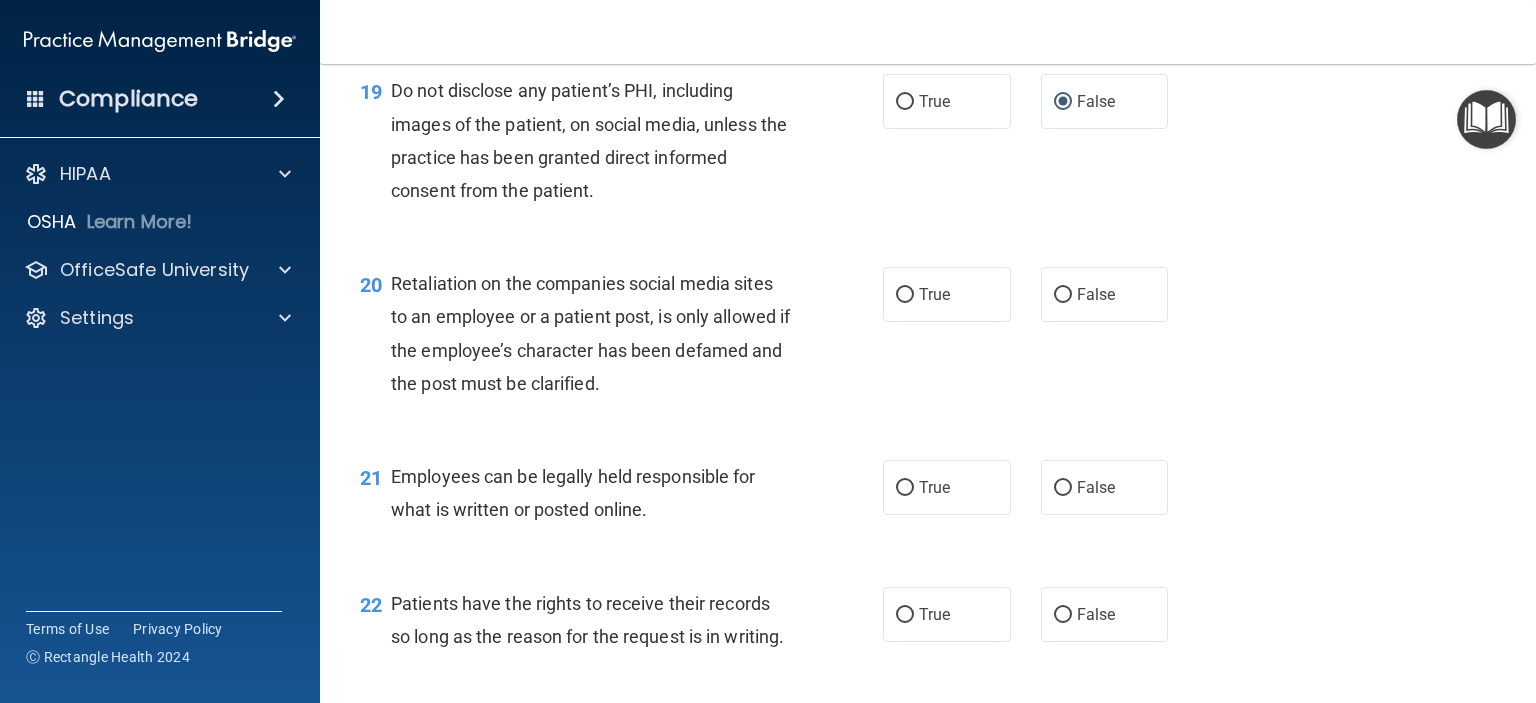 scroll, scrollTop: 3600, scrollLeft: 0, axis: vertical 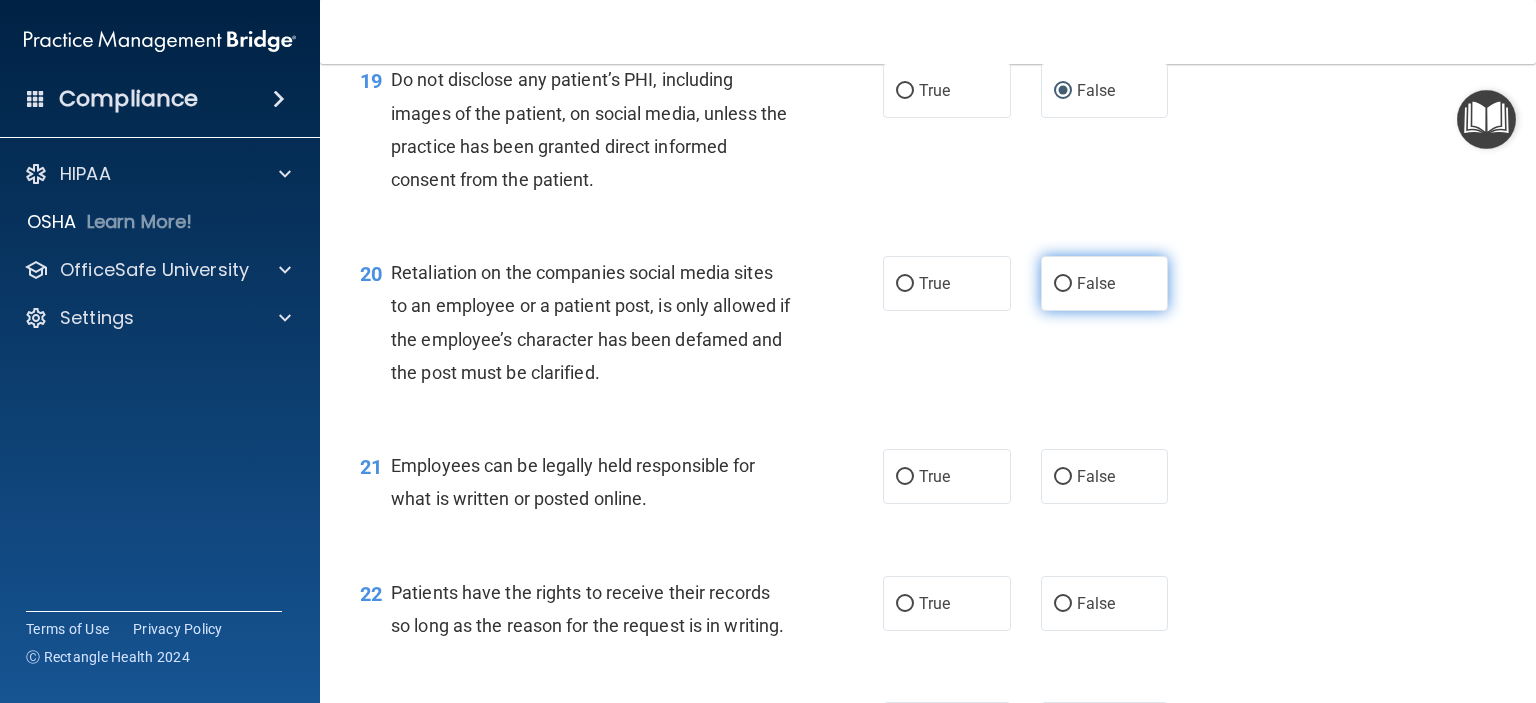 click on "False" at bounding box center [1063, 284] 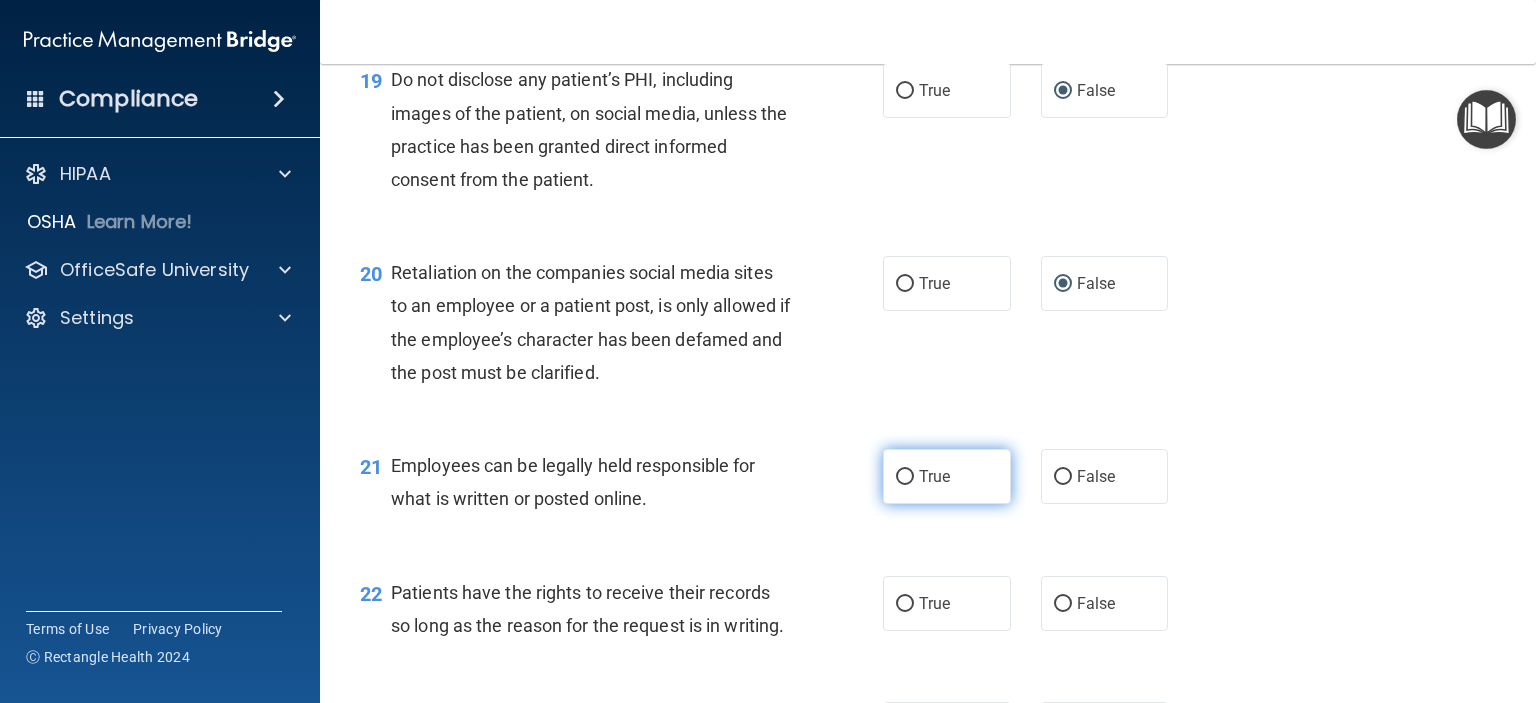 click on "True" at bounding box center [905, 477] 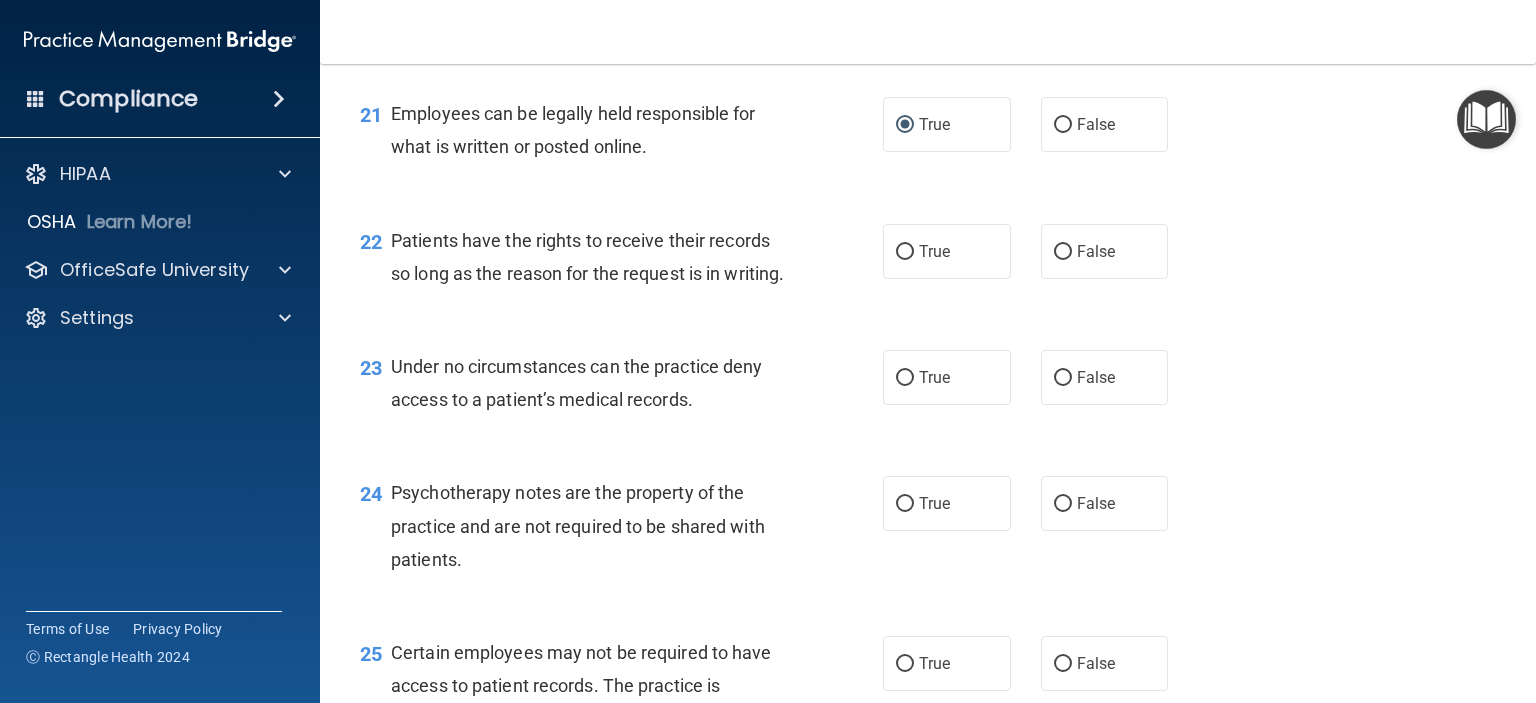scroll, scrollTop: 4000, scrollLeft: 0, axis: vertical 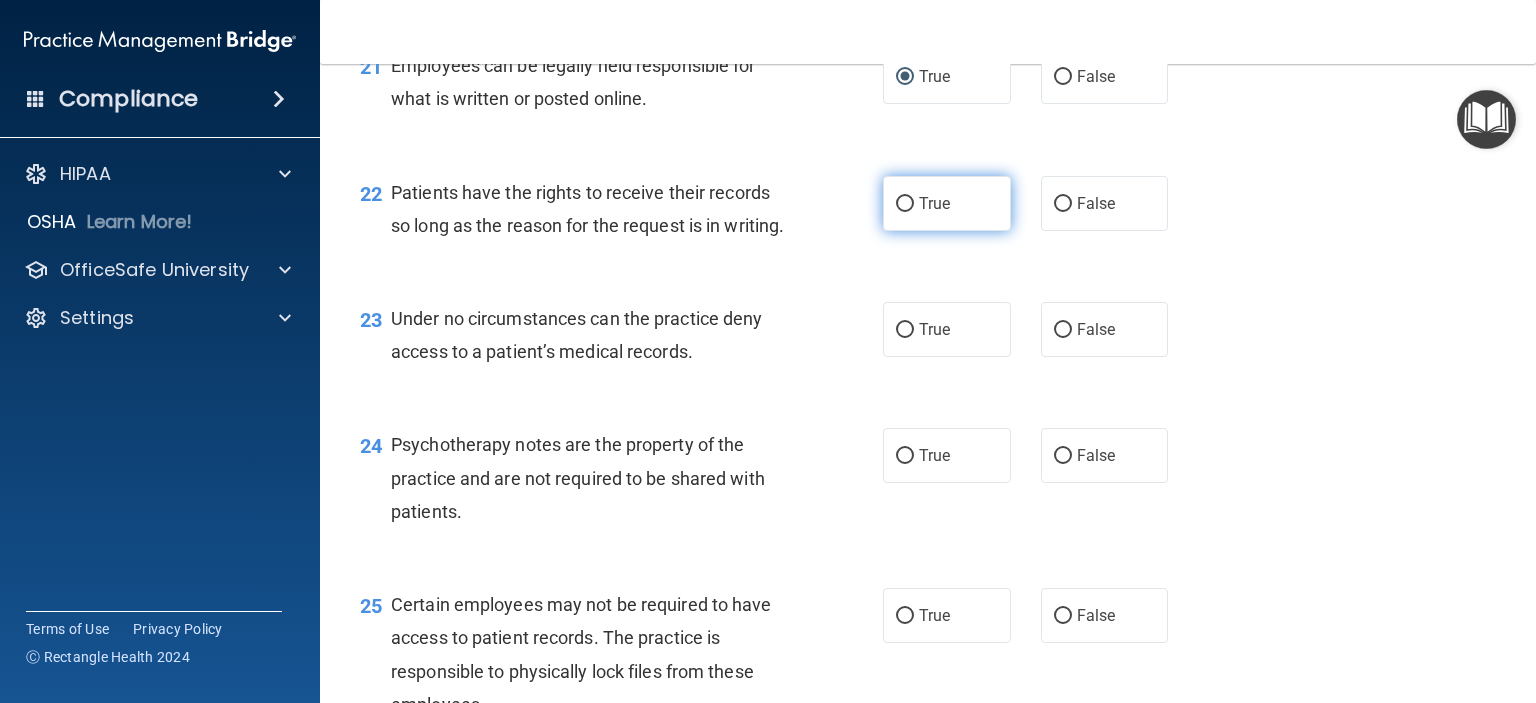 click on "True" at bounding box center (905, 204) 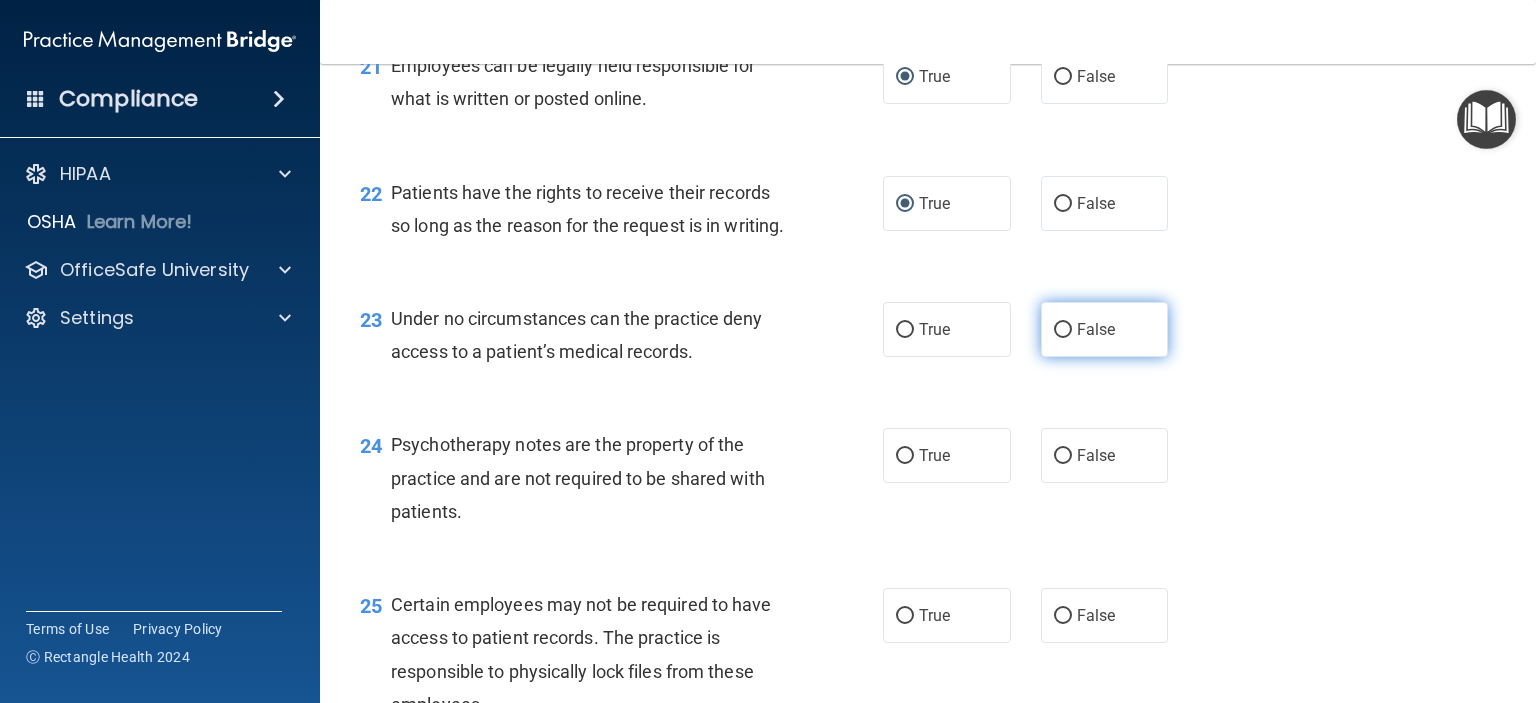 click on "False" at bounding box center (1063, 330) 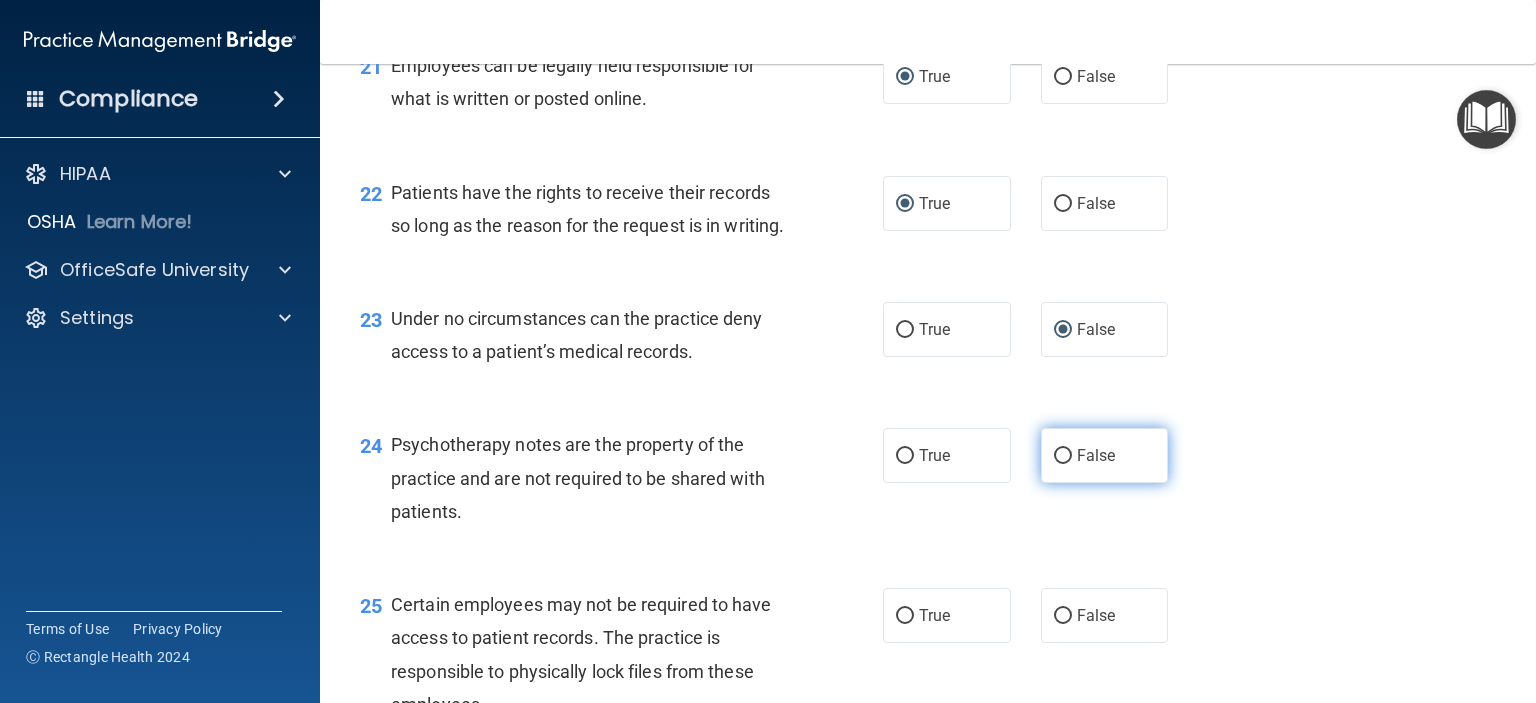 click on "False" at bounding box center [1063, 456] 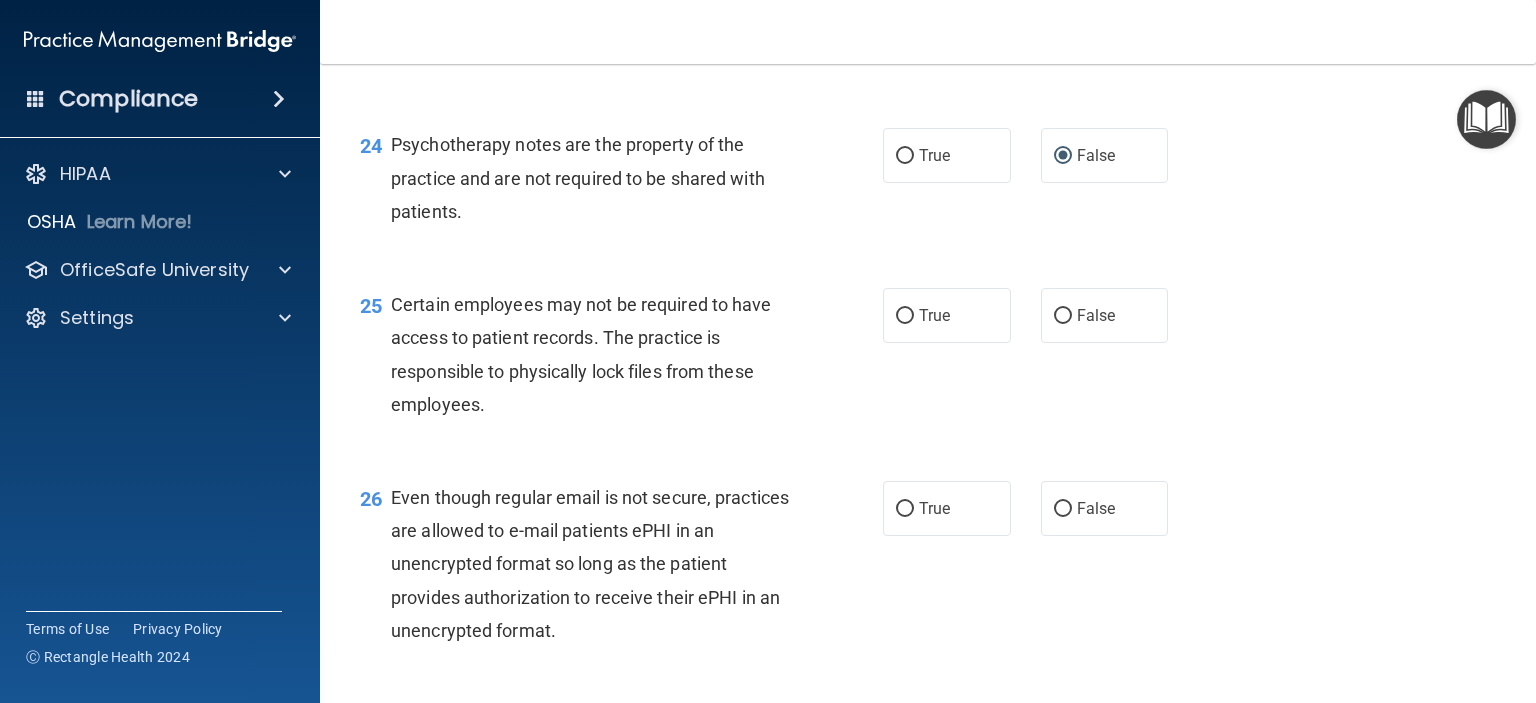scroll, scrollTop: 4400, scrollLeft: 0, axis: vertical 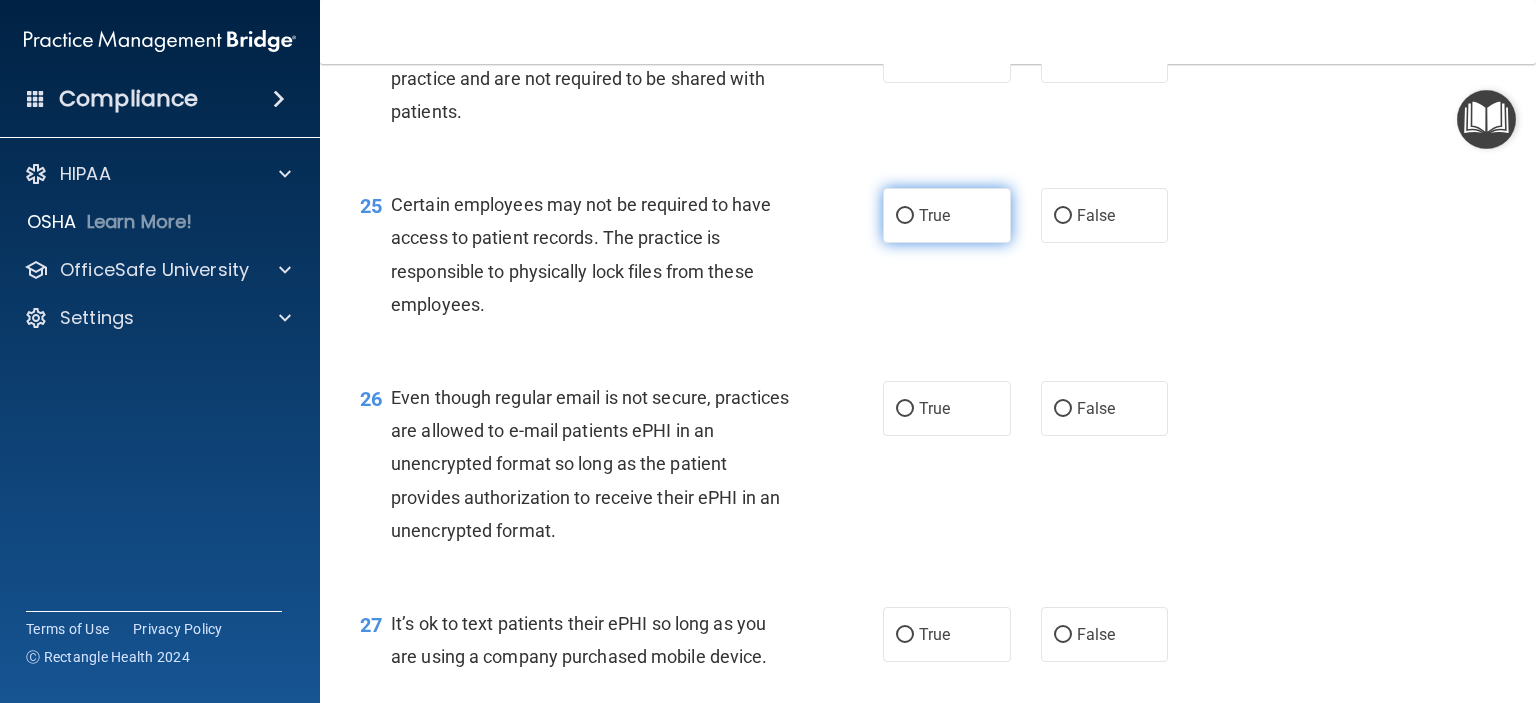 click on "True" at bounding box center (905, 216) 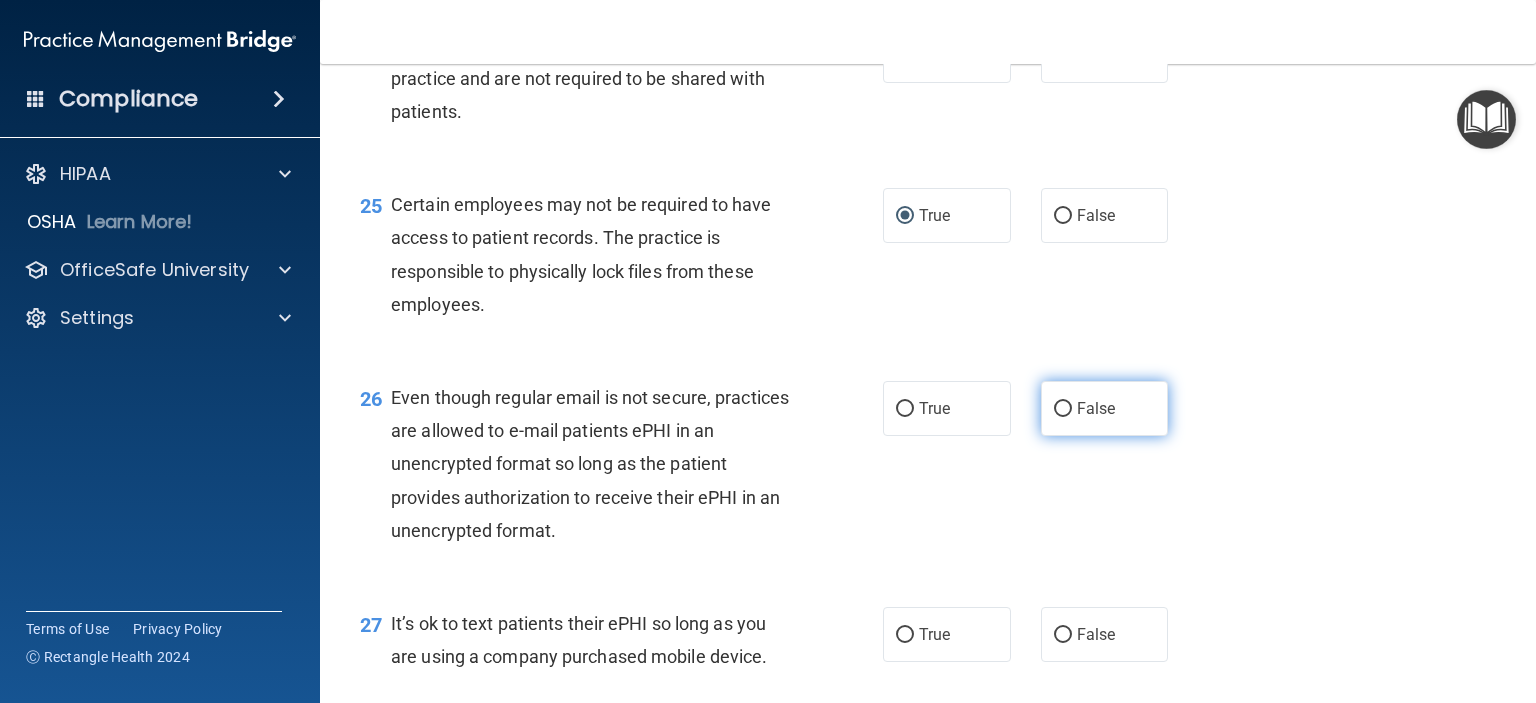 click on "False" at bounding box center (1063, 409) 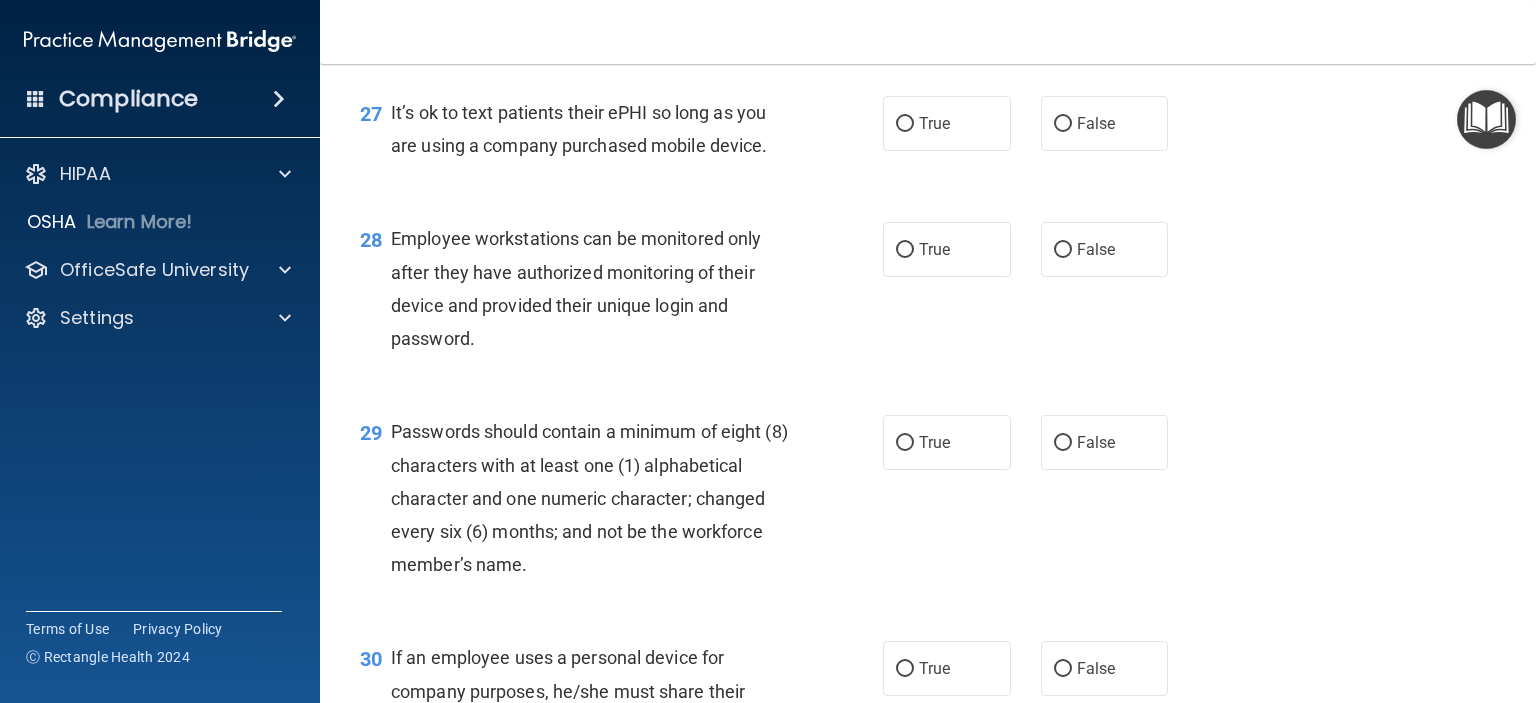 scroll, scrollTop: 5000, scrollLeft: 0, axis: vertical 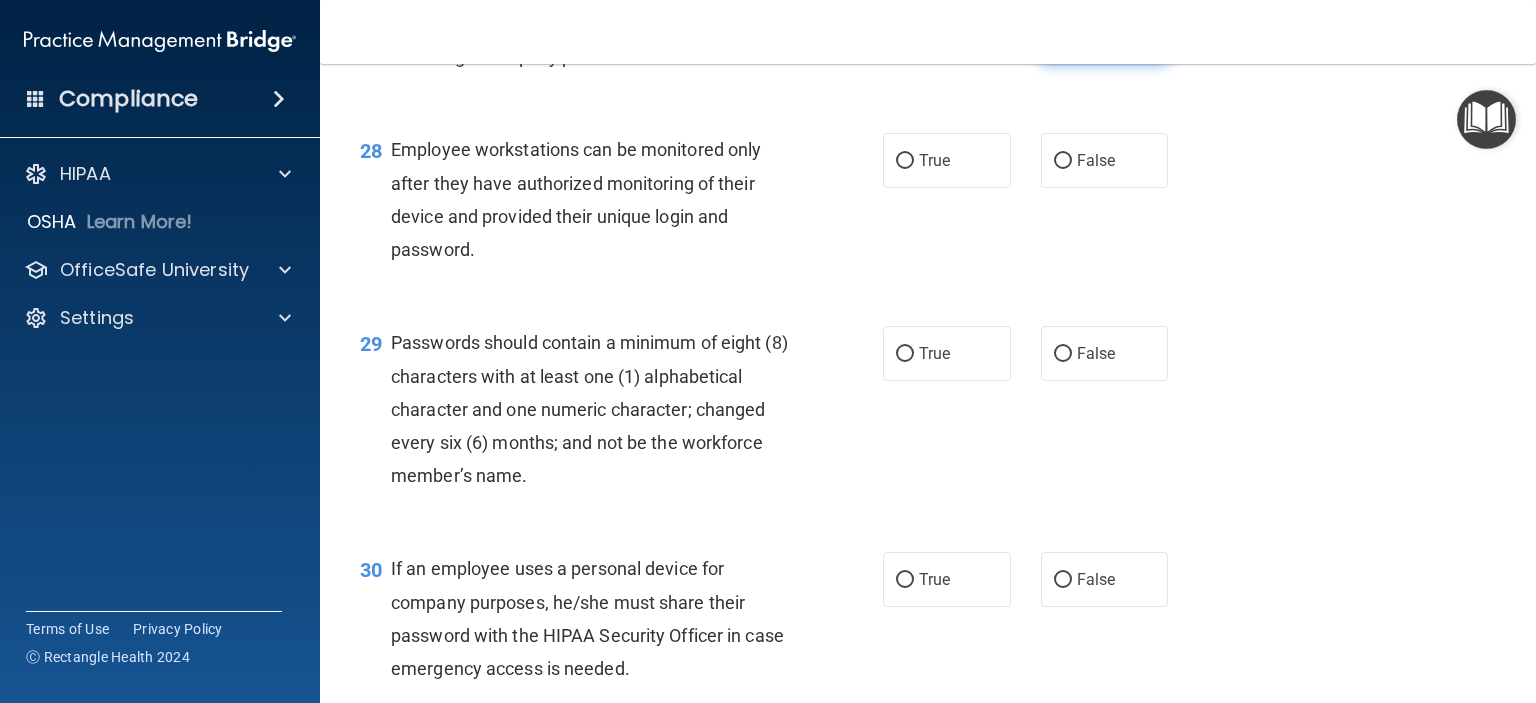 click on "False" at bounding box center [1063, 35] 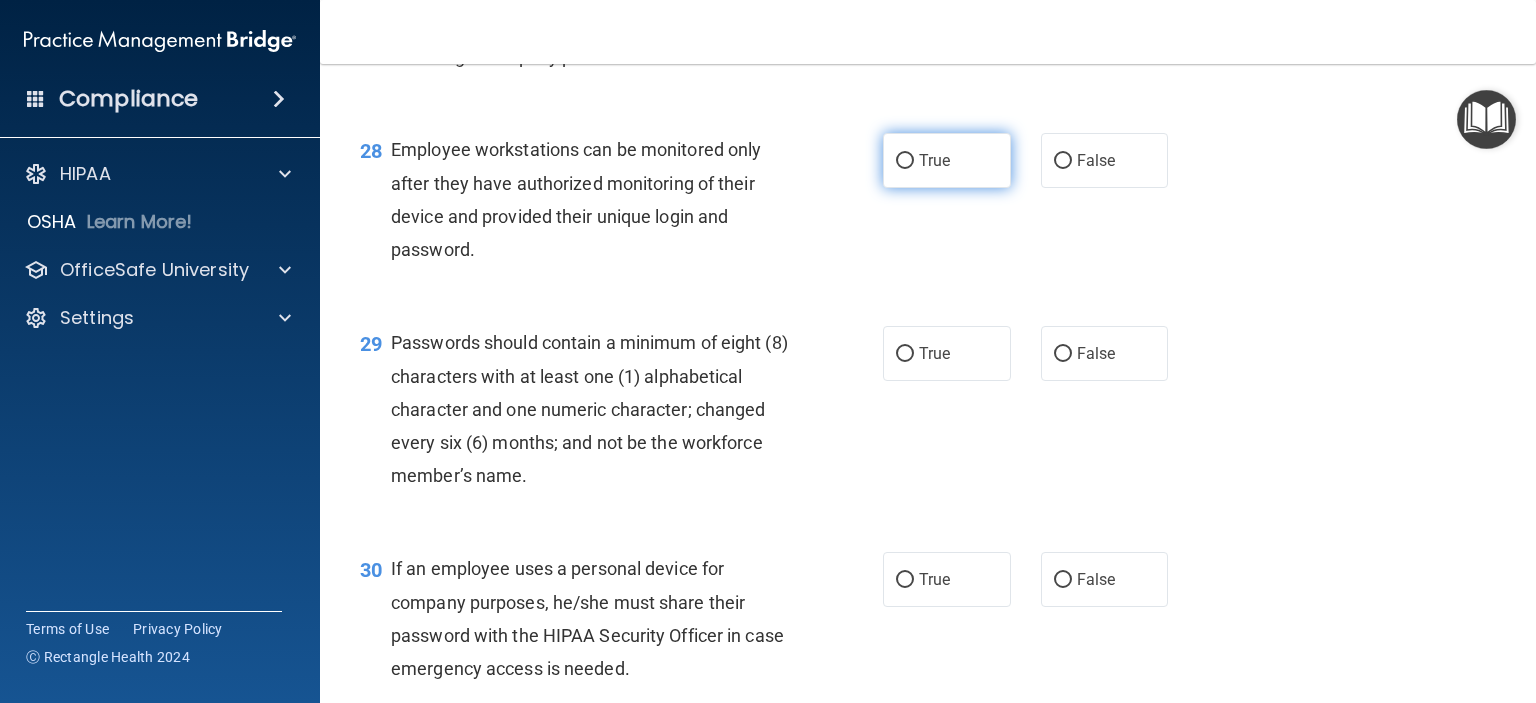 click on "True" at bounding box center [905, 161] 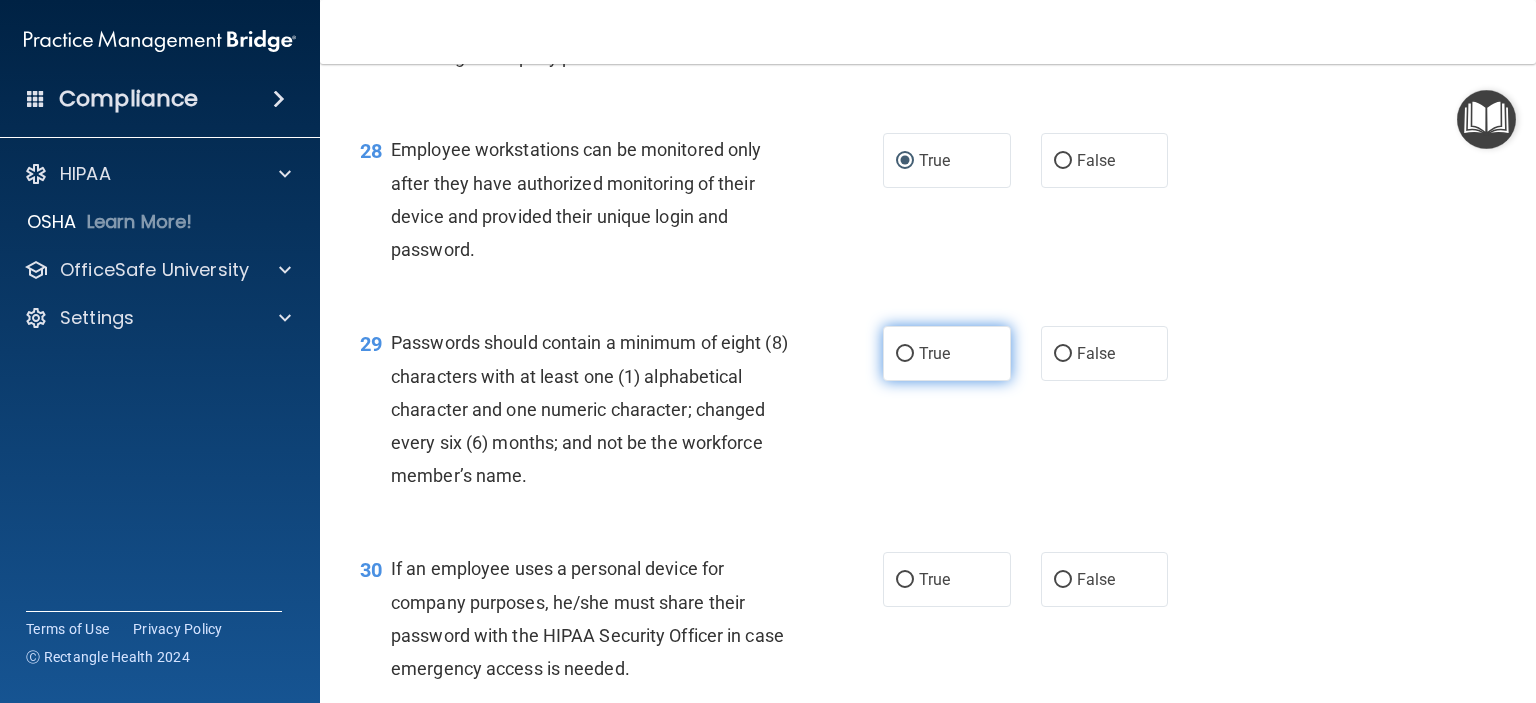 click on "True" at bounding box center [905, 354] 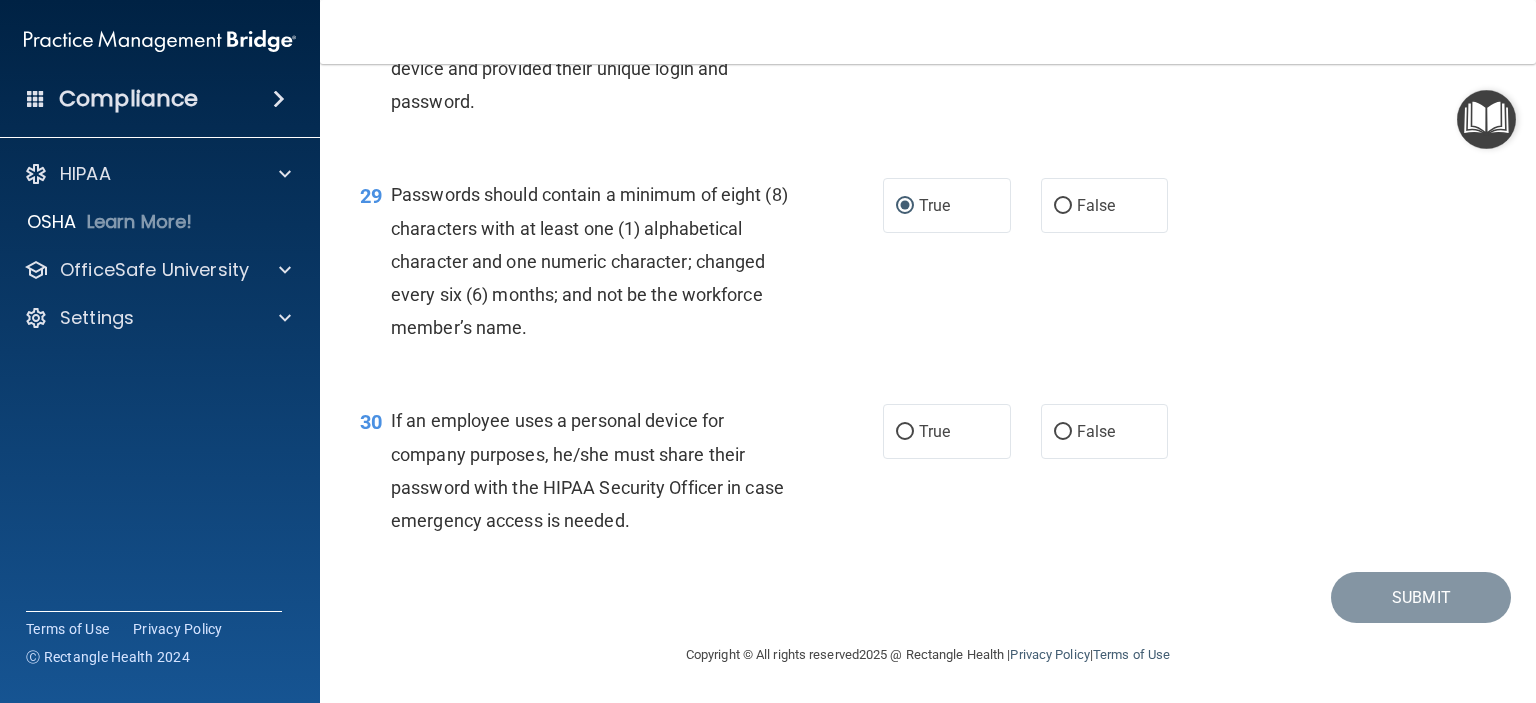 scroll, scrollTop: 5248, scrollLeft: 0, axis: vertical 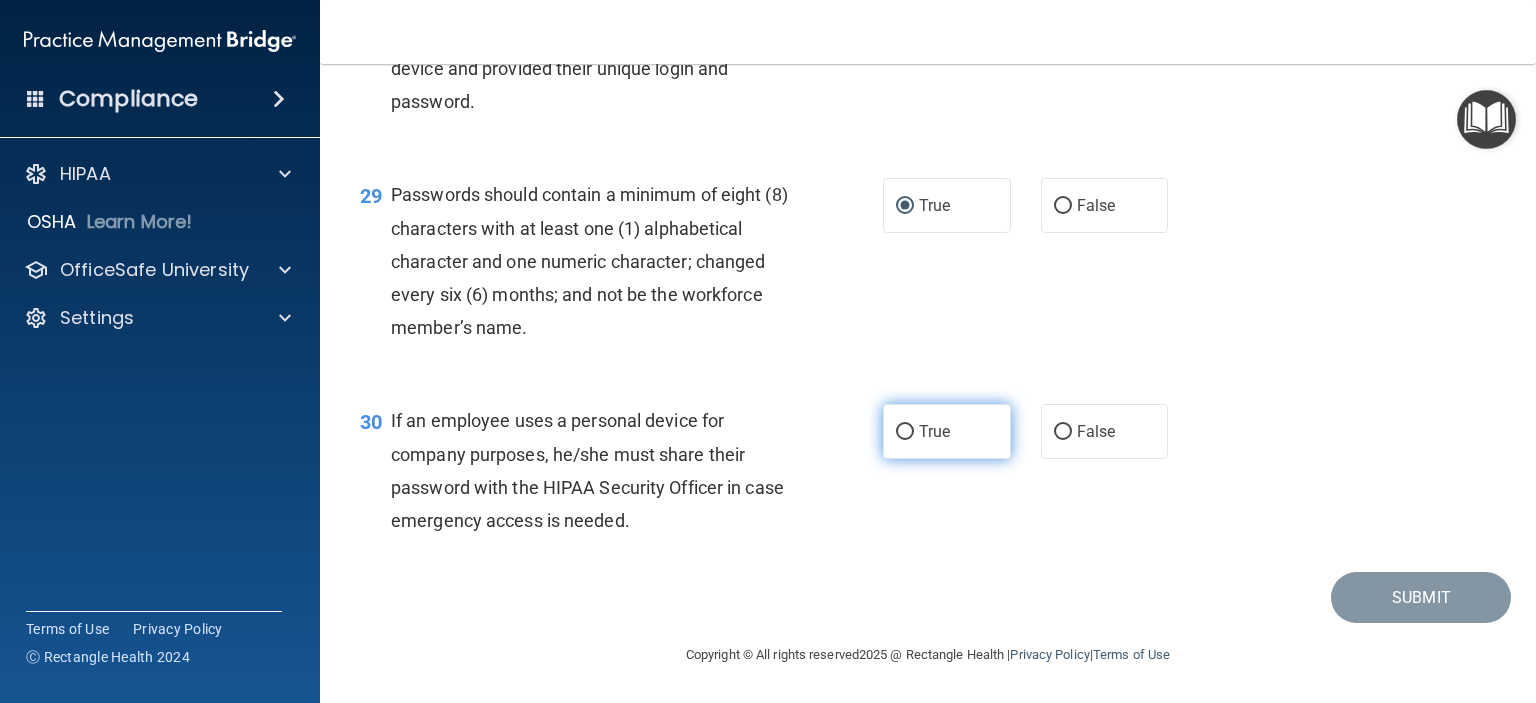 click on "True" at bounding box center [905, 432] 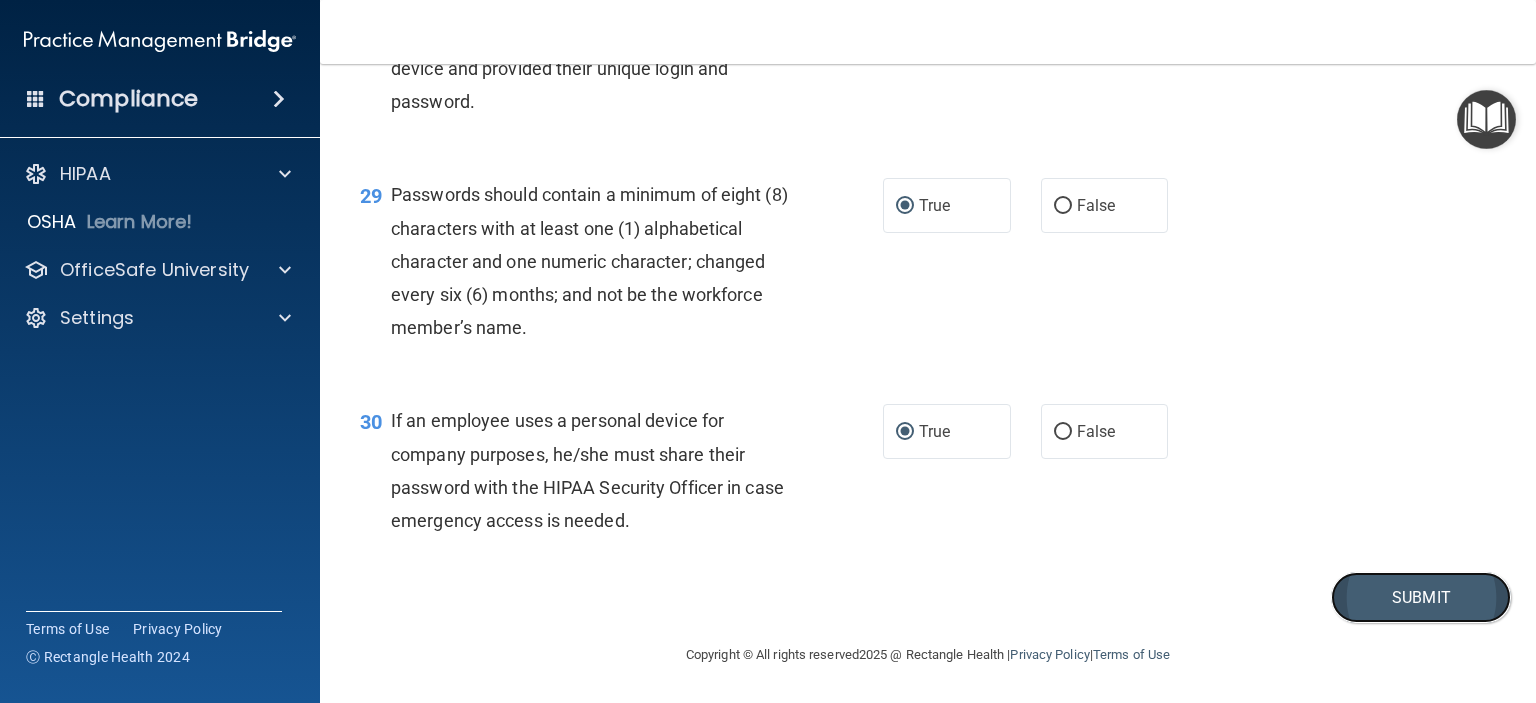 click on "Submit" at bounding box center [1421, 597] 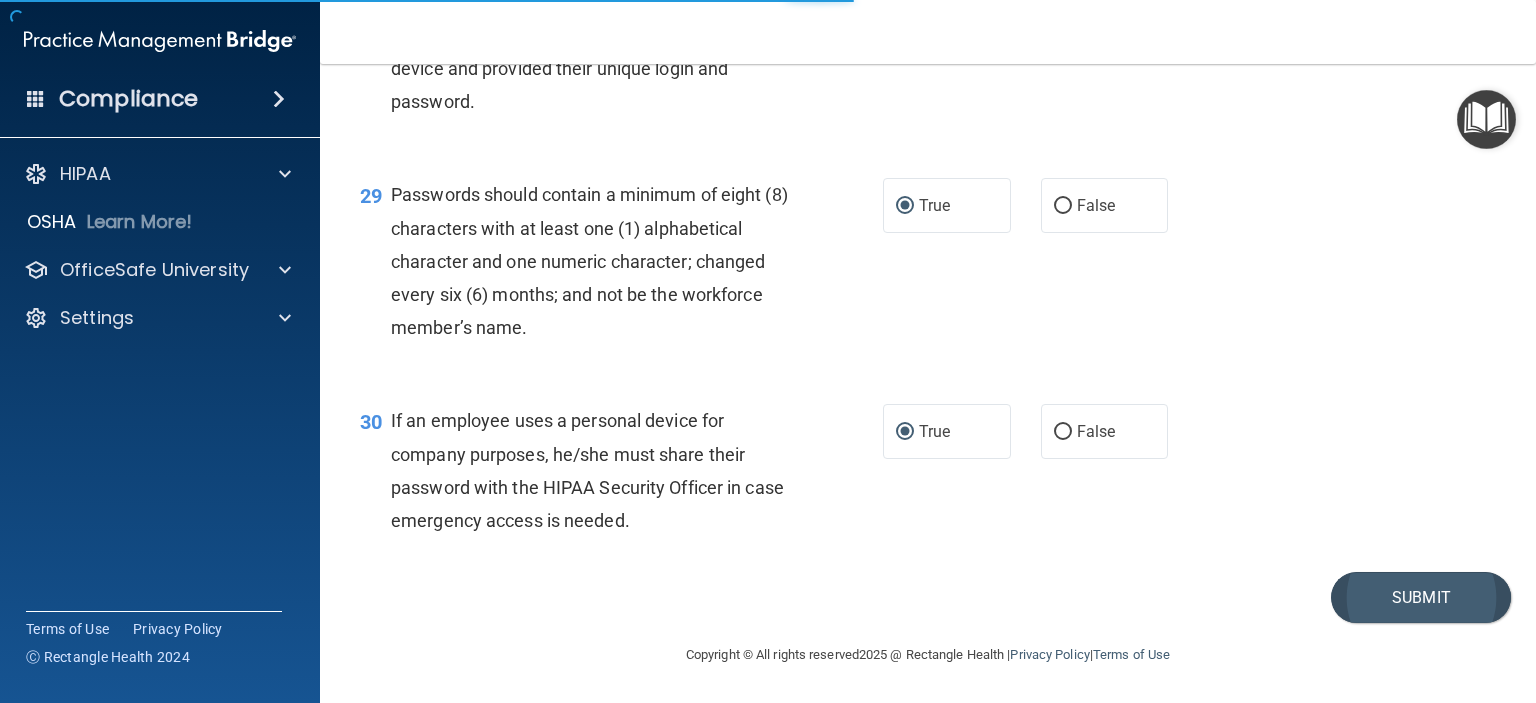 scroll, scrollTop: 0, scrollLeft: 0, axis: both 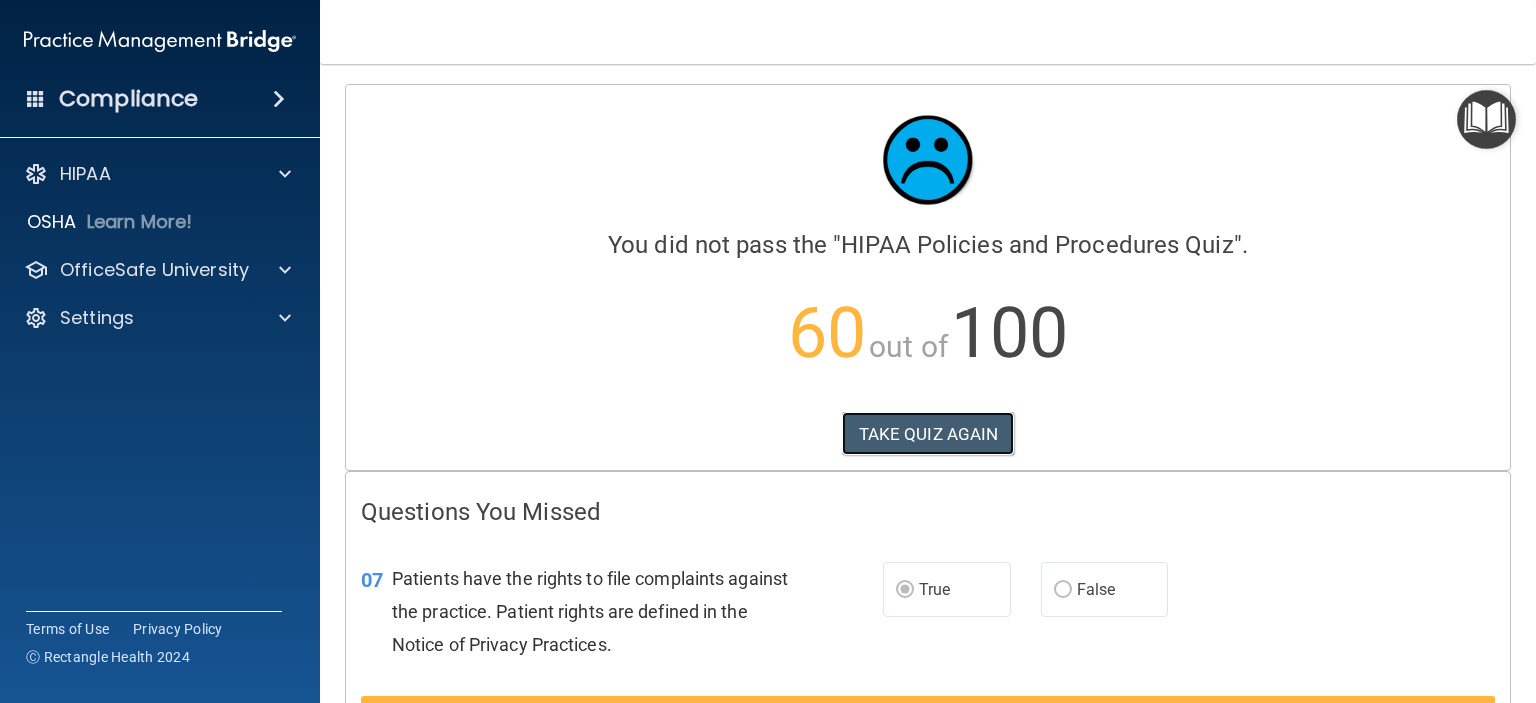 drag, startPoint x: 929, startPoint y: 423, endPoint x: 933, endPoint y: 400, distance: 23.345236 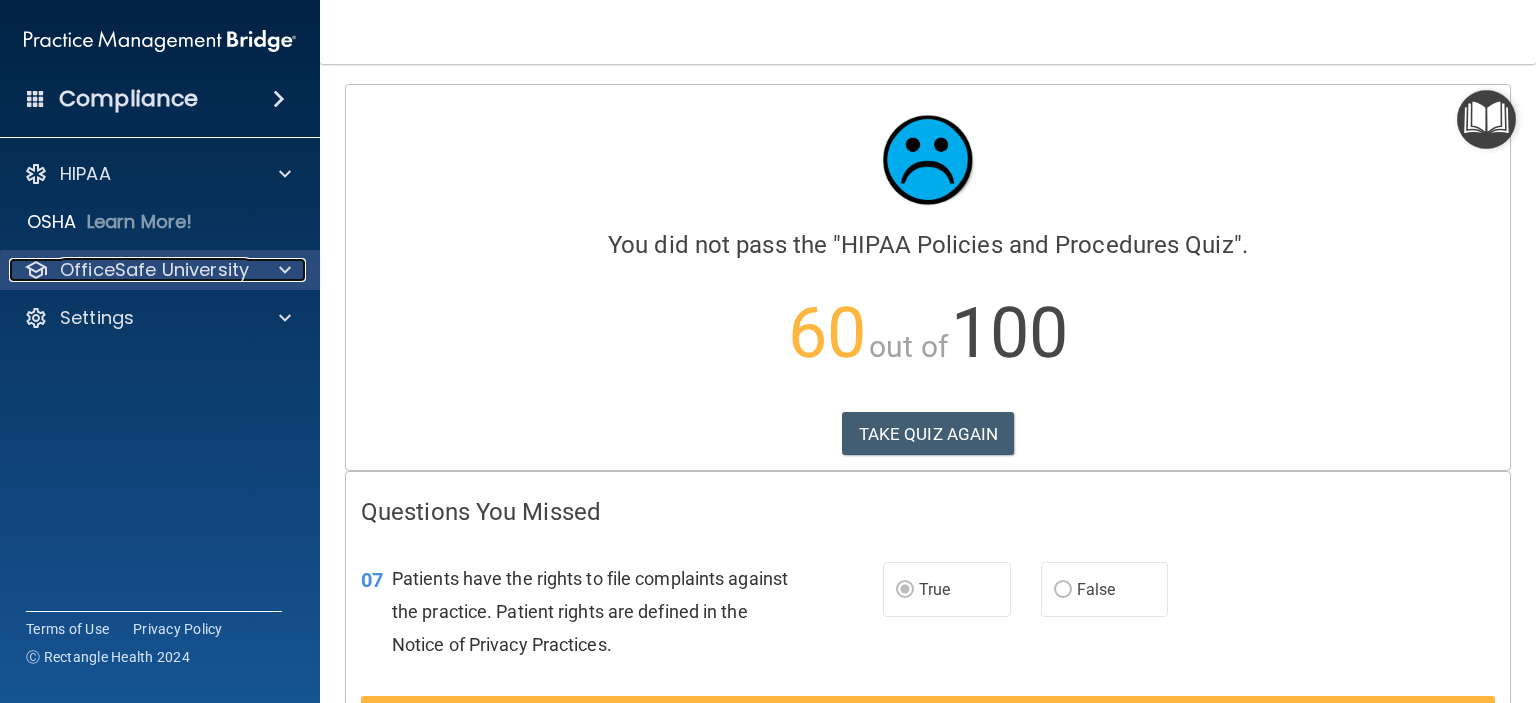 click on "OfficeSafe University" at bounding box center [154, 270] 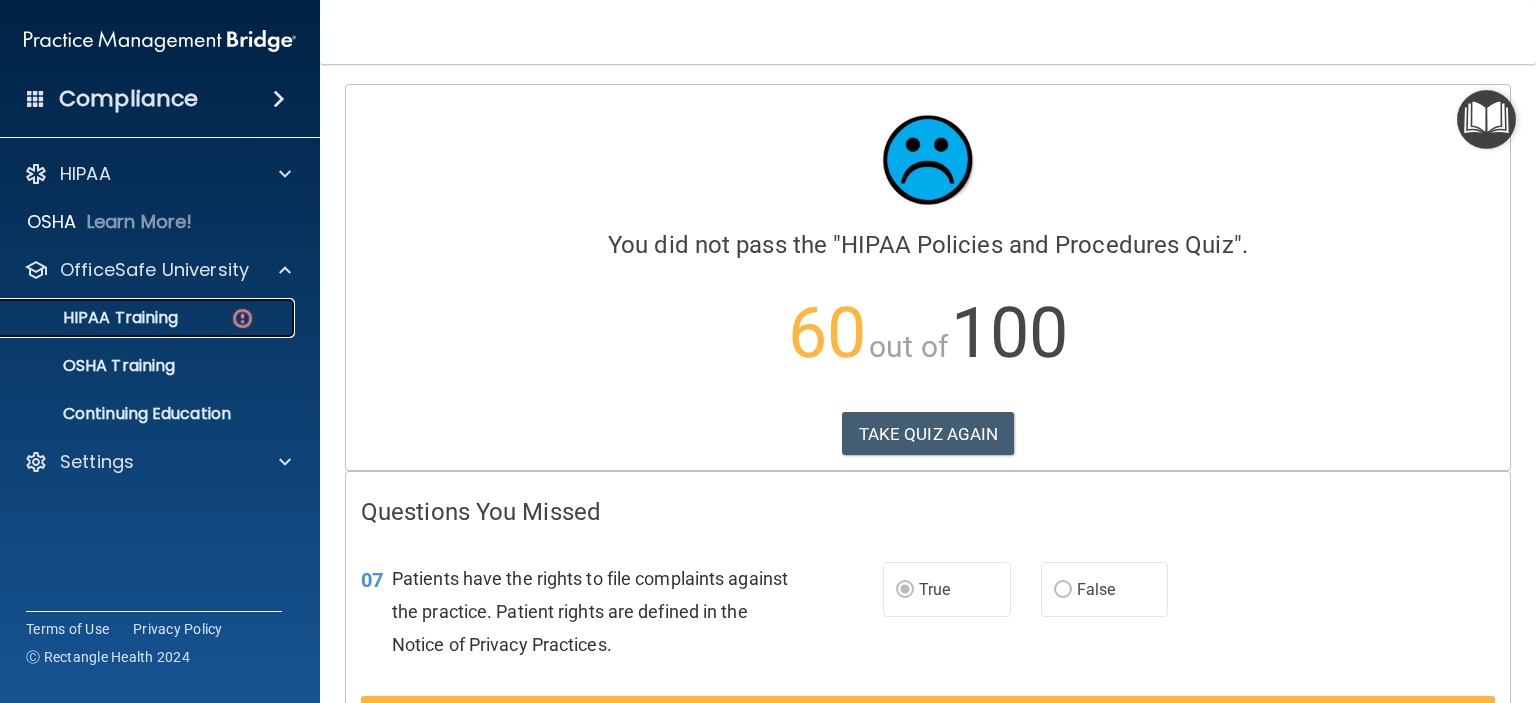 click on "HIPAA Training" at bounding box center (95, 318) 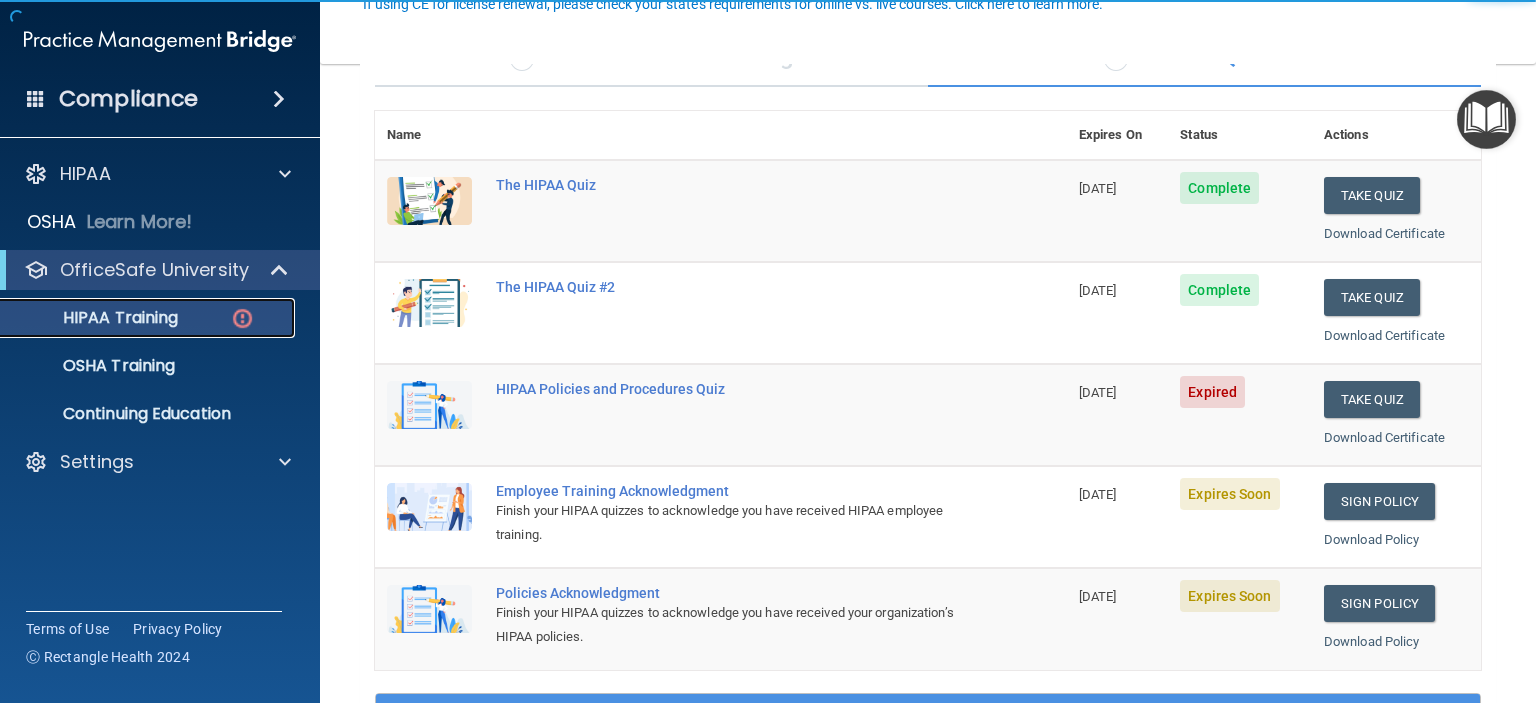scroll, scrollTop: 200, scrollLeft: 0, axis: vertical 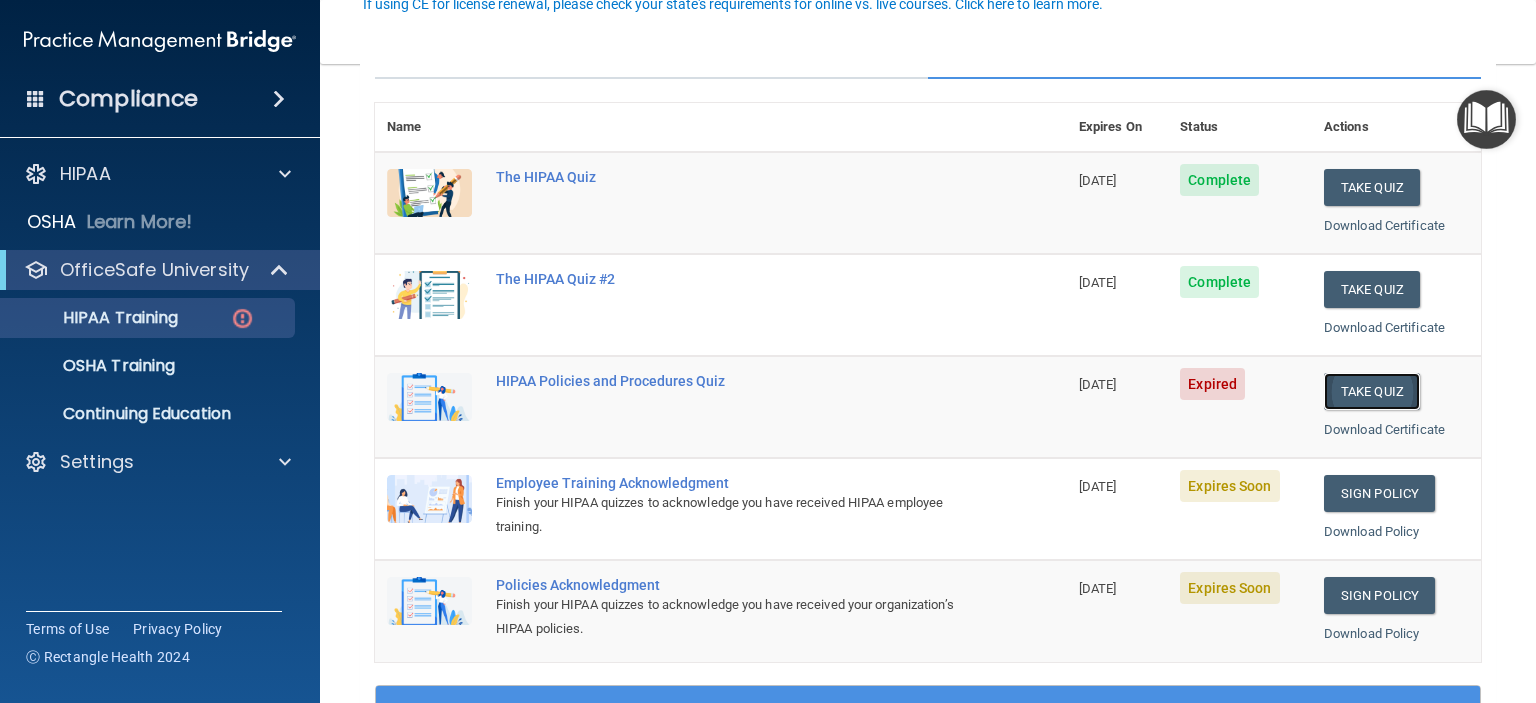 click on "Take Quiz" at bounding box center (1372, 391) 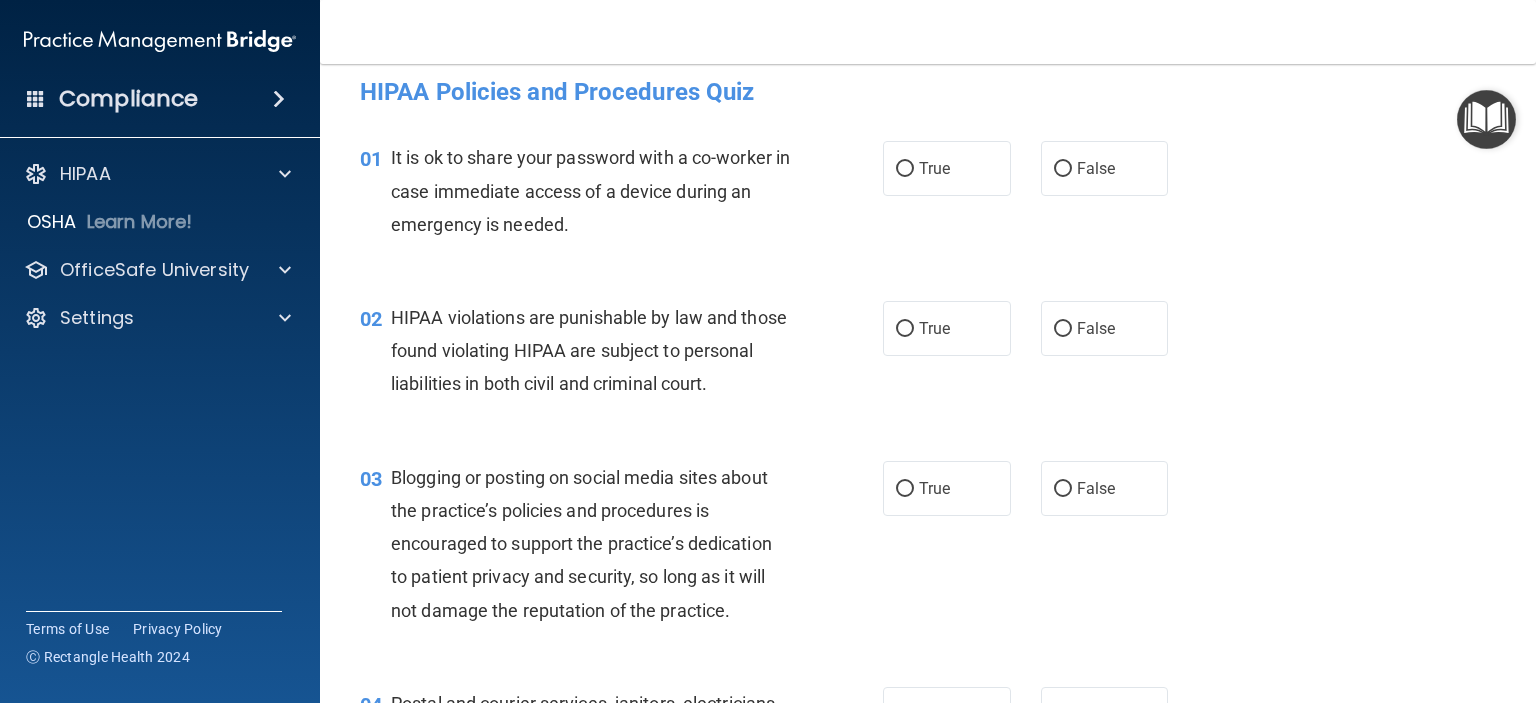 scroll, scrollTop: 0, scrollLeft: 0, axis: both 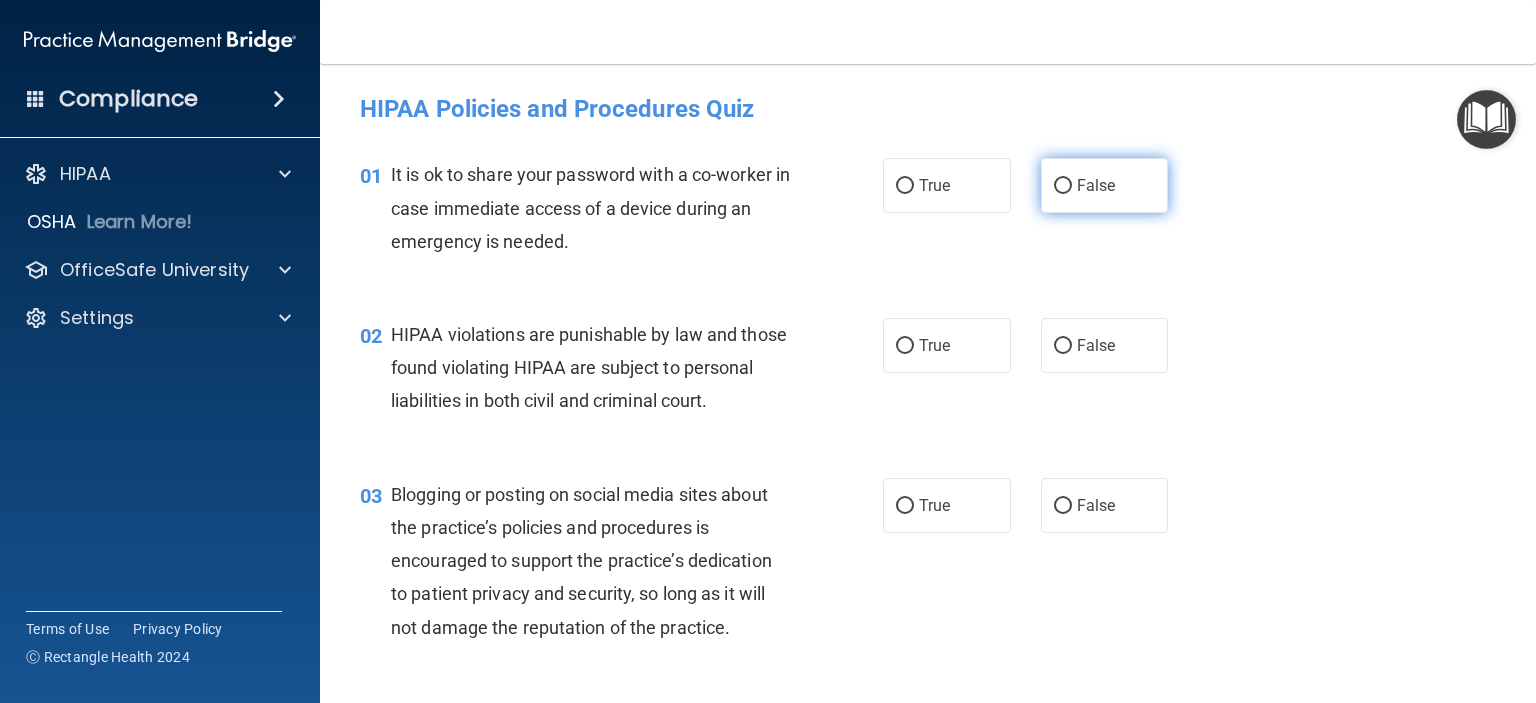 click on "False" at bounding box center [1105, 185] 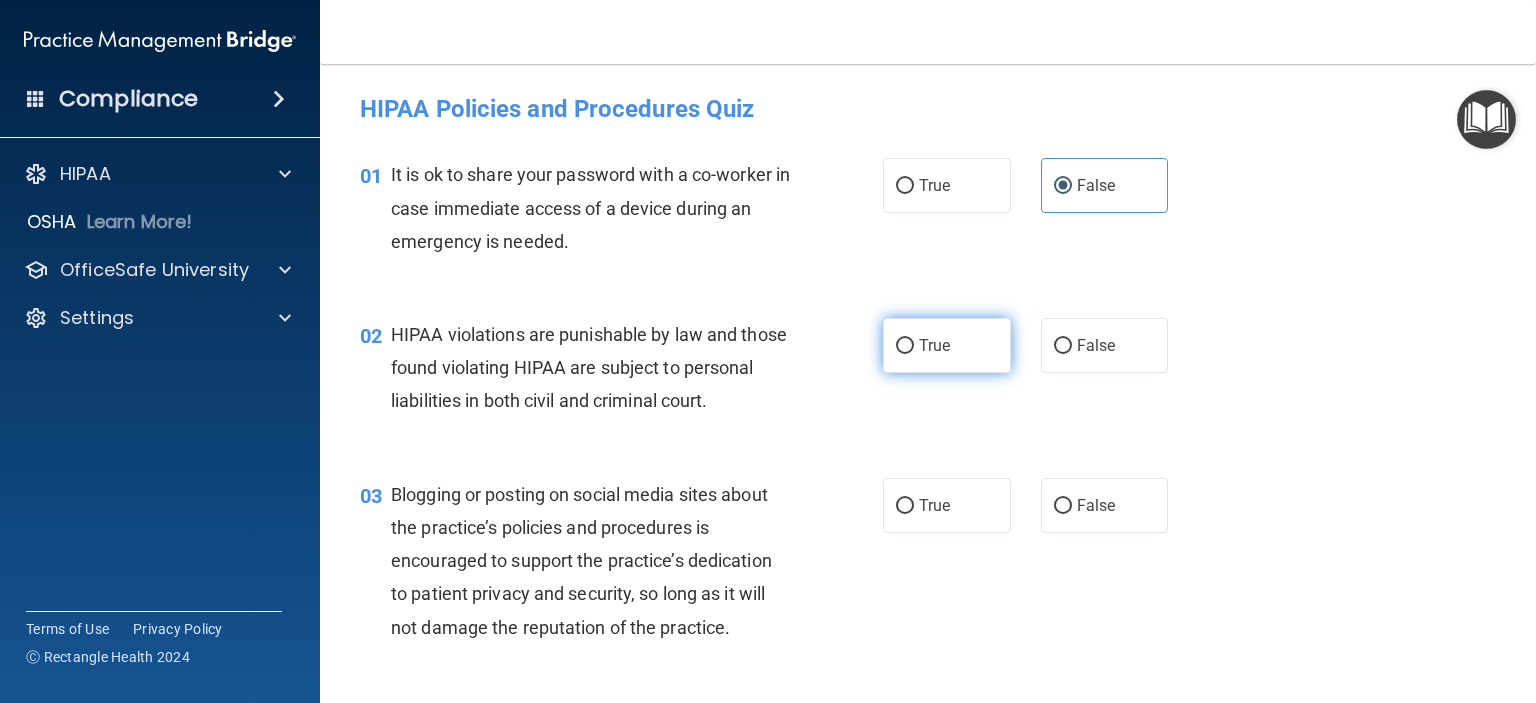 click on "True" at bounding box center [934, 345] 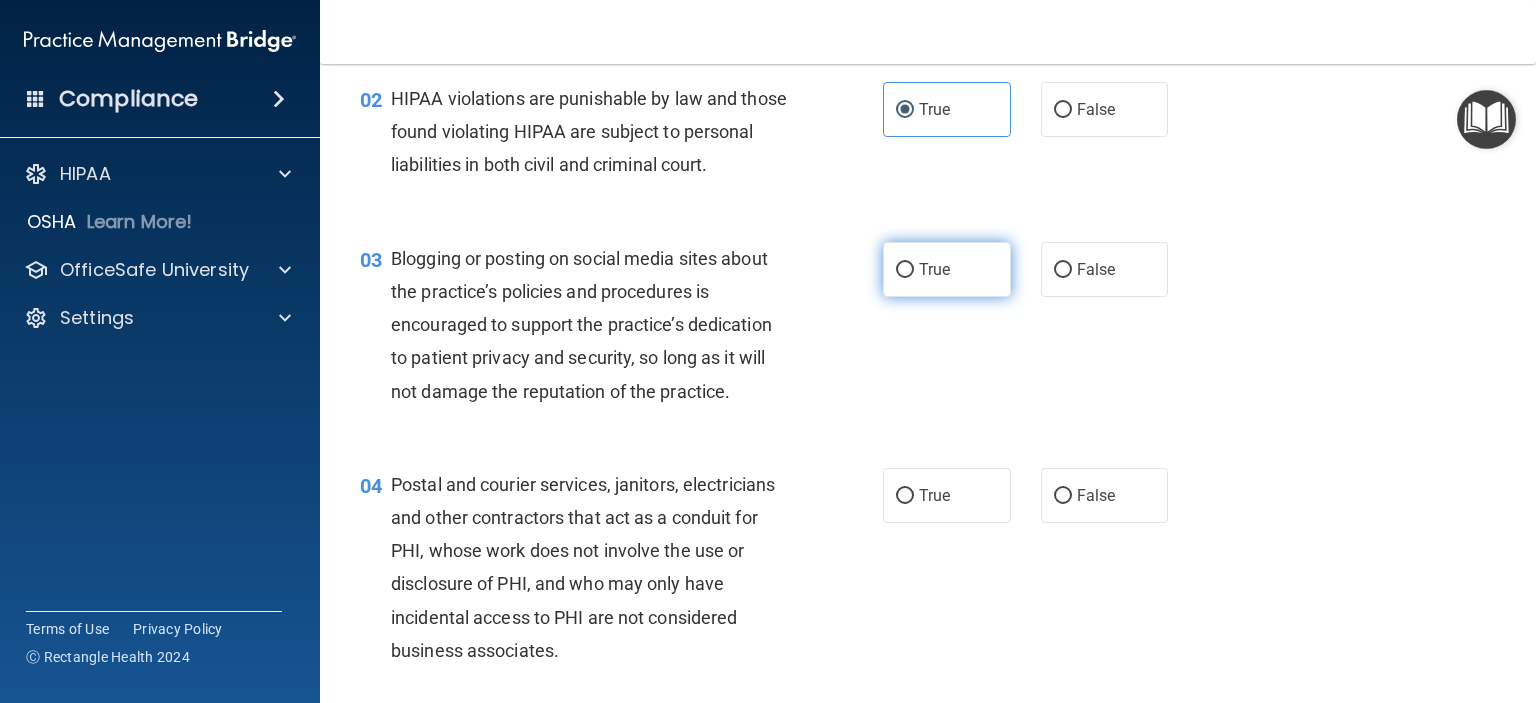 scroll, scrollTop: 300, scrollLeft: 0, axis: vertical 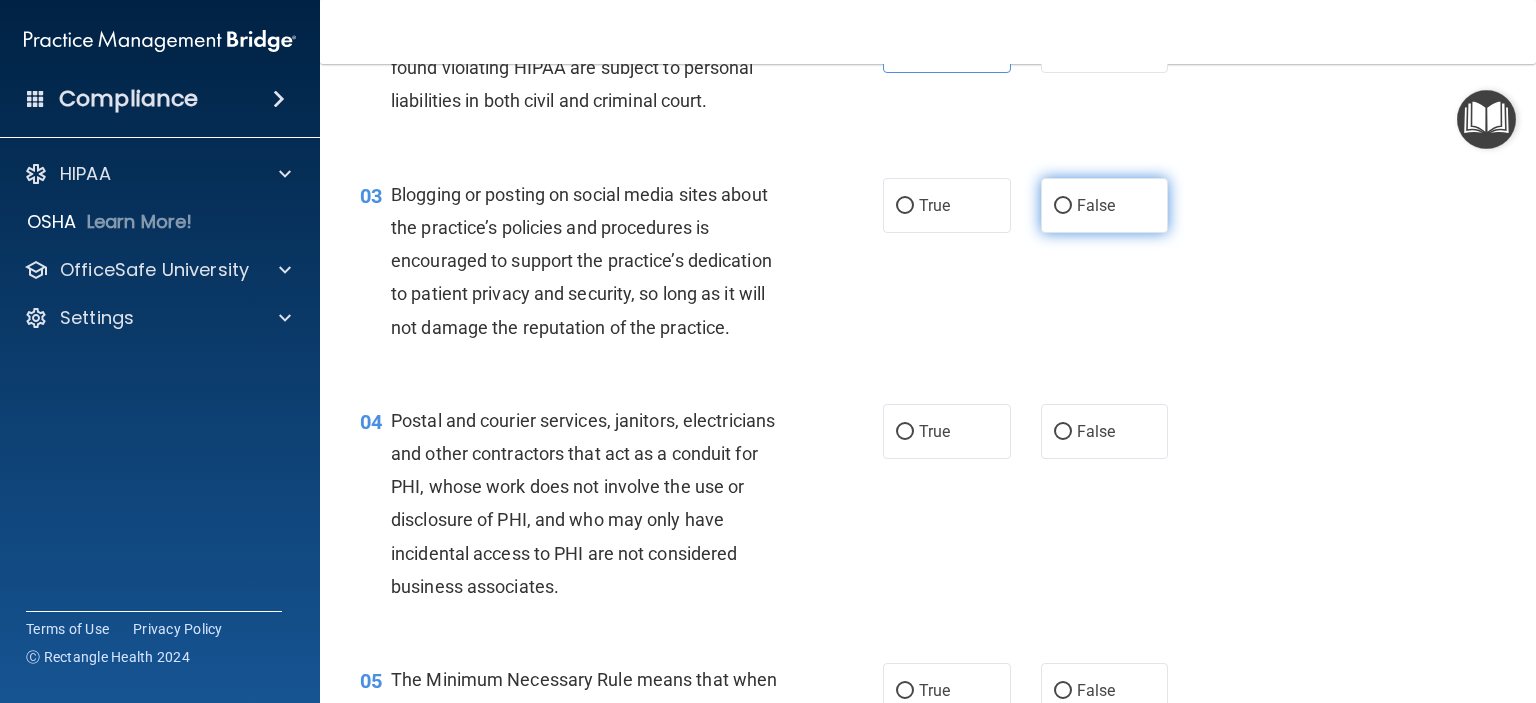 click on "False" at bounding box center (1096, 205) 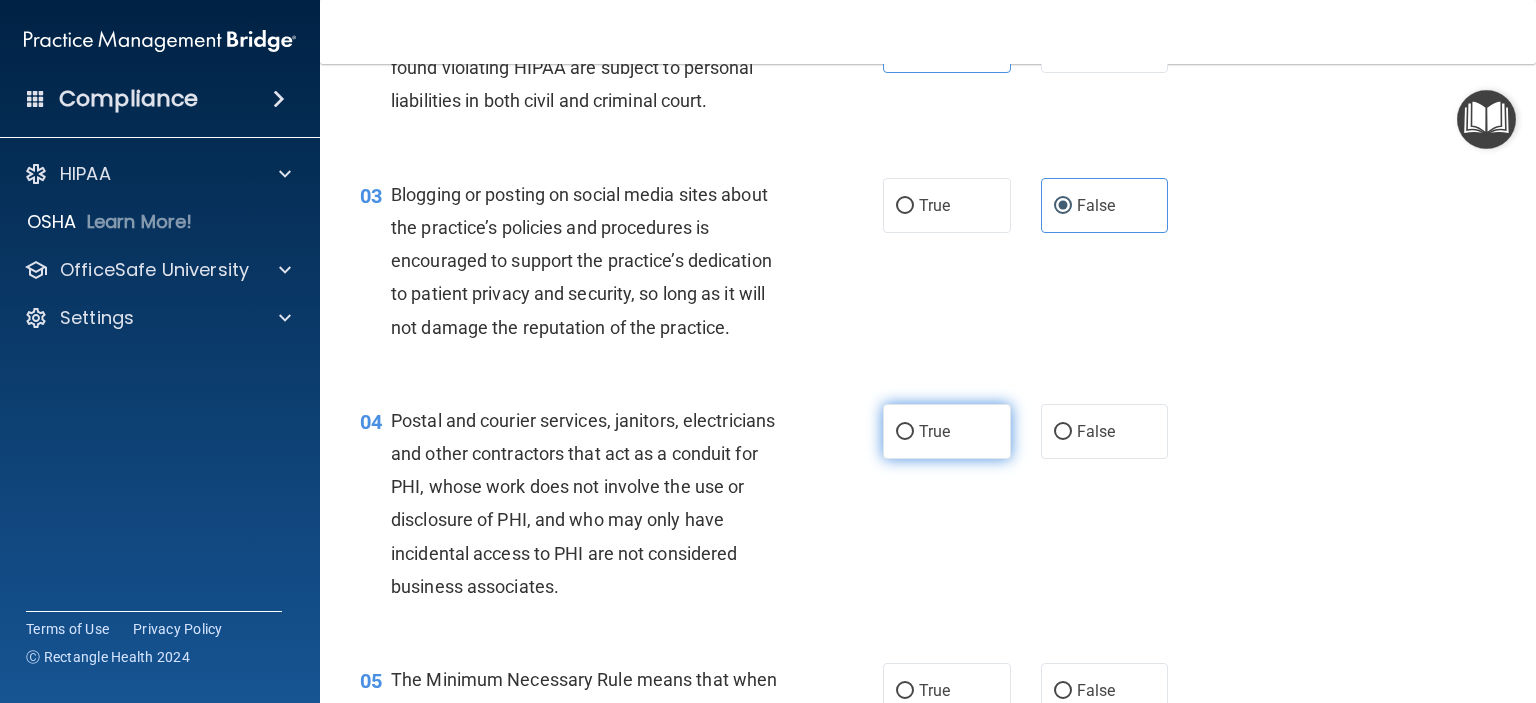 click on "True" at bounding box center [947, 431] 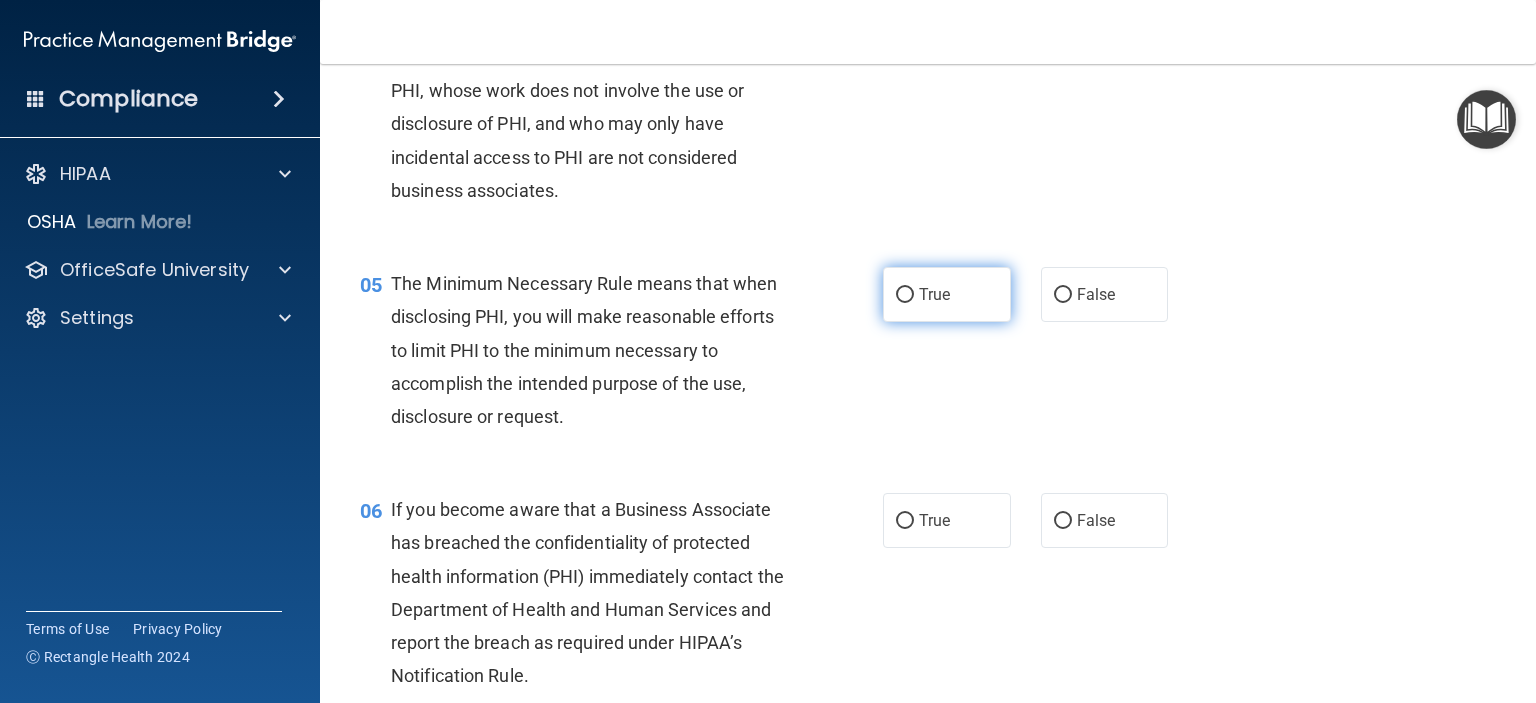 scroll, scrollTop: 800, scrollLeft: 0, axis: vertical 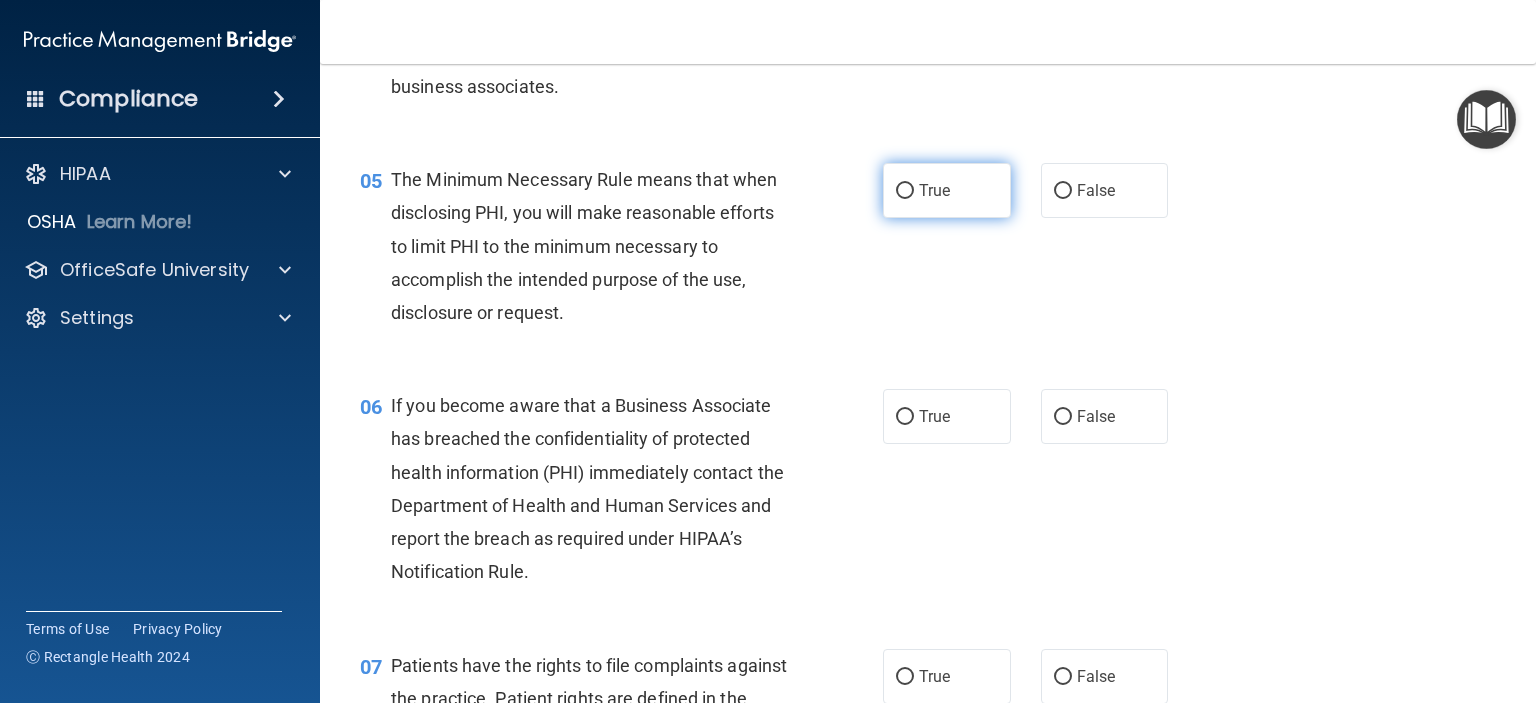 click on "True" at bounding box center (947, 190) 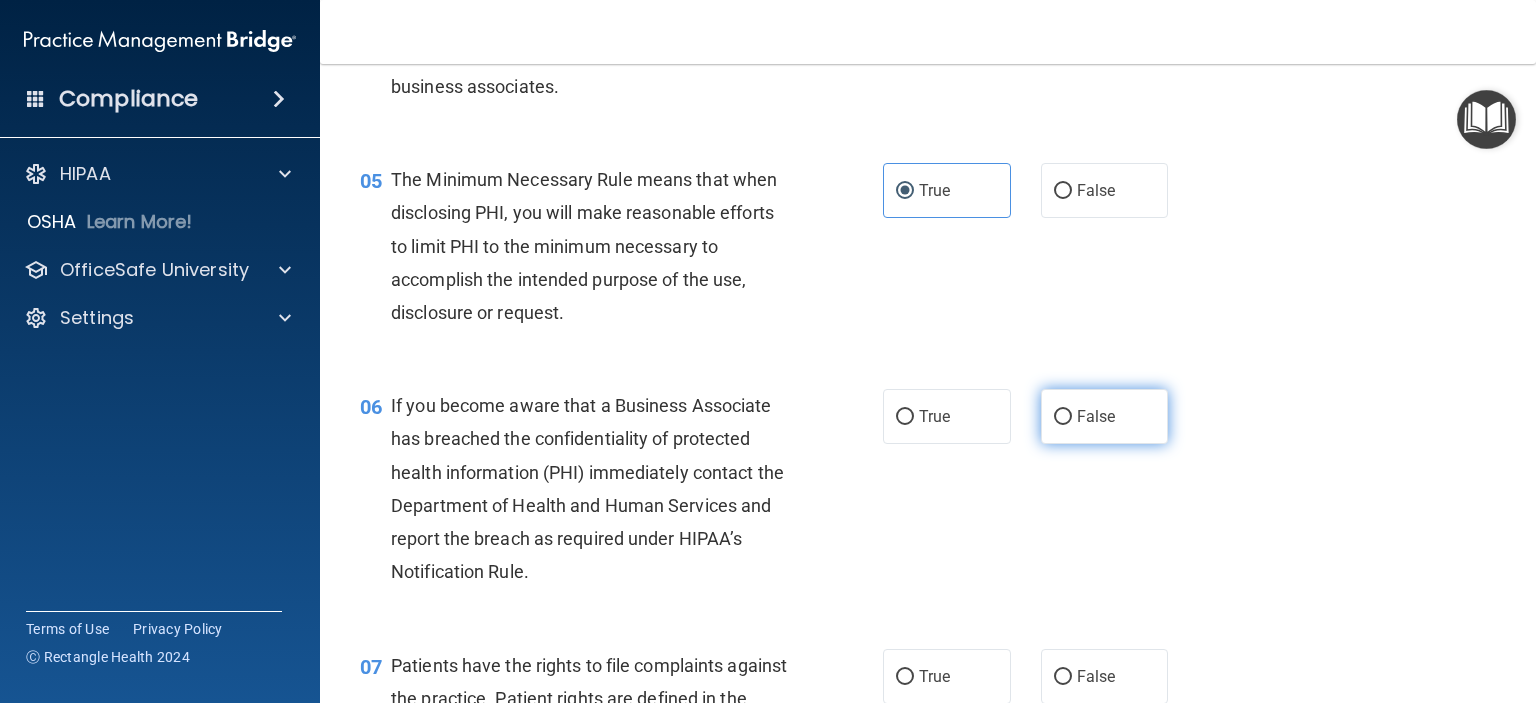 click on "False" at bounding box center (1096, 416) 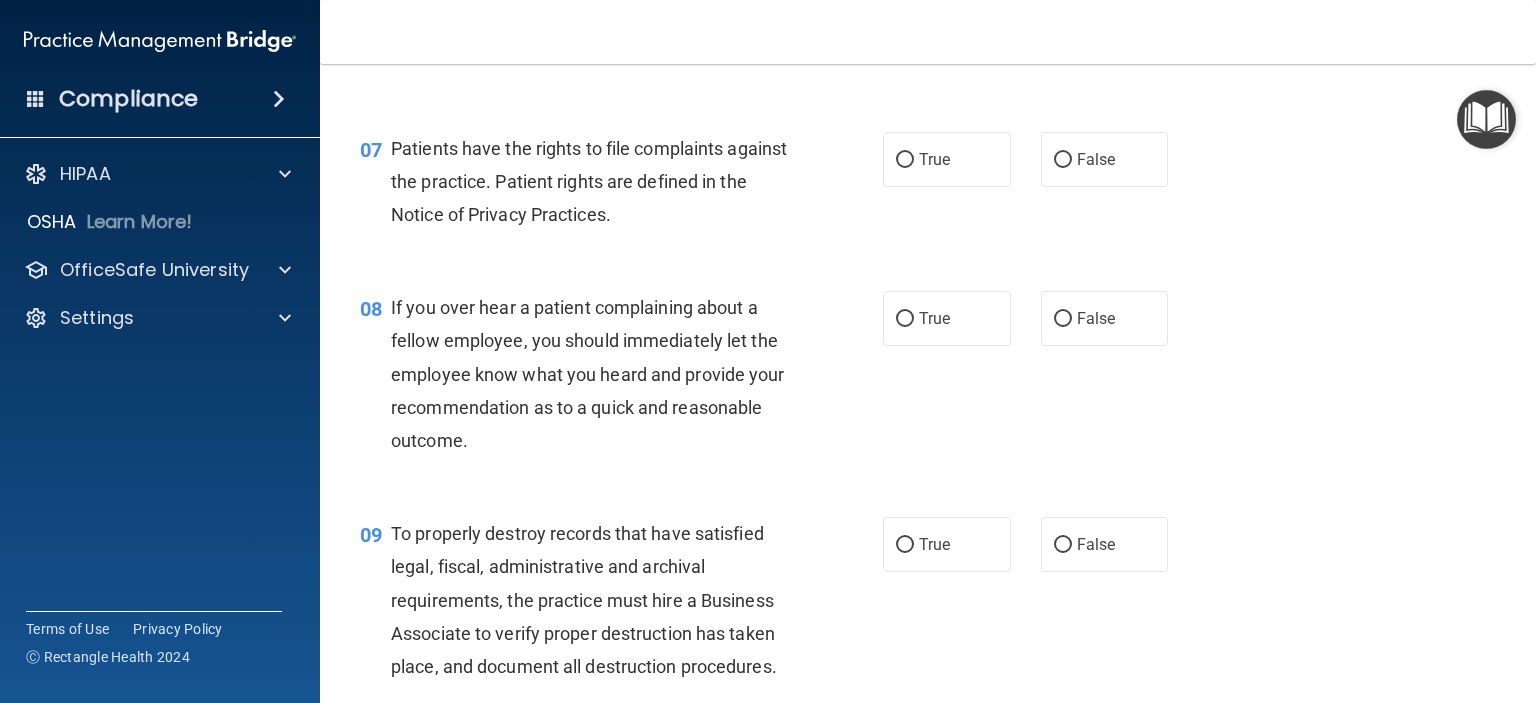 scroll, scrollTop: 1400, scrollLeft: 0, axis: vertical 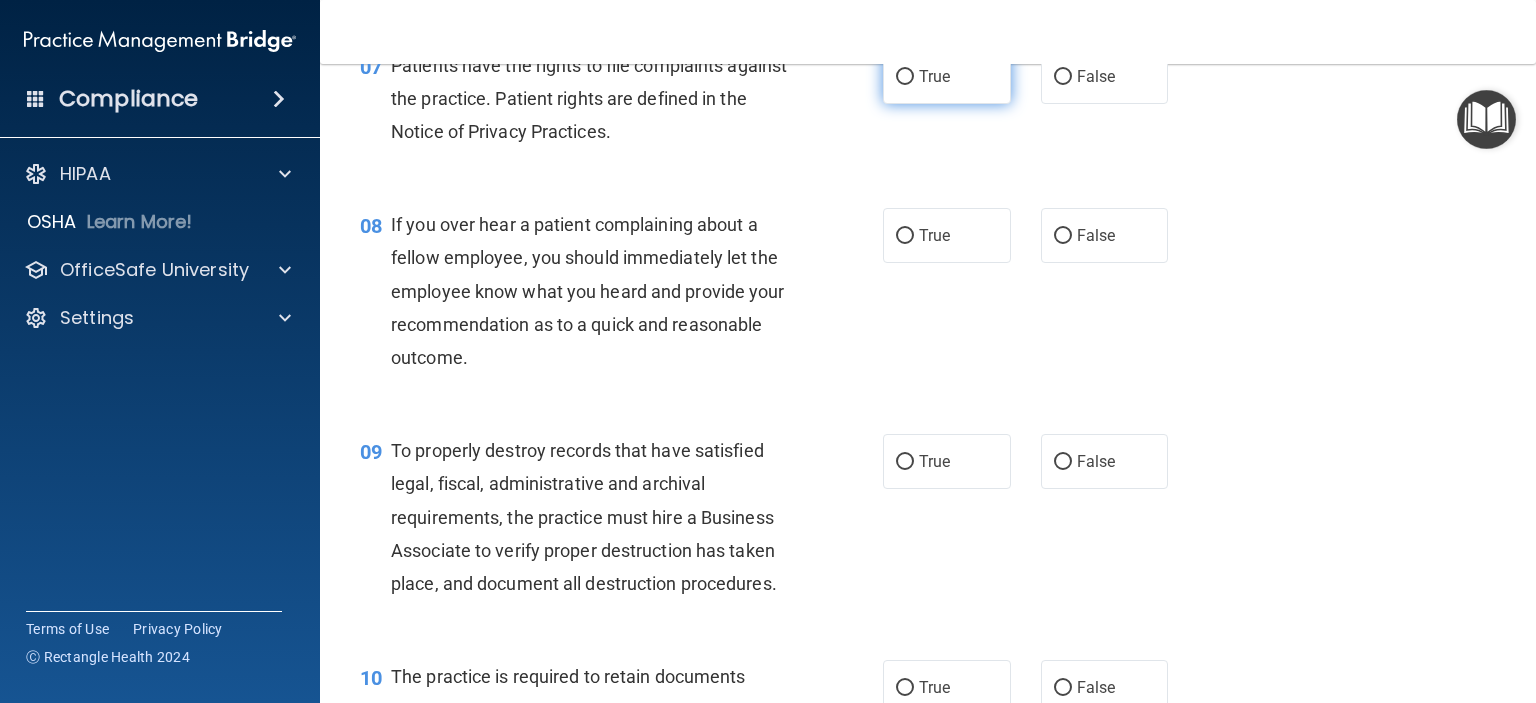 click on "True" at bounding box center (947, 76) 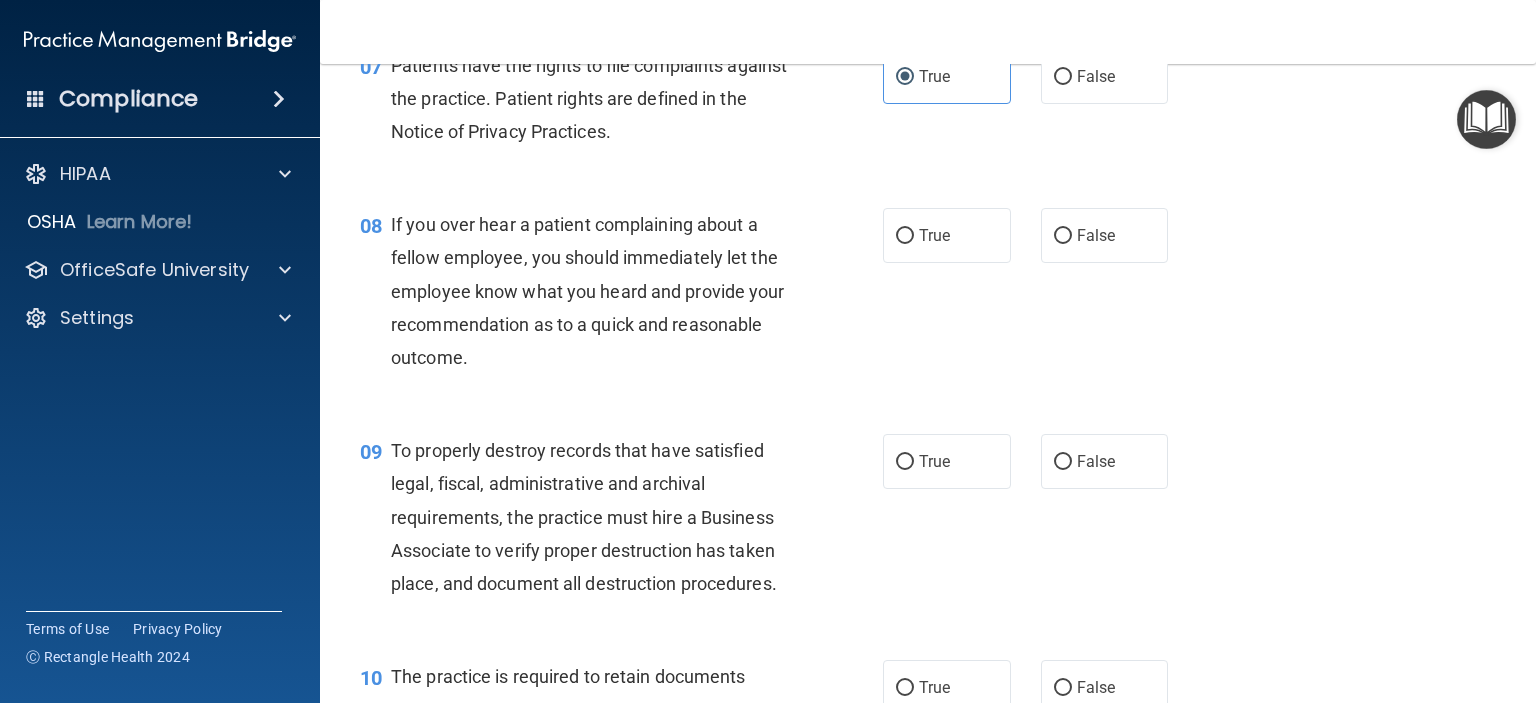 drag, startPoint x: 1050, startPoint y: 260, endPoint x: 1068, endPoint y: 361, distance: 102.59142 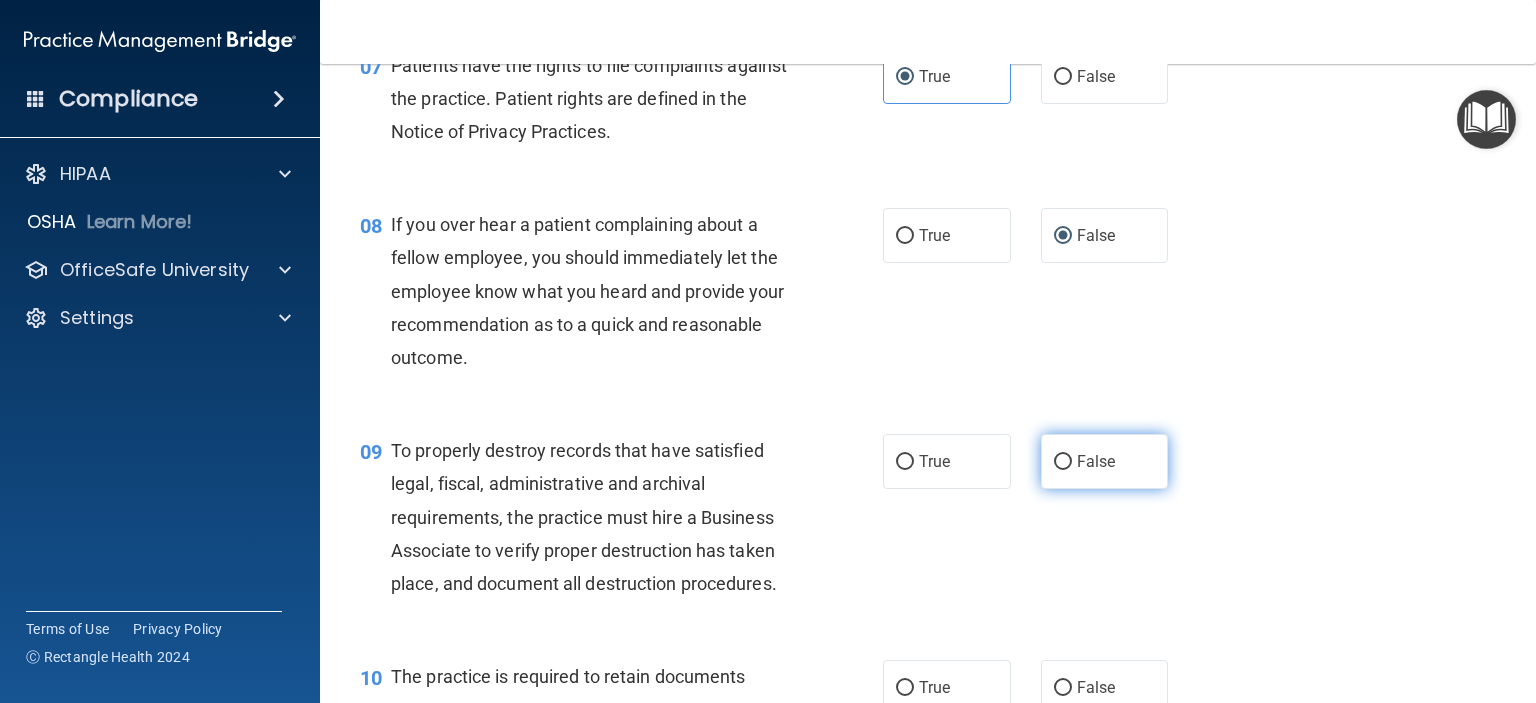 click on "False" at bounding box center [1105, 461] 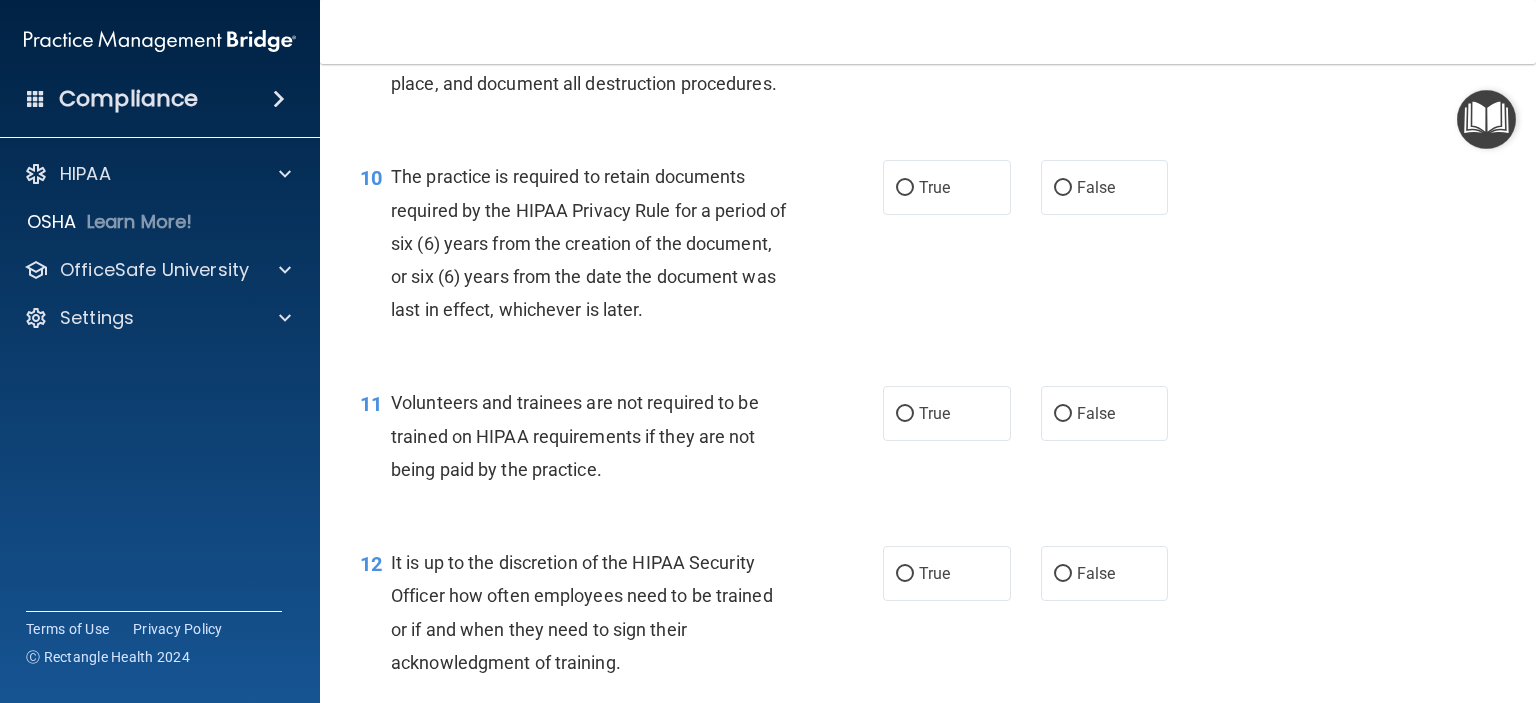 scroll, scrollTop: 2000, scrollLeft: 0, axis: vertical 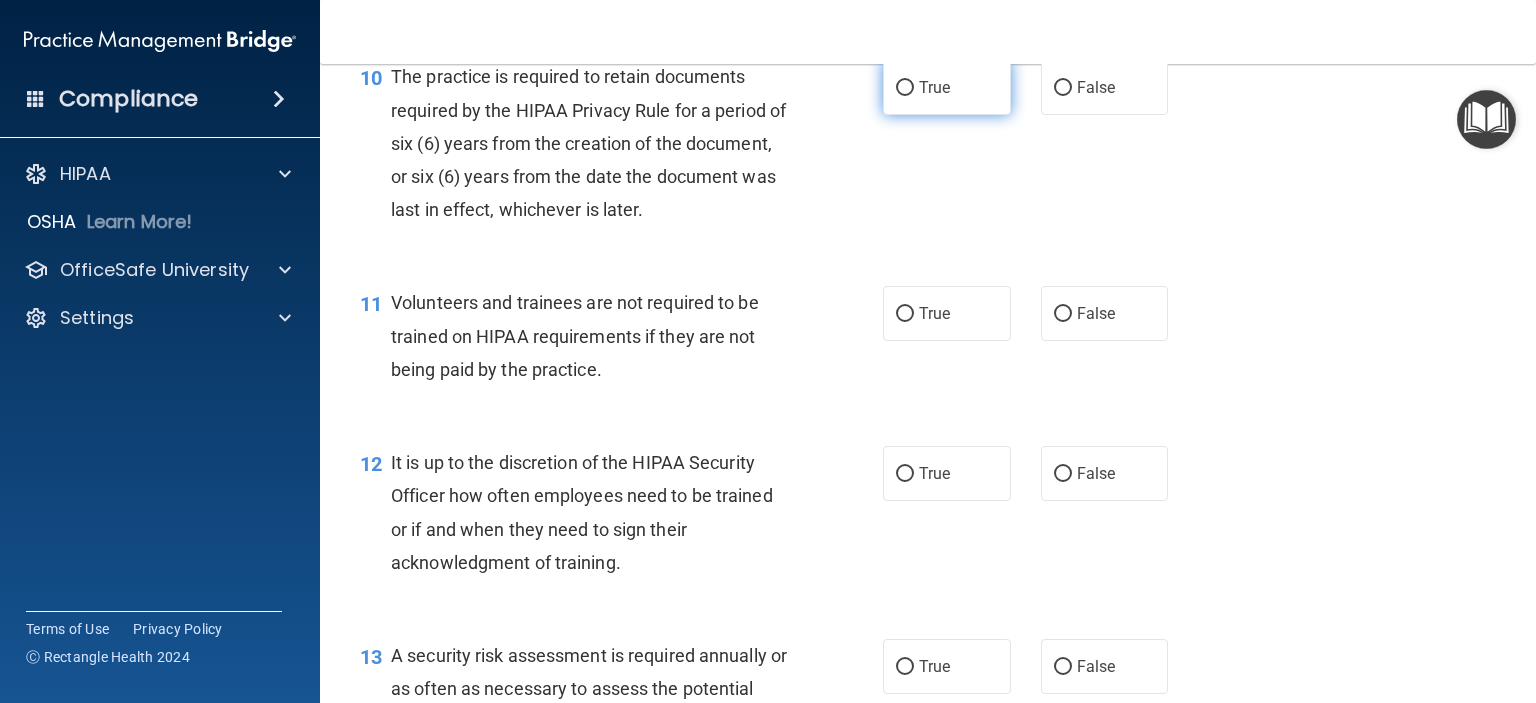 drag, startPoint x: 934, startPoint y: 117, endPoint x: 940, endPoint y: 128, distance: 12.529964 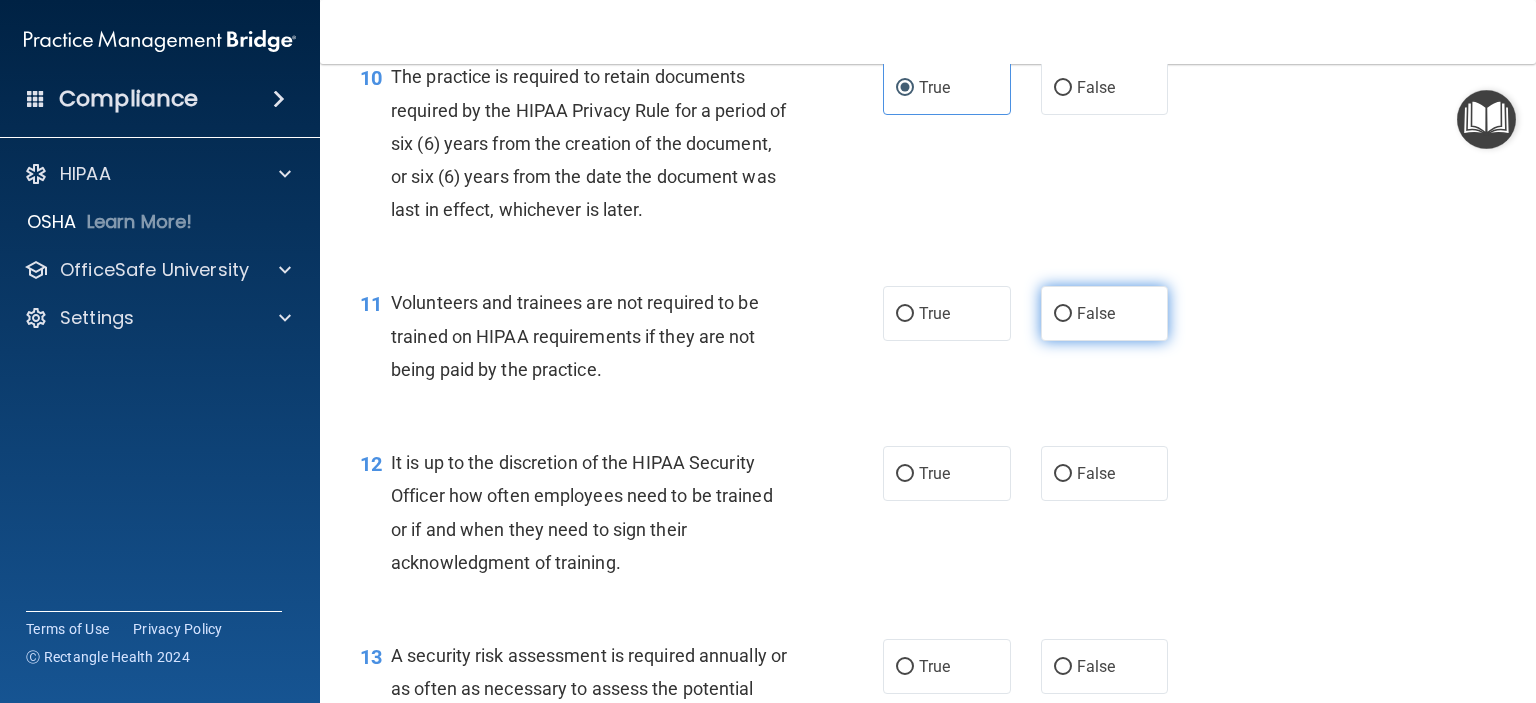 click on "False" at bounding box center (1105, 313) 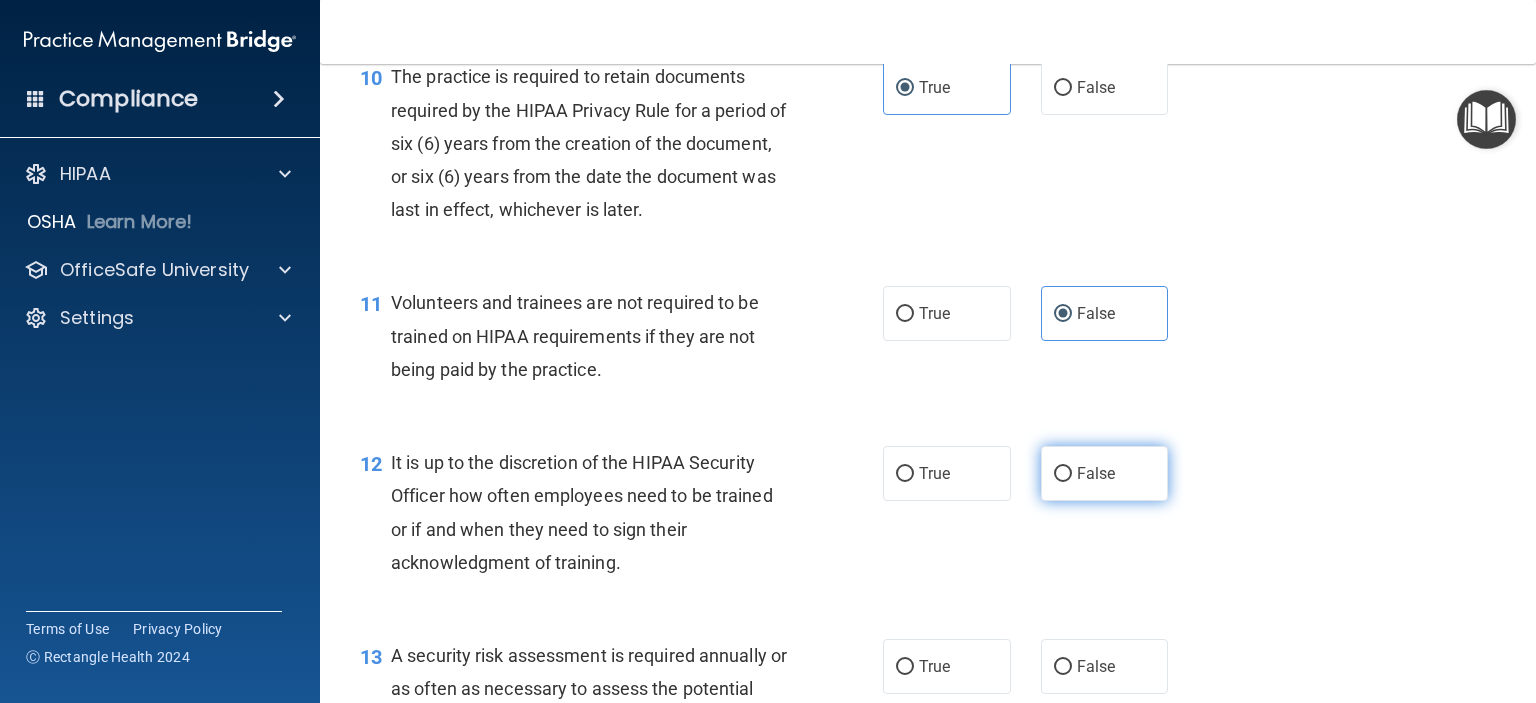 click on "False" at bounding box center [1096, 473] 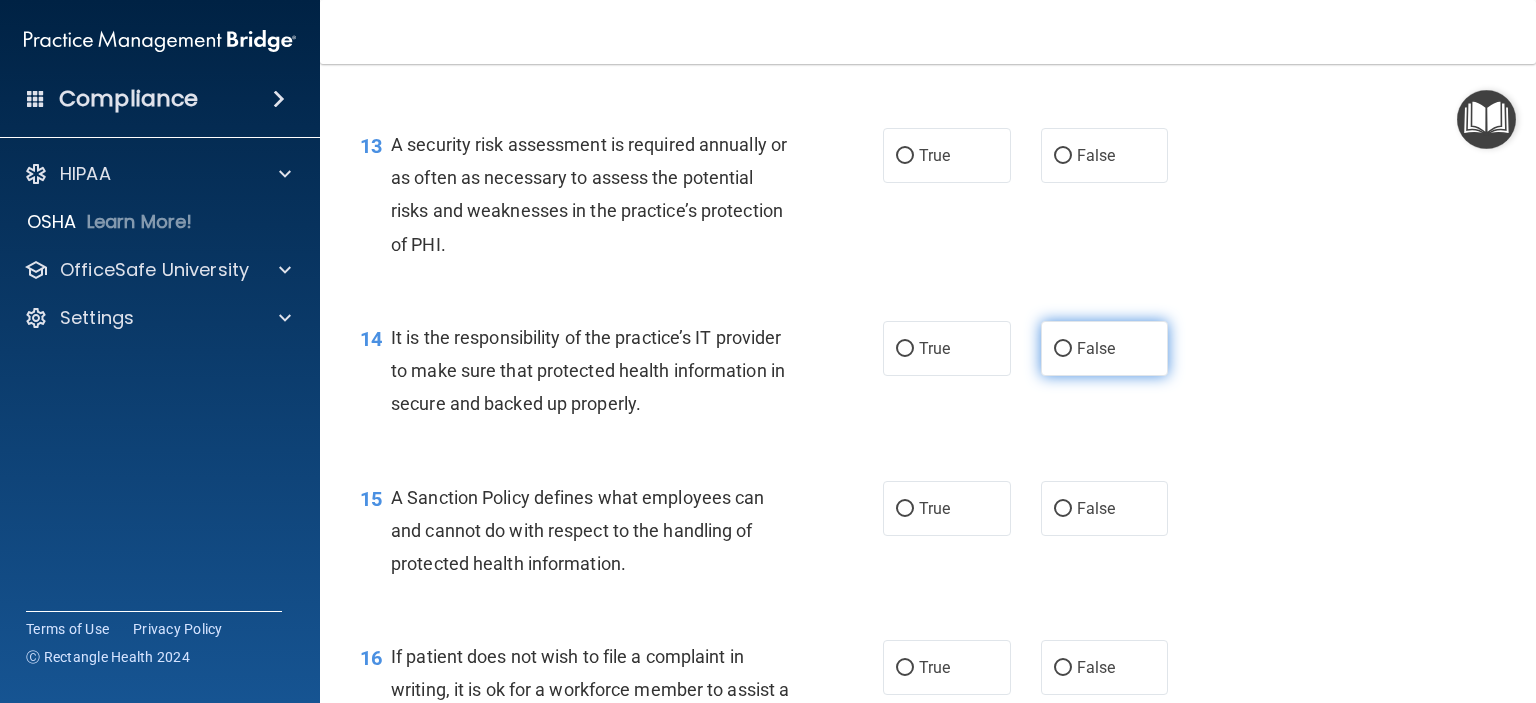 scroll, scrollTop: 2600, scrollLeft: 0, axis: vertical 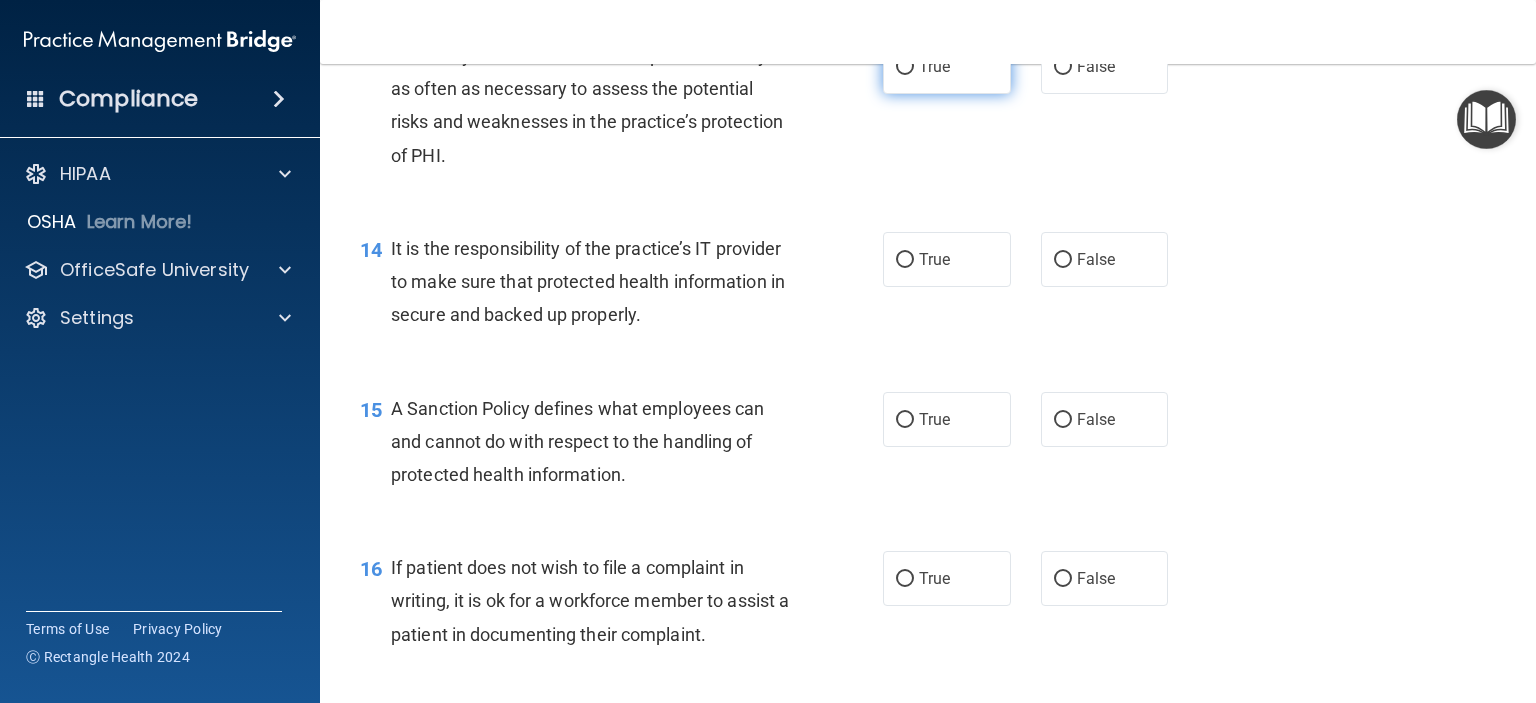 click on "True" at bounding box center [947, 66] 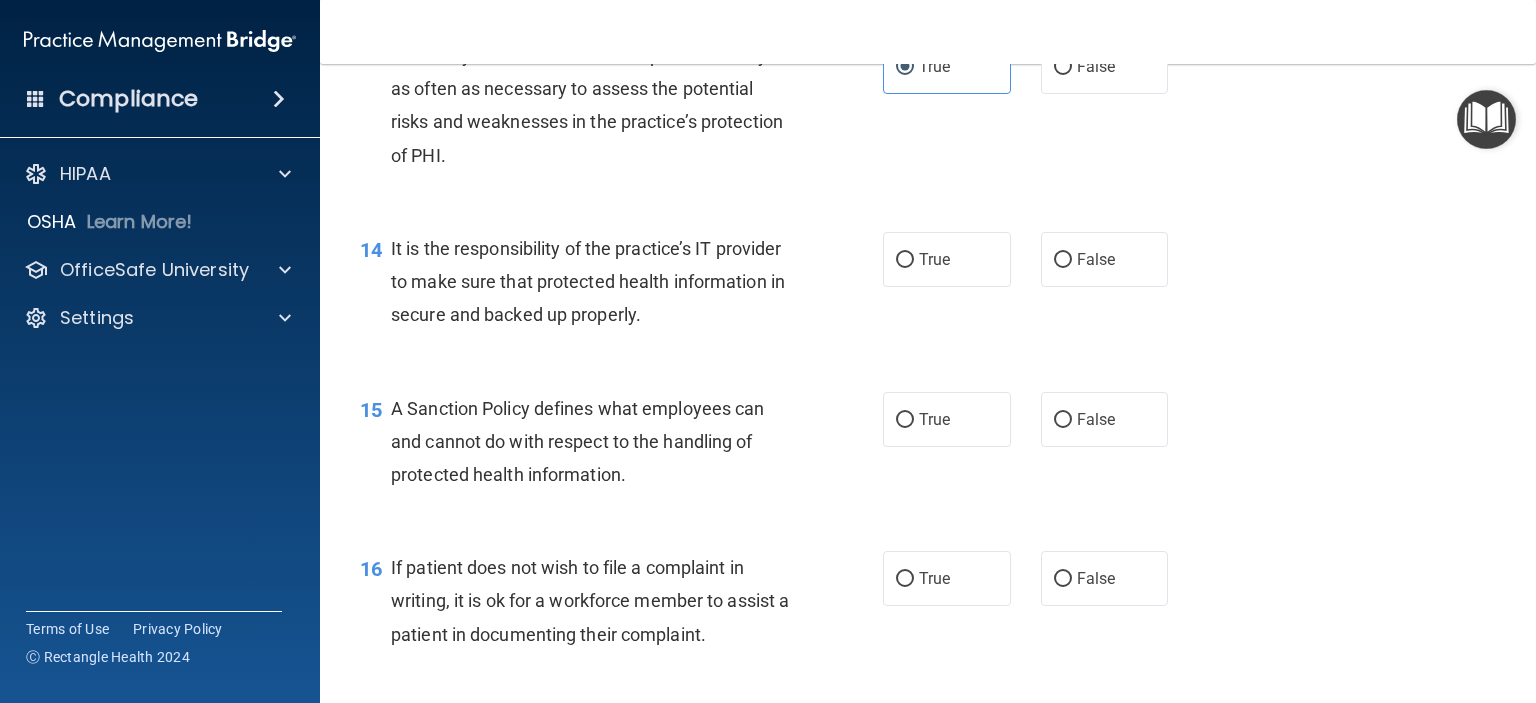drag, startPoint x: 1097, startPoint y: 292, endPoint x: 1100, endPoint y: 365, distance: 73.061615 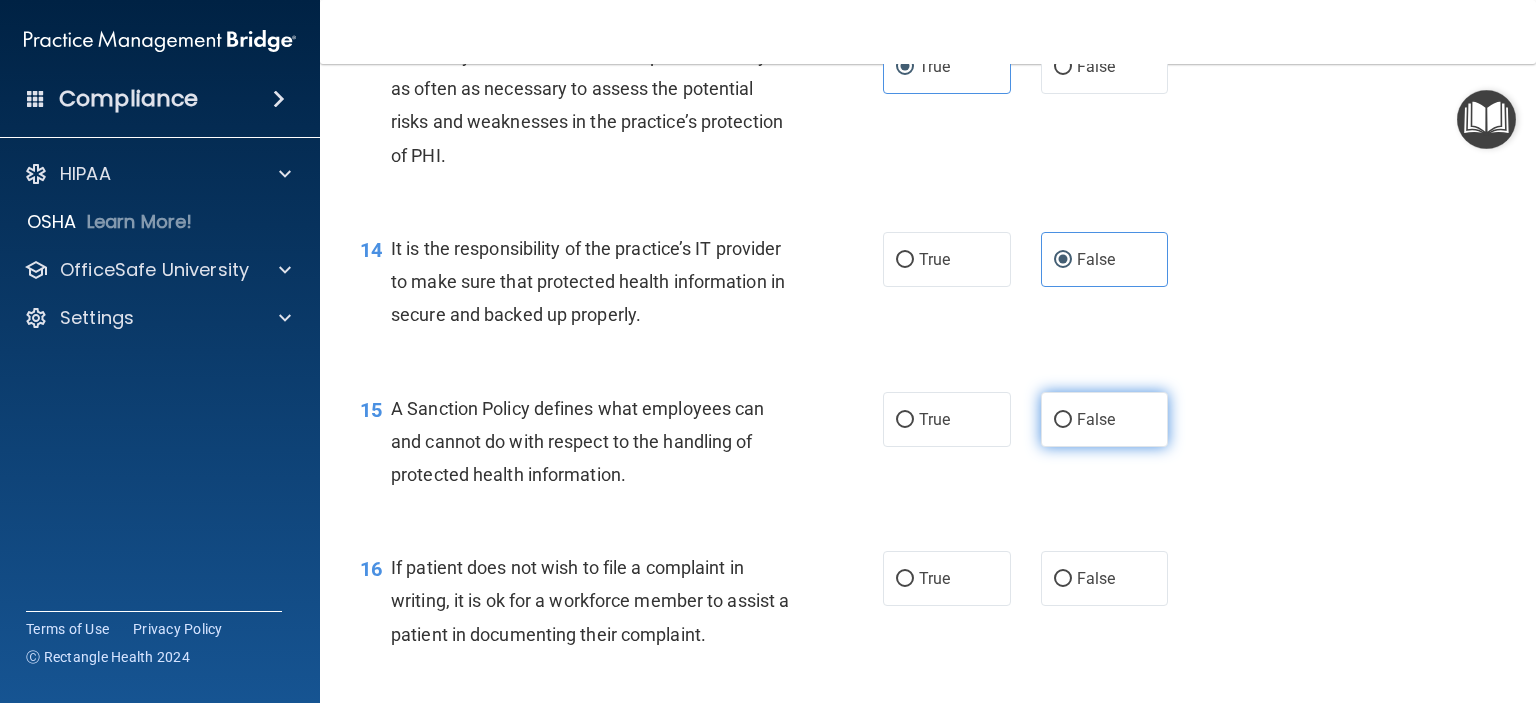 click on "False" at bounding box center (1096, 419) 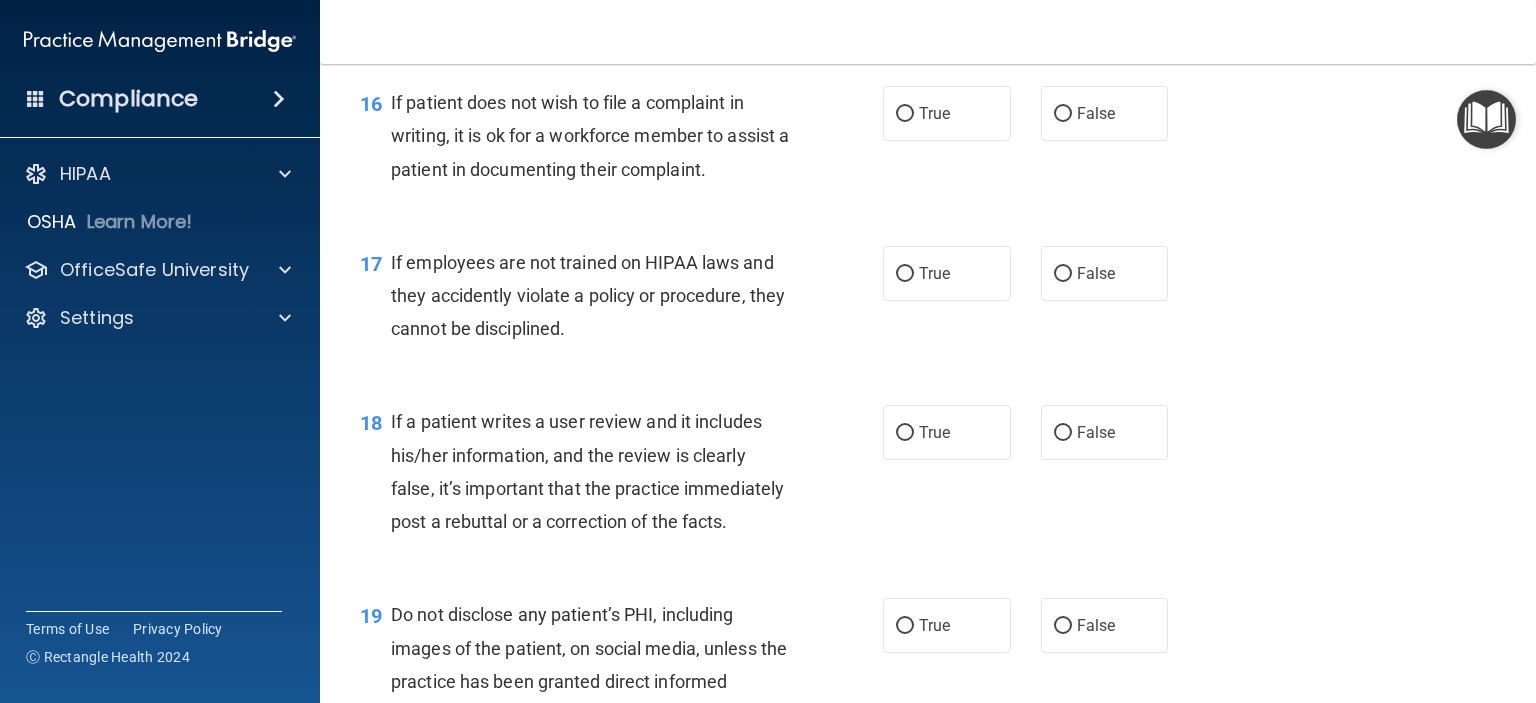 scroll, scrollTop: 3100, scrollLeft: 0, axis: vertical 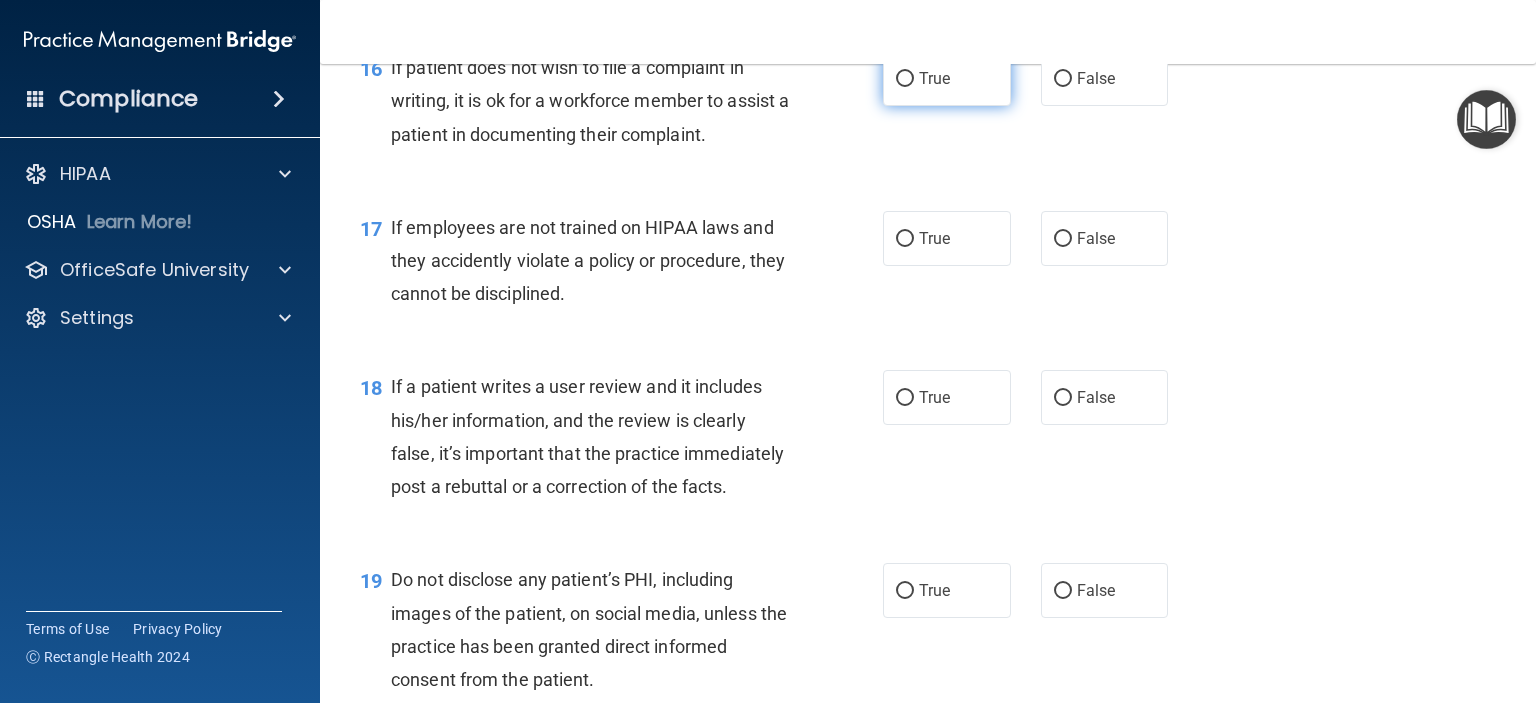 click on "True" at bounding box center (947, 78) 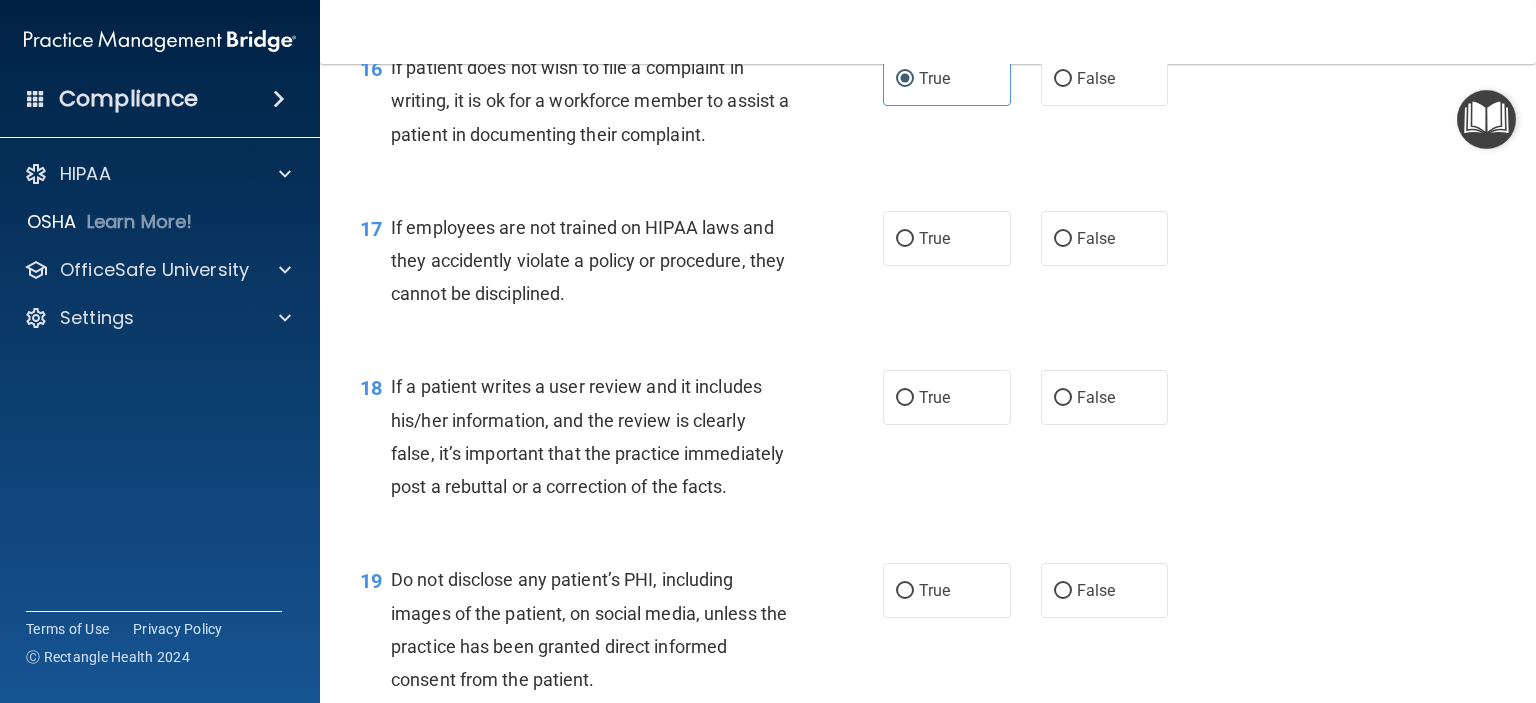 drag, startPoint x: 1119, startPoint y: 271, endPoint x: 1114, endPoint y: 320, distance: 49.25444 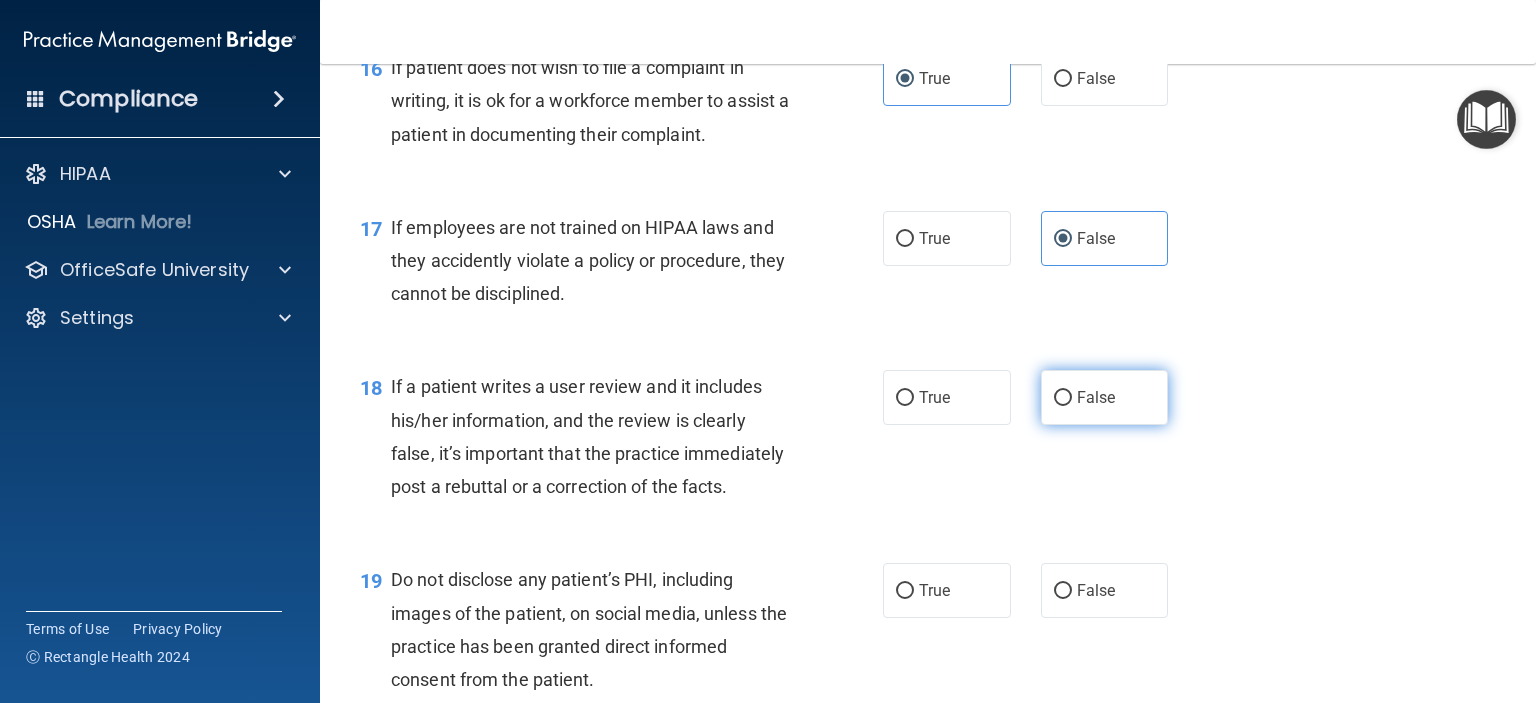 click on "False" at bounding box center (1105, 397) 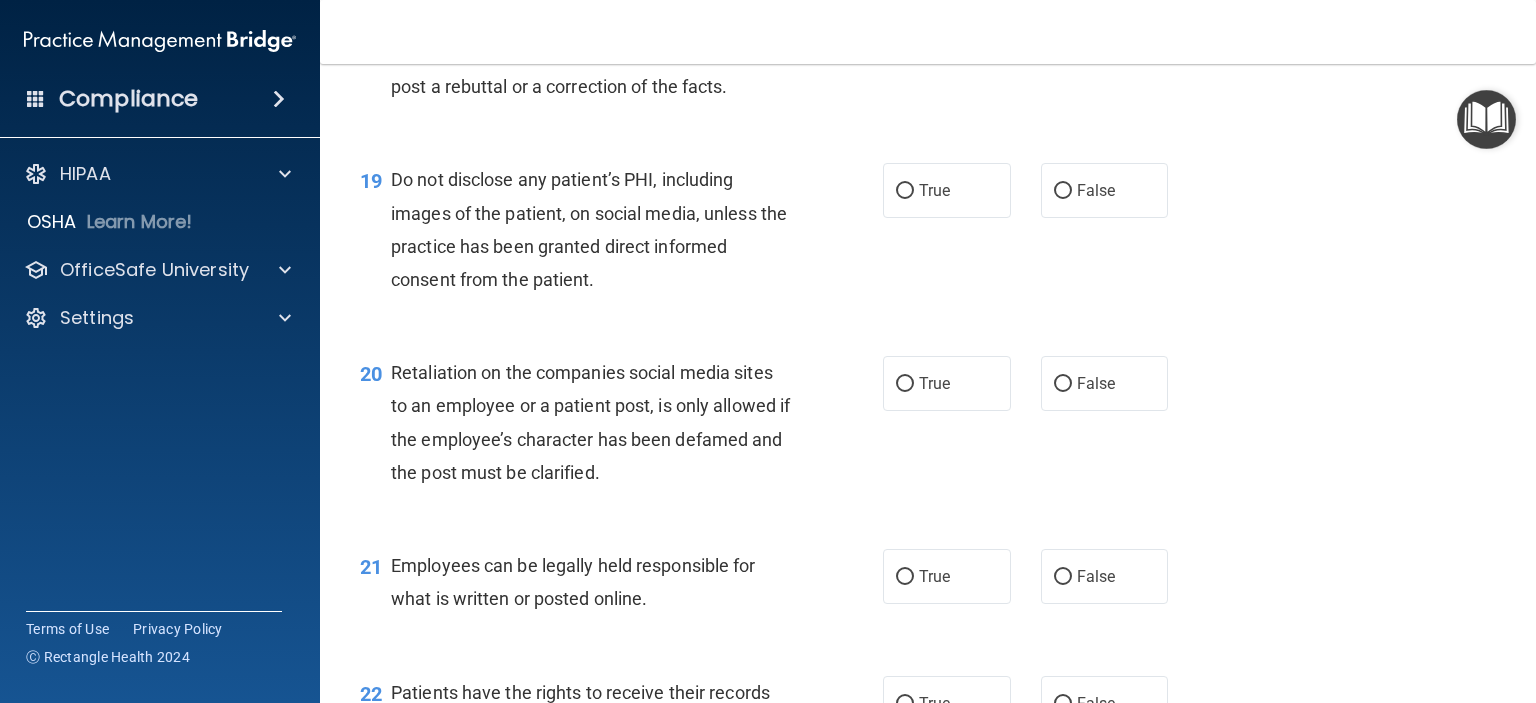 scroll, scrollTop: 3600, scrollLeft: 0, axis: vertical 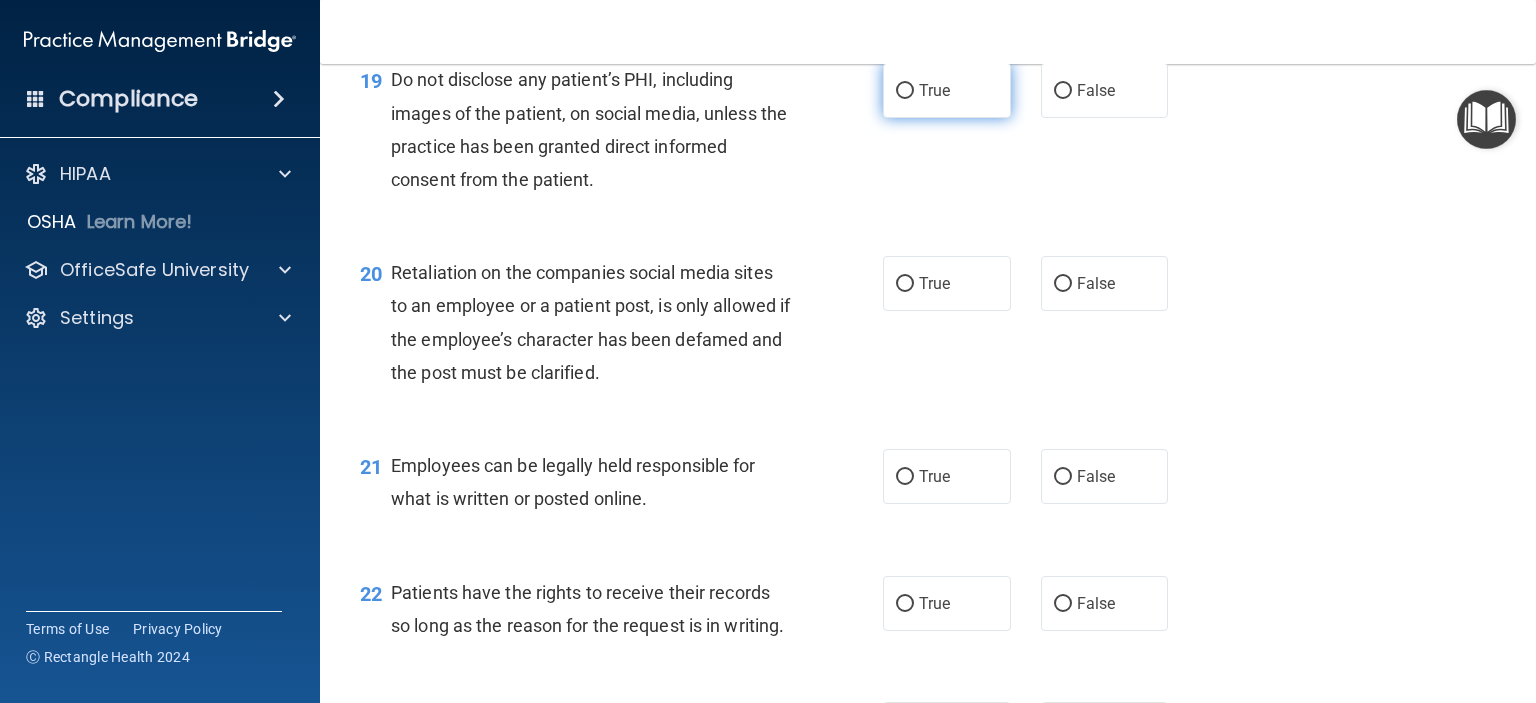 click on "True" at bounding box center (947, 90) 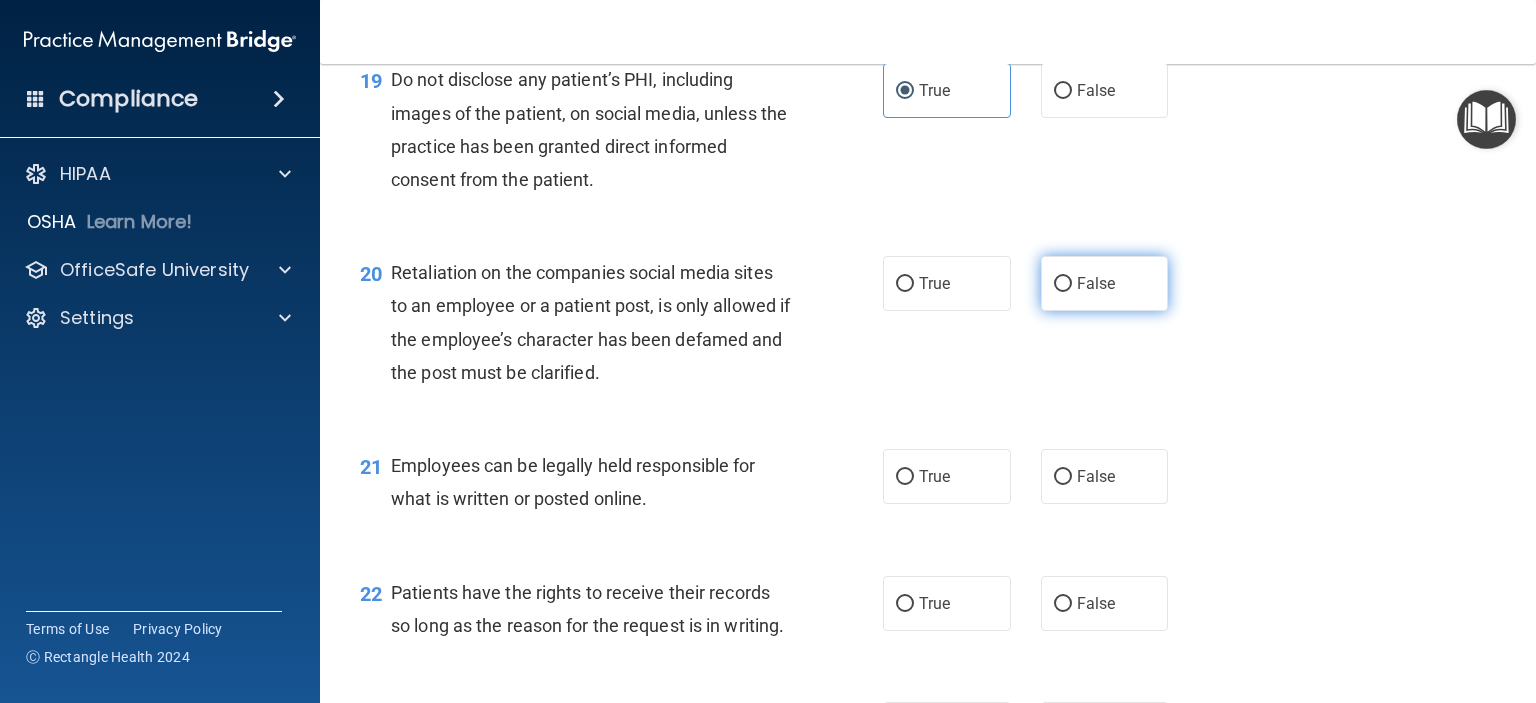 click on "False" at bounding box center [1096, 283] 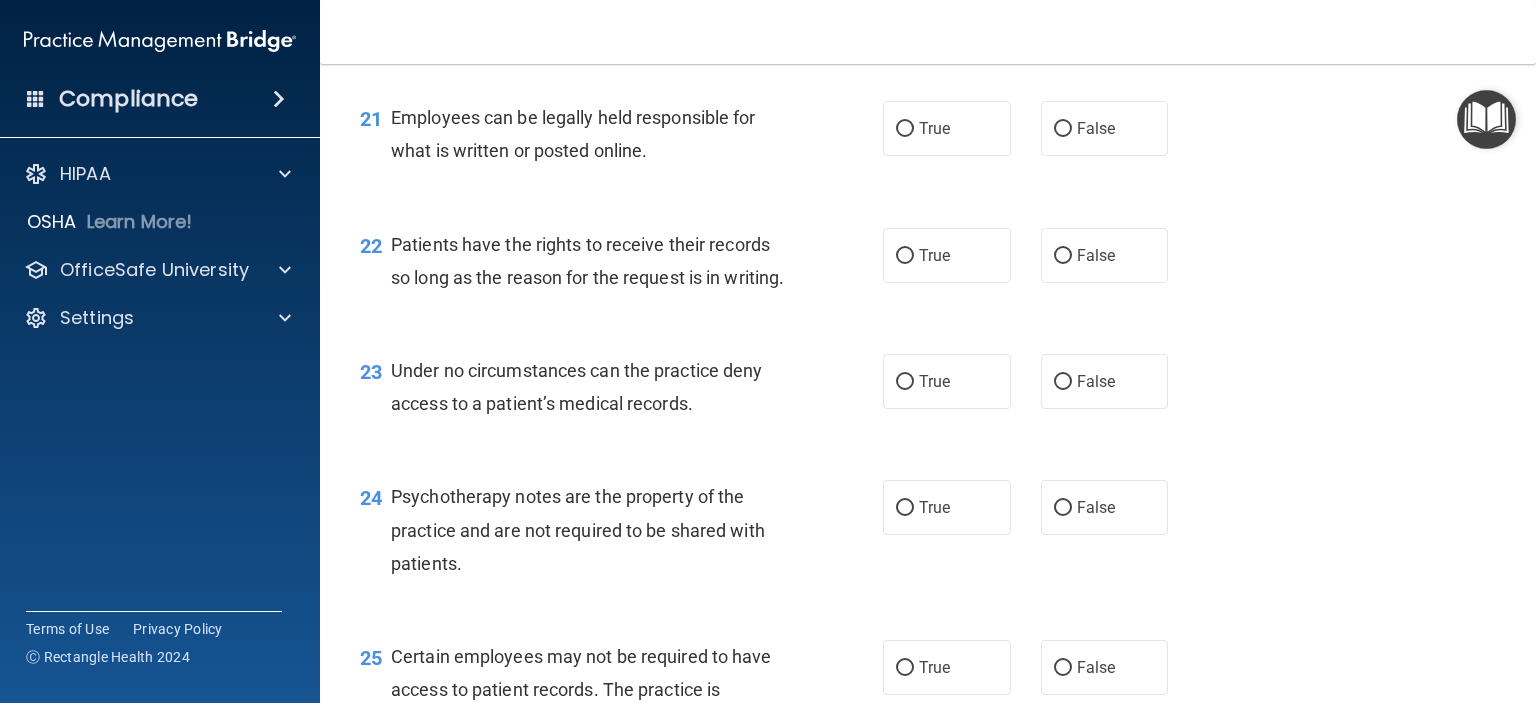 scroll, scrollTop: 4000, scrollLeft: 0, axis: vertical 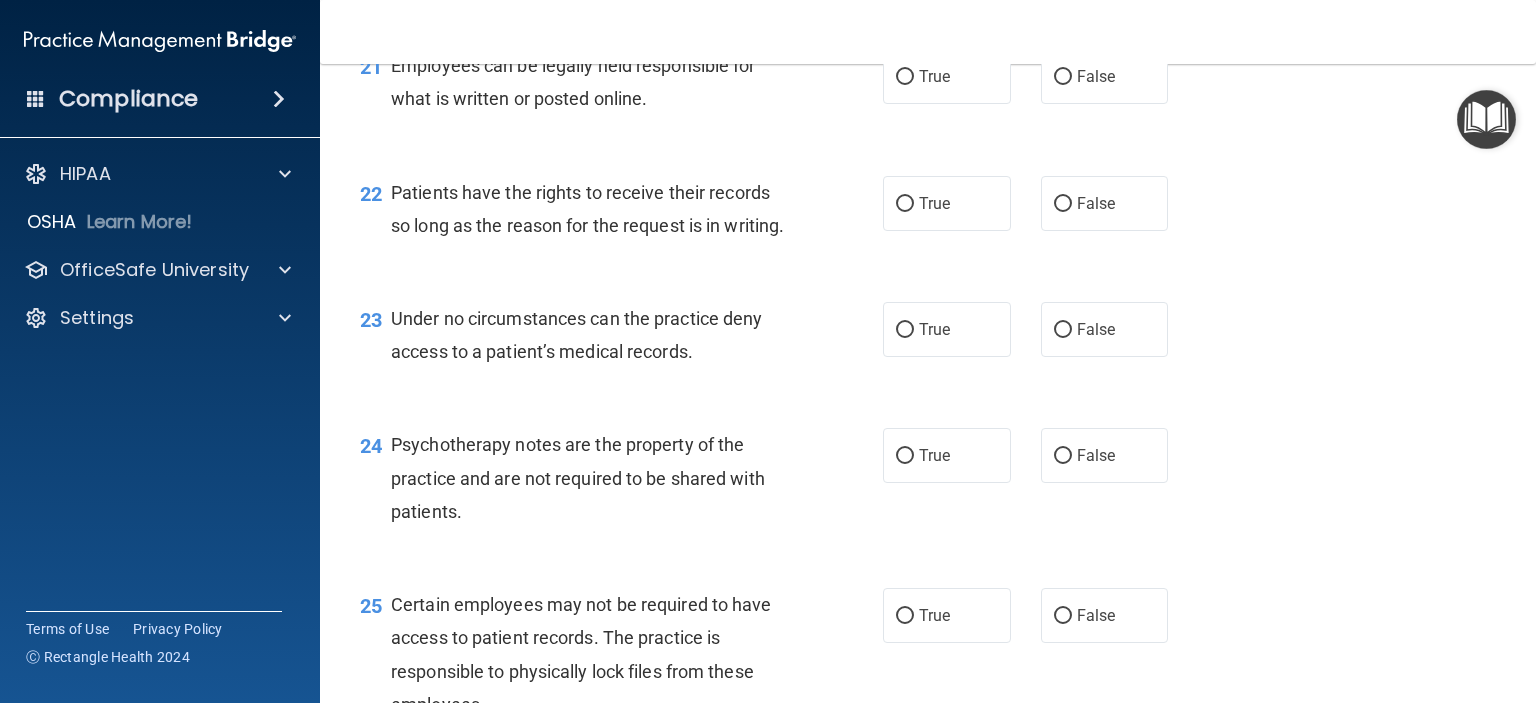 drag, startPoint x: 941, startPoint y: 151, endPoint x: 961, endPoint y: 172, distance: 29 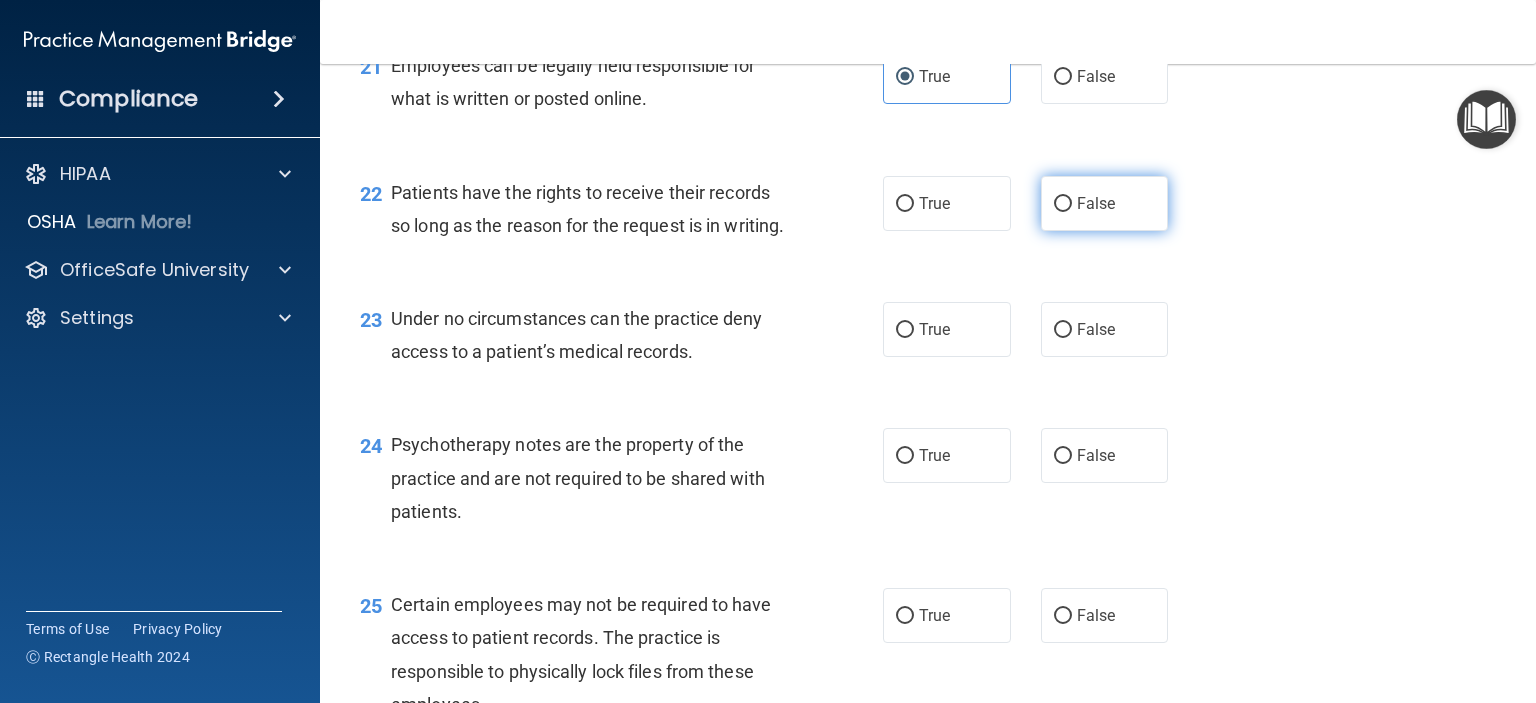 drag, startPoint x: 1054, startPoint y: 283, endPoint x: 1056, endPoint y: 294, distance: 11.18034 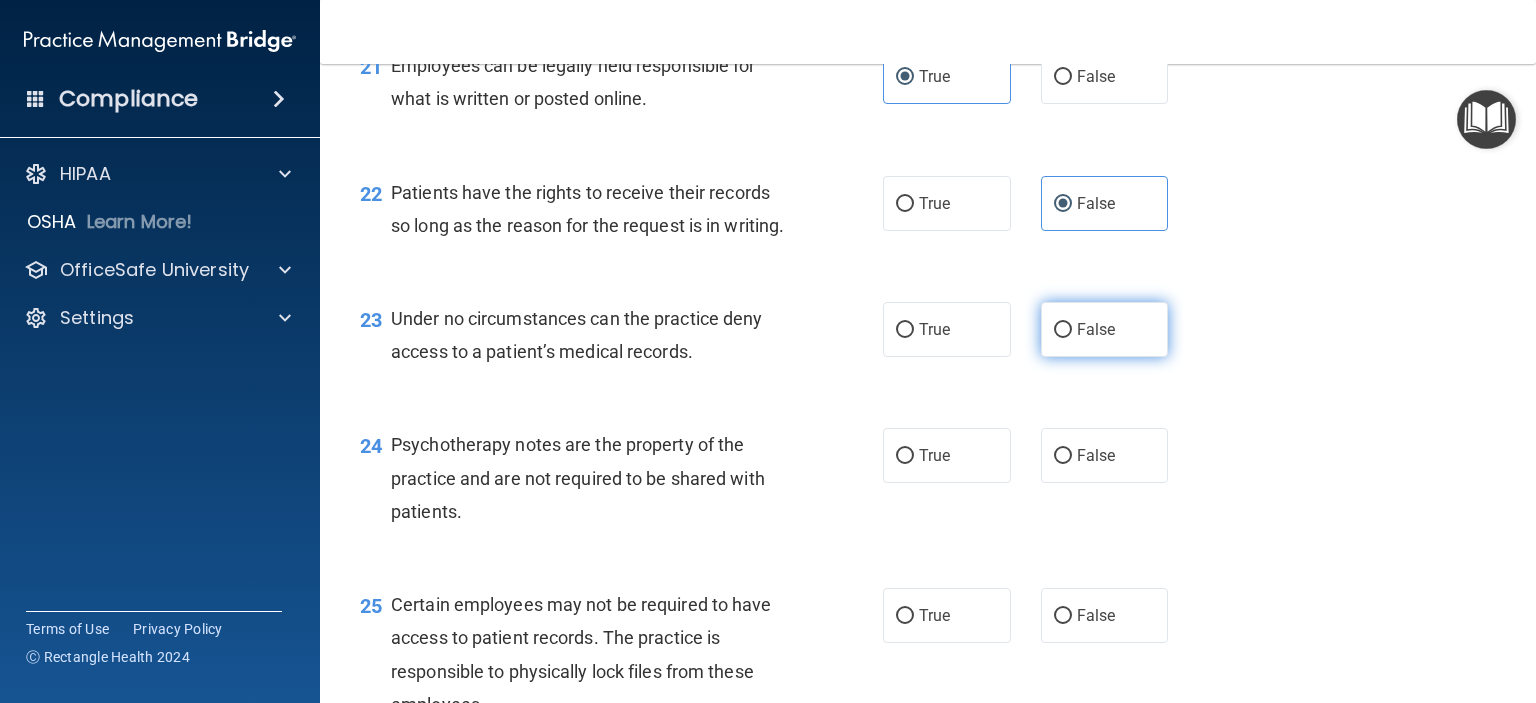 click on "False" at bounding box center (1096, 329) 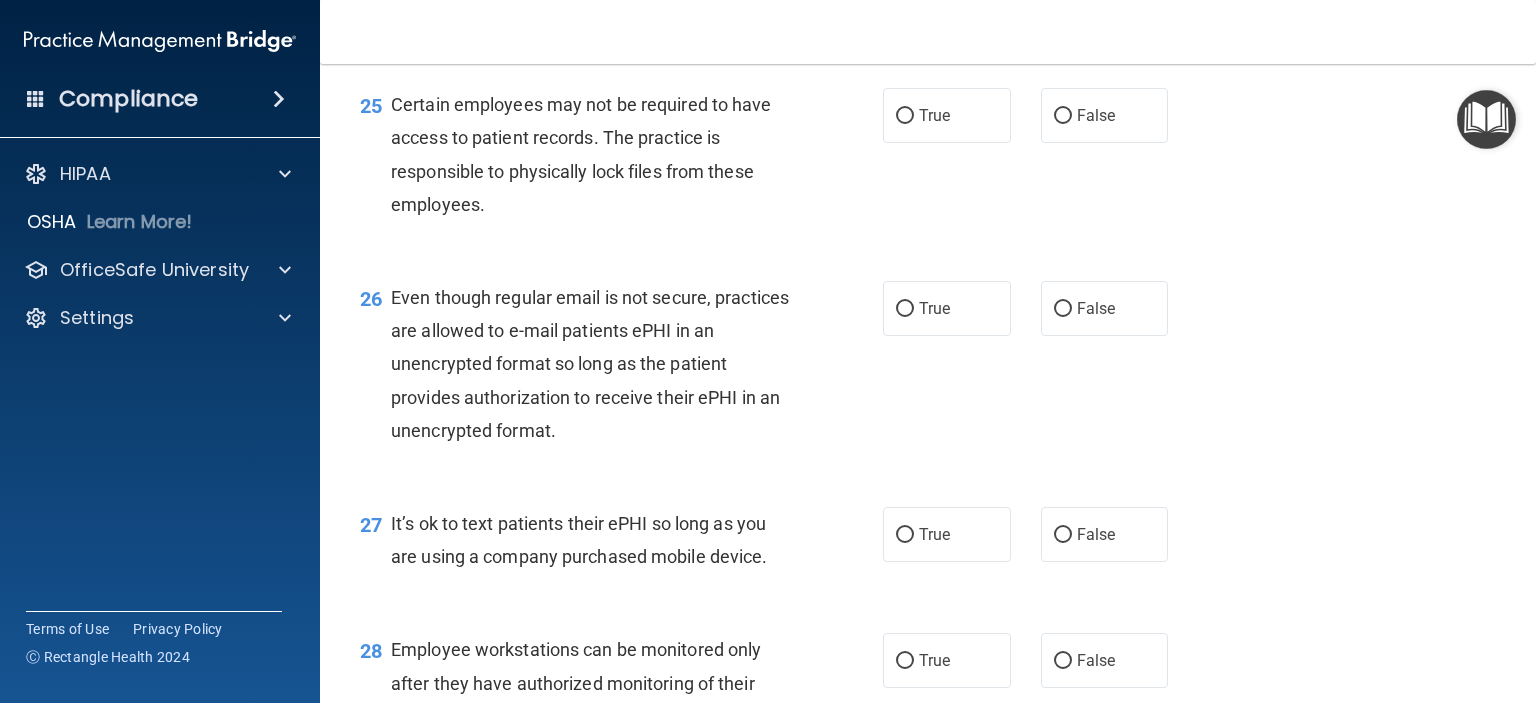 scroll, scrollTop: 4400, scrollLeft: 0, axis: vertical 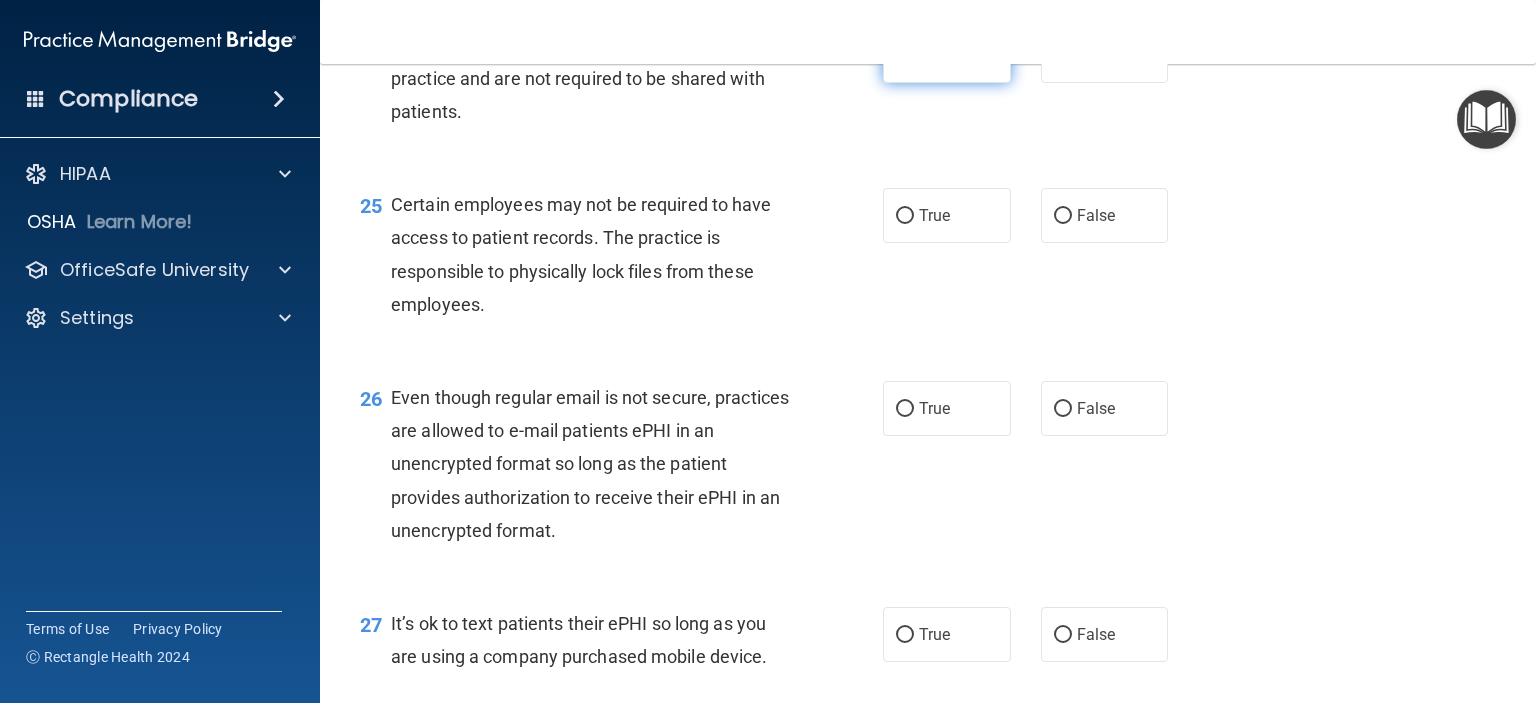 click on "True" at bounding box center [905, 56] 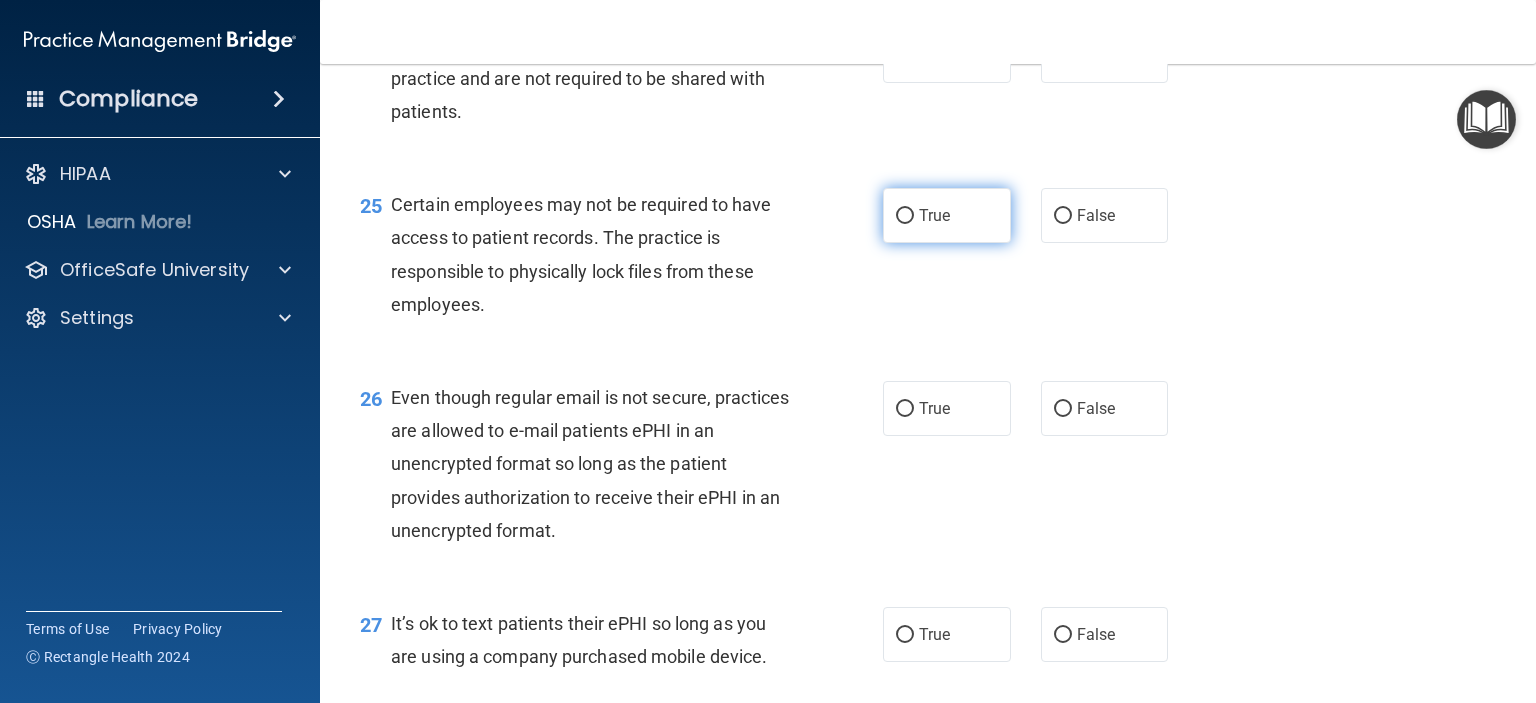 drag, startPoint x: 920, startPoint y: 303, endPoint x: 920, endPoint y: 317, distance: 14 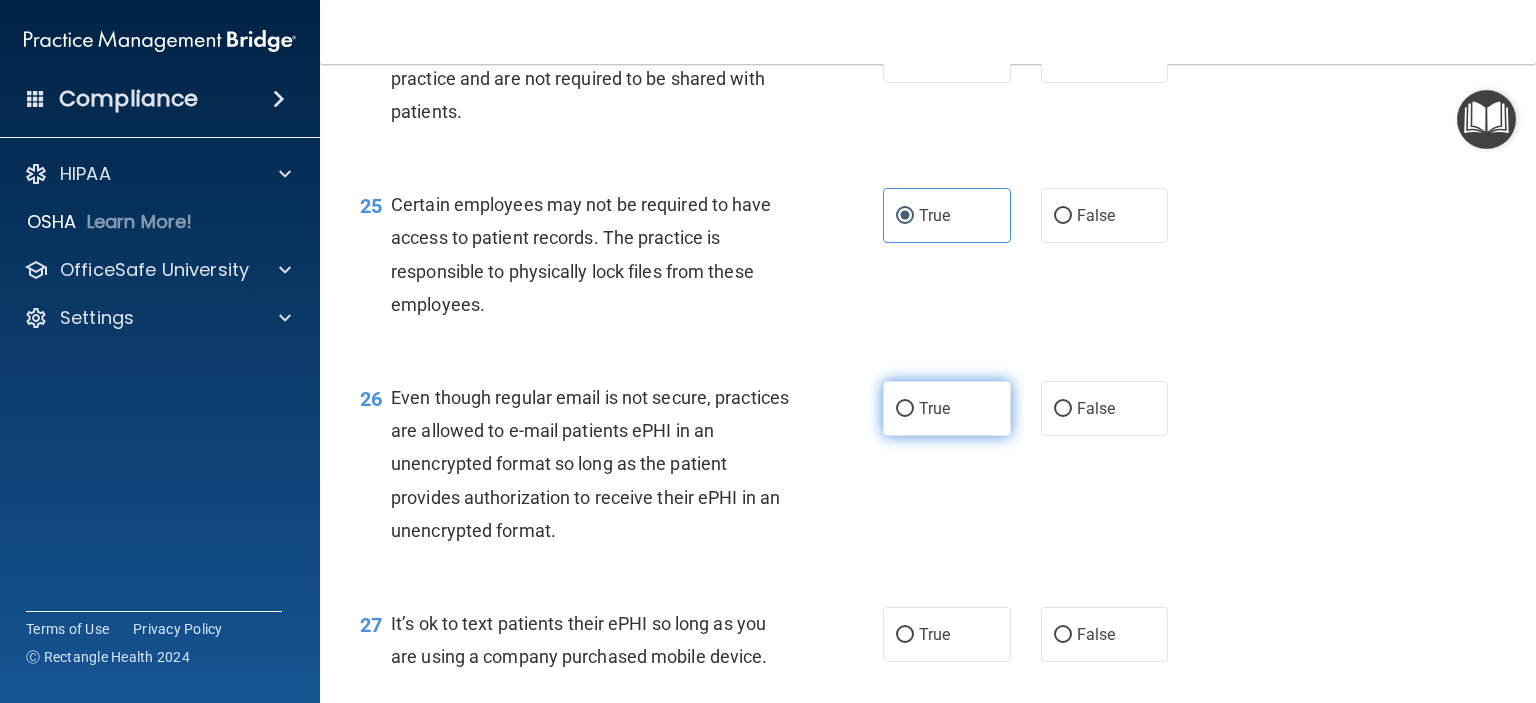 click on "True" at bounding box center (947, 408) 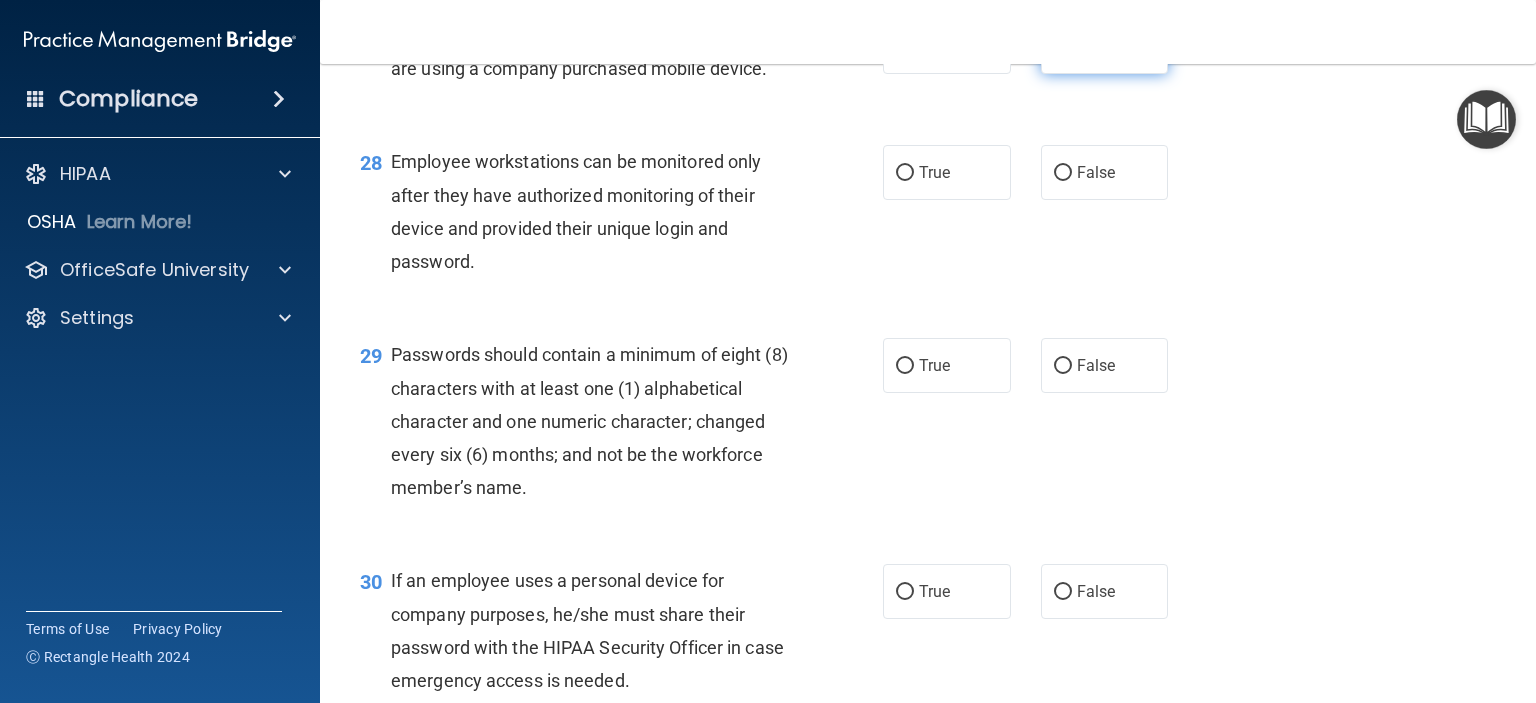 scroll, scrollTop: 5000, scrollLeft: 0, axis: vertical 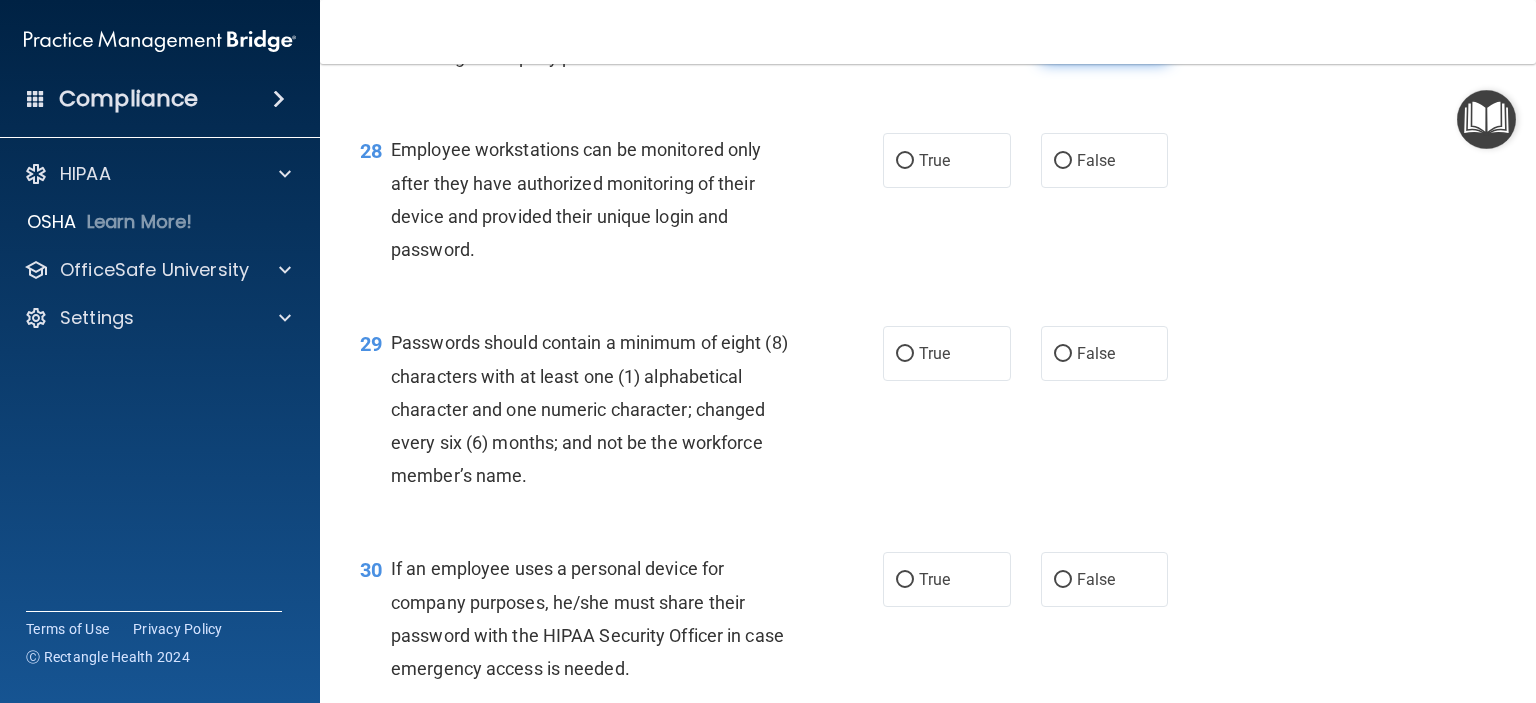 click on "False" at bounding box center [1105, 34] 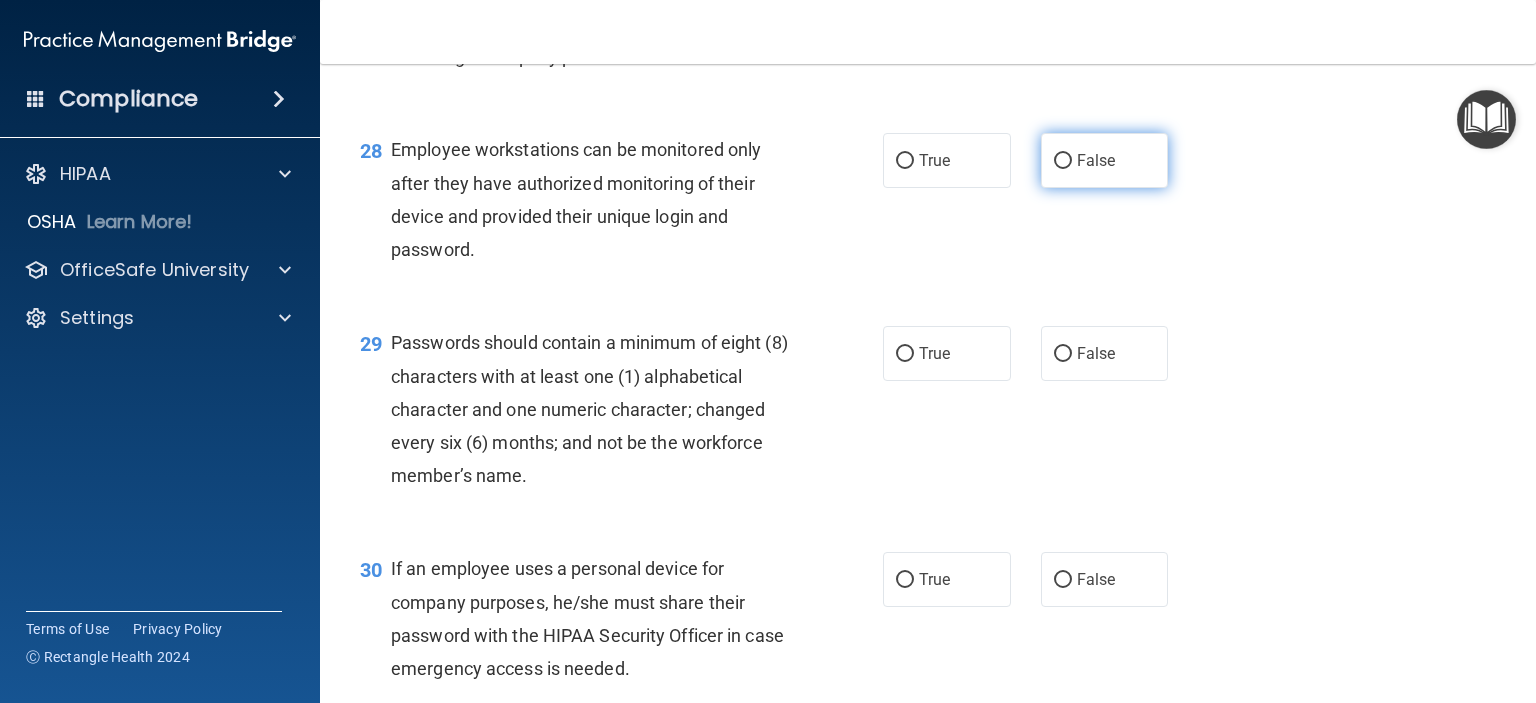 click on "False" at bounding box center [1105, 160] 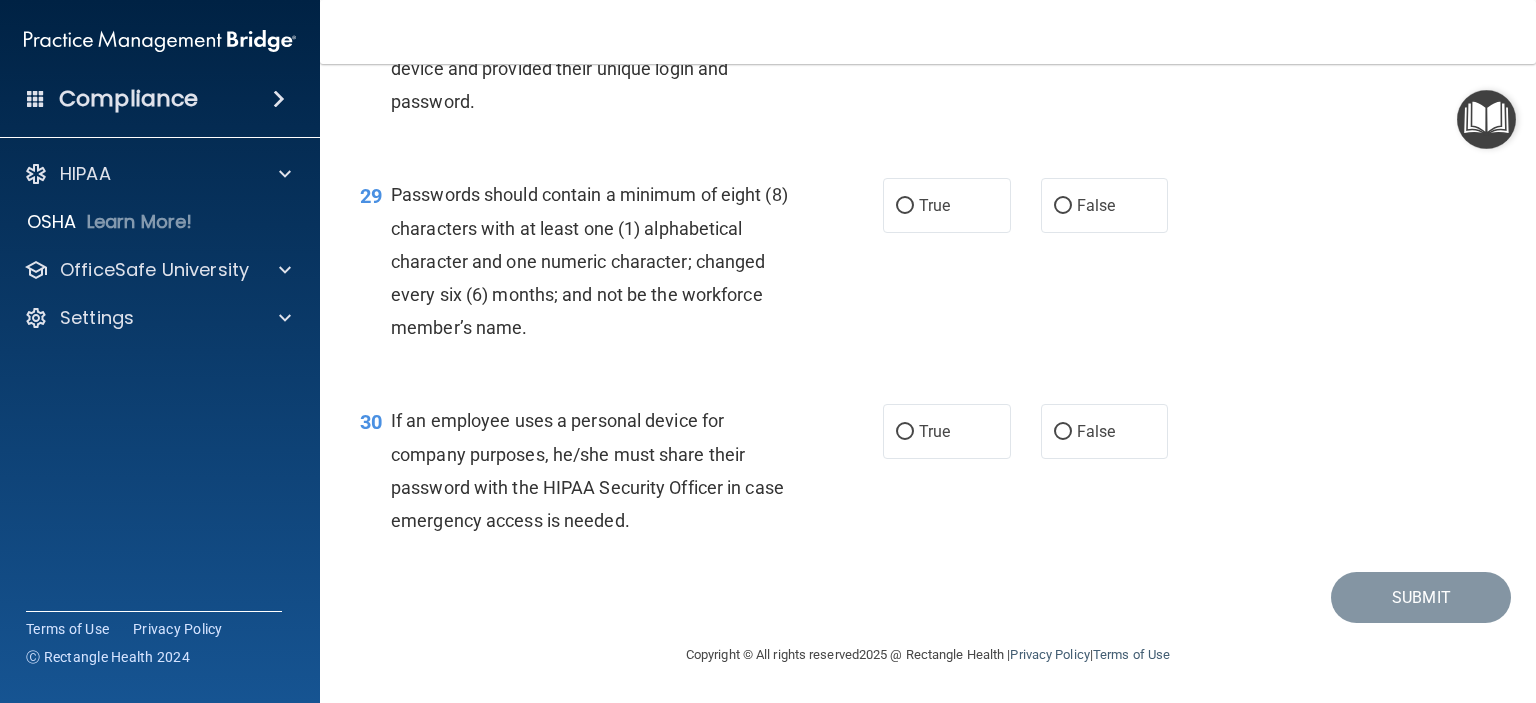 scroll, scrollTop: 5248, scrollLeft: 0, axis: vertical 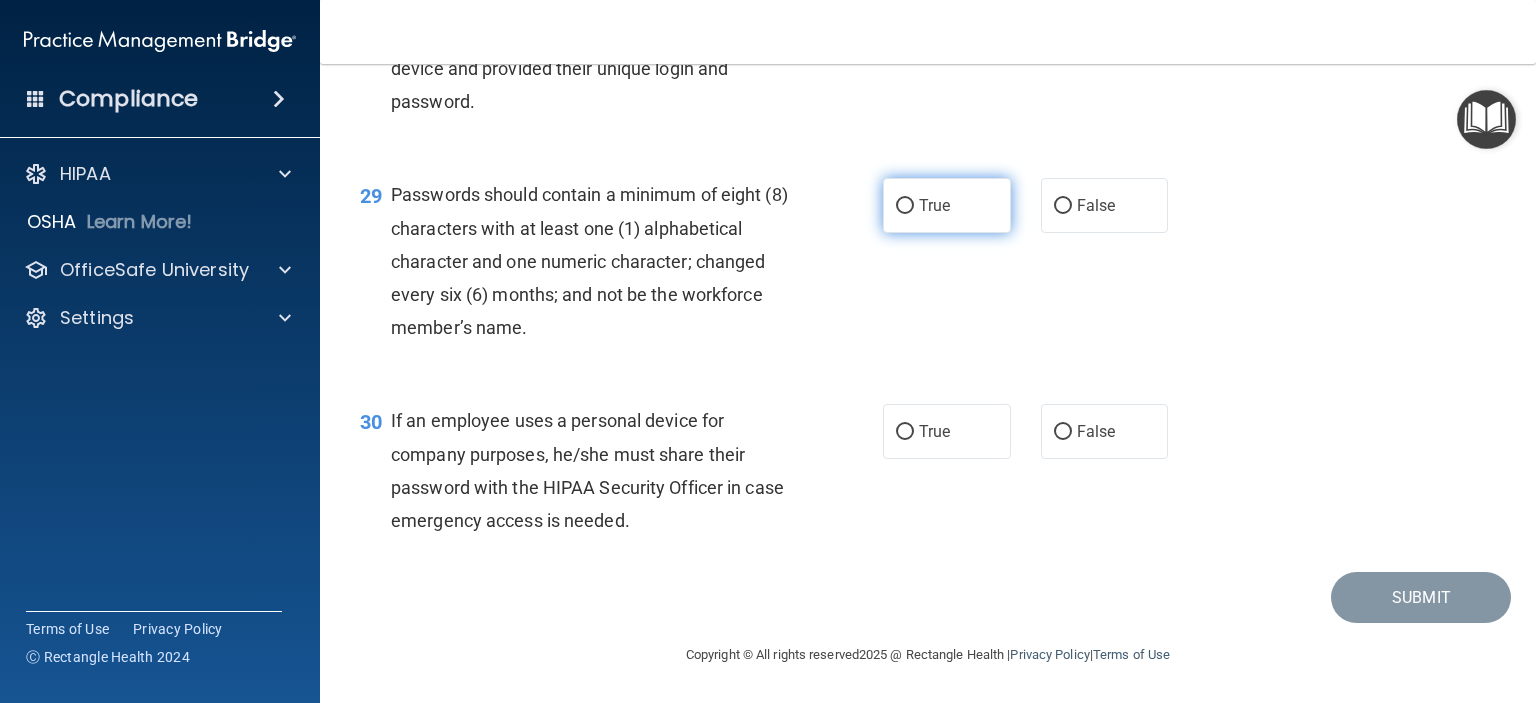click on "True" at bounding box center [947, 205] 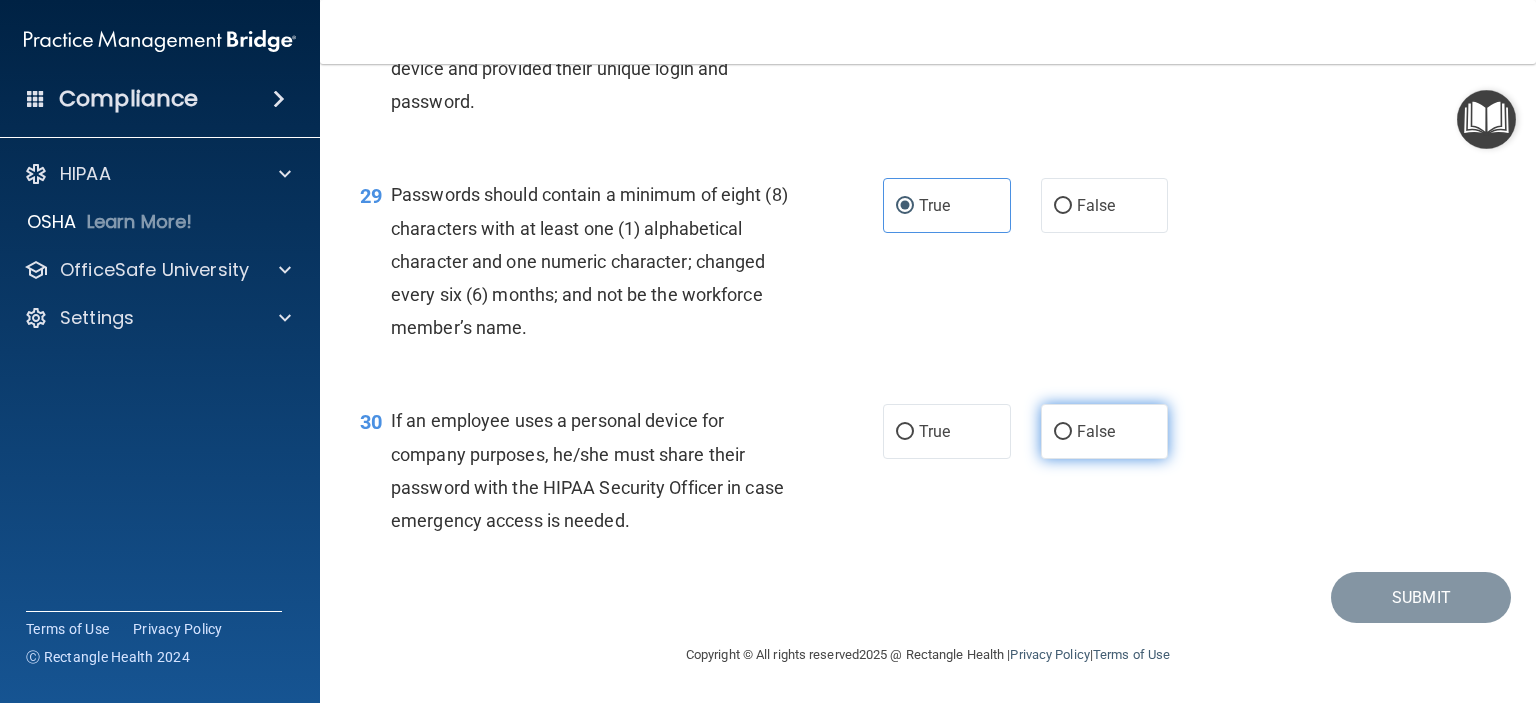 click on "False" at bounding box center [1096, 431] 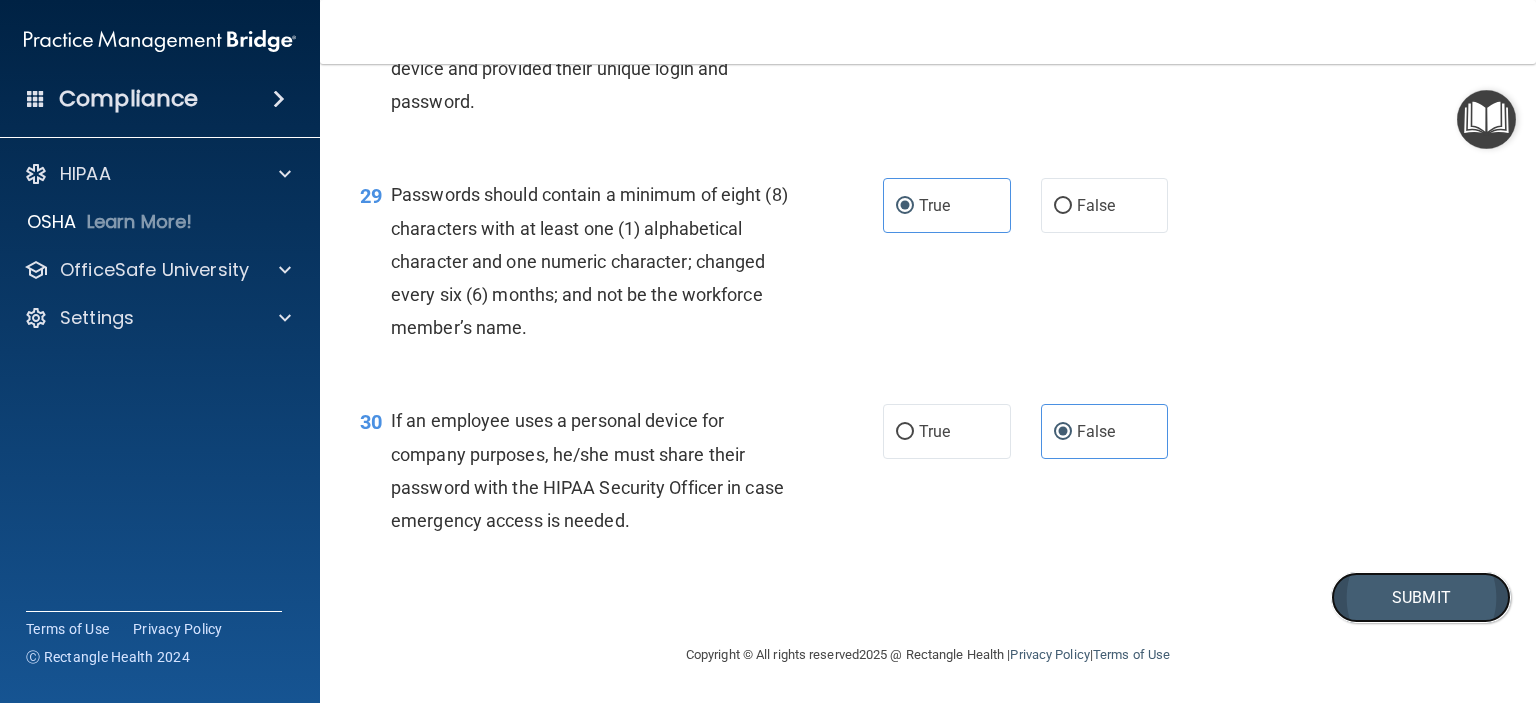 click on "Submit" at bounding box center [1421, 597] 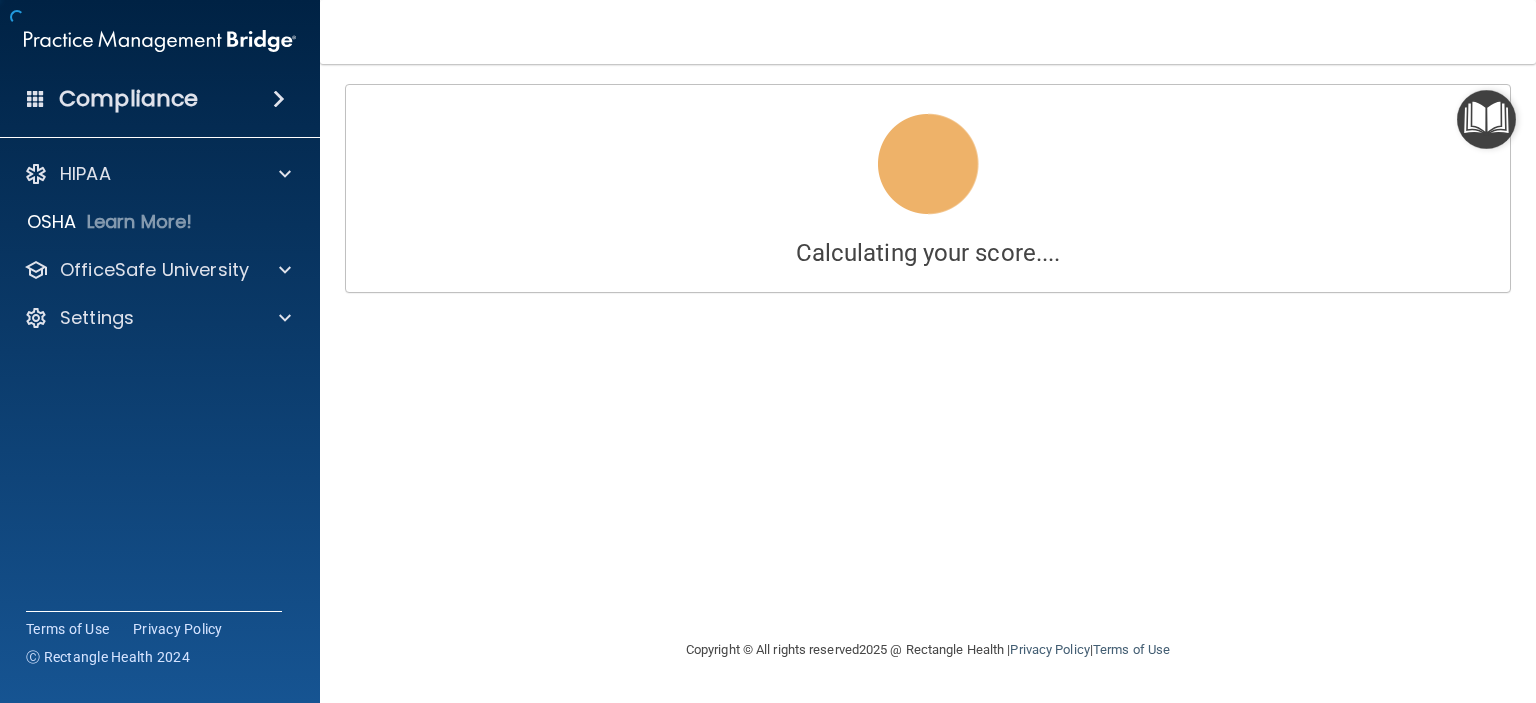 scroll, scrollTop: 0, scrollLeft: 0, axis: both 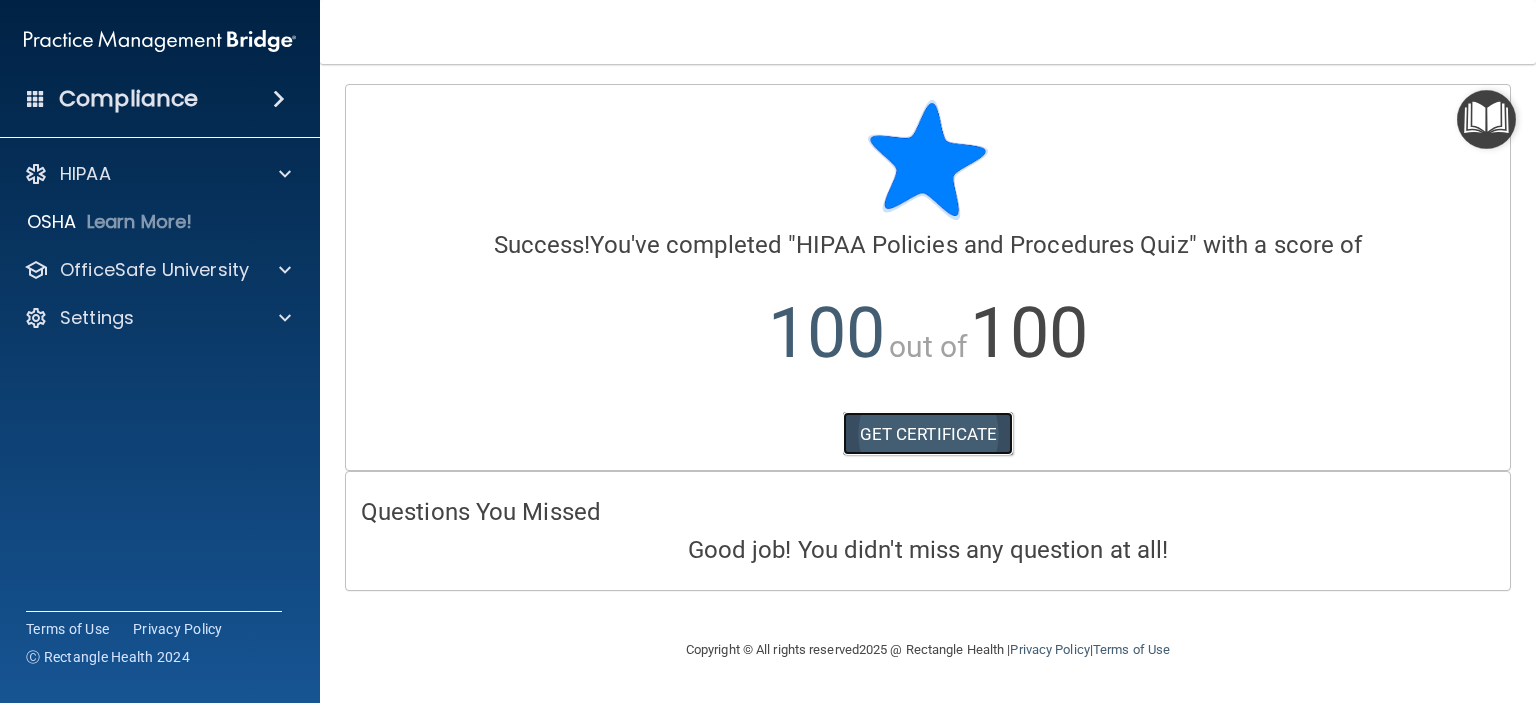click on "GET CERTIFICATE" at bounding box center (928, 434) 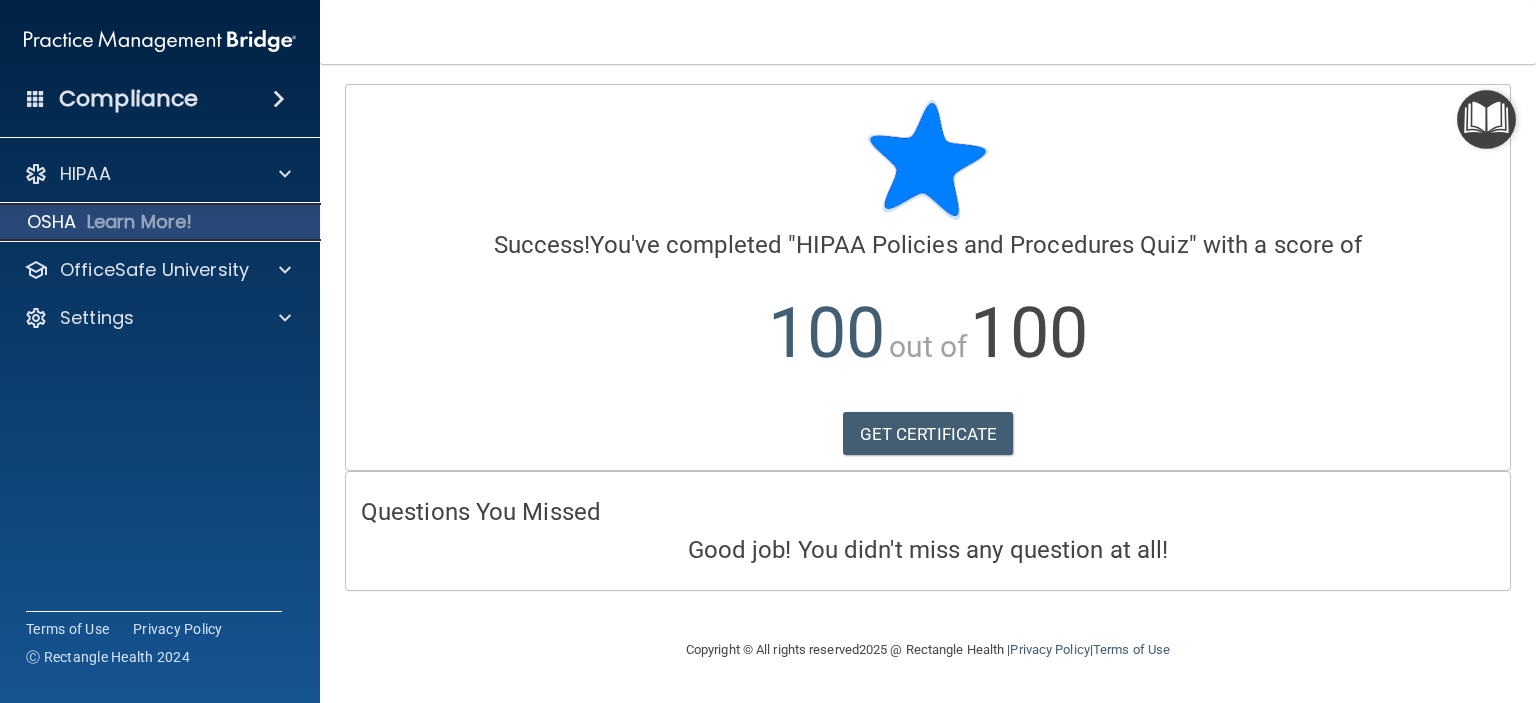 click on "Learn More!" at bounding box center (140, 222) 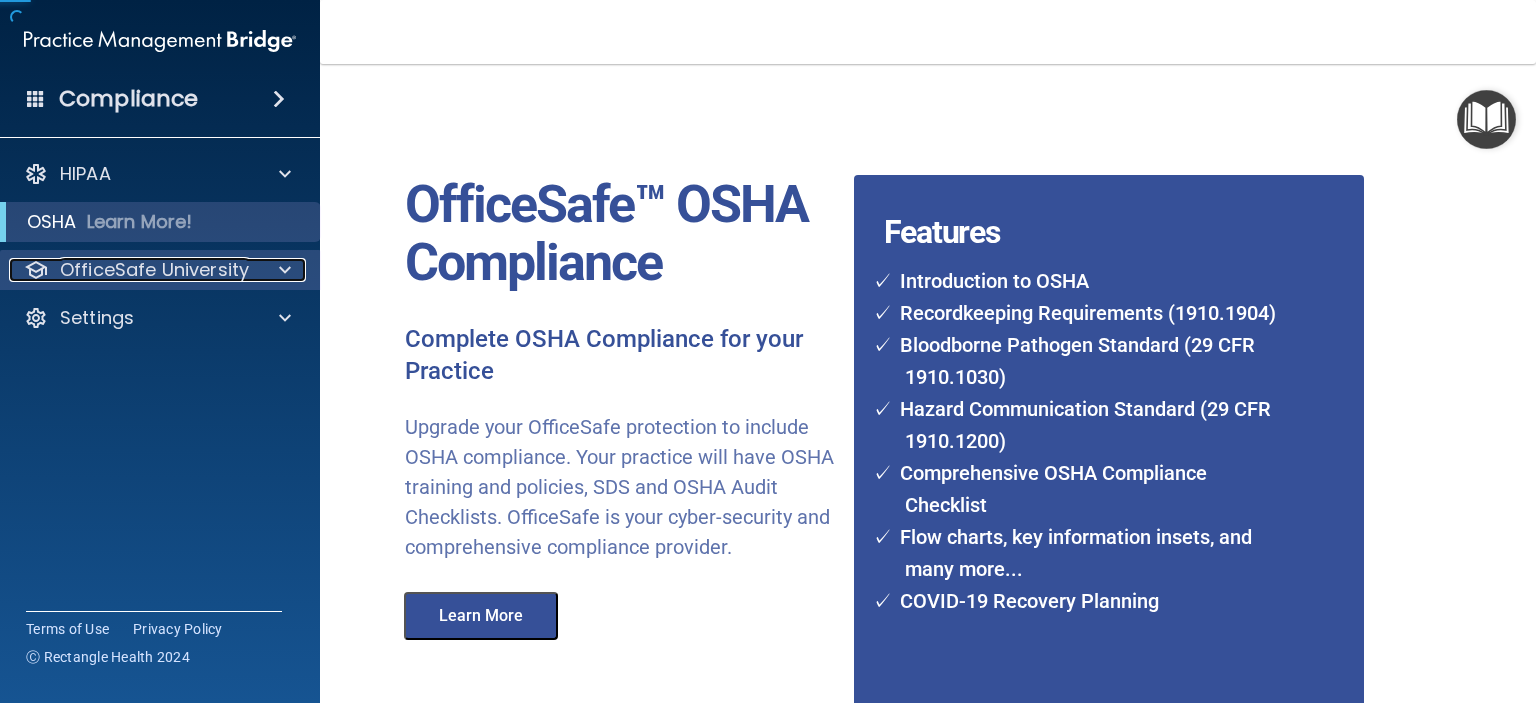 click on "OfficeSafe University" at bounding box center [154, 270] 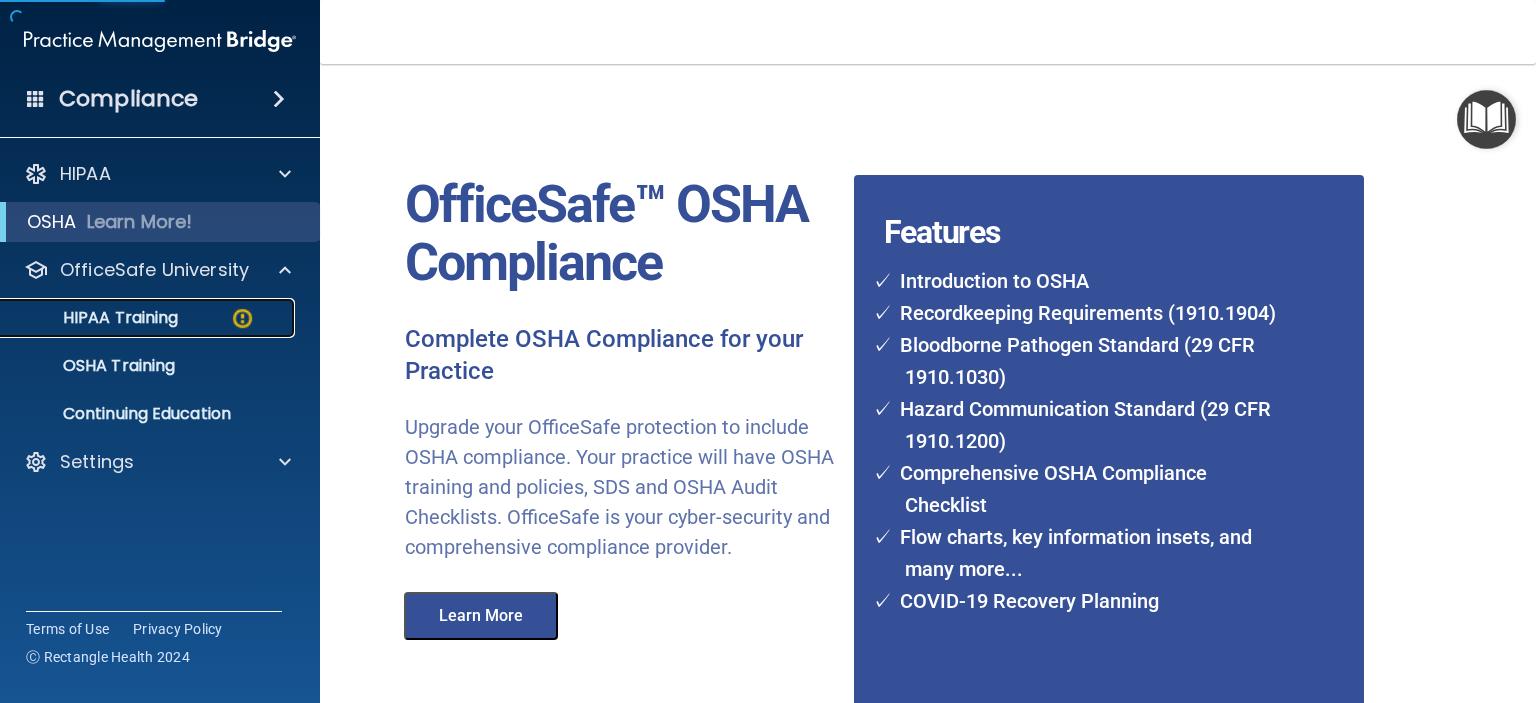 click on "HIPAA Training" at bounding box center (95, 318) 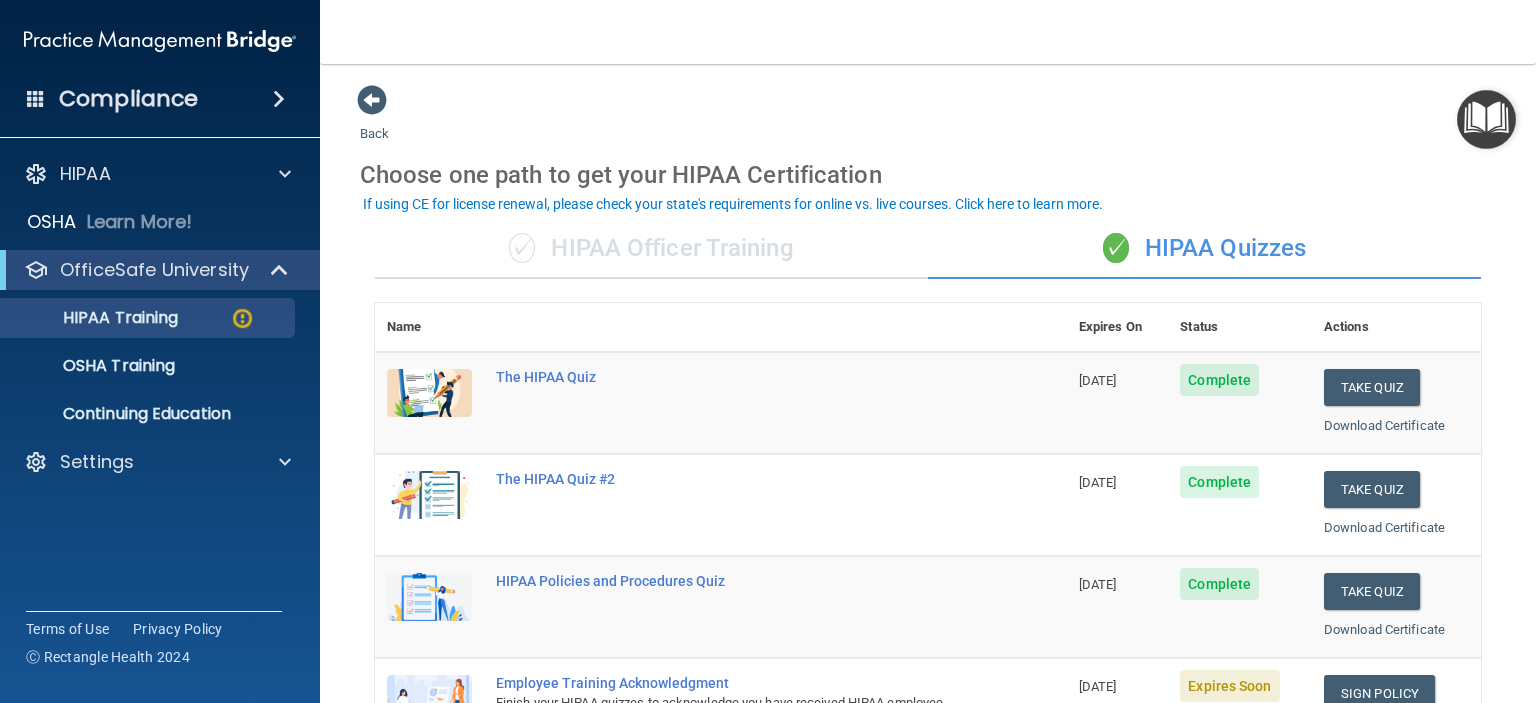 click on "Complete" at bounding box center [1219, 380] 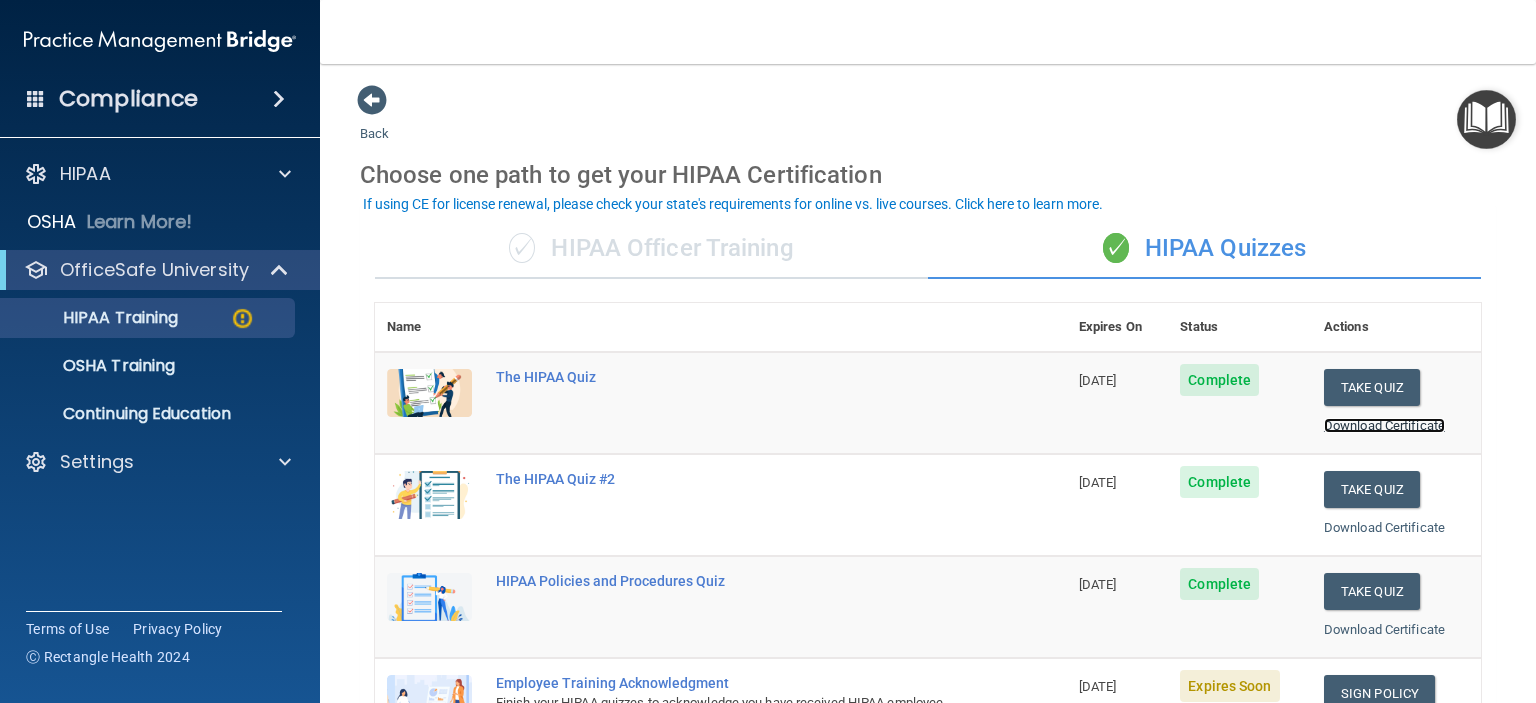 click on "Download Certificate" at bounding box center (1384, 425) 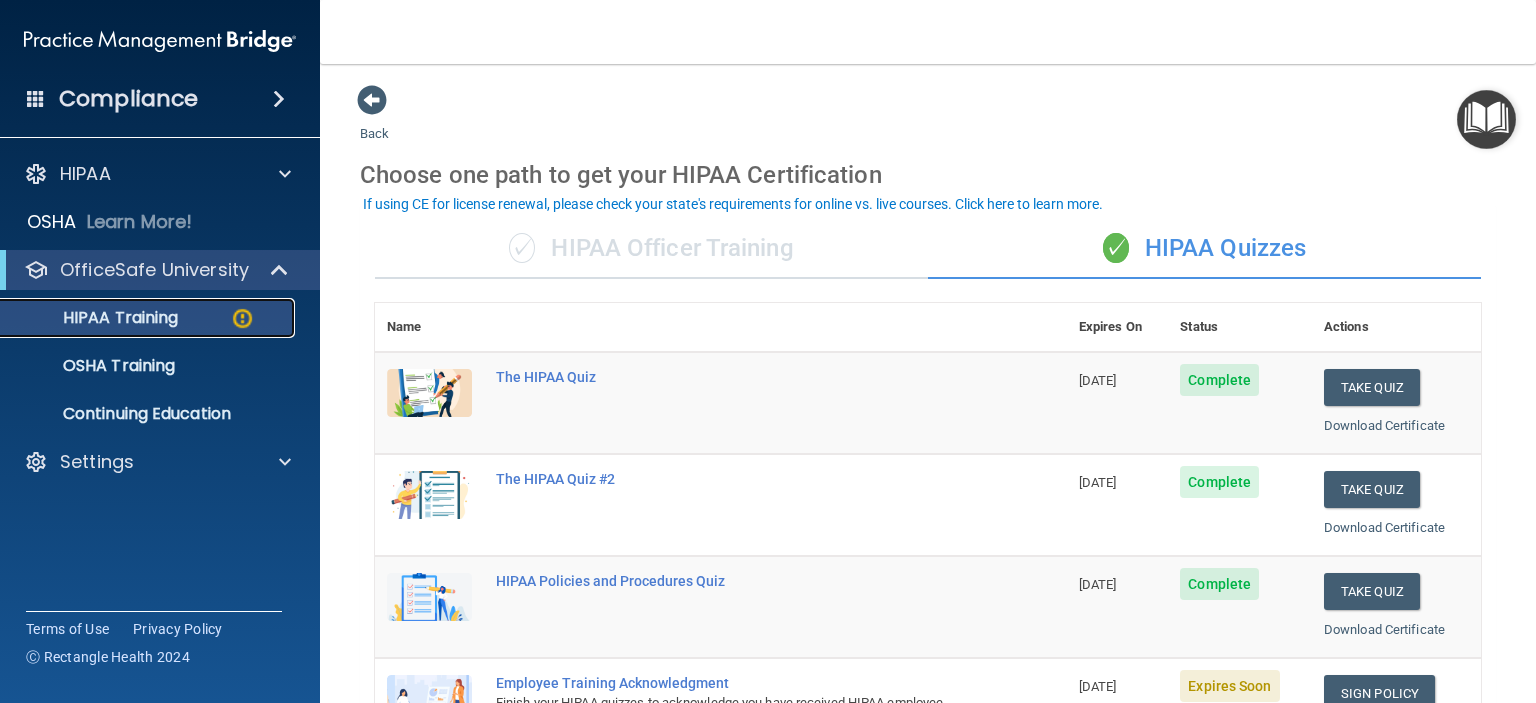click on "HIPAA Training" at bounding box center [95, 318] 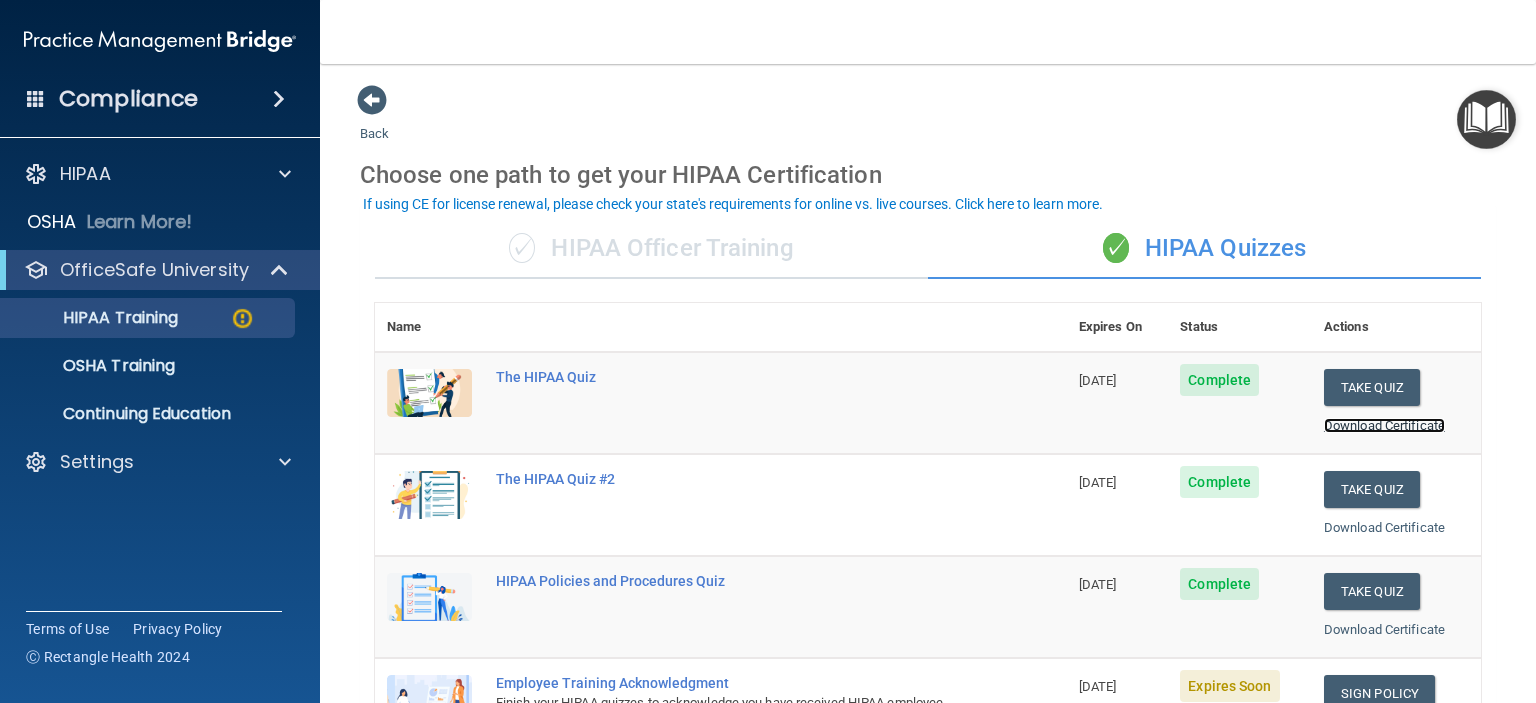 click on "Download Certificate" at bounding box center (1384, 425) 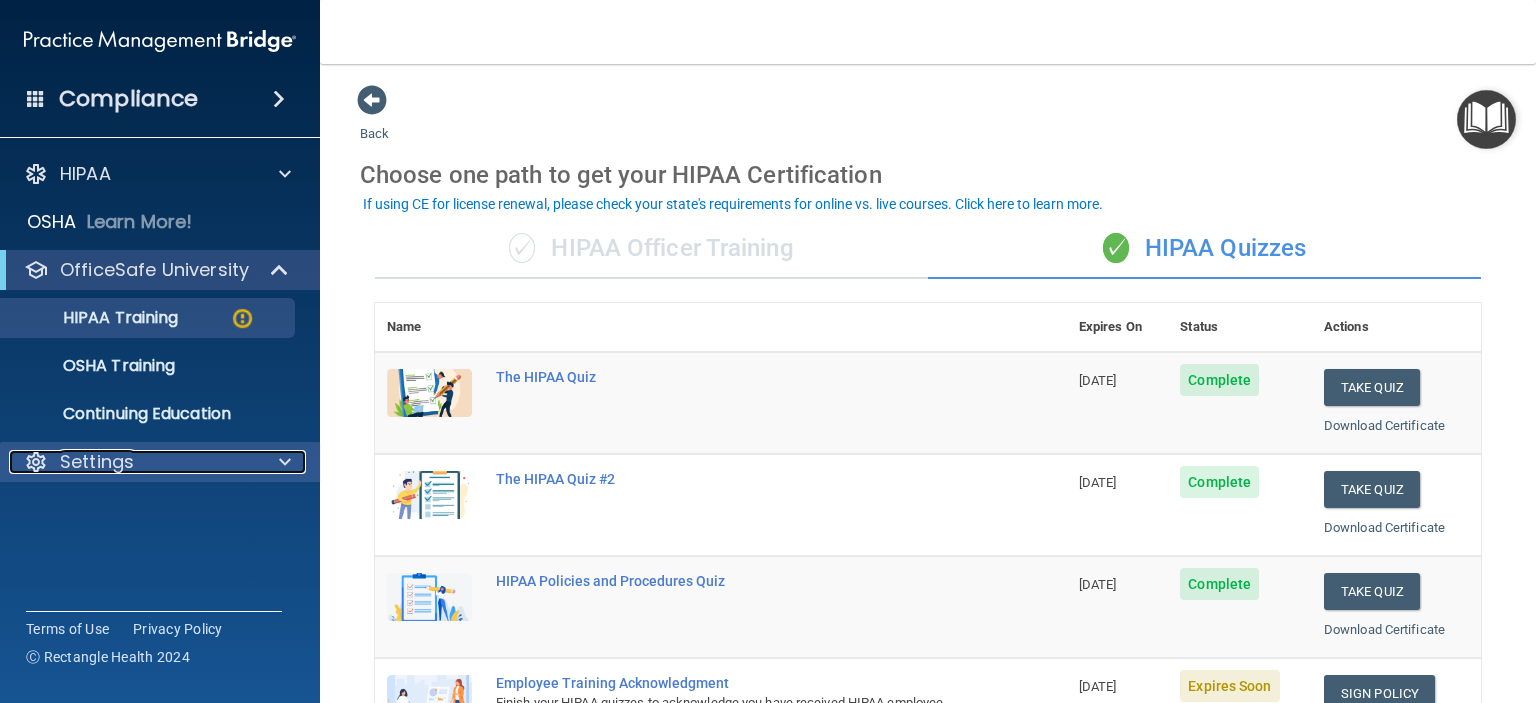 click on "Settings" at bounding box center [97, 462] 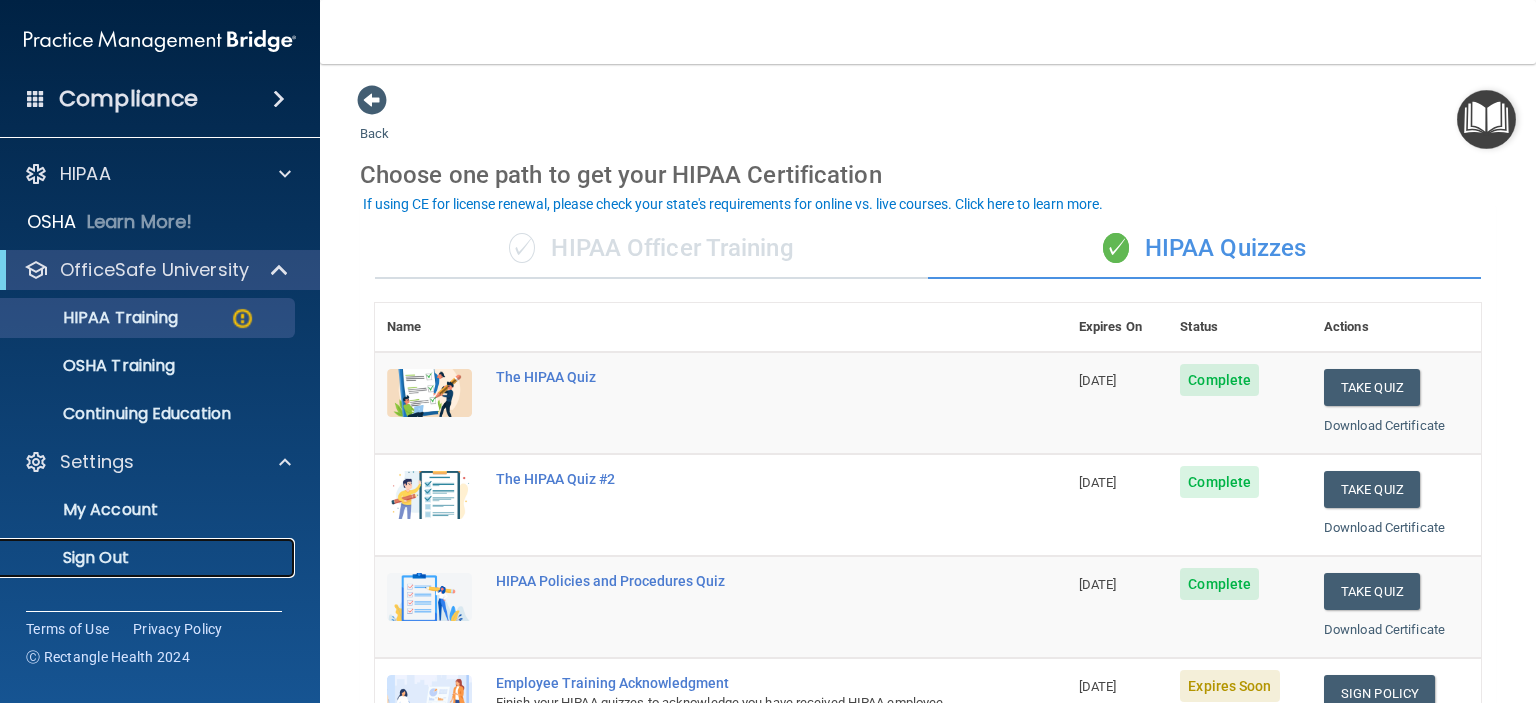click on "Sign Out" at bounding box center [149, 558] 